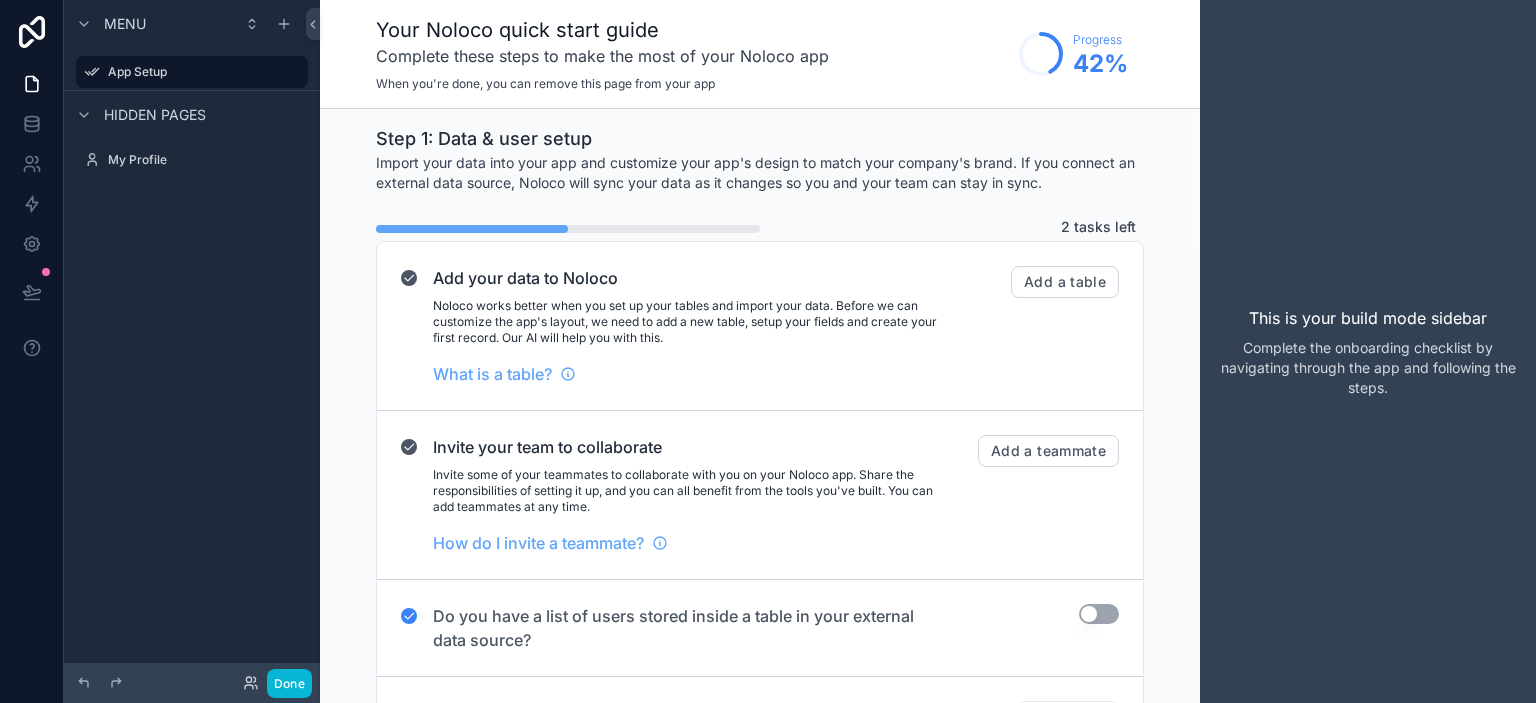 scroll, scrollTop: 0, scrollLeft: 0, axis: both 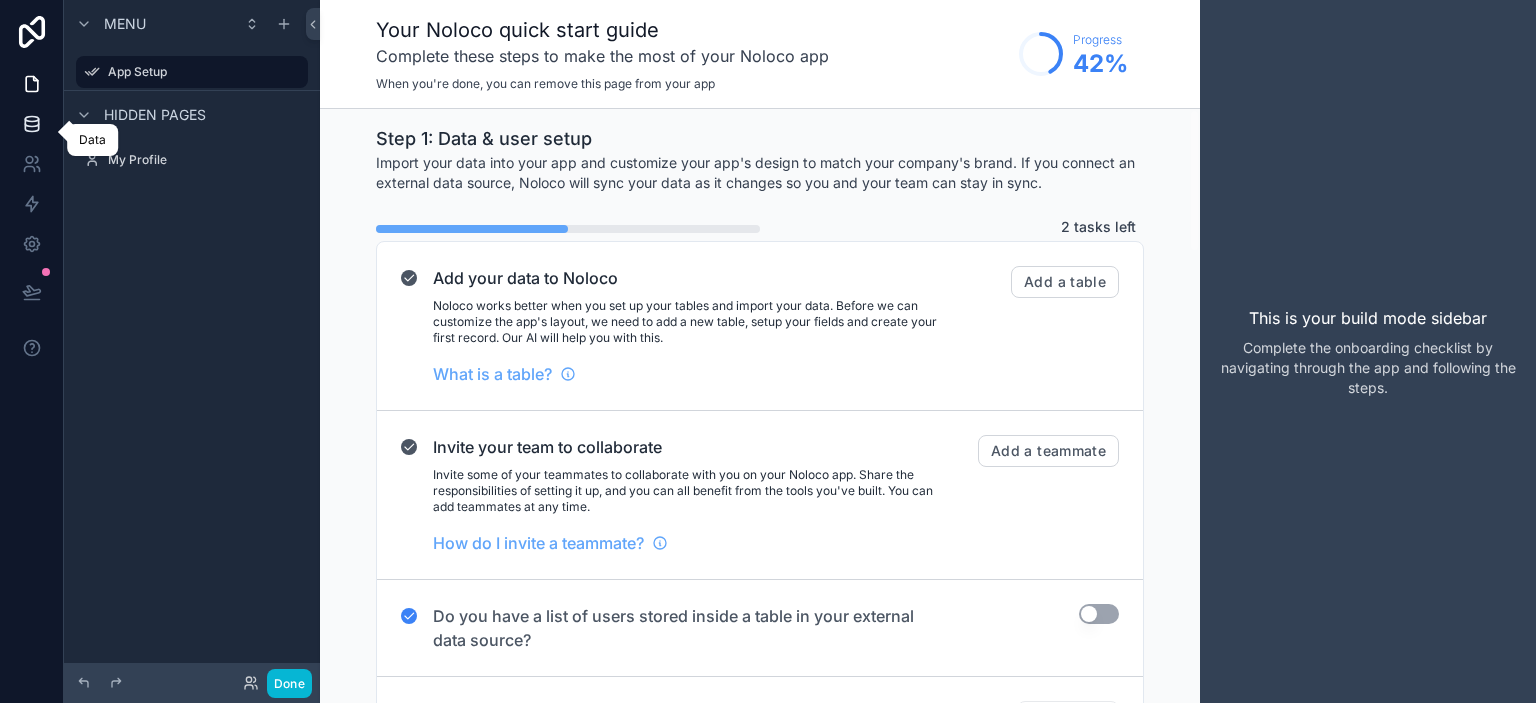 click 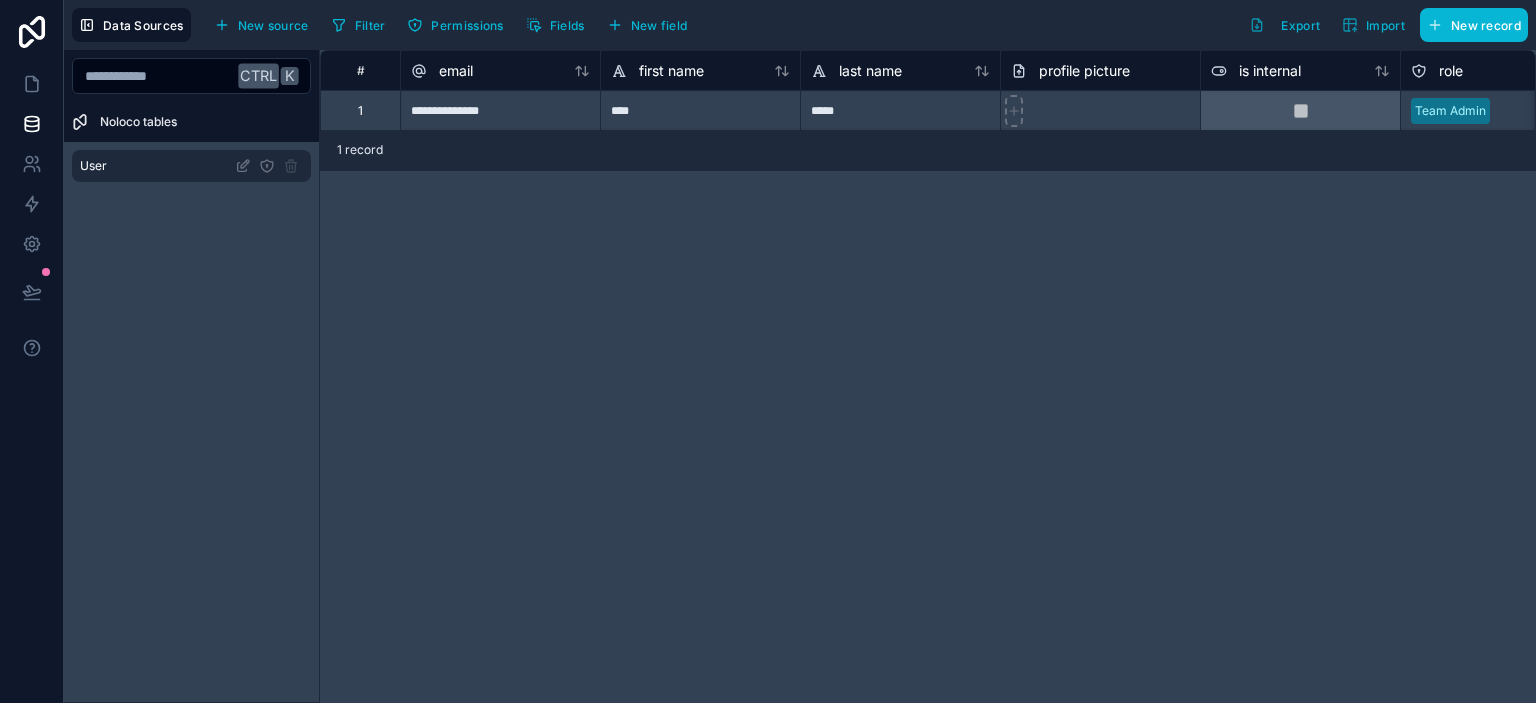 click on "User" at bounding box center [191, 166] 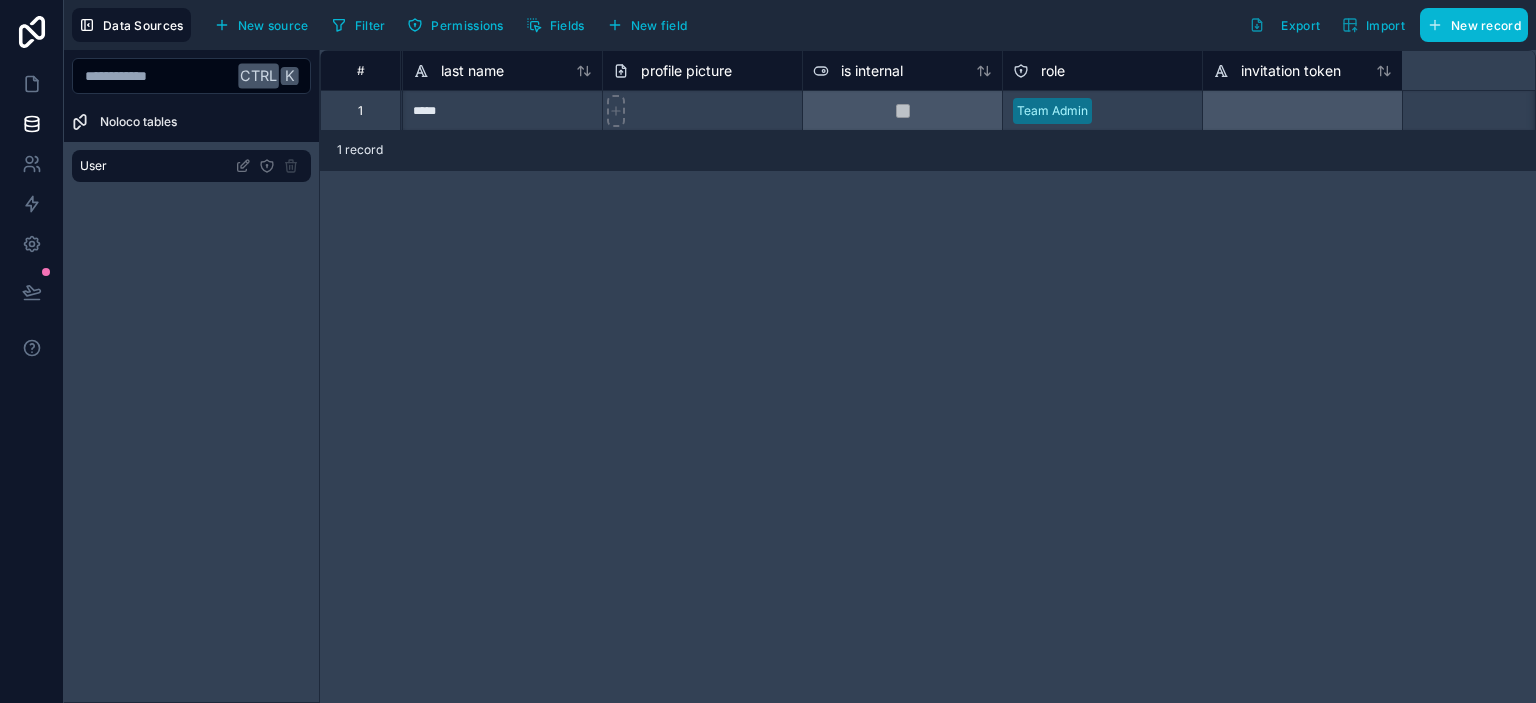 scroll, scrollTop: 0, scrollLeft: 0, axis: both 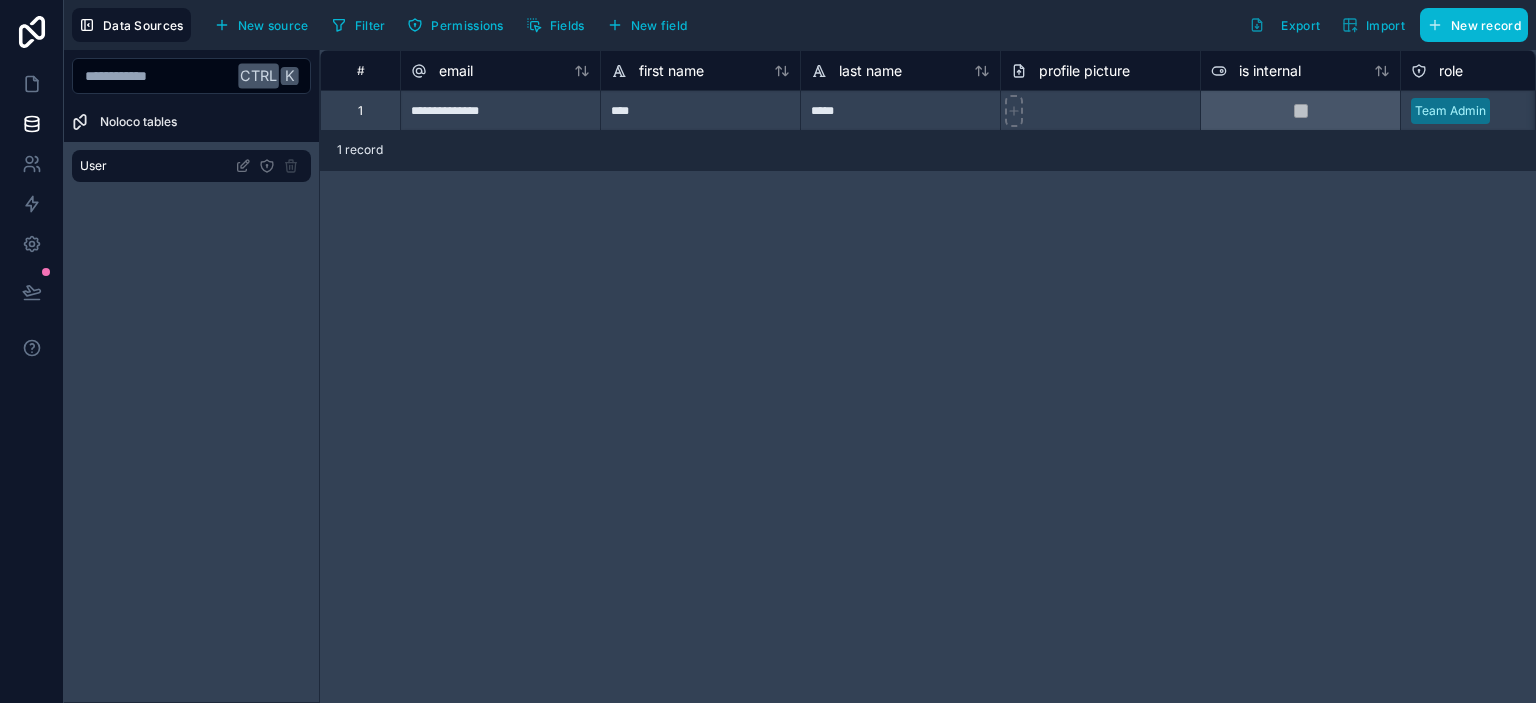 click on "Ctrl K Noloco tables User" at bounding box center [192, 376] 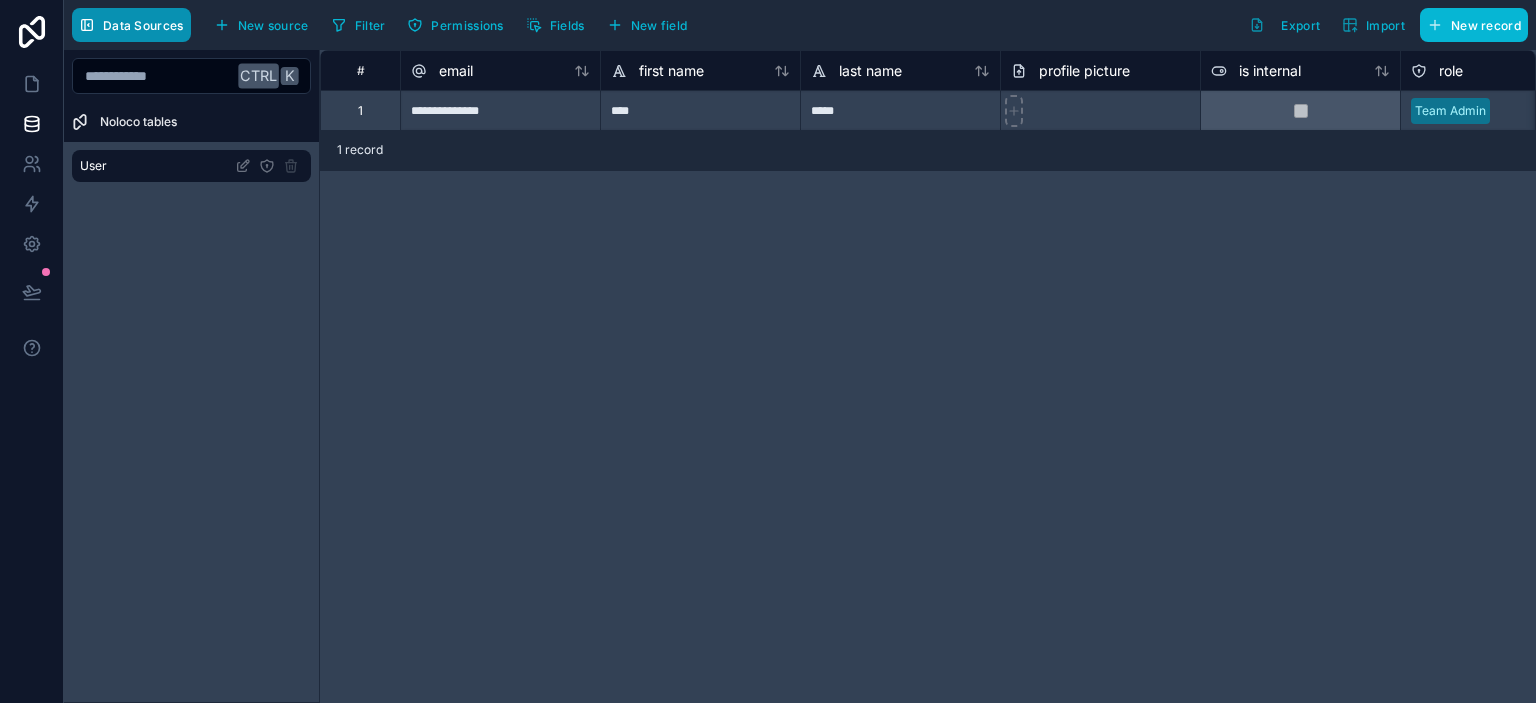 click on "Data Sources" at bounding box center (143, 25) 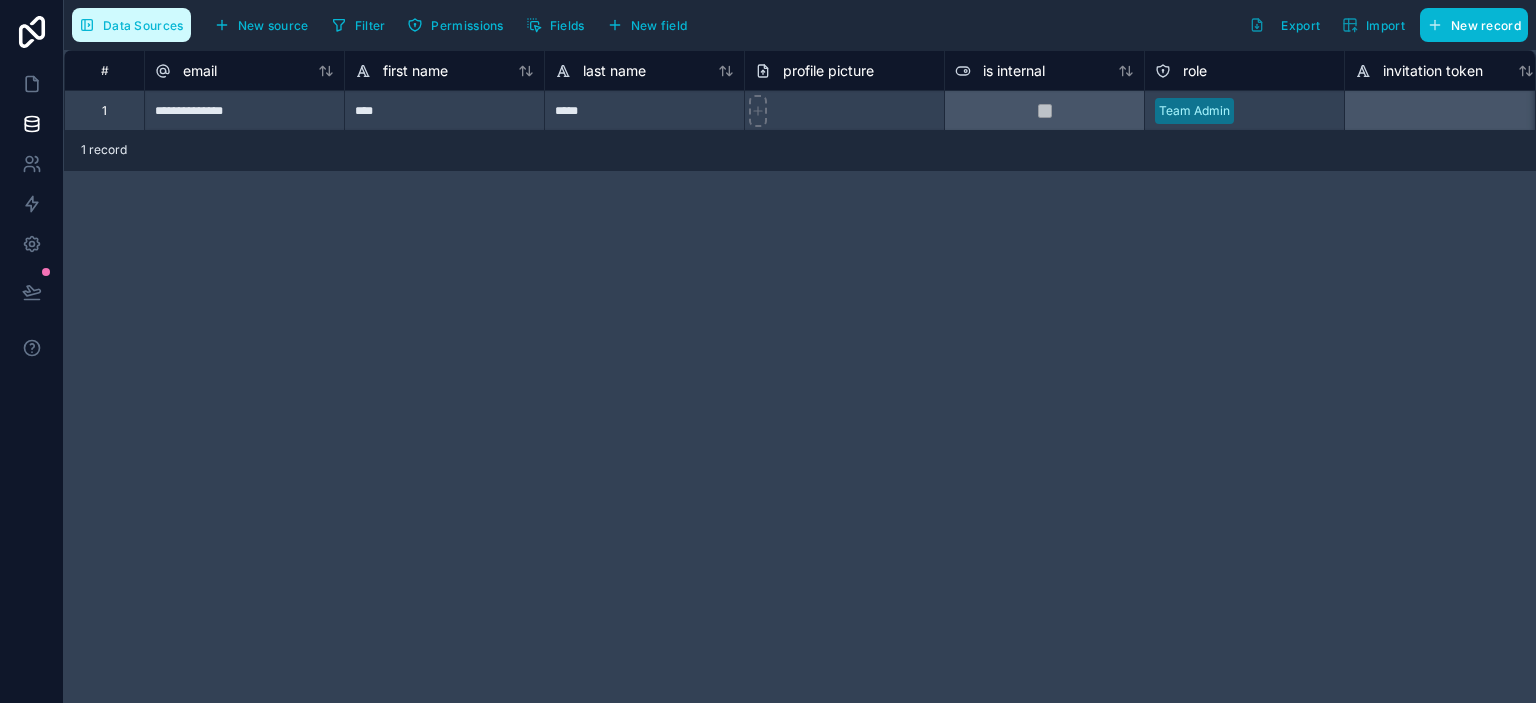 click on "Data Sources" at bounding box center [143, 25] 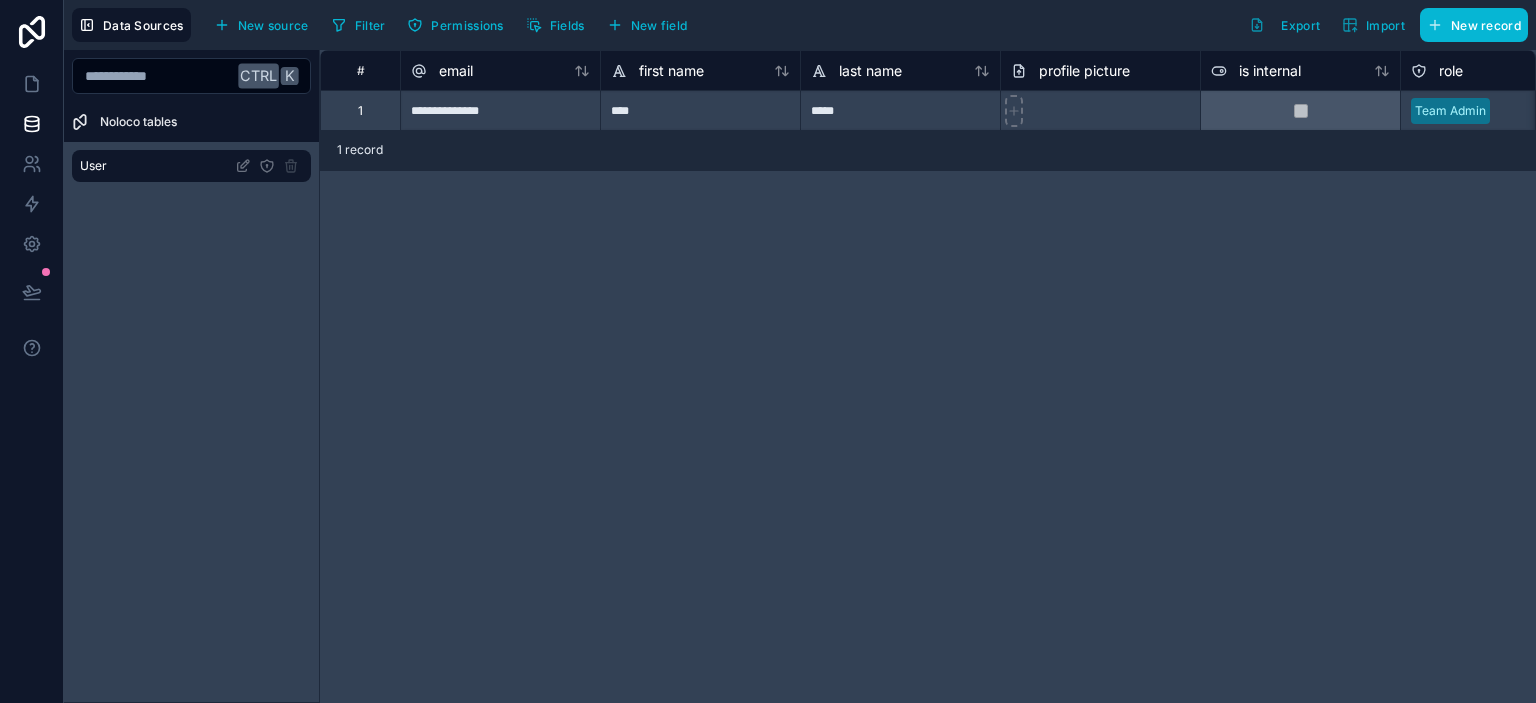 click on "Noloco tables" at bounding box center [138, 122] 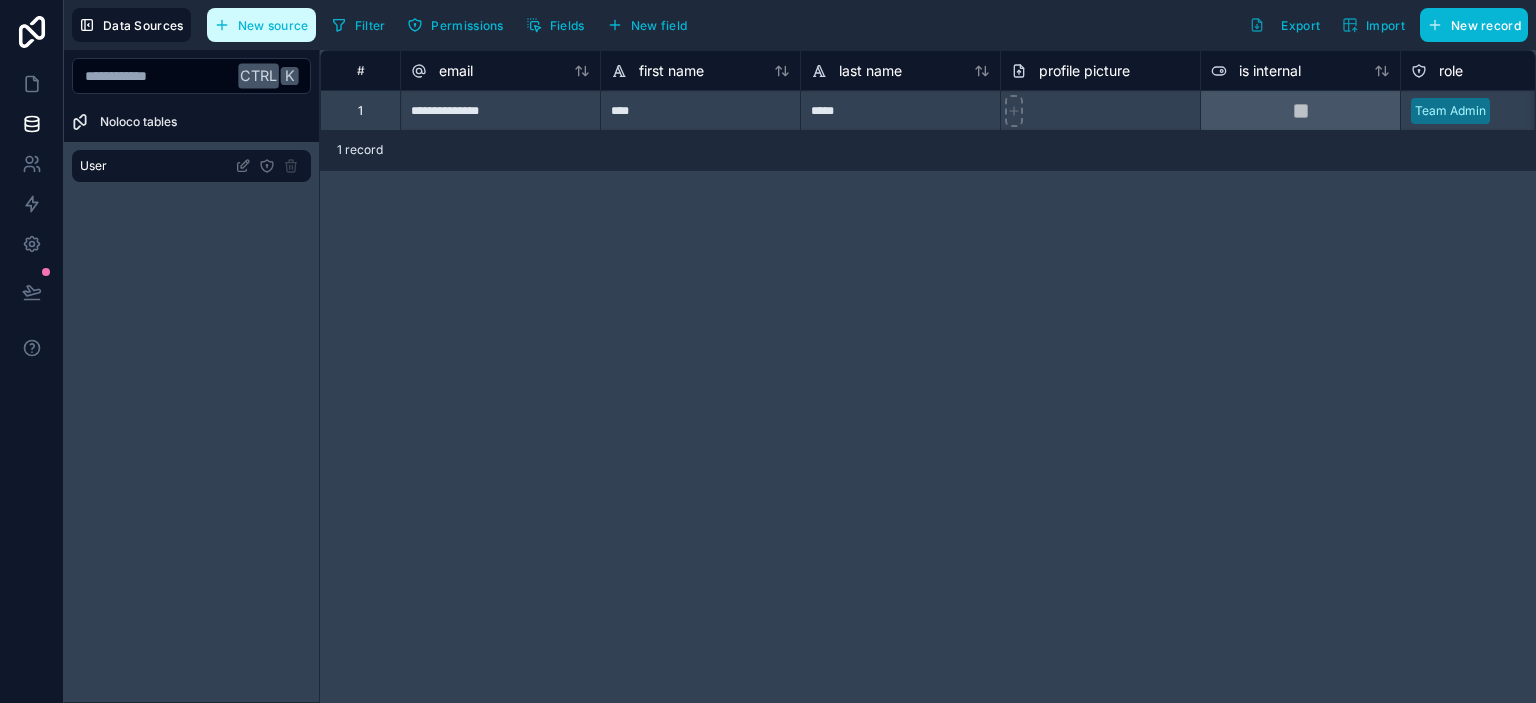 click on "New source" at bounding box center (273, 25) 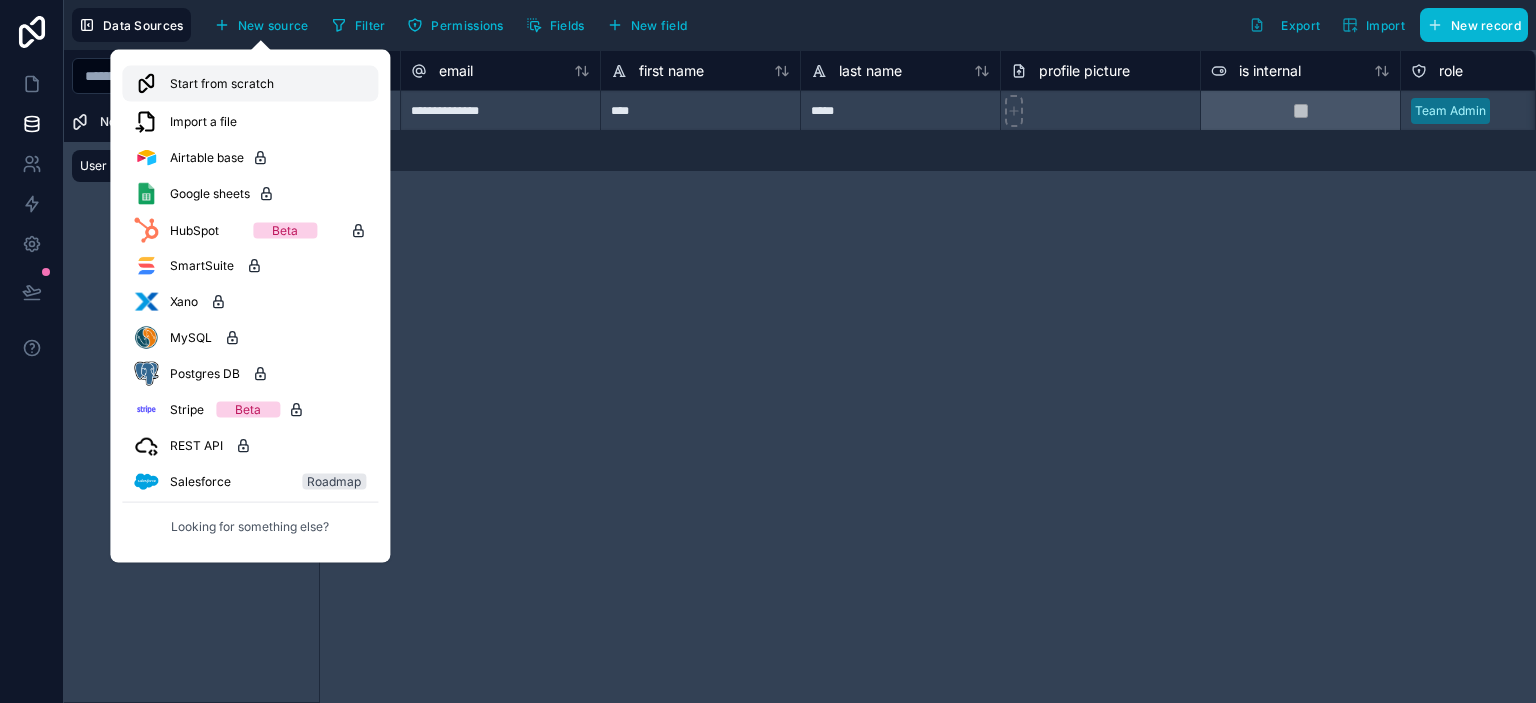 click on "Start from scratch" at bounding box center [222, 84] 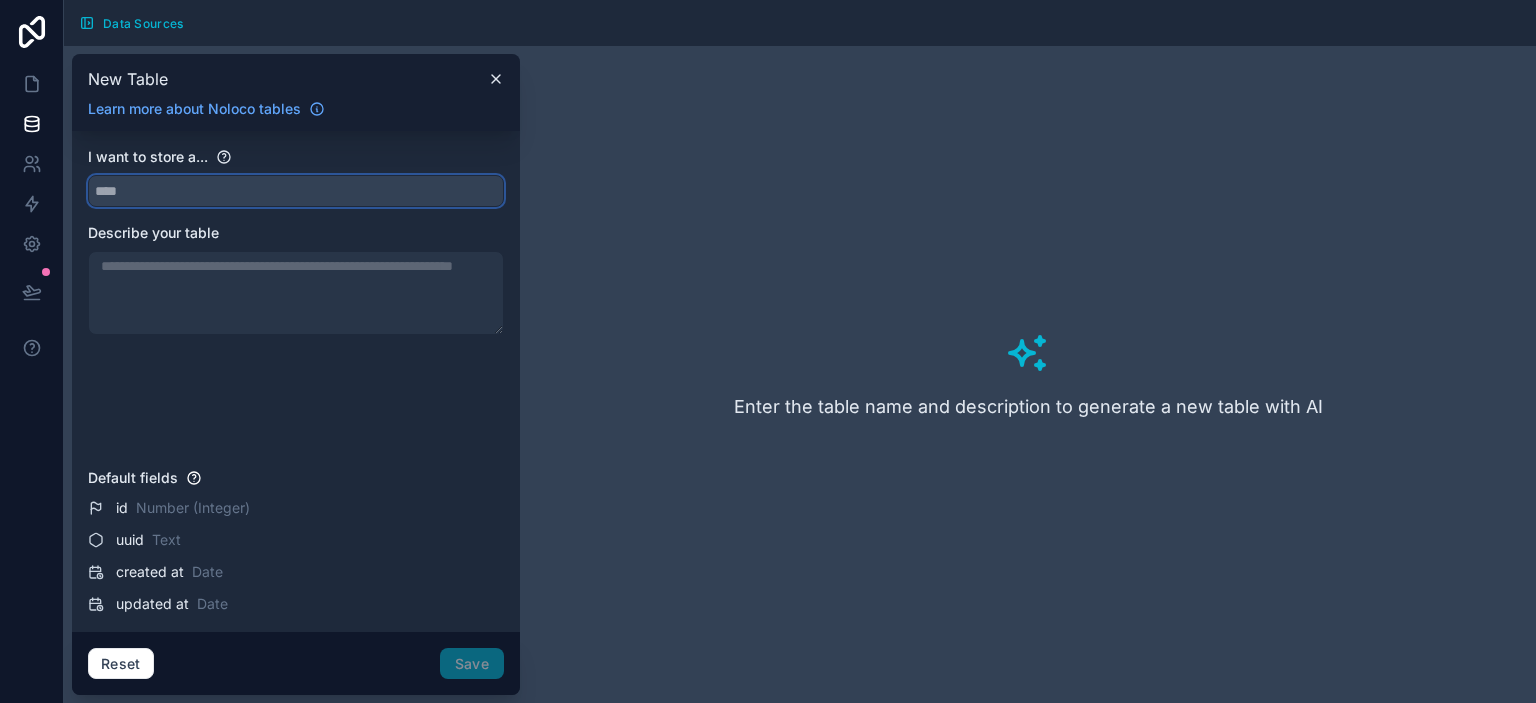 click at bounding box center [296, 191] 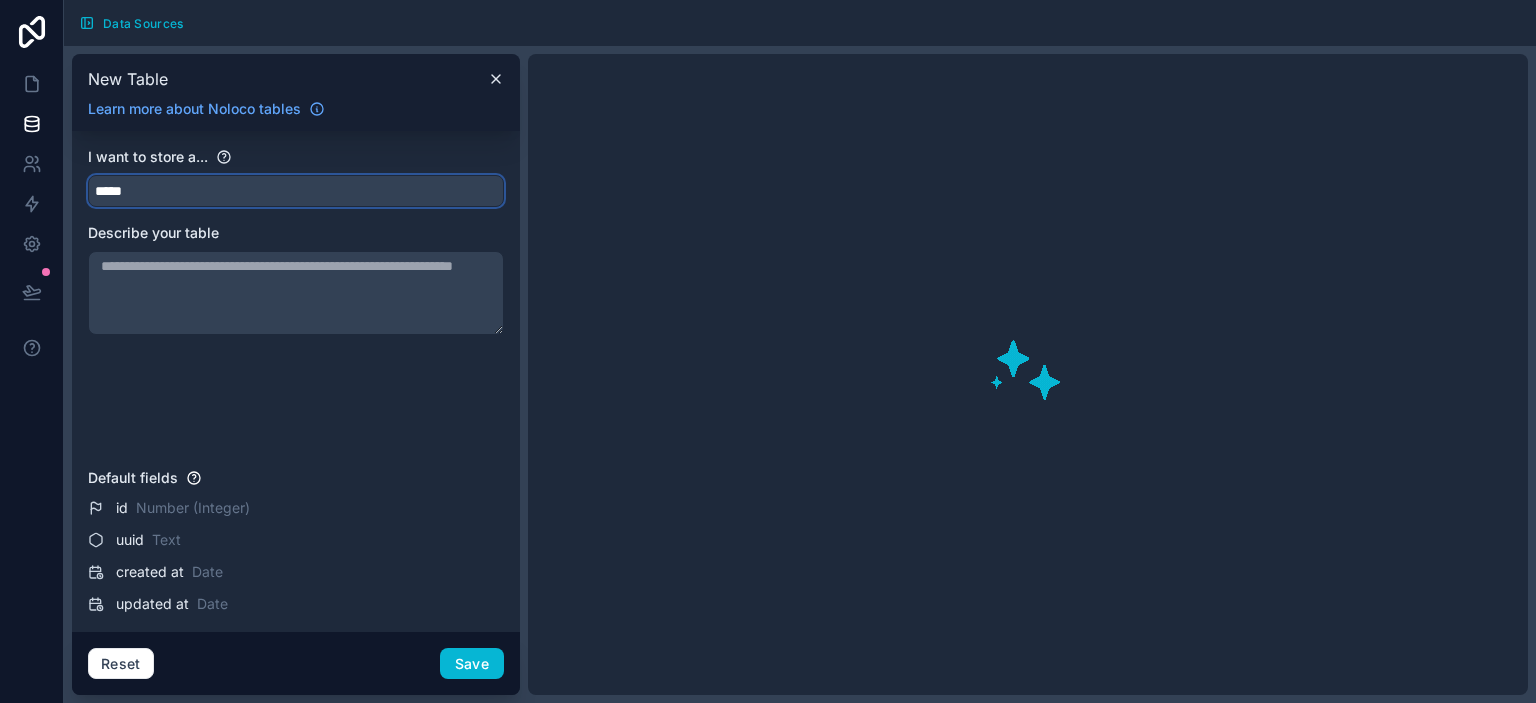 type on "*****" 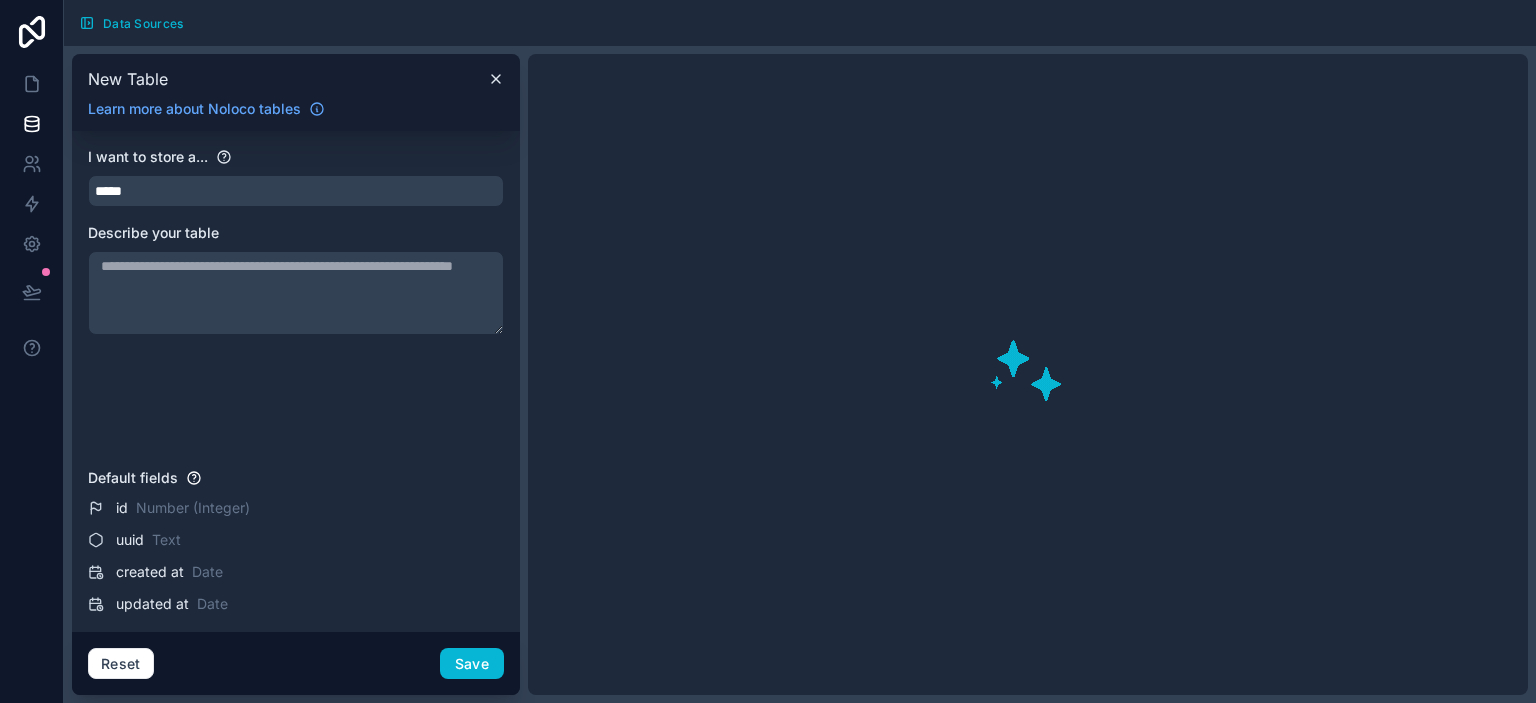 click at bounding box center [296, 293] 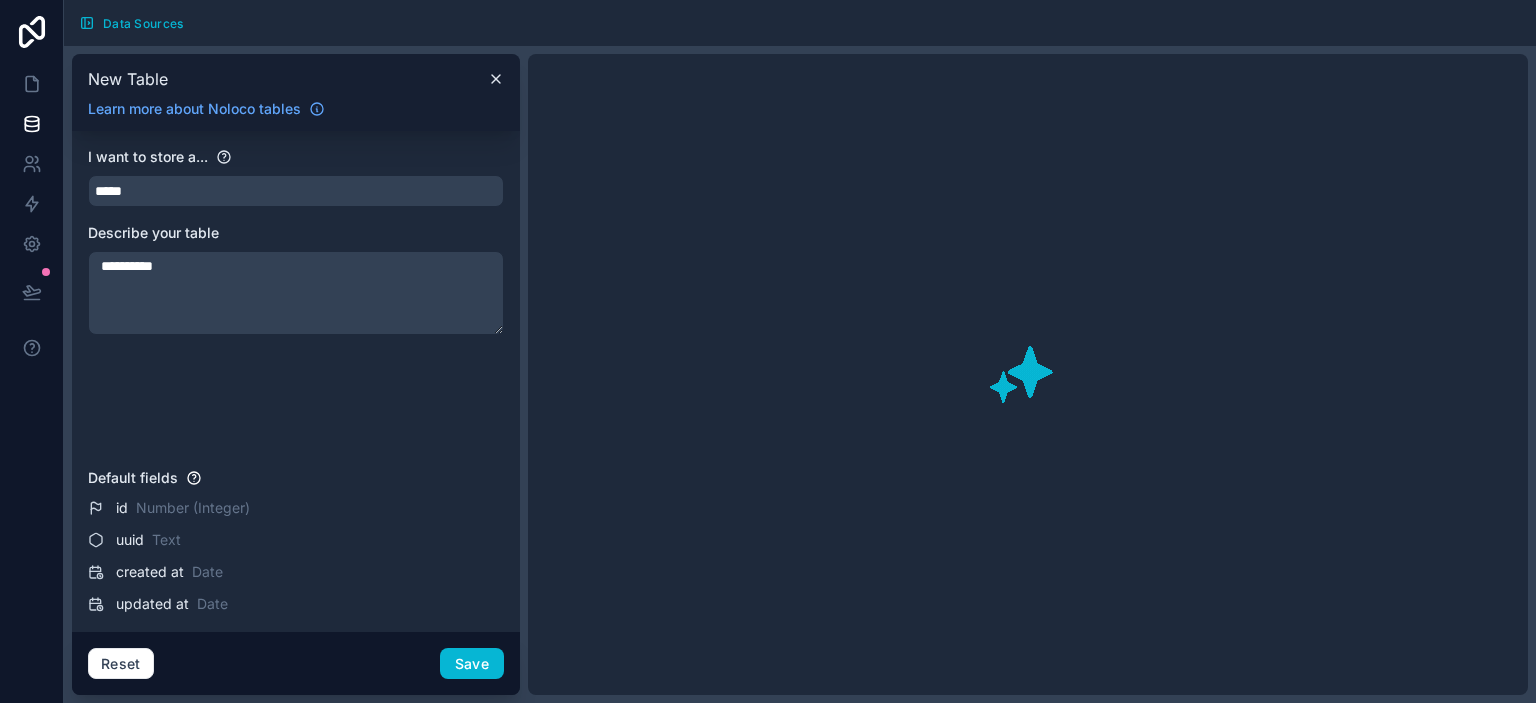 type on "**********" 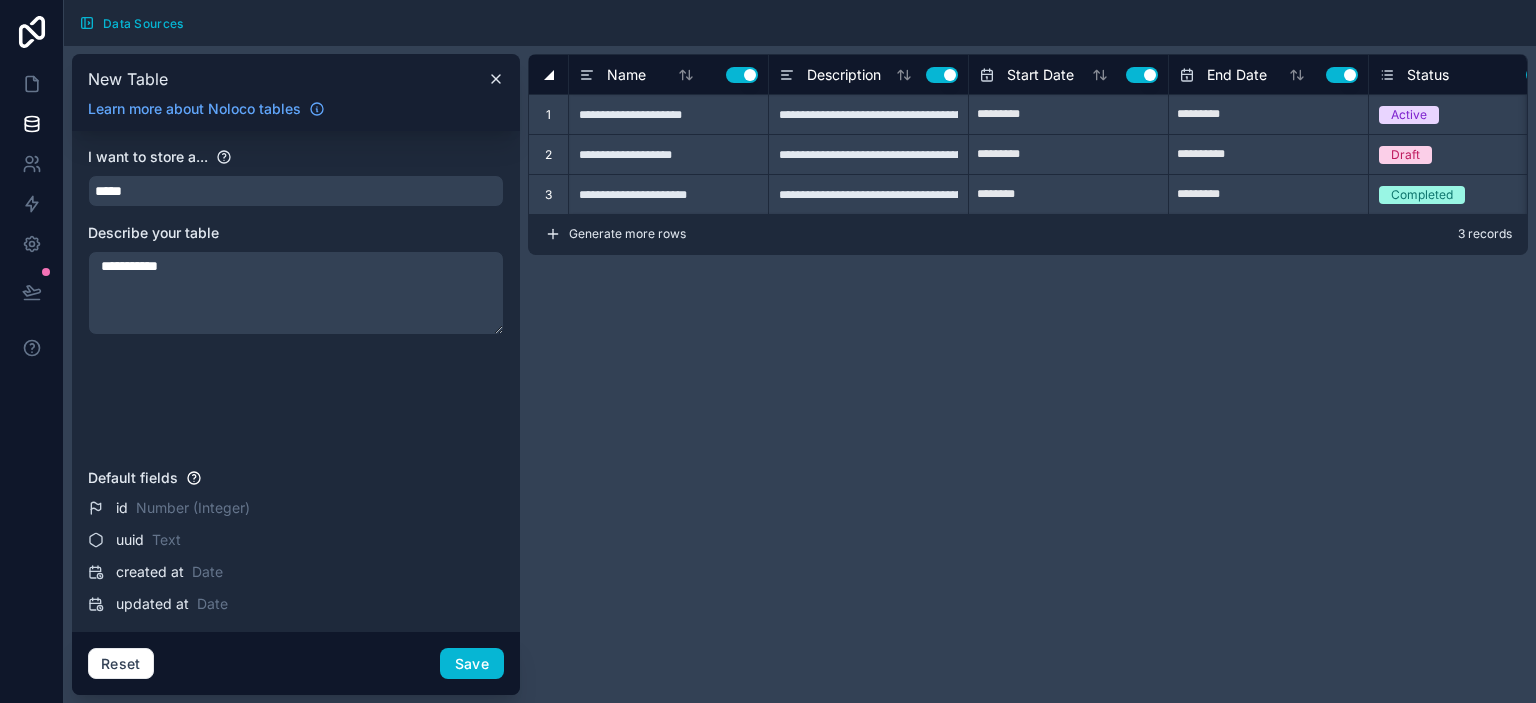 type on "*****" 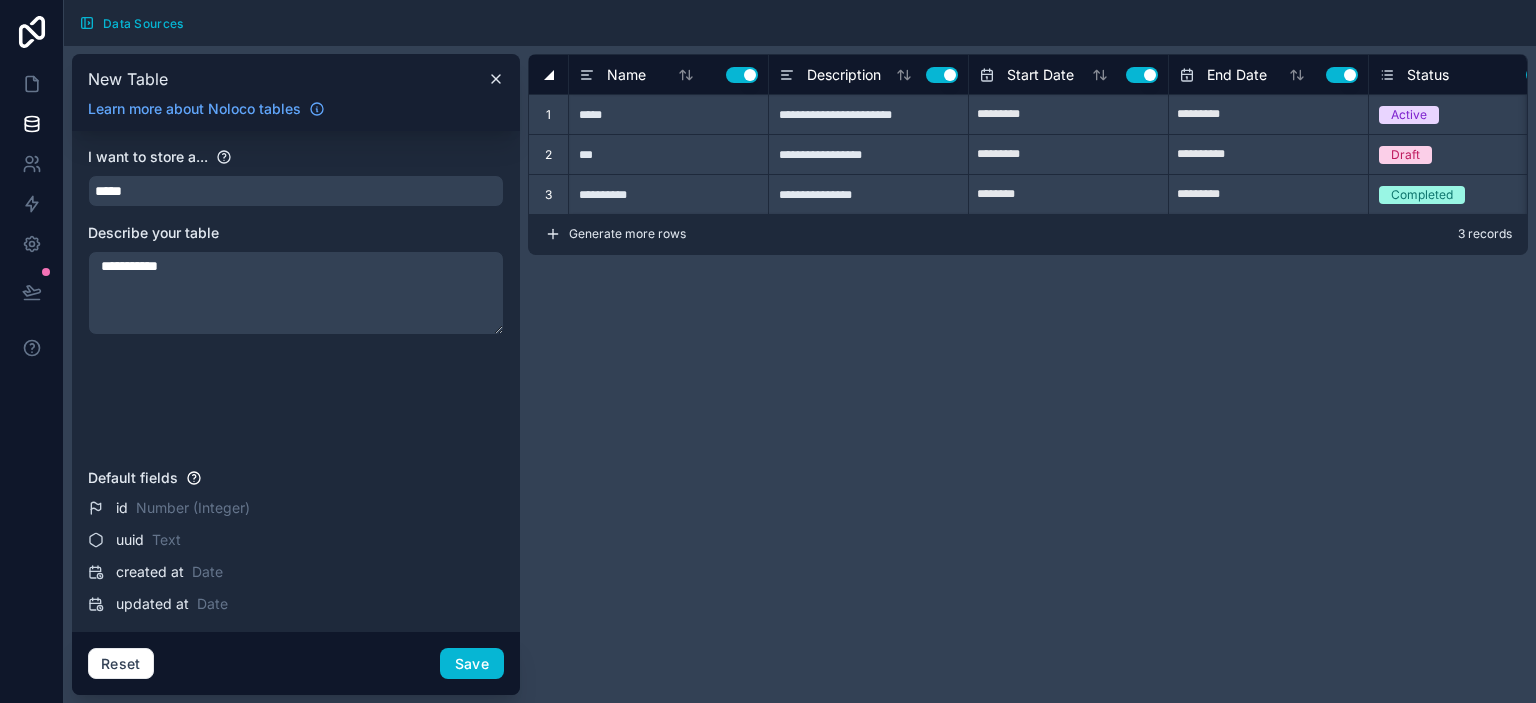 type 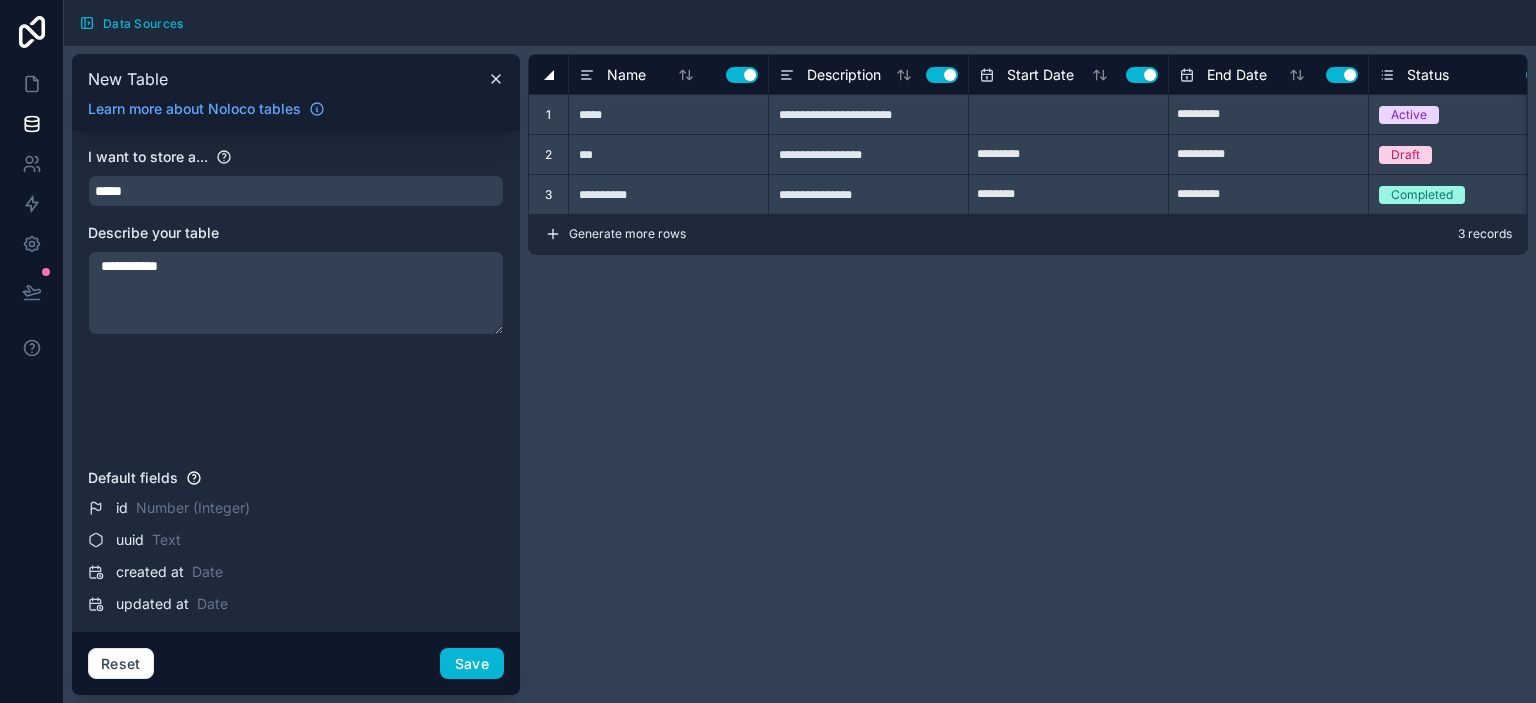type 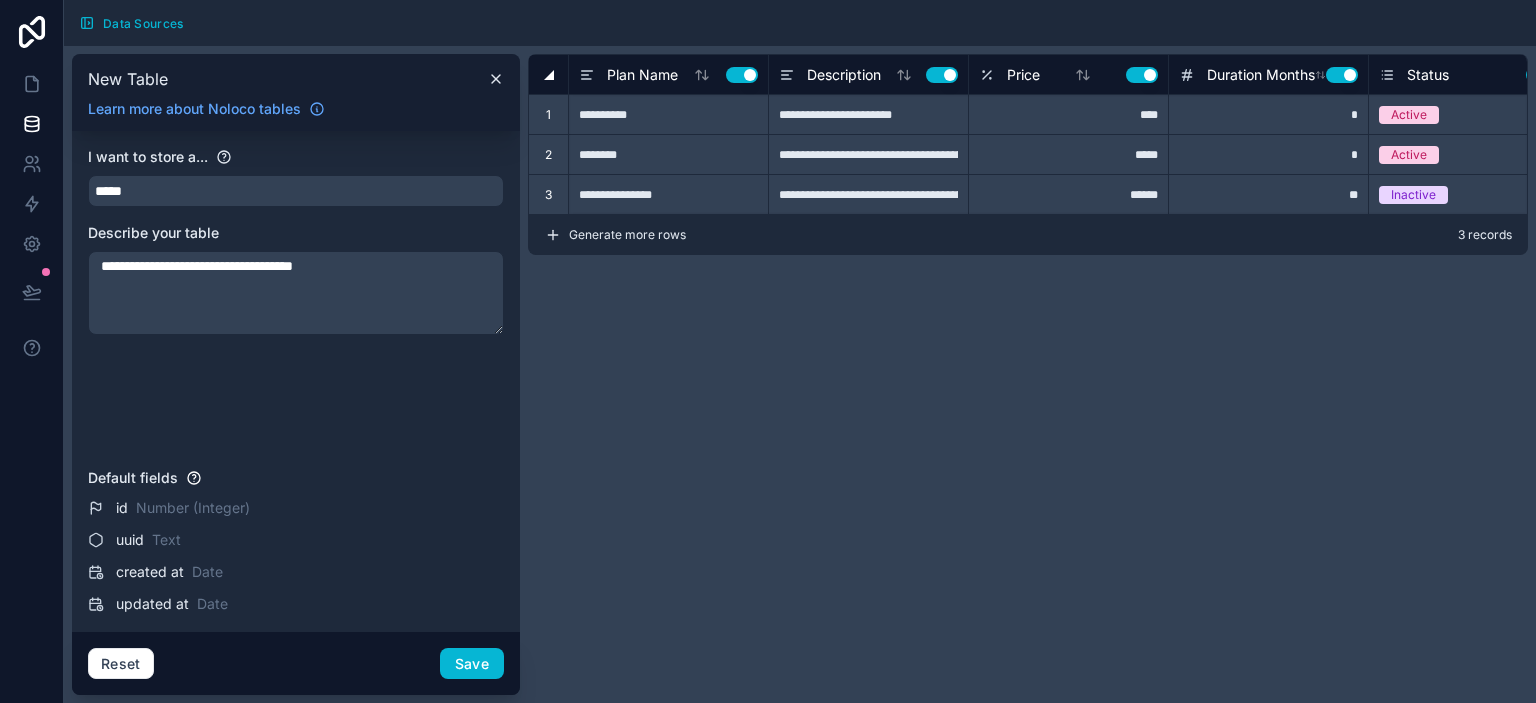 type on "**********" 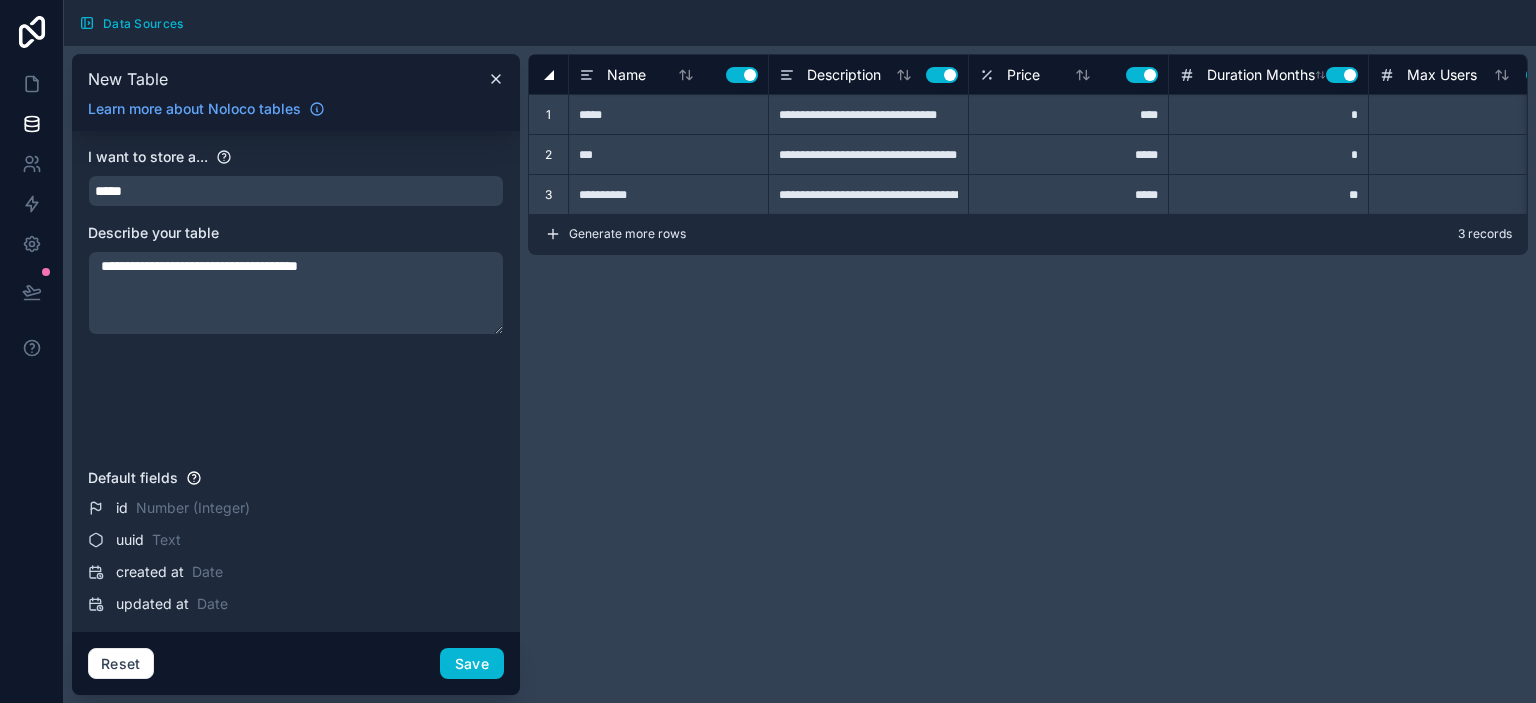 type 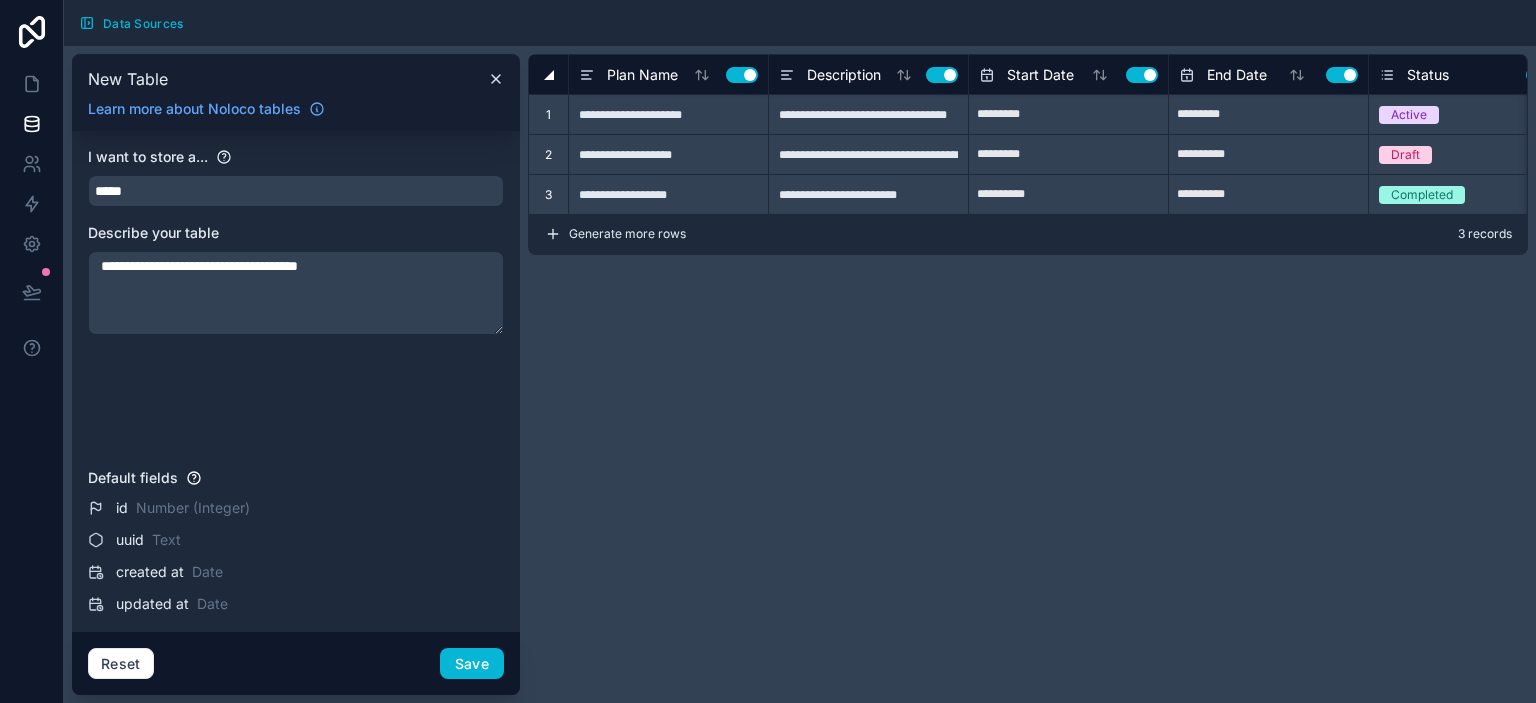 type on "**********" 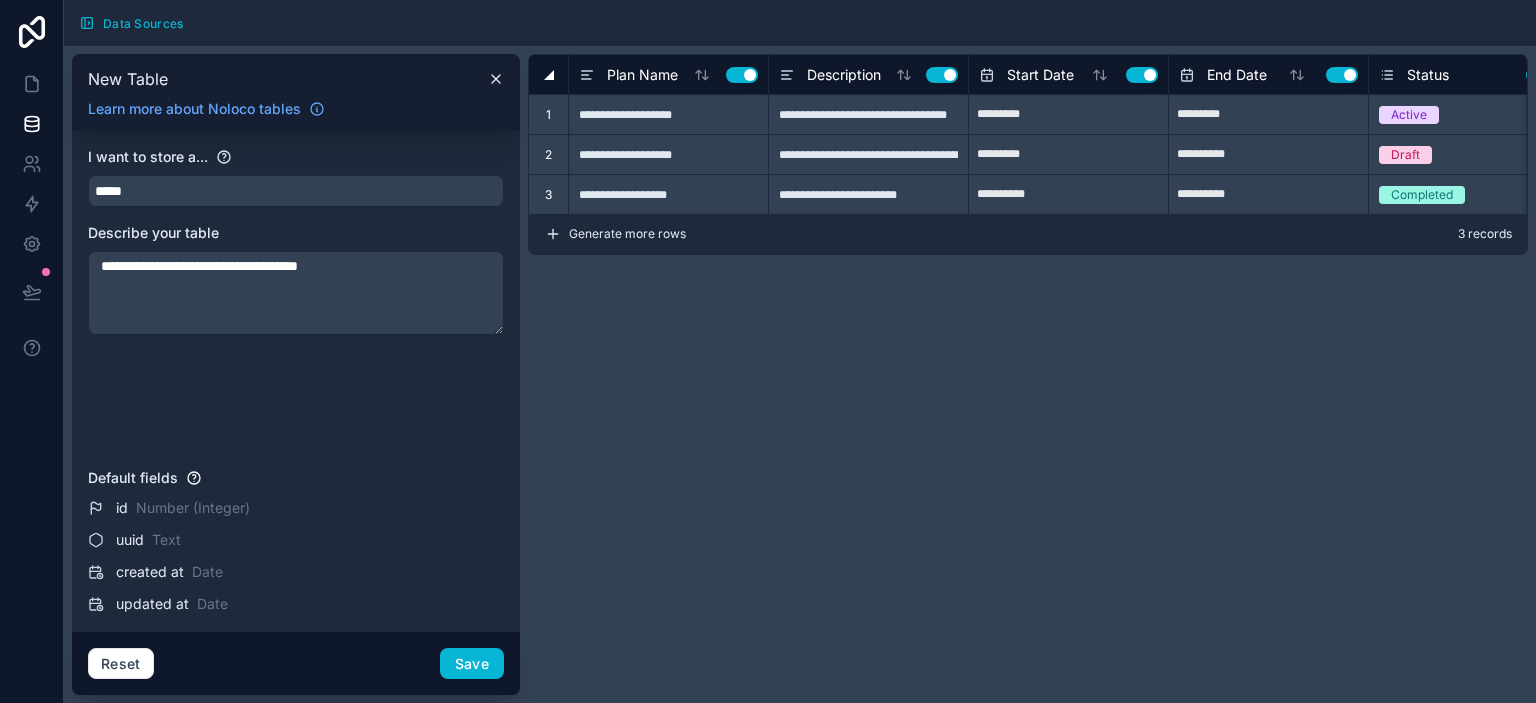 type on "**********" 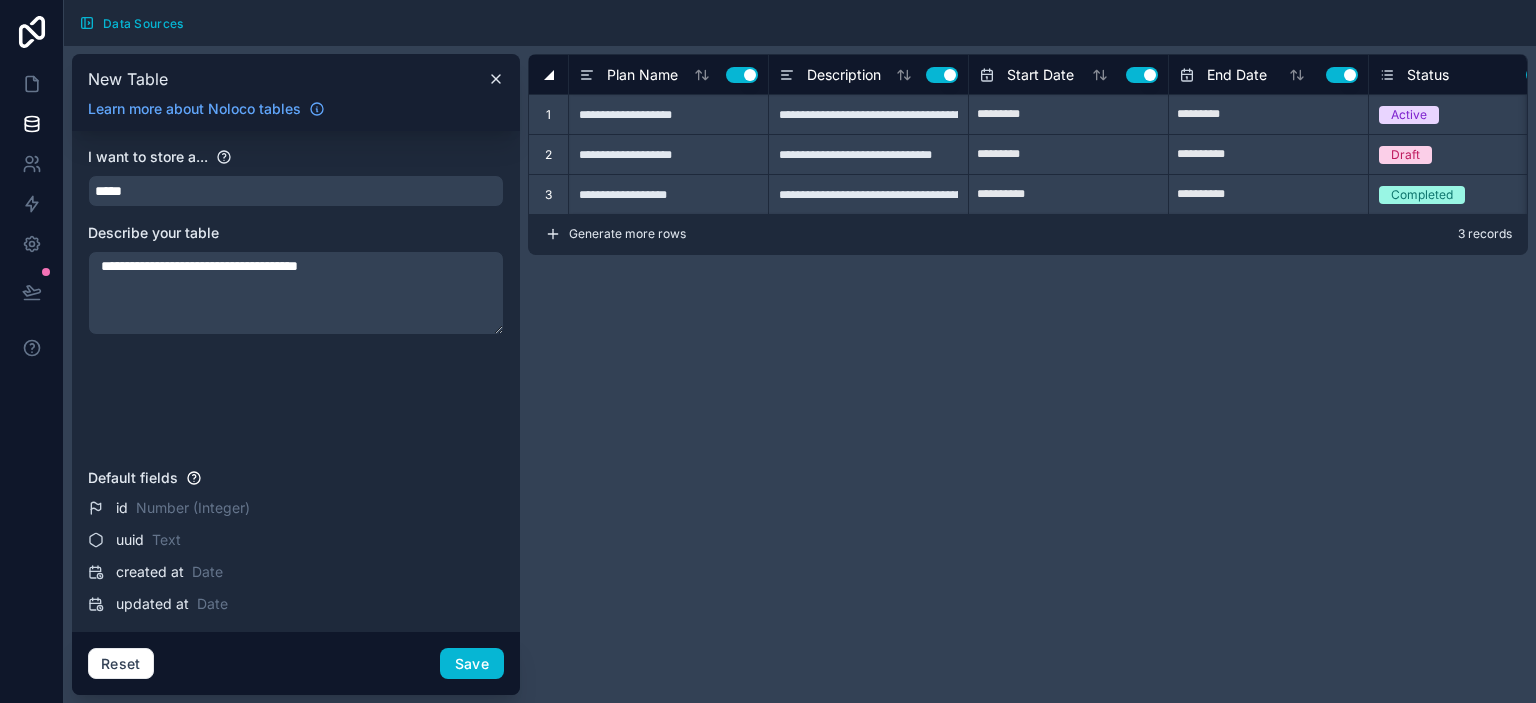 type on "**********" 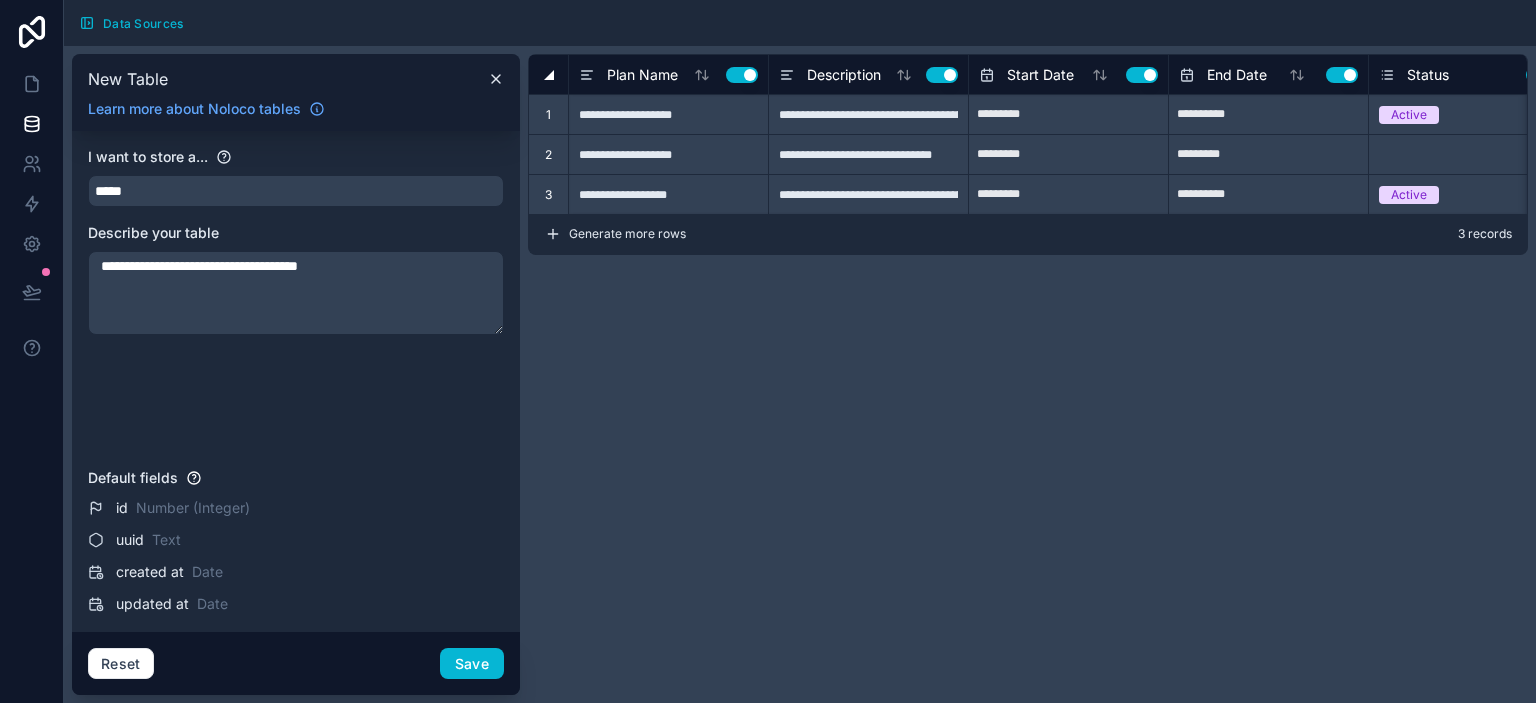 type 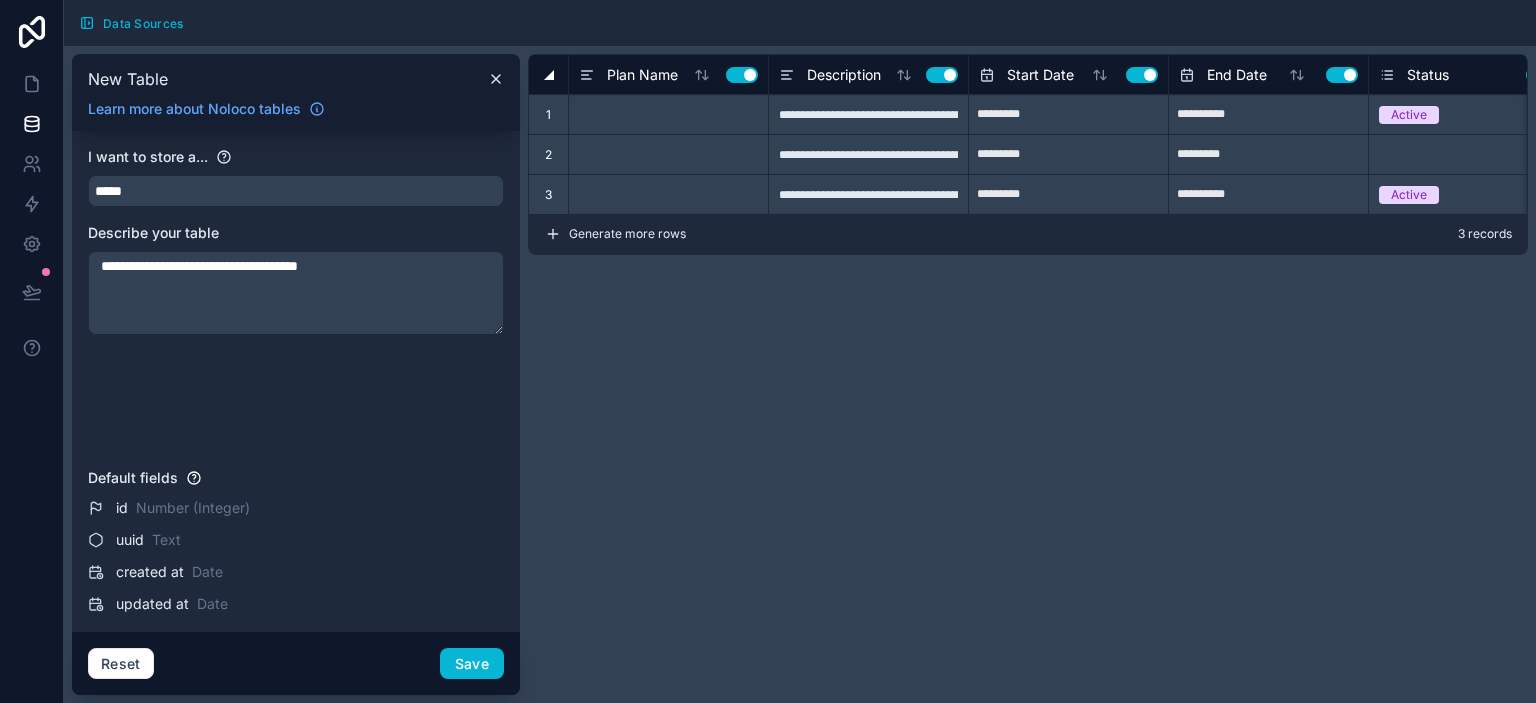 type on "*********" 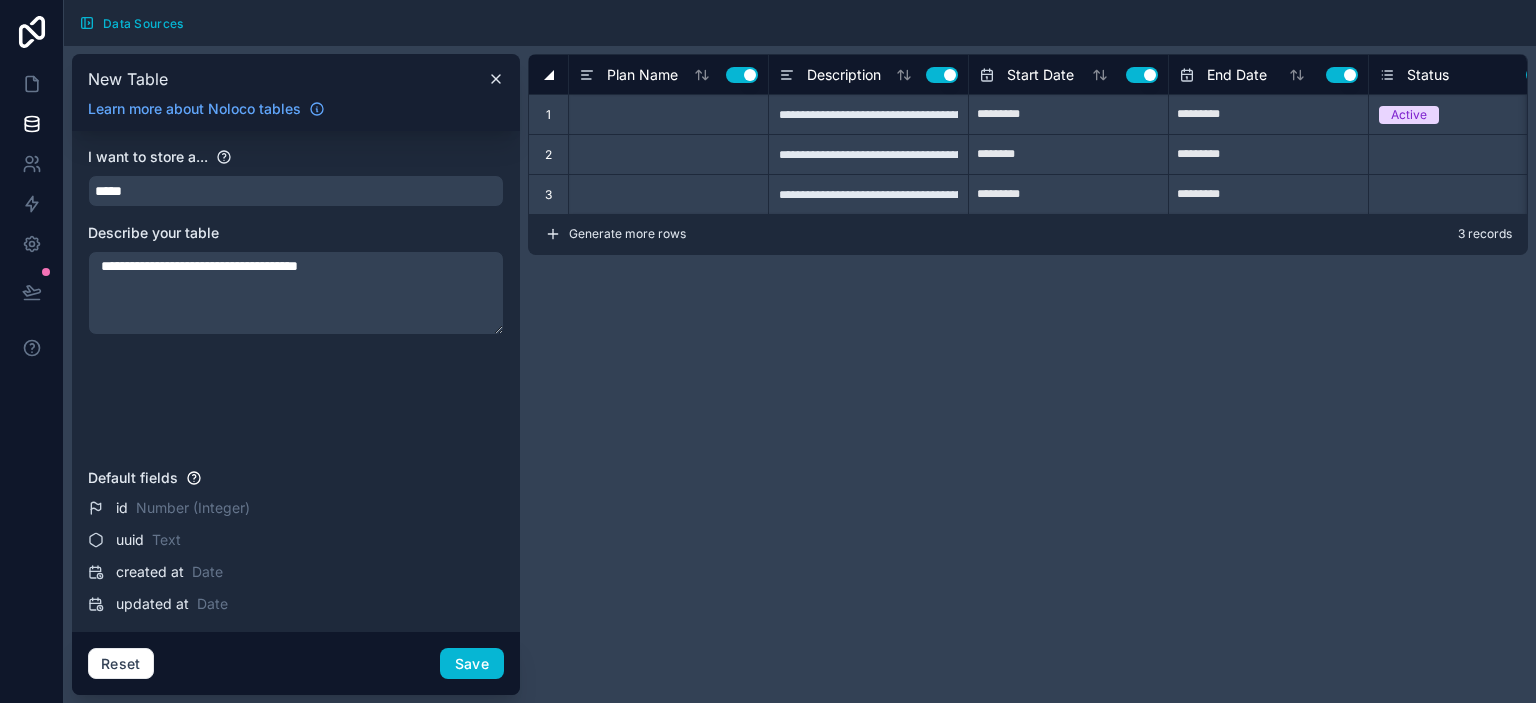 type on "**********" 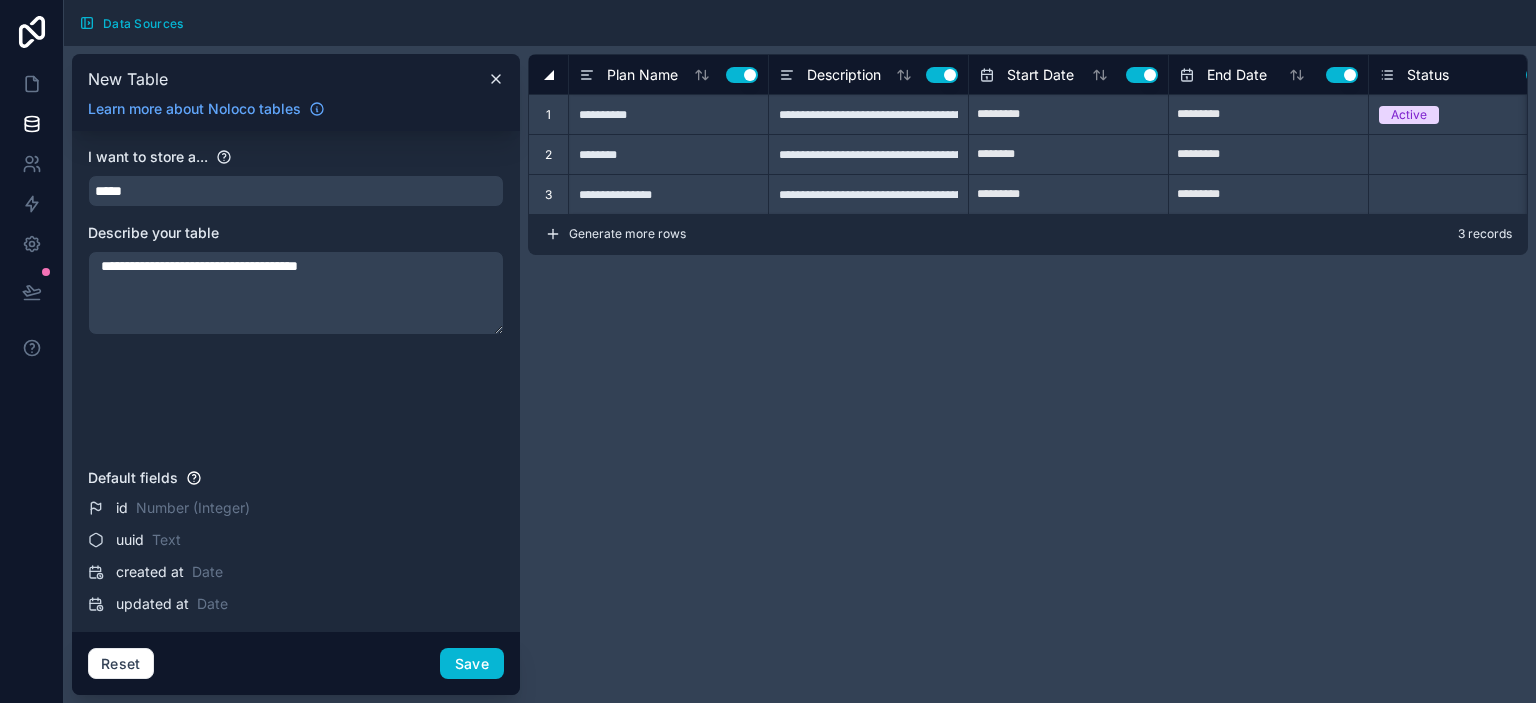 type 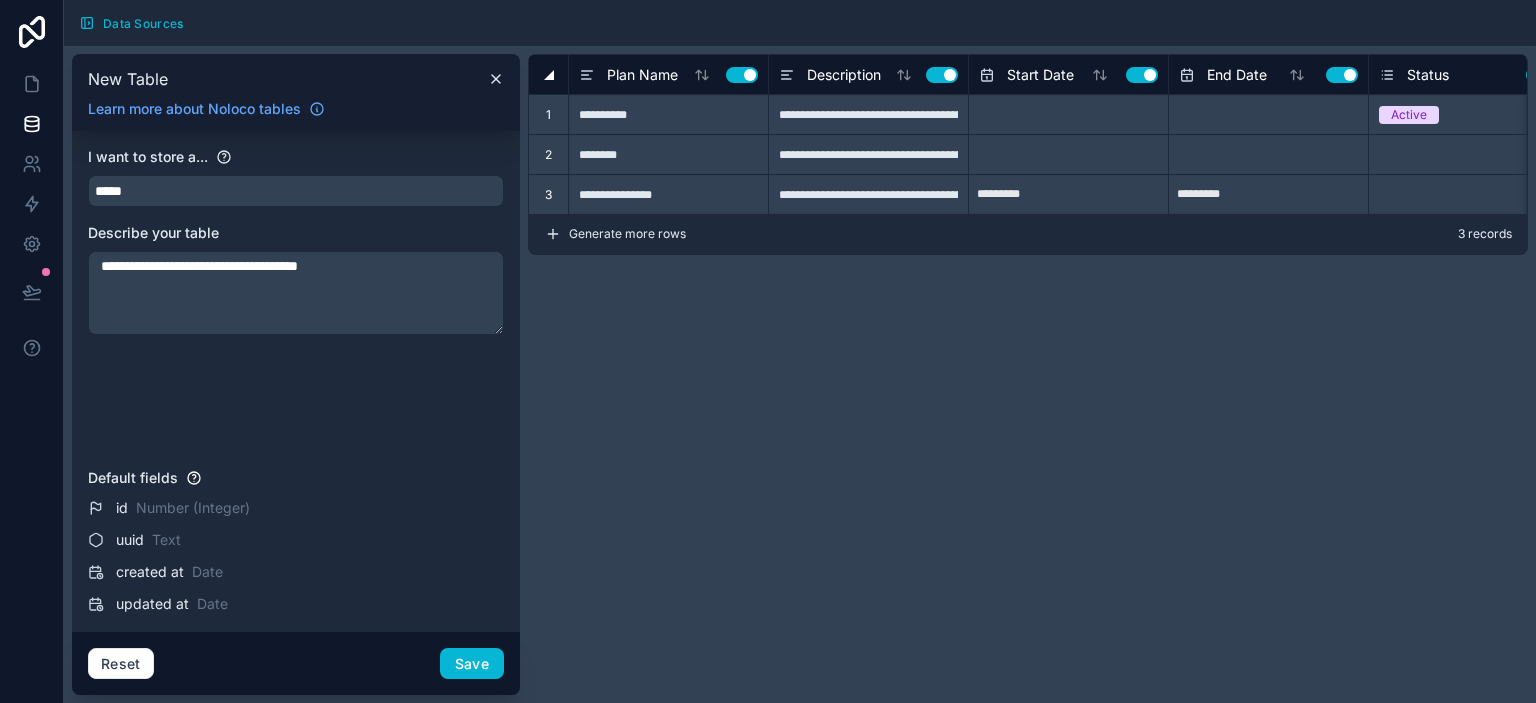 type 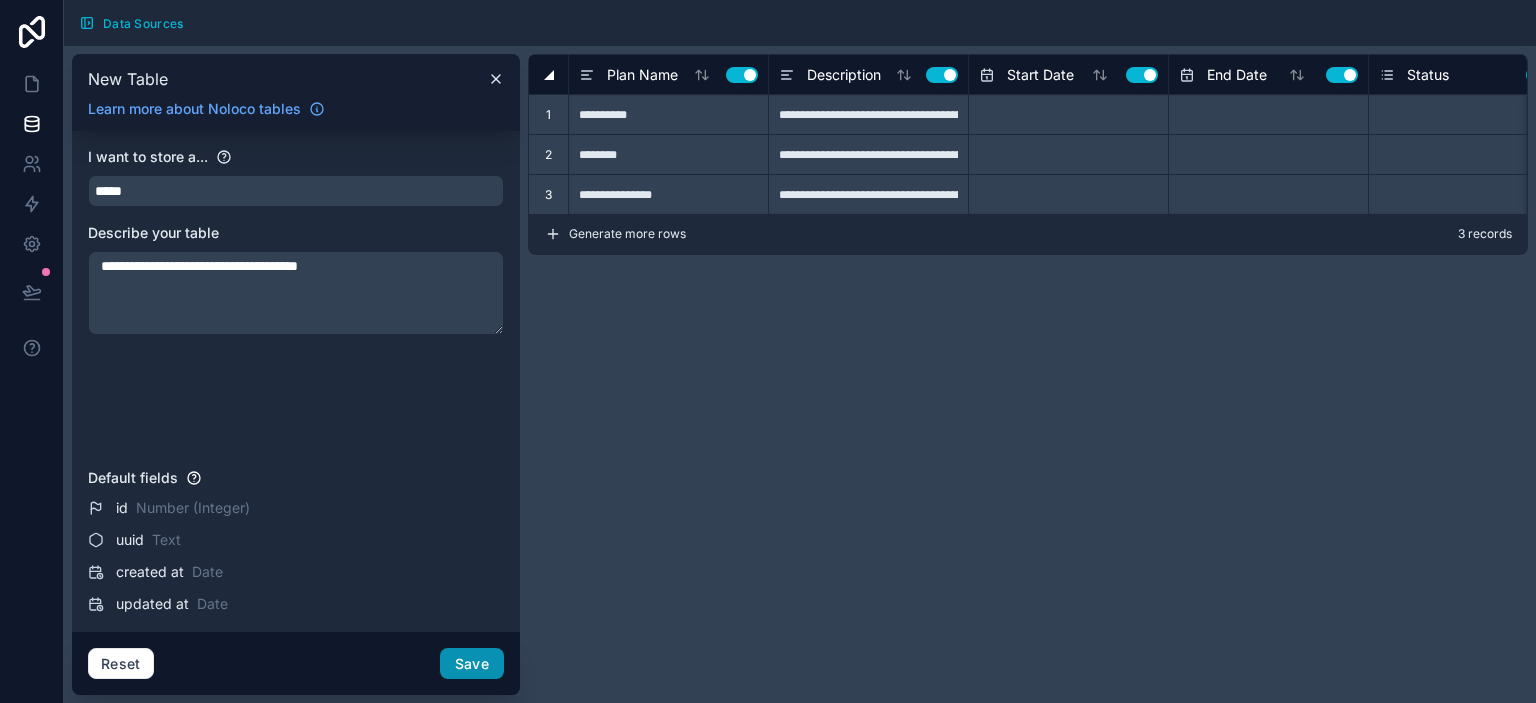 type on "**********" 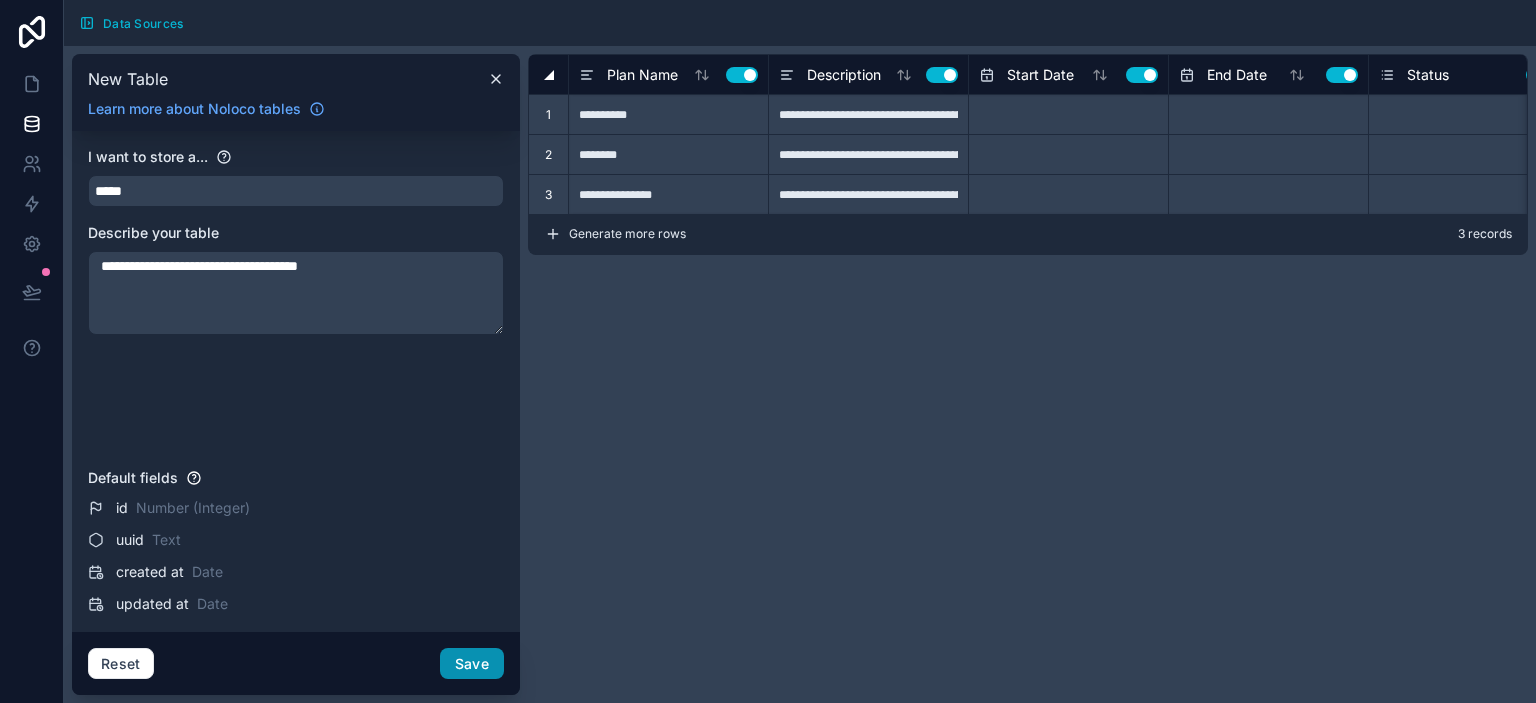 click on "Save" at bounding box center [472, 664] 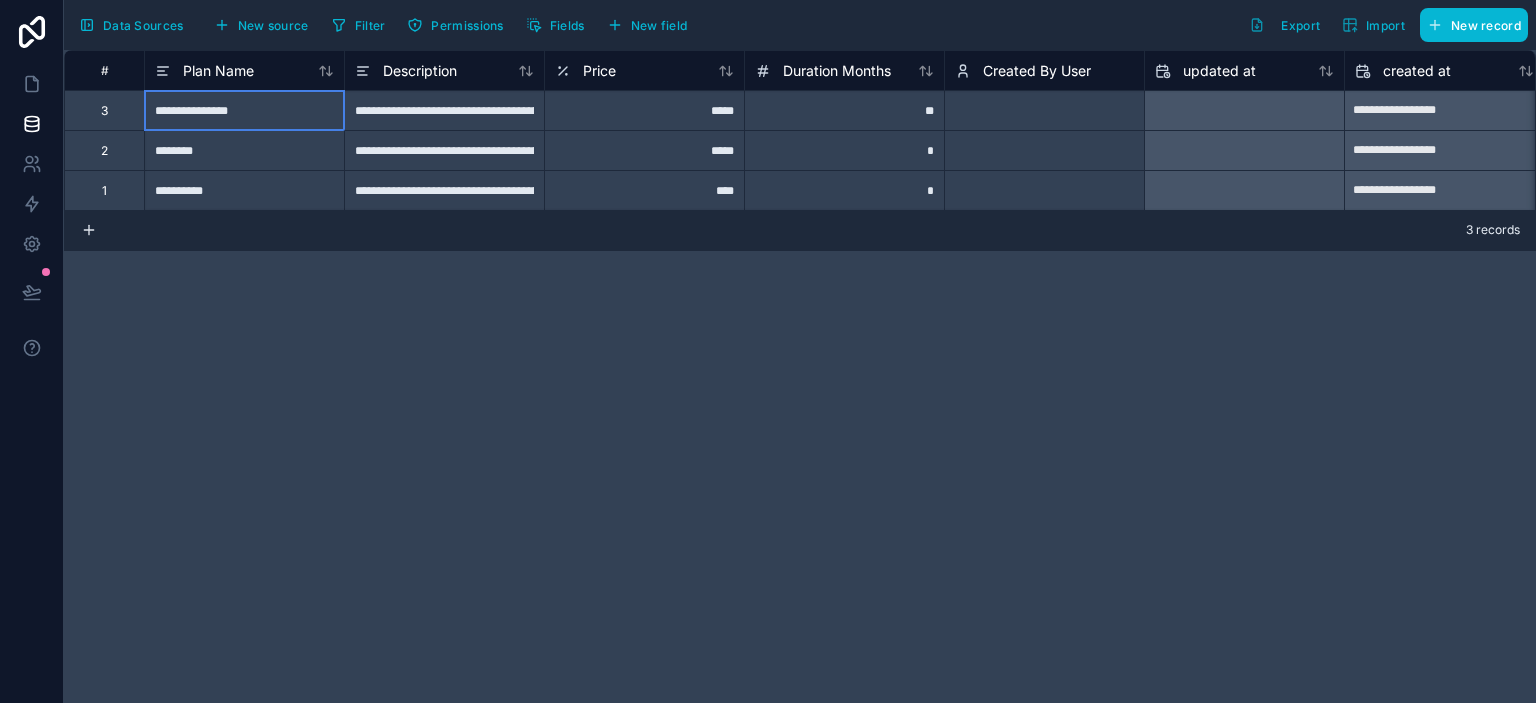 click on "**********" at bounding box center [244, 110] 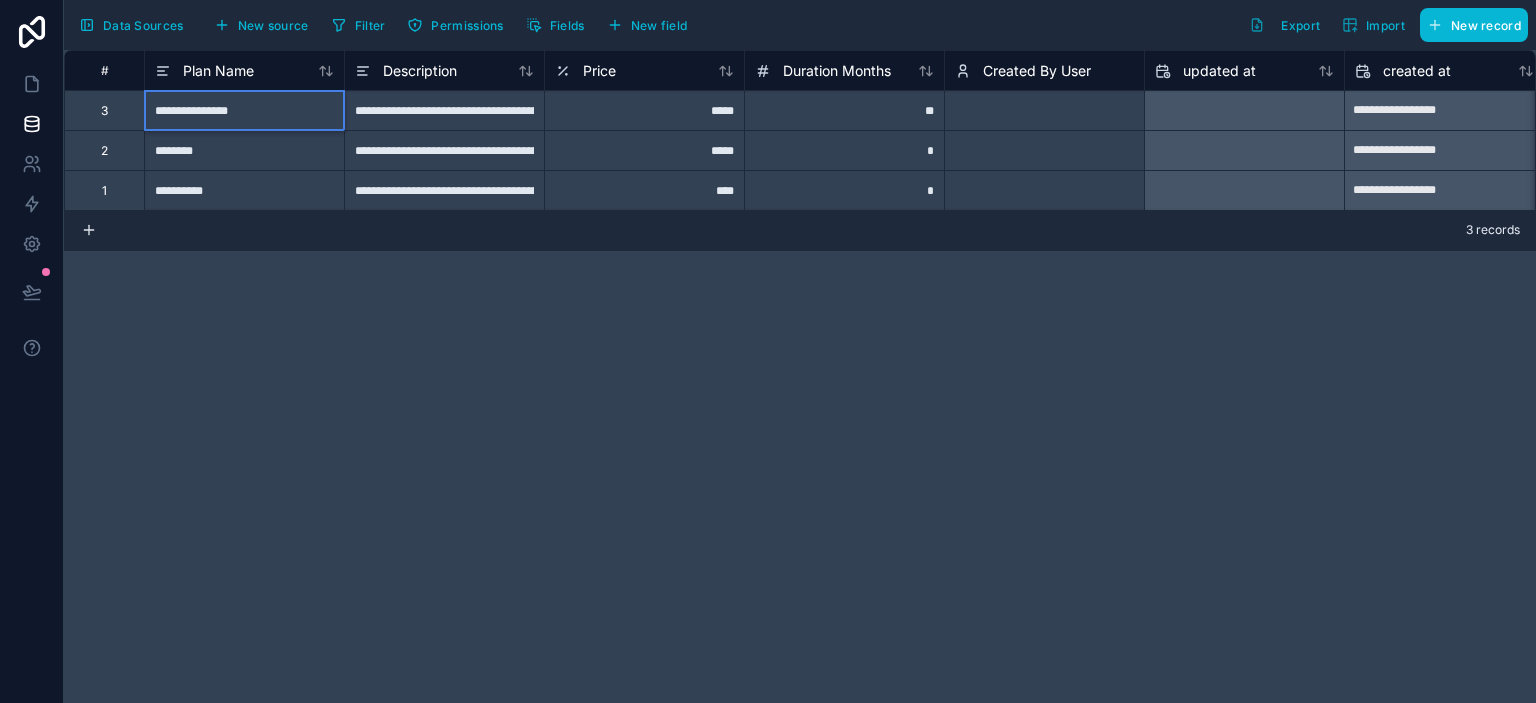 click on "**********" at bounding box center [244, 110] 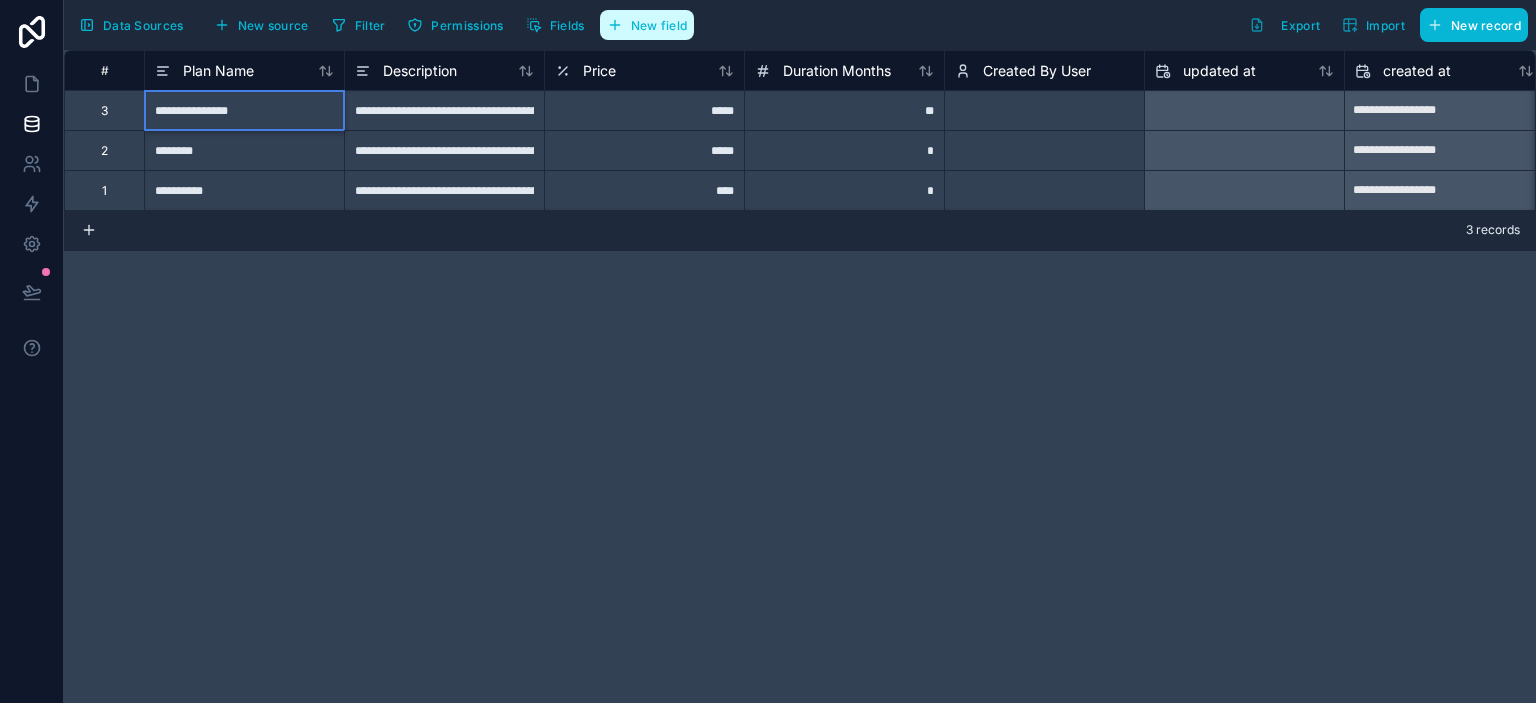 click on "New field" at bounding box center [647, 25] 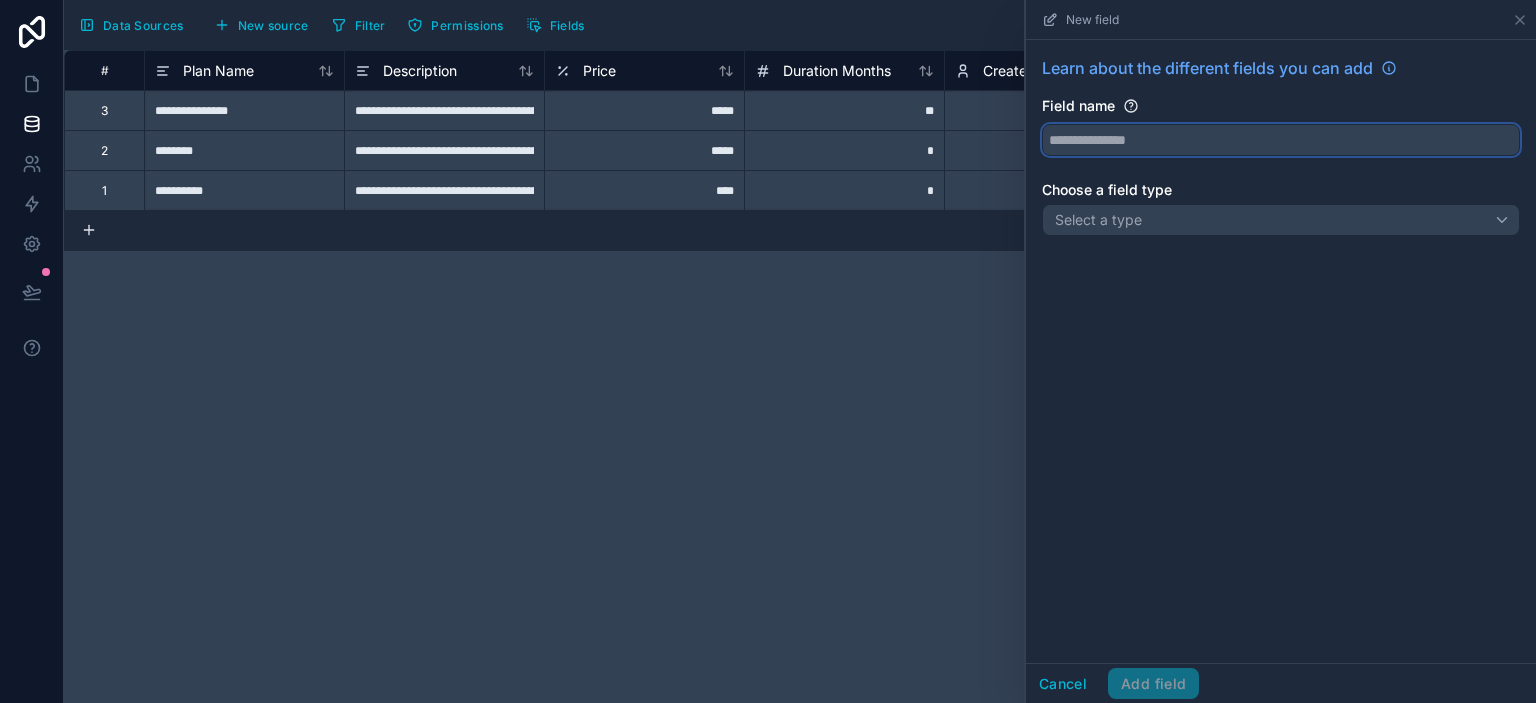 click at bounding box center [1281, 140] 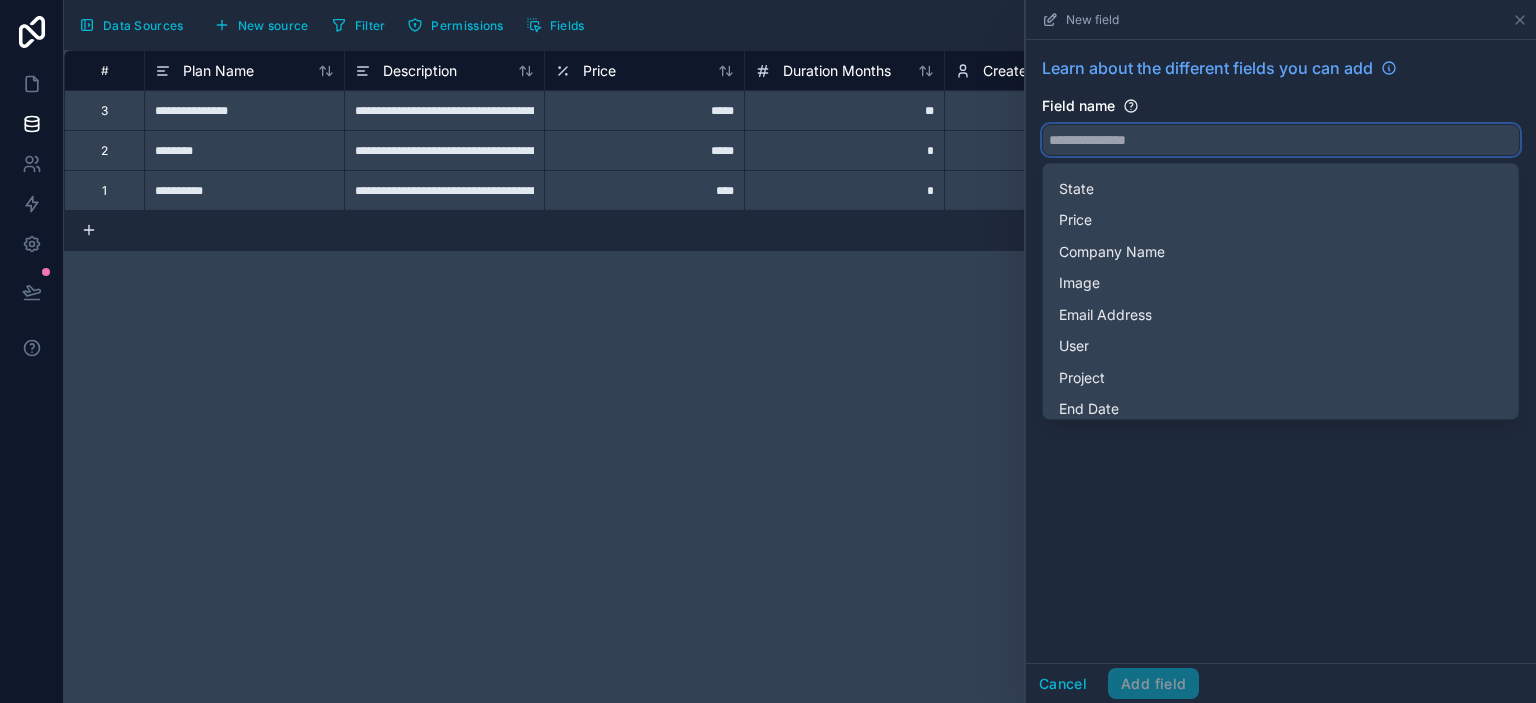 scroll, scrollTop: 1008, scrollLeft: 0, axis: vertical 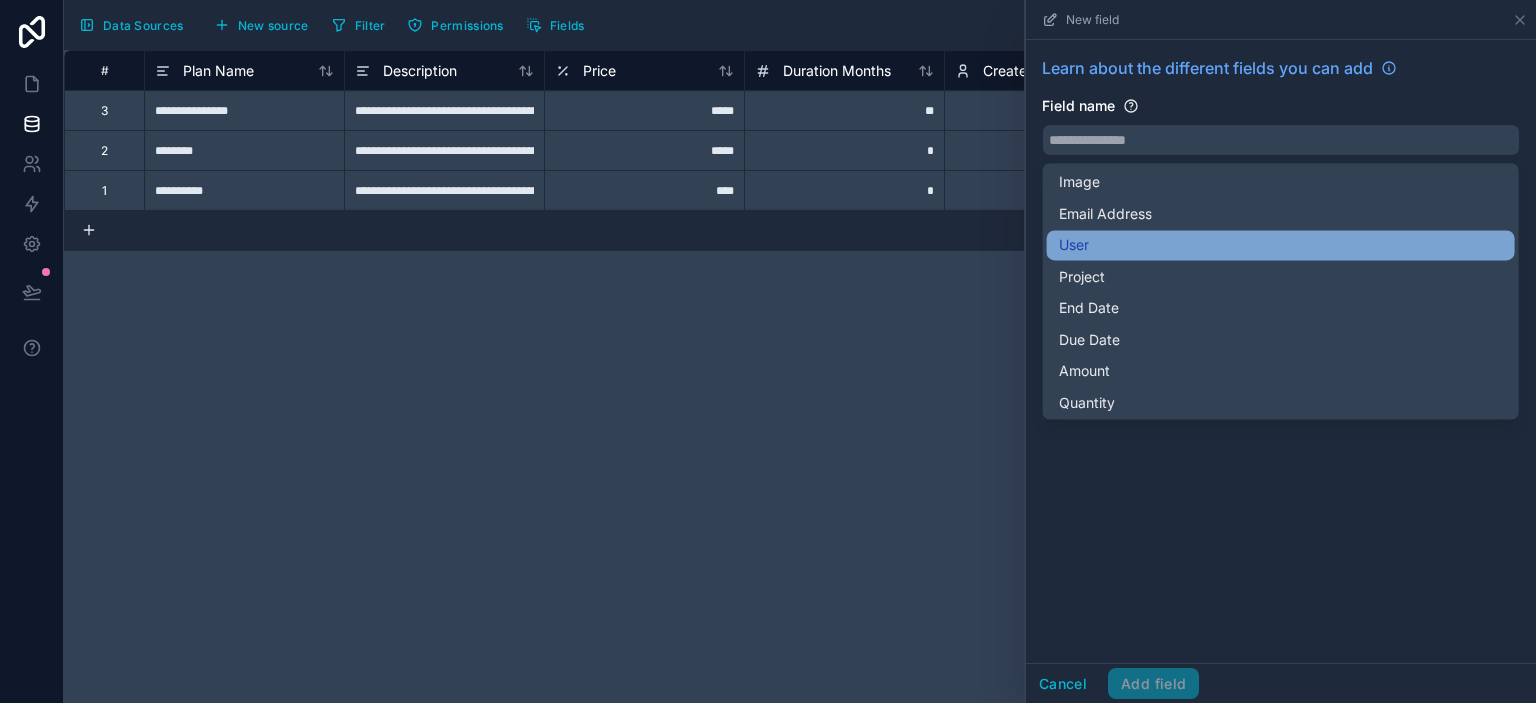 click on "User" at bounding box center (1281, 245) 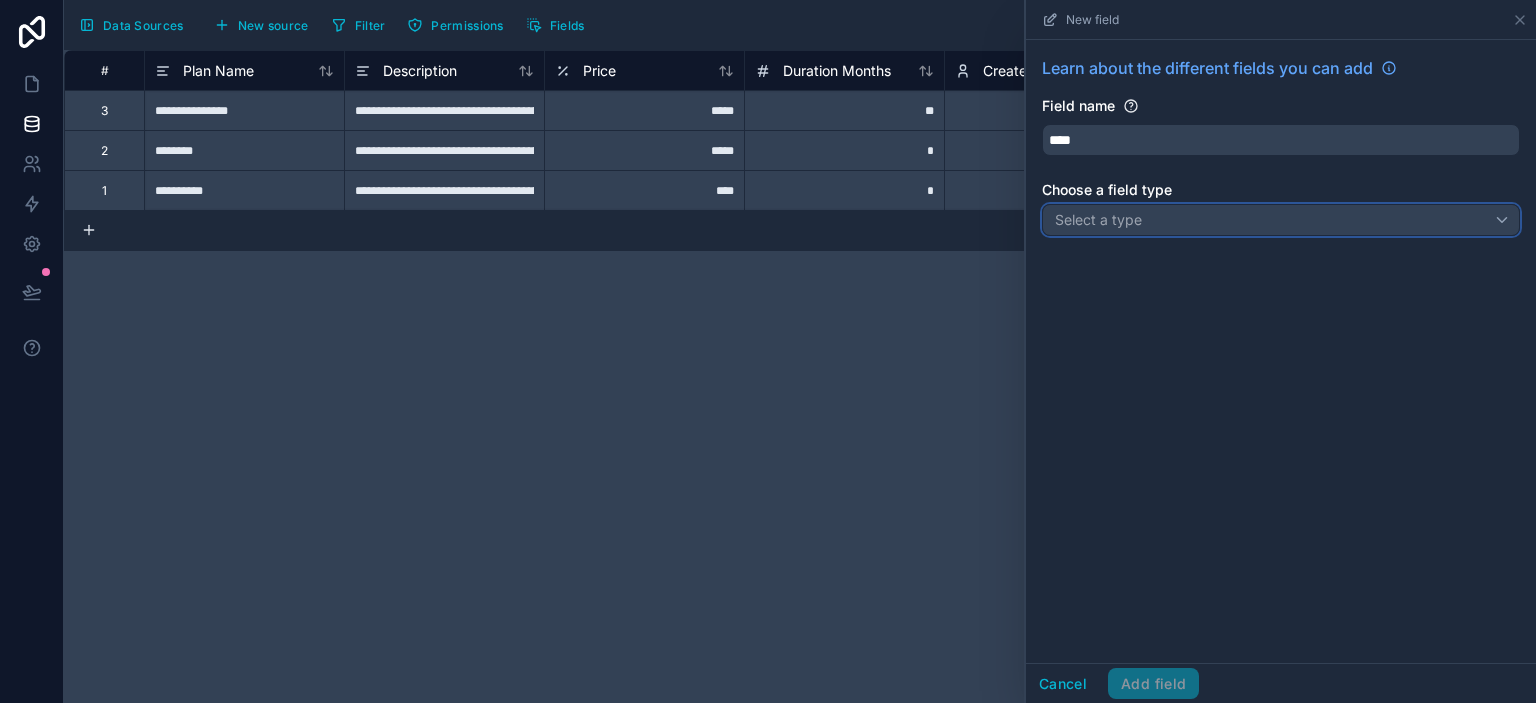 click on "Select a type" at bounding box center [1098, 219] 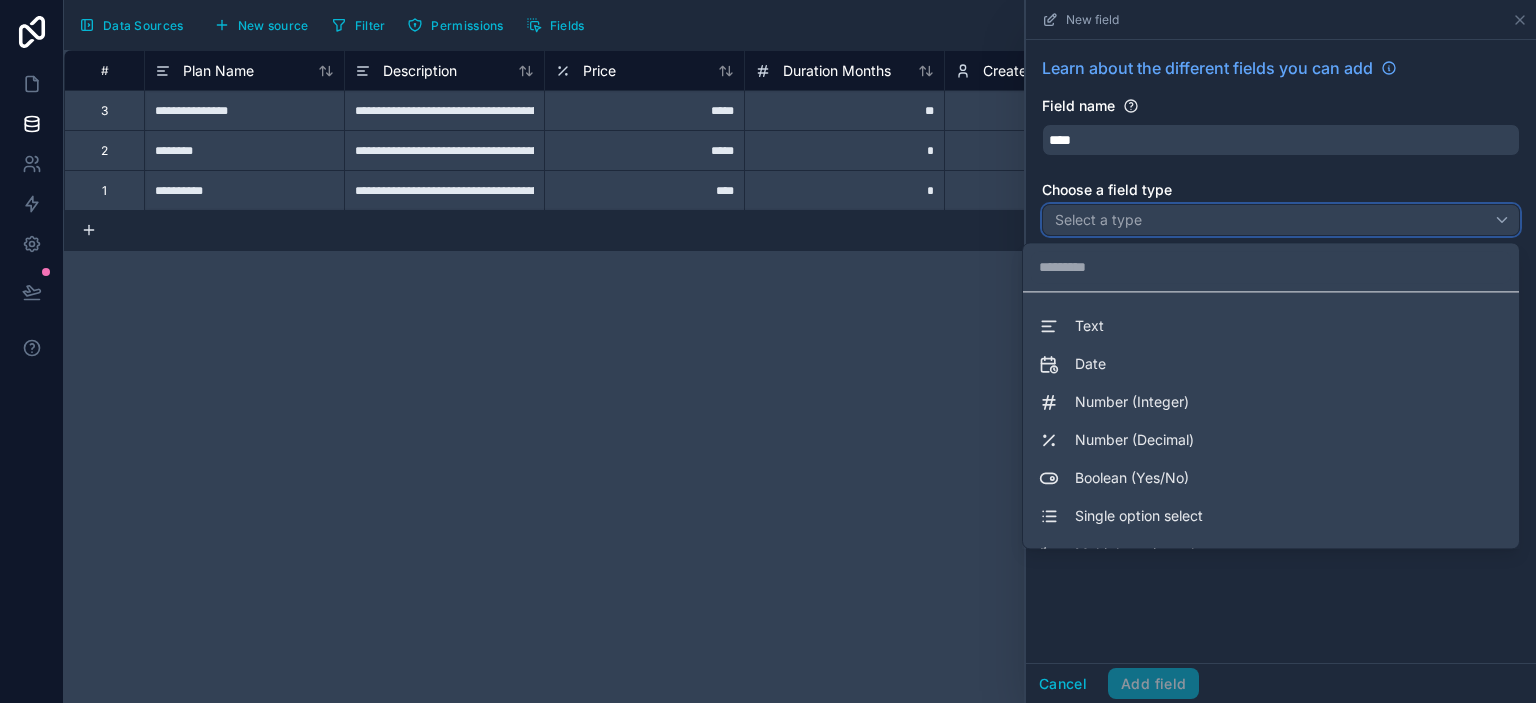 scroll, scrollTop: 101, scrollLeft: 0, axis: vertical 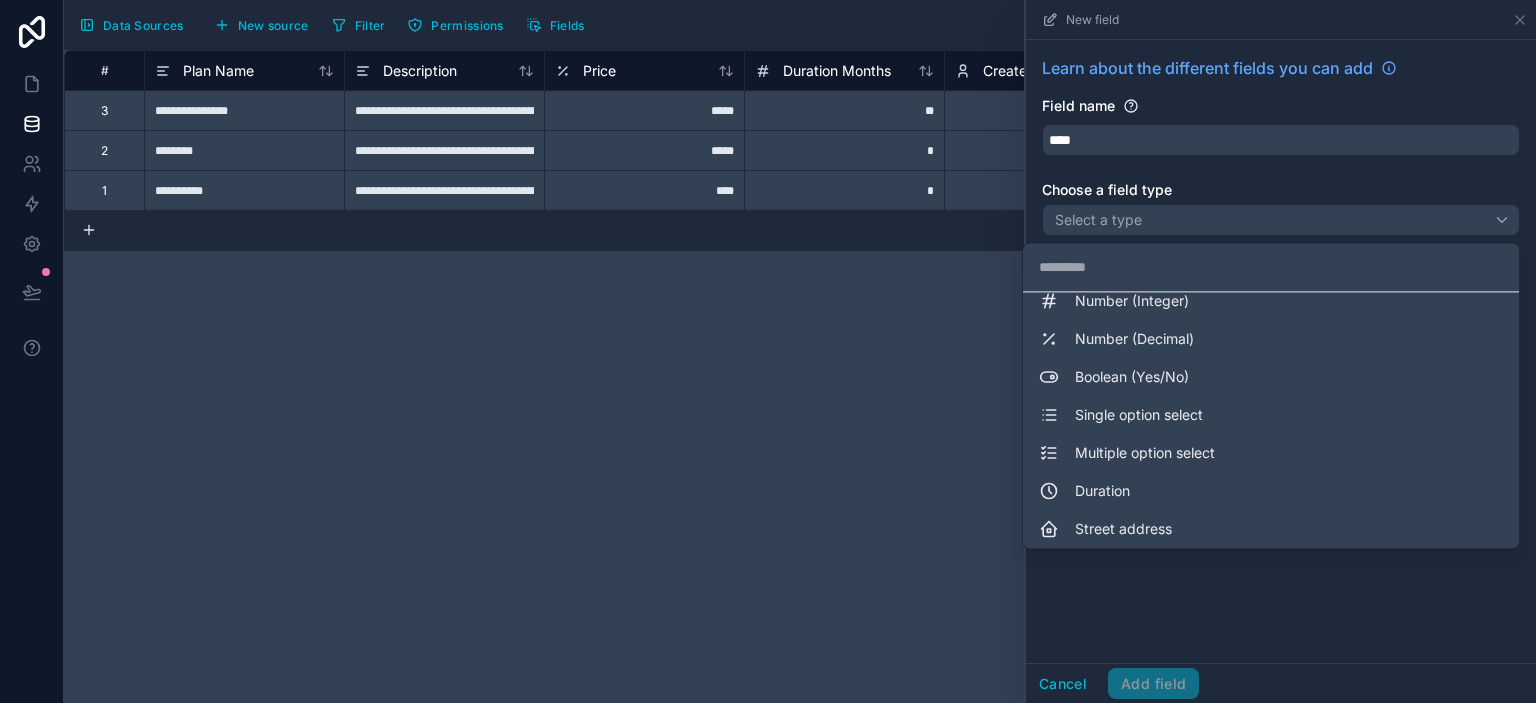 click at bounding box center (1281, 351) 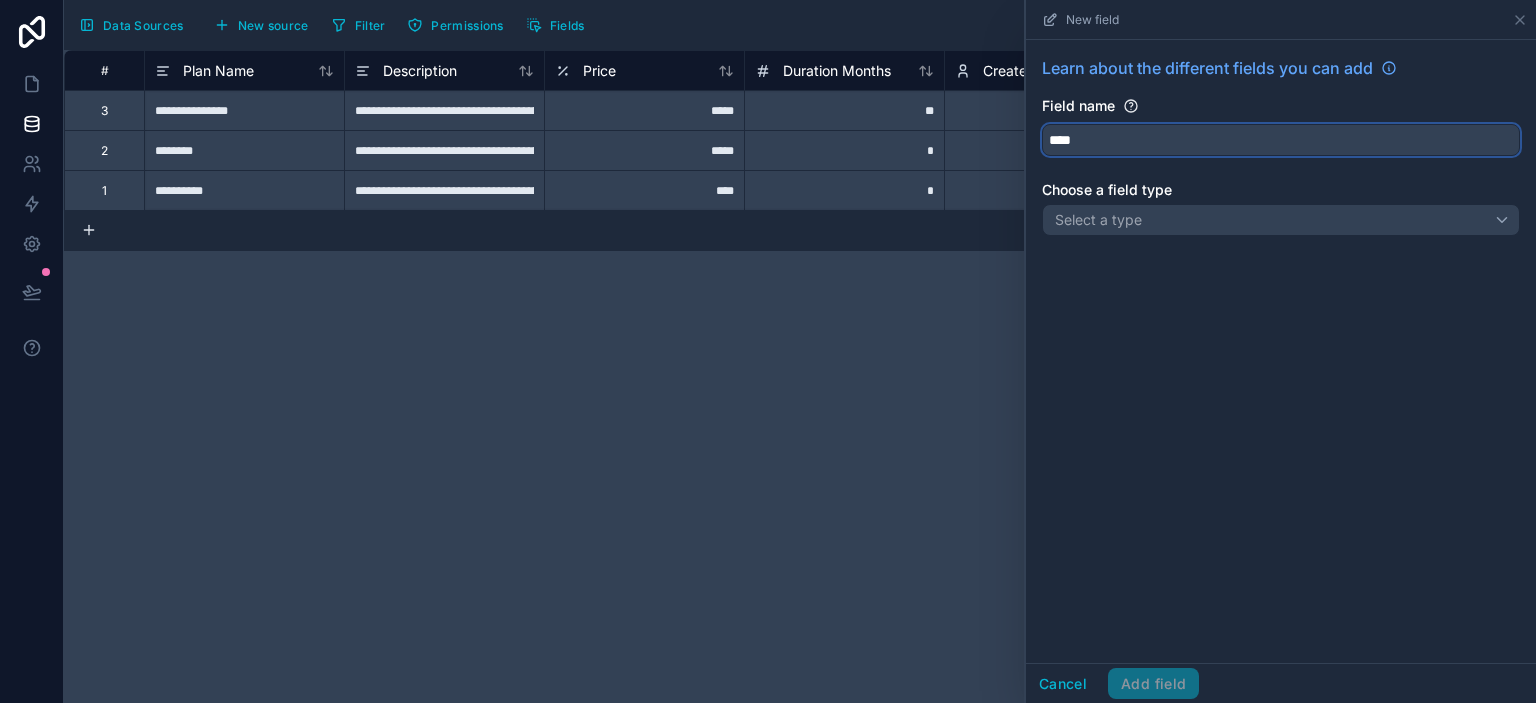 click on "****" at bounding box center [1281, 140] 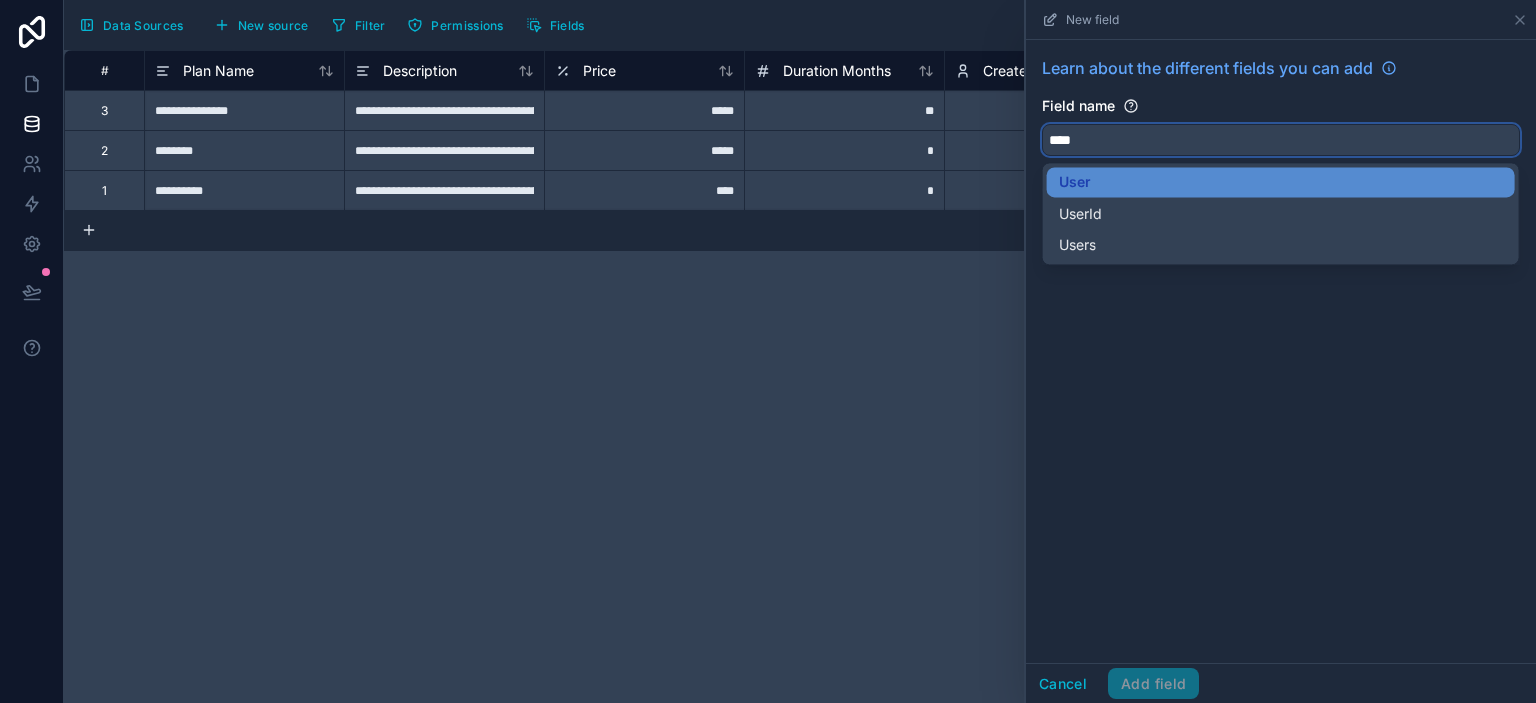 drag, startPoint x: 1114, startPoint y: 140, endPoint x: 1047, endPoint y: 138, distance: 67.02985 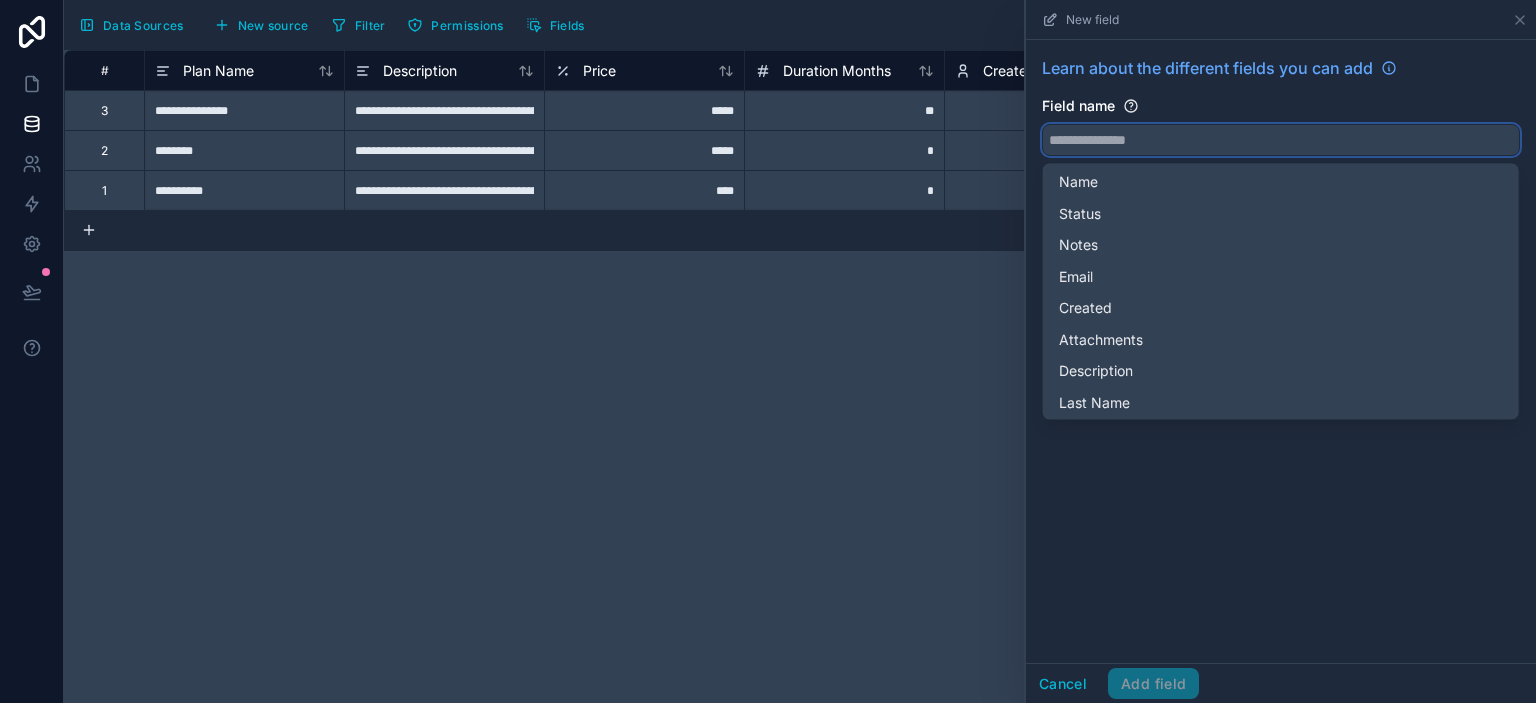 type on "*" 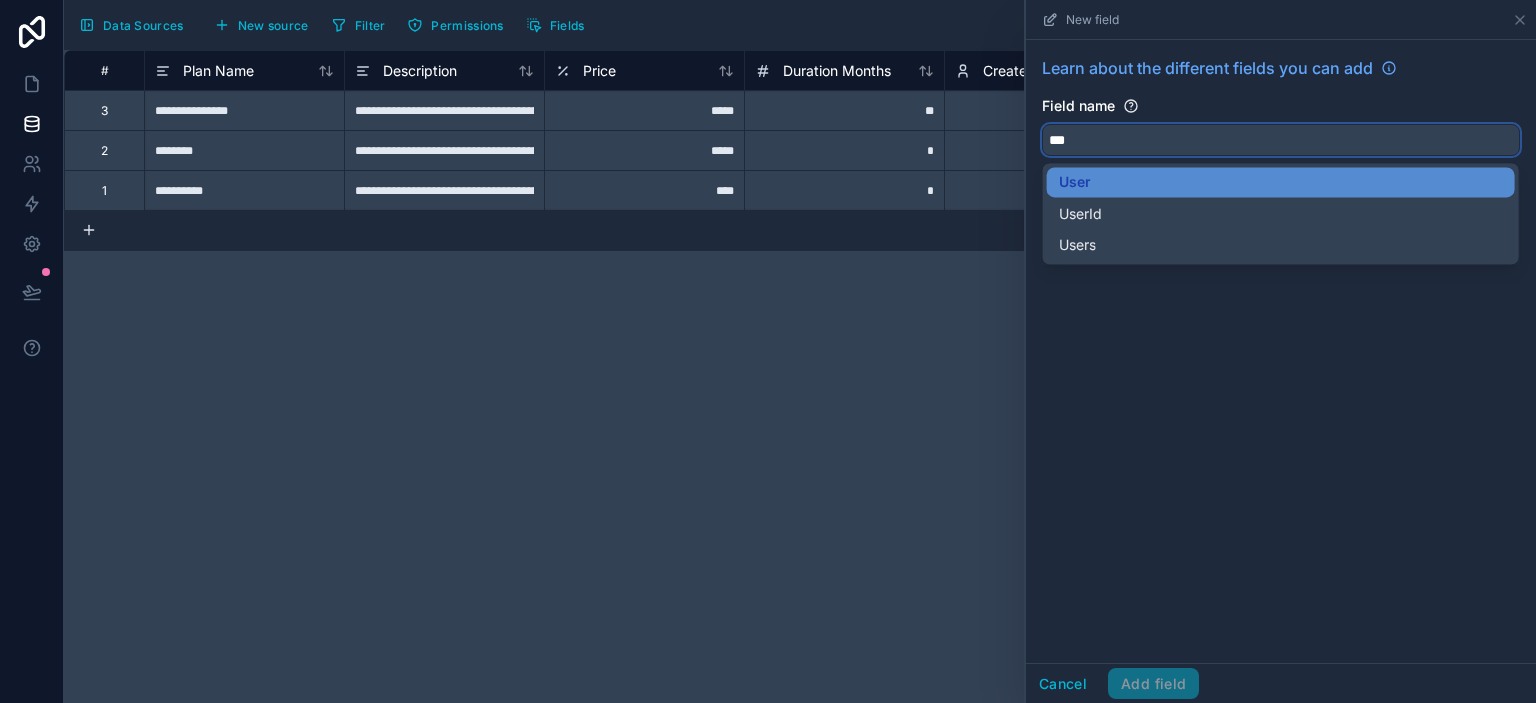 type on "****" 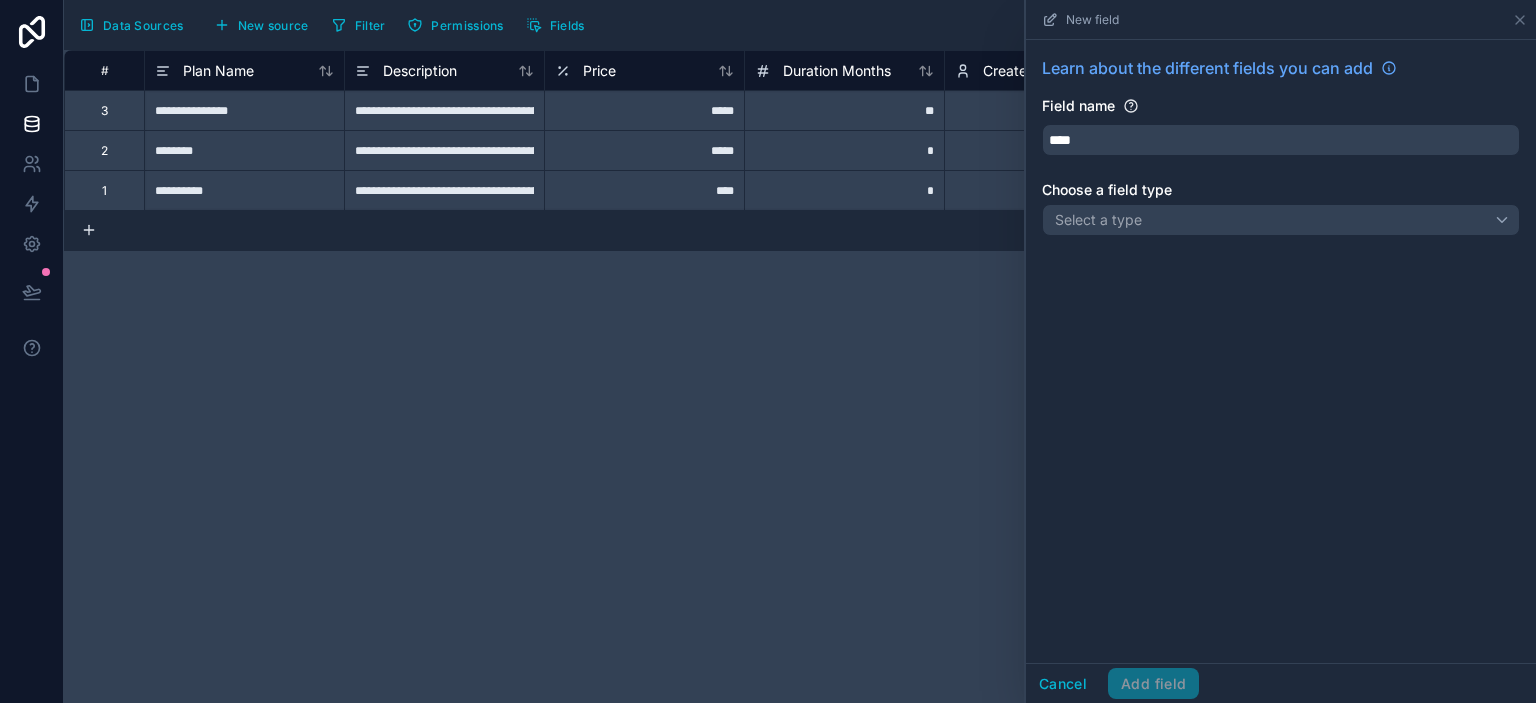 click on "Learn about the different fields you can add Field name **** Choose a field type Select a type" at bounding box center [1281, 351] 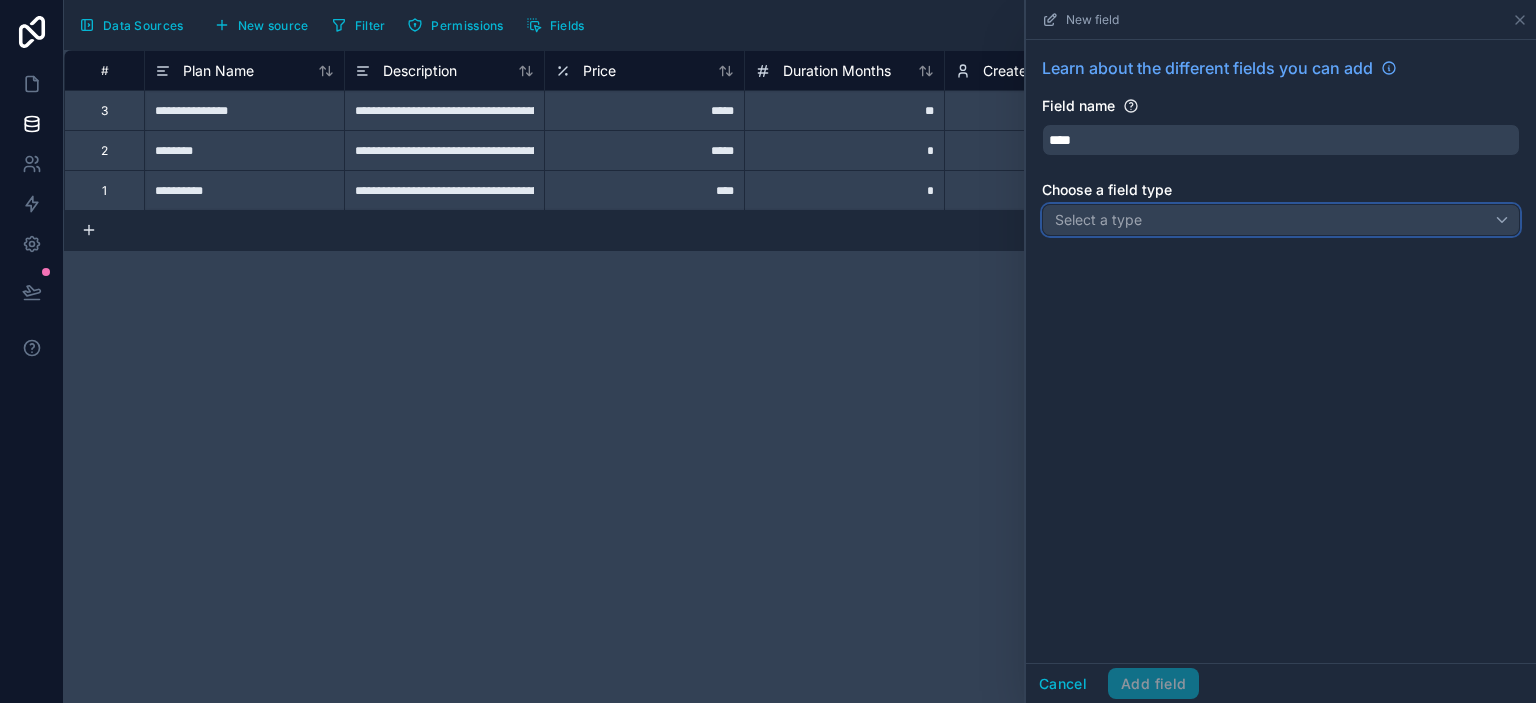 click on "Select a type" at bounding box center (1098, 219) 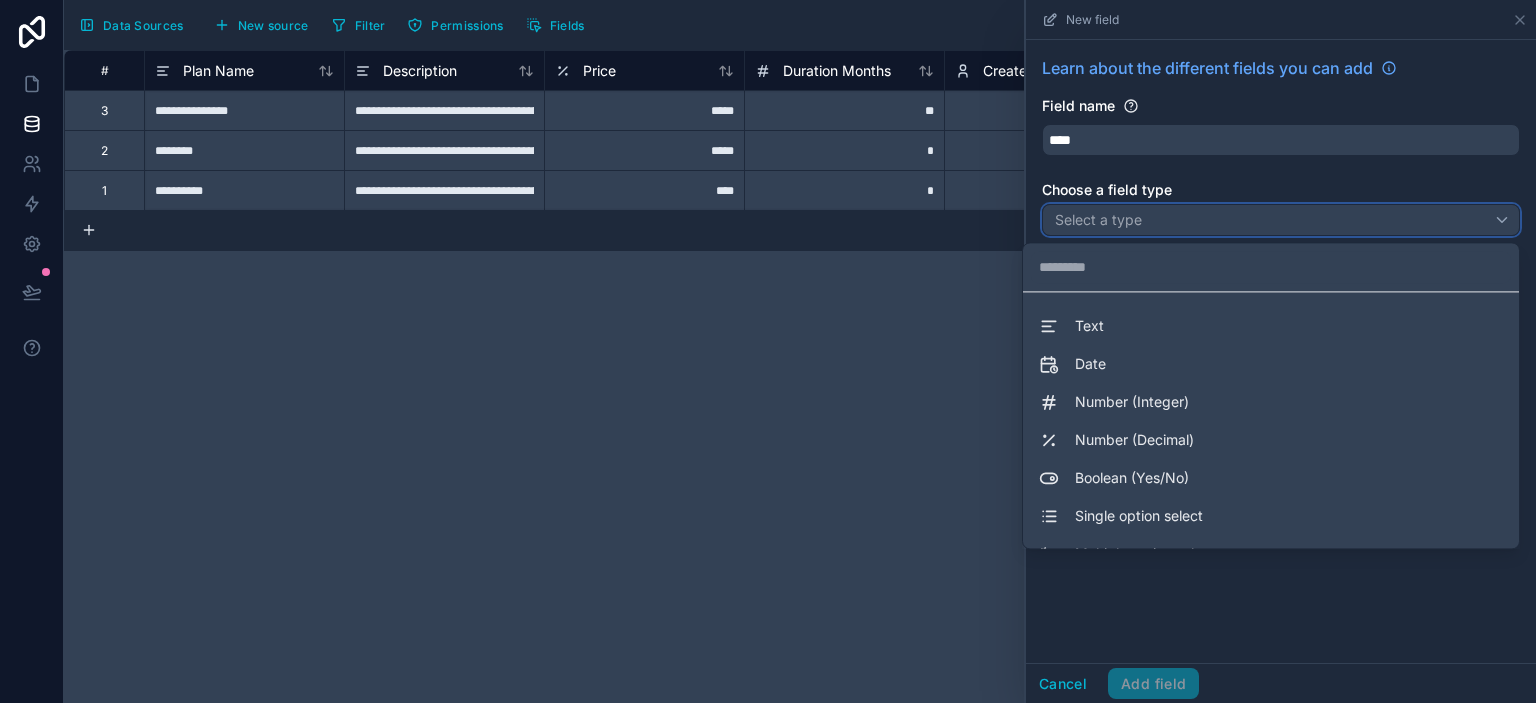 scroll, scrollTop: 548, scrollLeft: 0, axis: vertical 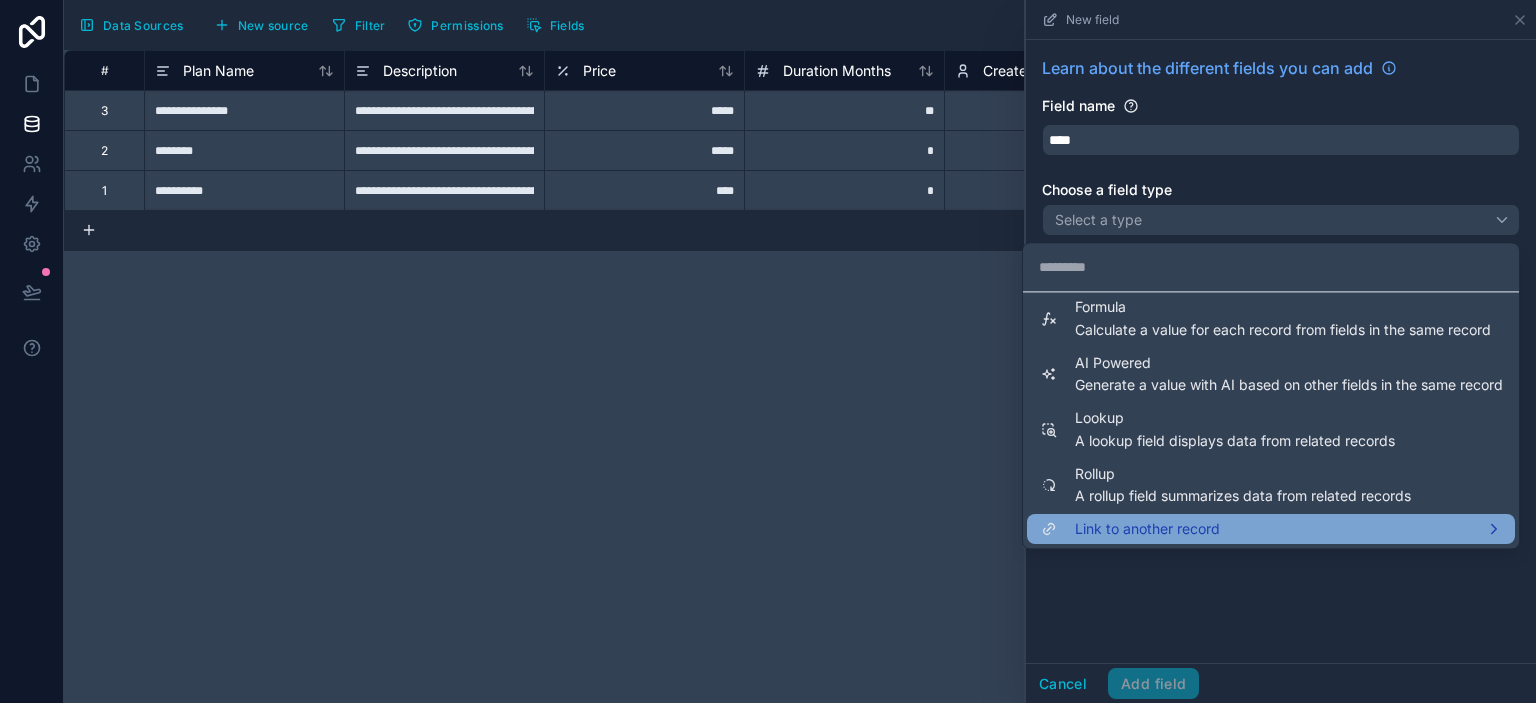 click on "Link to another record" at bounding box center [1147, 530] 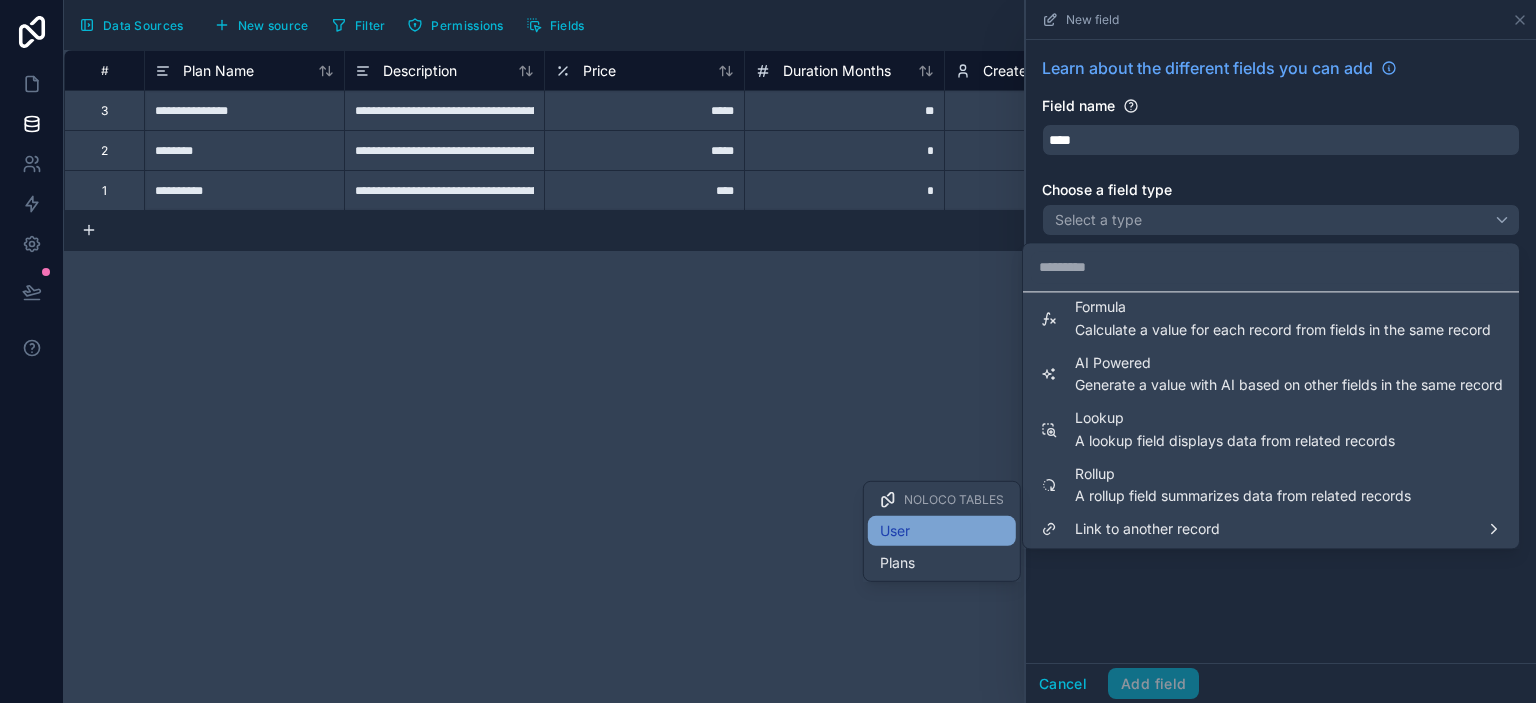 click on "User" at bounding box center (942, 531) 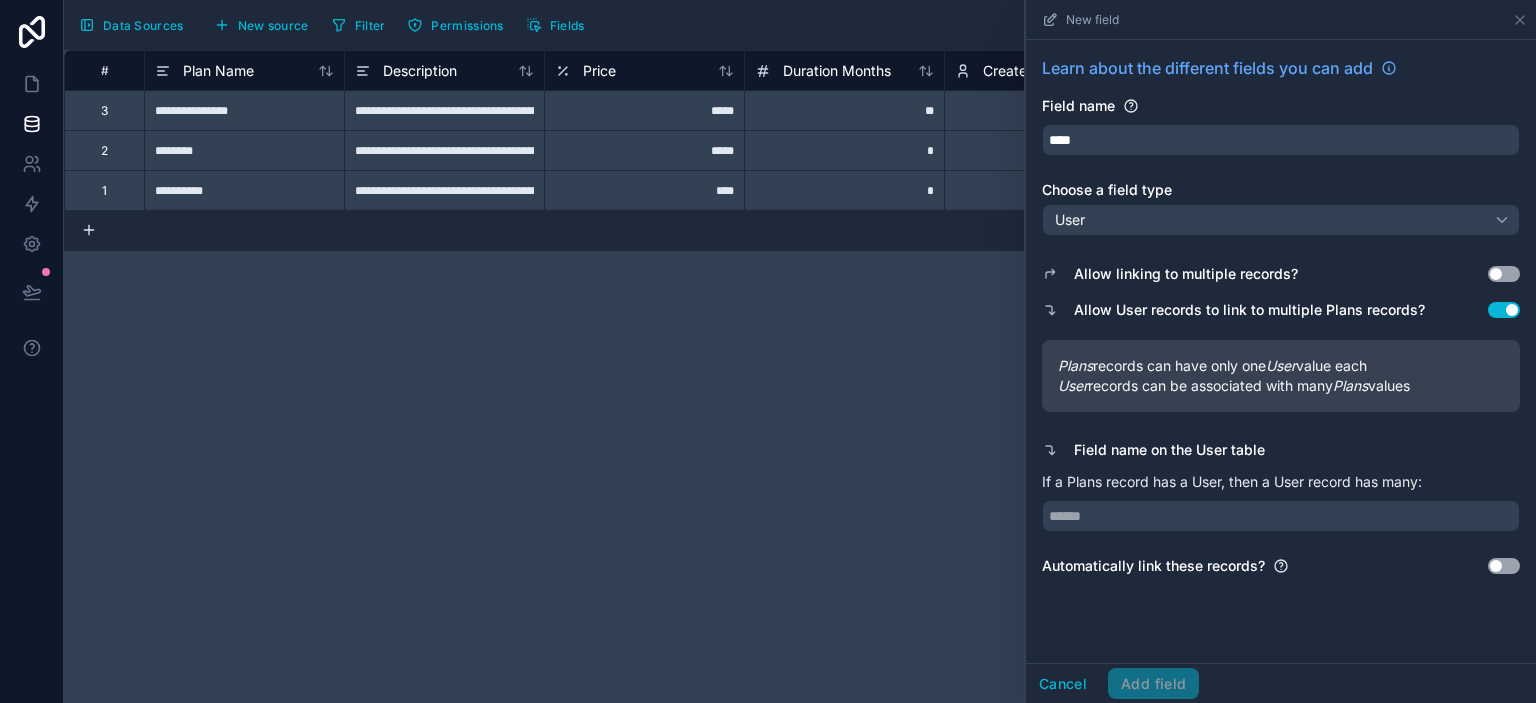 click on "Use setting" at bounding box center (1504, 566) 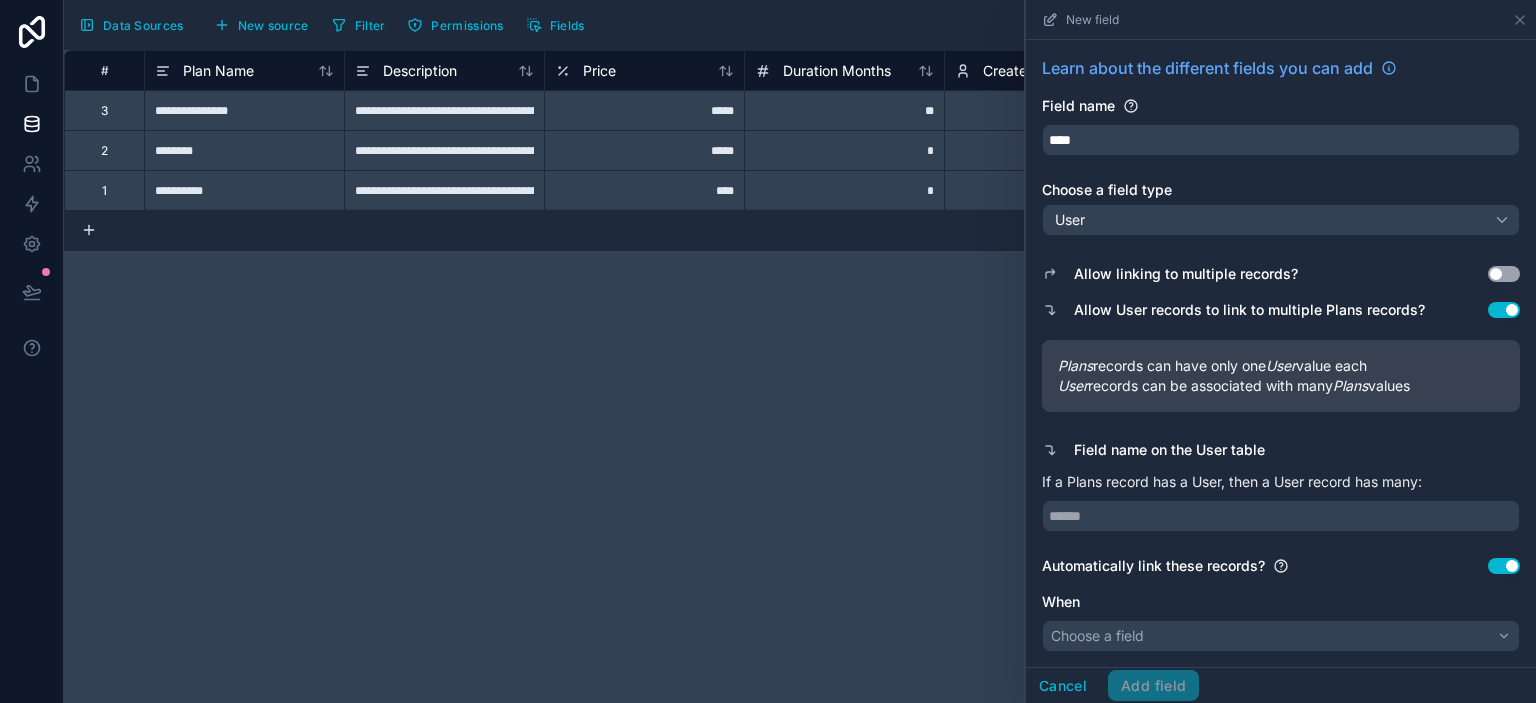 scroll, scrollTop: 77, scrollLeft: 0, axis: vertical 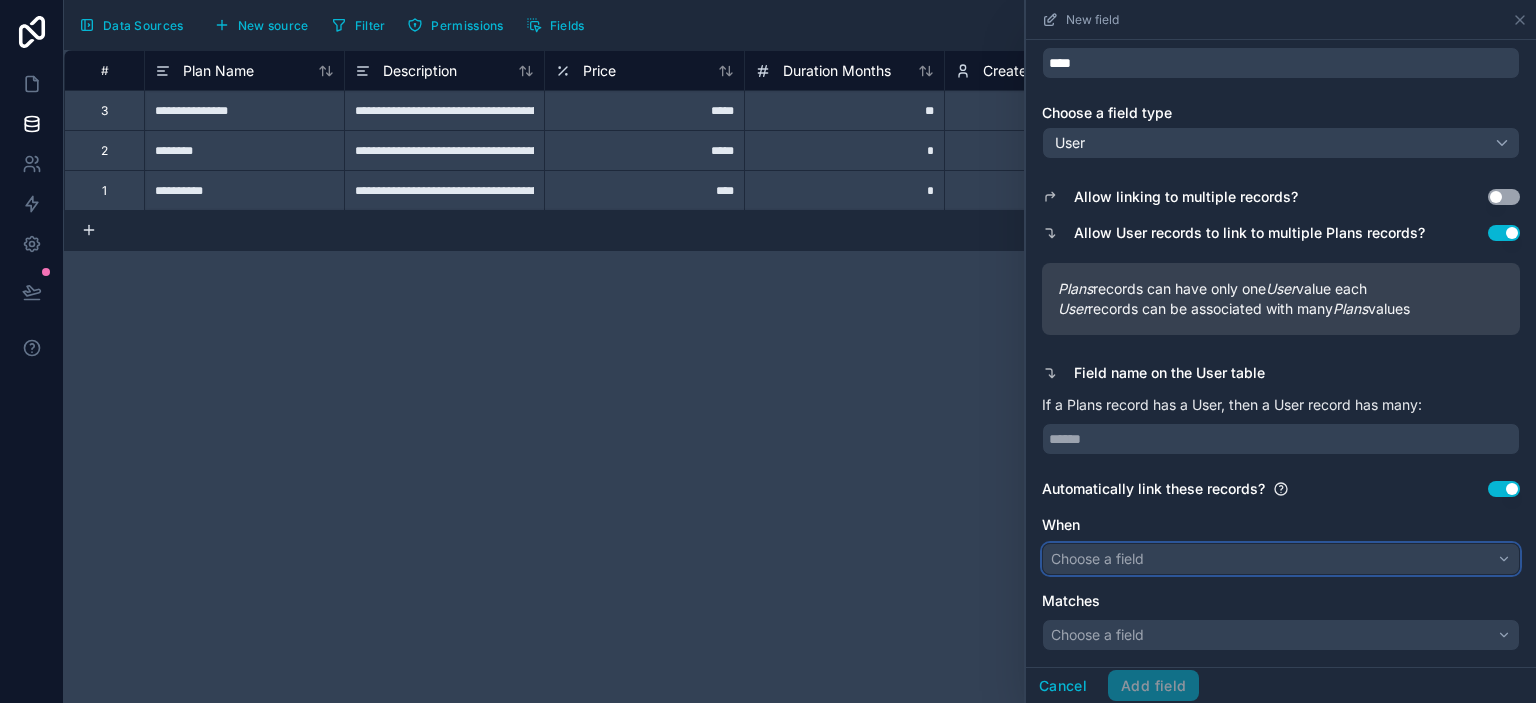 click on "Choose a field" at bounding box center [1281, 559] 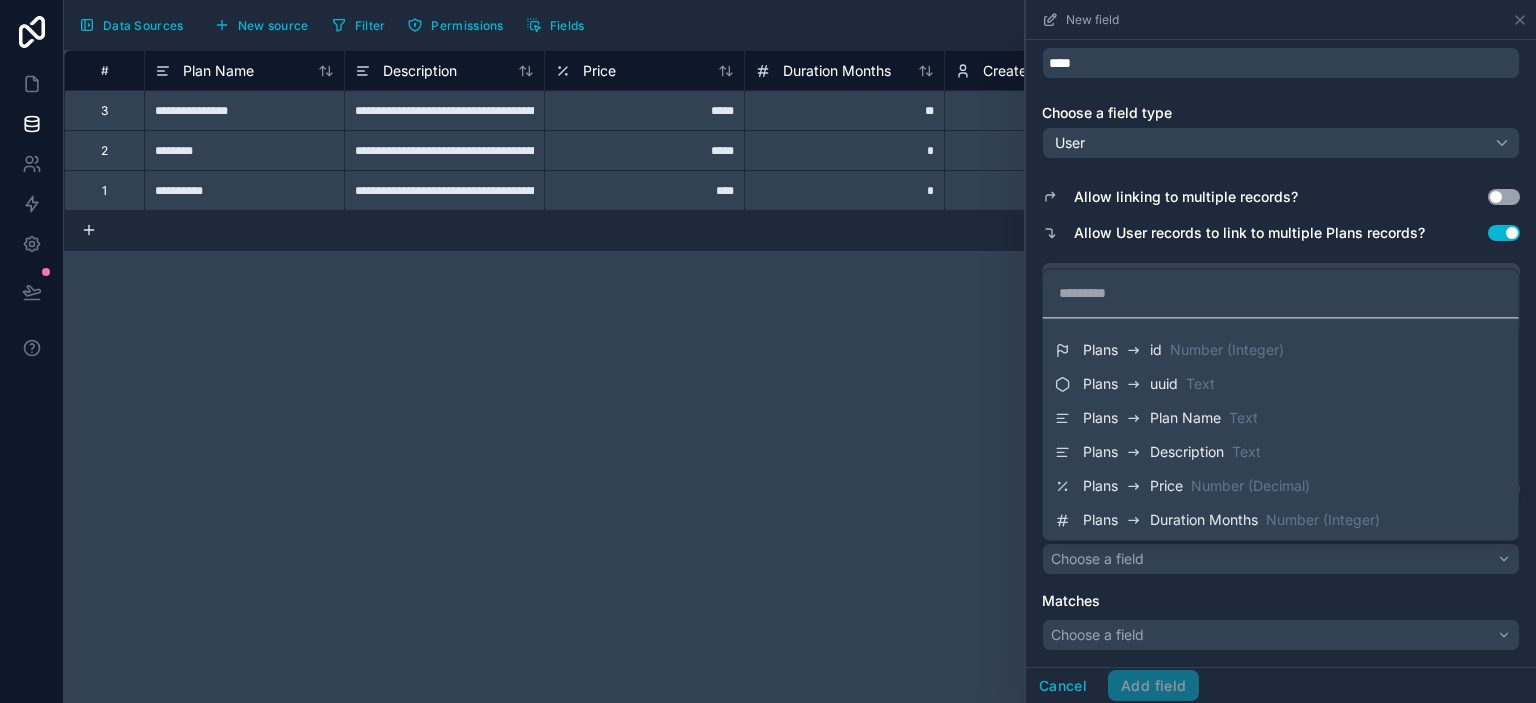 click at bounding box center [1281, 351] 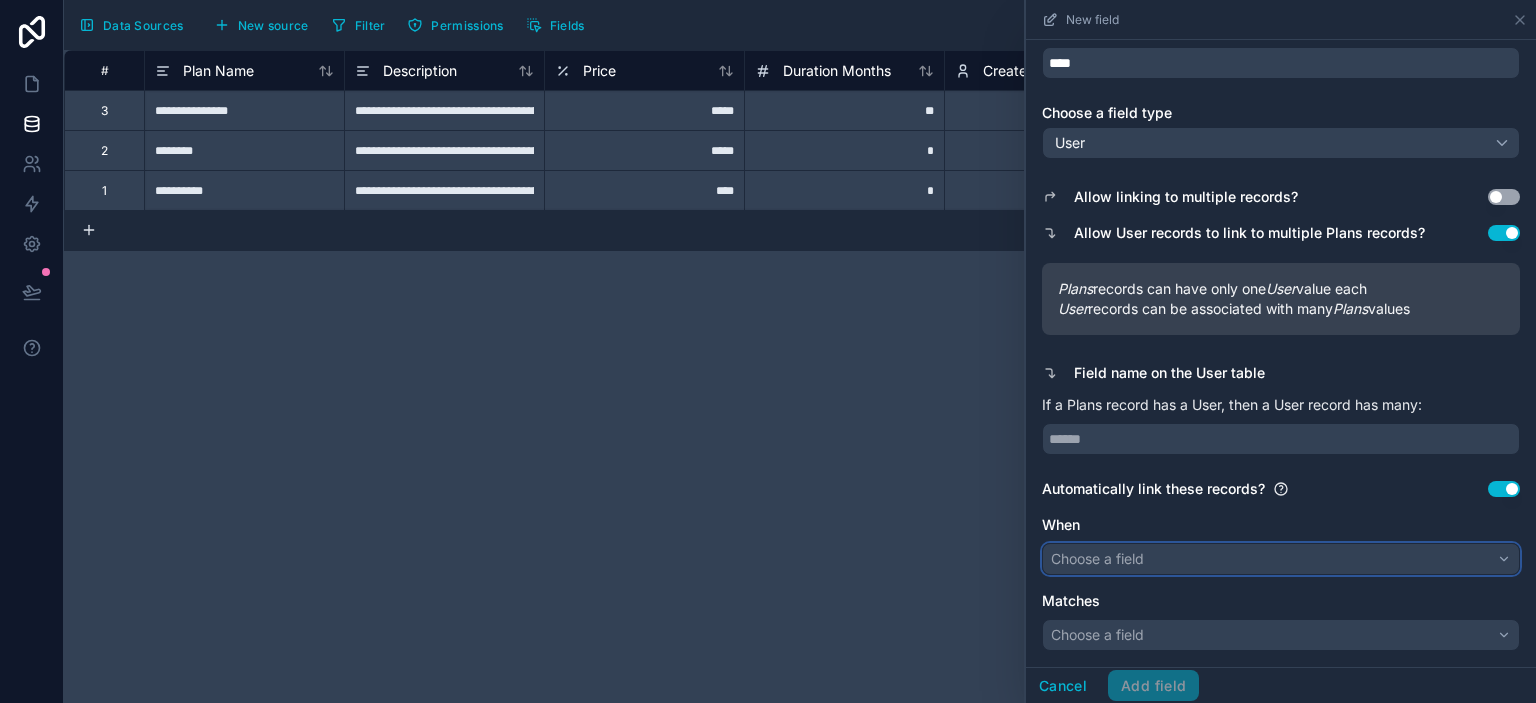 click on "Choose a field" at bounding box center [1281, 559] 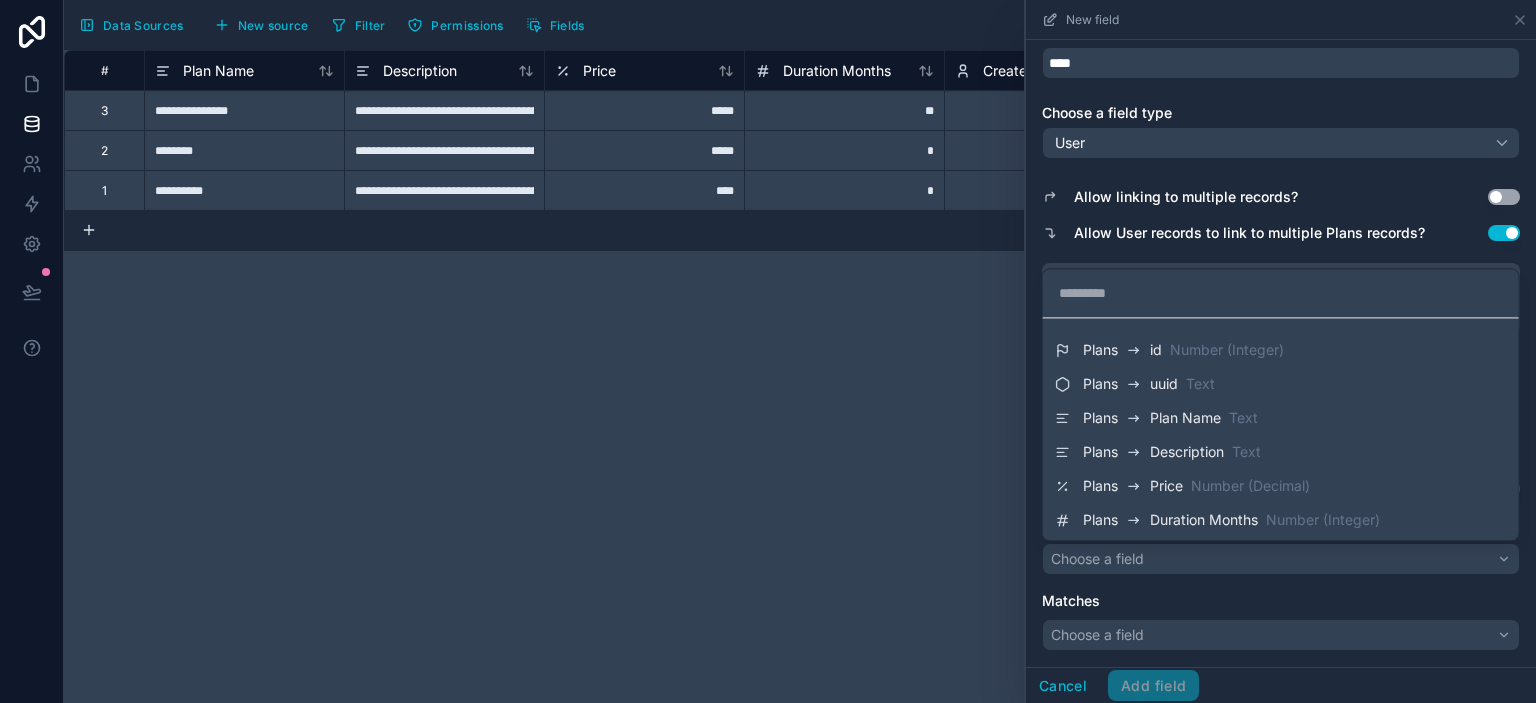 click at bounding box center (1281, 351) 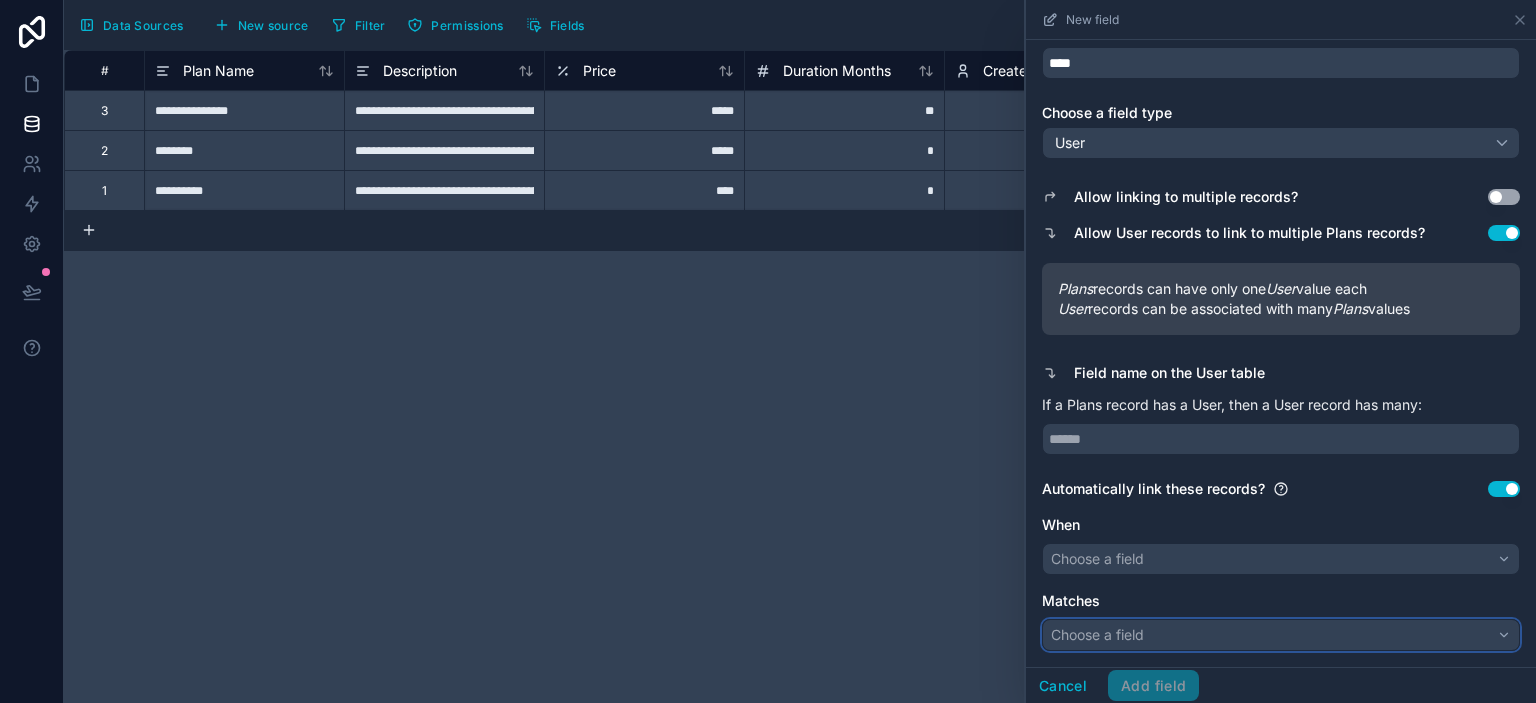 click on "Choose a field" at bounding box center (1281, 635) 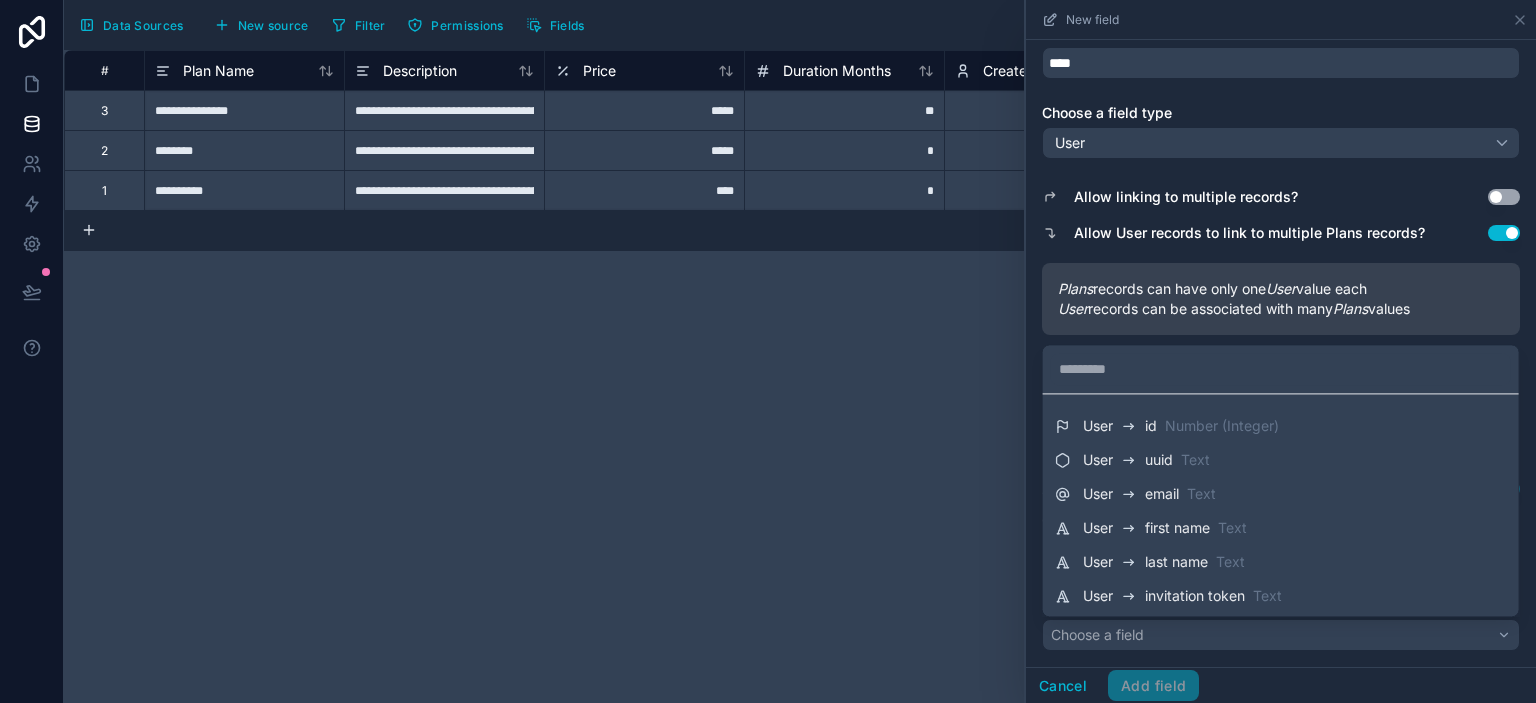 click at bounding box center (1281, 351) 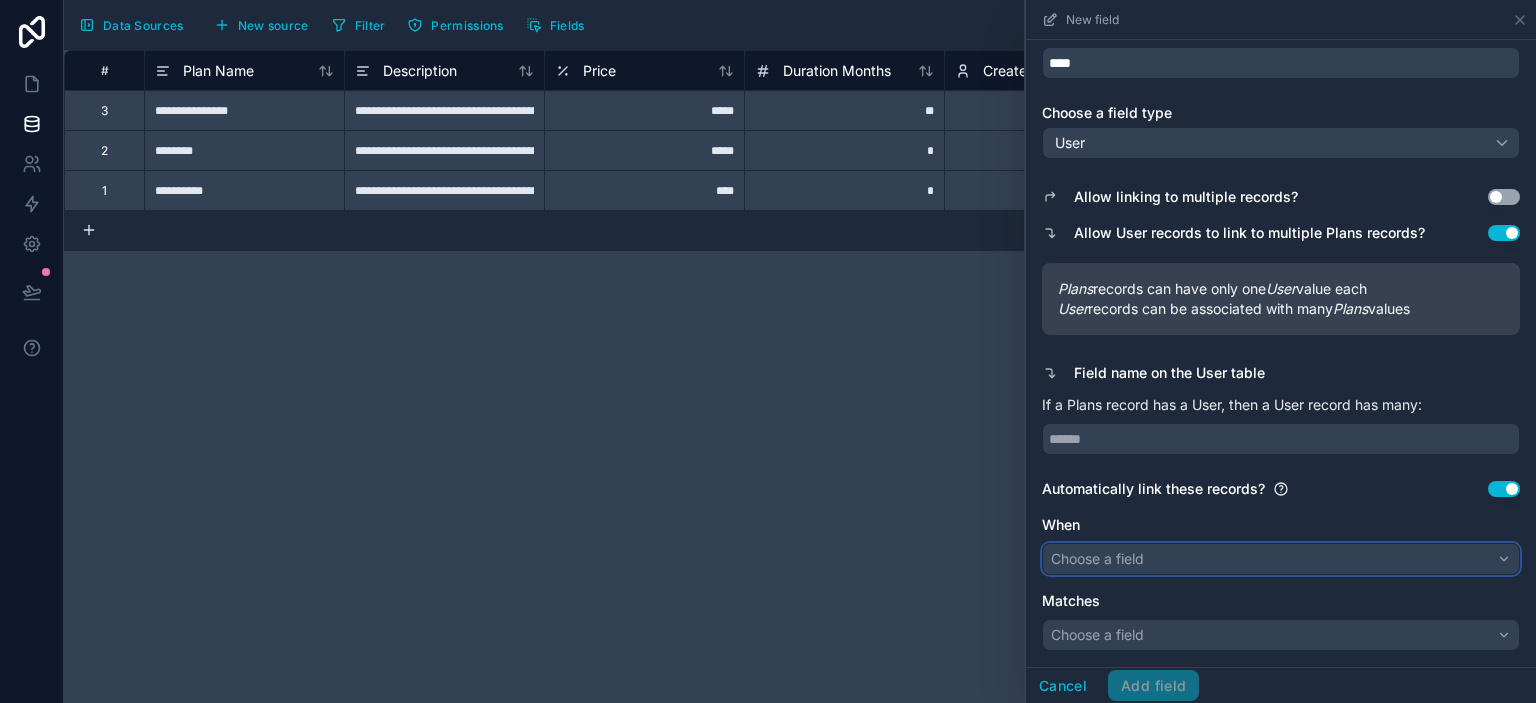click on "Choose a field" at bounding box center (1281, 559) 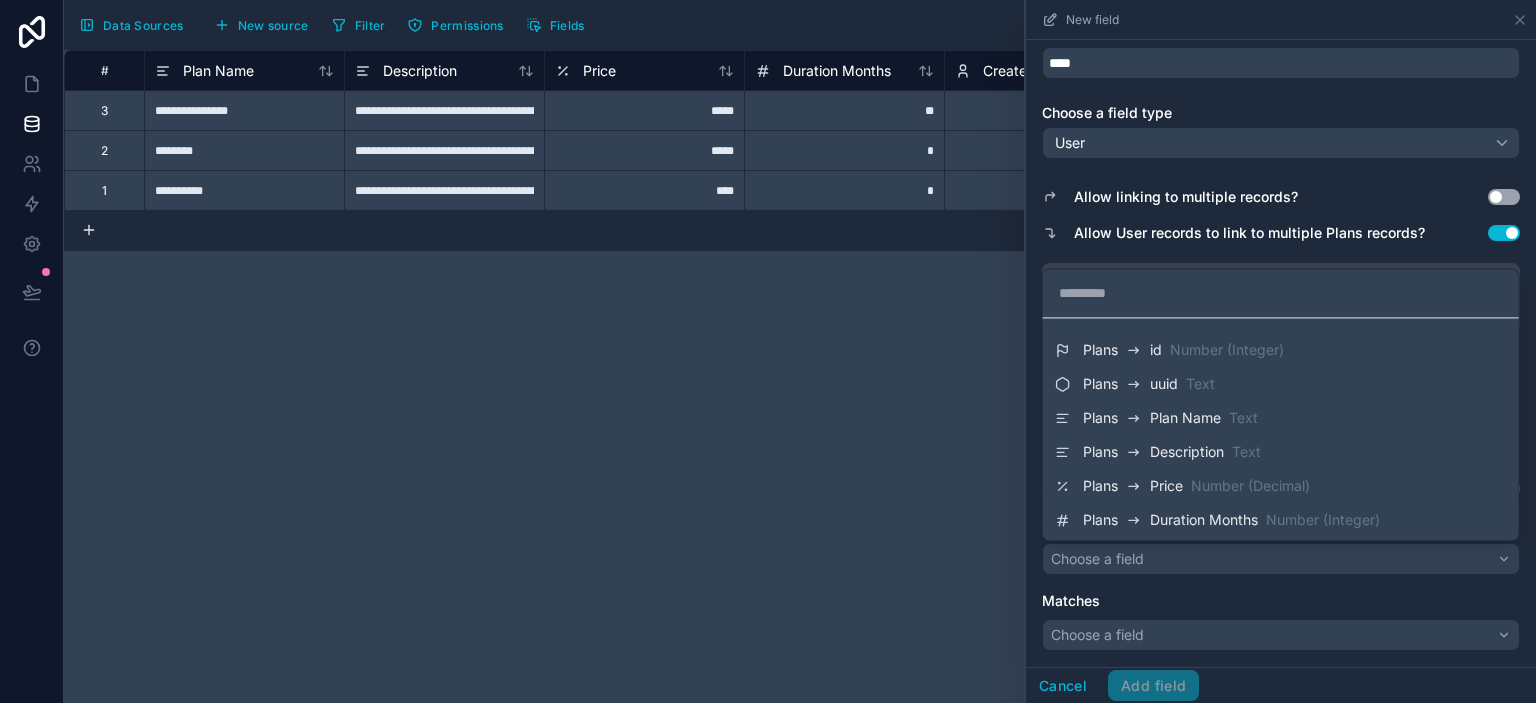 click at bounding box center [1281, 351] 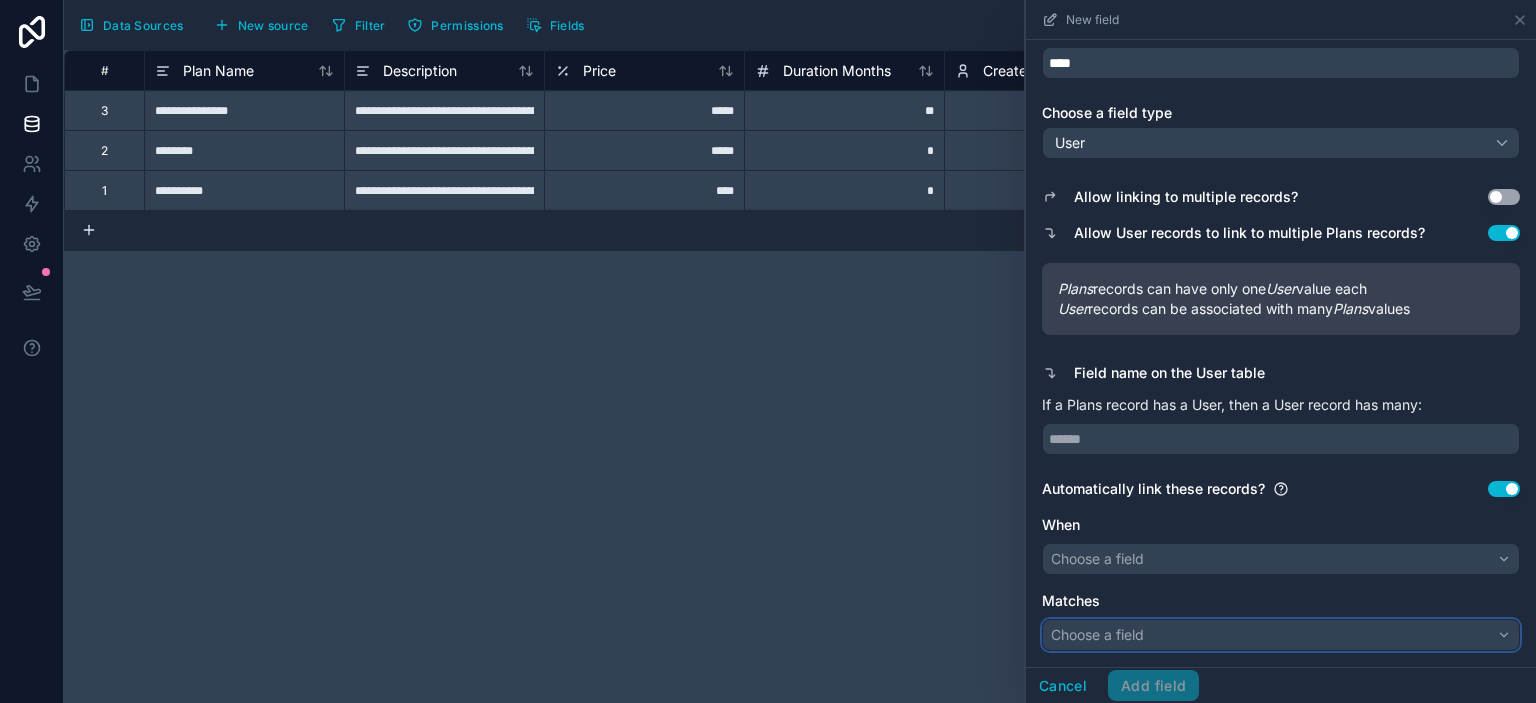 click on "Choose a field" at bounding box center (1281, 635) 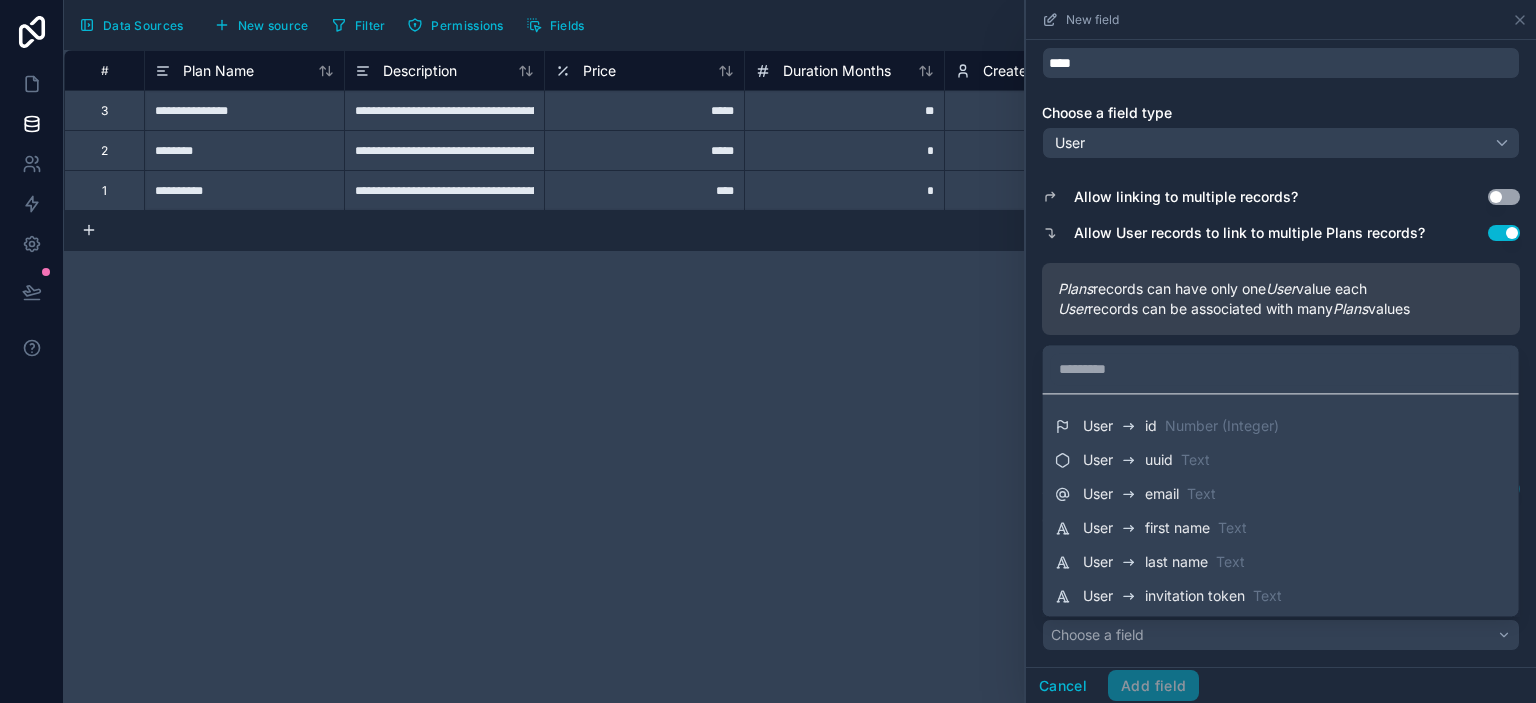 click at bounding box center [1281, 351] 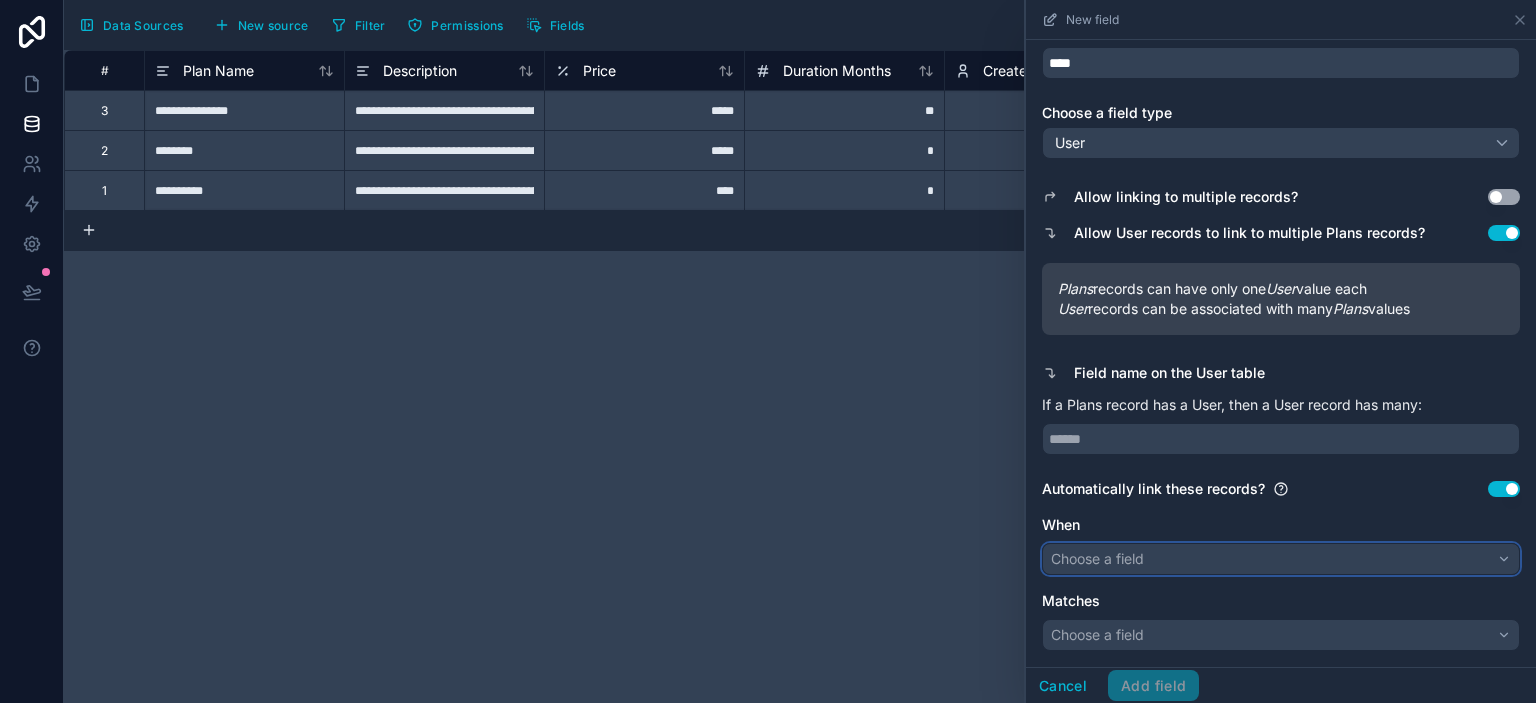 click on "Choose a field" at bounding box center [1281, 559] 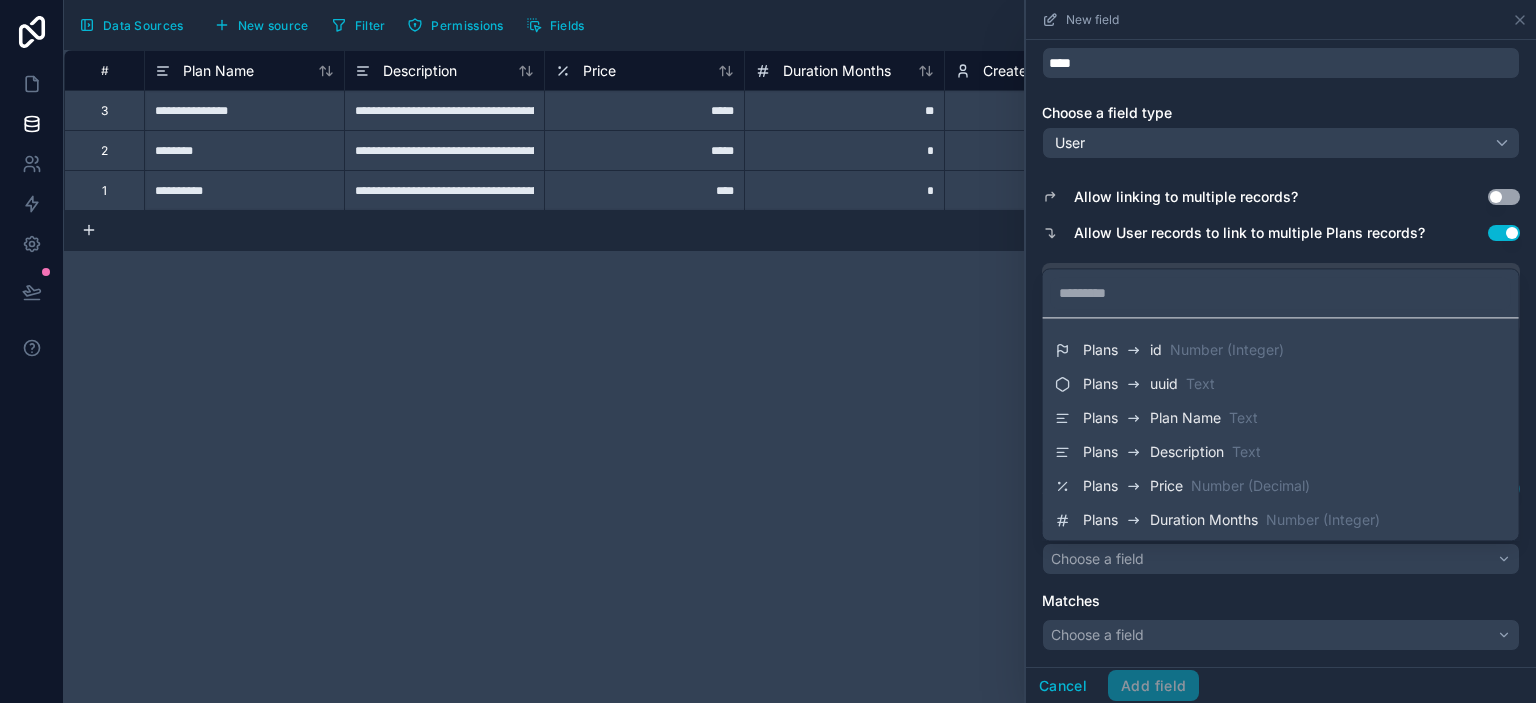 click at bounding box center (1281, 351) 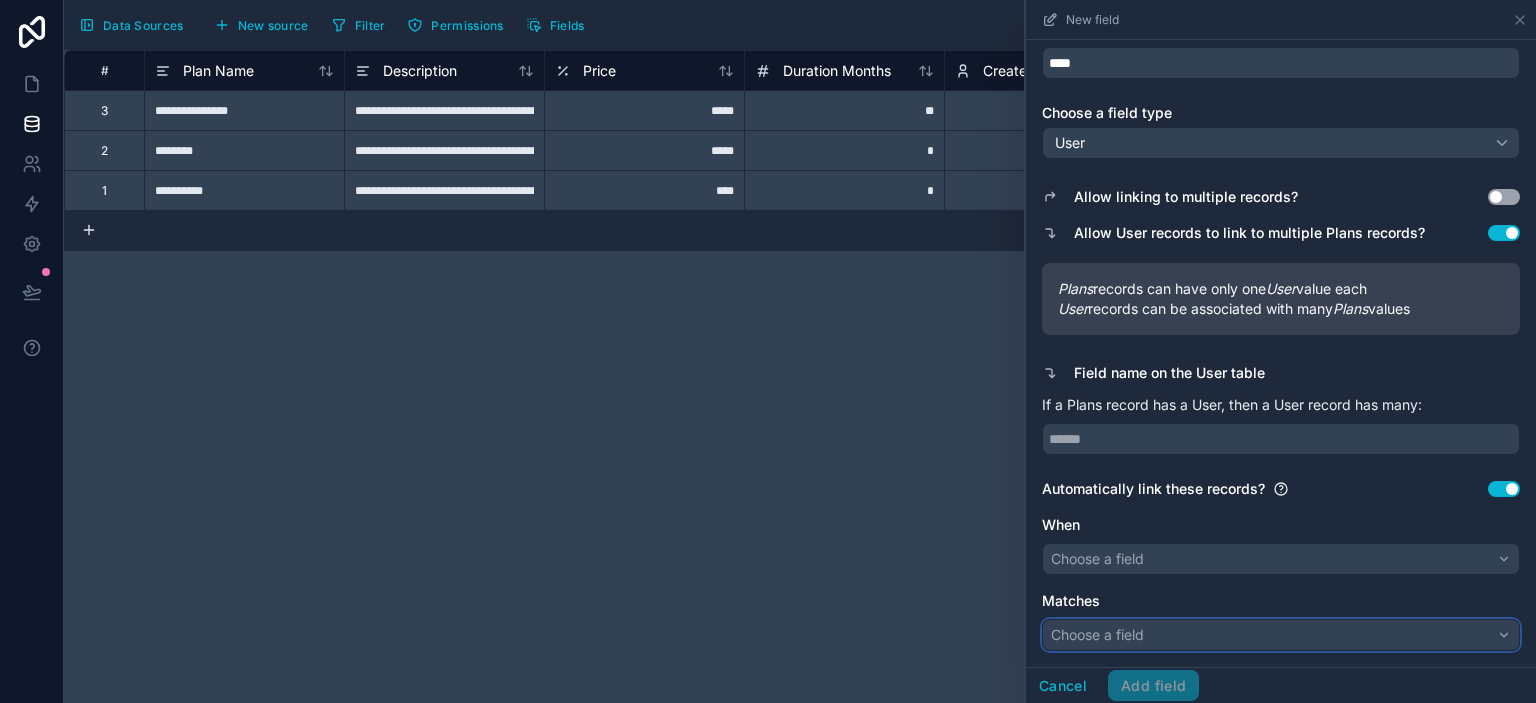 click on "Choose a field" at bounding box center (1281, 635) 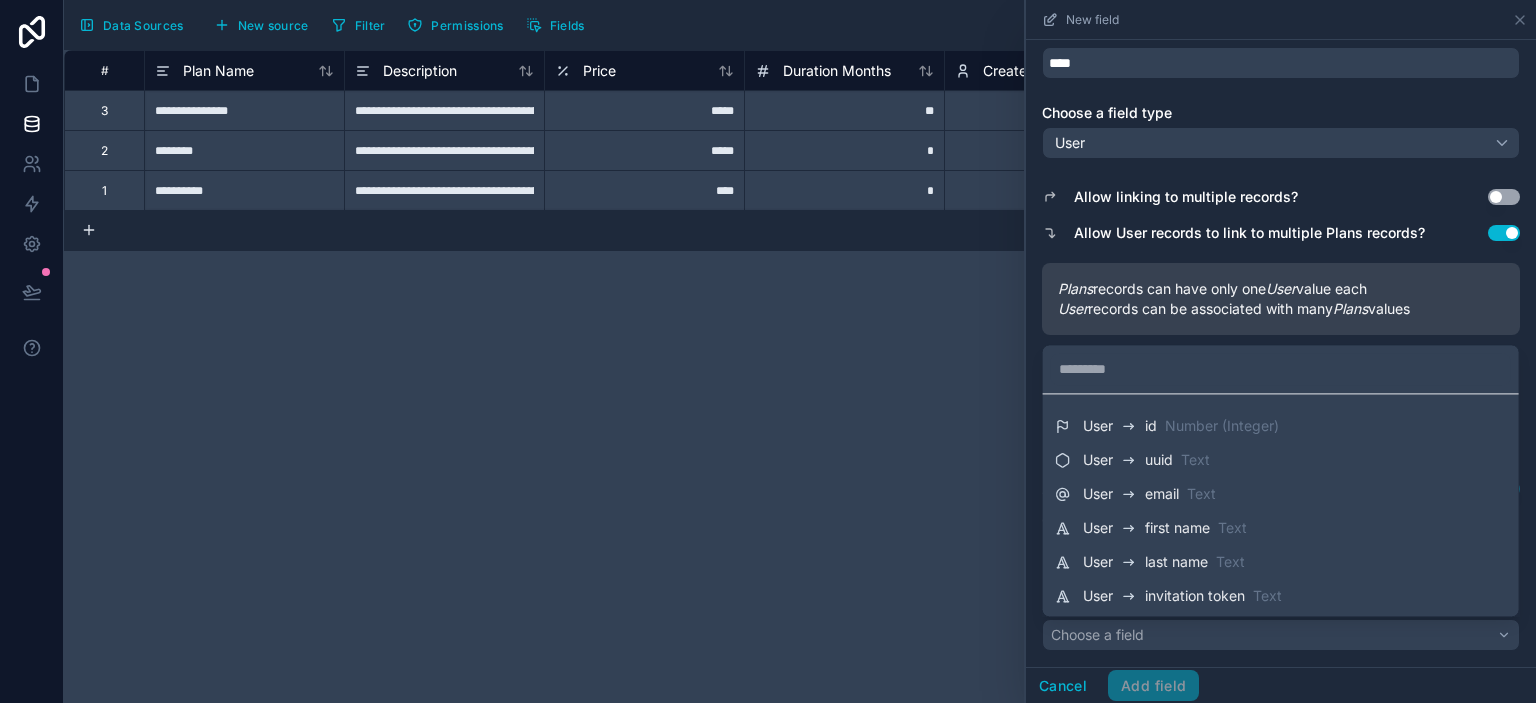 click at bounding box center [1281, 351] 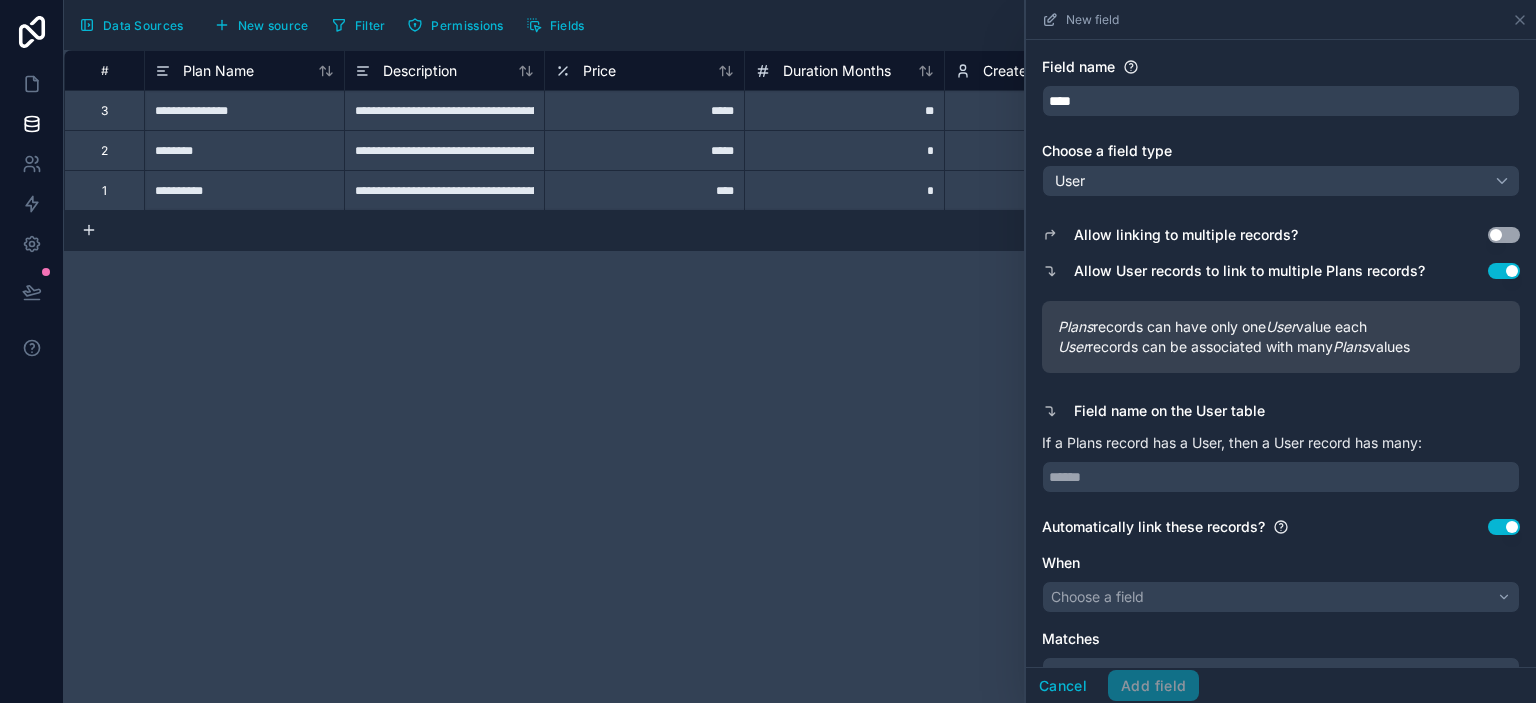scroll, scrollTop: 77, scrollLeft: 0, axis: vertical 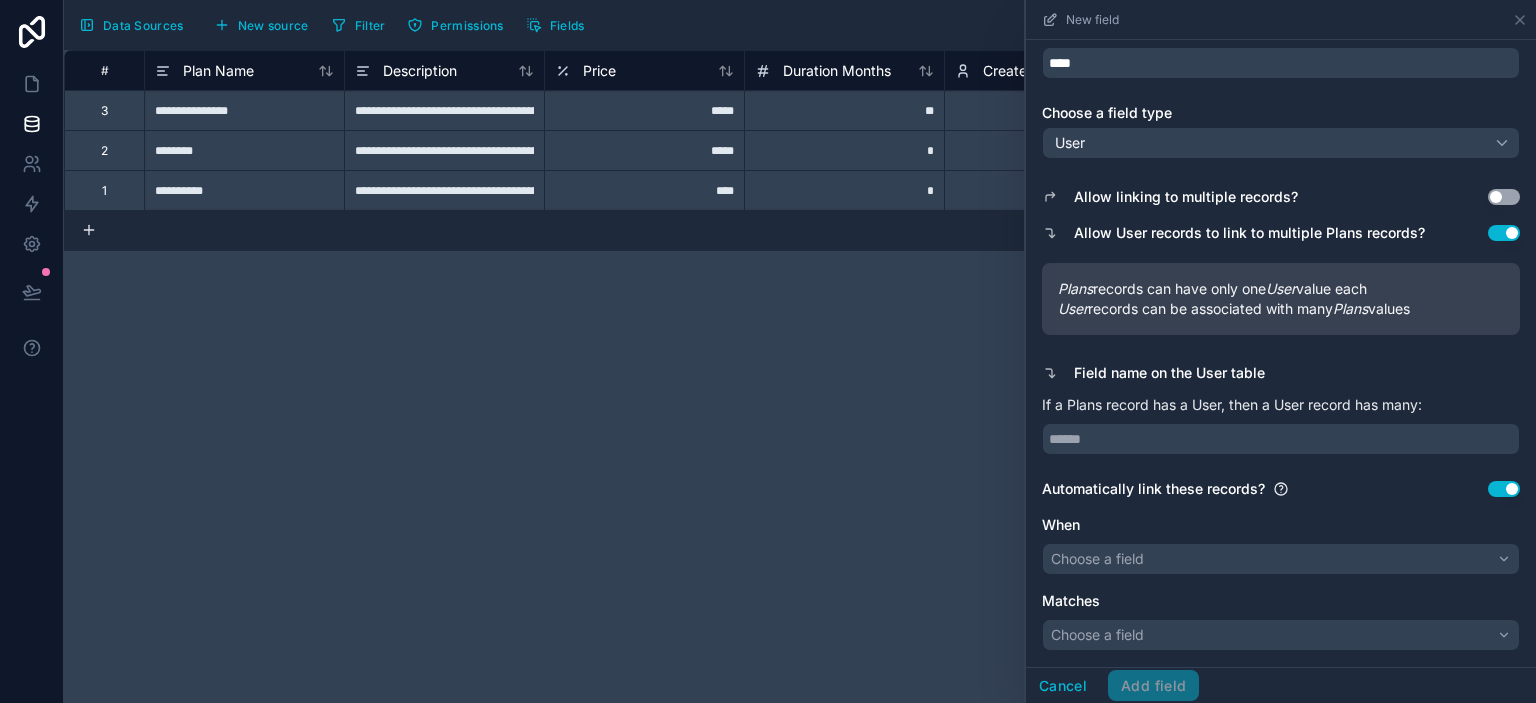 click on "Use setting" at bounding box center (1504, 489) 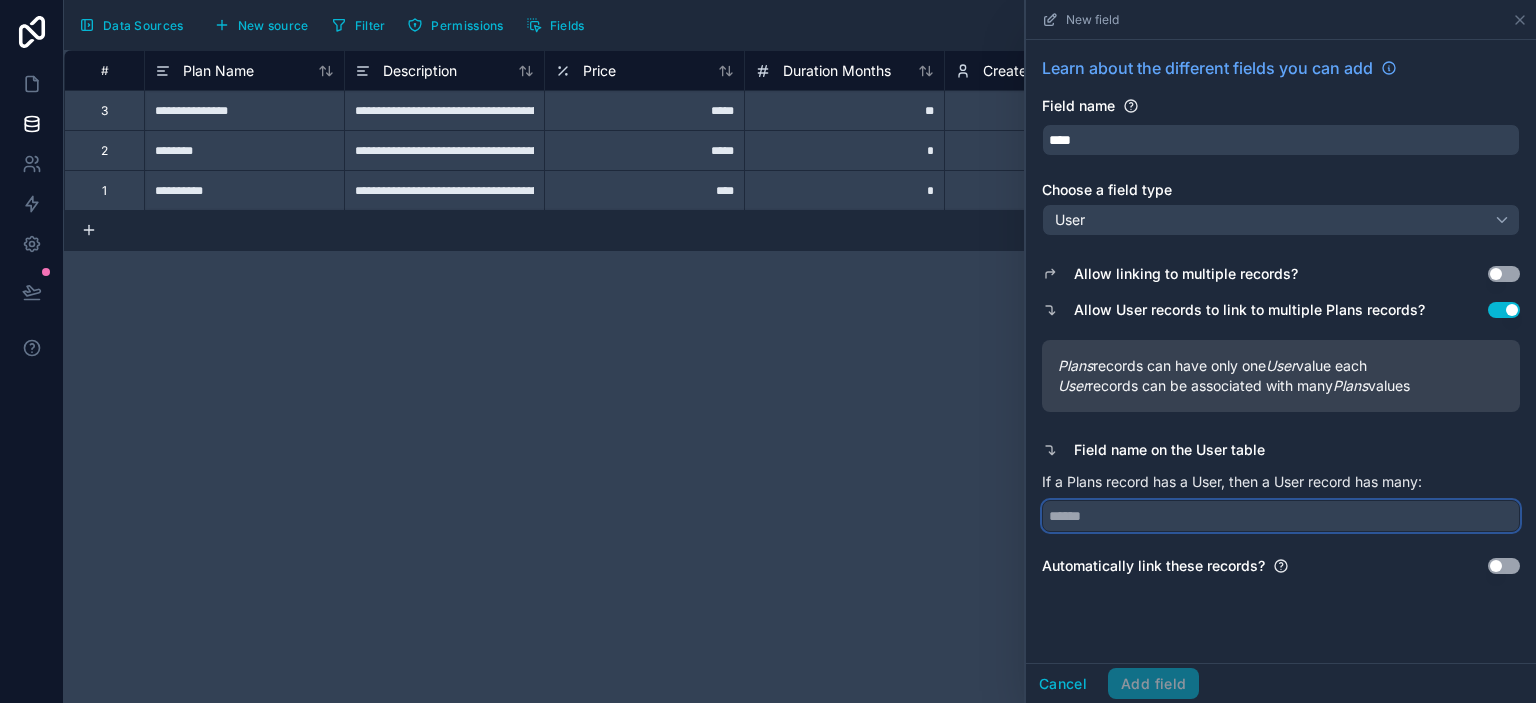 click at bounding box center [1281, 516] 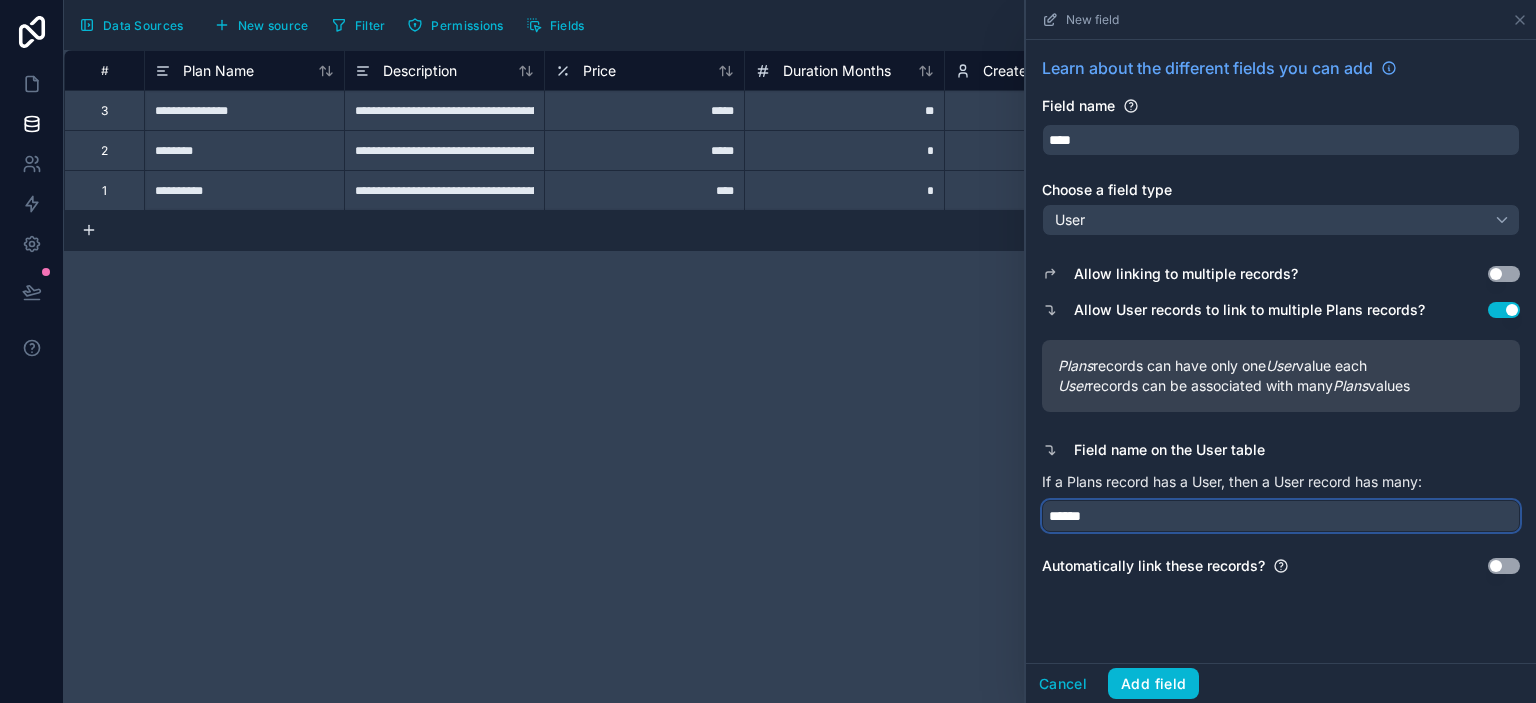 type on "******" 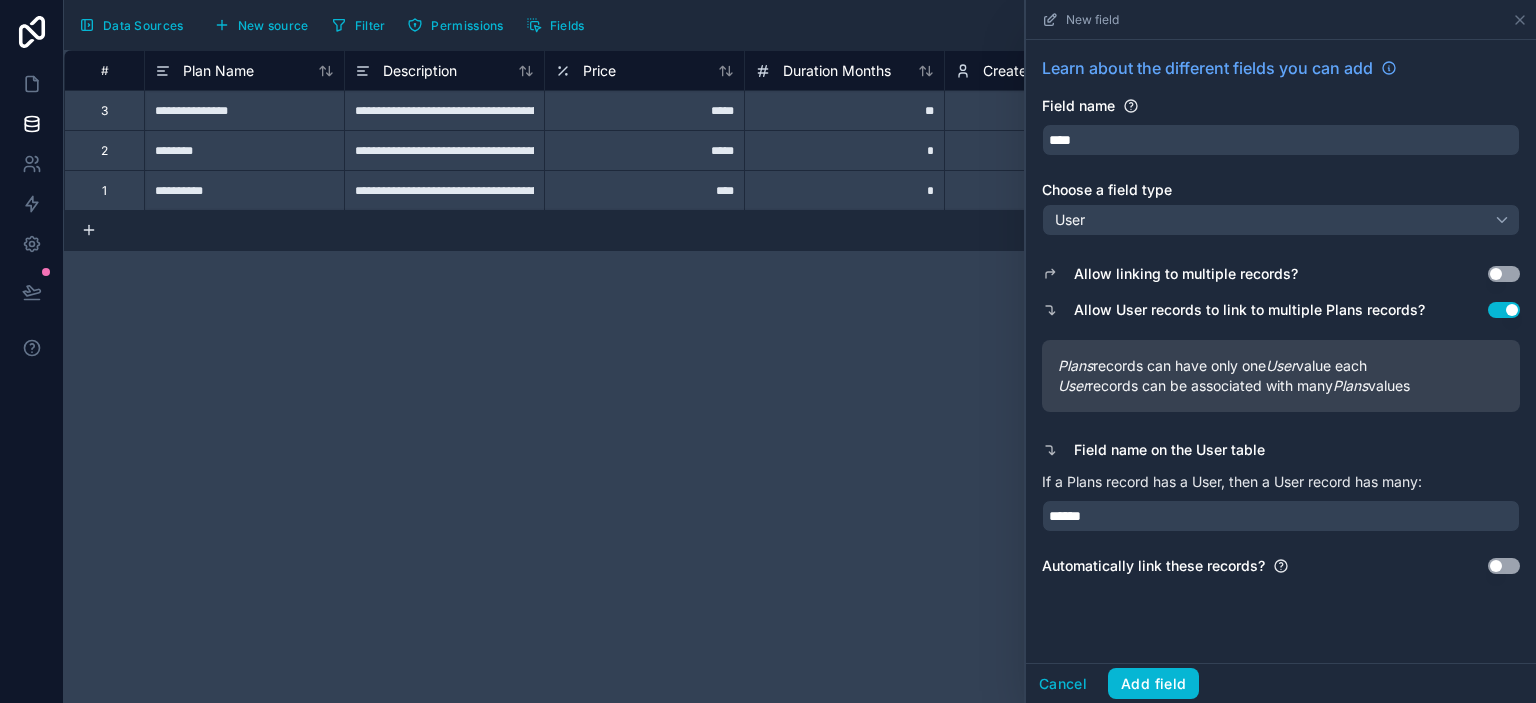 click on "Learn about the different fields you can add Field name **** Choose a field type User Allow linking to multiple records? Use setting Allow User records to link to multiple Plans records? Use setting Plans  records can have only one  User  value each User  records can be associated with many  Plans  values Field name on the User table If a Plans record has a User, then a User record has many: ****** Automatically link these records? Use setting" at bounding box center [1281, 316] 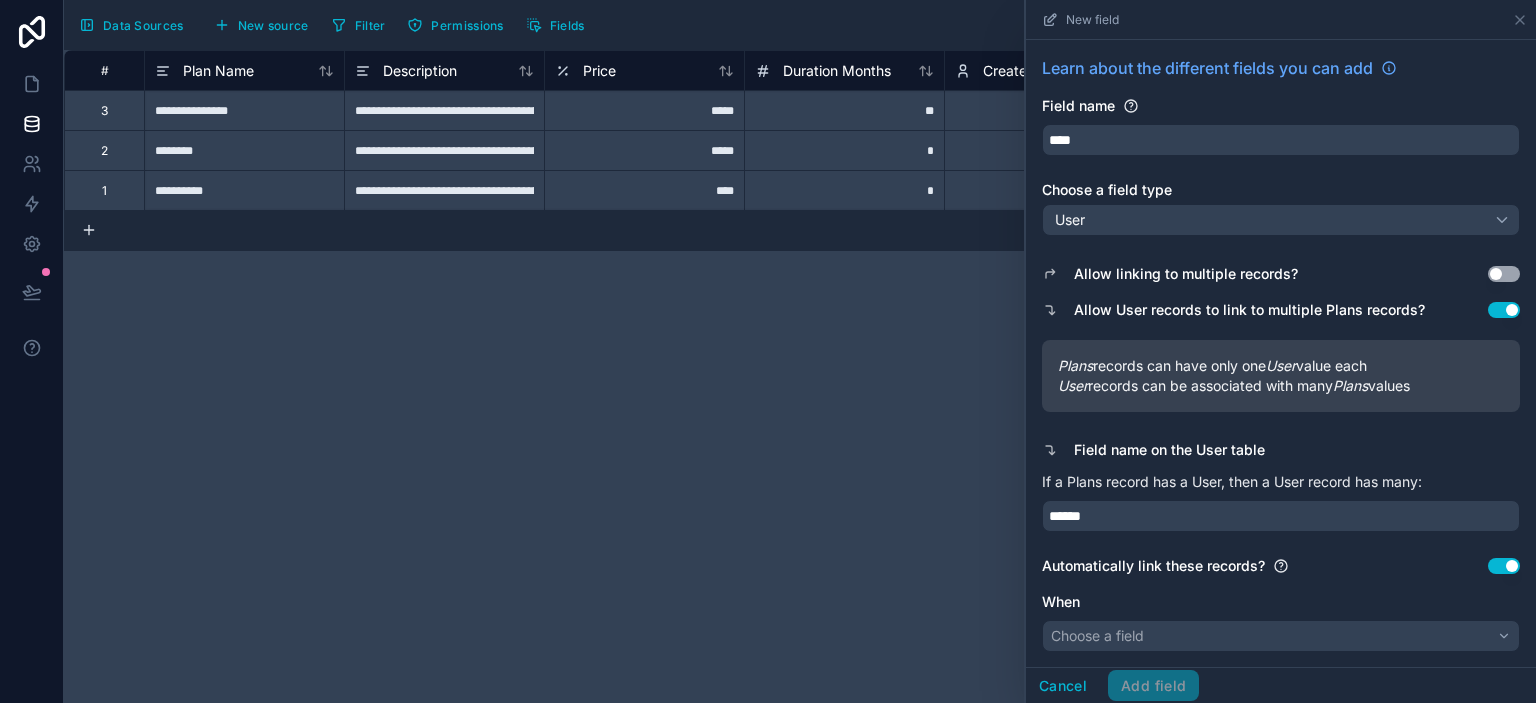 scroll, scrollTop: 77, scrollLeft: 0, axis: vertical 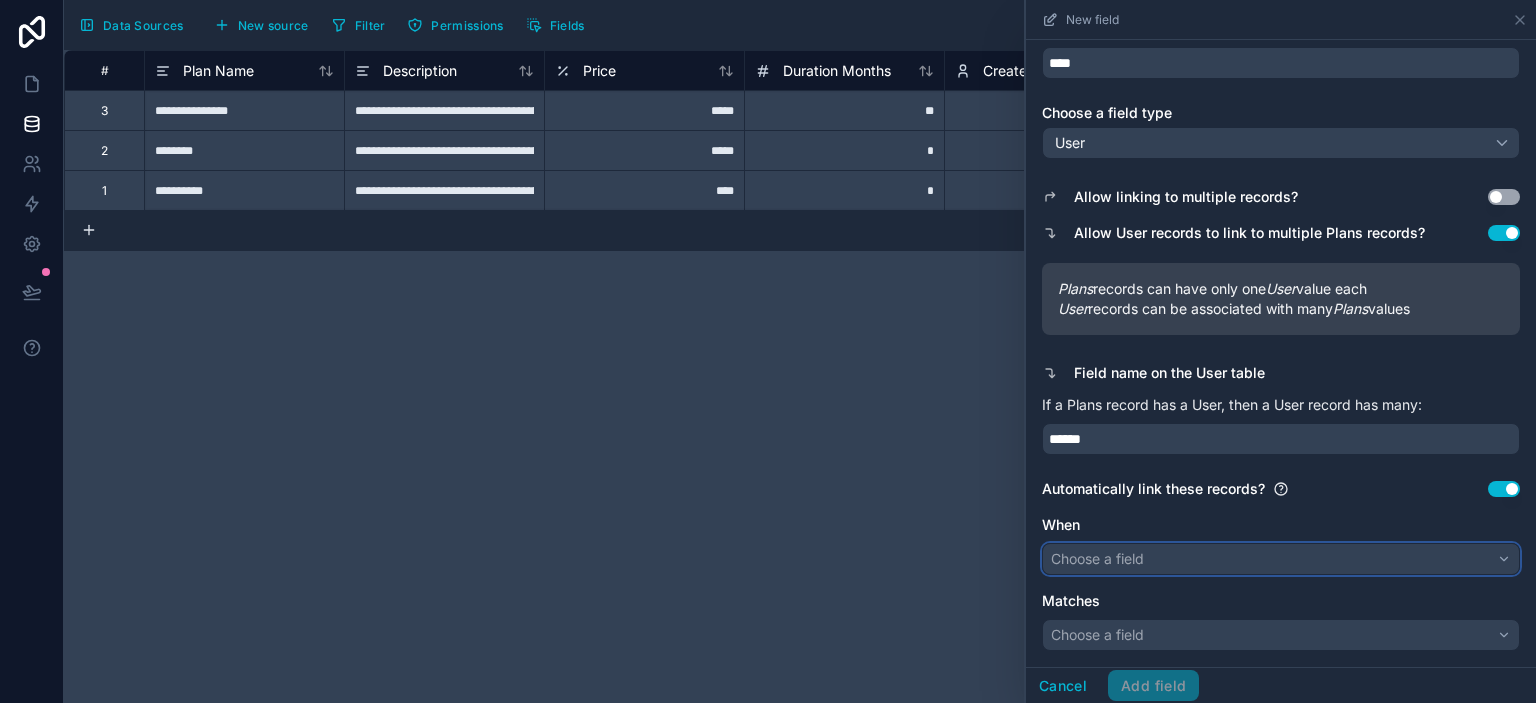 click on "Choose a field" at bounding box center [1281, 559] 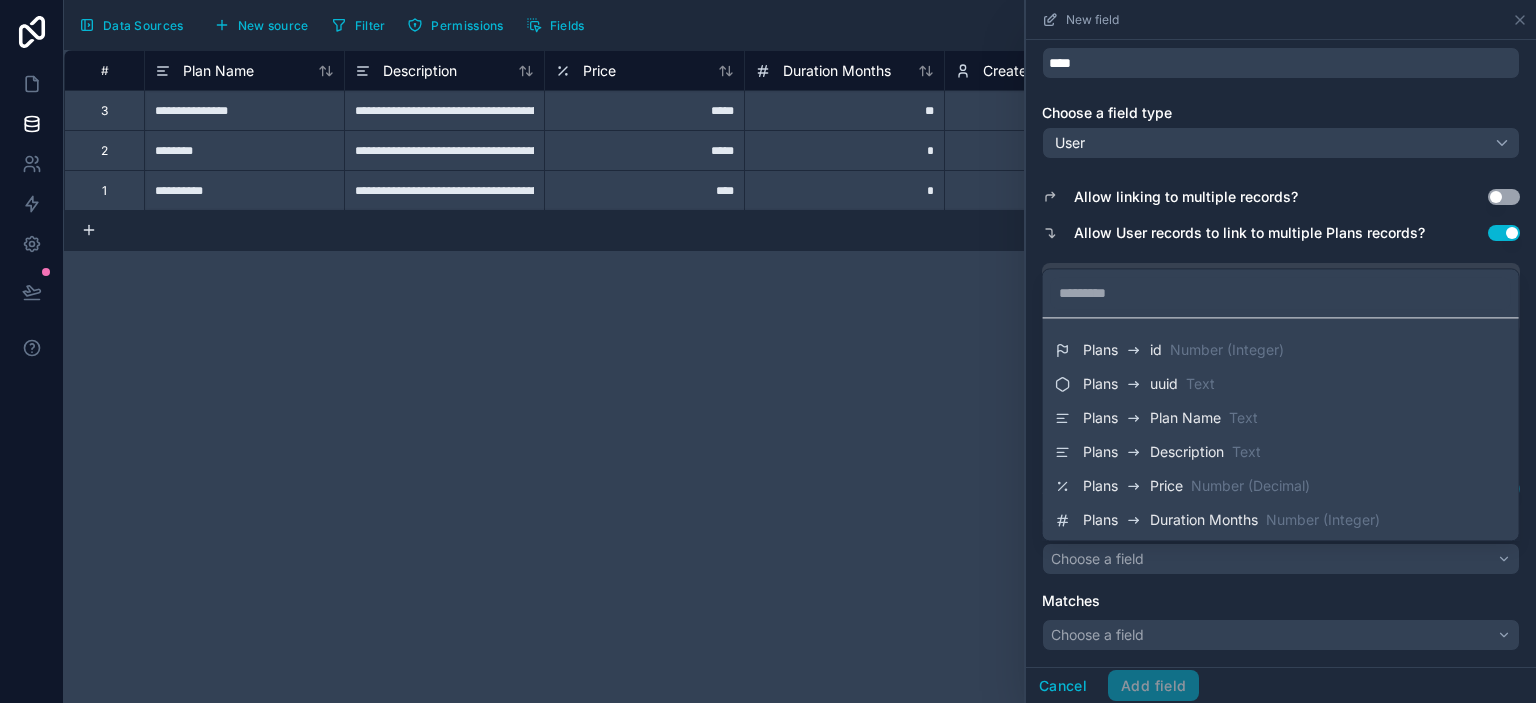 click at bounding box center [1281, 351] 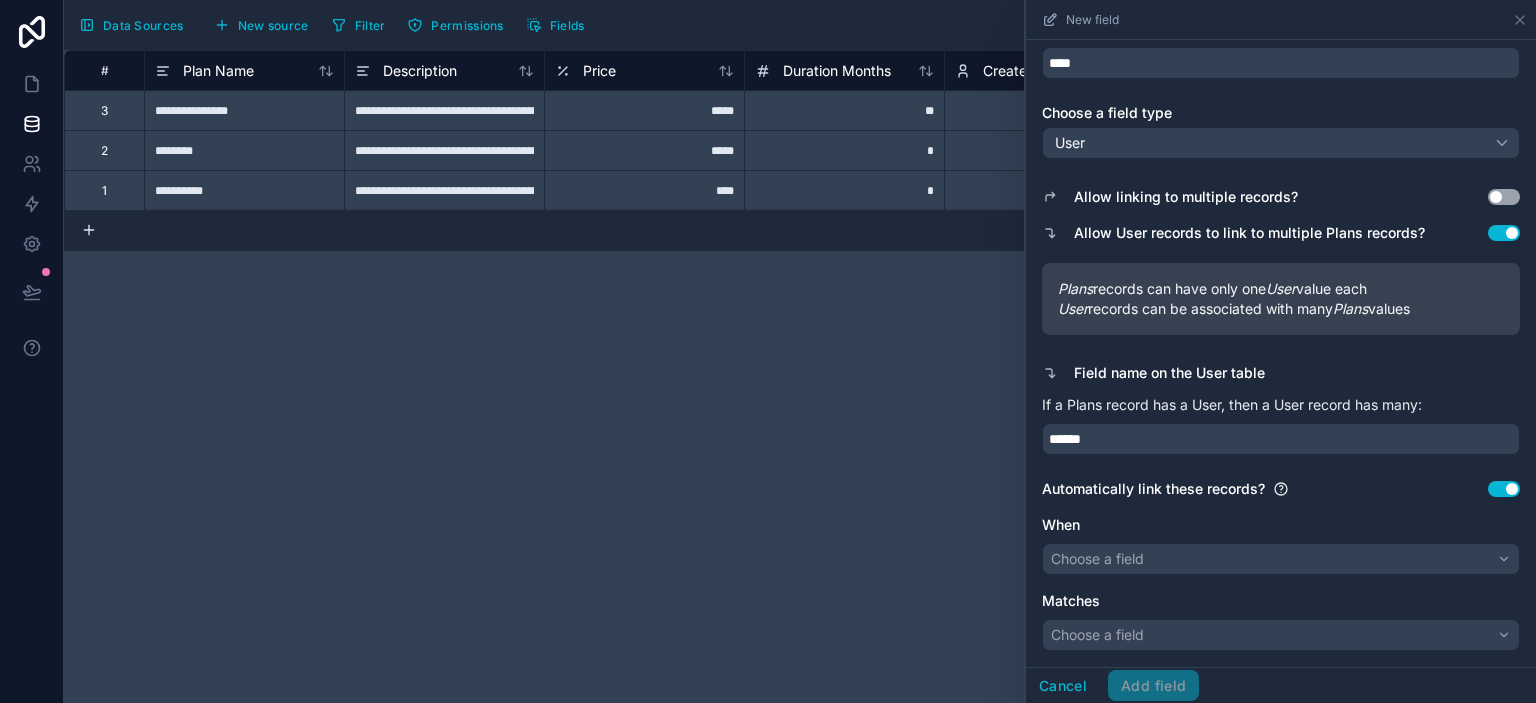 click on "Use setting" at bounding box center [1504, 489] 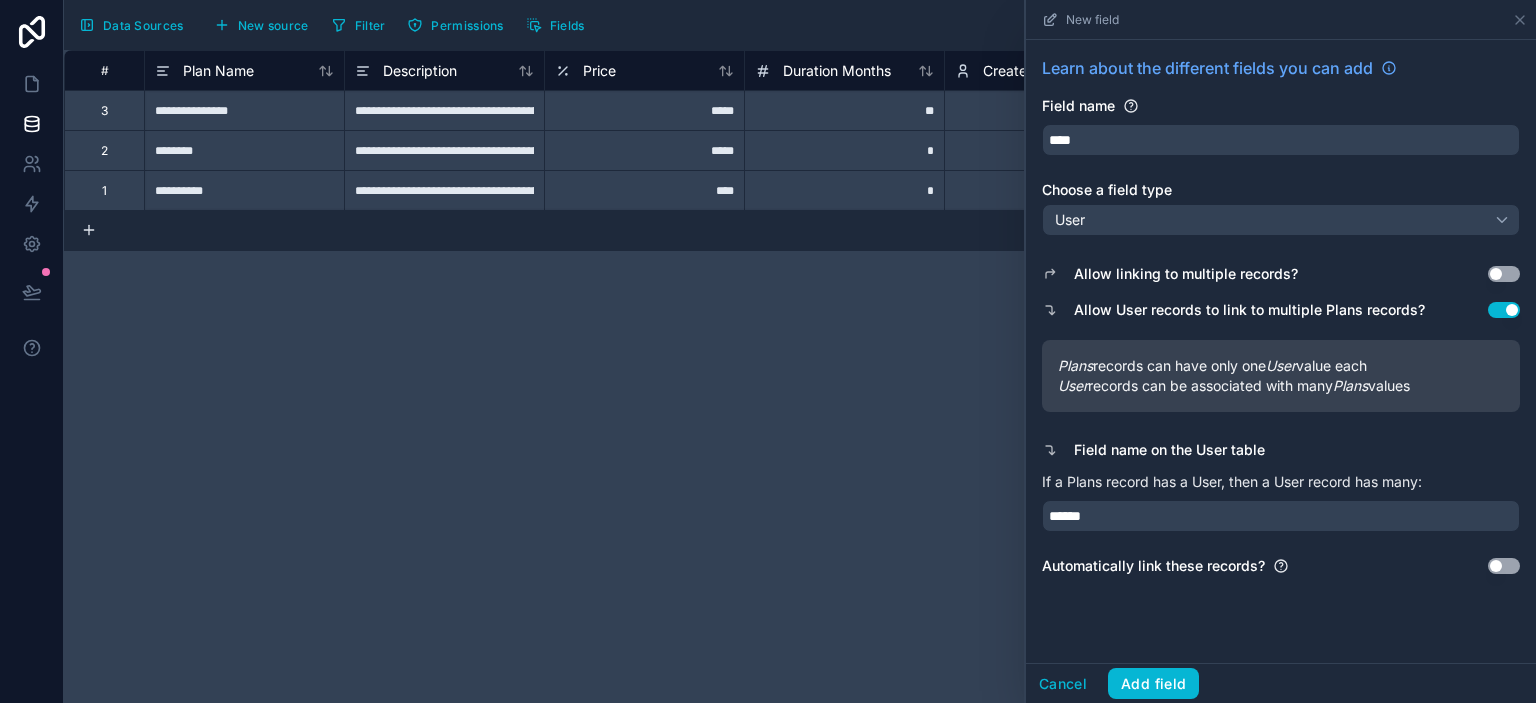 scroll, scrollTop: 0, scrollLeft: 0, axis: both 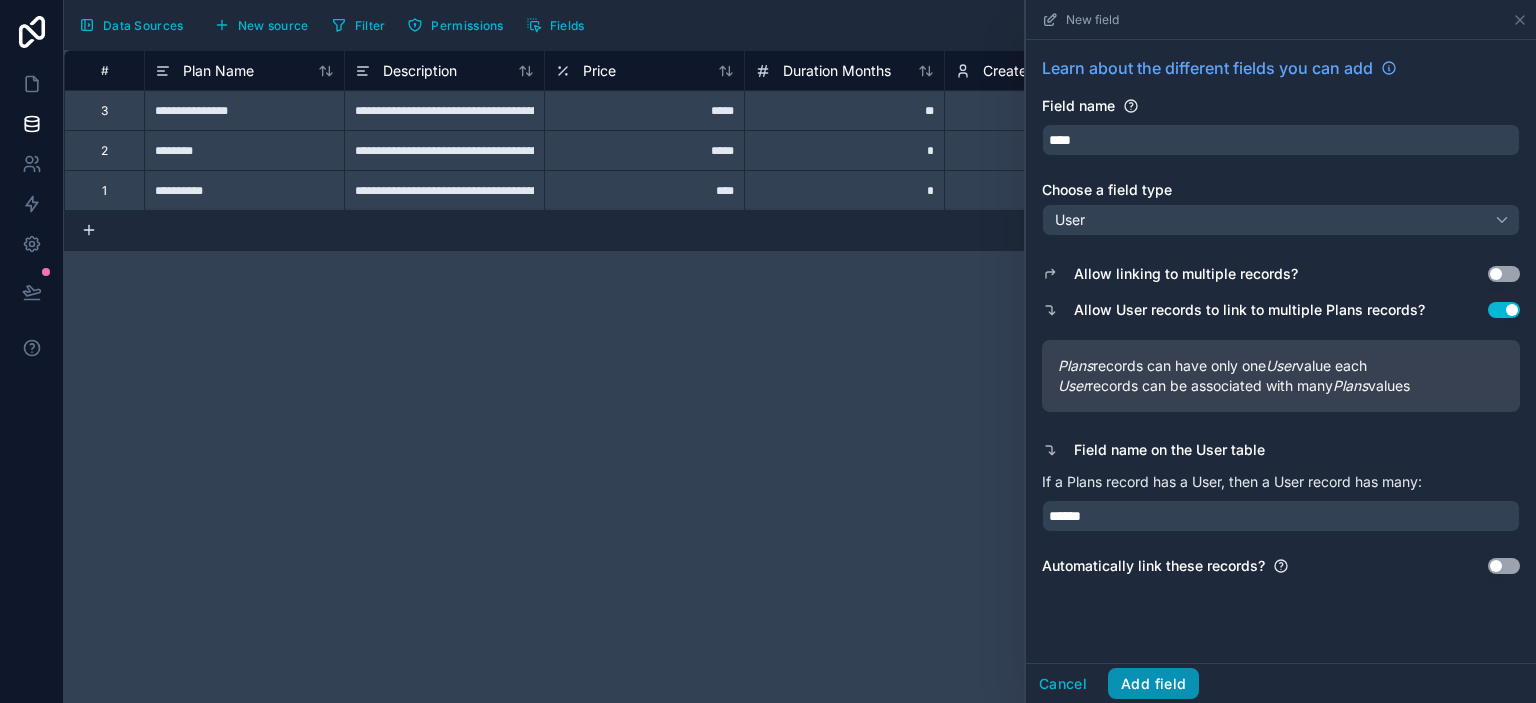 click on "Add field" at bounding box center (1153, 684) 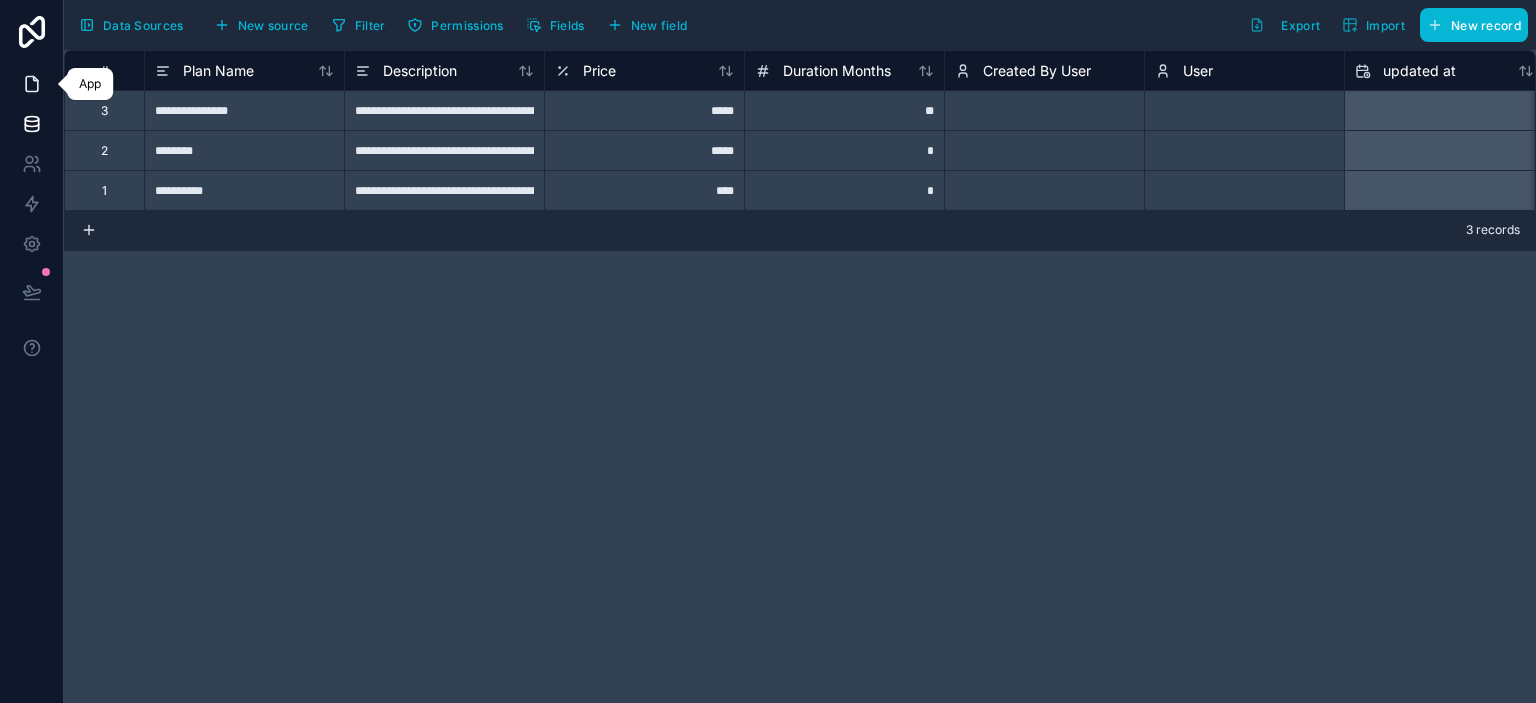 click 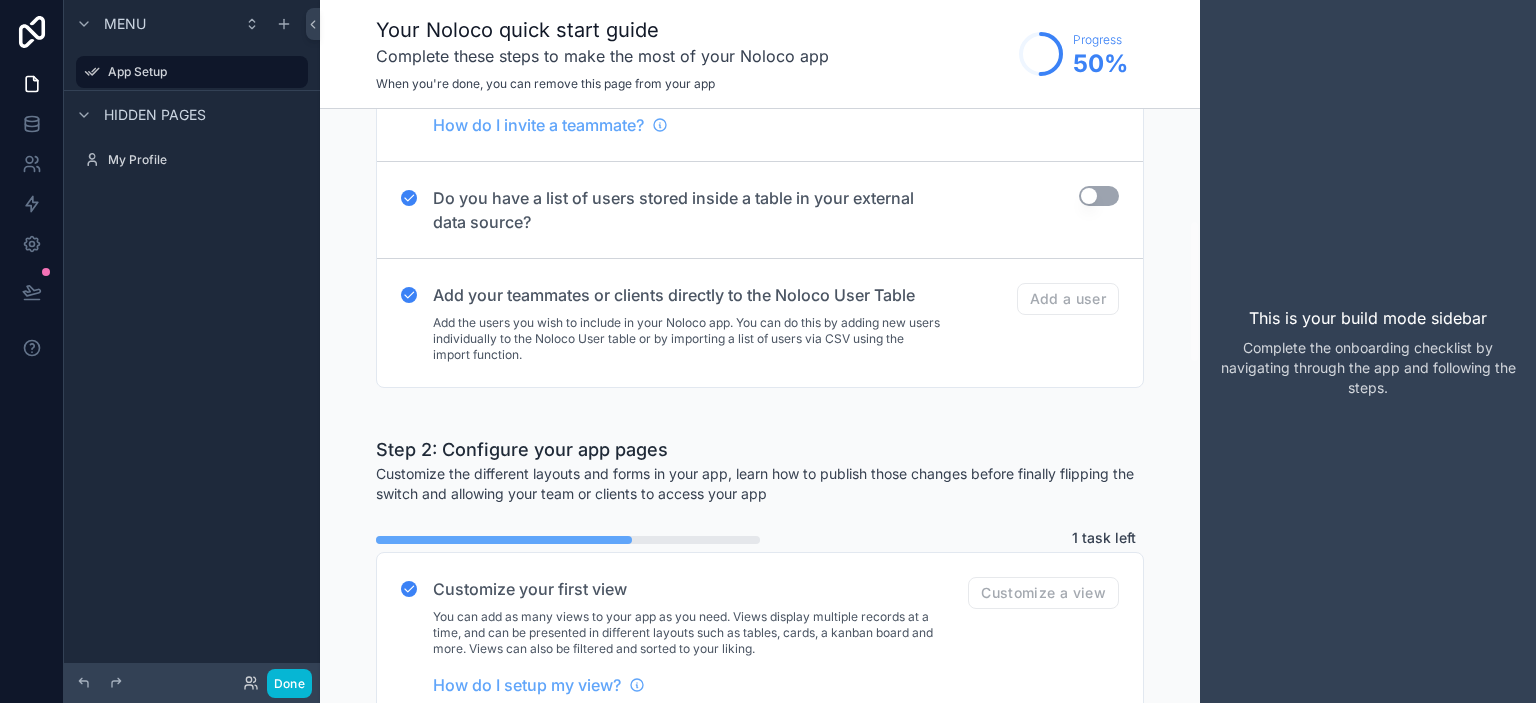 scroll, scrollTop: 461, scrollLeft: 0, axis: vertical 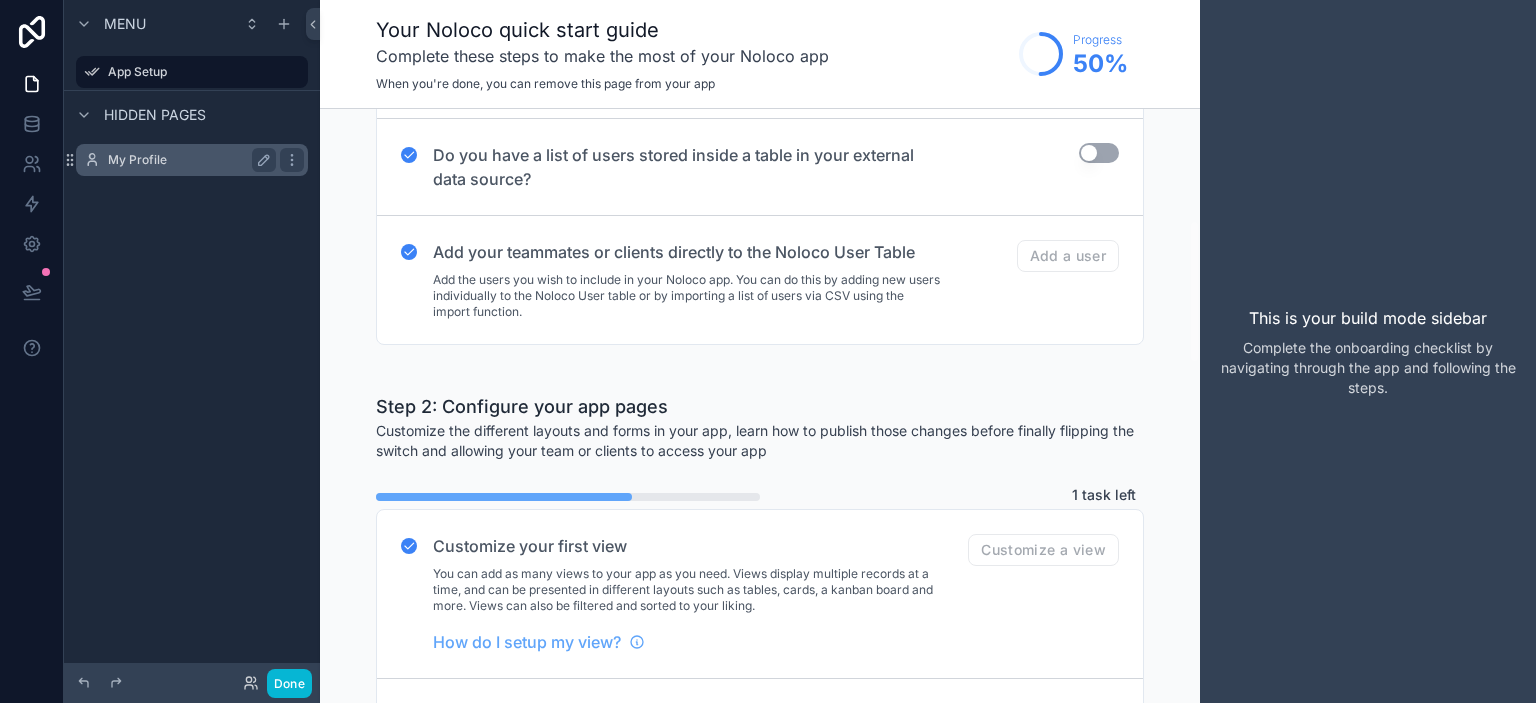 click on "My Profile" at bounding box center (192, 160) 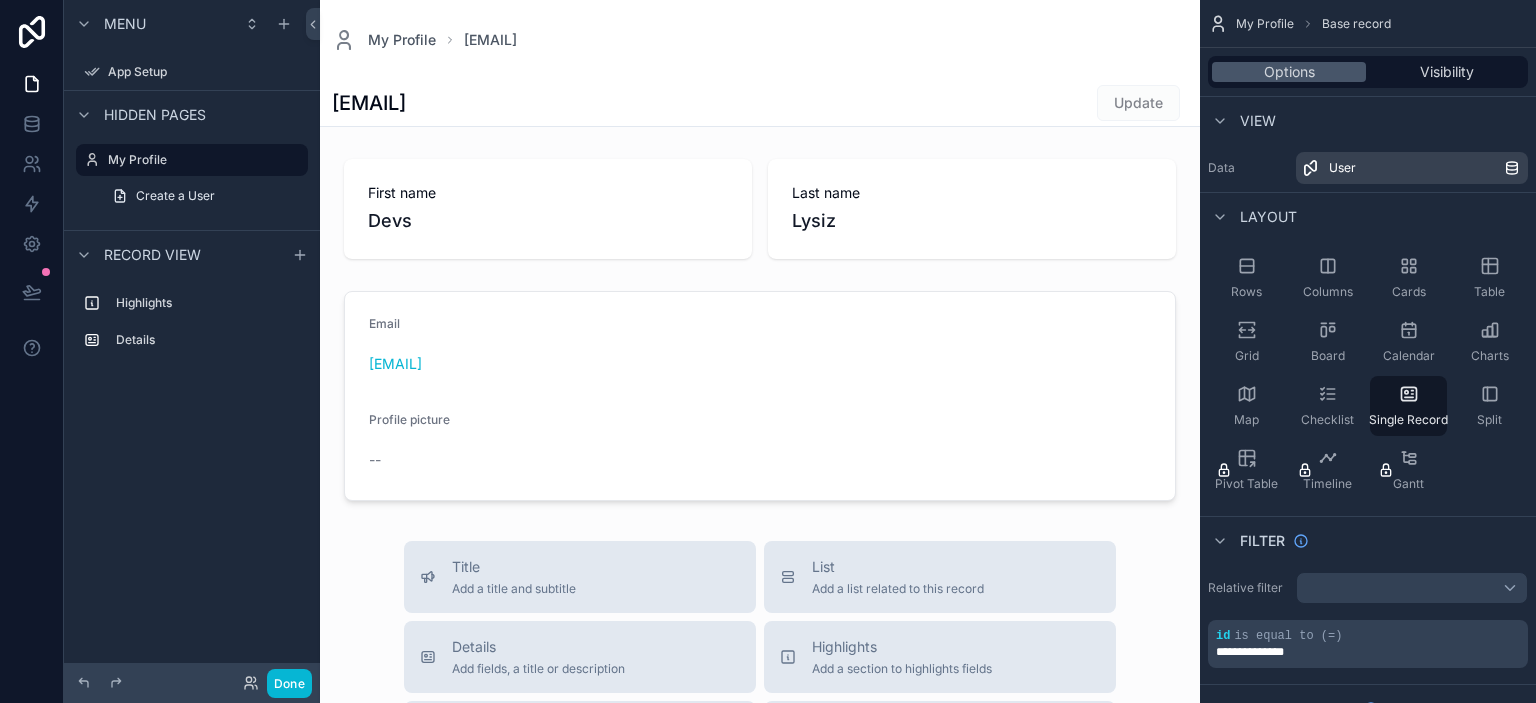 click at bounding box center (760, 706) 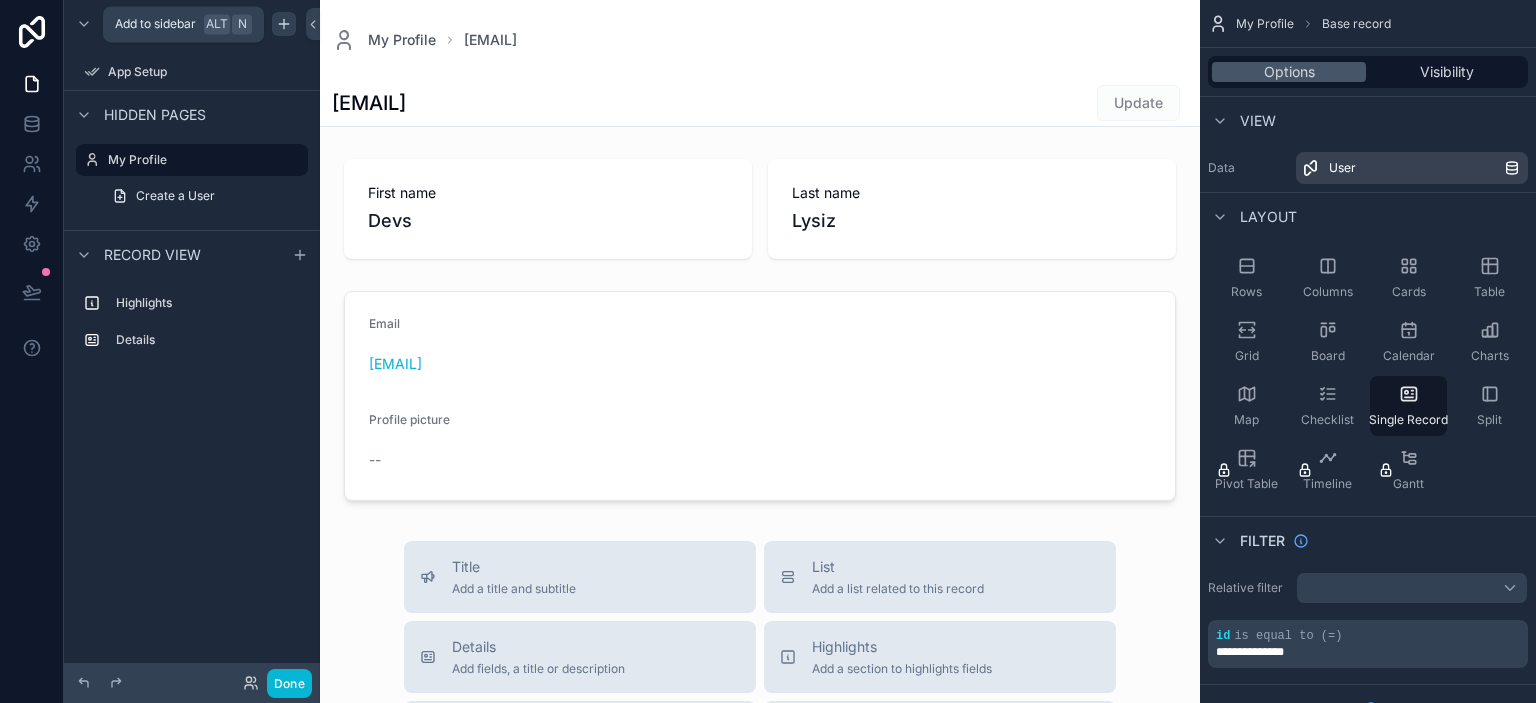 click 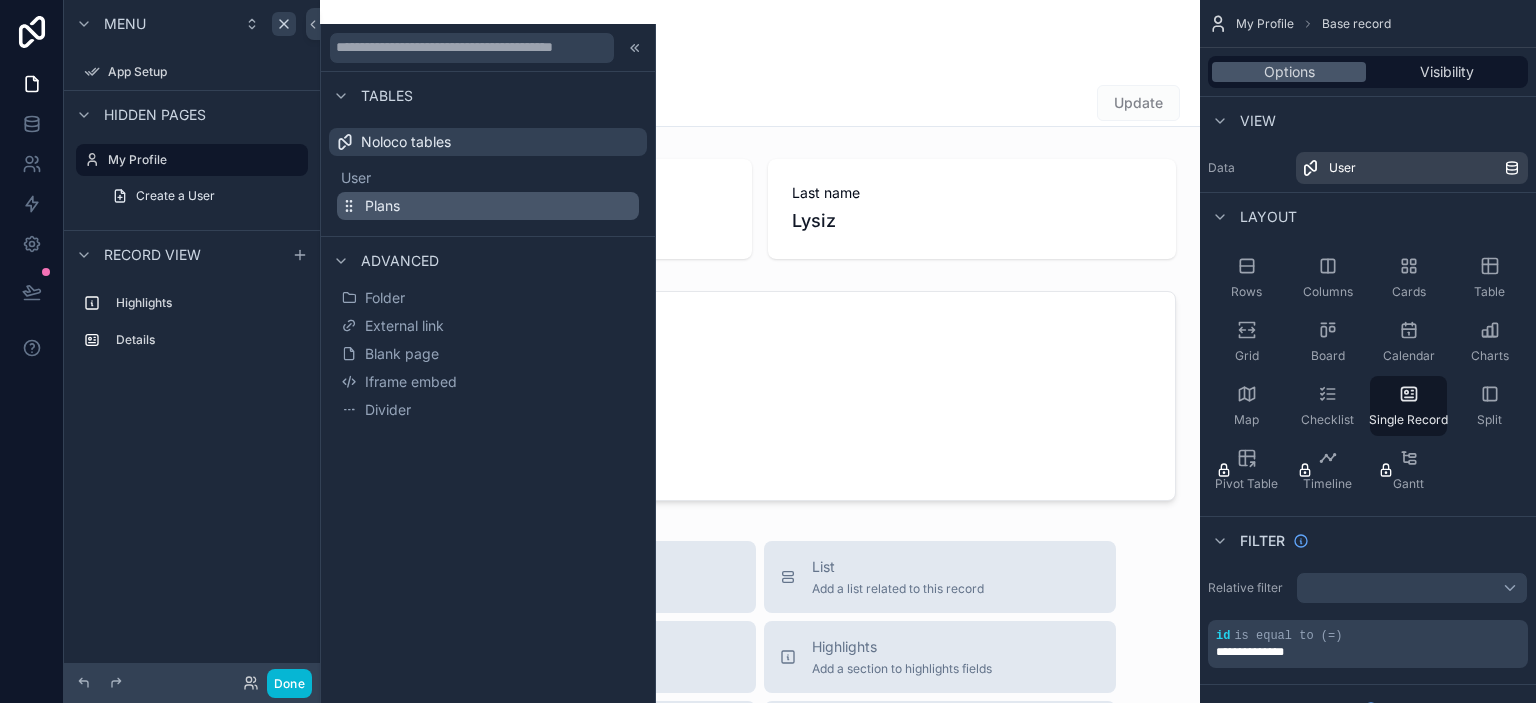 click on "Plans" at bounding box center (382, 206) 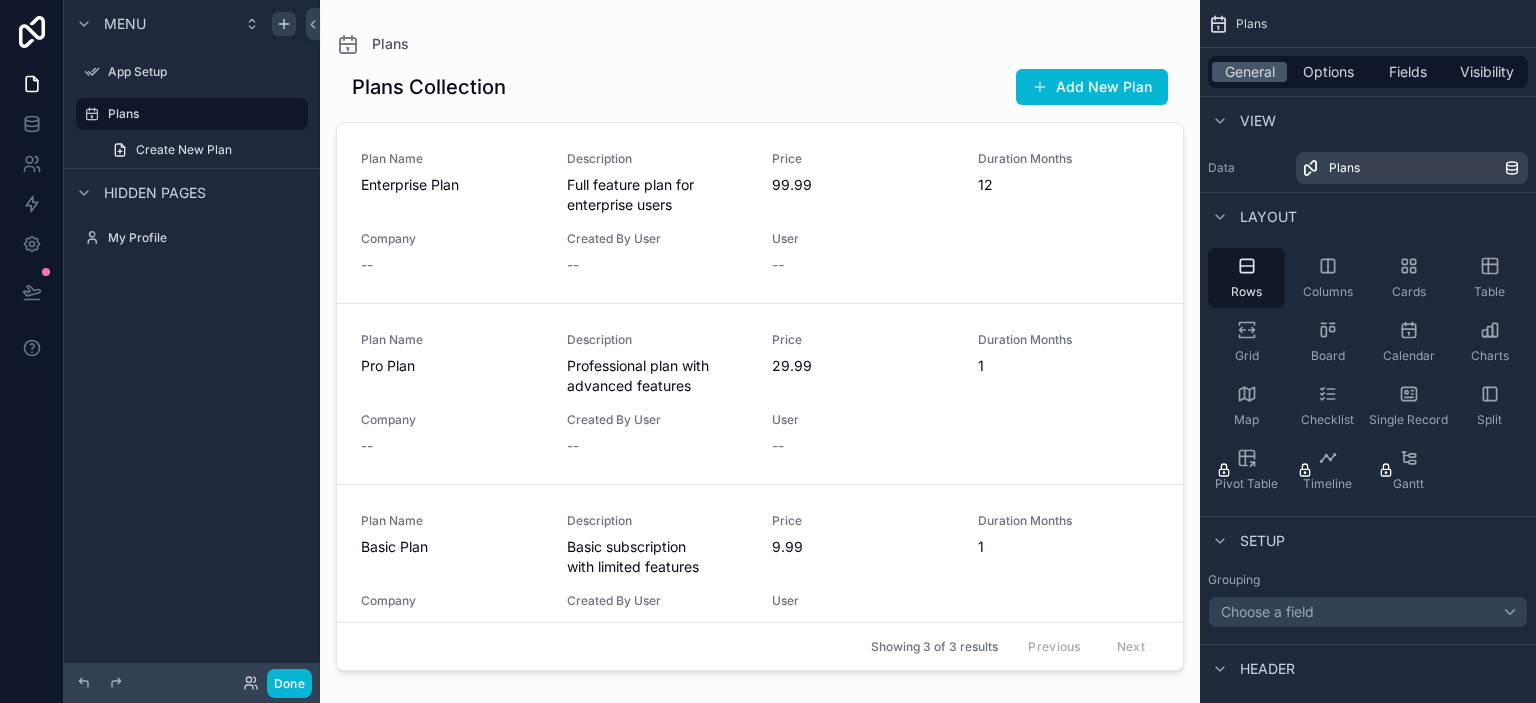 click at bounding box center (760, 339) 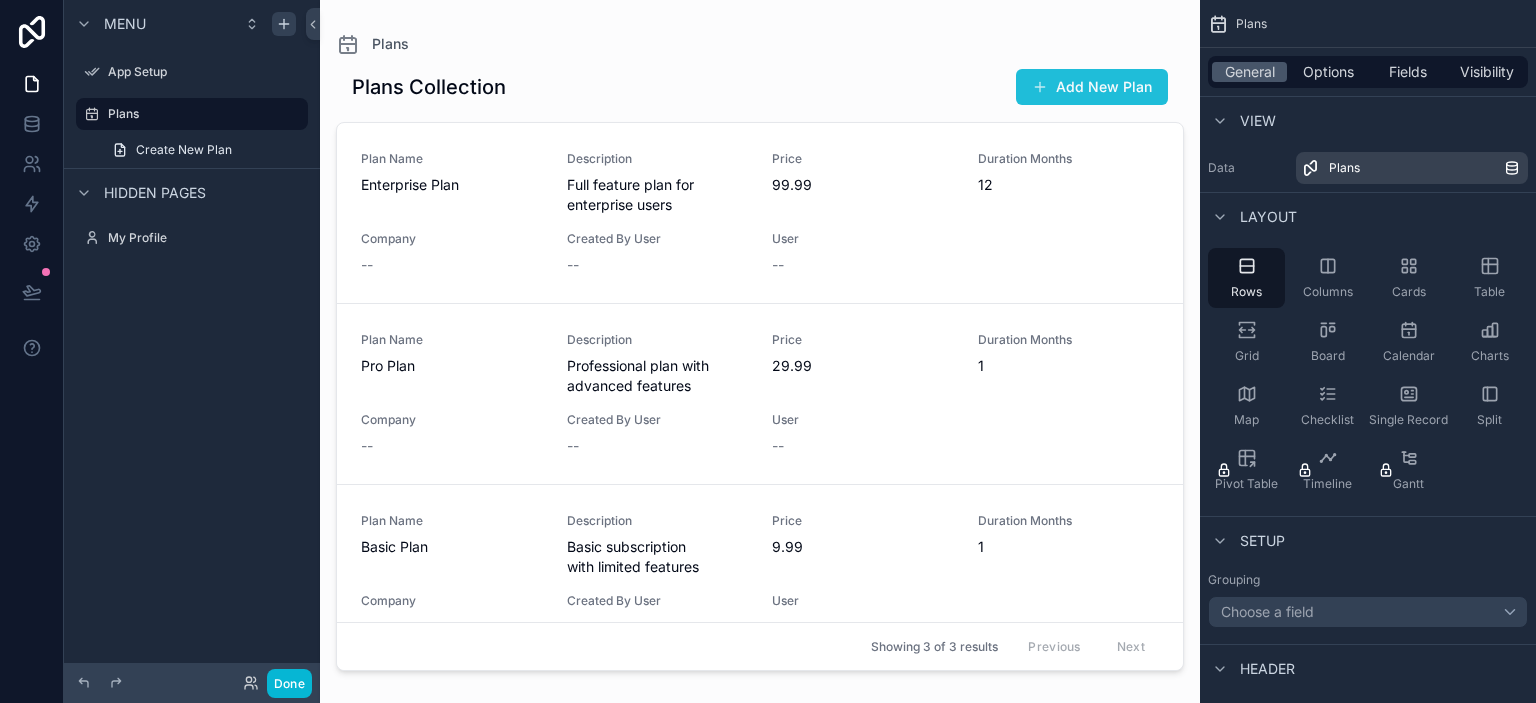 click on "Add New Plan" at bounding box center [1092, 87] 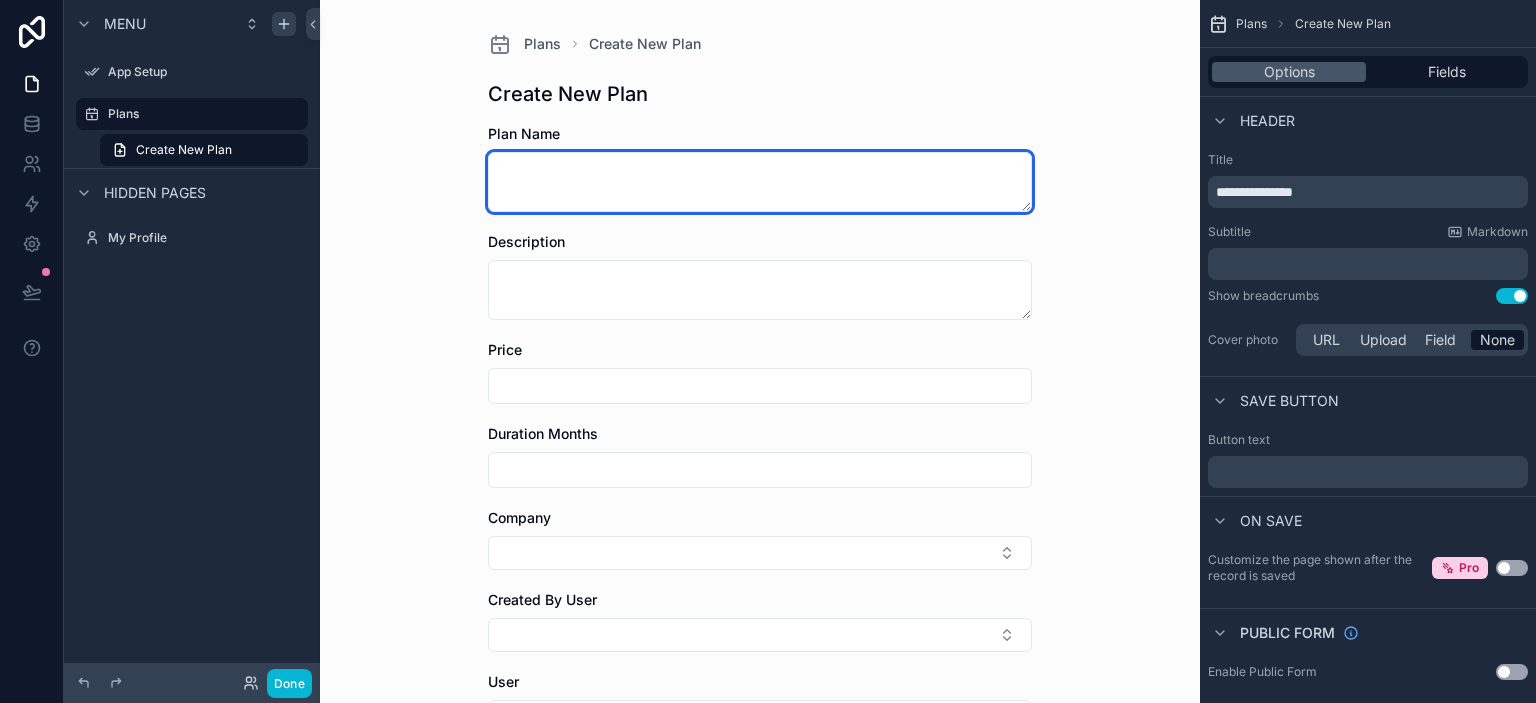 click at bounding box center (760, 182) 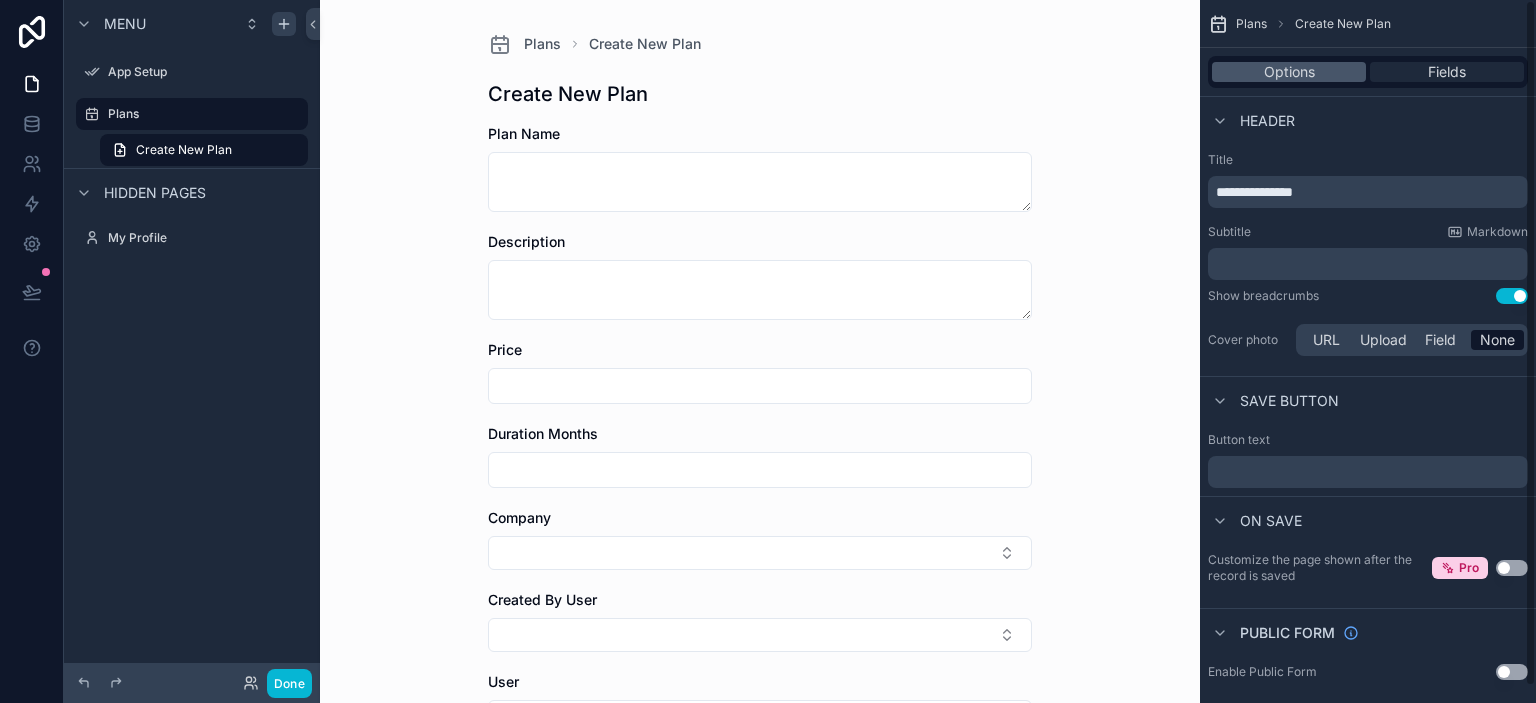 click on "Fields" at bounding box center [1447, 72] 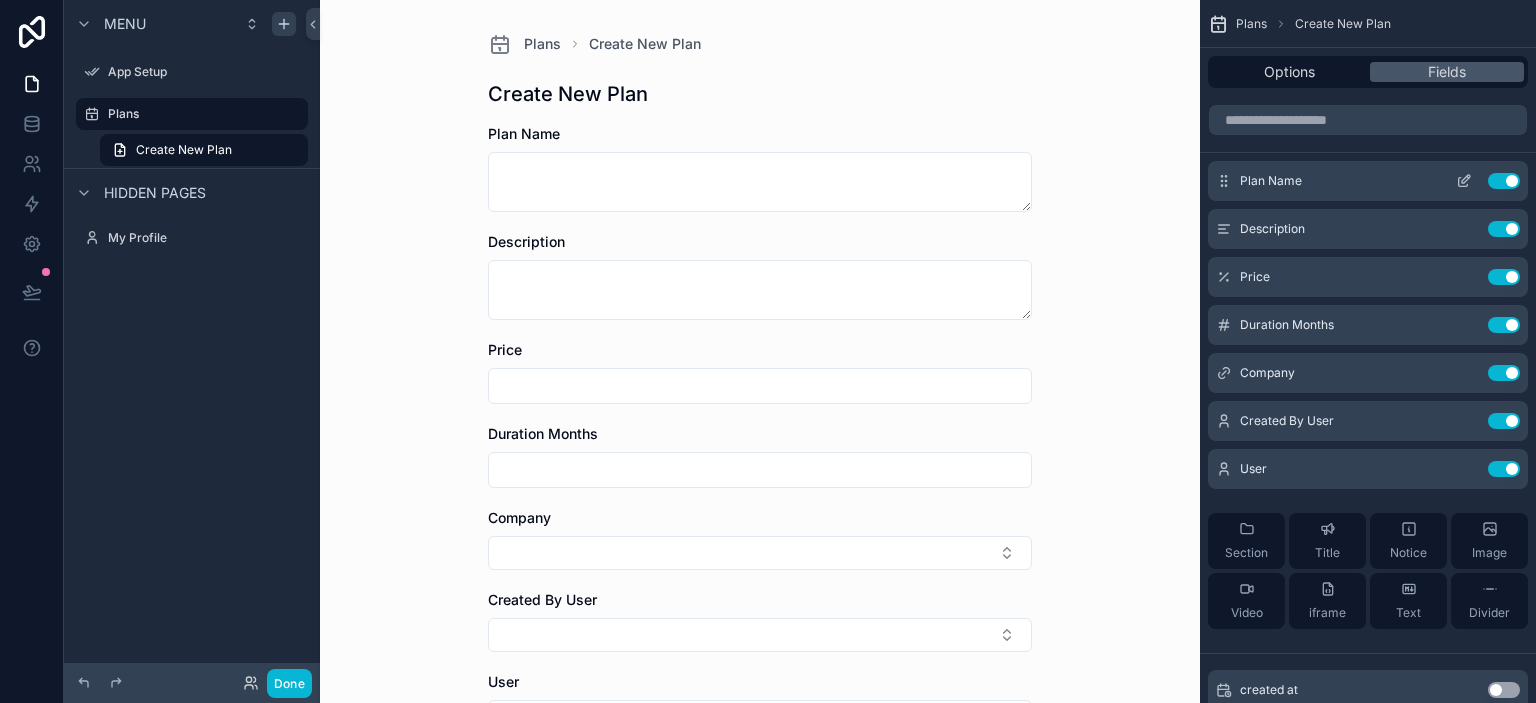 click on "Use setting" at bounding box center (1504, 181) 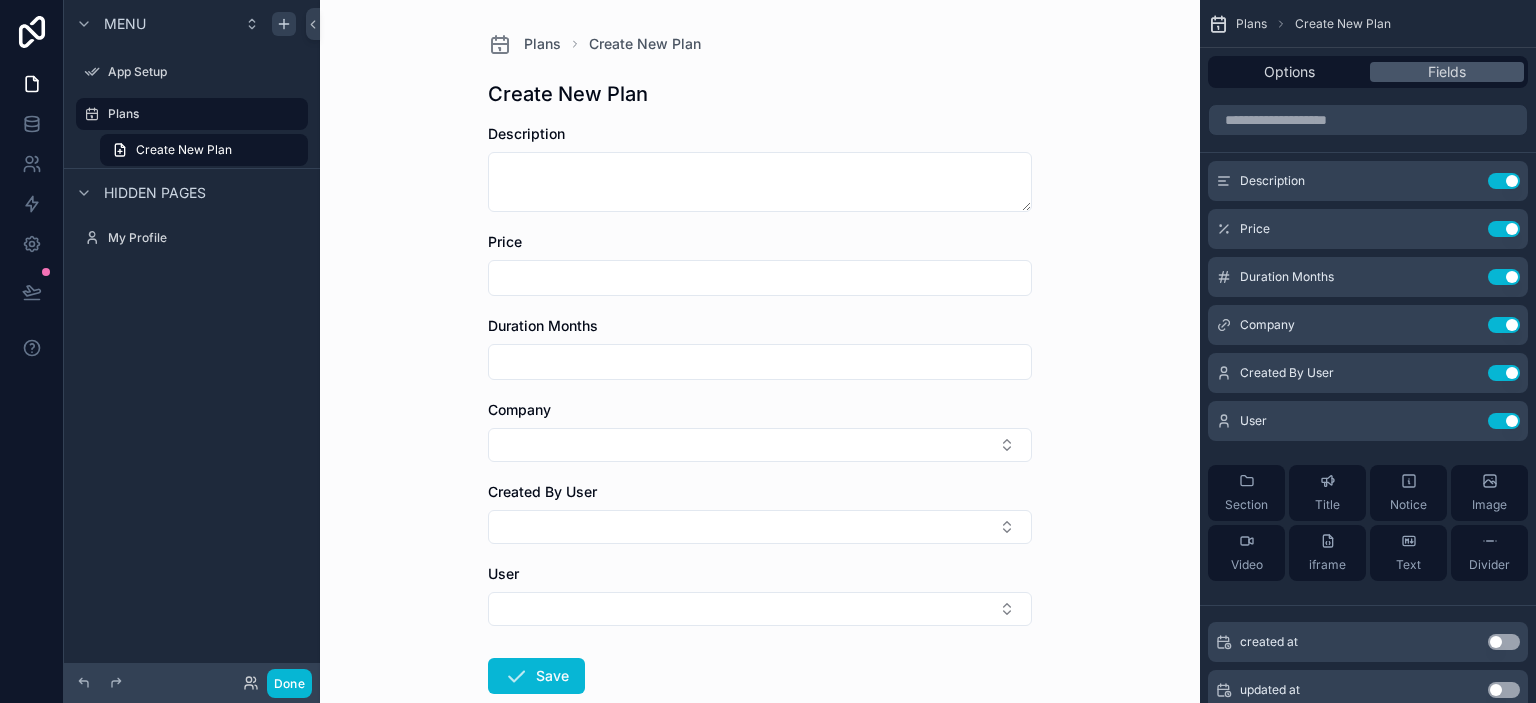 click on "Use setting" at bounding box center (1504, 181) 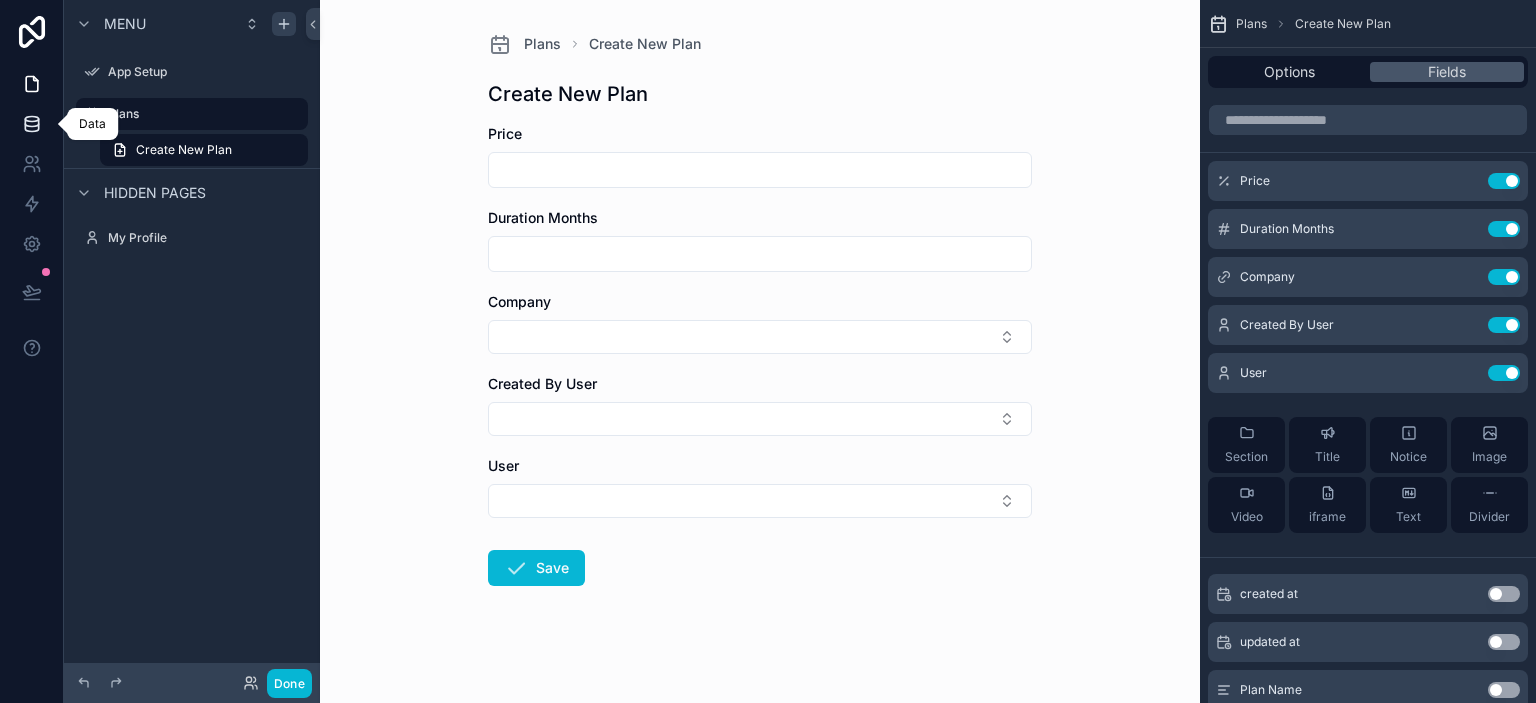 click at bounding box center (31, 124) 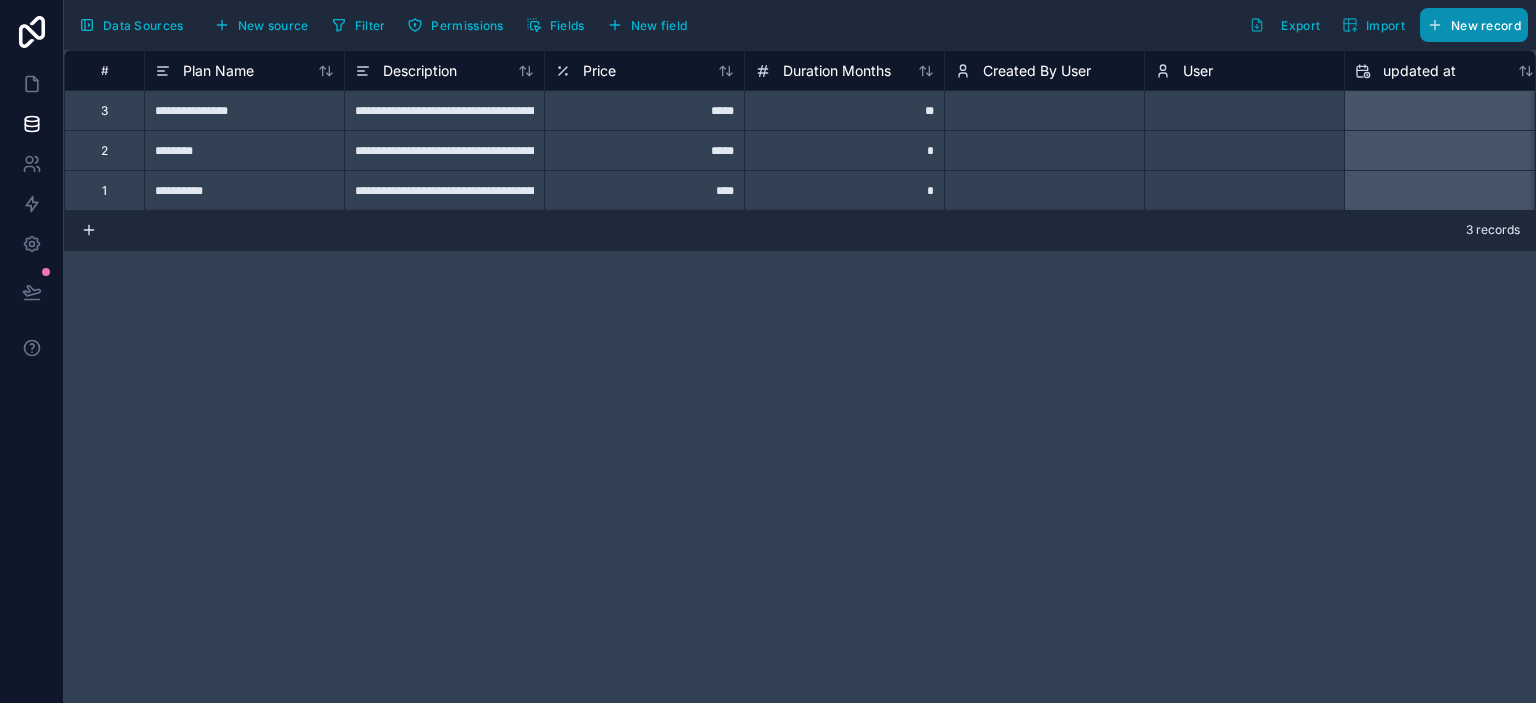 click on "New record" at bounding box center (1474, 25) 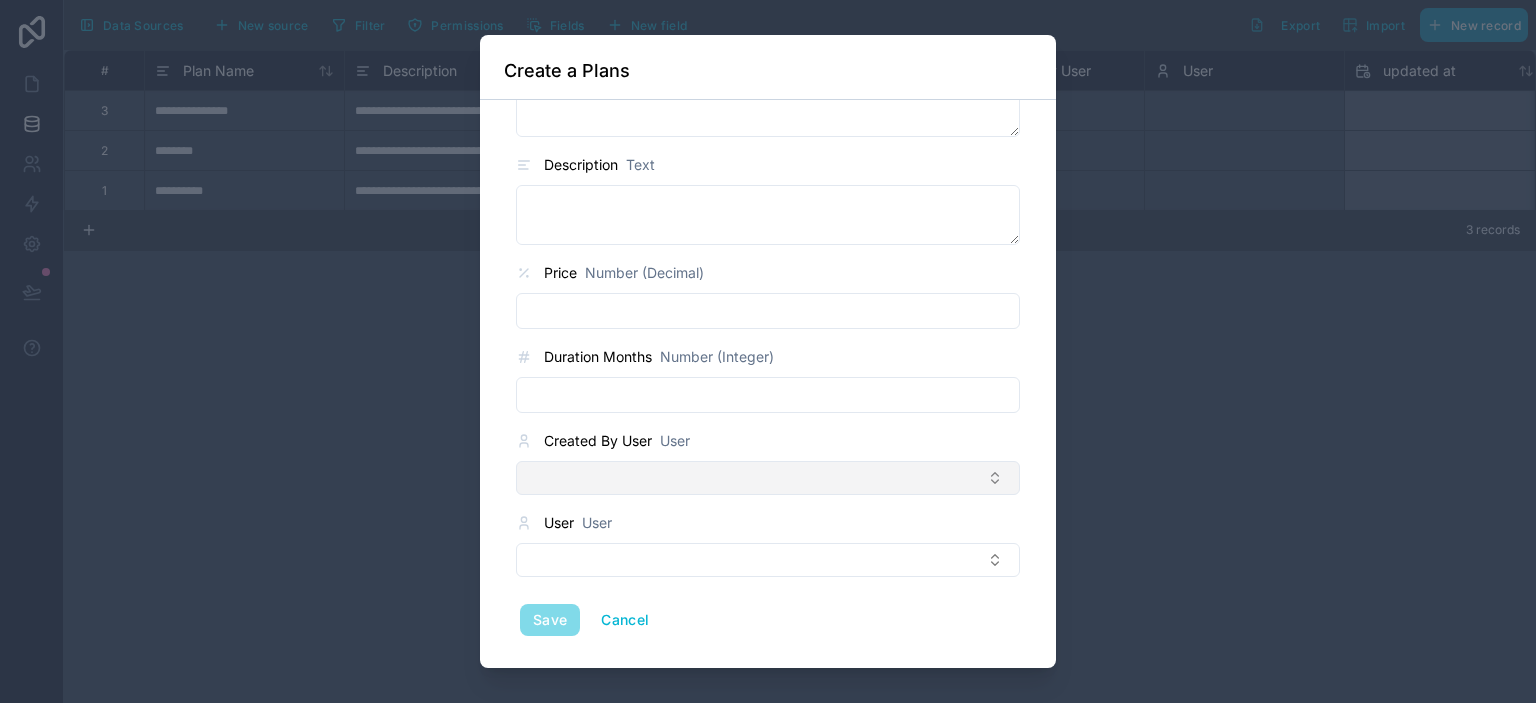 scroll, scrollTop: 82, scrollLeft: 0, axis: vertical 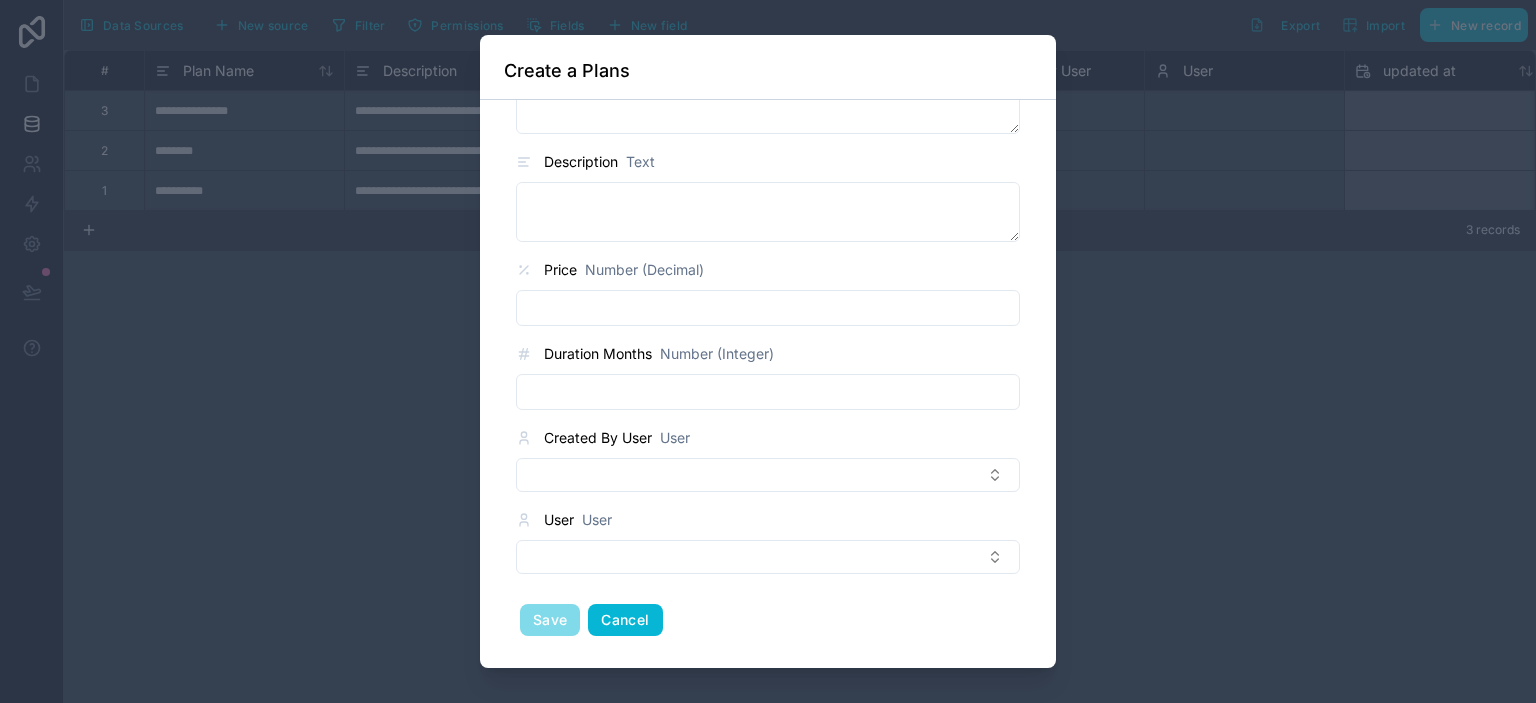 click on "Cancel" at bounding box center [625, 620] 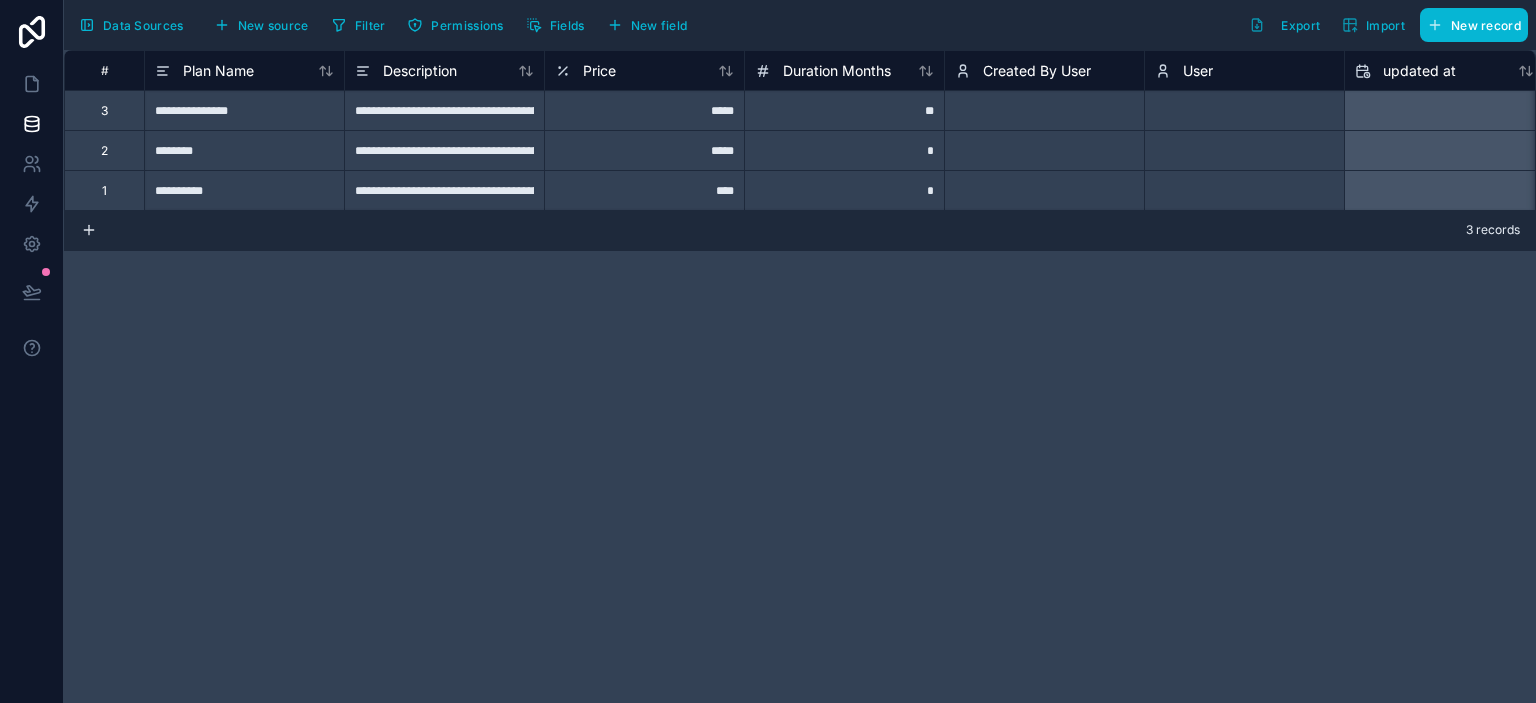 click on "Filter Permissions Fields New field" at bounding box center (513, 25) 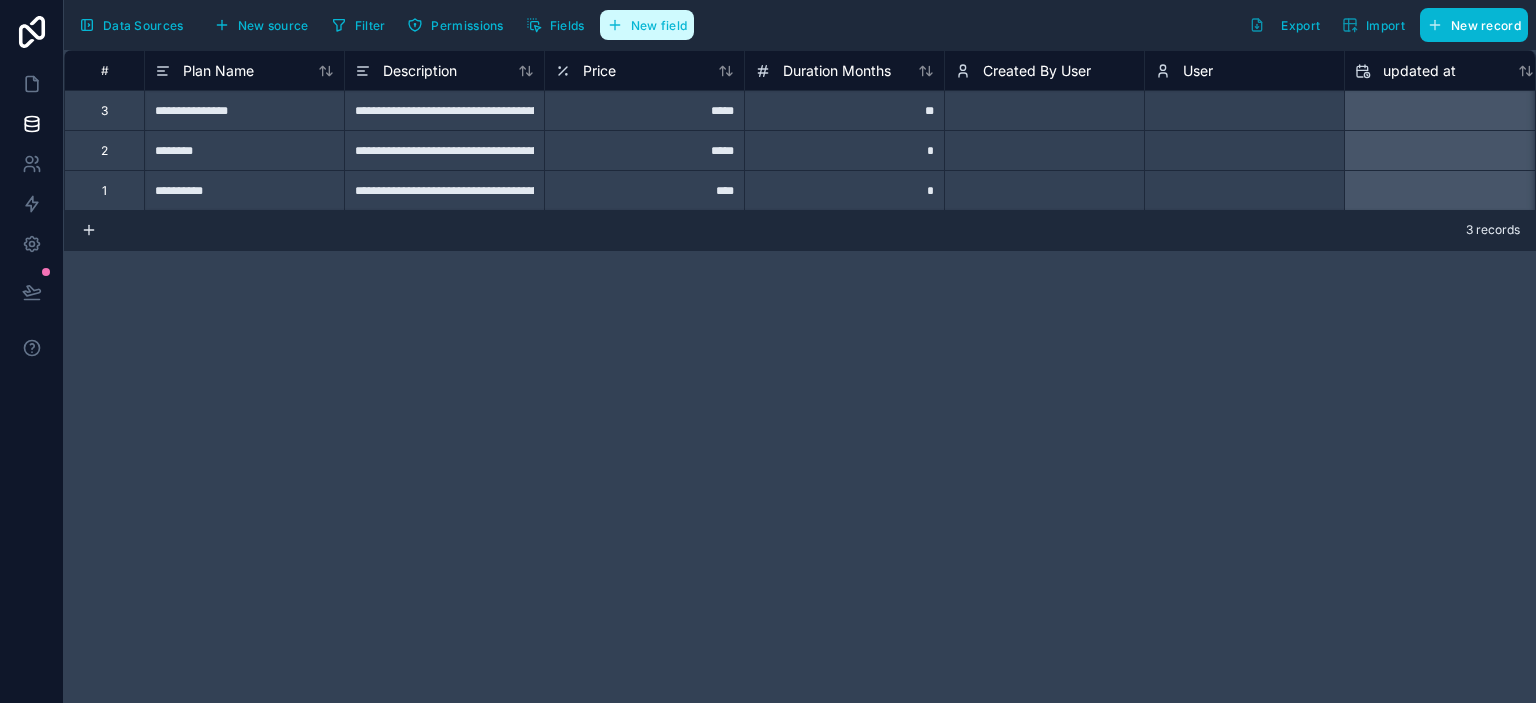 click on "New field" at bounding box center (659, 25) 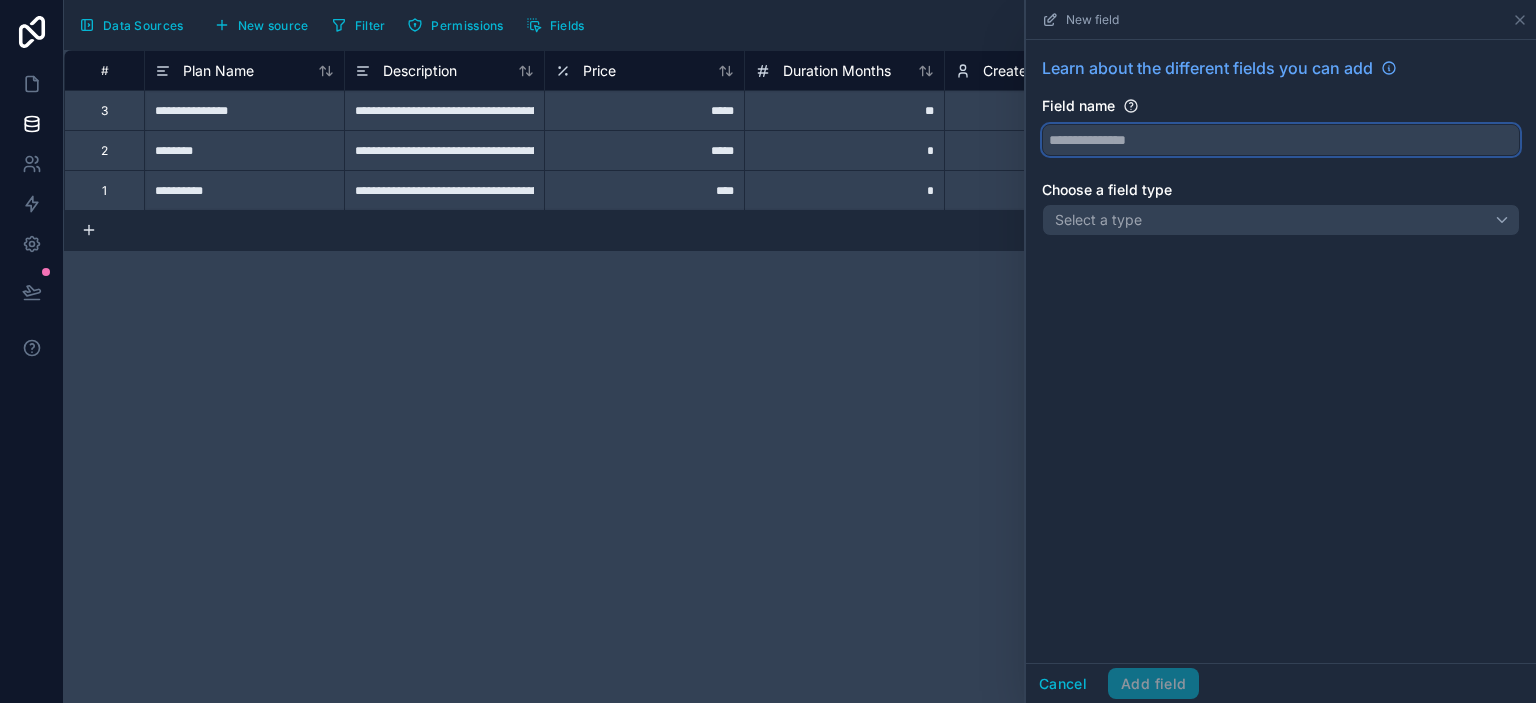 click at bounding box center (1281, 140) 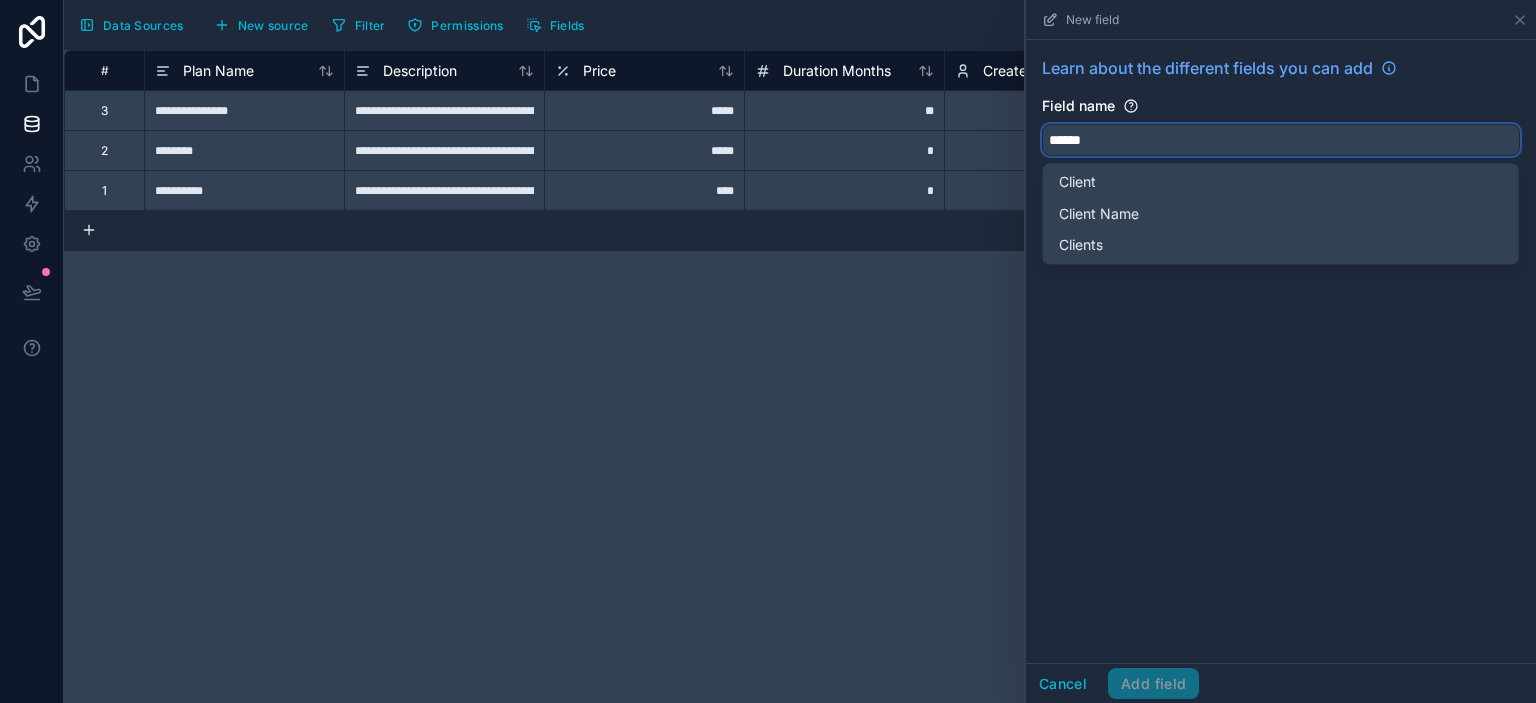 type on "******" 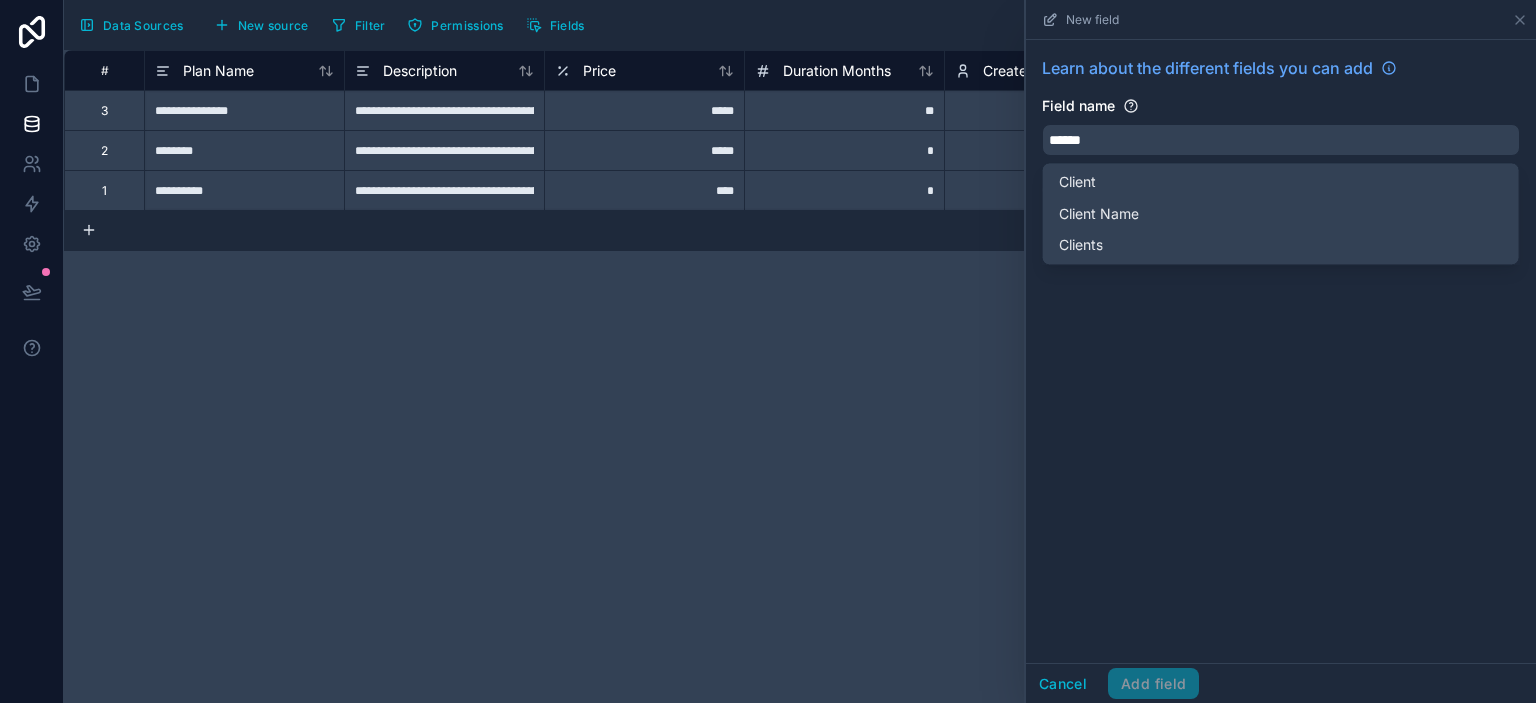 click on "Learn about the different fields you can add Field name ****** Choose a field type Select a type" at bounding box center [1281, 351] 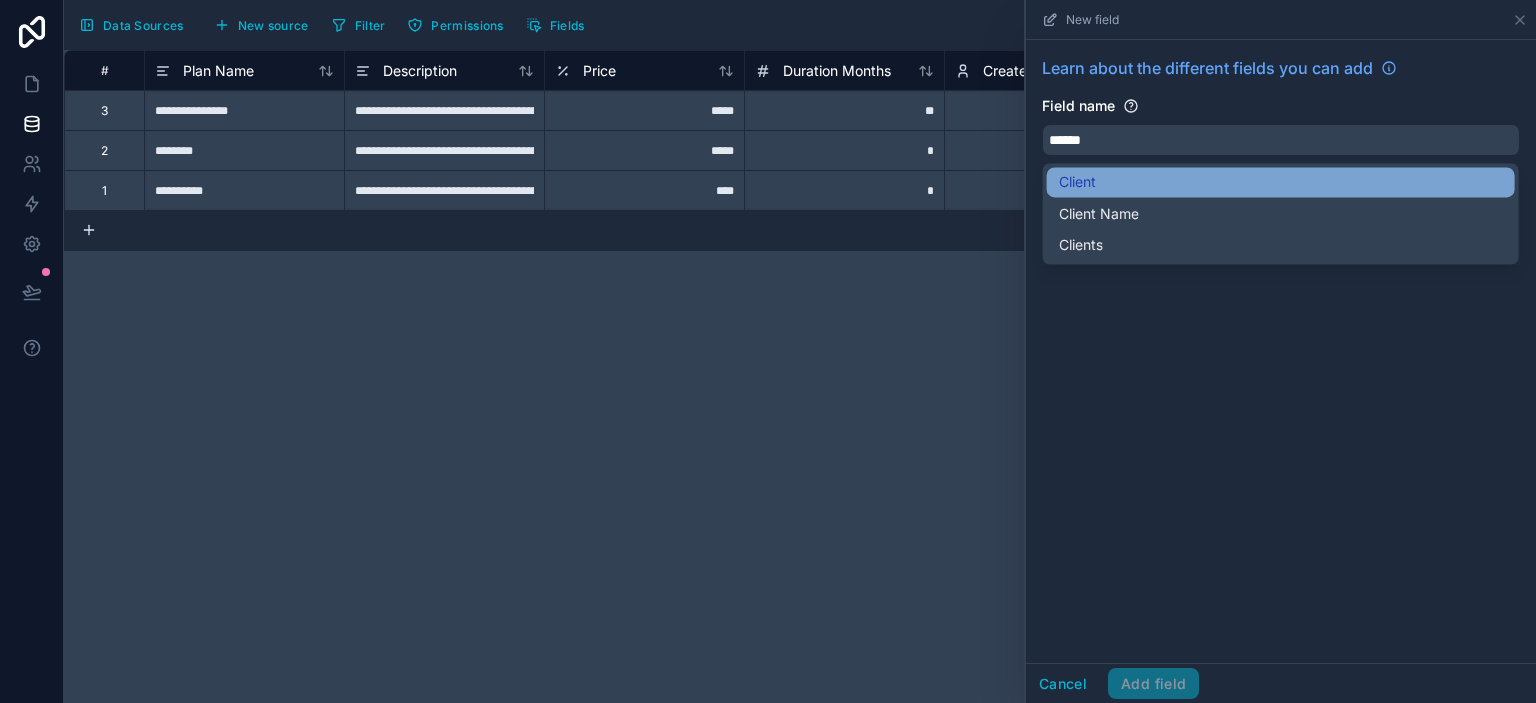 click on "Client" at bounding box center [1077, 182] 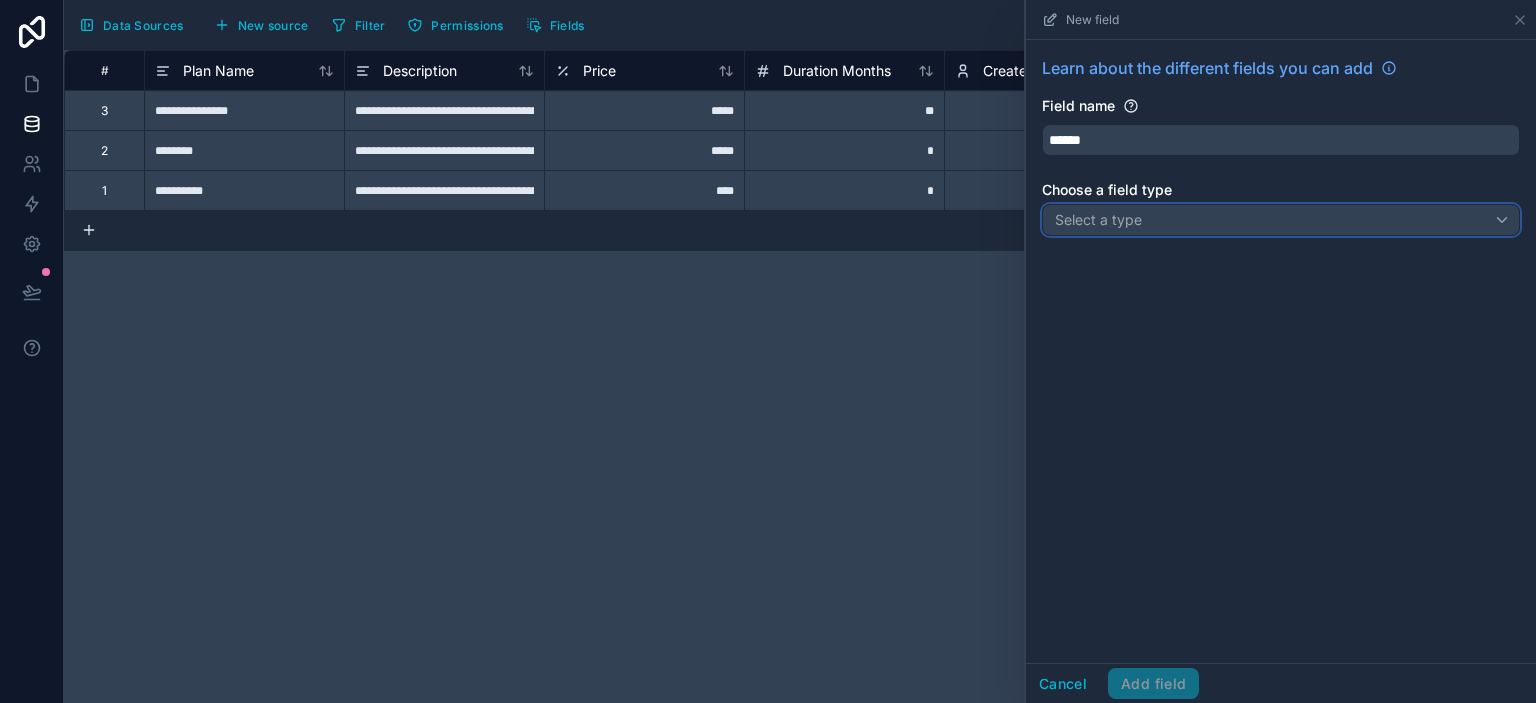 click on "Select a type" at bounding box center [1098, 219] 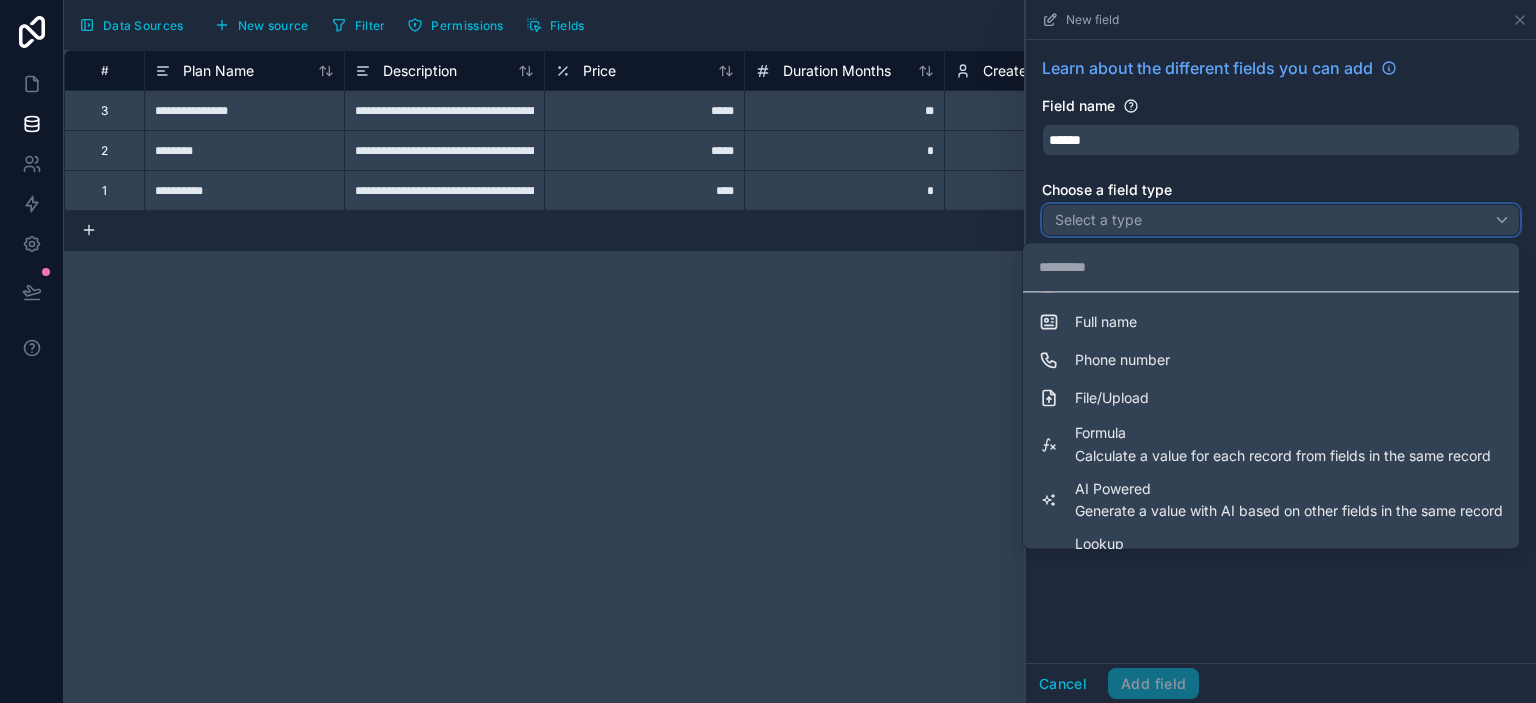 scroll, scrollTop: 548, scrollLeft: 0, axis: vertical 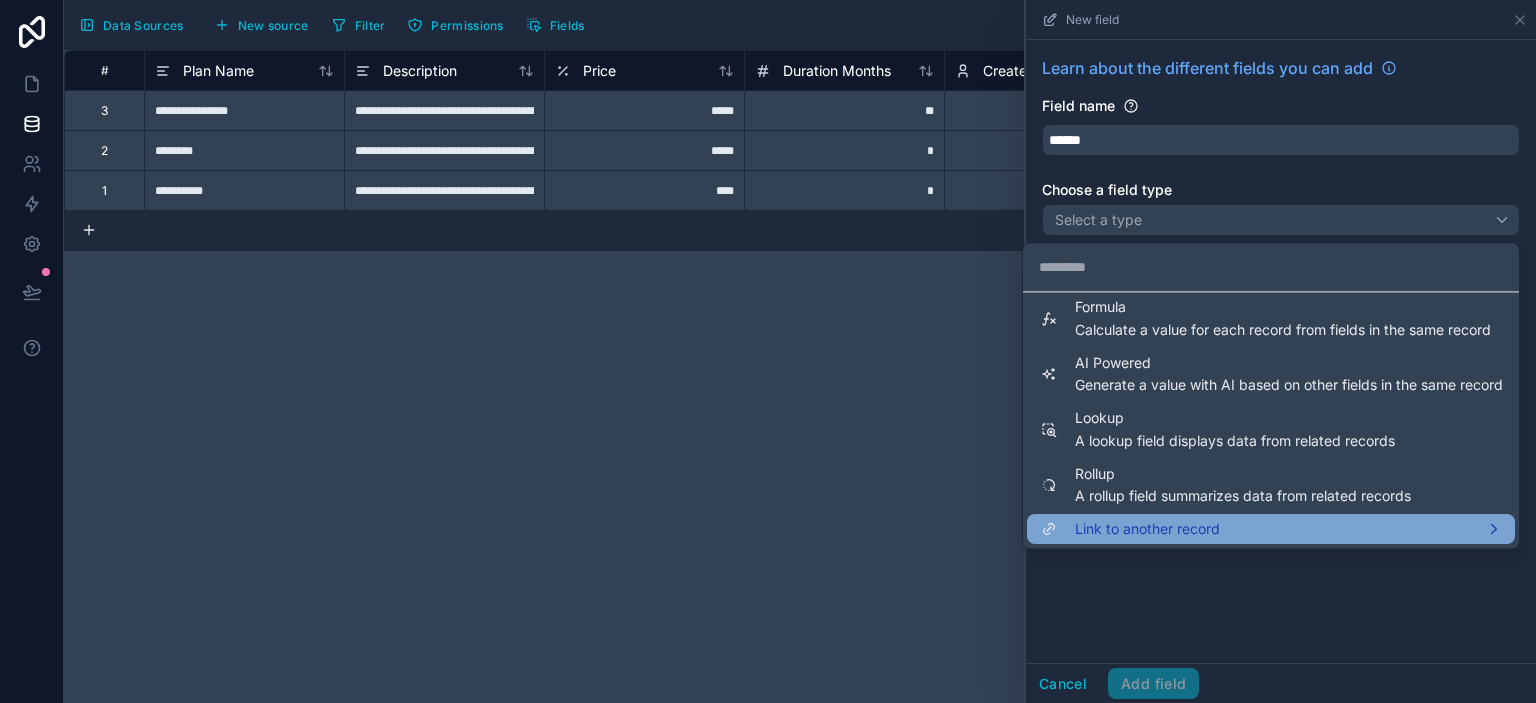 click on "Link to another record" at bounding box center [1147, 530] 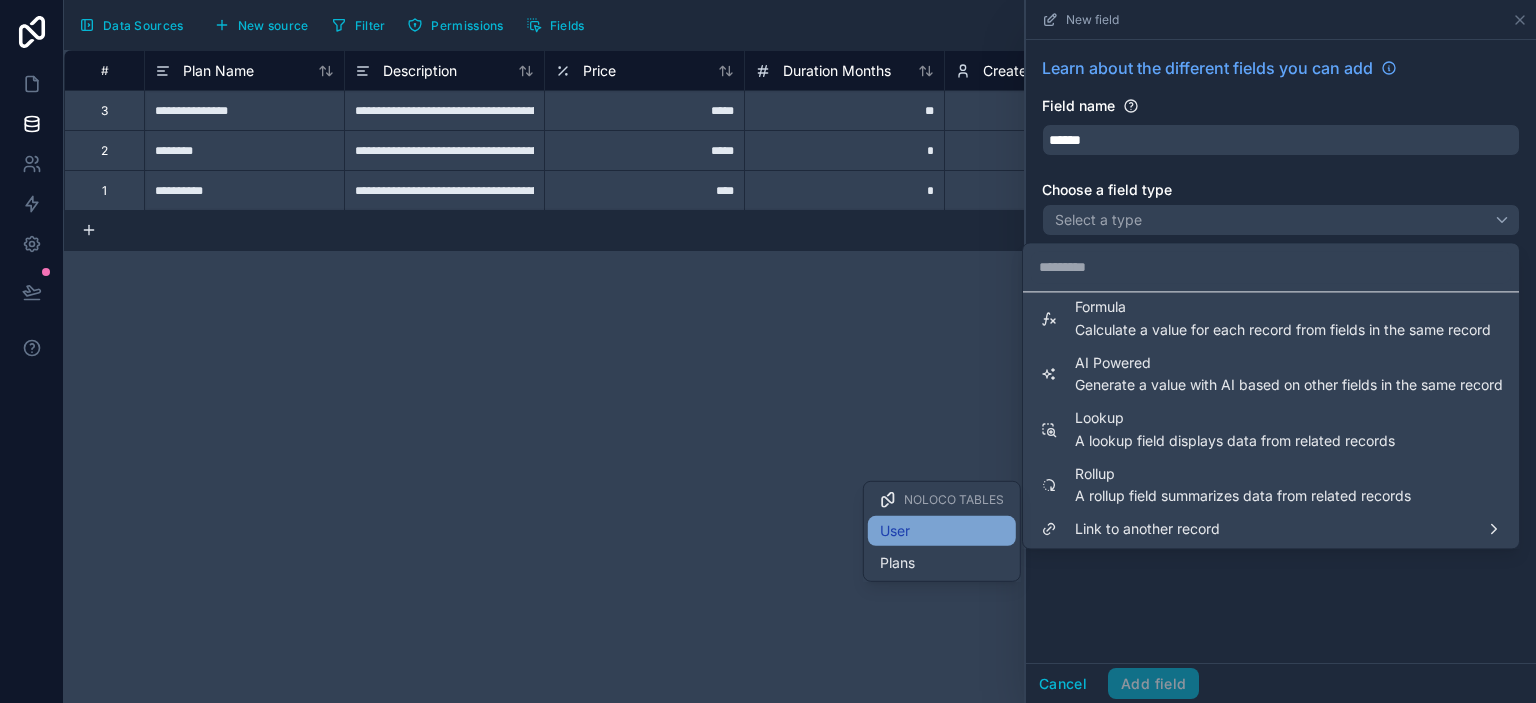 click on "User" at bounding box center [895, 531] 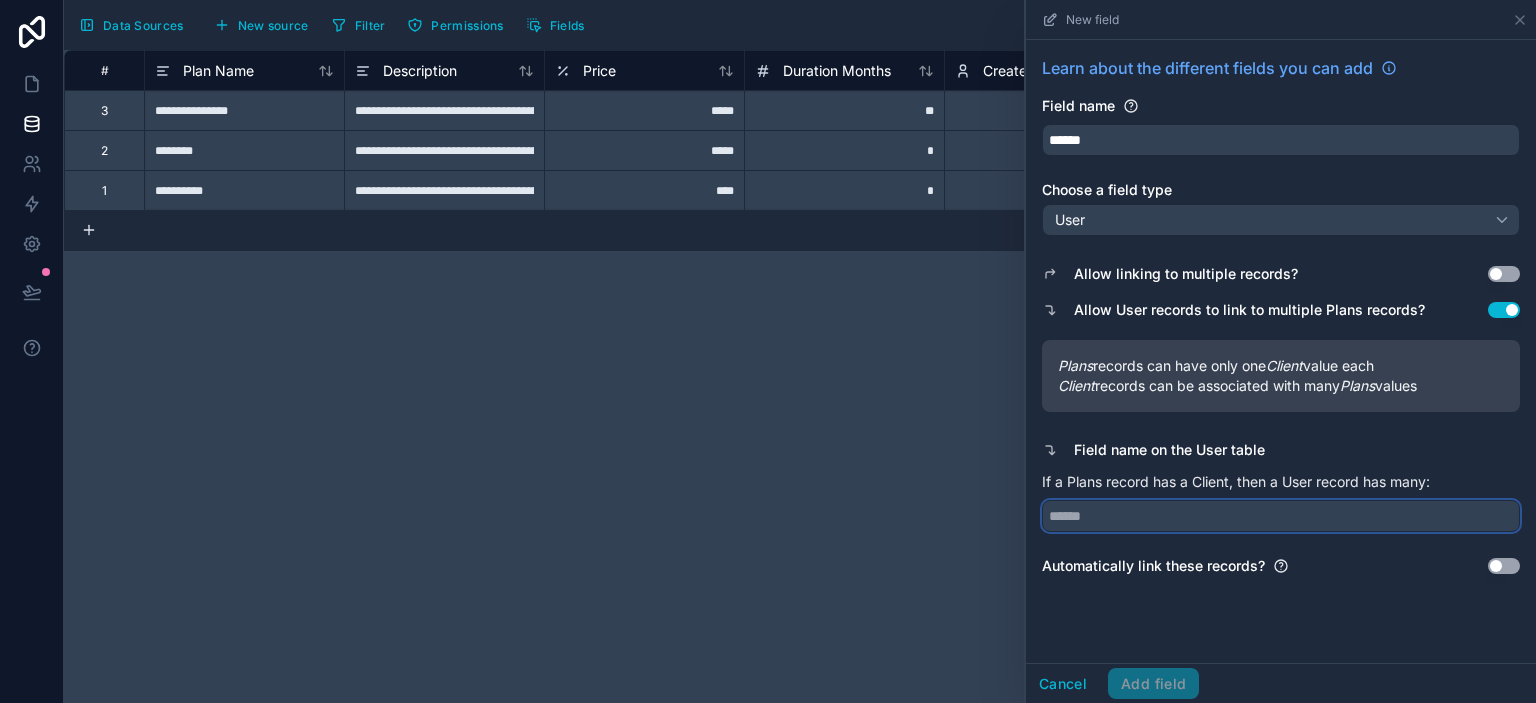 click at bounding box center [1281, 516] 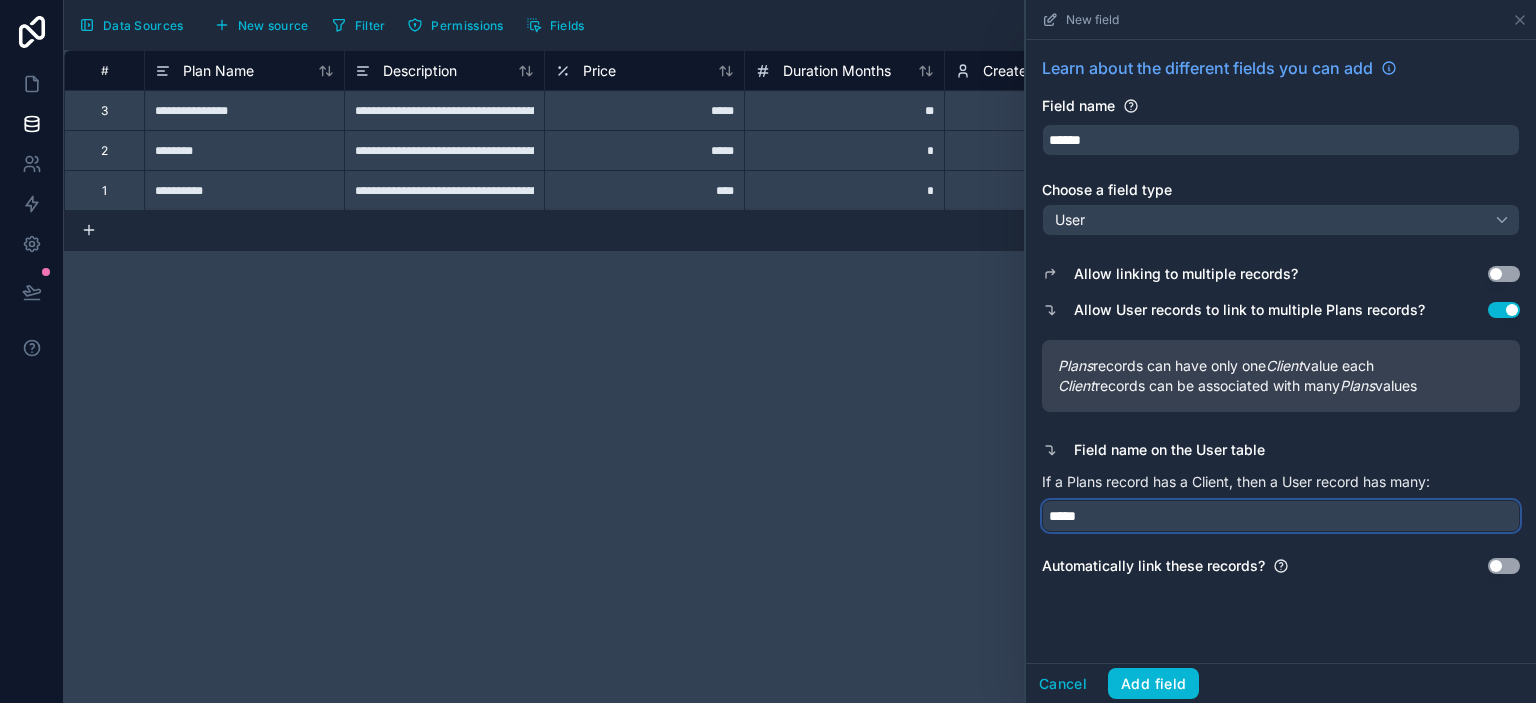 type on "*****" 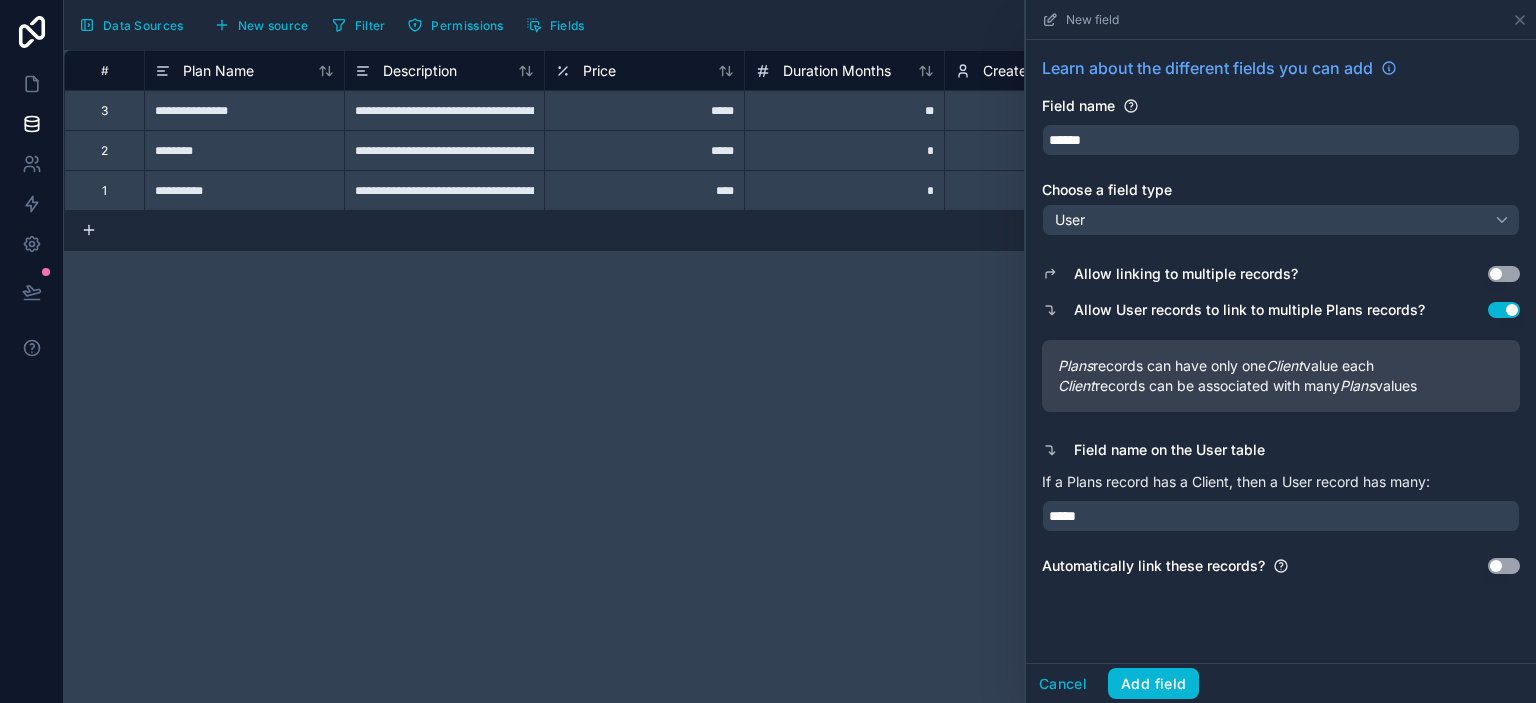 click on "Field name on the User table" at bounding box center (1281, 450) 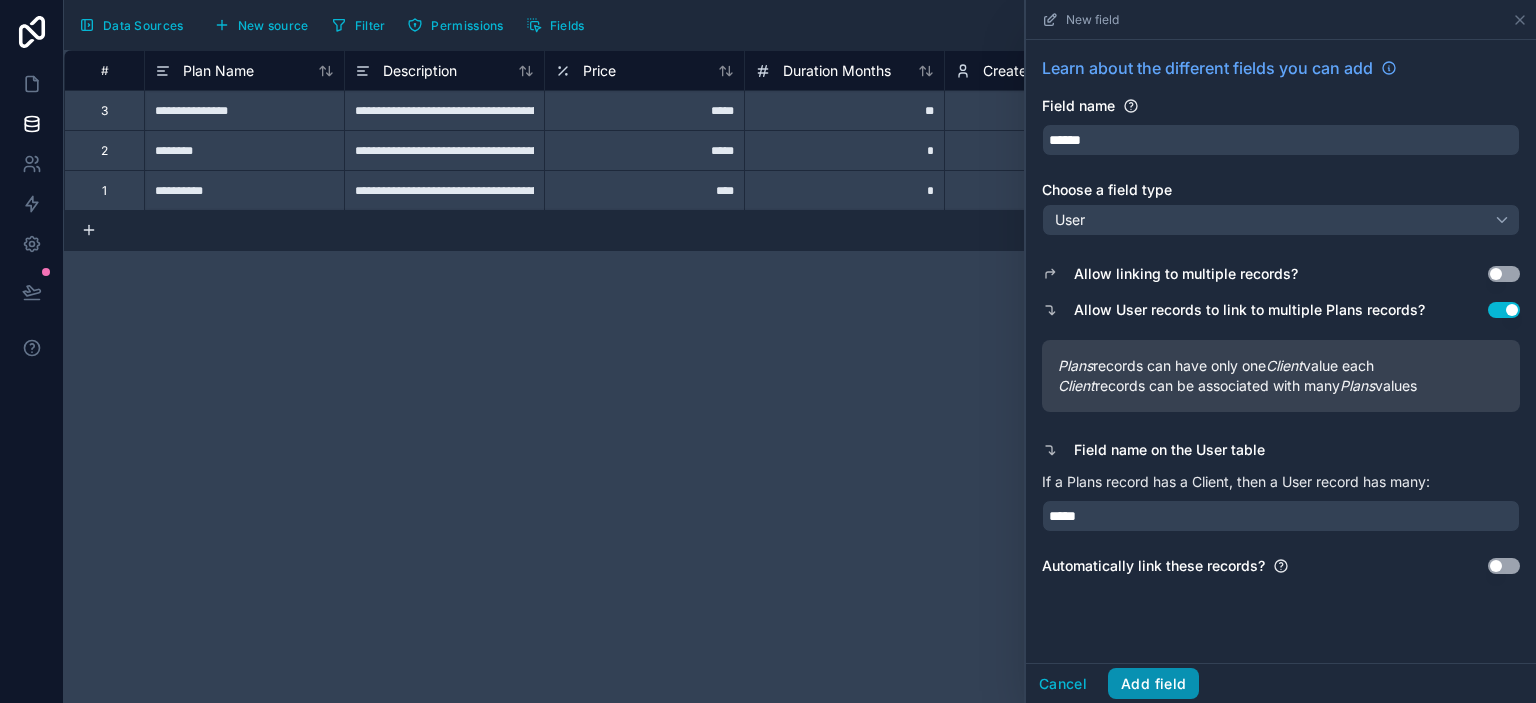 click on "Add field" at bounding box center (1153, 684) 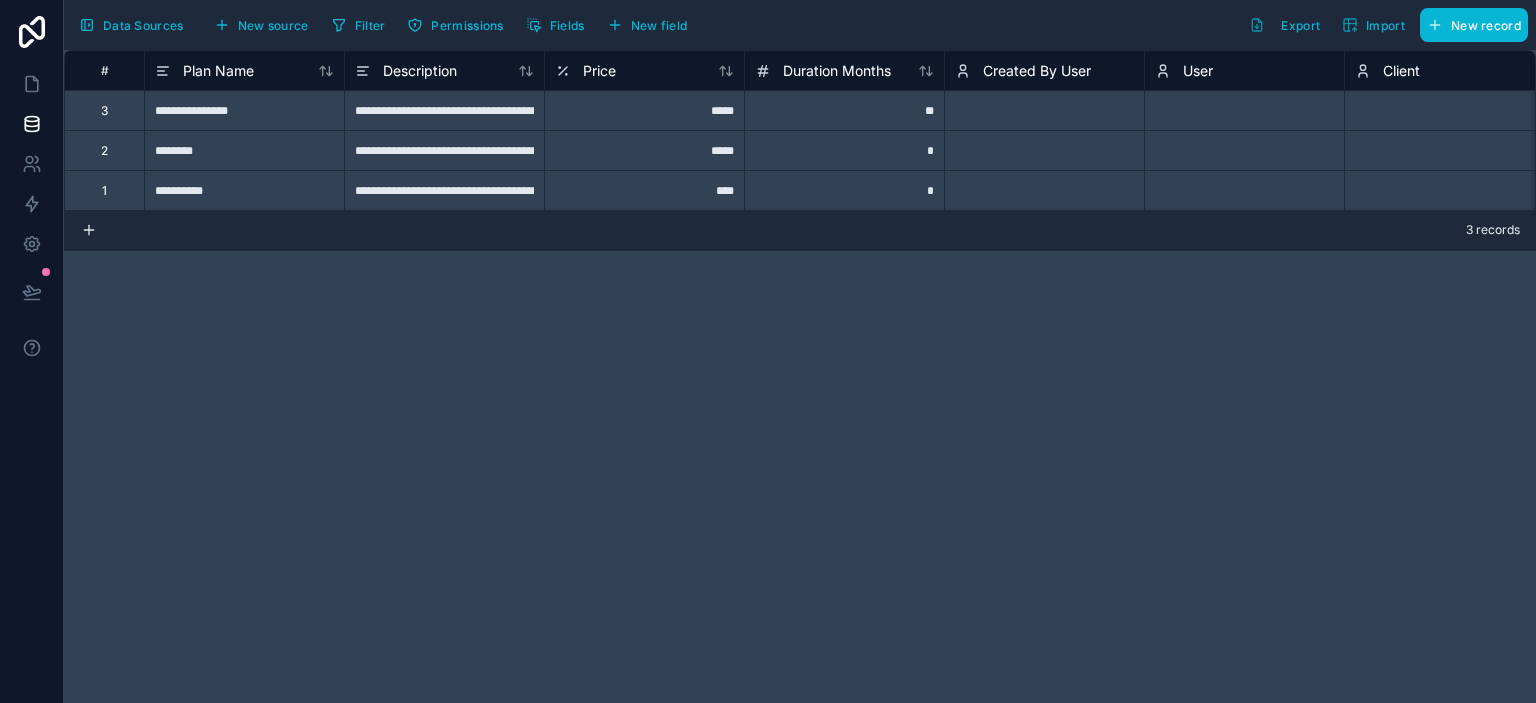 click on "Client" at bounding box center [1401, 71] 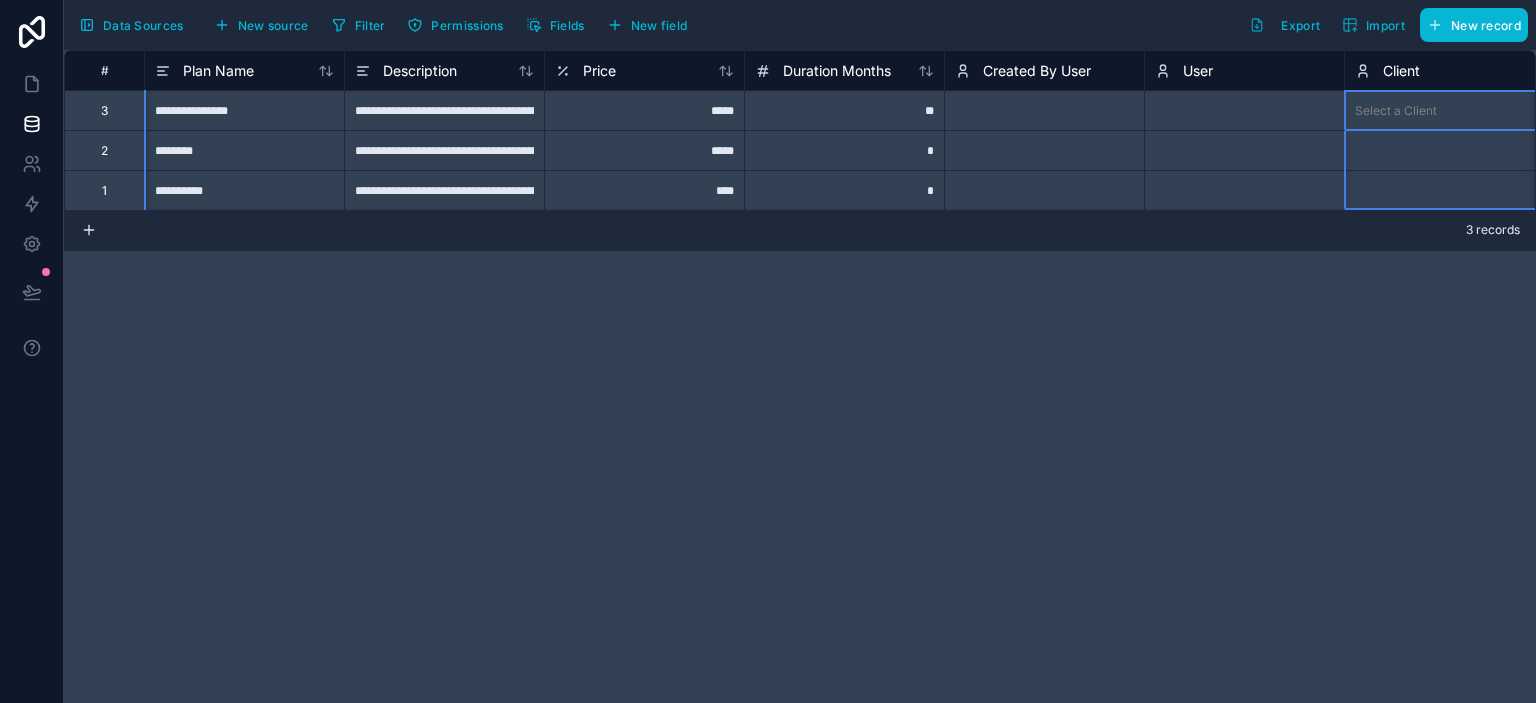 scroll, scrollTop: 0, scrollLeft: 9, axis: horizontal 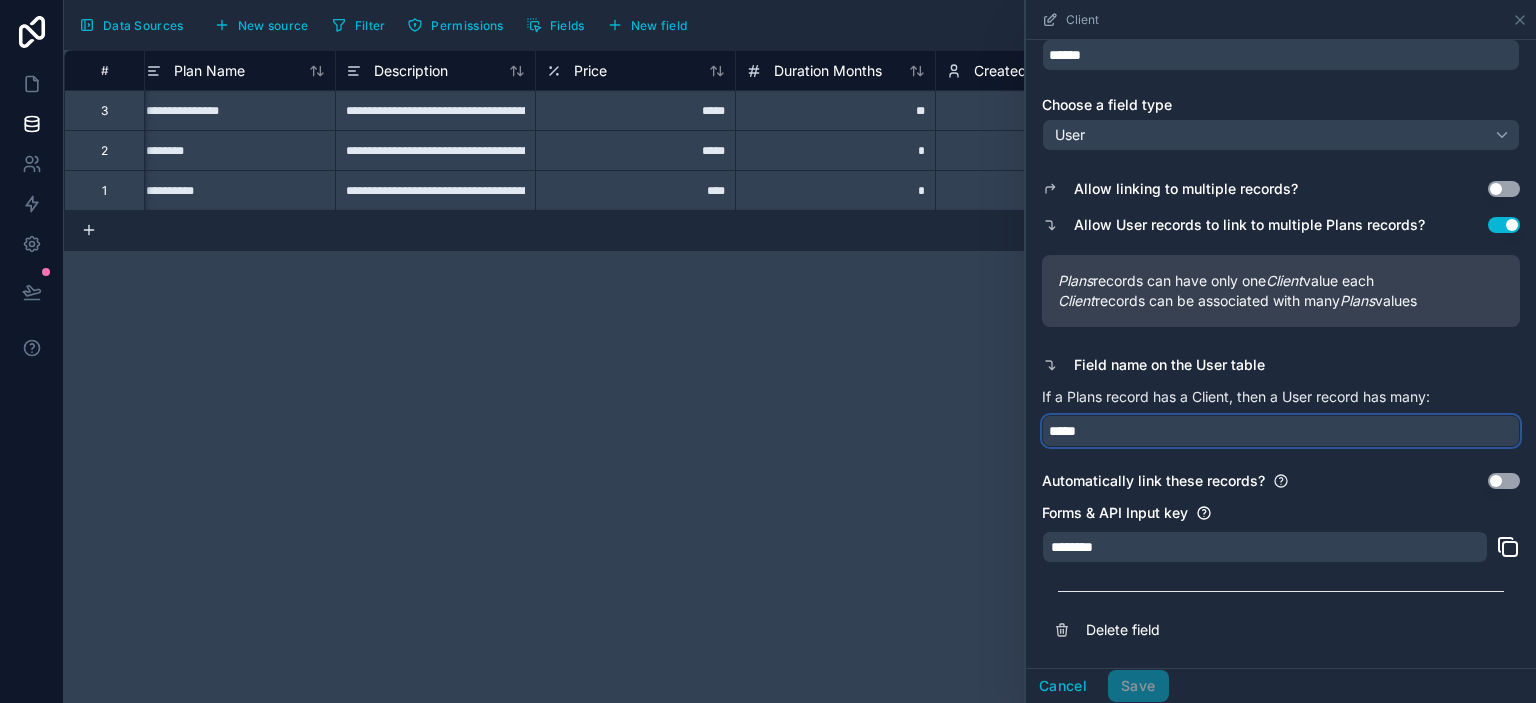 drag, startPoint x: 1168, startPoint y: 424, endPoint x: 995, endPoint y: 412, distance: 173.41568 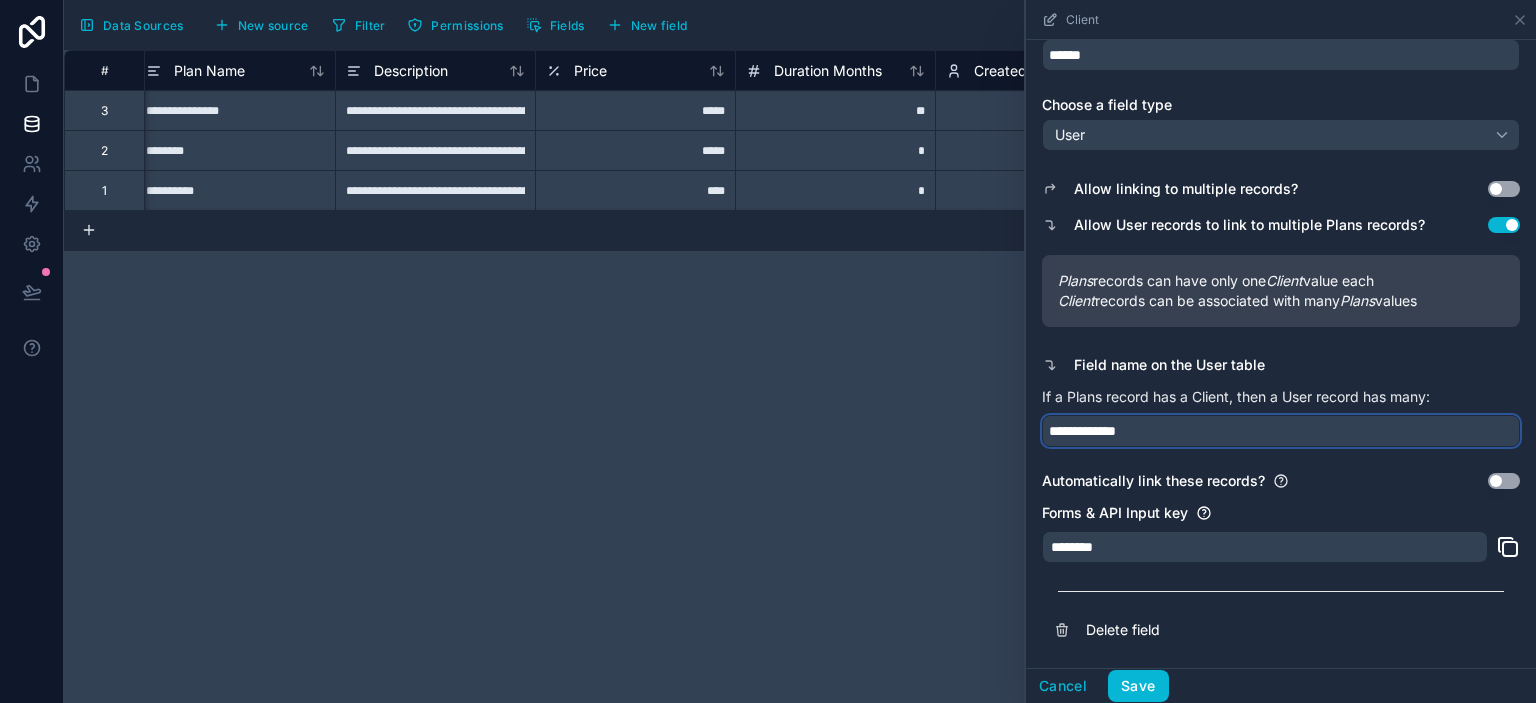 type on "**********" 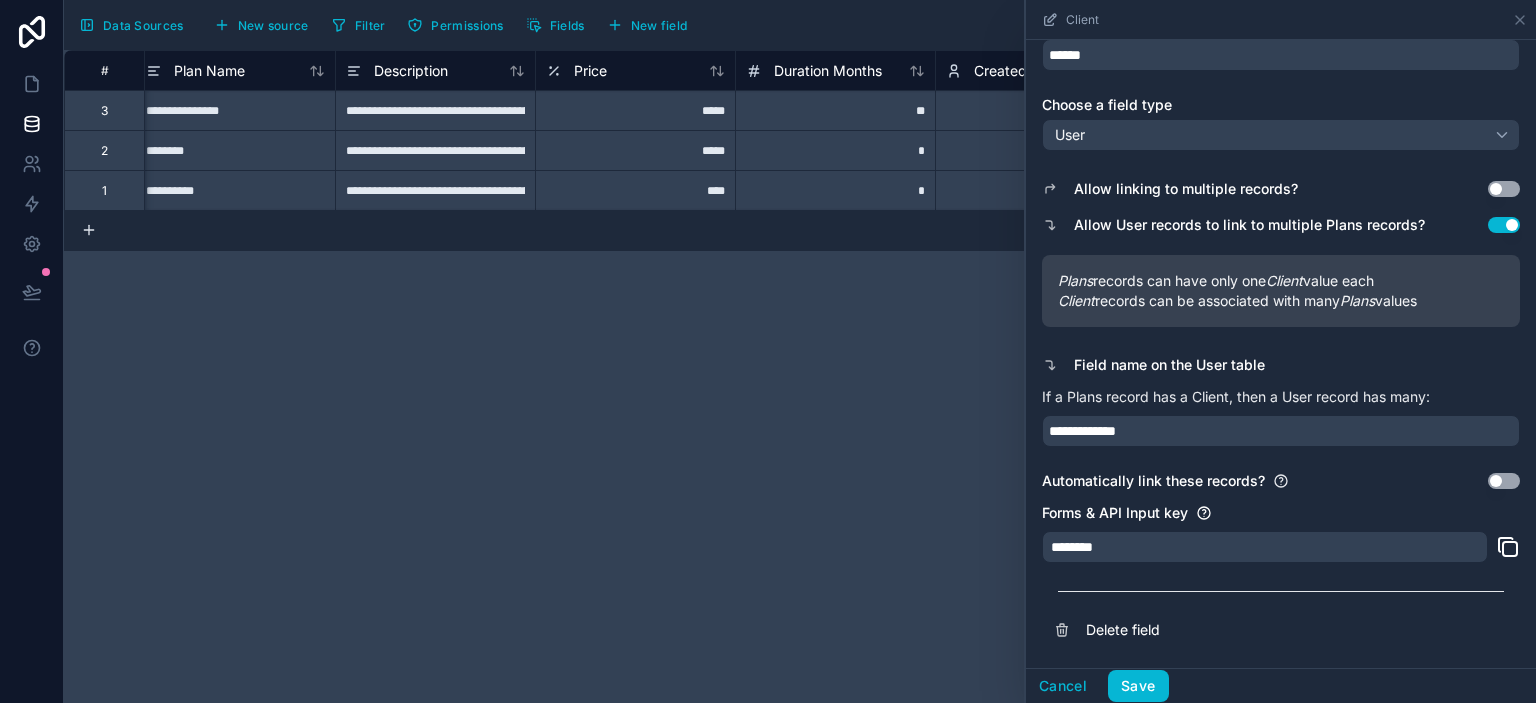 click on "Cancel Save" at bounding box center (1281, 685) 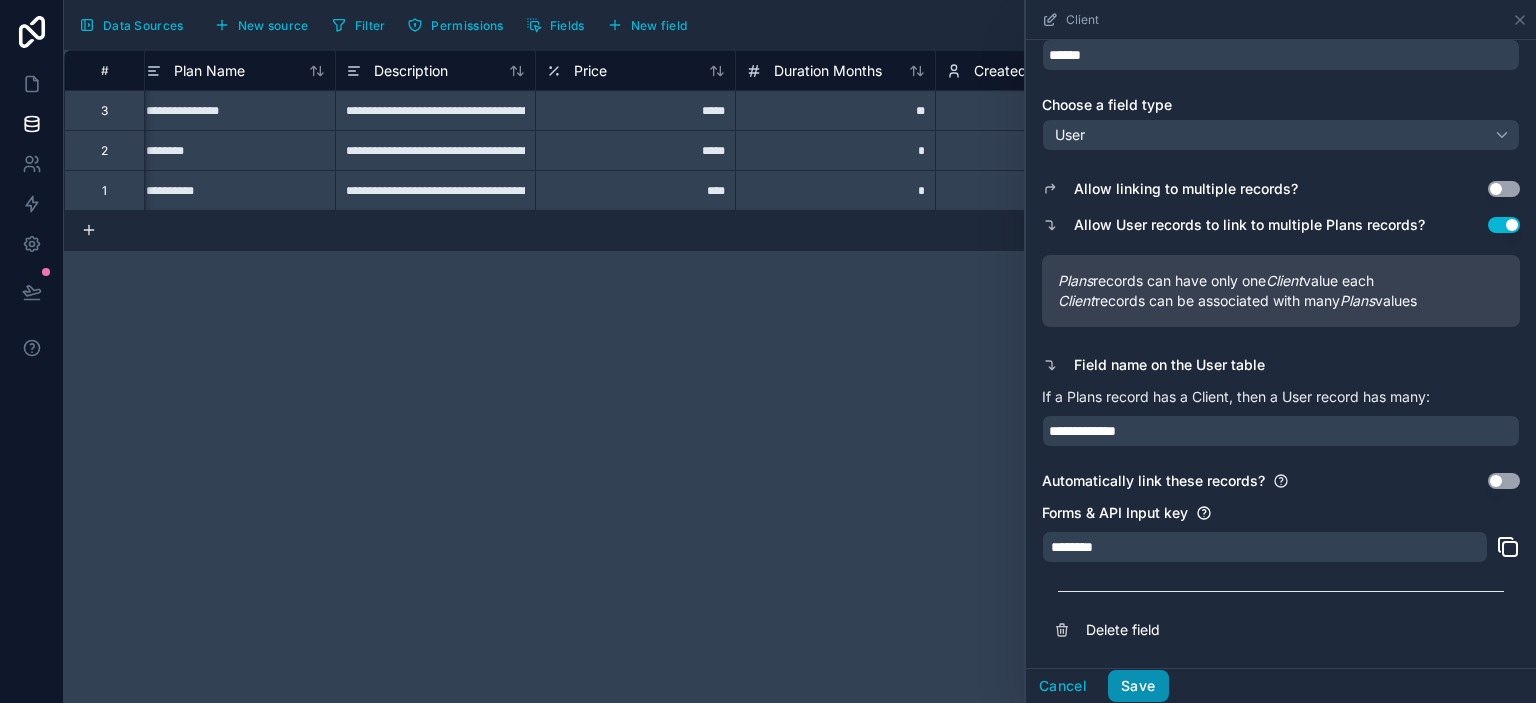 click on "Save" at bounding box center [1138, 686] 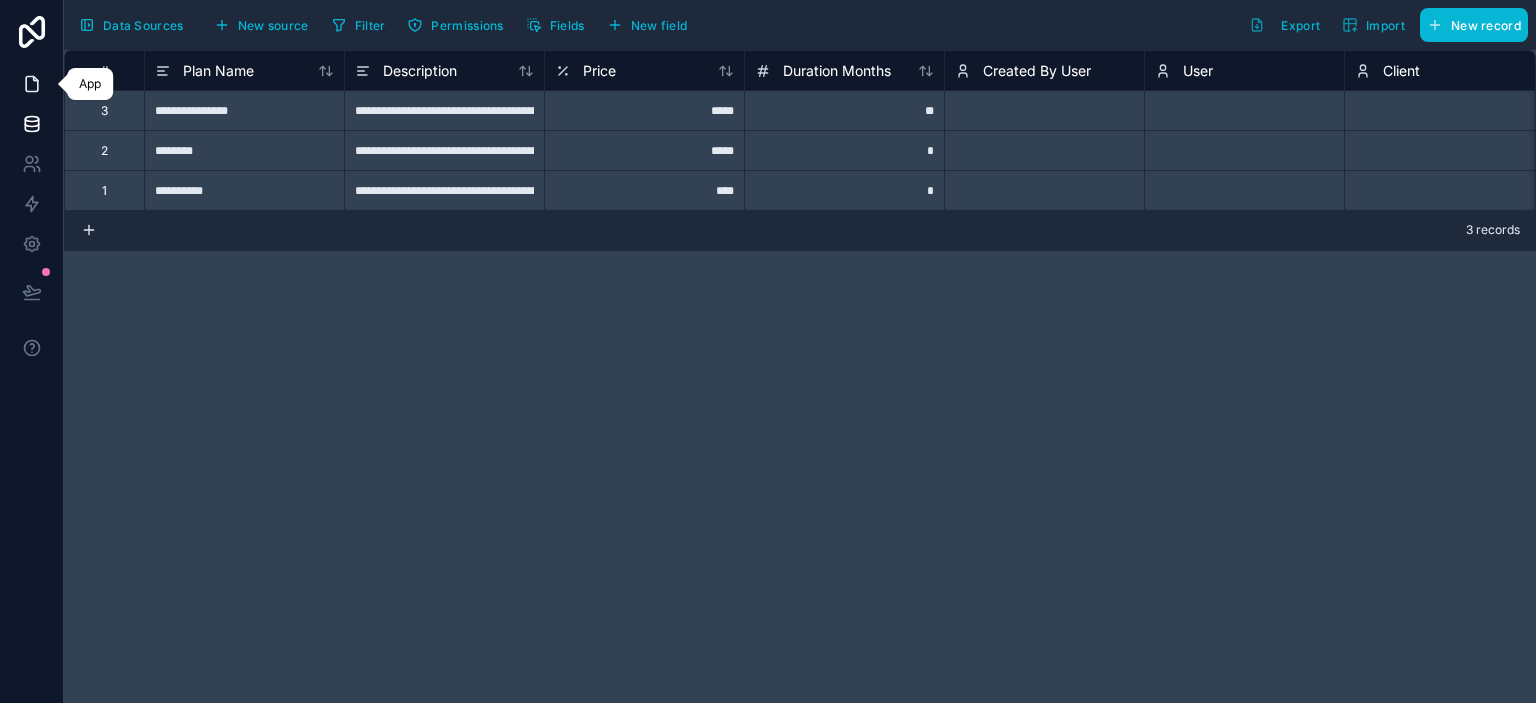 click 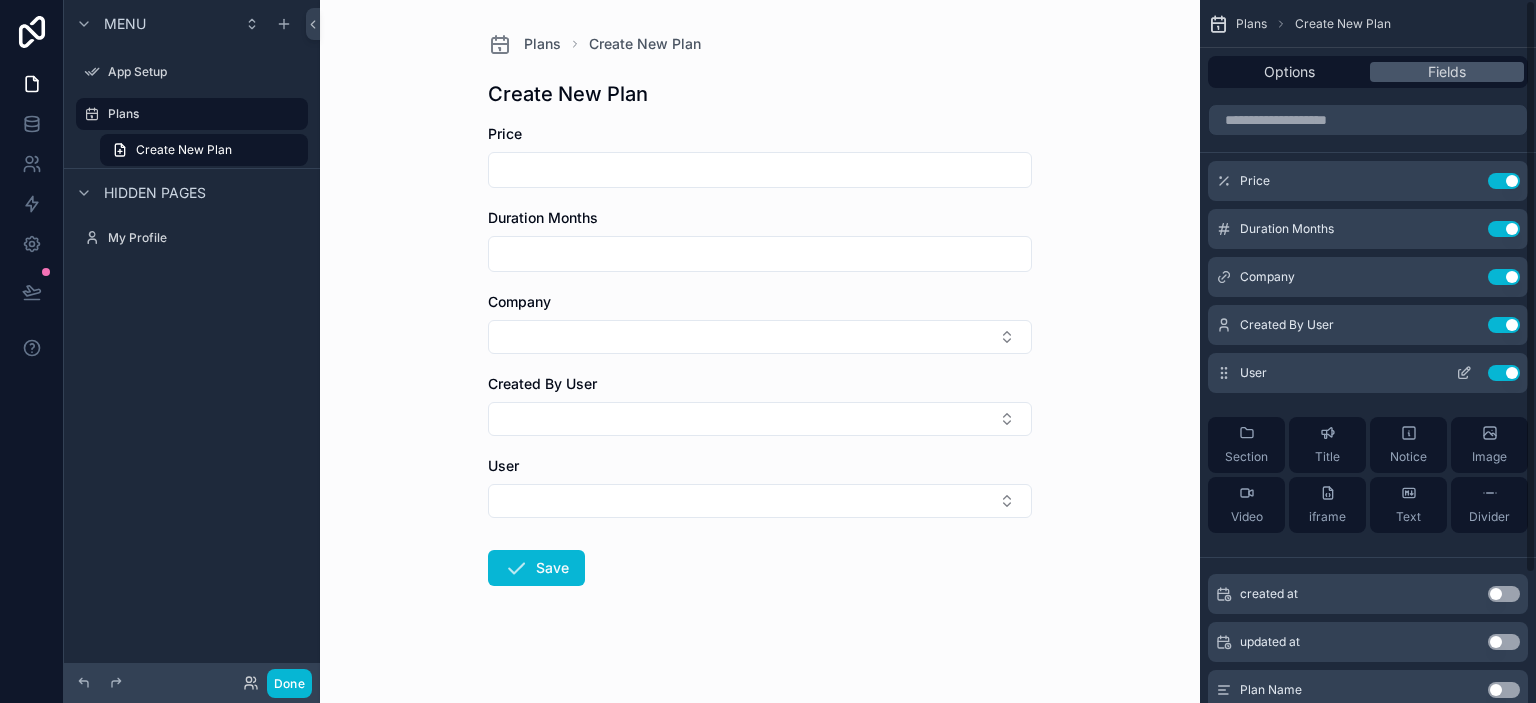 click on "Use setting" at bounding box center [1504, 373] 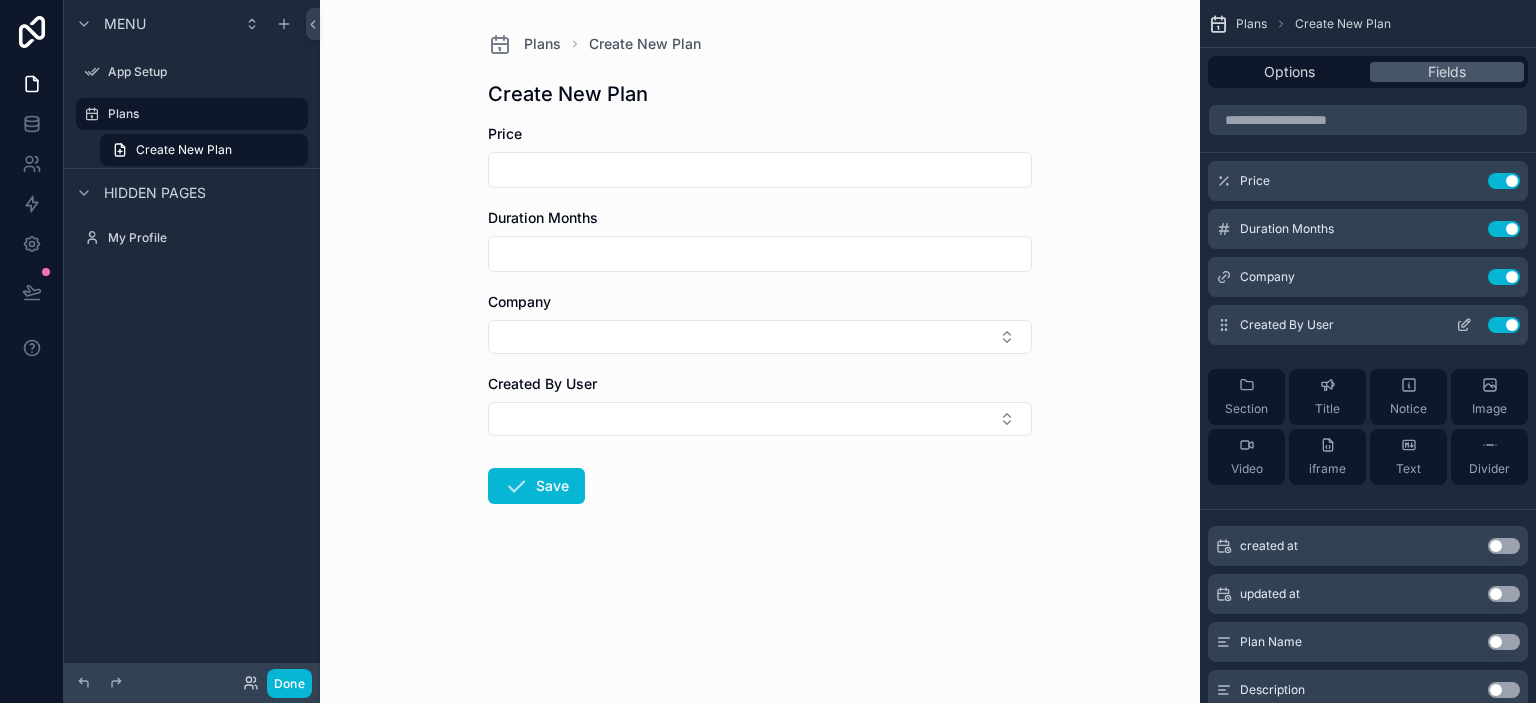 click 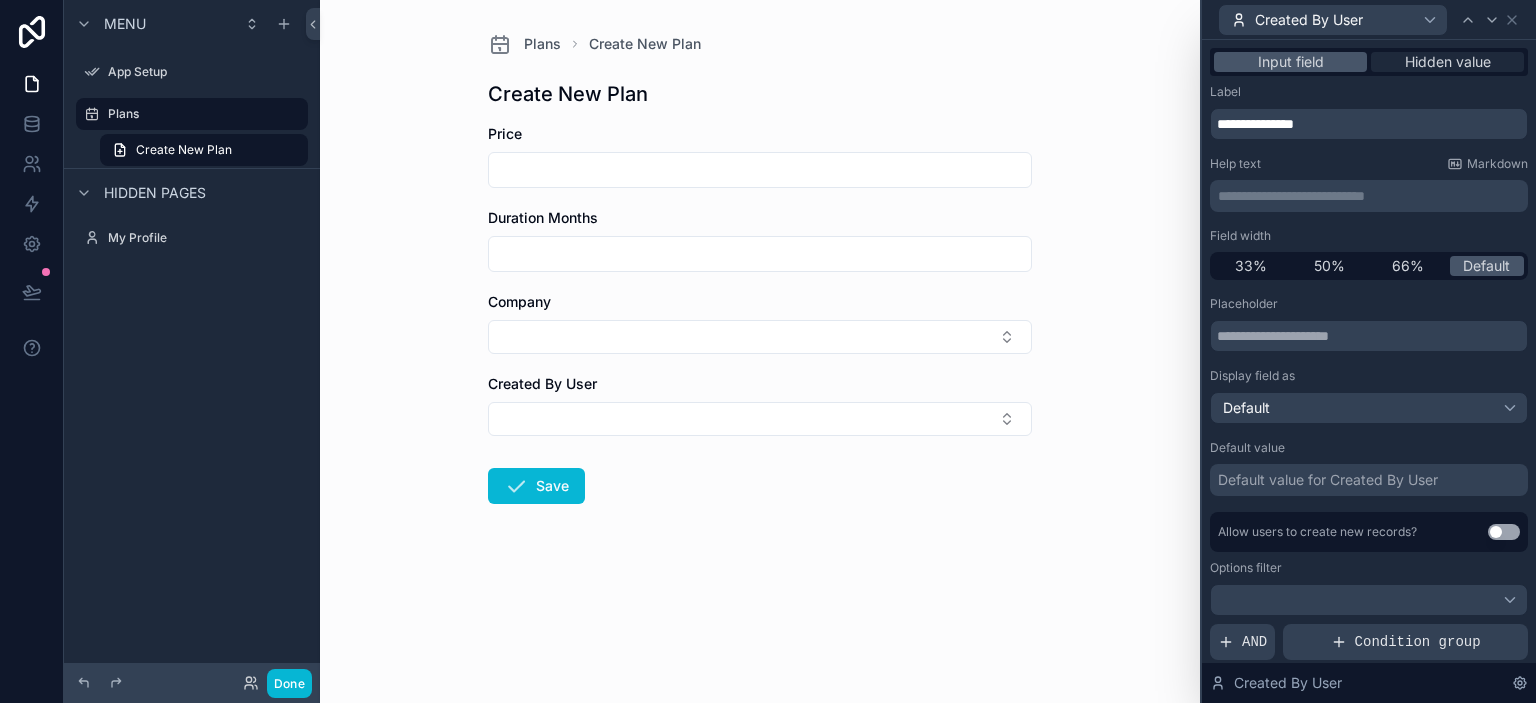 click on "Hidden value" at bounding box center (1448, 62) 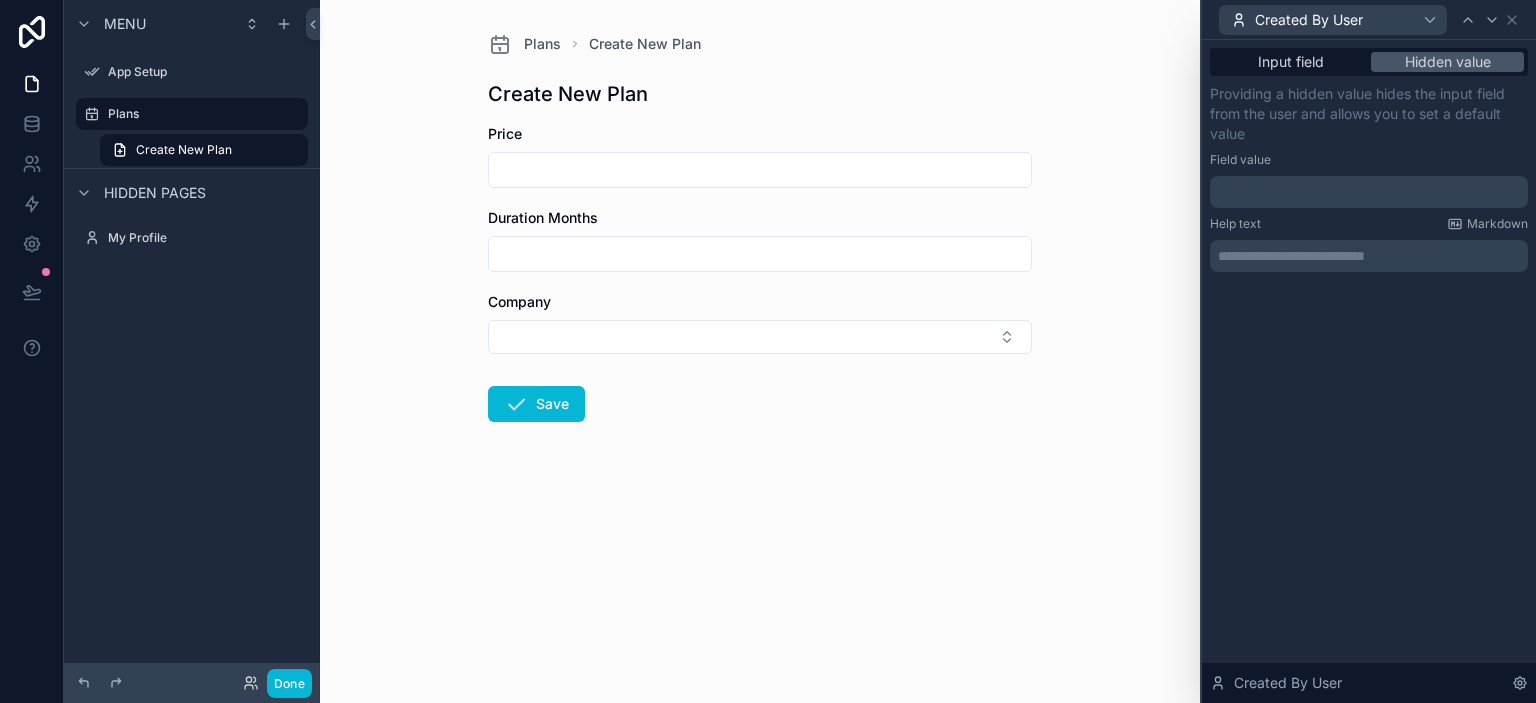 click at bounding box center (1369, 192) 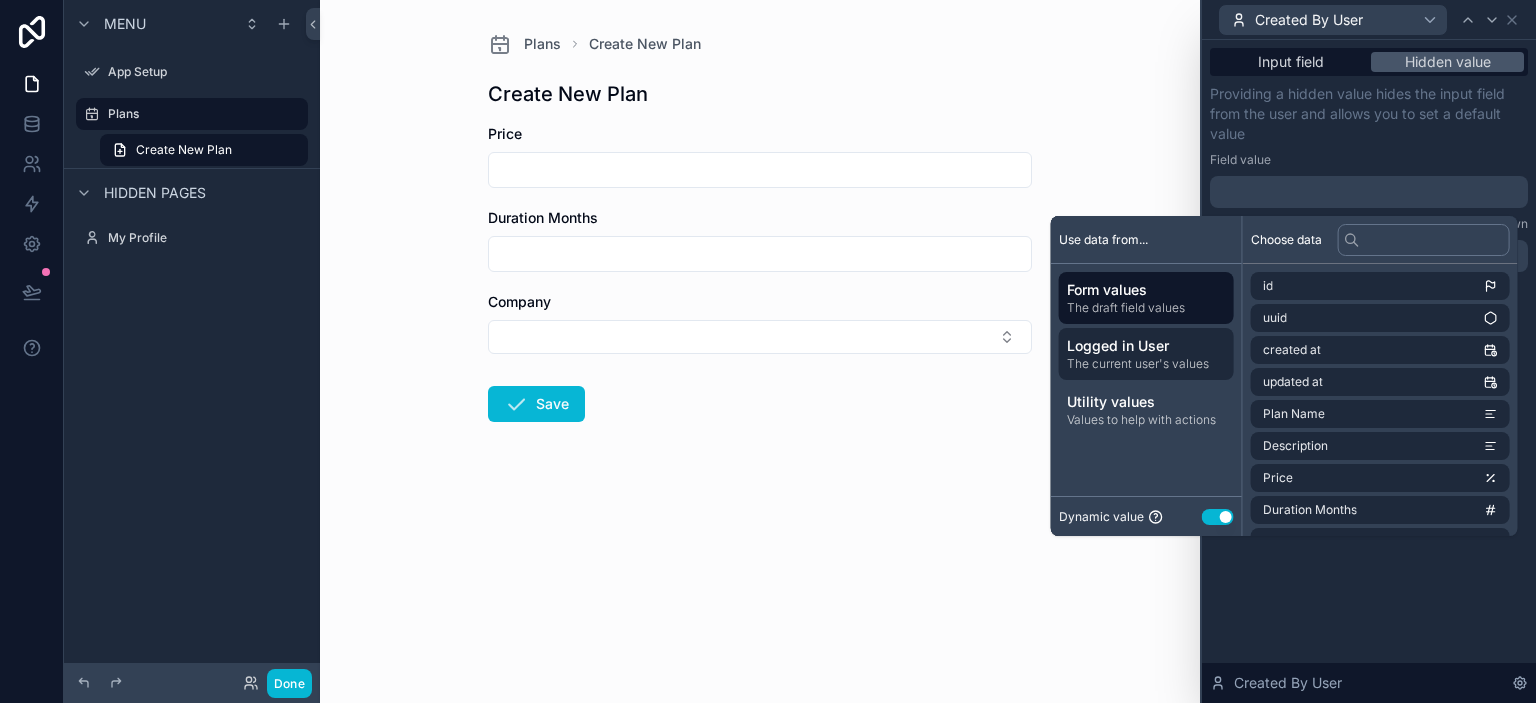click on "The current user's values" at bounding box center (1146, 364) 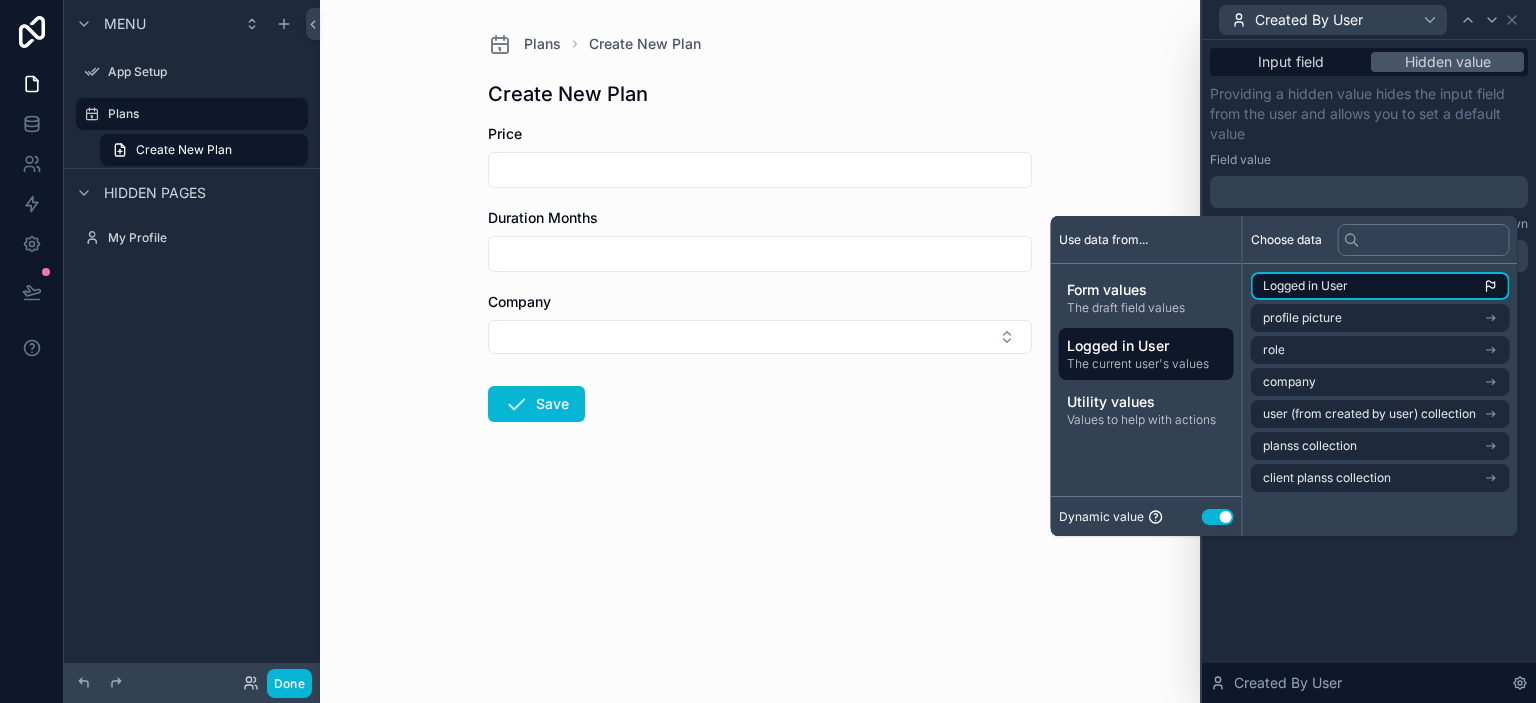 click on "Logged in User" at bounding box center [1380, 286] 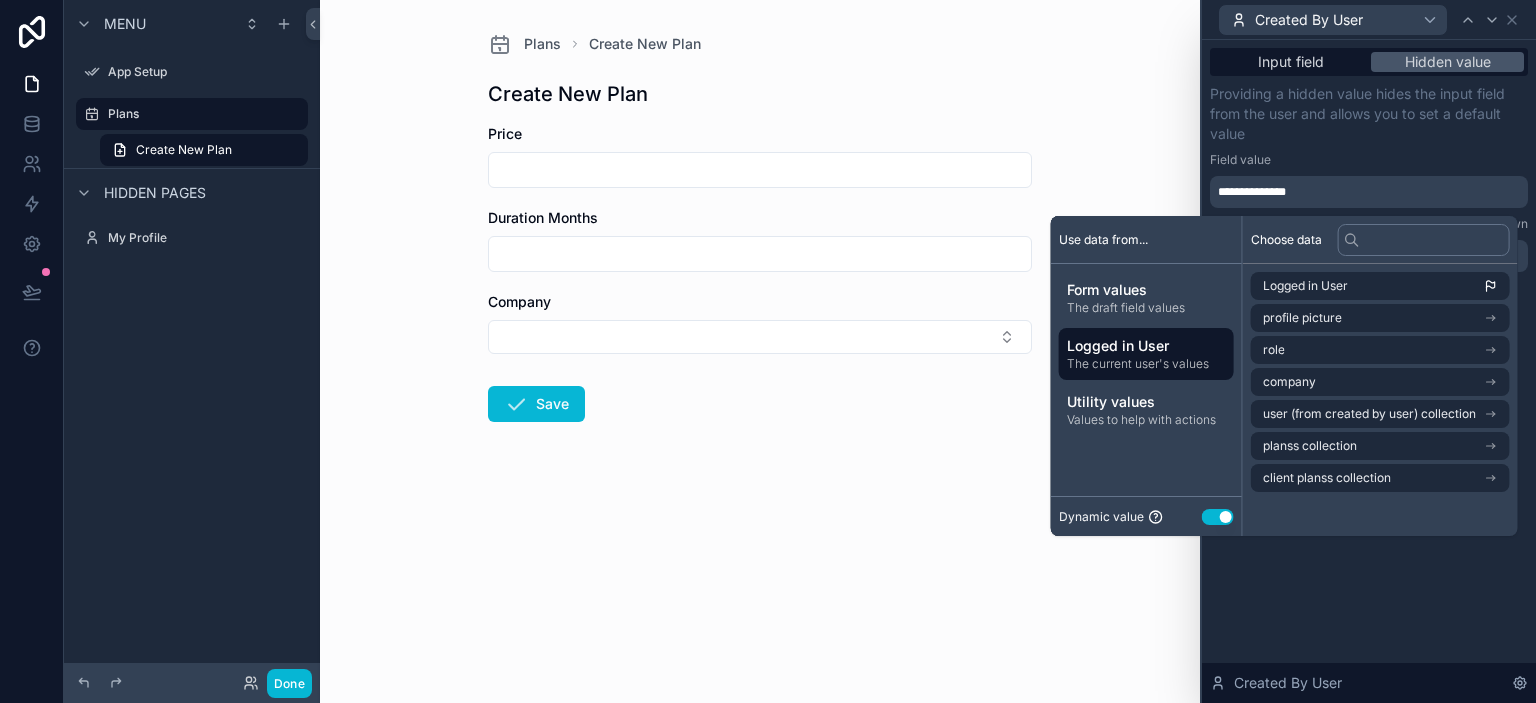 click on "Field value" at bounding box center [1369, 160] 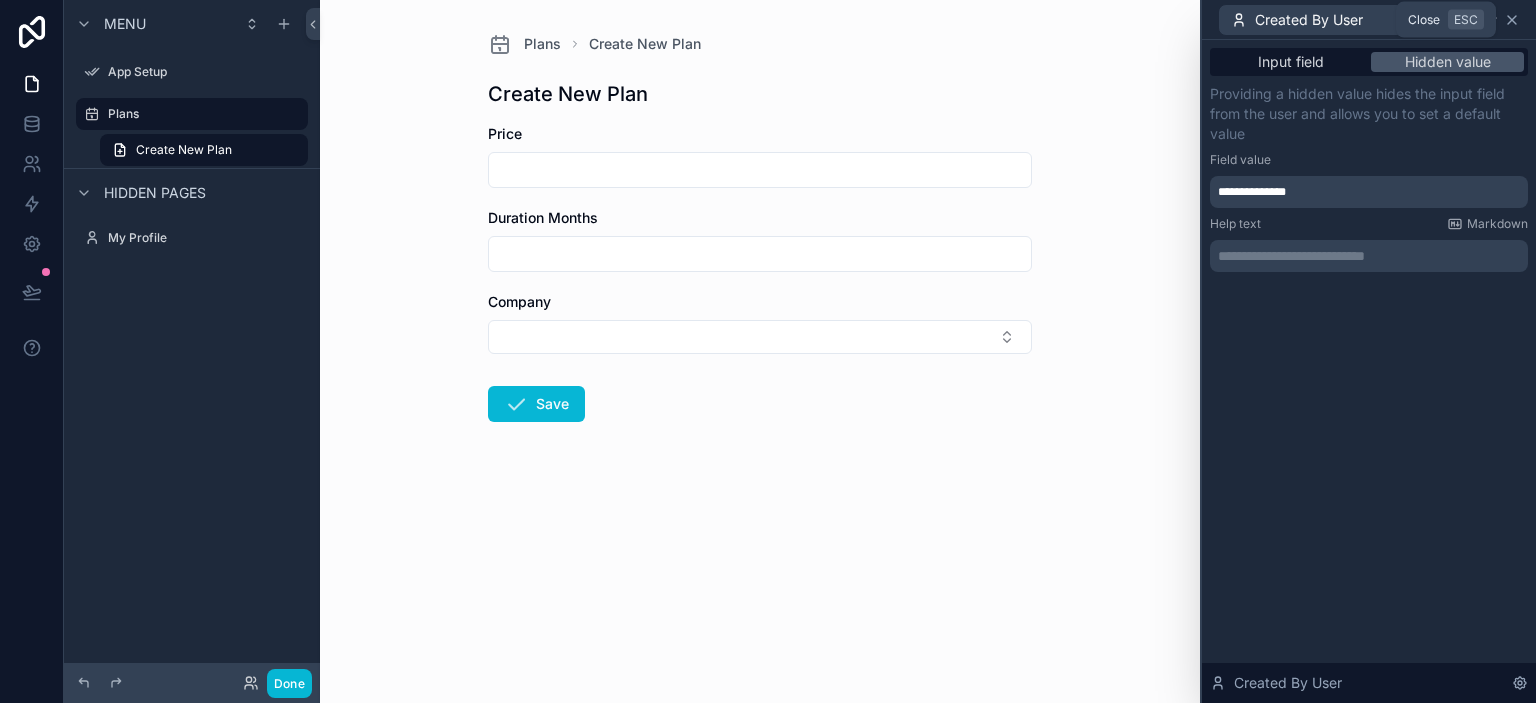 click 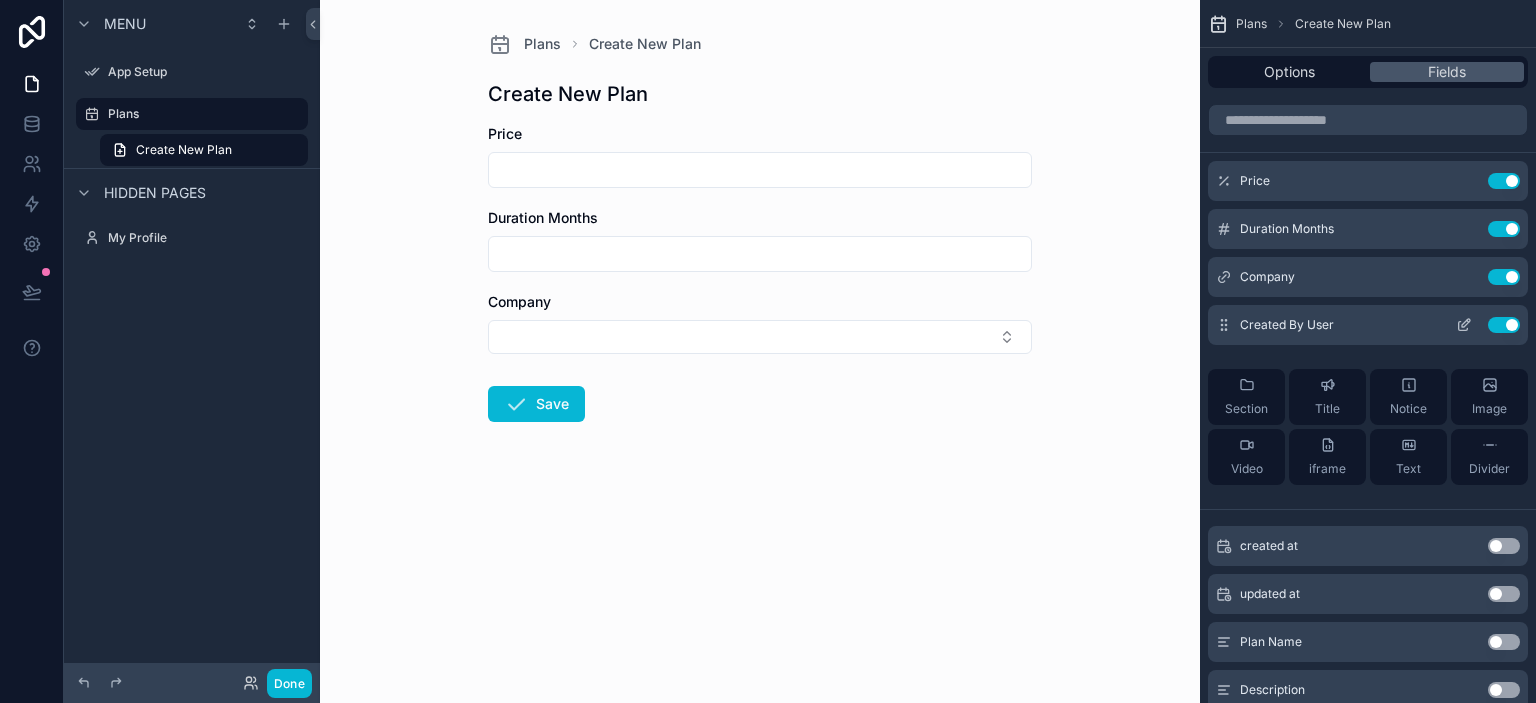 click on "Use setting" at bounding box center (1504, 277) 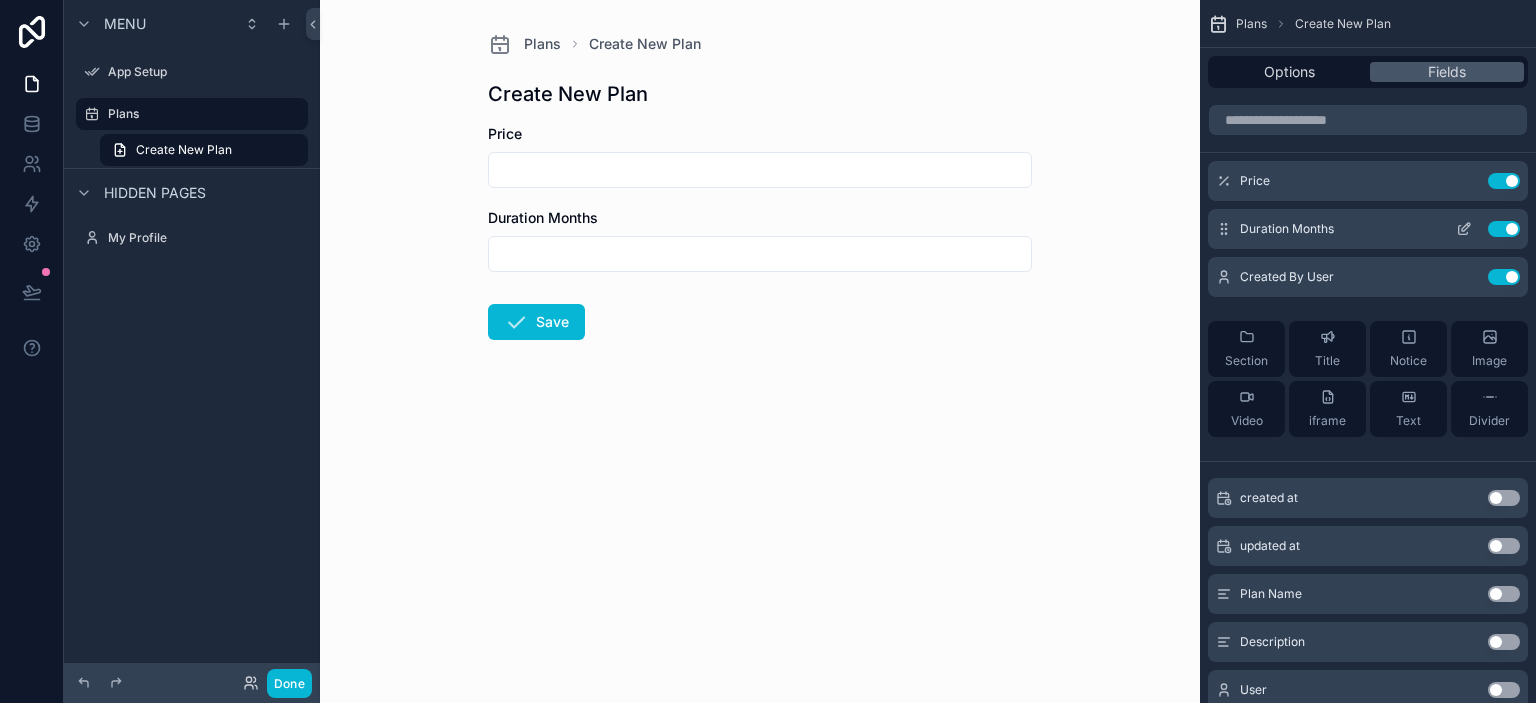 click on "Use setting" at bounding box center (1504, 229) 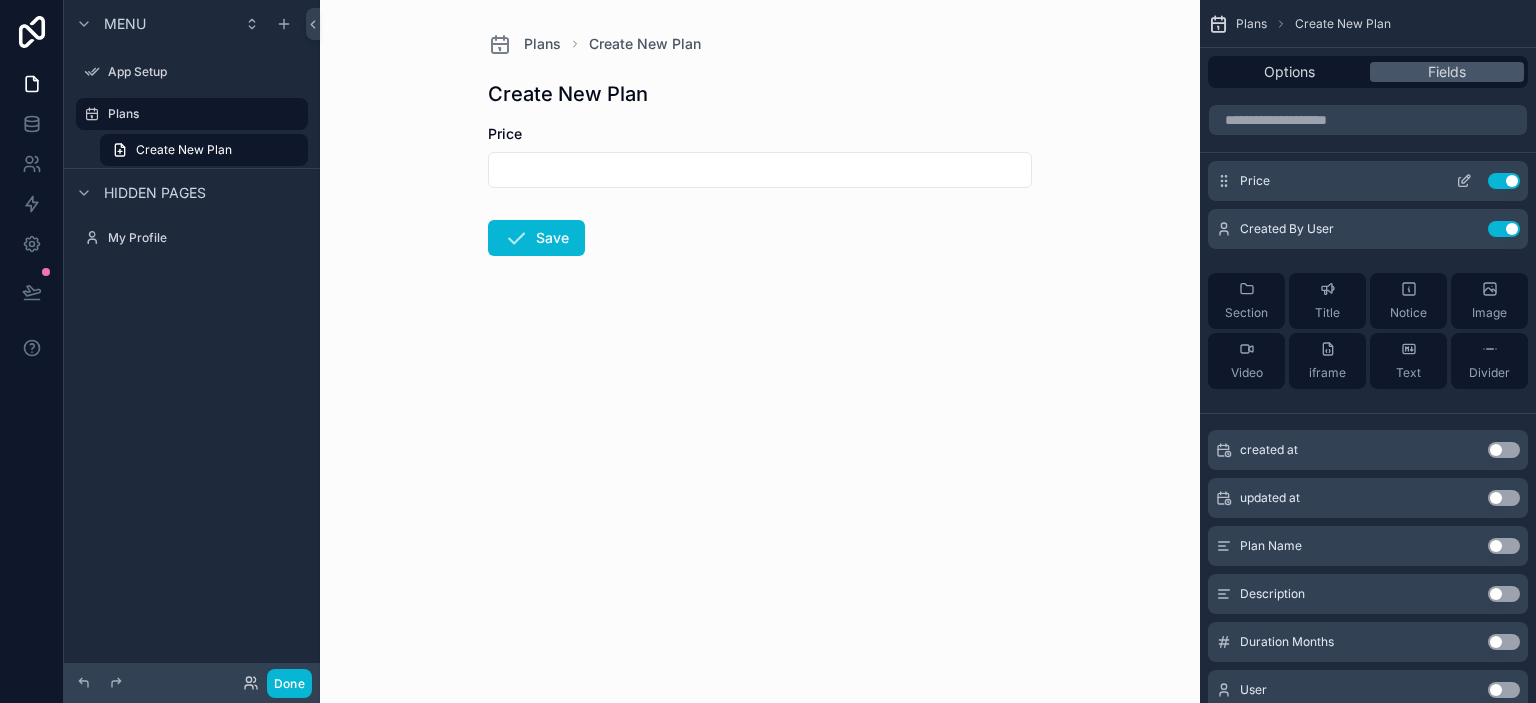 click on "Use setting" at bounding box center [1504, 181] 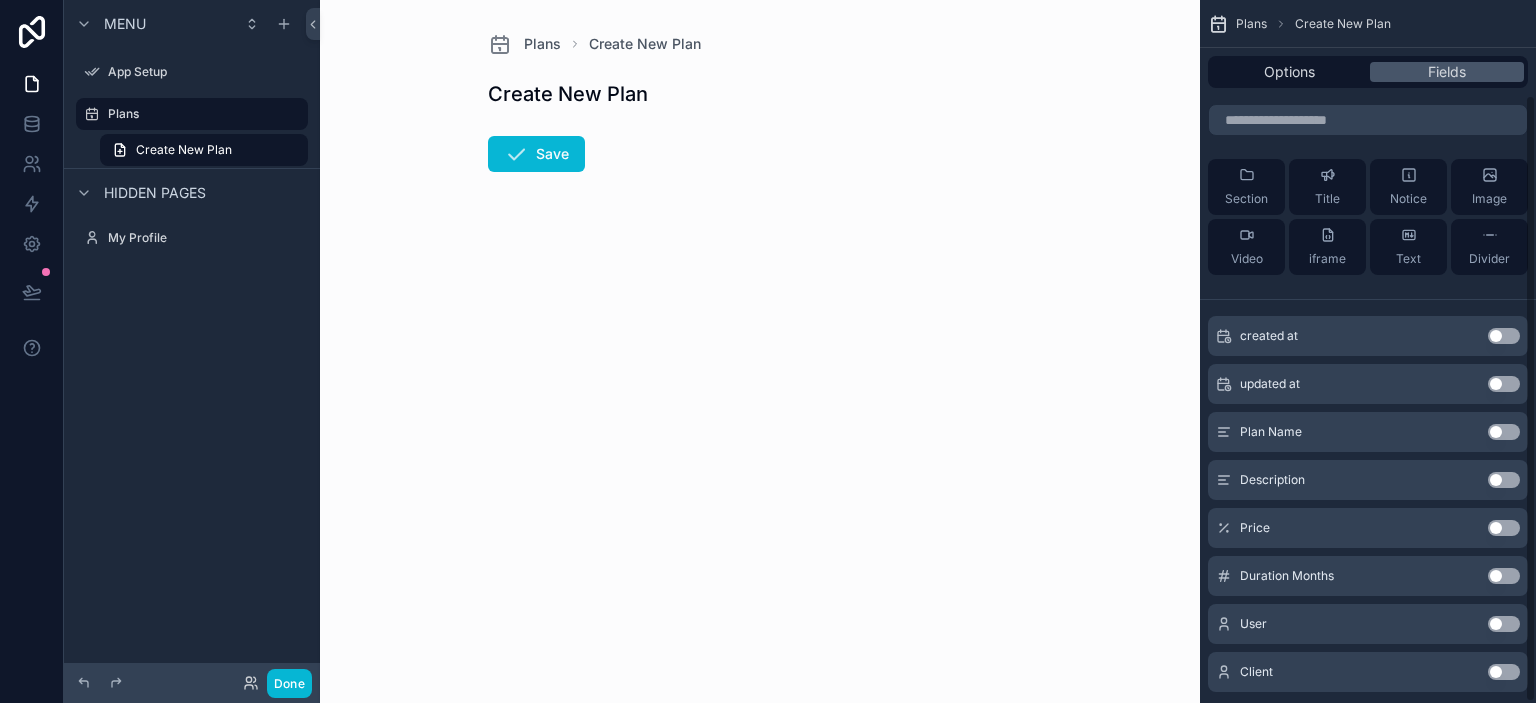 scroll, scrollTop: 110, scrollLeft: 0, axis: vertical 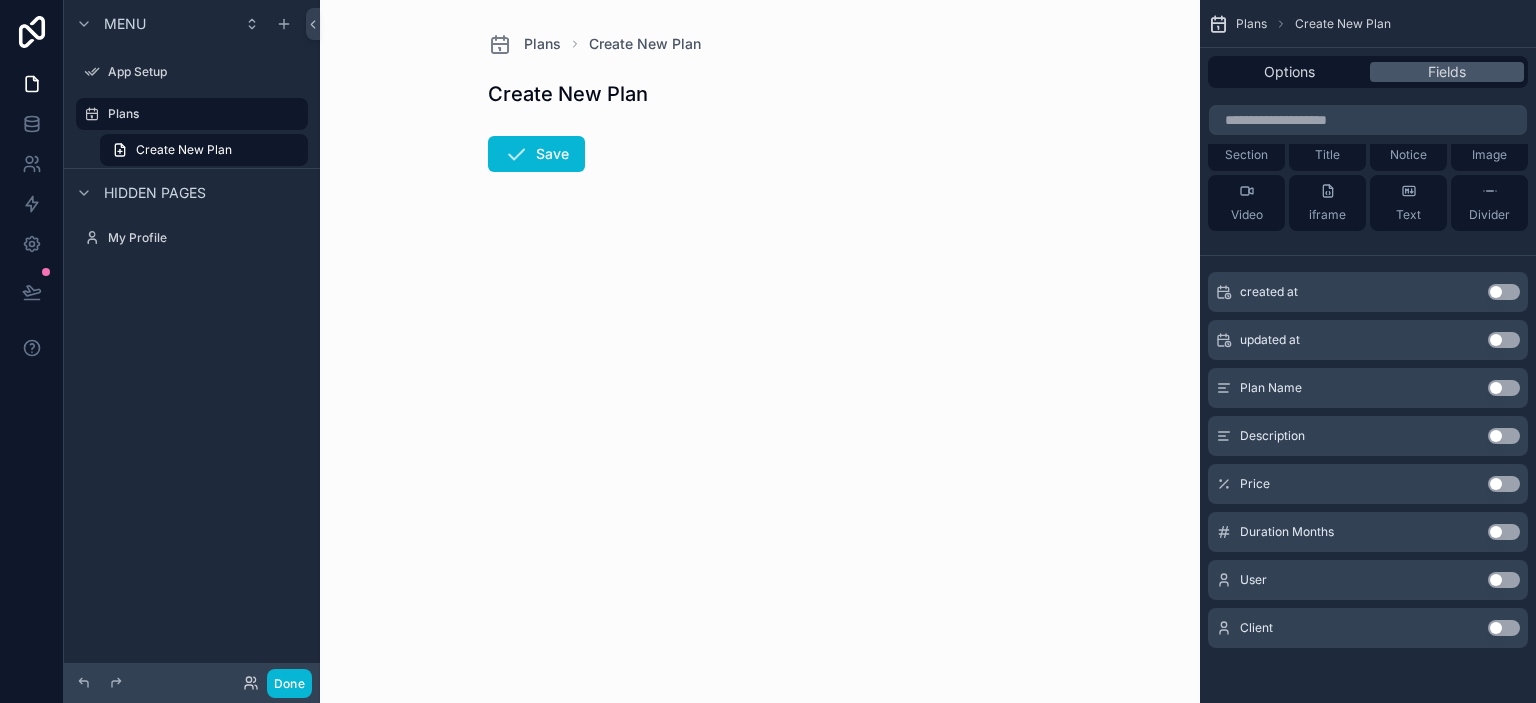 click on "Use setting" at bounding box center (1504, 628) 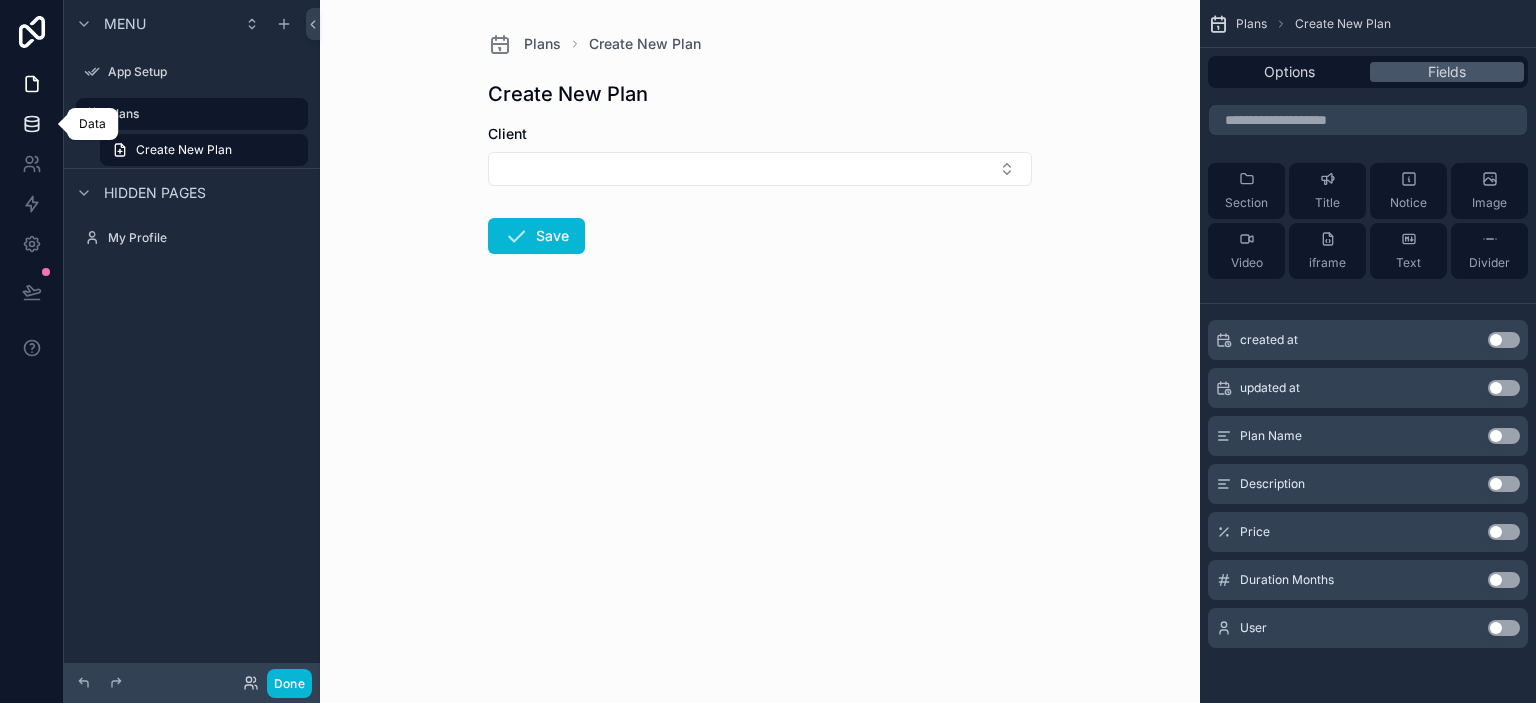 click 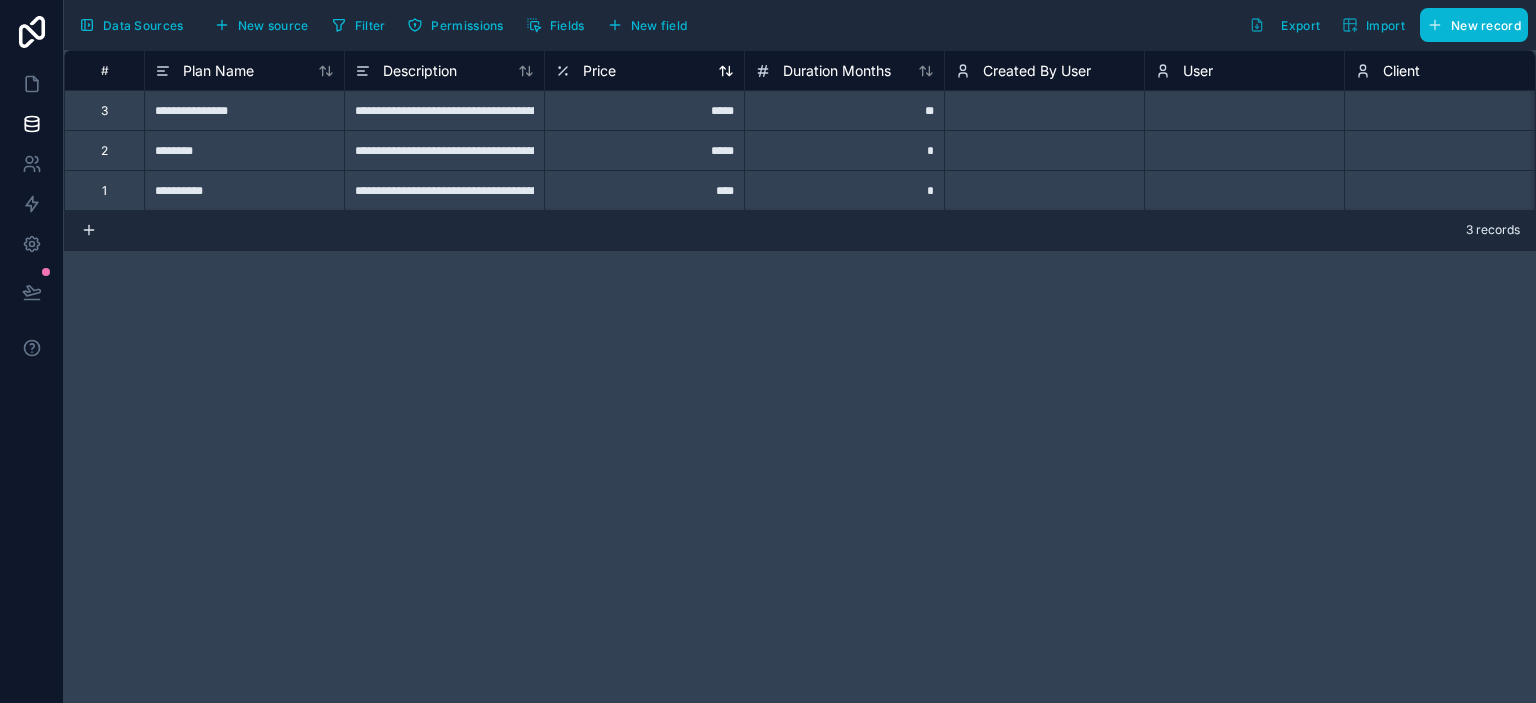 click on "Price" at bounding box center [644, 70] 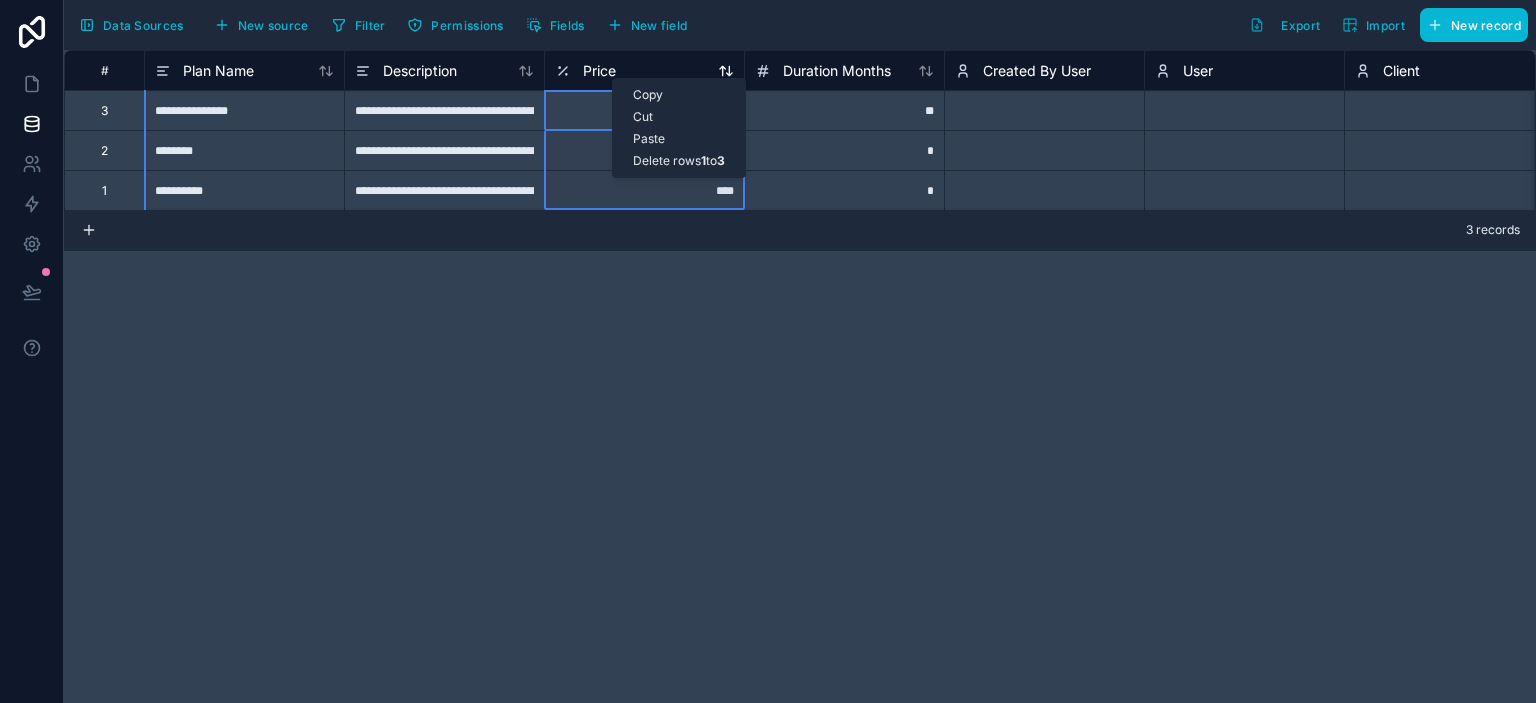 click on "Price" at bounding box center (599, 71) 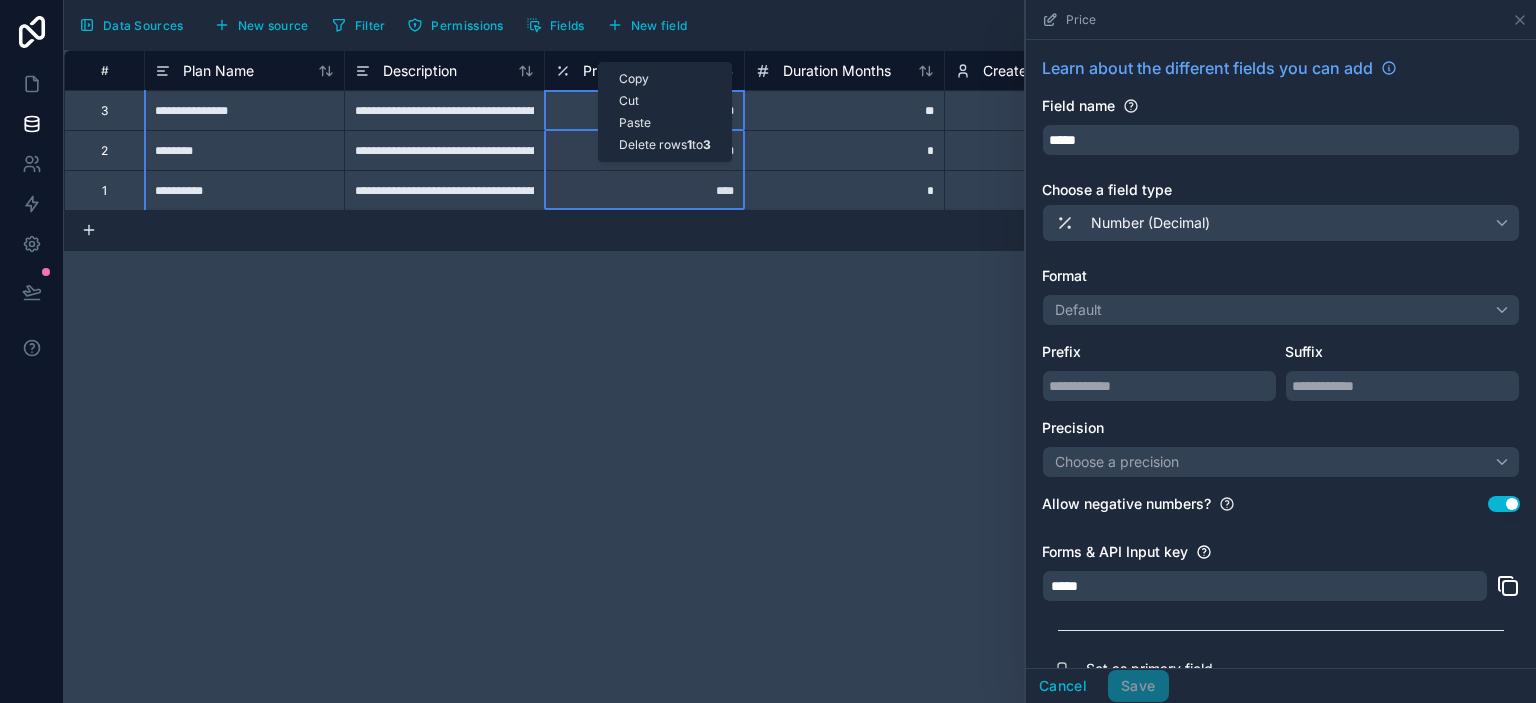 click on "**********" at bounding box center [800, 376] 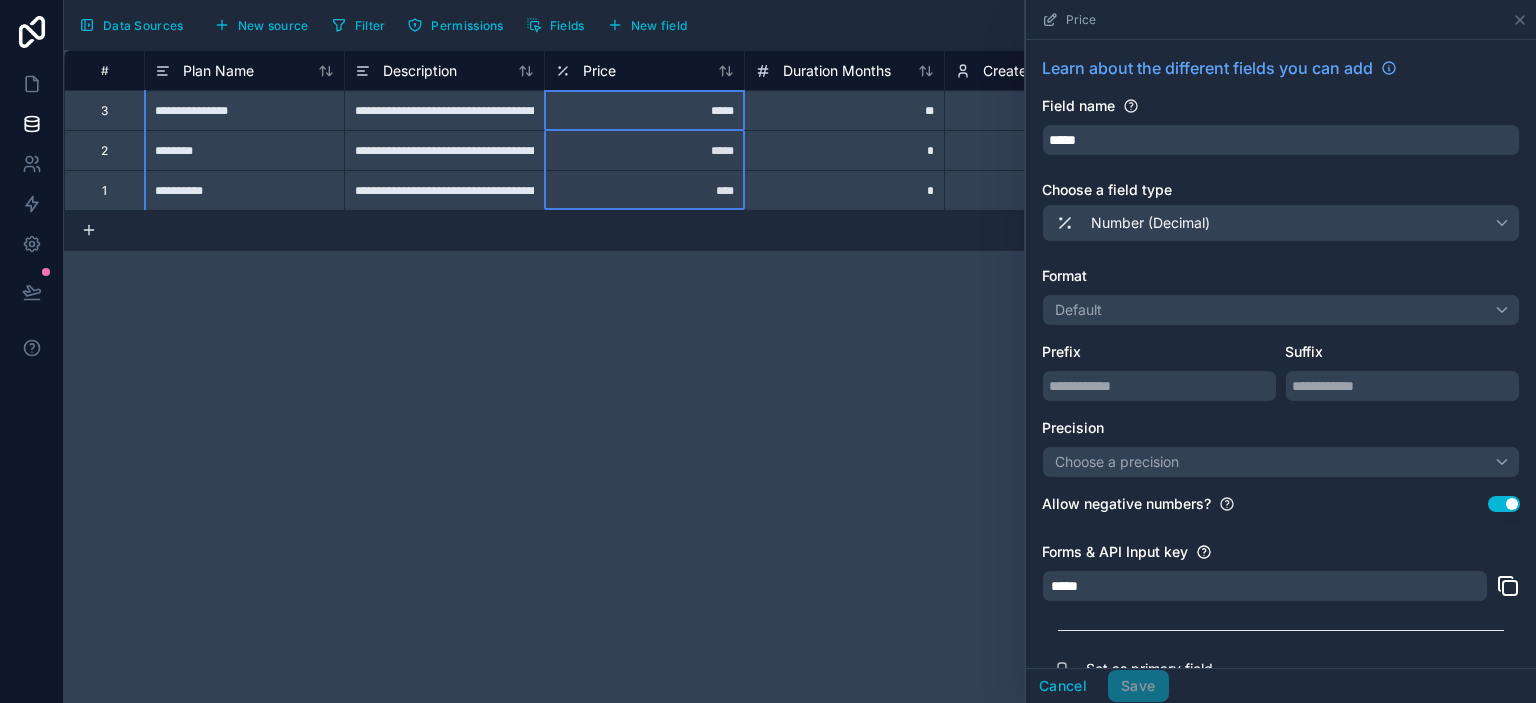 click on "**********" at bounding box center [800, 376] 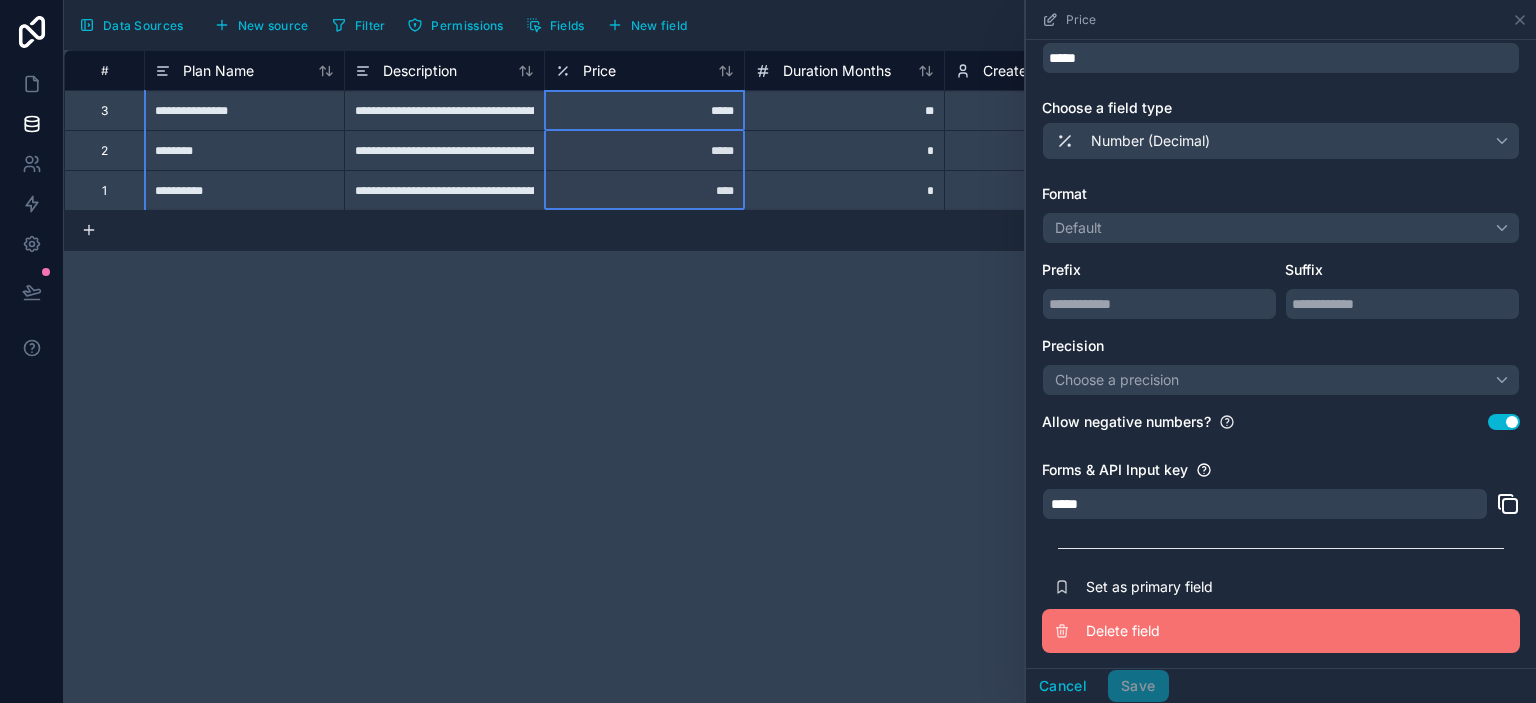 click on "Delete field" at bounding box center (1230, 631) 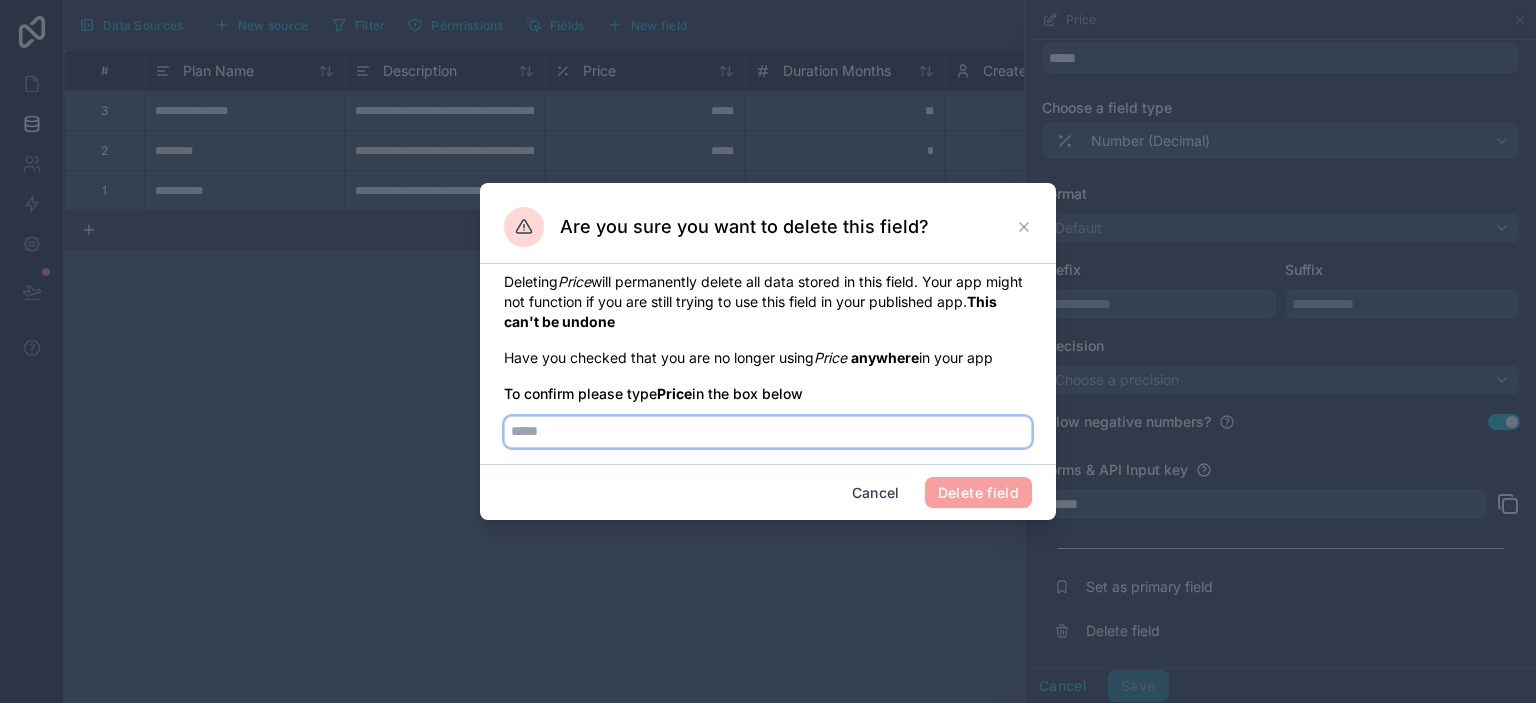 click at bounding box center [768, 432] 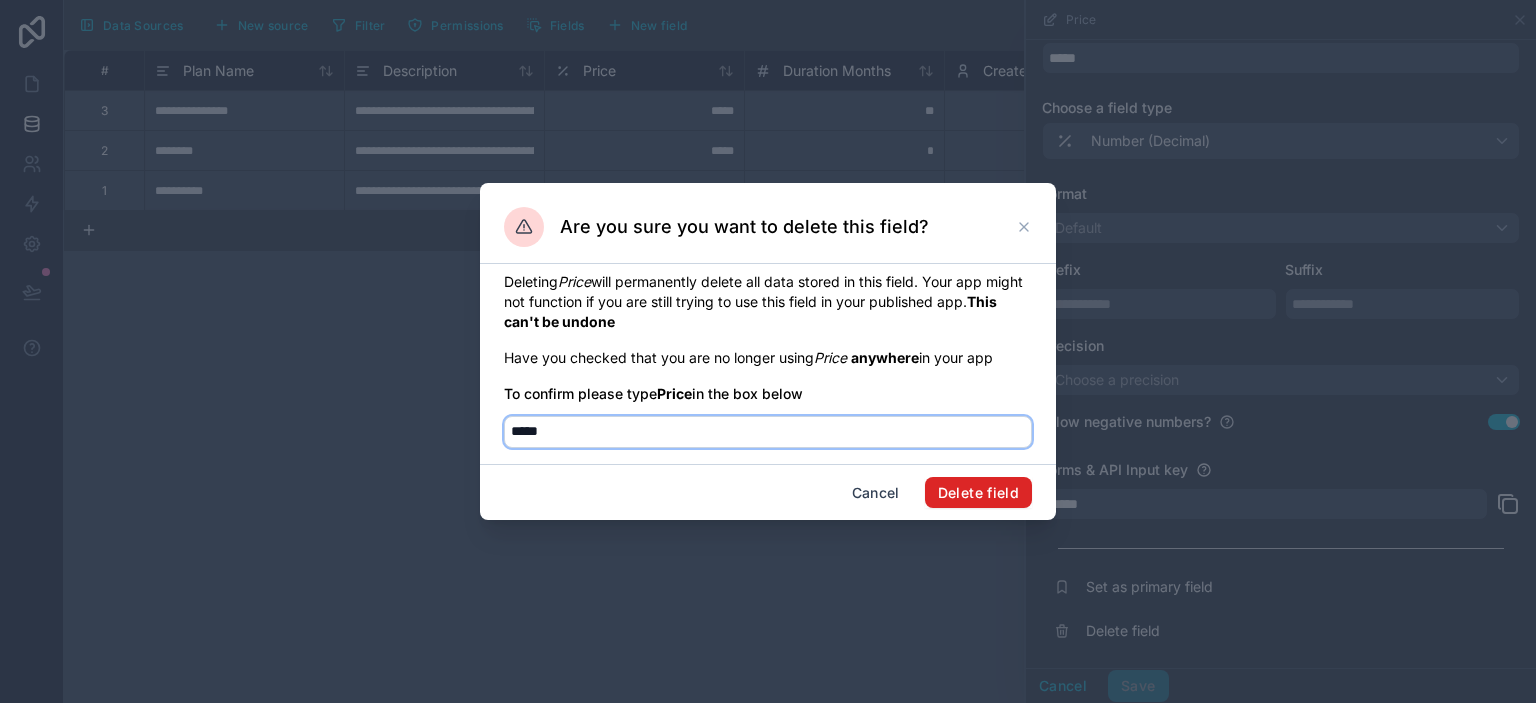 type on "*****" 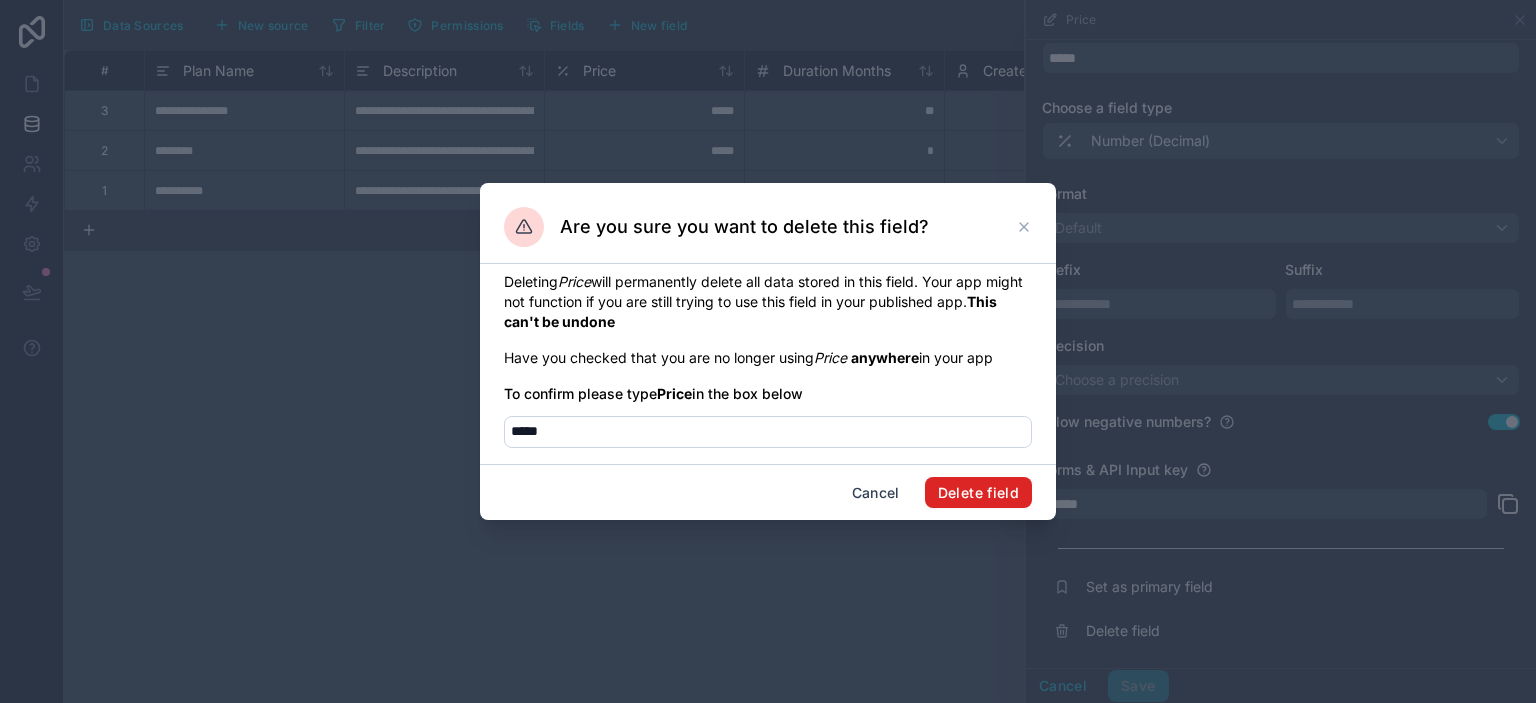 click on "Delete field" at bounding box center [978, 493] 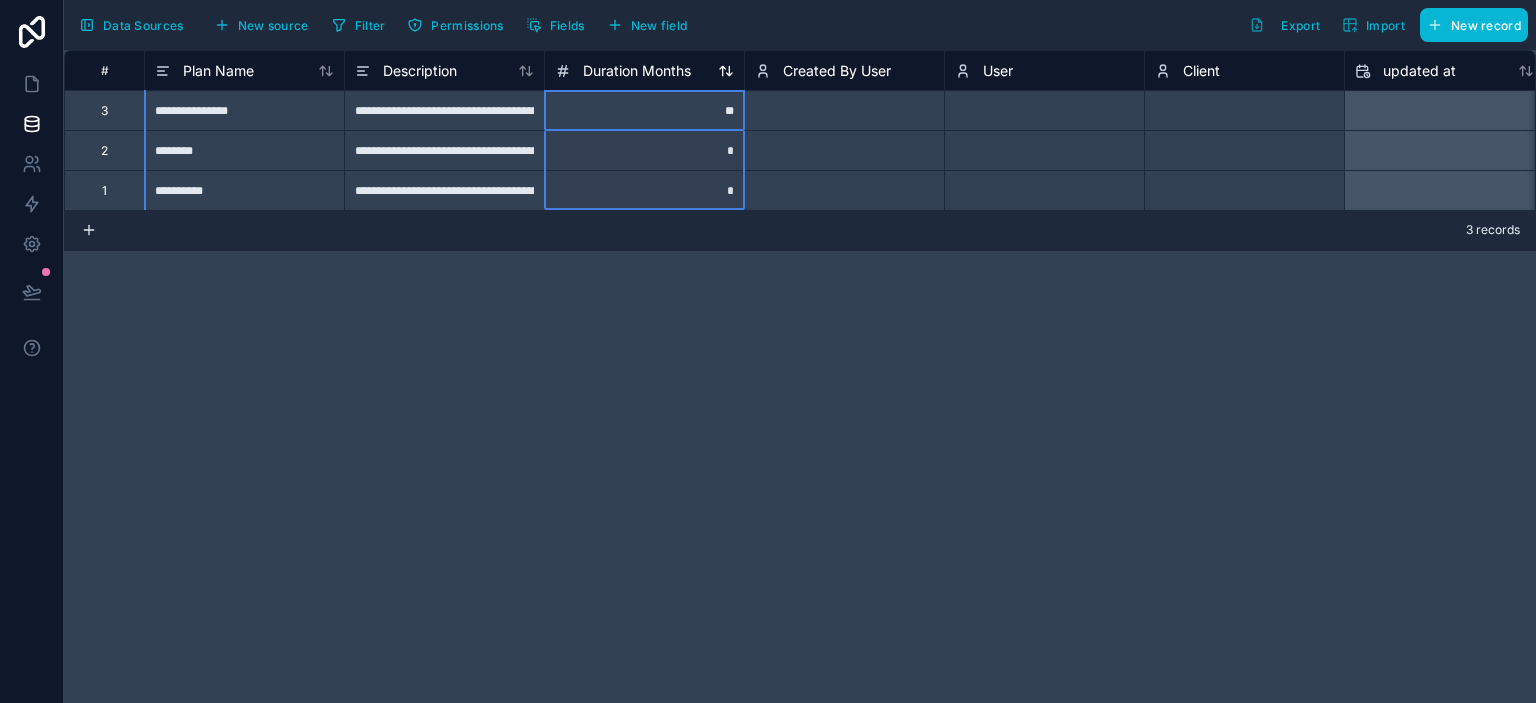 click on "Duration Months" at bounding box center [637, 71] 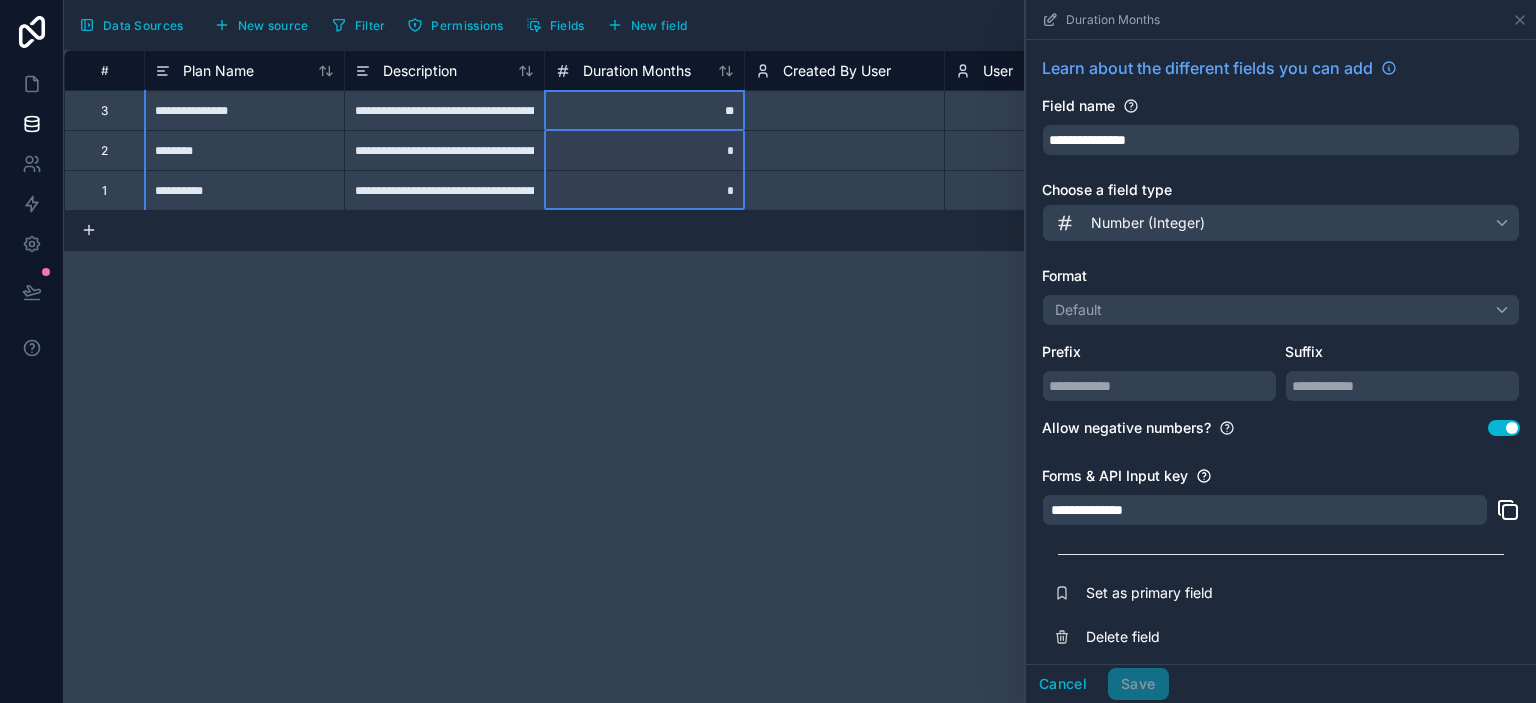 scroll, scrollTop: 10, scrollLeft: 0, axis: vertical 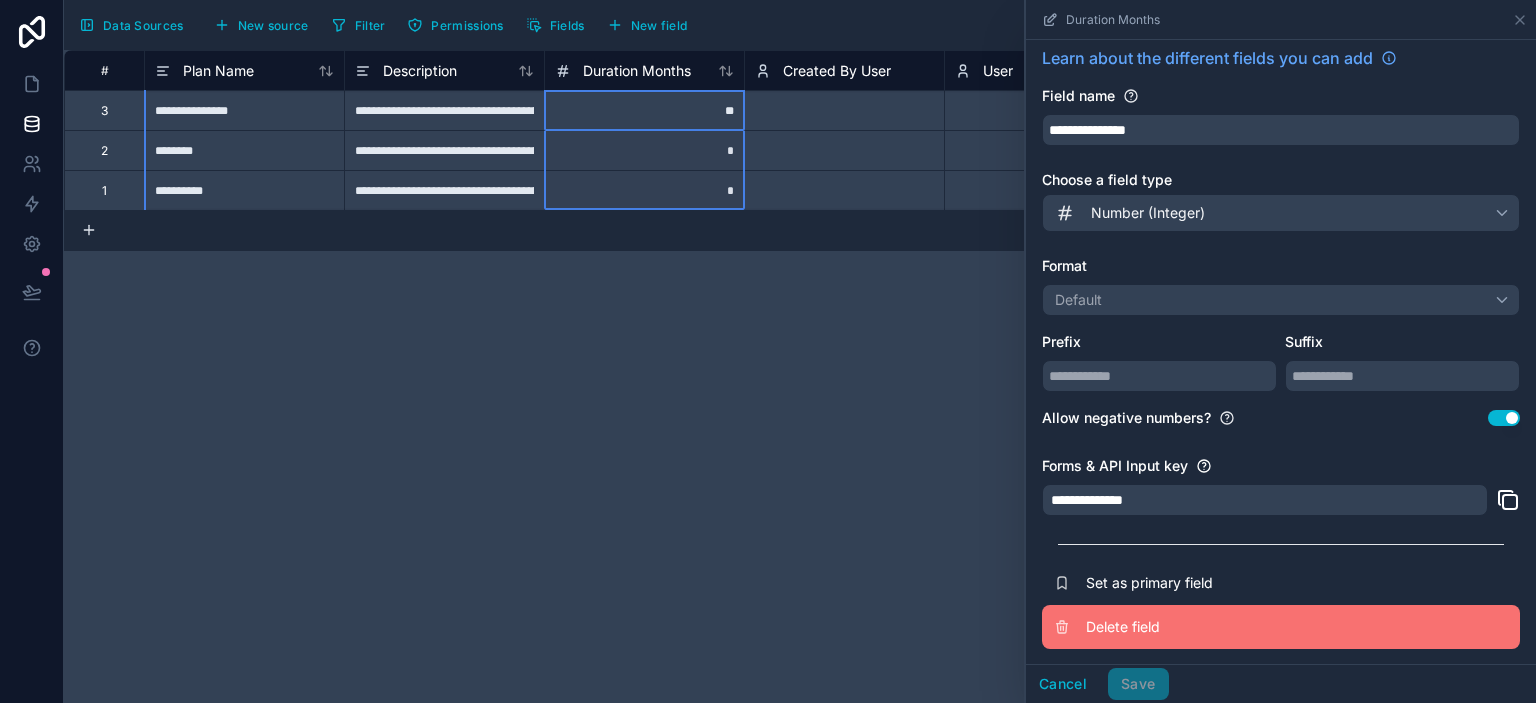 click on "Delete field" at bounding box center [1230, 627] 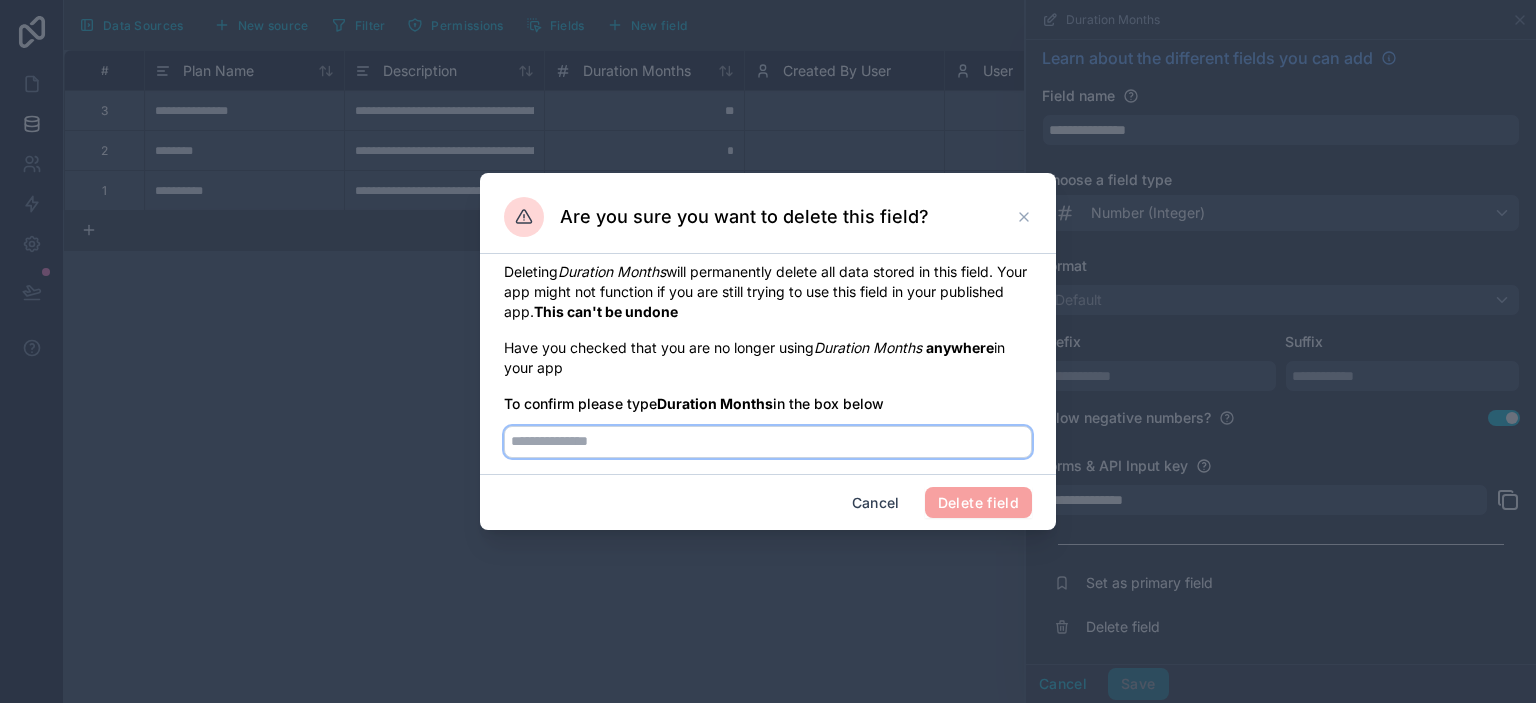 click at bounding box center (768, 442) 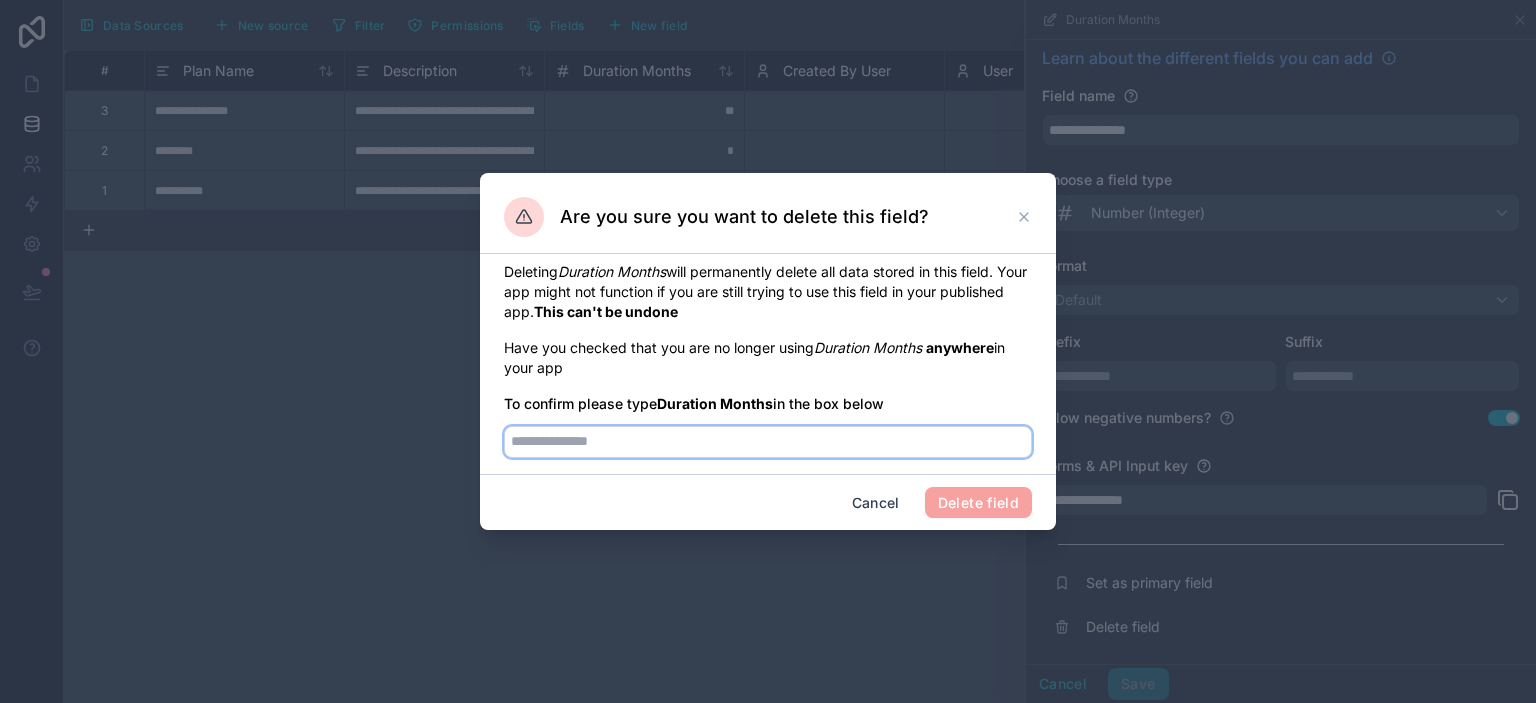 type on "*" 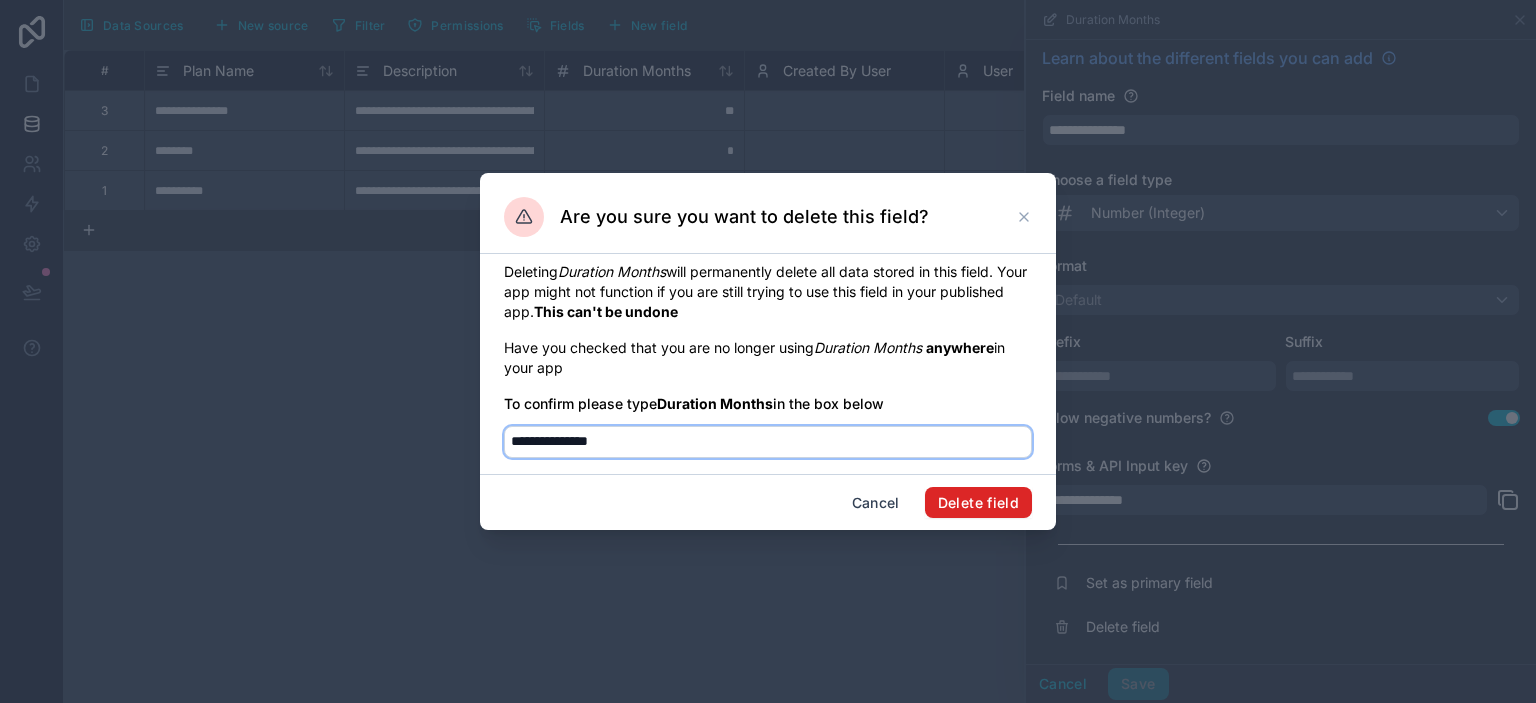 type on "**********" 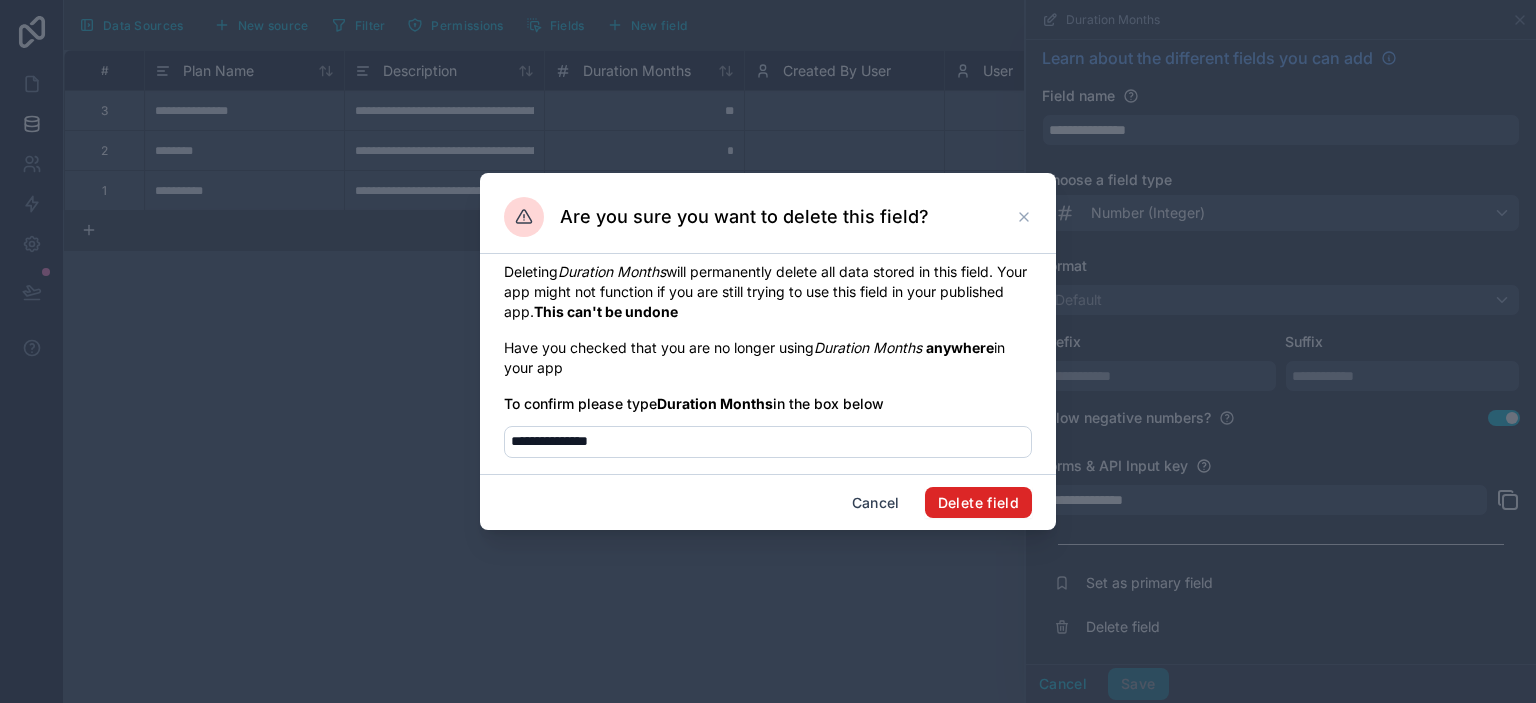 click on "Delete field" at bounding box center (978, 503) 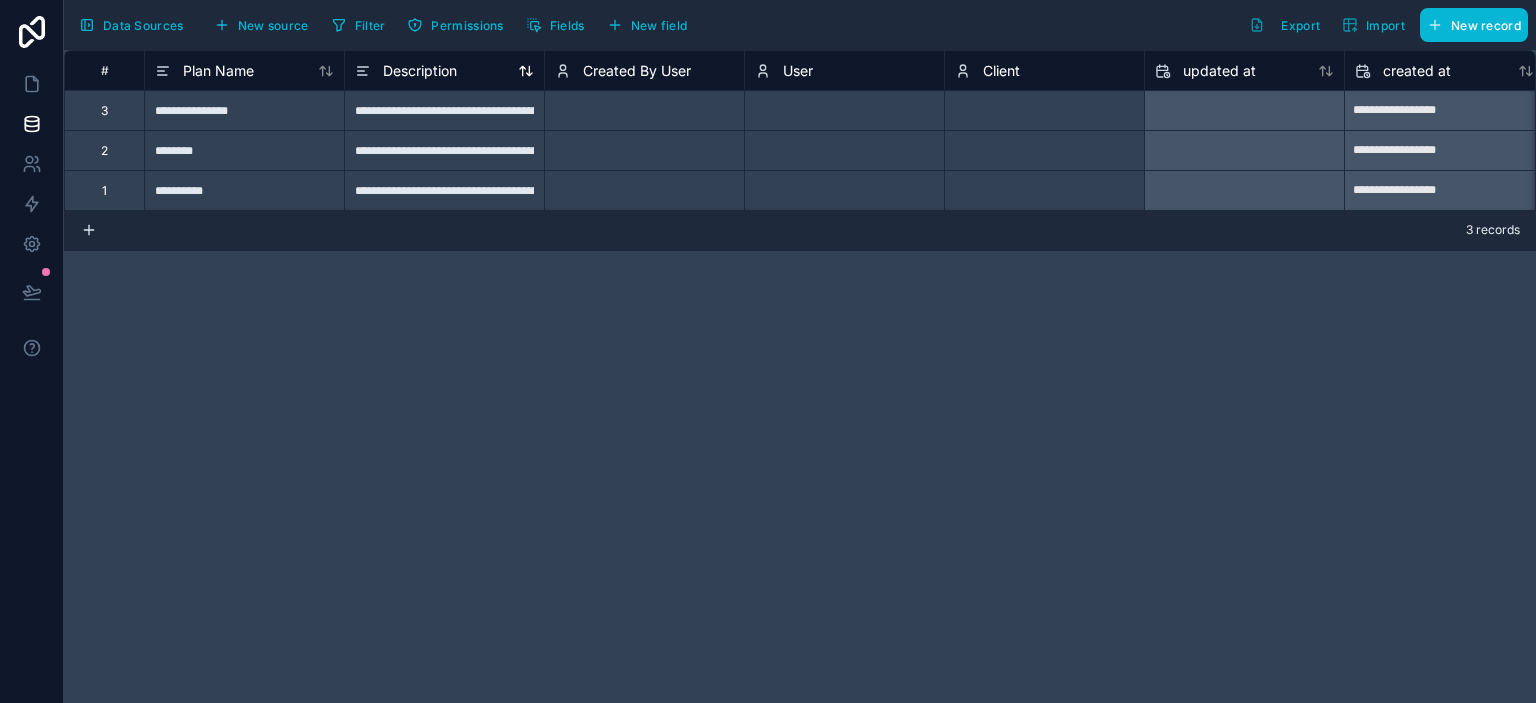 click on "Description" at bounding box center (420, 71) 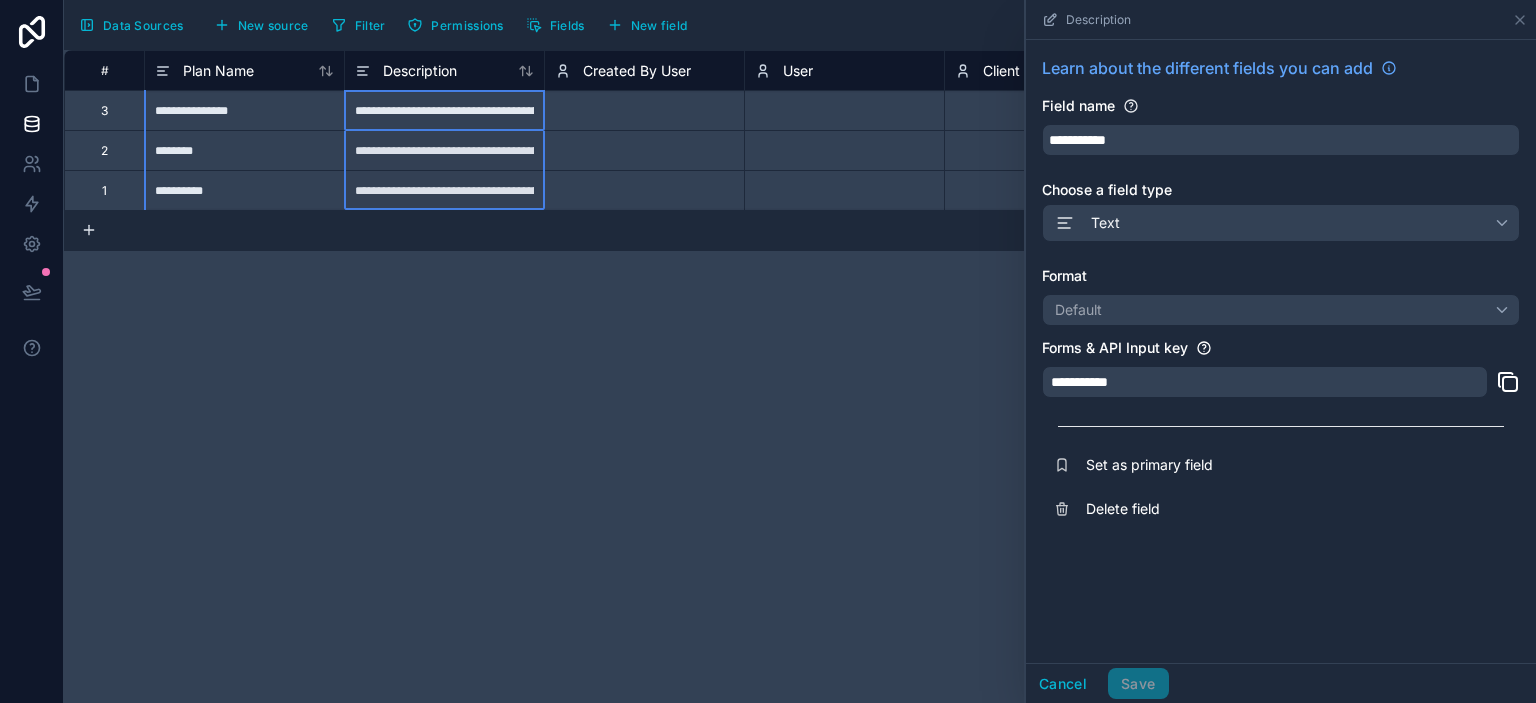 click on "**********" at bounding box center [800, 376] 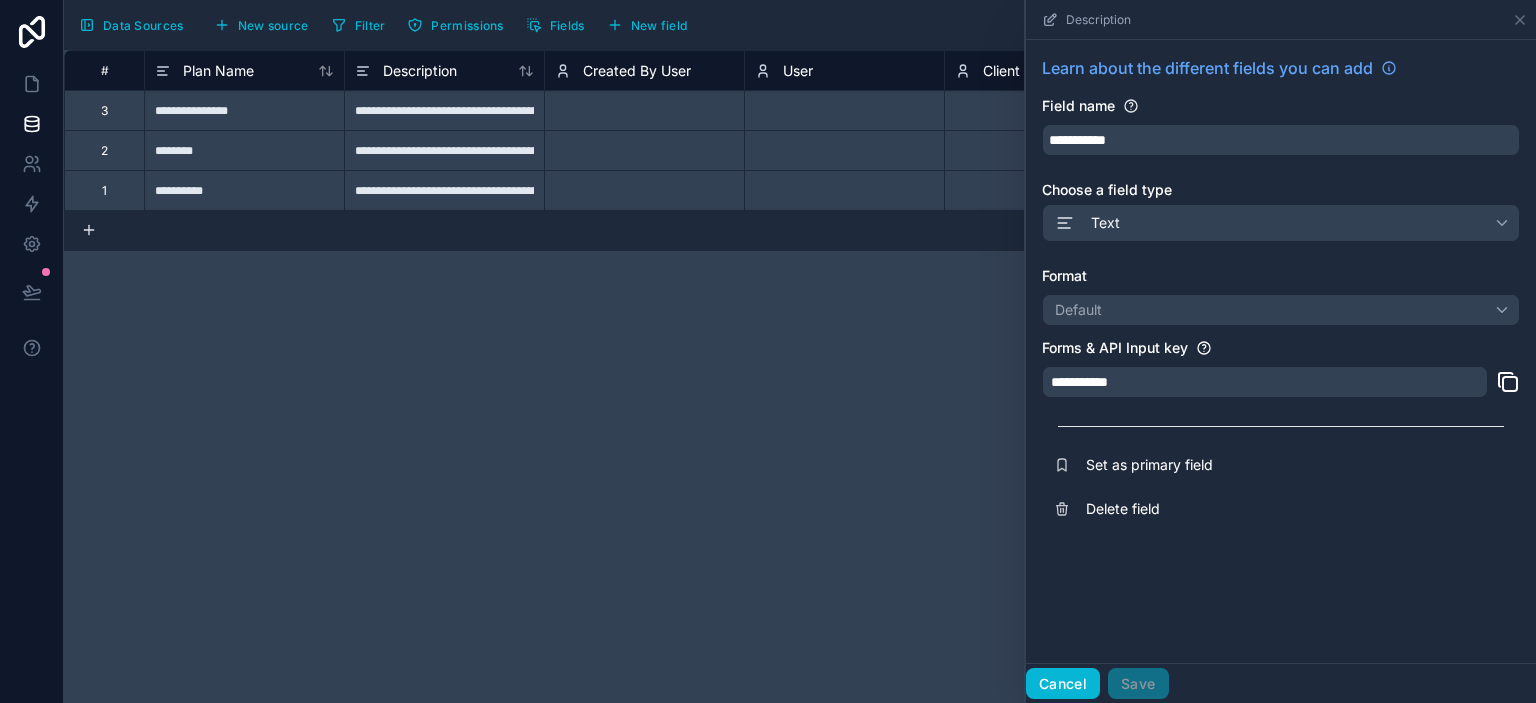 click on "Cancel" at bounding box center (1063, 684) 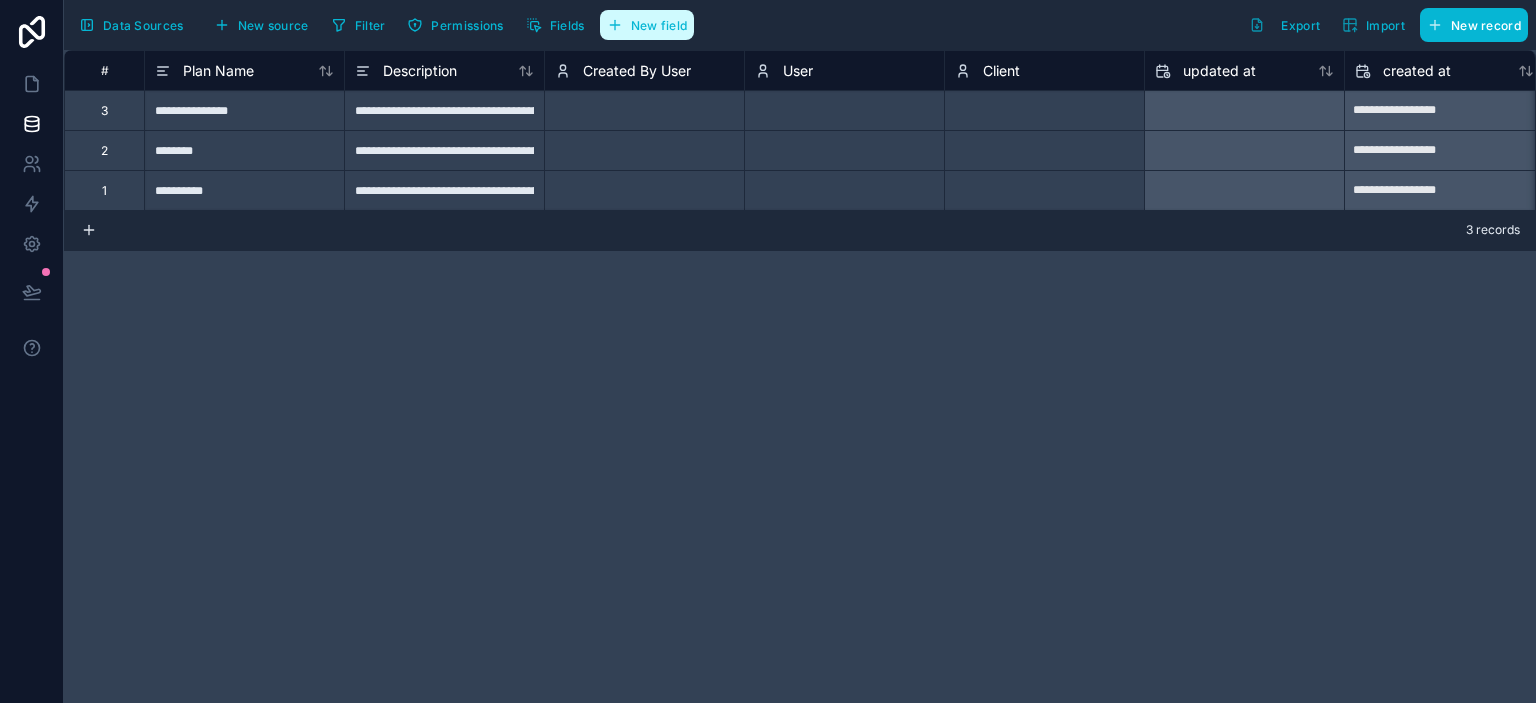 click on "New field" at bounding box center (647, 25) 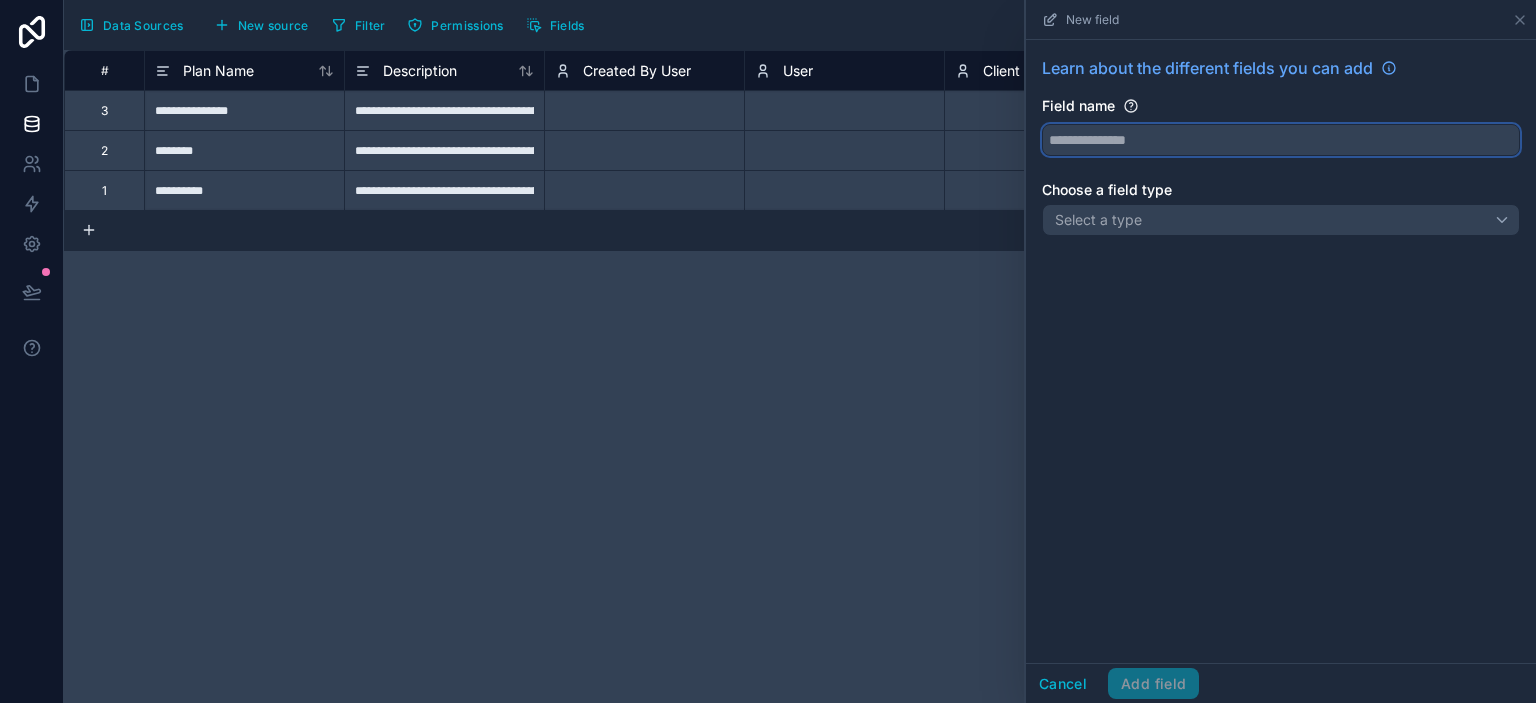 click at bounding box center (1281, 140) 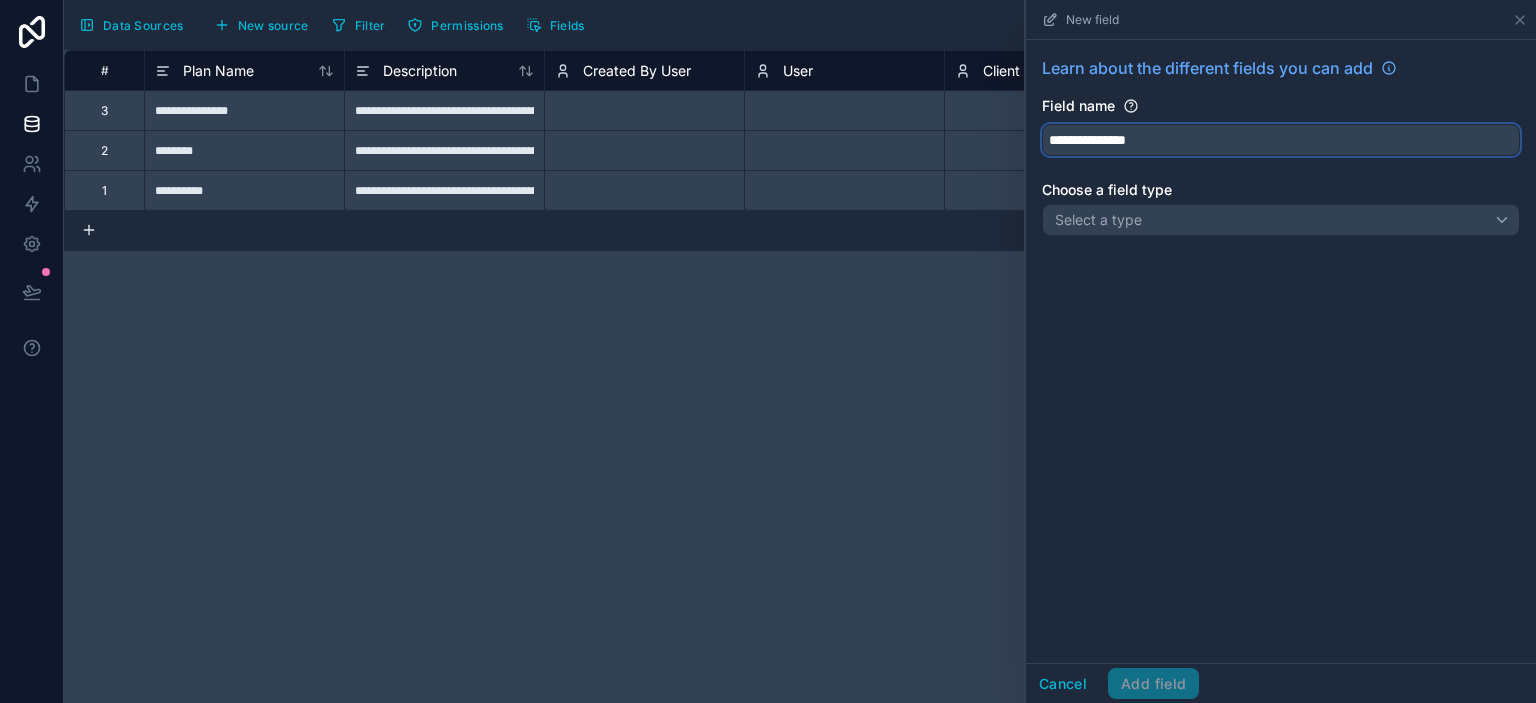 type on "**********" 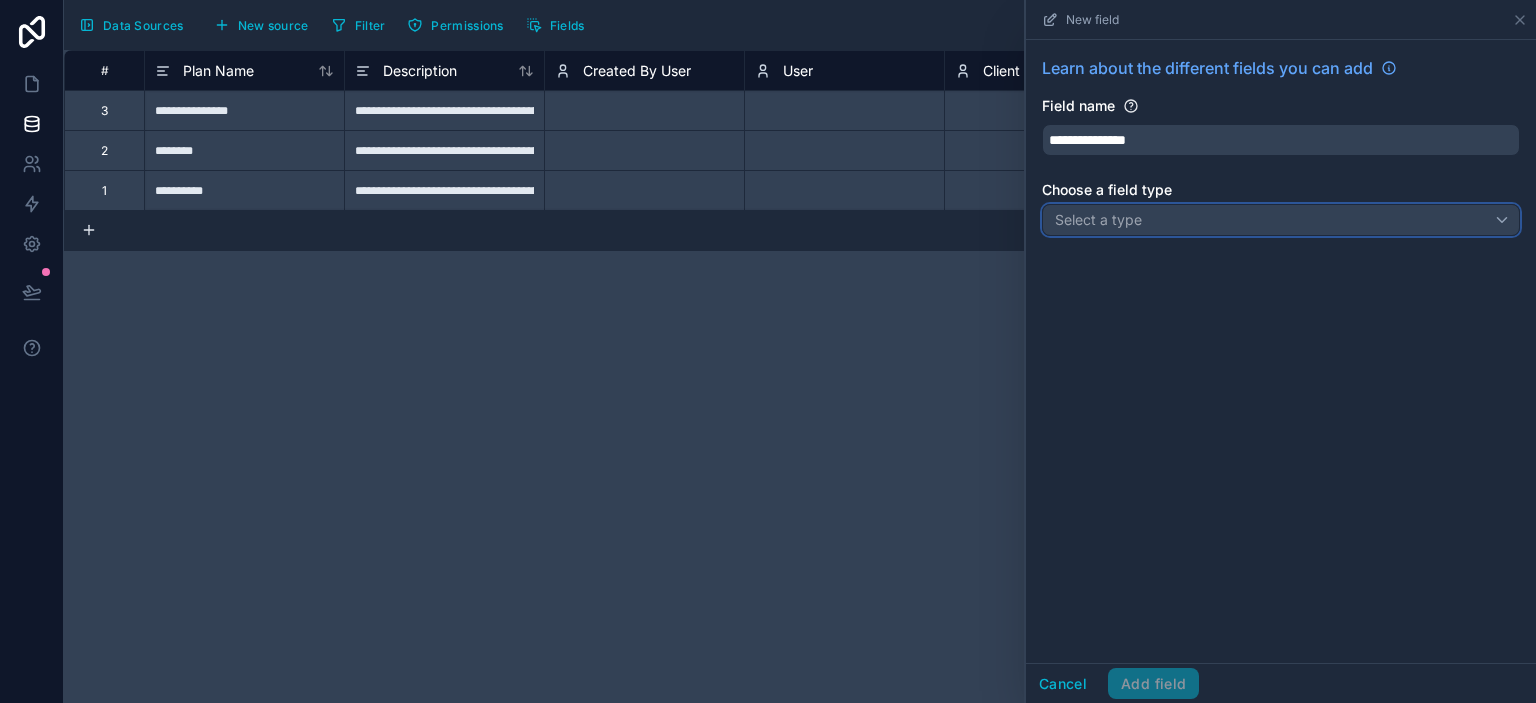 click on "Select a type" at bounding box center [1098, 219] 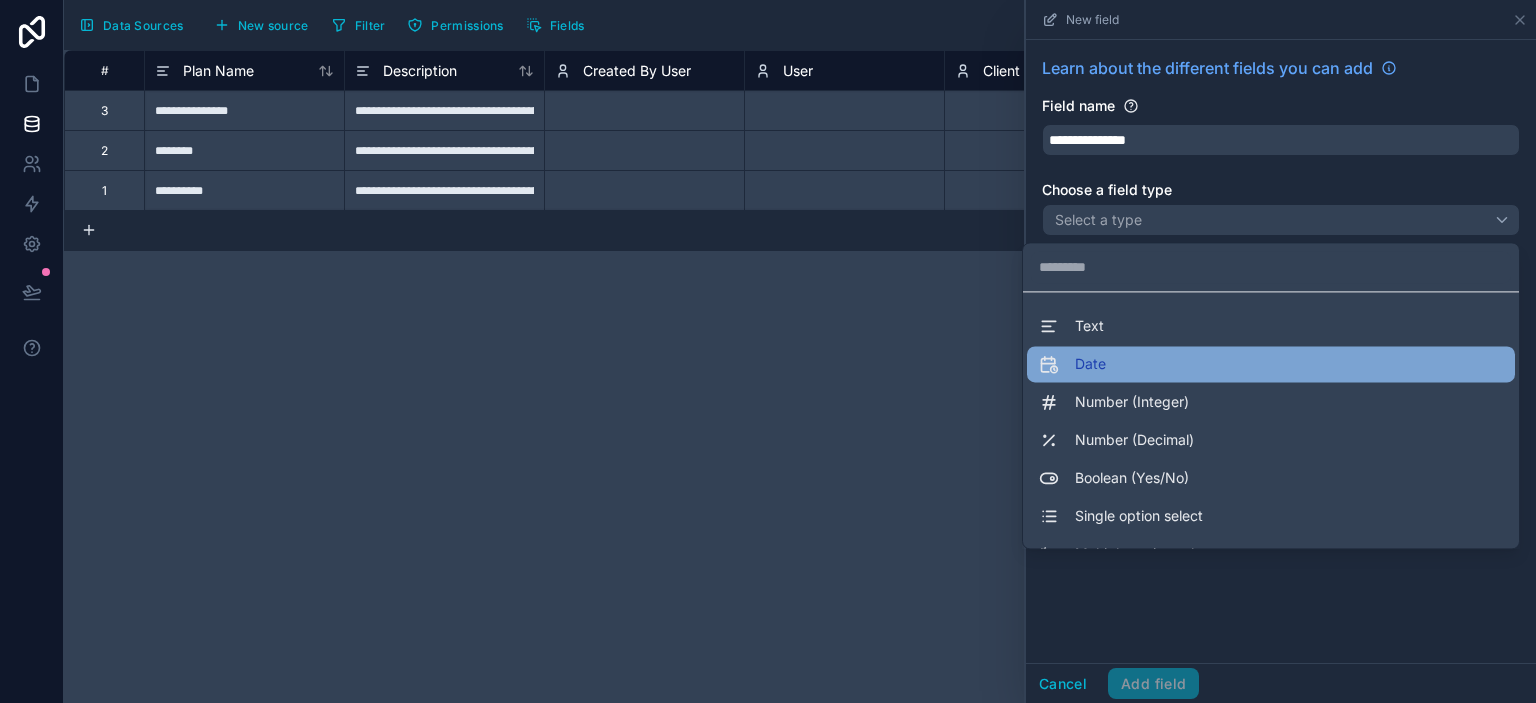 click on "Date" at bounding box center (1271, 364) 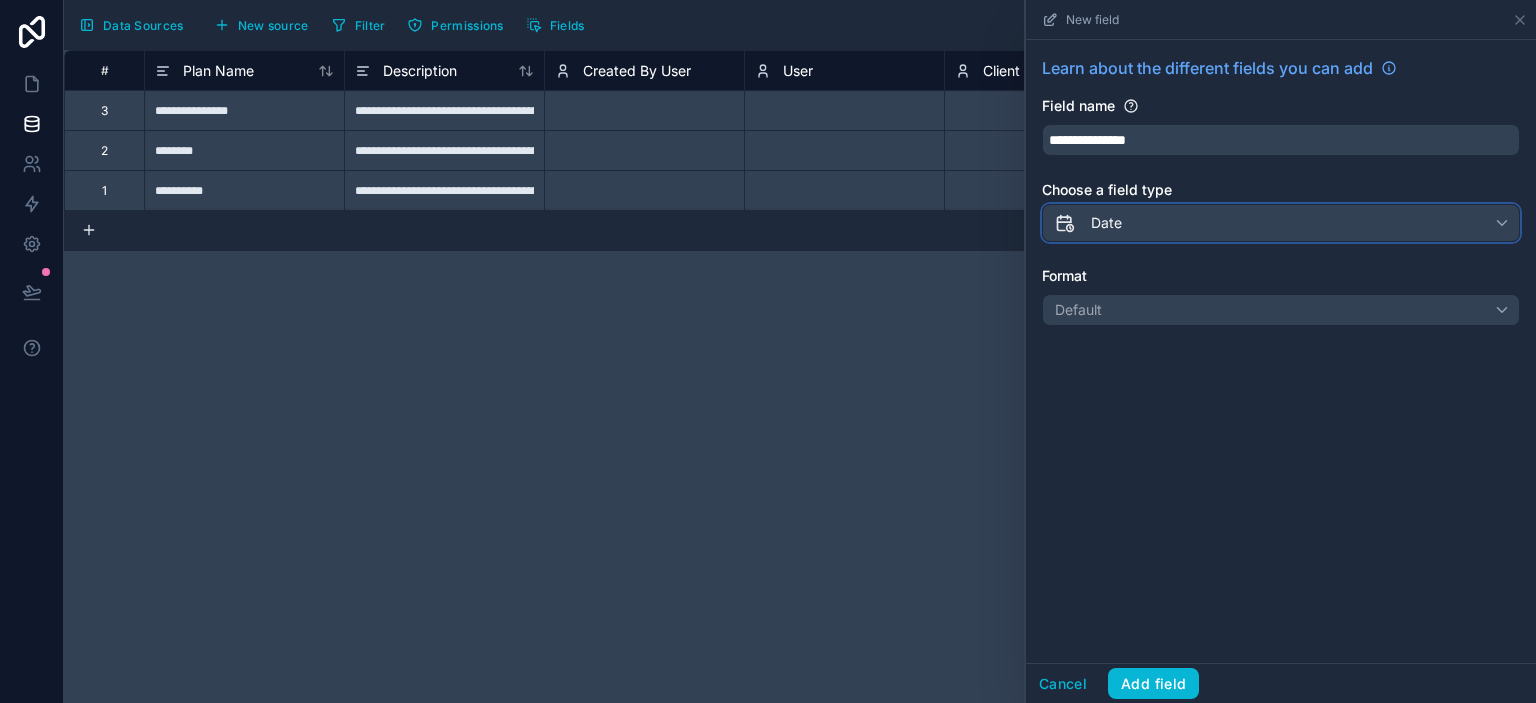 click on "Date" at bounding box center [1281, 223] 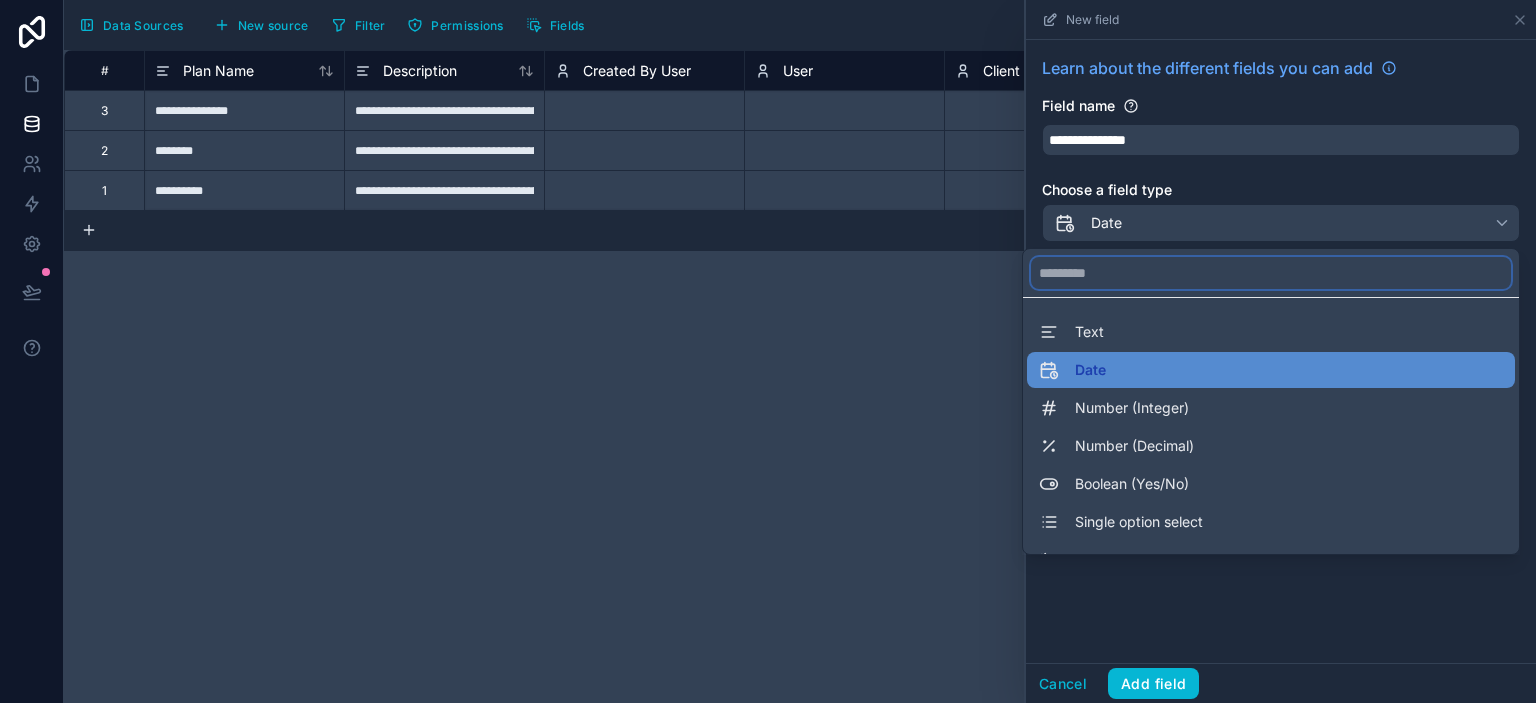click at bounding box center (1271, 273) 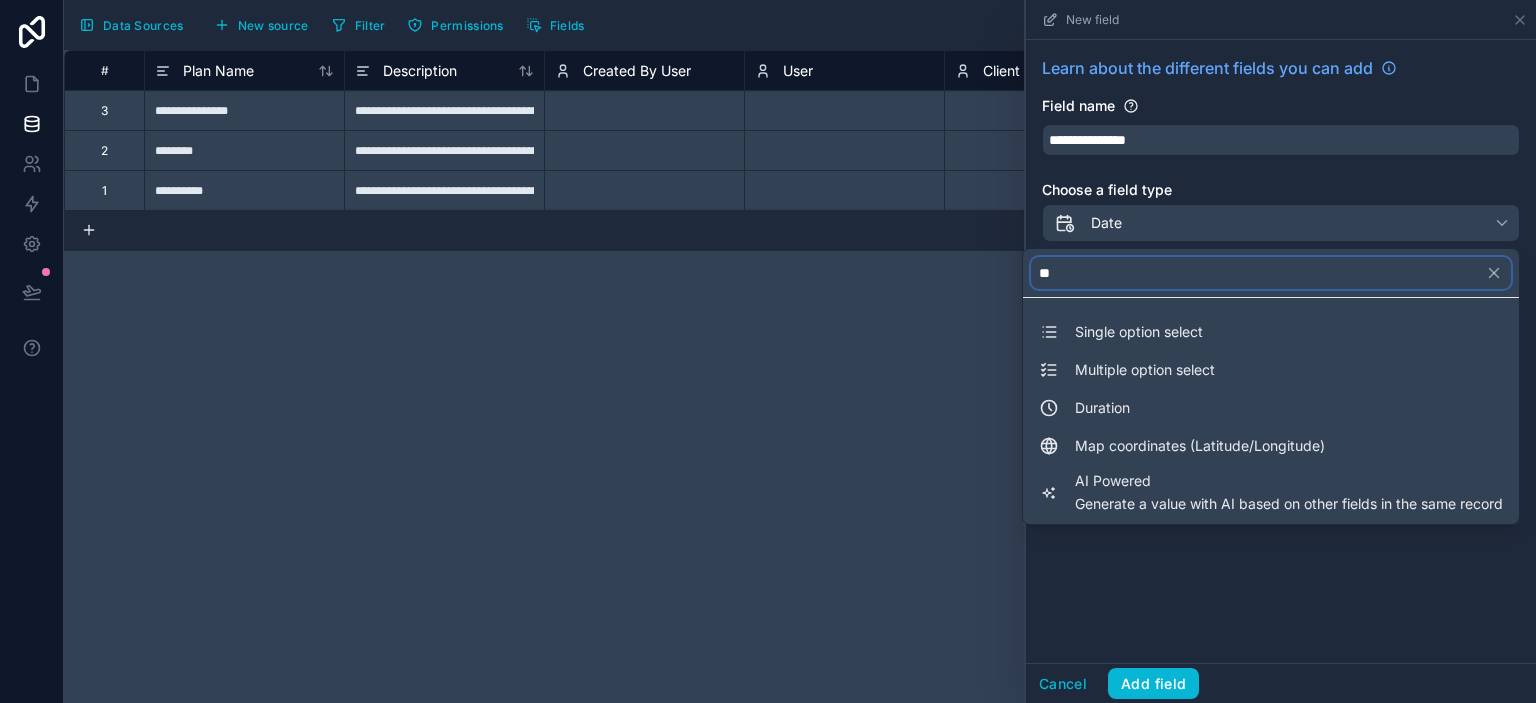 type on "*" 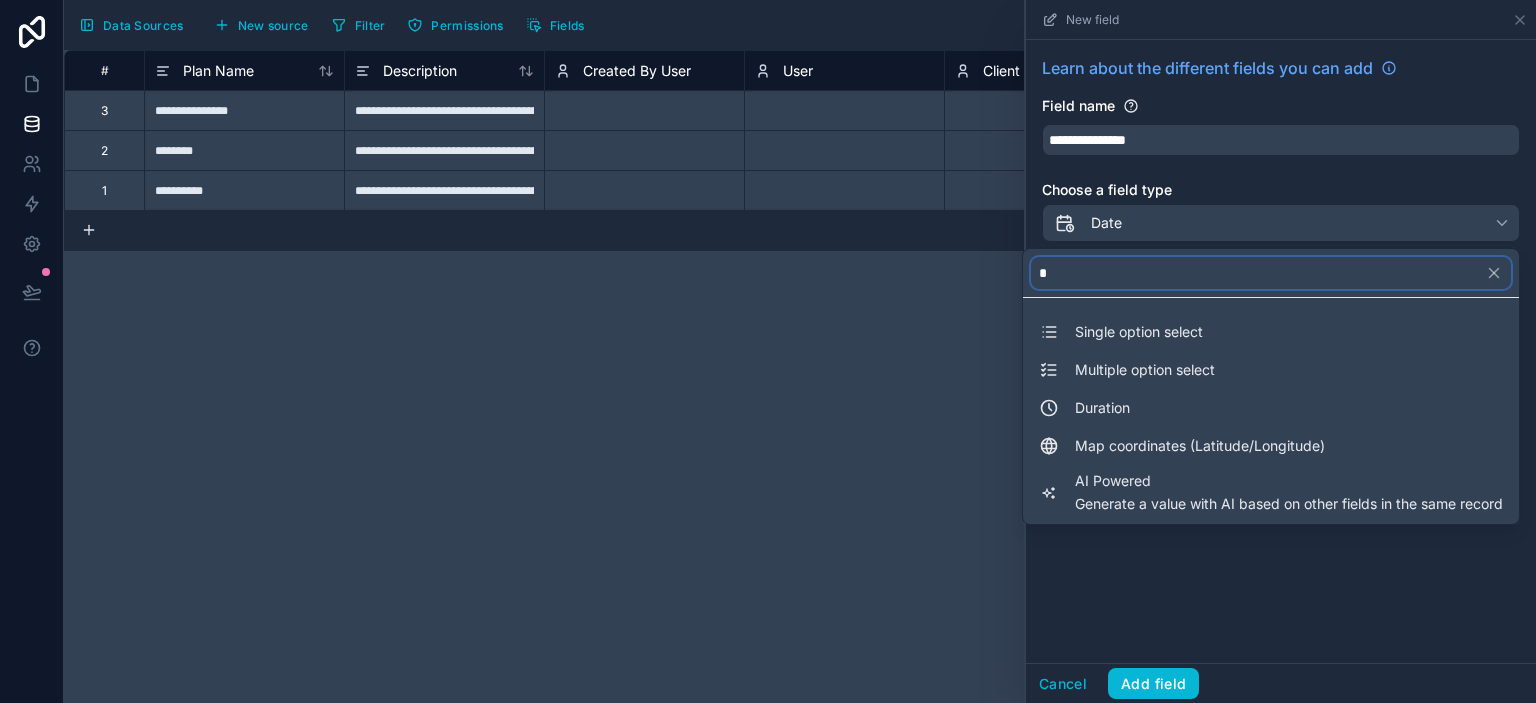 type 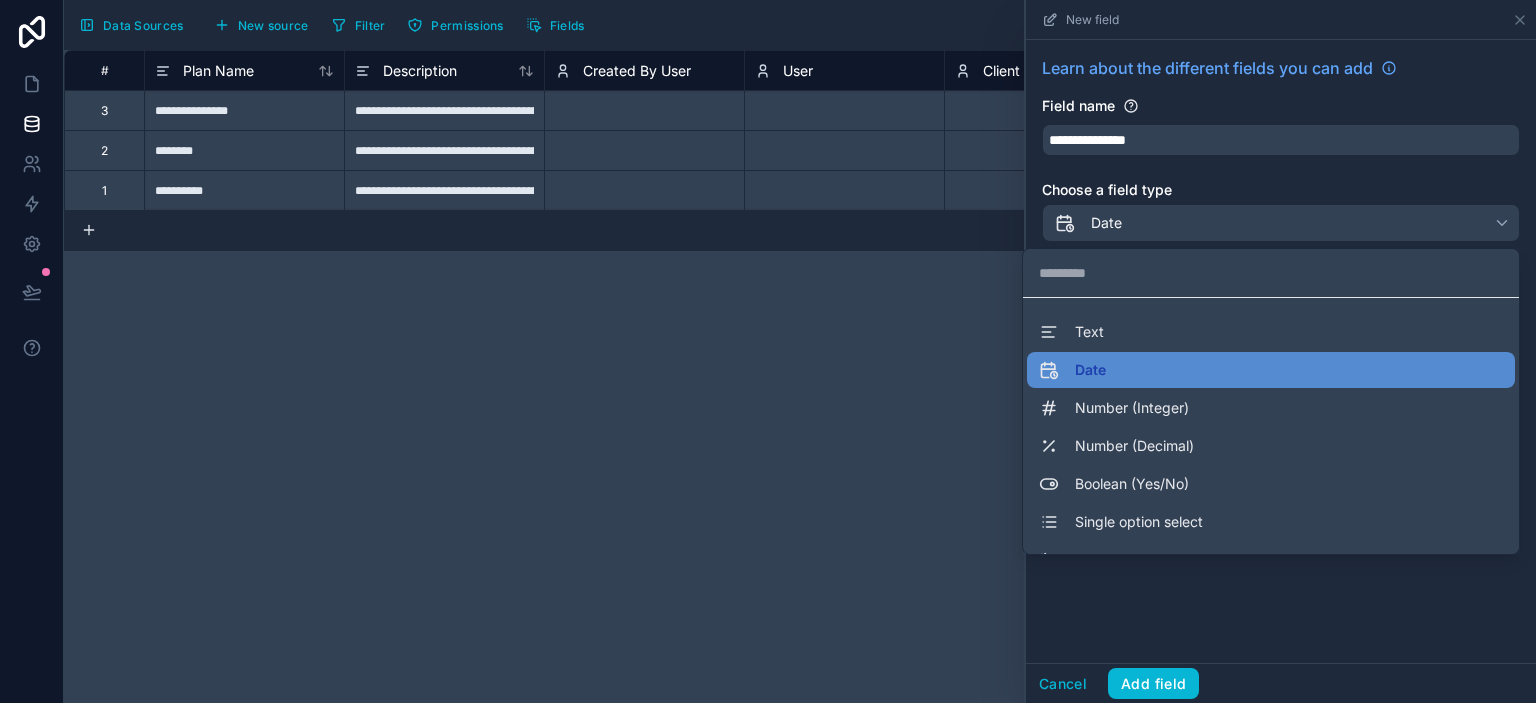 click at bounding box center (1281, 351) 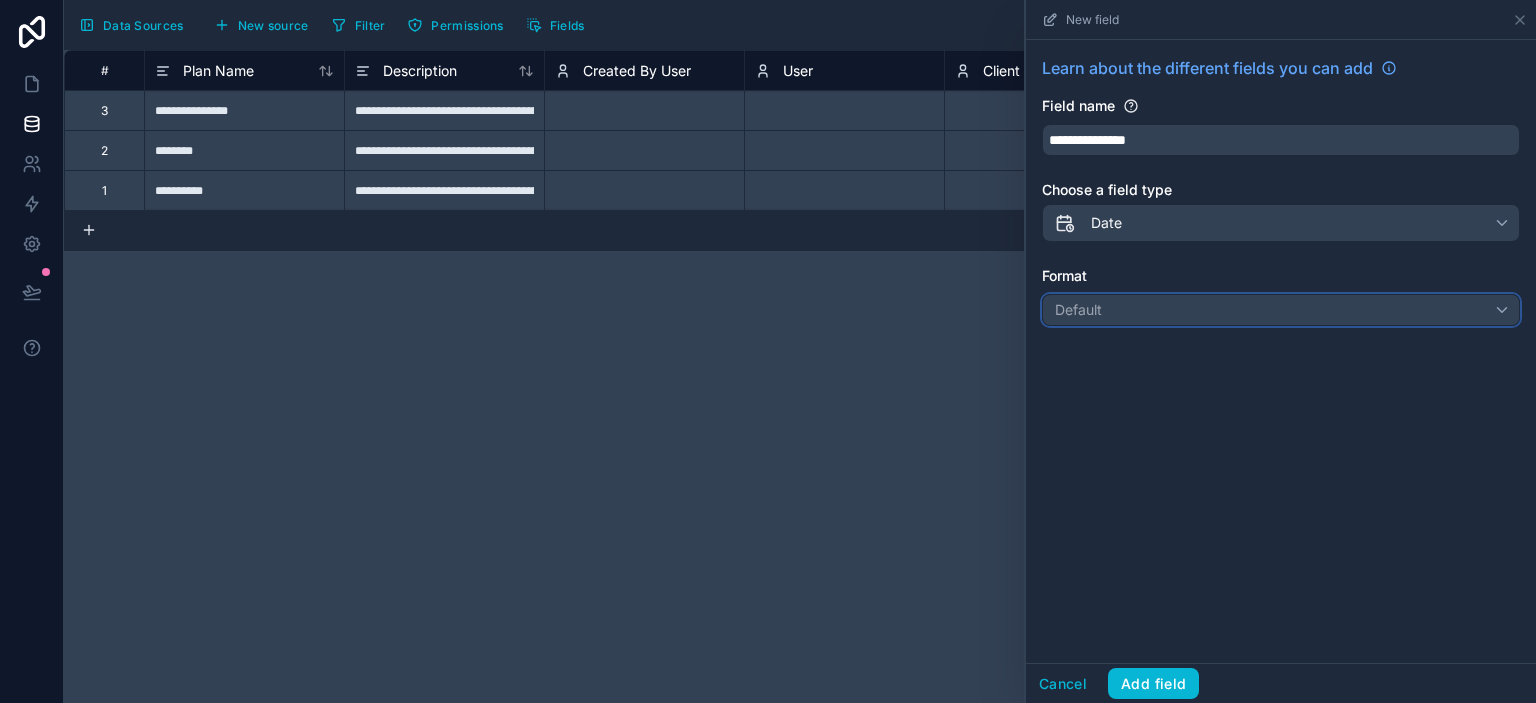 click on "Default" at bounding box center (1281, 310) 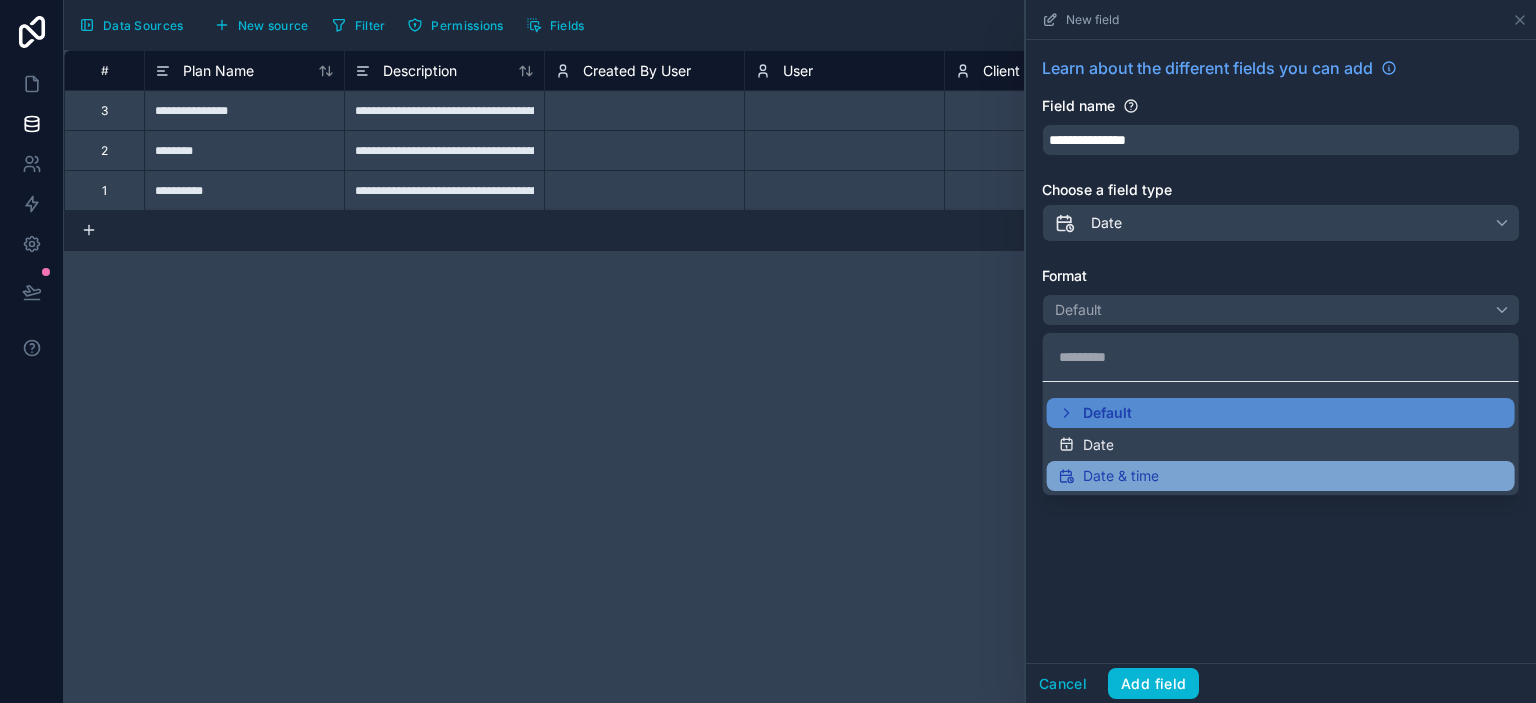 click on "Date & time" at bounding box center [1121, 476] 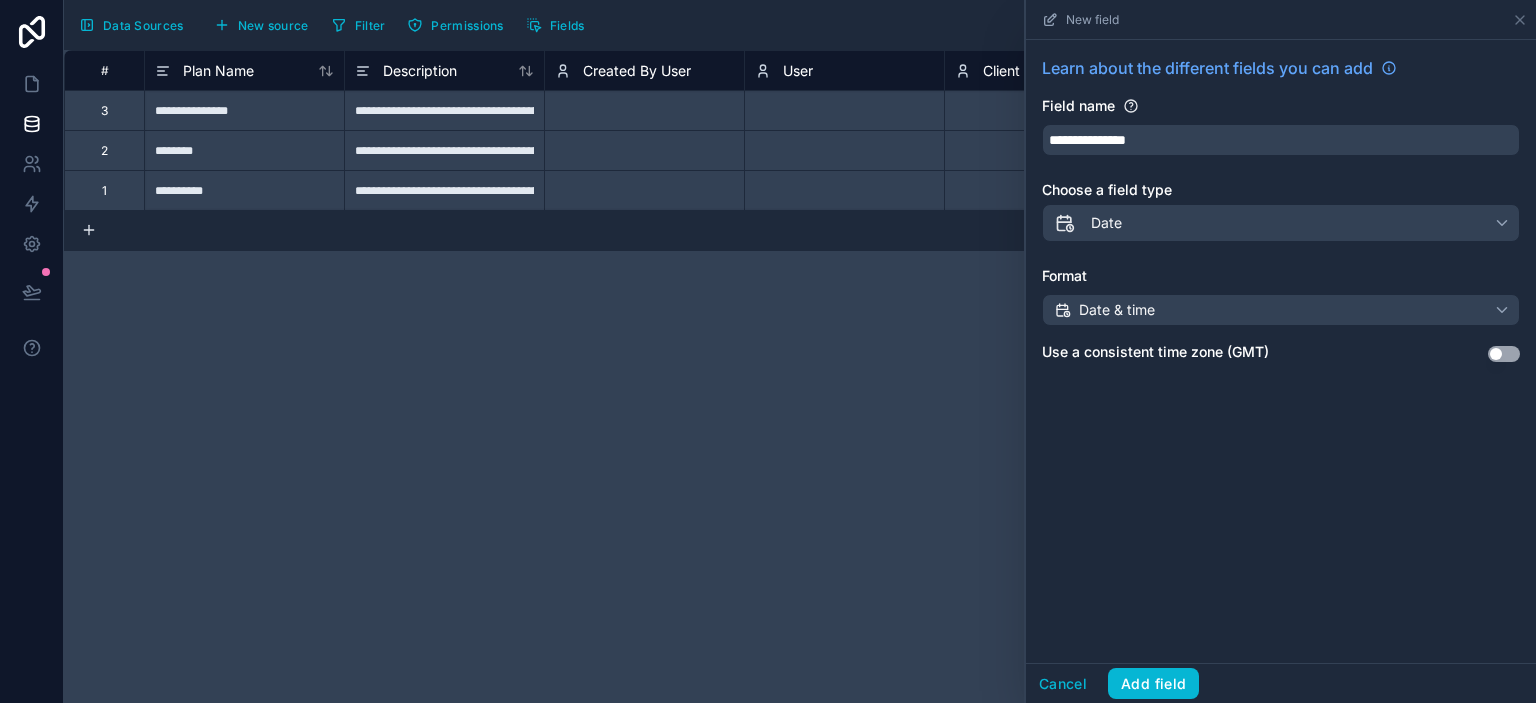 click on "Use setting" at bounding box center (1504, 354) 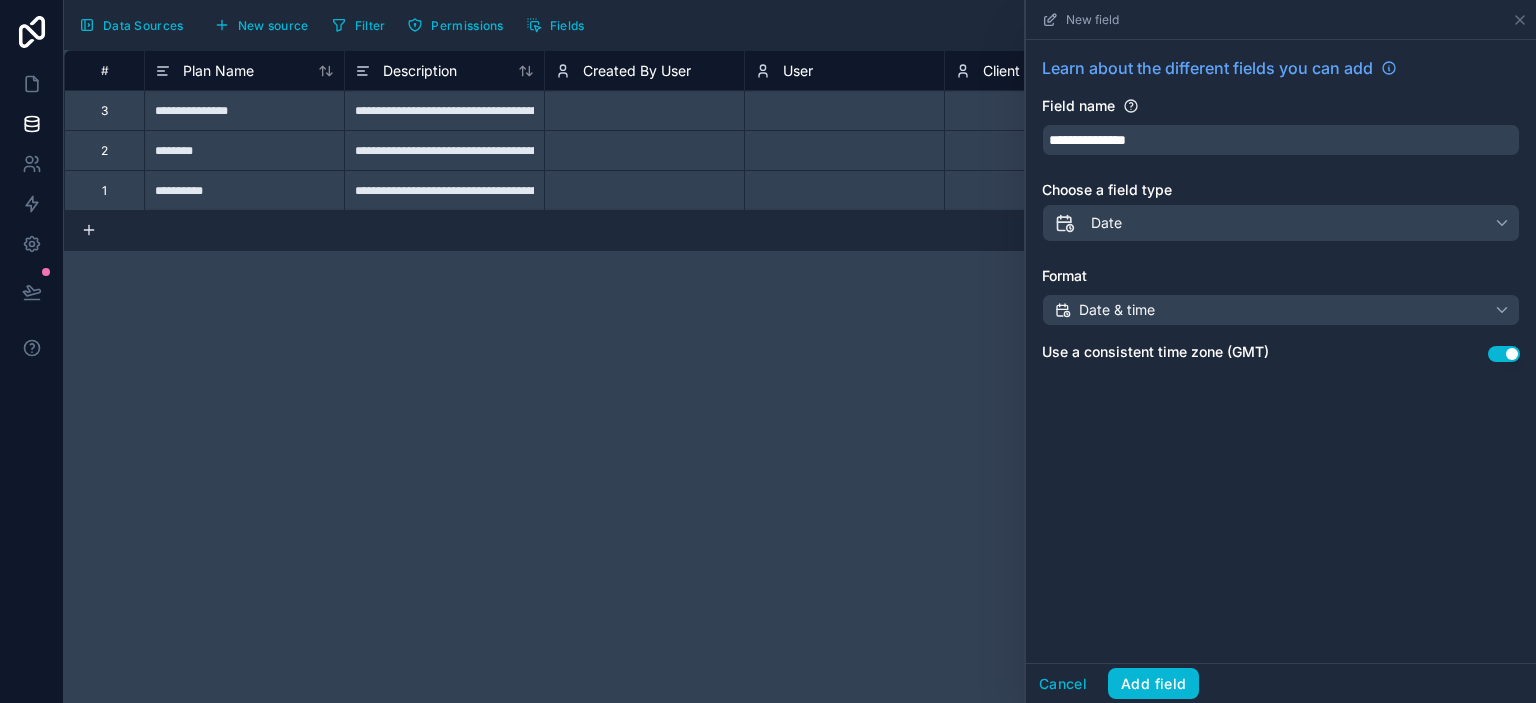 click on "Use a consistent time zone (GMT) Use setting" at bounding box center (1281, 354) 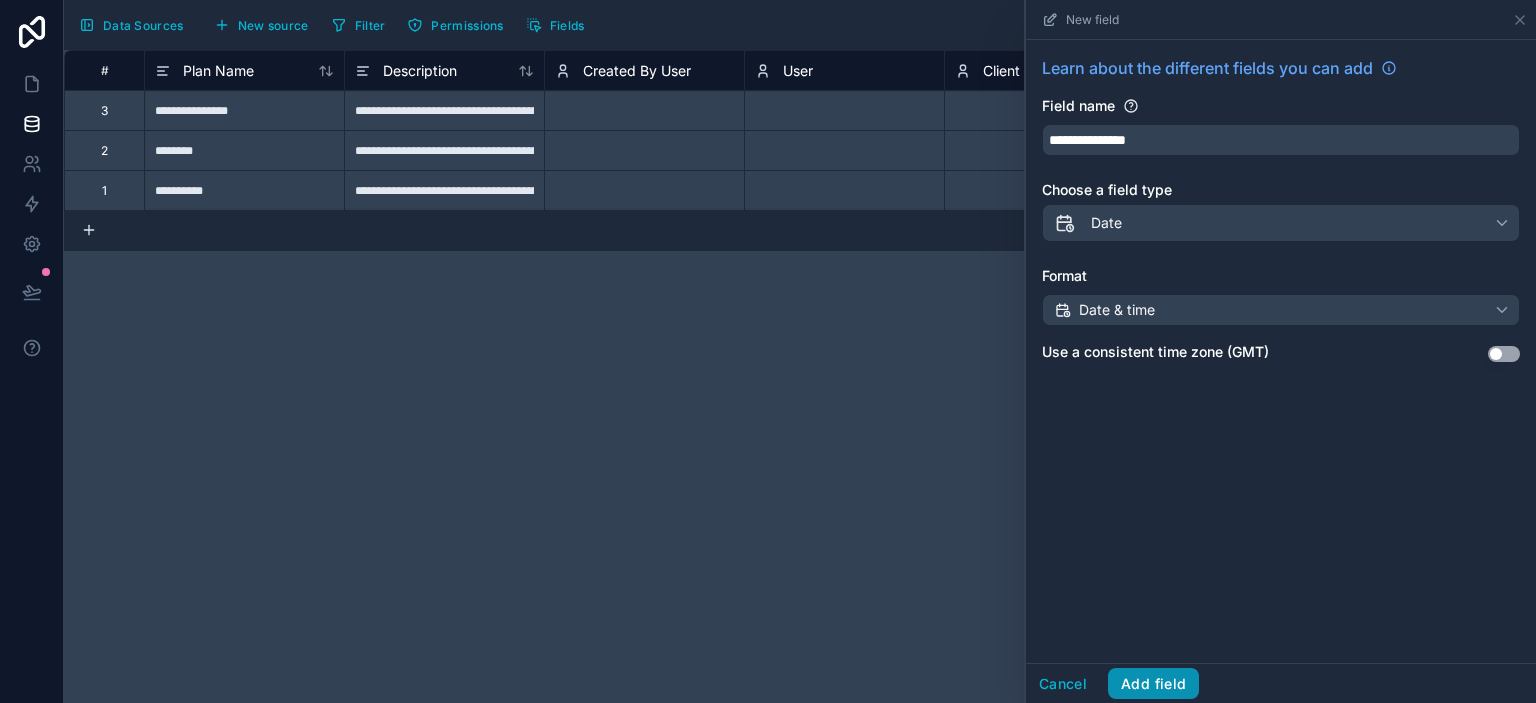 click on "Add field" at bounding box center (1153, 684) 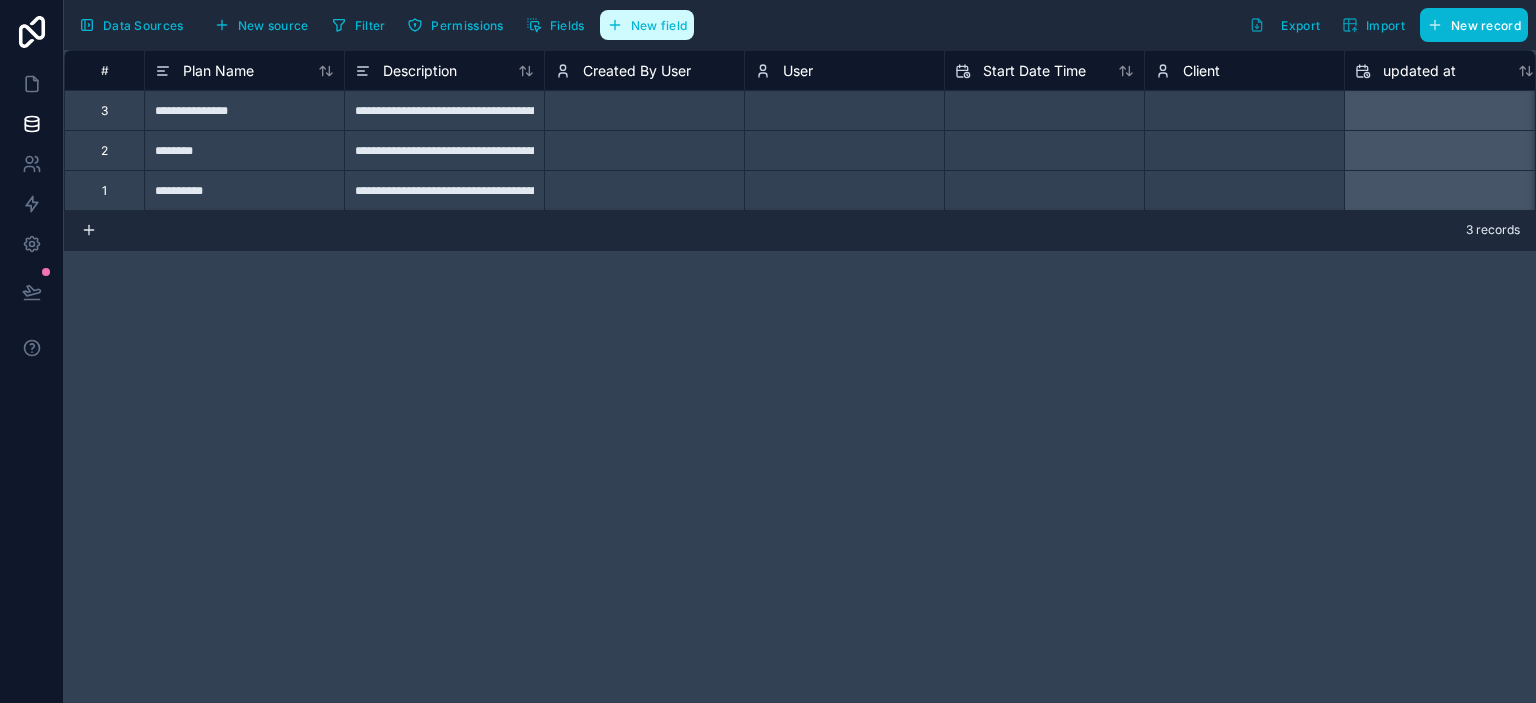 click on "New field" at bounding box center (659, 25) 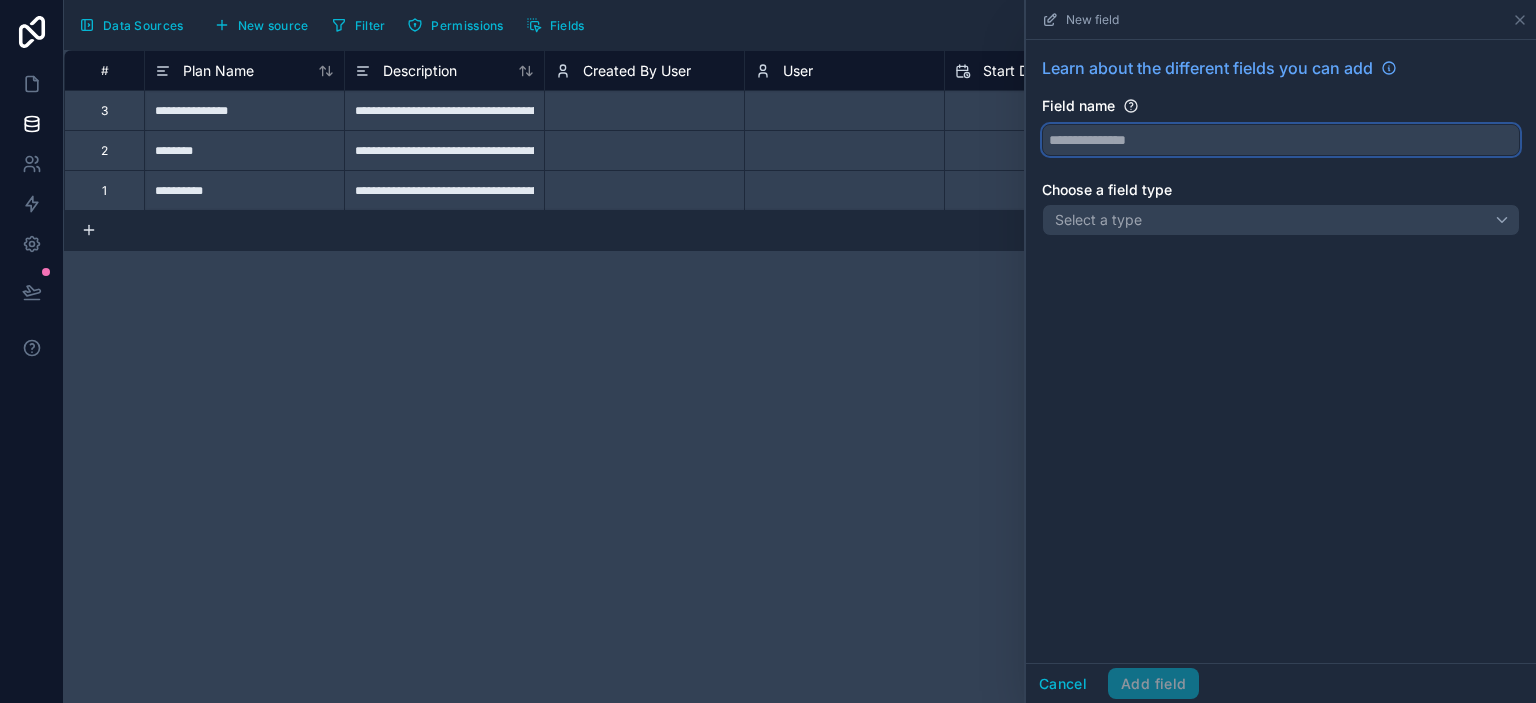 click at bounding box center (1281, 140) 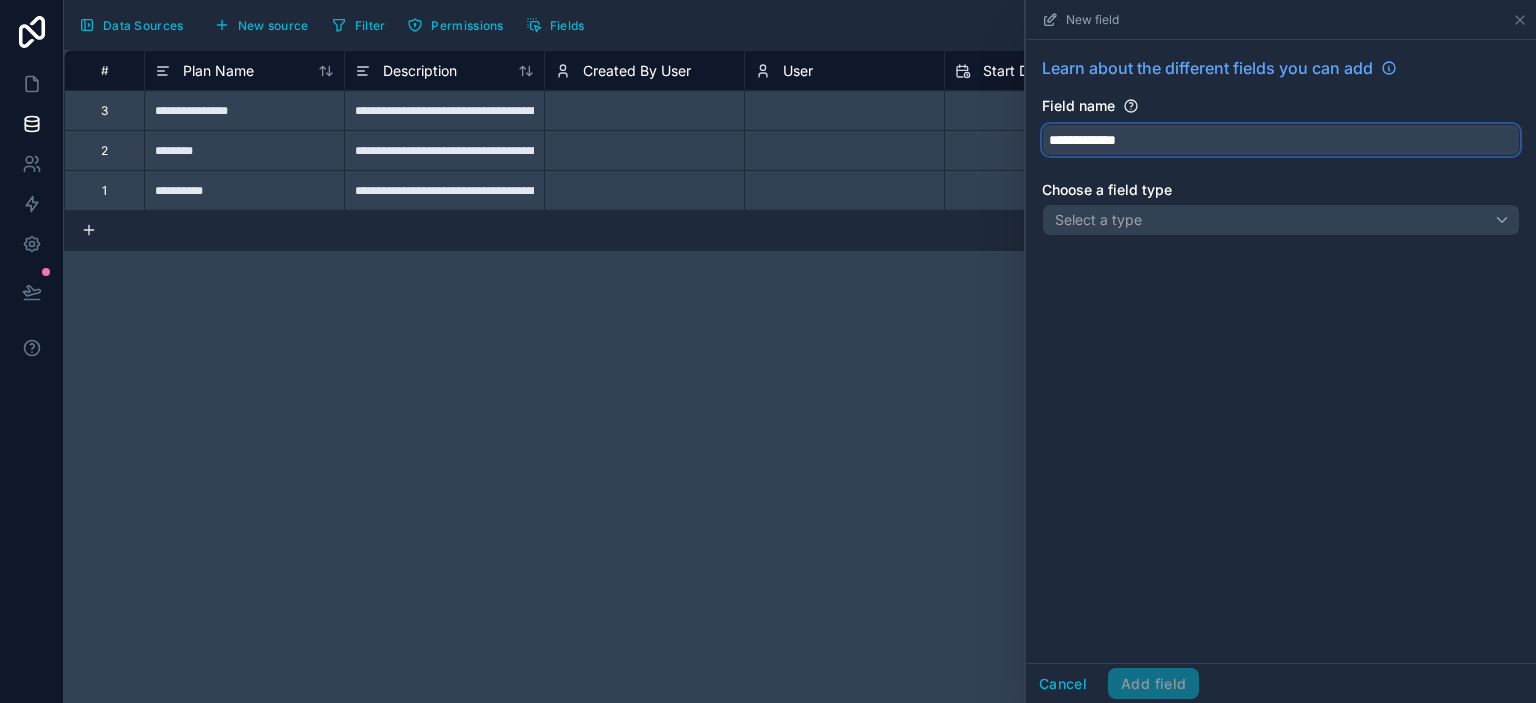type on "**********" 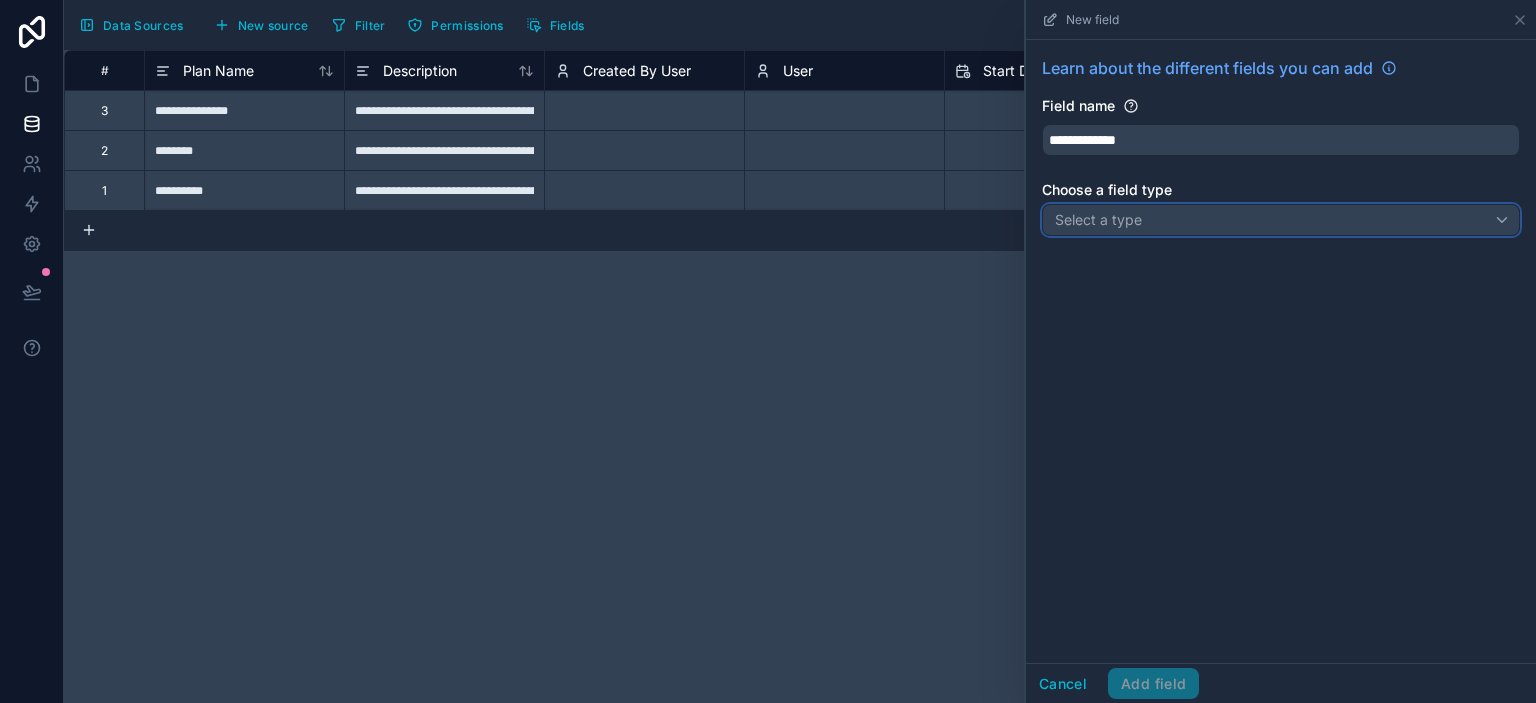 click on "Select a type" at bounding box center (1281, 220) 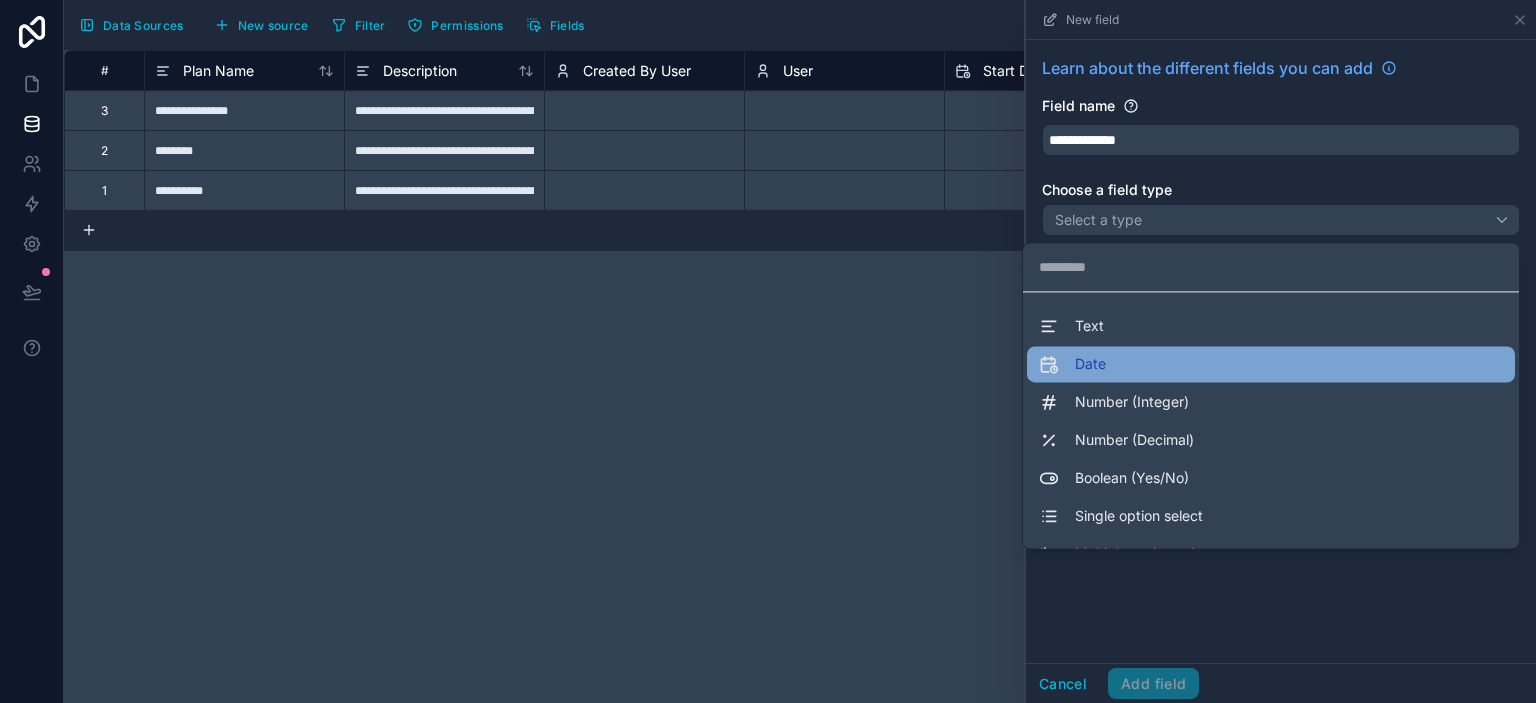 click on "Date" at bounding box center (1271, 364) 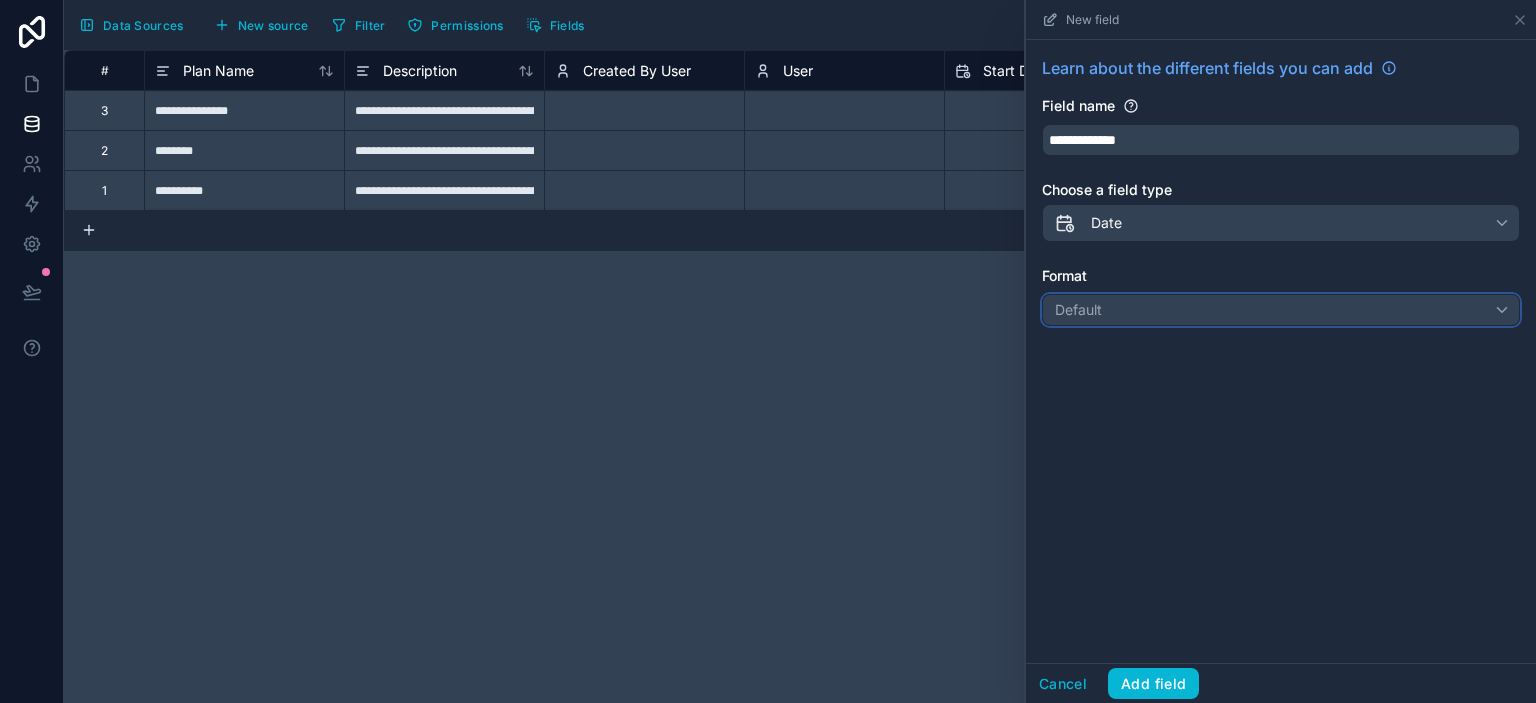 click on "Default" at bounding box center (1281, 310) 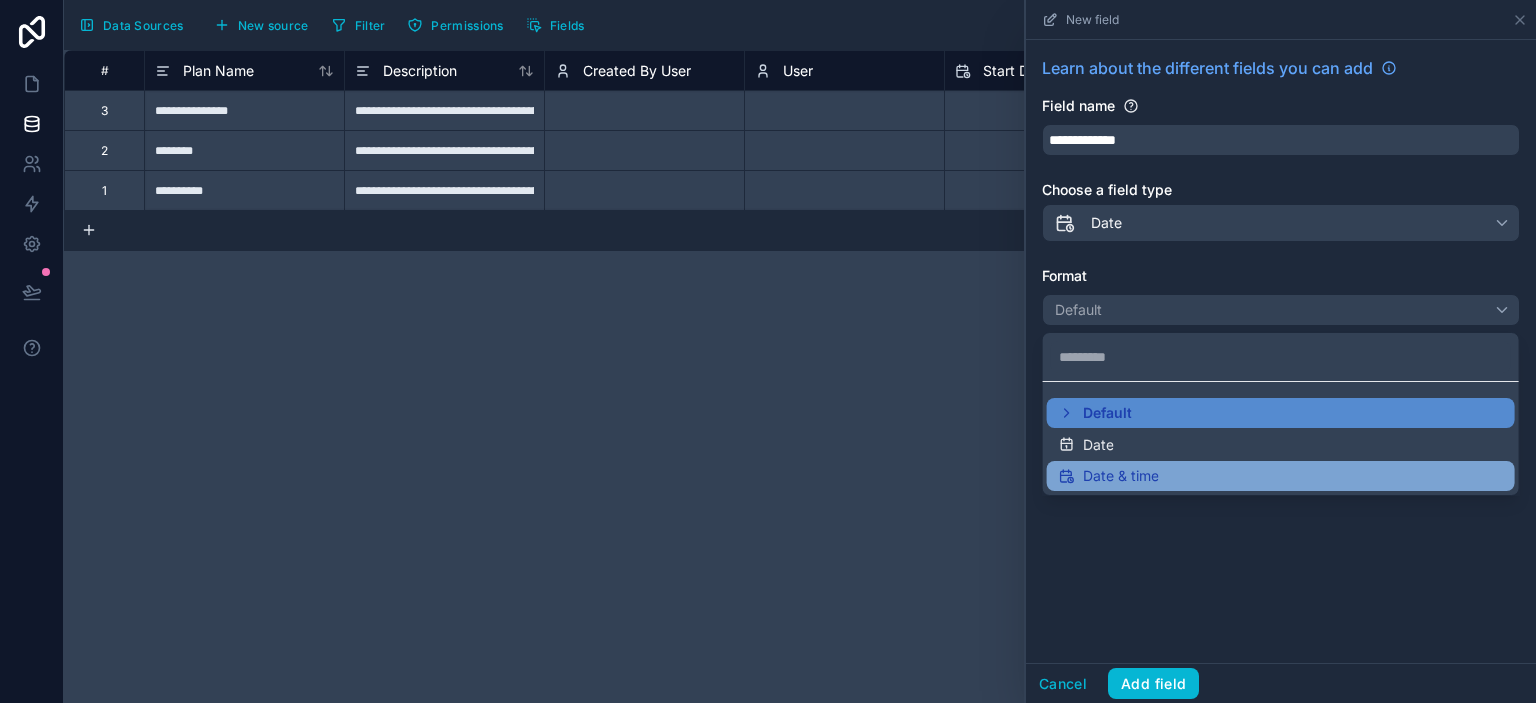 click on "Date & time" at bounding box center [1281, 476] 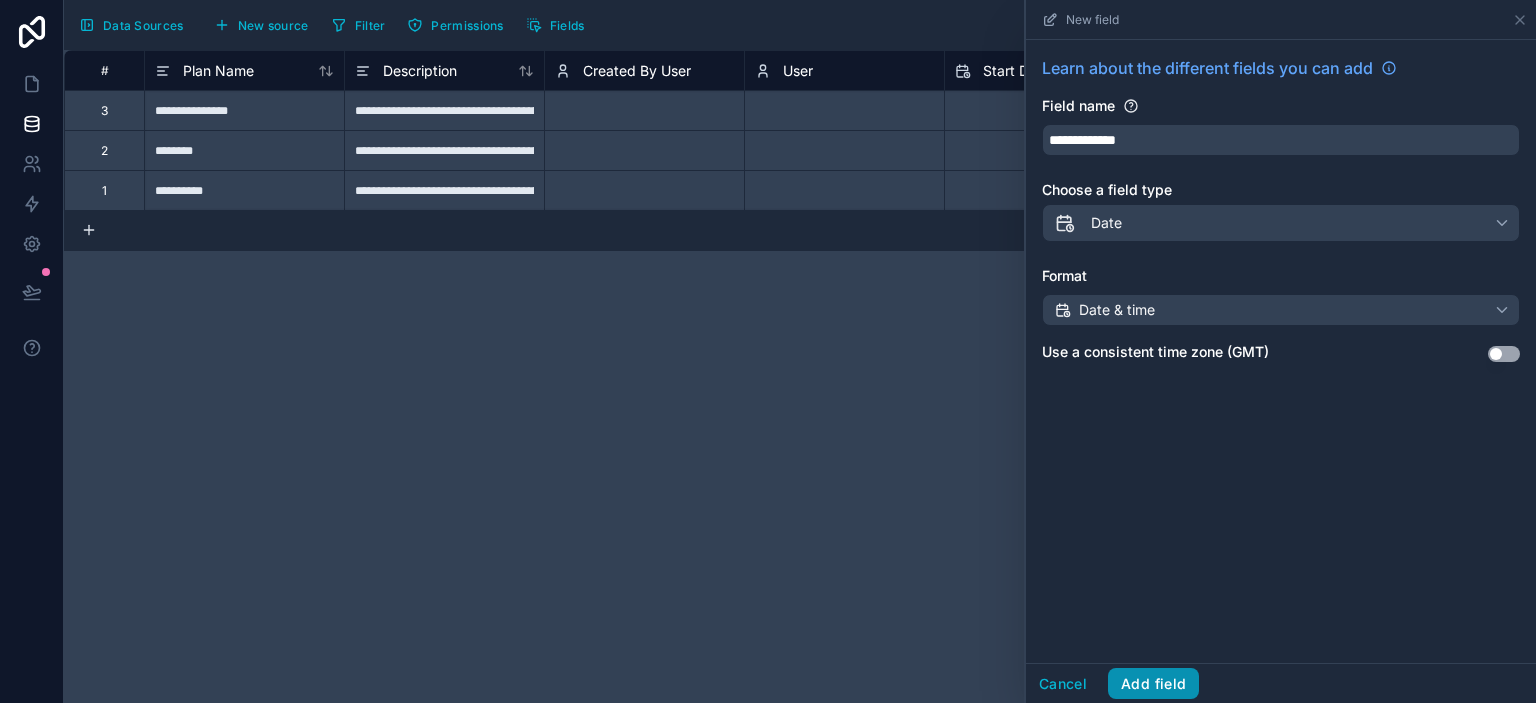 click on "Add field" at bounding box center [1153, 684] 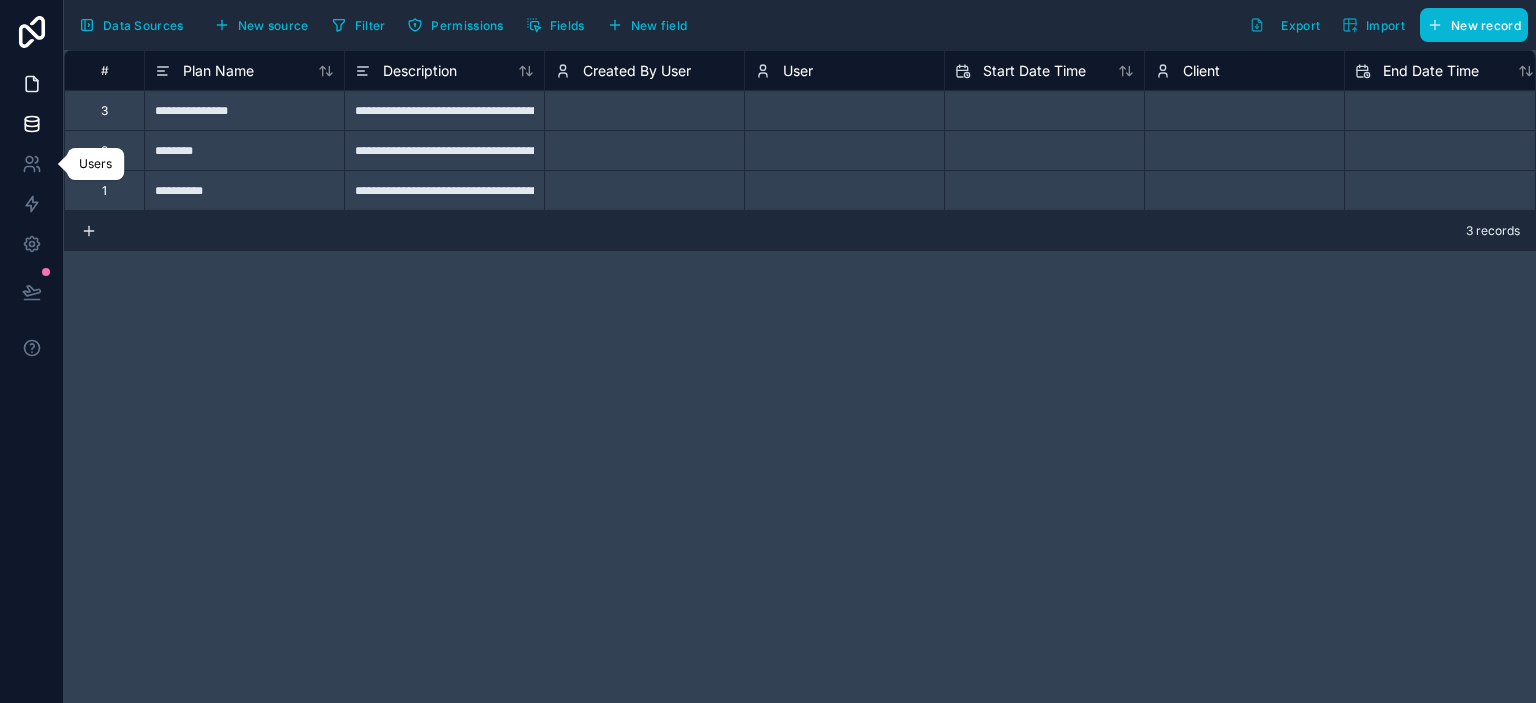 click 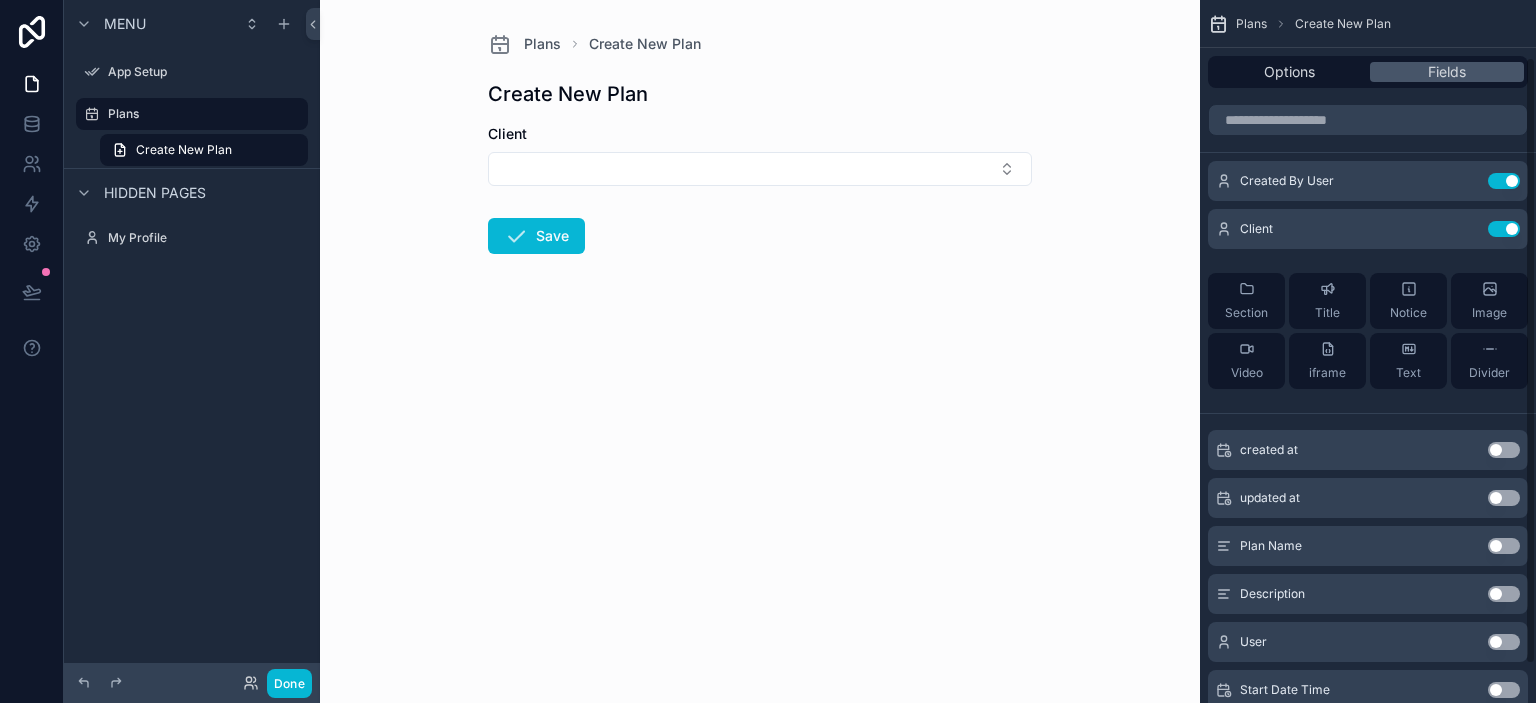 scroll, scrollTop: 110, scrollLeft: 0, axis: vertical 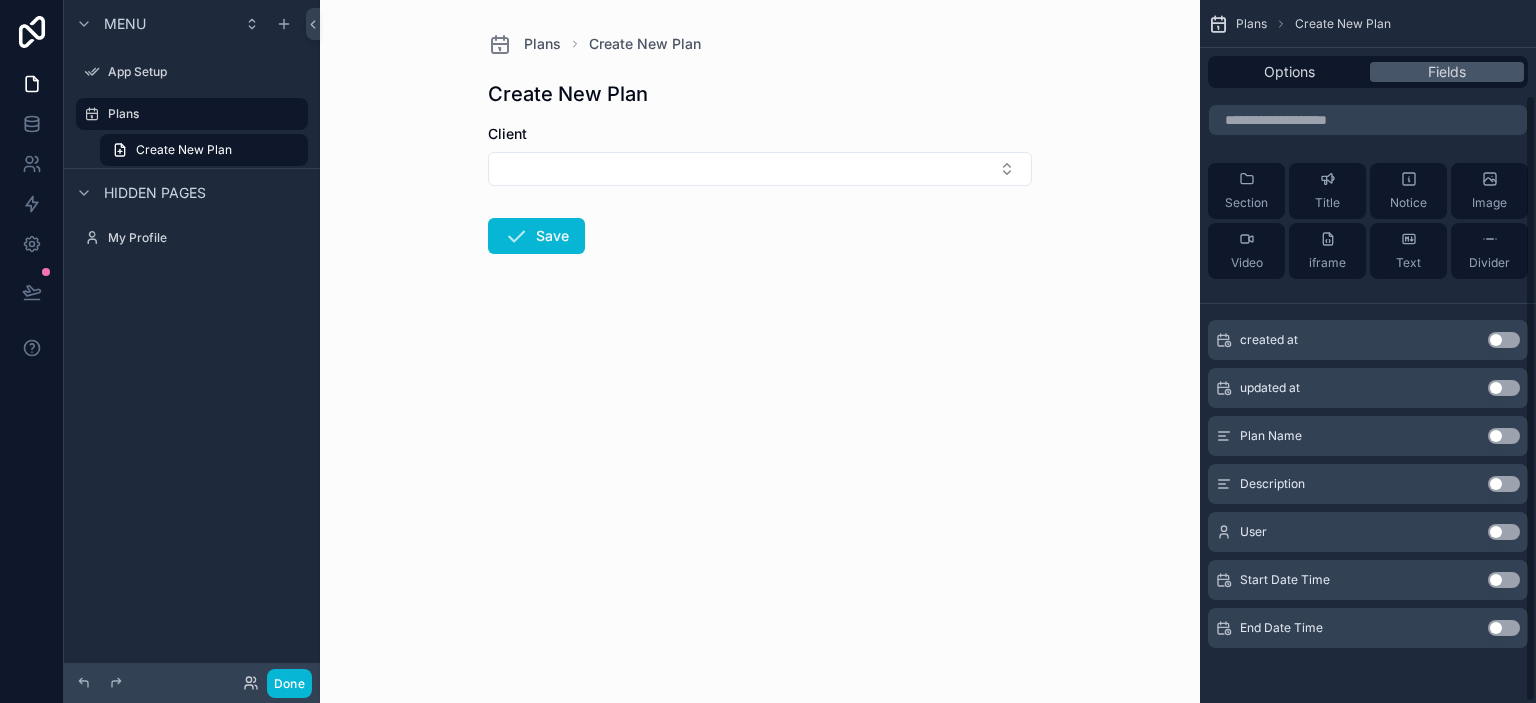click on "Use setting" at bounding box center [1504, 580] 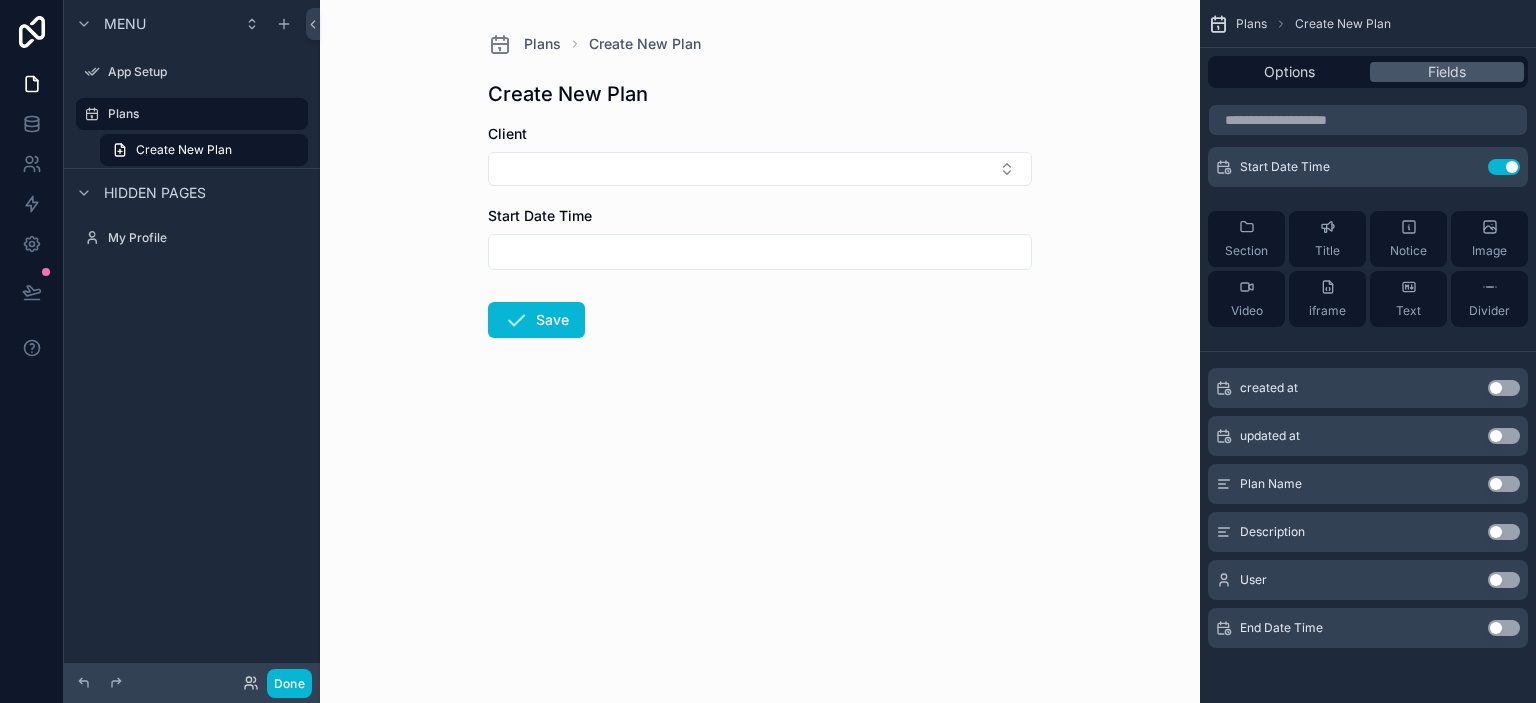 click on "Use setting" at bounding box center (1504, 628) 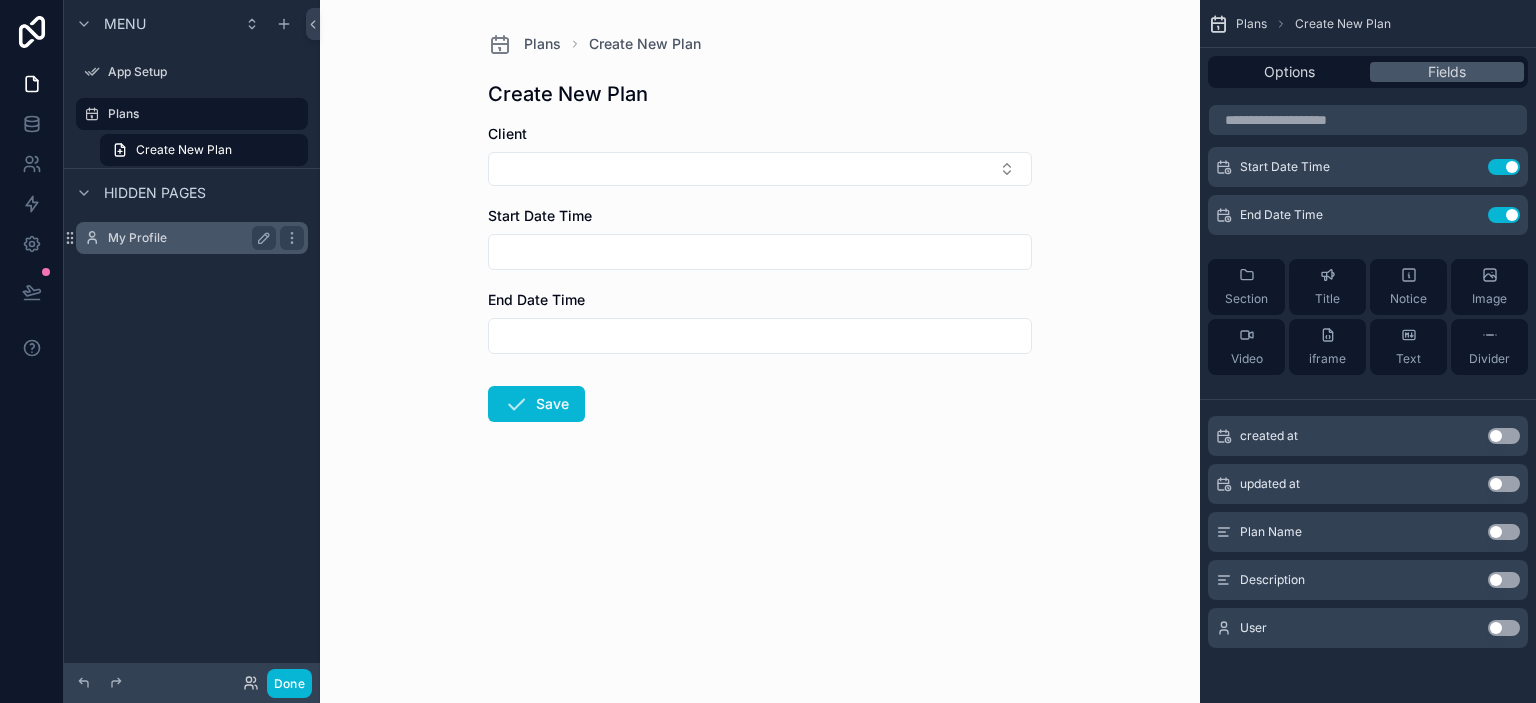 click on "My Profile" at bounding box center (188, 238) 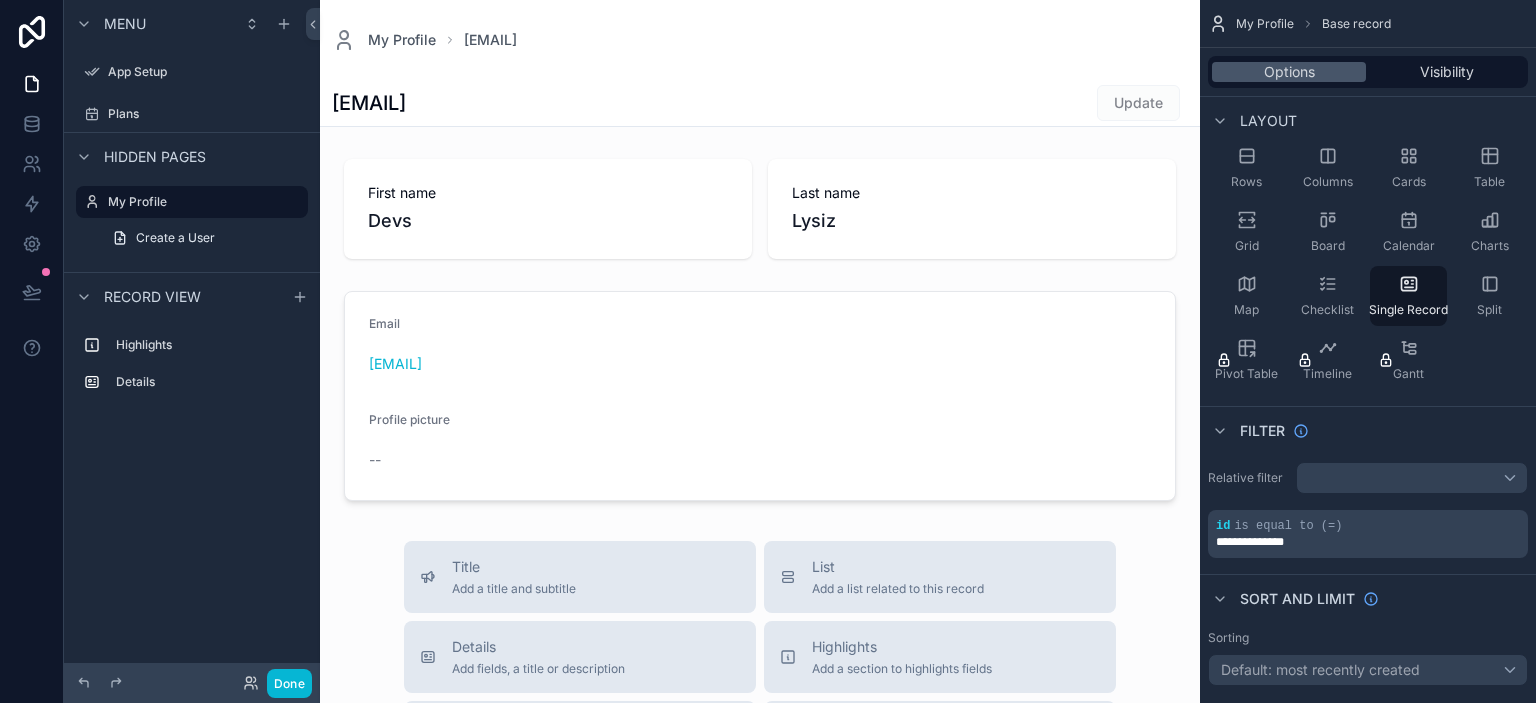 click at bounding box center [760, 706] 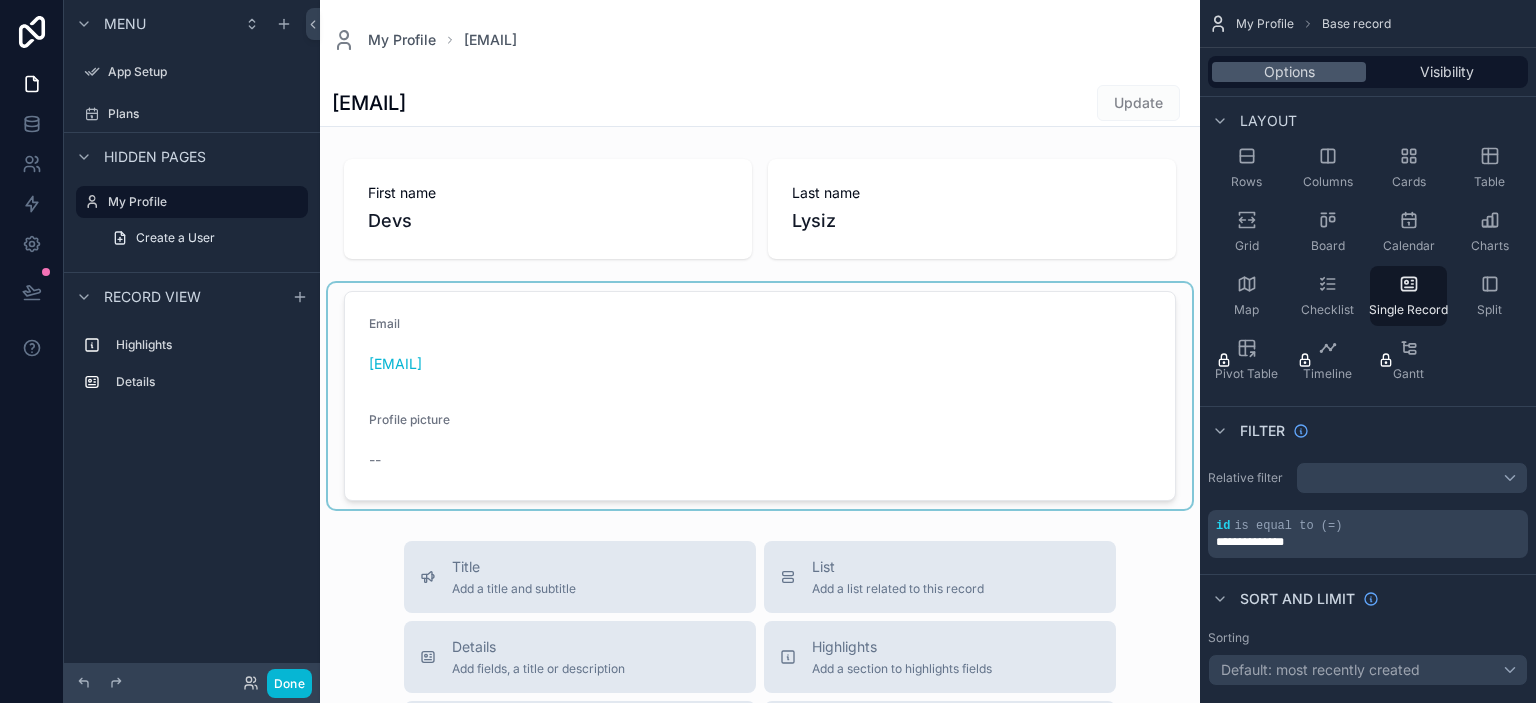 click at bounding box center [760, 396] 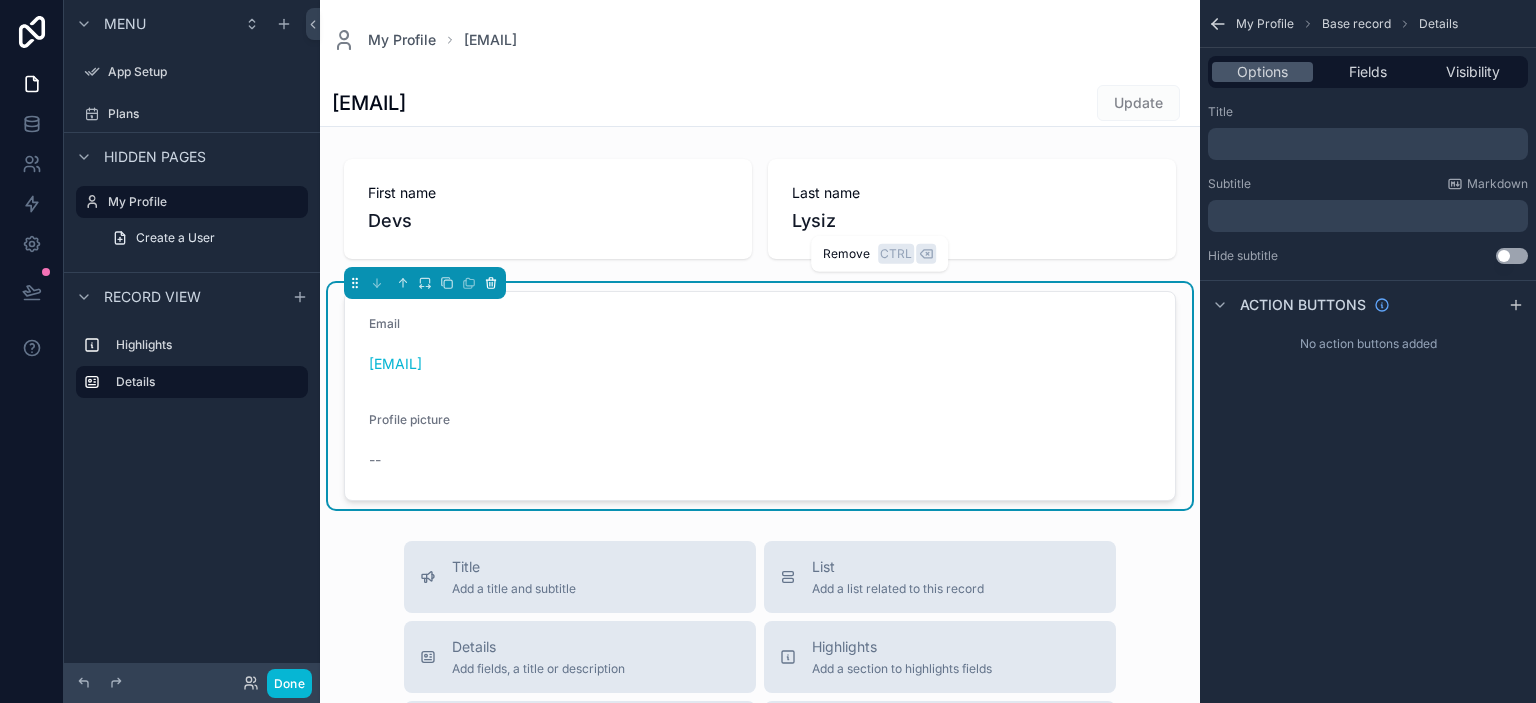 click at bounding box center (491, 283) 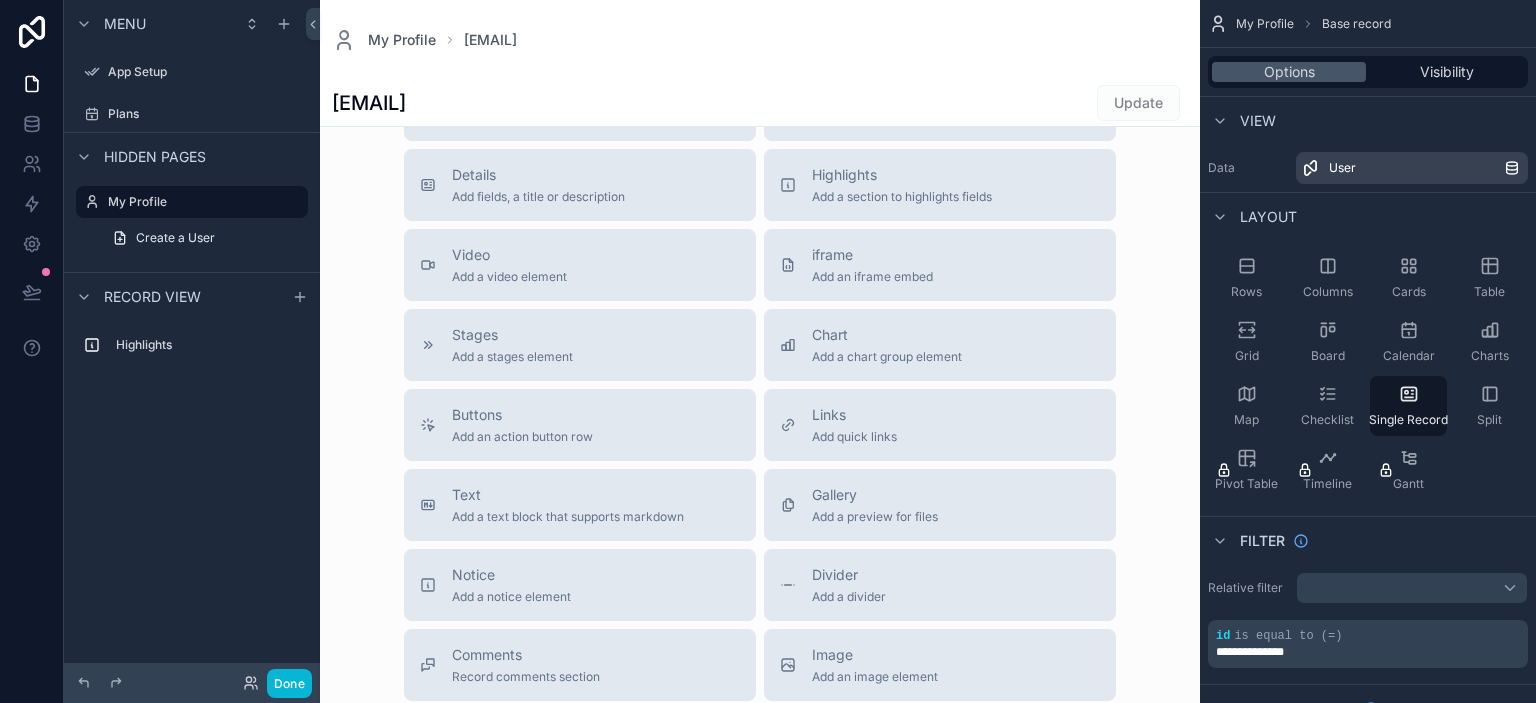 scroll, scrollTop: 346, scrollLeft: 0, axis: vertical 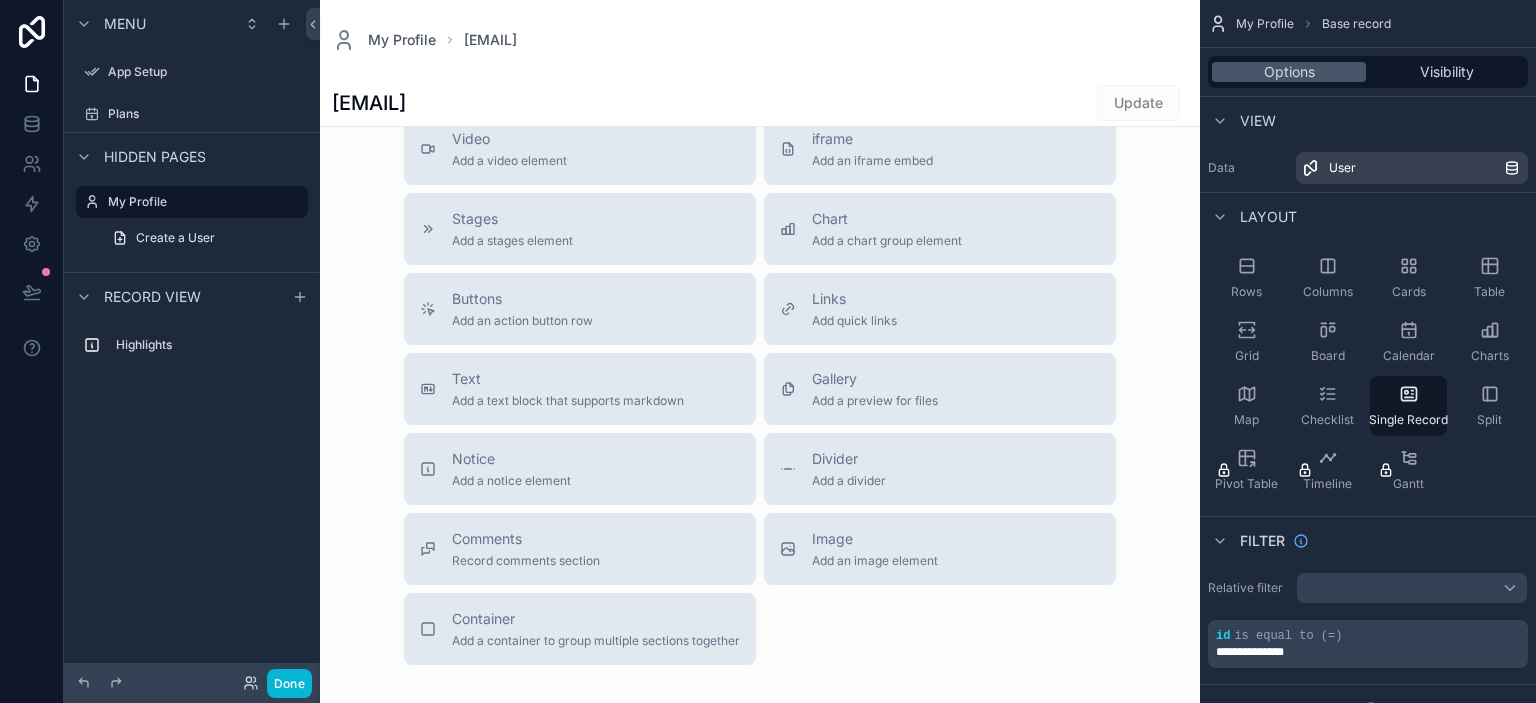 click at bounding box center (760, 239) 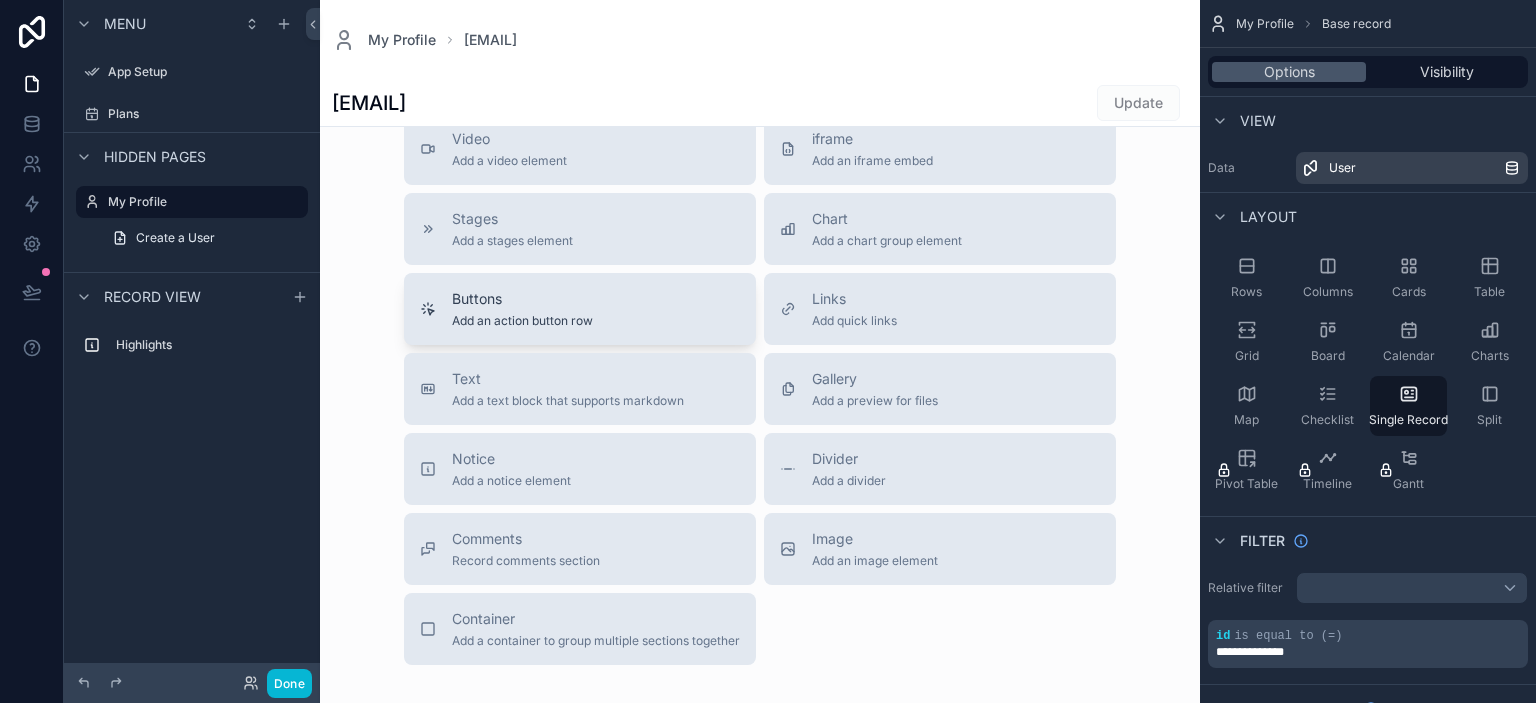 click on "Add an action button row" at bounding box center (522, 321) 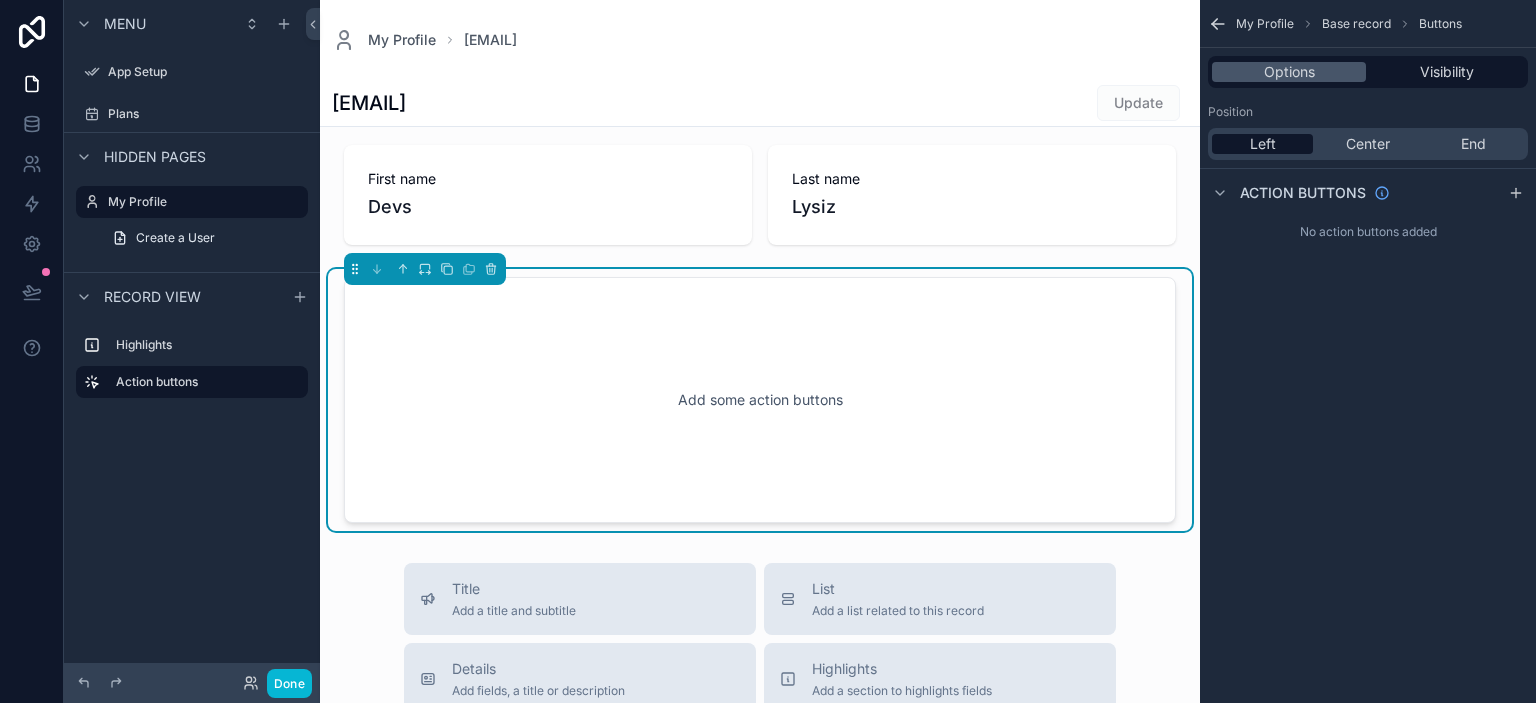 scroll, scrollTop: 0, scrollLeft: 0, axis: both 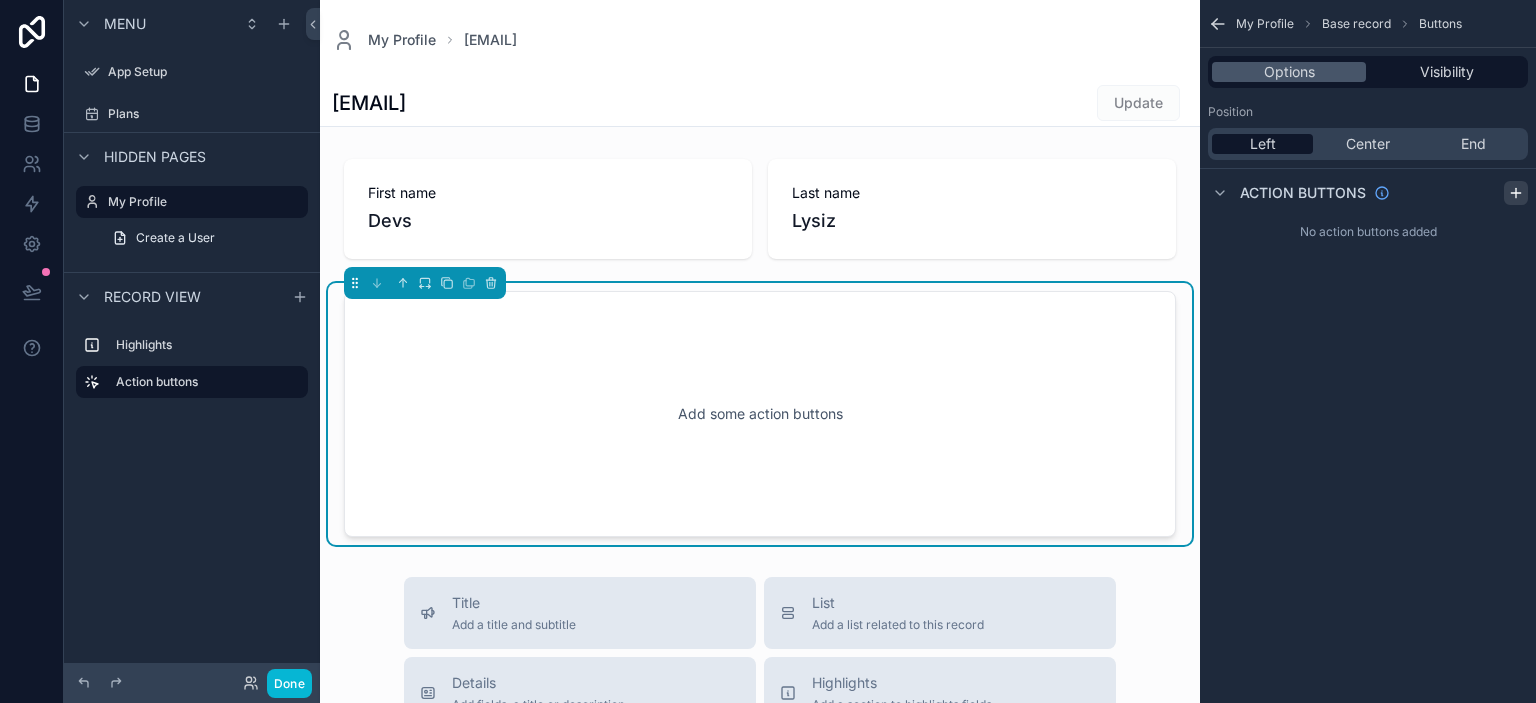 click 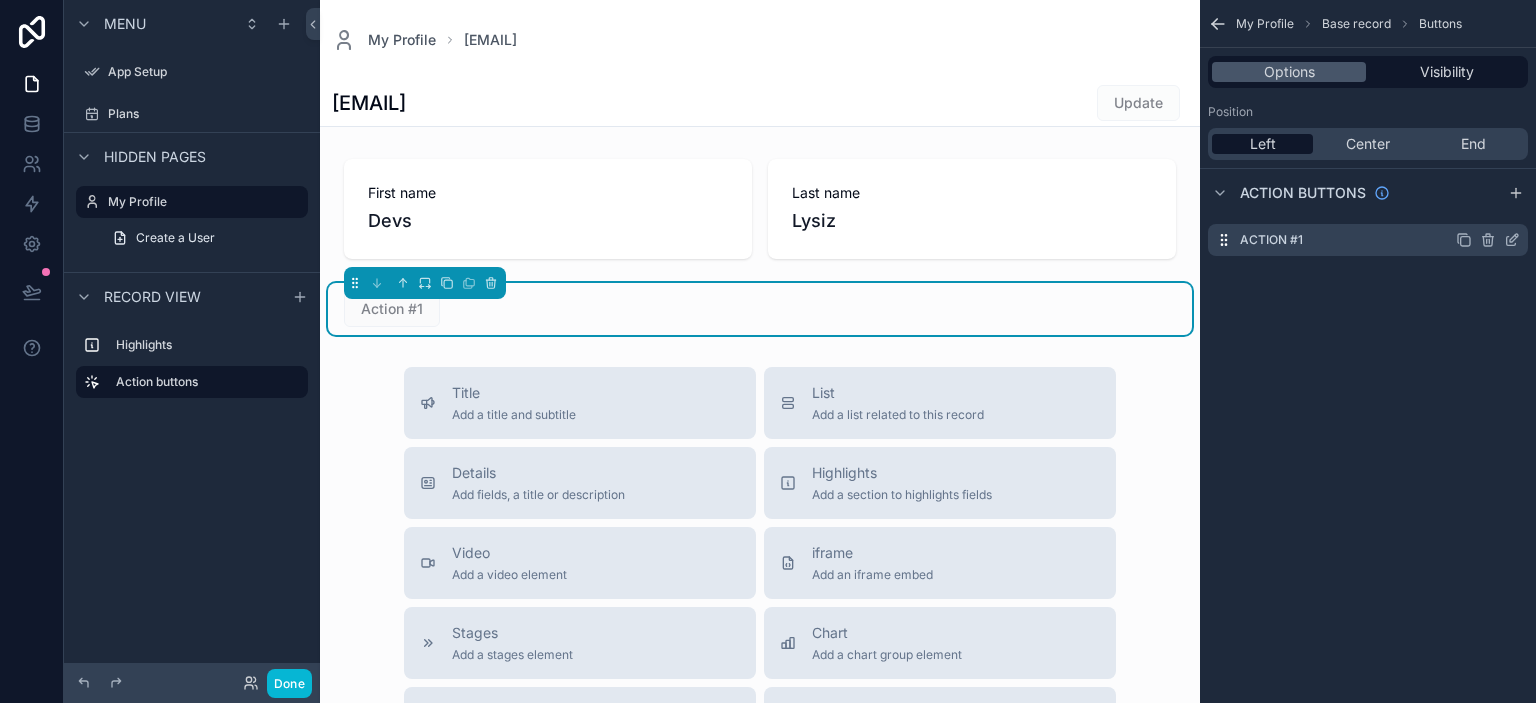 click 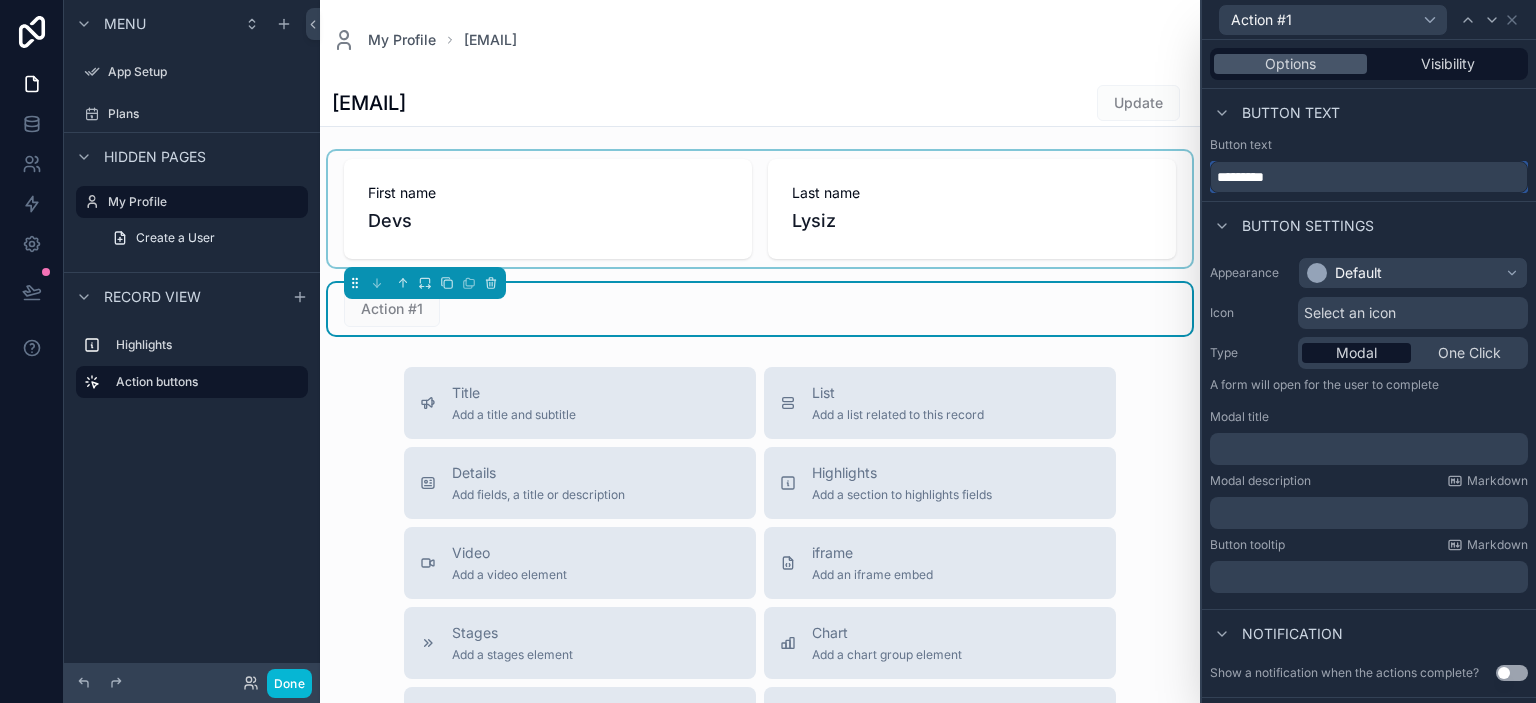 drag, startPoint x: 1292, startPoint y: 174, endPoint x: 1173, endPoint y: 172, distance: 119.01681 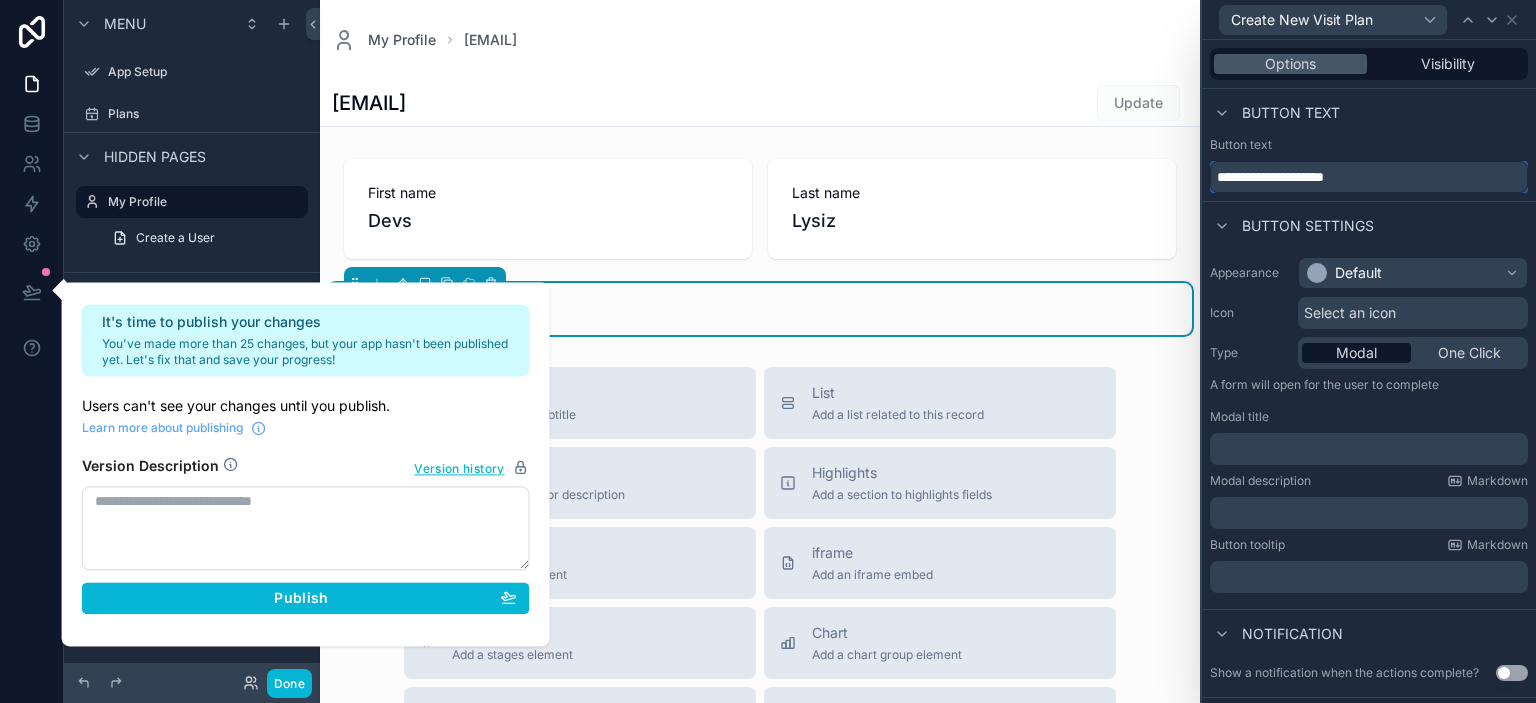 type on "**********" 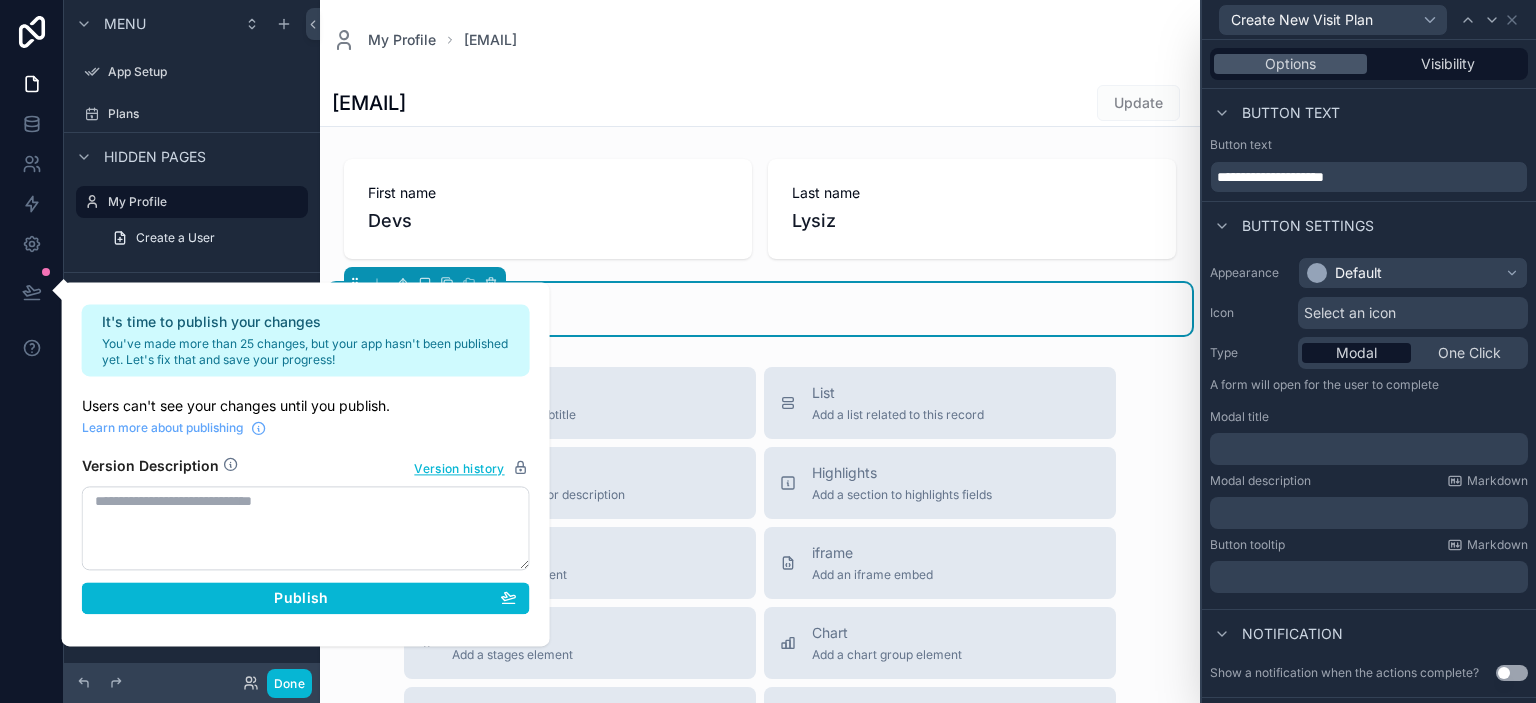 click at bounding box center (32, 351) 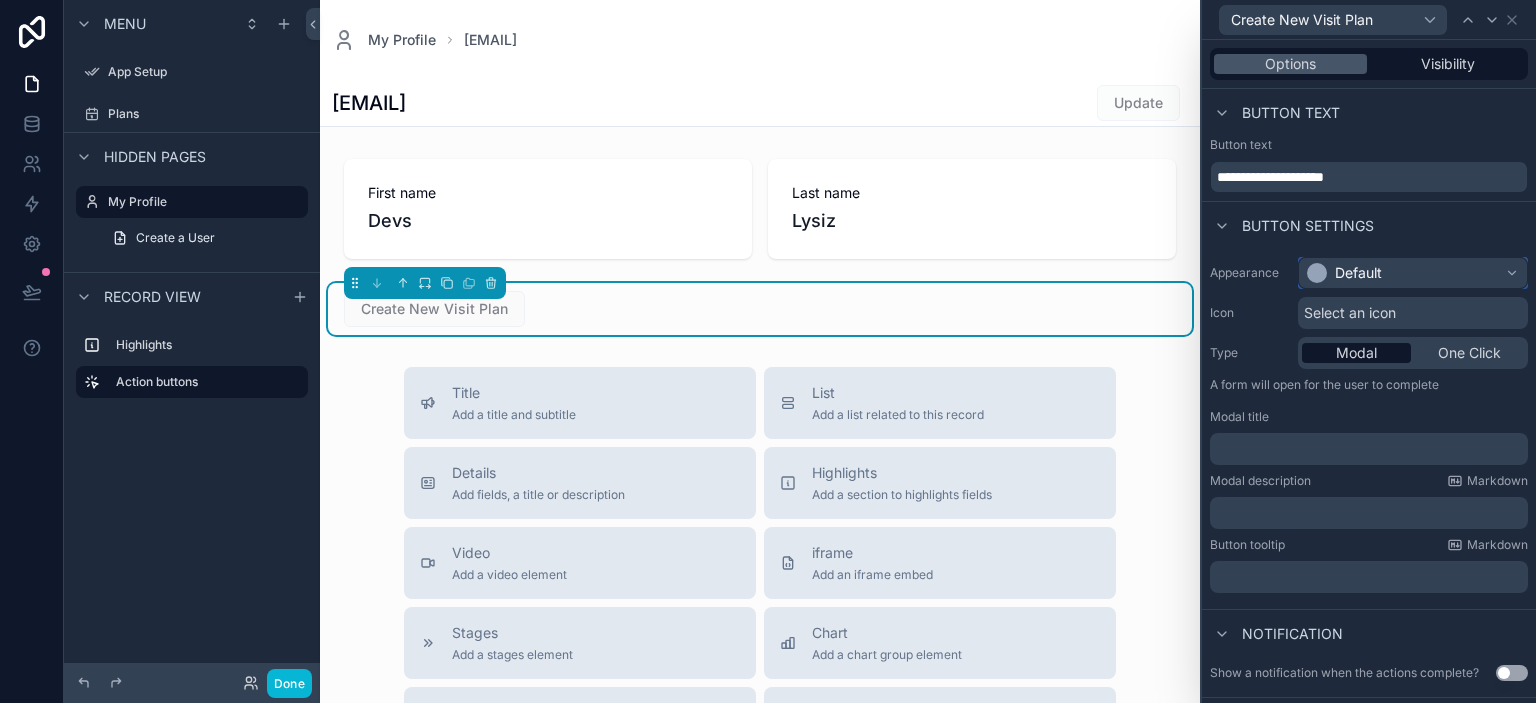 click on "Default" at bounding box center [1358, 273] 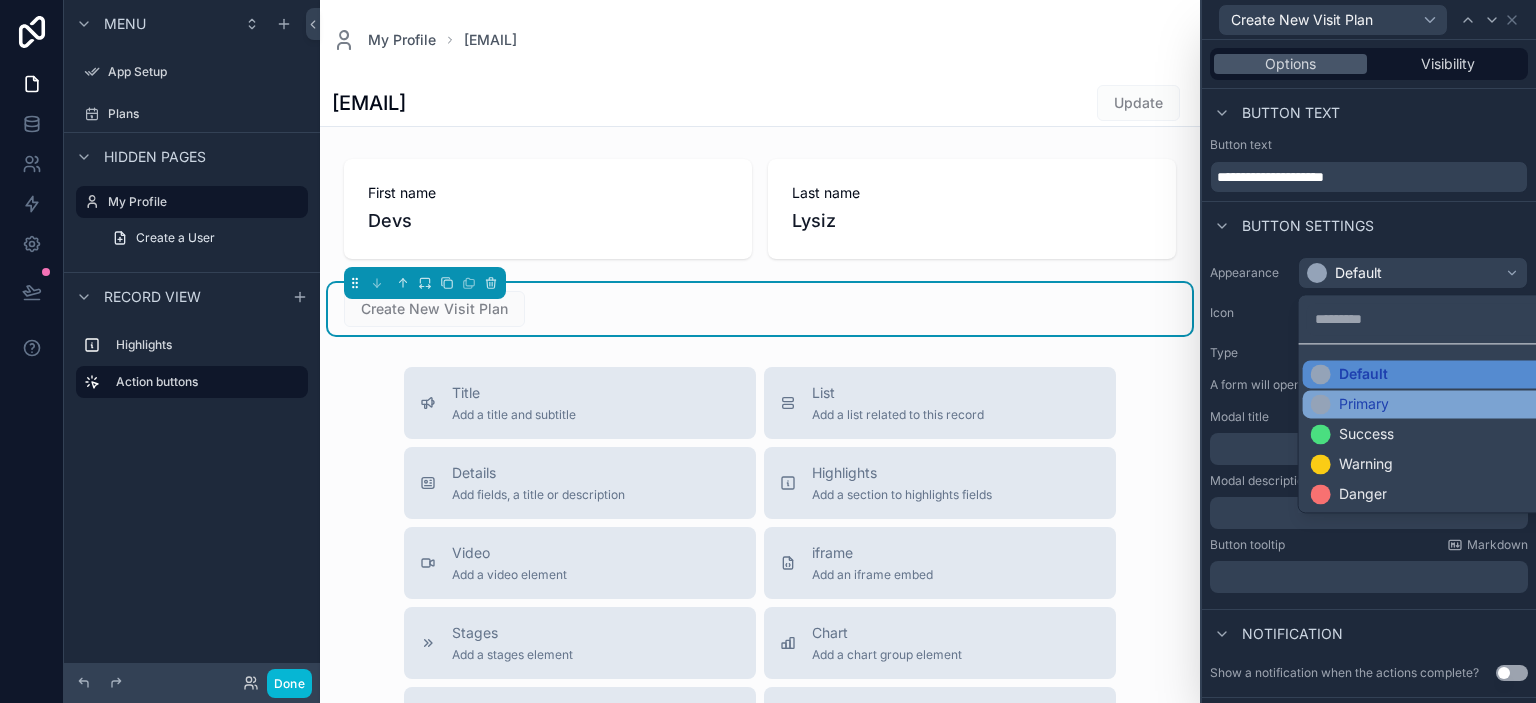 click on "Primary" at bounding box center [1364, 404] 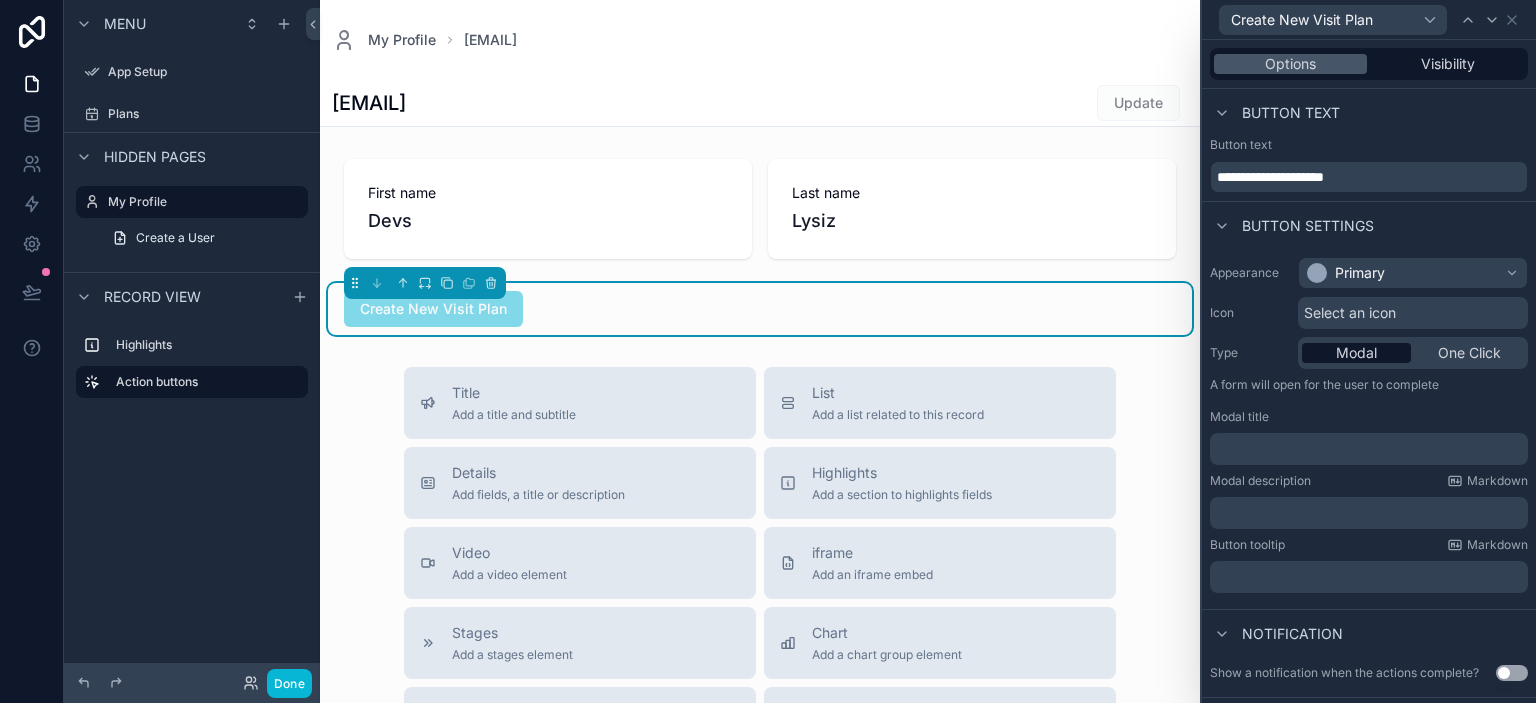 scroll, scrollTop: 78, scrollLeft: 0, axis: vertical 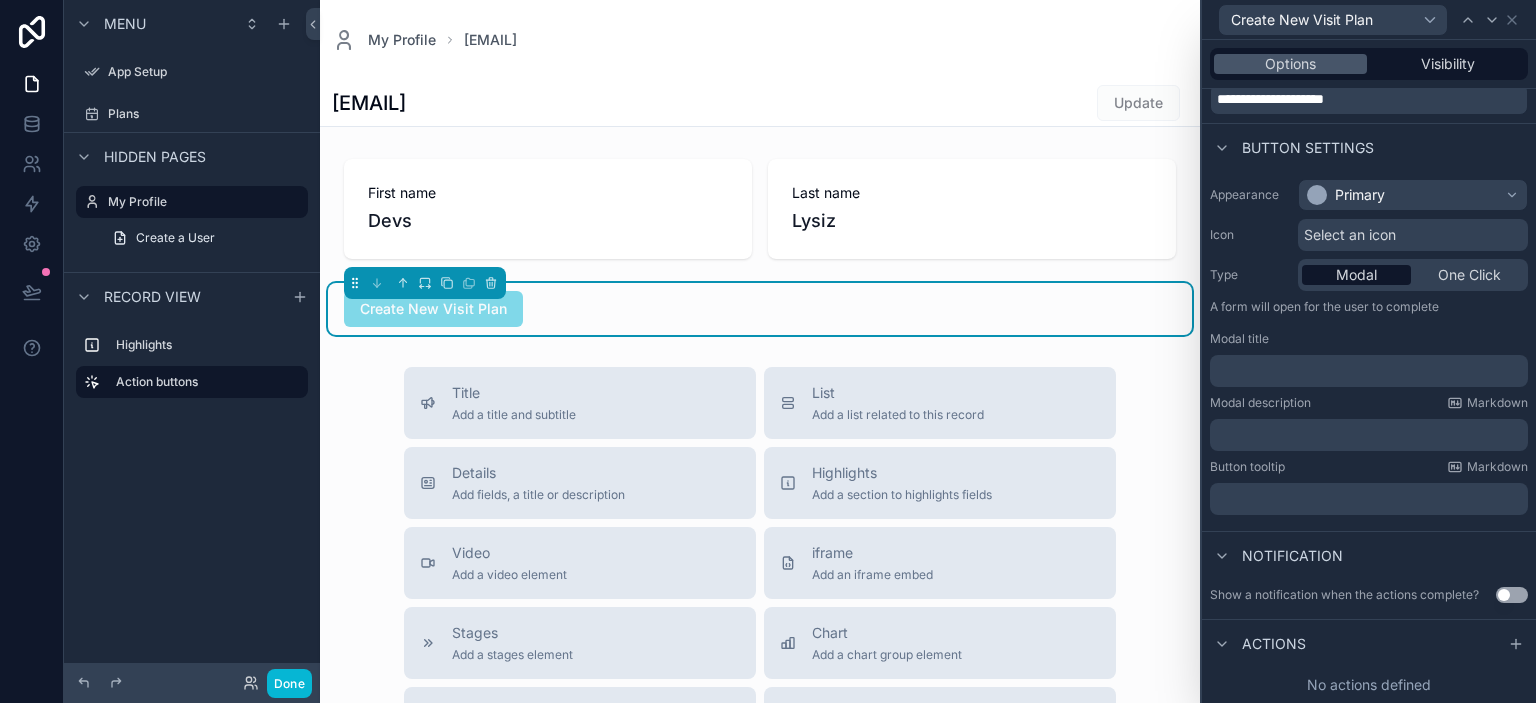 click on "Select an icon" at bounding box center [1350, 235] 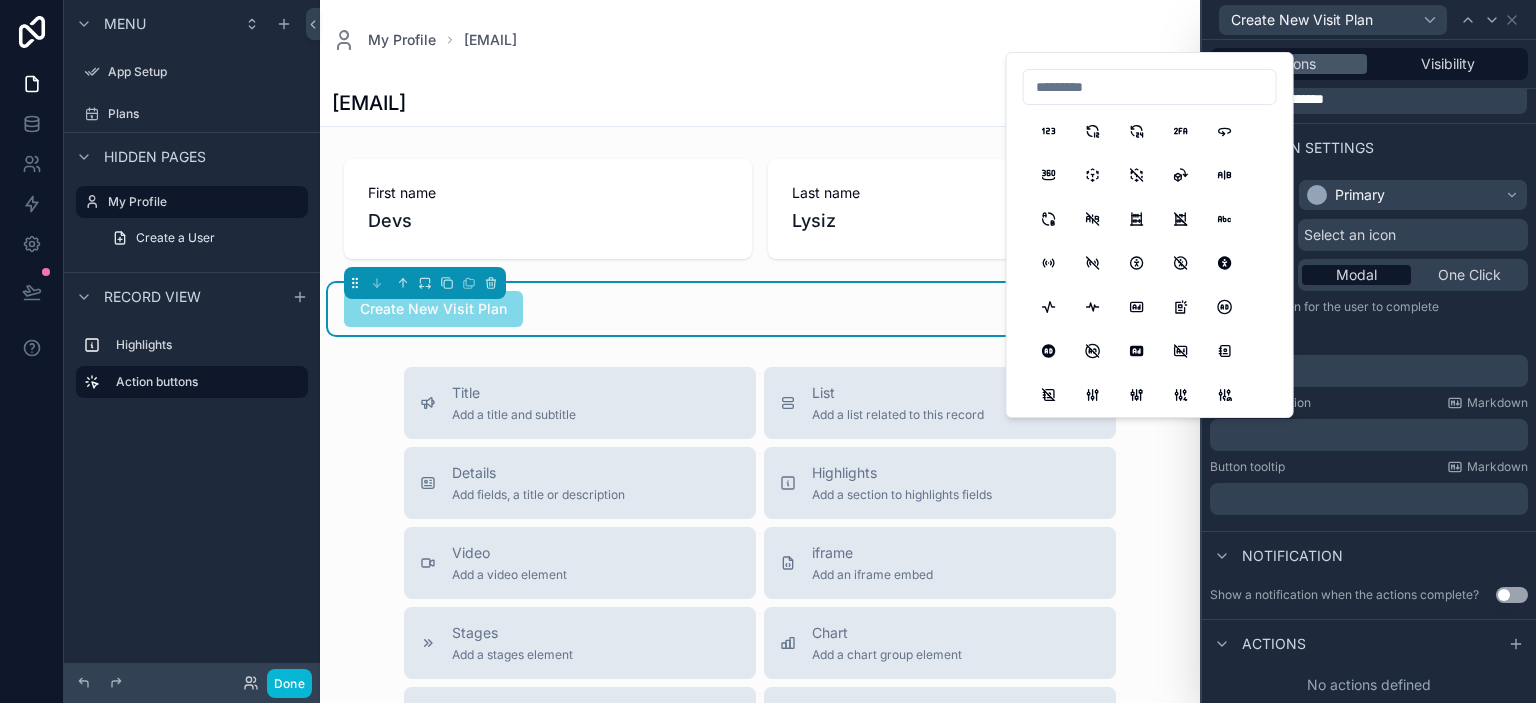 type on "*" 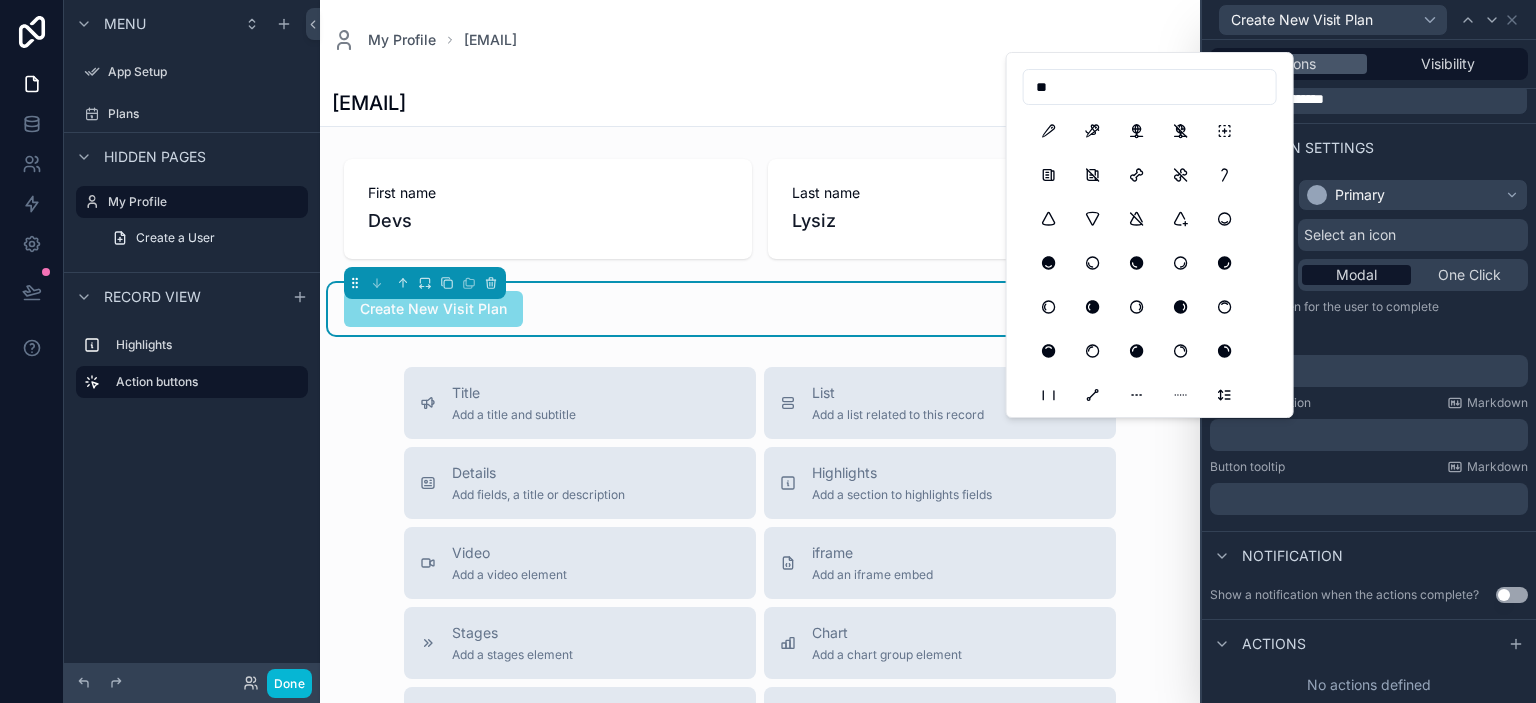 type on "*" 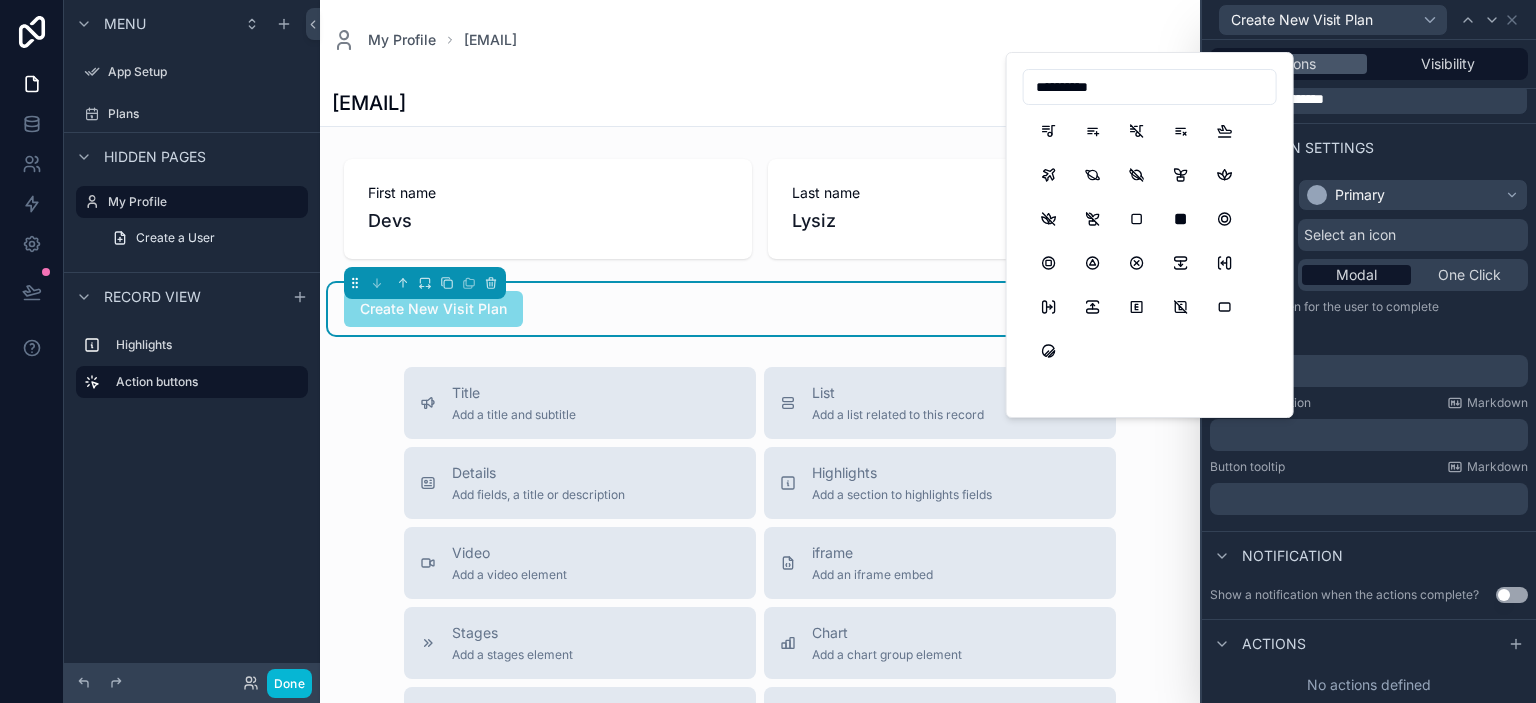 scroll, scrollTop: 0, scrollLeft: 0, axis: both 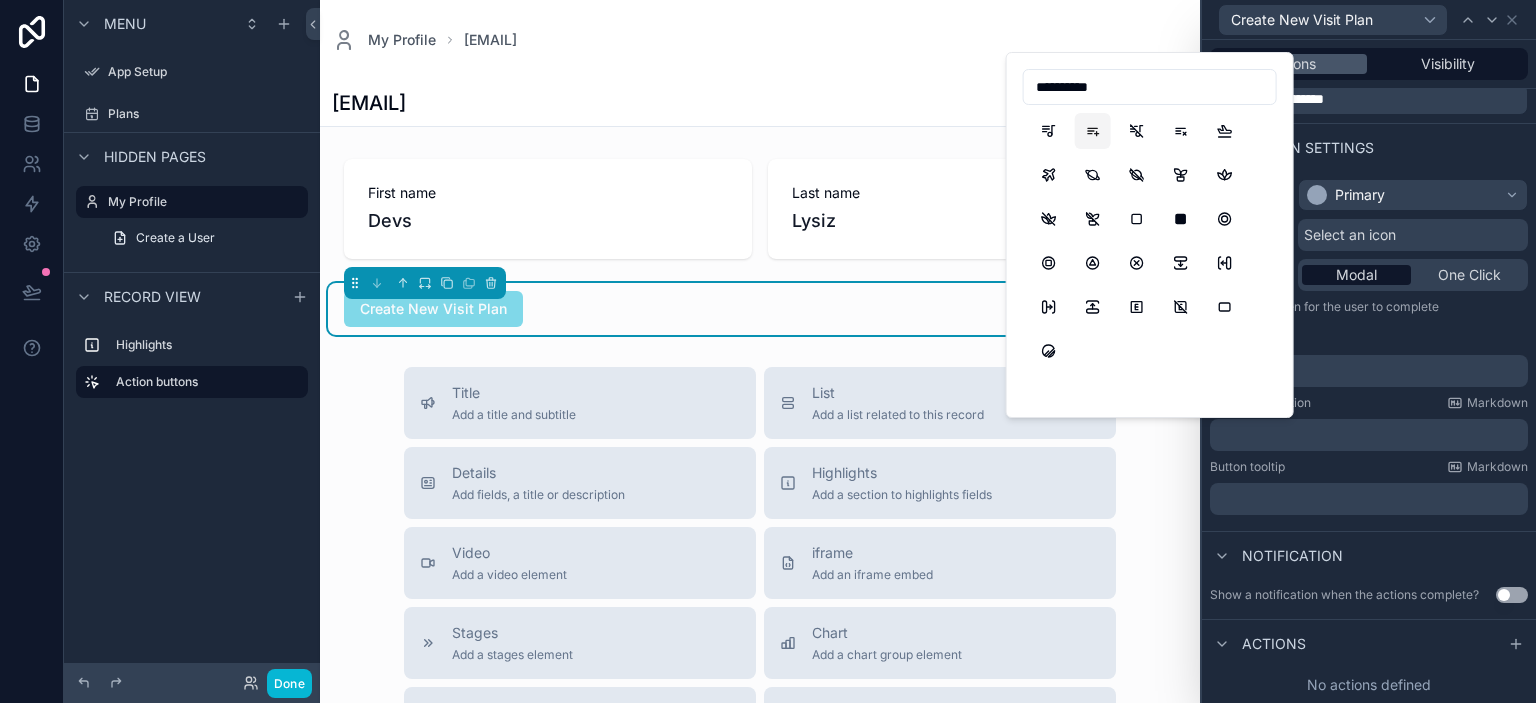 type on "**********" 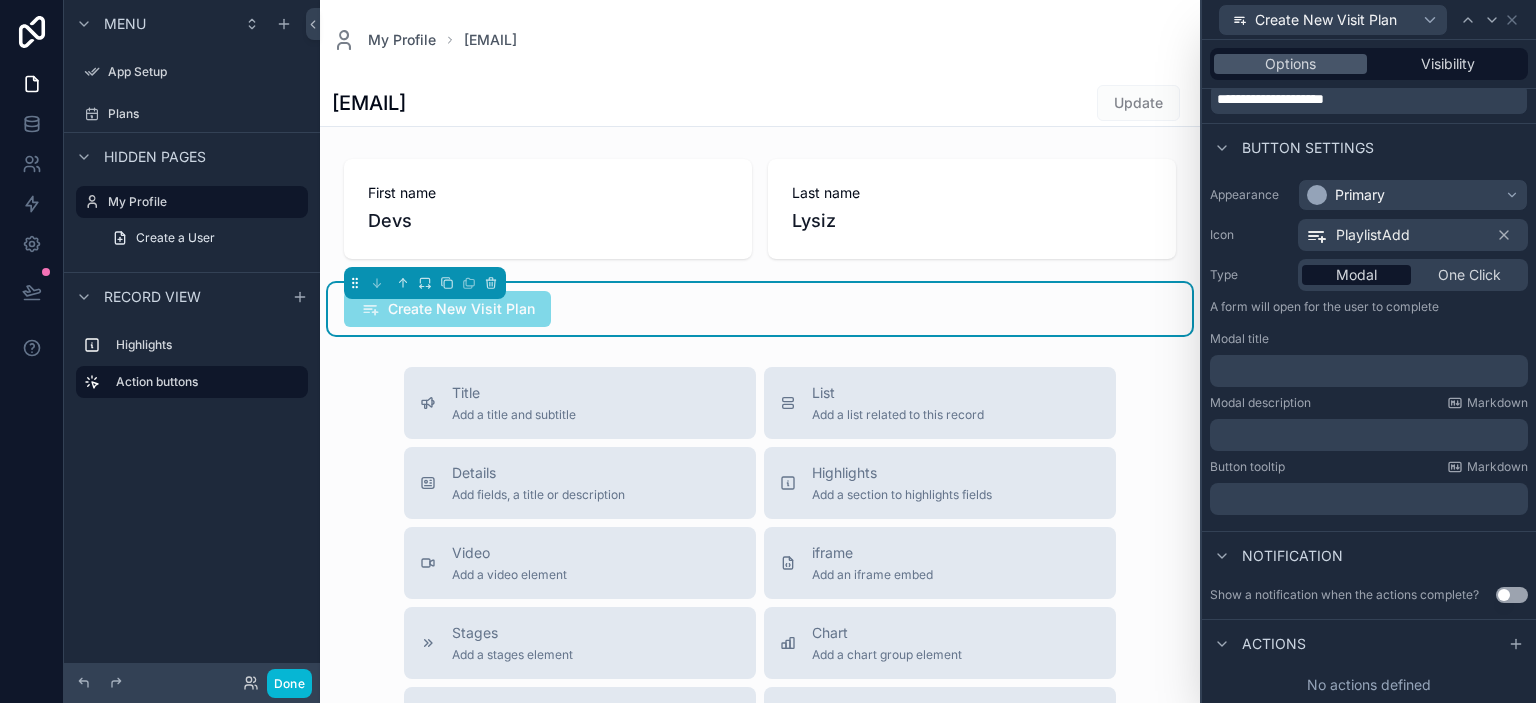 click on "Button settings" at bounding box center (1369, 147) 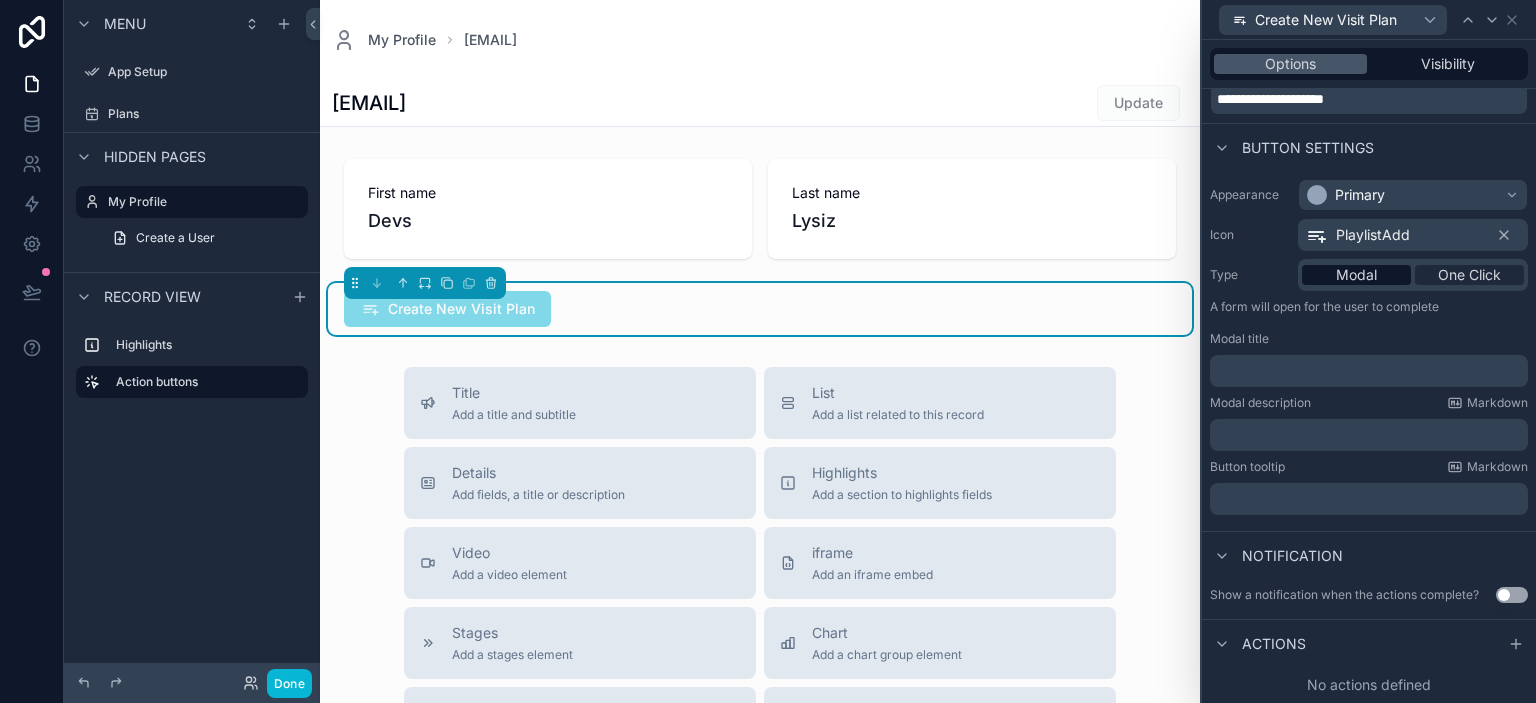 click on "One Click" at bounding box center [1469, 275] 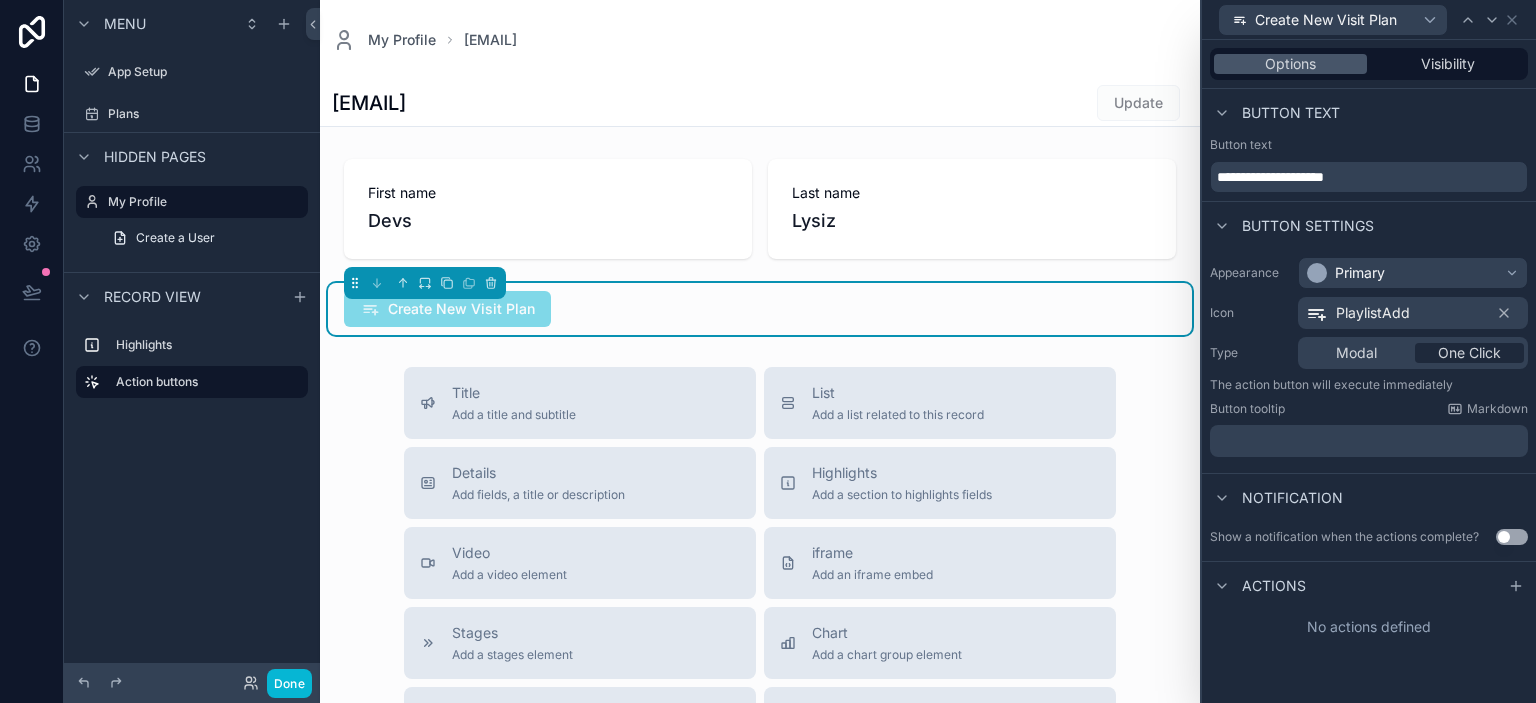 scroll, scrollTop: 0, scrollLeft: 0, axis: both 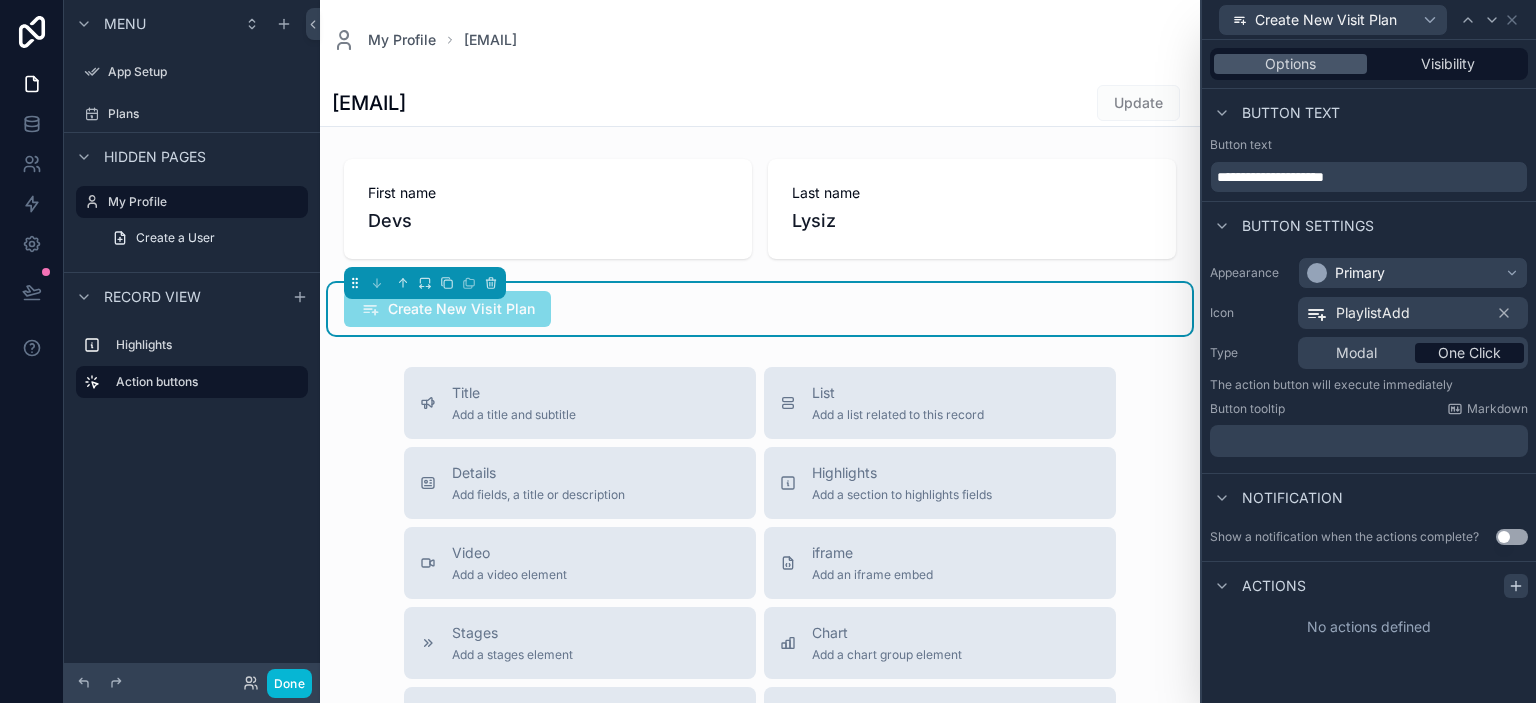 click 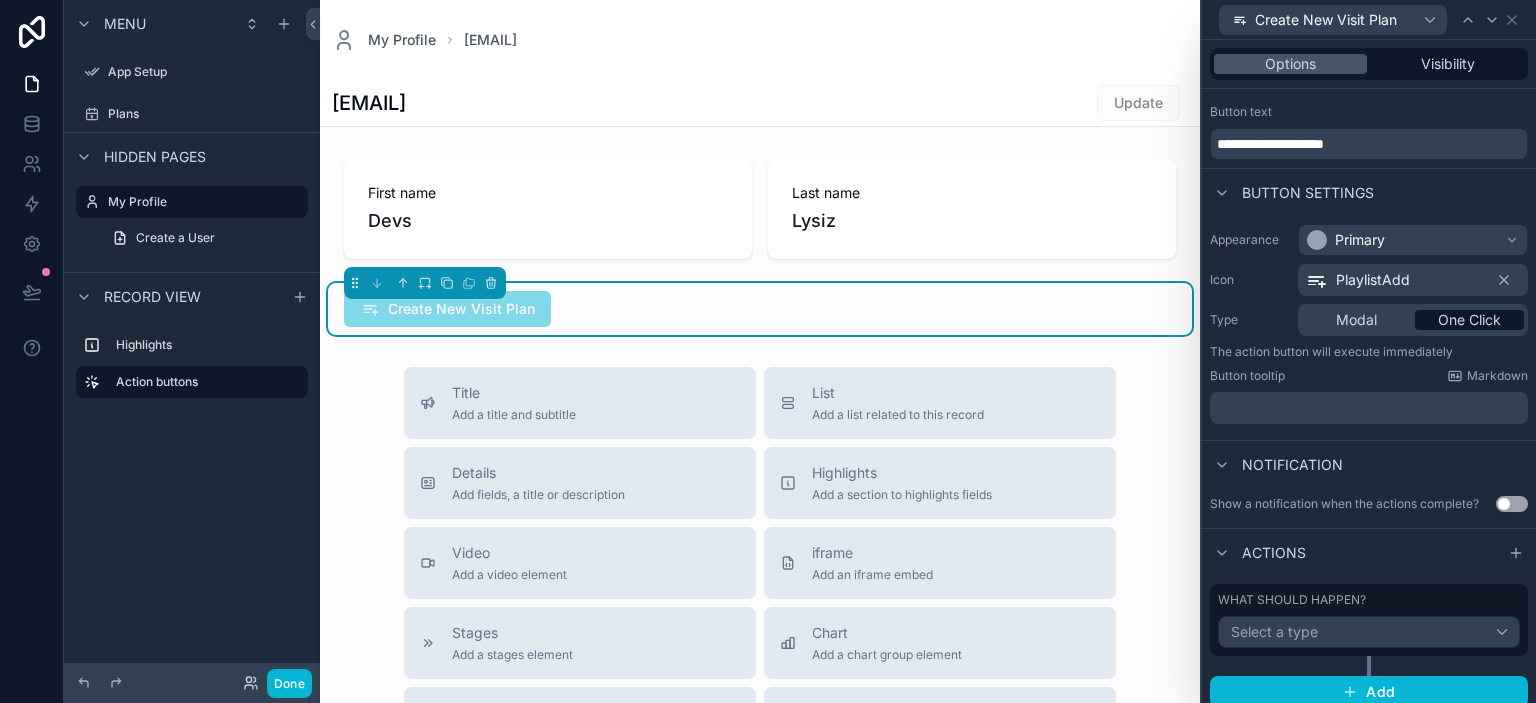 scroll, scrollTop: 45, scrollLeft: 0, axis: vertical 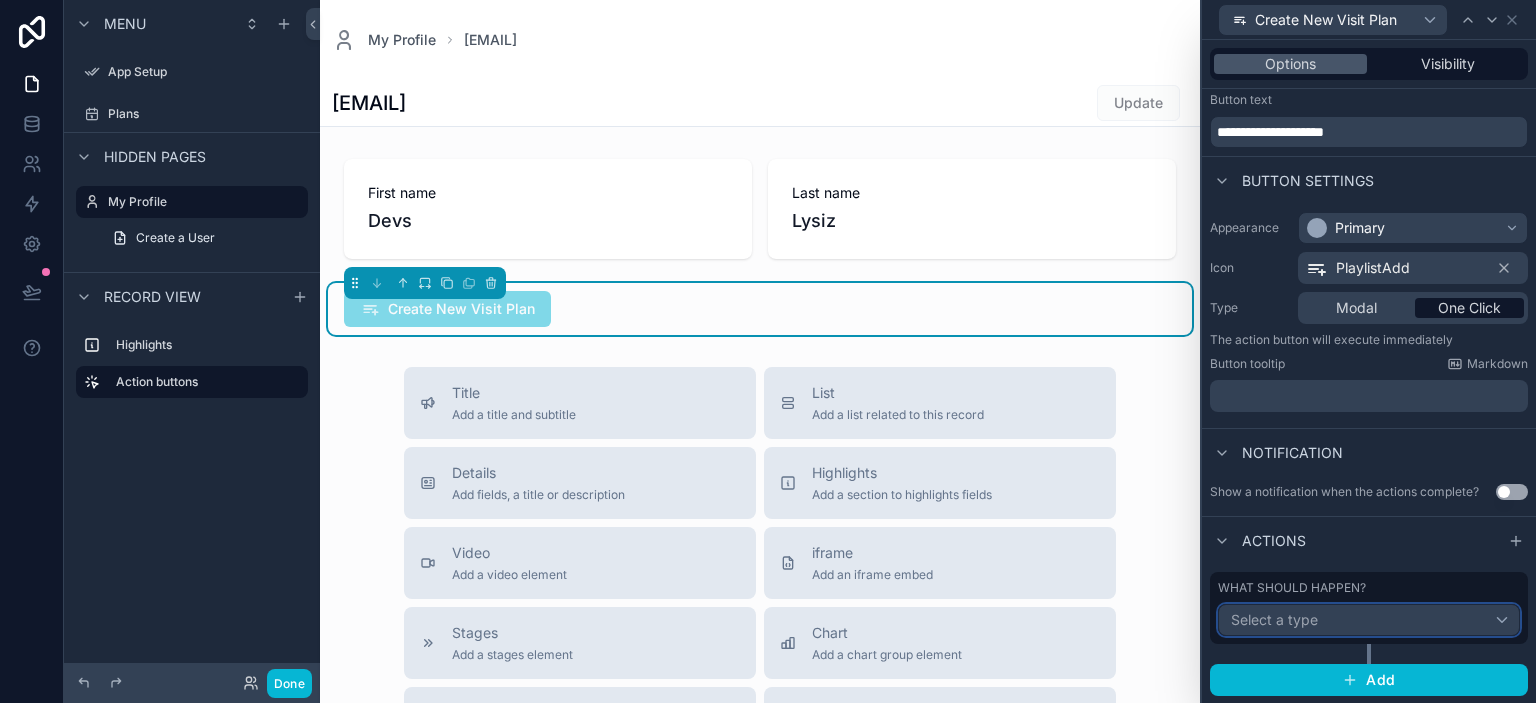 click on "Select a type" at bounding box center [1369, 620] 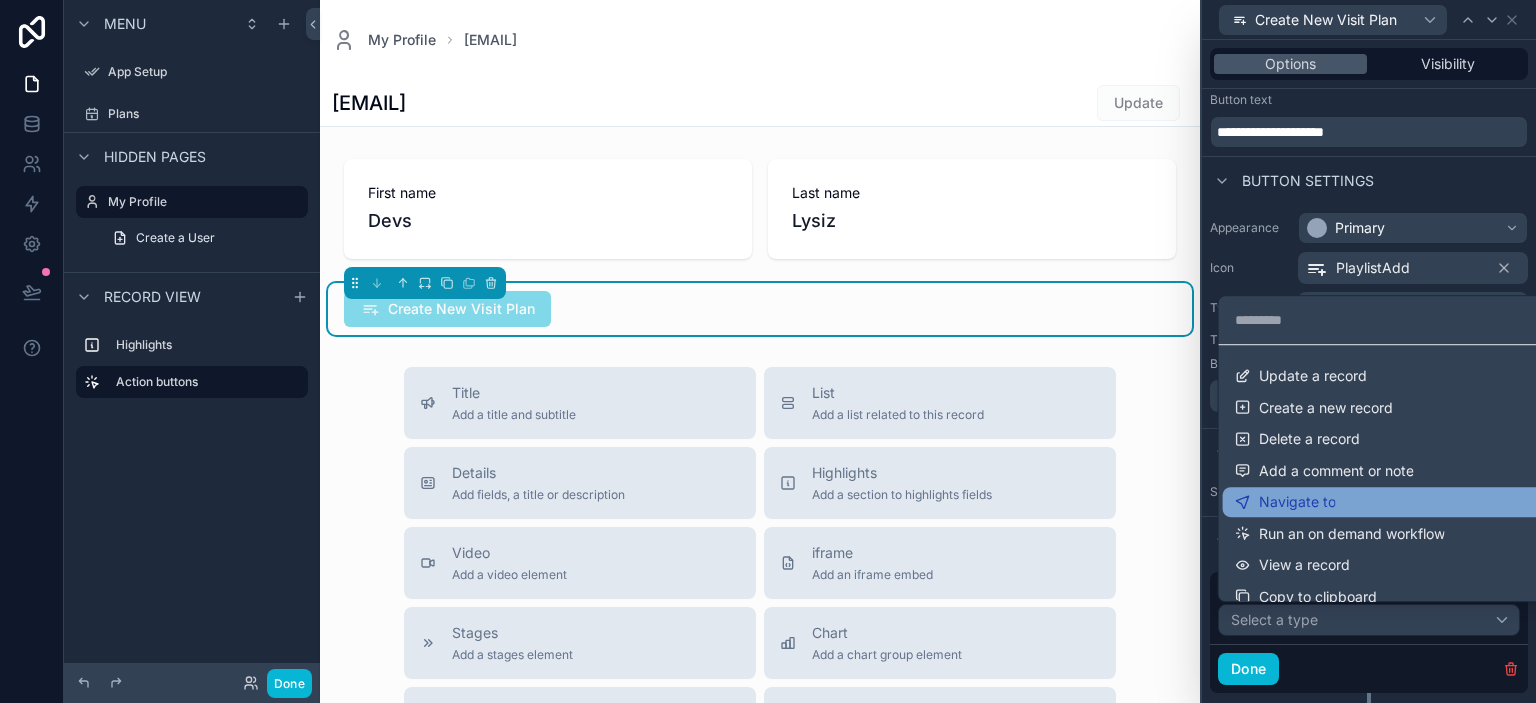 click on "Navigate to" at bounding box center (1393, 502) 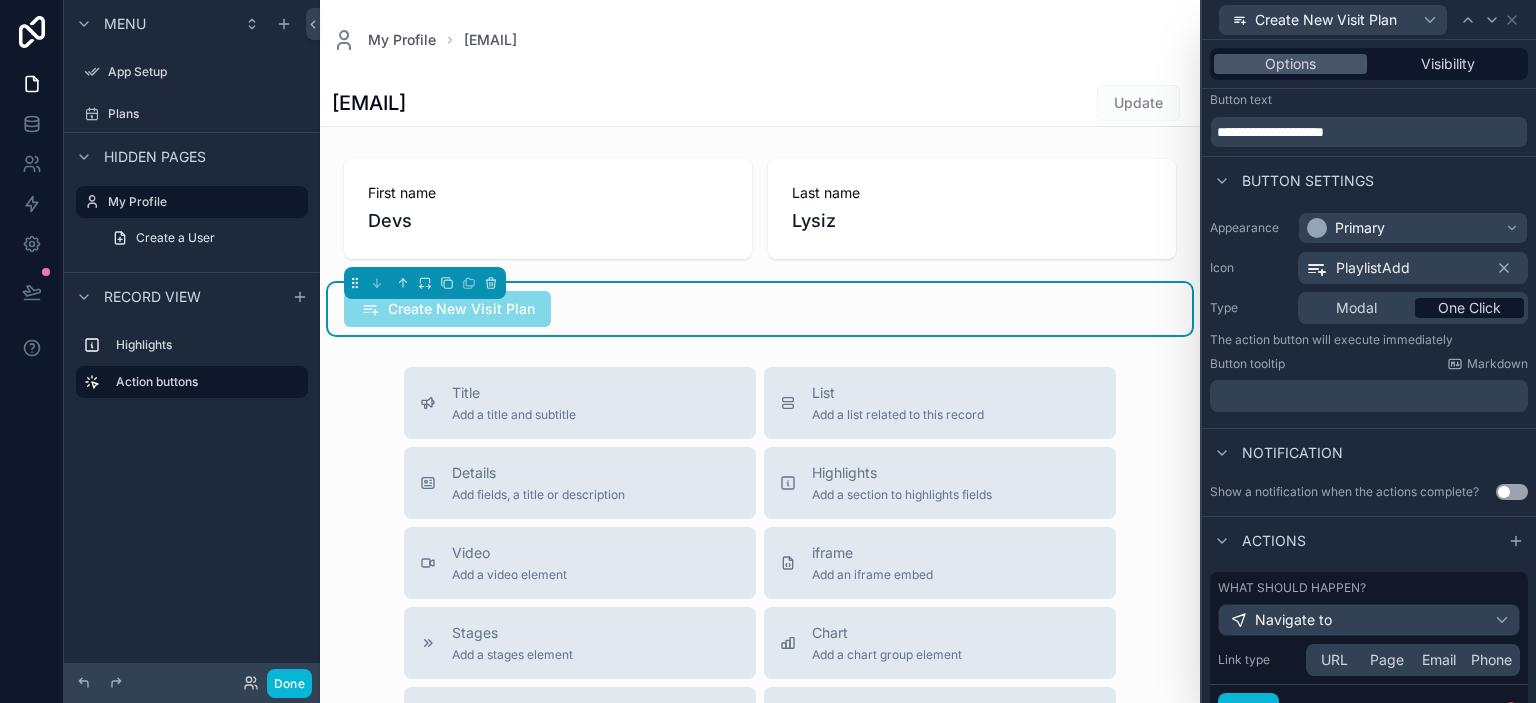 scroll, scrollTop: 133, scrollLeft: 0, axis: vertical 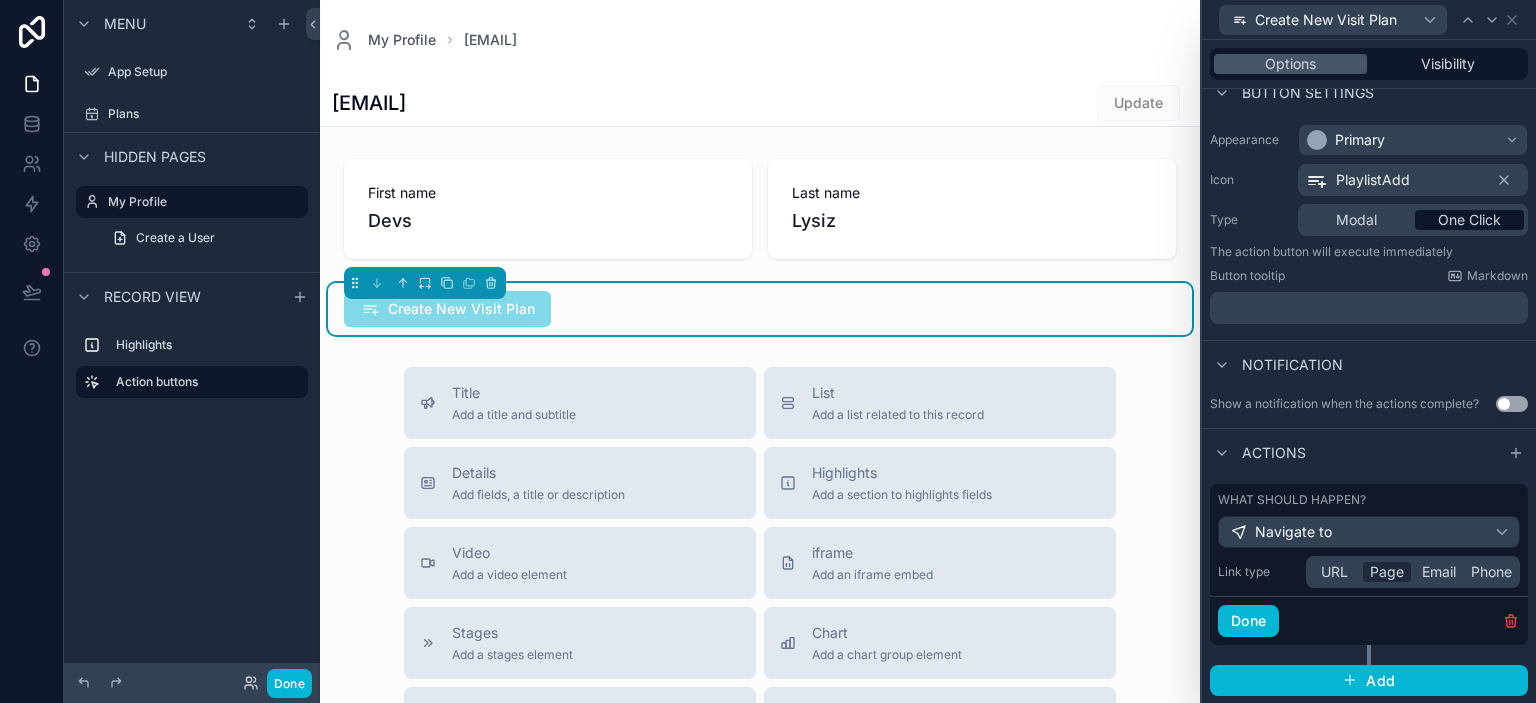 click on "Page" at bounding box center [1387, 572] 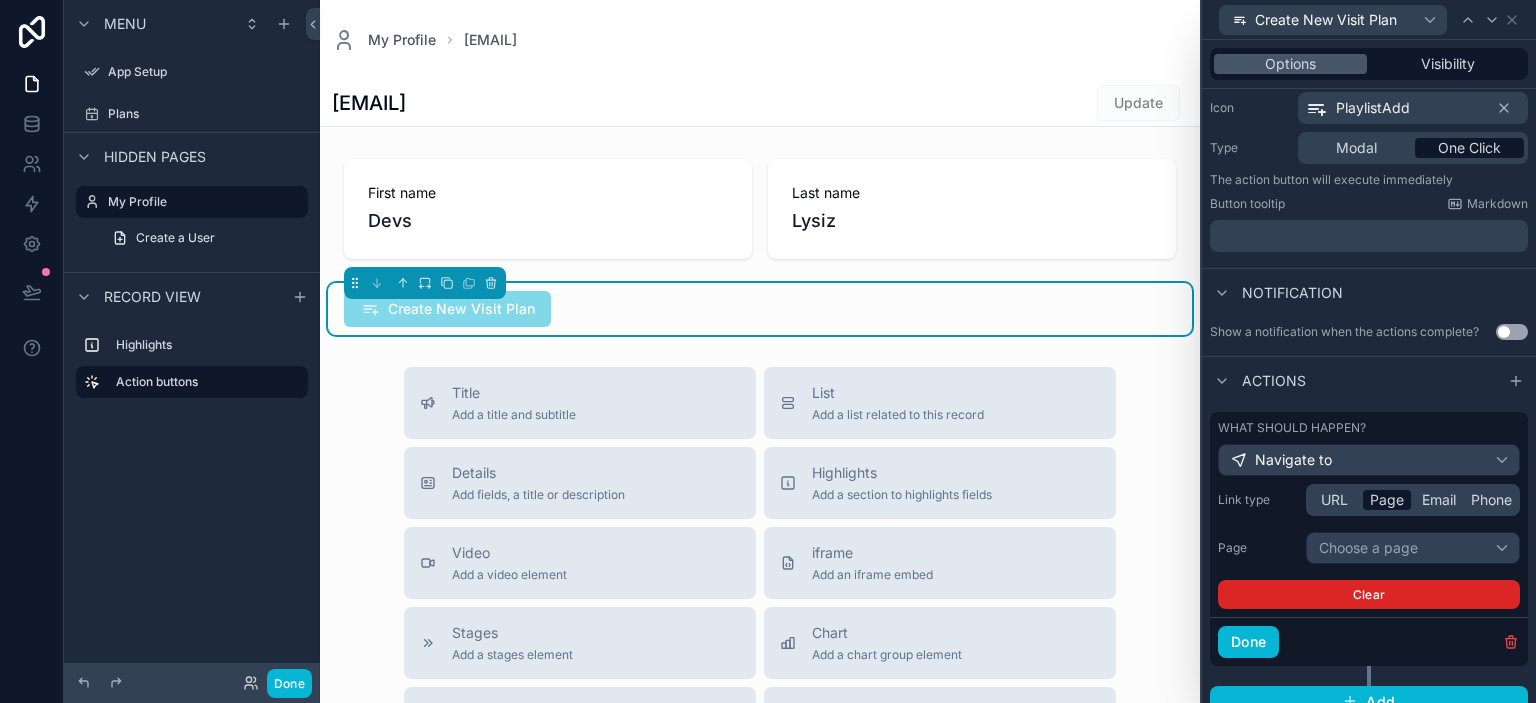 scroll, scrollTop: 226, scrollLeft: 0, axis: vertical 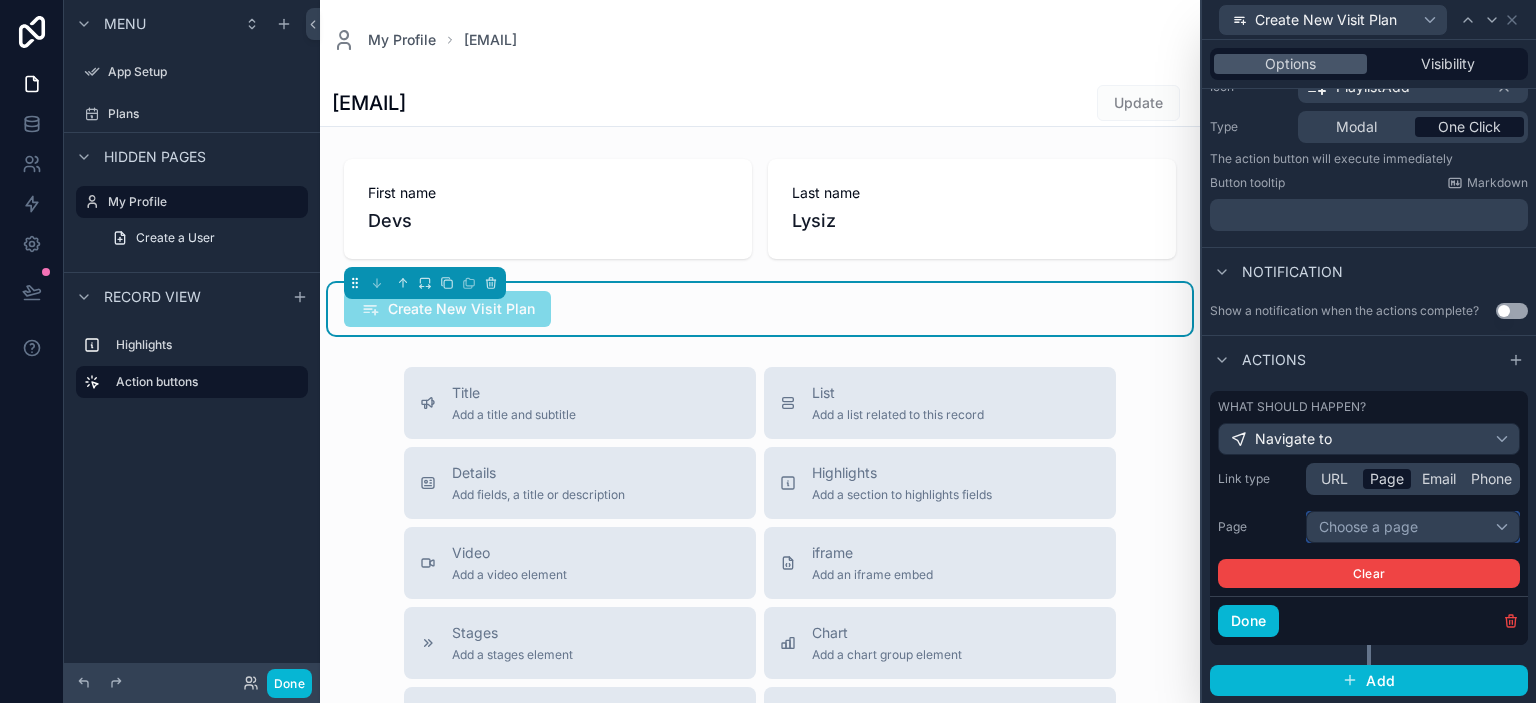click on "Choose a page" at bounding box center [1413, 527] 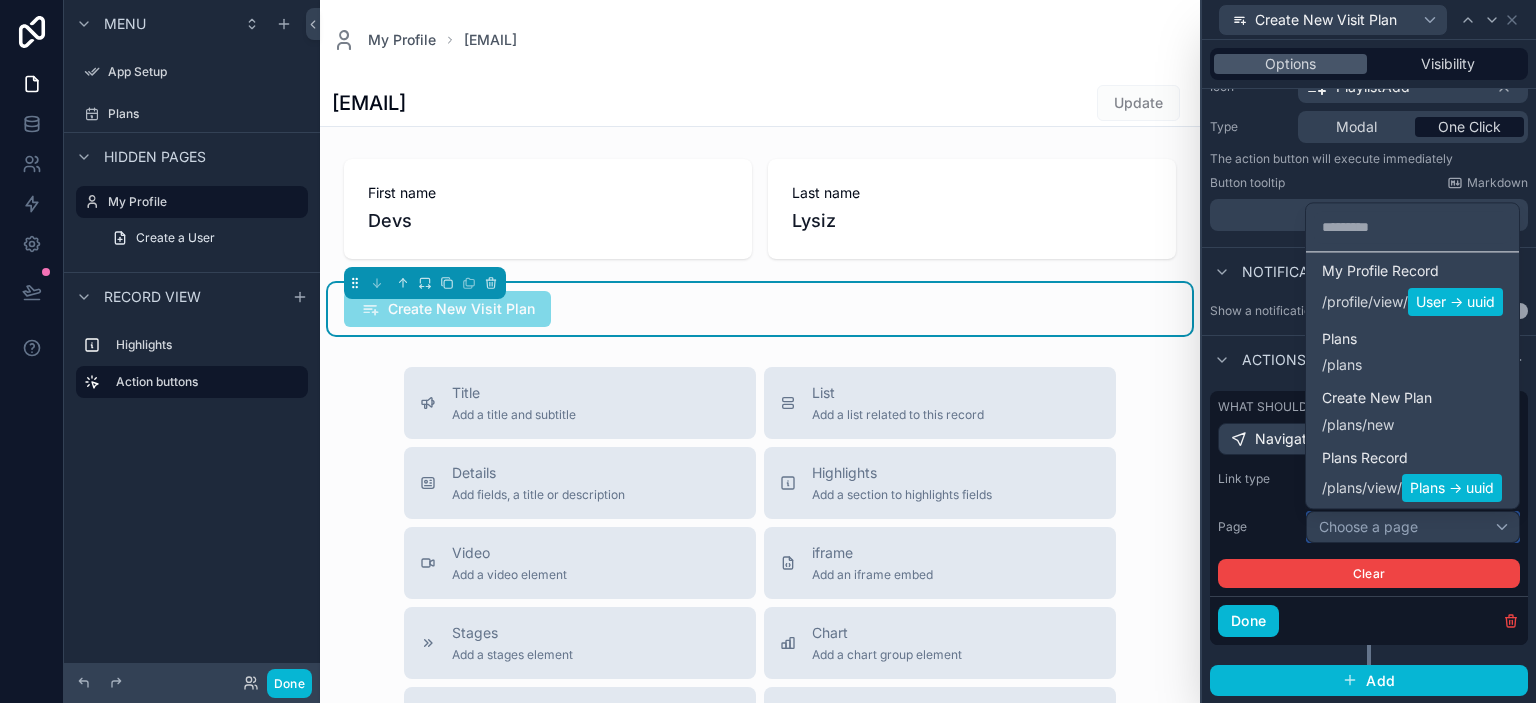 scroll, scrollTop: 135, scrollLeft: 0, axis: vertical 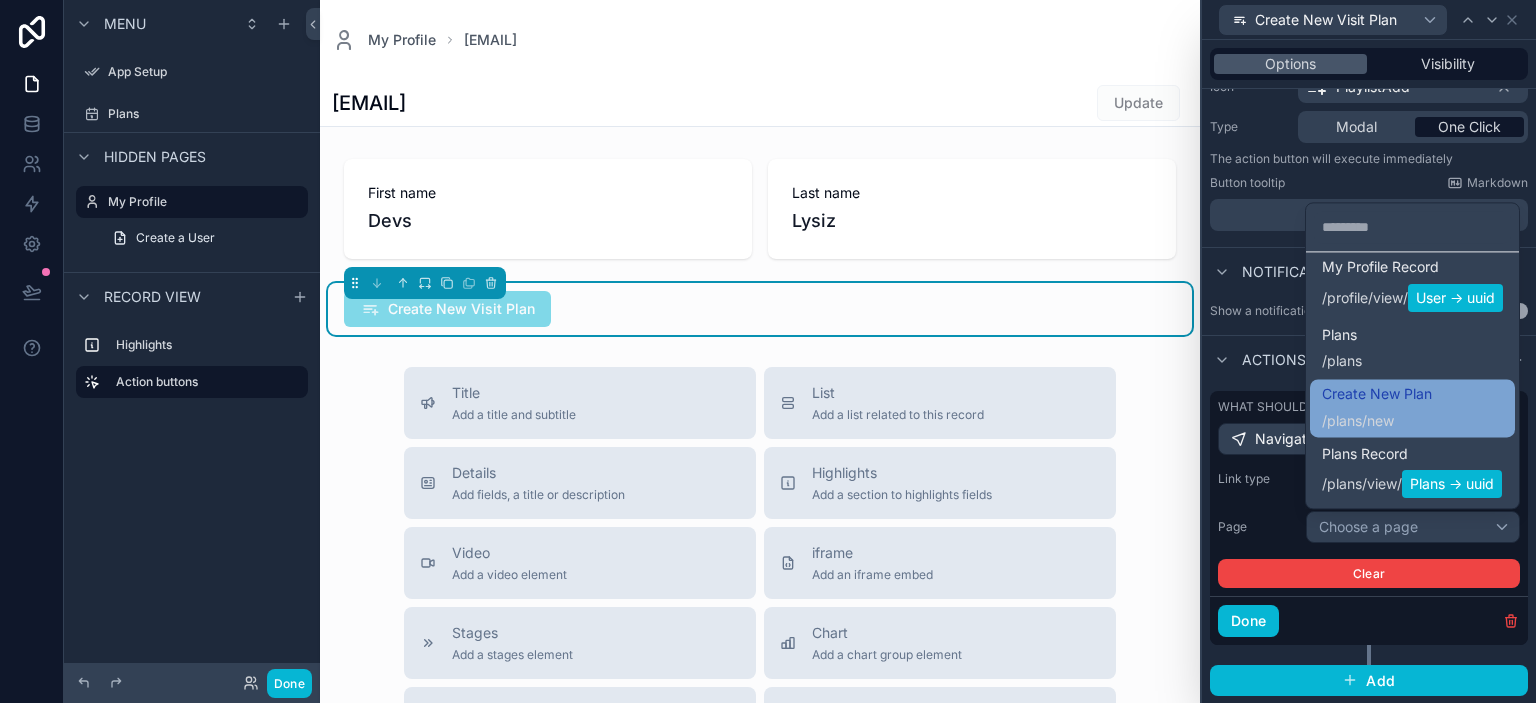 click on "/ plans /new" at bounding box center (1377, 419) 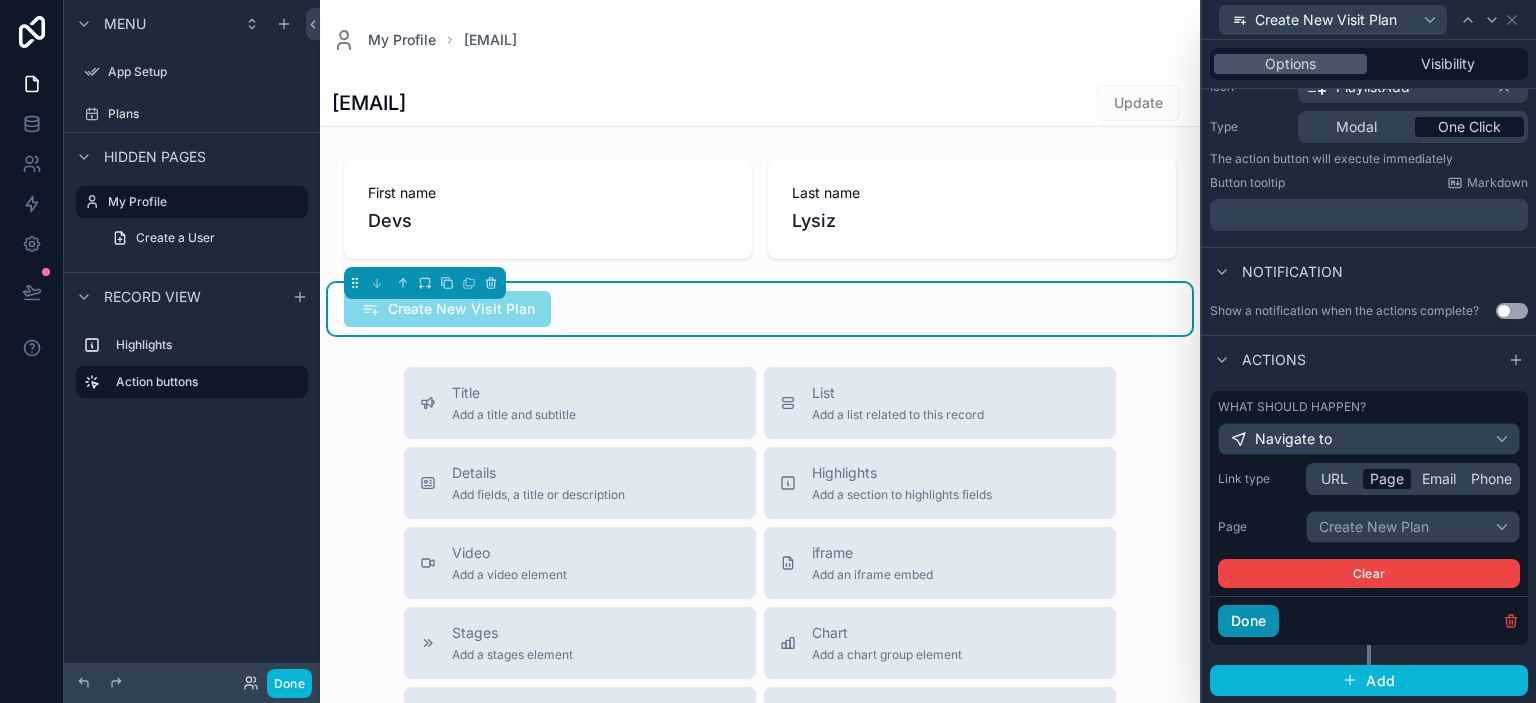 click on "Done" at bounding box center [1248, 621] 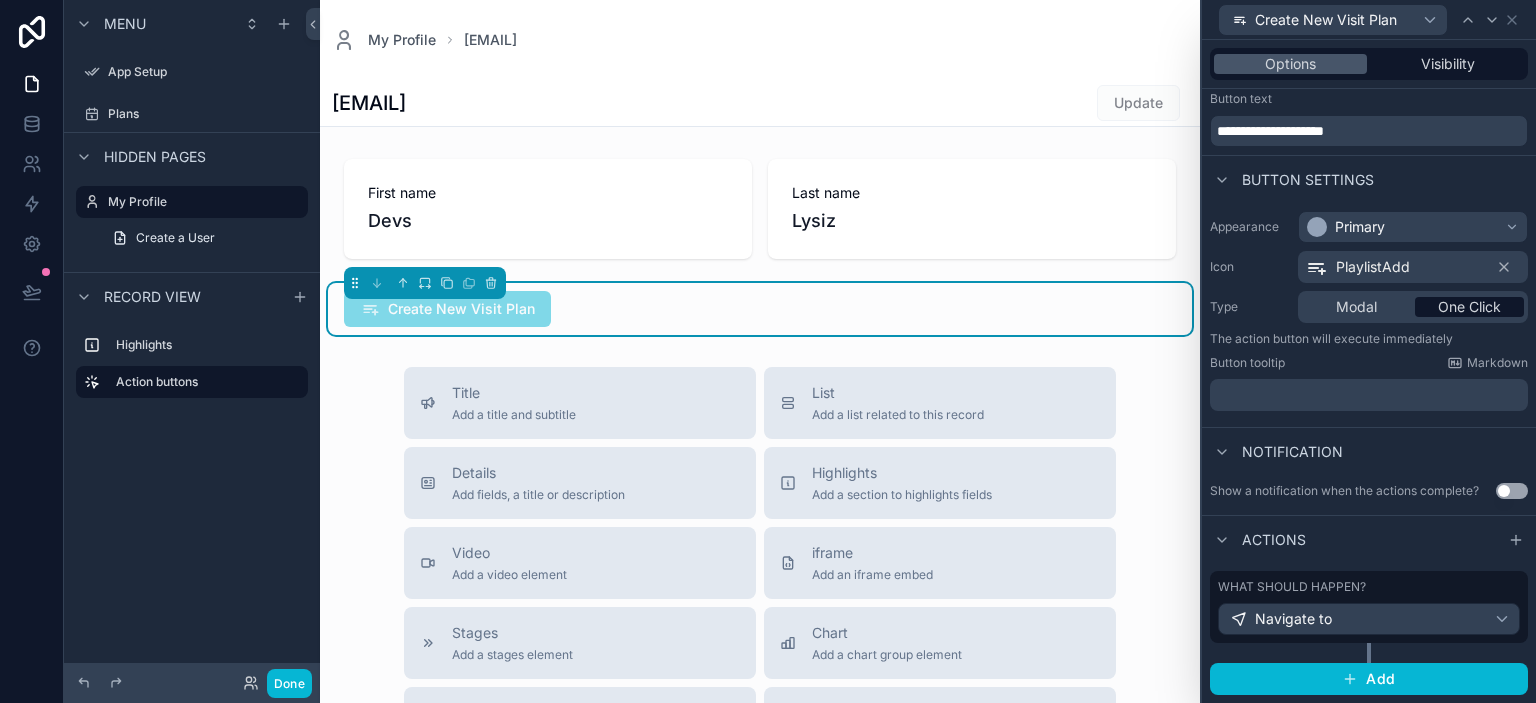 scroll, scrollTop: 45, scrollLeft: 0, axis: vertical 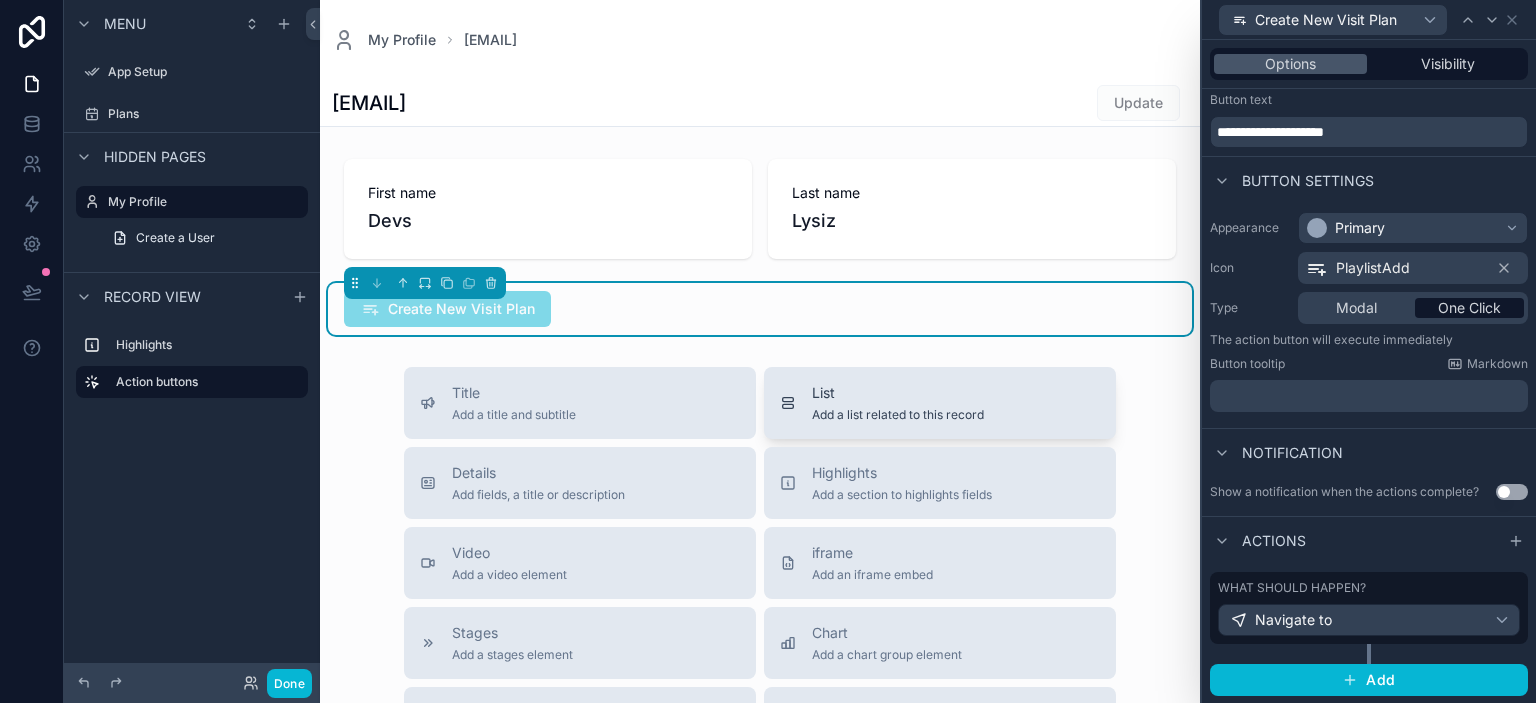 click on "List Add a list related to this record" at bounding box center (940, 403) 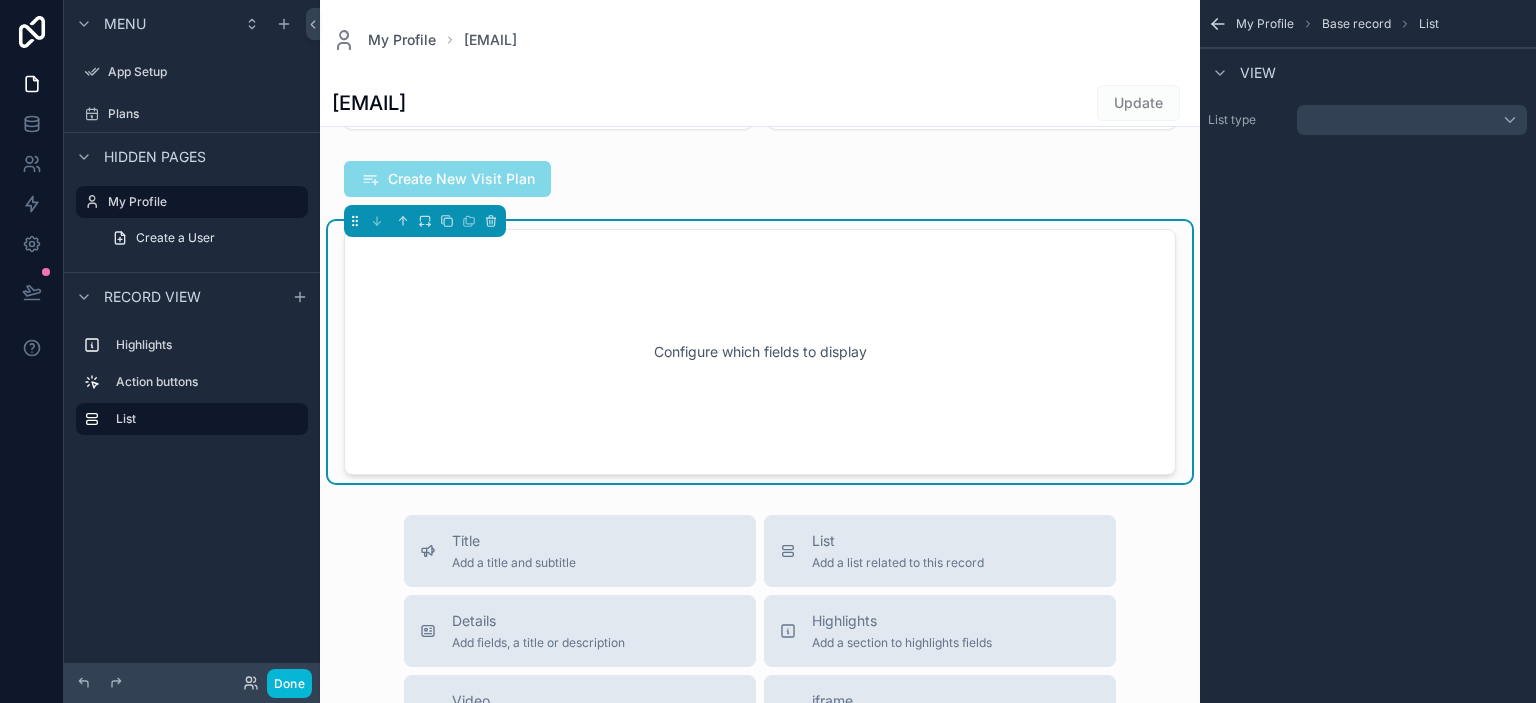 scroll, scrollTop: 130, scrollLeft: 0, axis: vertical 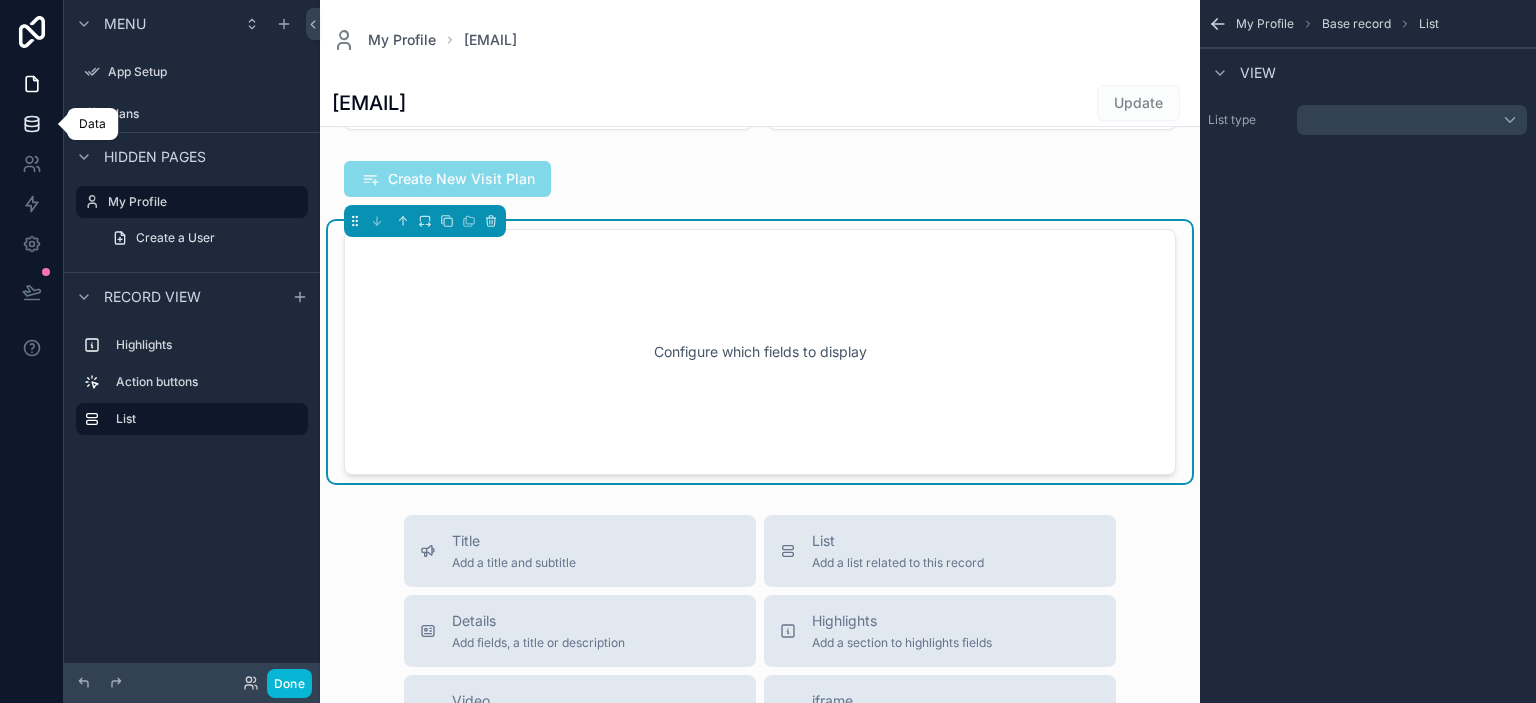 click 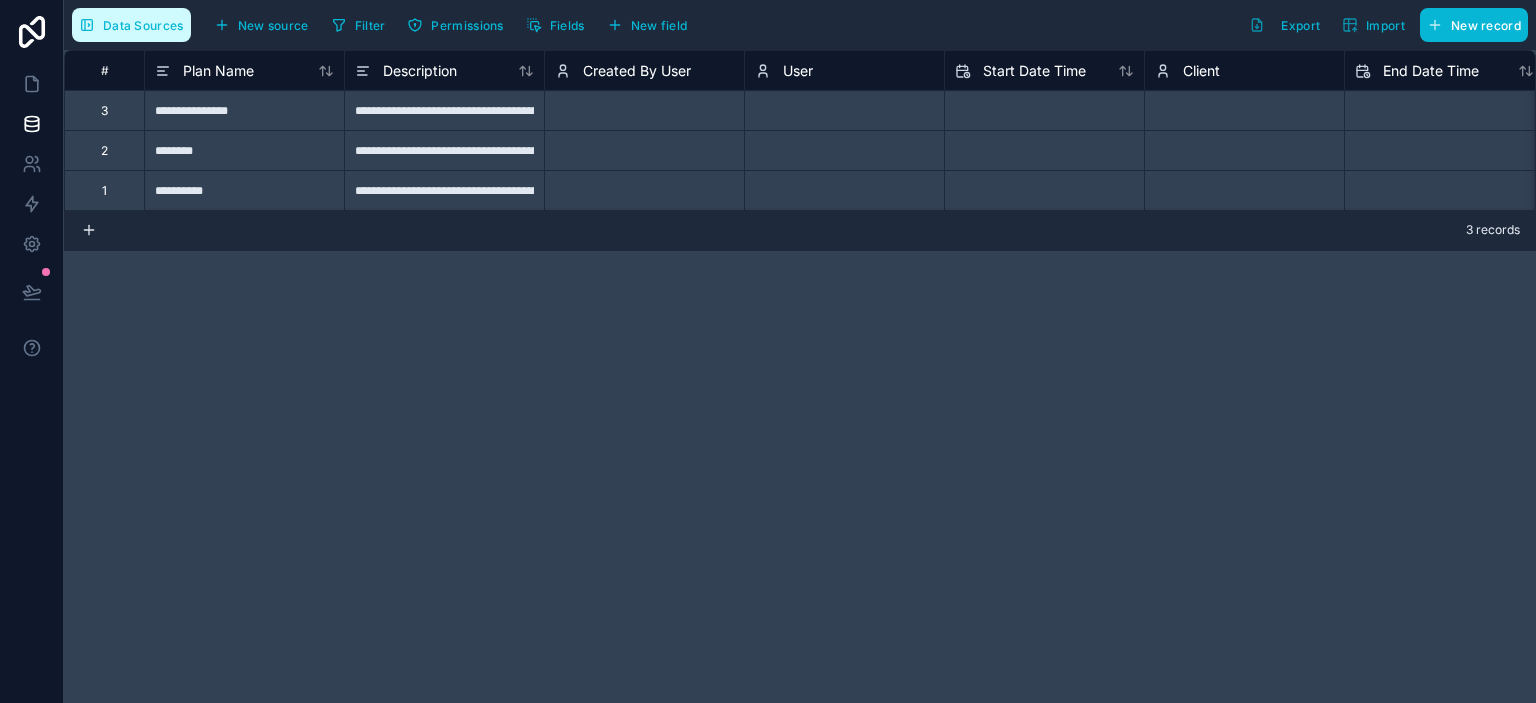 click on "Data Sources" at bounding box center (131, 25) 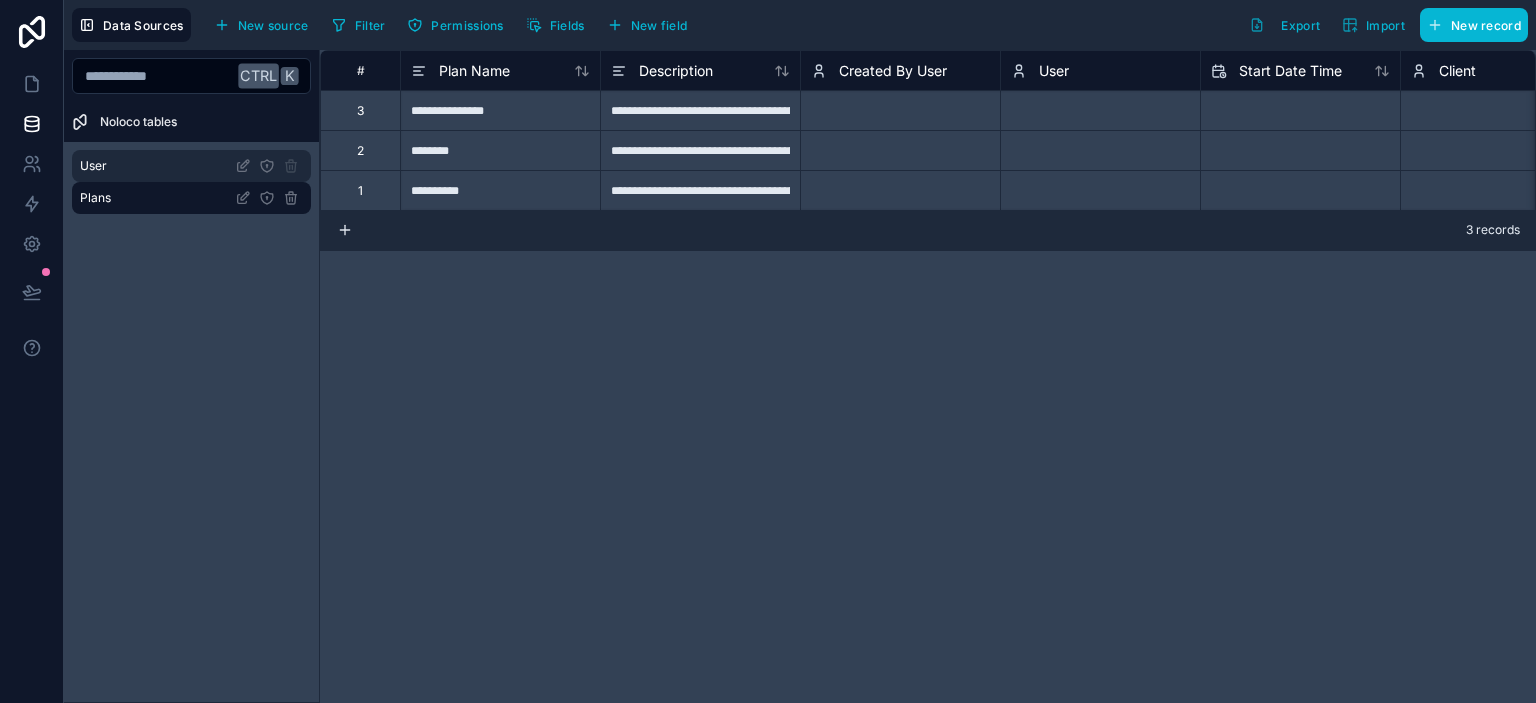 click on "User" at bounding box center [191, 166] 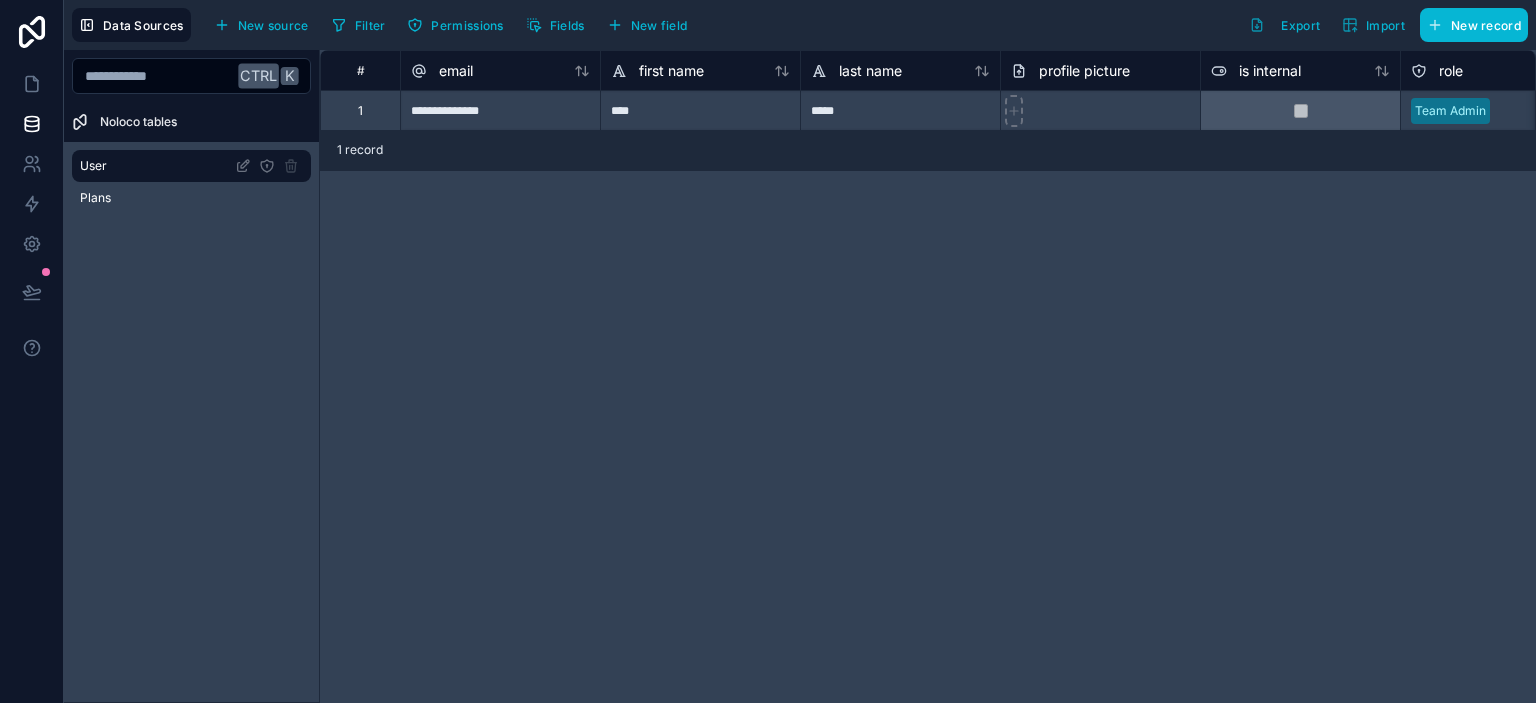 click on "role" at bounding box center (1500, 71) 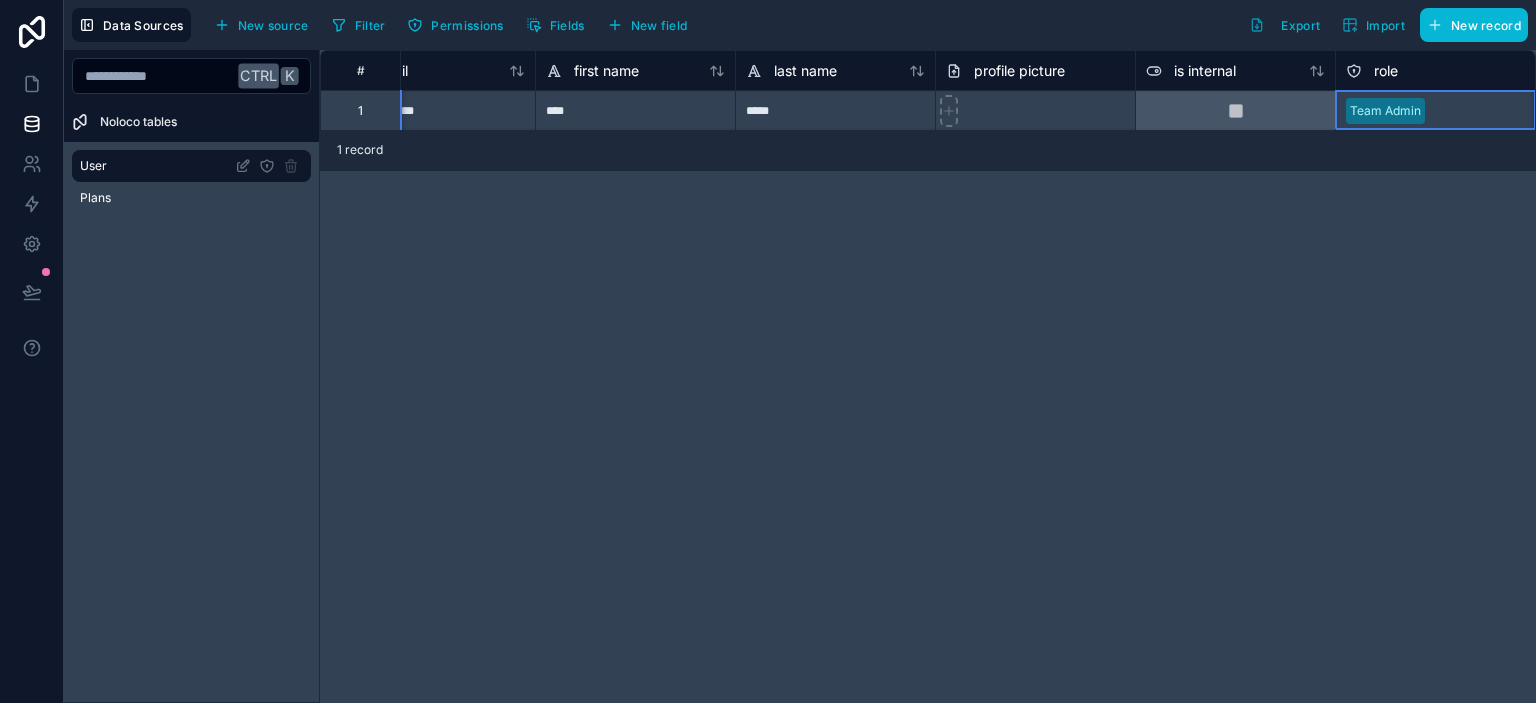 click on "role" at bounding box center [1435, 70] 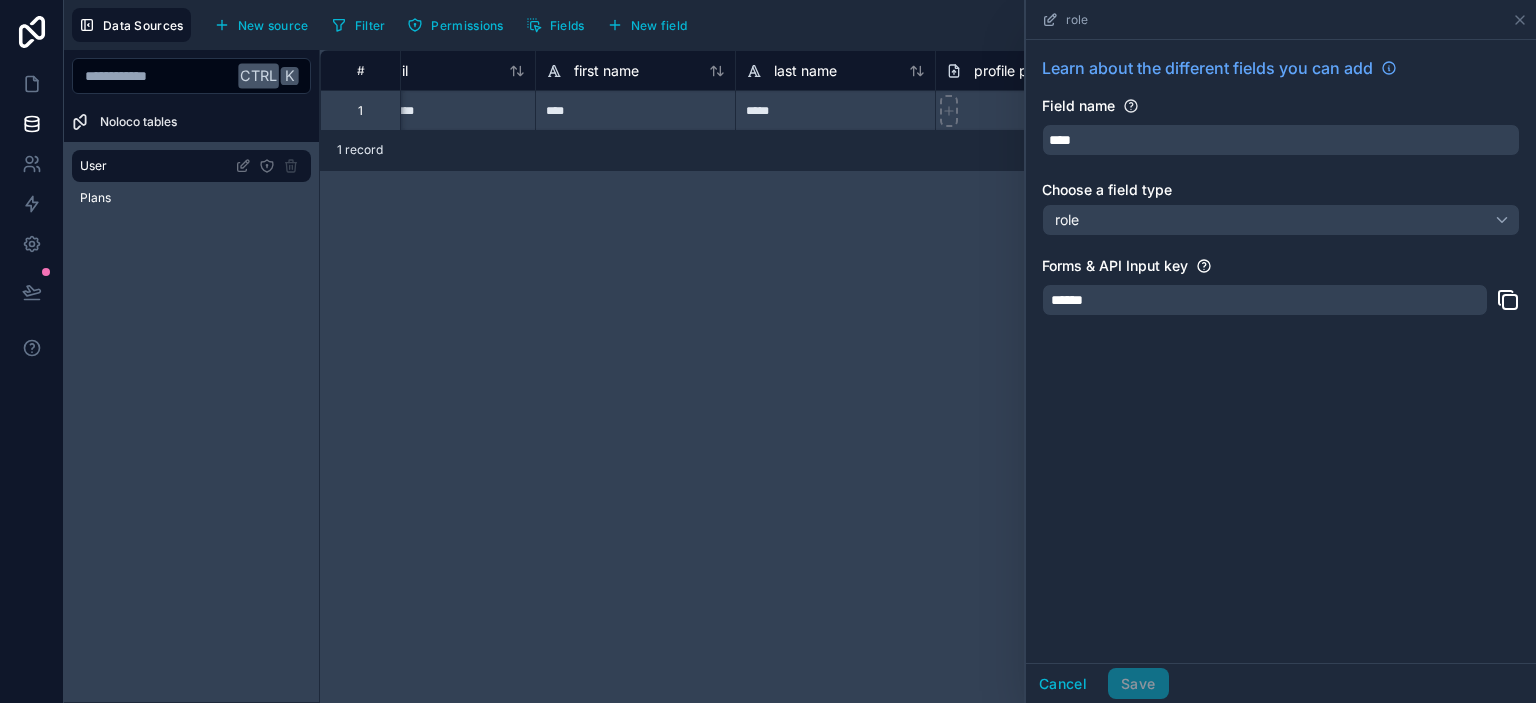 click on "**********" at bounding box center [928, 376] 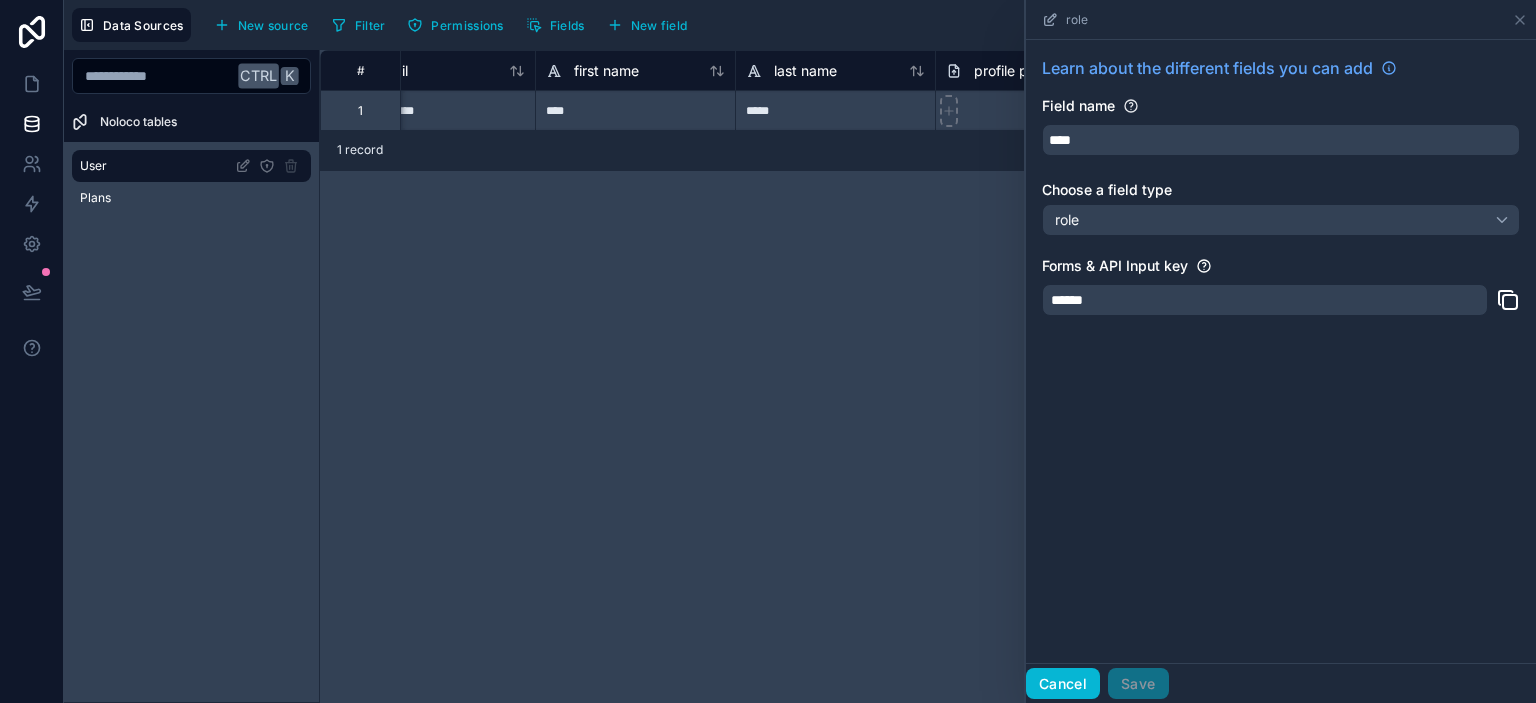 click on "Cancel" at bounding box center (1063, 684) 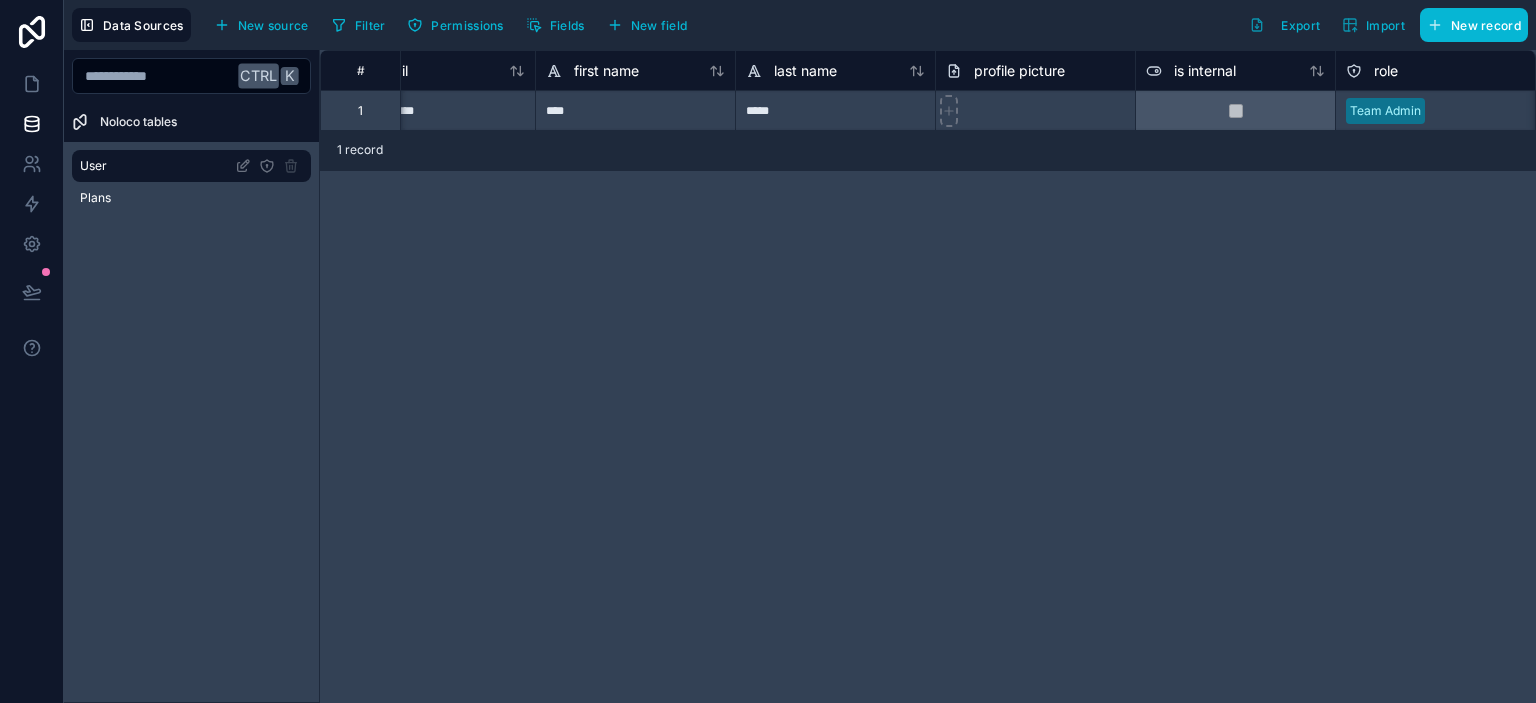 click at bounding box center (1434, 111) 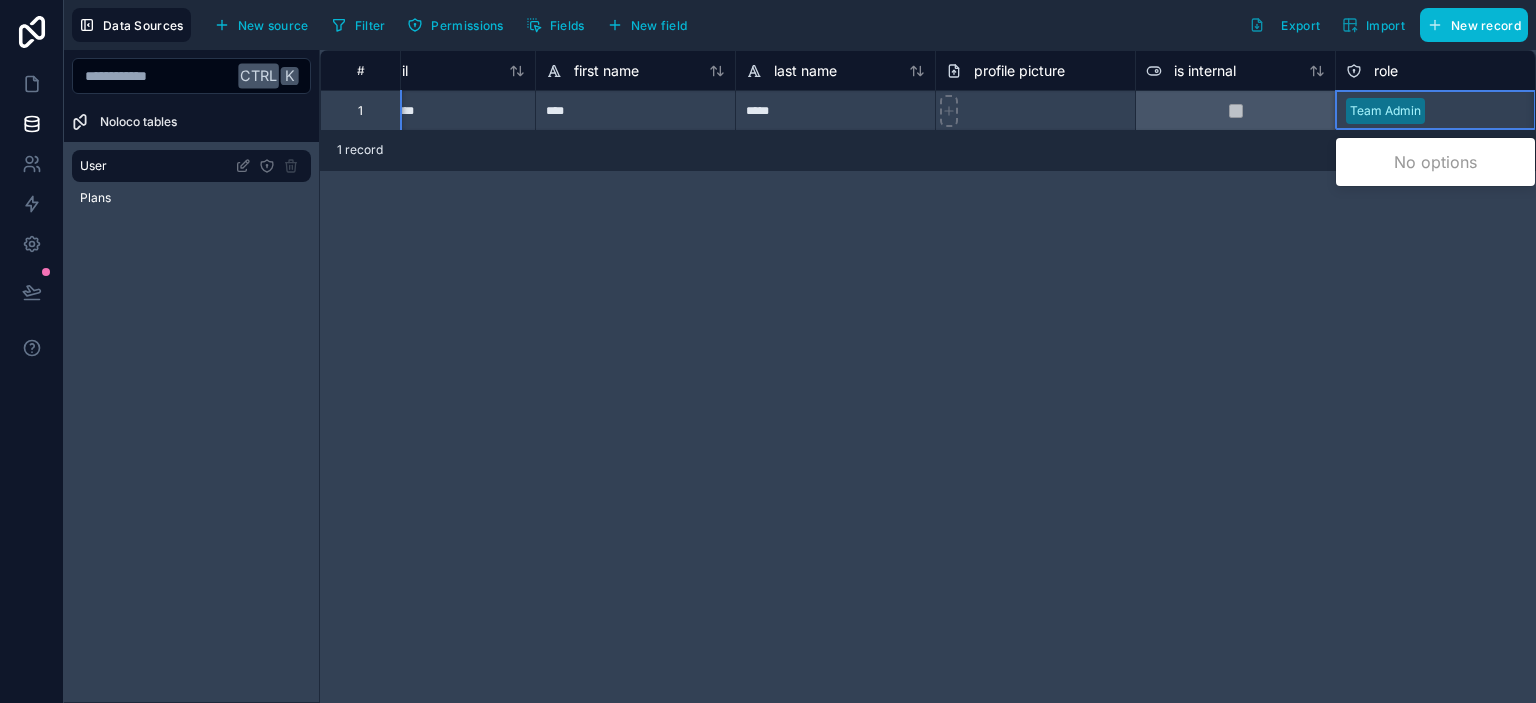 click on "Team Admin" at bounding box center (1385, 111) 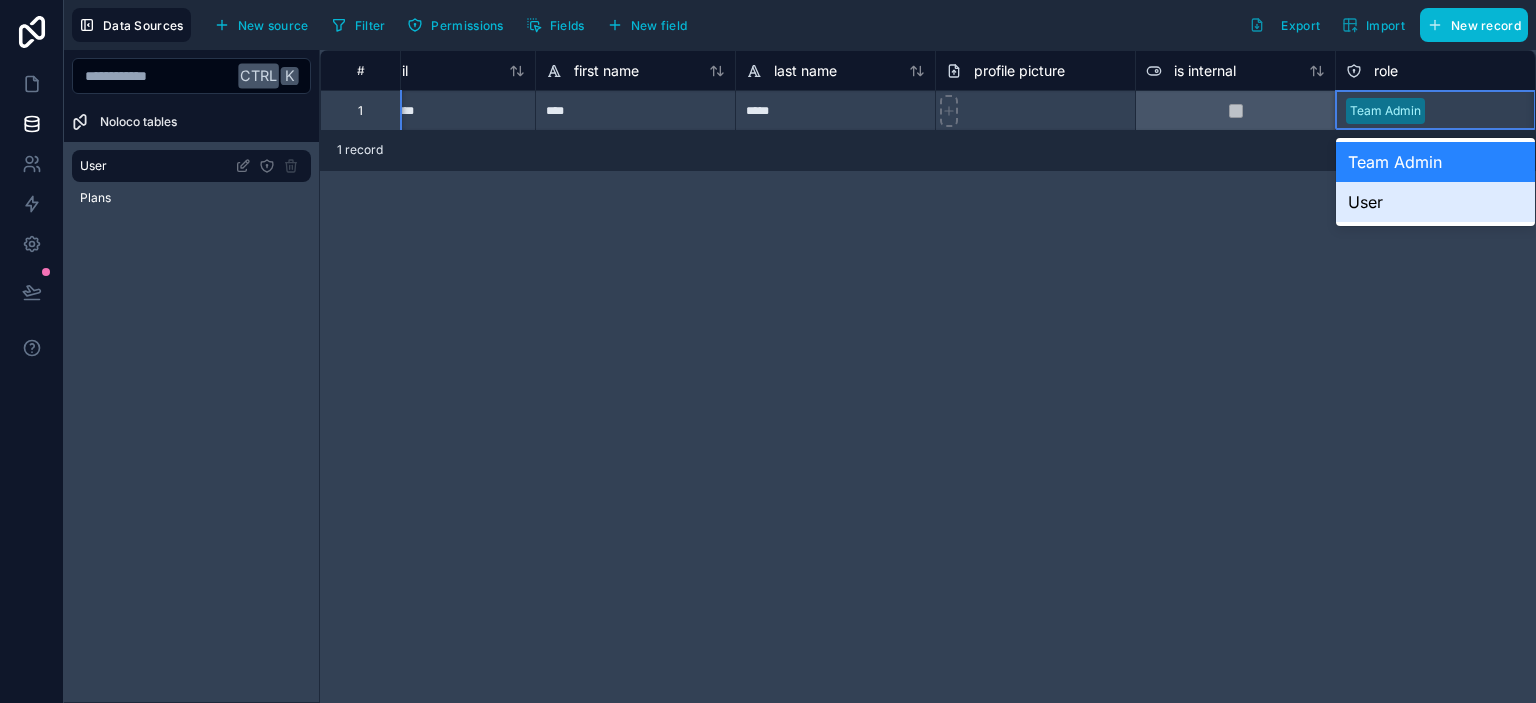 click on "**********" at bounding box center (928, 376) 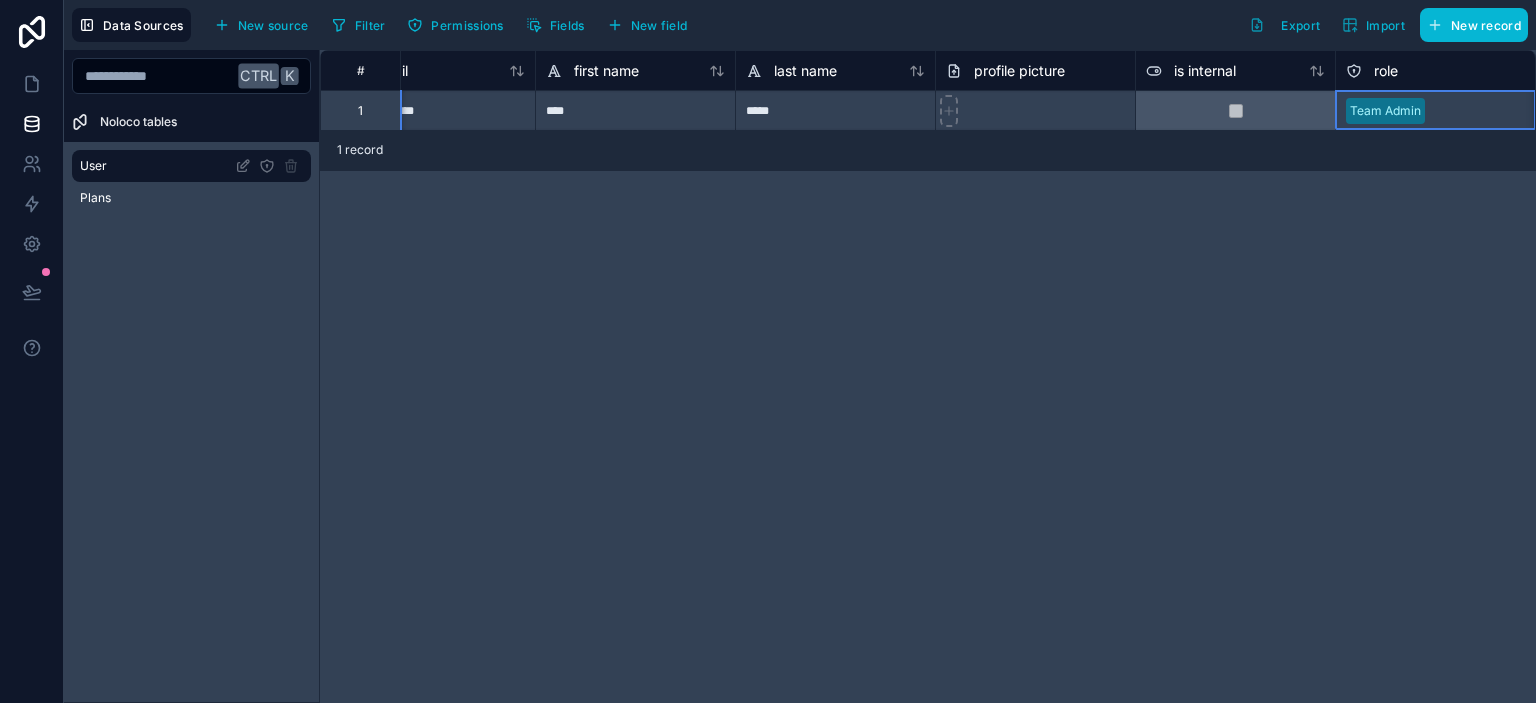 click at bounding box center [1479, 111] 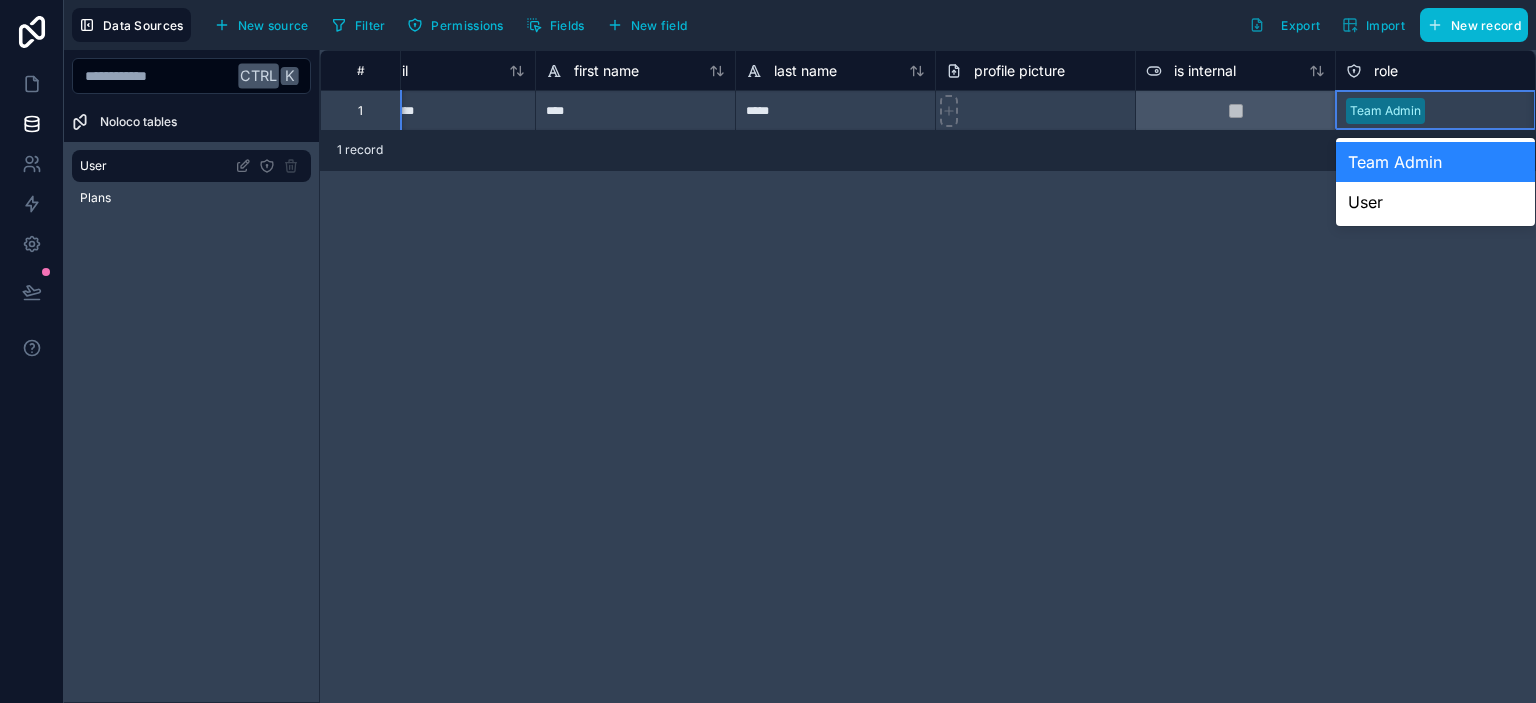 click at bounding box center [1479, 111] 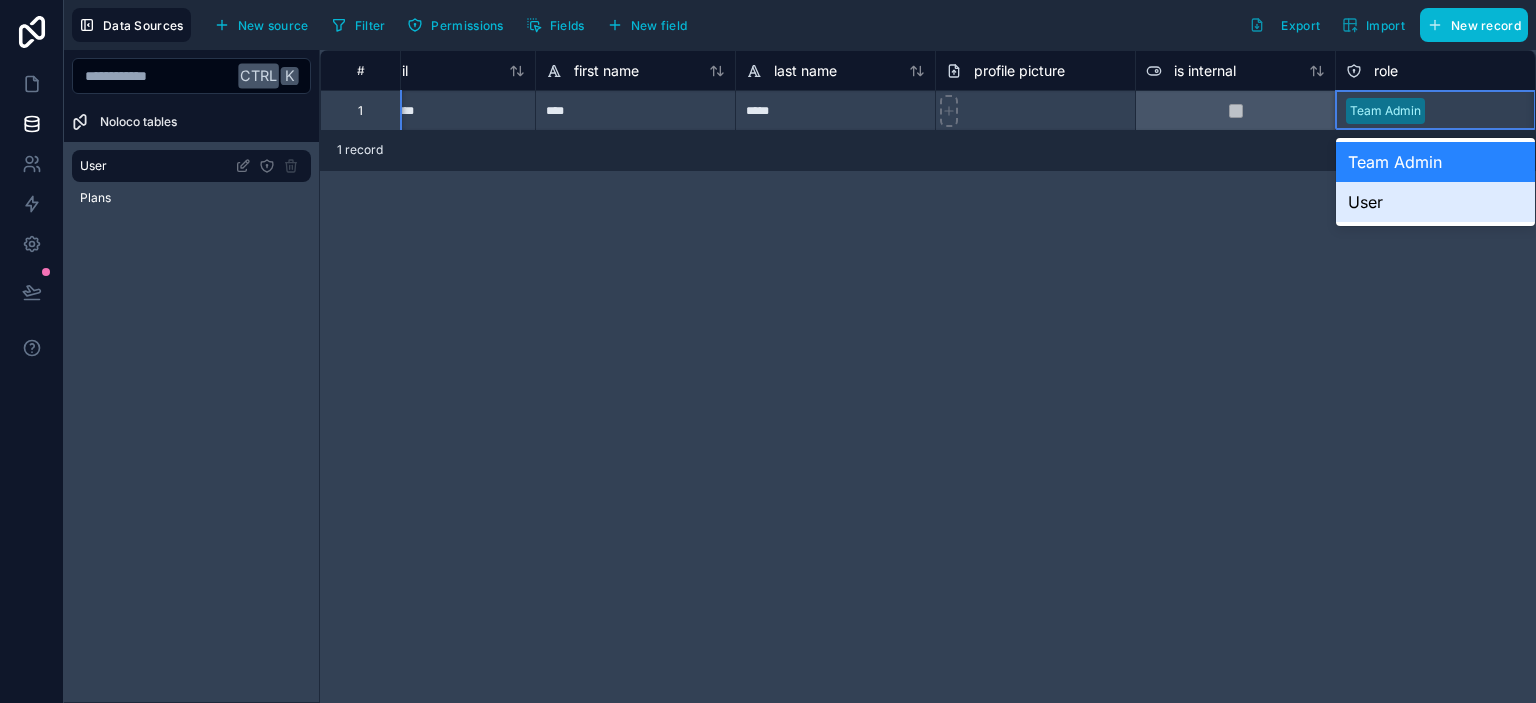 click on "role" at bounding box center [1372, 71] 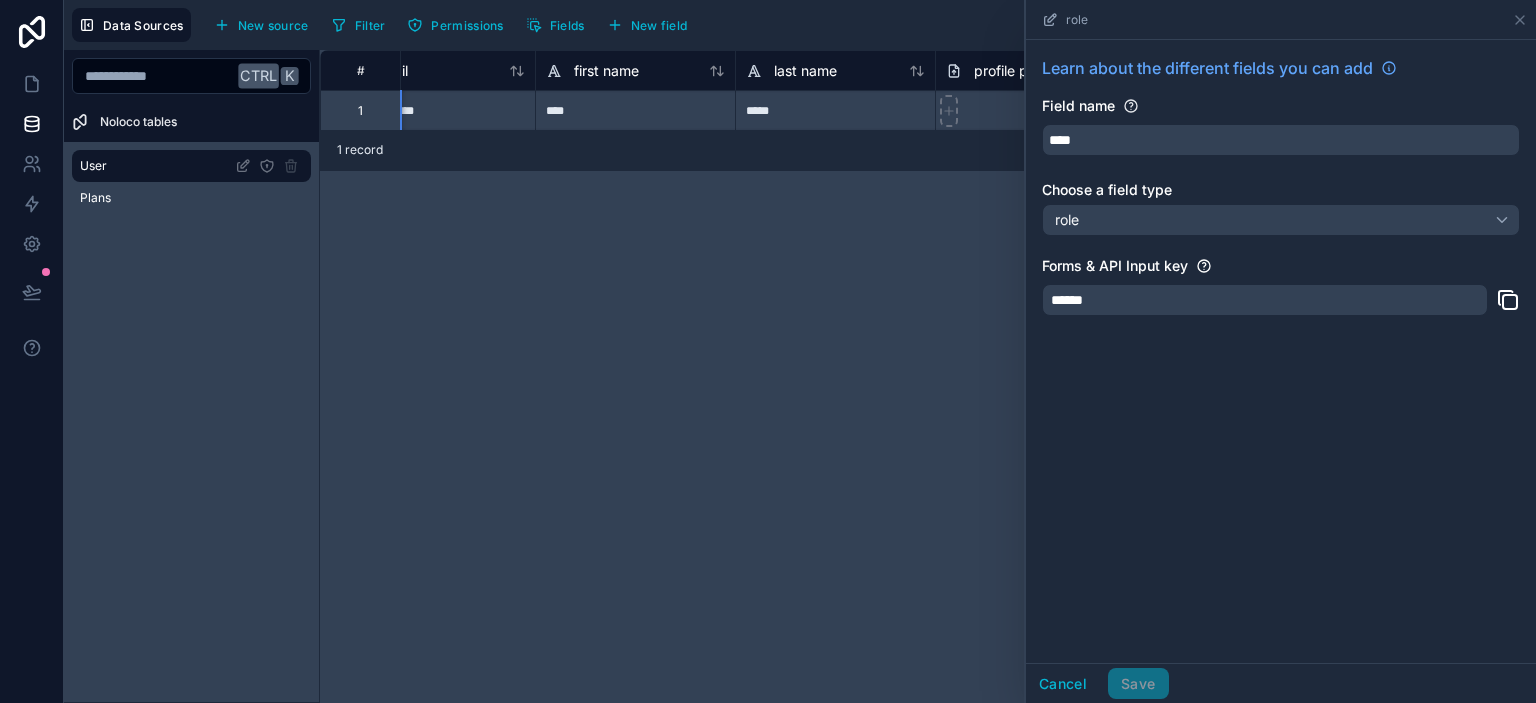 click 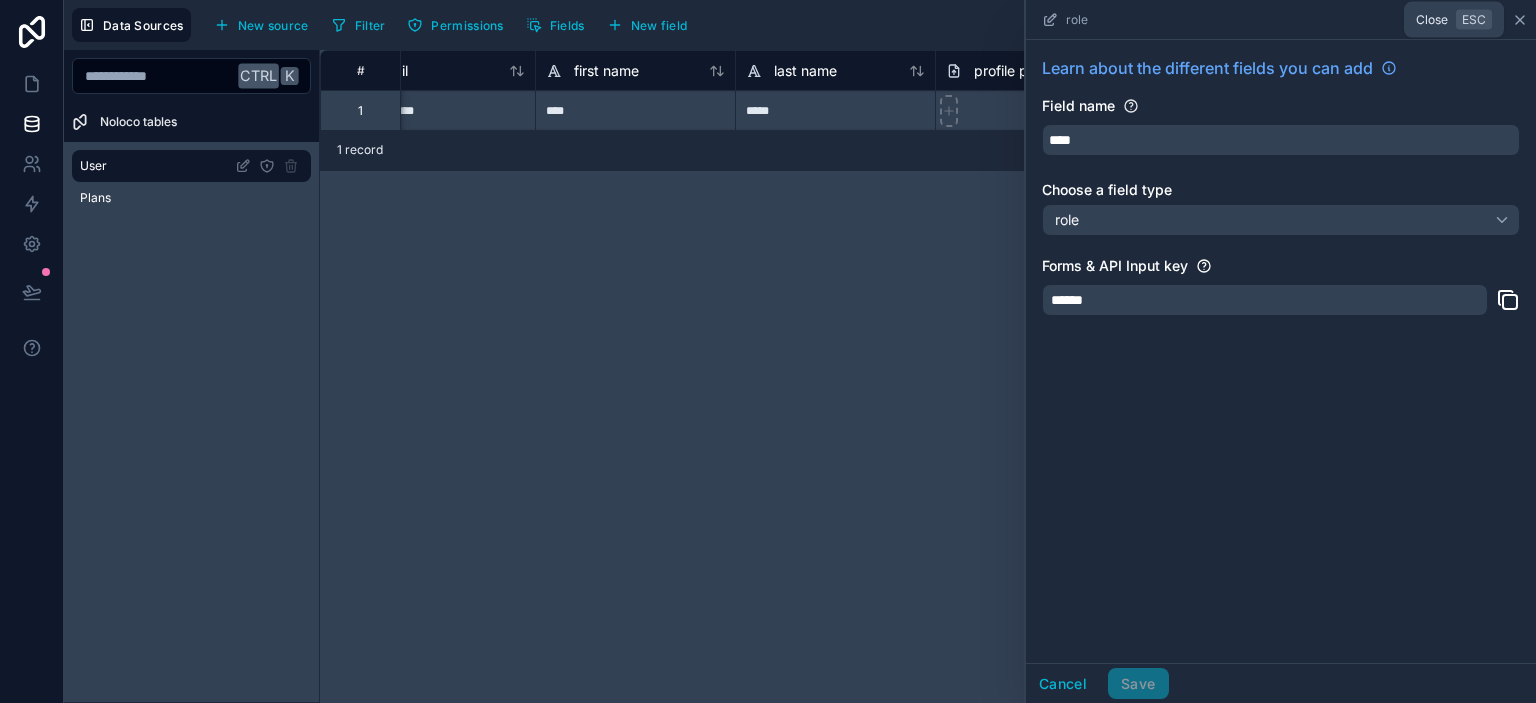click 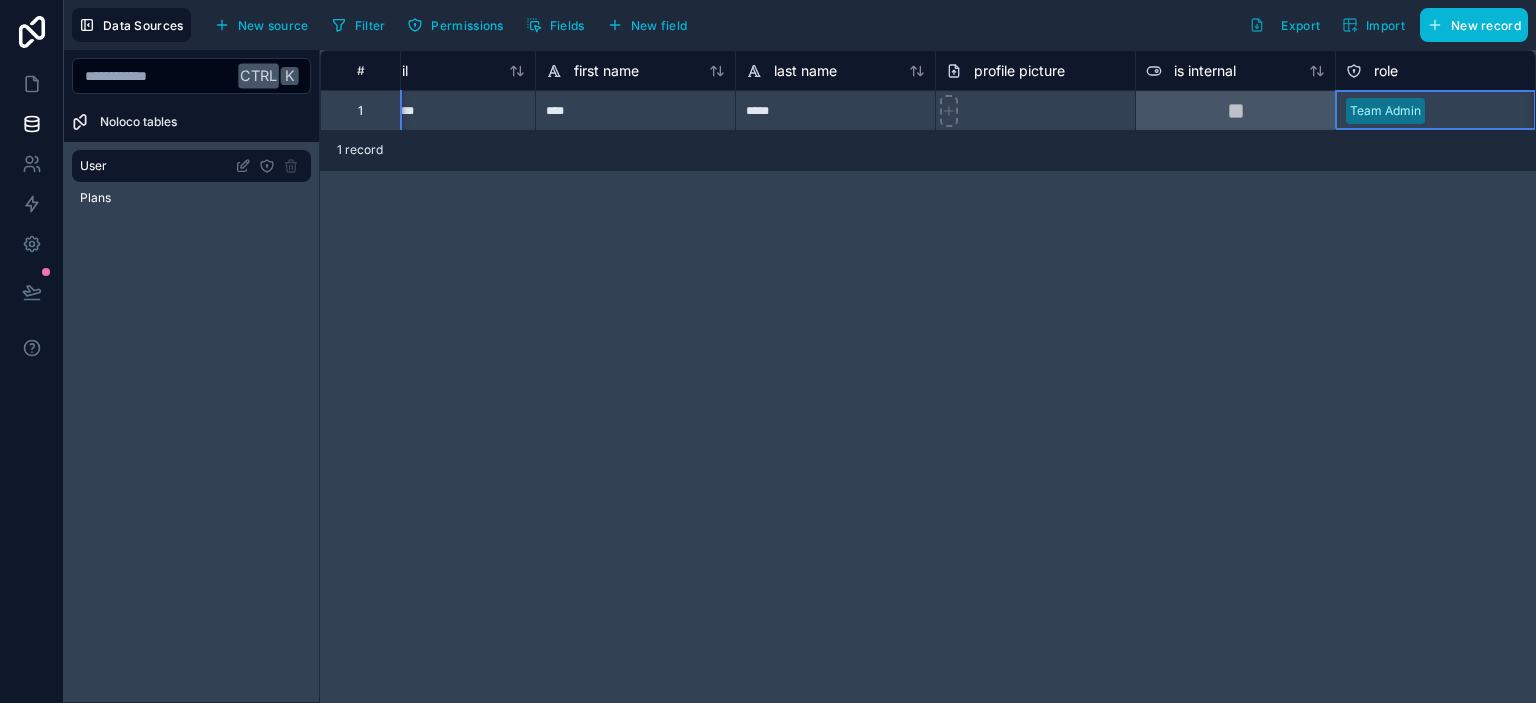 click at bounding box center (1479, 111) 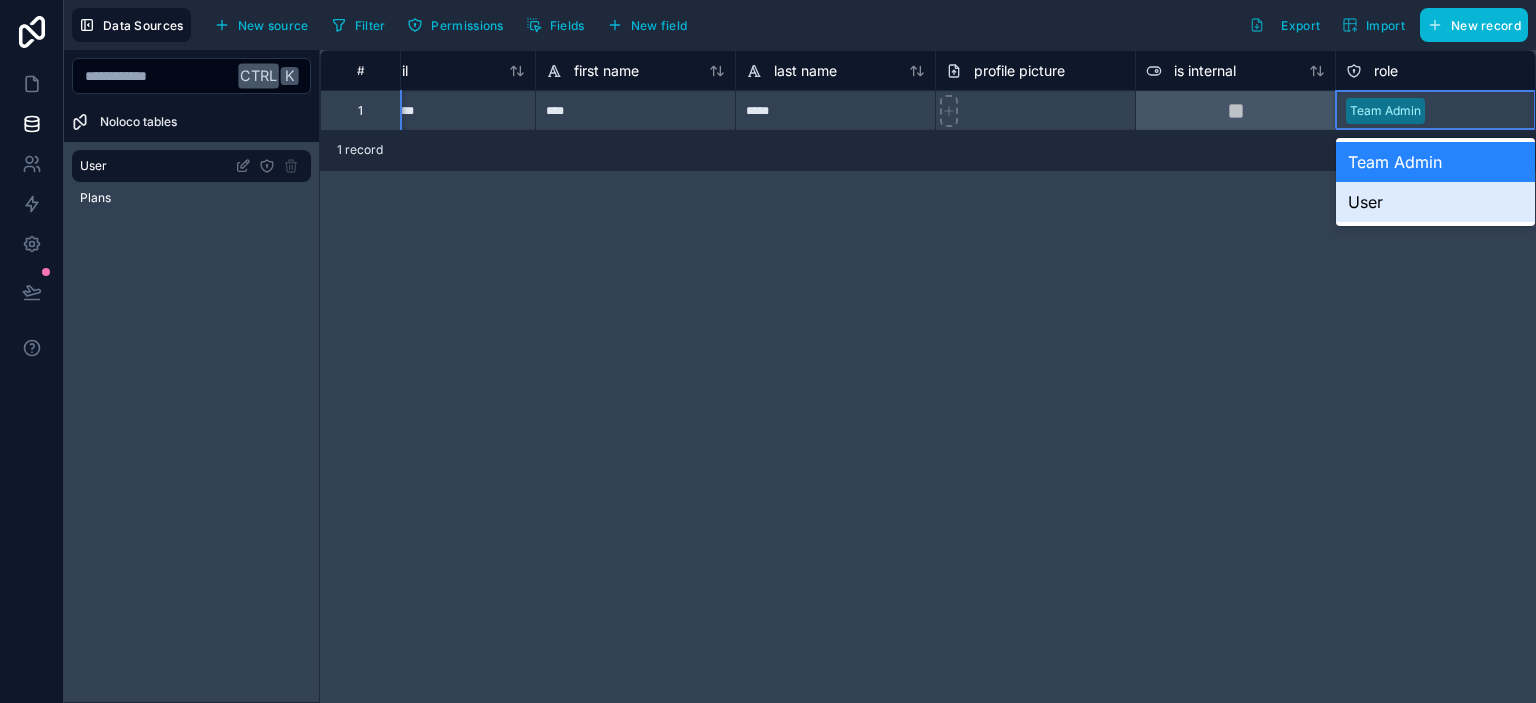 click on "**********" at bounding box center (928, 376) 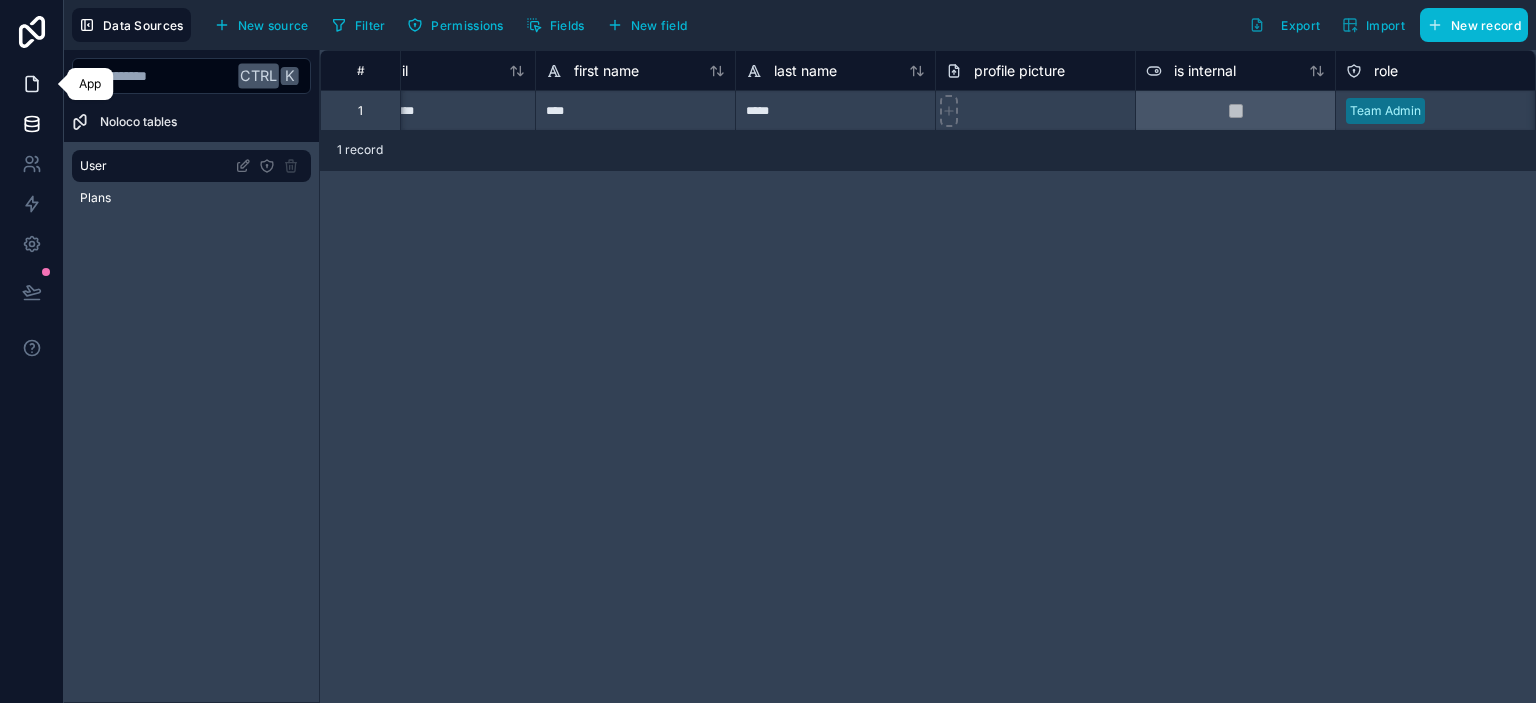 click at bounding box center [31, 84] 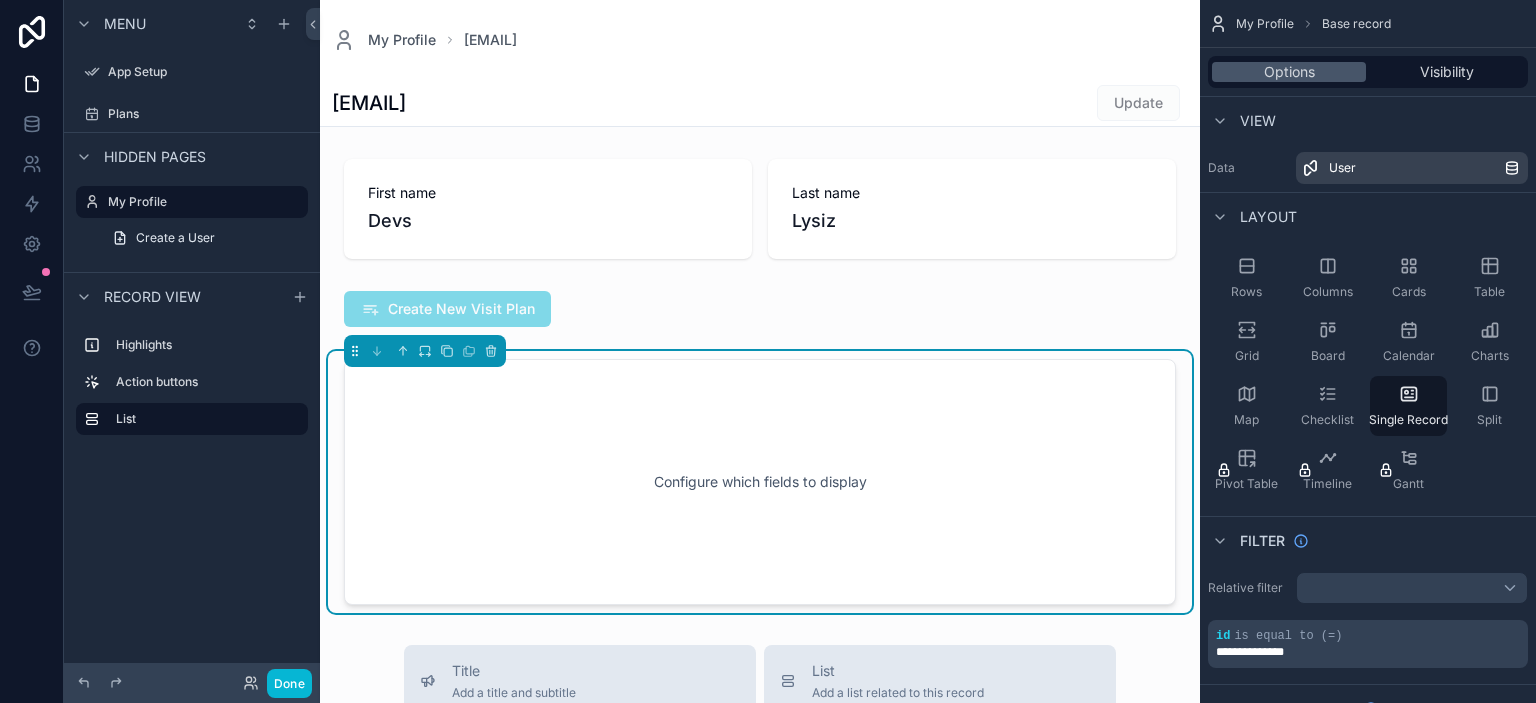 click on "Configure which fields to display" at bounding box center [760, 482] 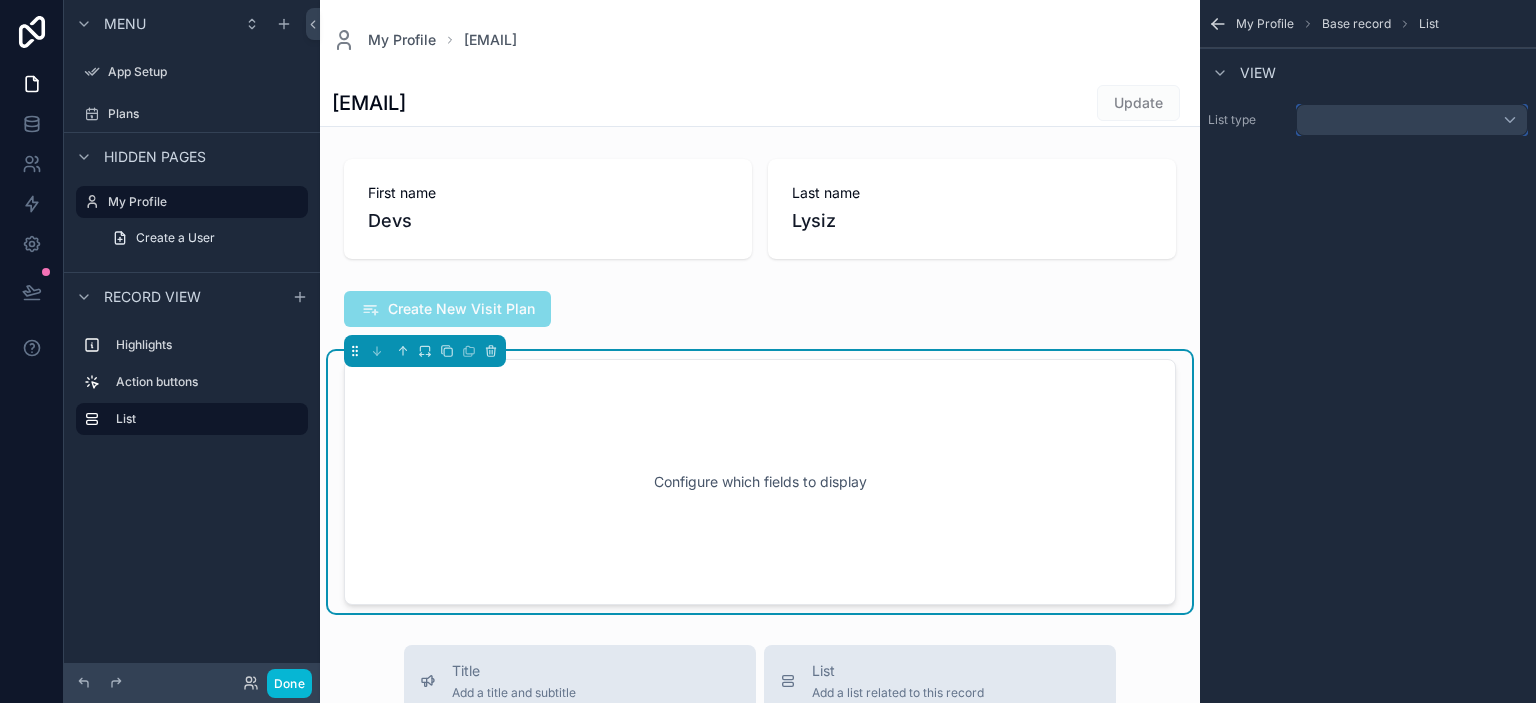 click at bounding box center [1412, 120] 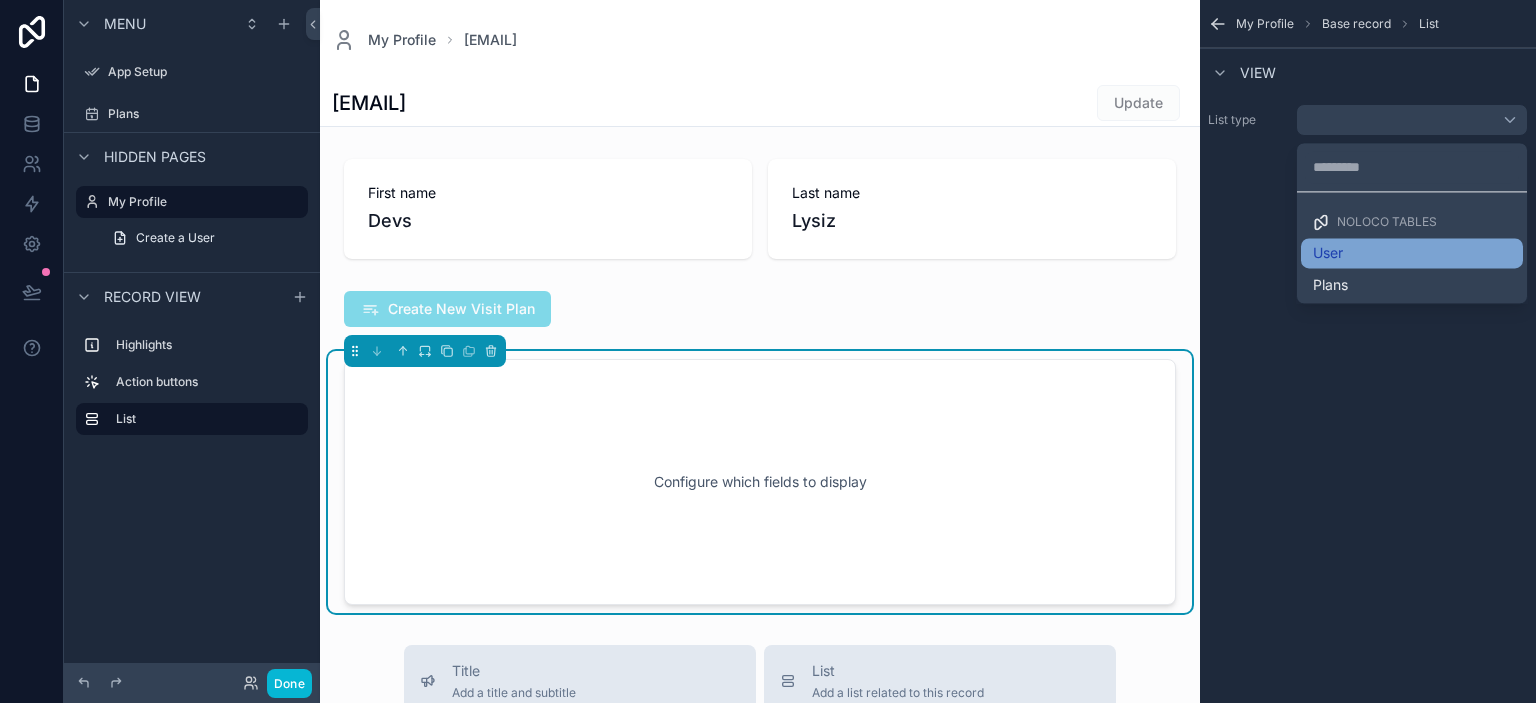 click on "User" at bounding box center [1412, 253] 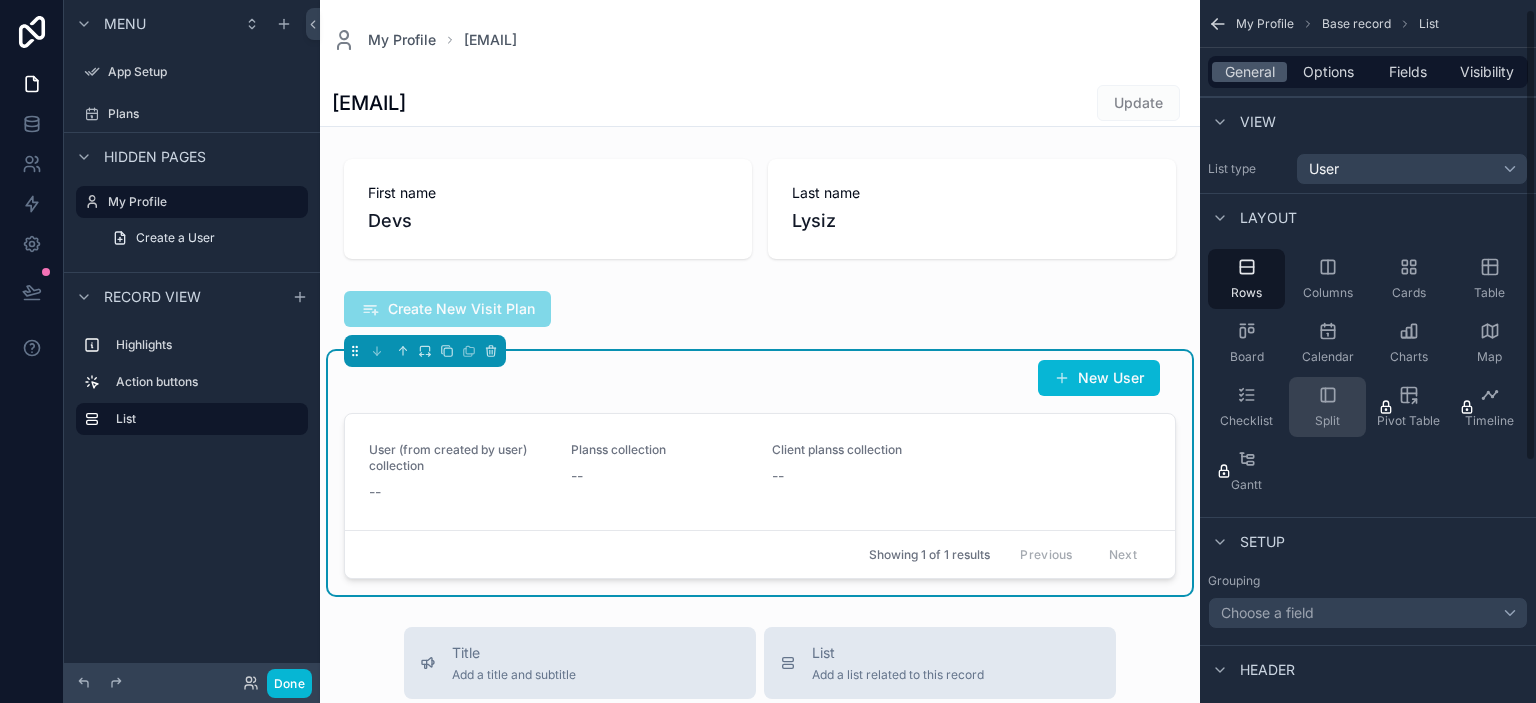 scroll, scrollTop: 274, scrollLeft: 0, axis: vertical 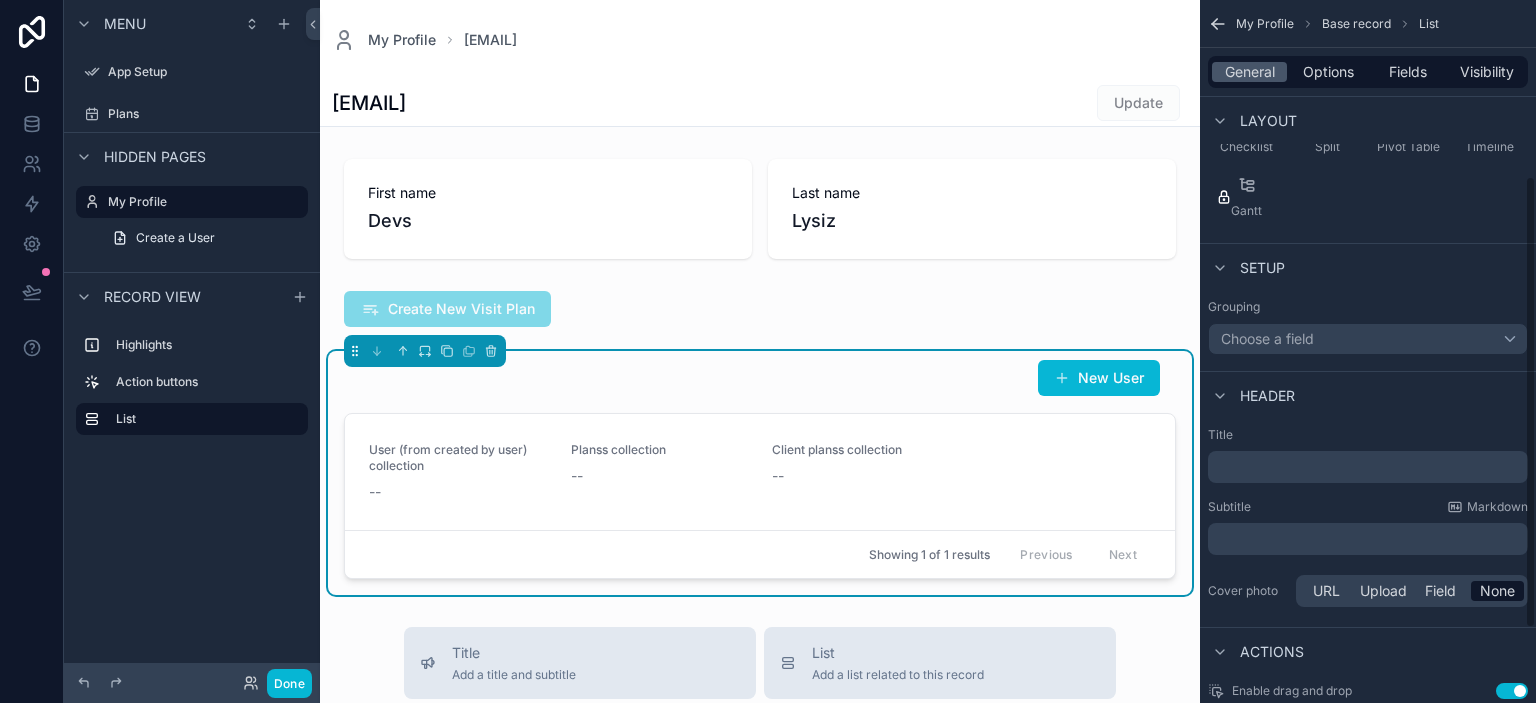 click on "﻿" at bounding box center [1370, 467] 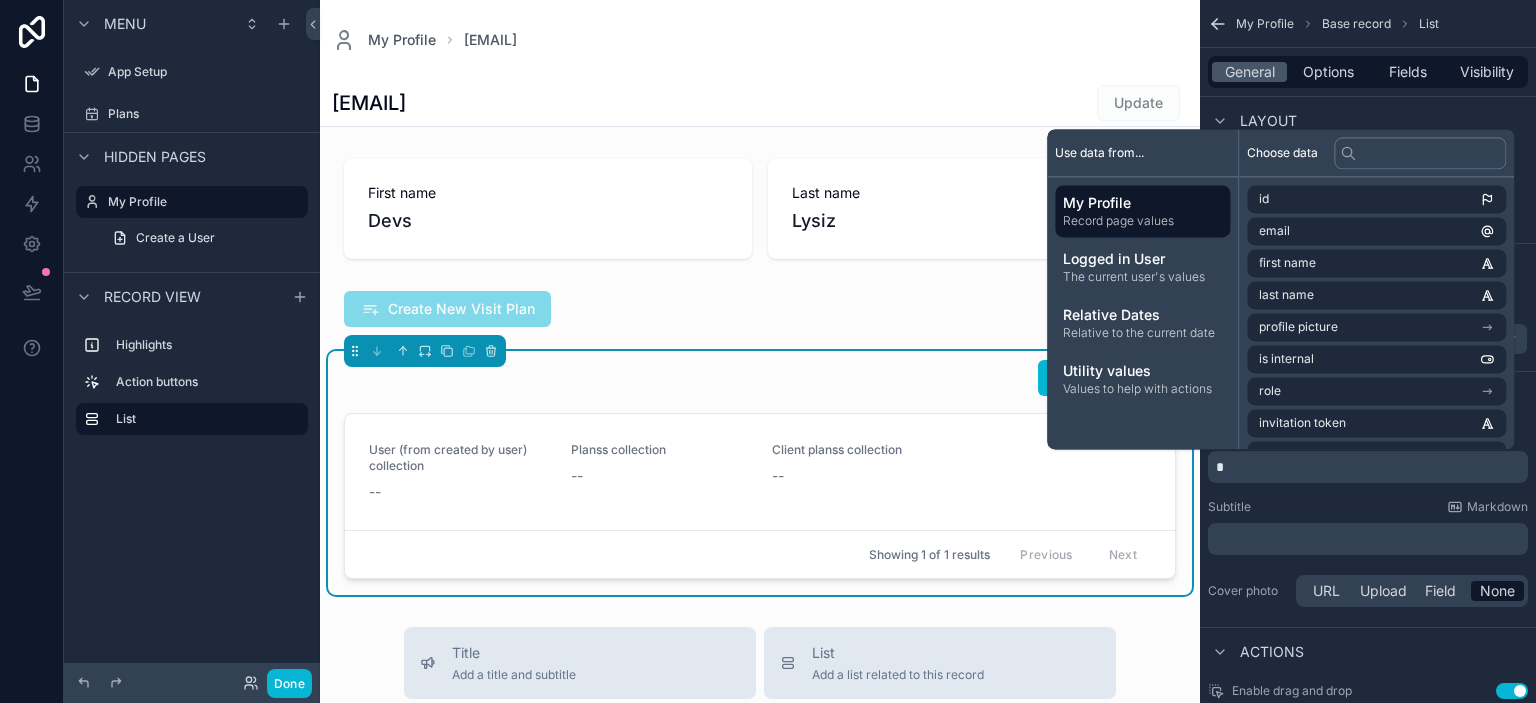 type 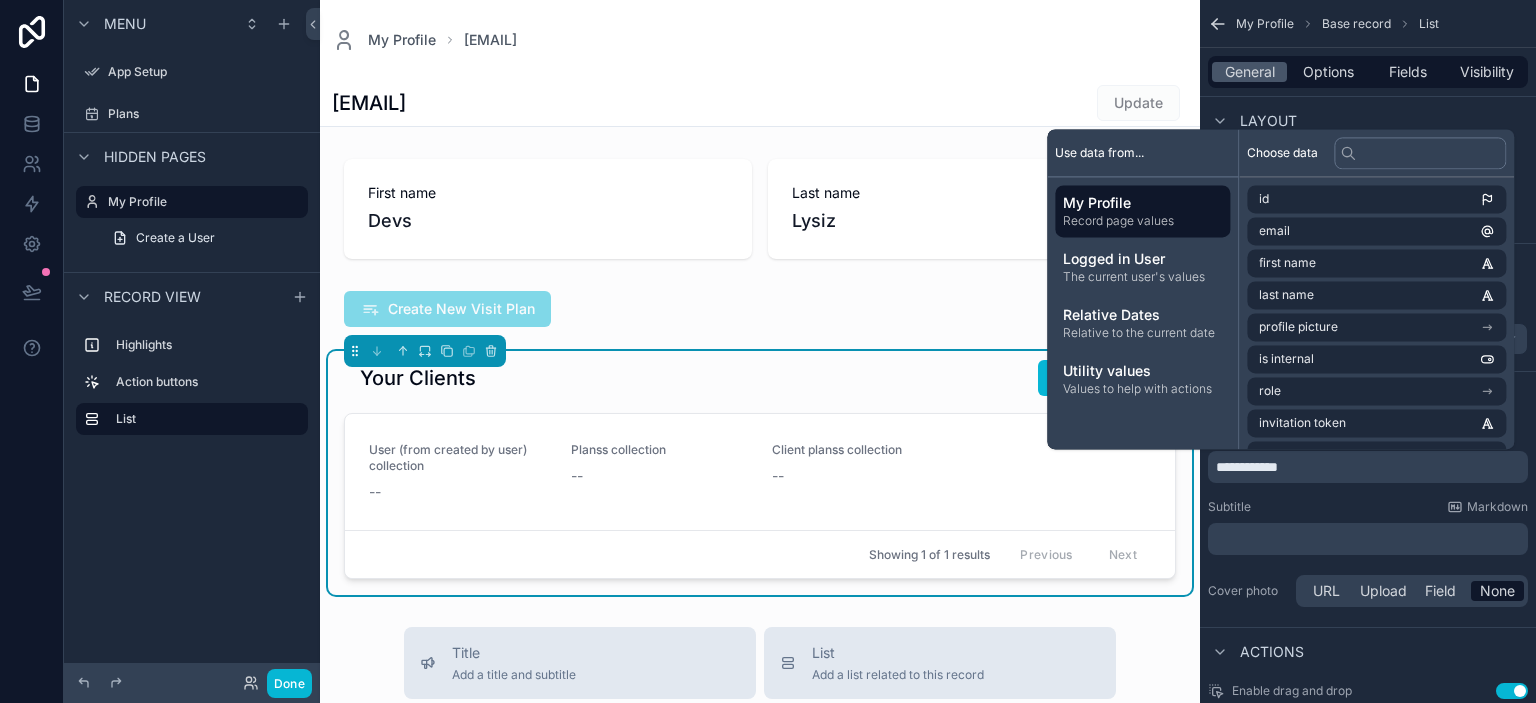 click on "Subtitle Markdown" at bounding box center [1368, 507] 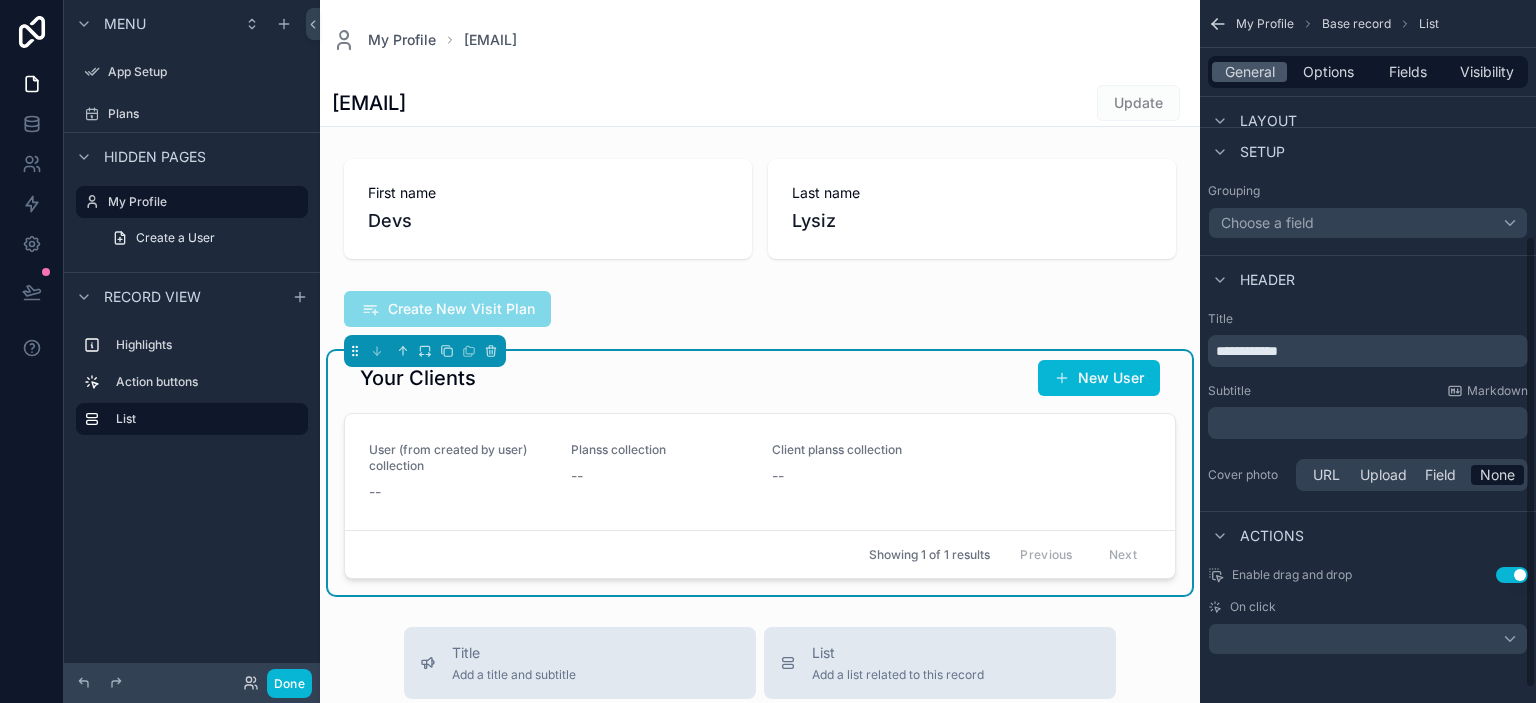 scroll, scrollTop: 0, scrollLeft: 0, axis: both 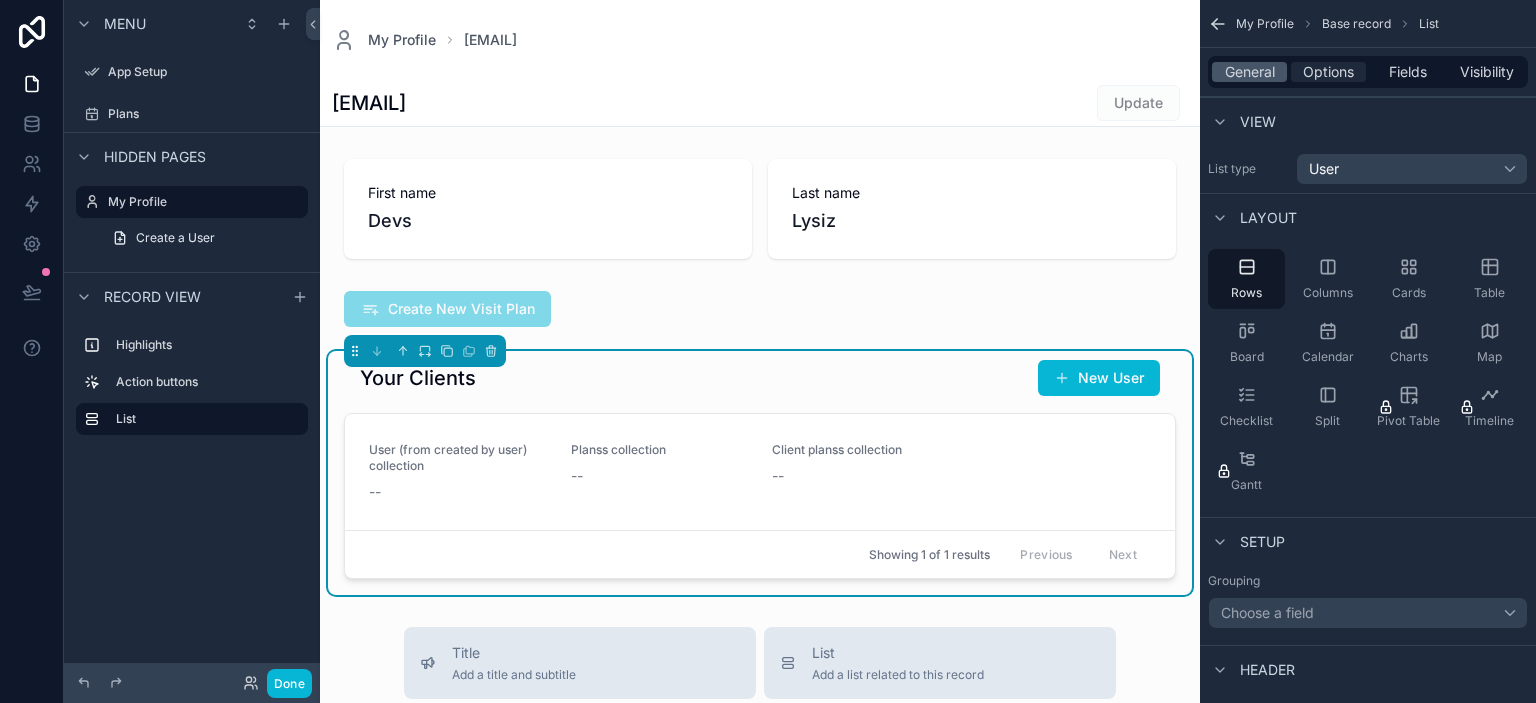 click on "Options" at bounding box center (1328, 72) 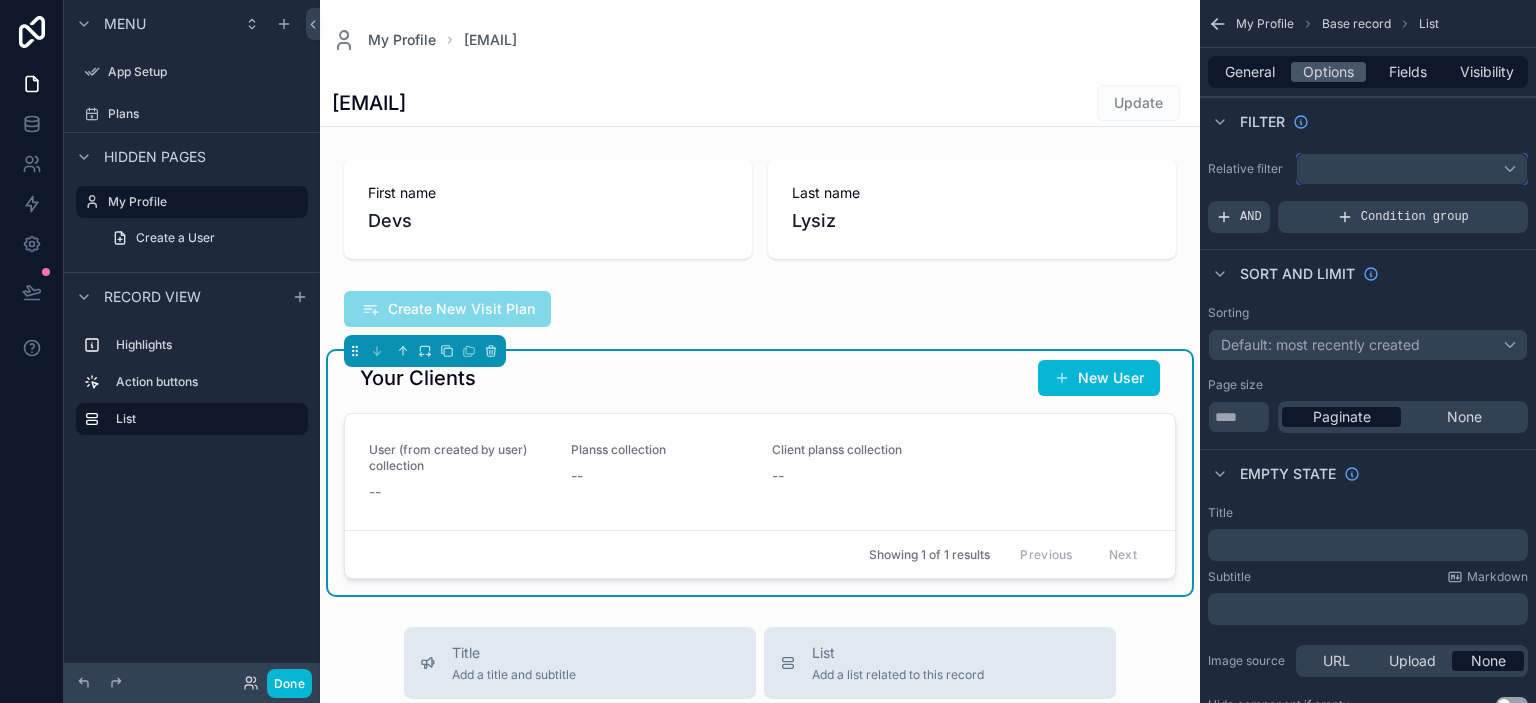 click at bounding box center [1412, 169] 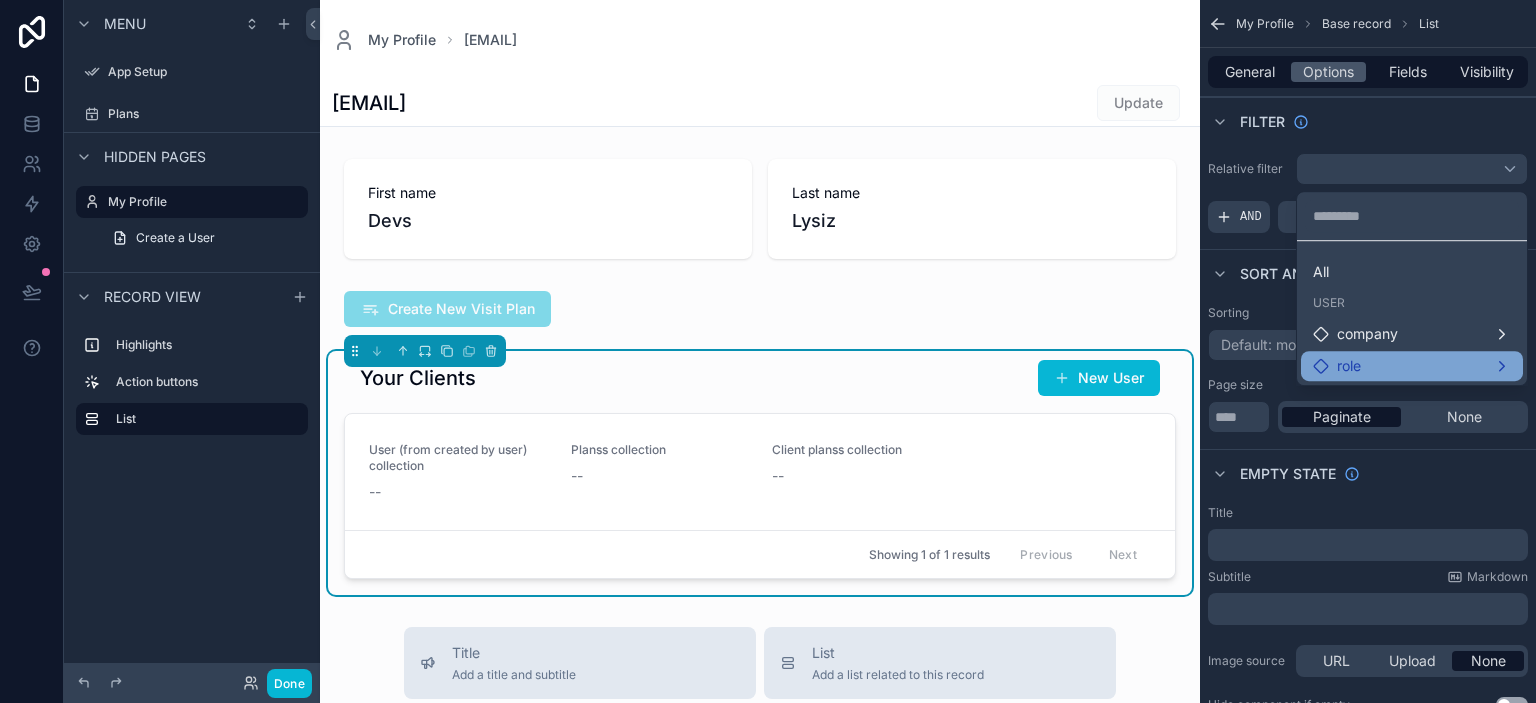 click on "role" at bounding box center (1412, 366) 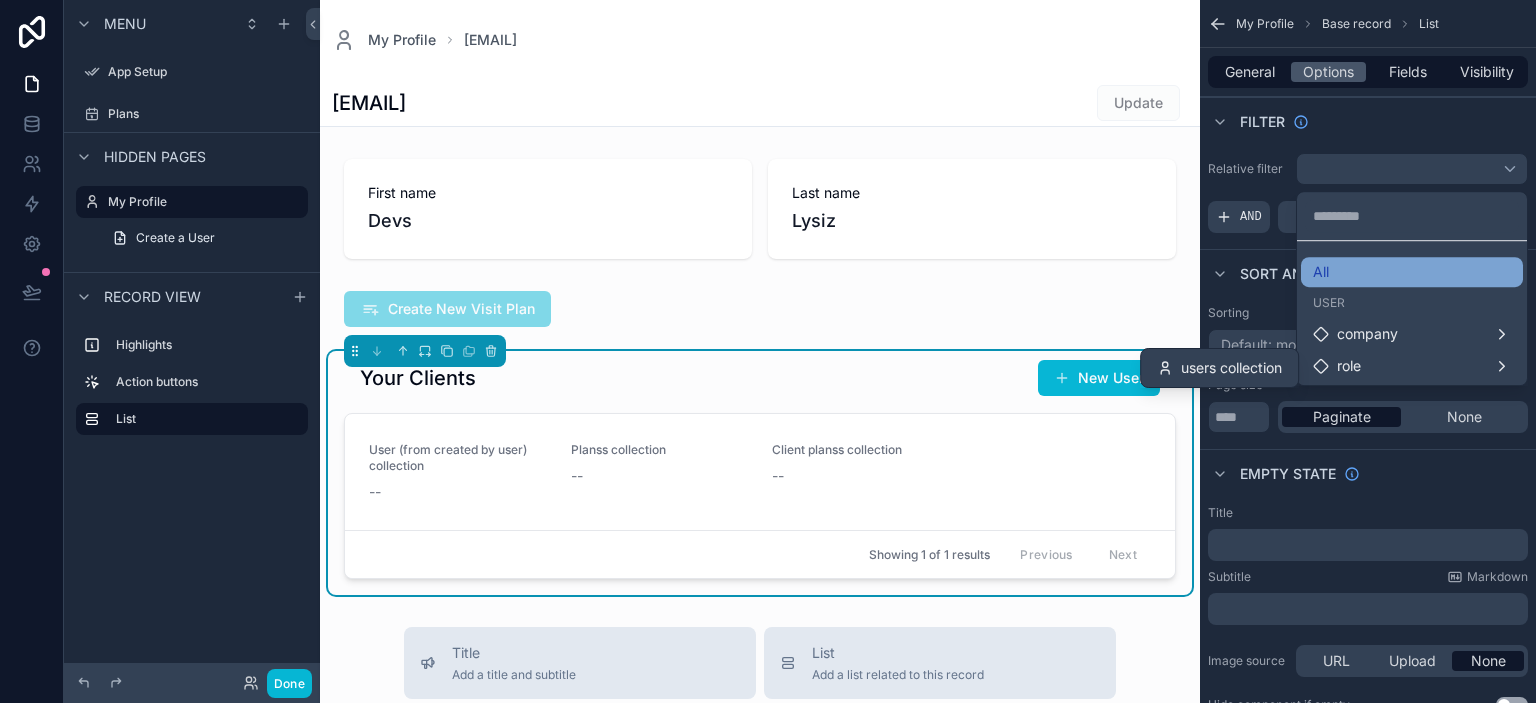 click on "All" at bounding box center [1412, 272] 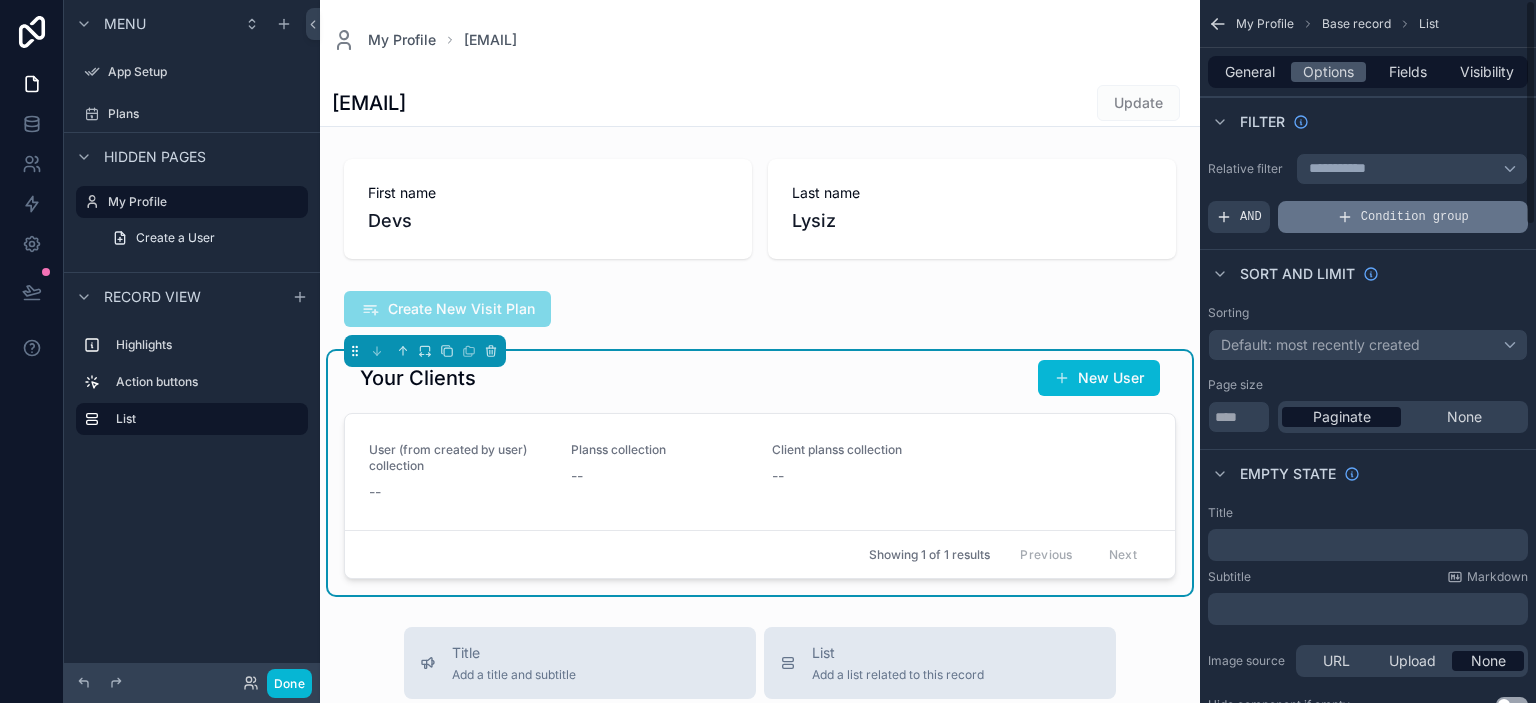 click 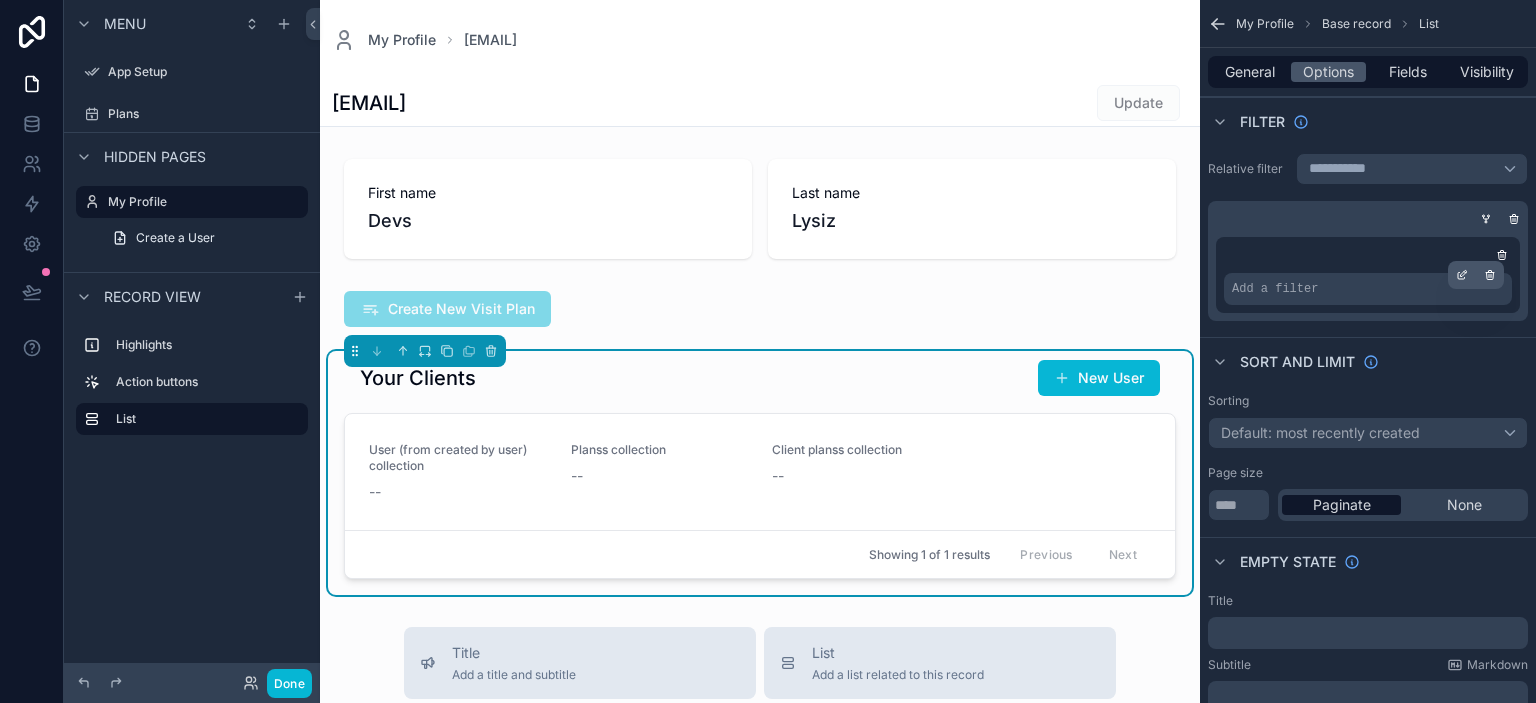 click on "Add a filter" at bounding box center [1368, 289] 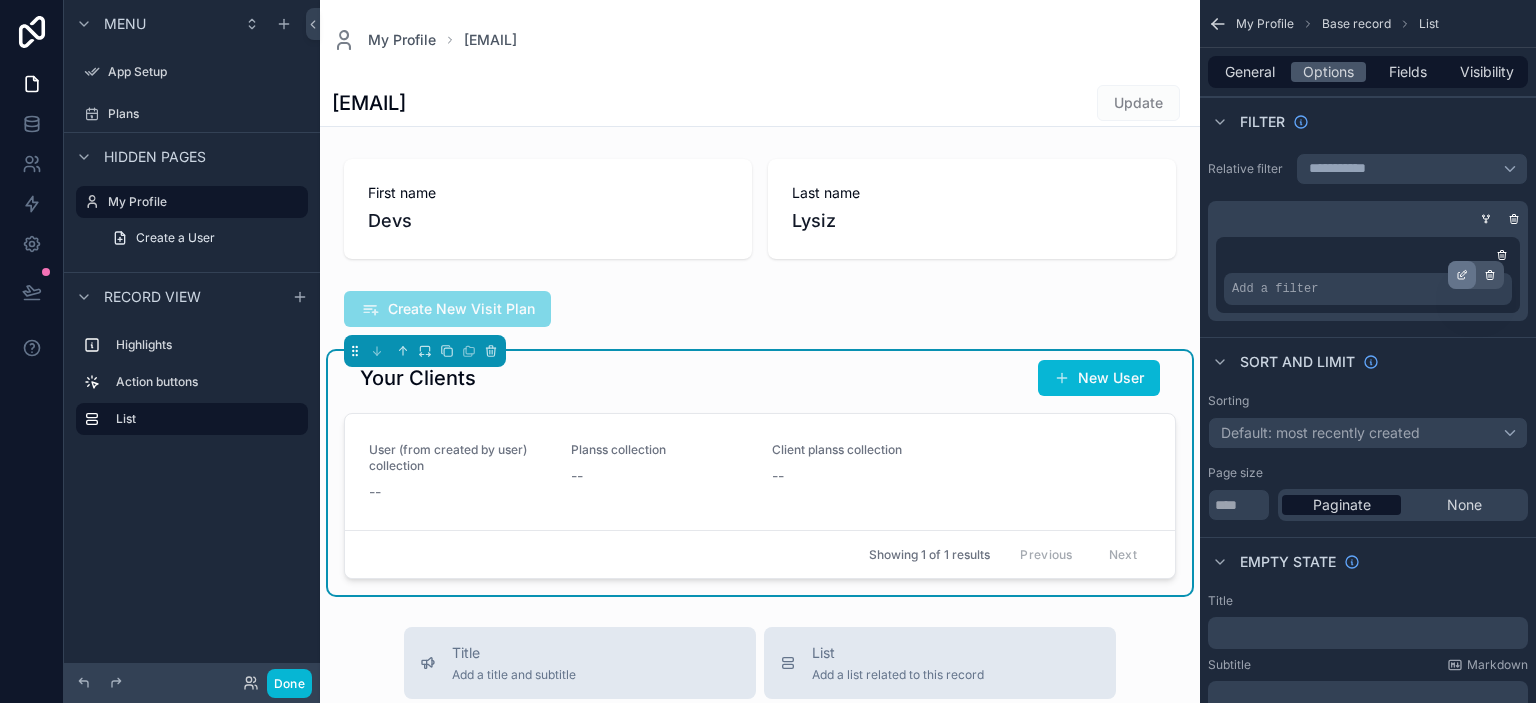 click at bounding box center [1462, 275] 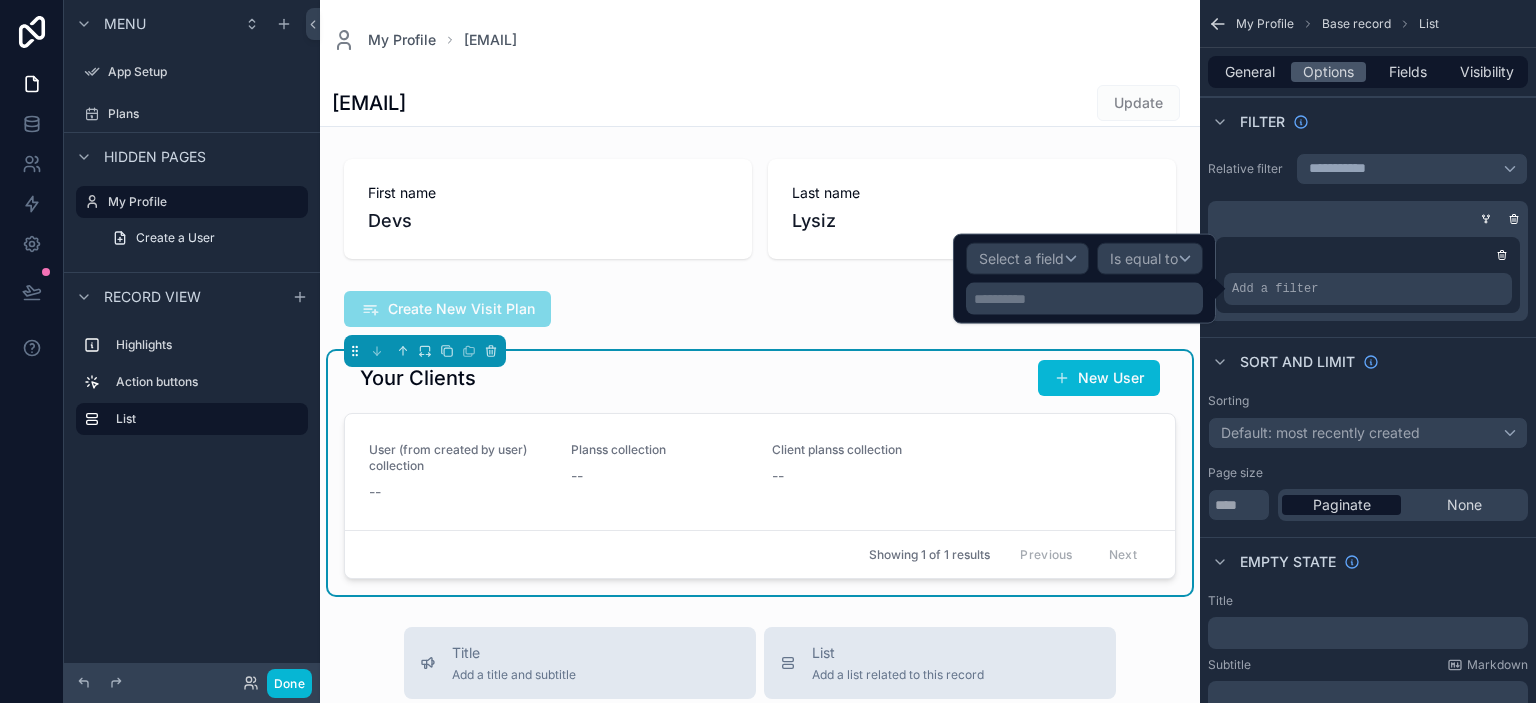 click on "**********" at bounding box center [1084, 279] 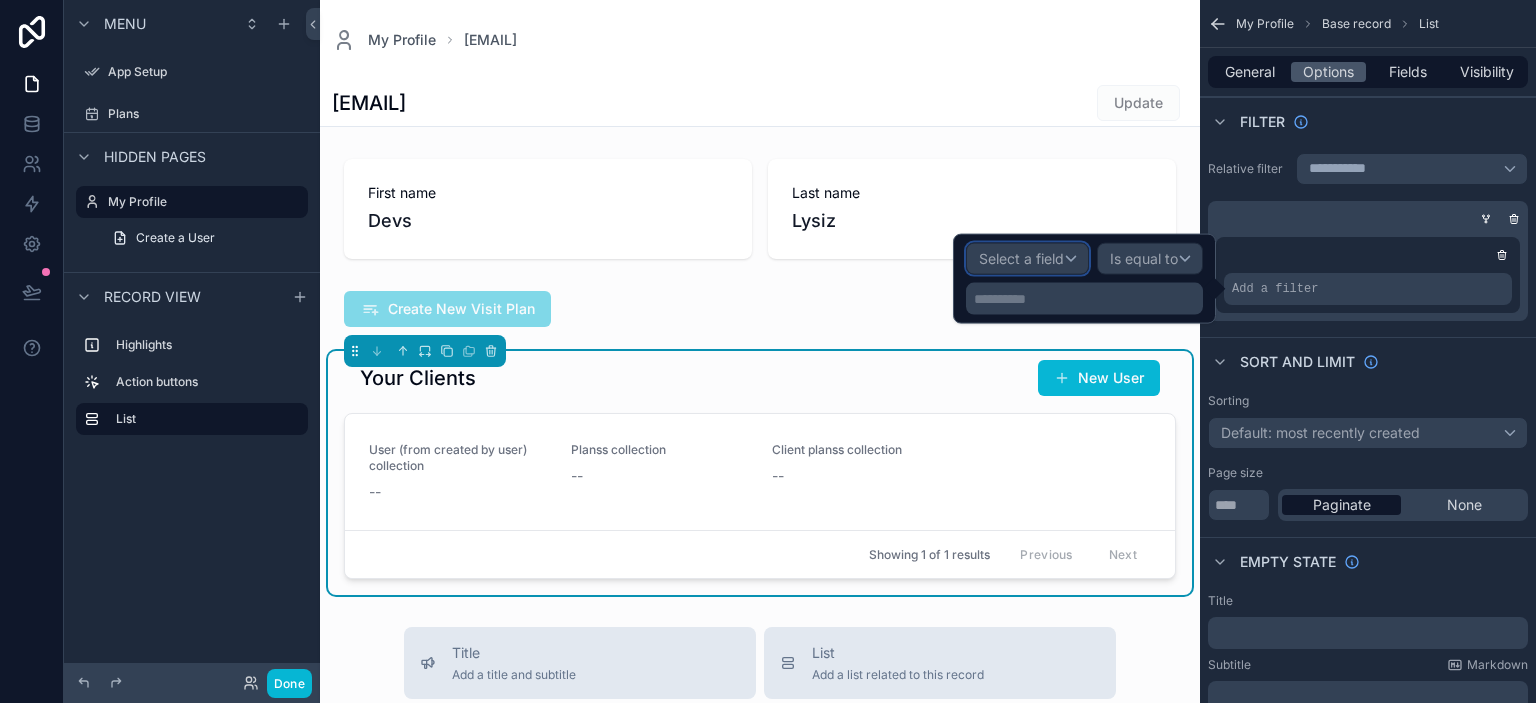click on "Select a field" at bounding box center [1021, 258] 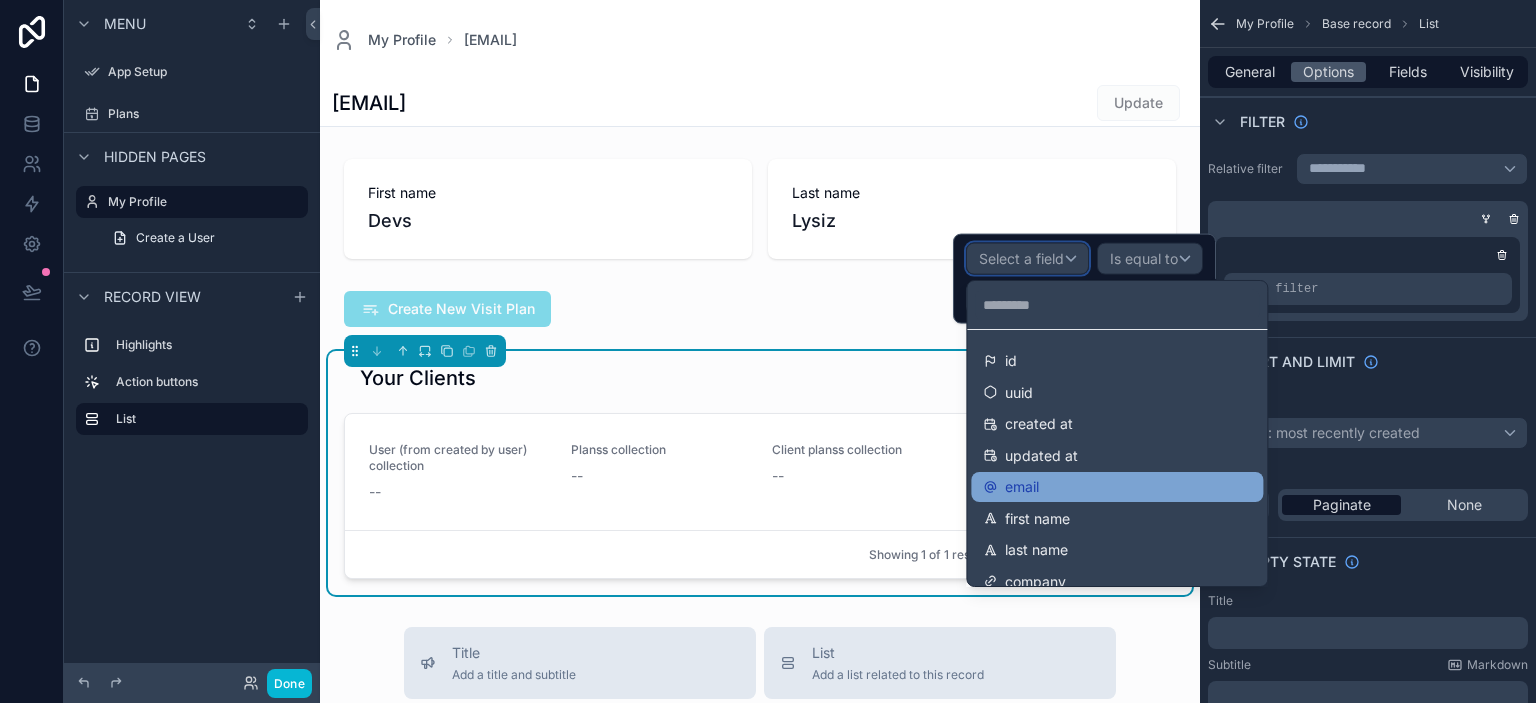 scroll, scrollTop: 302, scrollLeft: 0, axis: vertical 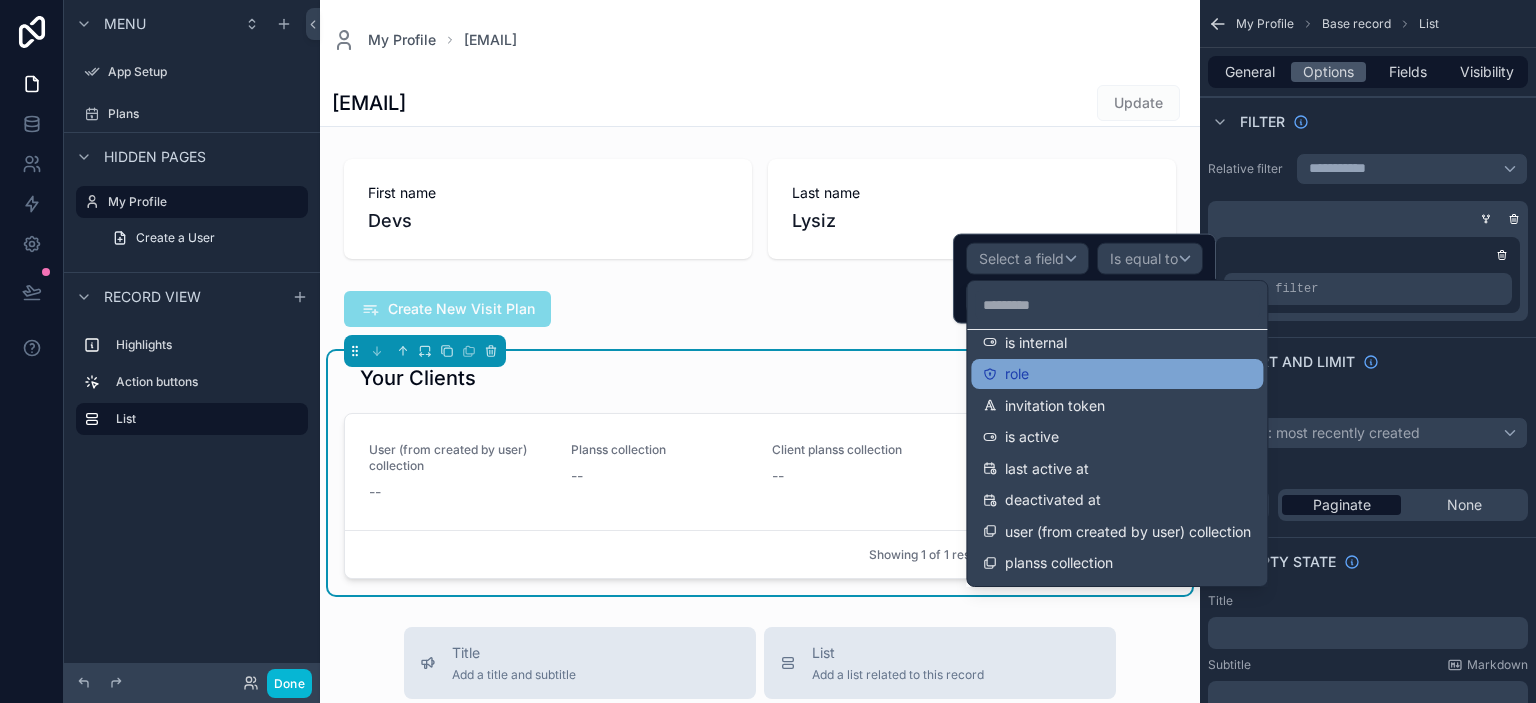 click on "role" at bounding box center (1117, 374) 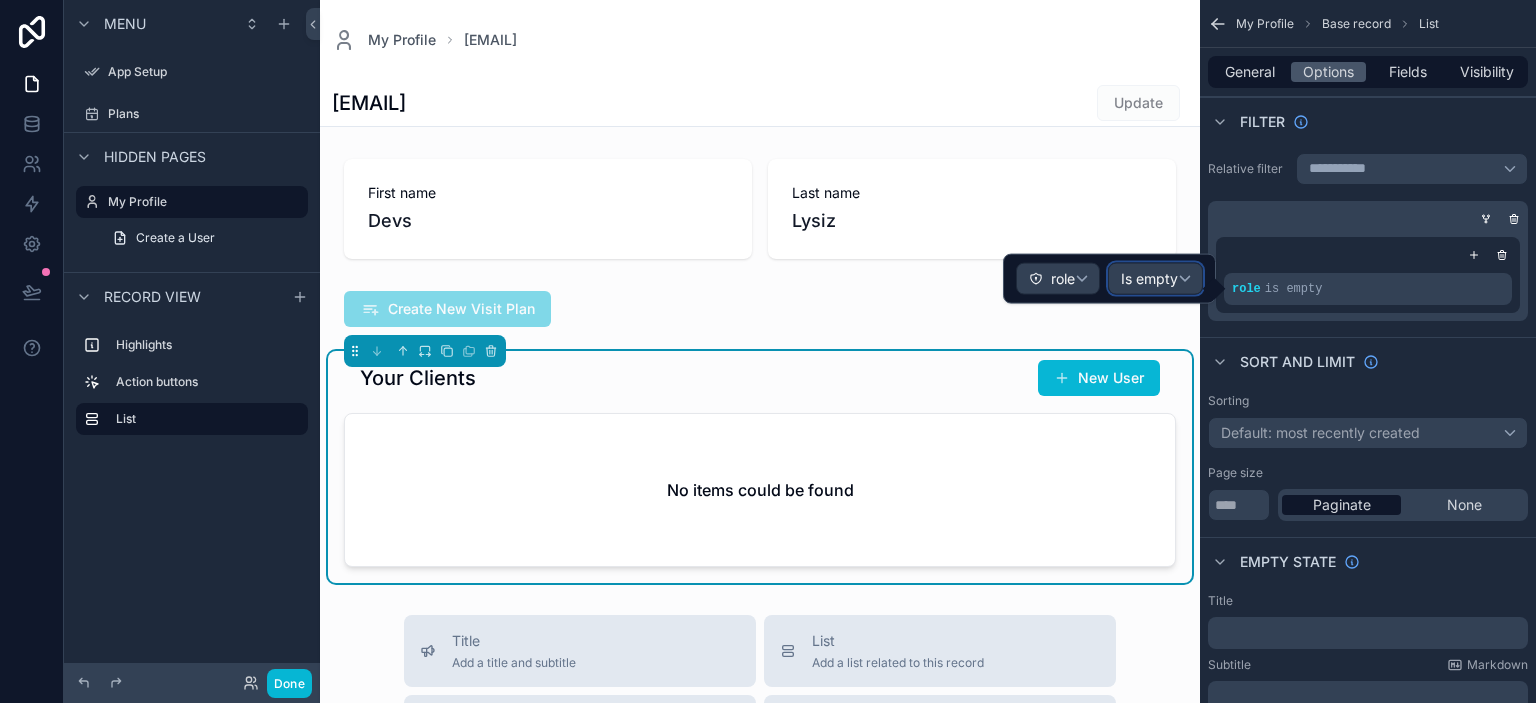 click on "Is empty" at bounding box center (1149, 279) 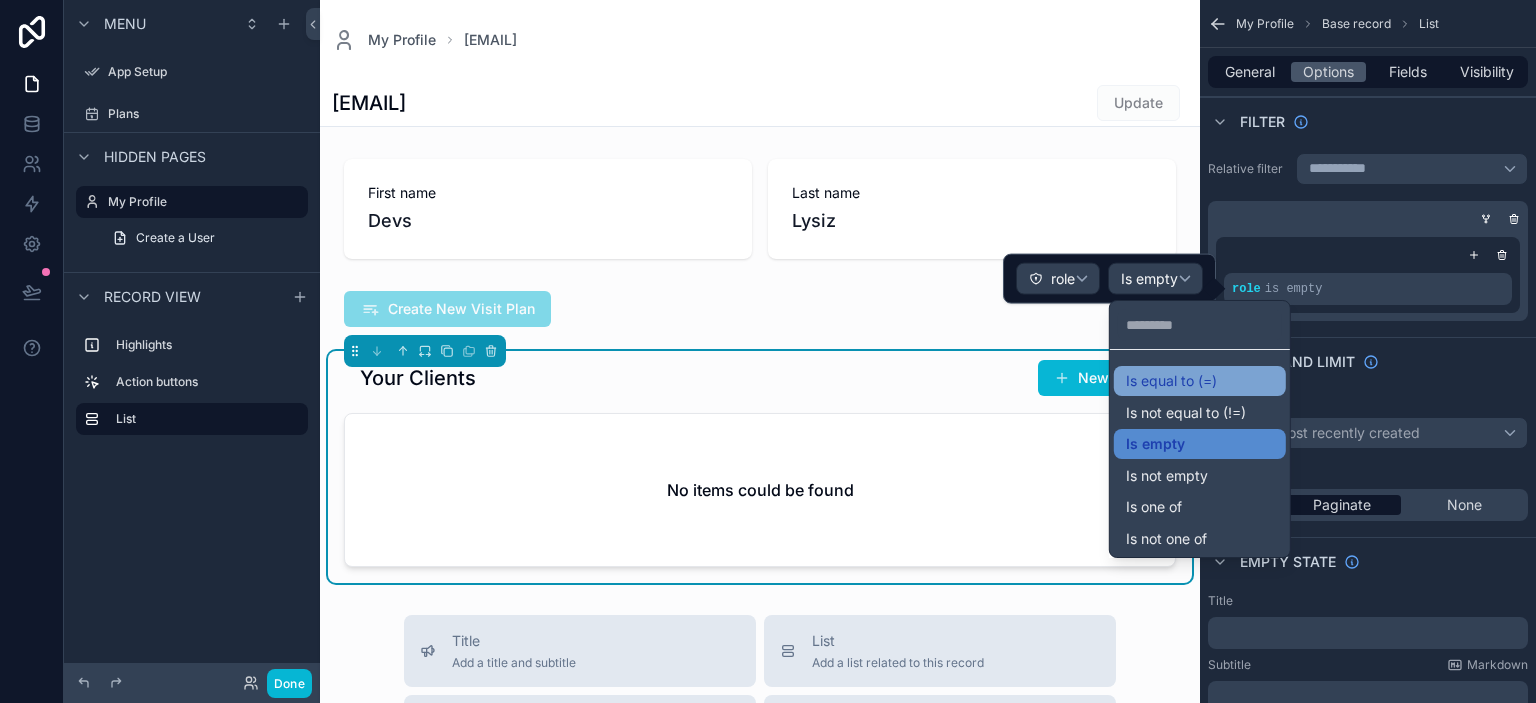 click on "Is equal to (=)" at bounding box center (1171, 381) 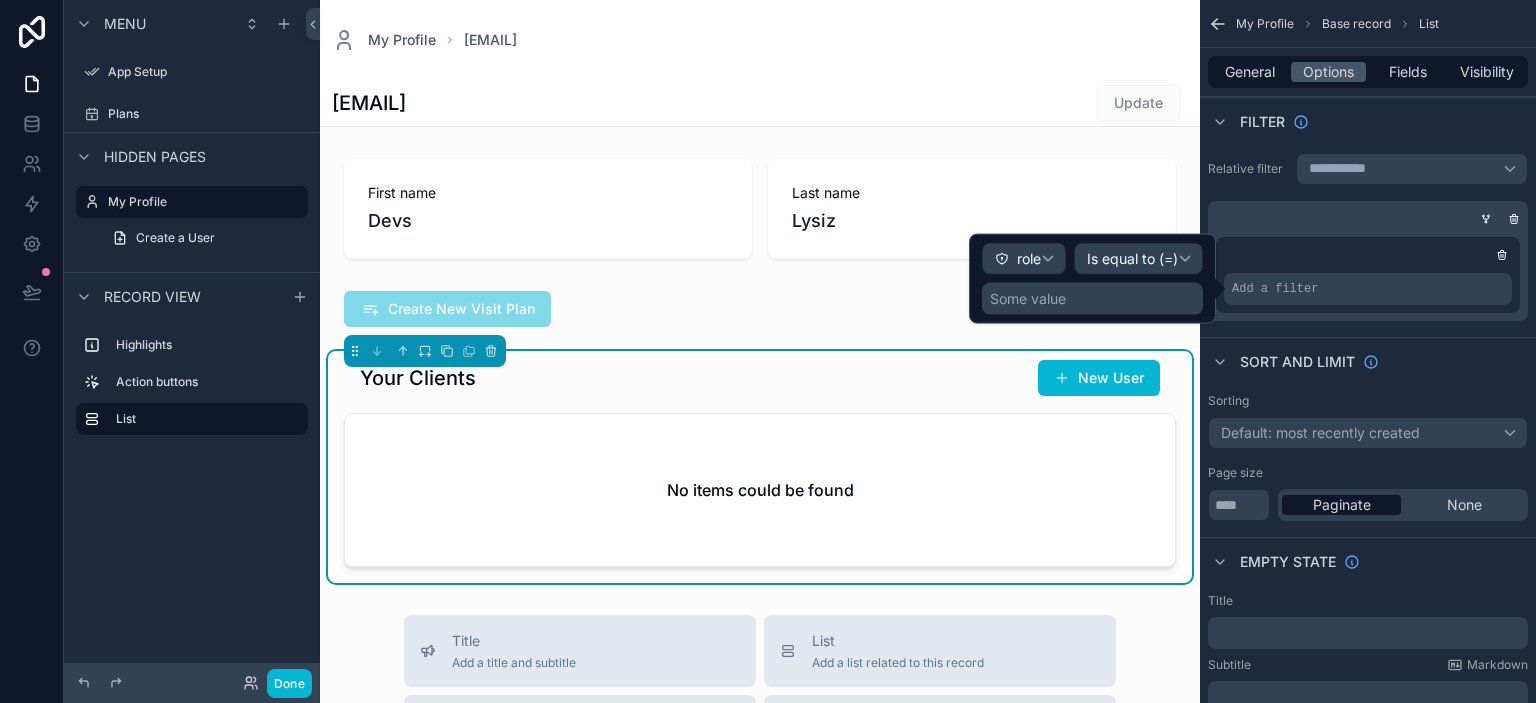 click on "Some value" at bounding box center [1092, 299] 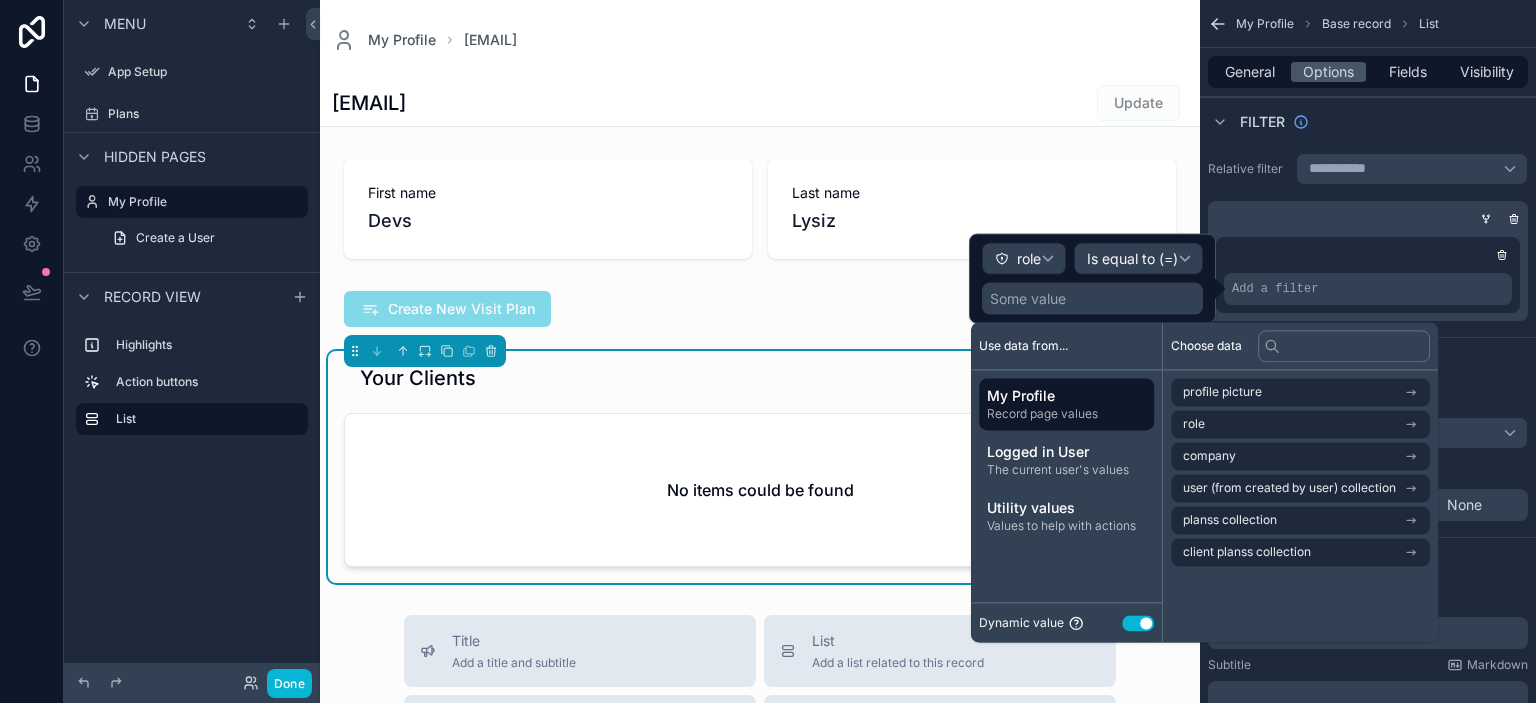 click on "Use setting" at bounding box center (1138, 623) 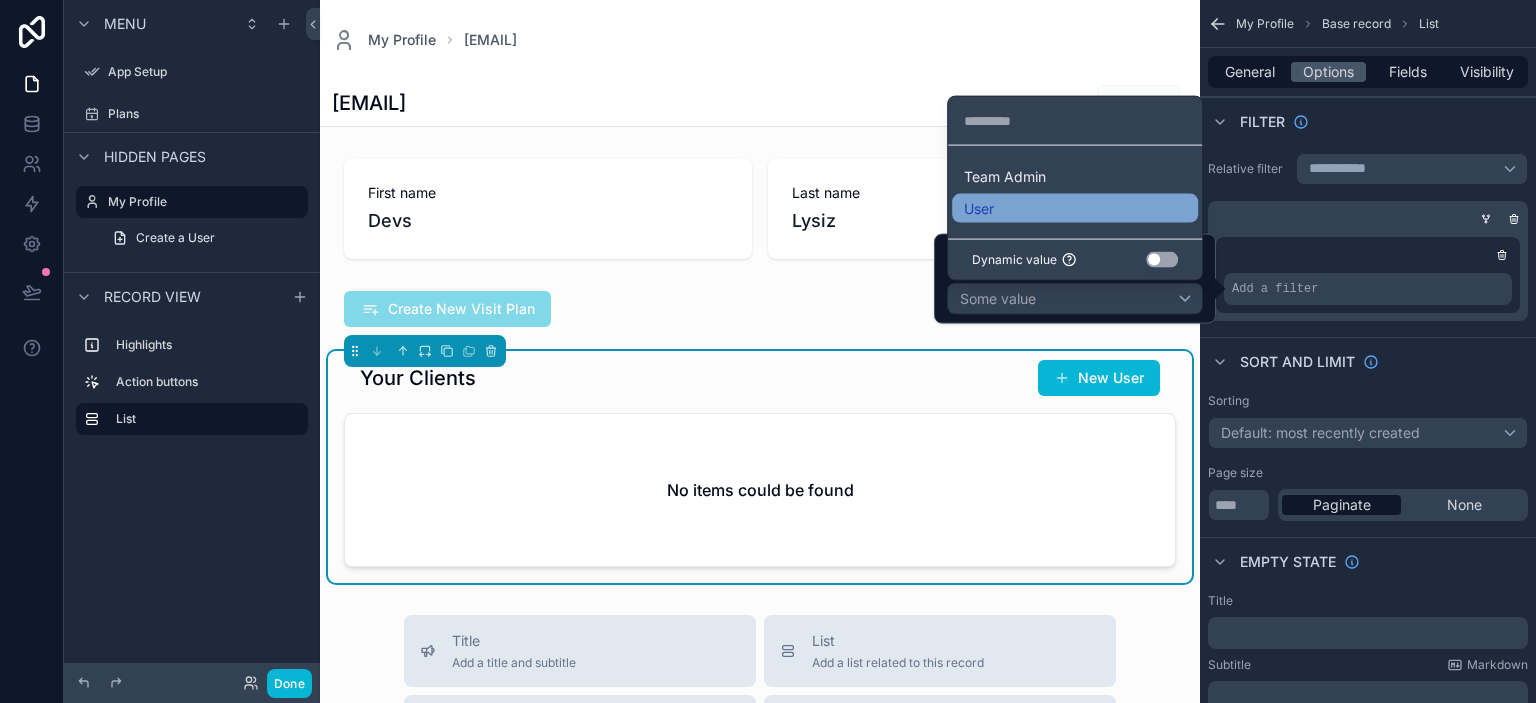 click on "User" at bounding box center [1075, 208] 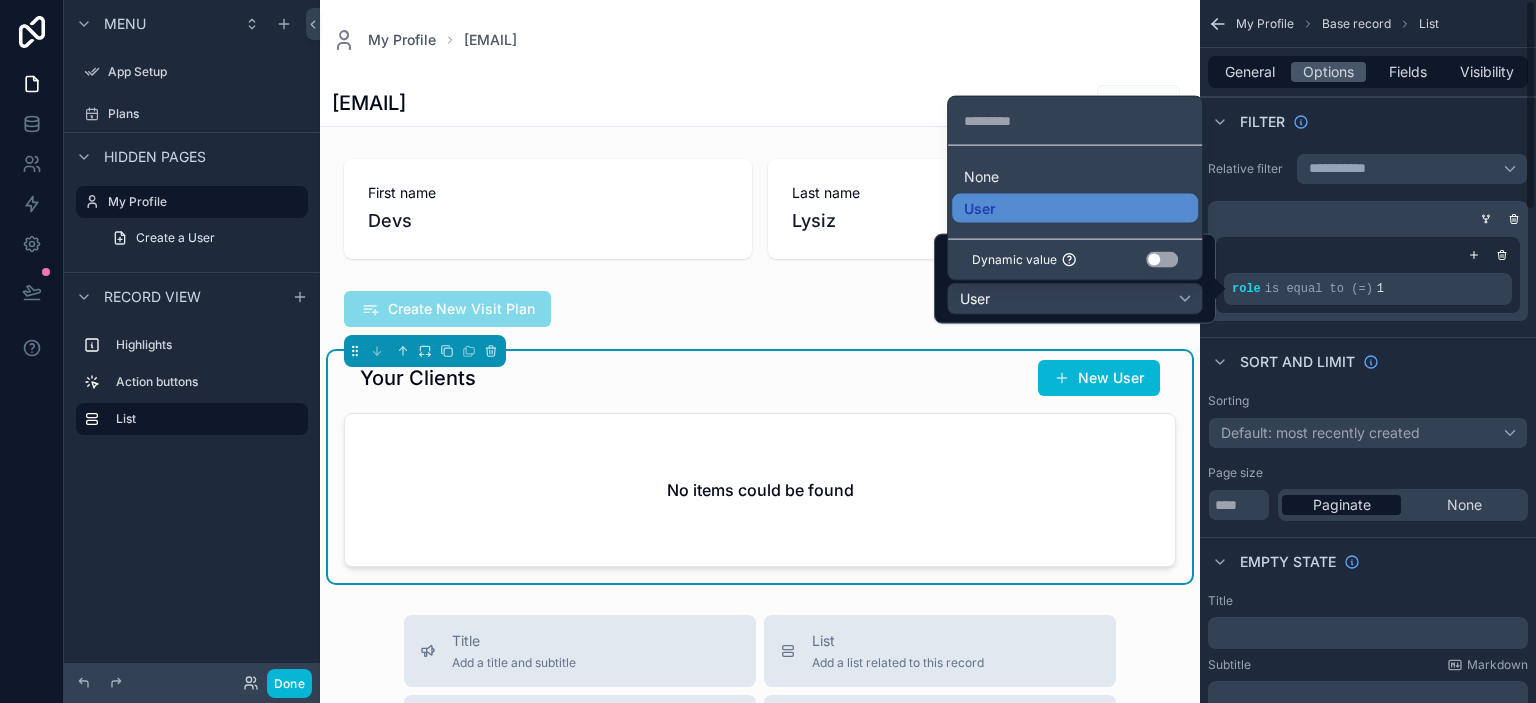 click on "**********" at bounding box center (1368, 237) 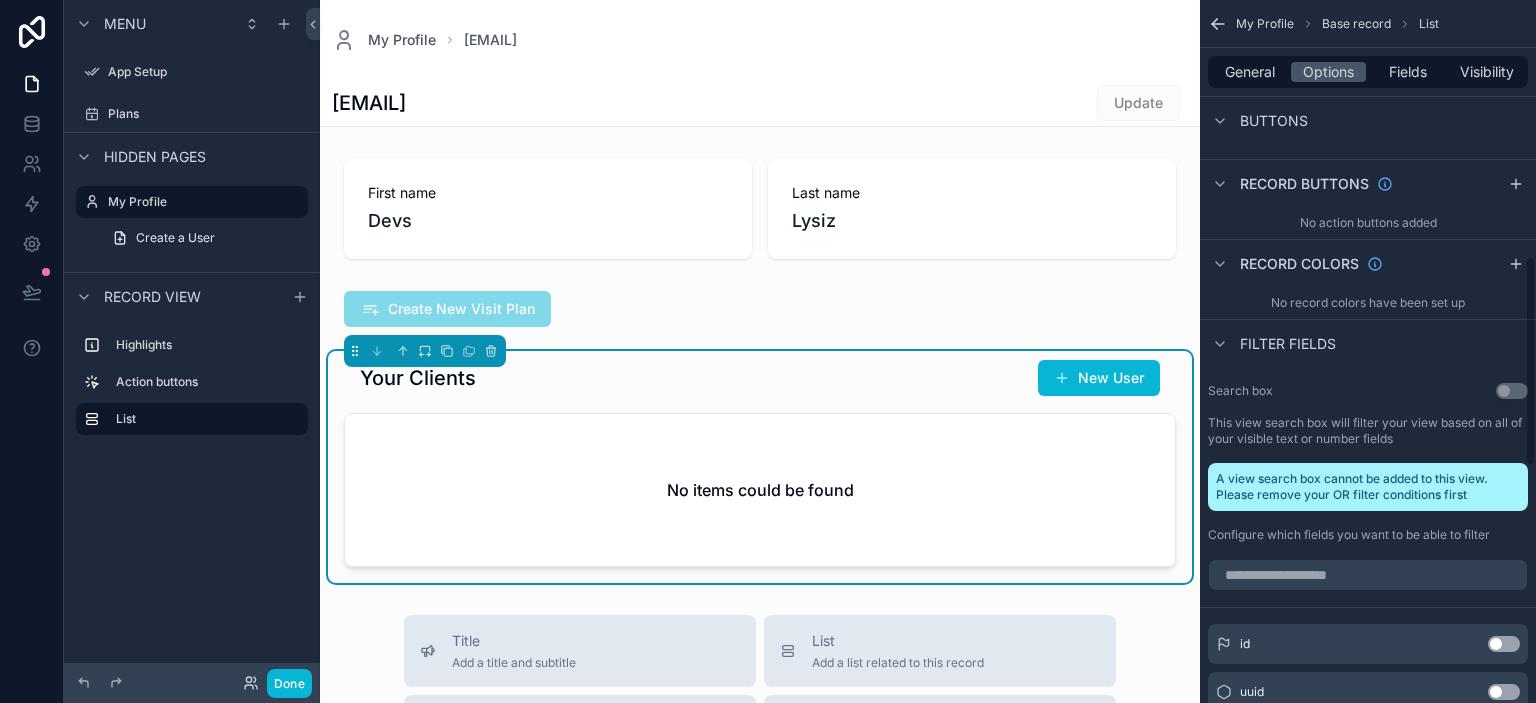 scroll, scrollTop: 912, scrollLeft: 0, axis: vertical 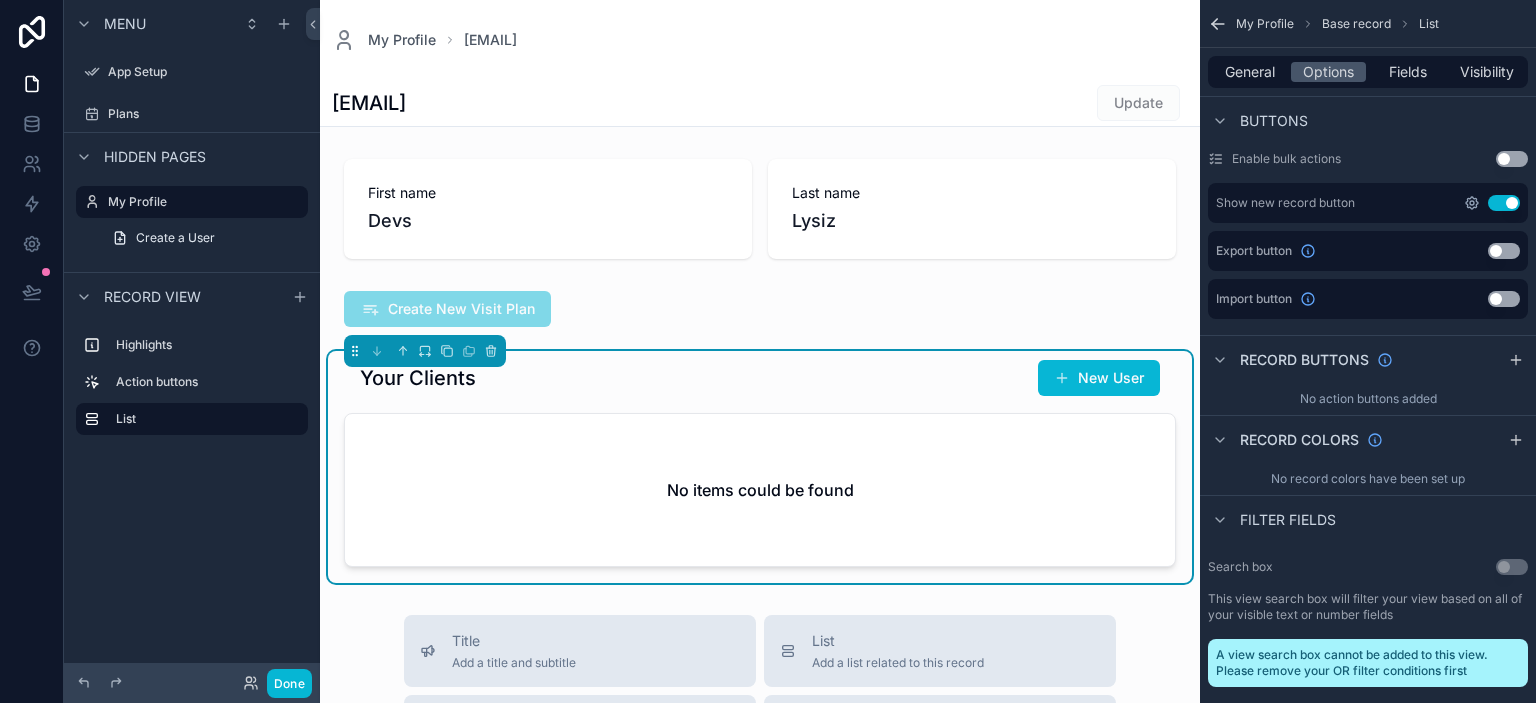 click 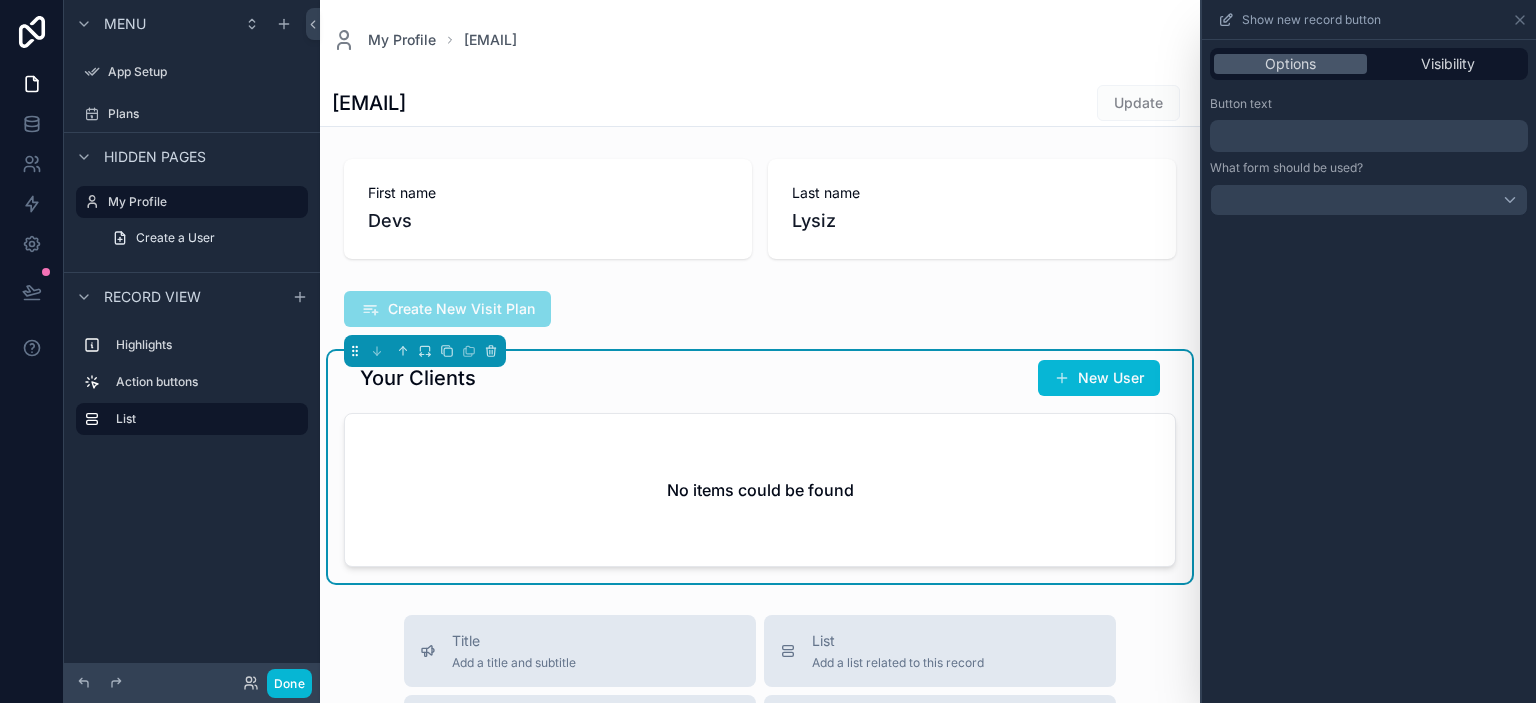 click on "﻿" at bounding box center [1371, 136] 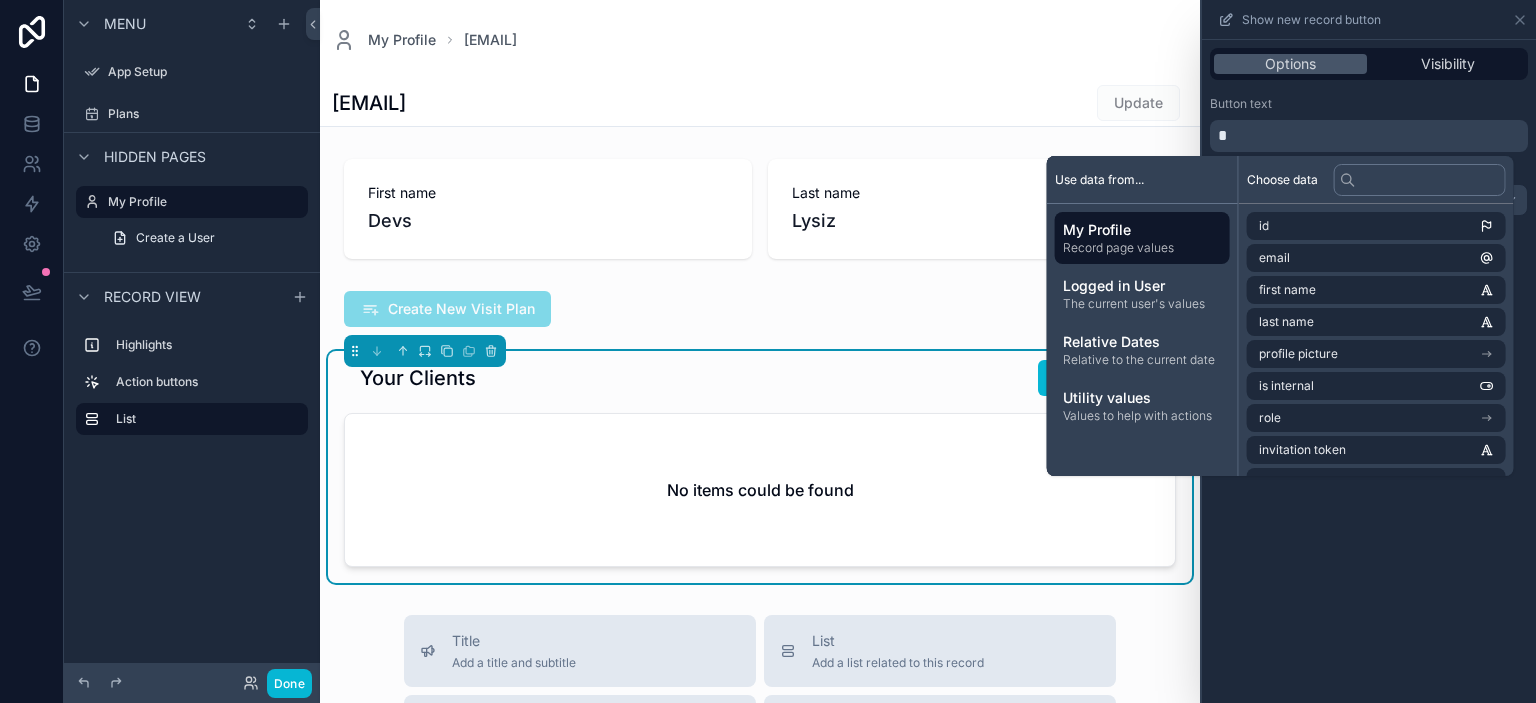 type 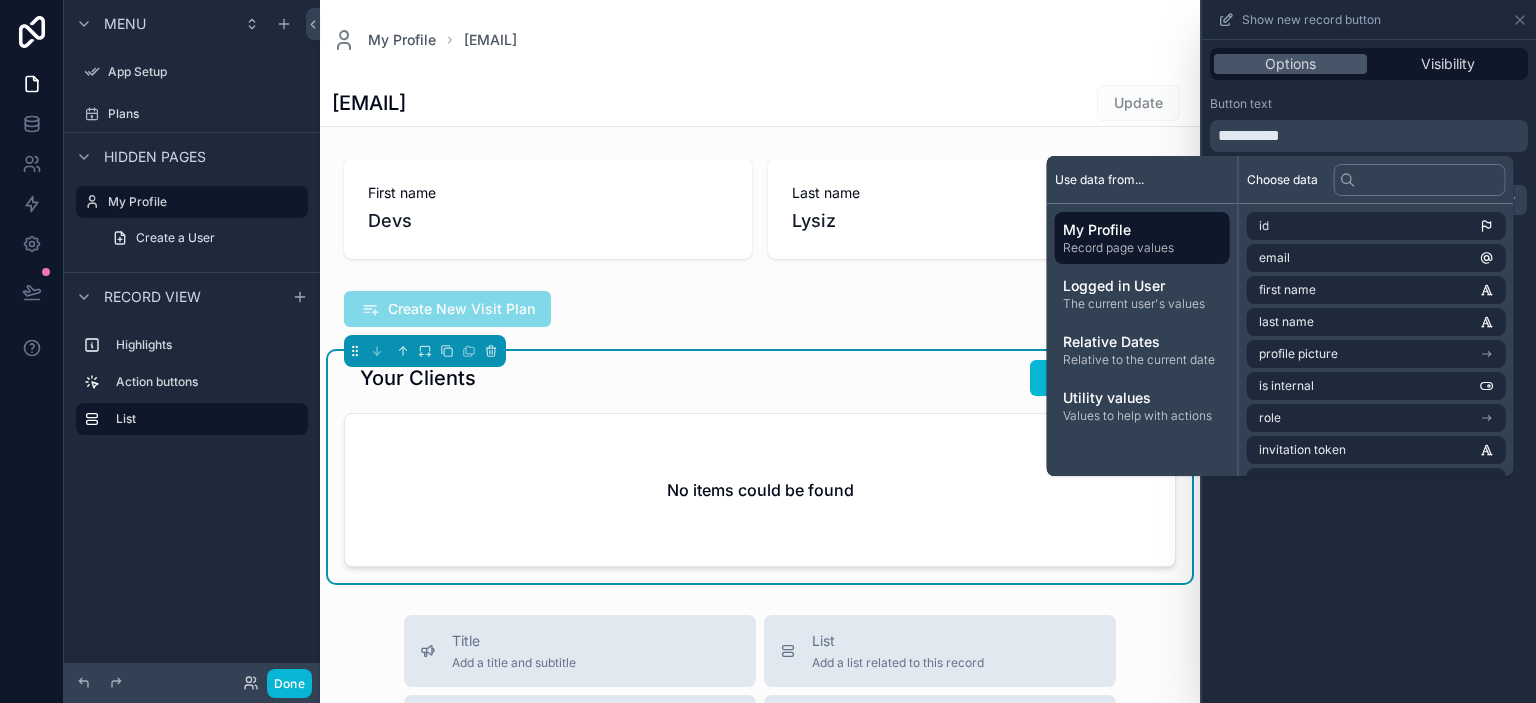 click on "**********" at bounding box center [1369, 156] 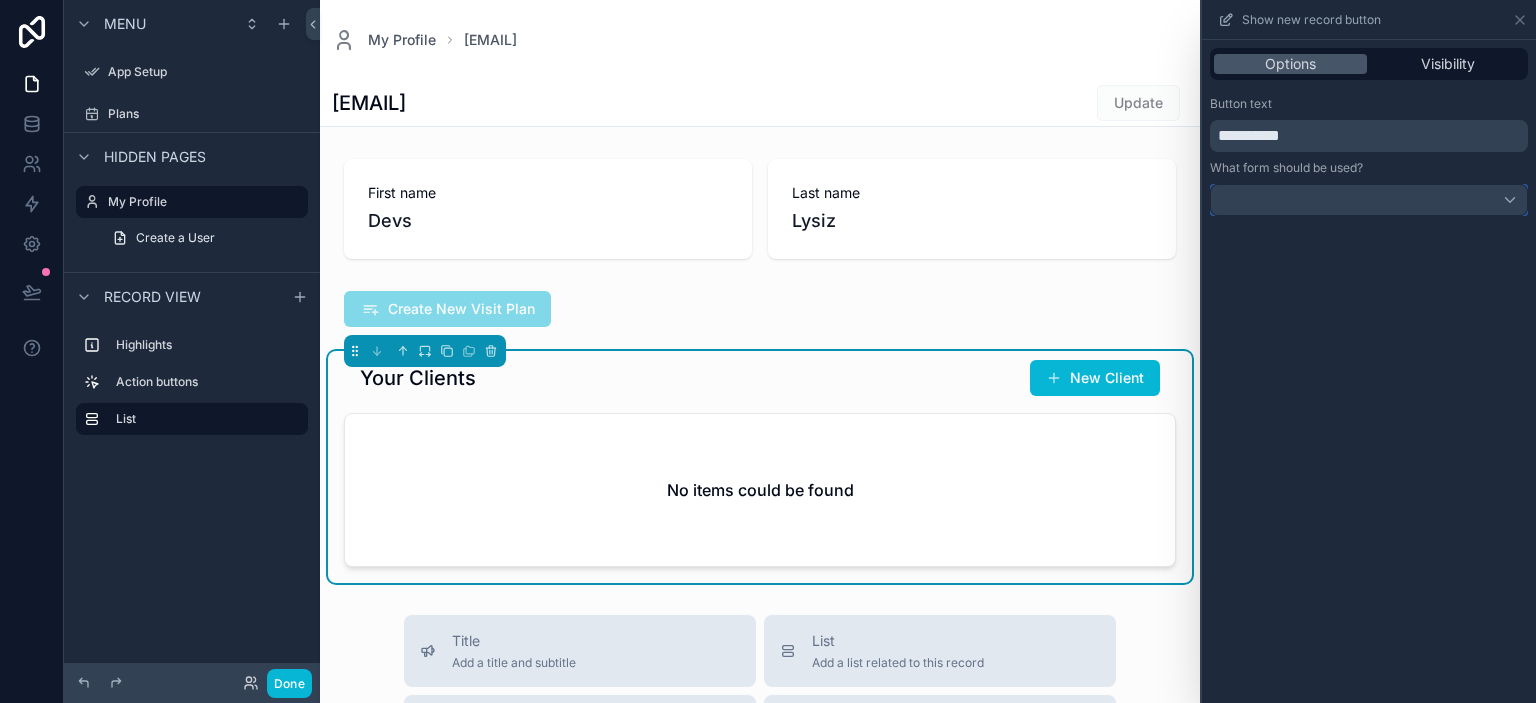 click at bounding box center (1369, 200) 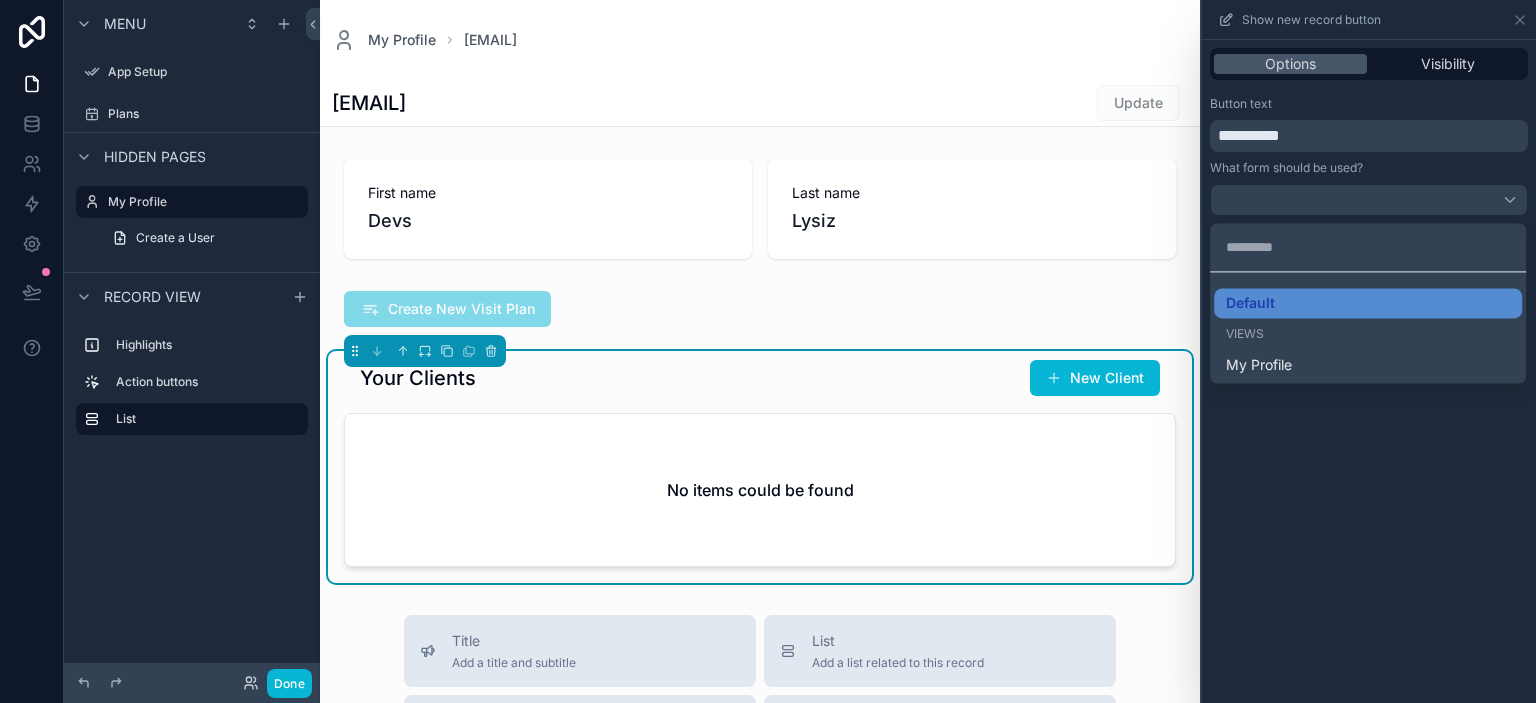 click at bounding box center [1369, 351] 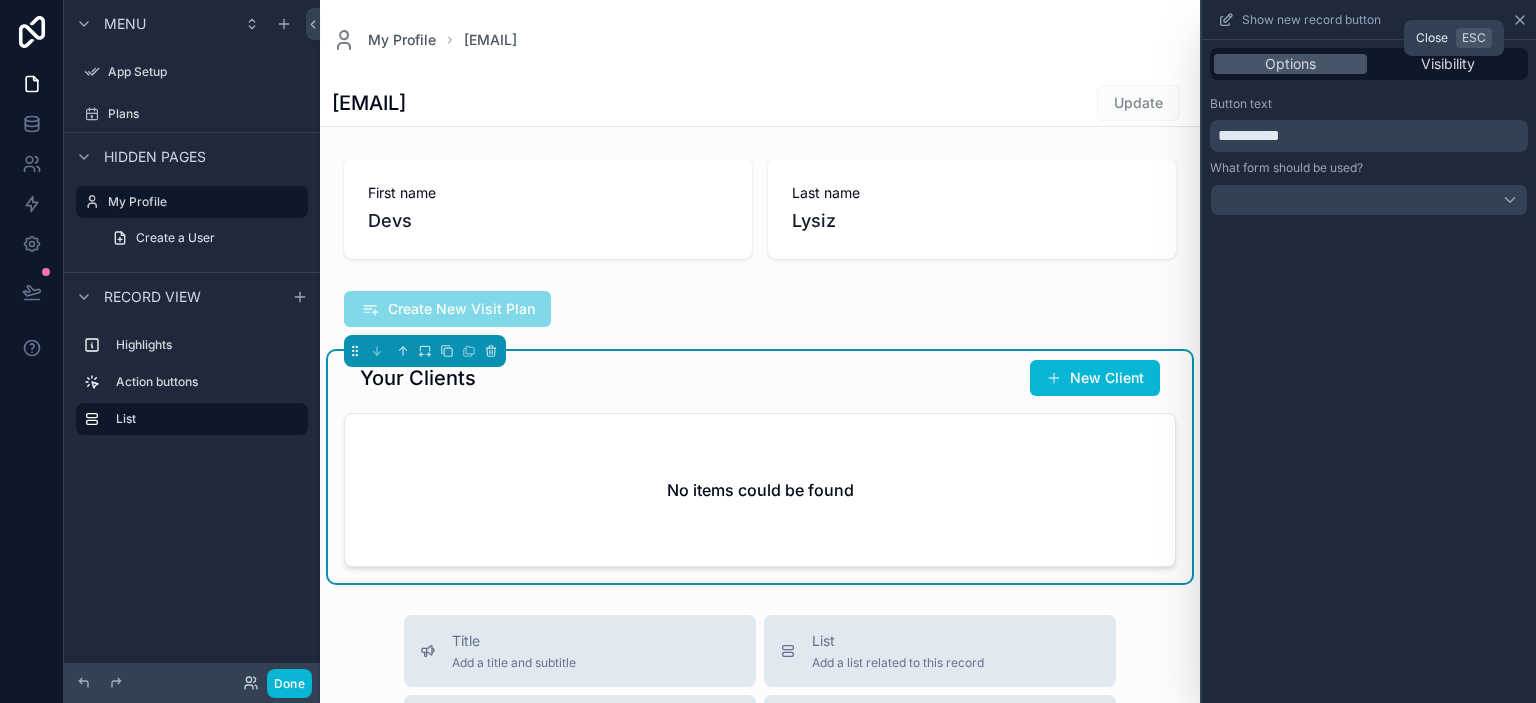 click 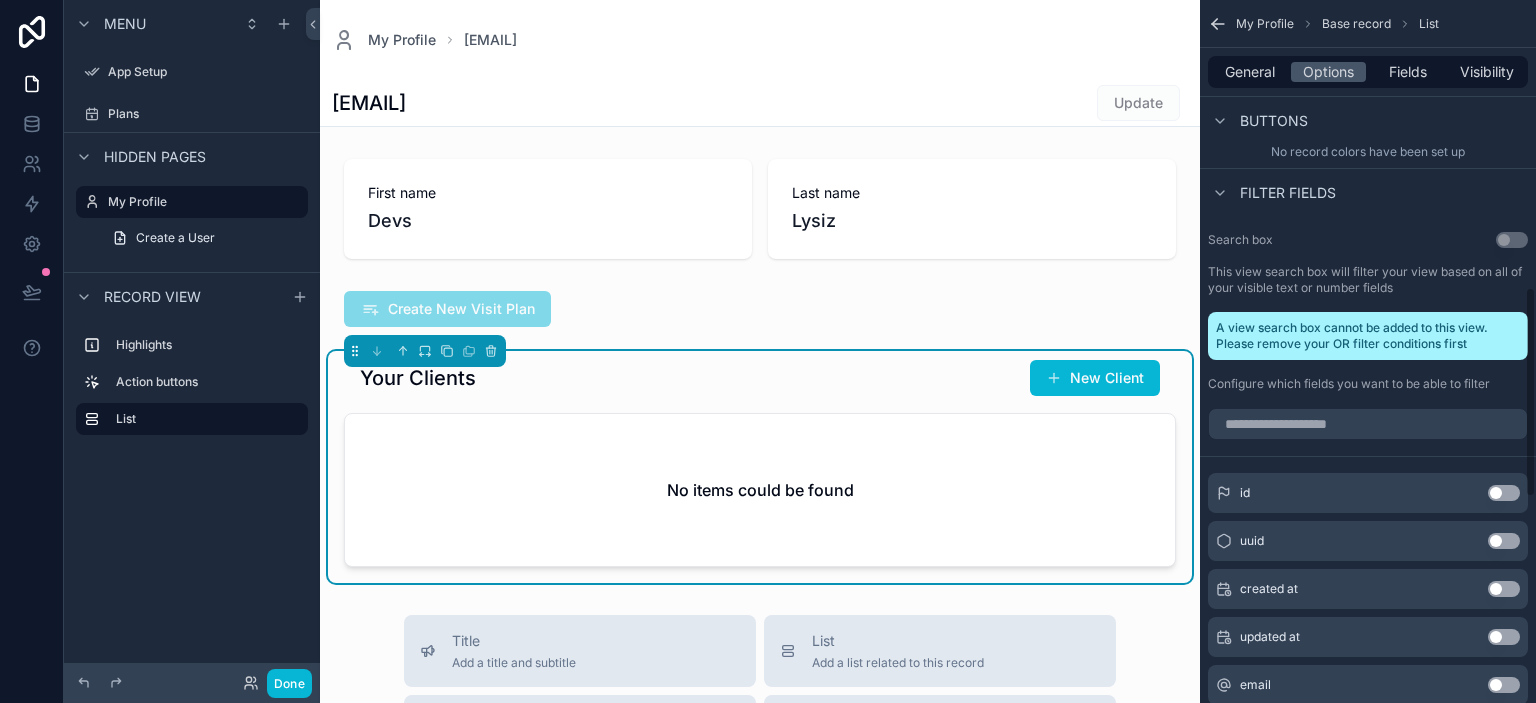 scroll, scrollTop: 912, scrollLeft: 0, axis: vertical 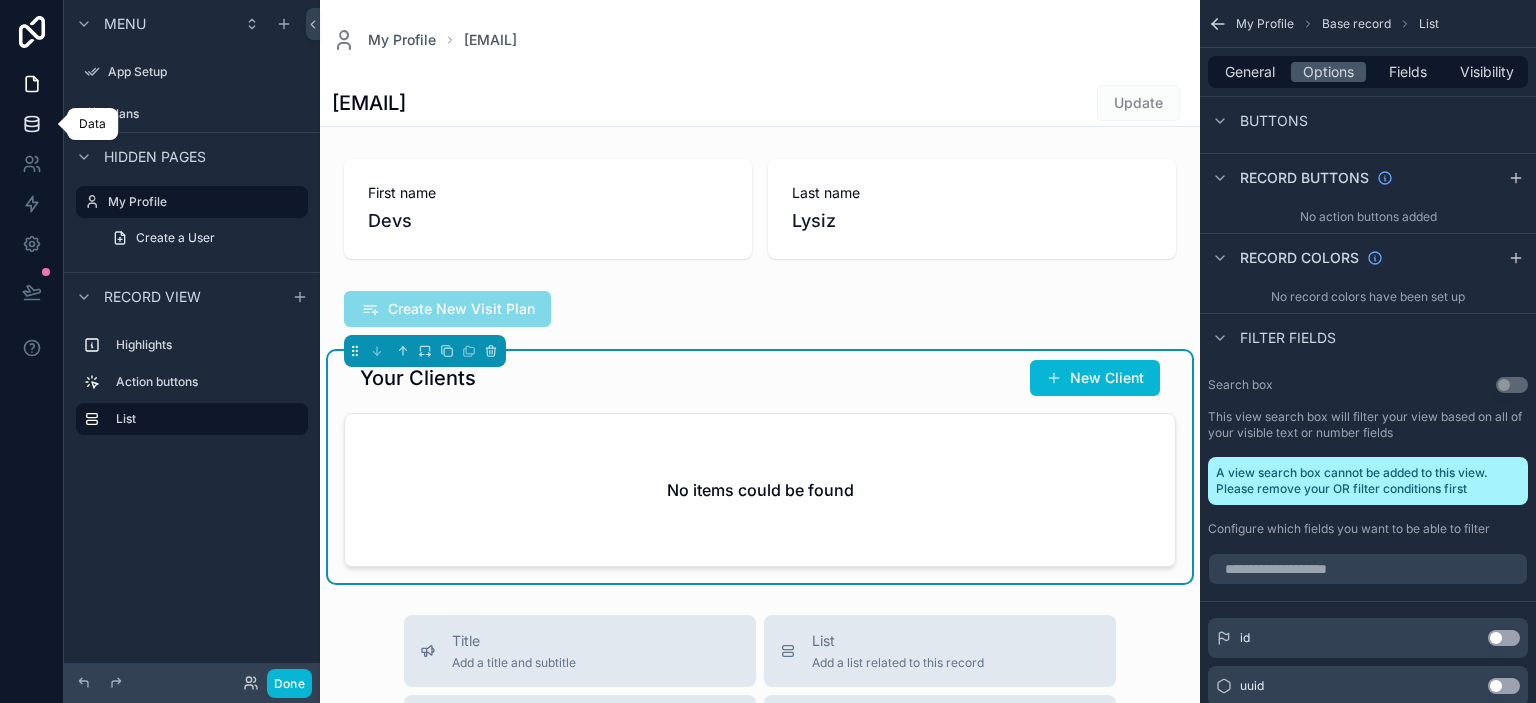 click 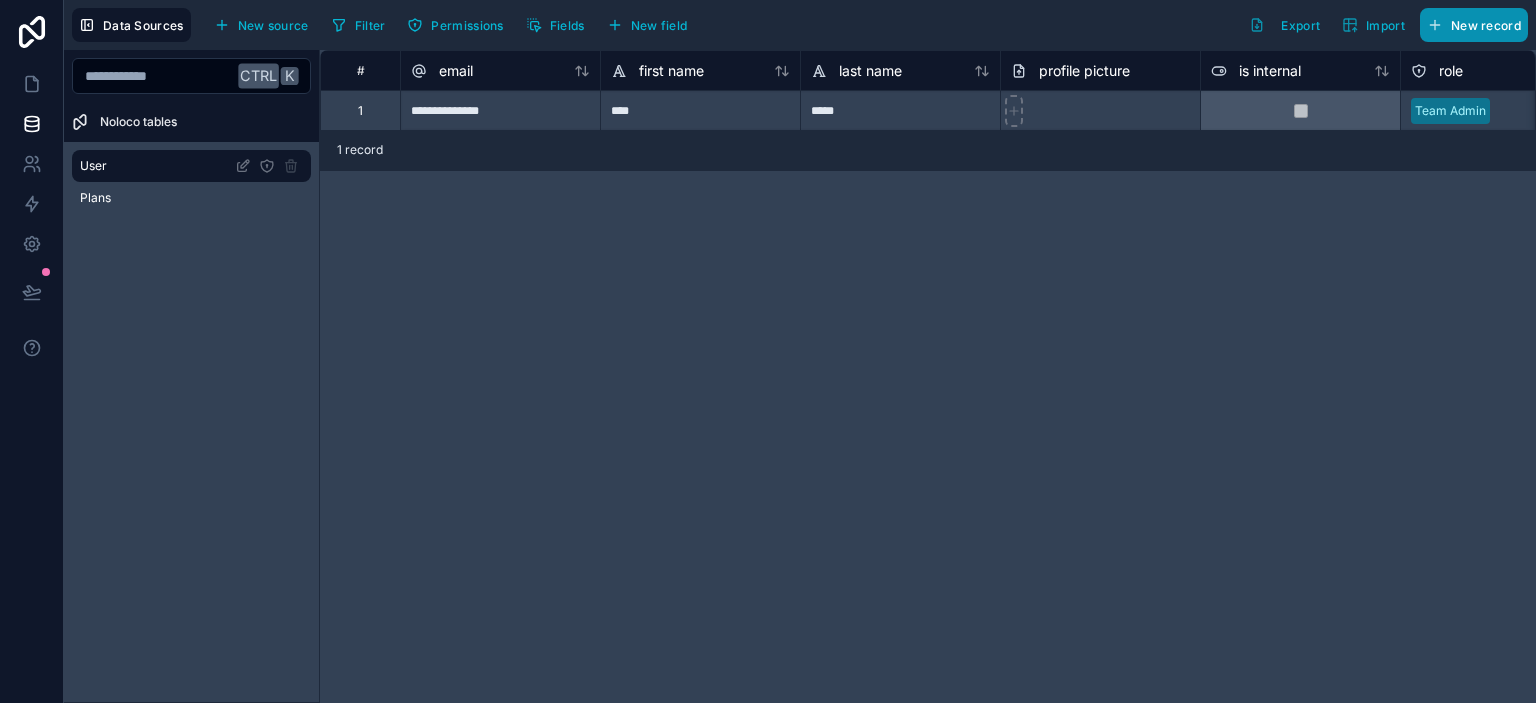 click on "New record" at bounding box center (1486, 25) 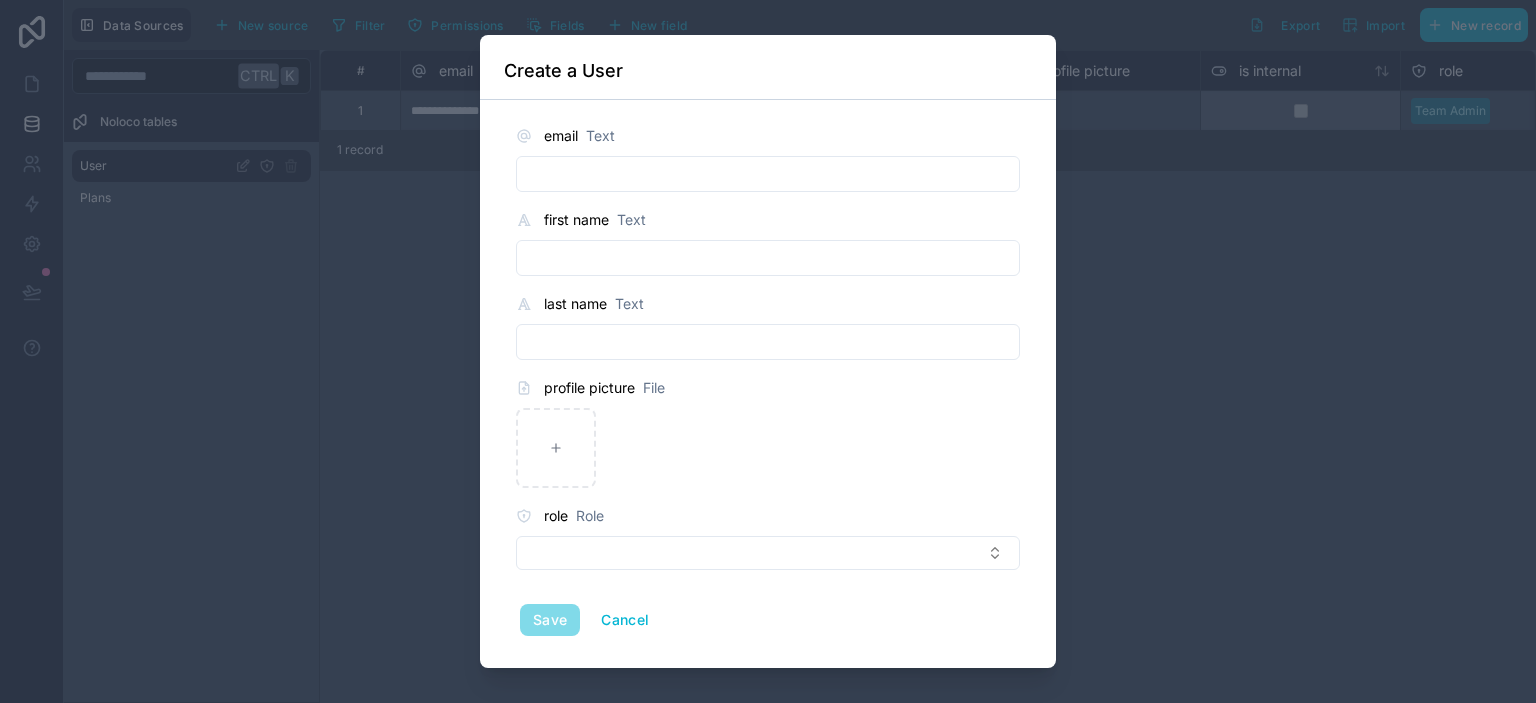 click at bounding box center [768, 174] 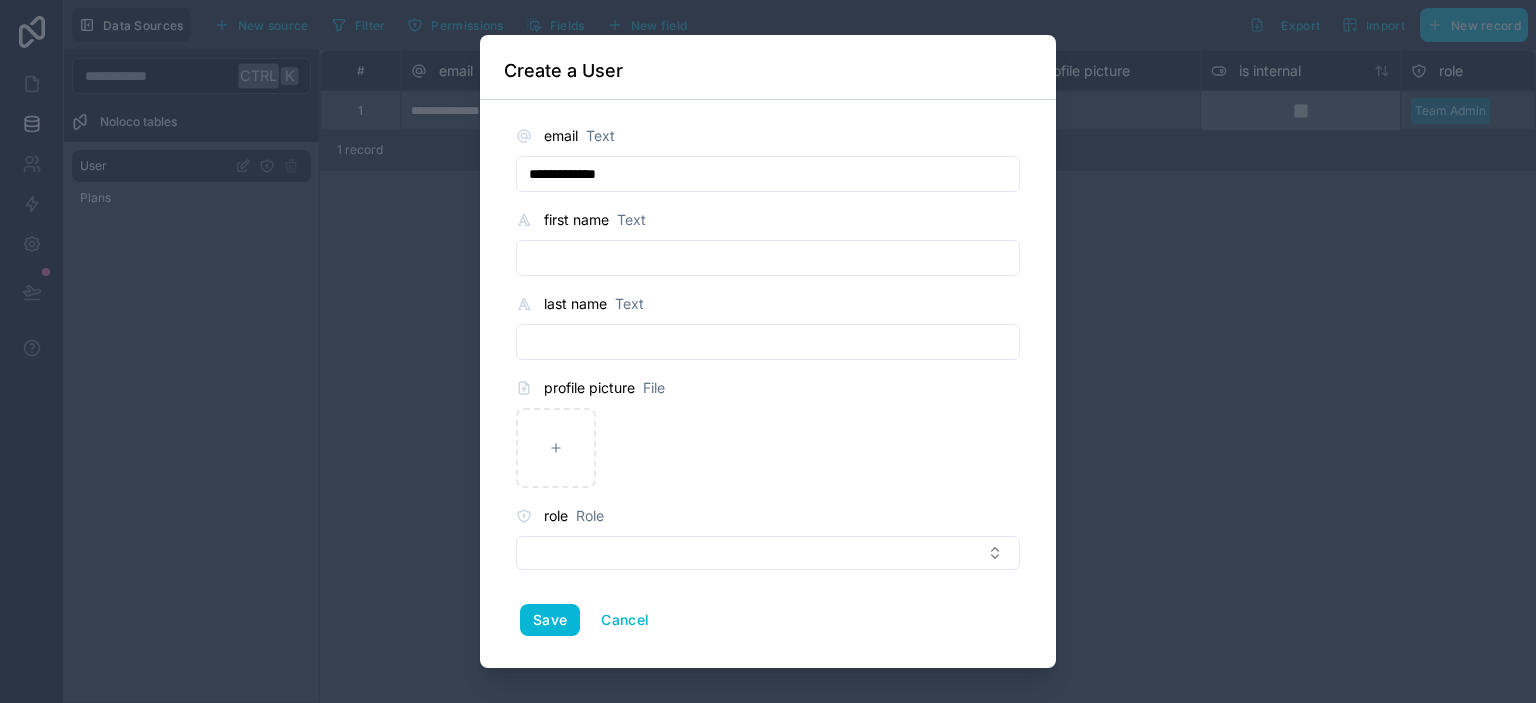 type on "**********" 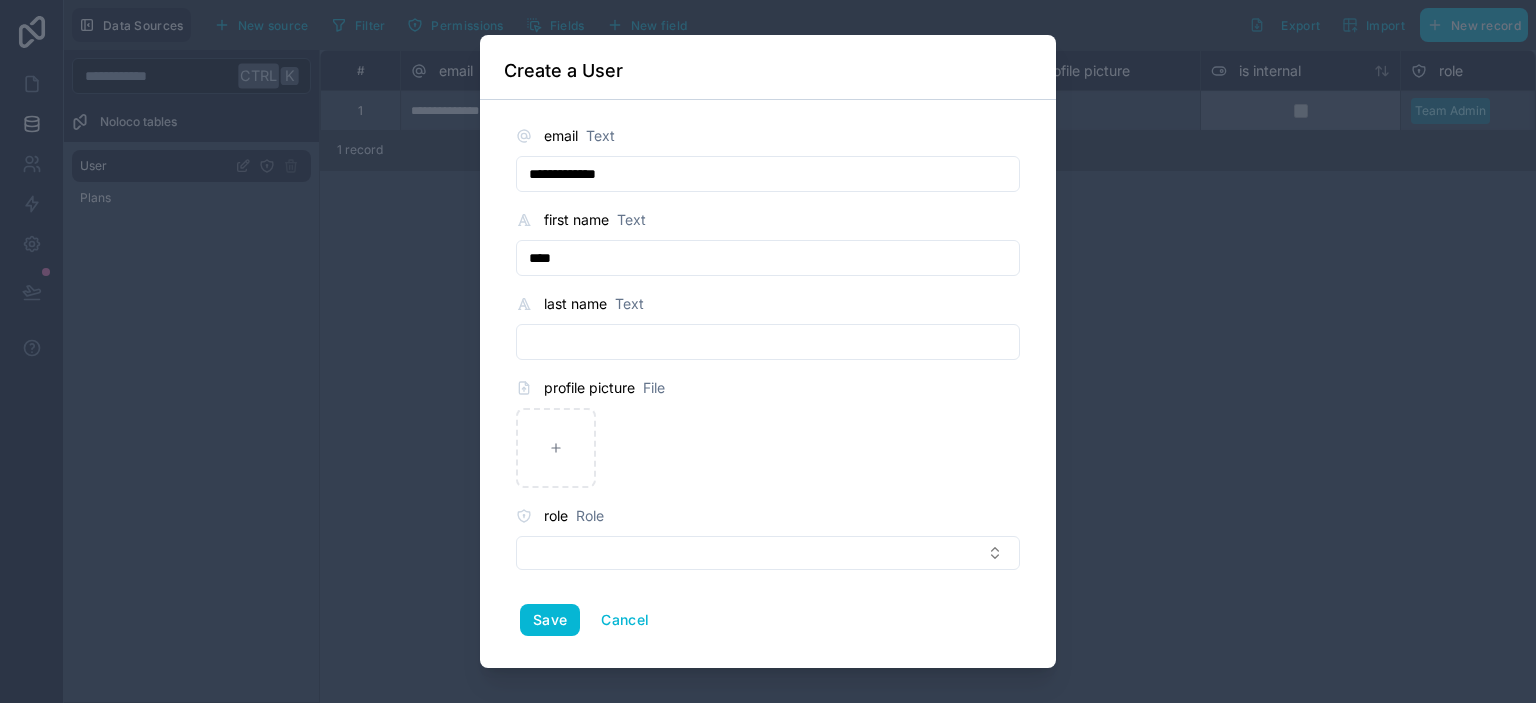 type on "****" 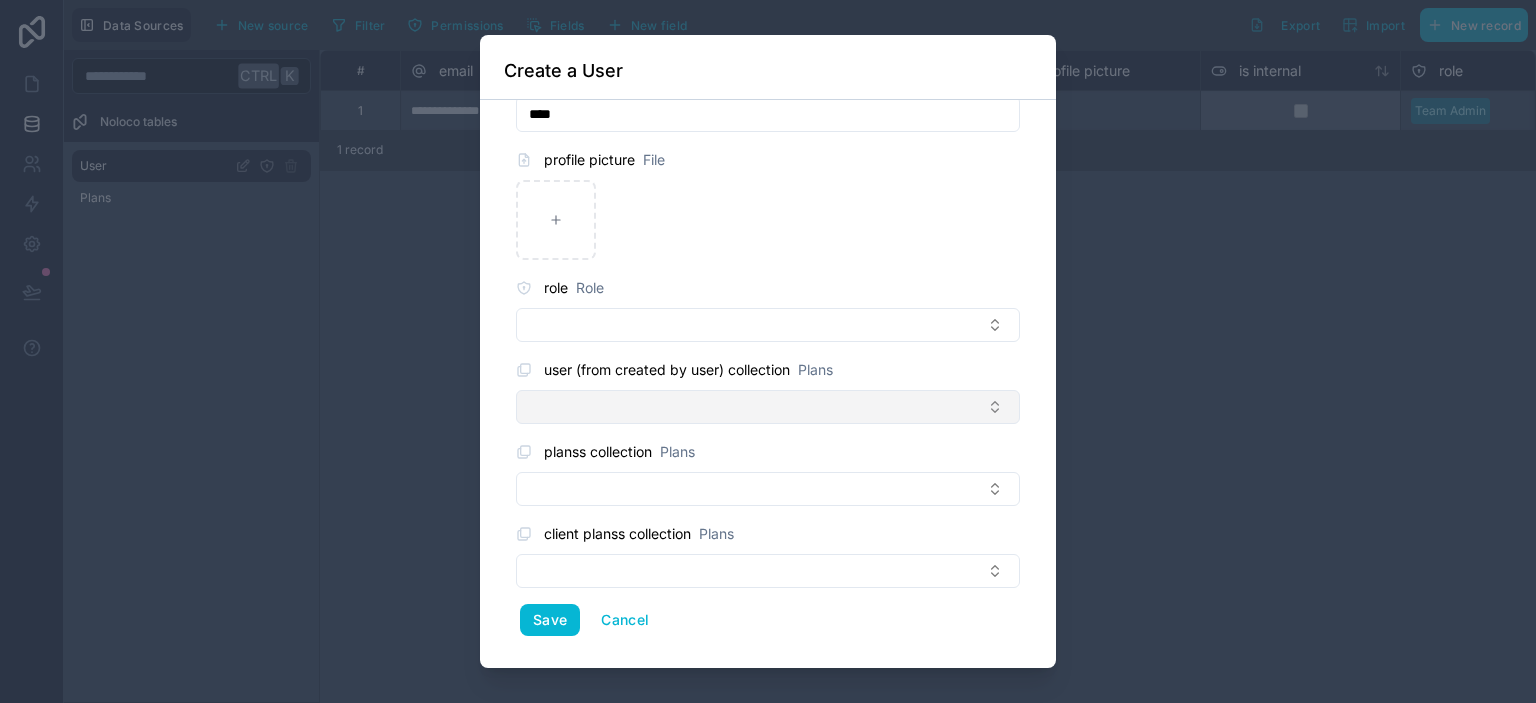 scroll, scrollTop: 242, scrollLeft: 0, axis: vertical 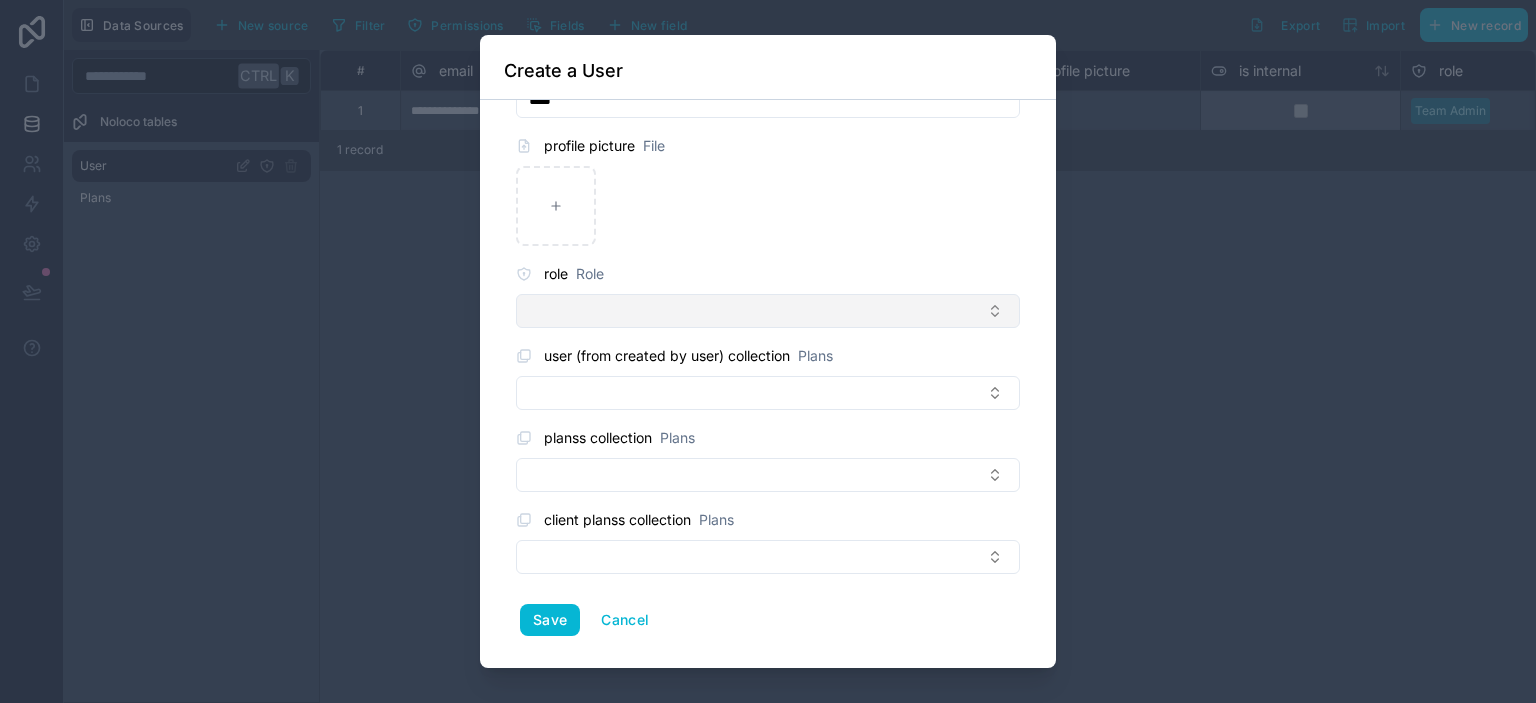 type on "****" 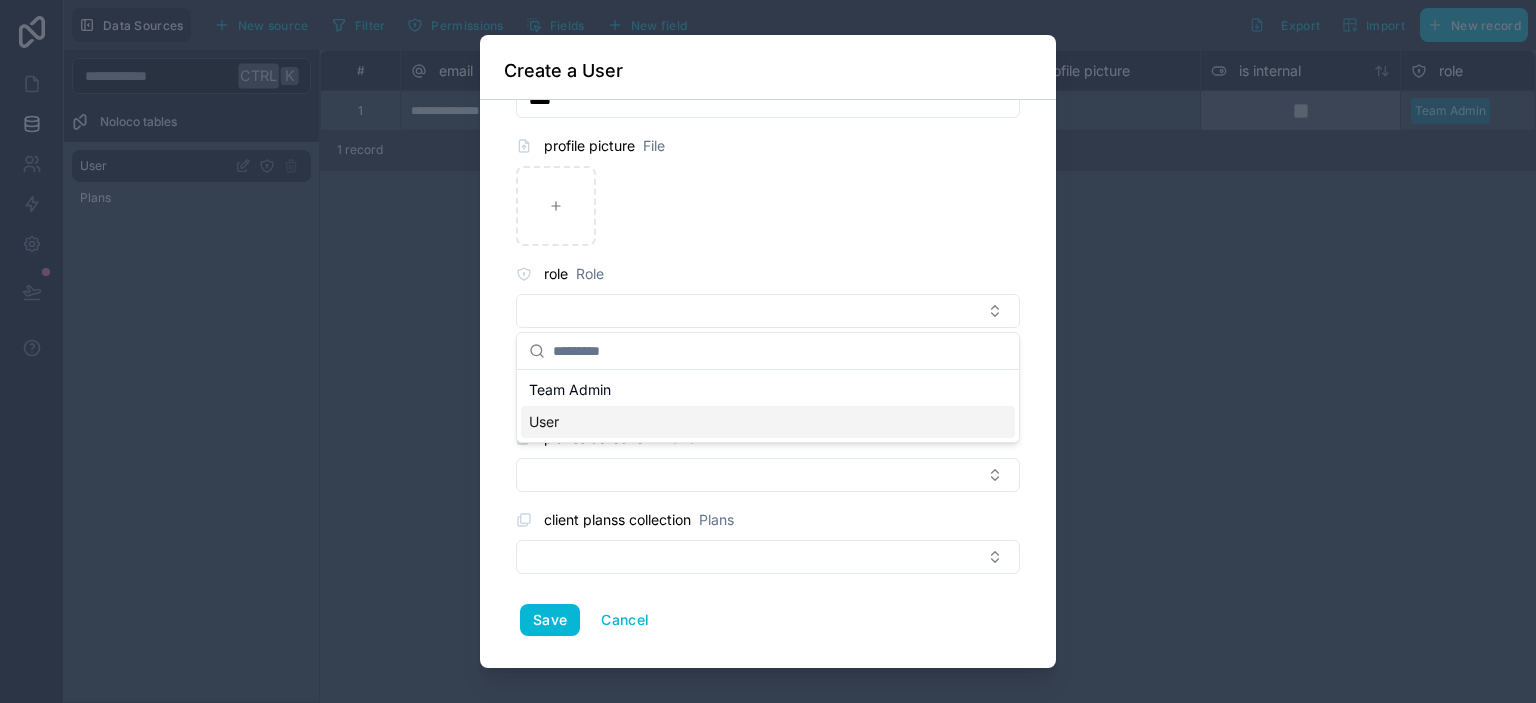 click on "User" at bounding box center (768, 422) 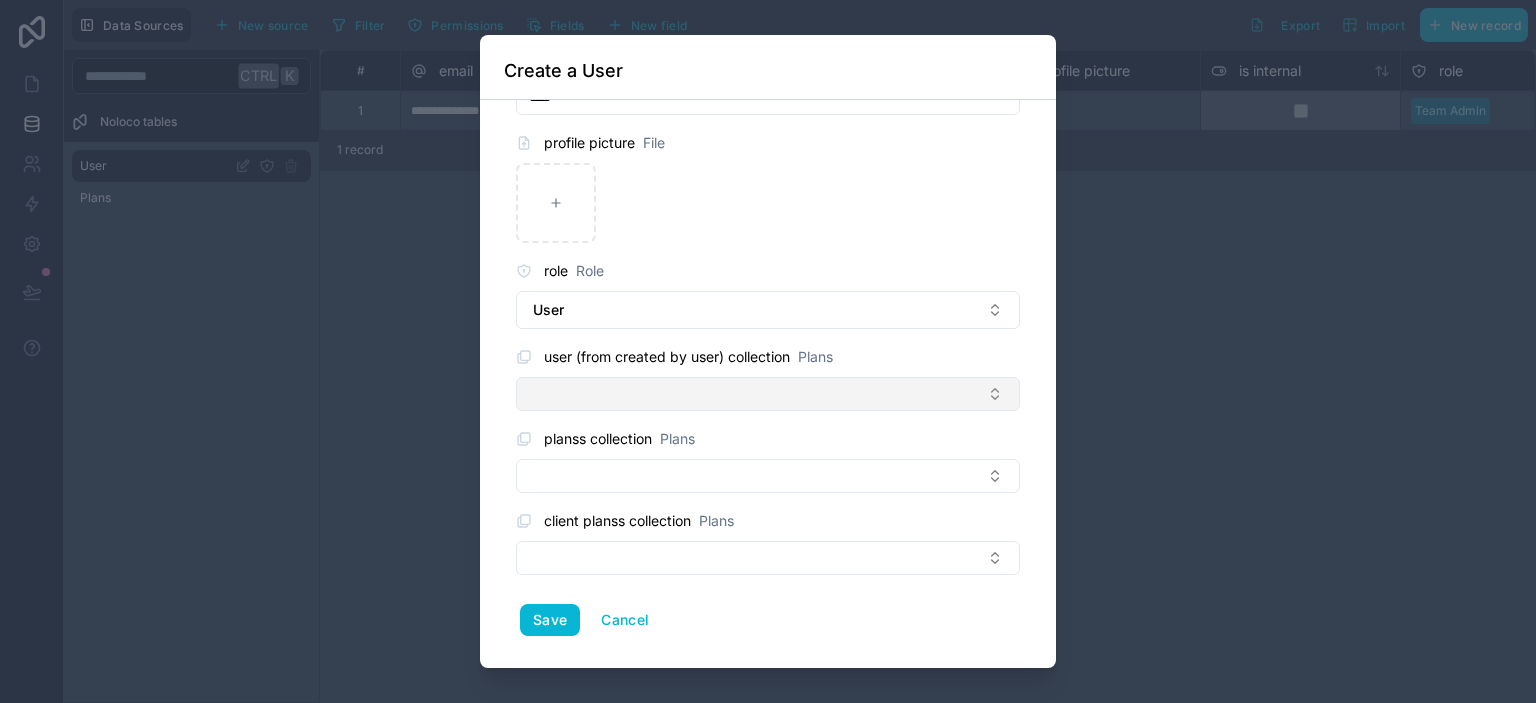 scroll, scrollTop: 246, scrollLeft: 0, axis: vertical 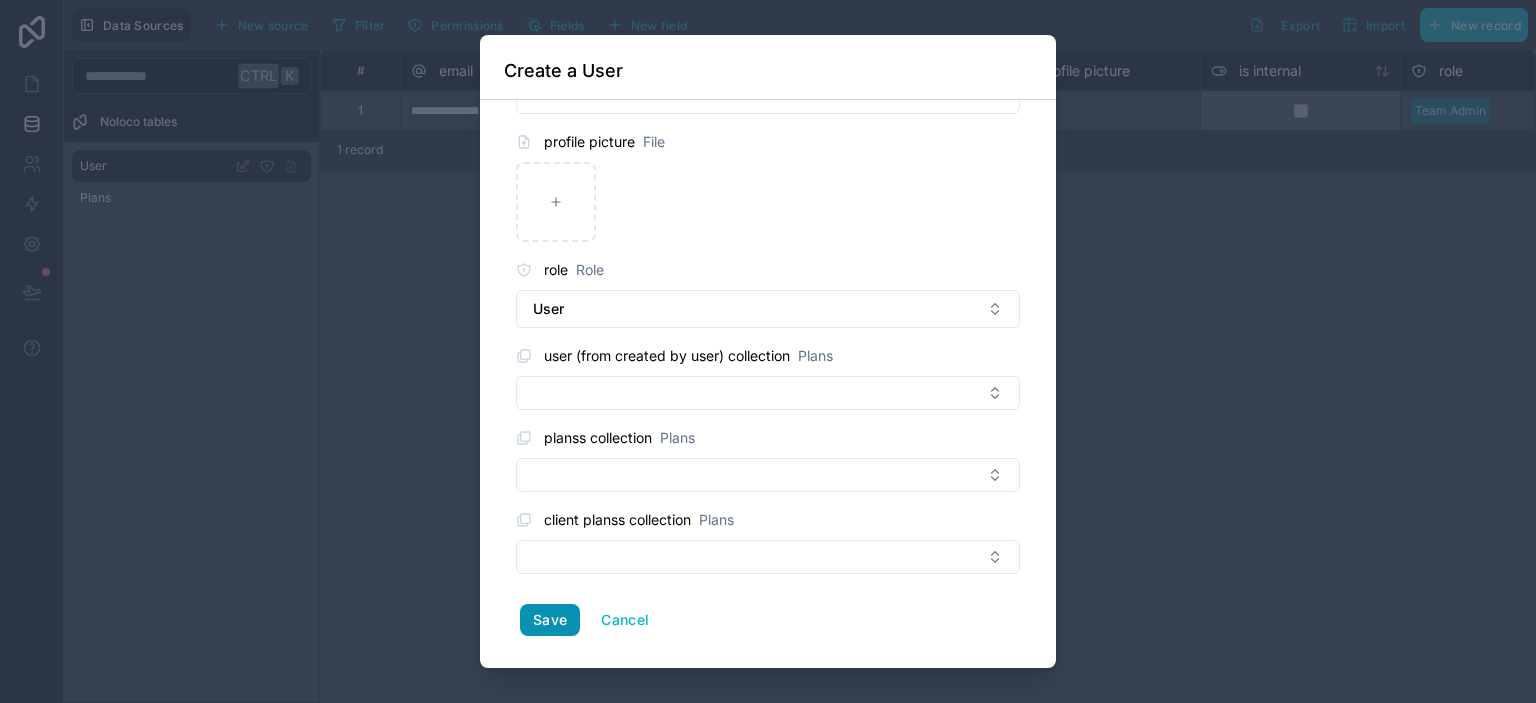 click on "Save" at bounding box center [550, 620] 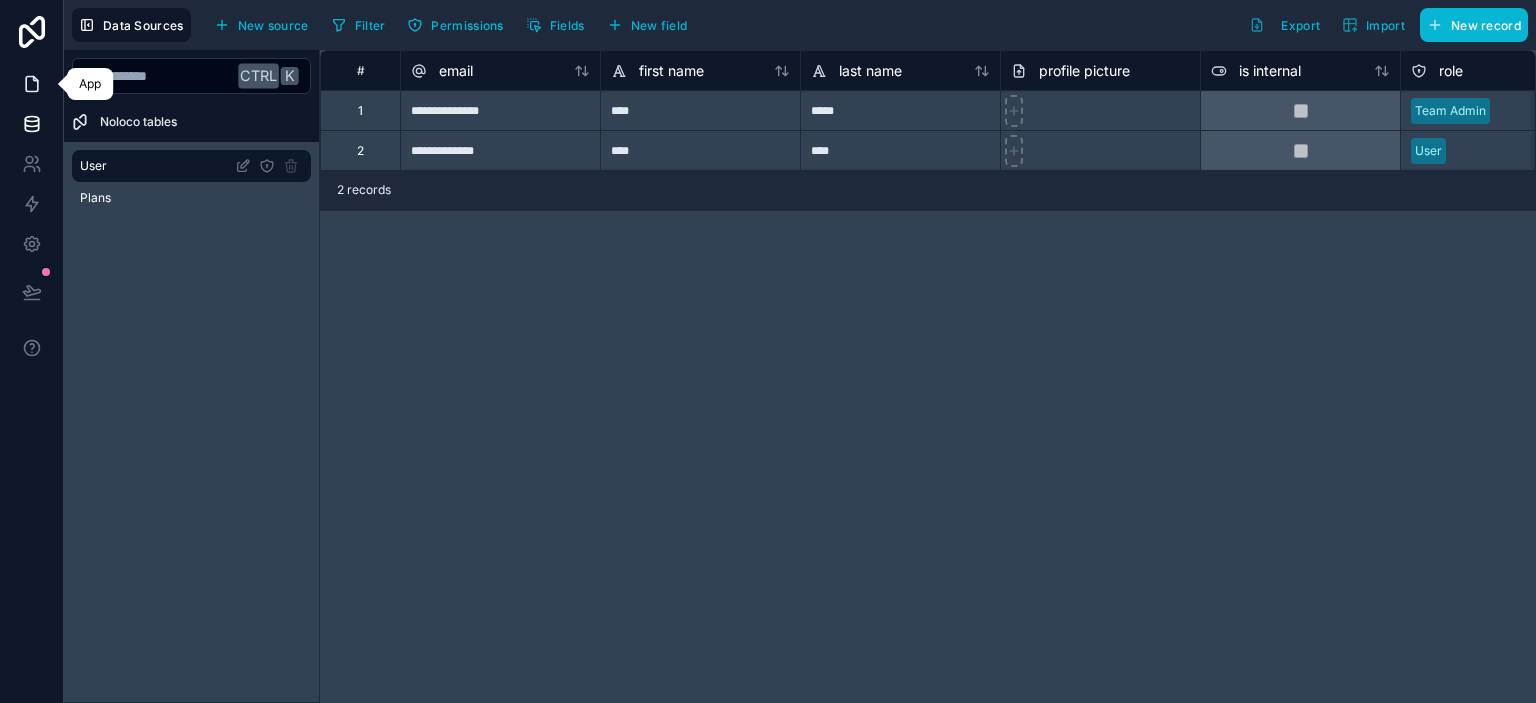 click at bounding box center [31, 84] 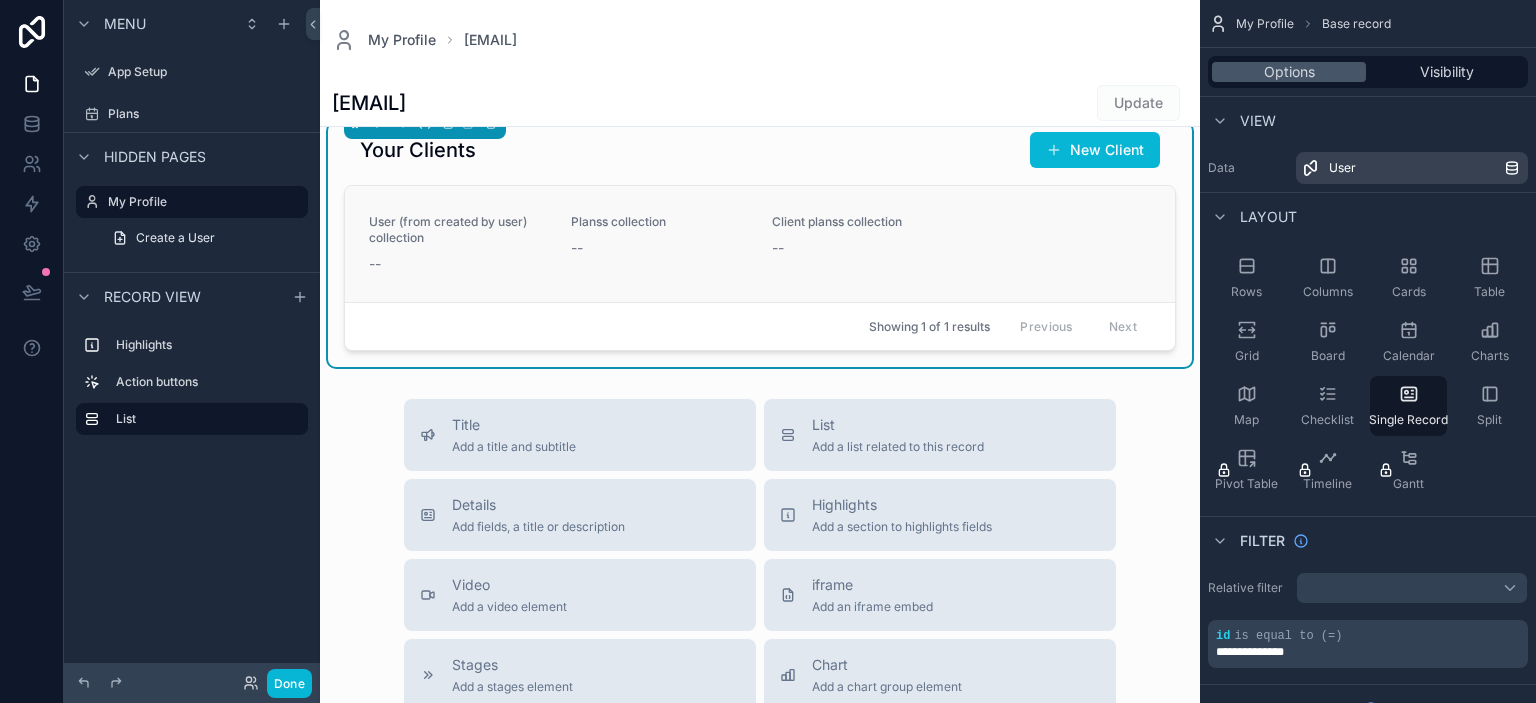 scroll, scrollTop: 230, scrollLeft: 0, axis: vertical 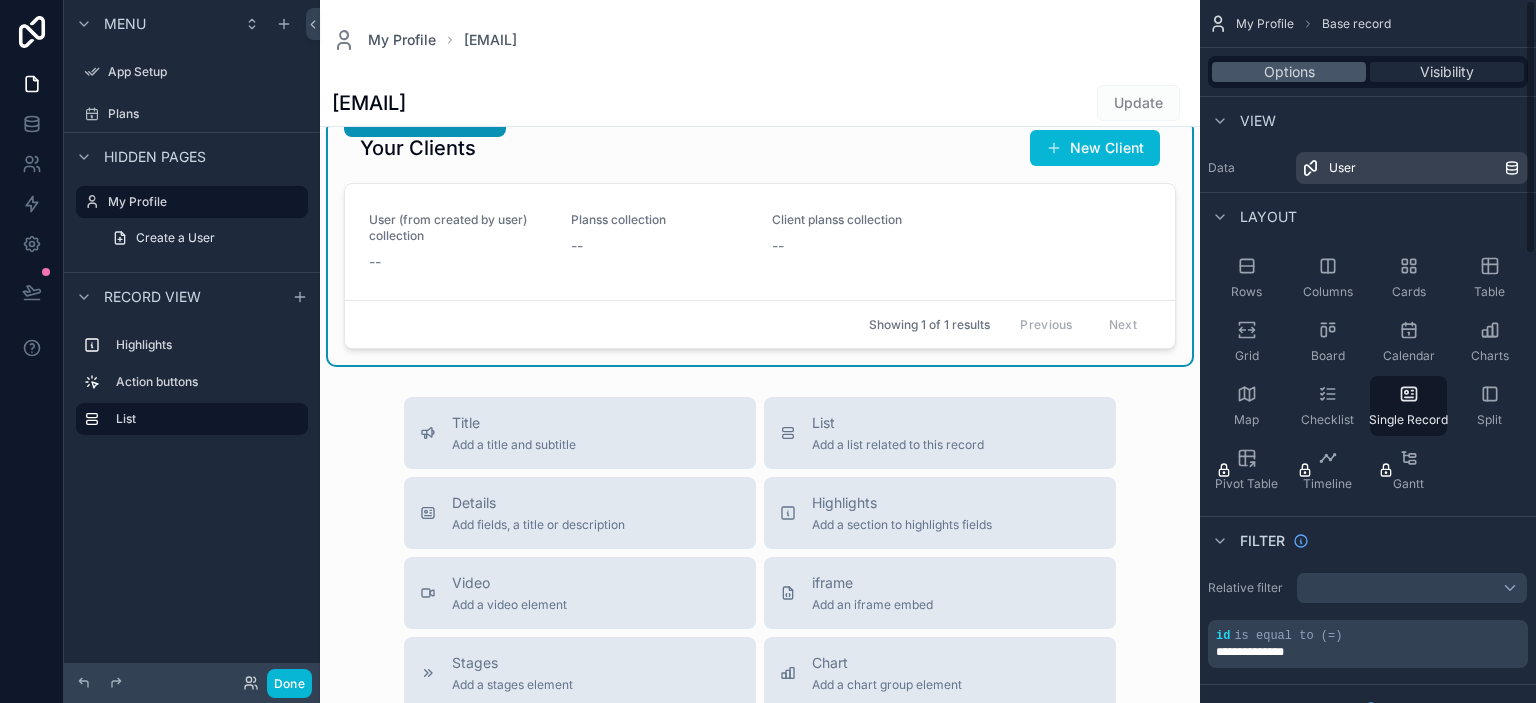 click on "Visibility" at bounding box center (1447, 72) 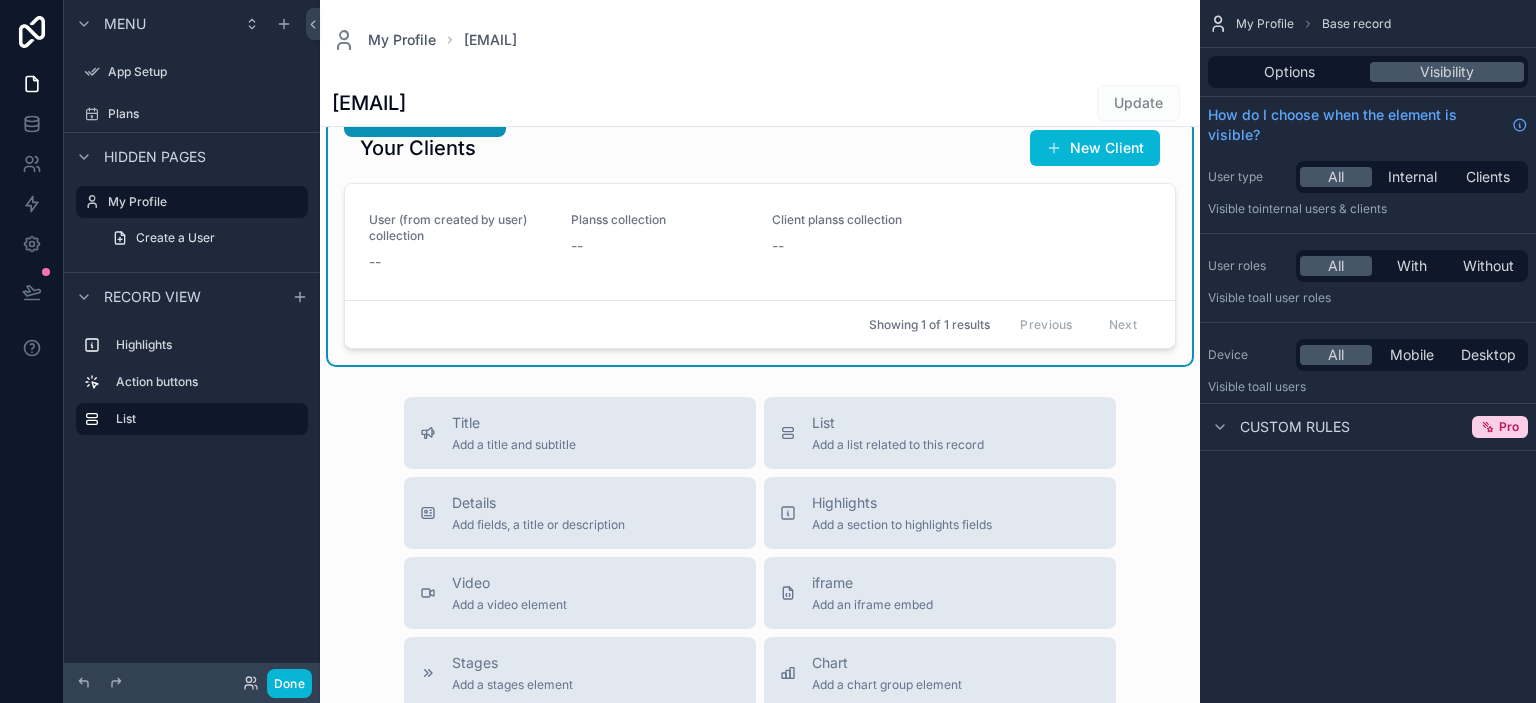 click on "Options" at bounding box center (1289, 72) 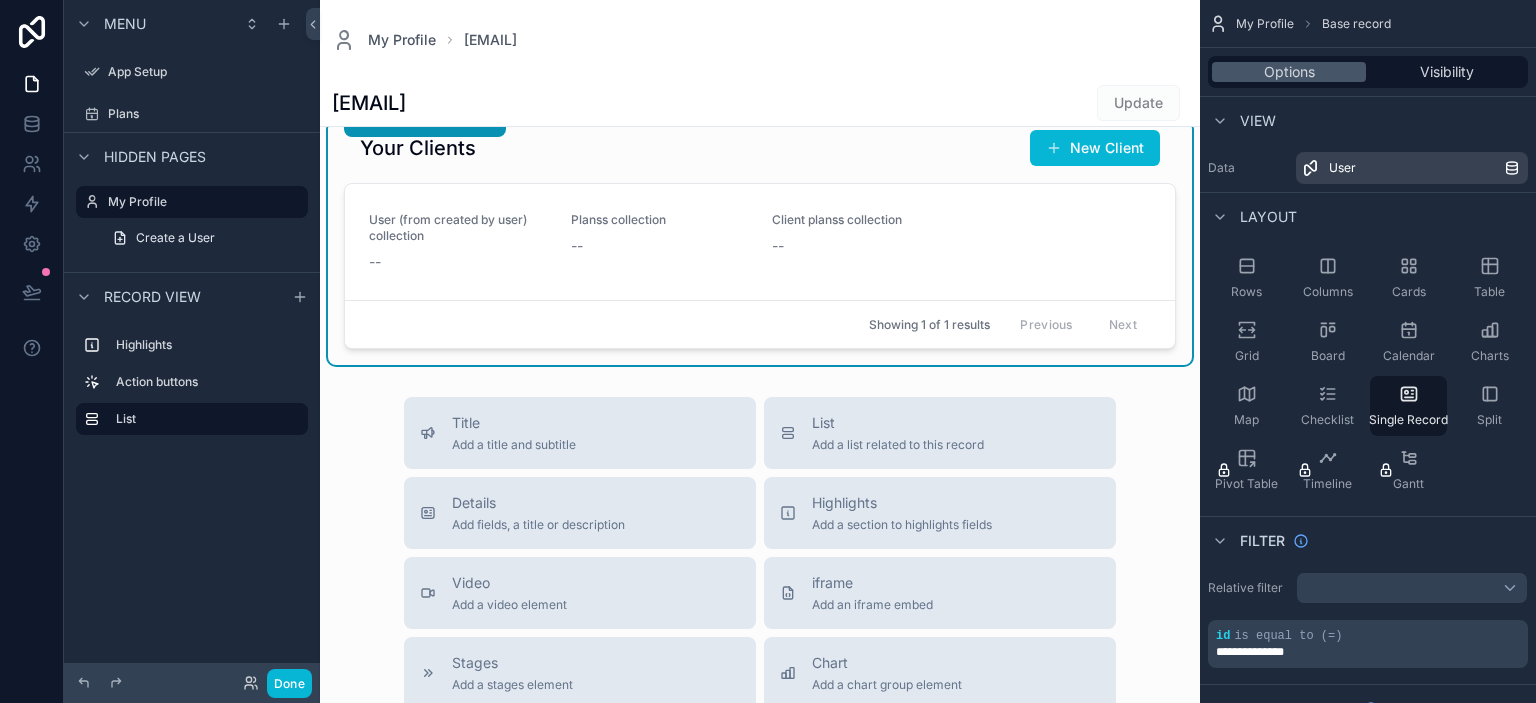 click on "Your Clients New Client" at bounding box center (760, 148) 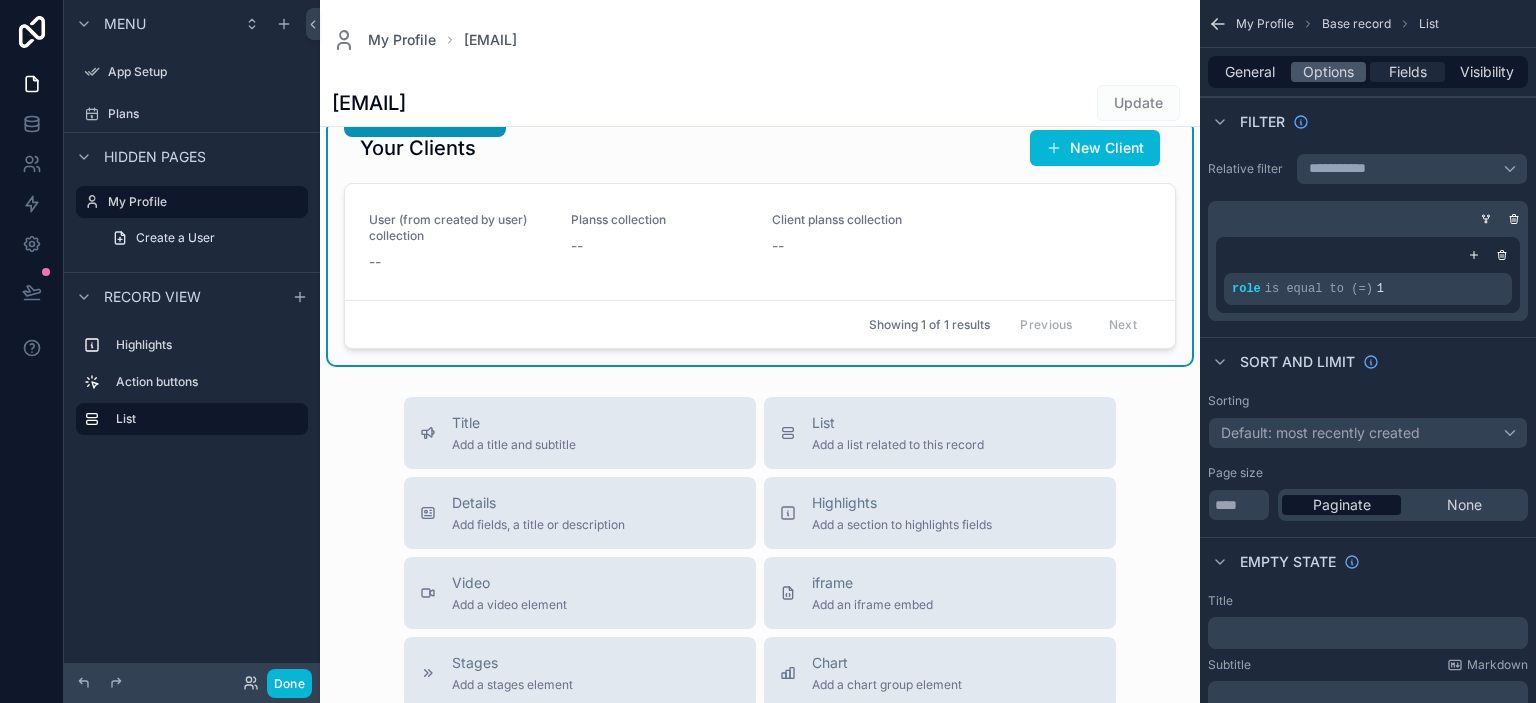 click on "Fields" at bounding box center (1408, 72) 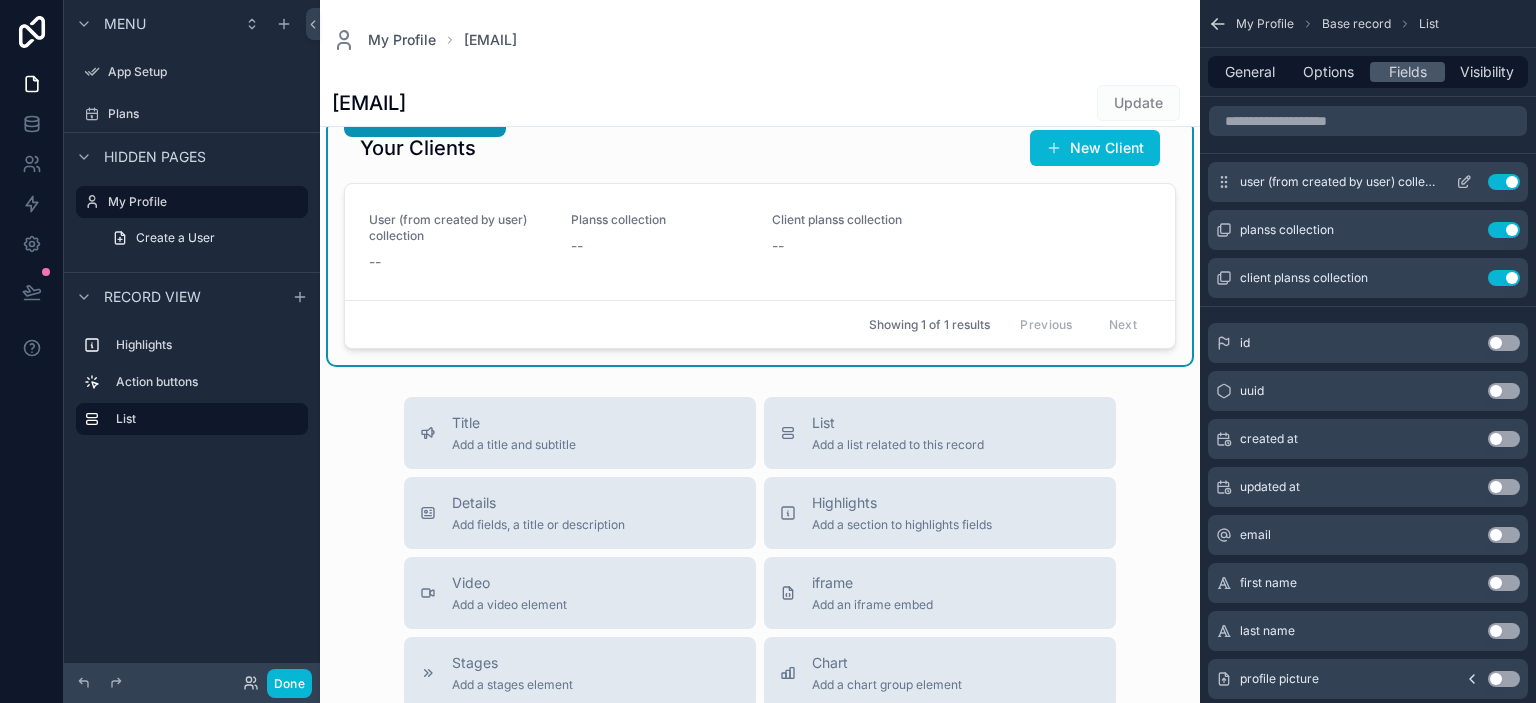 click on "Use setting" at bounding box center (1504, 182) 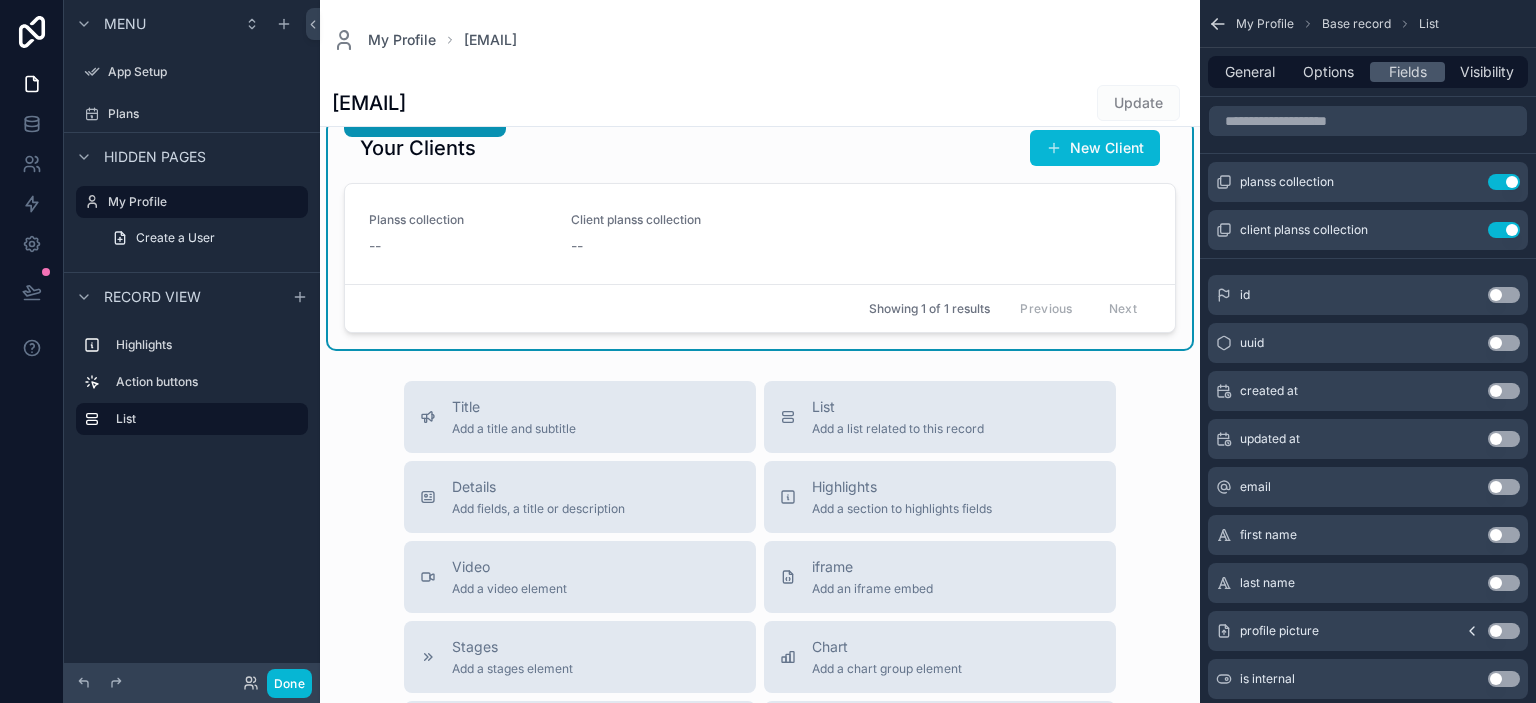 click on "Use setting" at bounding box center (1504, 182) 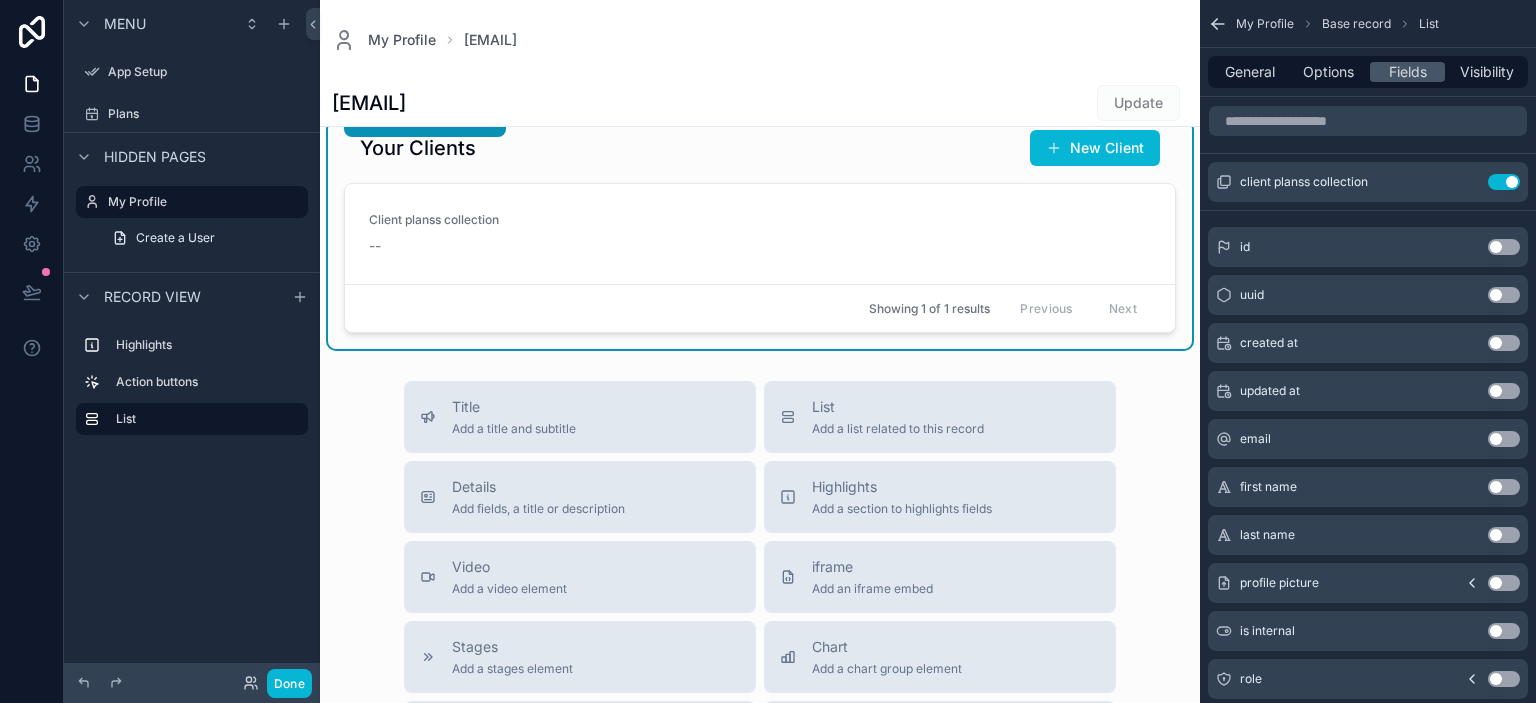 click on "Use setting" at bounding box center [1504, 182] 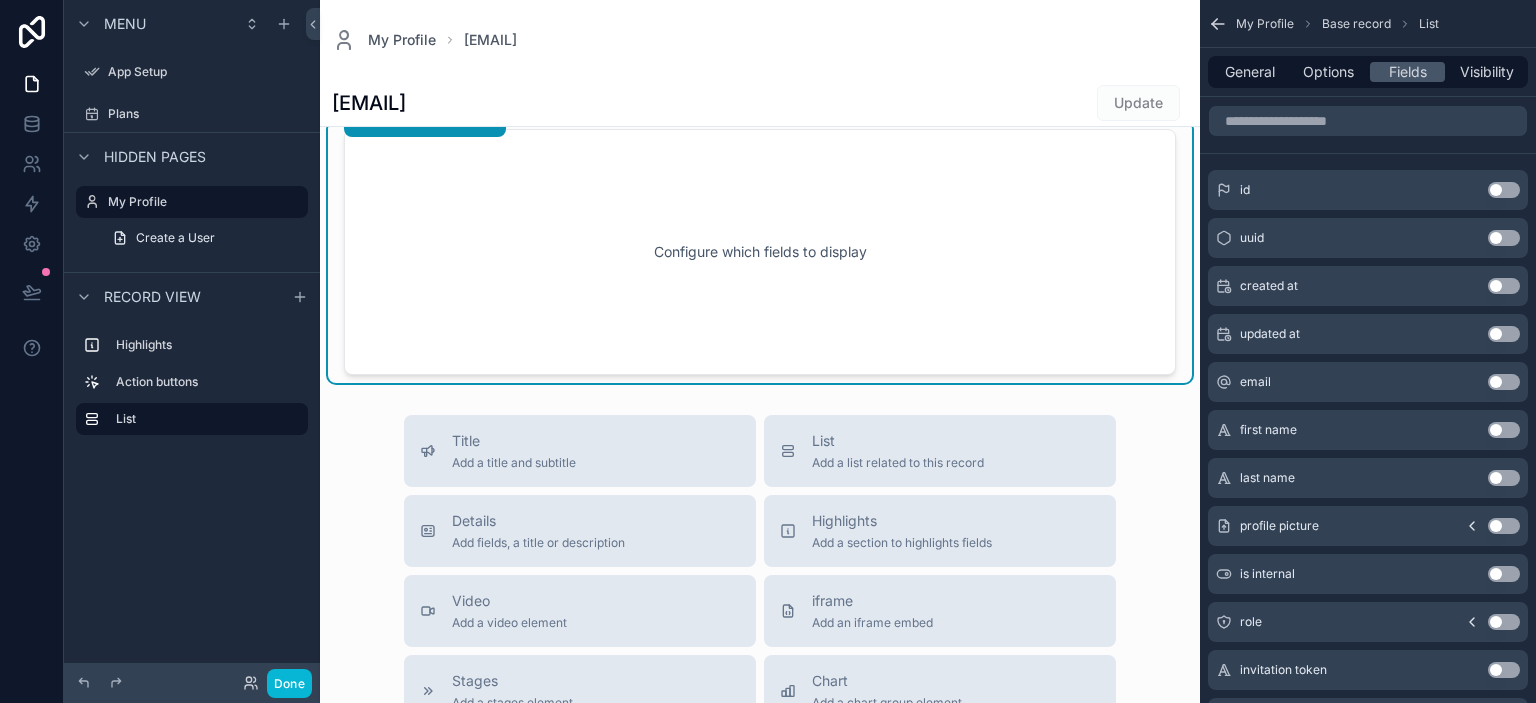 click on "Use setting" at bounding box center [1504, 430] 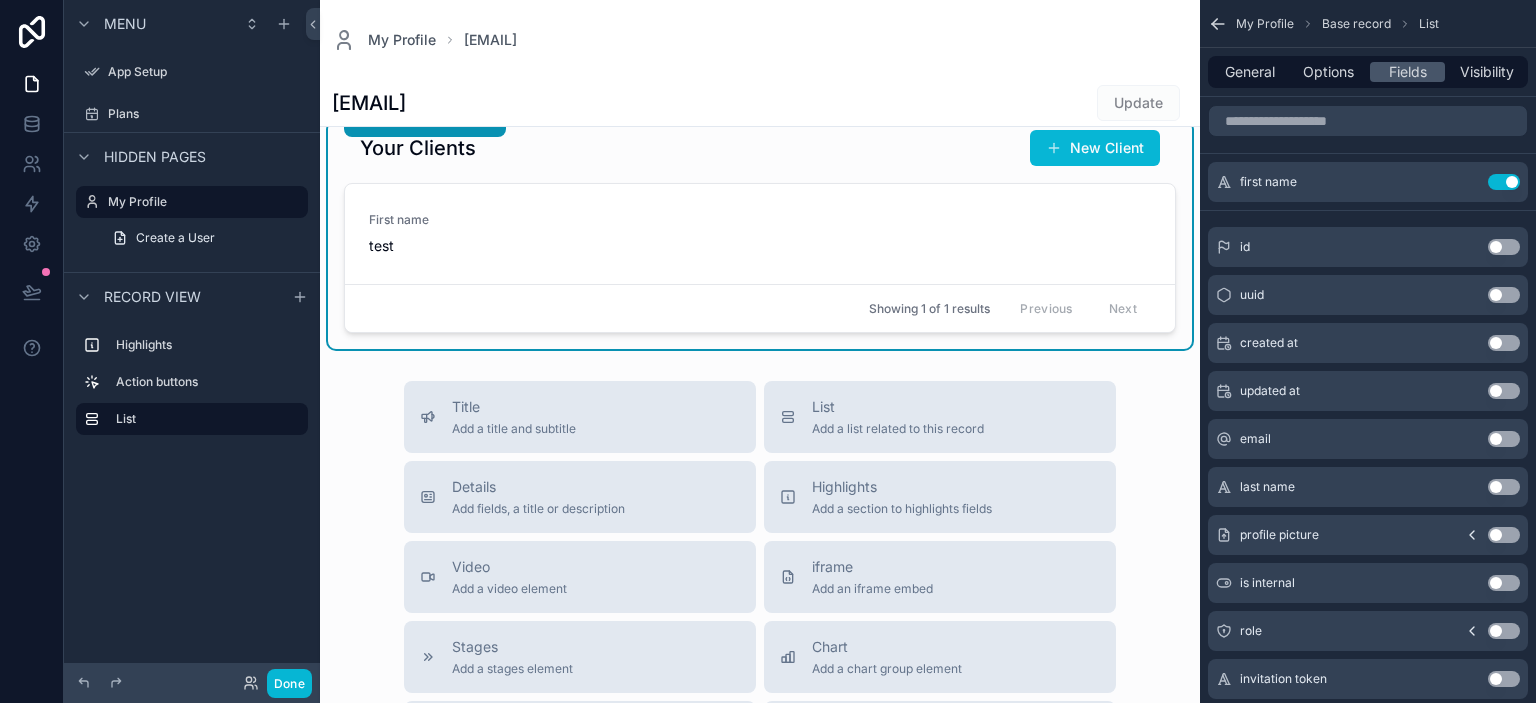 click on "Use setting" at bounding box center (1504, 487) 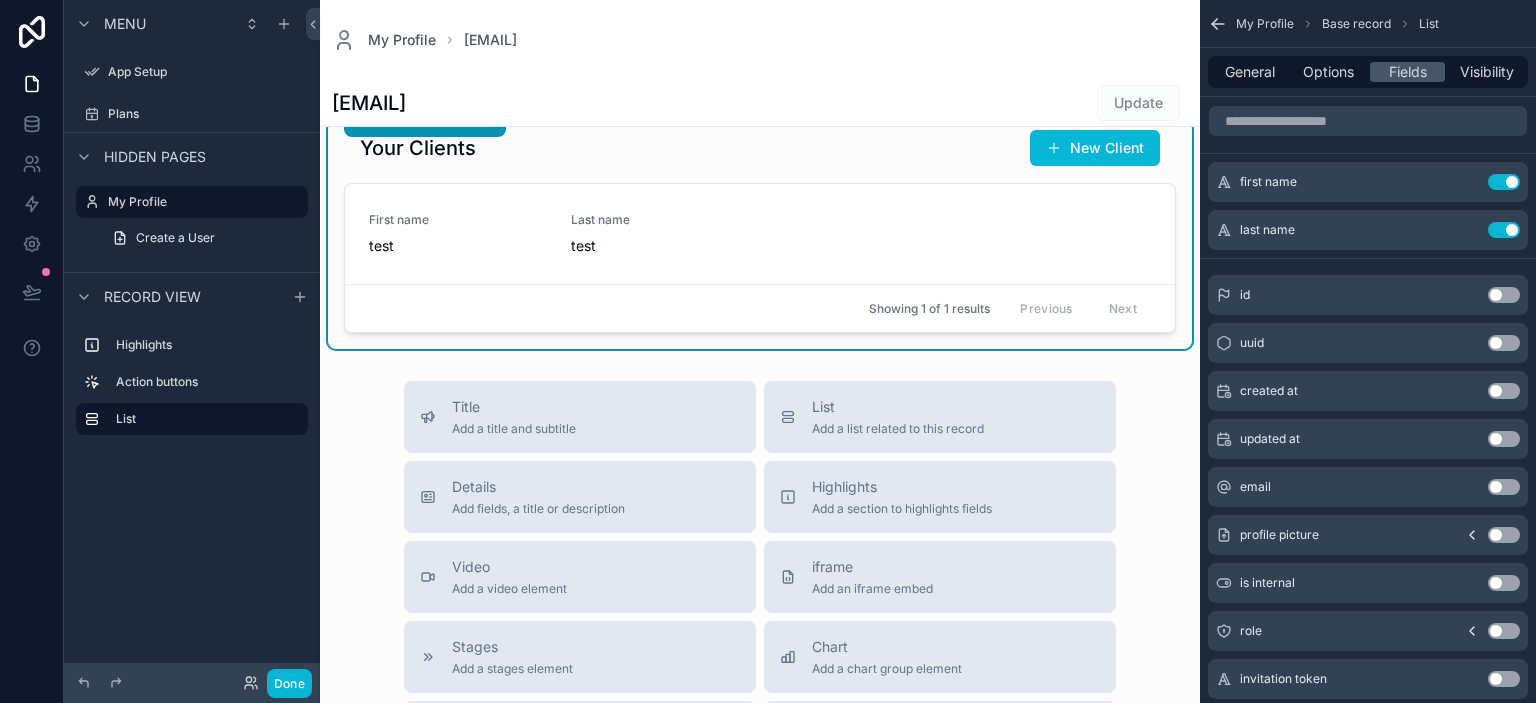 click on "Use setting" at bounding box center [1504, 487] 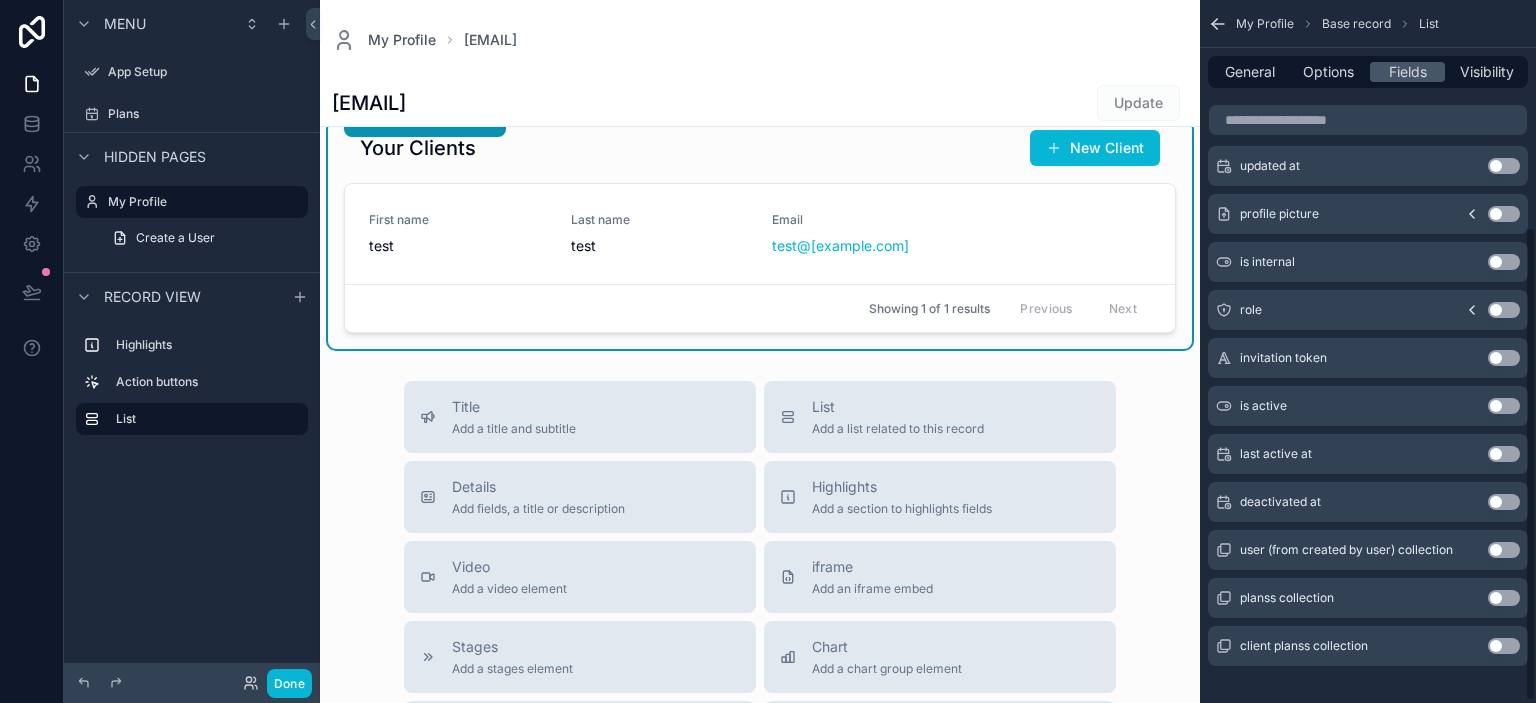 scroll, scrollTop: 339, scrollLeft: 0, axis: vertical 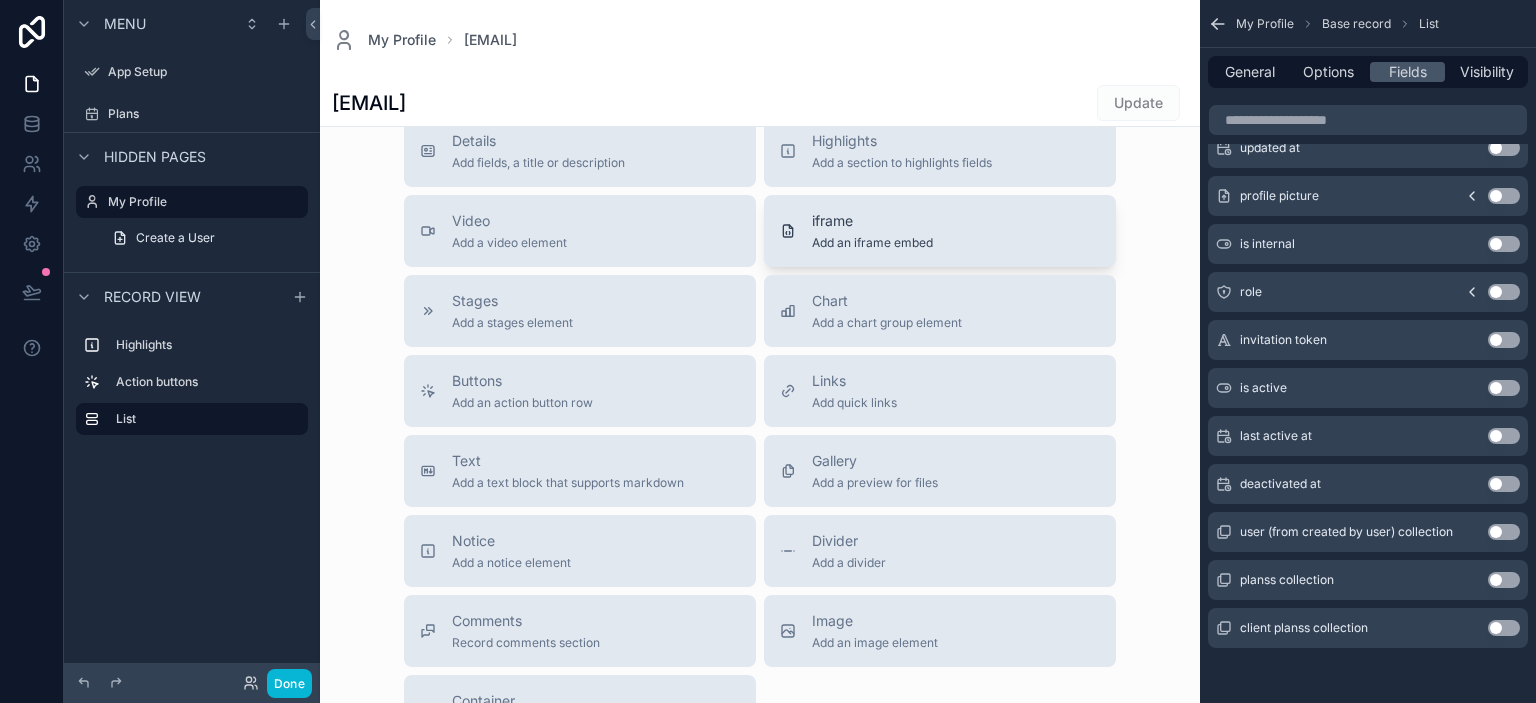 click on "iframe" at bounding box center [872, 221] 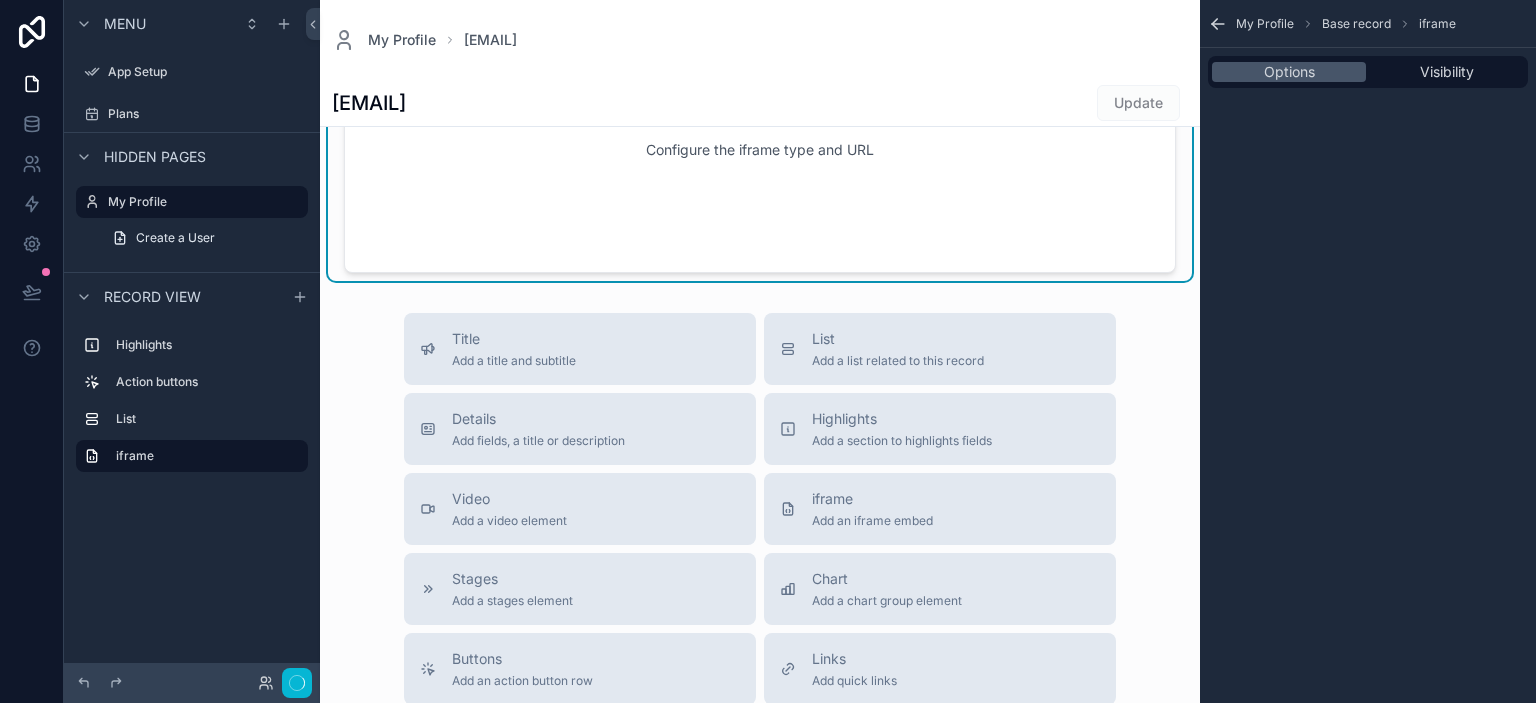 scroll, scrollTop: 0, scrollLeft: 0, axis: both 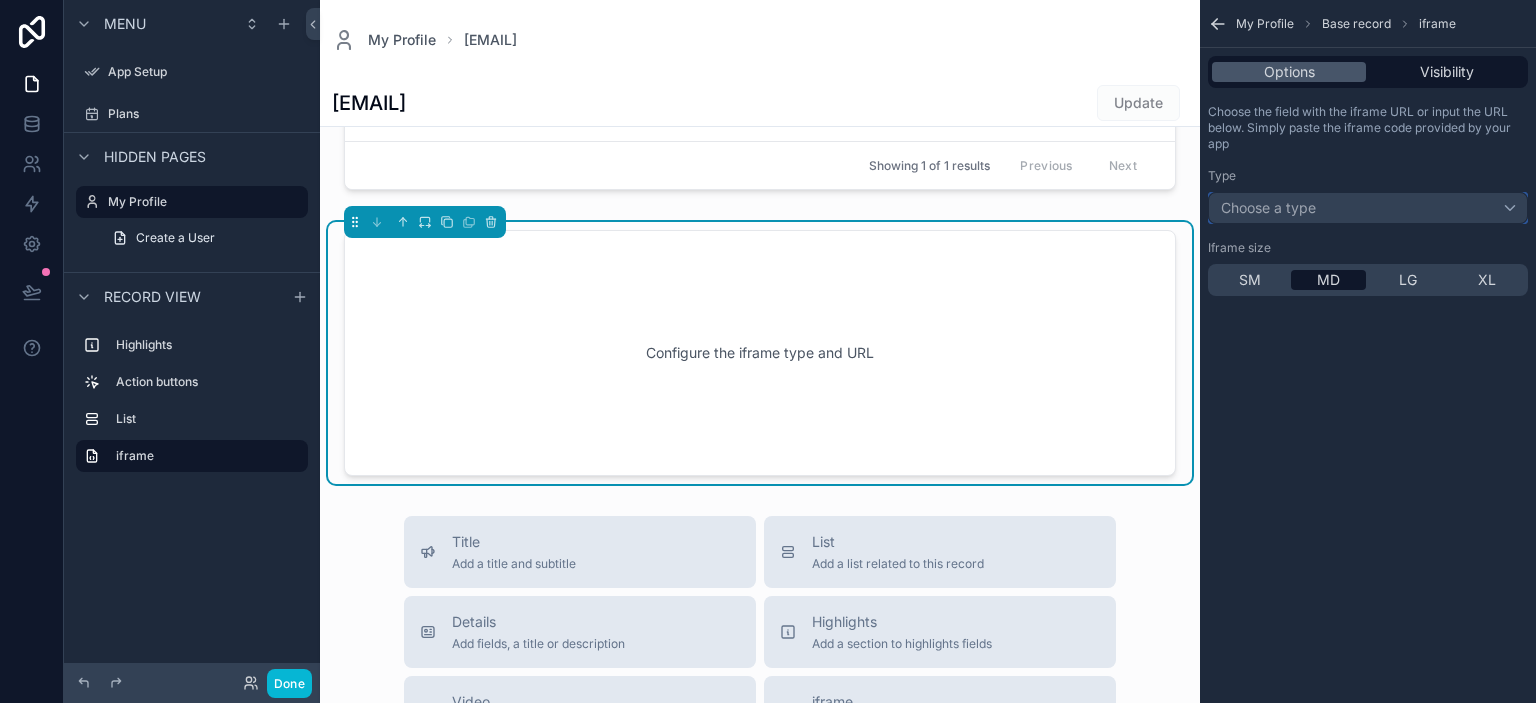 click on "Choose a type" at bounding box center [1368, 208] 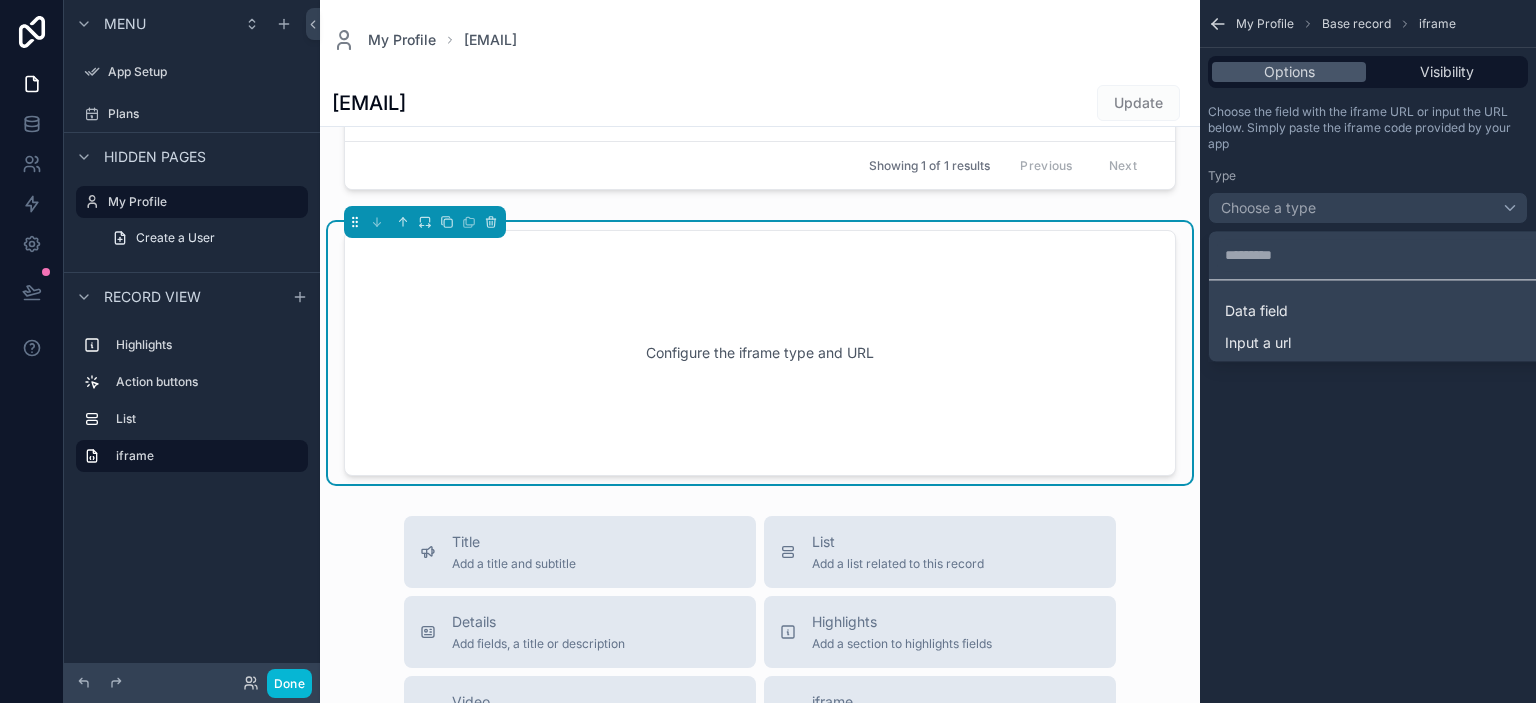 click at bounding box center (768, 351) 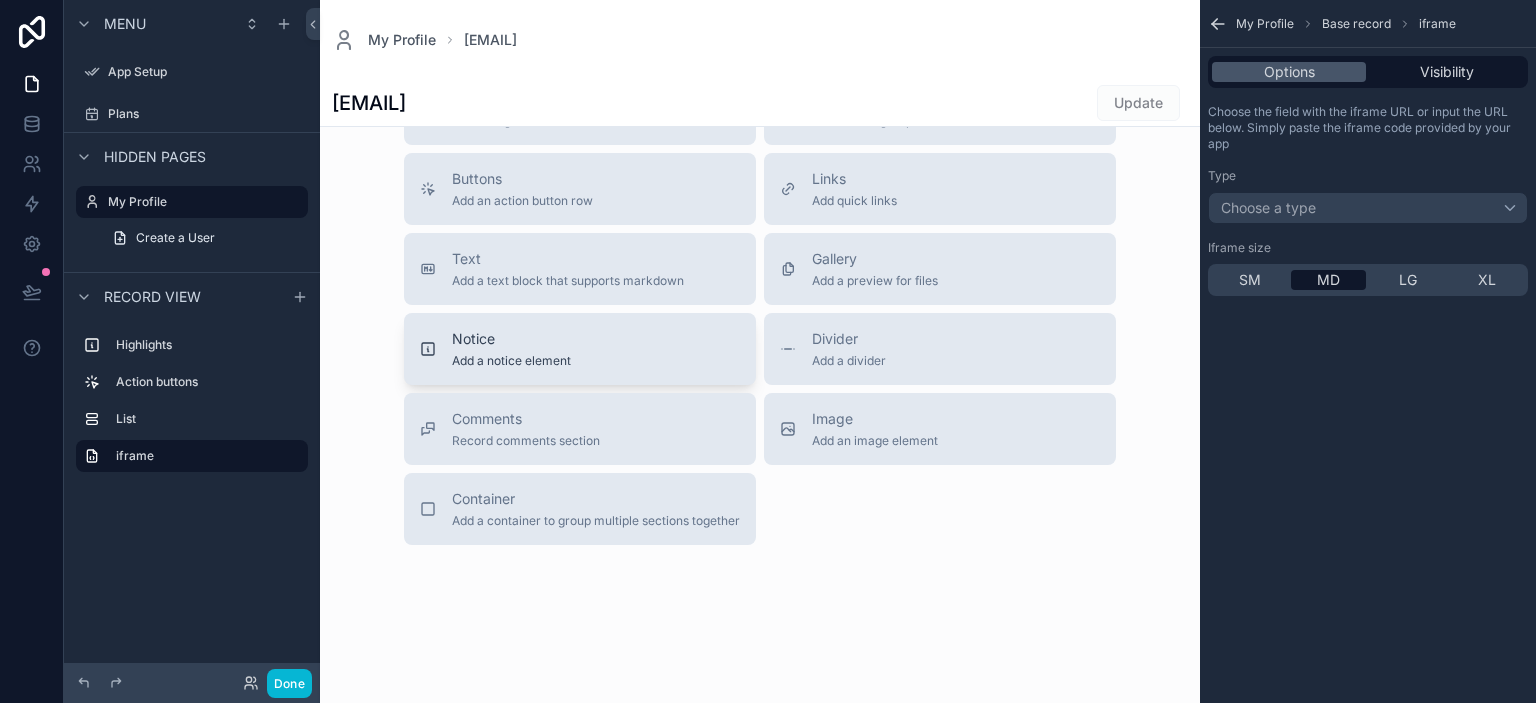 scroll, scrollTop: 595, scrollLeft: 0, axis: vertical 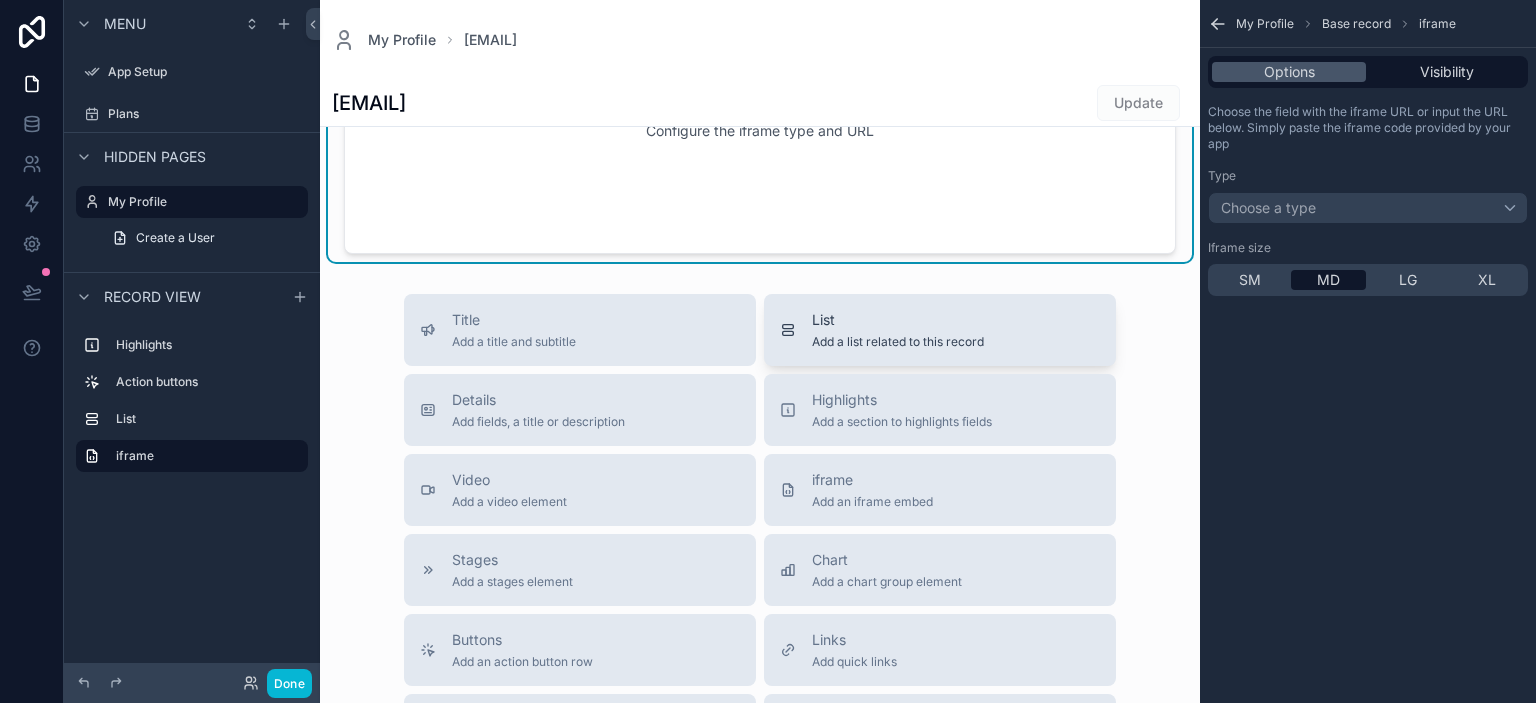 click on "List" at bounding box center [898, 320] 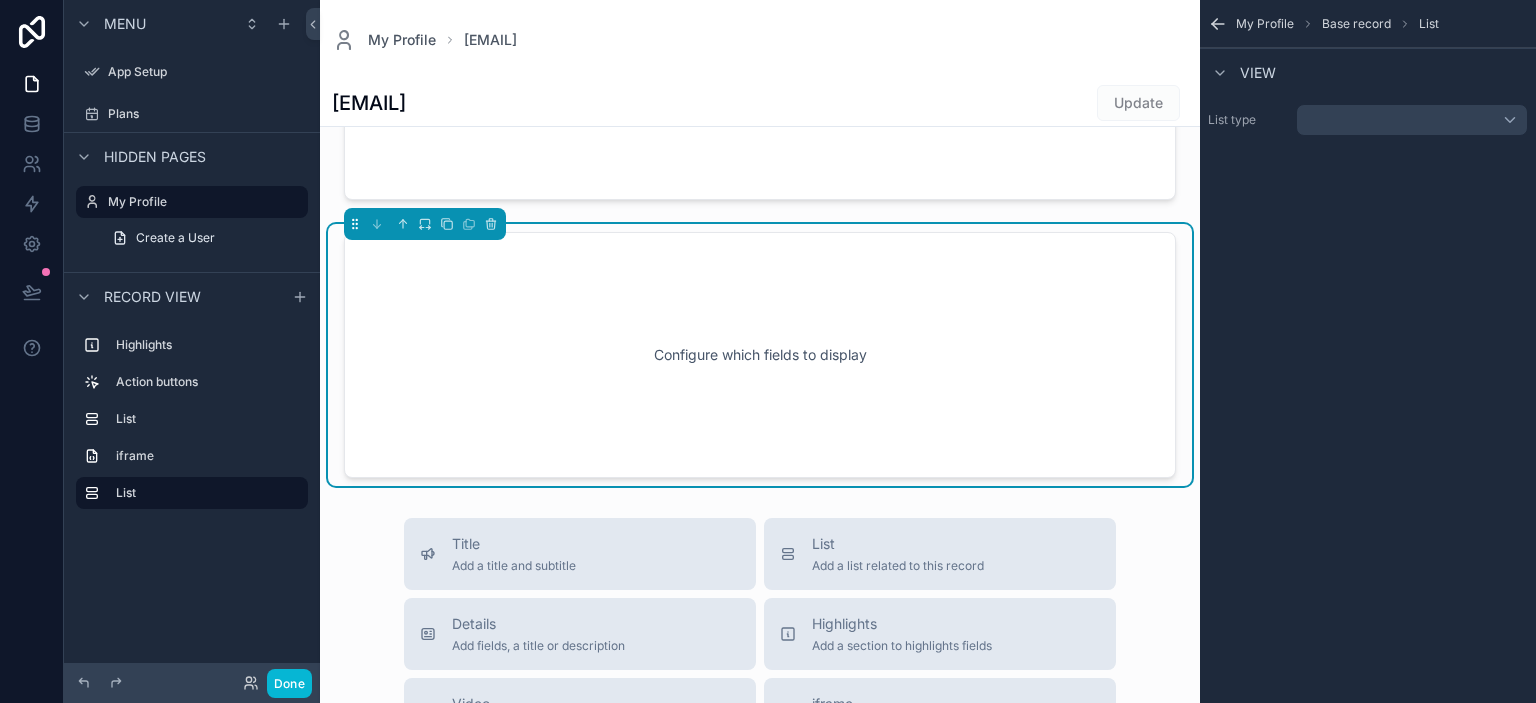 scroll, scrollTop: 650, scrollLeft: 0, axis: vertical 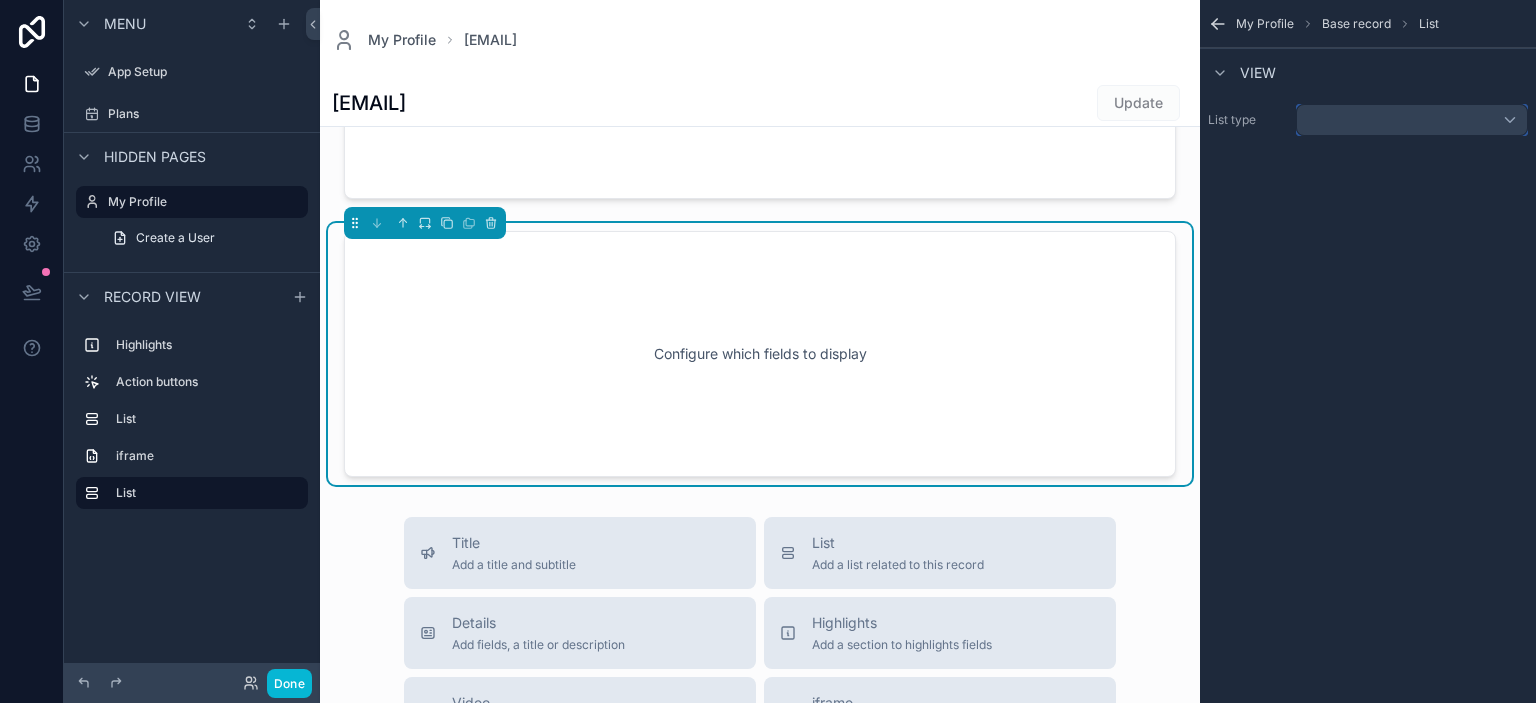 click at bounding box center (1412, 120) 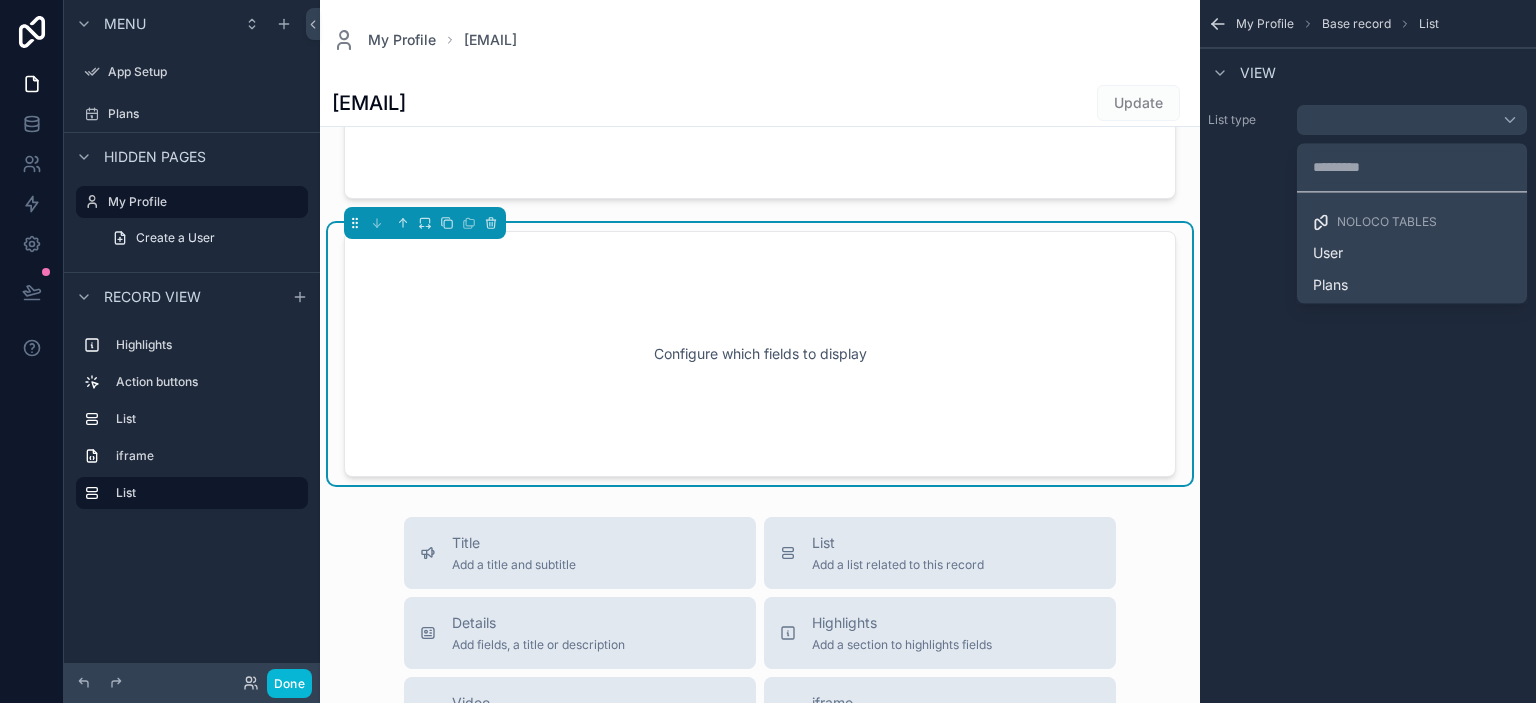 click on "Noloco tables User Plans" at bounding box center (1412, 247) 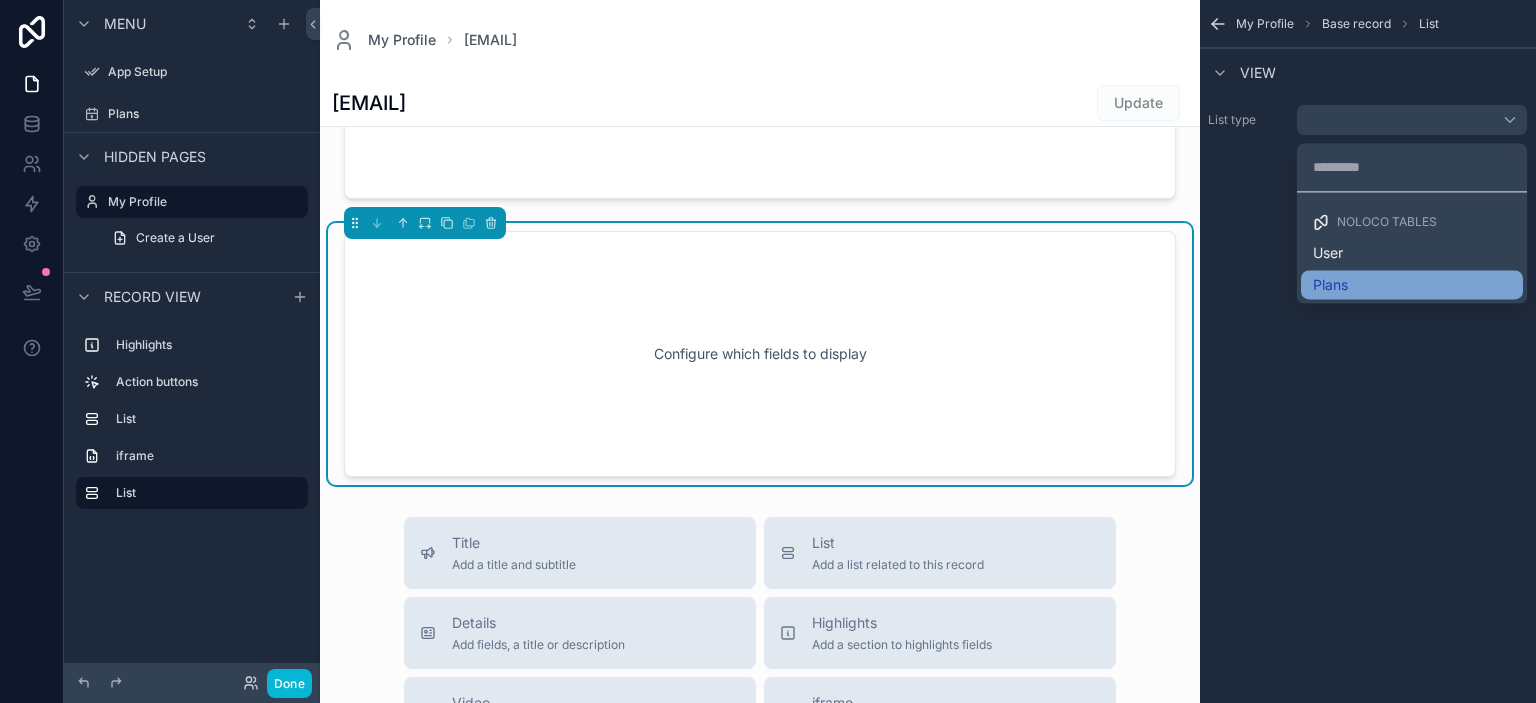 click on "Plans" at bounding box center [1412, 285] 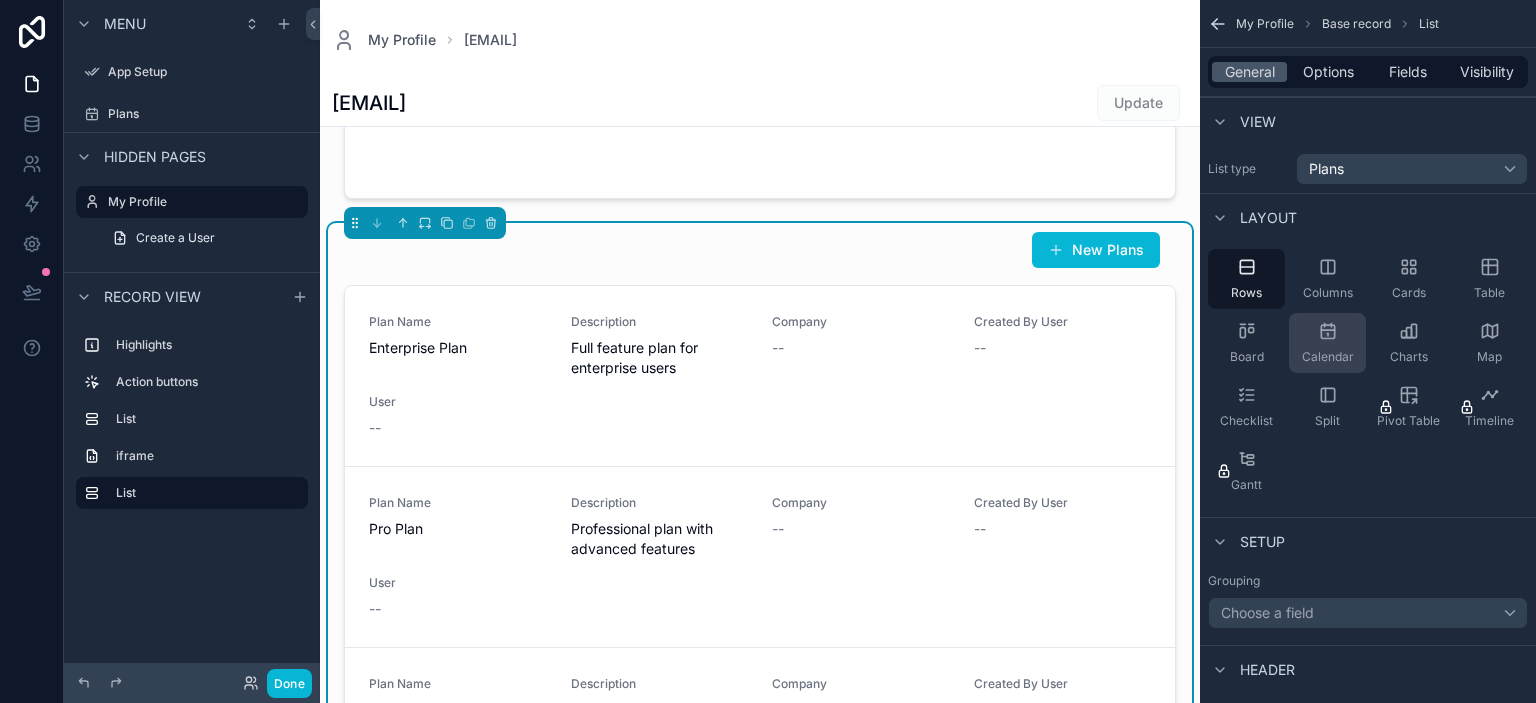 click on "Calendar" at bounding box center [1328, 357] 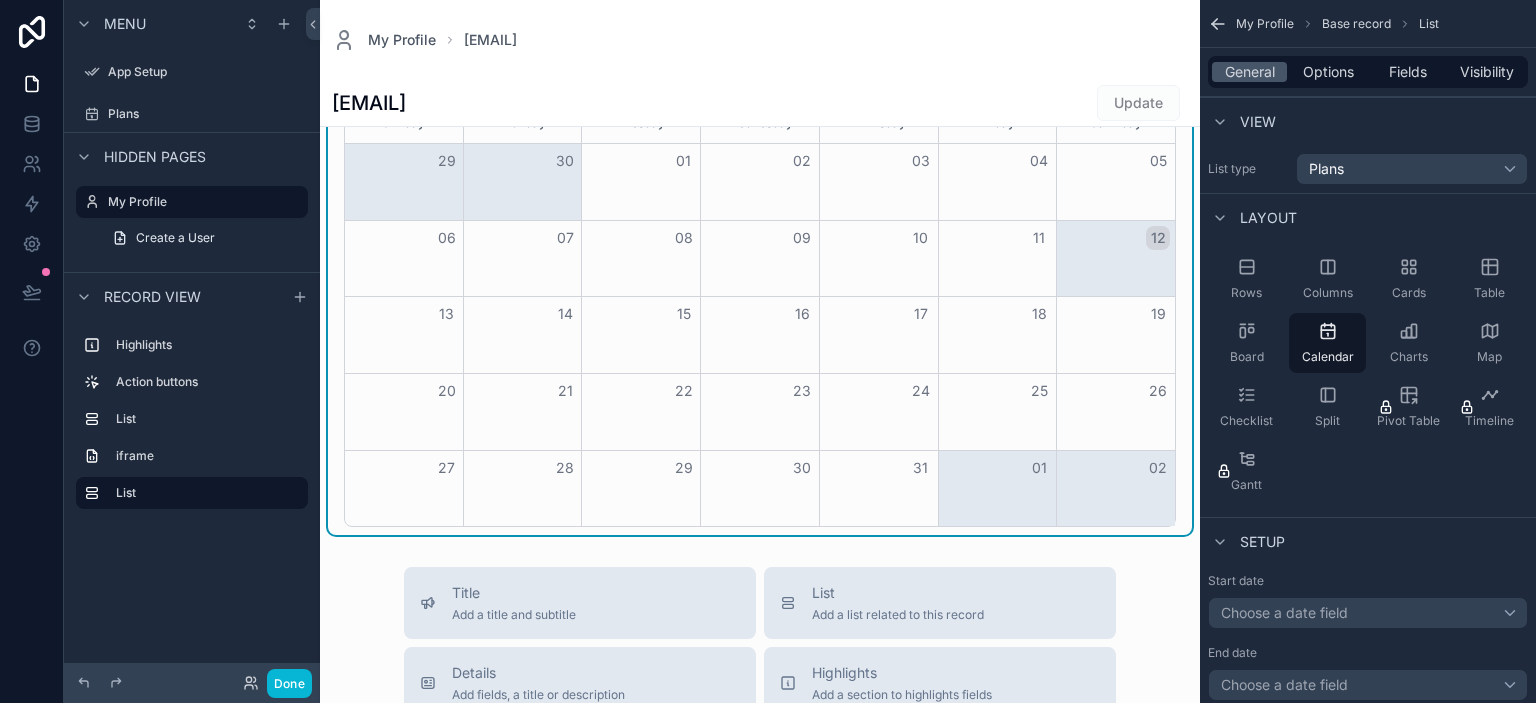 scroll, scrollTop: 650, scrollLeft: 0, axis: vertical 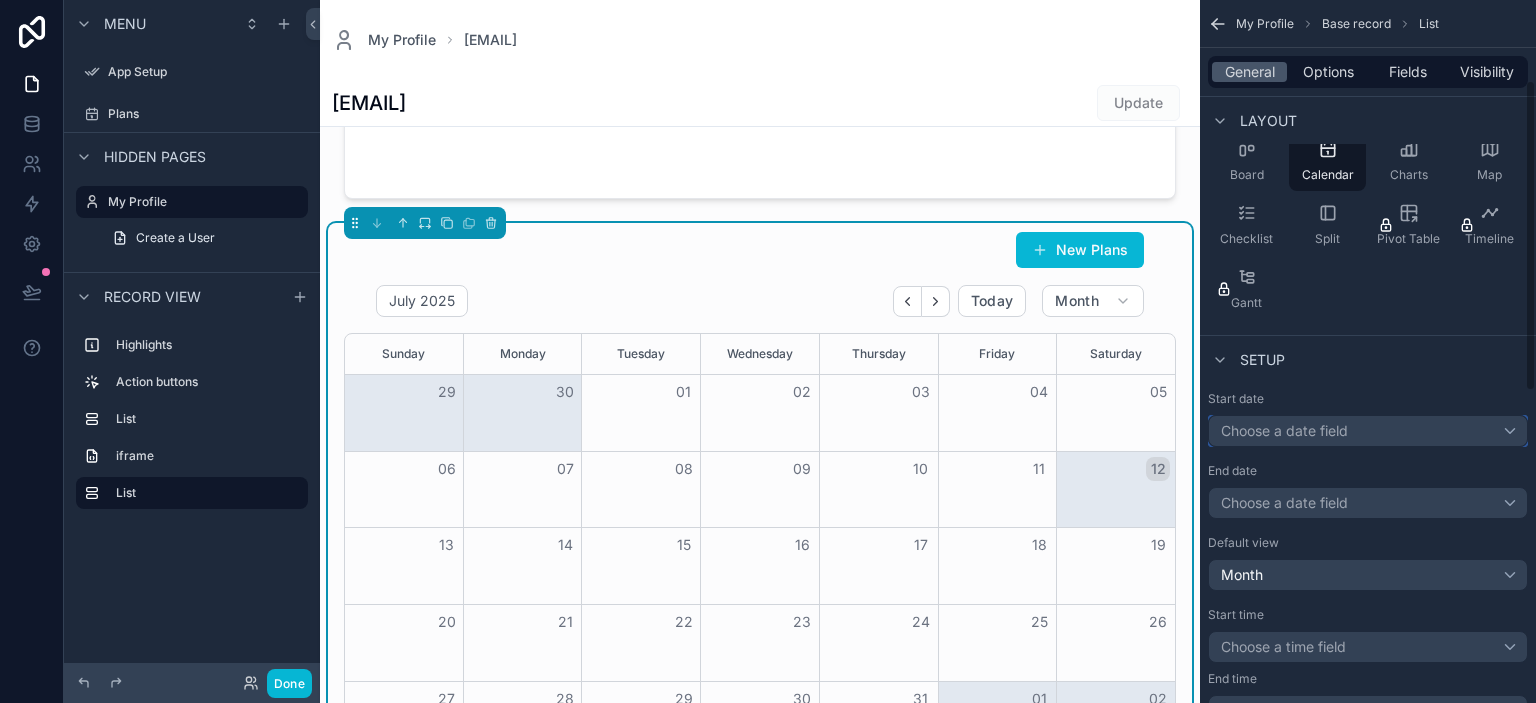 click on "Choose a date field" at bounding box center [1368, 431] 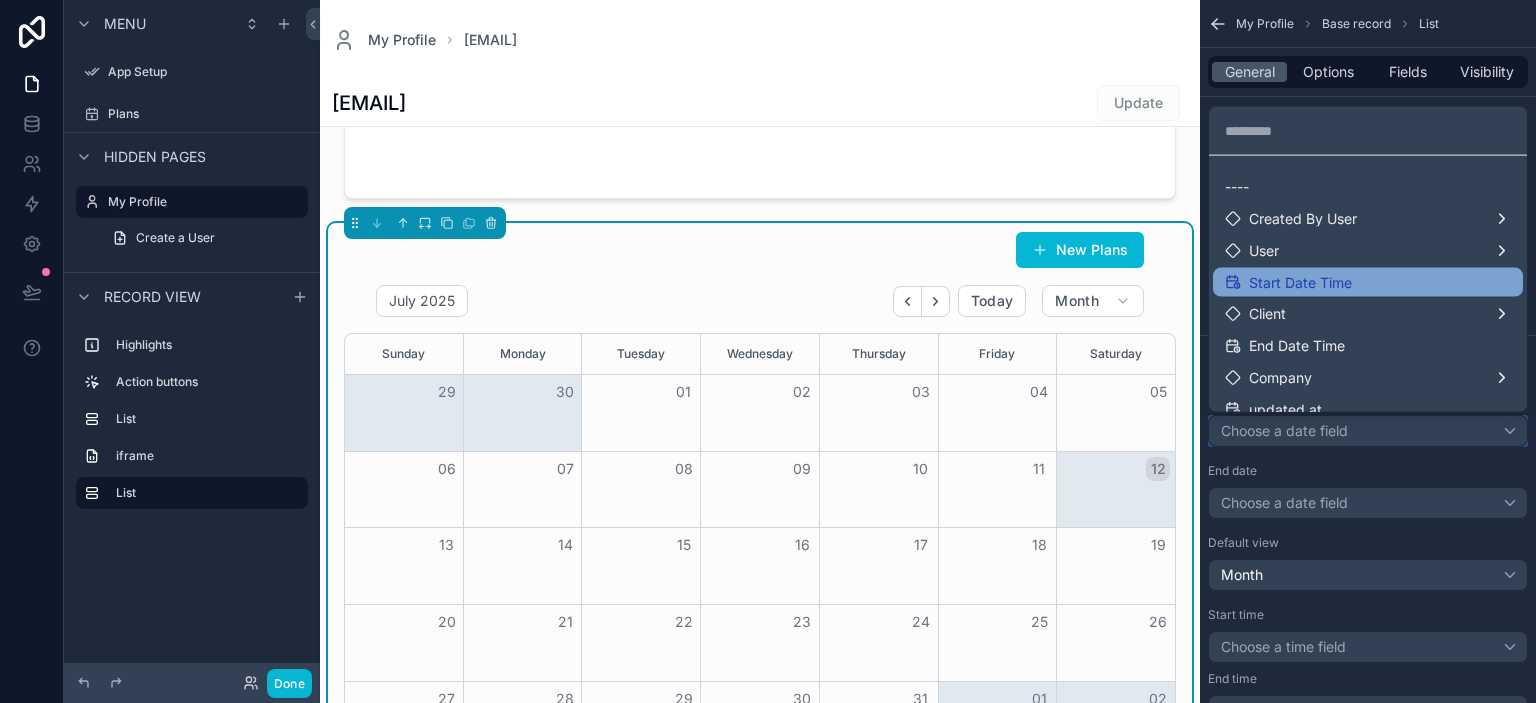 scroll, scrollTop: 47, scrollLeft: 0, axis: vertical 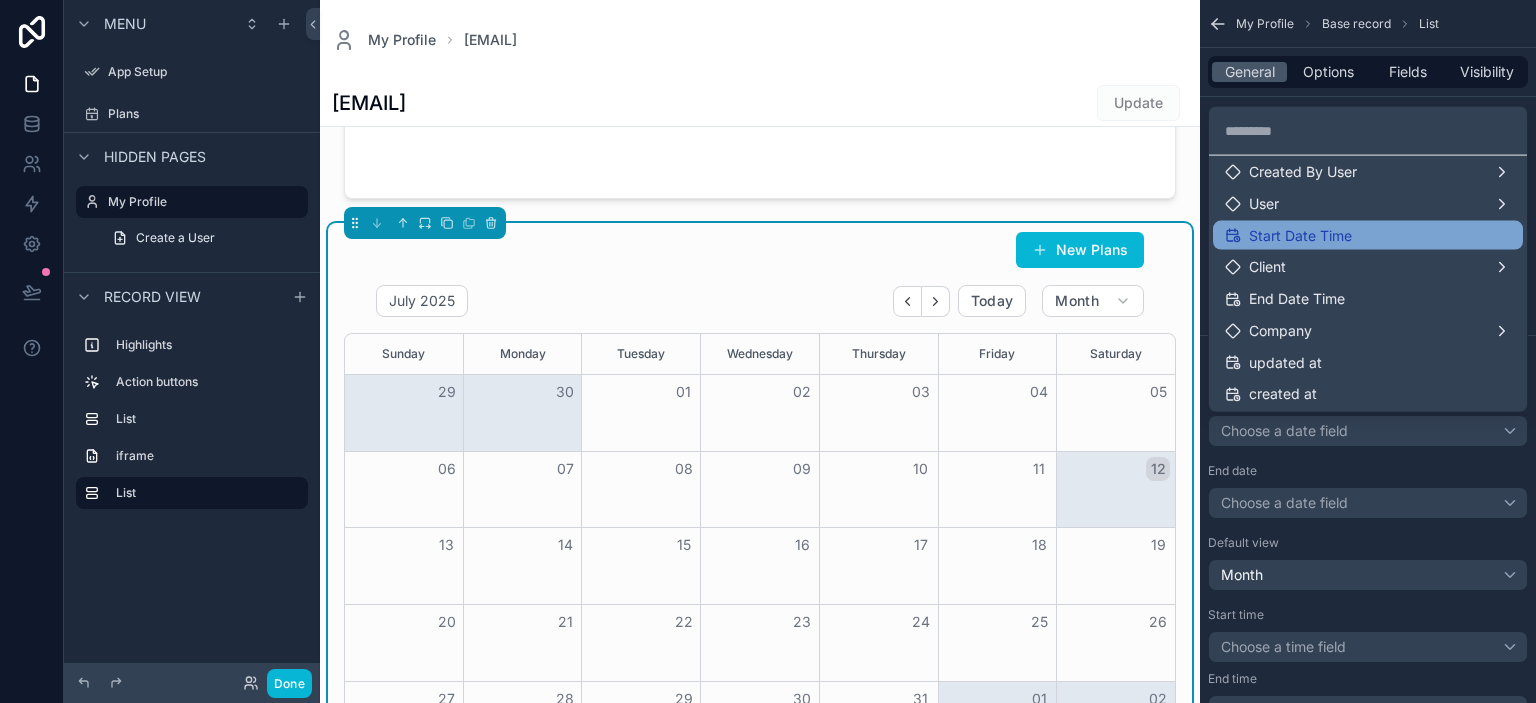 click on "Start Date Time" at bounding box center [1300, 235] 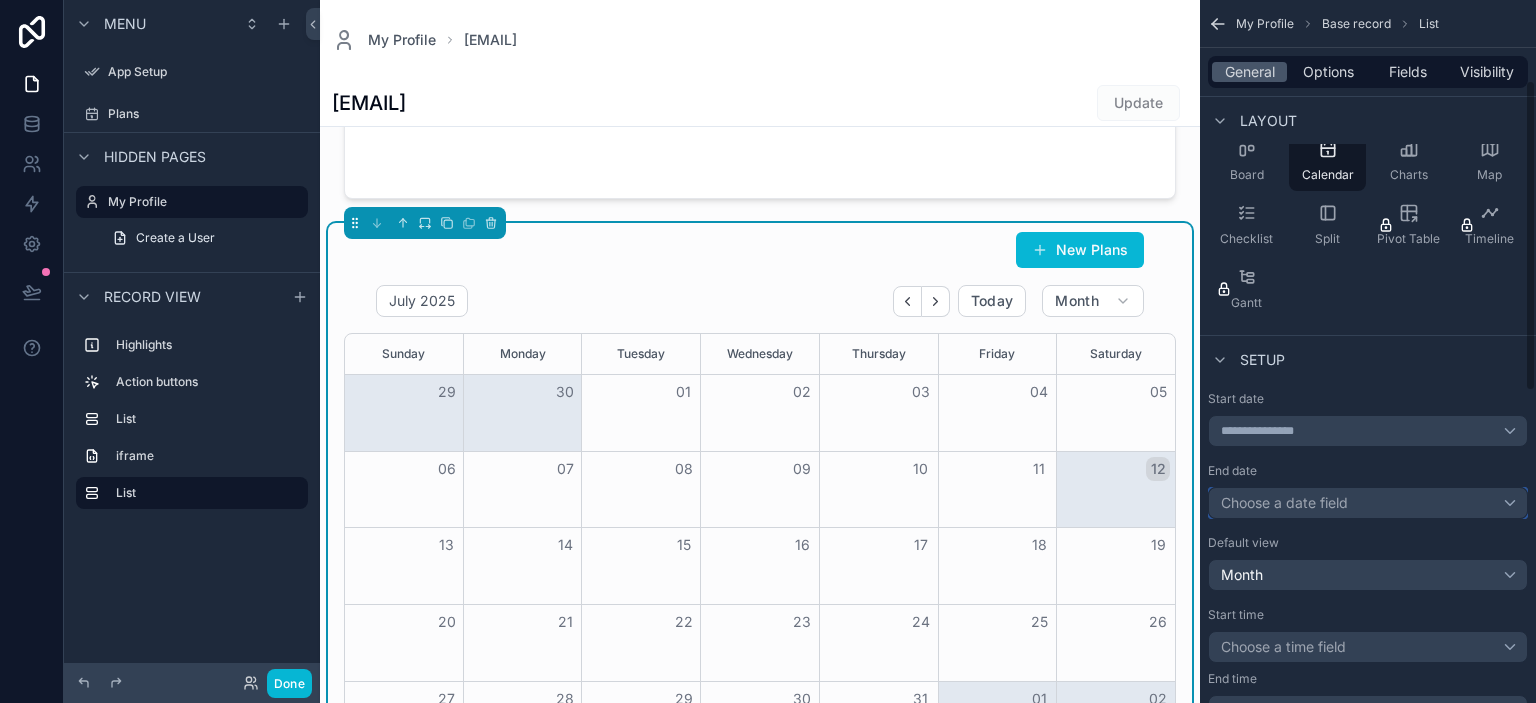 click on "Choose a date field" at bounding box center [1368, 503] 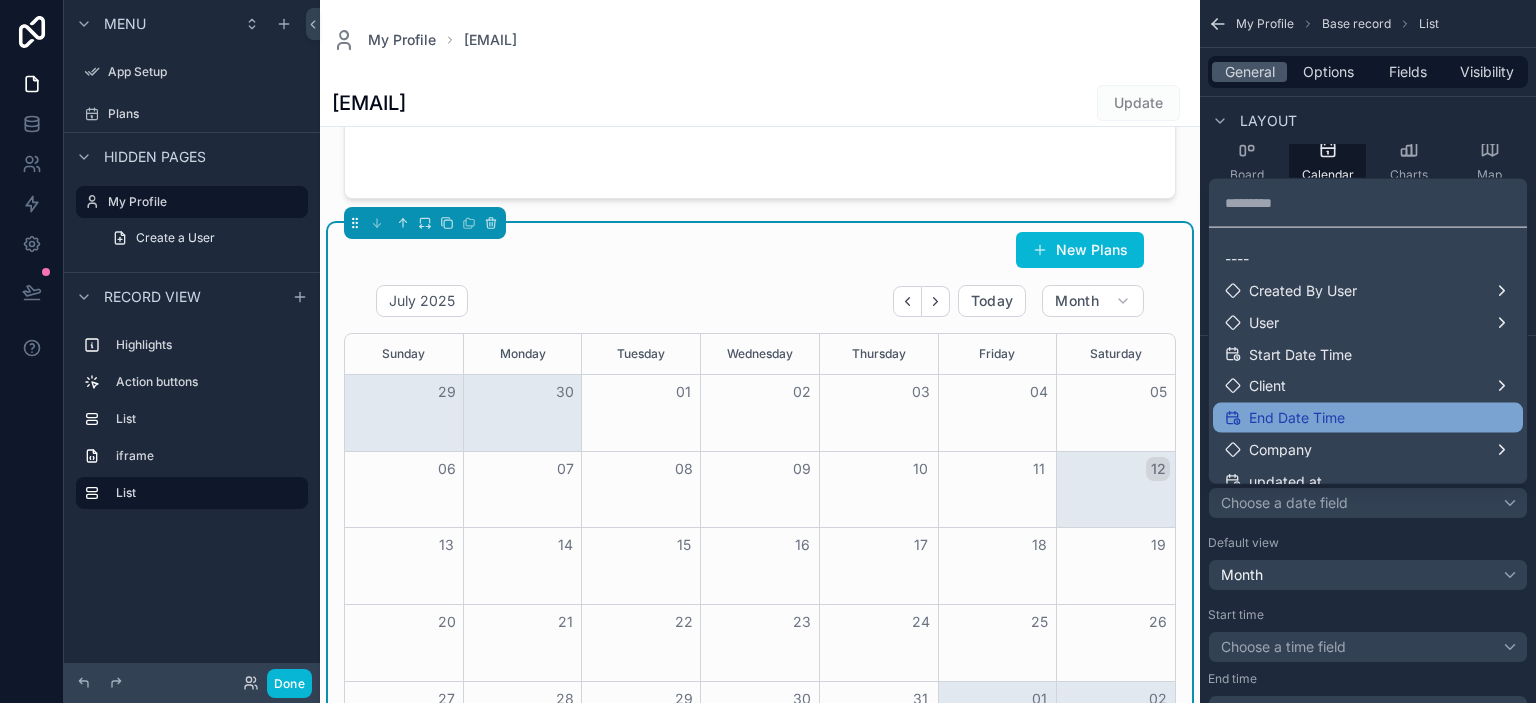 click on "End Date Time" at bounding box center (1297, 418) 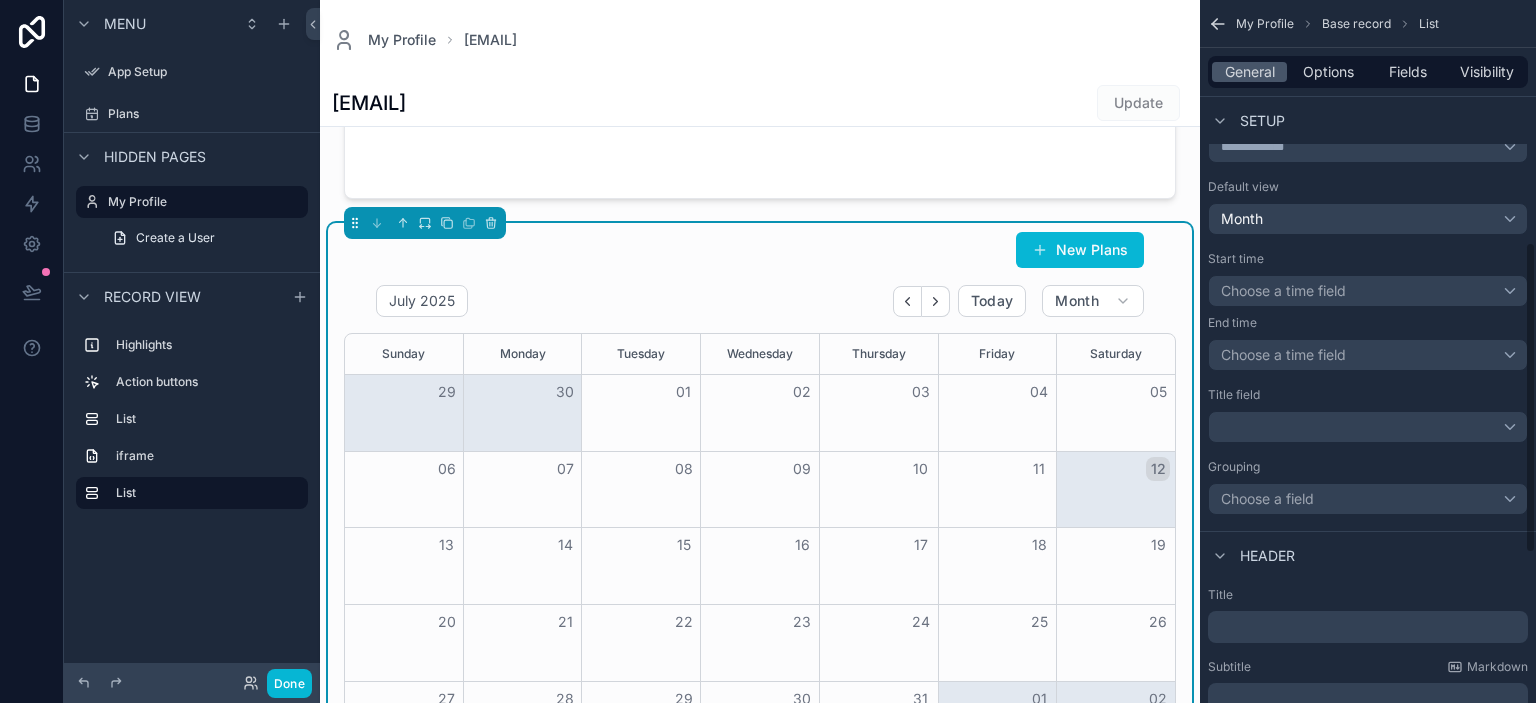 scroll, scrollTop: 547, scrollLeft: 0, axis: vertical 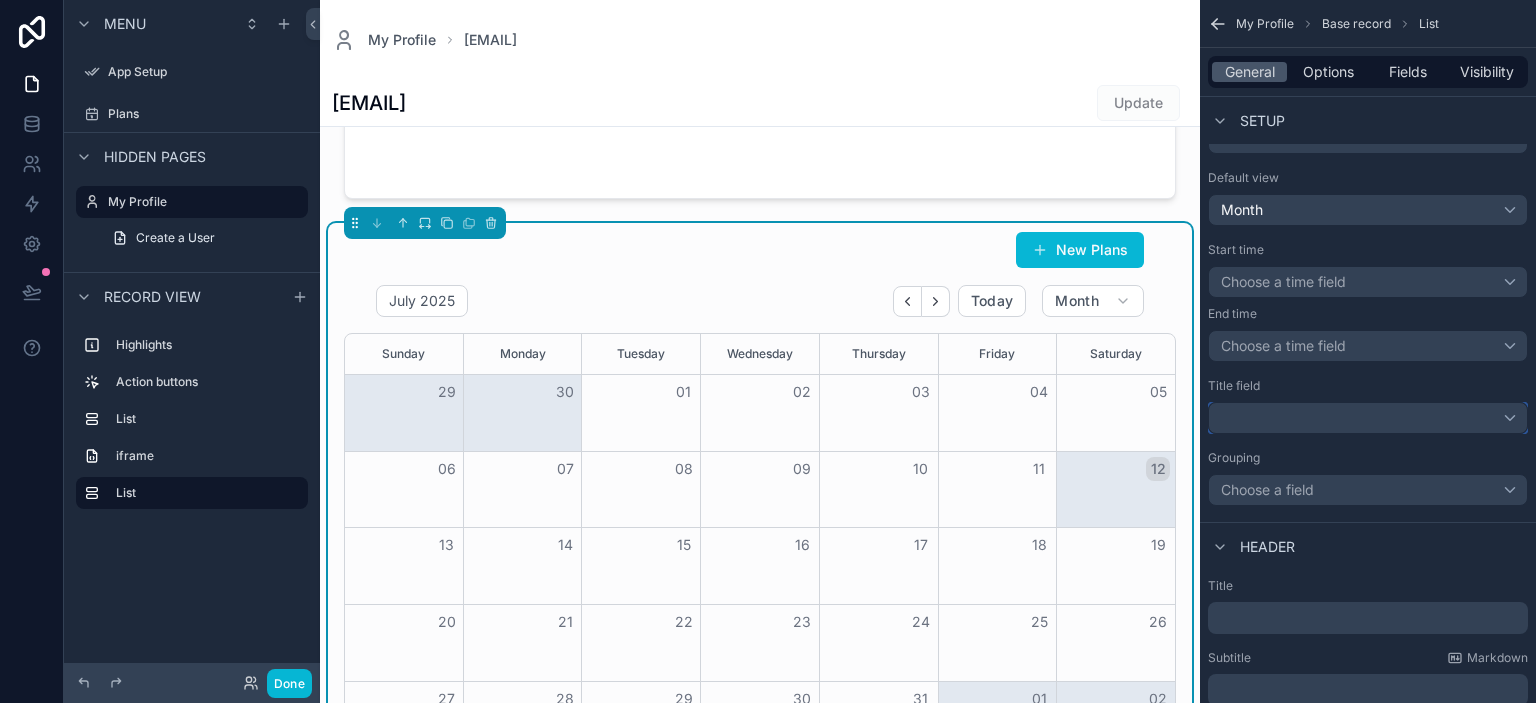 click at bounding box center [1368, 418] 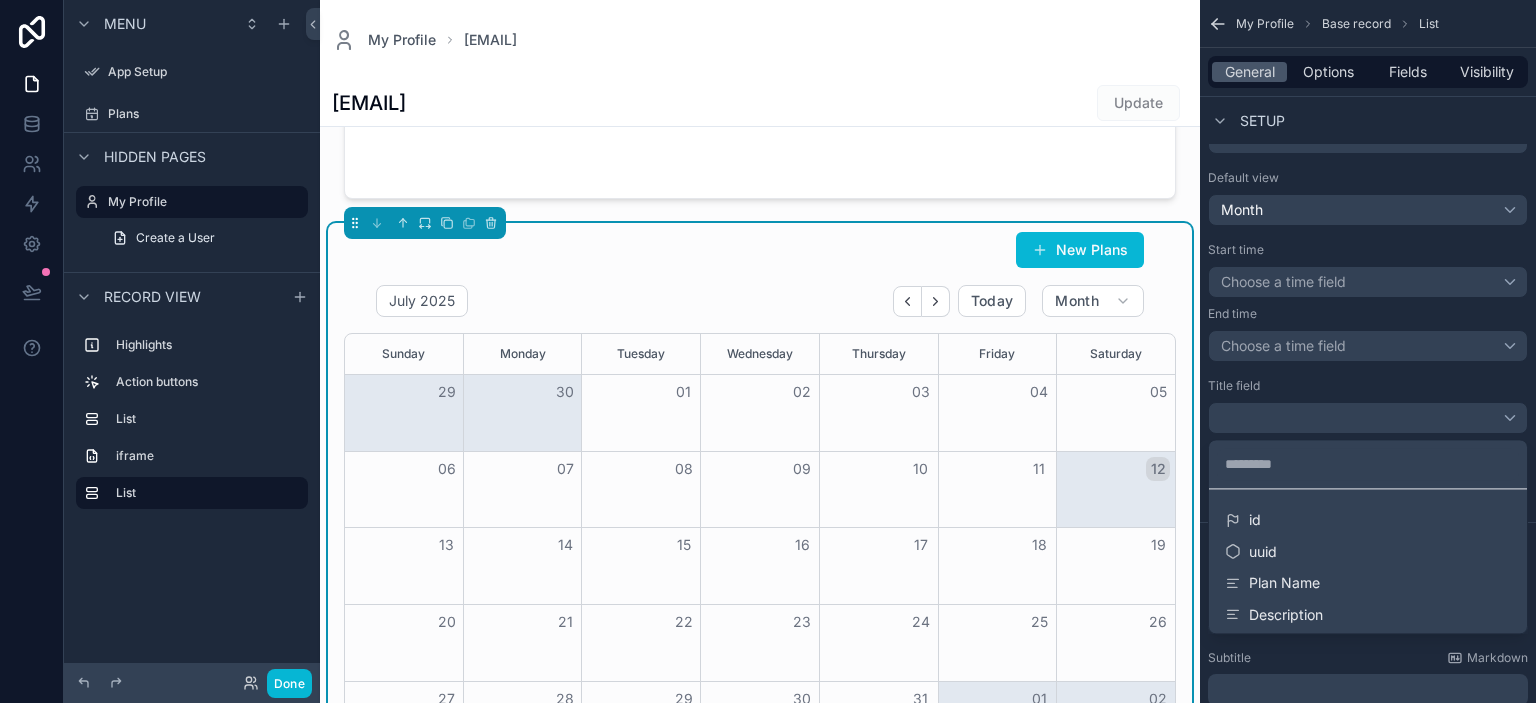 click at bounding box center (768, 351) 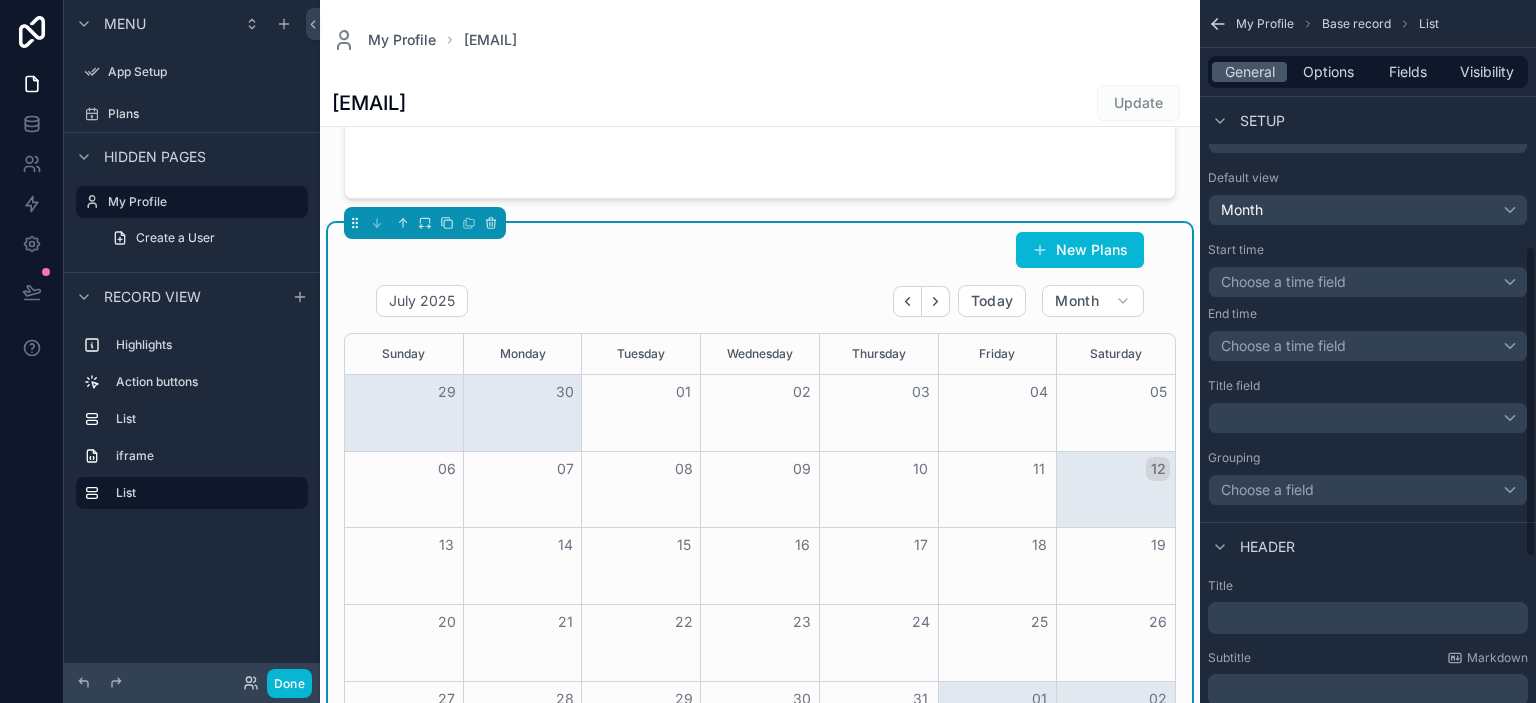 scroll, scrollTop: 638, scrollLeft: 0, axis: vertical 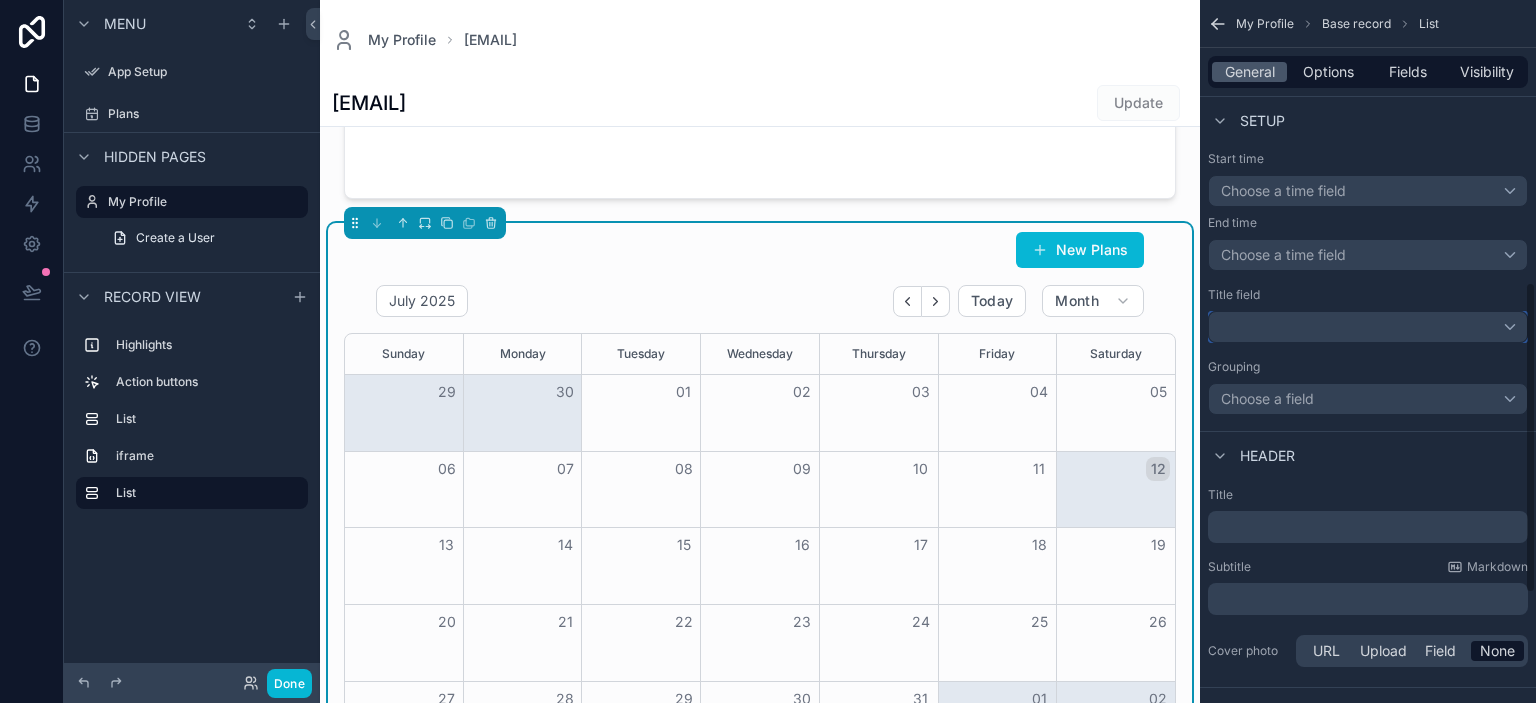 click at bounding box center (1368, 327) 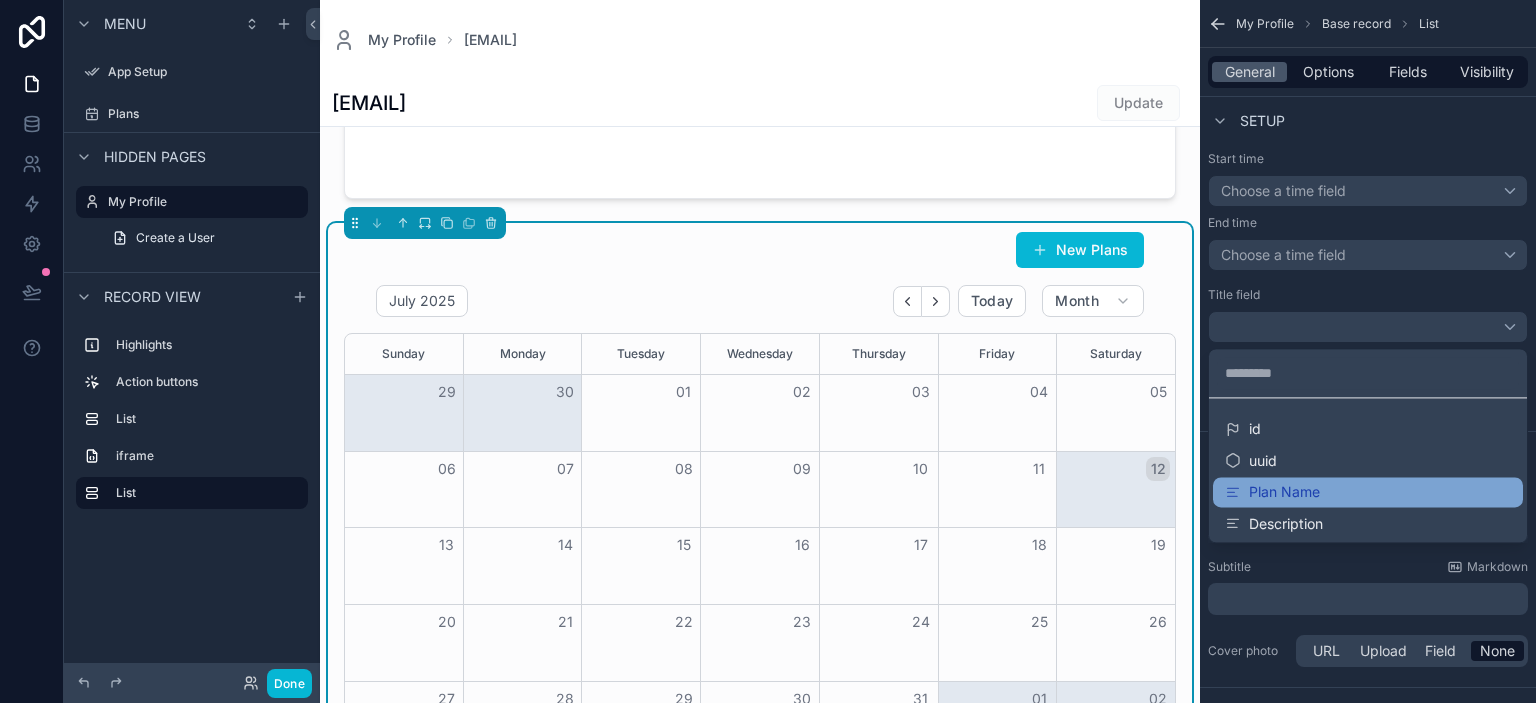 click on "Plan Name" at bounding box center [1368, 492] 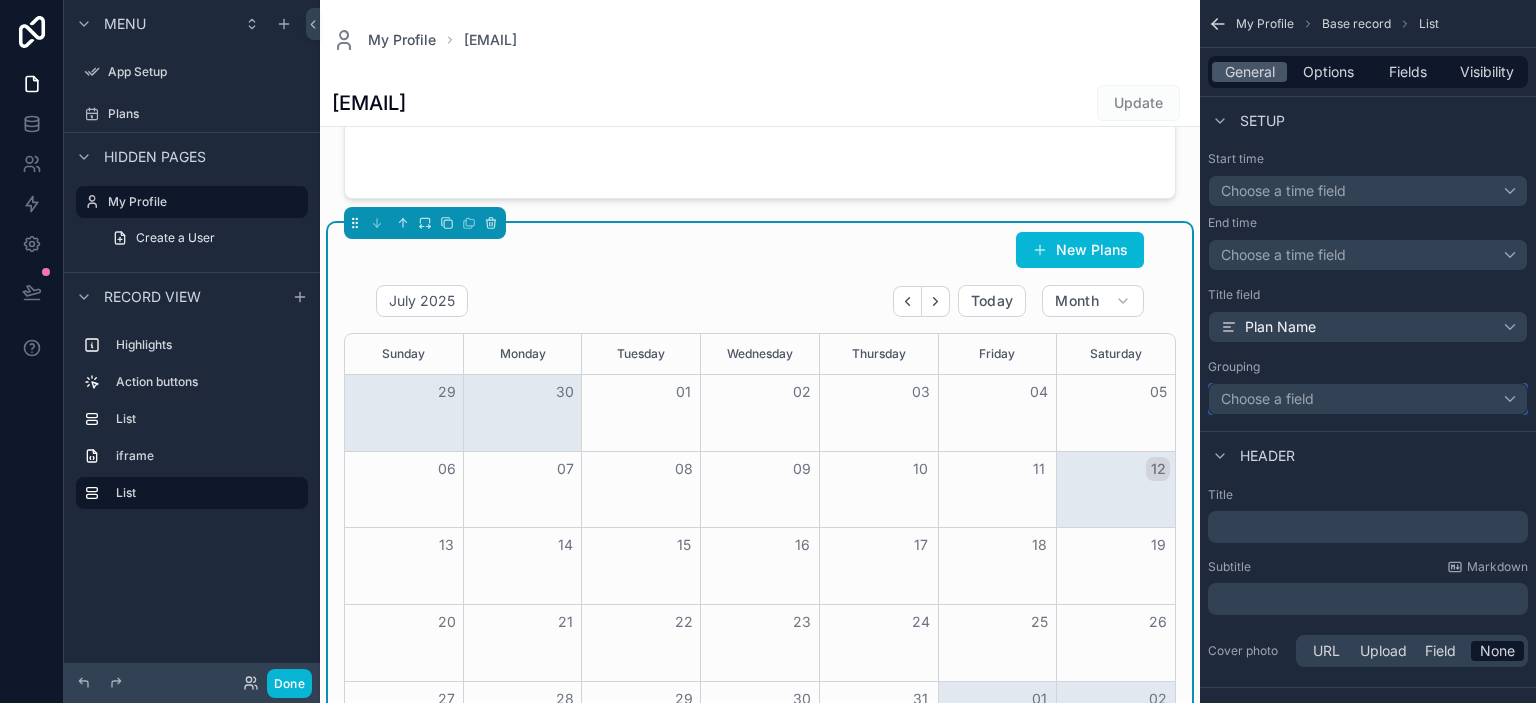click on "Choose a field" at bounding box center (1368, 399) 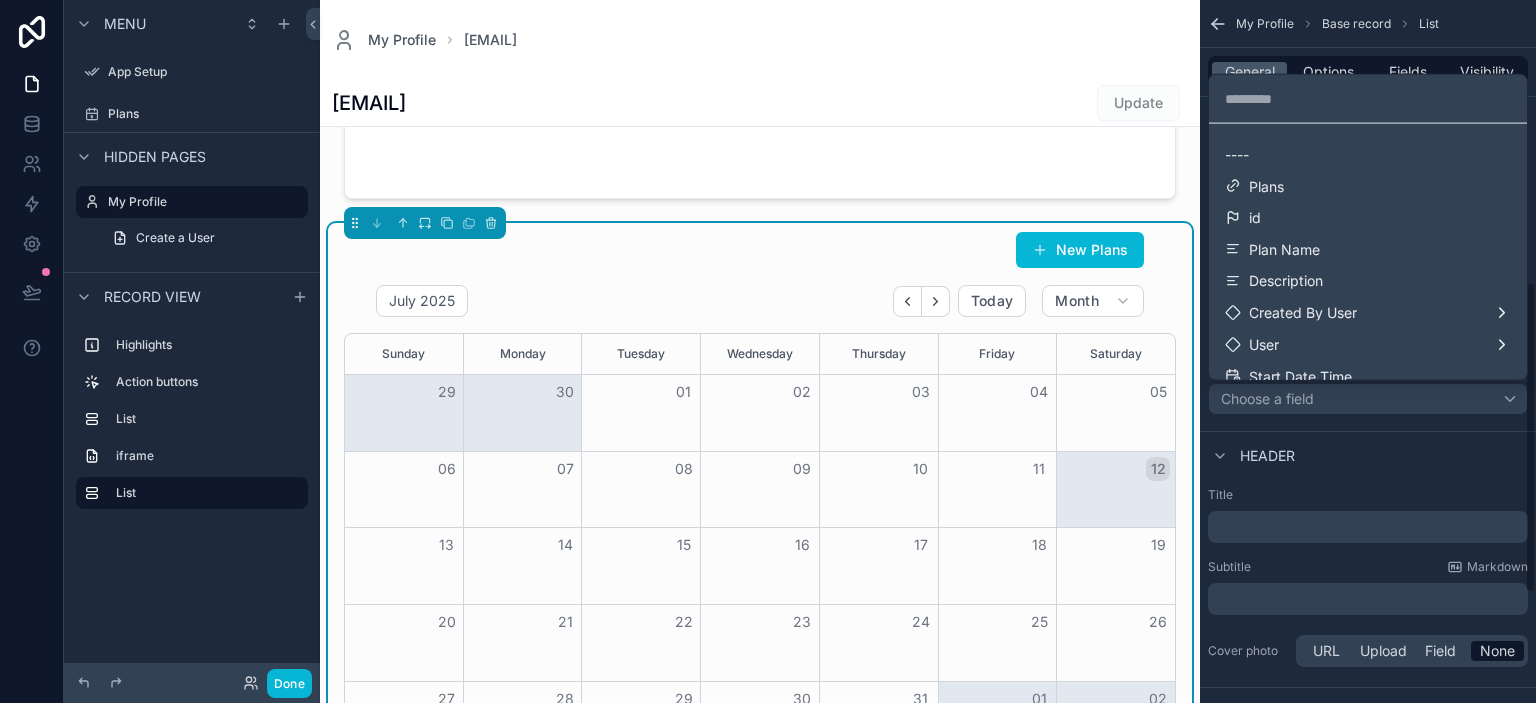 click at bounding box center [768, 351] 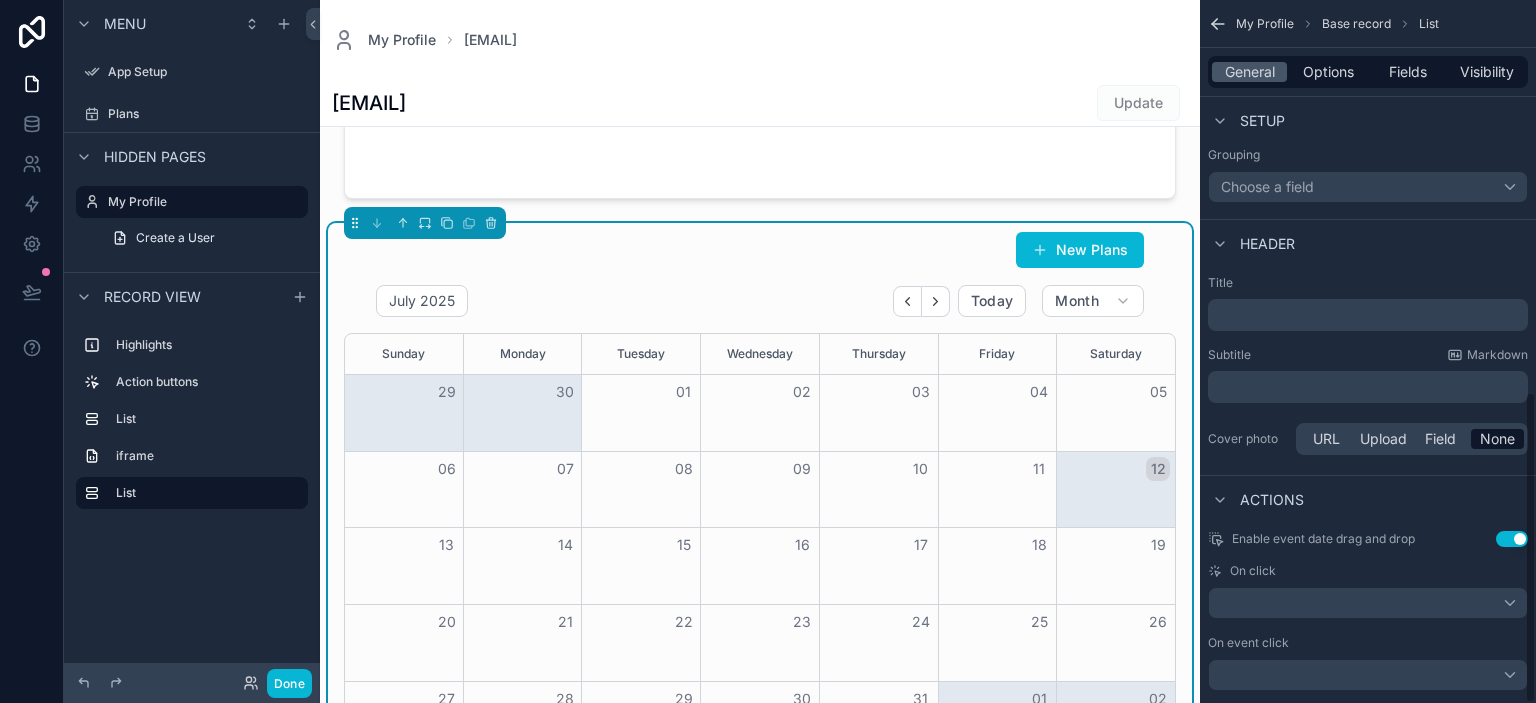 scroll, scrollTop: 886, scrollLeft: 0, axis: vertical 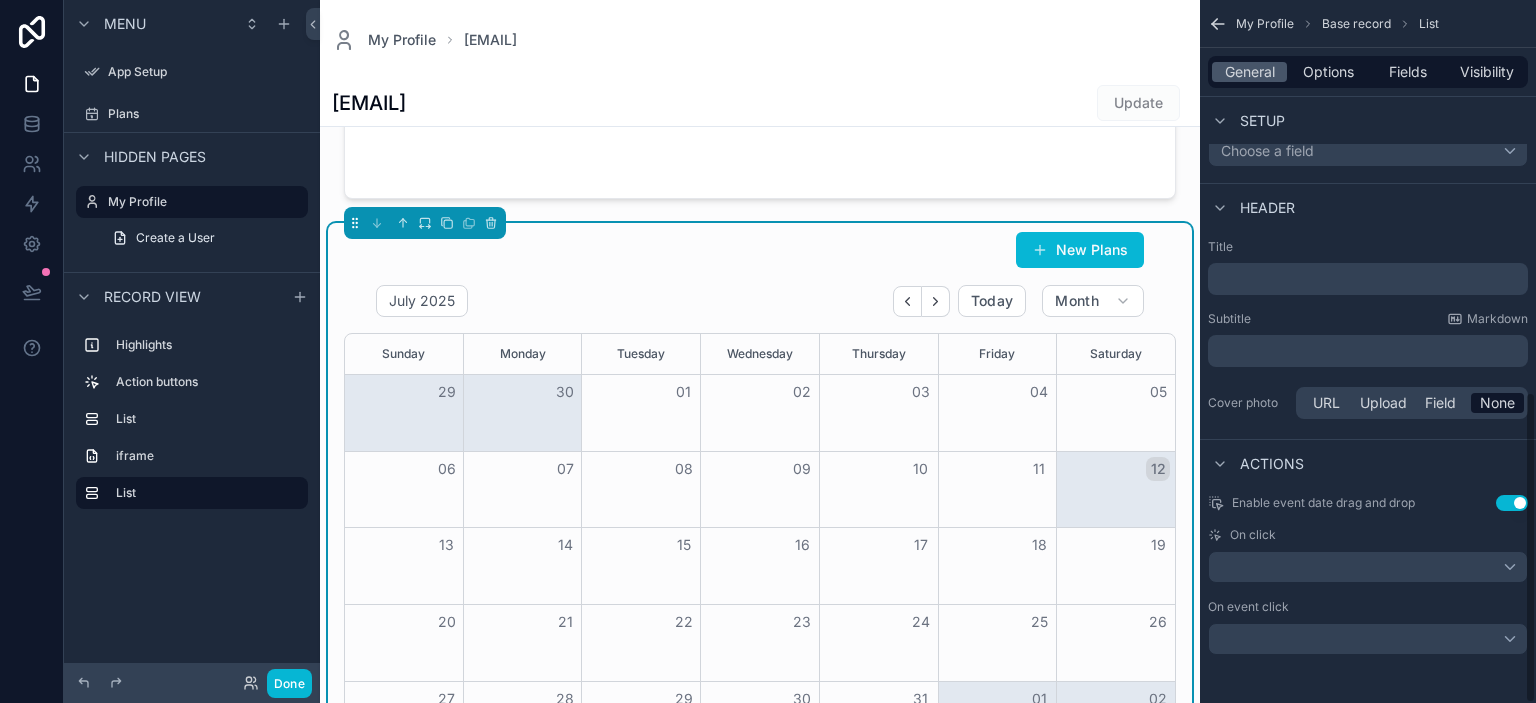 click on "﻿" at bounding box center [1370, 279] 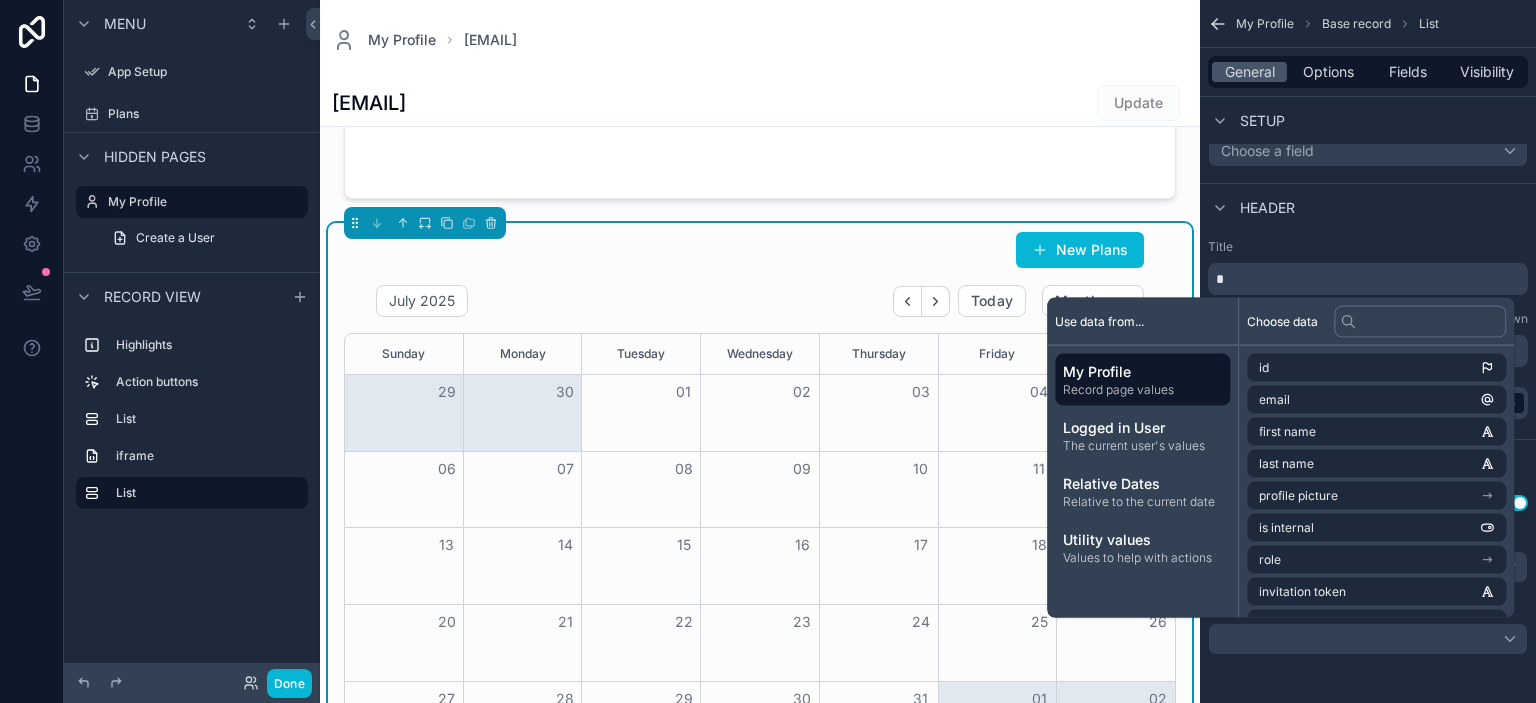 type 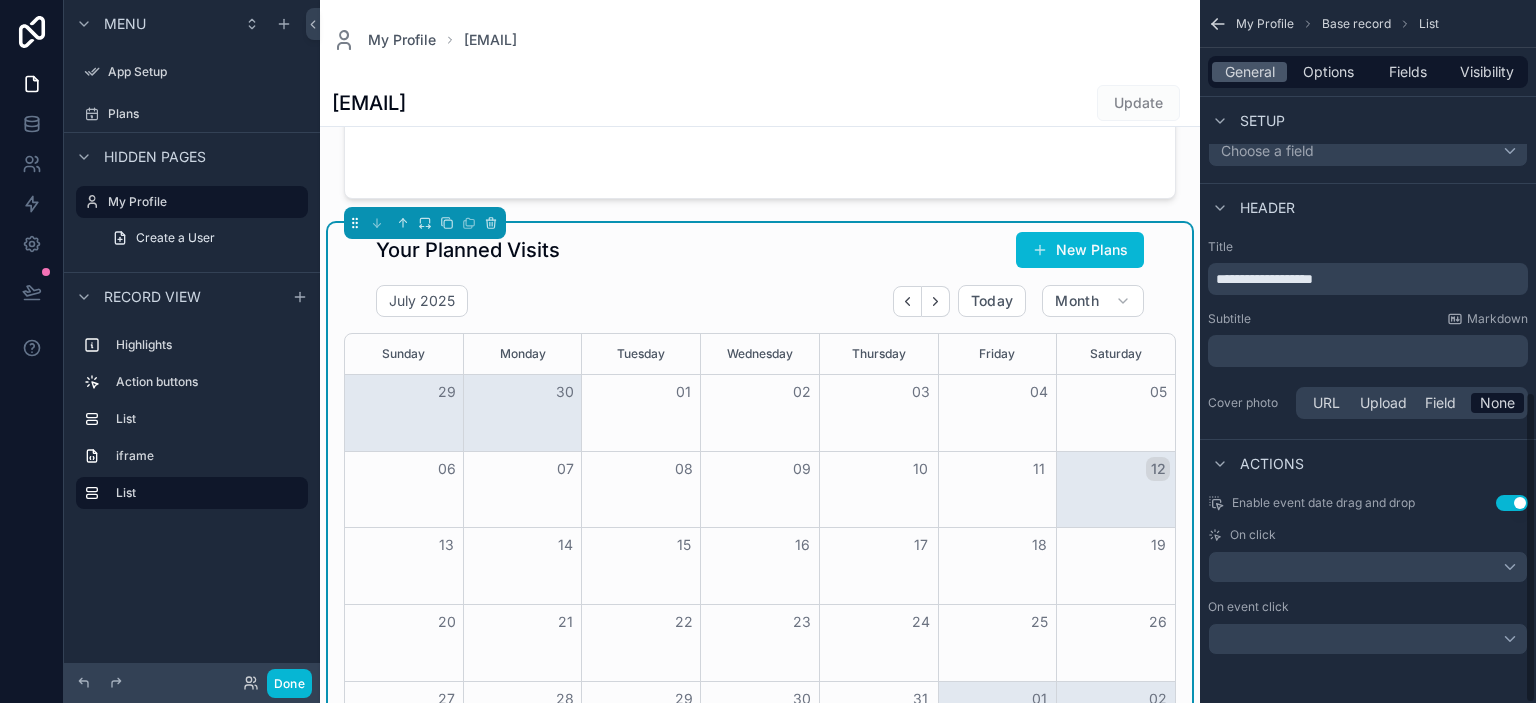 click on "**********" at bounding box center [1368, 331] 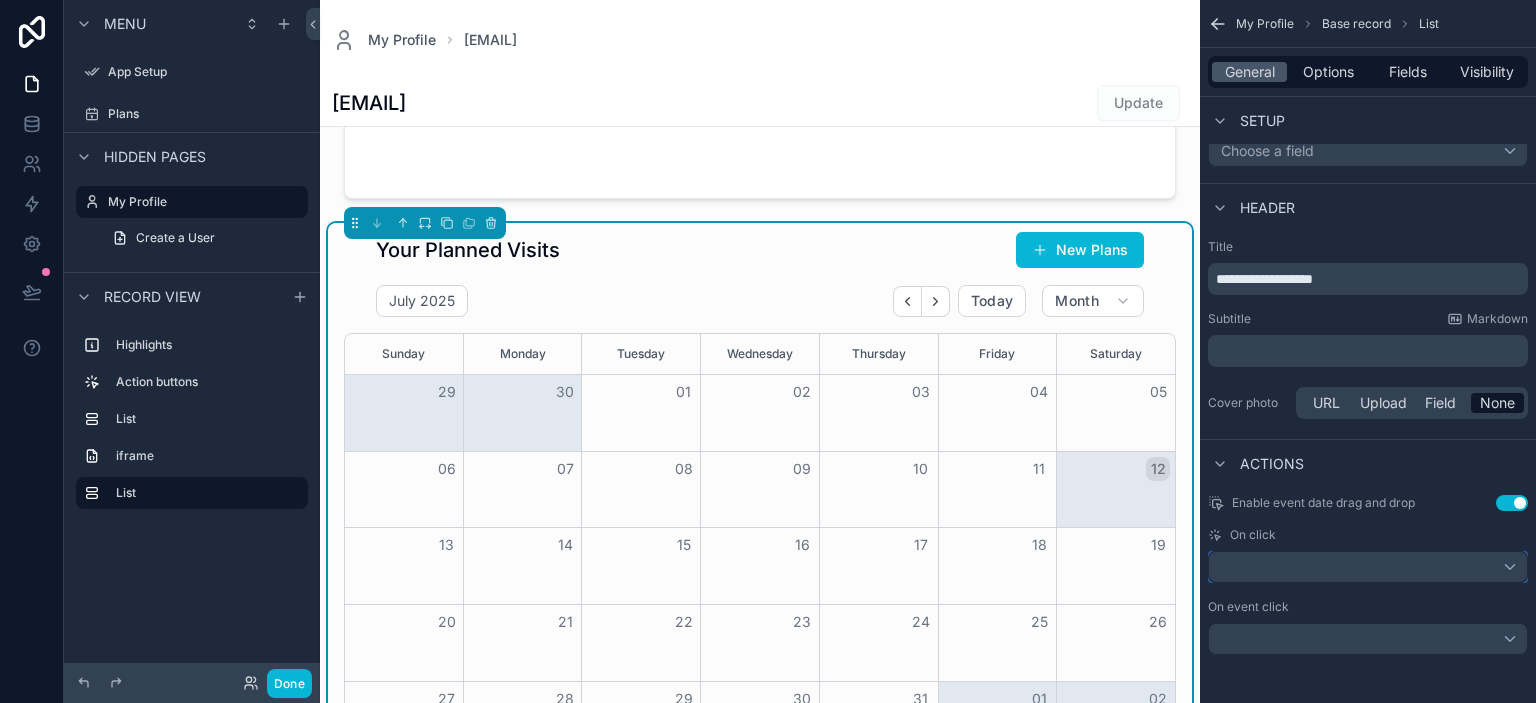 click at bounding box center [1368, 567] 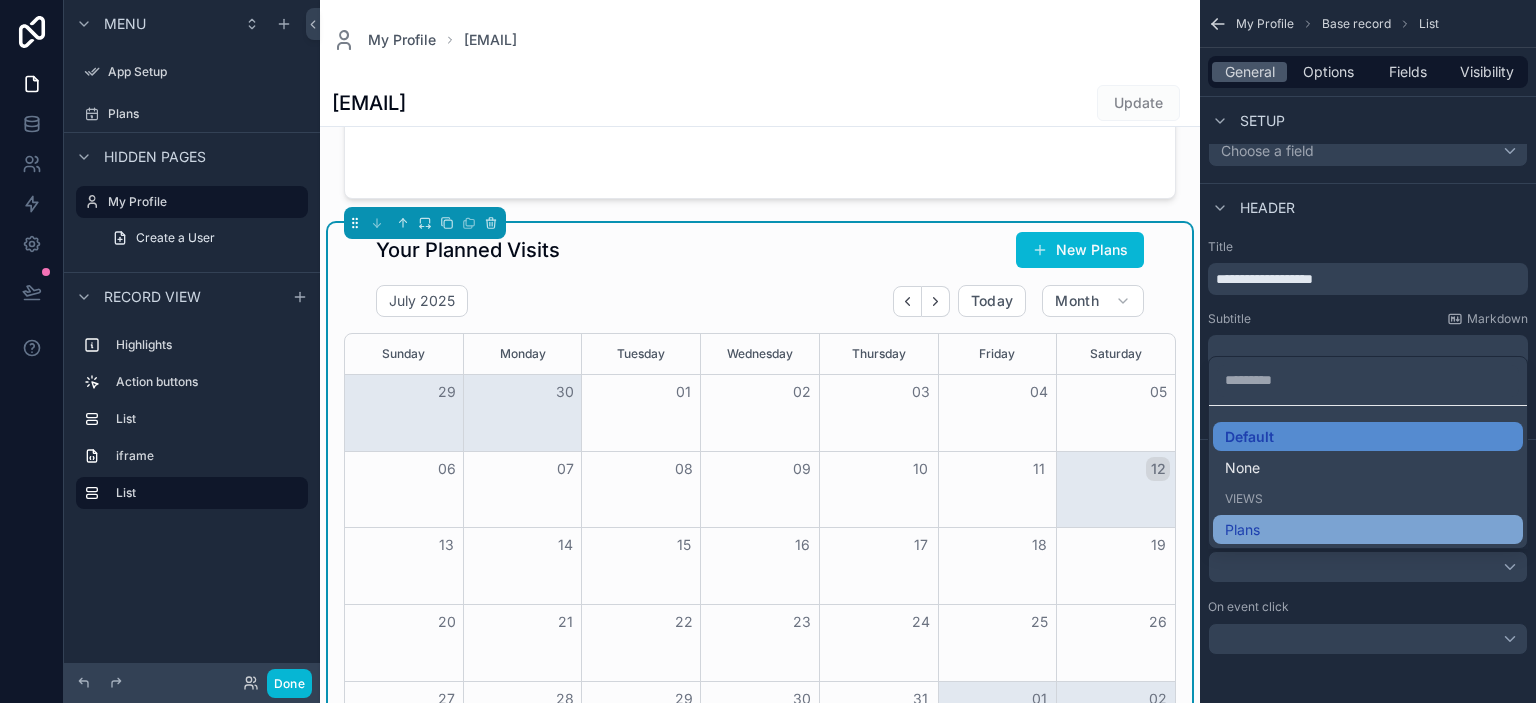 click on "Plans" at bounding box center [1368, 530] 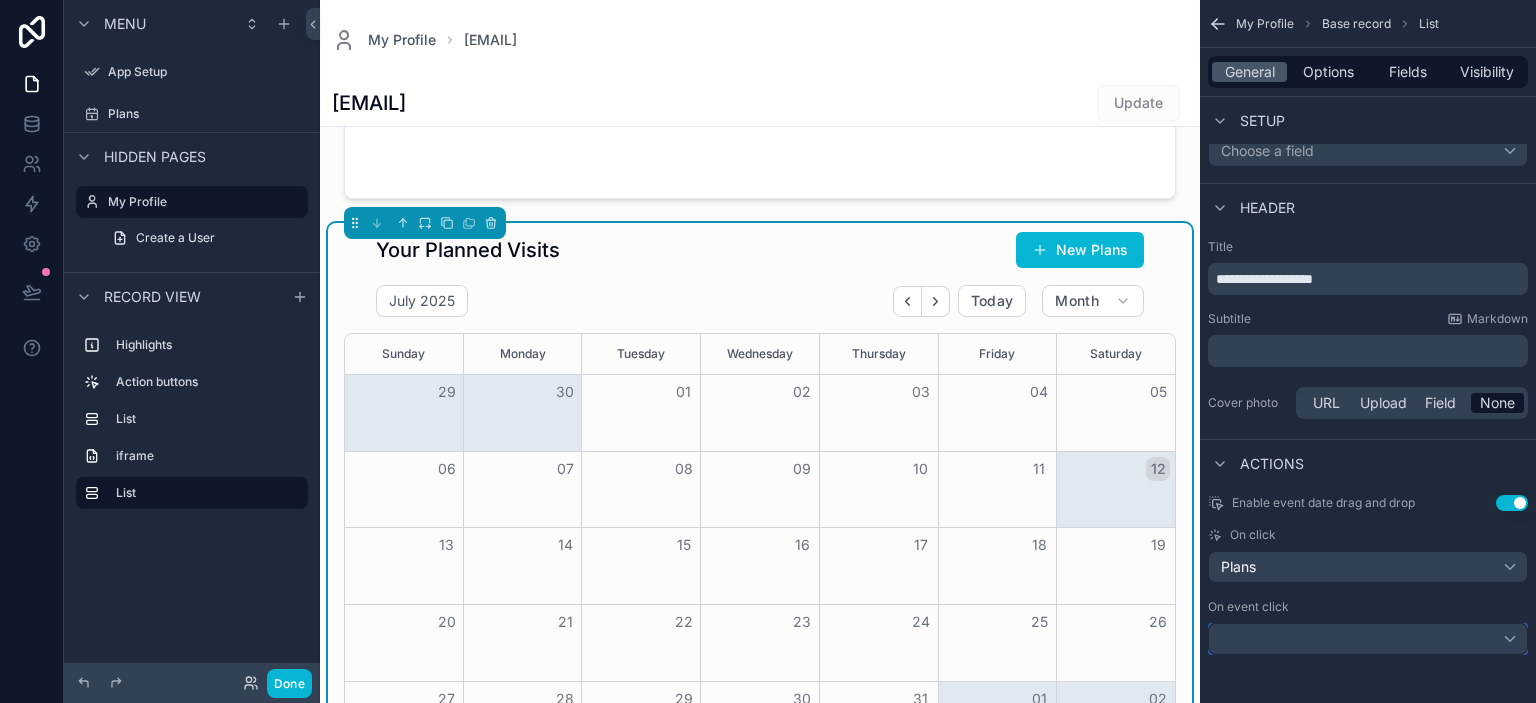 click at bounding box center (1368, 639) 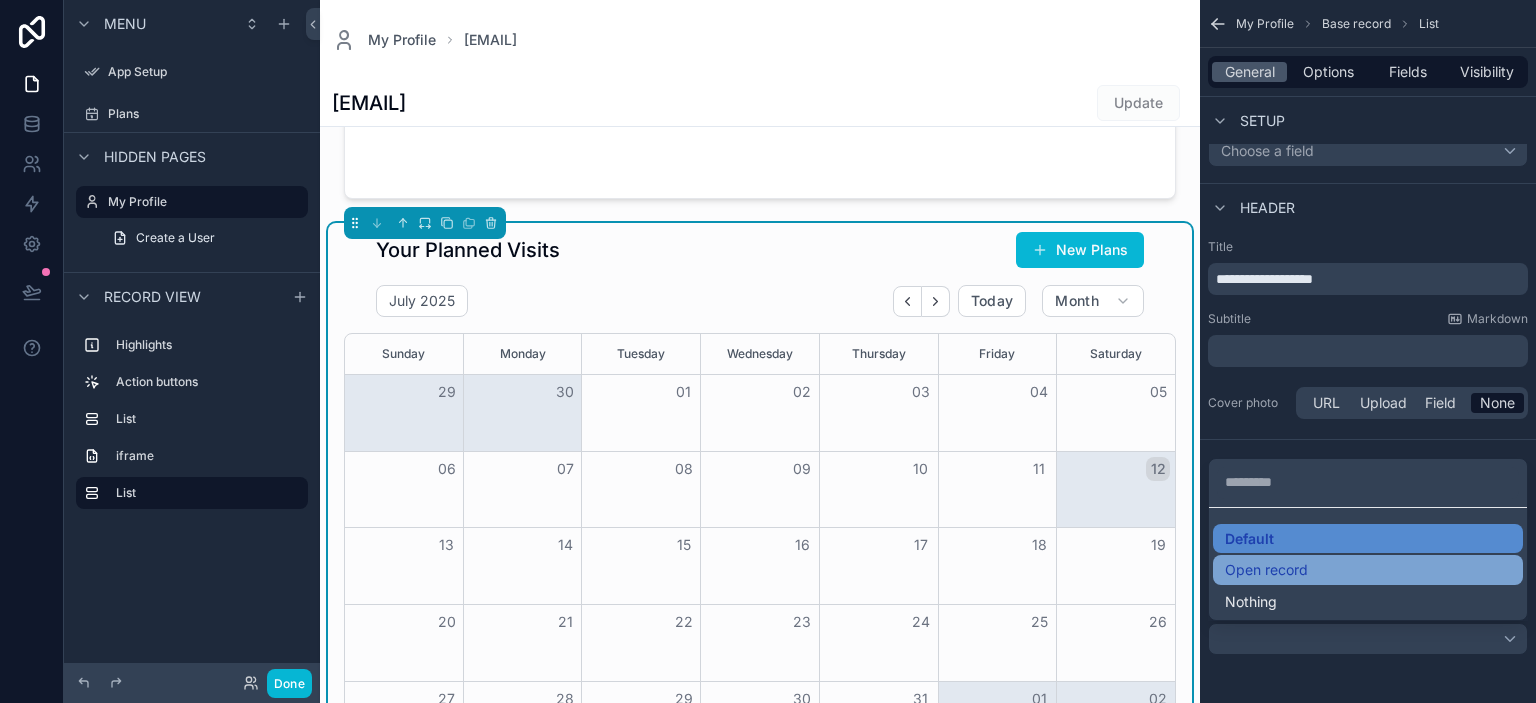 click on "Open record" at bounding box center [1368, 570] 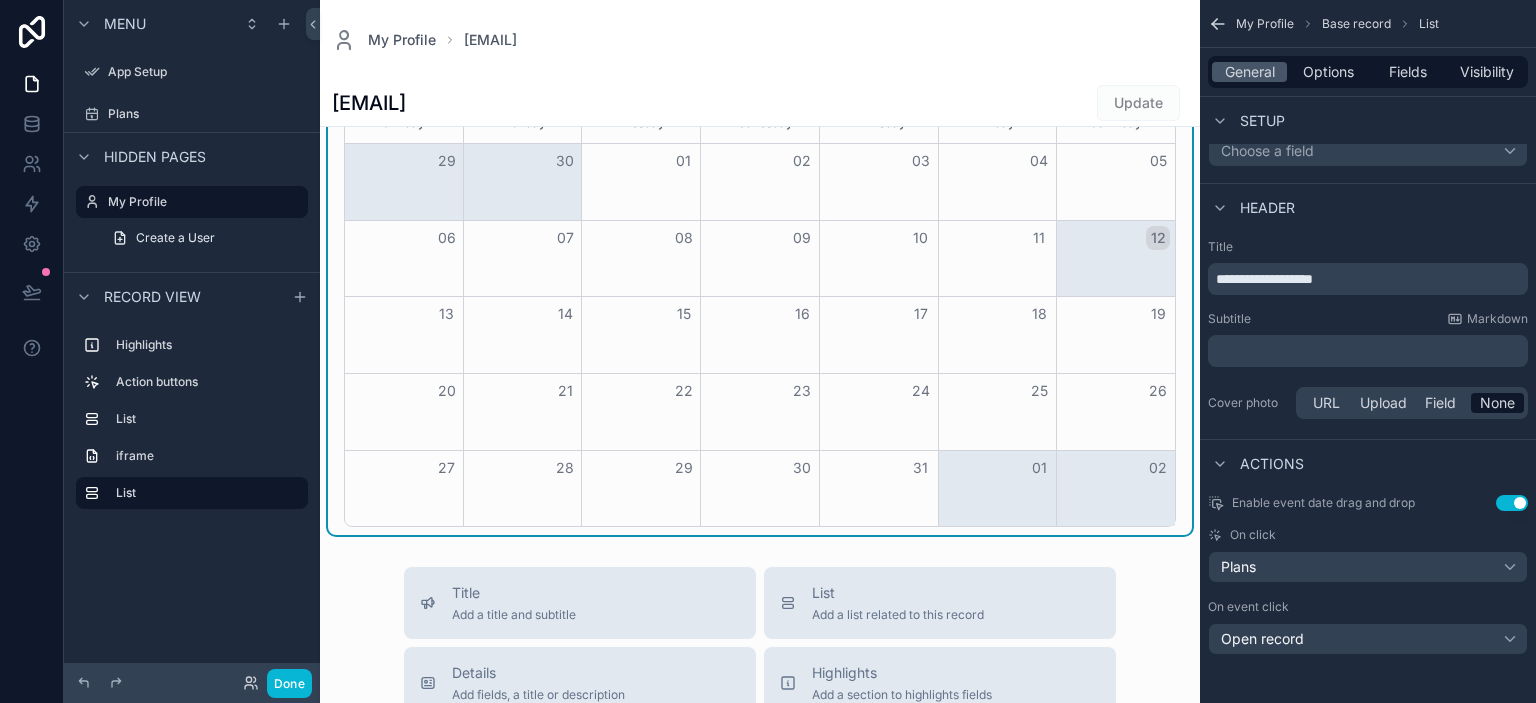 scroll, scrollTop: 766, scrollLeft: 0, axis: vertical 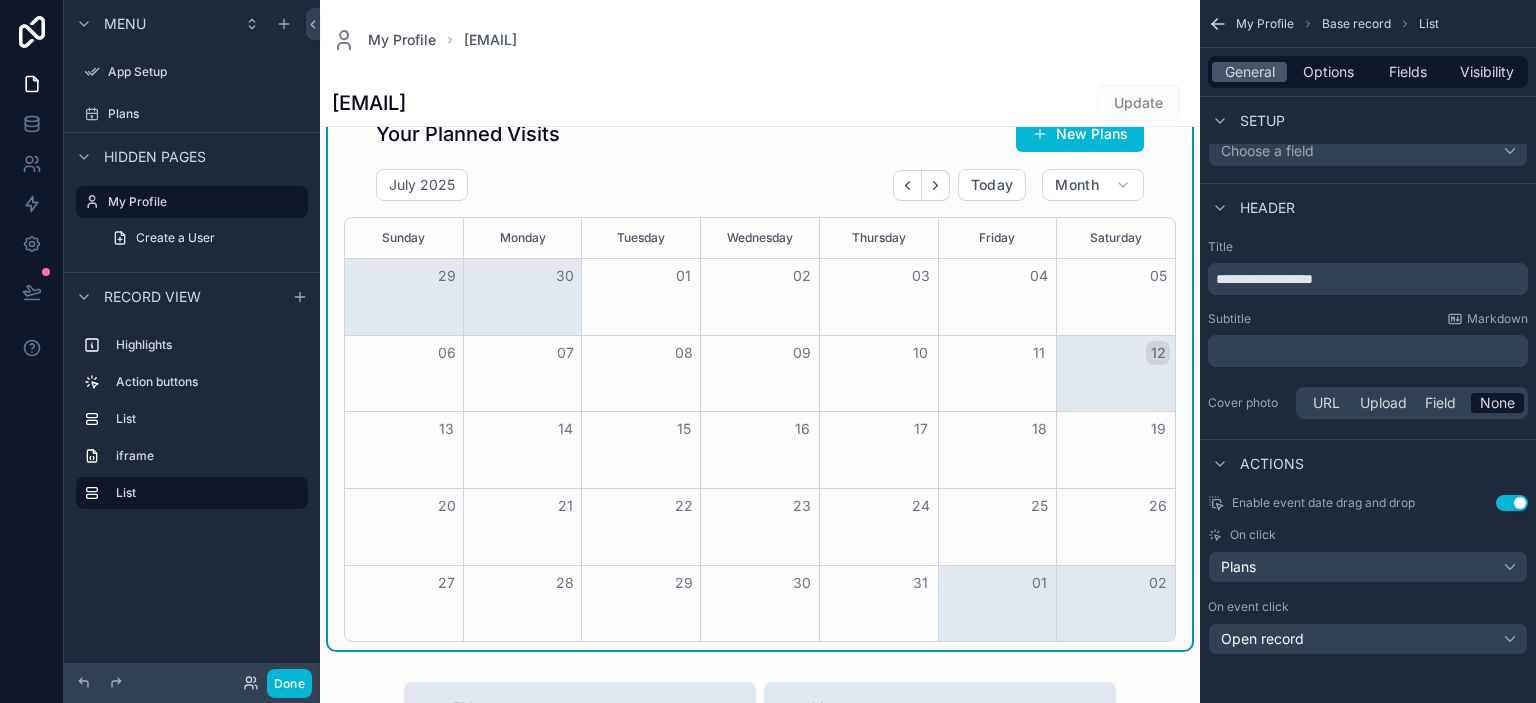 click on "30" at bounding box center [565, 276] 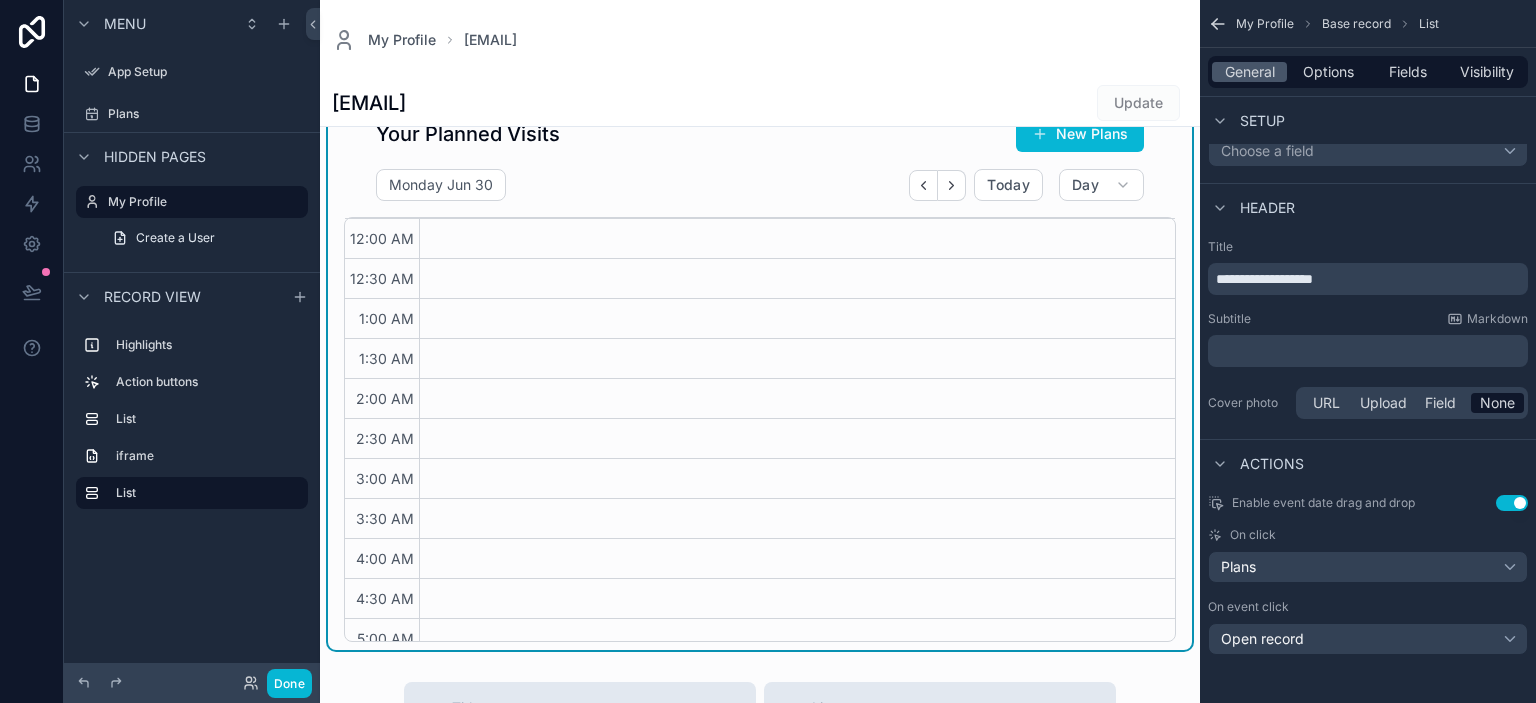 scroll, scrollTop: 535, scrollLeft: 0, axis: vertical 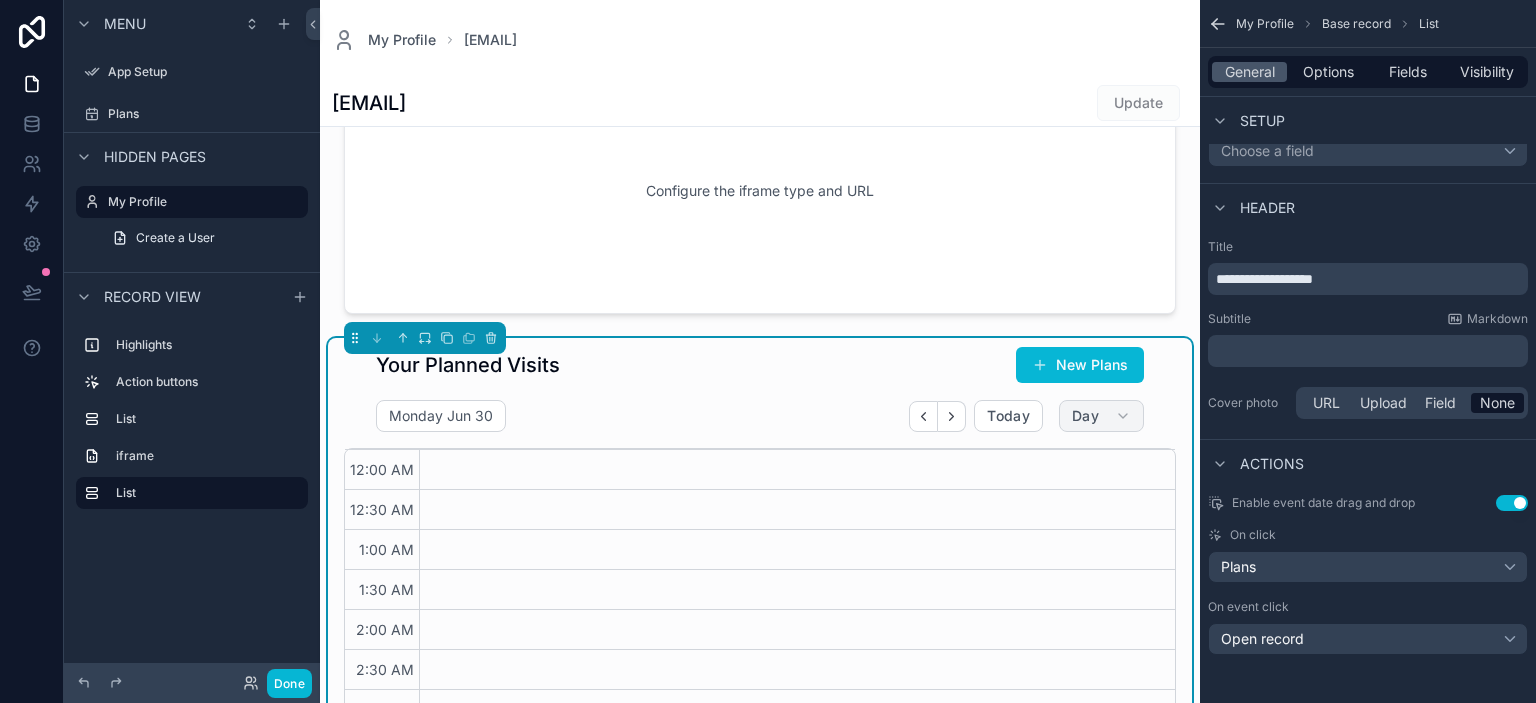 click on "Day" at bounding box center (1101, 416) 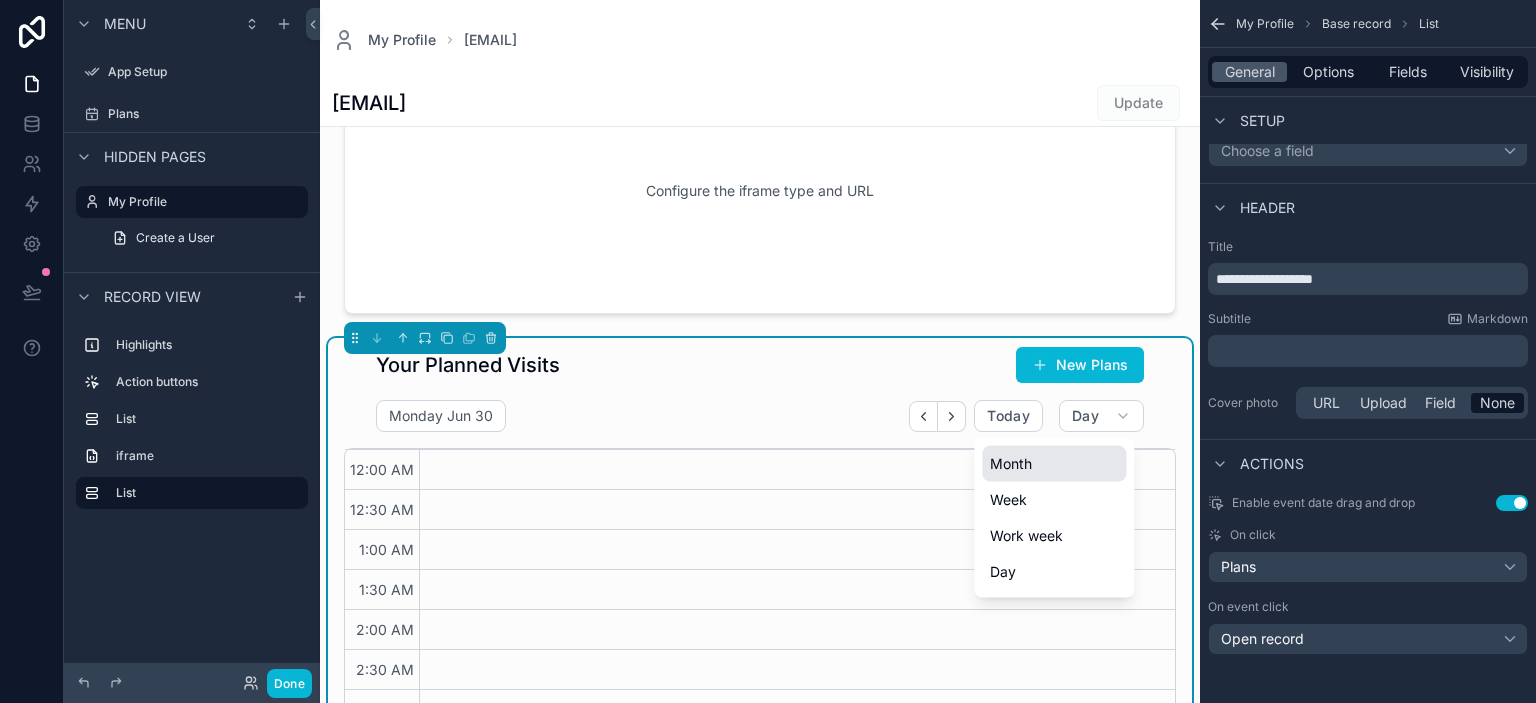 click on "Month" at bounding box center [1054, 464] 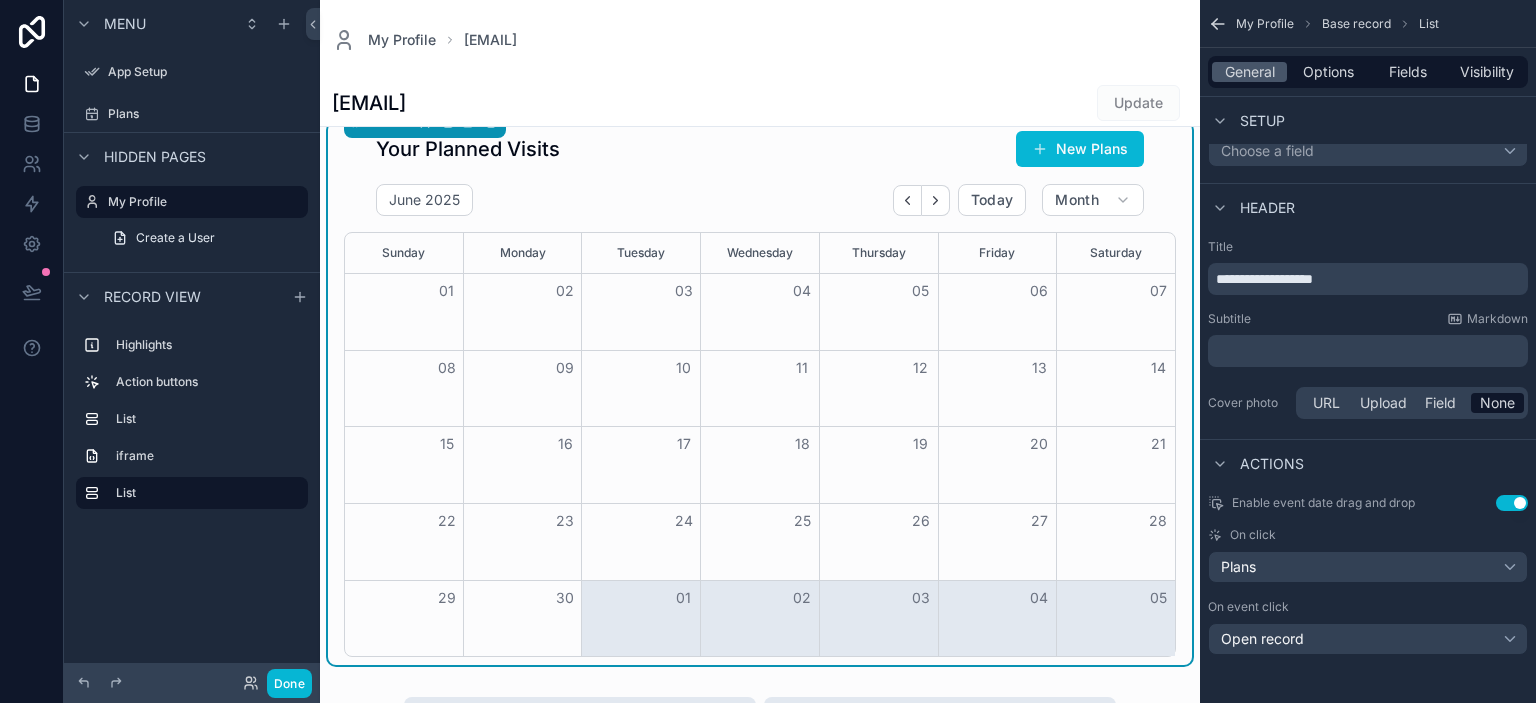 scroll, scrollTop: 766, scrollLeft: 0, axis: vertical 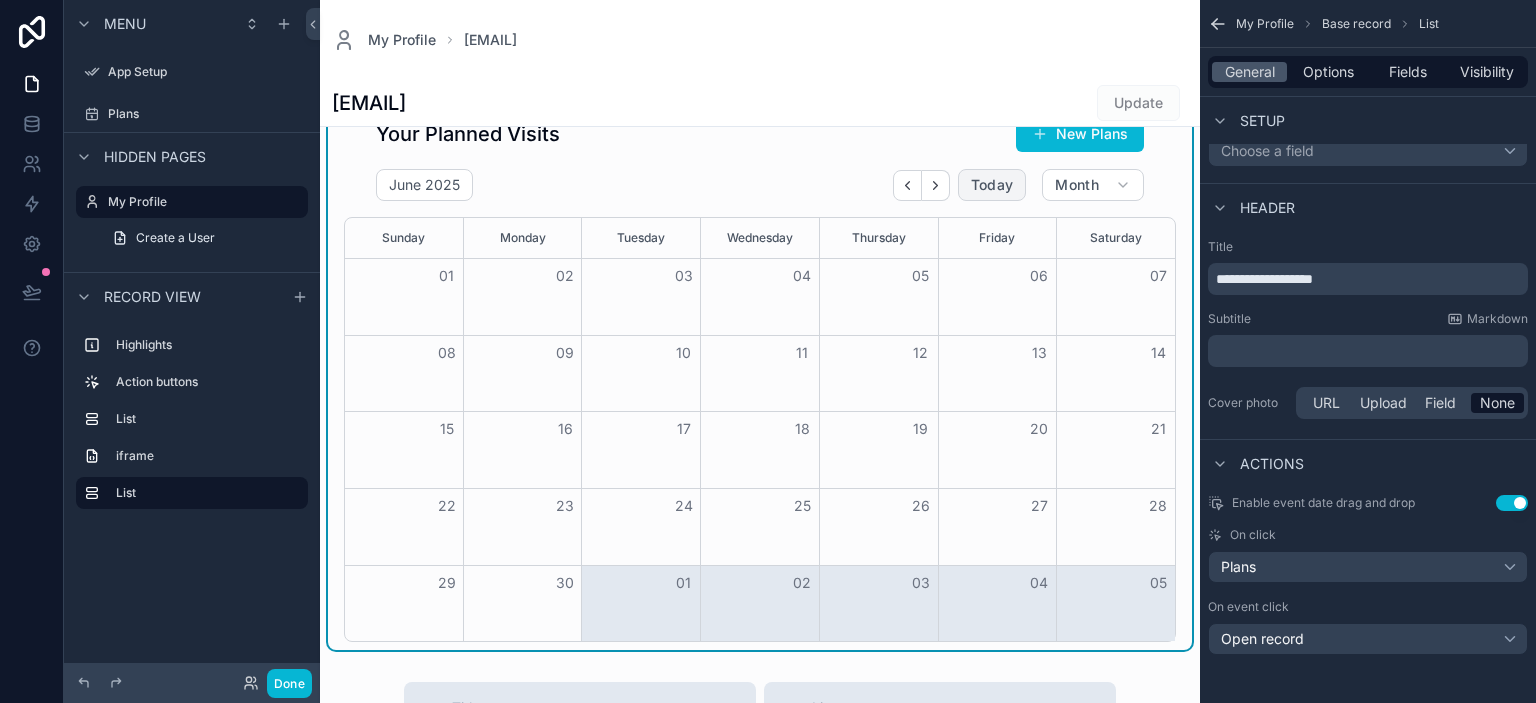 click on "Today" at bounding box center (992, 185) 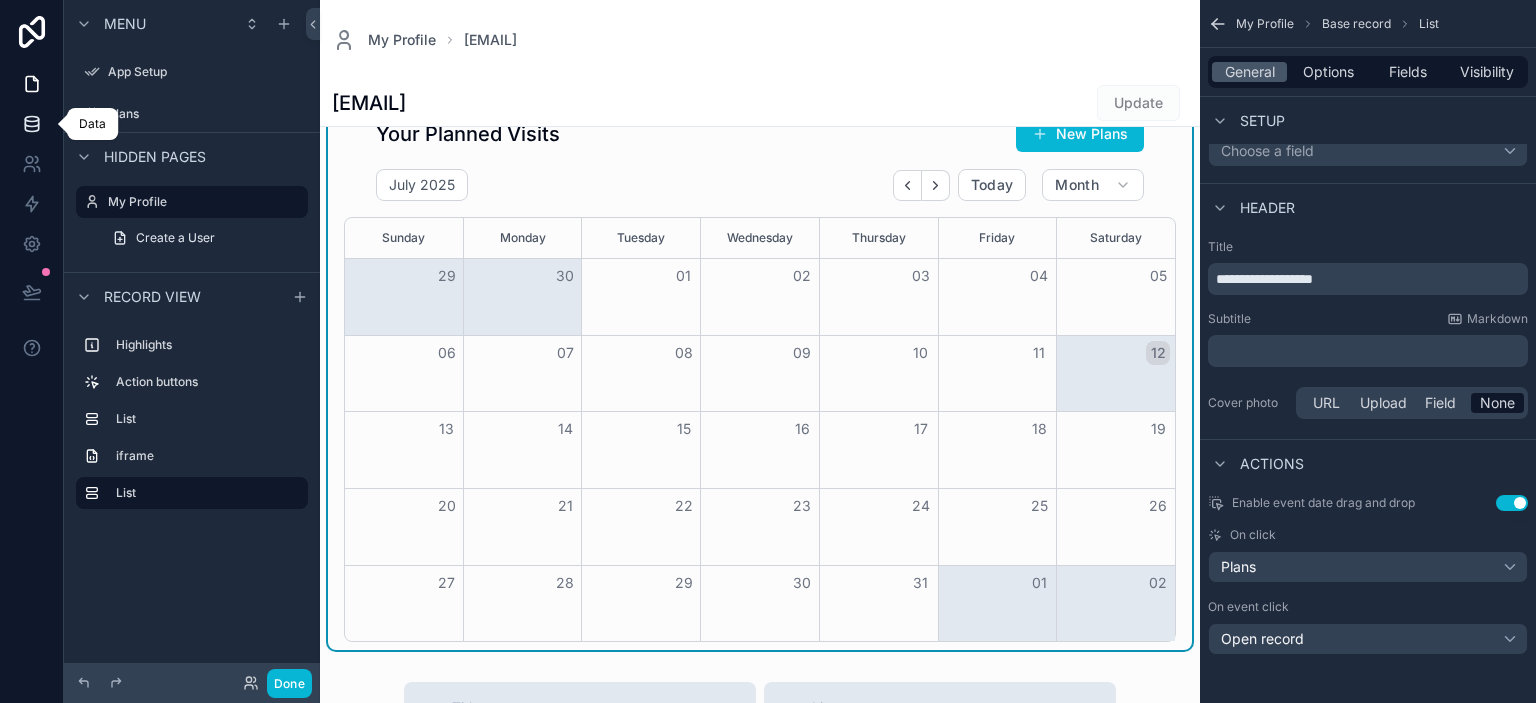 click 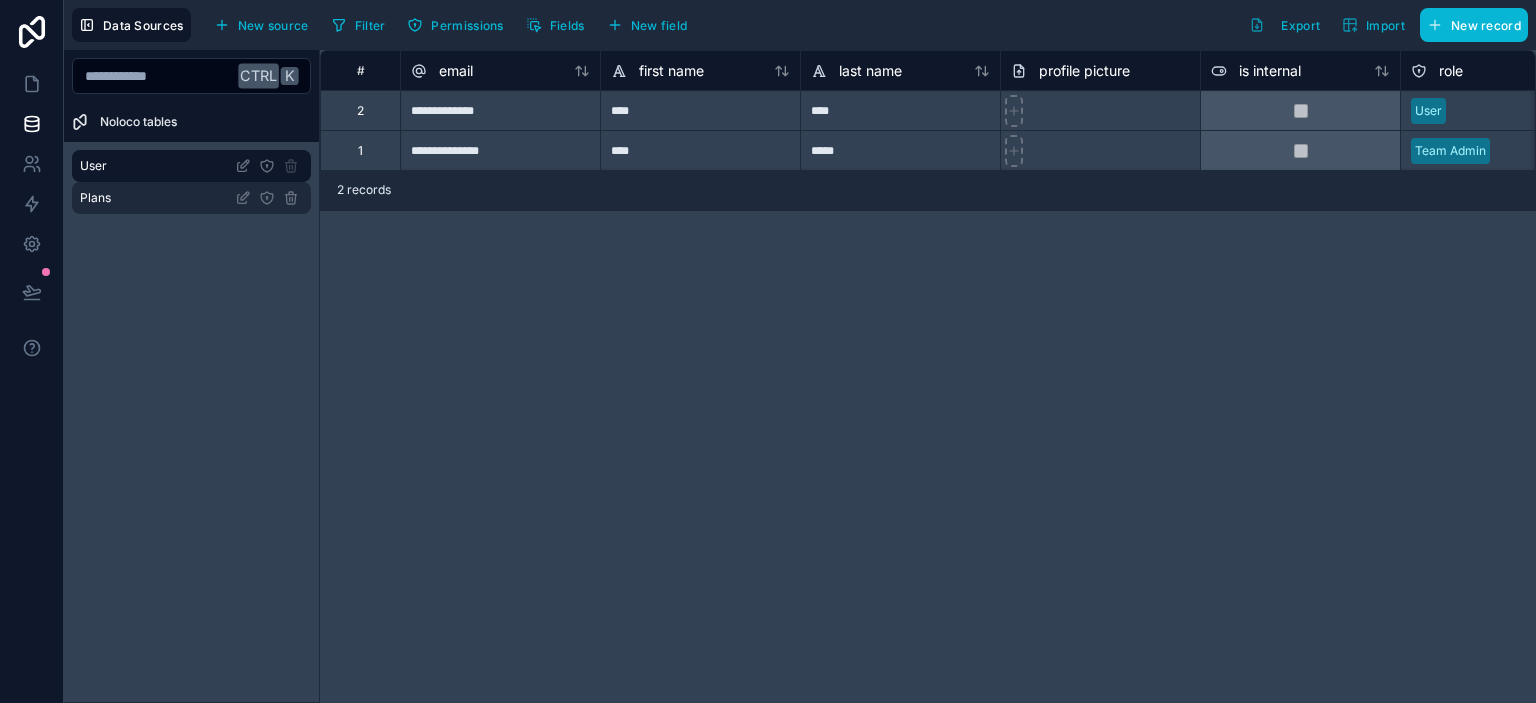 click on "Plans" at bounding box center (191, 198) 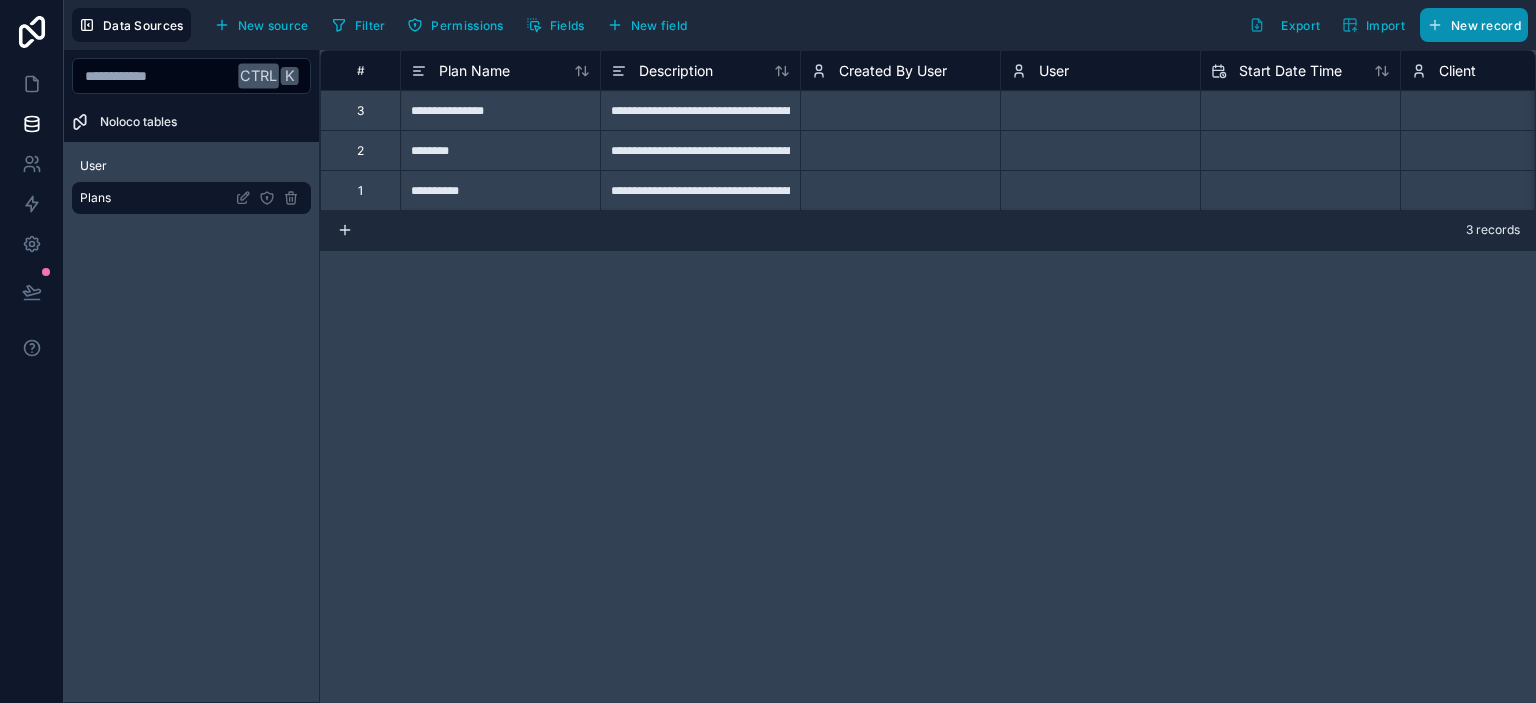 click on "New record" at bounding box center [1486, 25] 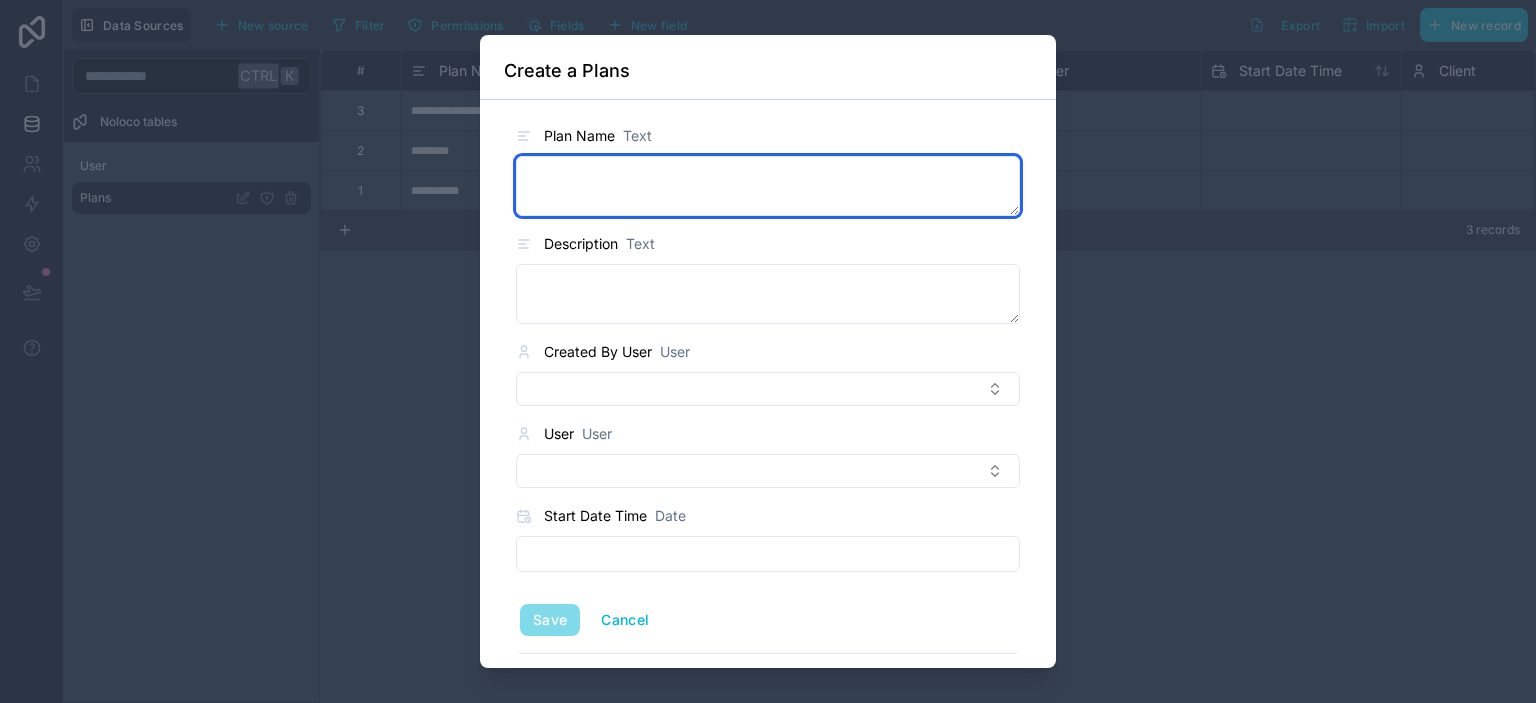 click at bounding box center [768, 186] 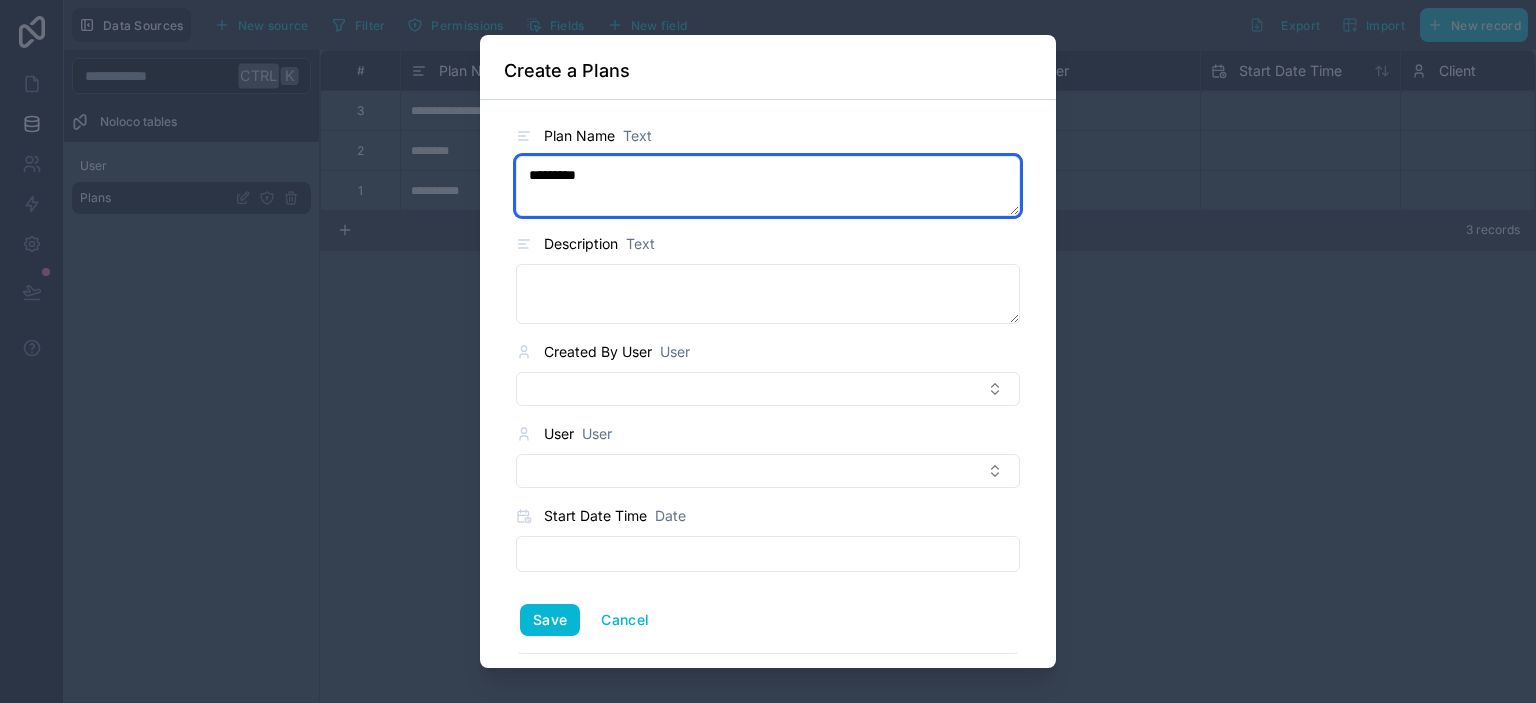 type on "*********" 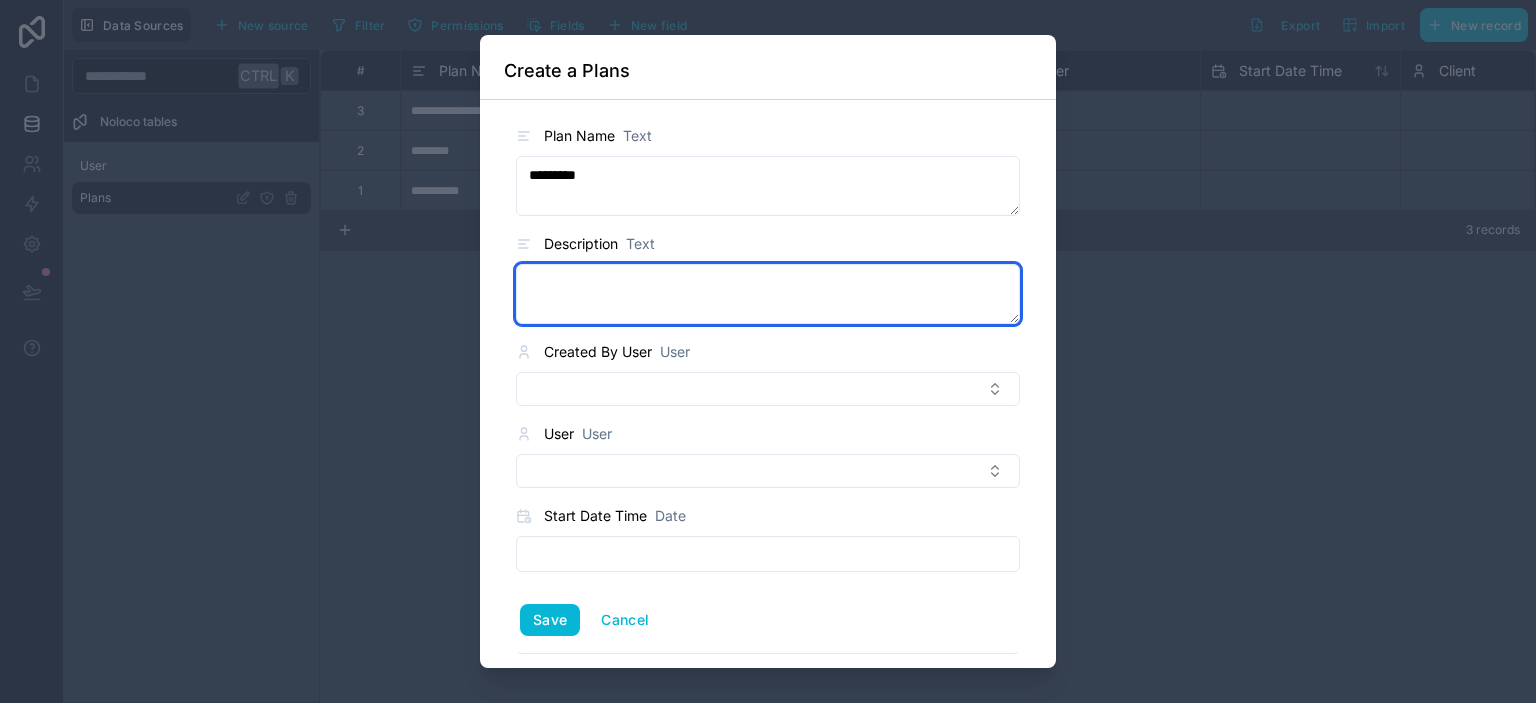 click at bounding box center (768, 294) 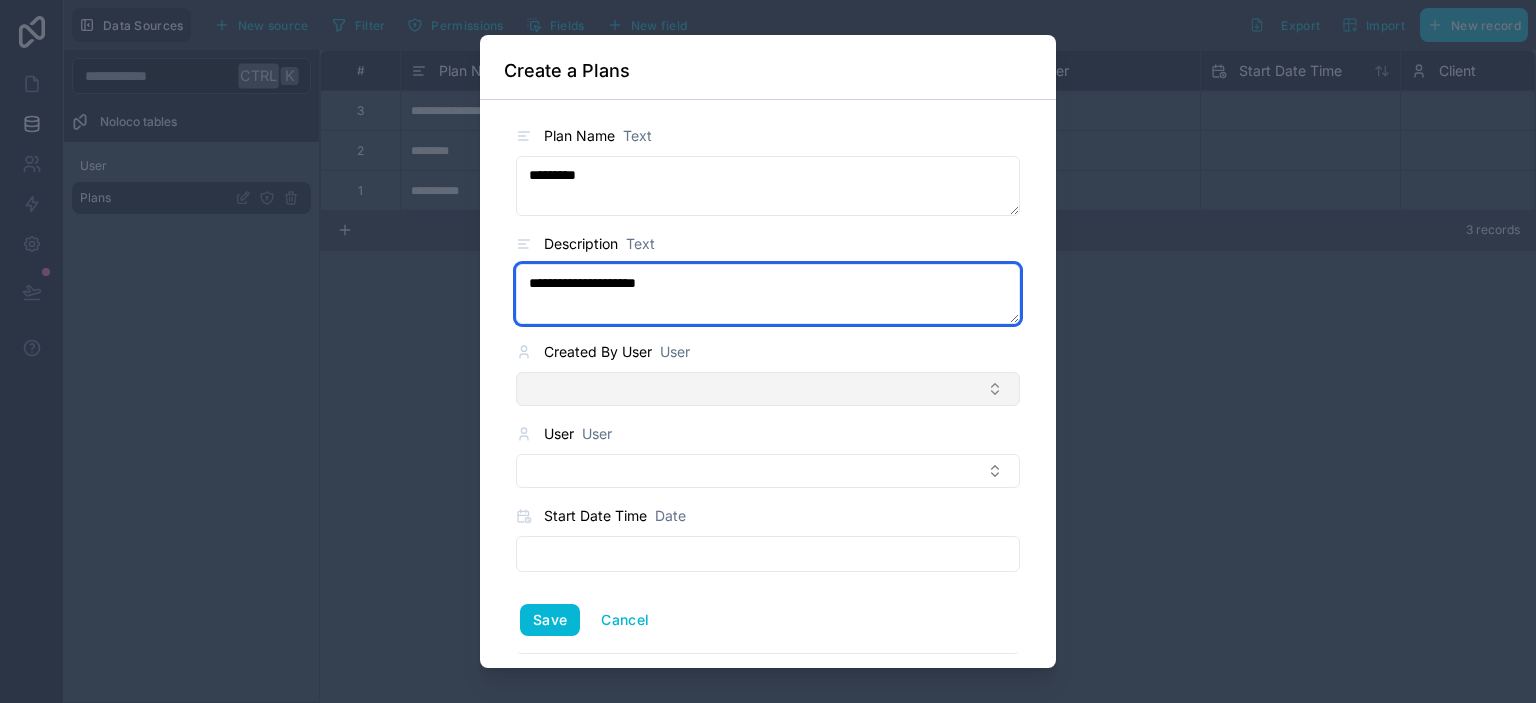 type on "**********" 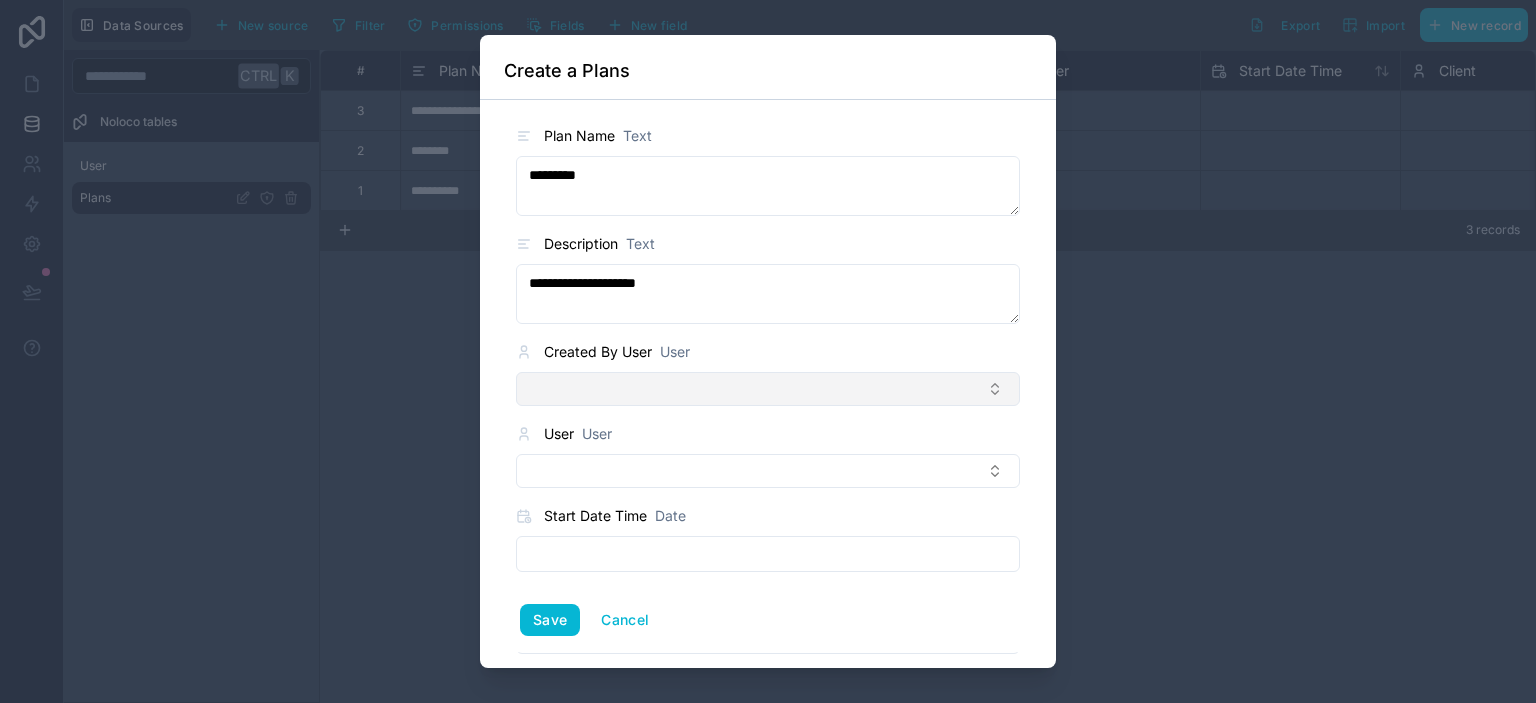 click at bounding box center (768, 389) 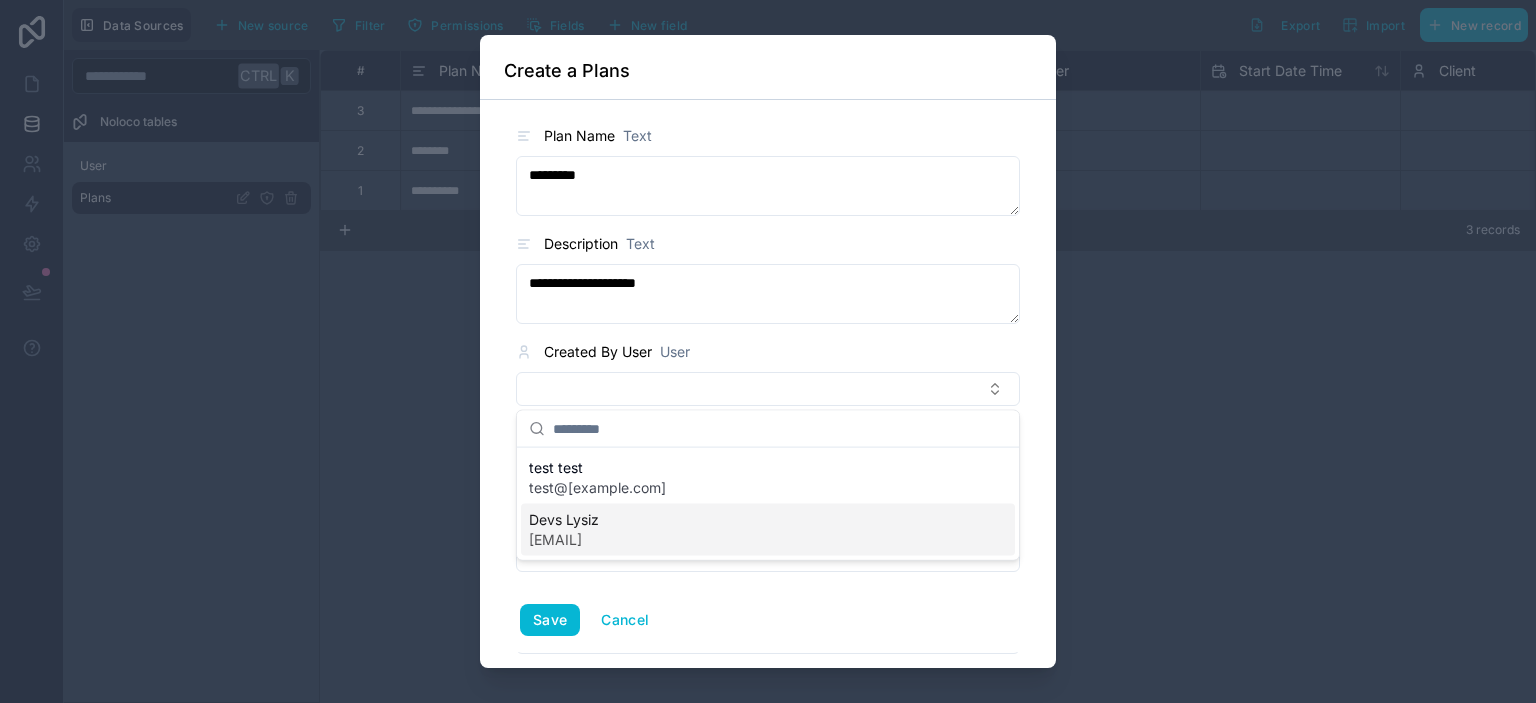 click on "[EMAIL]" at bounding box center [564, 540] 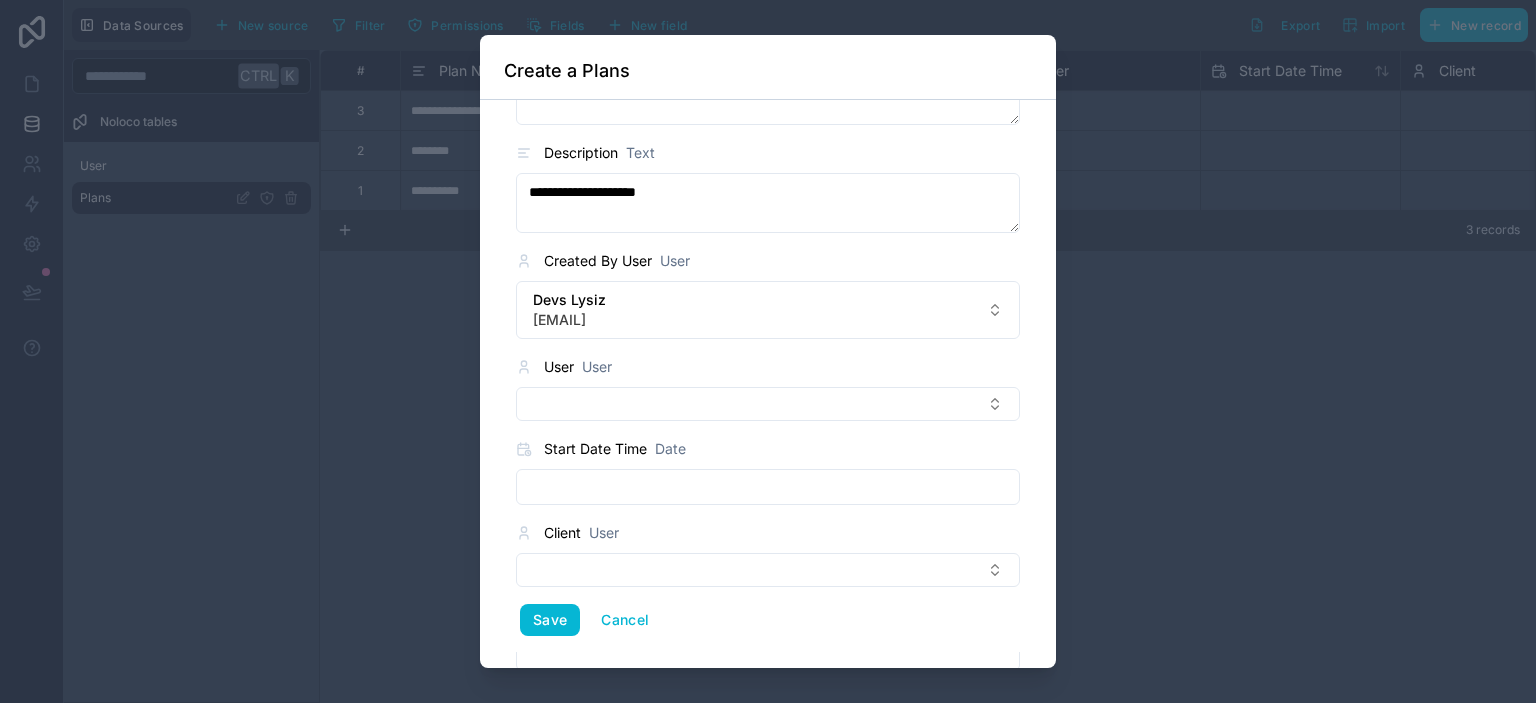 scroll, scrollTop: 188, scrollLeft: 0, axis: vertical 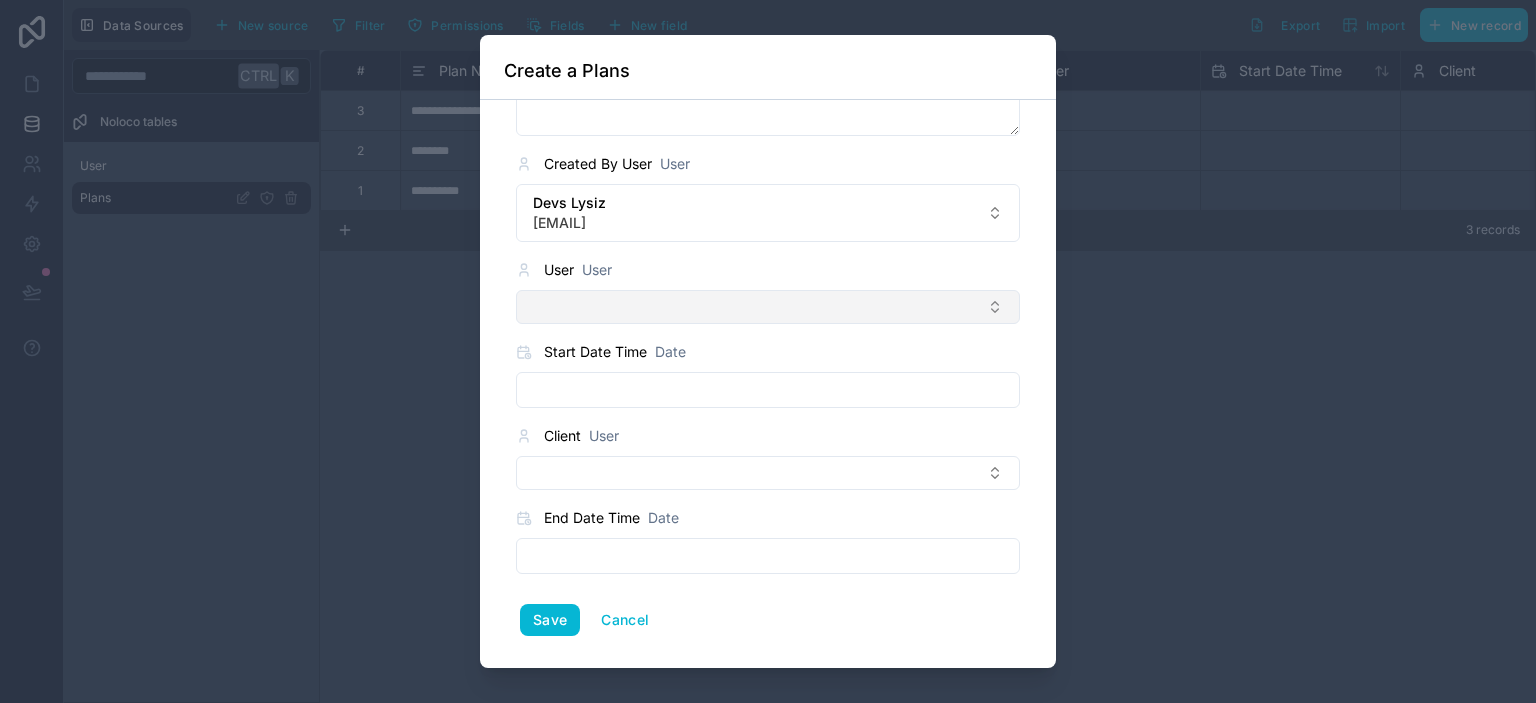 click at bounding box center [768, 307] 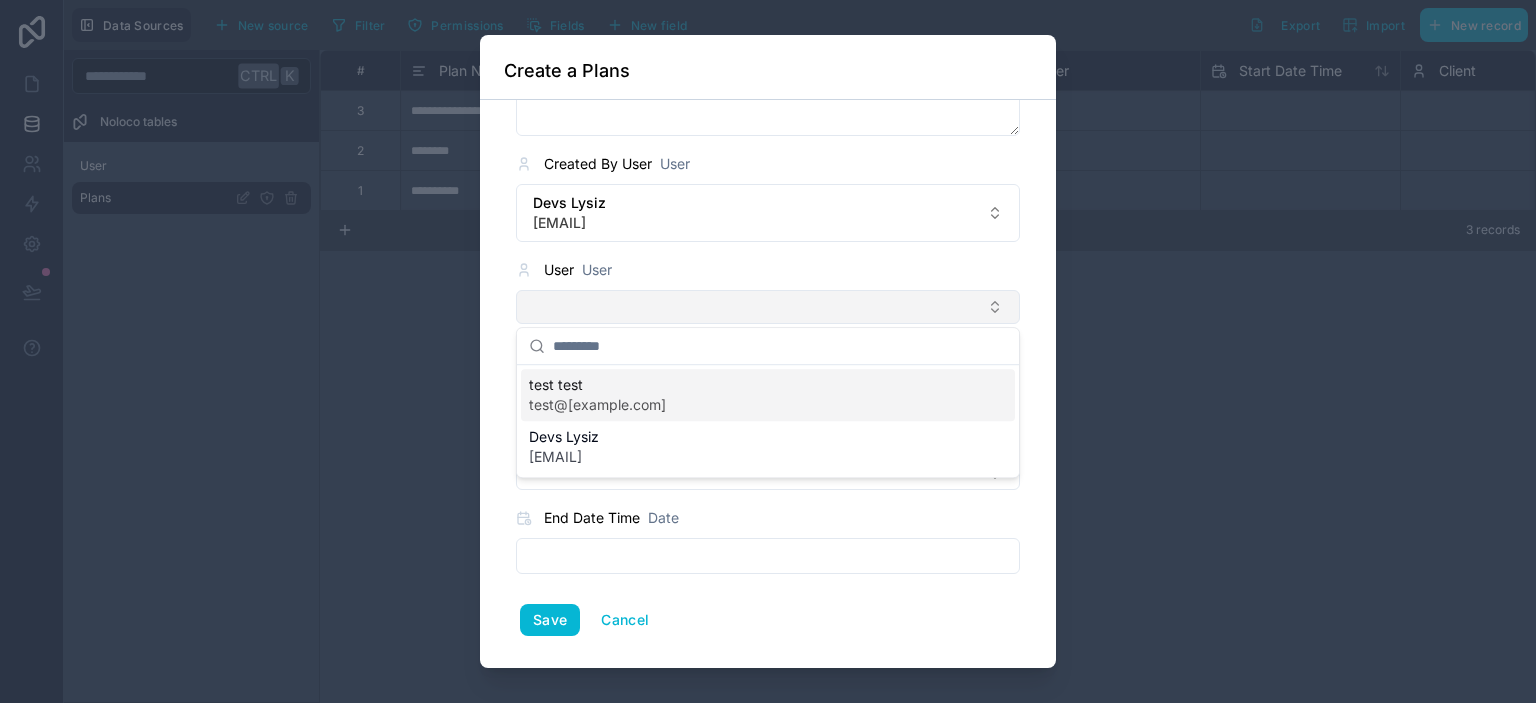click at bounding box center (768, 307) 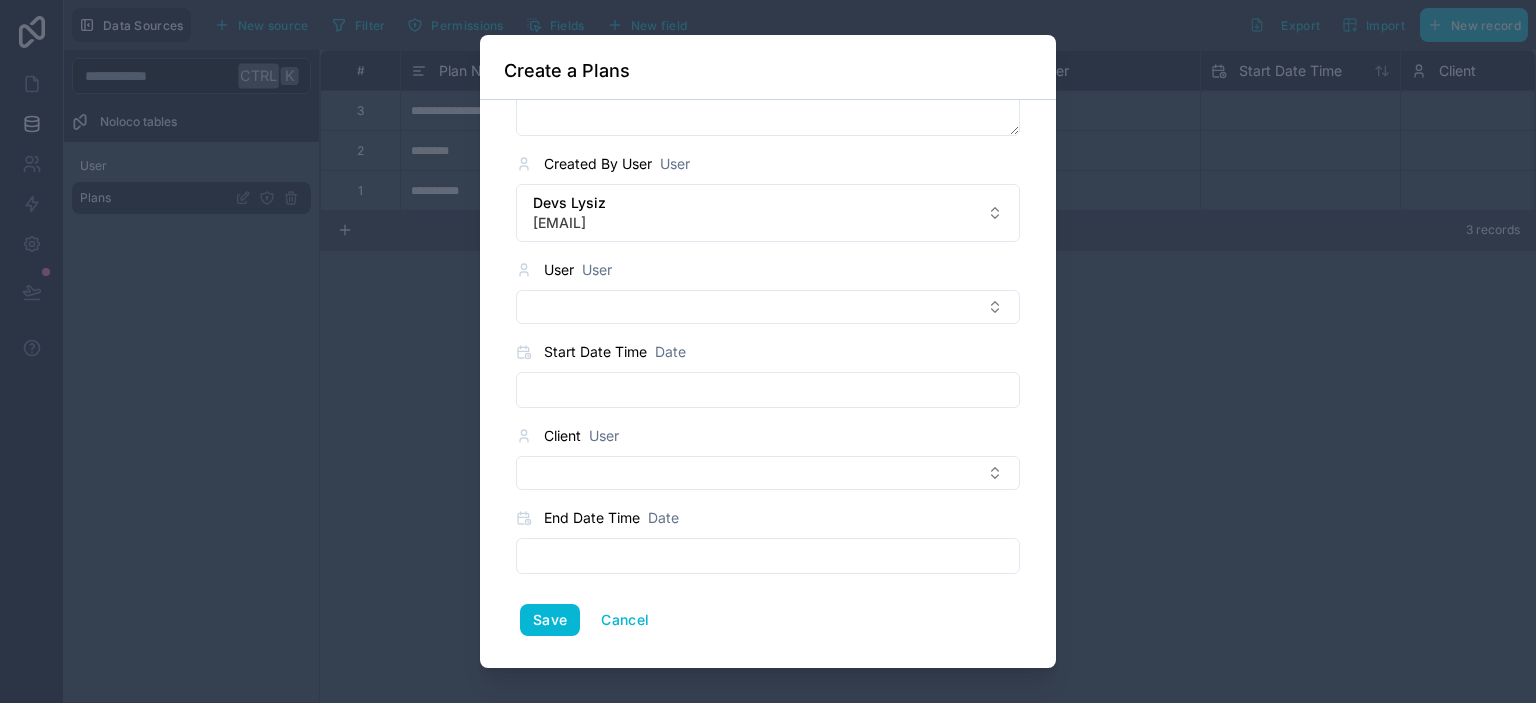 click on "**********" at bounding box center [768, 287] 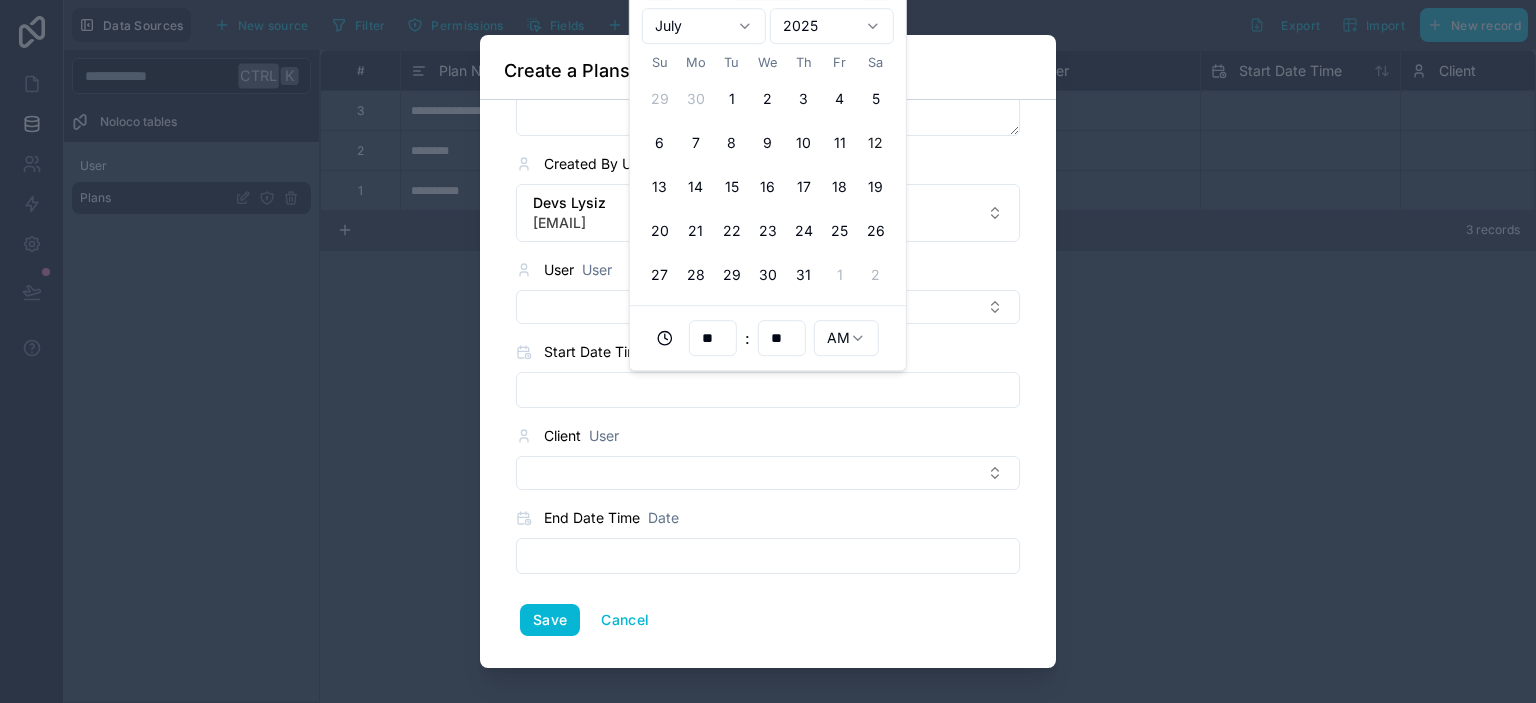 click on "12" at bounding box center [876, 143] 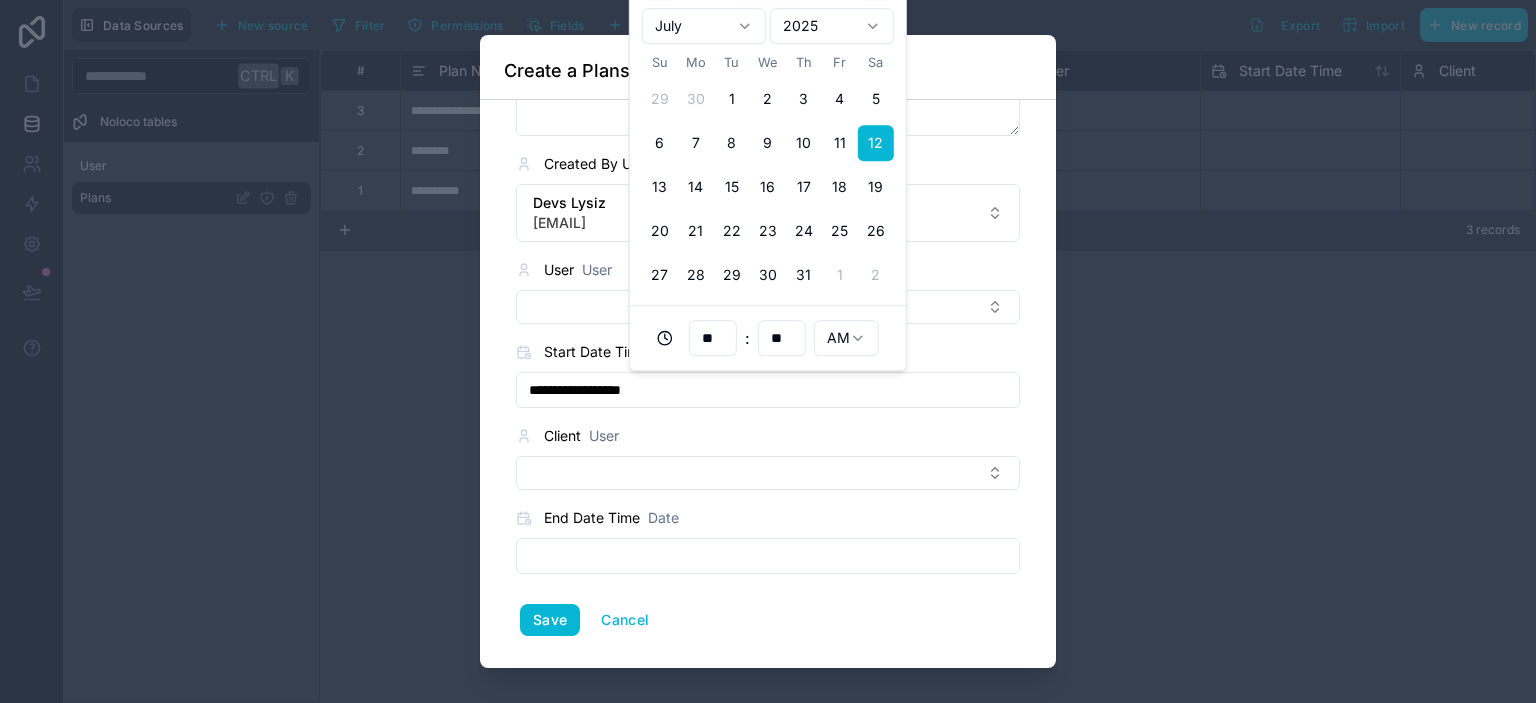 click on "**" at bounding box center [713, 338] 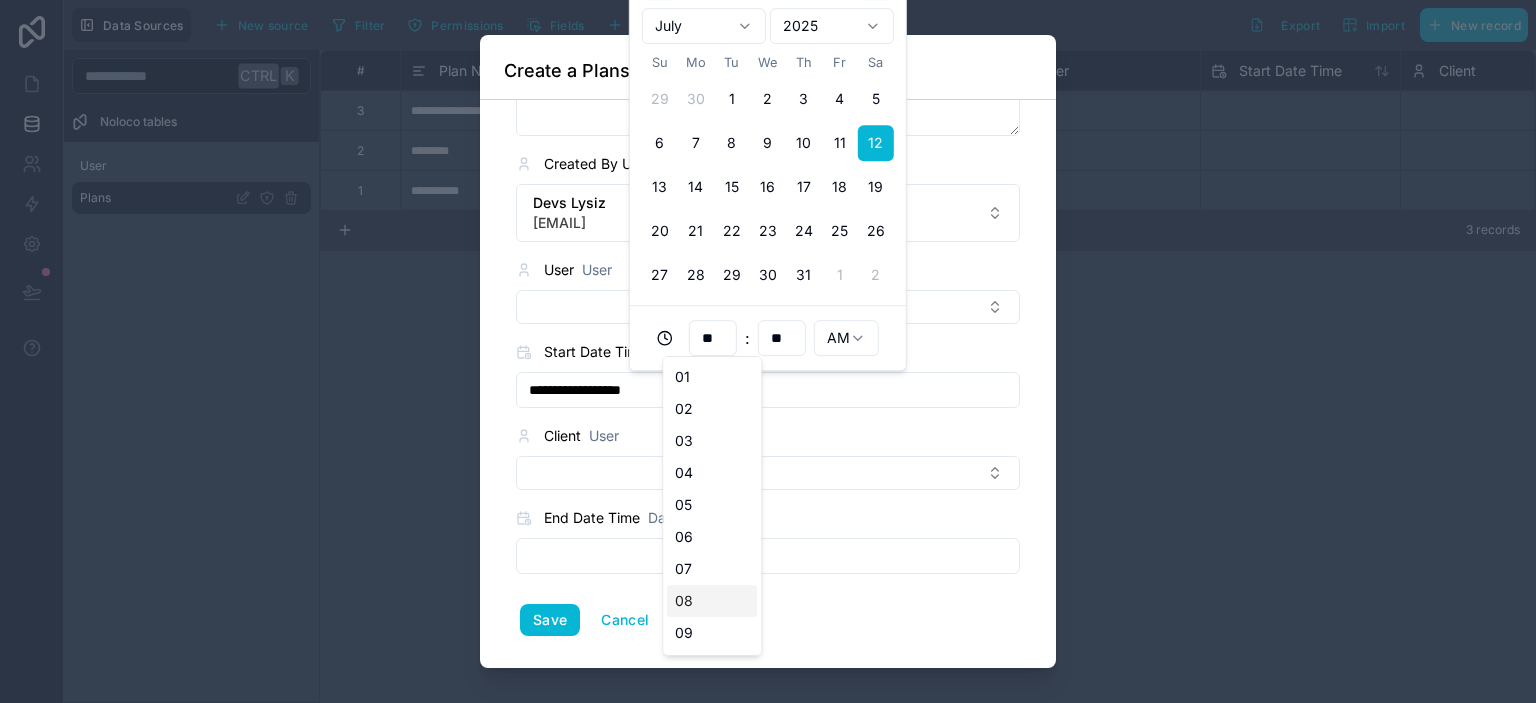 scroll, scrollTop: 94, scrollLeft: 0, axis: vertical 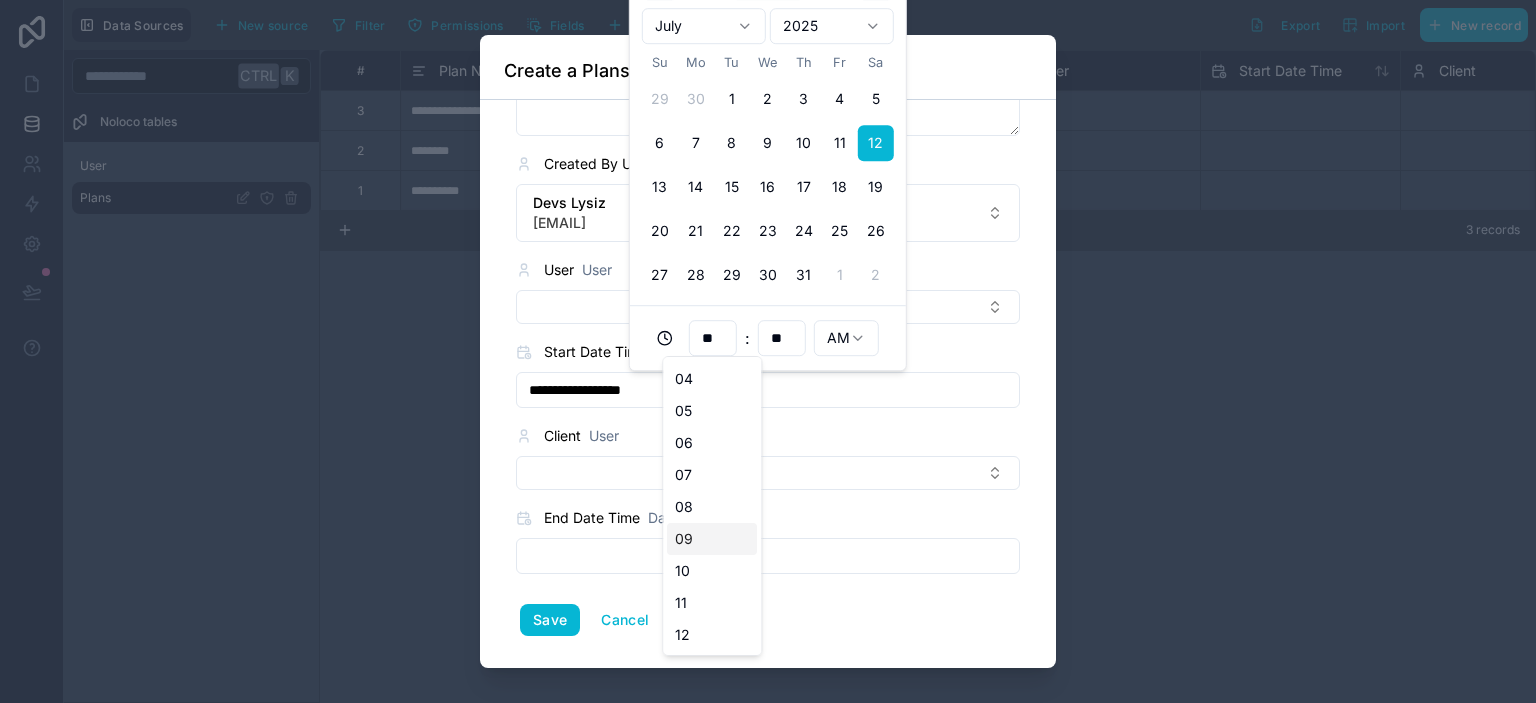 click on "09" at bounding box center [712, 539] 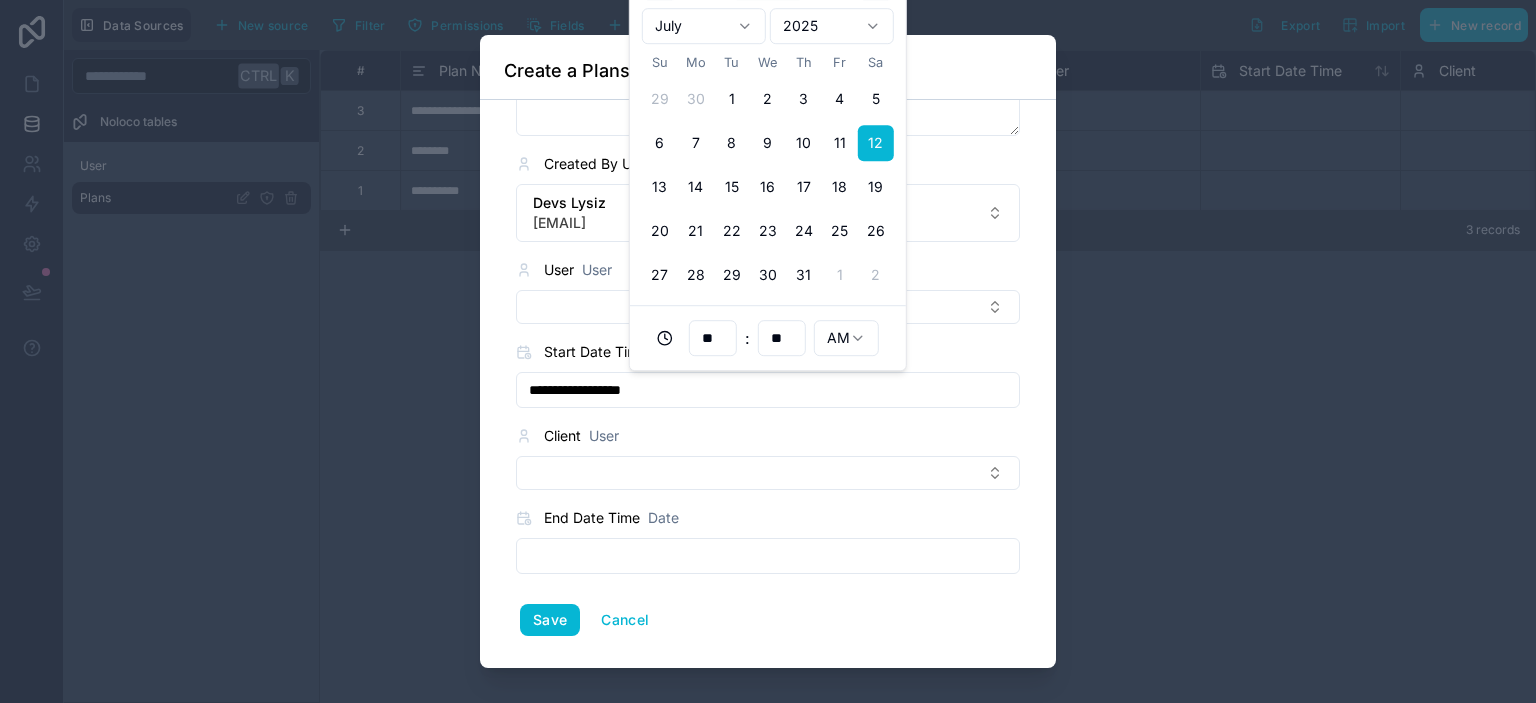 click on "**********" at bounding box center [768, 351] 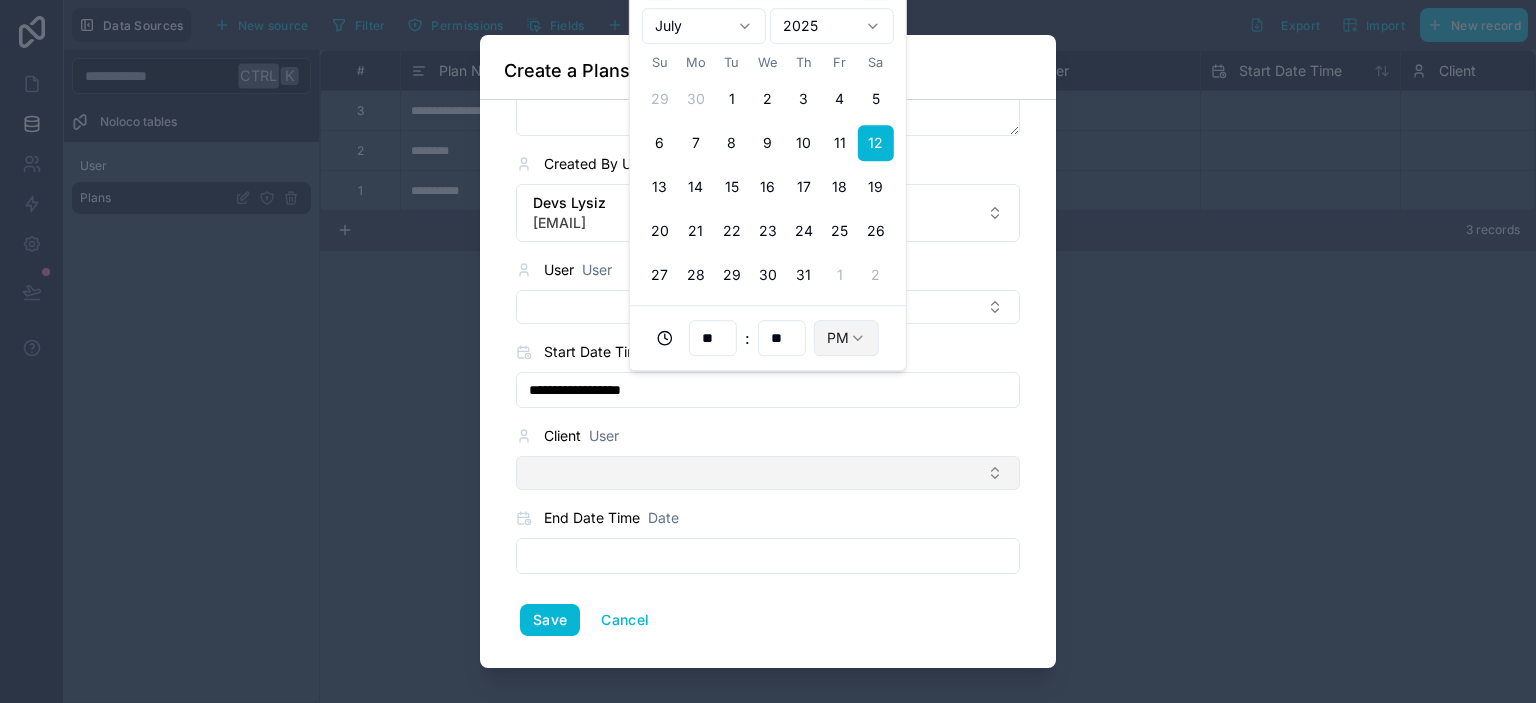 type on "**********" 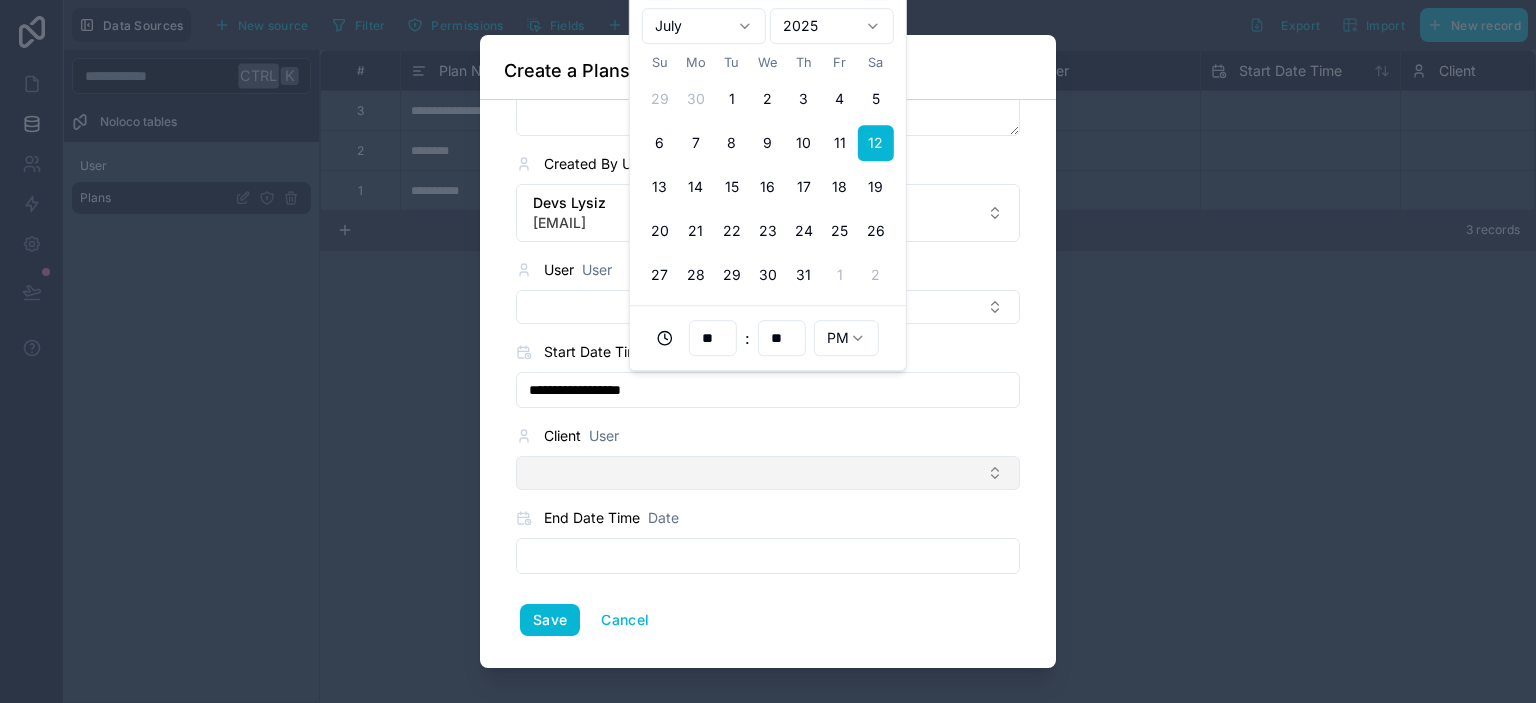 click at bounding box center [768, 473] 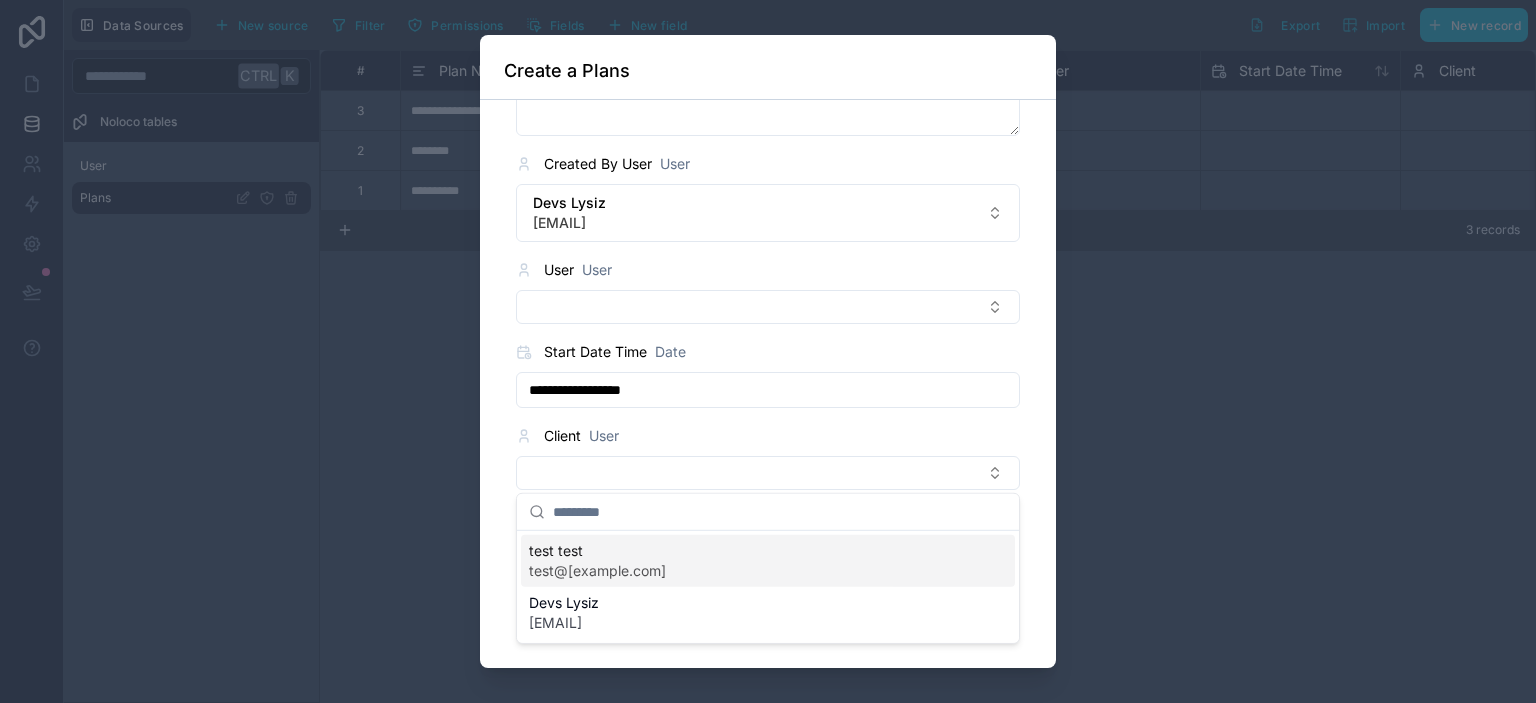 click on "test test" at bounding box center [597, 551] 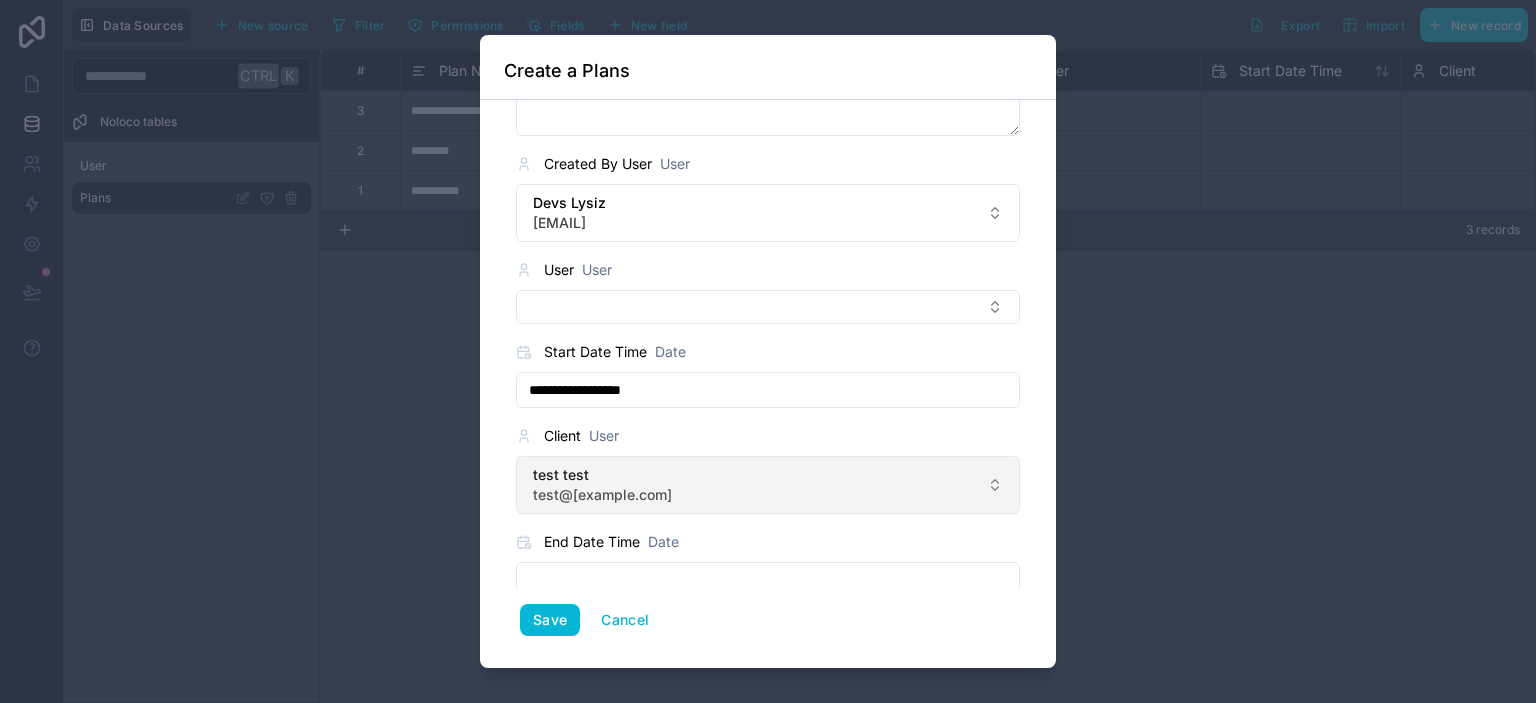 scroll, scrollTop: 212, scrollLeft: 0, axis: vertical 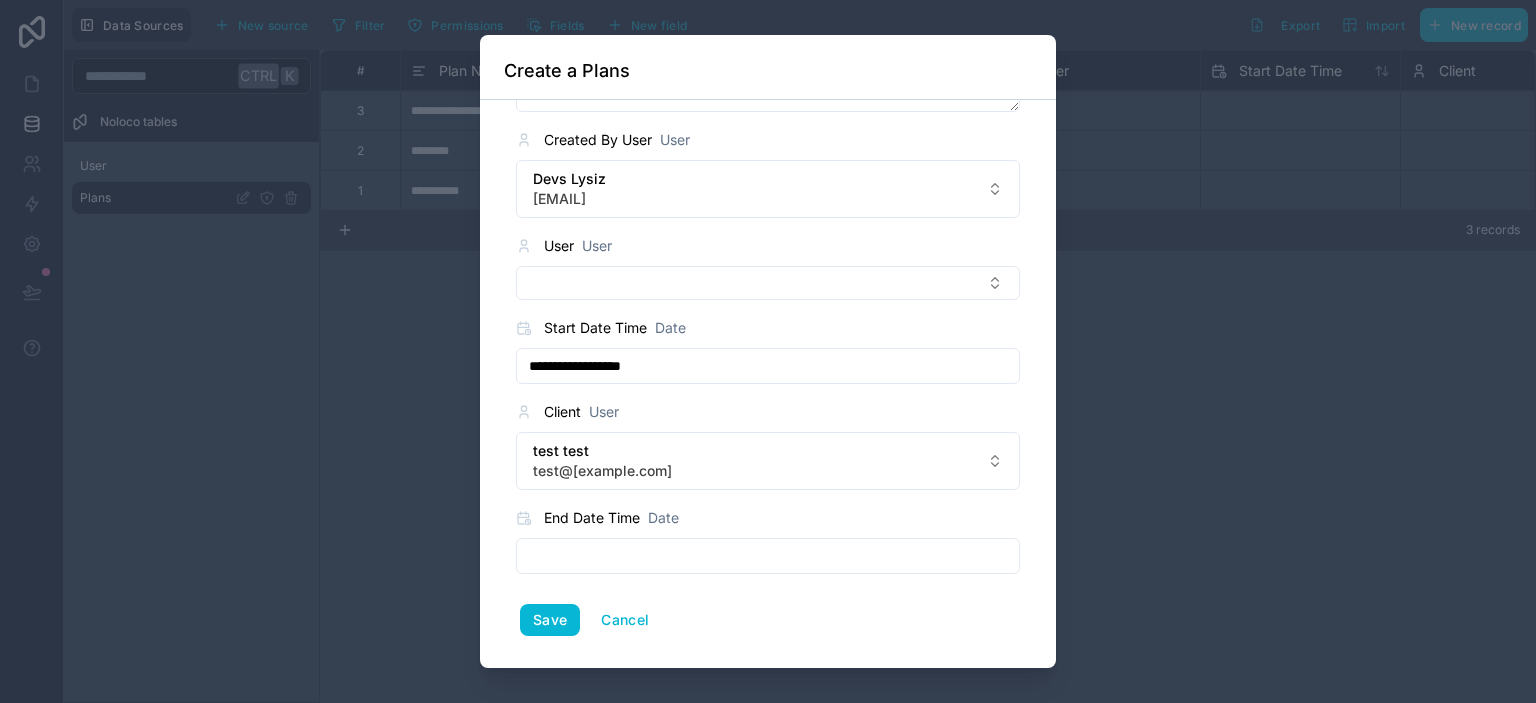 click at bounding box center [768, 556] 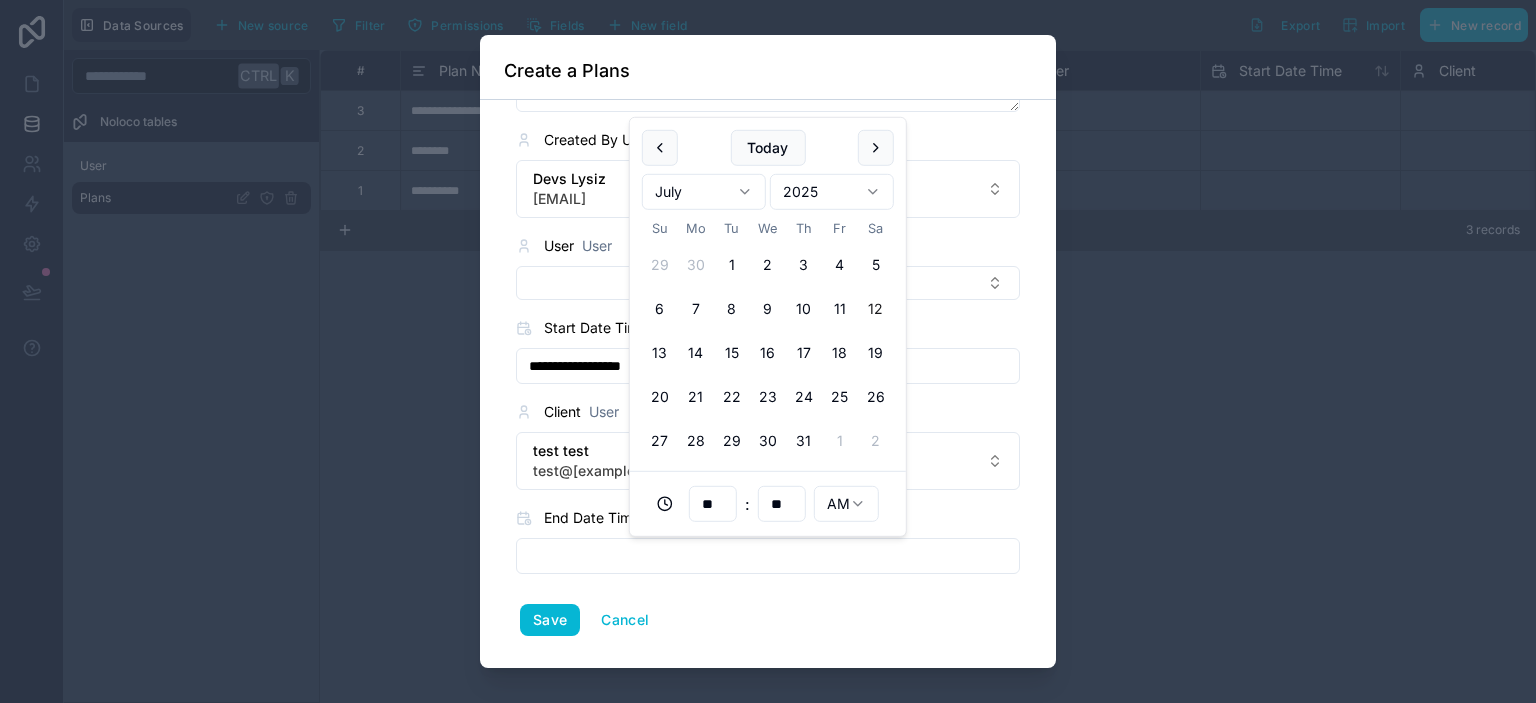 click on "12" at bounding box center (876, 309) 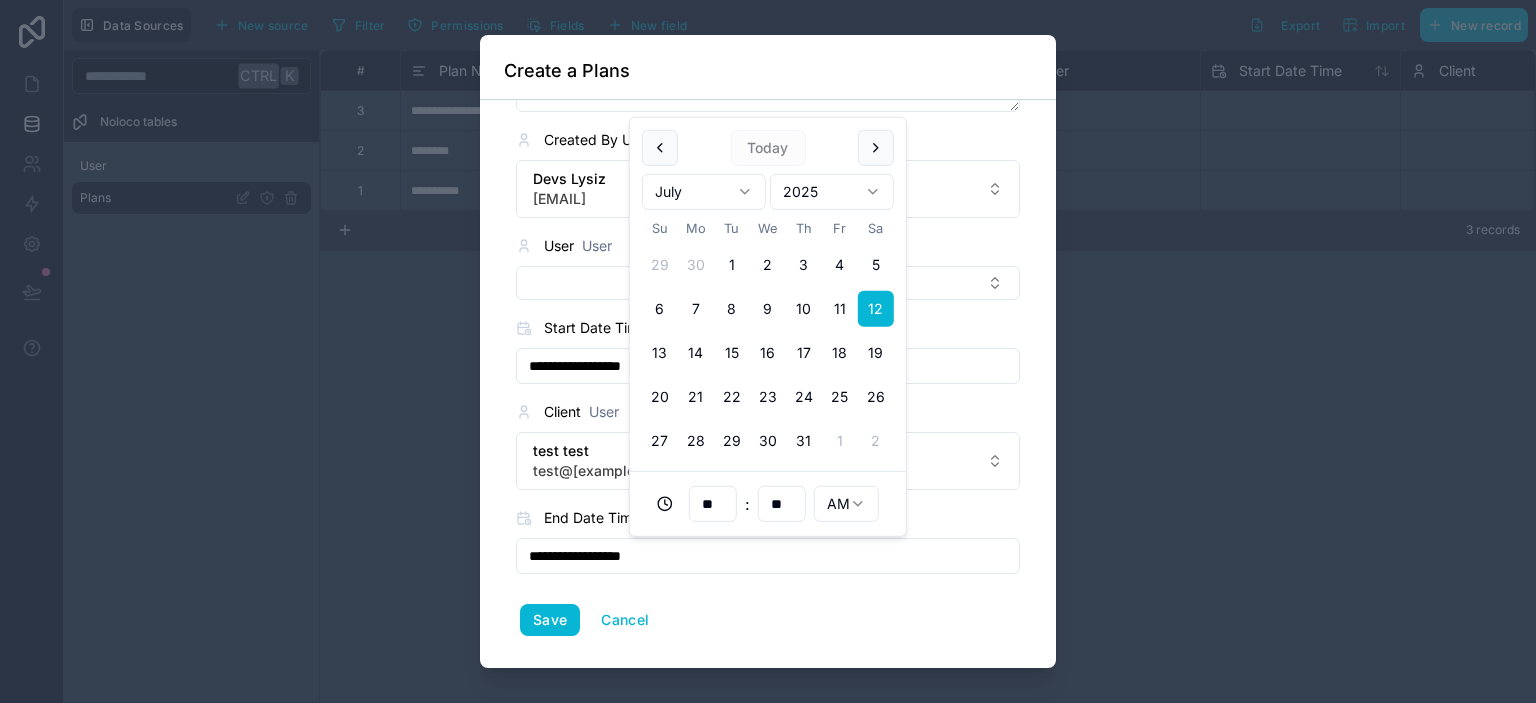 click on "**" at bounding box center (713, 504) 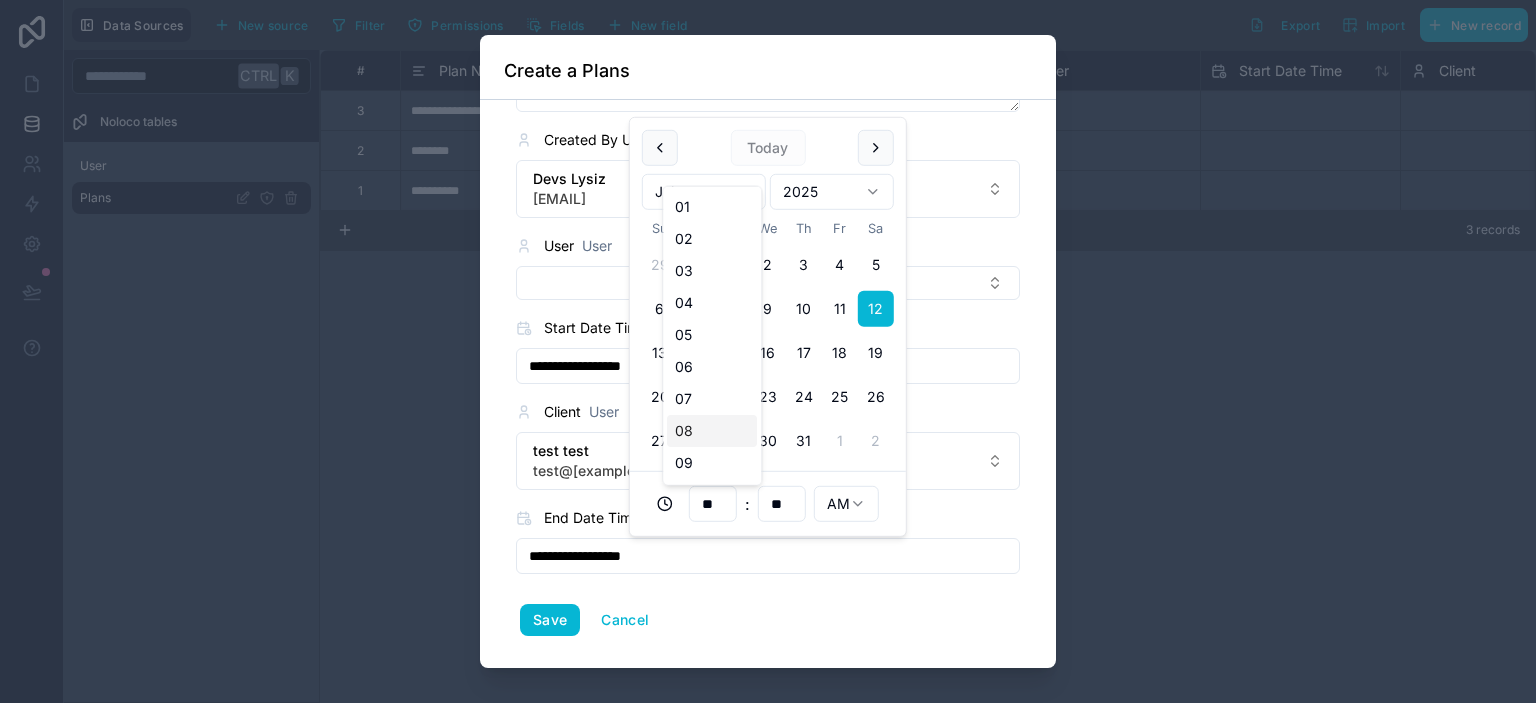 scroll, scrollTop: 94, scrollLeft: 0, axis: vertical 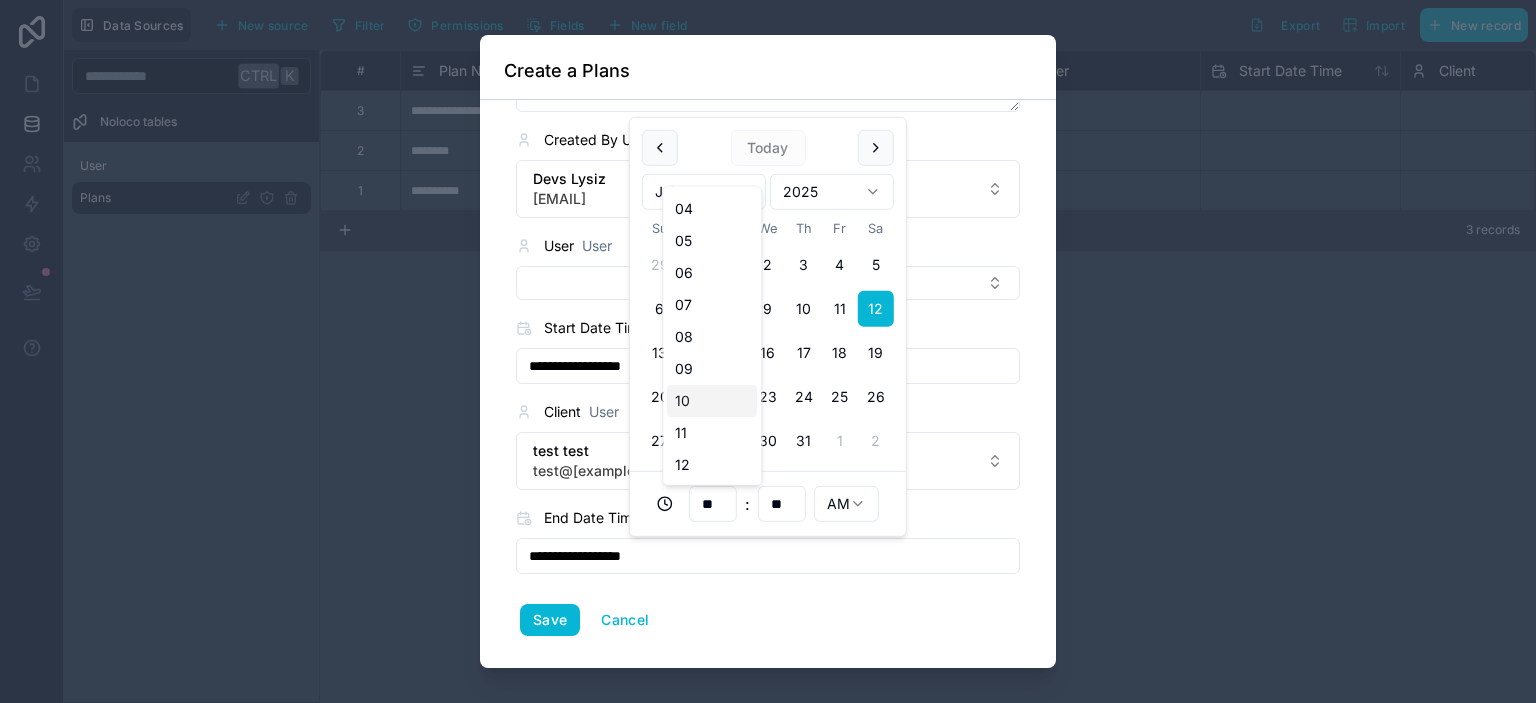 click on "10" at bounding box center [712, 401] 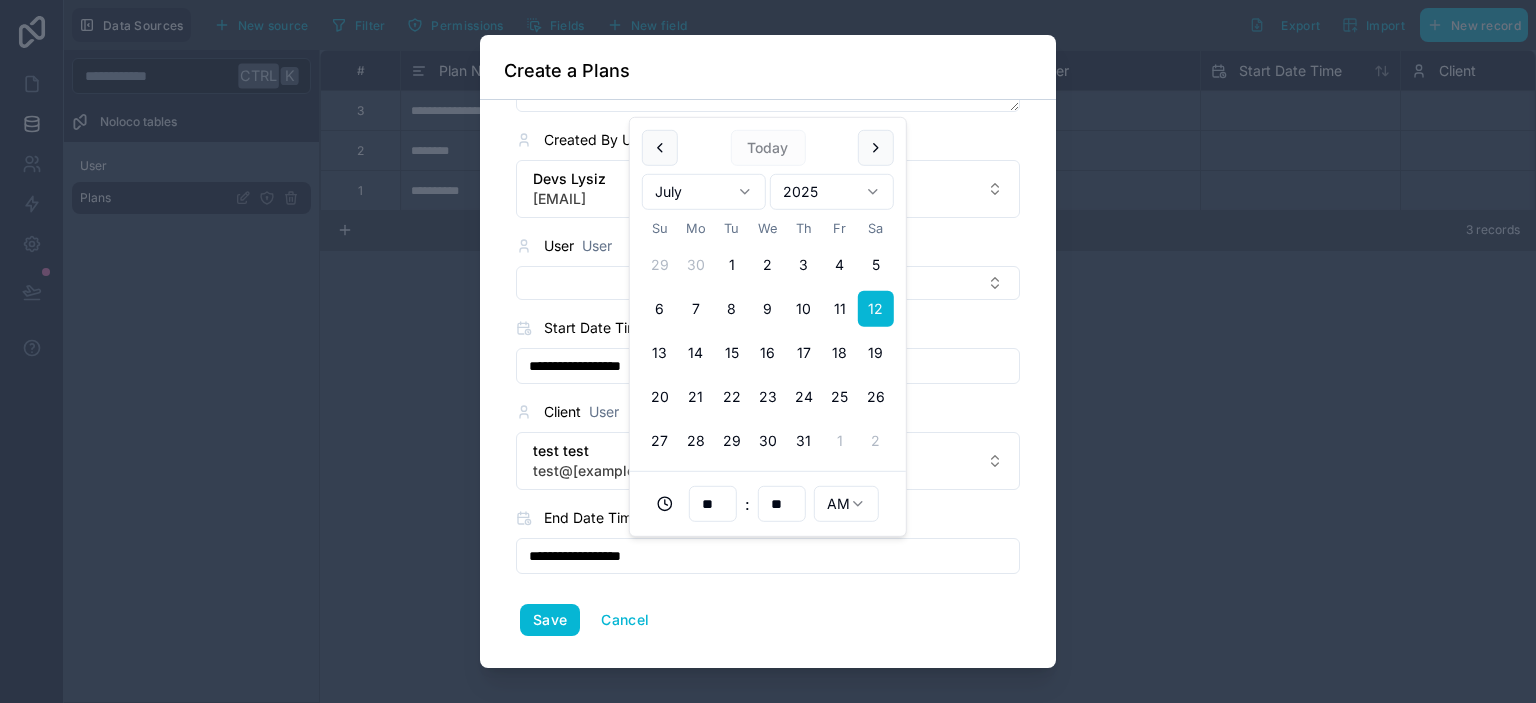 click on "**********" at bounding box center (768, 351) 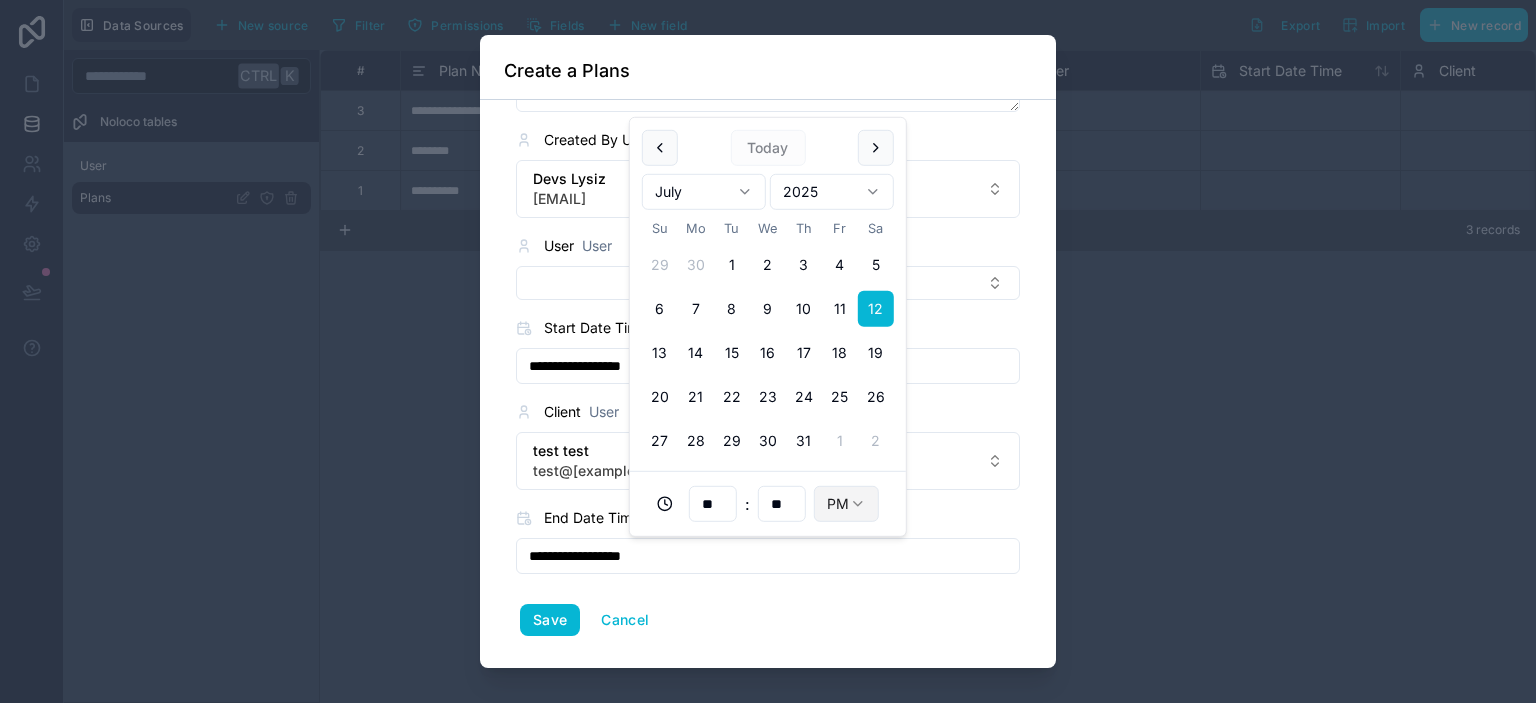 type on "**********" 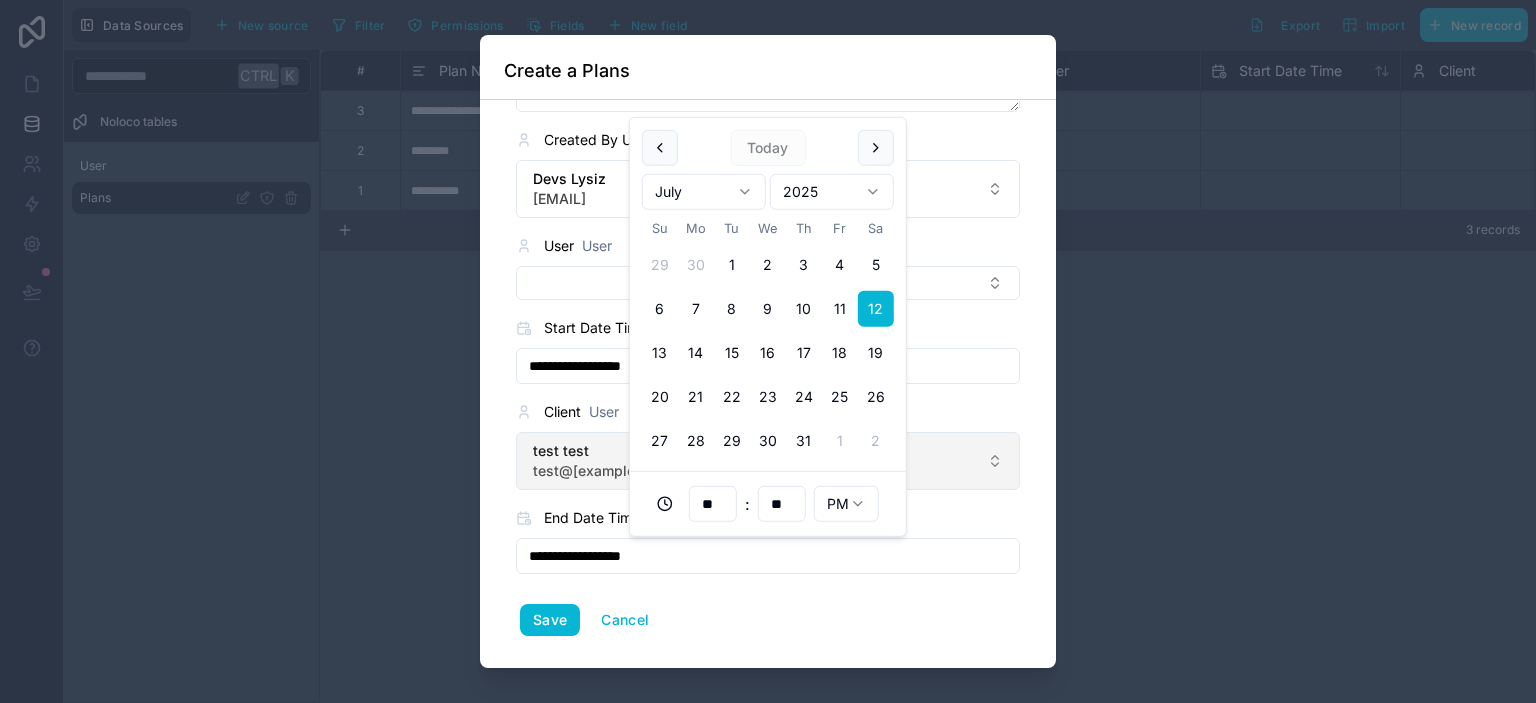 click on "test test [EMAIL]" at bounding box center (768, 461) 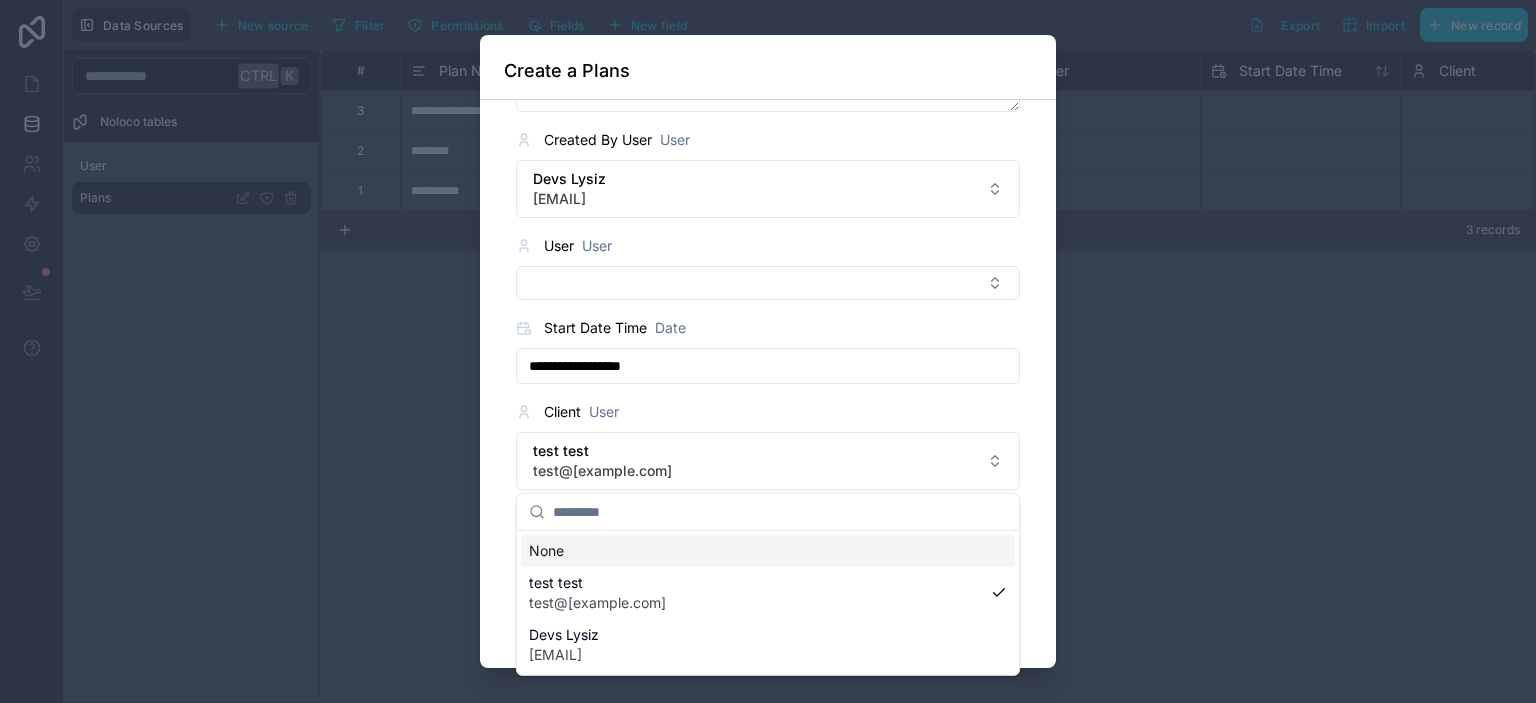 click on "Client User" at bounding box center (768, 412) 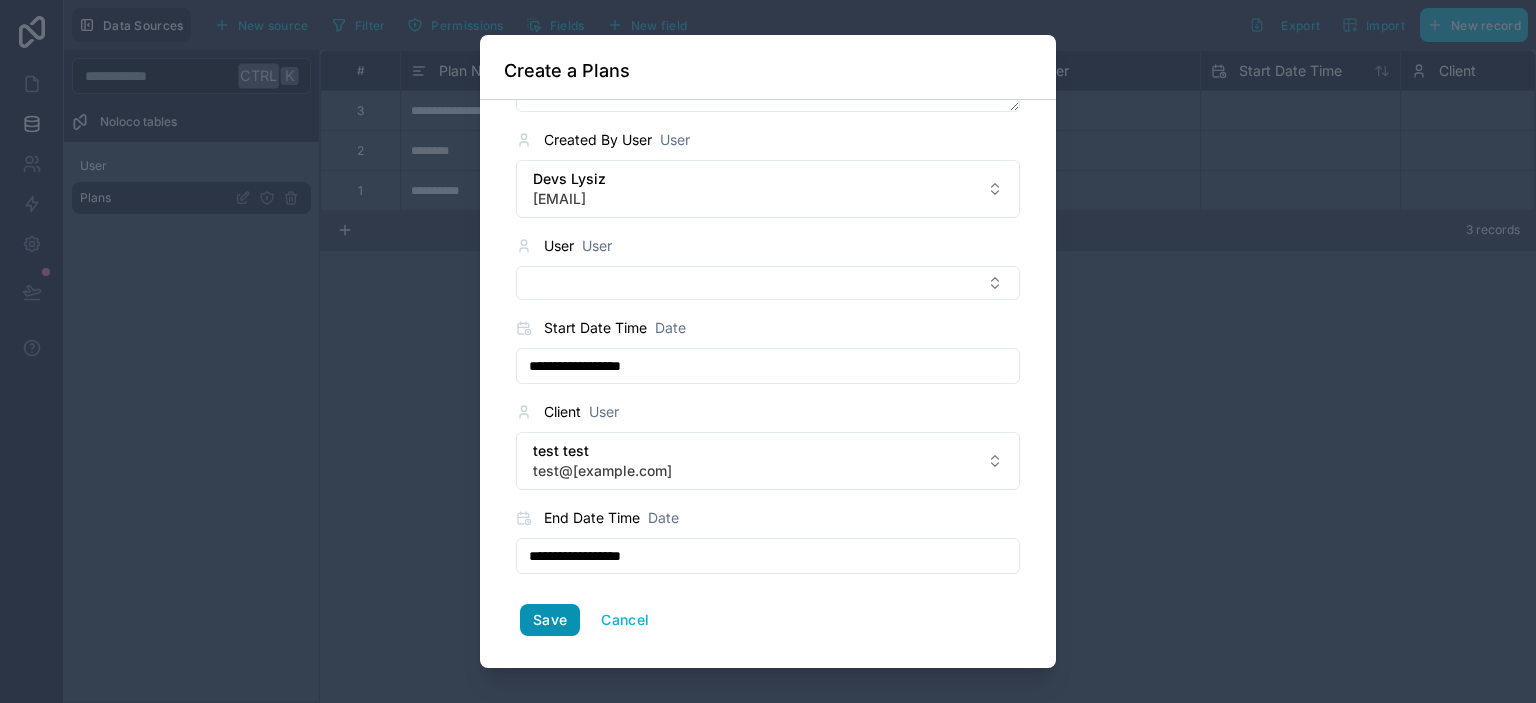 click on "Save" at bounding box center [550, 620] 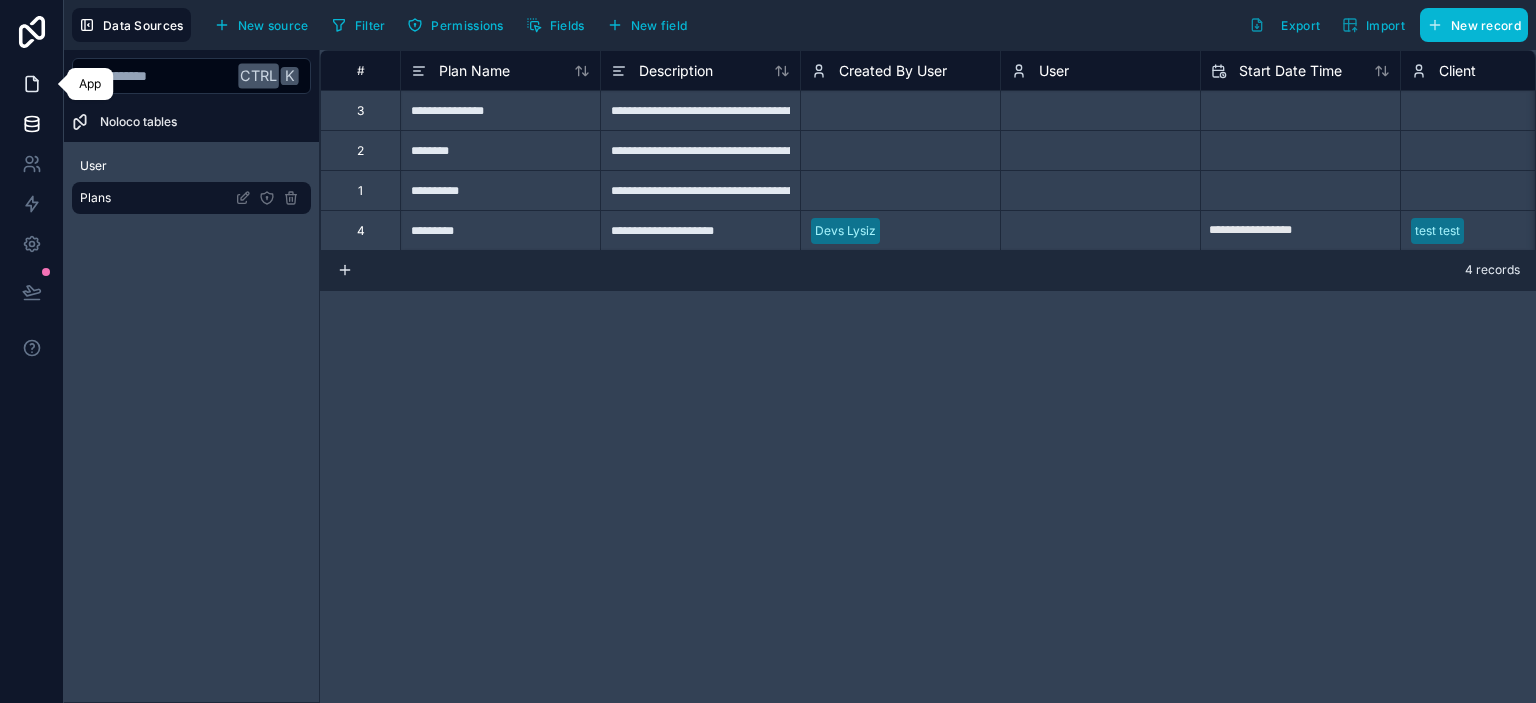 click at bounding box center (31, 84) 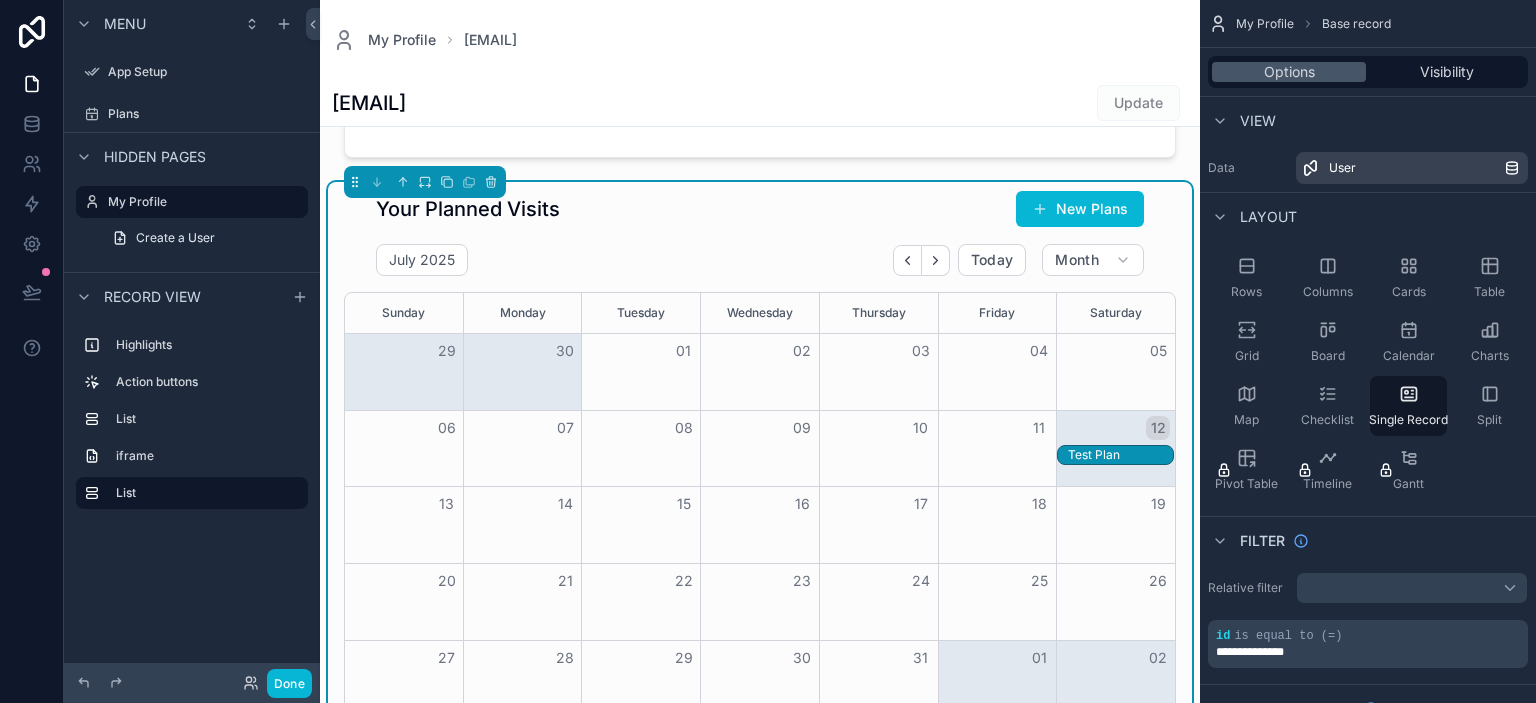 scroll, scrollTop: 806, scrollLeft: 0, axis: vertical 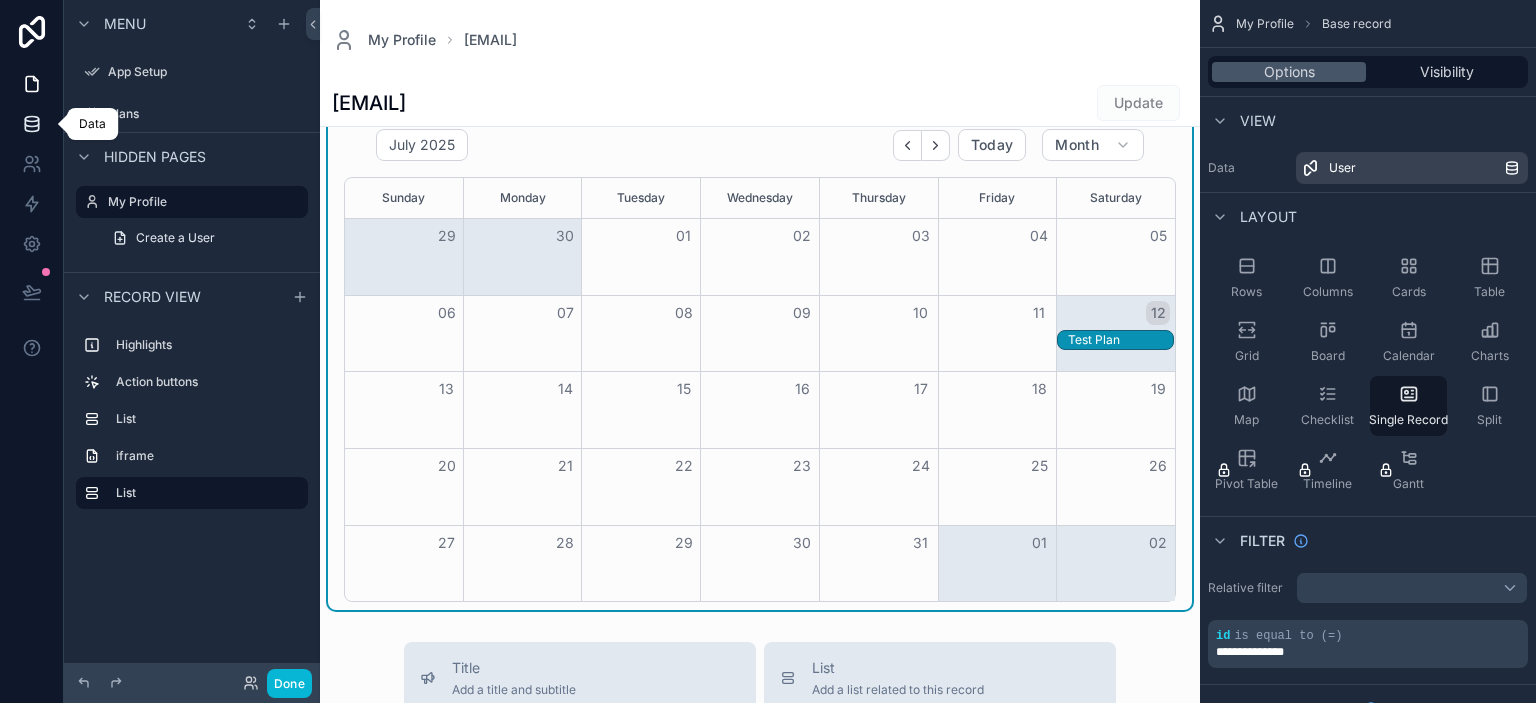 click 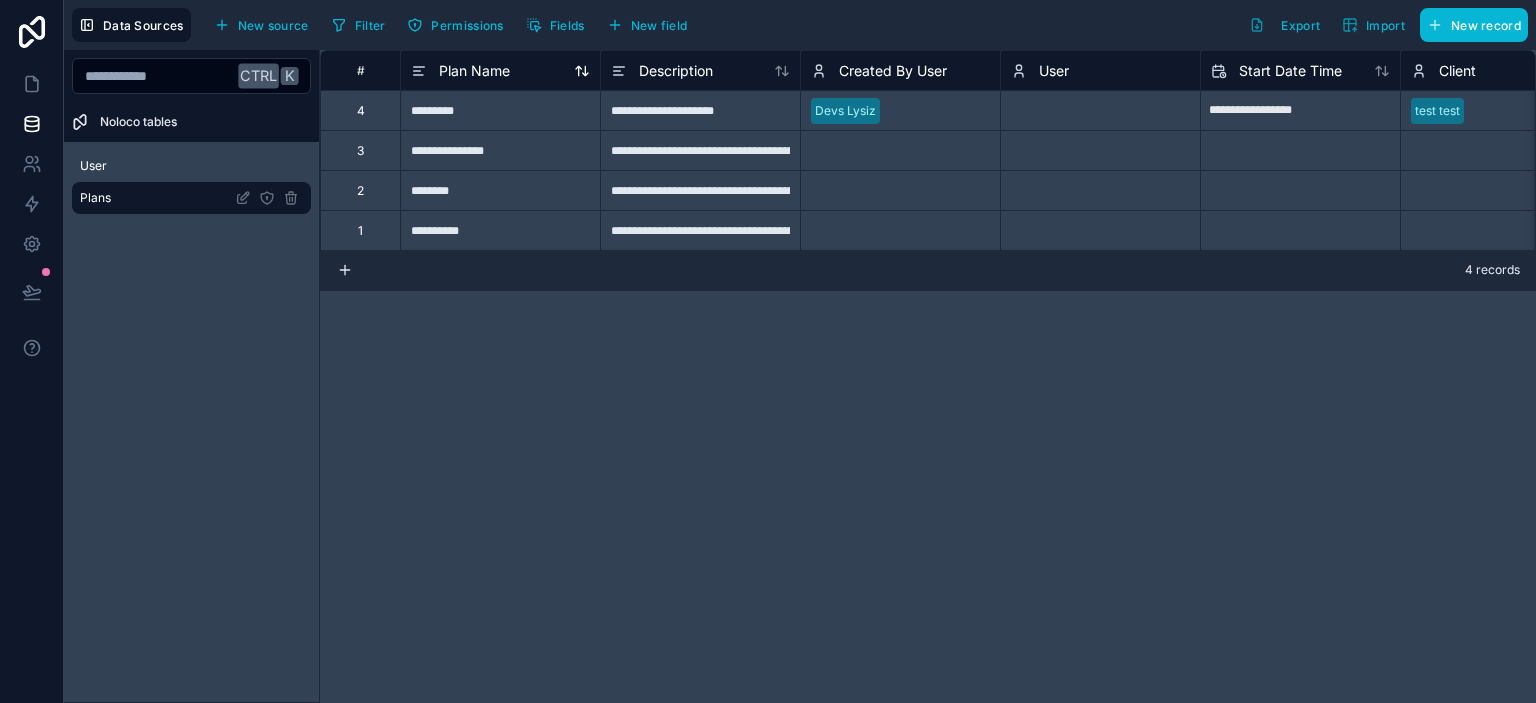 click on "Plan Name" at bounding box center [460, 71] 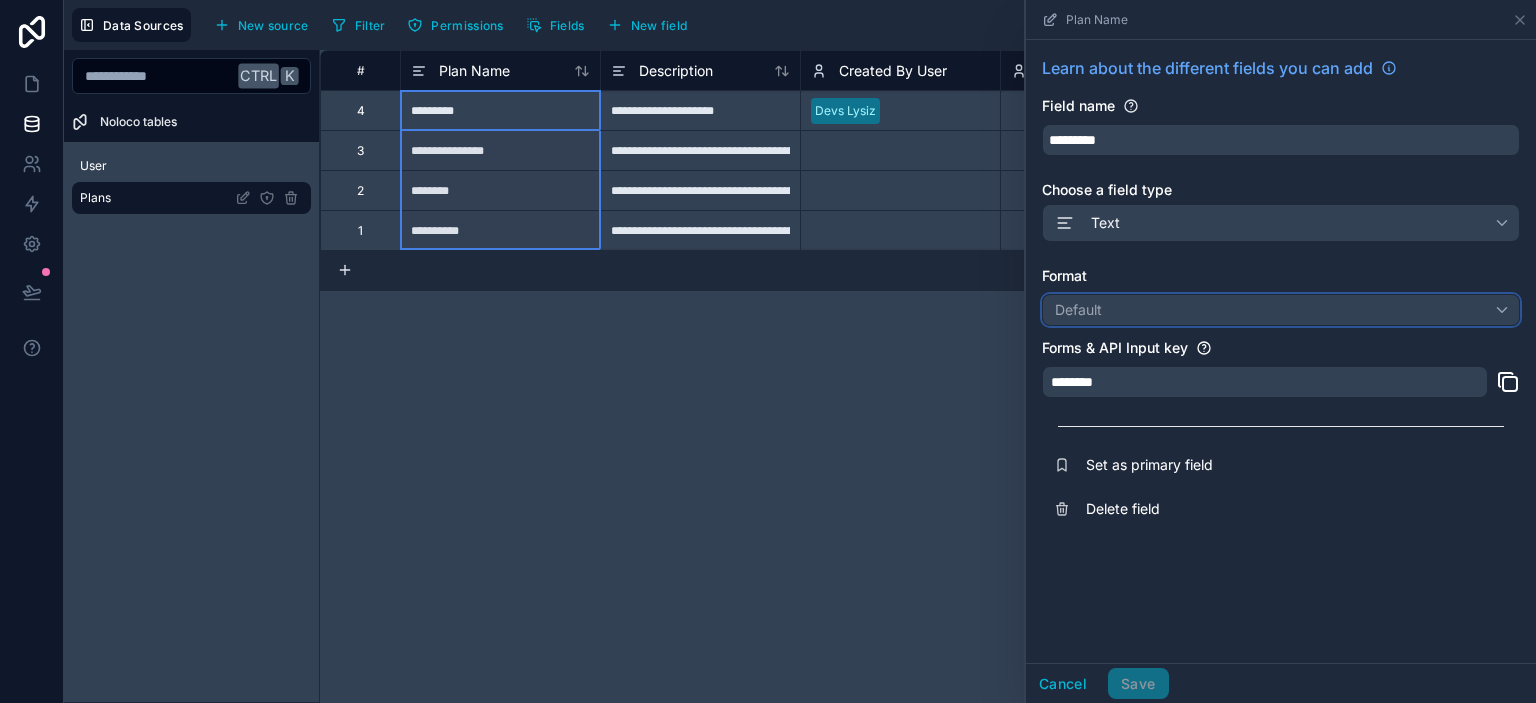 click on "Default" at bounding box center [1281, 310] 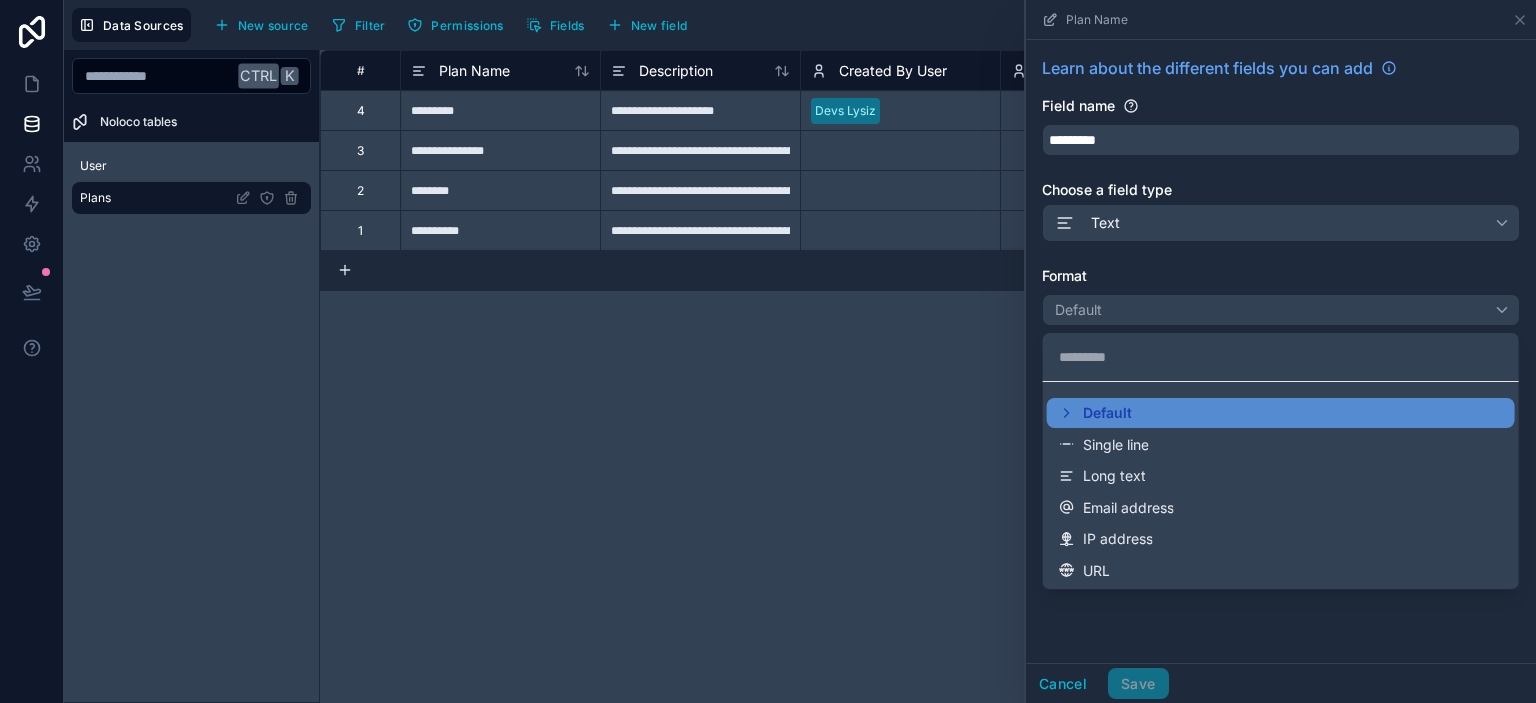 click at bounding box center [1281, 351] 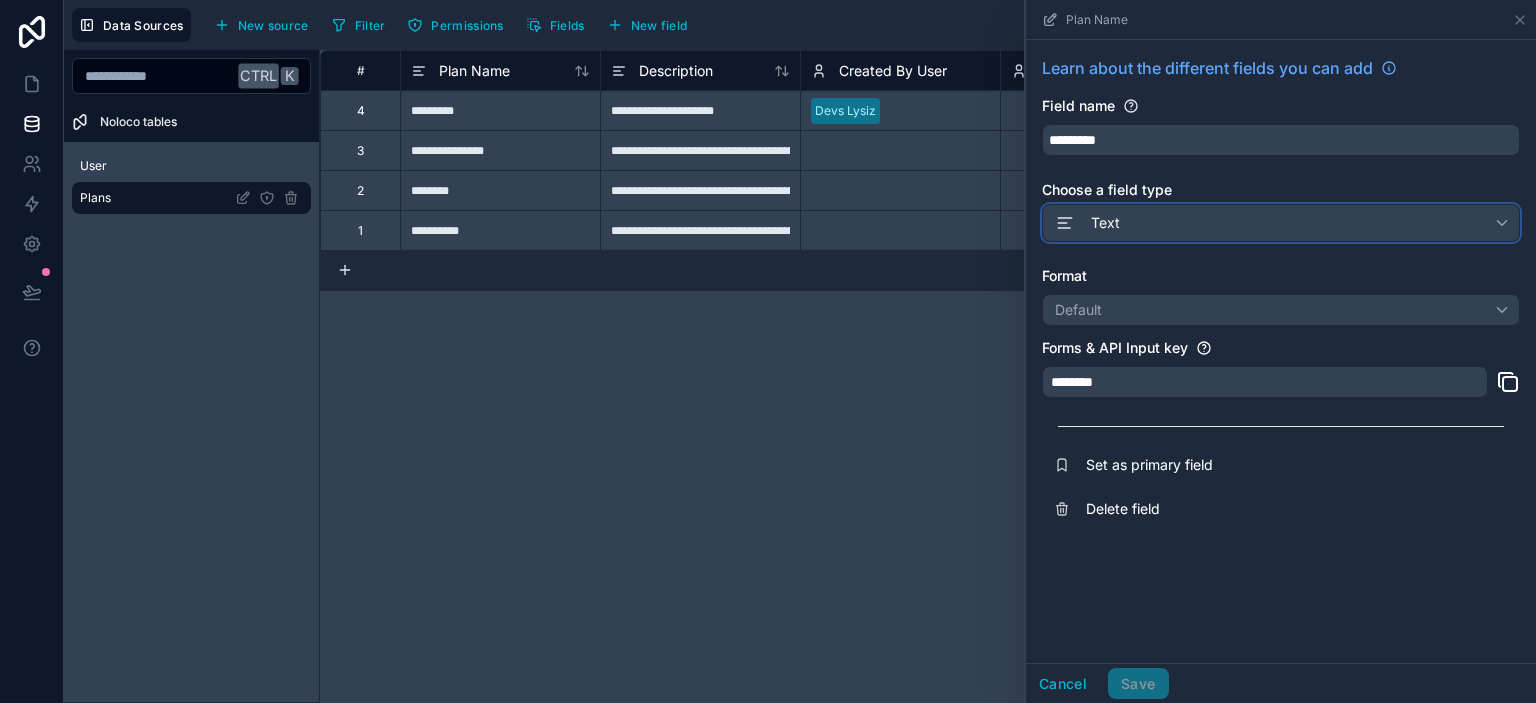 click on "Text" at bounding box center (1281, 223) 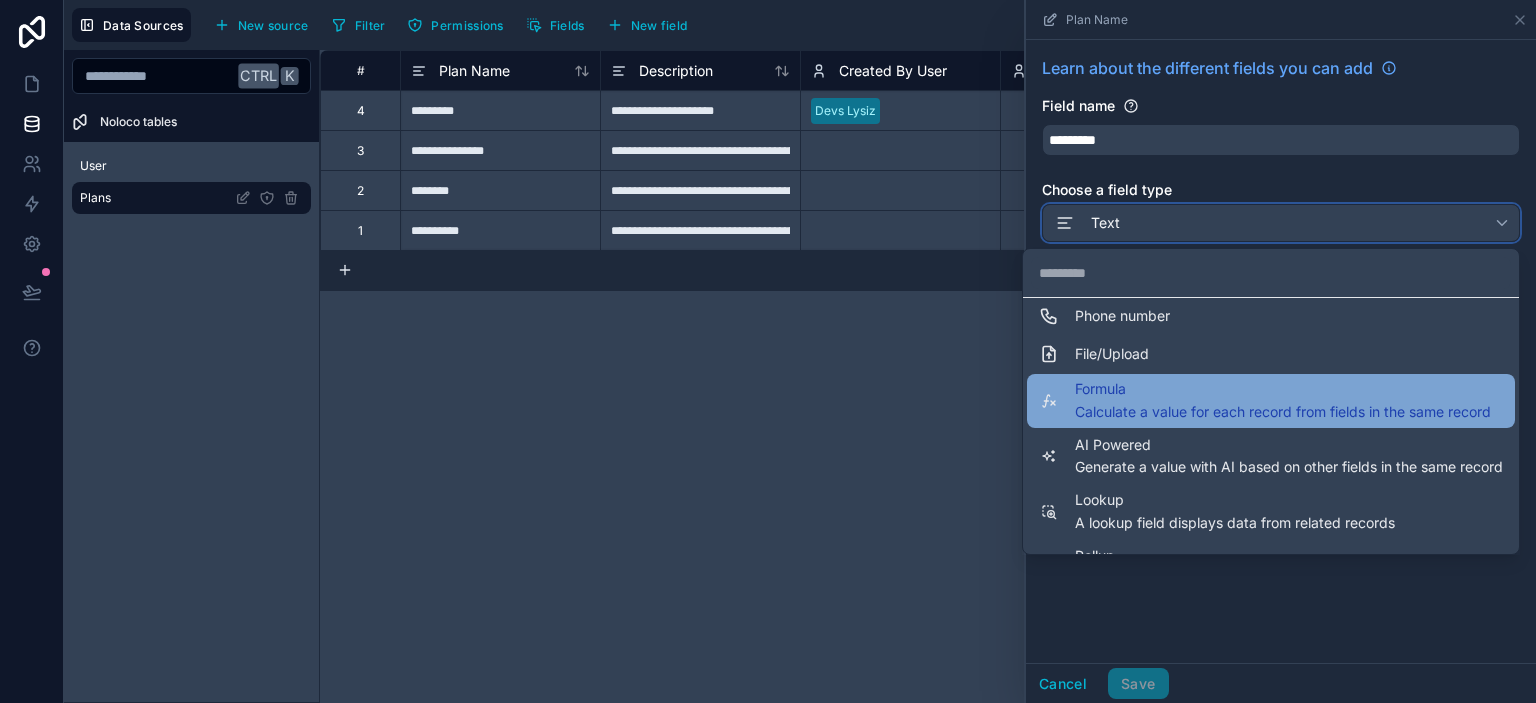 scroll, scrollTop: 504, scrollLeft: 0, axis: vertical 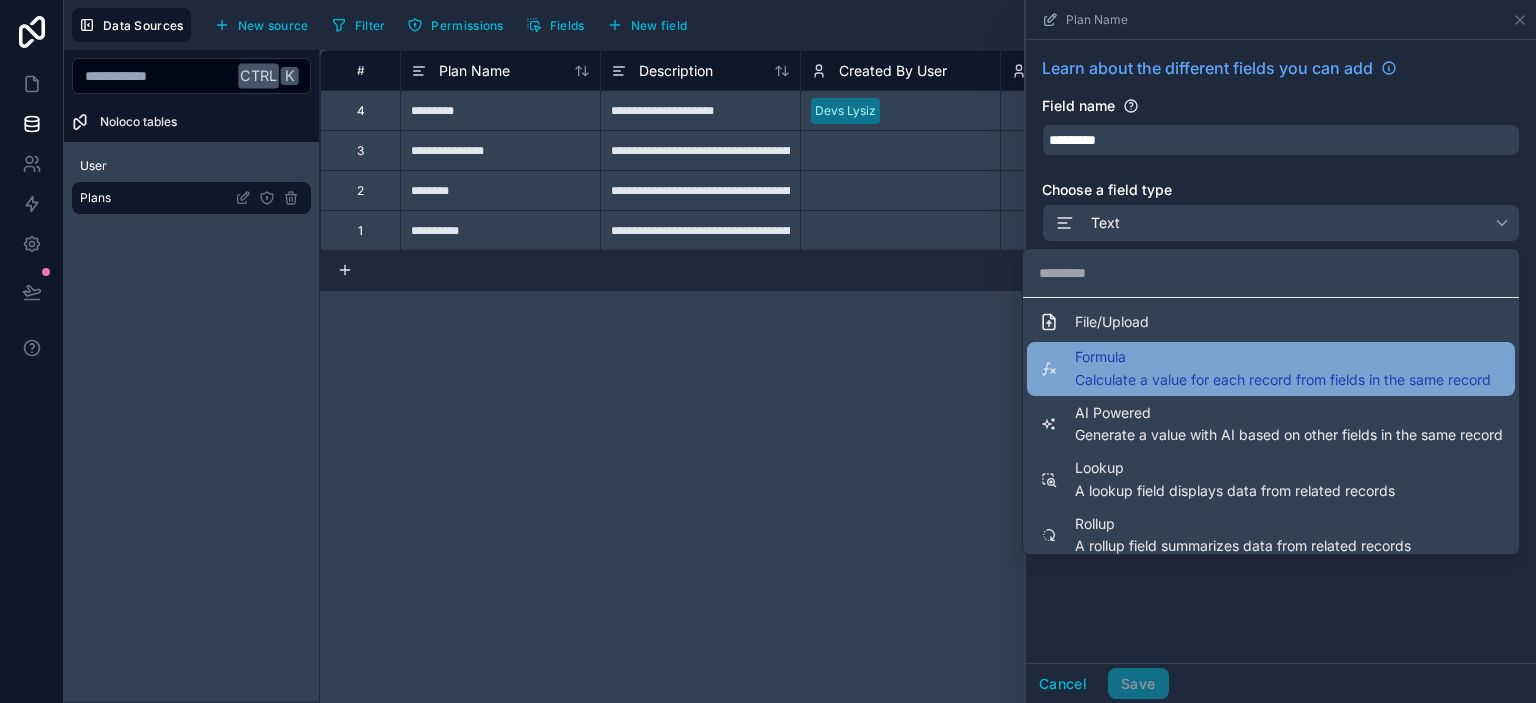 click on "Calculate a value for each record from fields in the same record" at bounding box center [1283, 380] 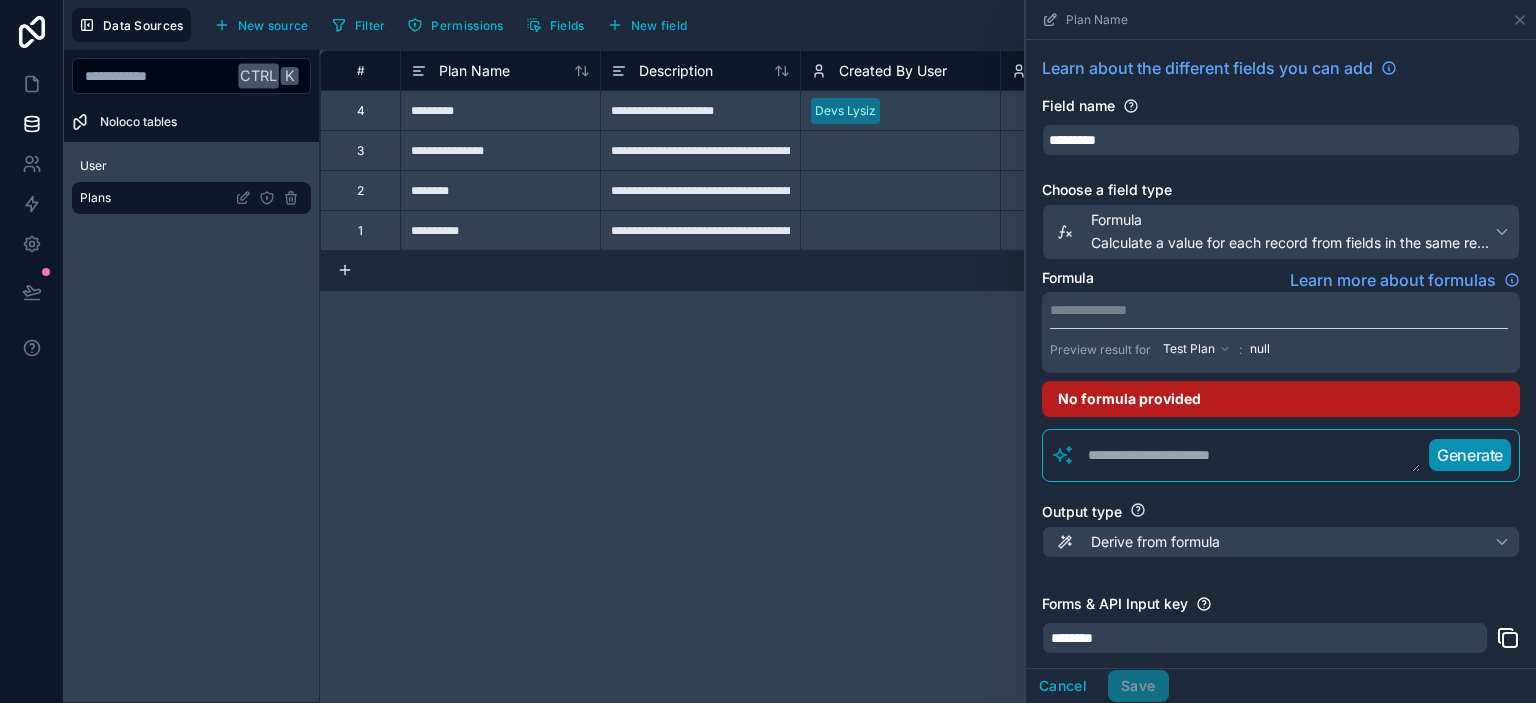 click on "**********" at bounding box center [1279, 310] 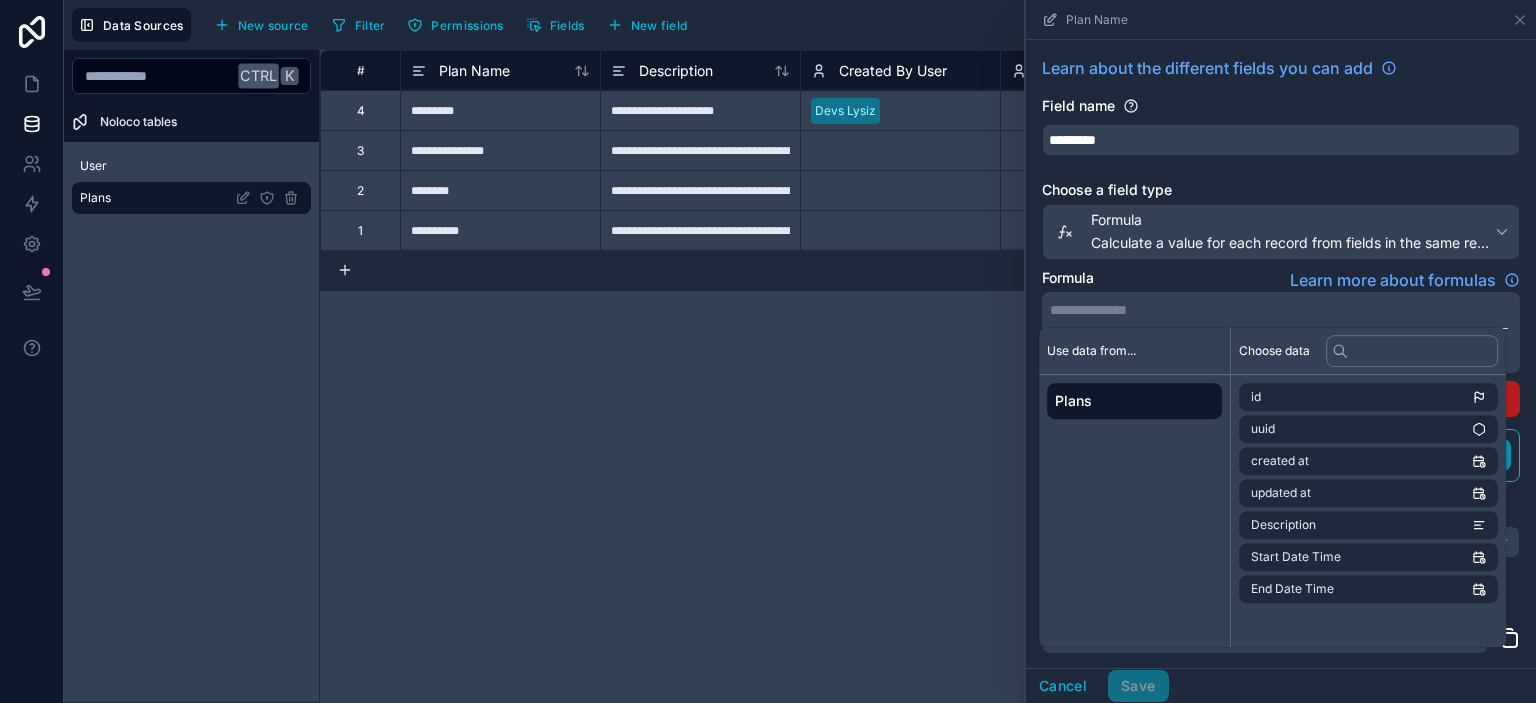 click on "**********" at bounding box center [1281, 399] 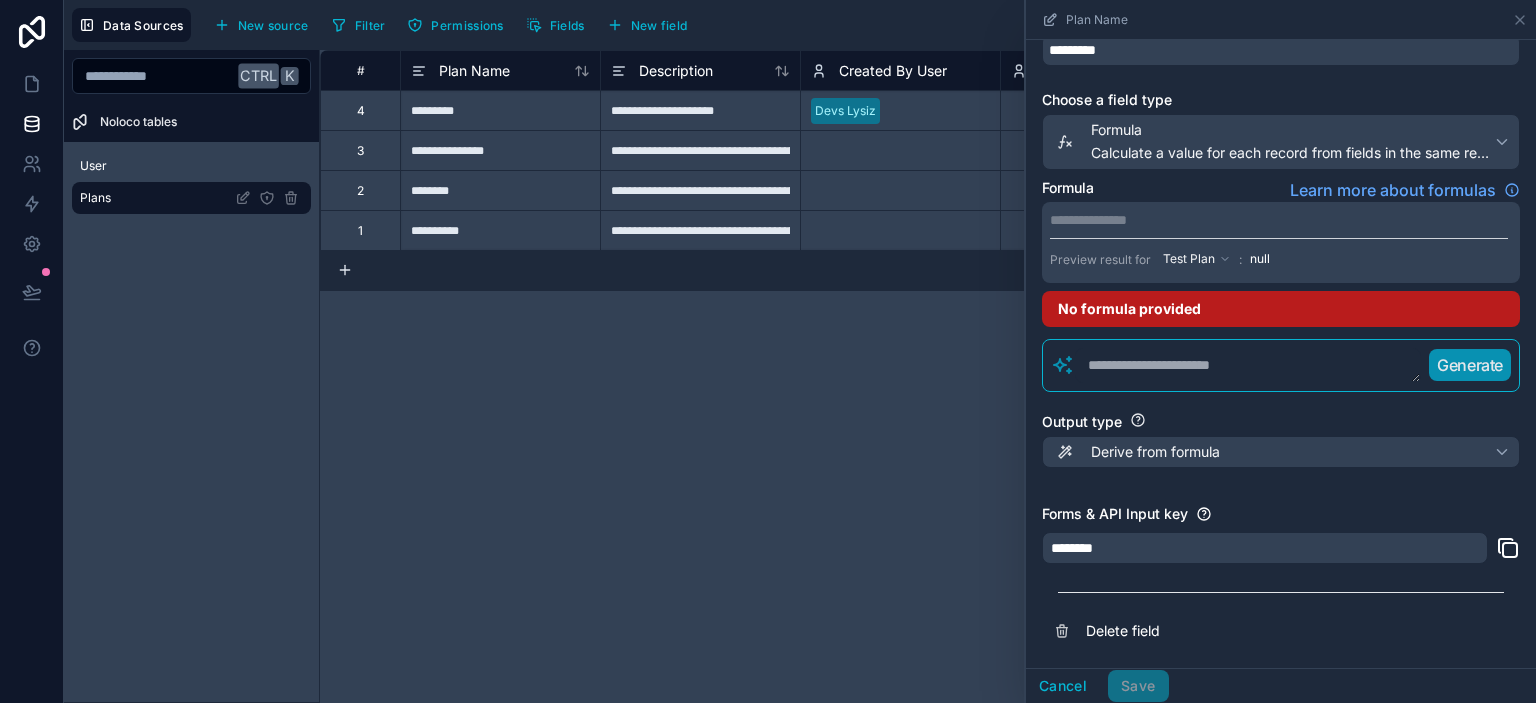 scroll, scrollTop: 0, scrollLeft: 0, axis: both 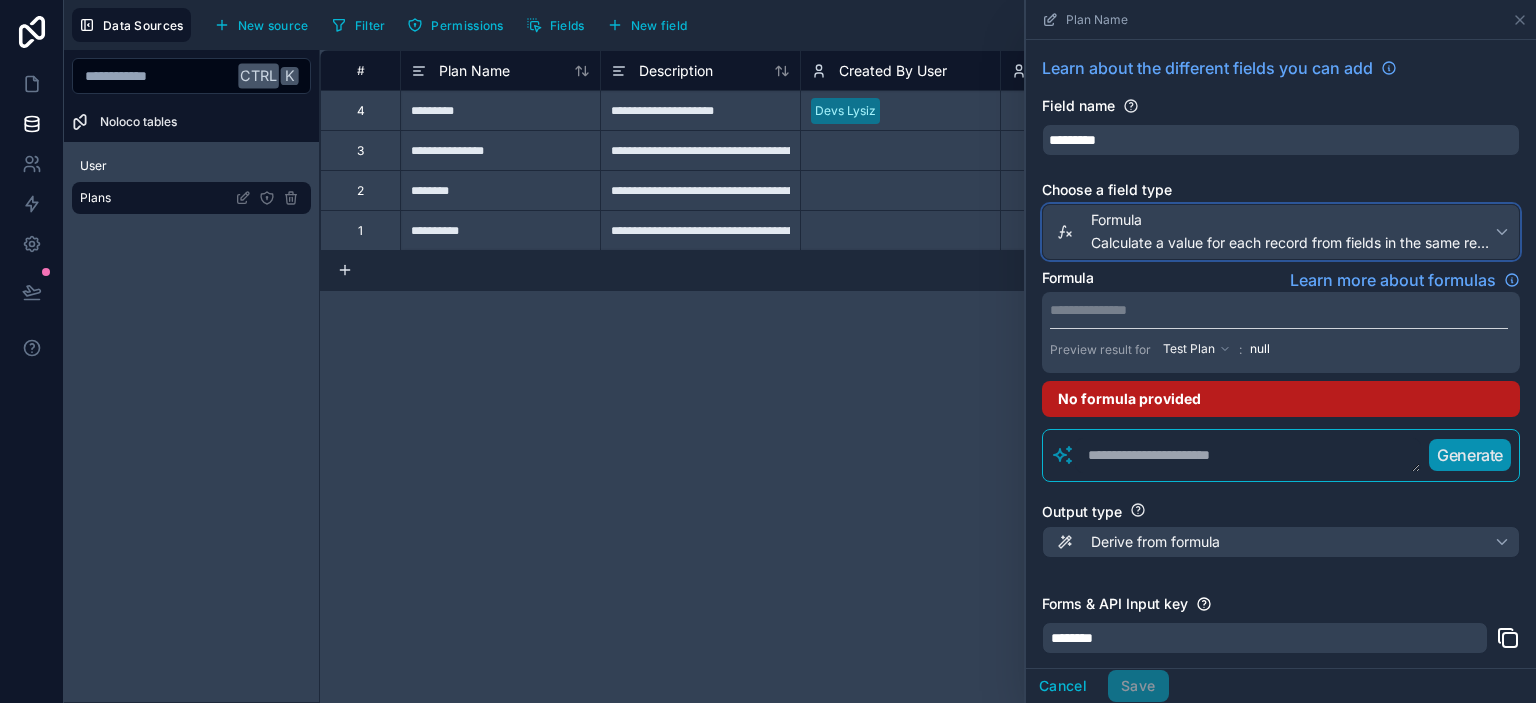 click on "Formula" at bounding box center [1293, 220] 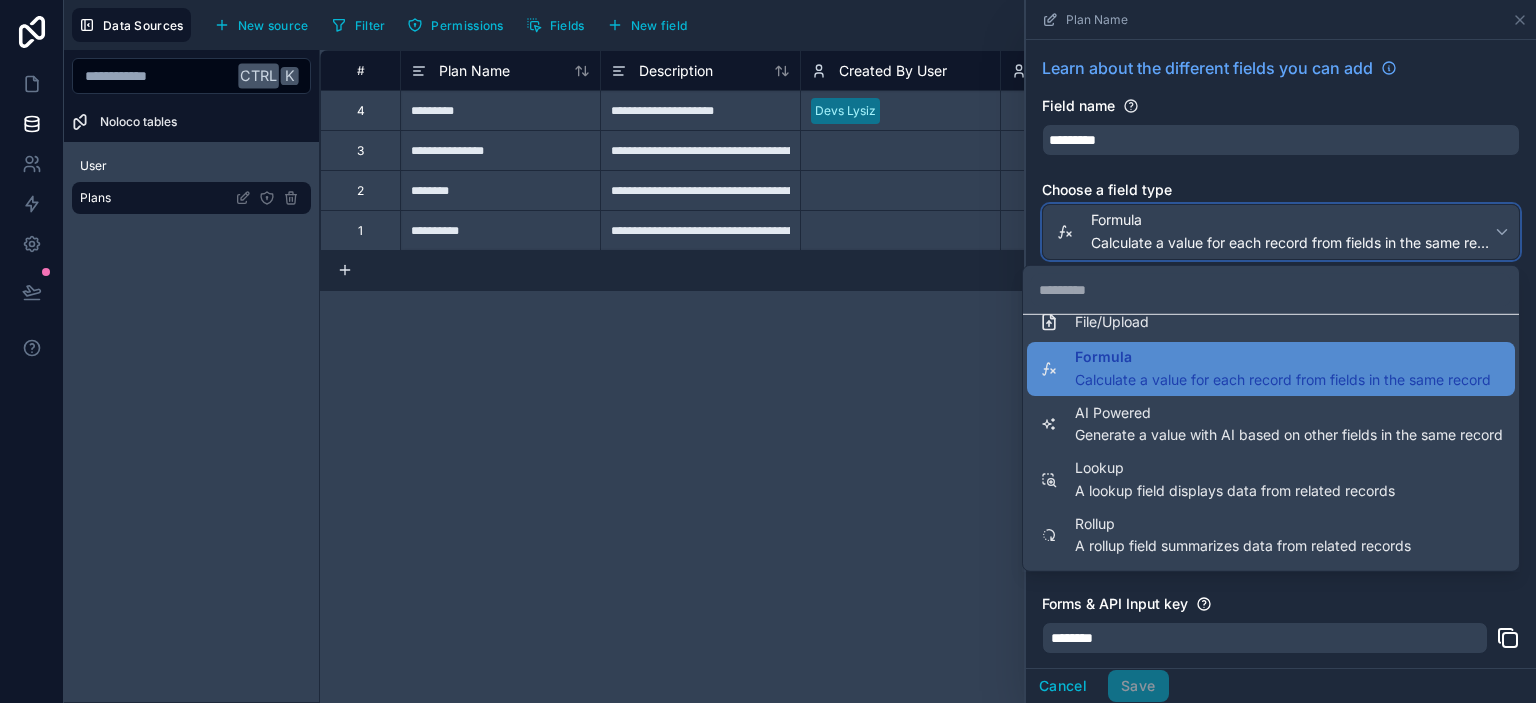 scroll, scrollTop: 548, scrollLeft: 0, axis: vertical 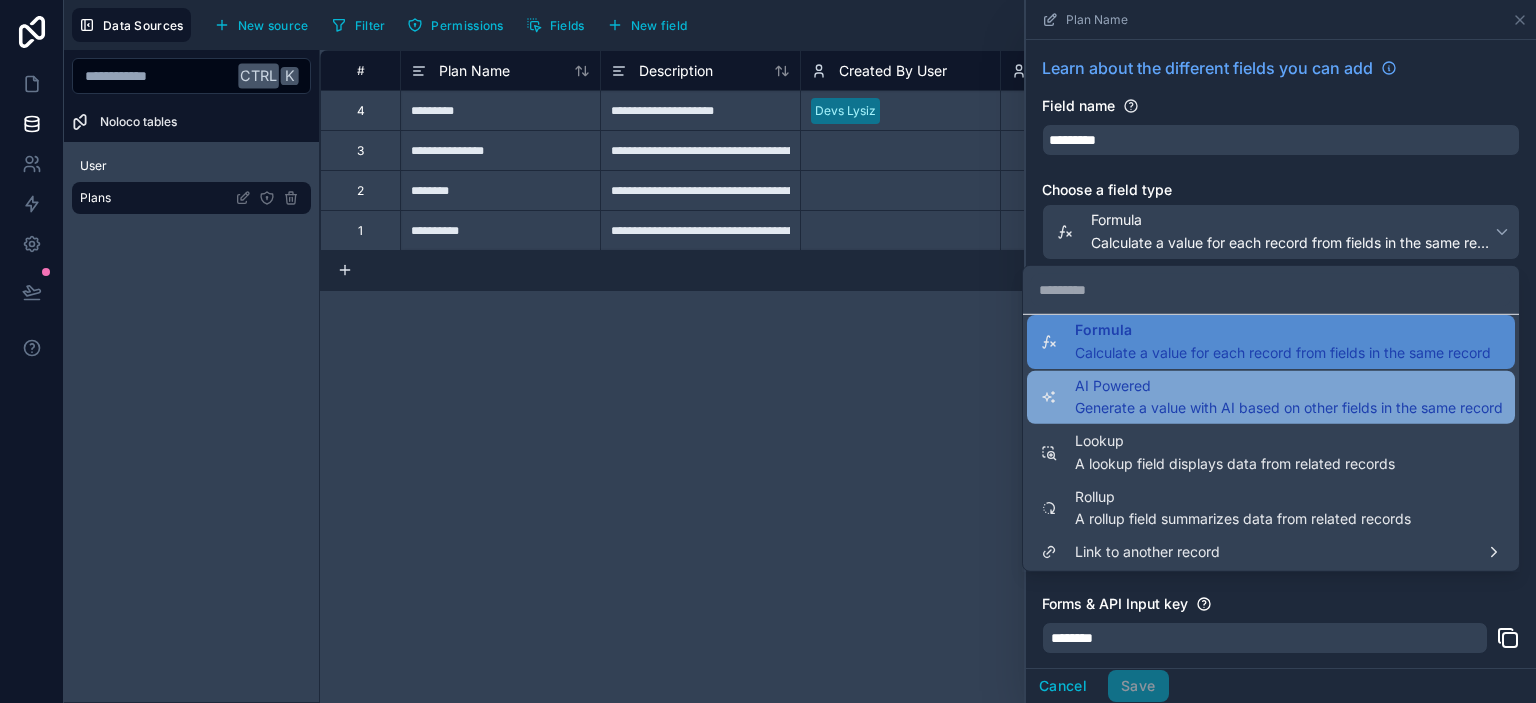 click on "Generate a value with AI based on other fields in the same record" at bounding box center (1289, 408) 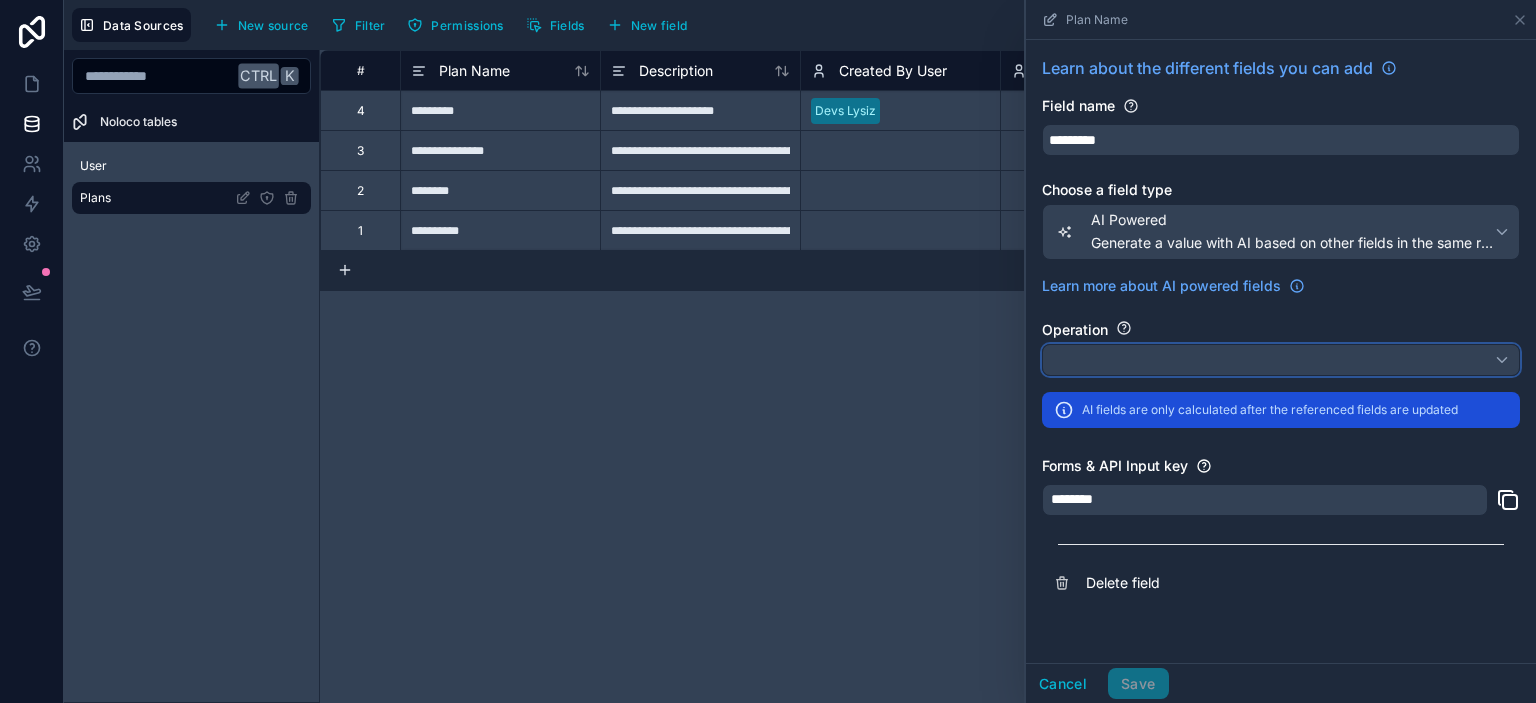 click at bounding box center [1281, 360] 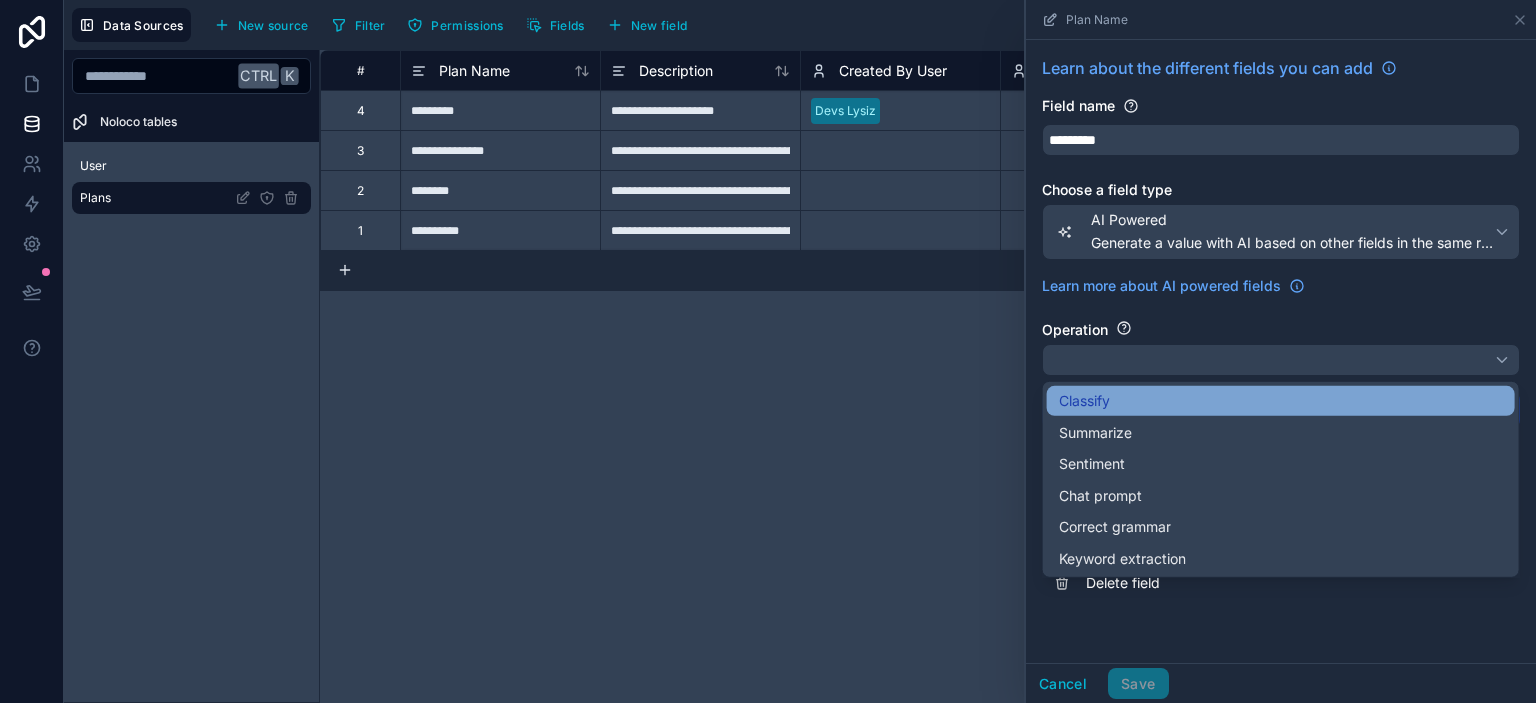 click on "Classify" at bounding box center (1281, 401) 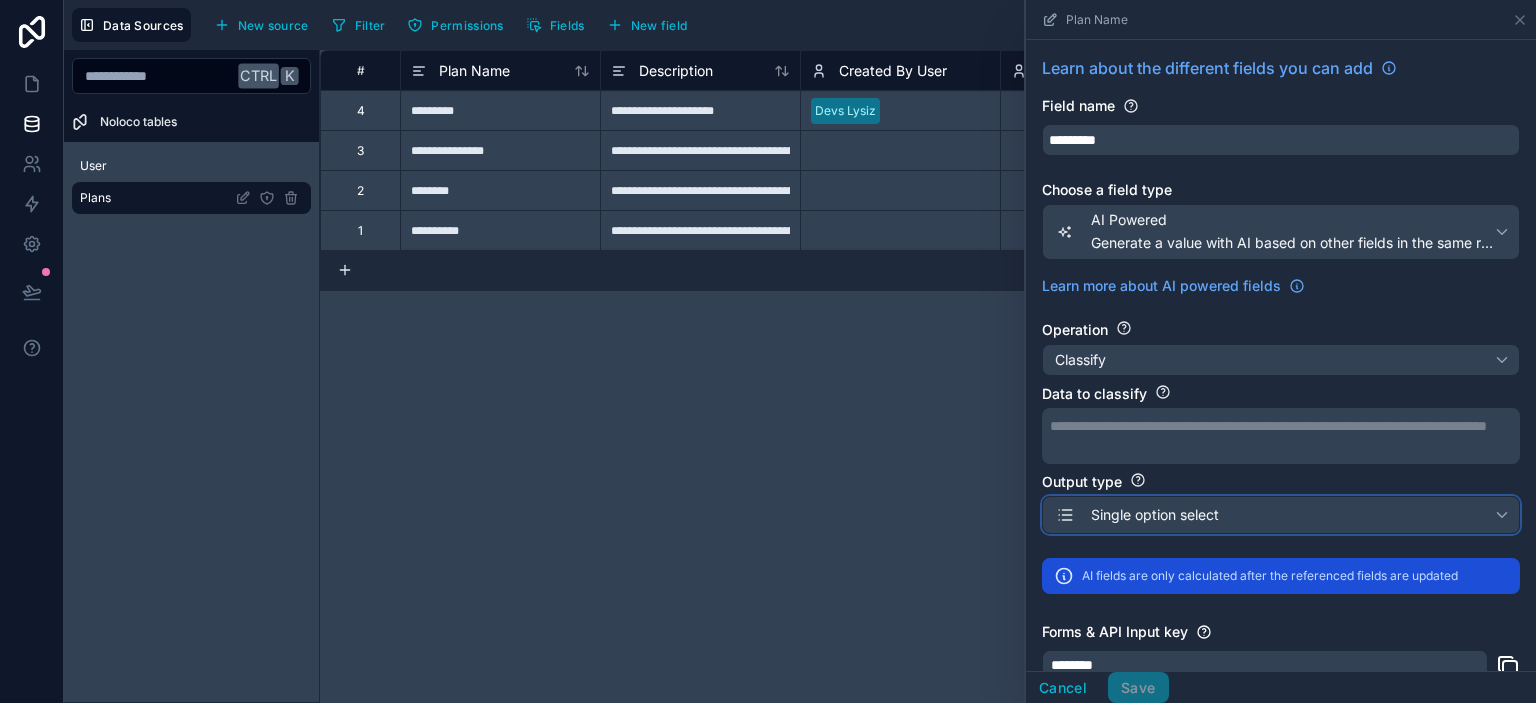 click on "Single option select" at bounding box center (1155, 515) 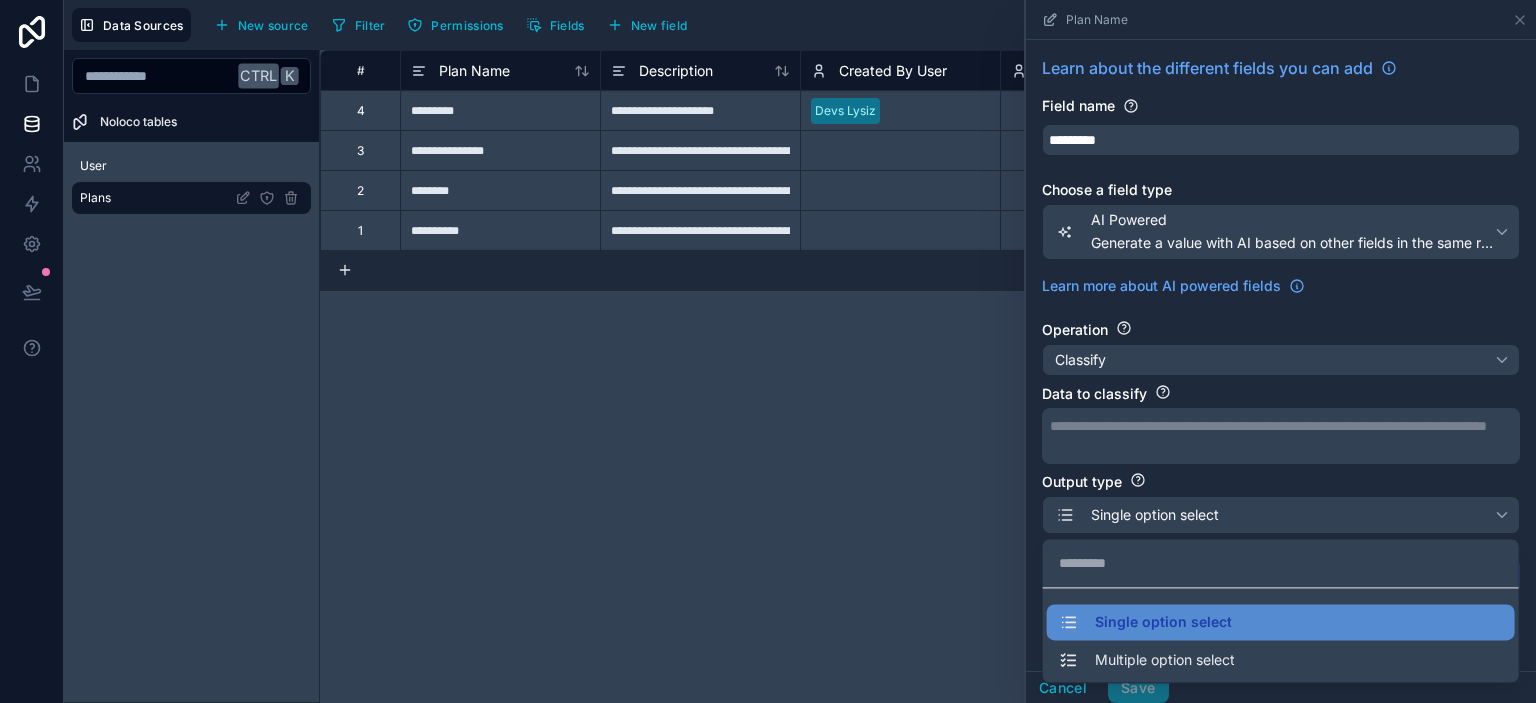 click at bounding box center [1281, 351] 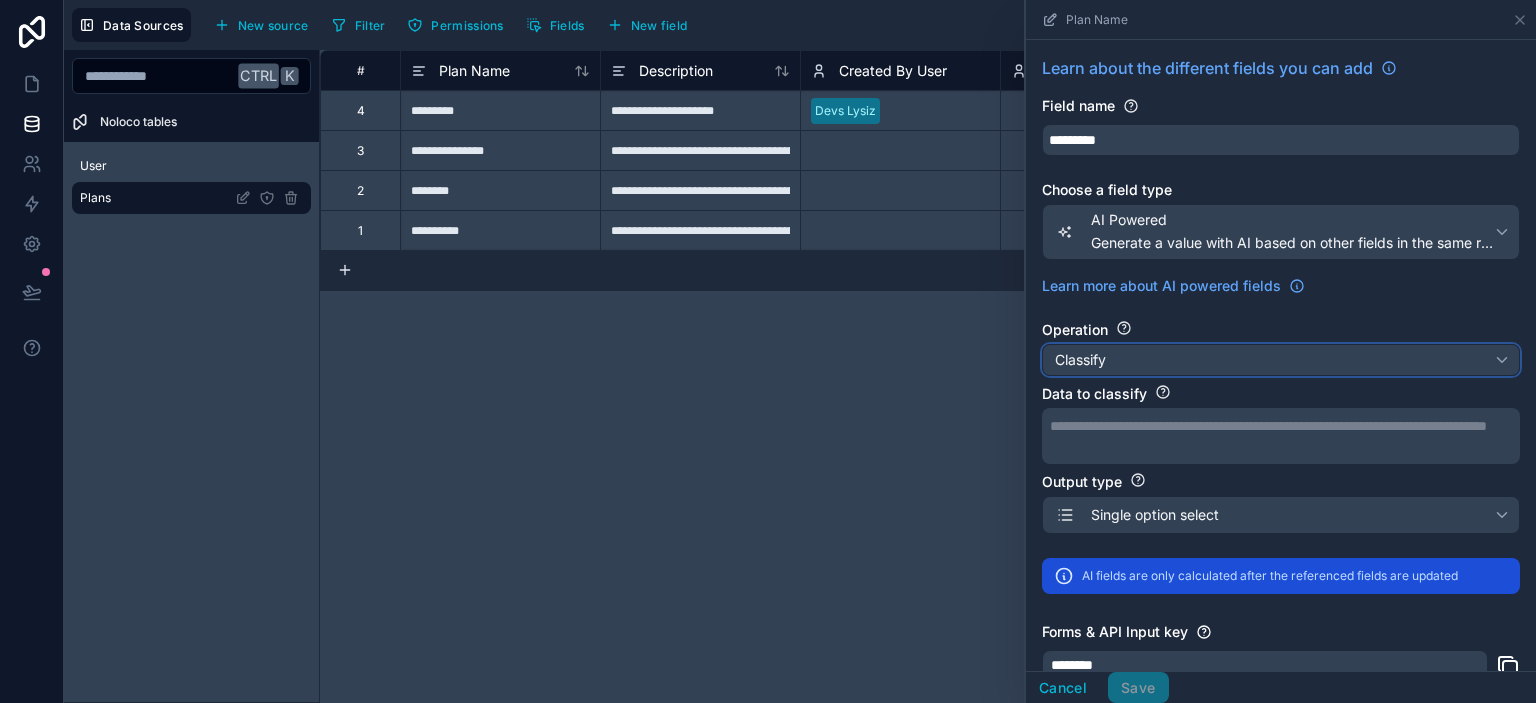 click on "Classify" at bounding box center (1281, 360) 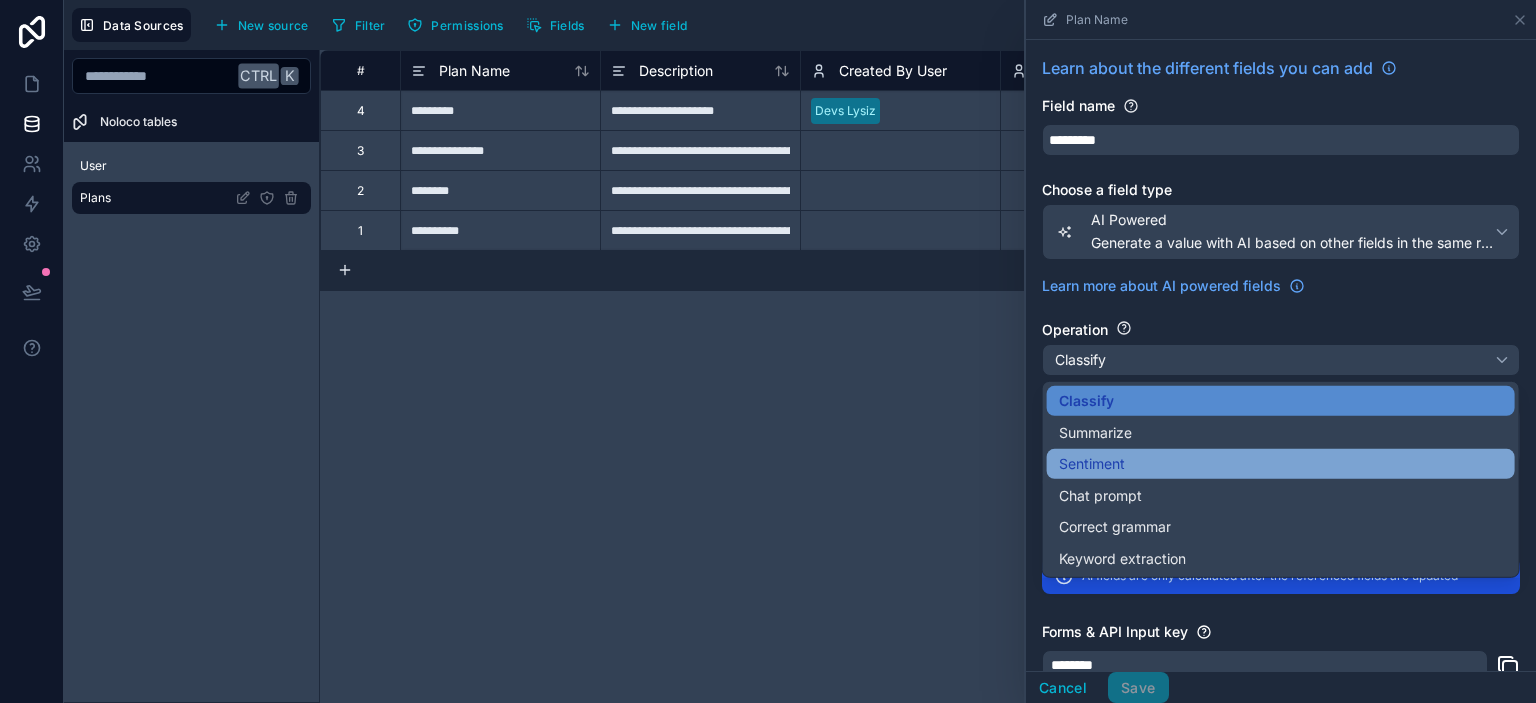 click on "Sentiment" at bounding box center (1281, 464) 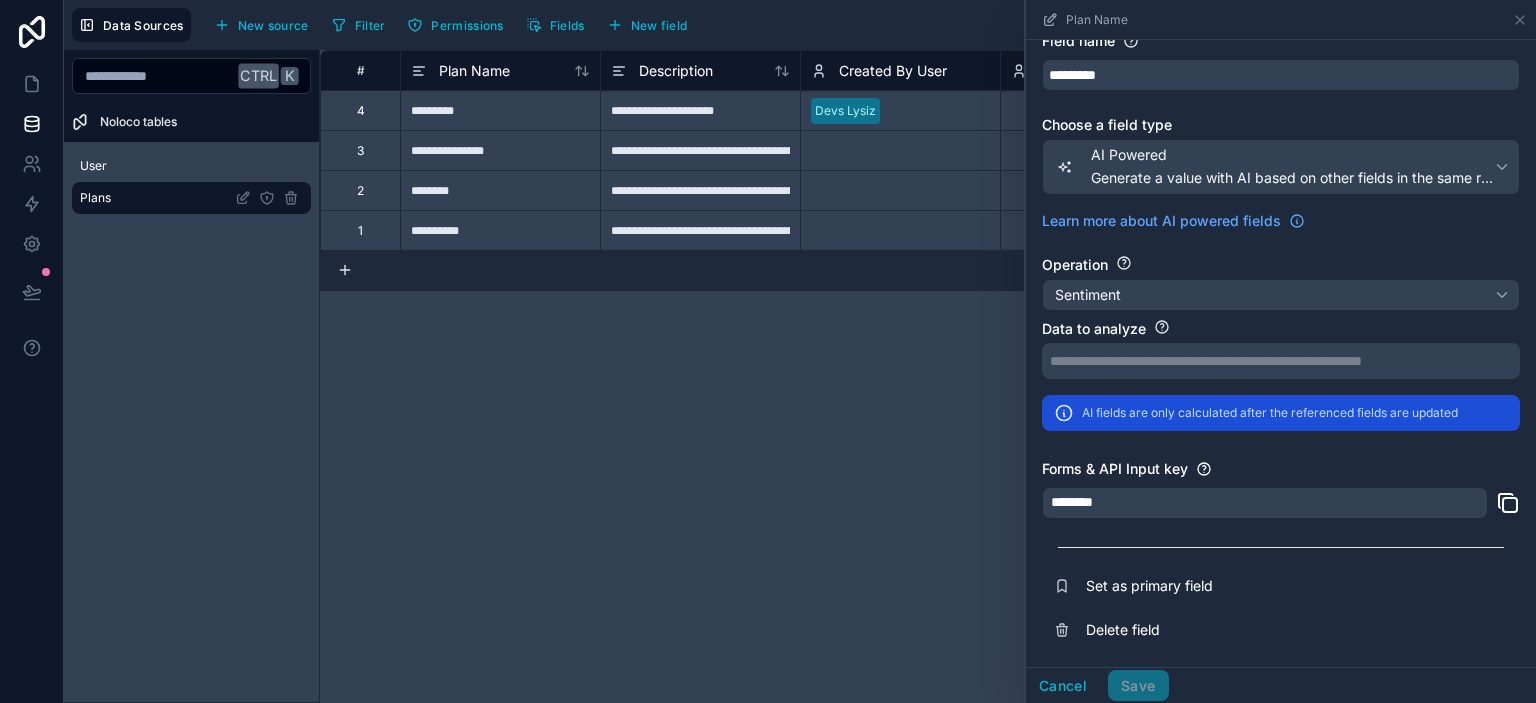 scroll, scrollTop: 0, scrollLeft: 0, axis: both 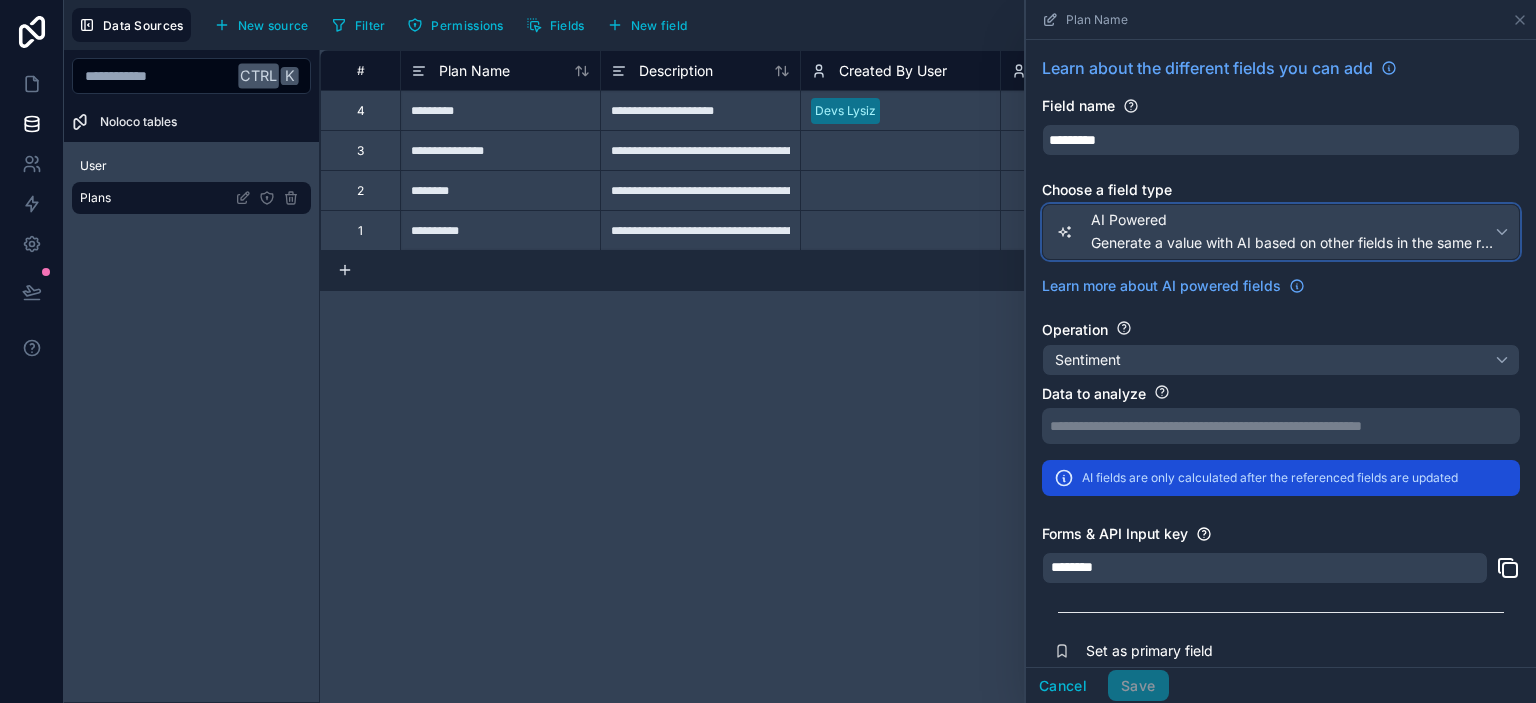 click on "Generate a value with AI based on other fields in the same record" at bounding box center (1293, 243) 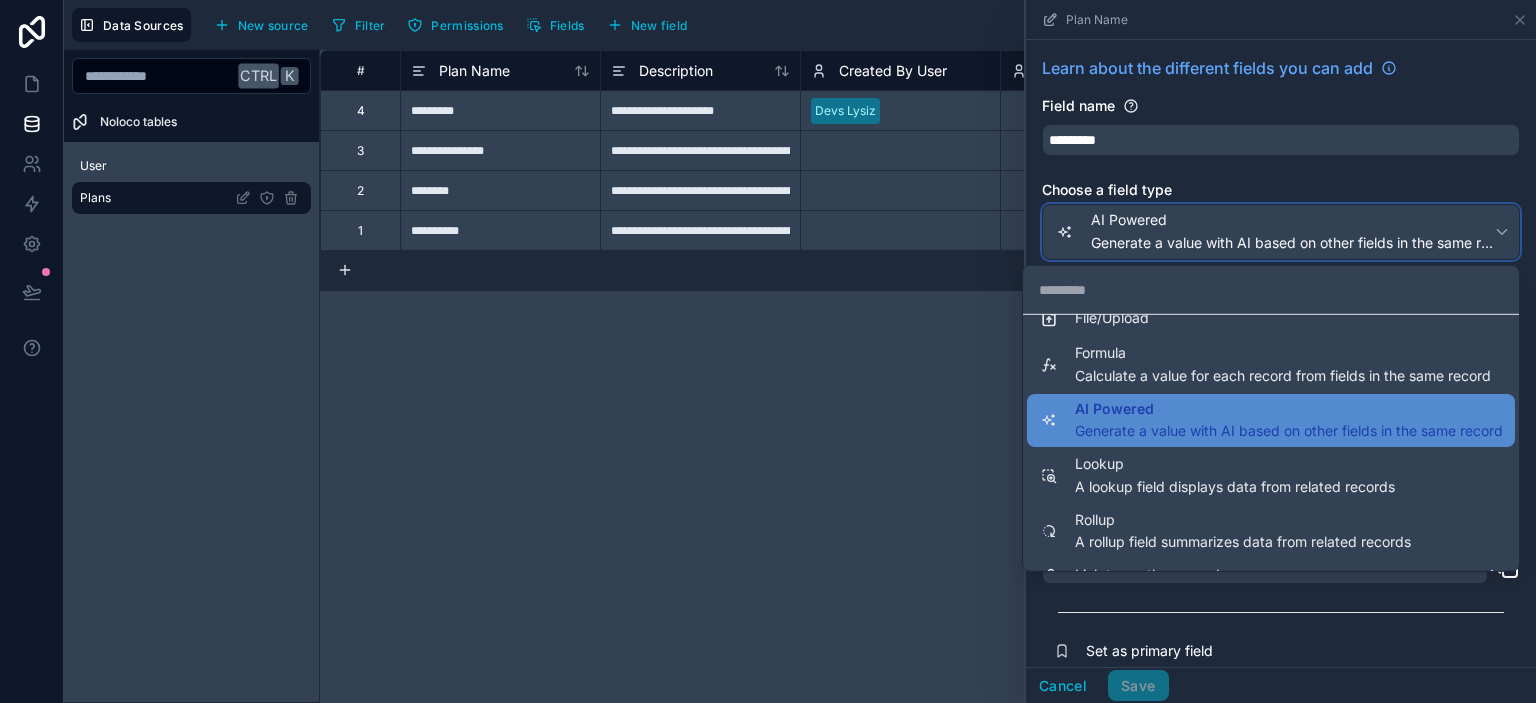 scroll, scrollTop: 548, scrollLeft: 0, axis: vertical 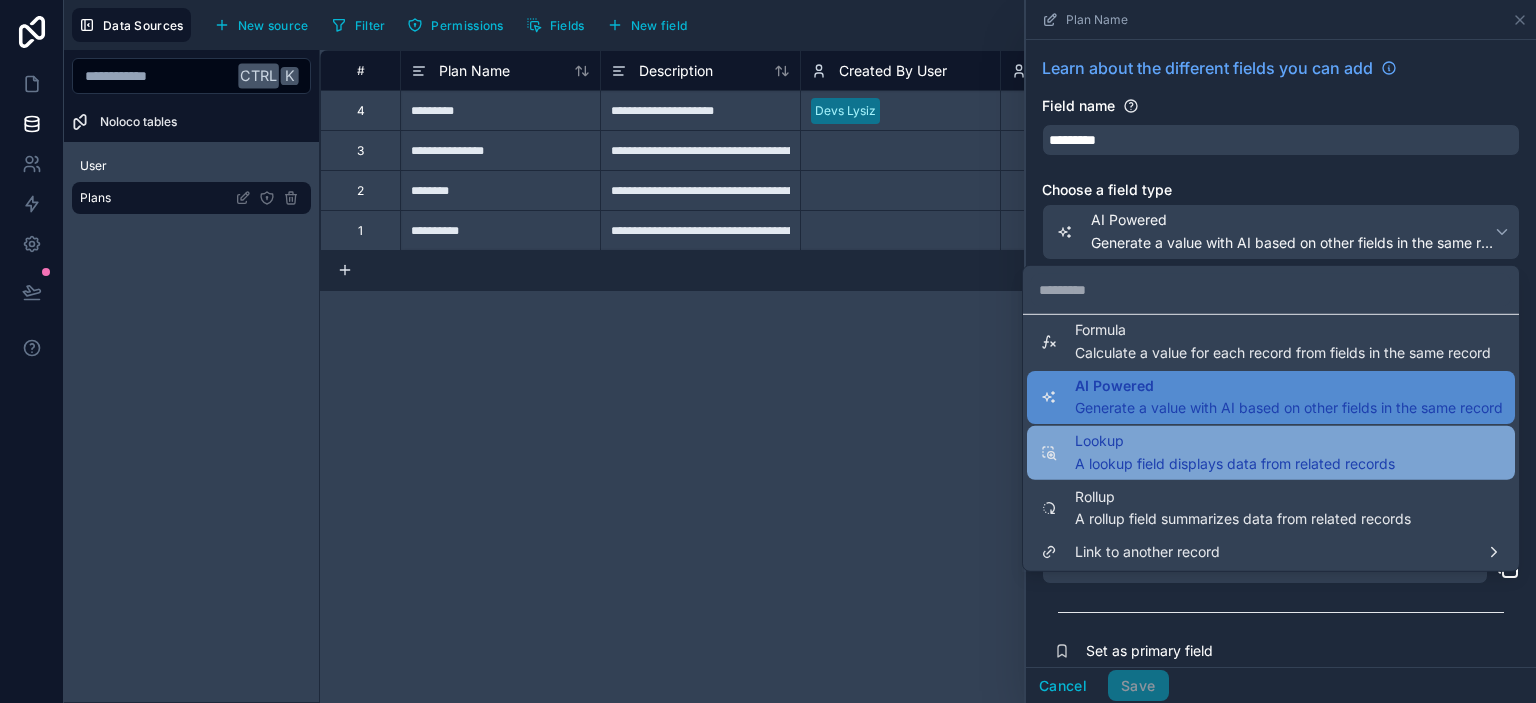 click on "Lookup" at bounding box center (1235, 441) 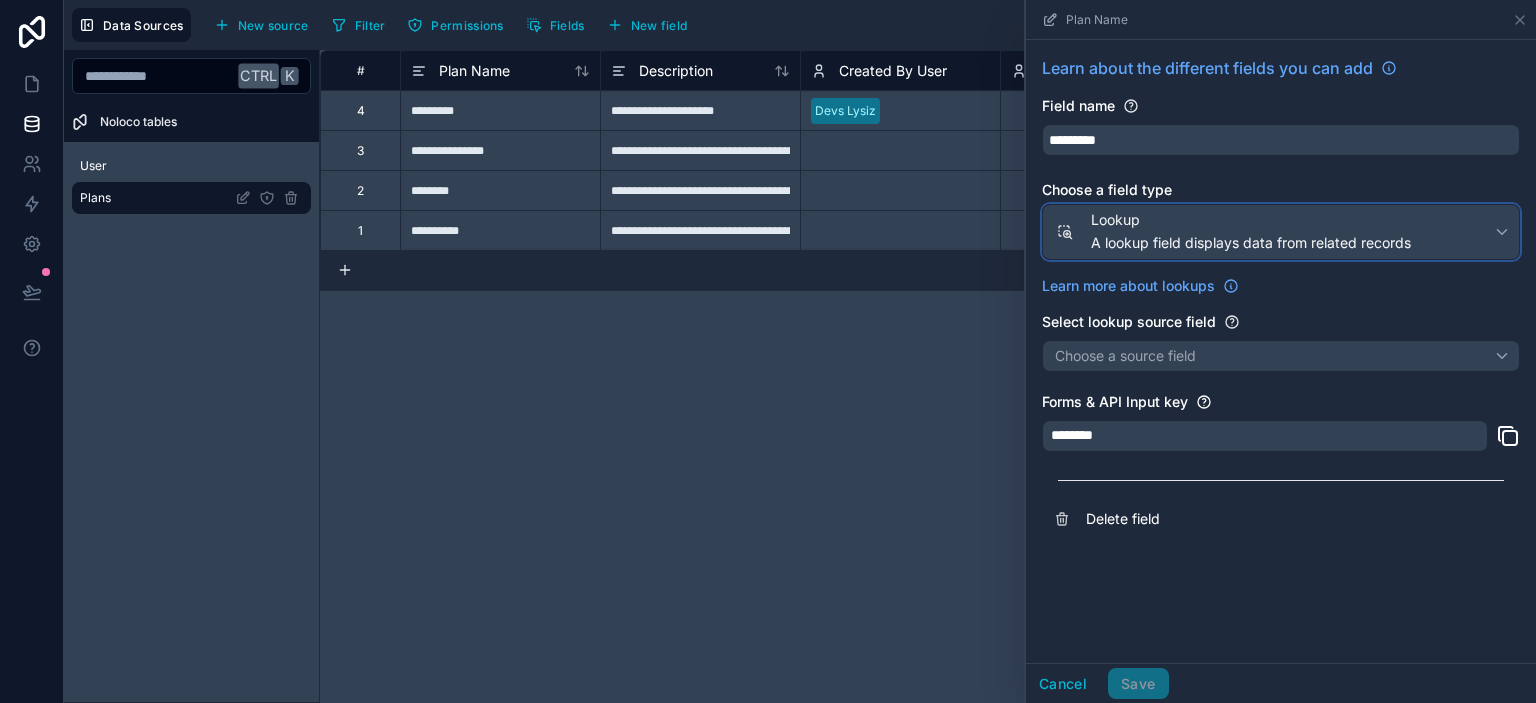 click on "A lookup field displays data from related records" at bounding box center [1251, 243] 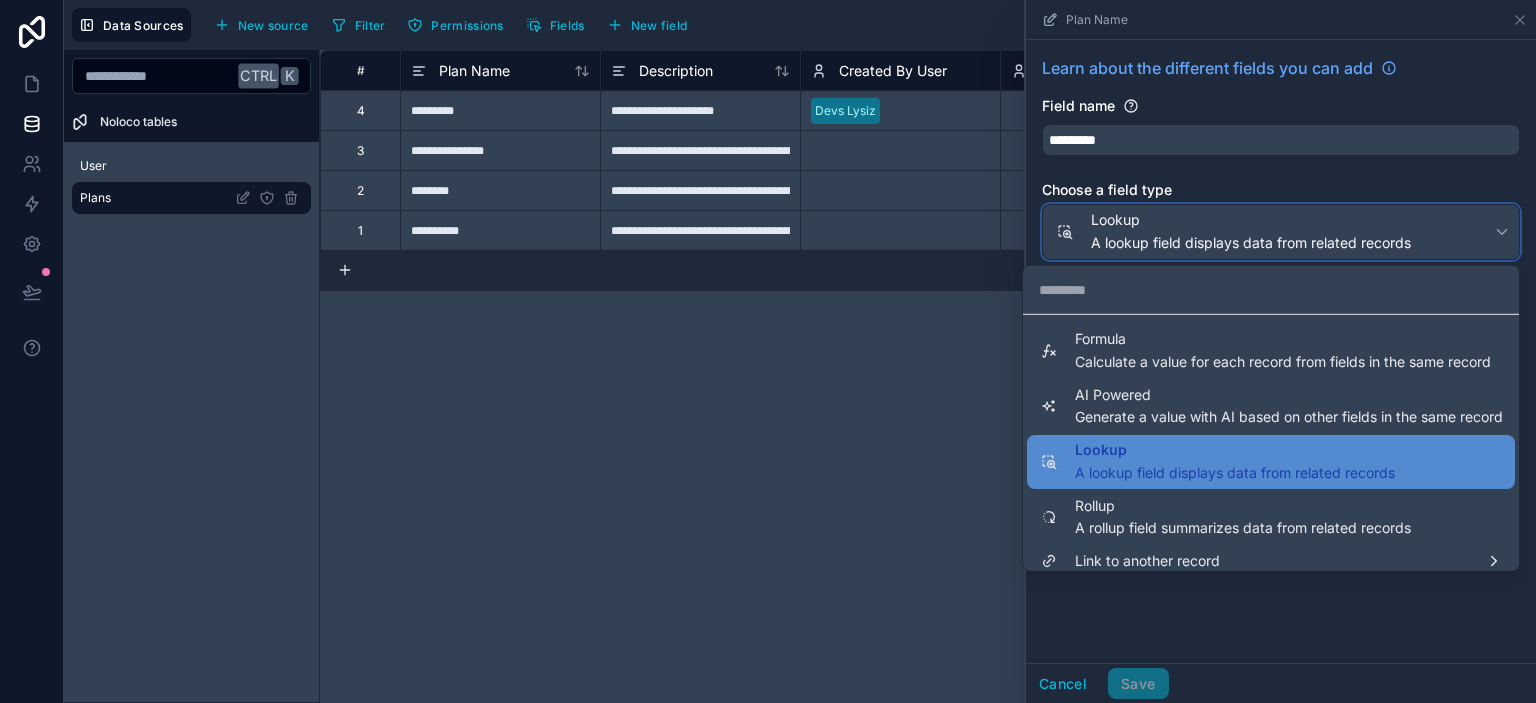 scroll, scrollTop: 548, scrollLeft: 0, axis: vertical 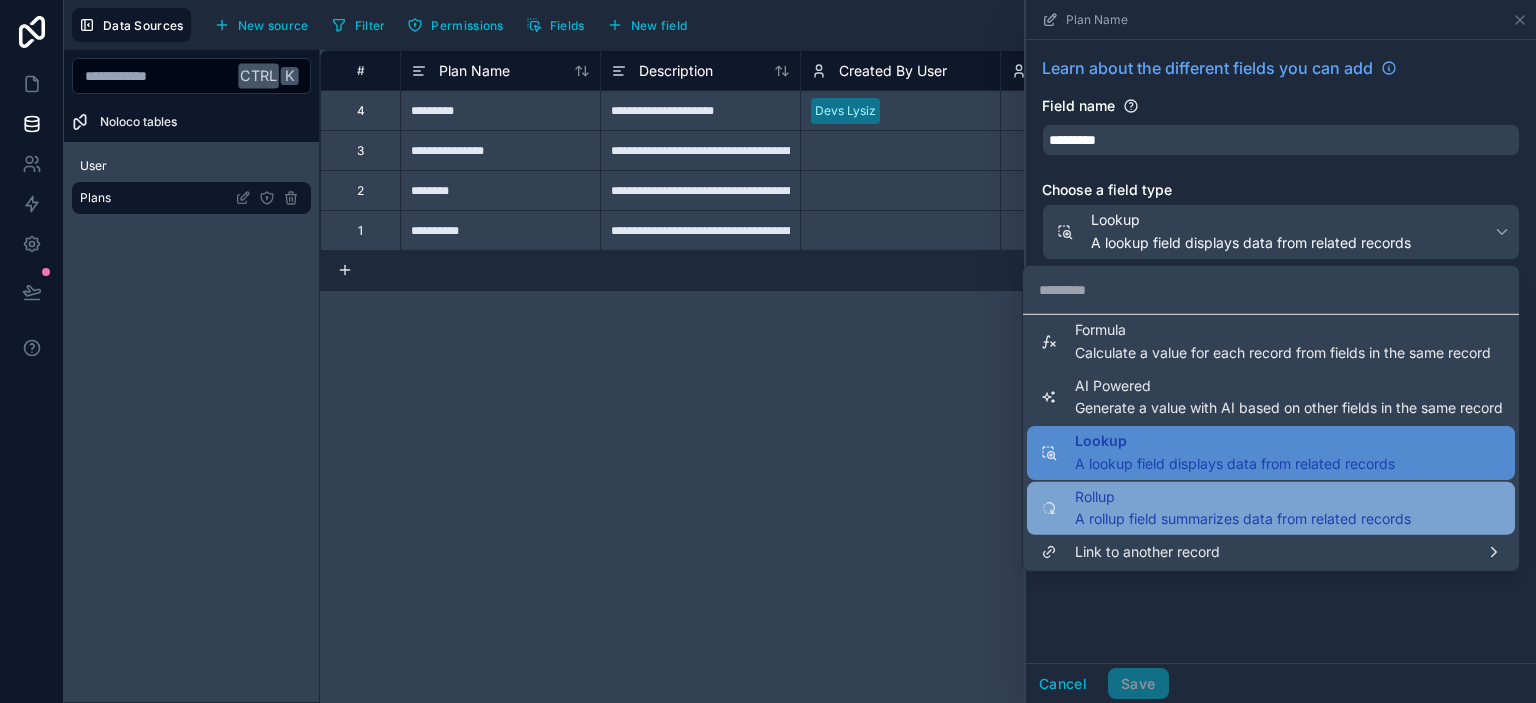 click on "Rollup" at bounding box center [1243, 496] 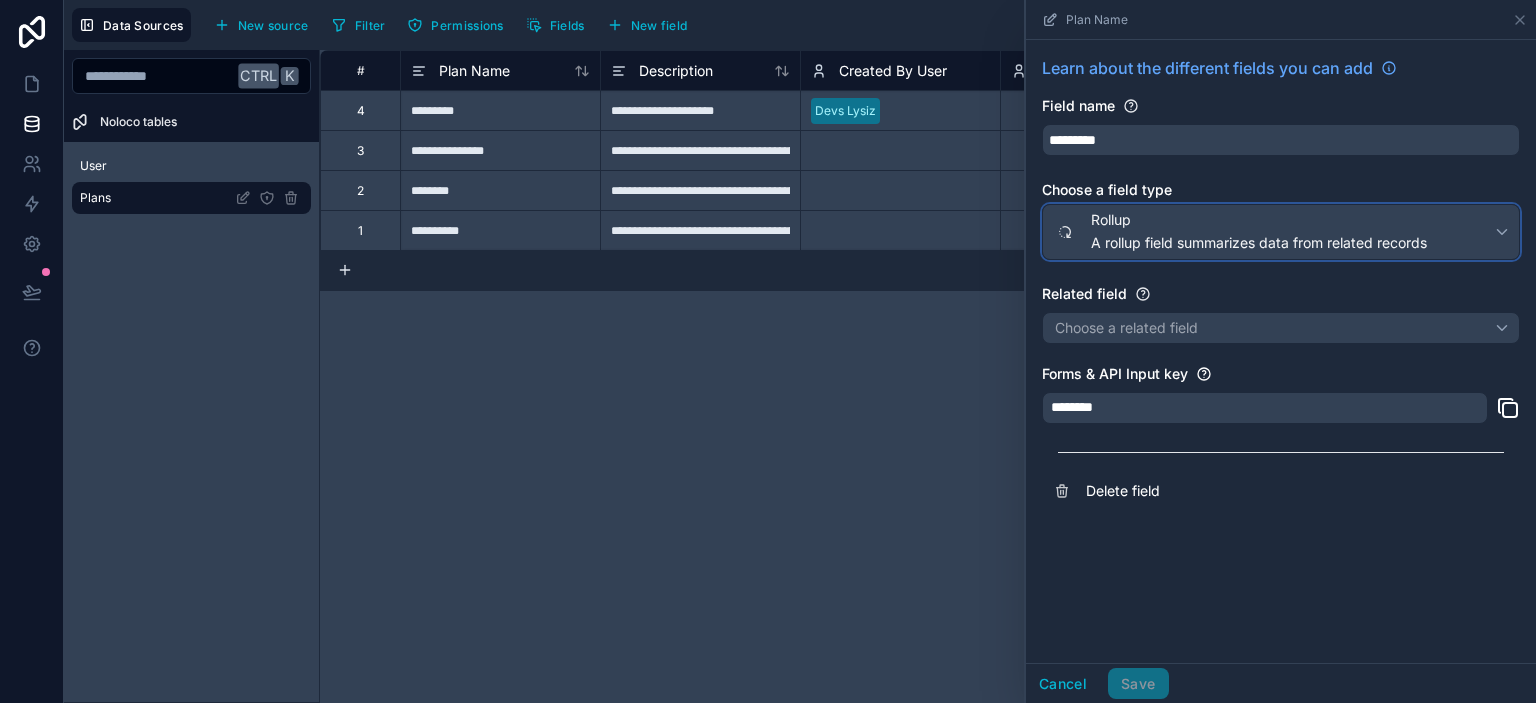 click on "A rollup field summarizes data from related records" at bounding box center [1259, 243] 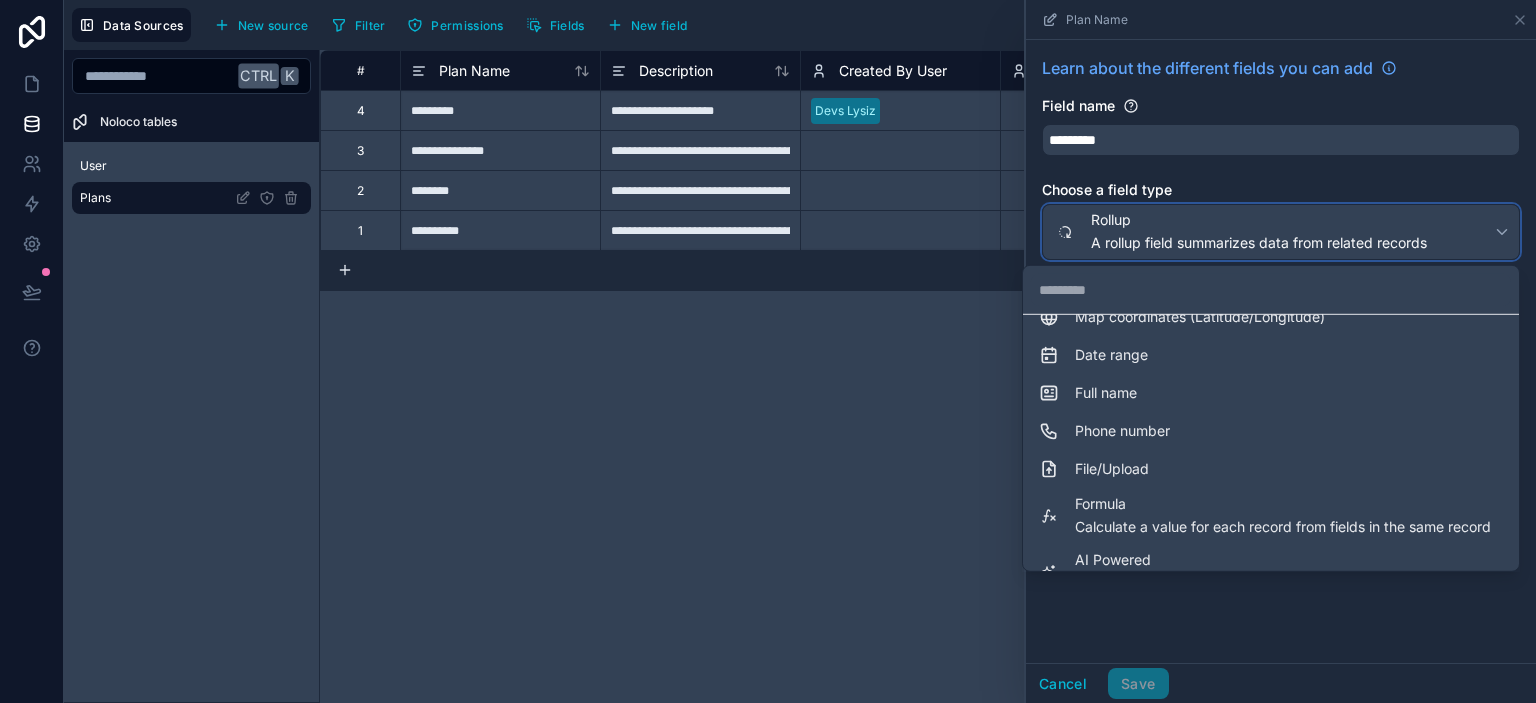 scroll, scrollTop: 403, scrollLeft: 0, axis: vertical 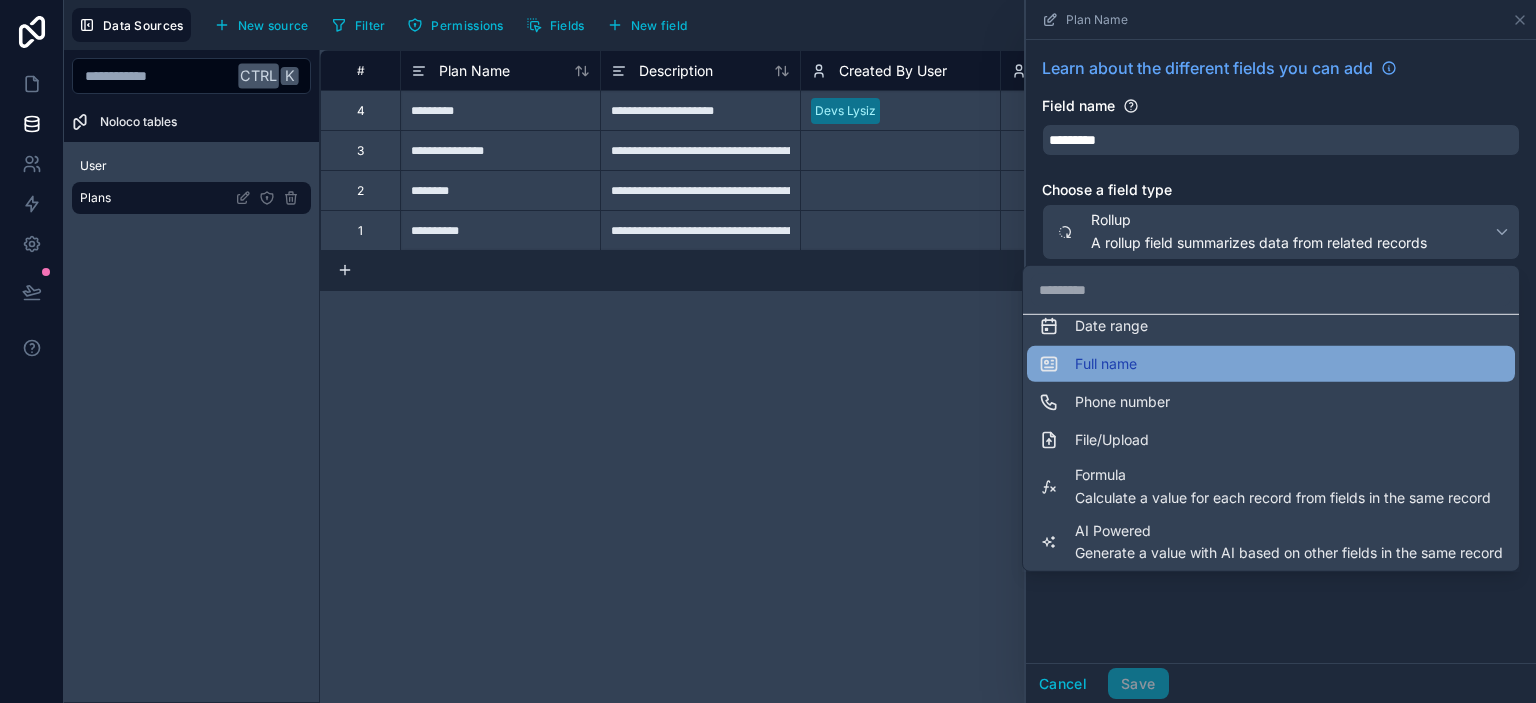 click on "Full name" at bounding box center [1271, 364] 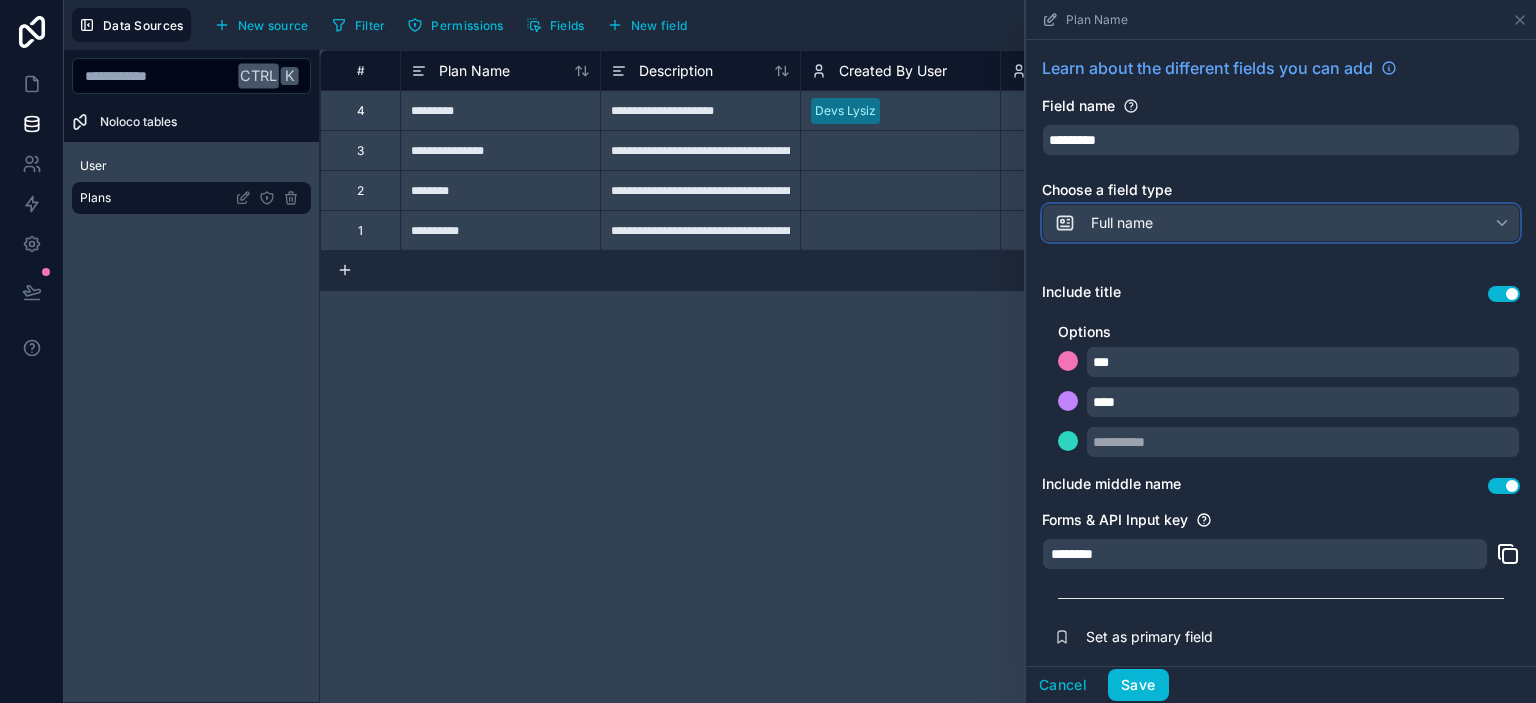 click on "Full name" at bounding box center [1122, 223] 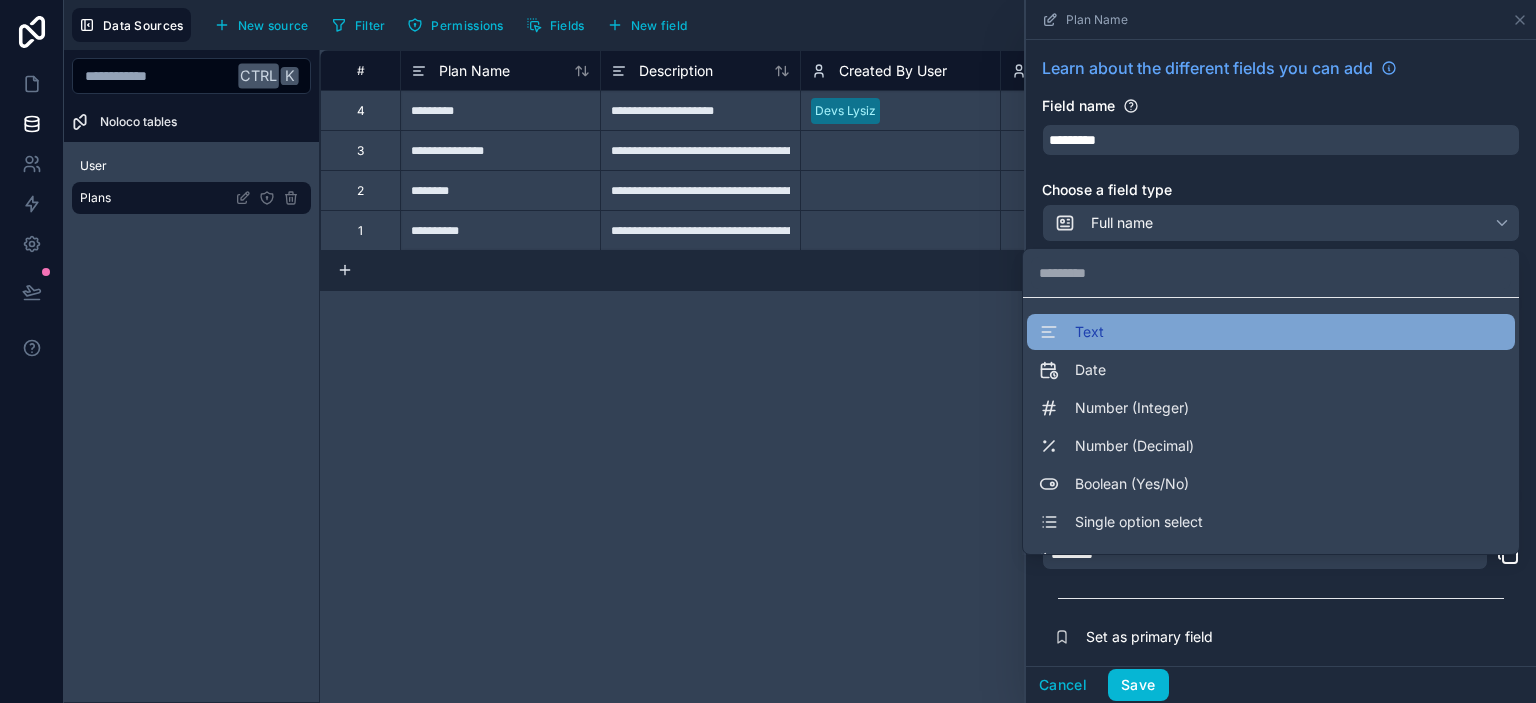 click on "Text" at bounding box center (1271, 332) 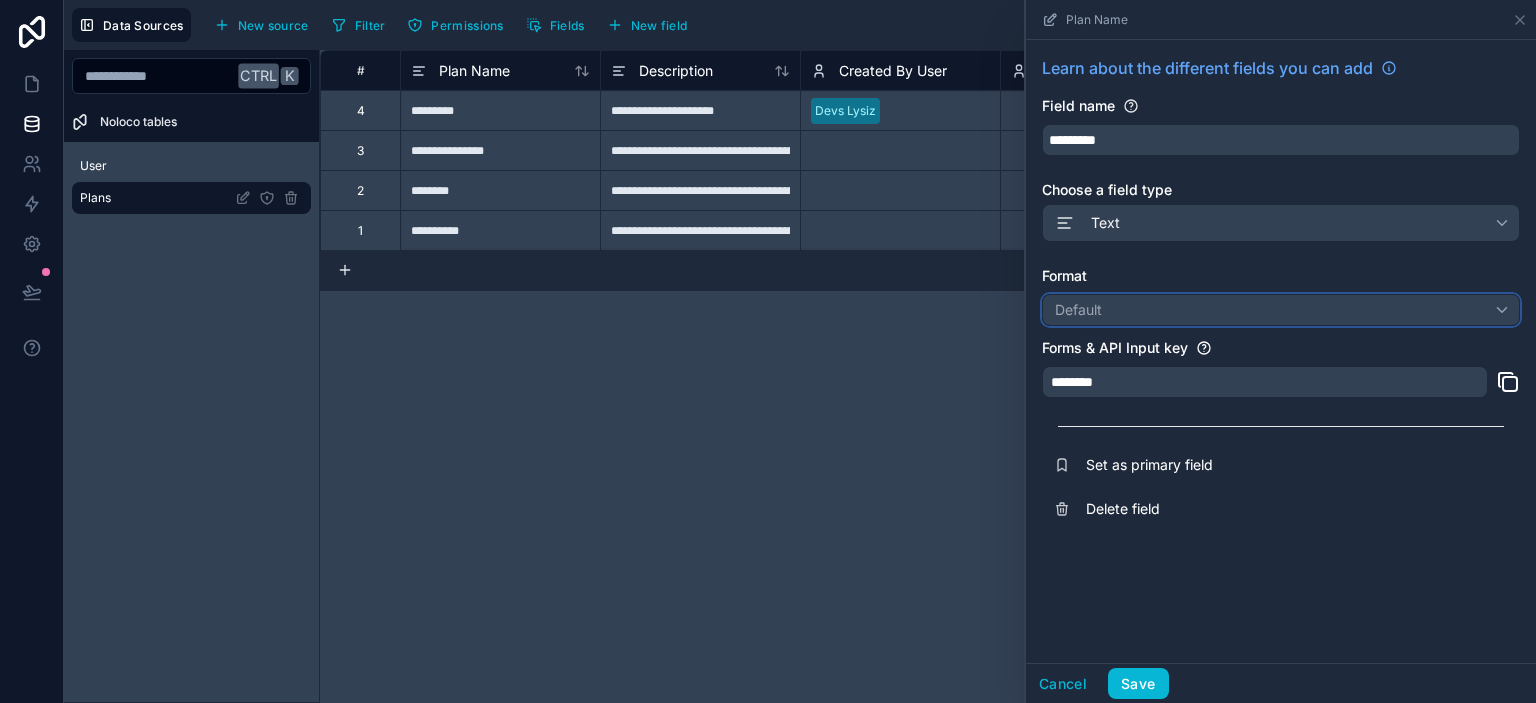 click on "Default" at bounding box center (1281, 310) 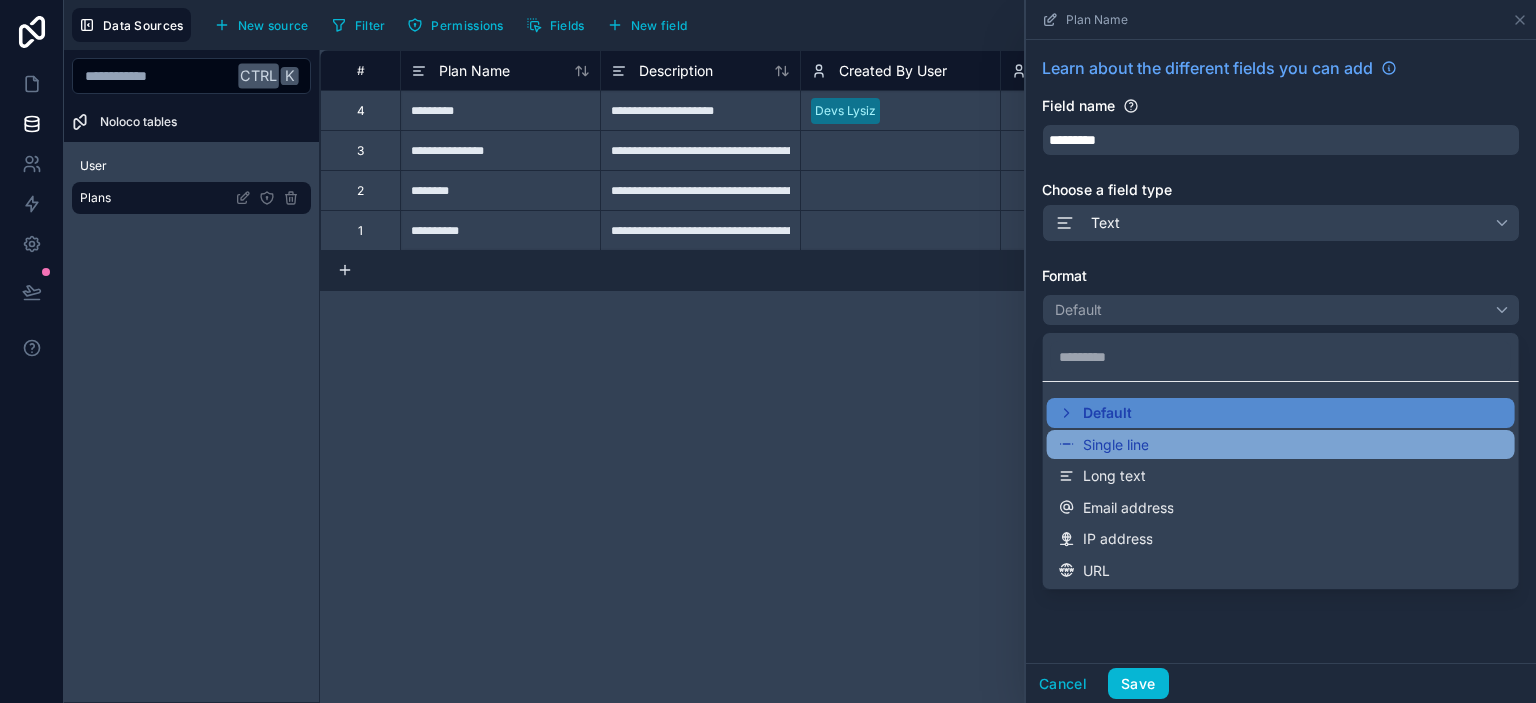 click on "Single line" at bounding box center (1281, 445) 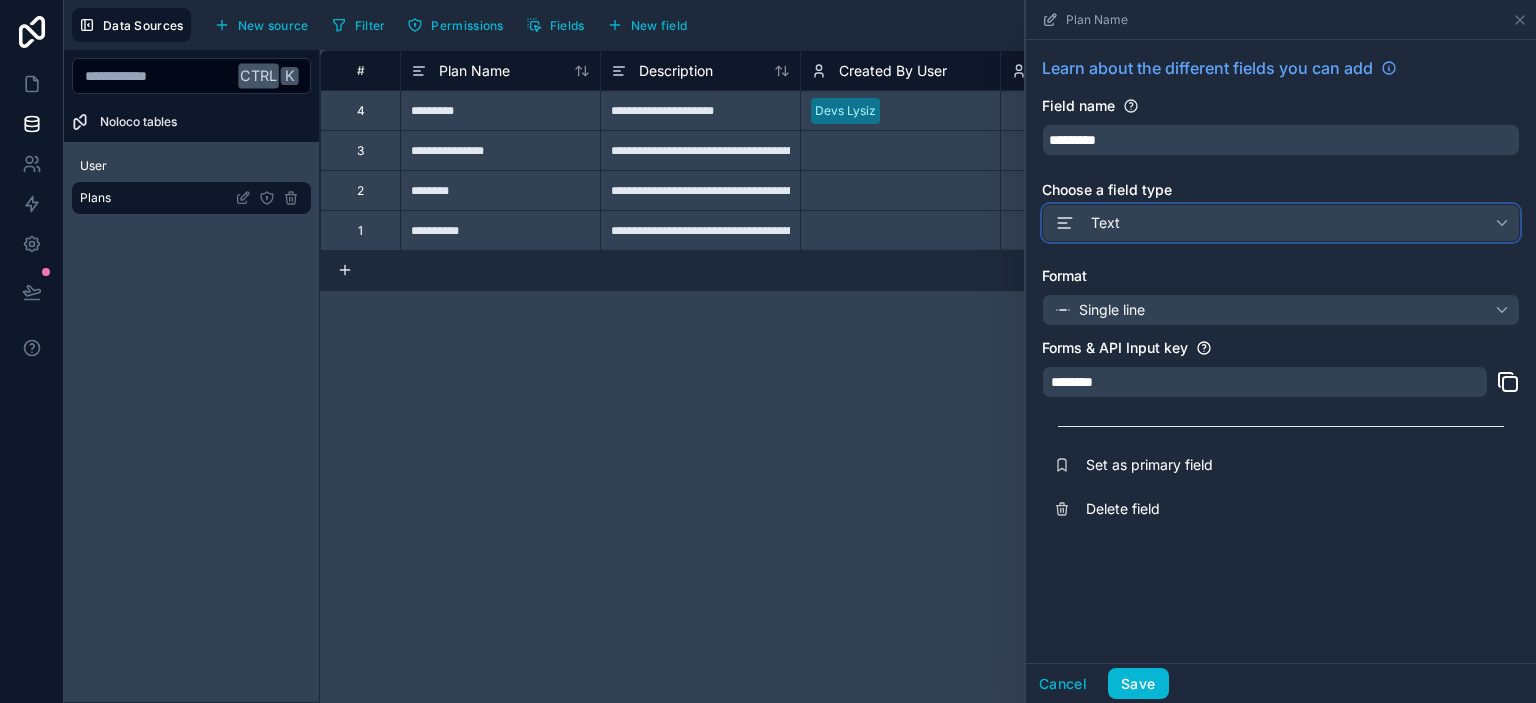 click on "Text" at bounding box center [1281, 223] 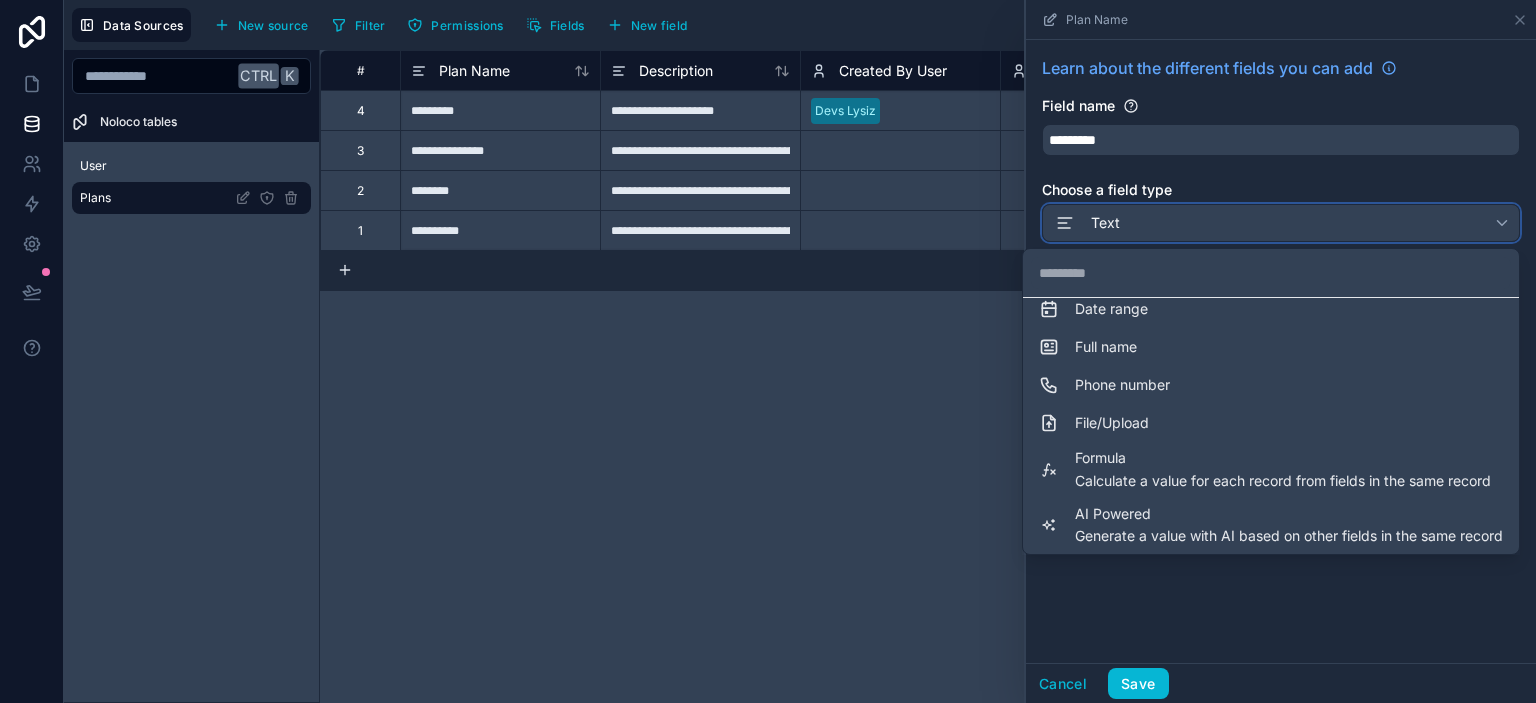 scroll, scrollTop: 504, scrollLeft: 0, axis: vertical 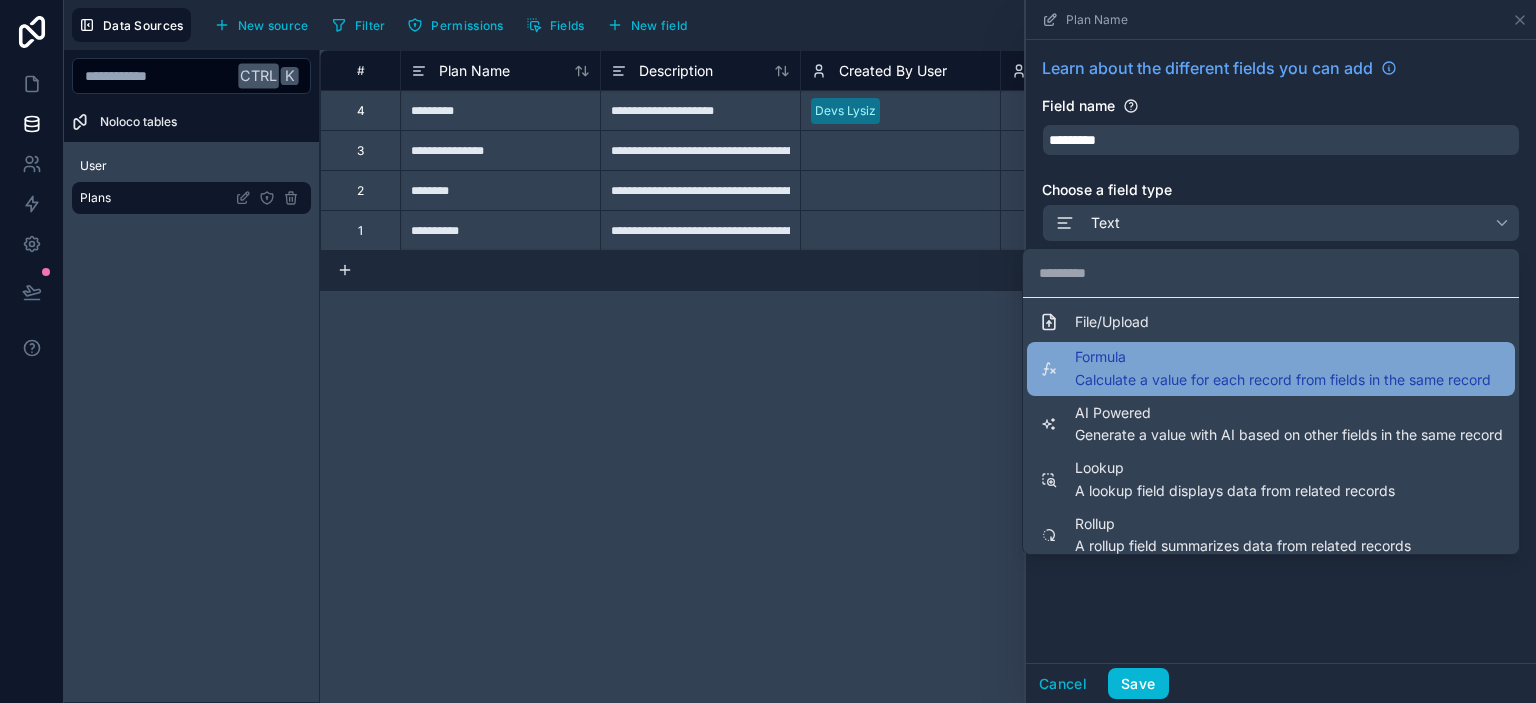 click on "Formula Calculate a value for each record from fields in the same record" at bounding box center (1283, 369) 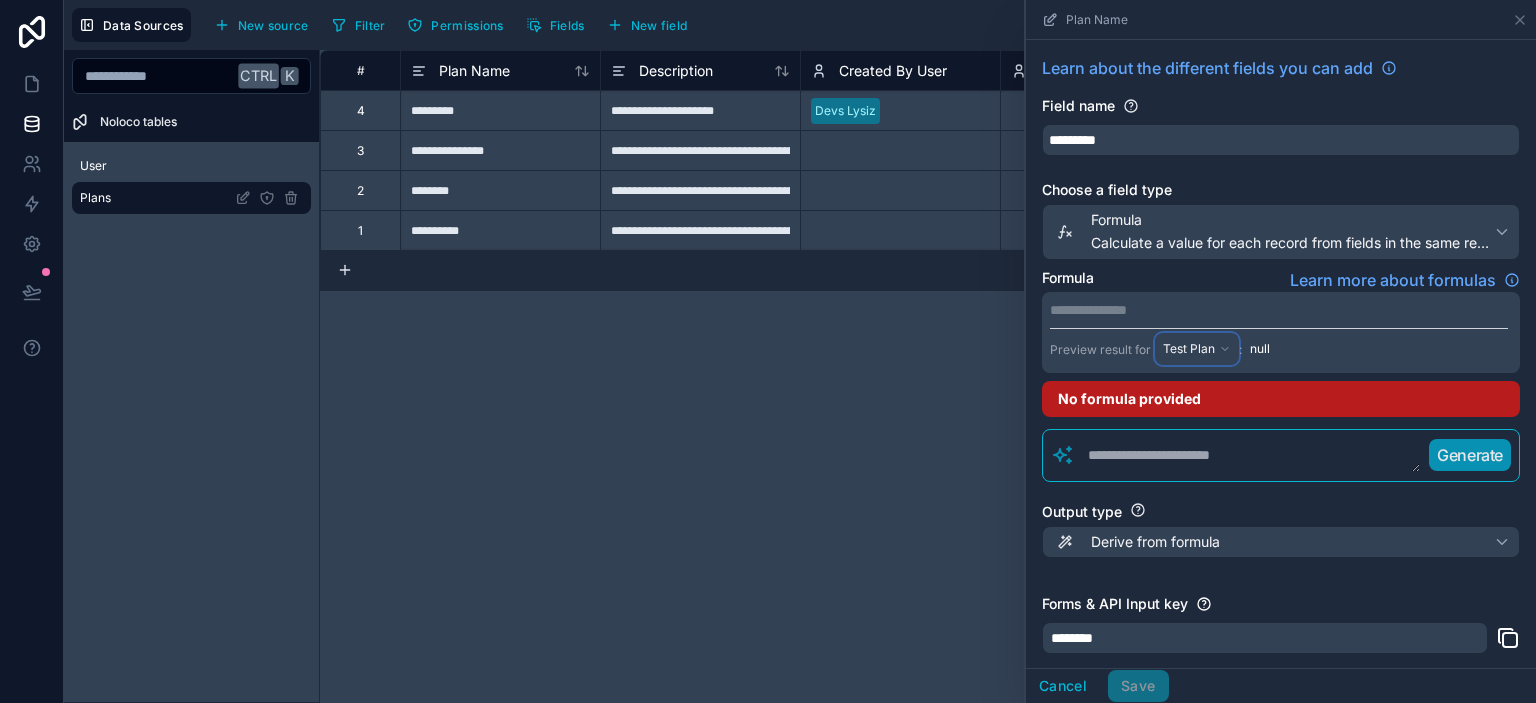 click on "Test Plan" at bounding box center (1197, 349) 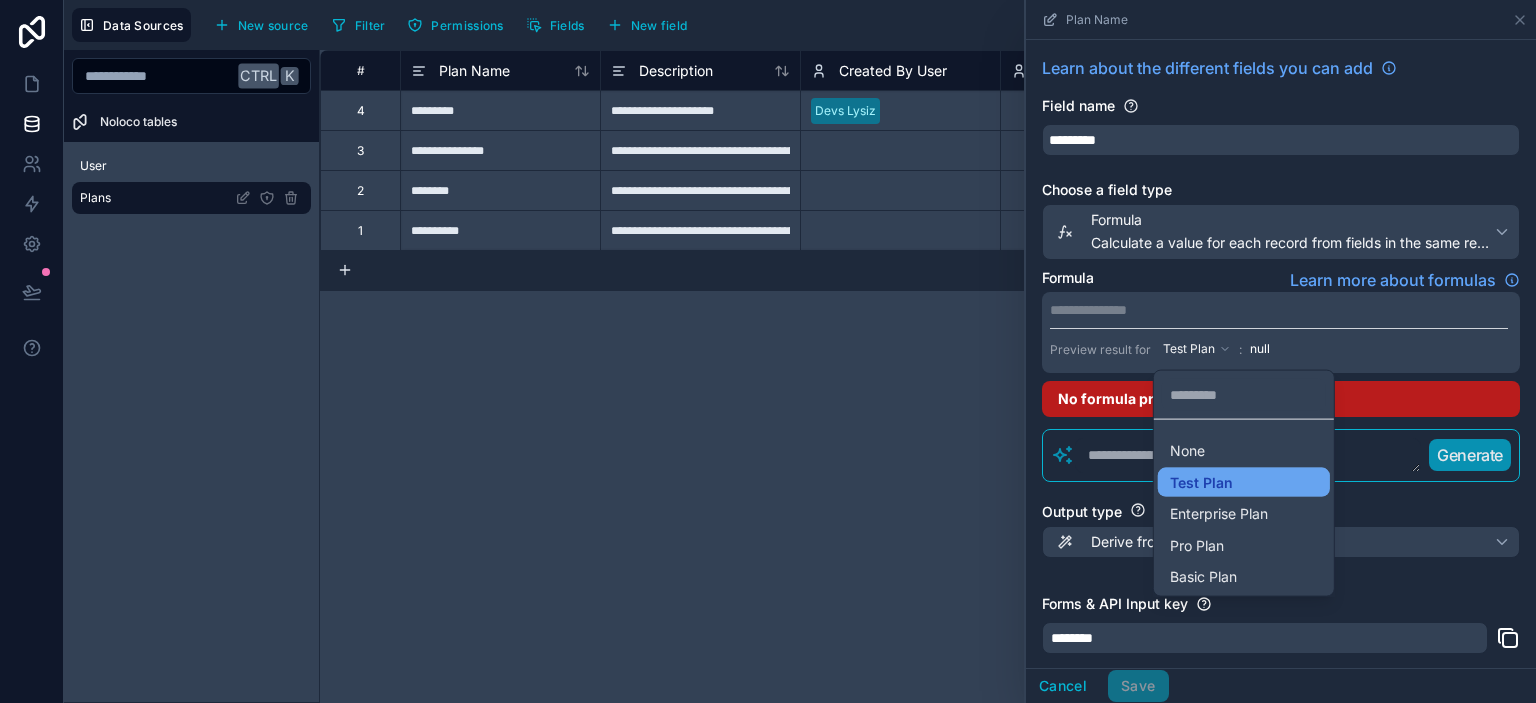 click on "Test Plan" at bounding box center [1244, 482] 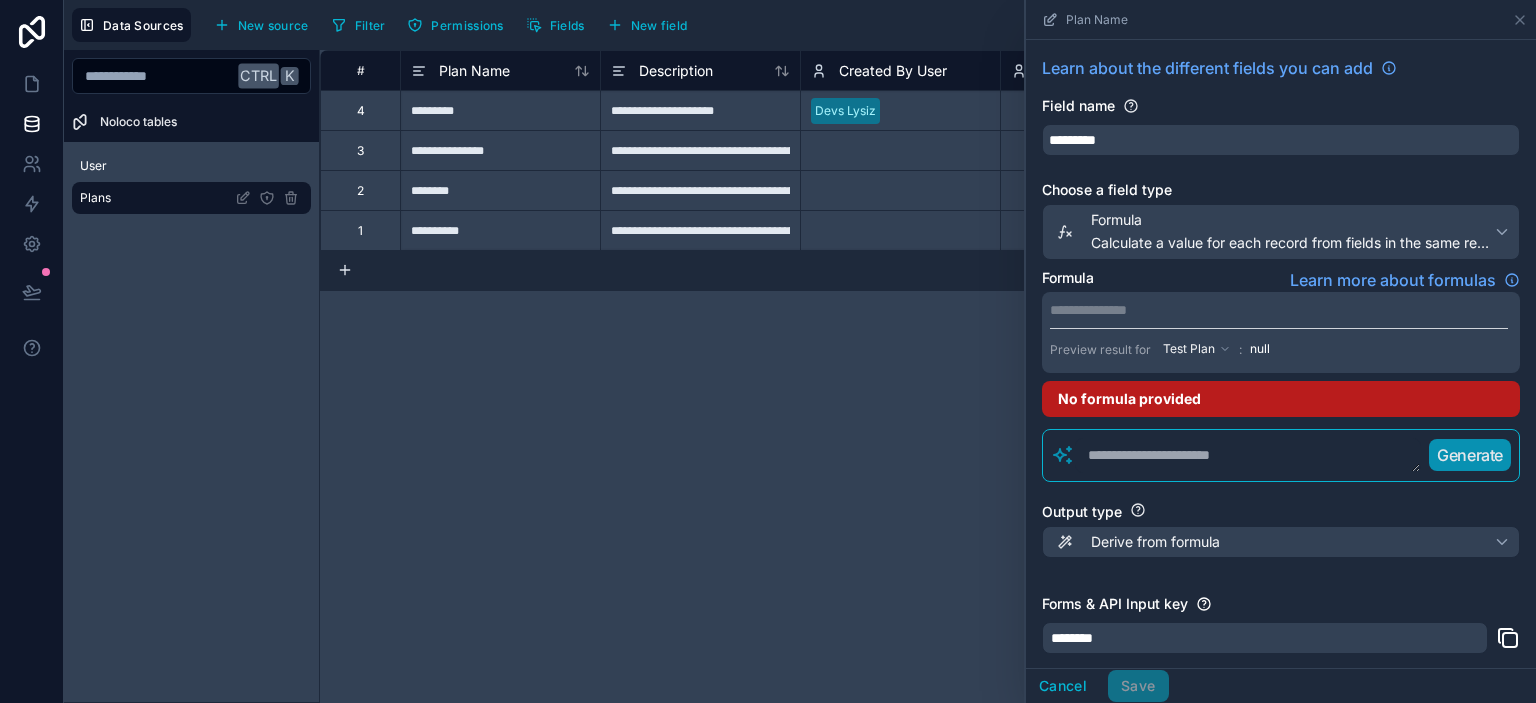 click on "**********" at bounding box center [1279, 310] 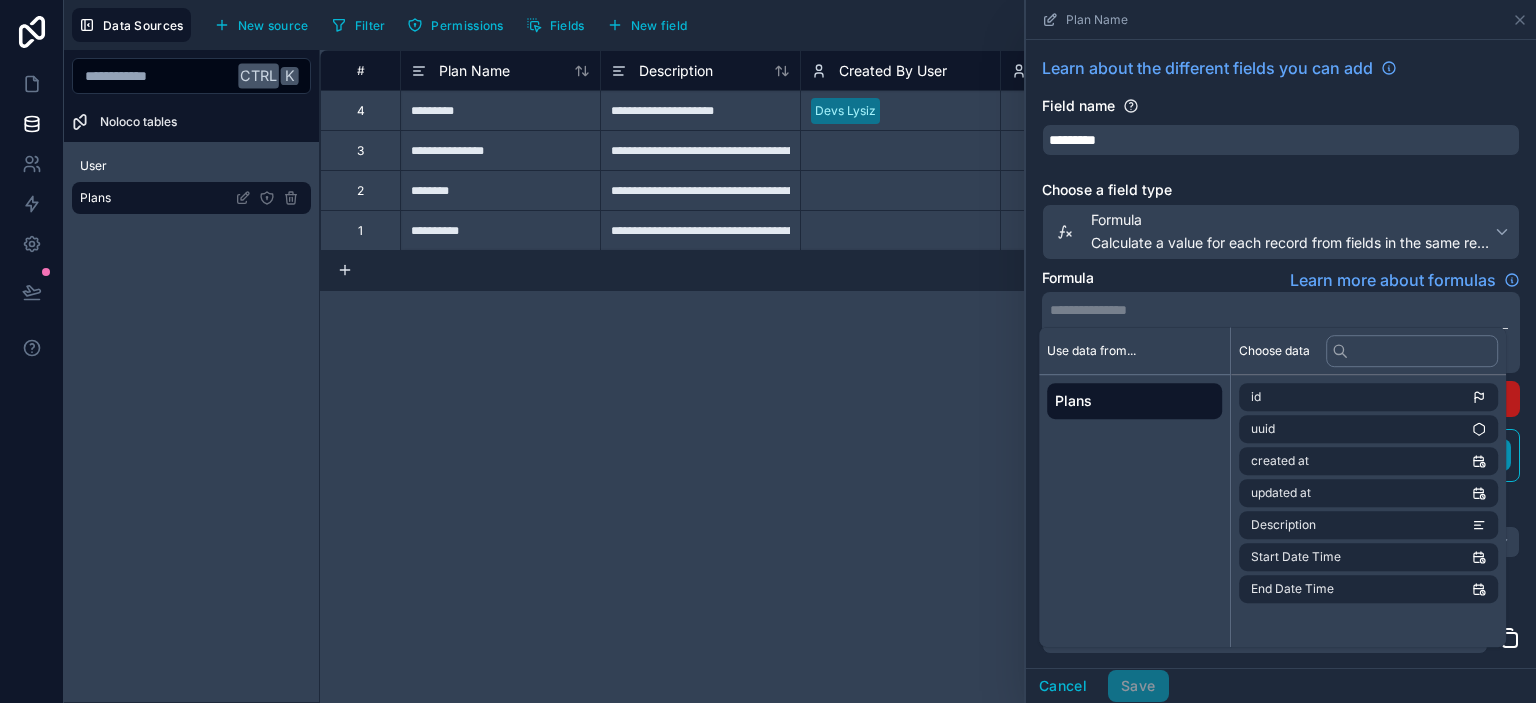 click on "Formula Learn more about formulas" at bounding box center (1281, 280) 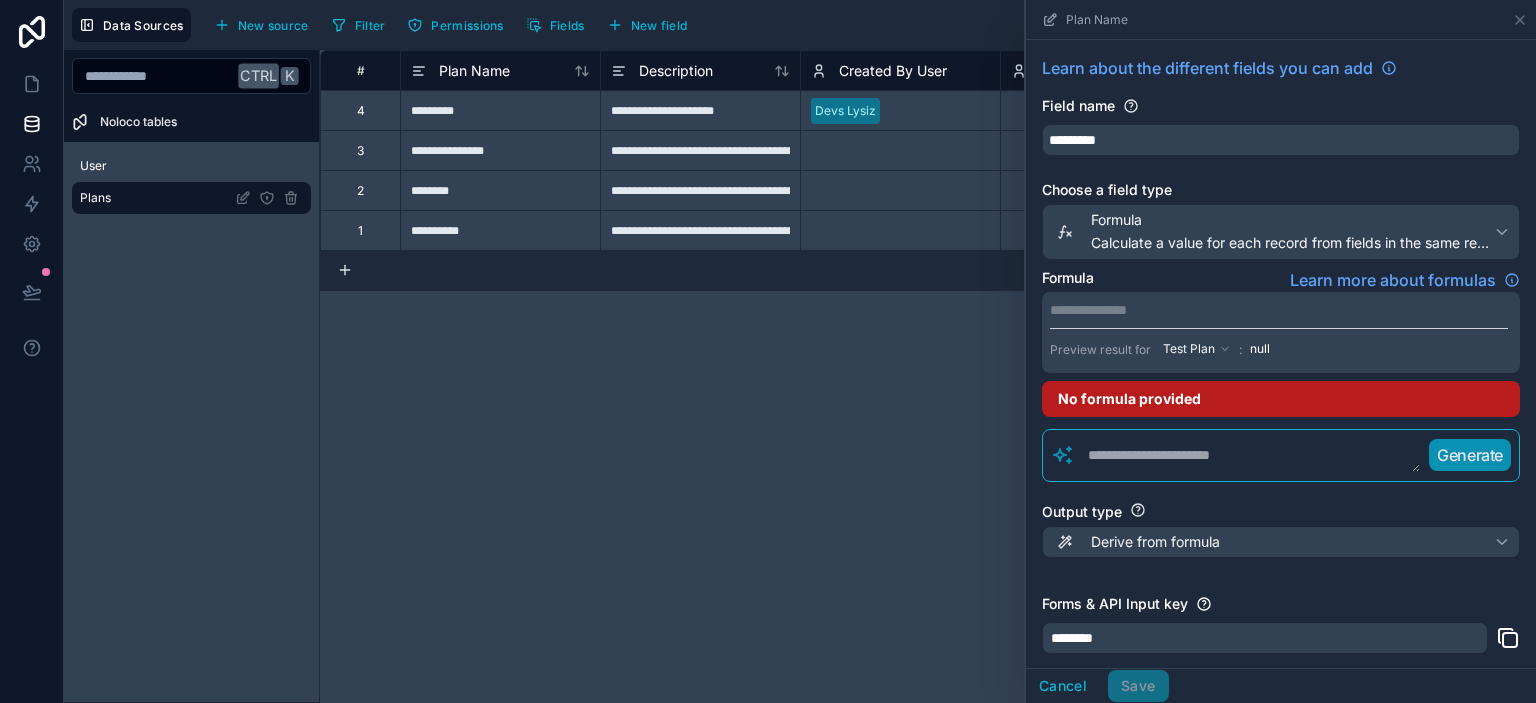 click at bounding box center (1248, 456) 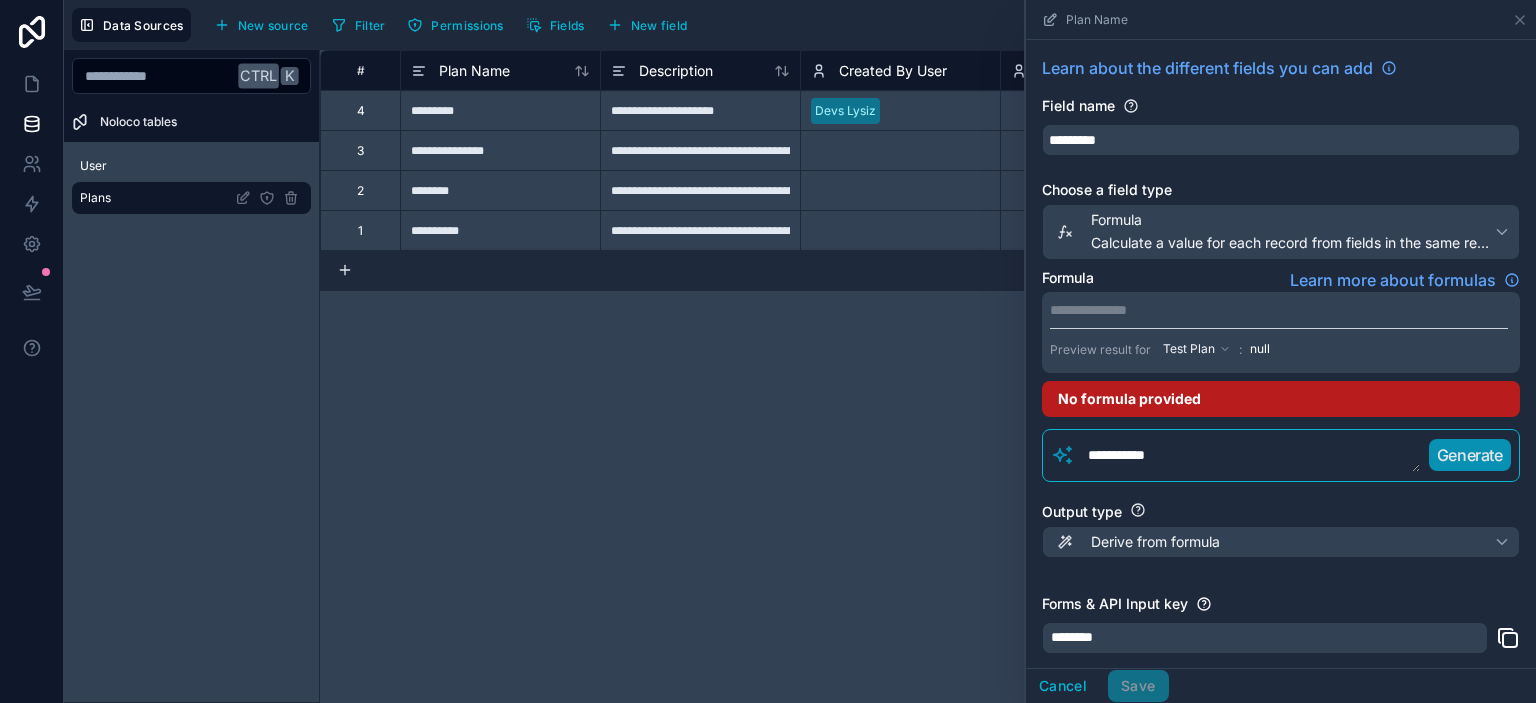 type on "**********" 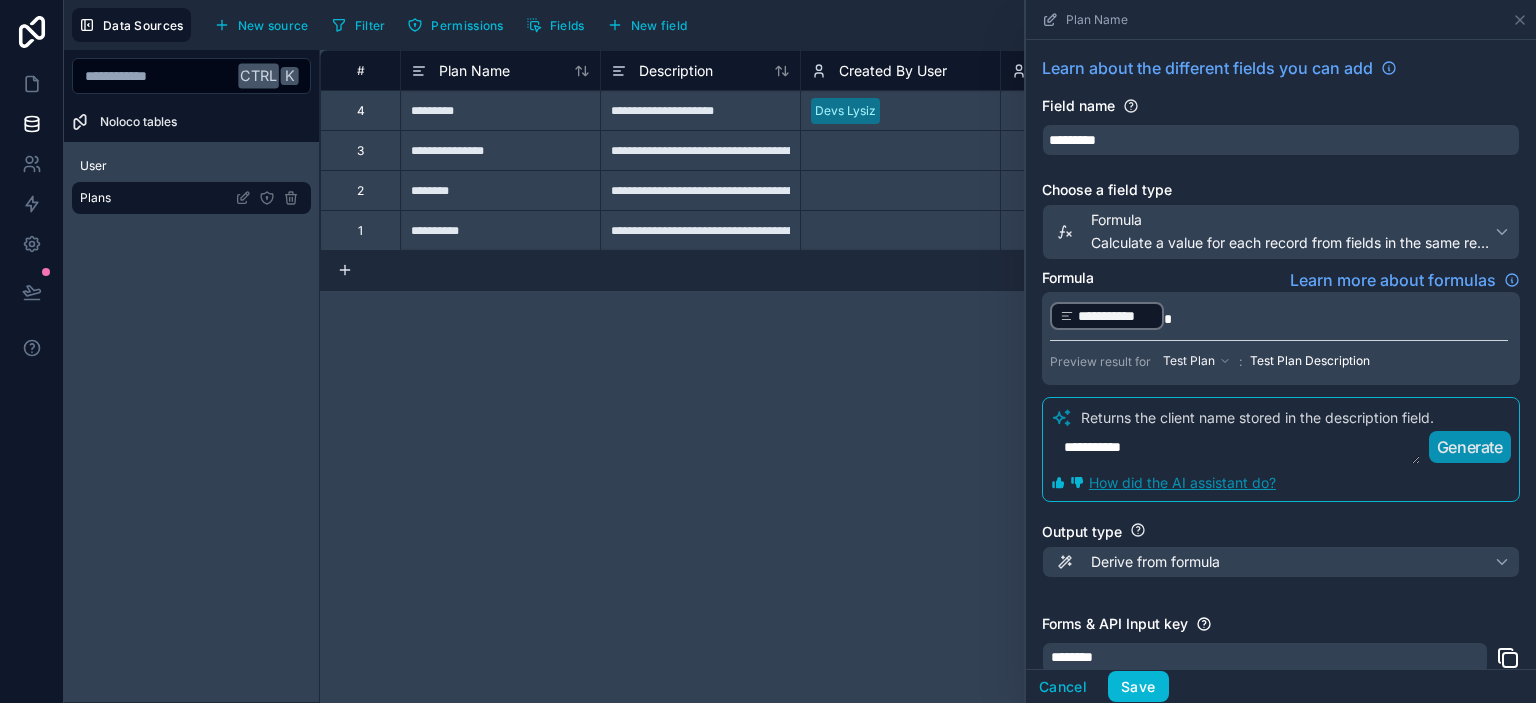 click on "**********" at bounding box center (1279, 316) 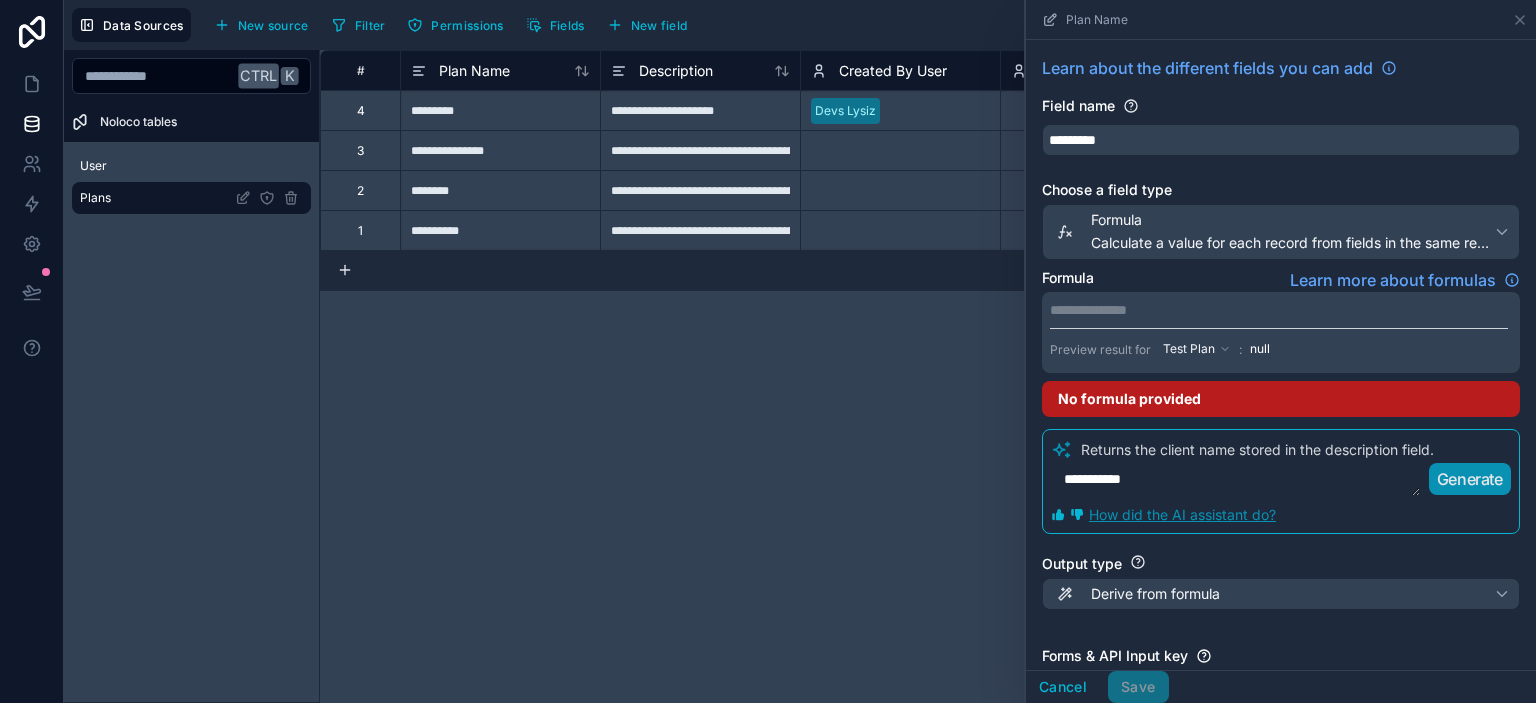 click on "Formula Learn more about formulas" at bounding box center (1281, 280) 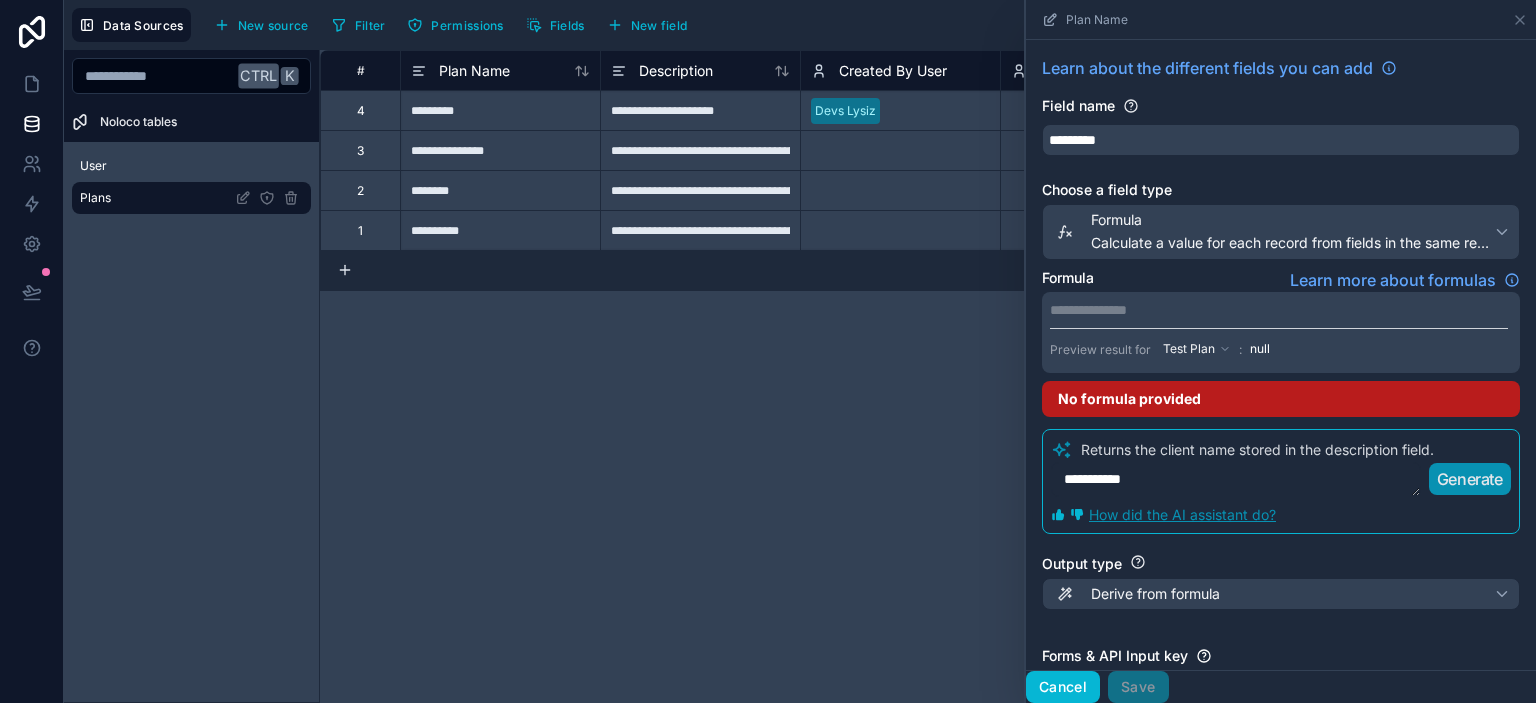 click on "Cancel" at bounding box center (1063, 687) 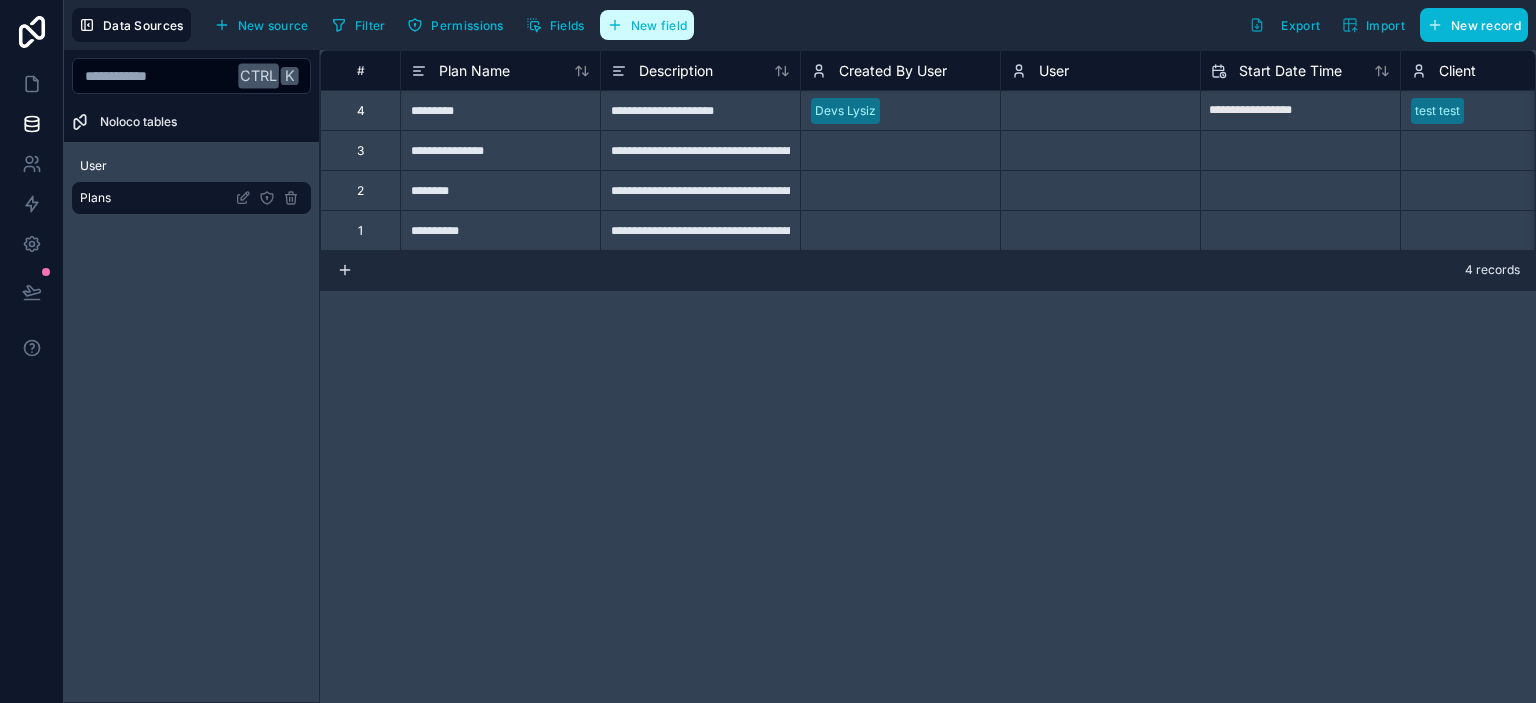 click on "New field" at bounding box center (659, 25) 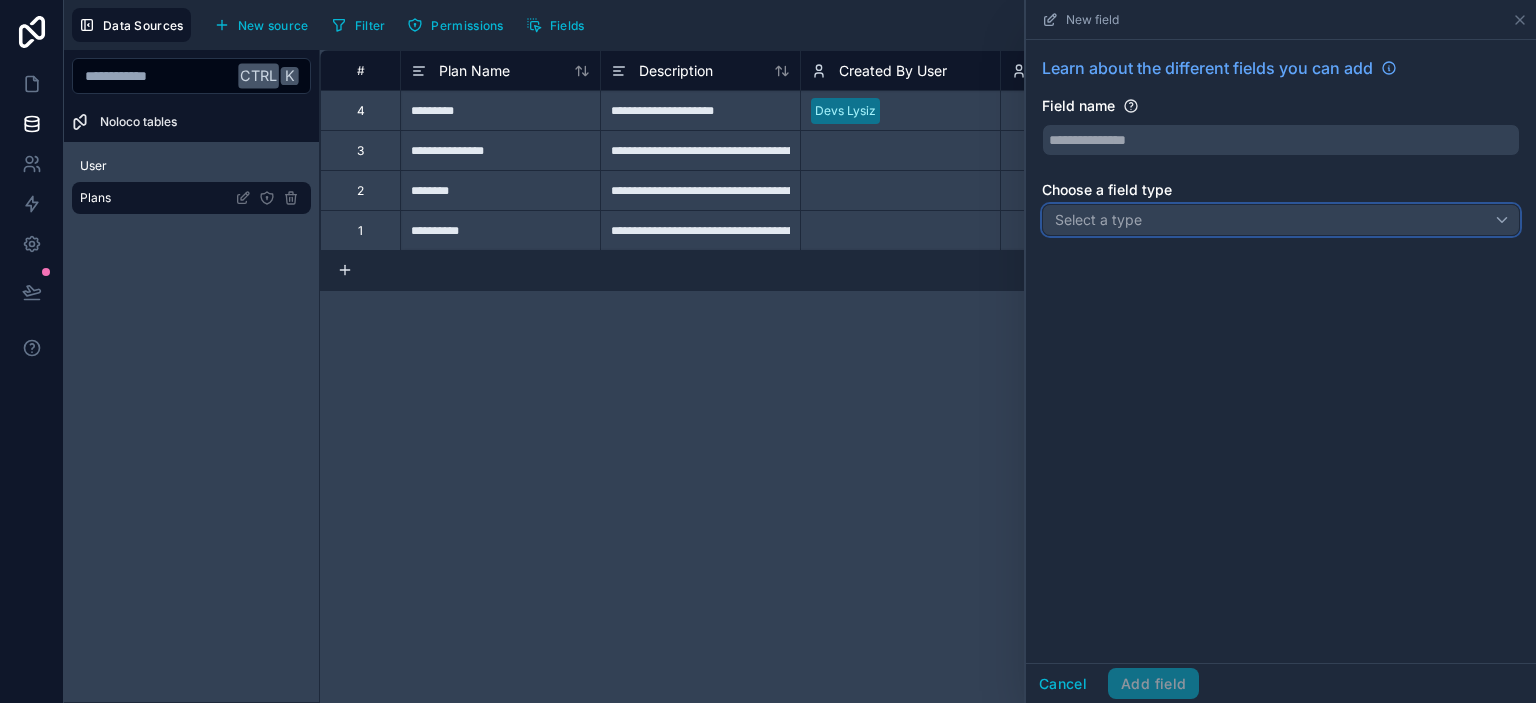 click on "Select a type" at bounding box center [1098, 219] 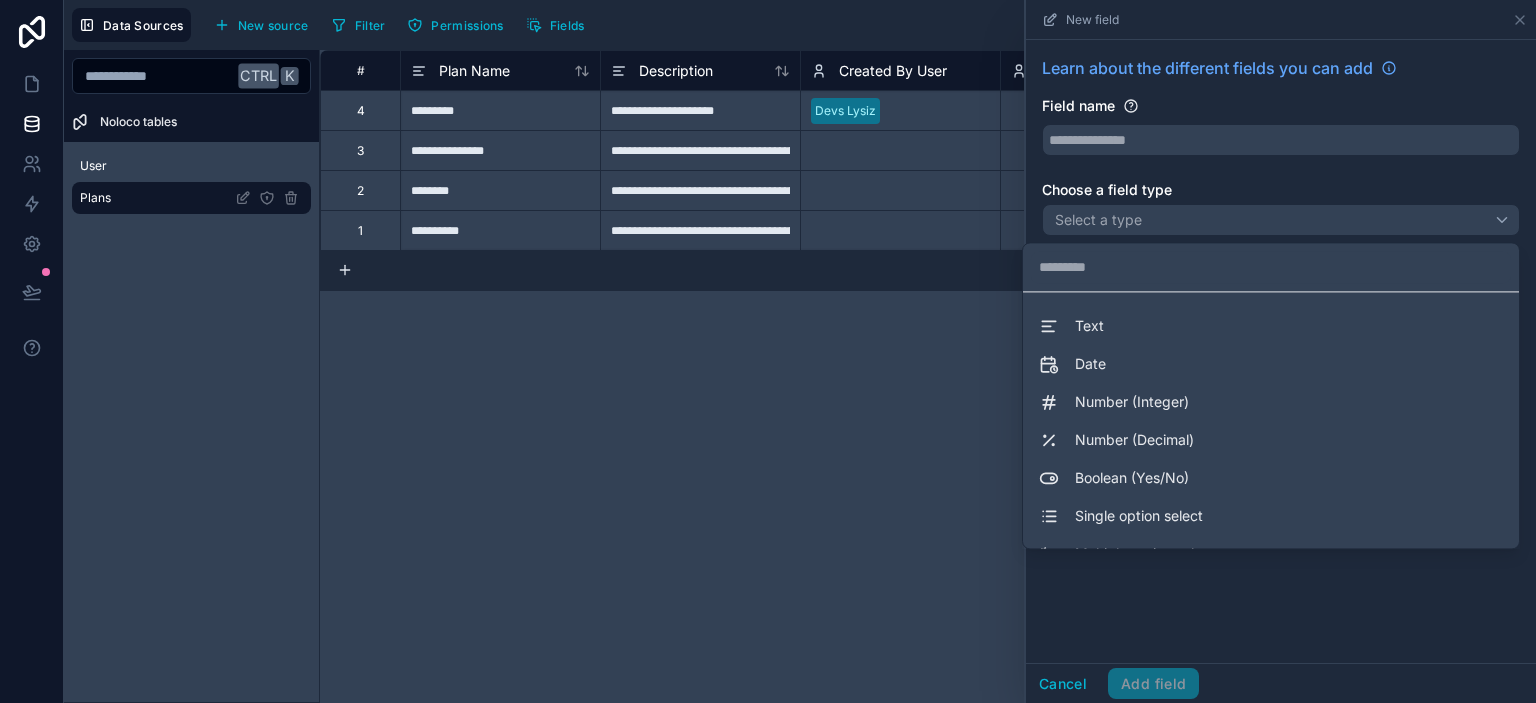 click at bounding box center [1281, 351] 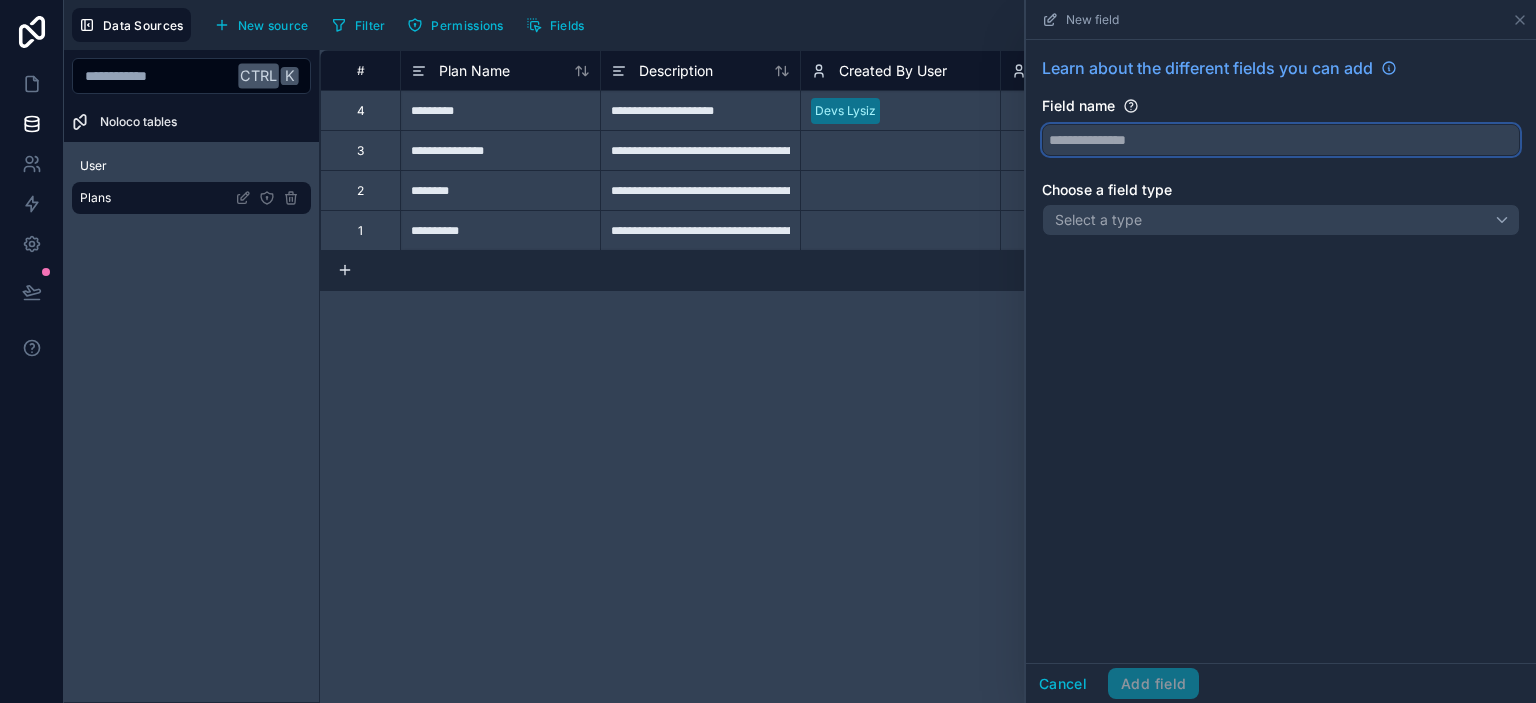 click at bounding box center [1281, 140] 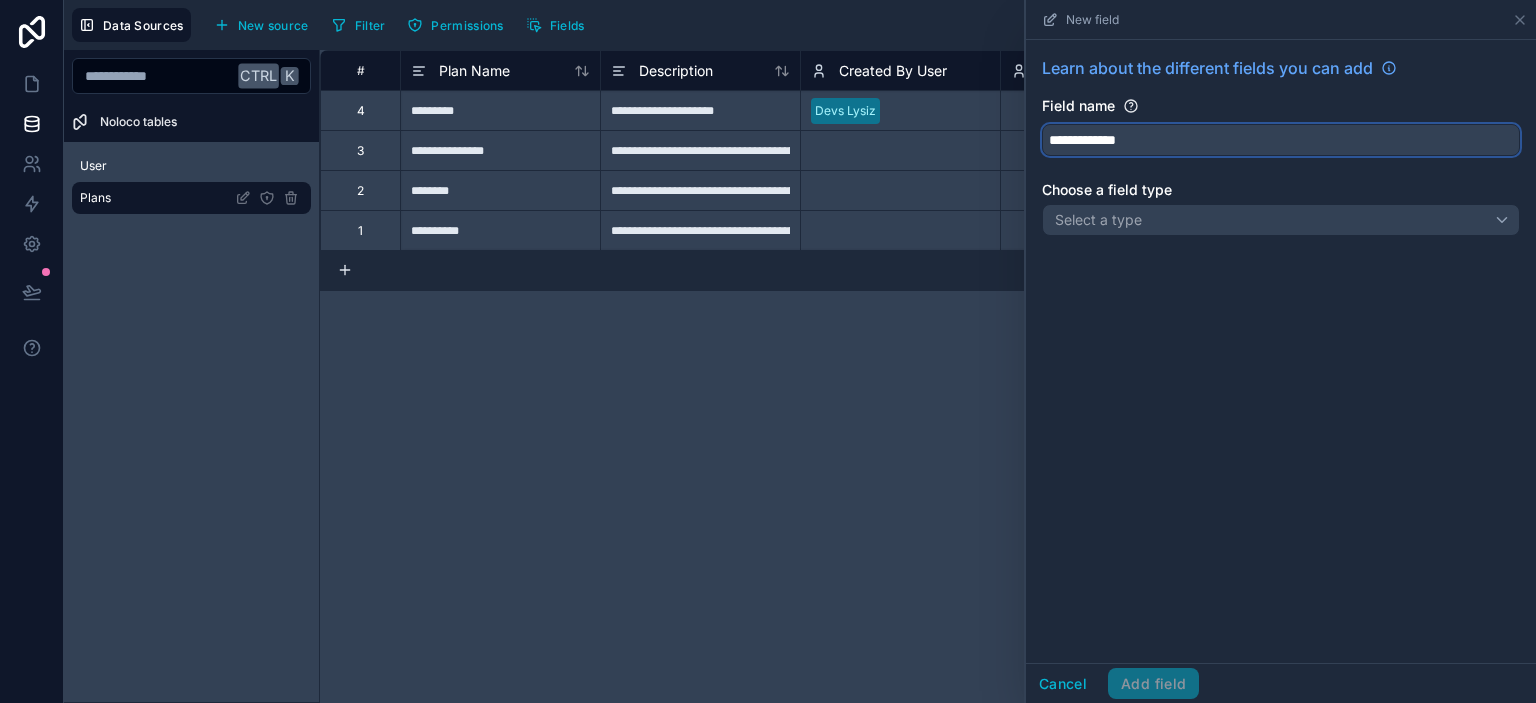 type on "**********" 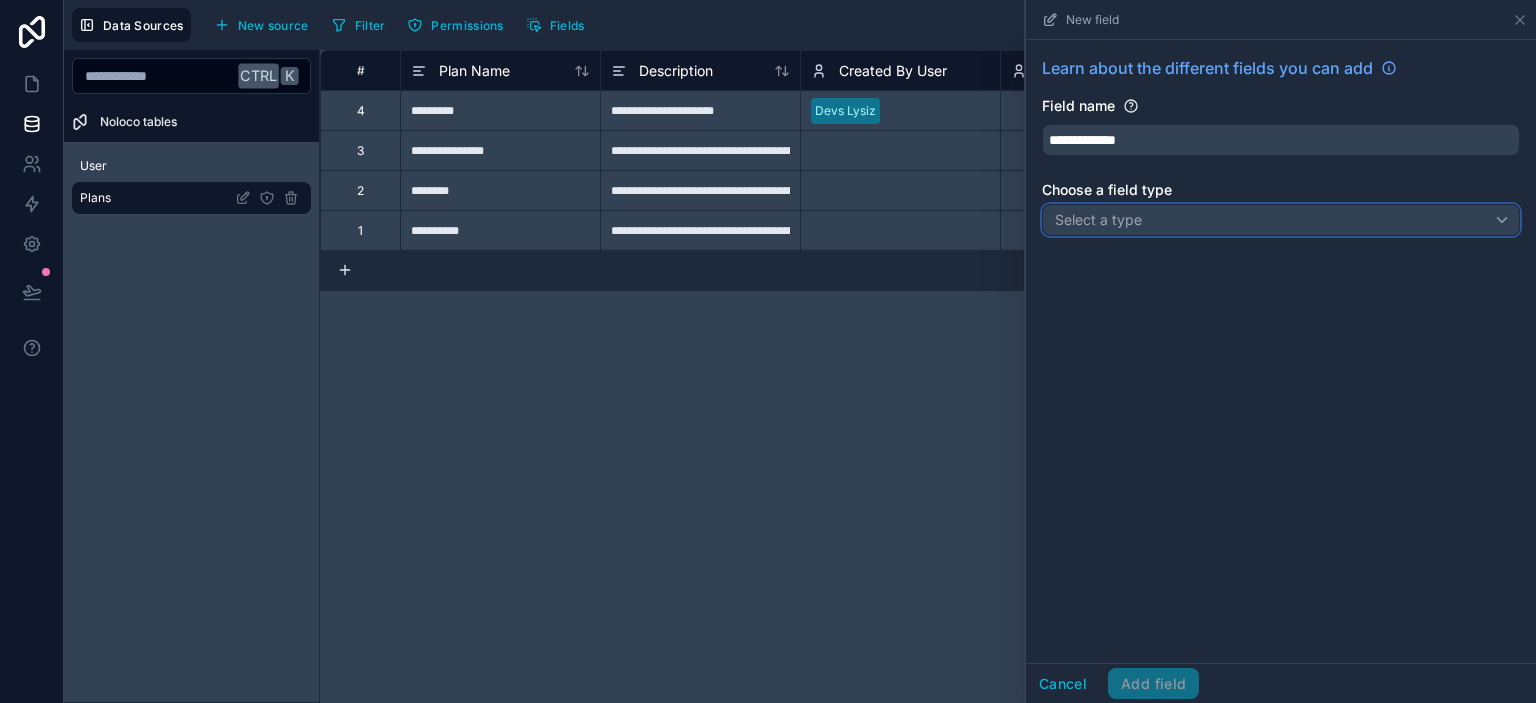 click on "Select a type" at bounding box center (1281, 220) 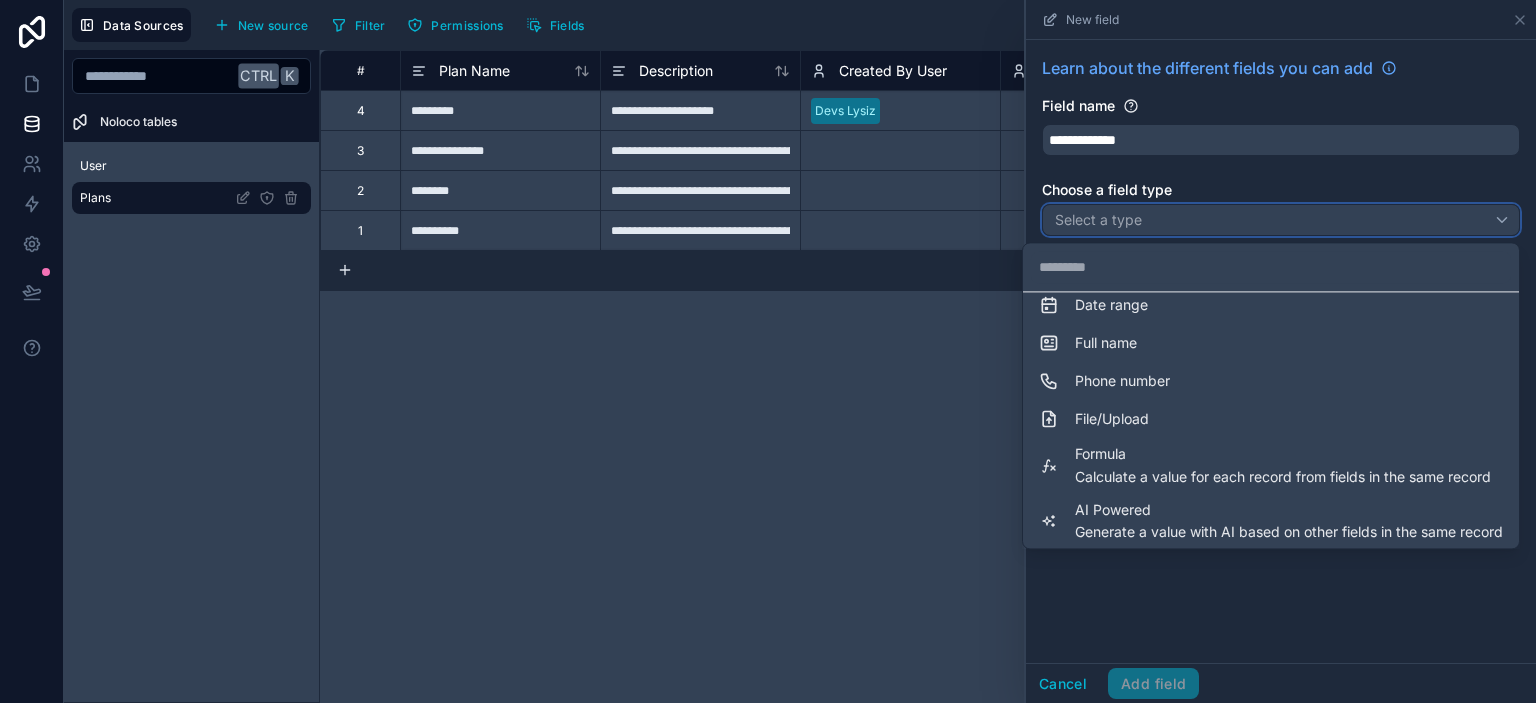 scroll, scrollTop: 548, scrollLeft: 0, axis: vertical 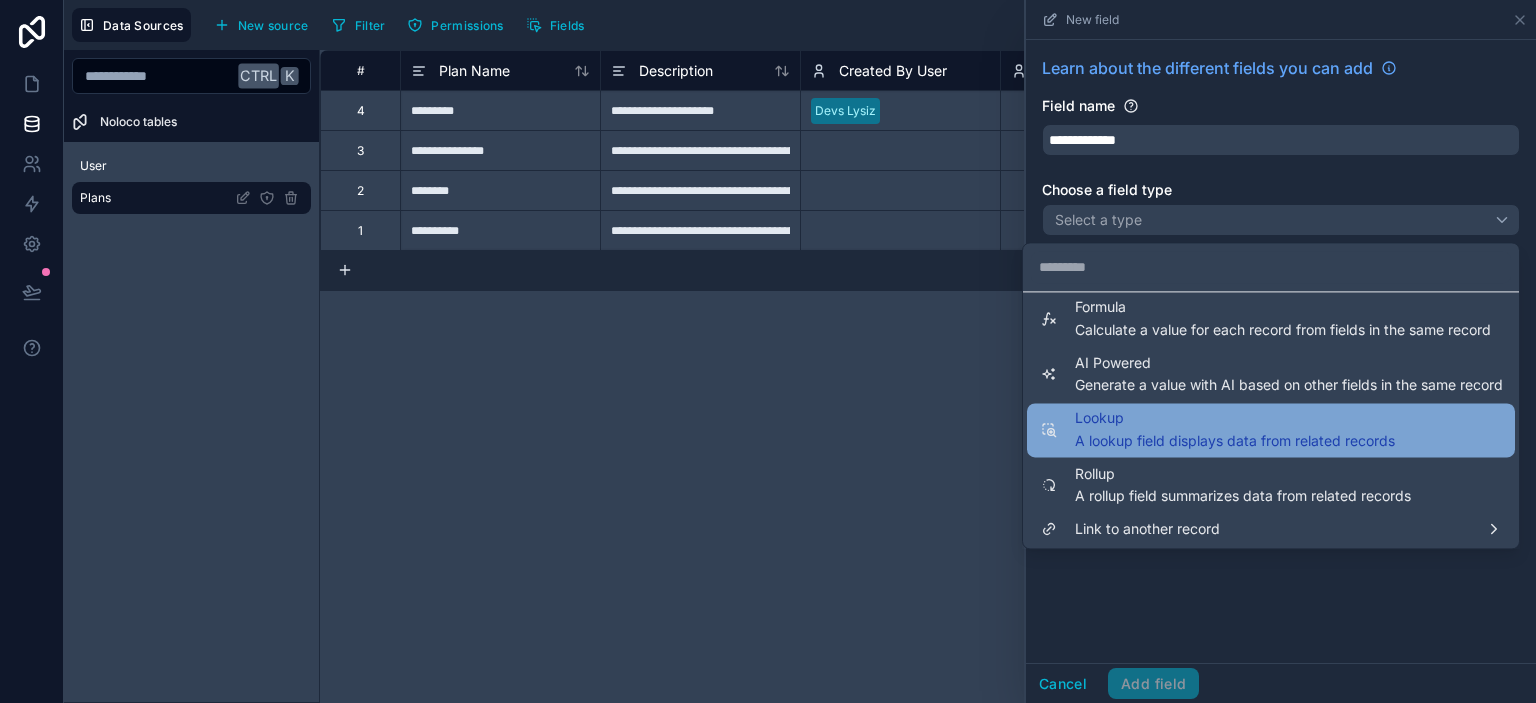 click on "Lookup A lookup field displays data from related records" at bounding box center (1235, 430) 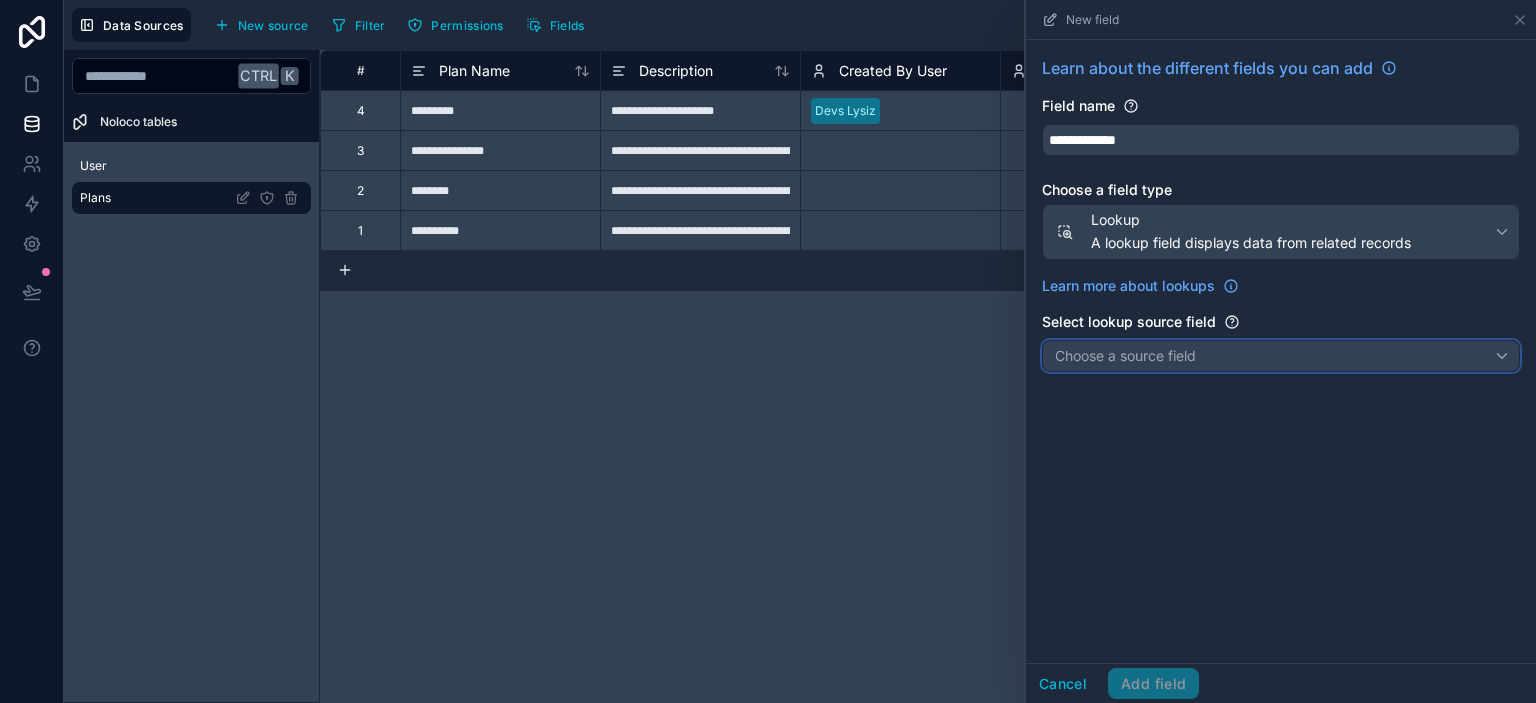 click on "Choose a source field" at bounding box center [1125, 355] 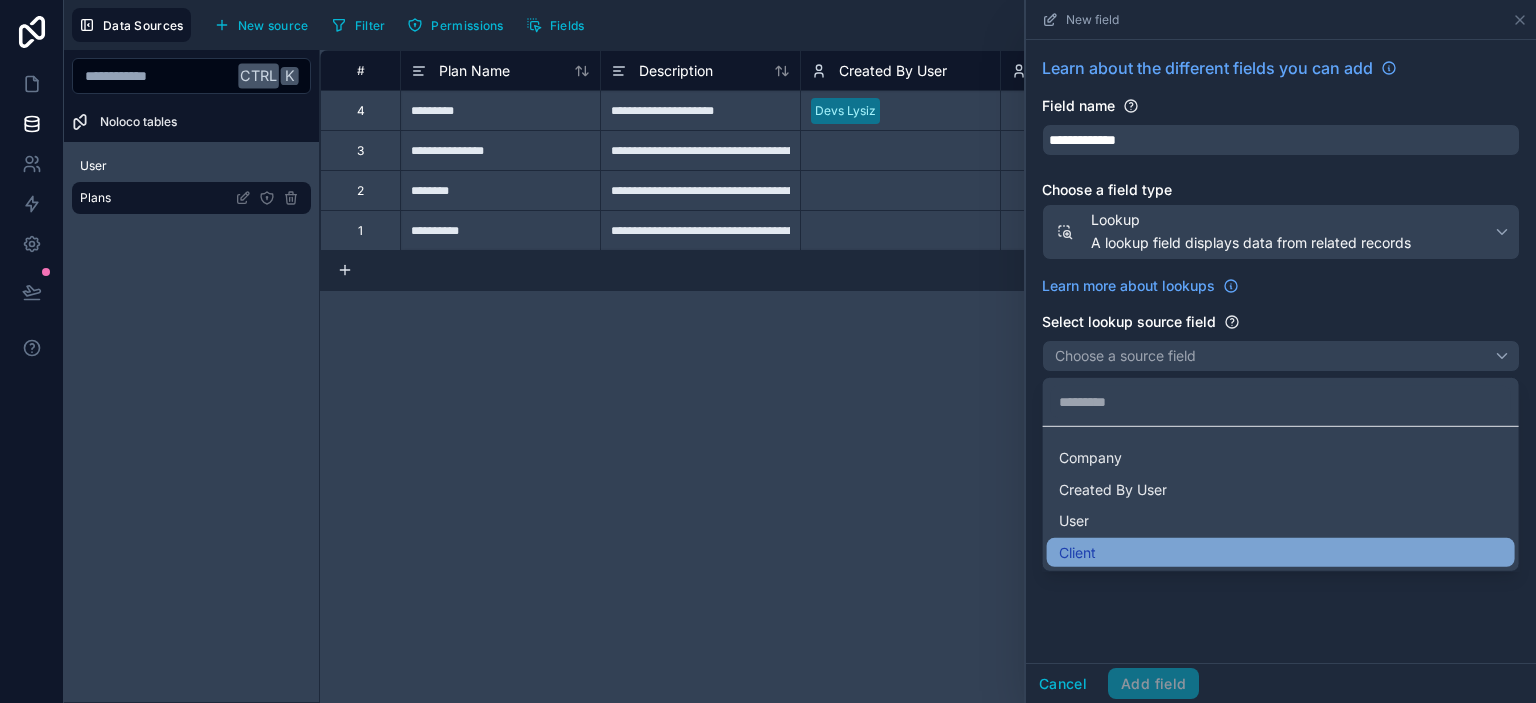 click on "Client" at bounding box center [1281, 552] 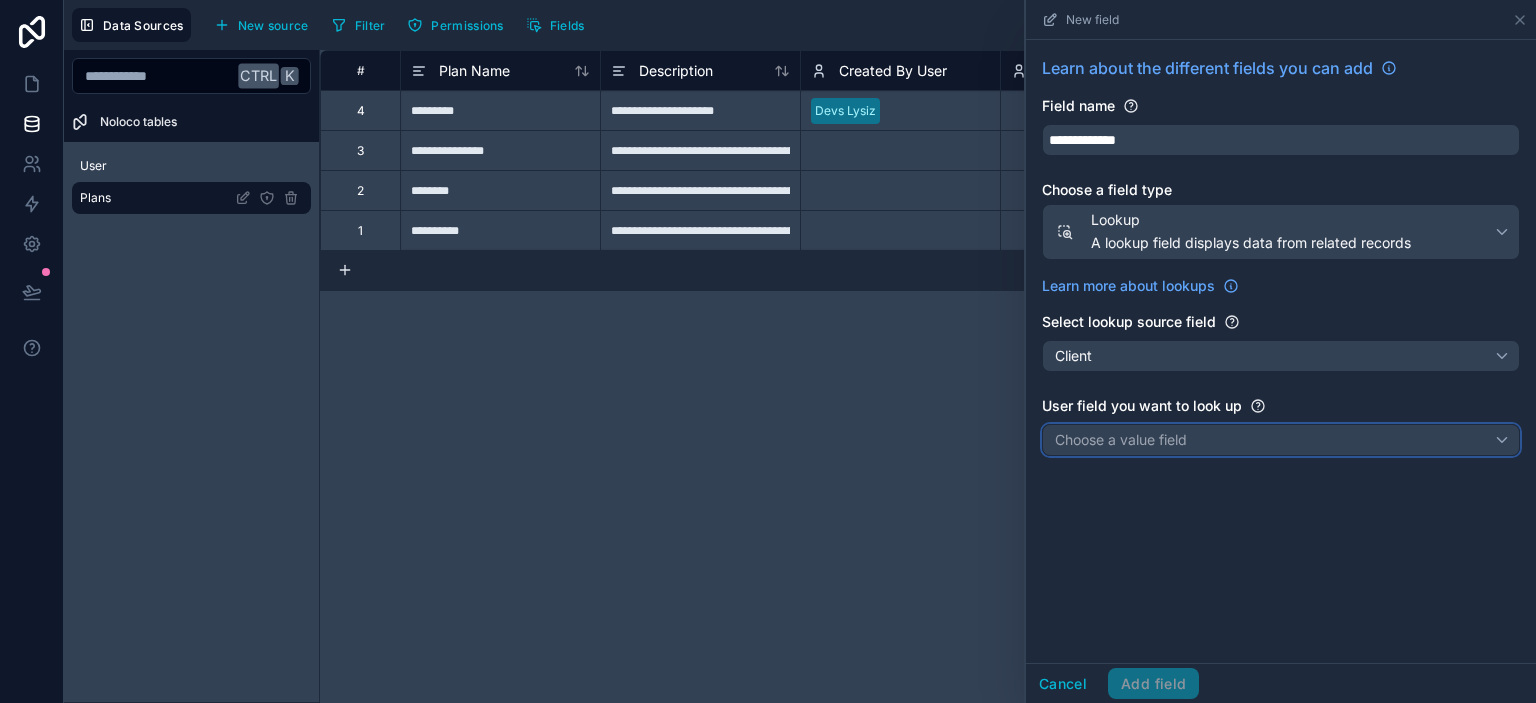 click on "Choose a value field" at bounding box center (1121, 439) 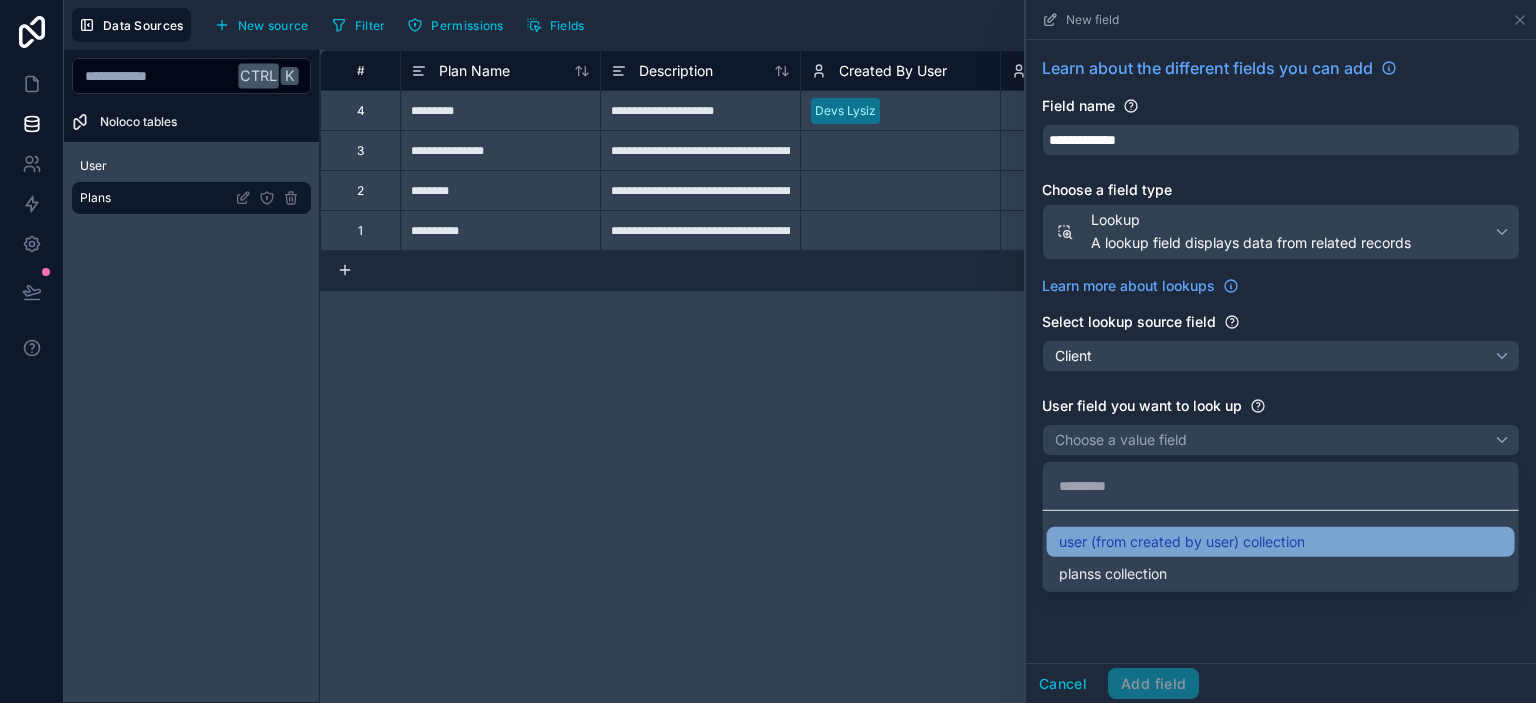 click on "user (from created by user) collection" at bounding box center [1182, 542] 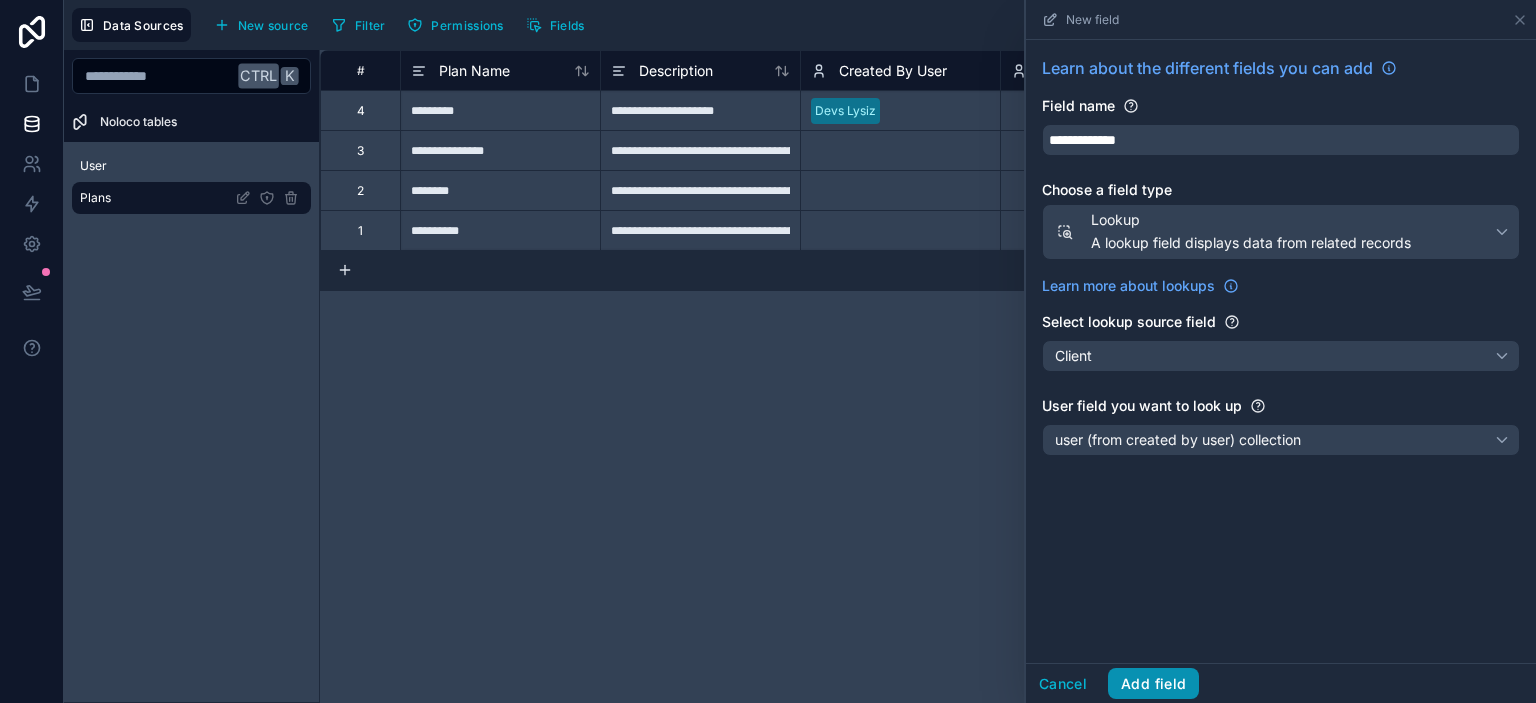 click on "Add field" at bounding box center [1153, 684] 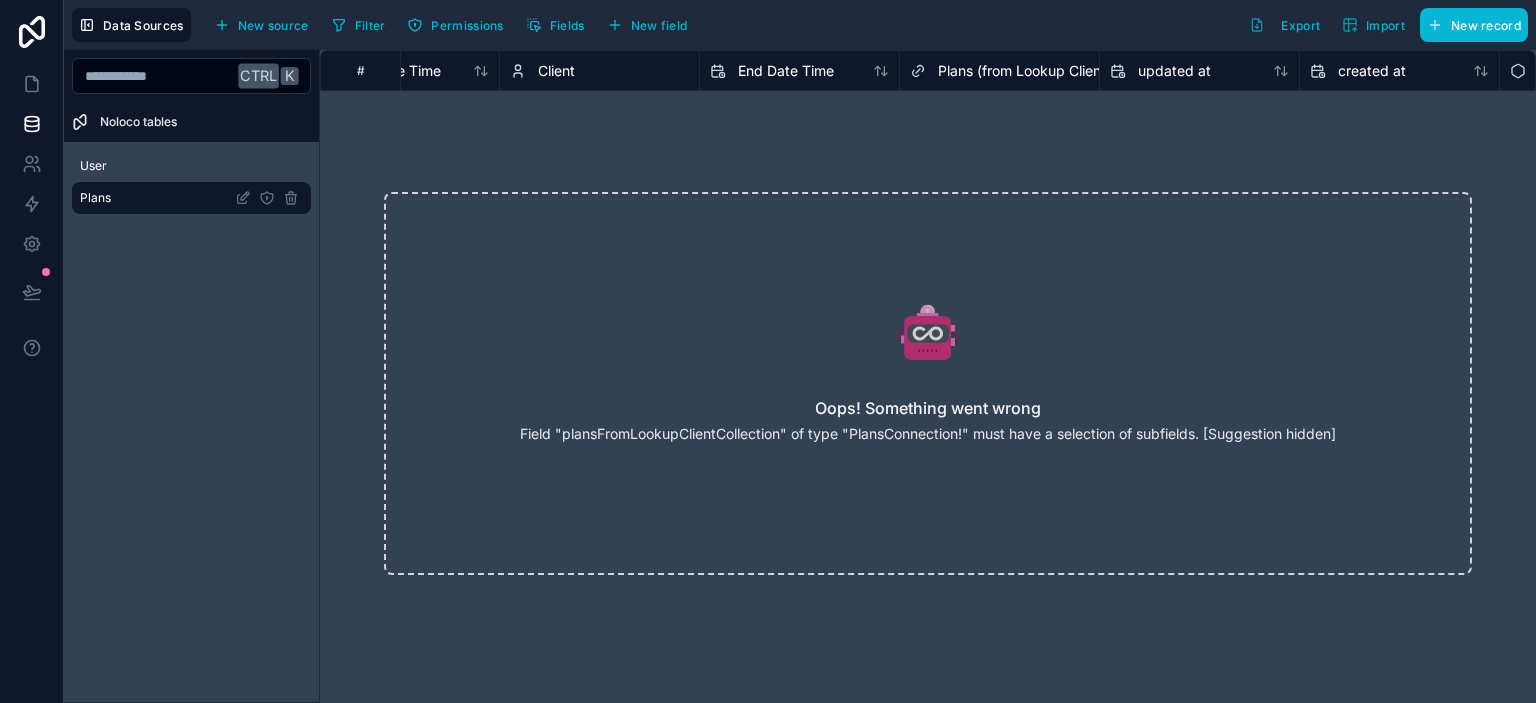 scroll, scrollTop: 0, scrollLeft: 897, axis: horizontal 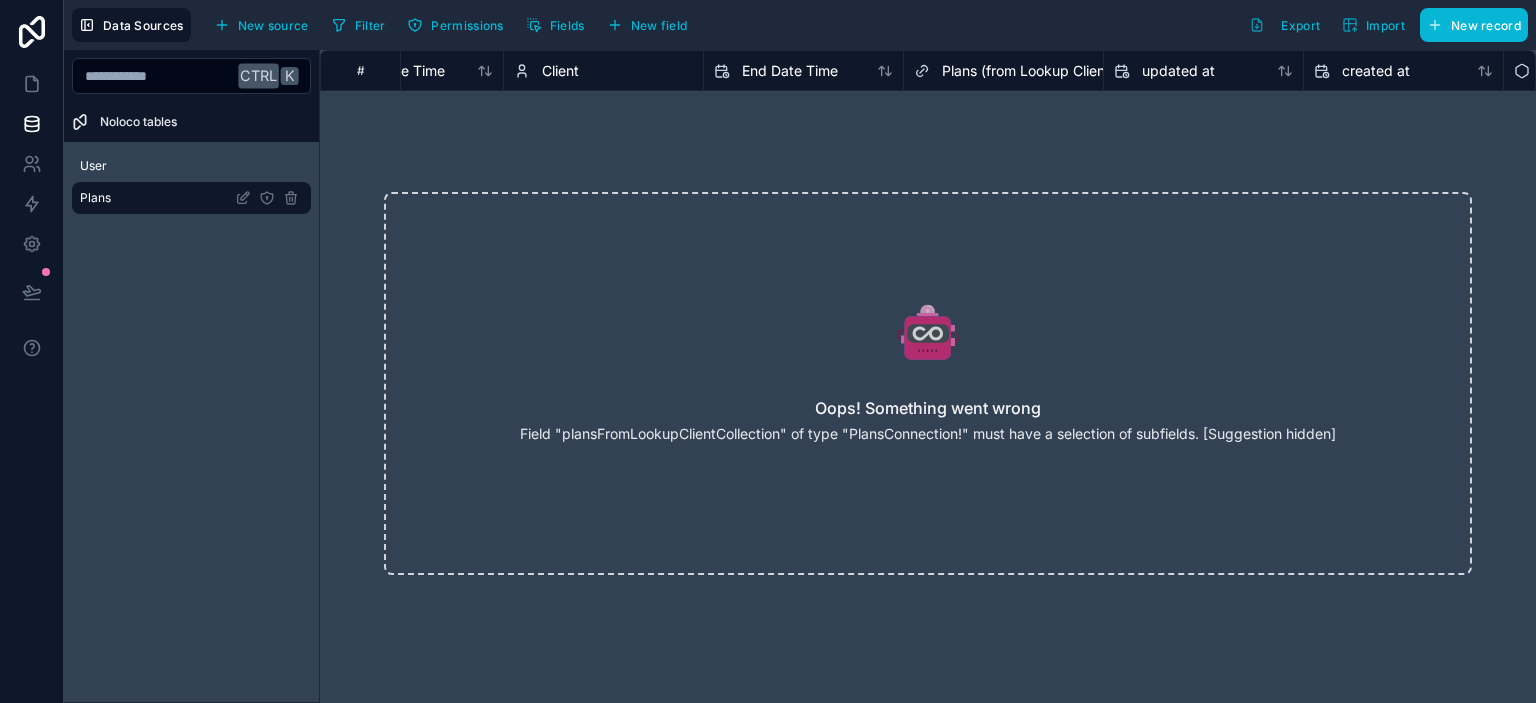 click on "Plans (from Lookup Client)" at bounding box center [1028, 71] 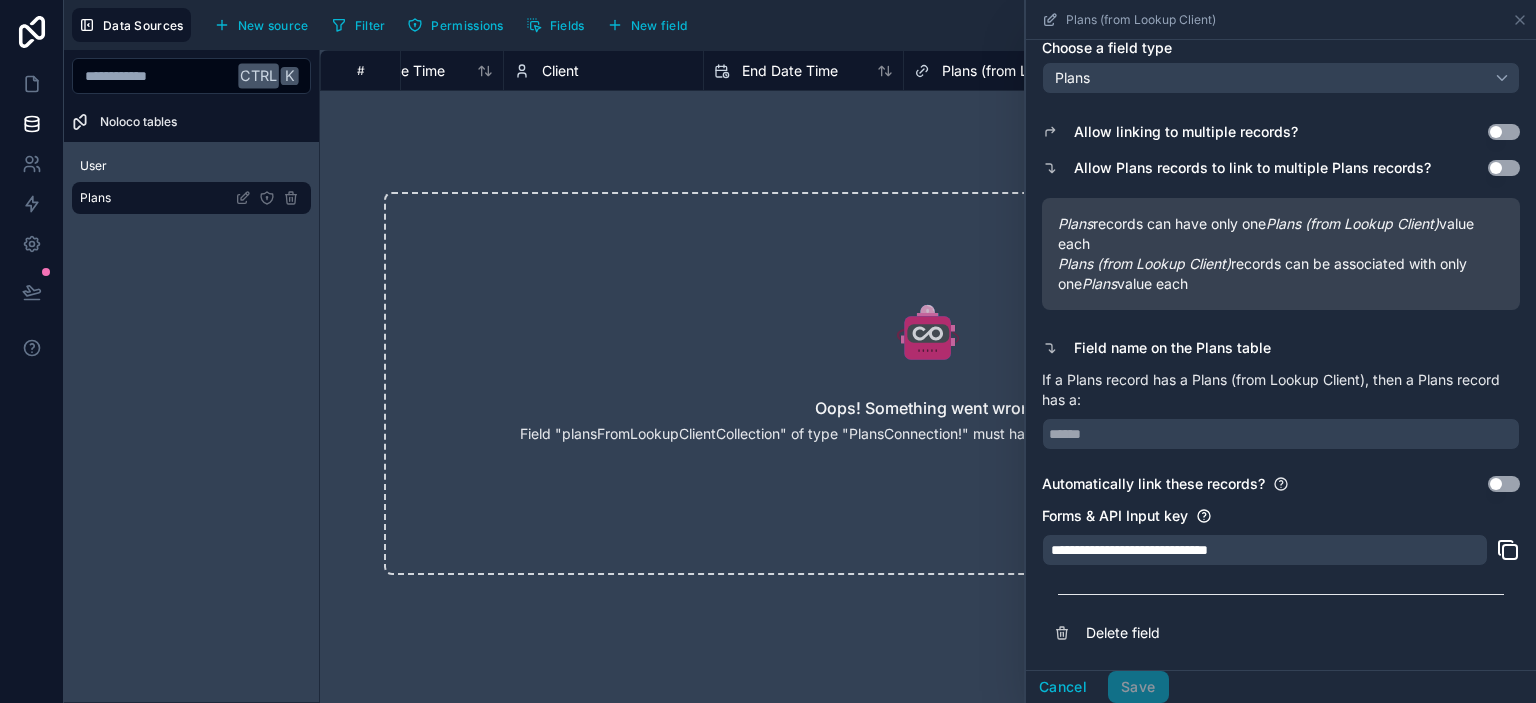 scroll, scrollTop: 27, scrollLeft: 0, axis: vertical 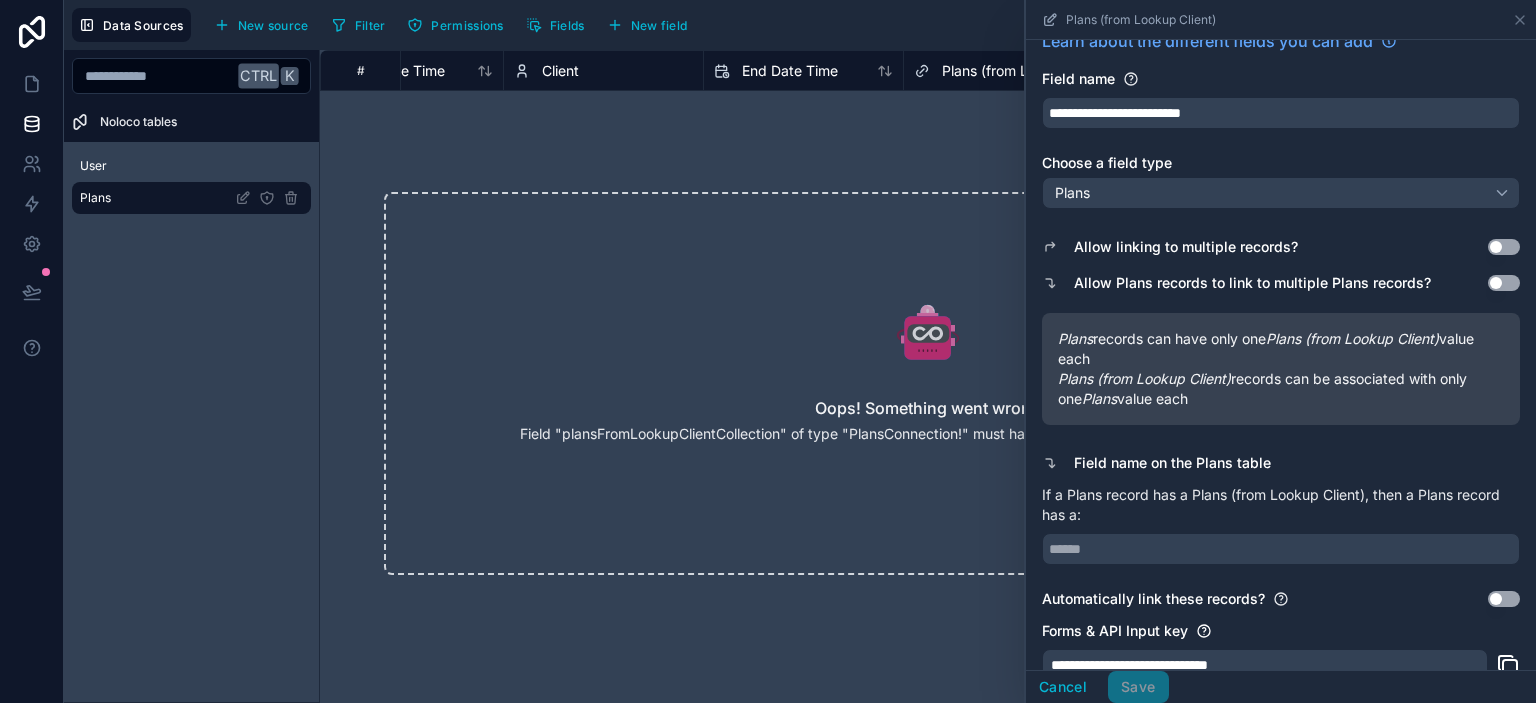 click on "Oops! Something went wrong Field "plansFromLookupClientCollection" of type "PlansConnection!" must have a selection of subfields. [Suggestion hidden]" at bounding box center (928, 383) 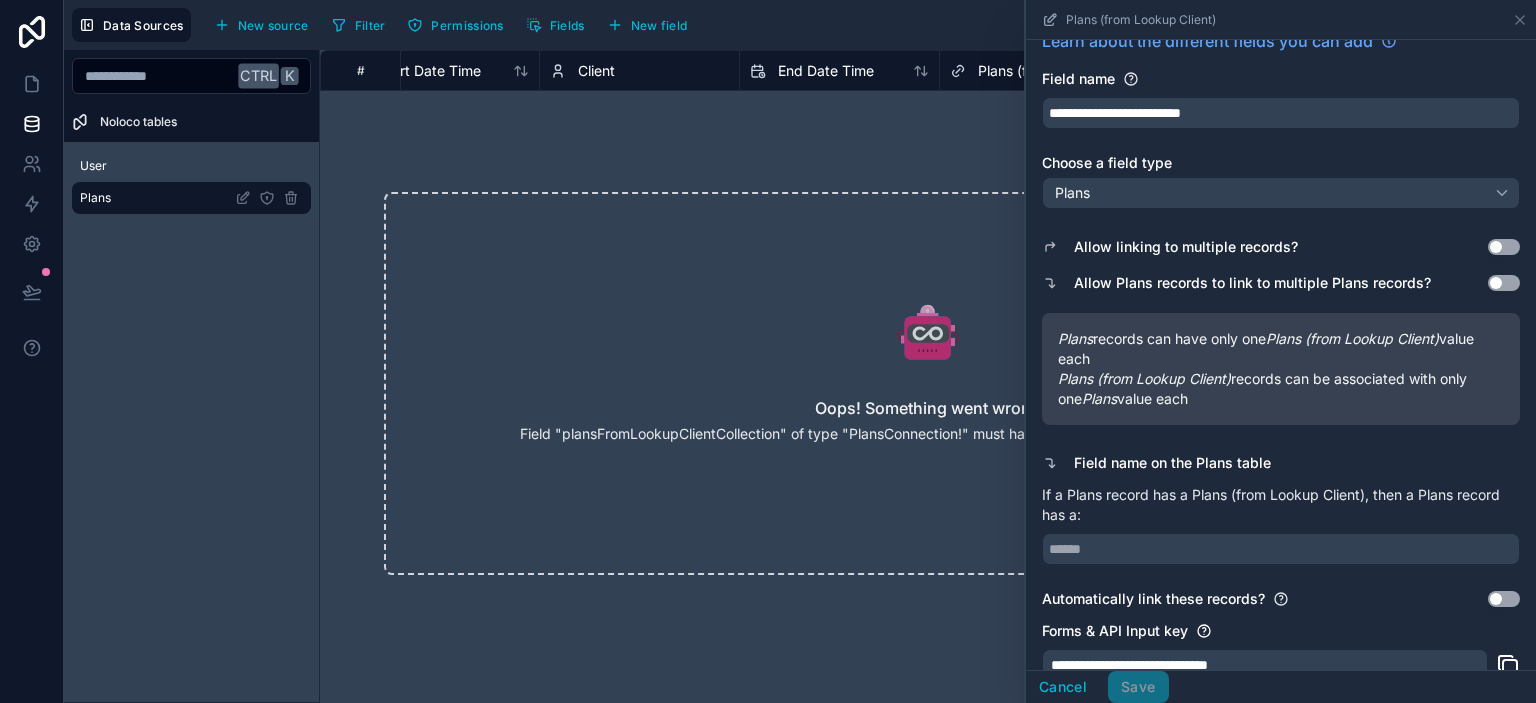 scroll, scrollTop: 0, scrollLeft: 872, axis: horizontal 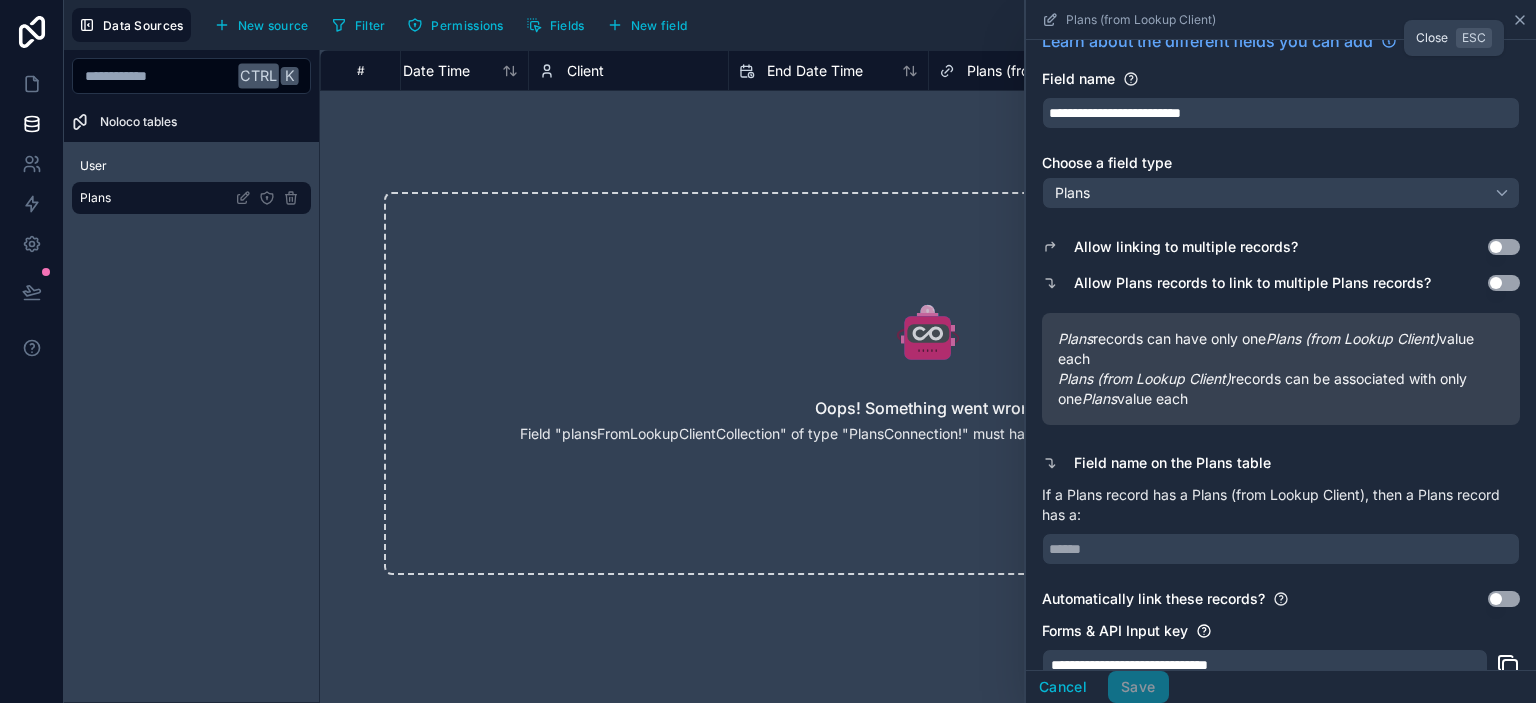 click 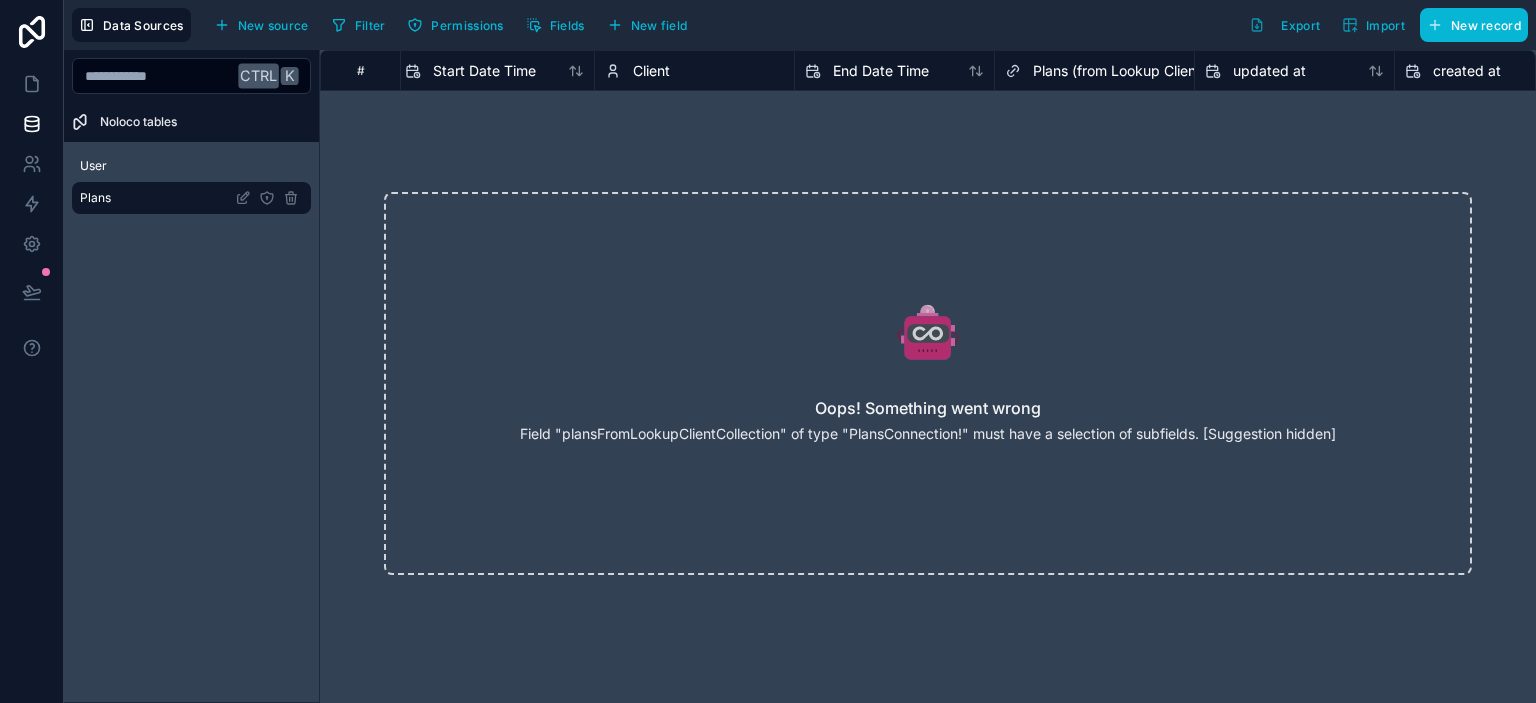 scroll, scrollTop: 0, scrollLeft: 807, axis: horizontal 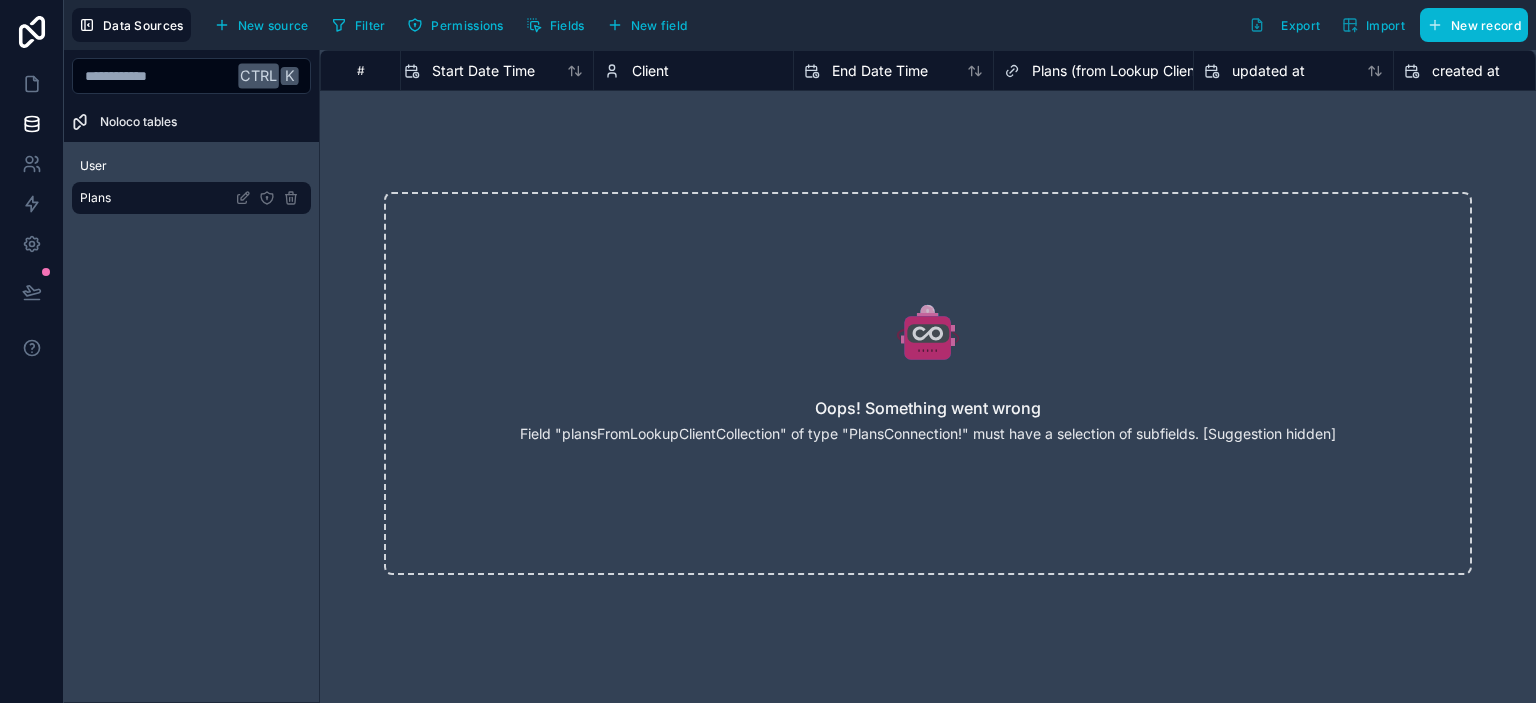 click on "Plans (from Lookup Client)" at bounding box center (1118, 71) 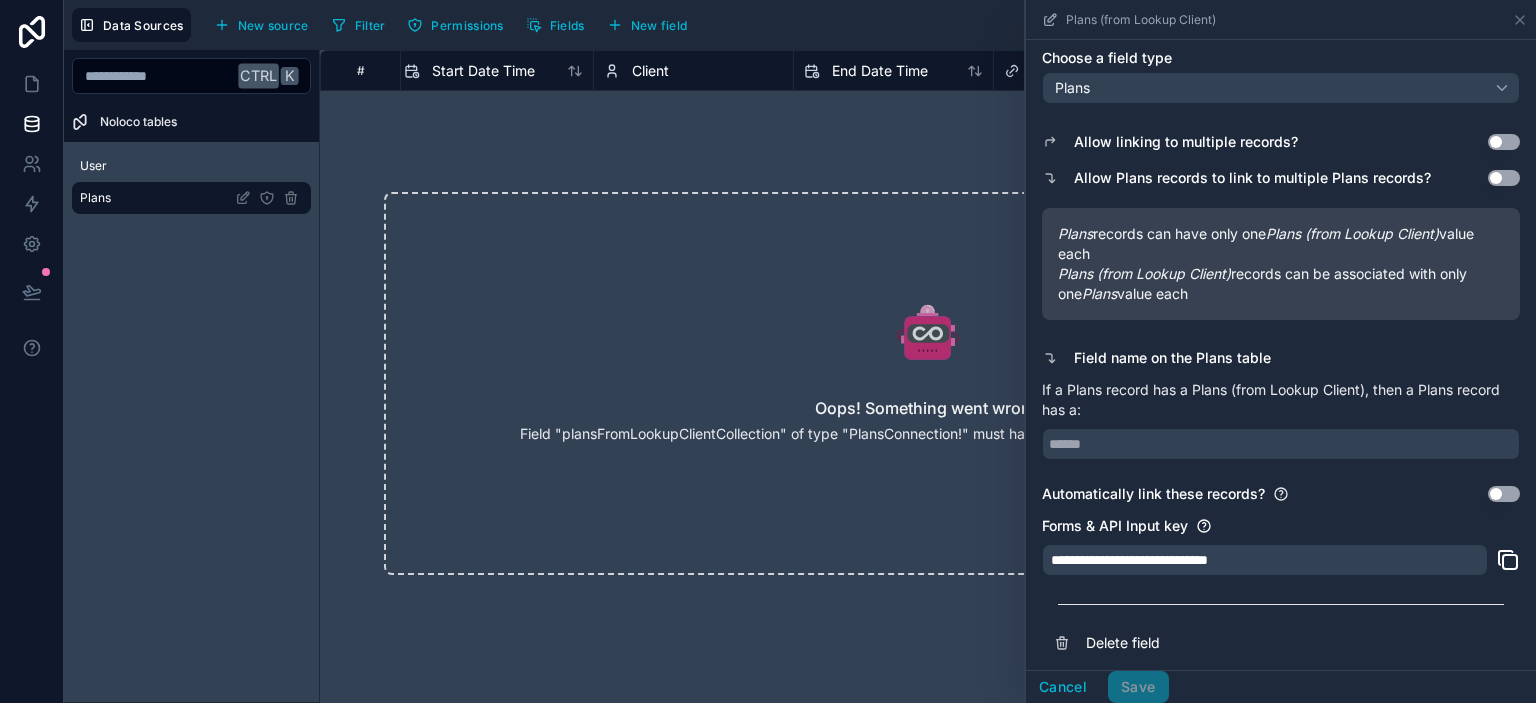 scroll, scrollTop: 142, scrollLeft: 0, axis: vertical 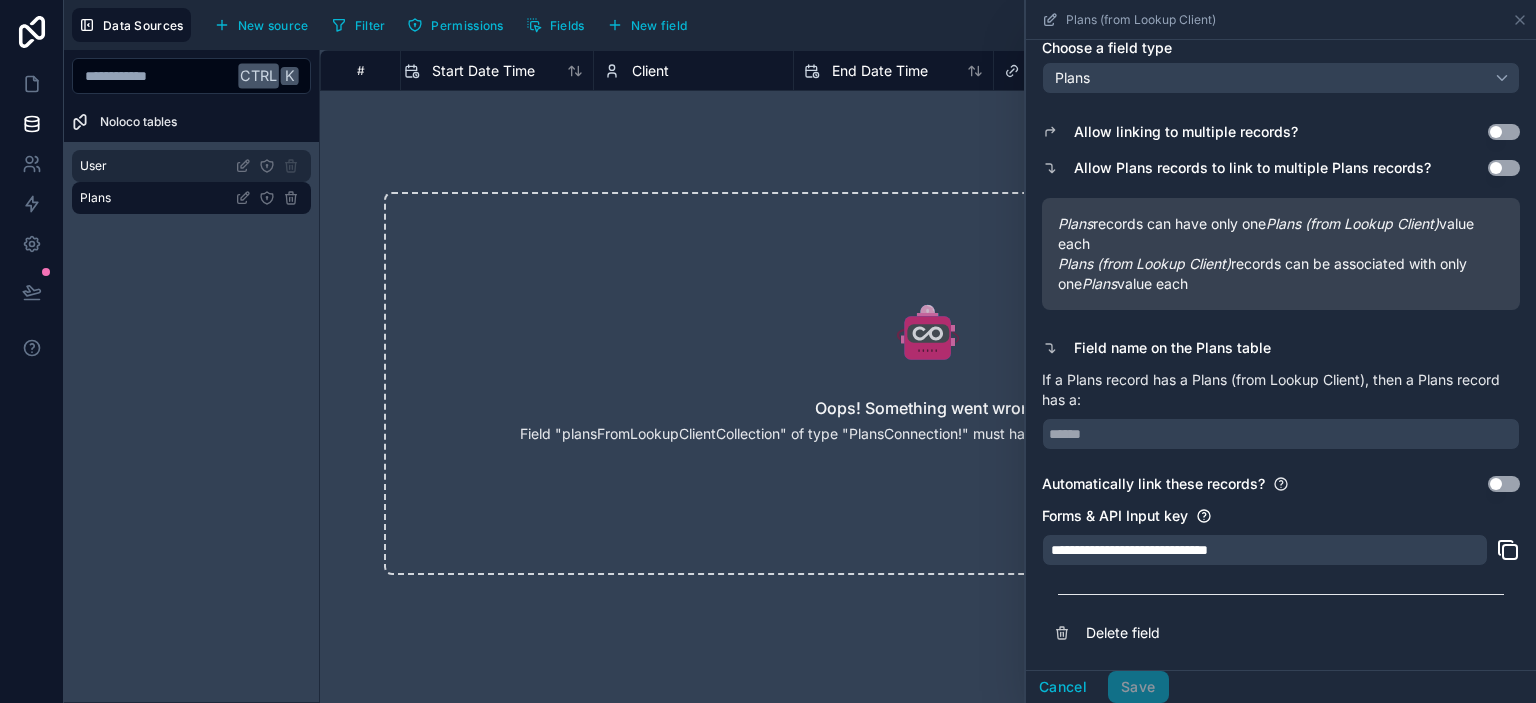 click on "User" at bounding box center (191, 166) 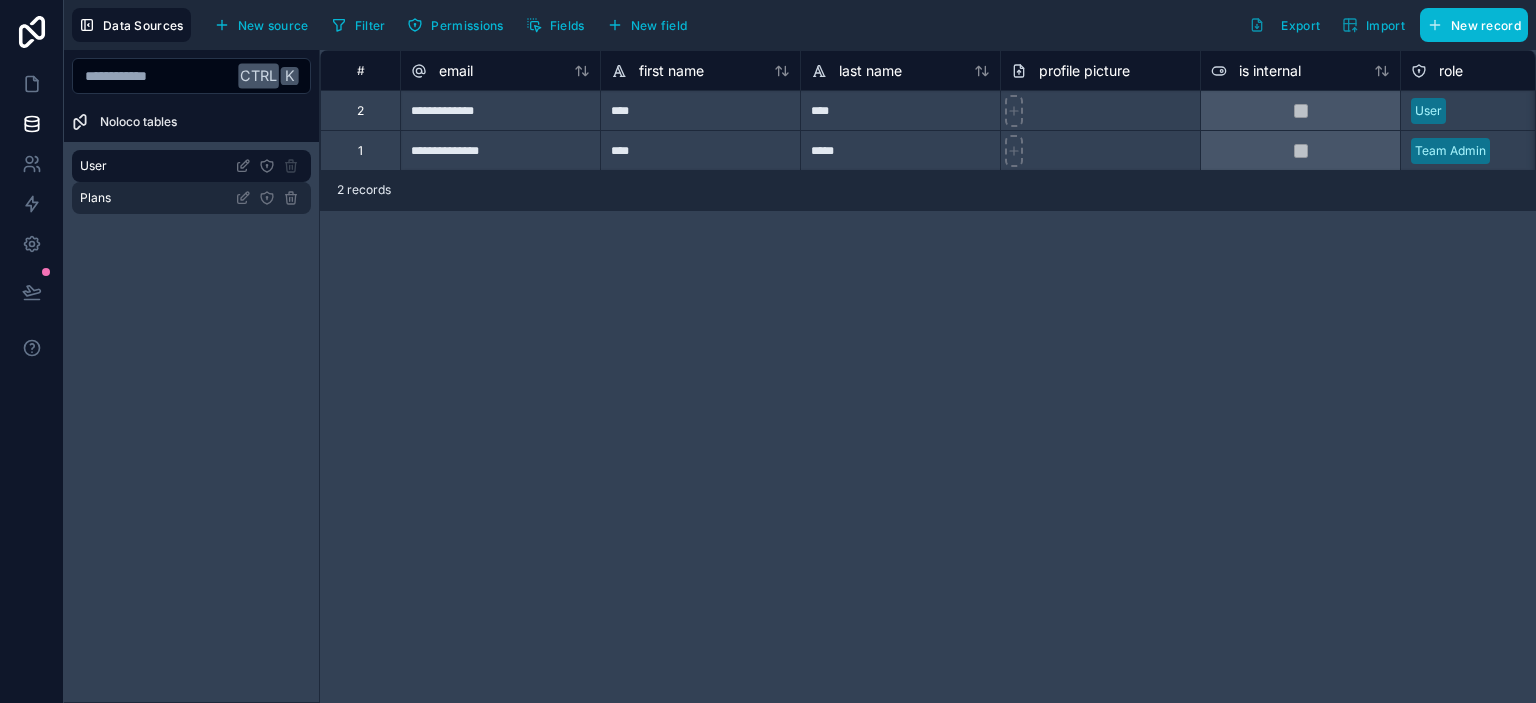 click on "Plans" at bounding box center [191, 198] 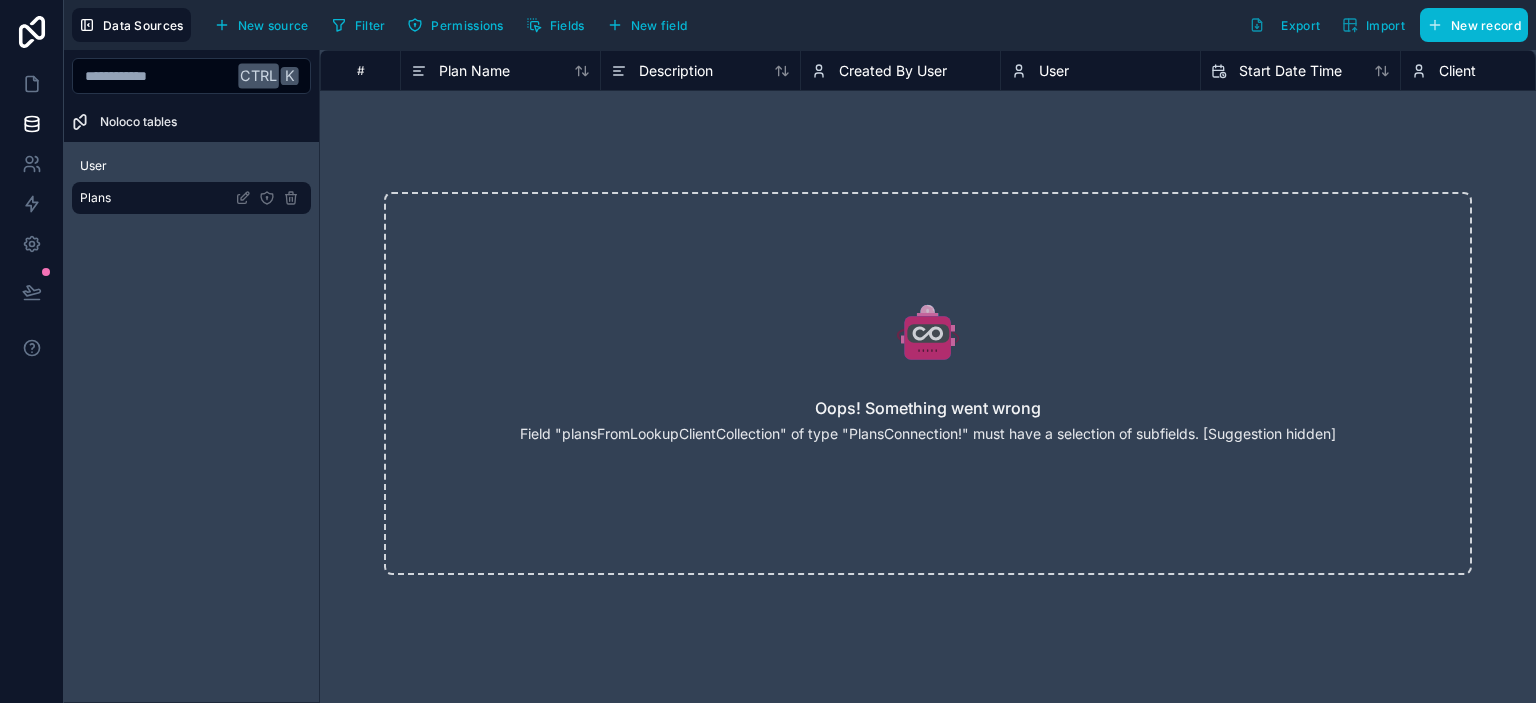 scroll, scrollTop: 0, scrollLeft: 154, axis: horizontal 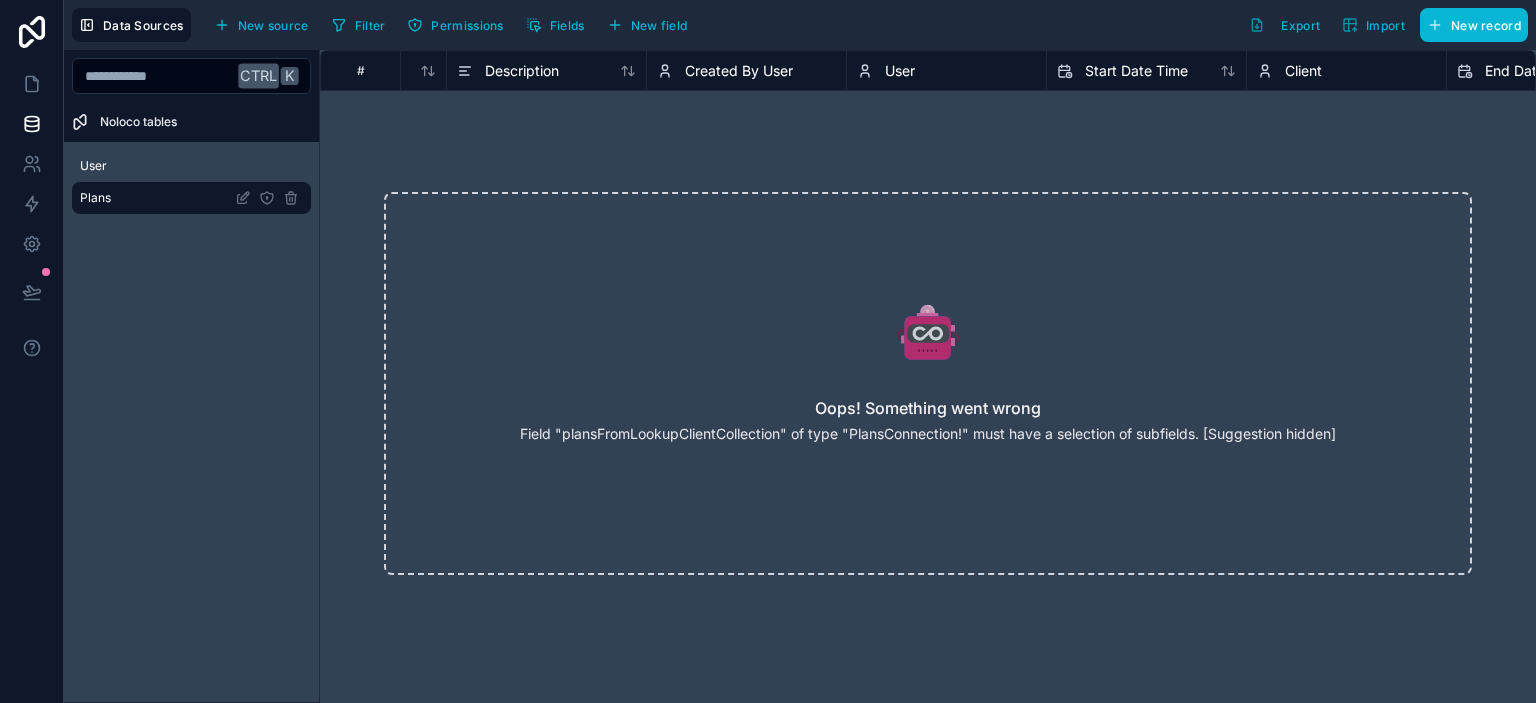 click on "User" at bounding box center [946, 71] 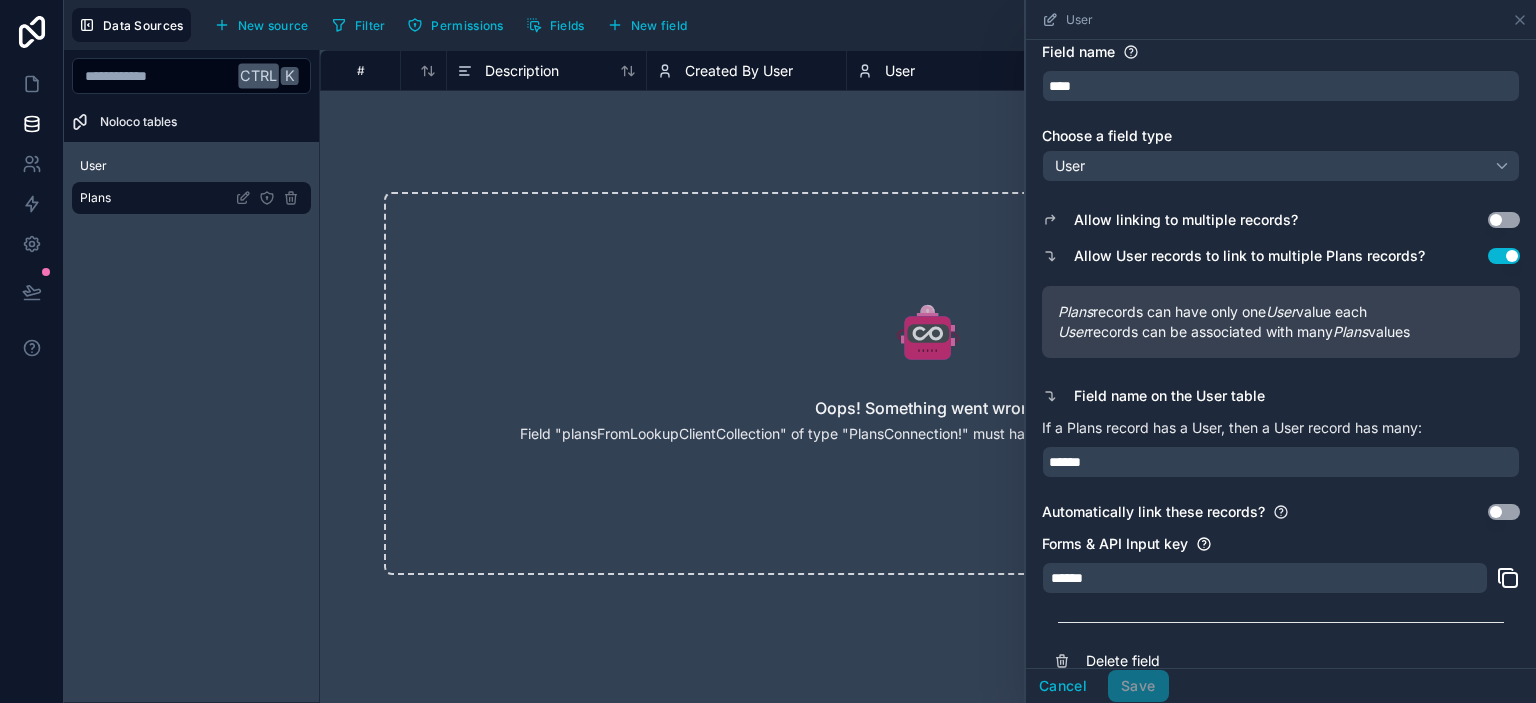 scroll, scrollTop: 85, scrollLeft: 0, axis: vertical 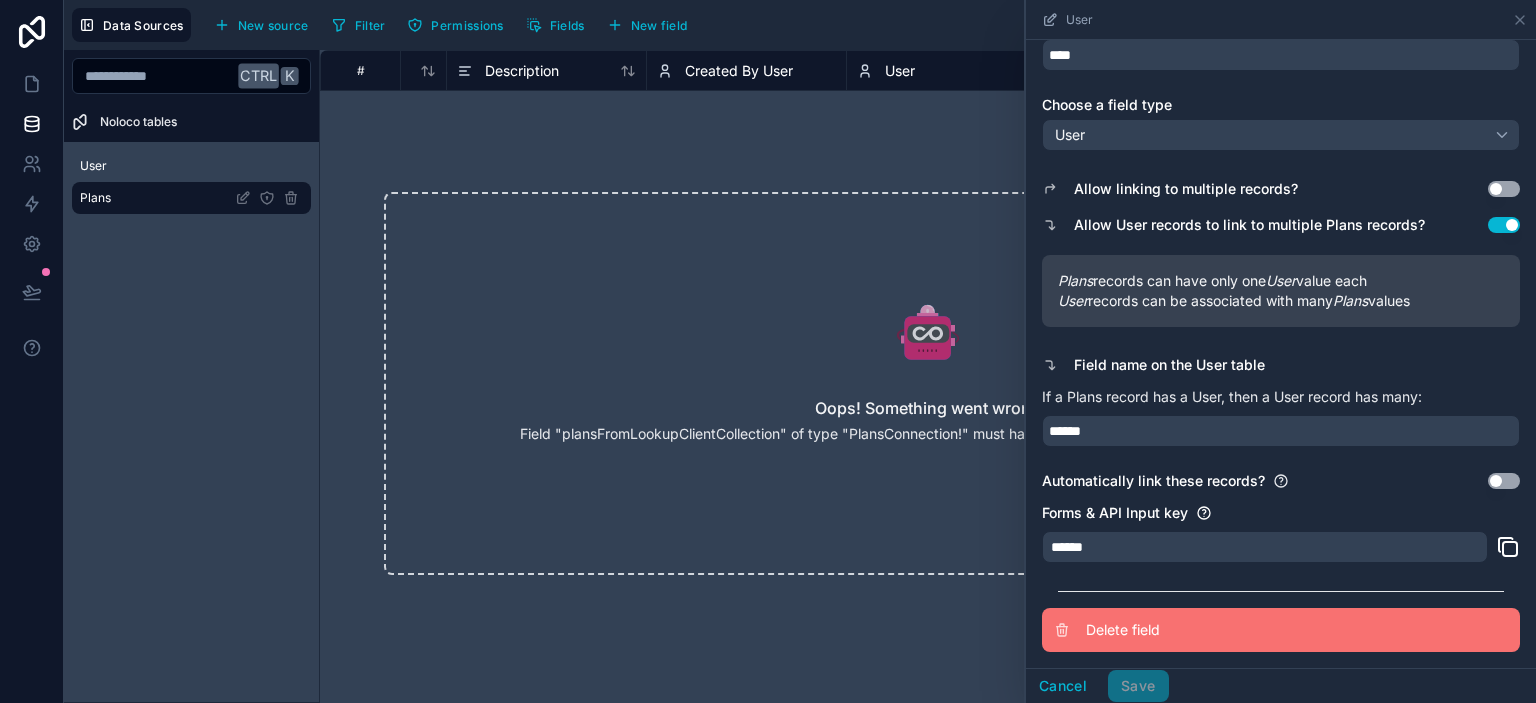 click on "Delete field" at bounding box center (1230, 630) 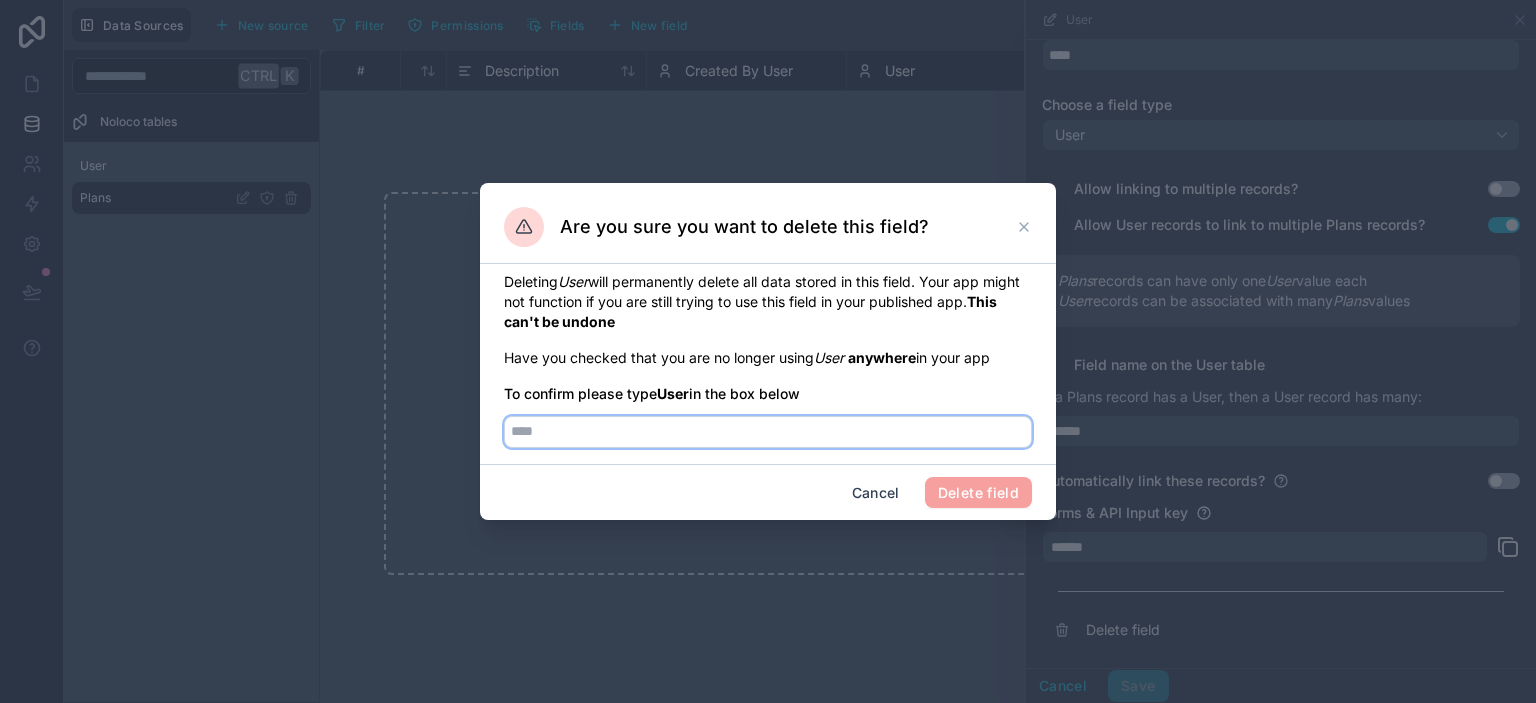 click at bounding box center [768, 432] 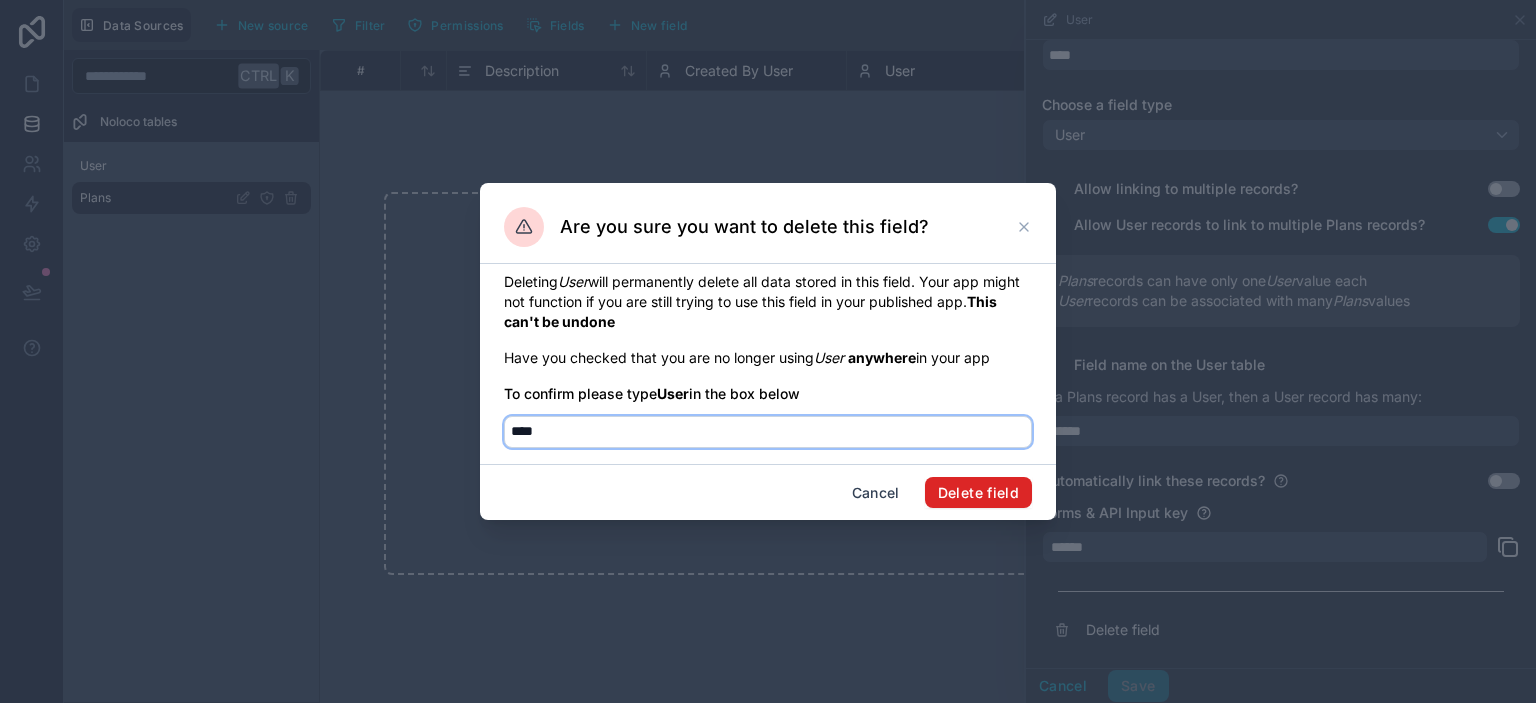 type on "****" 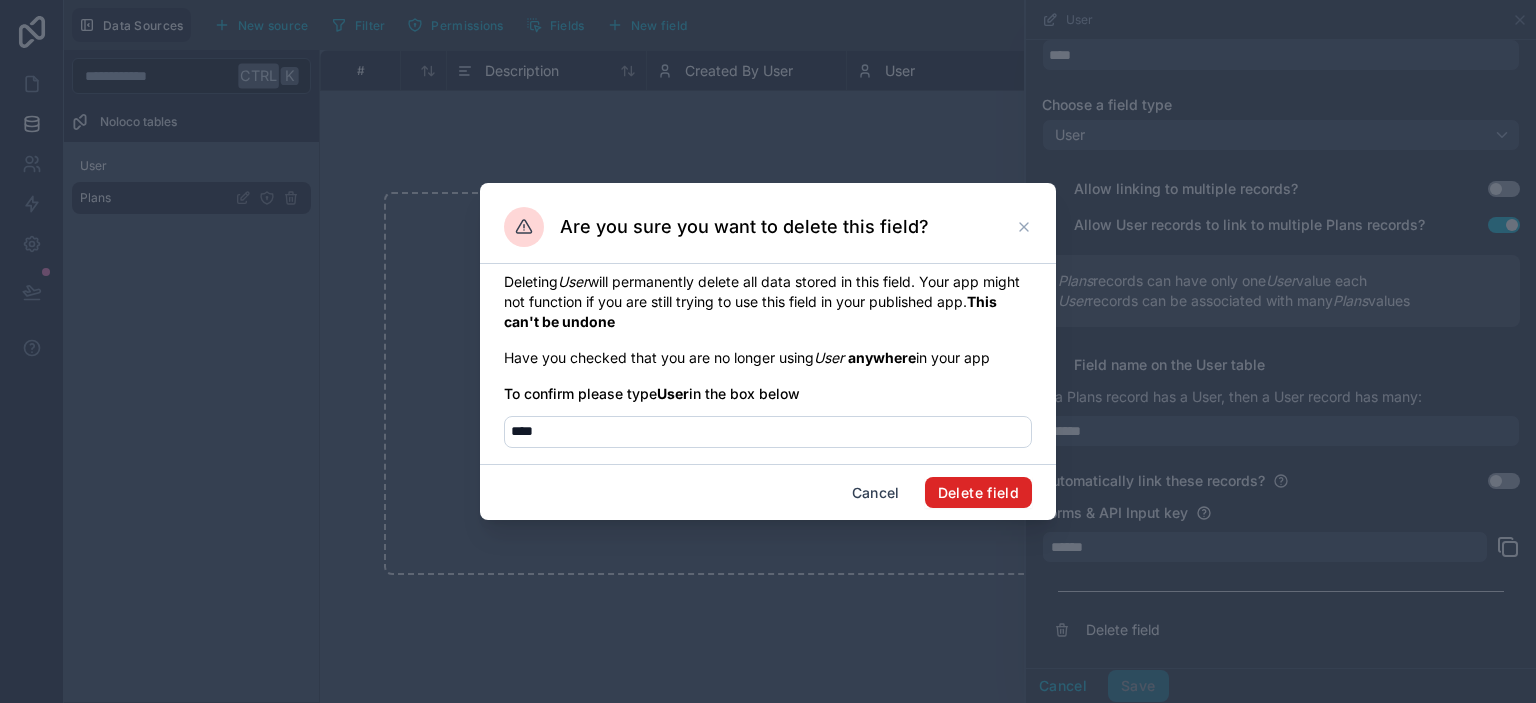 click on "Delete field" at bounding box center [978, 493] 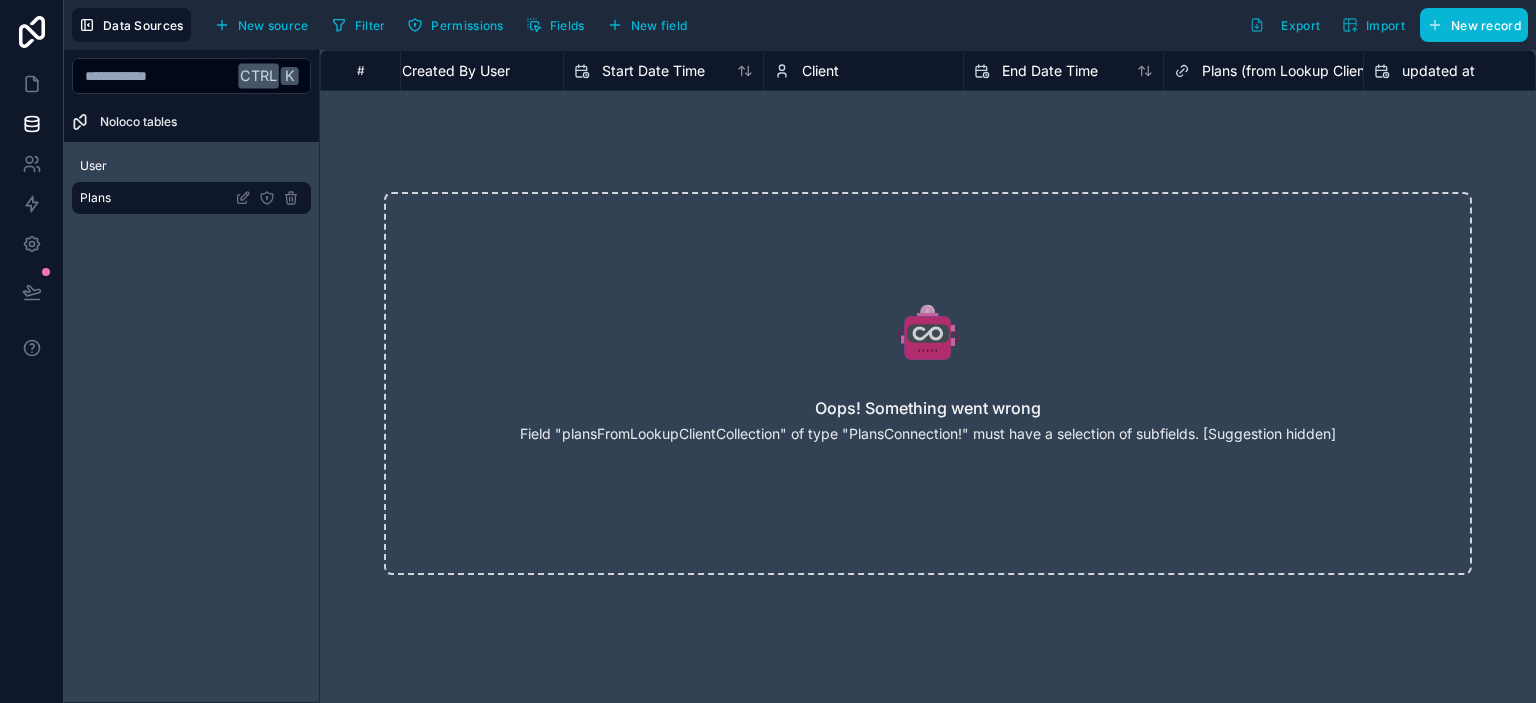 scroll, scrollTop: 0, scrollLeft: 564, axis: horizontal 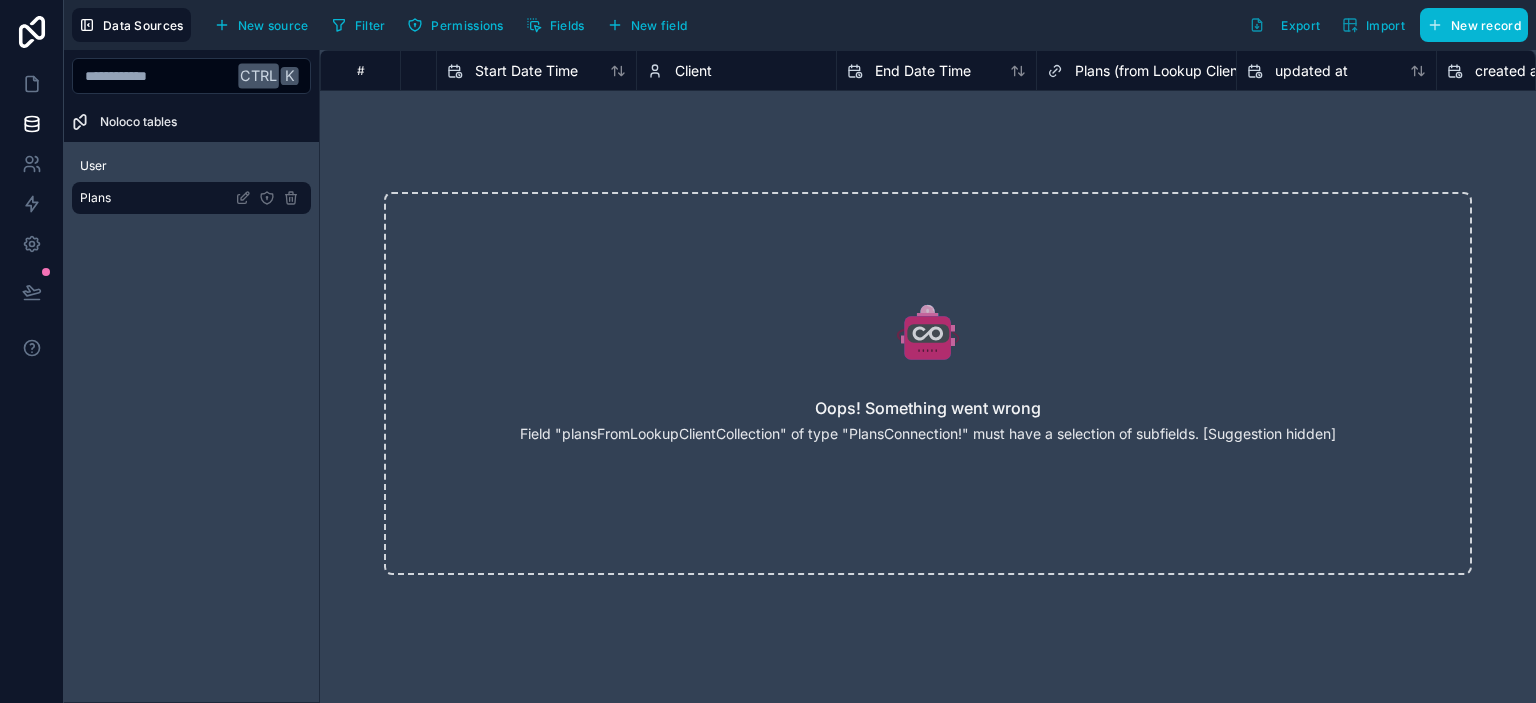 click on "Plans (from Lookup Client)" at bounding box center (1161, 71) 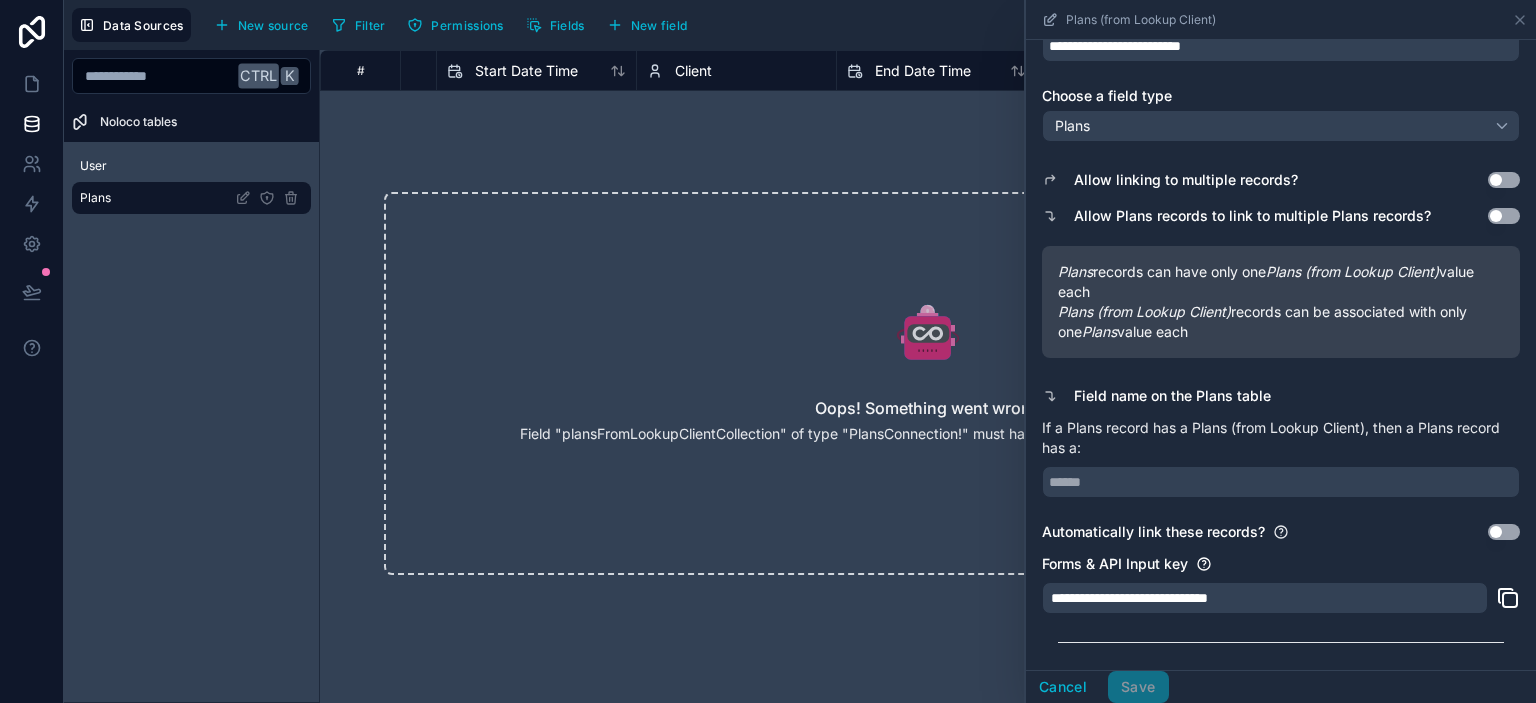 scroll, scrollTop: 142, scrollLeft: 0, axis: vertical 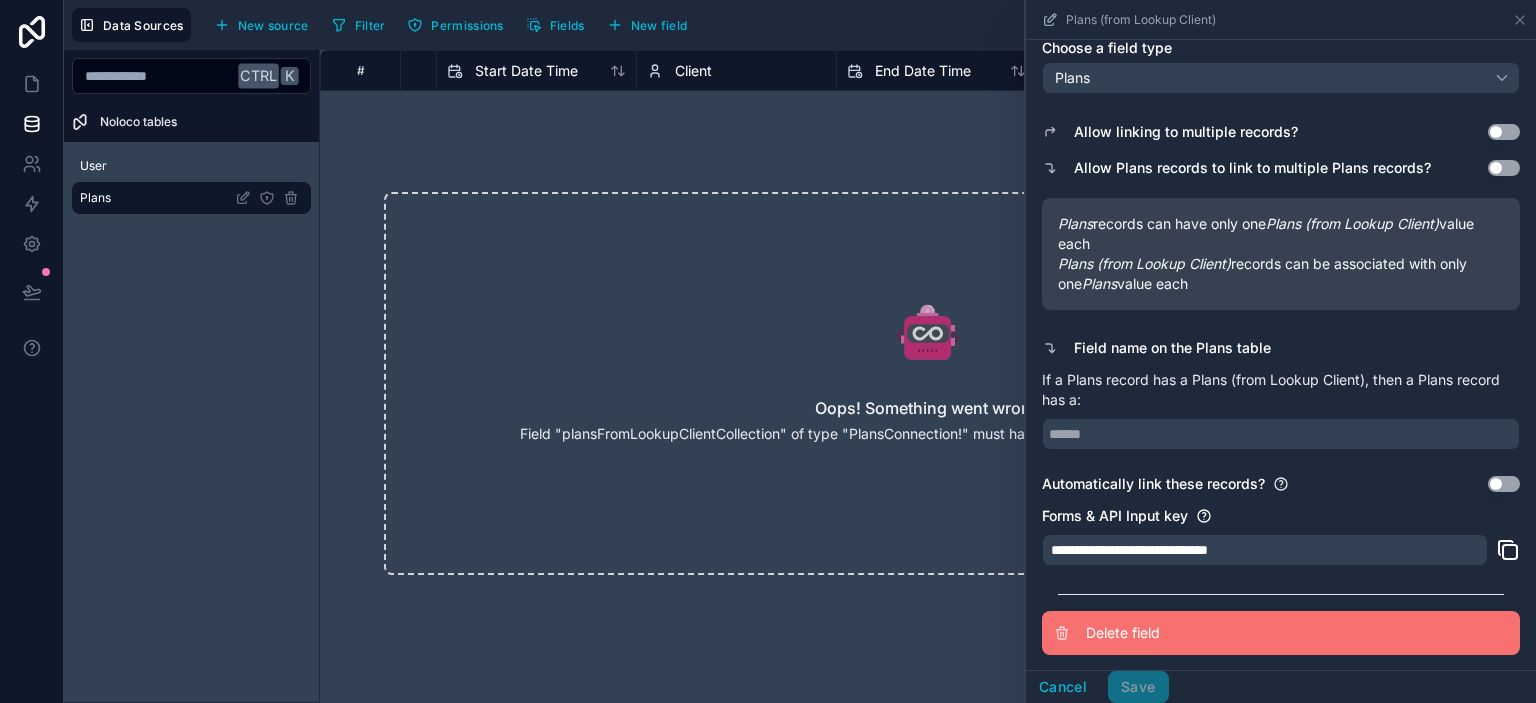 click on "Delete field" at bounding box center (1281, 633) 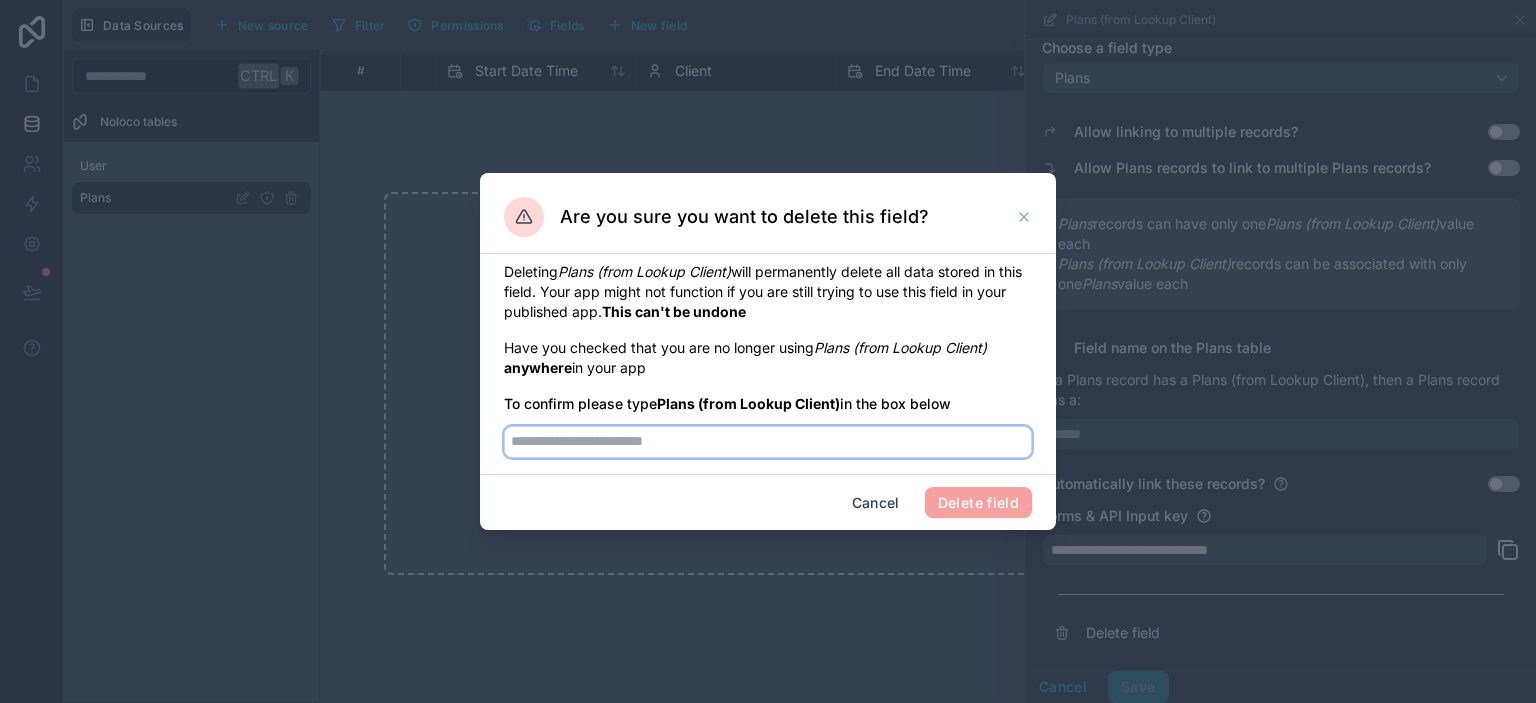 click at bounding box center [768, 442] 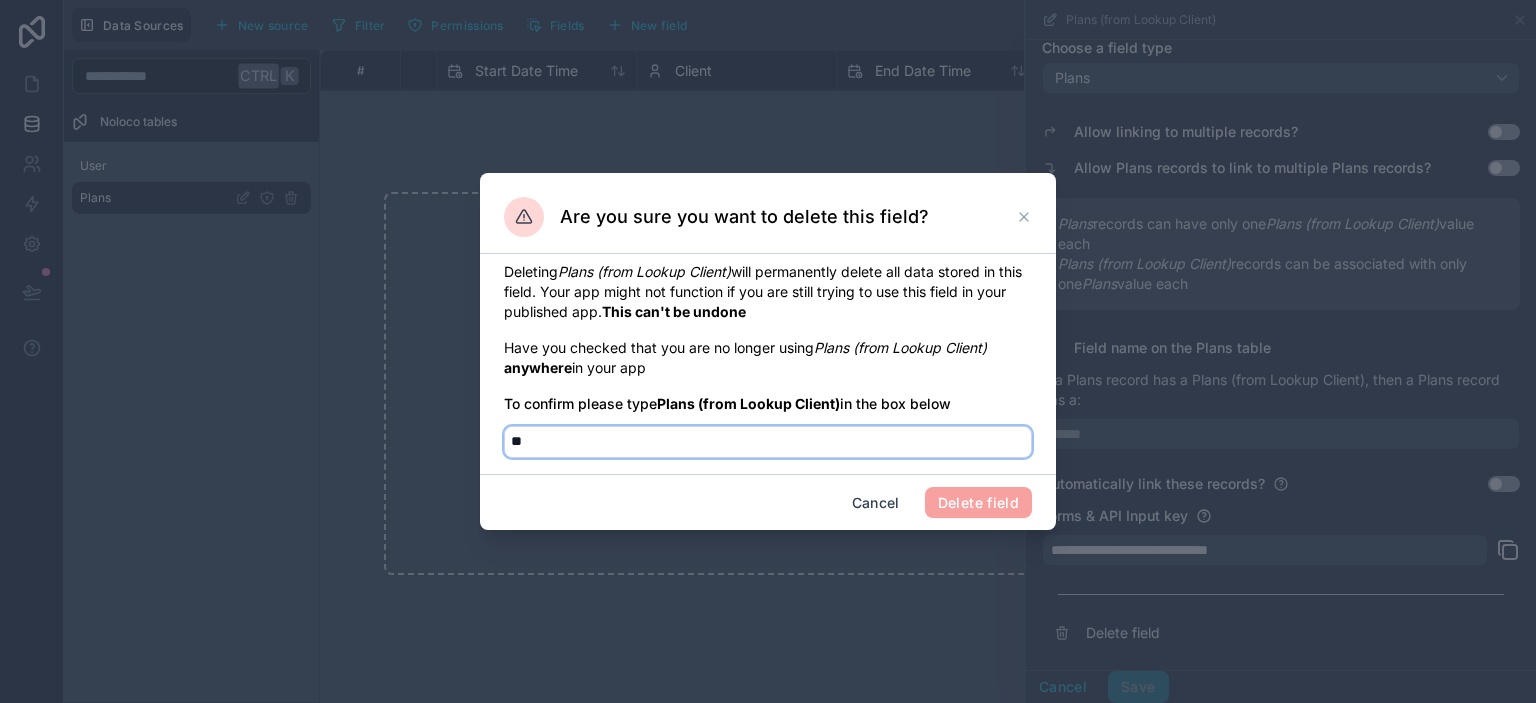 type on "*" 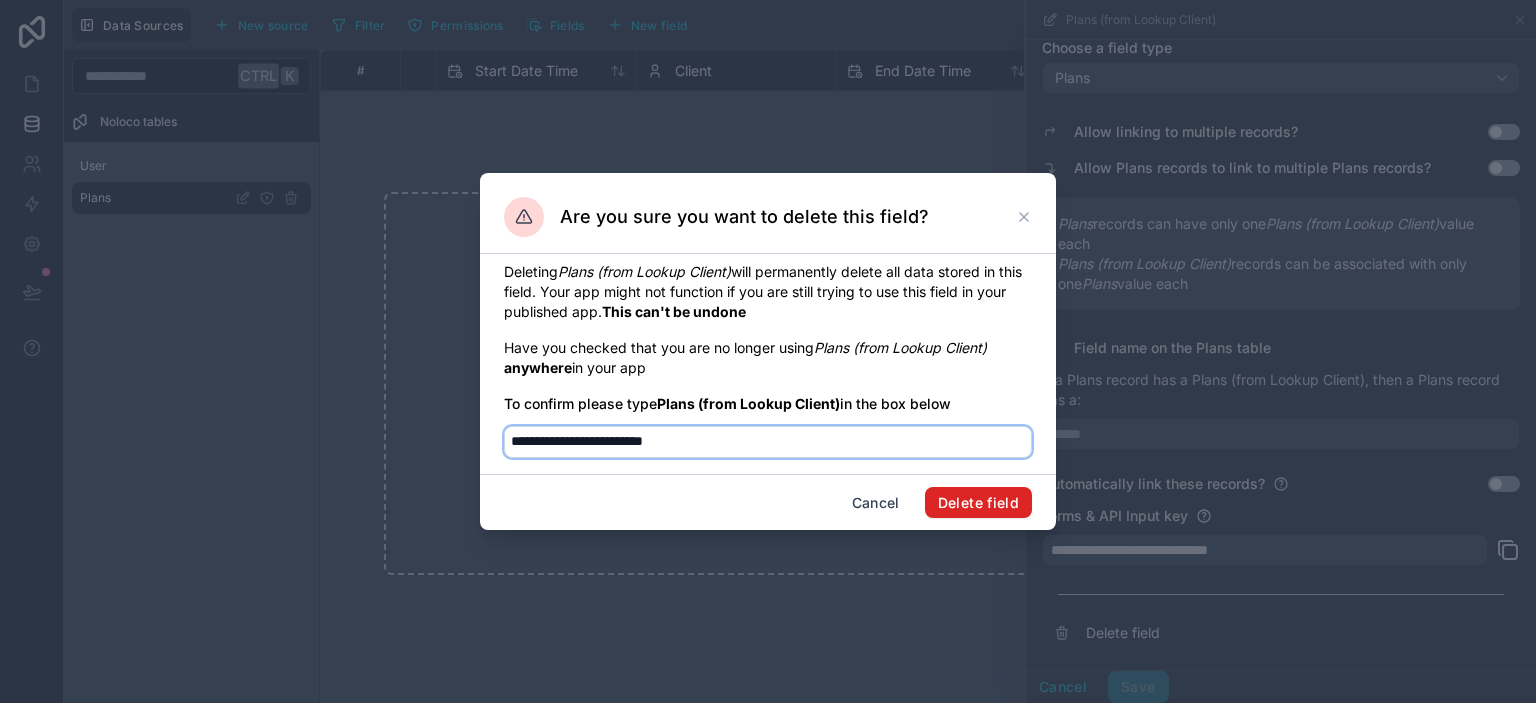 type on "**********" 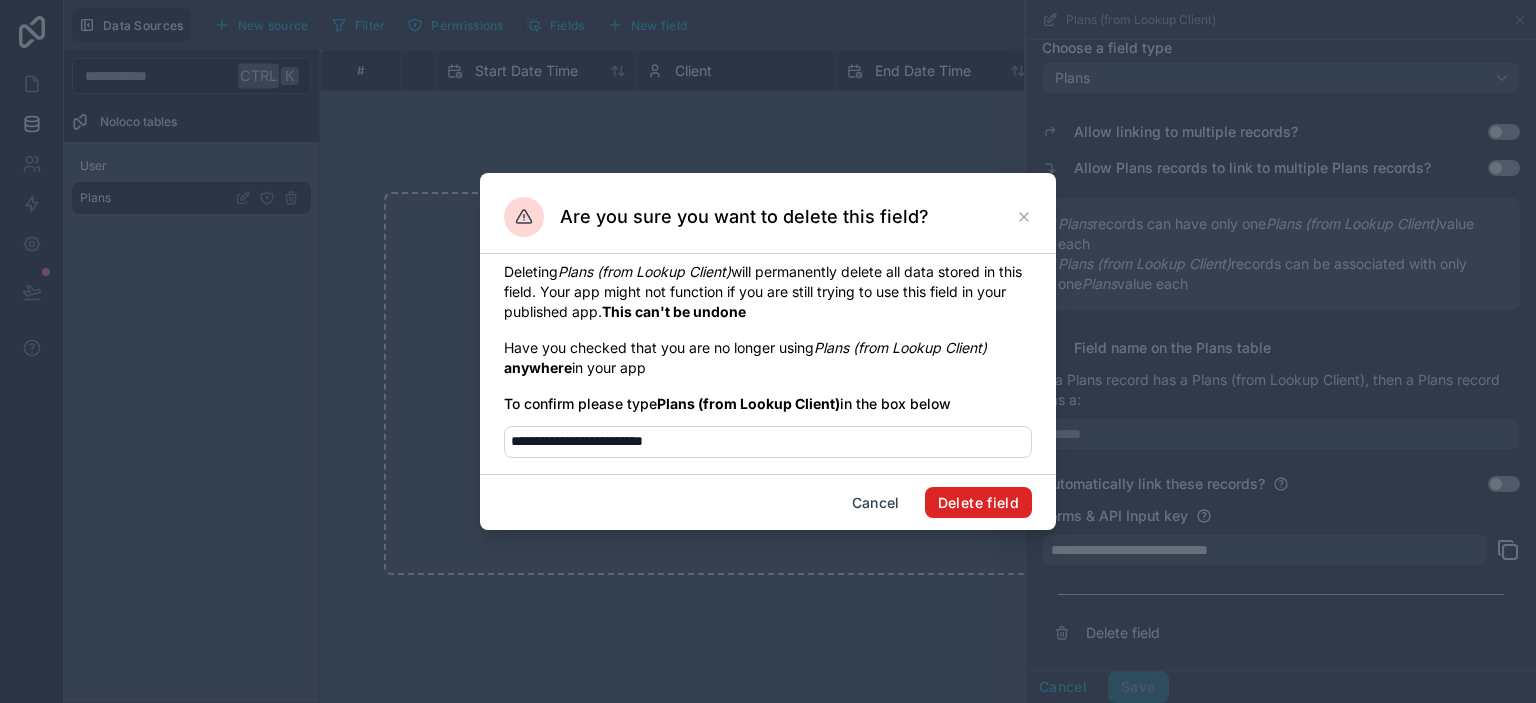 click on "Delete field" at bounding box center [978, 503] 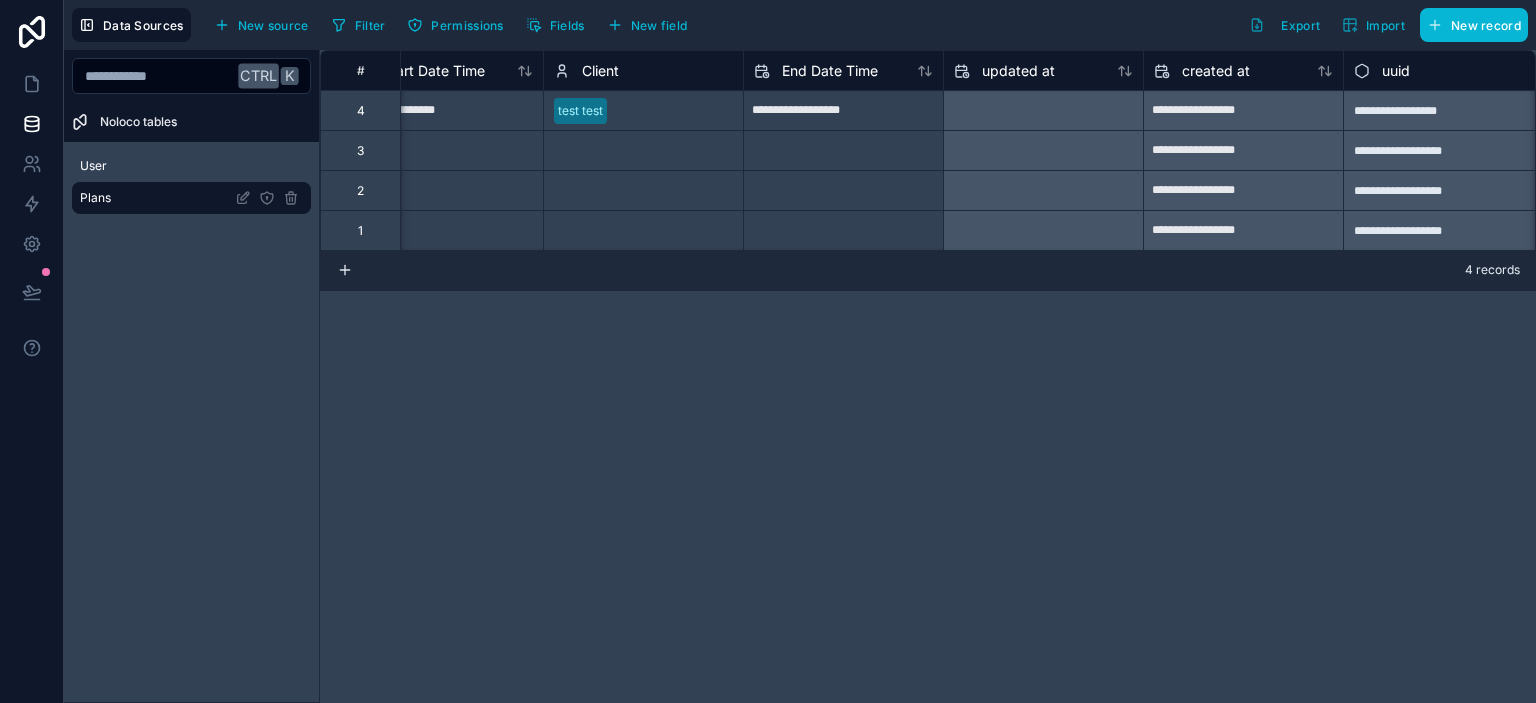 scroll, scrollTop: 0, scrollLeft: 665, axis: horizontal 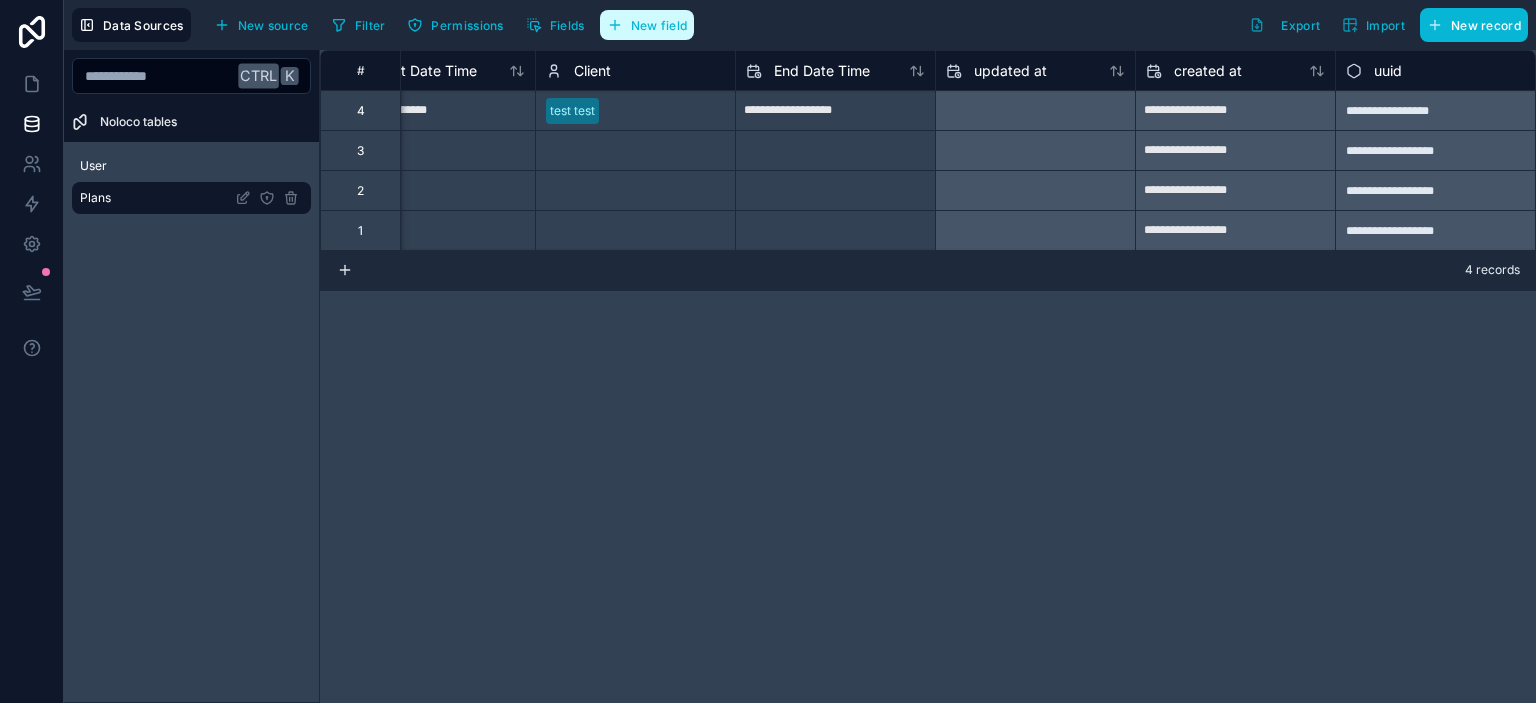 click on "New field" at bounding box center (647, 25) 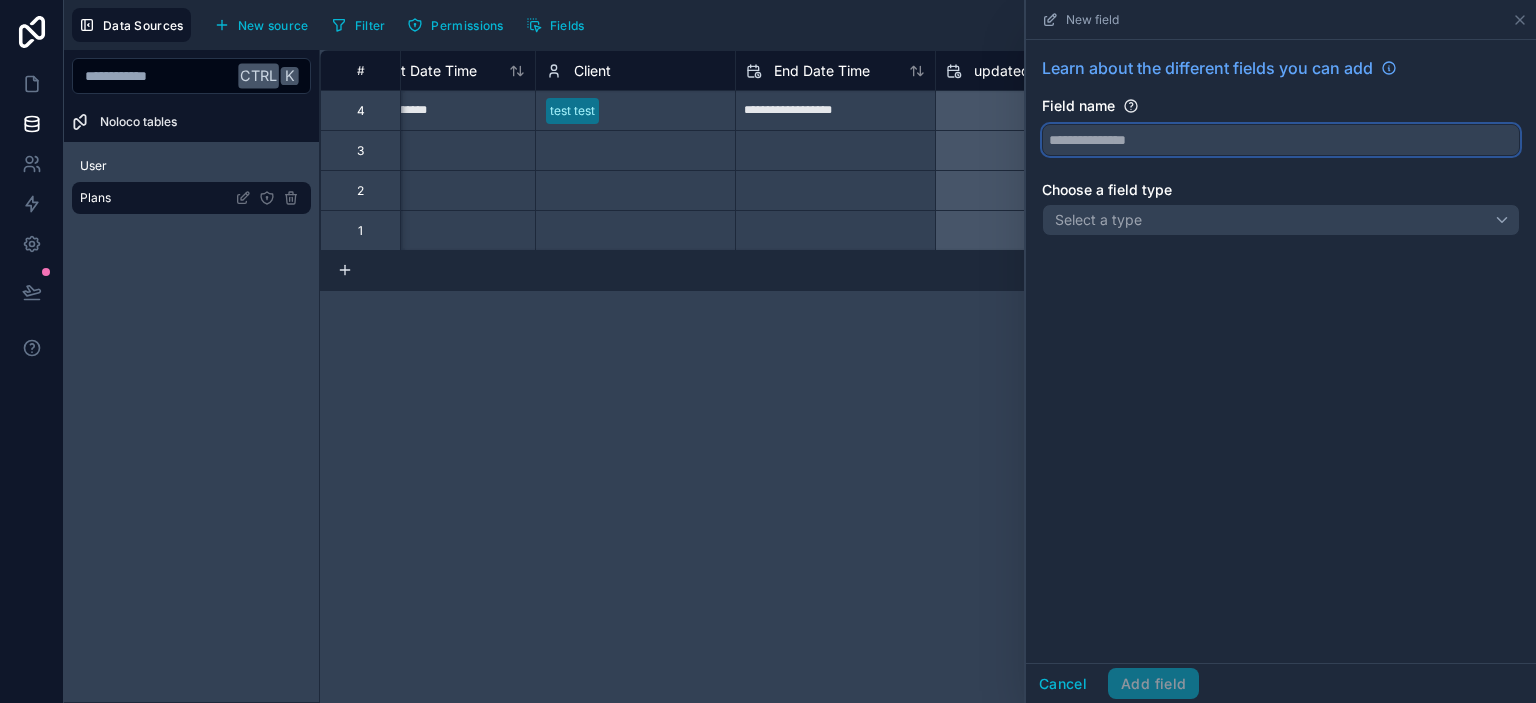 click at bounding box center (1281, 140) 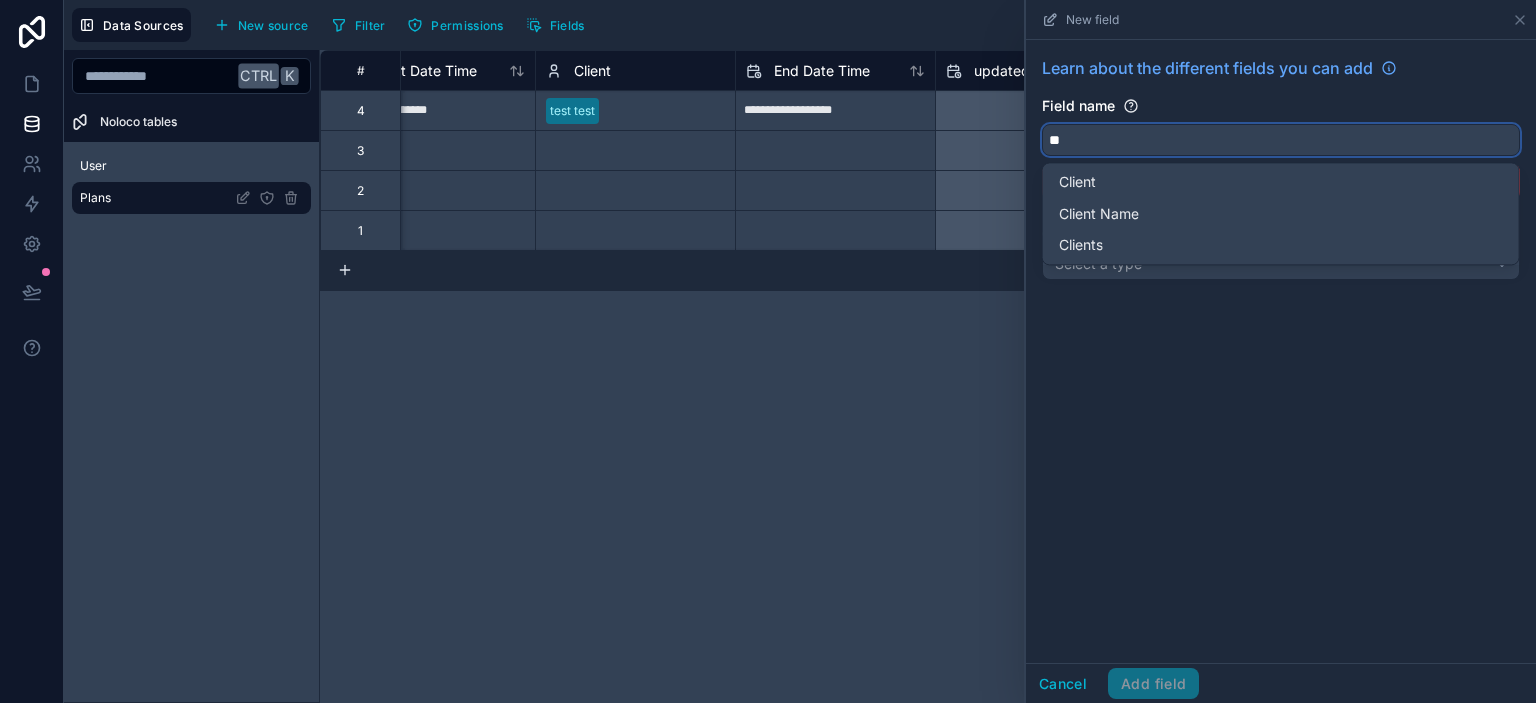 scroll, scrollTop: 0, scrollLeft: 0, axis: both 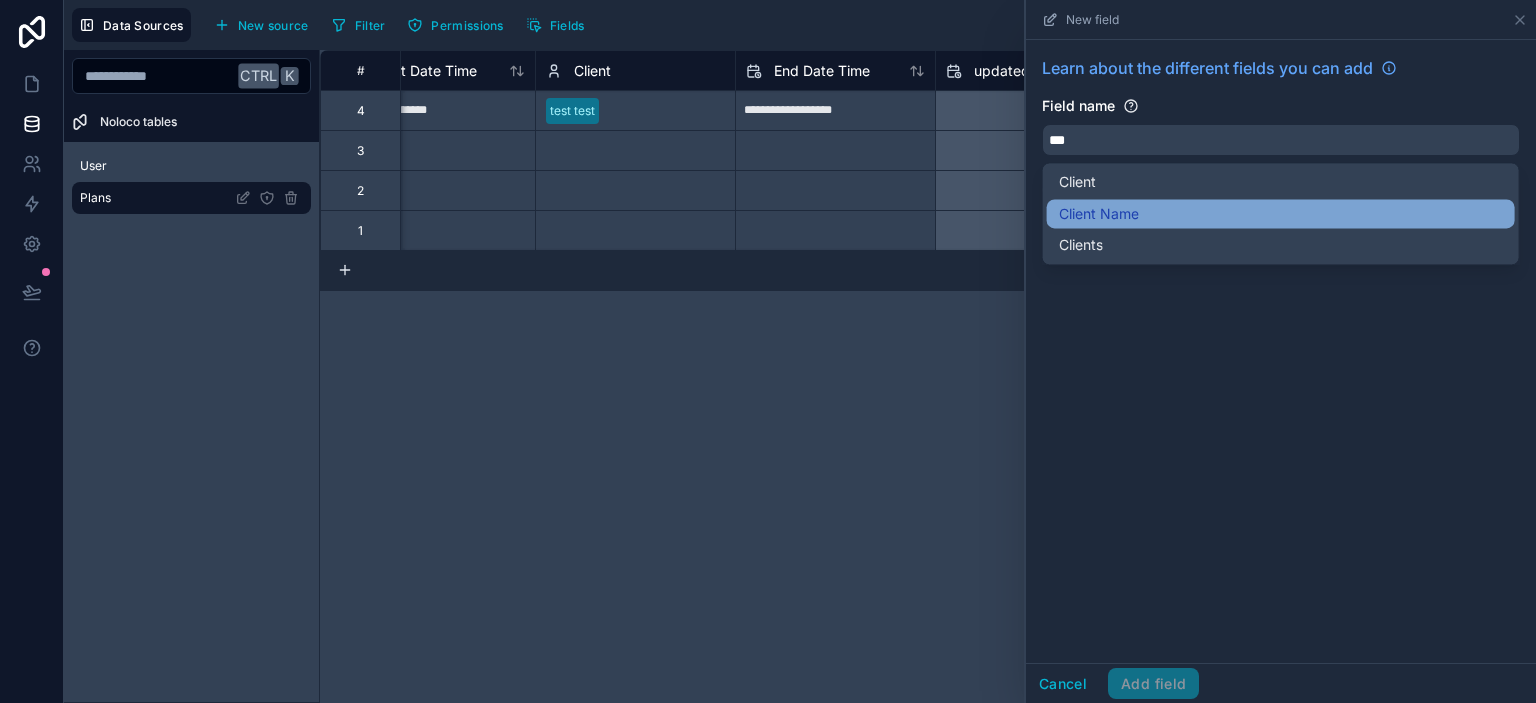 click on "Client Name" at bounding box center [1281, 214] 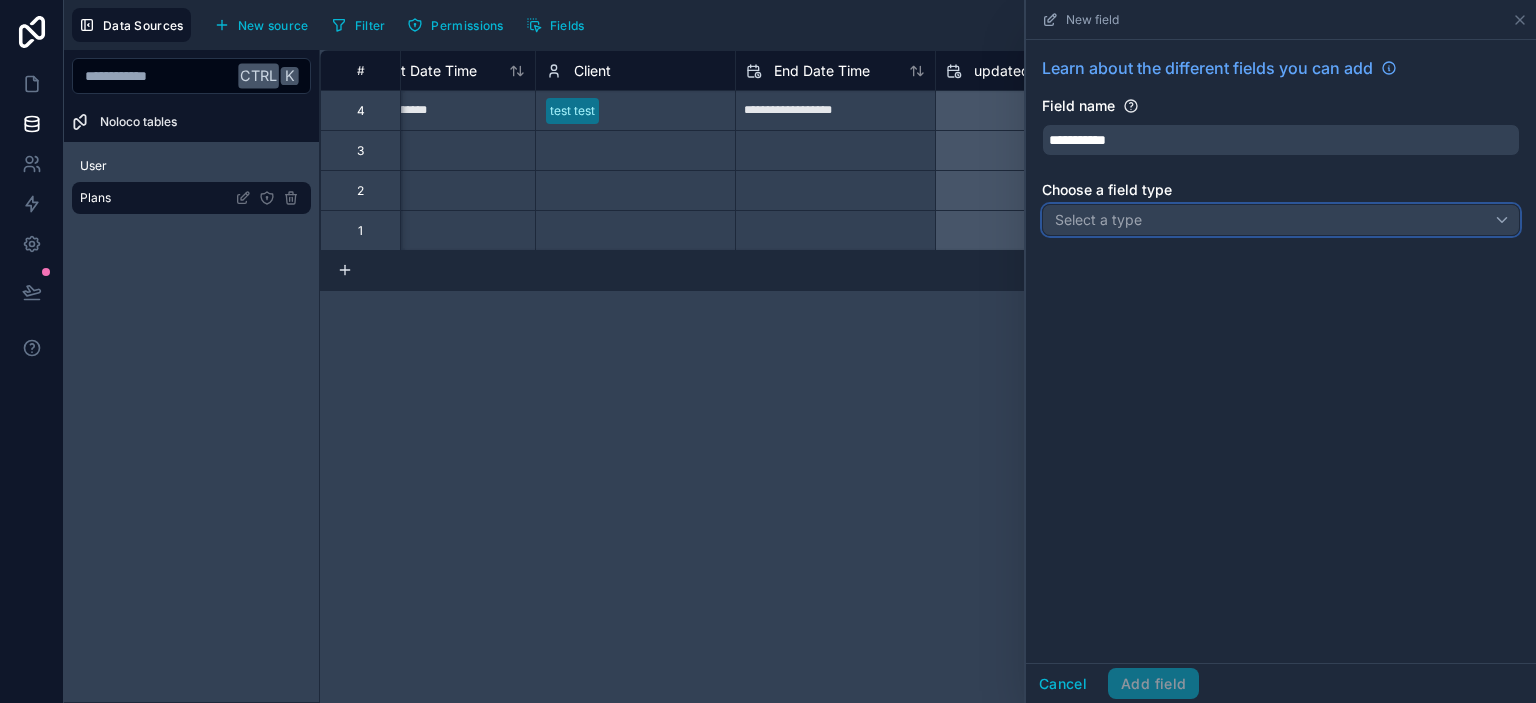 click on "Select a type" at bounding box center [1098, 219] 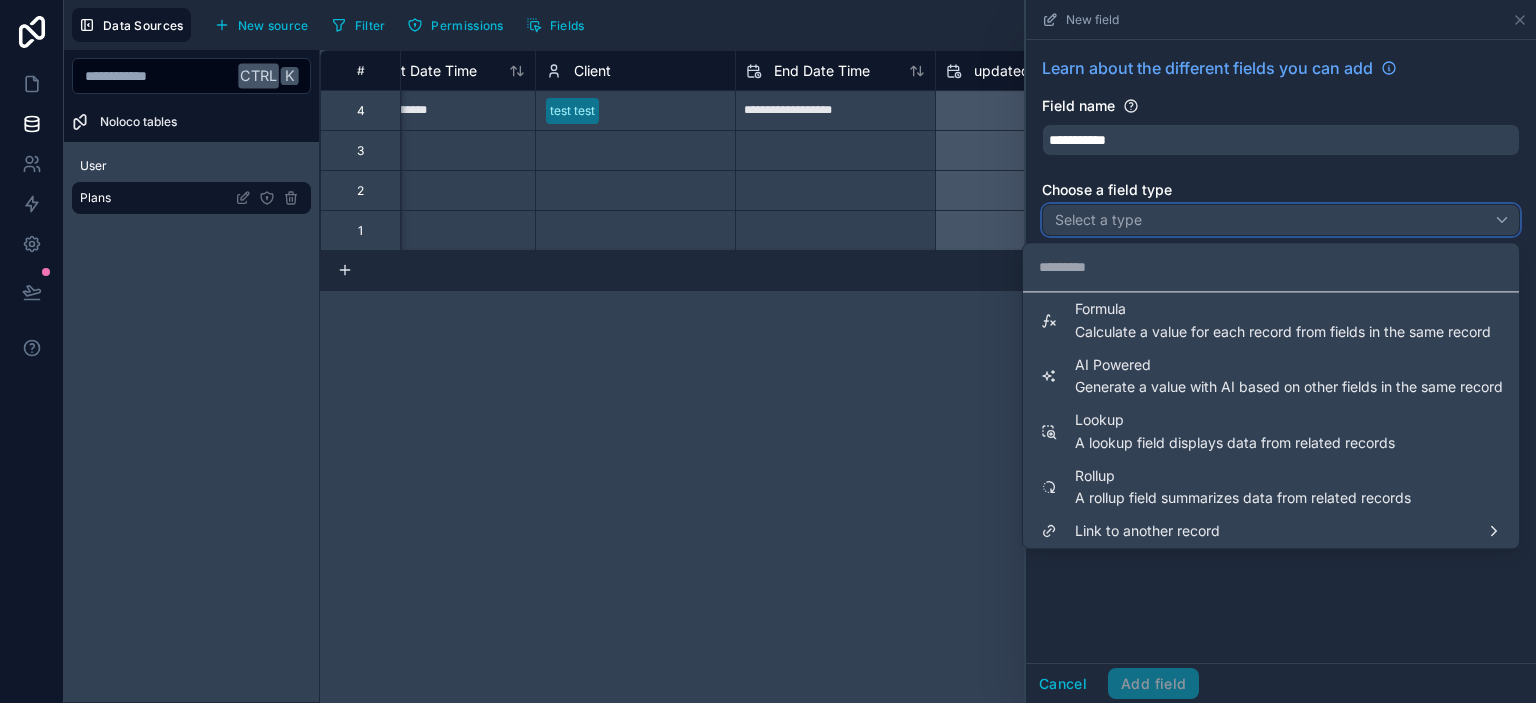 scroll, scrollTop: 548, scrollLeft: 0, axis: vertical 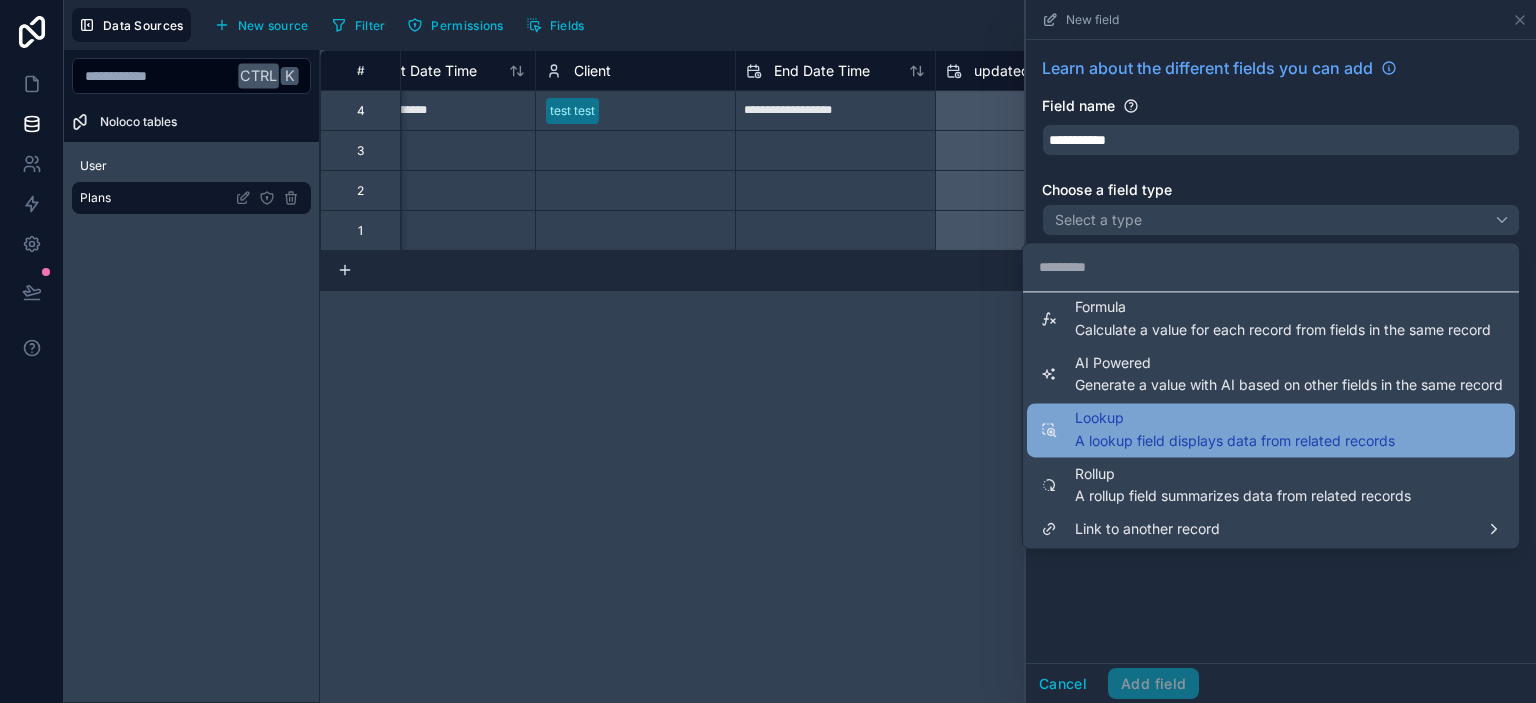 click on "Lookup" at bounding box center [1235, 418] 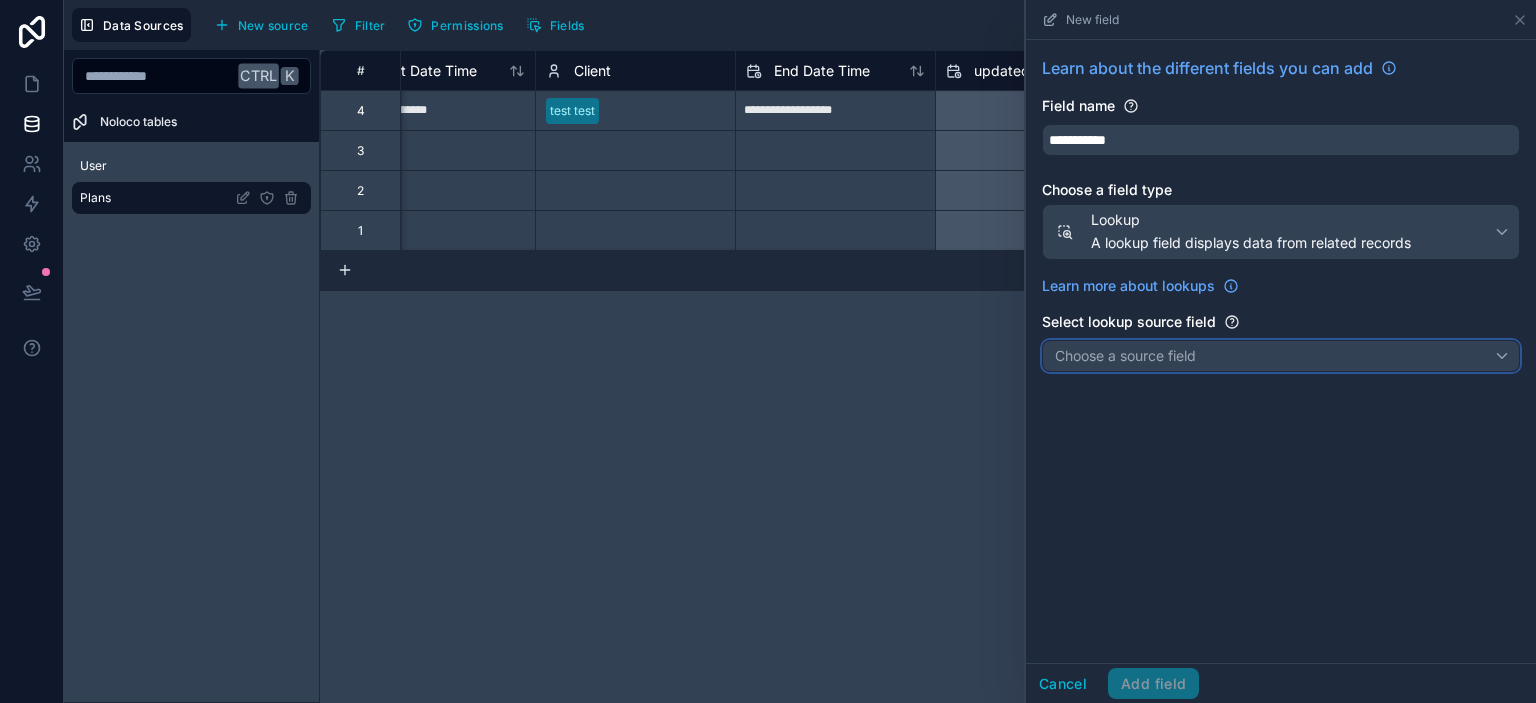 click on "Choose a source field" at bounding box center (1125, 355) 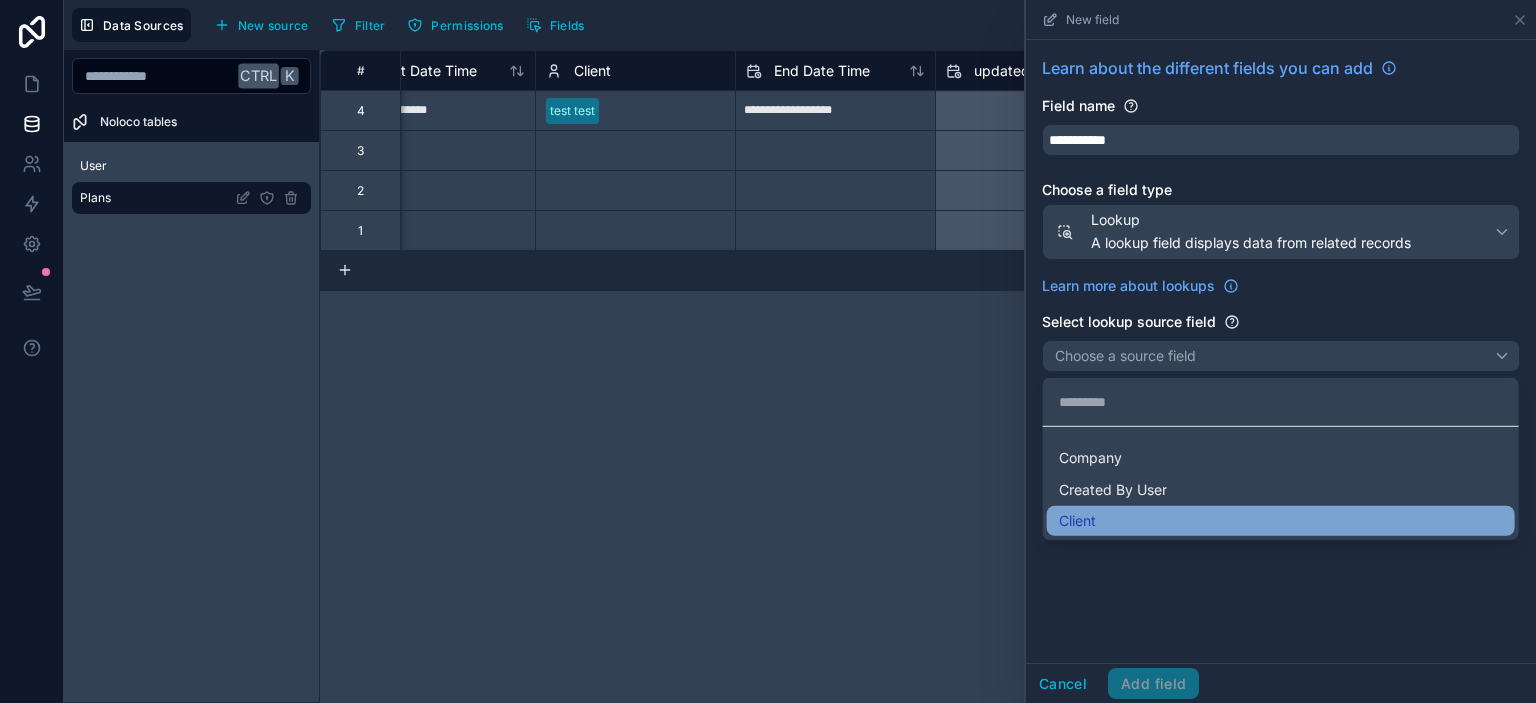 click on "Client" at bounding box center [1281, 521] 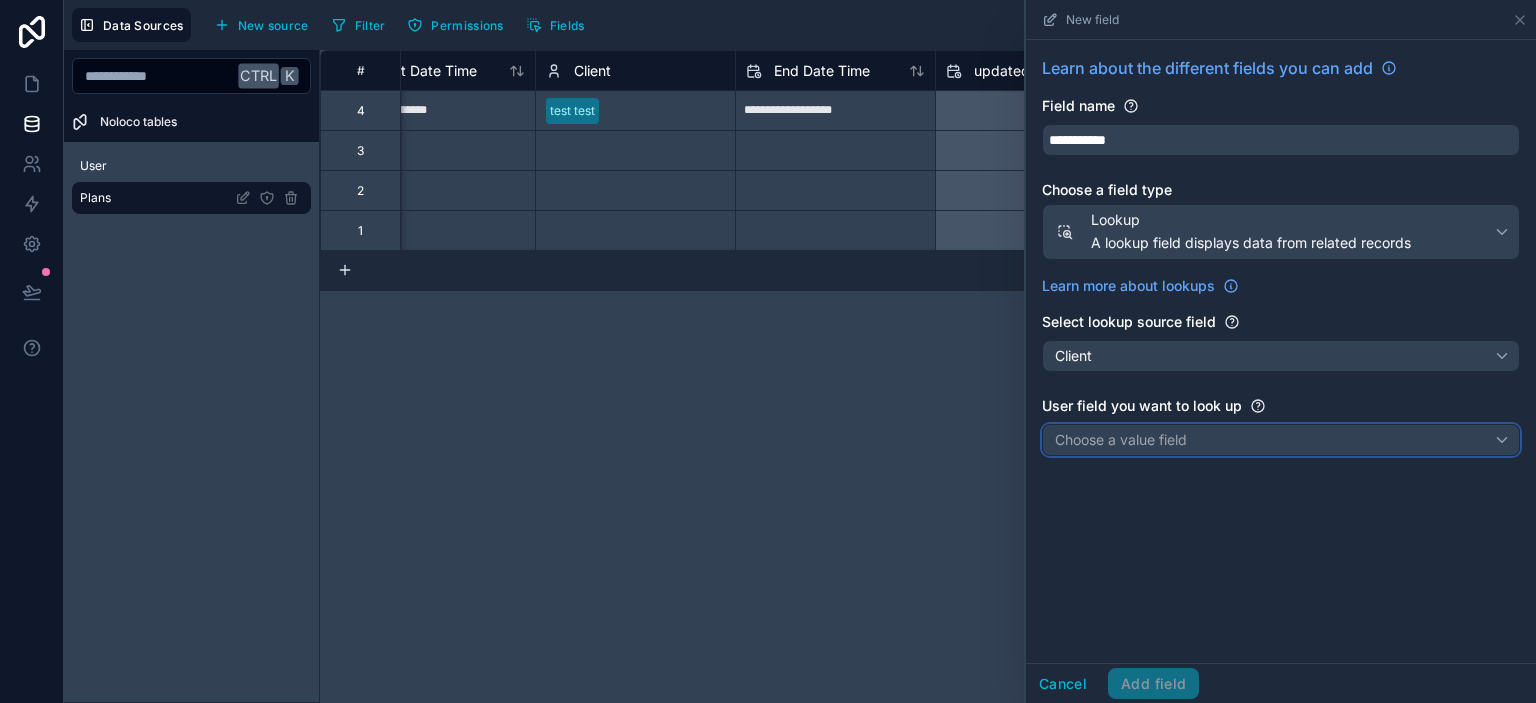 click on "Choose a value field" at bounding box center (1281, 440) 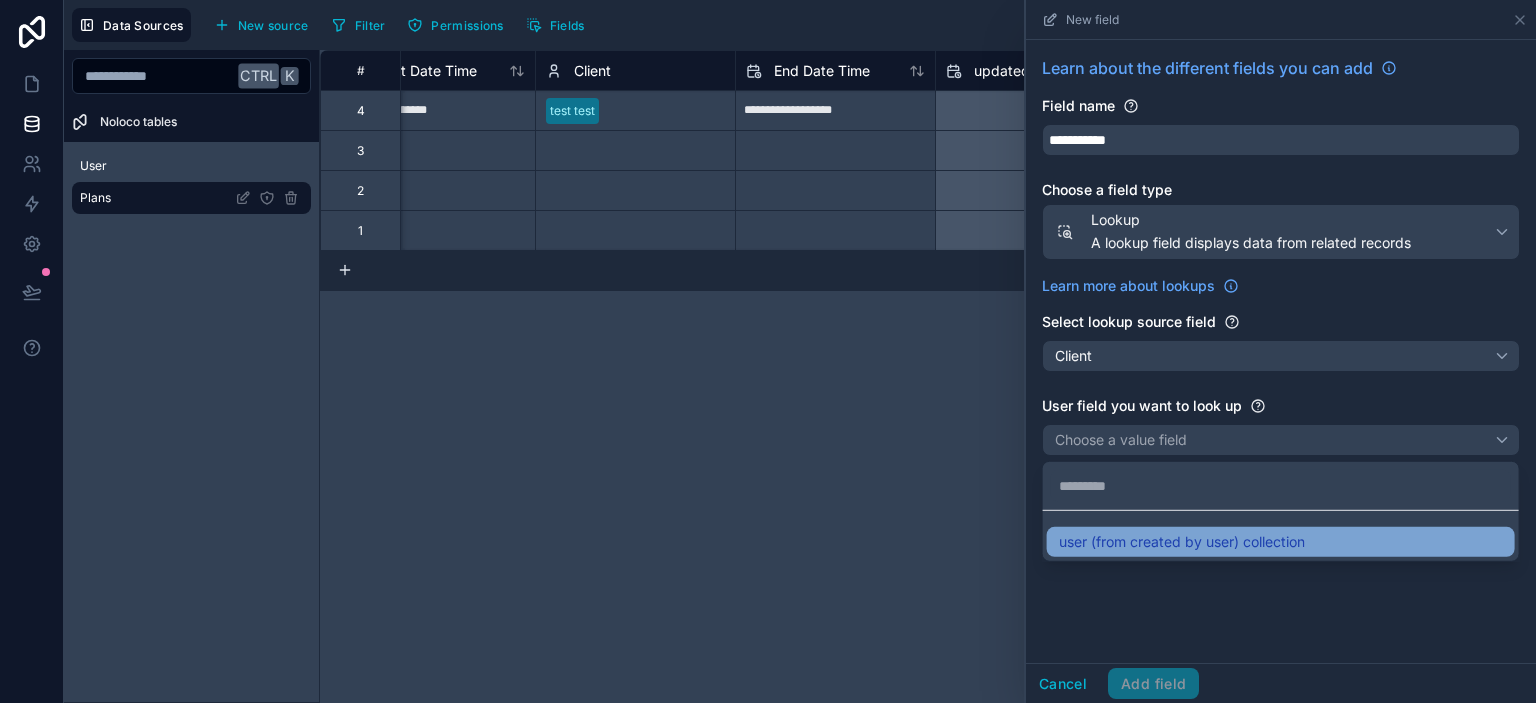 click on "user (from created by user) collection" at bounding box center [1281, 542] 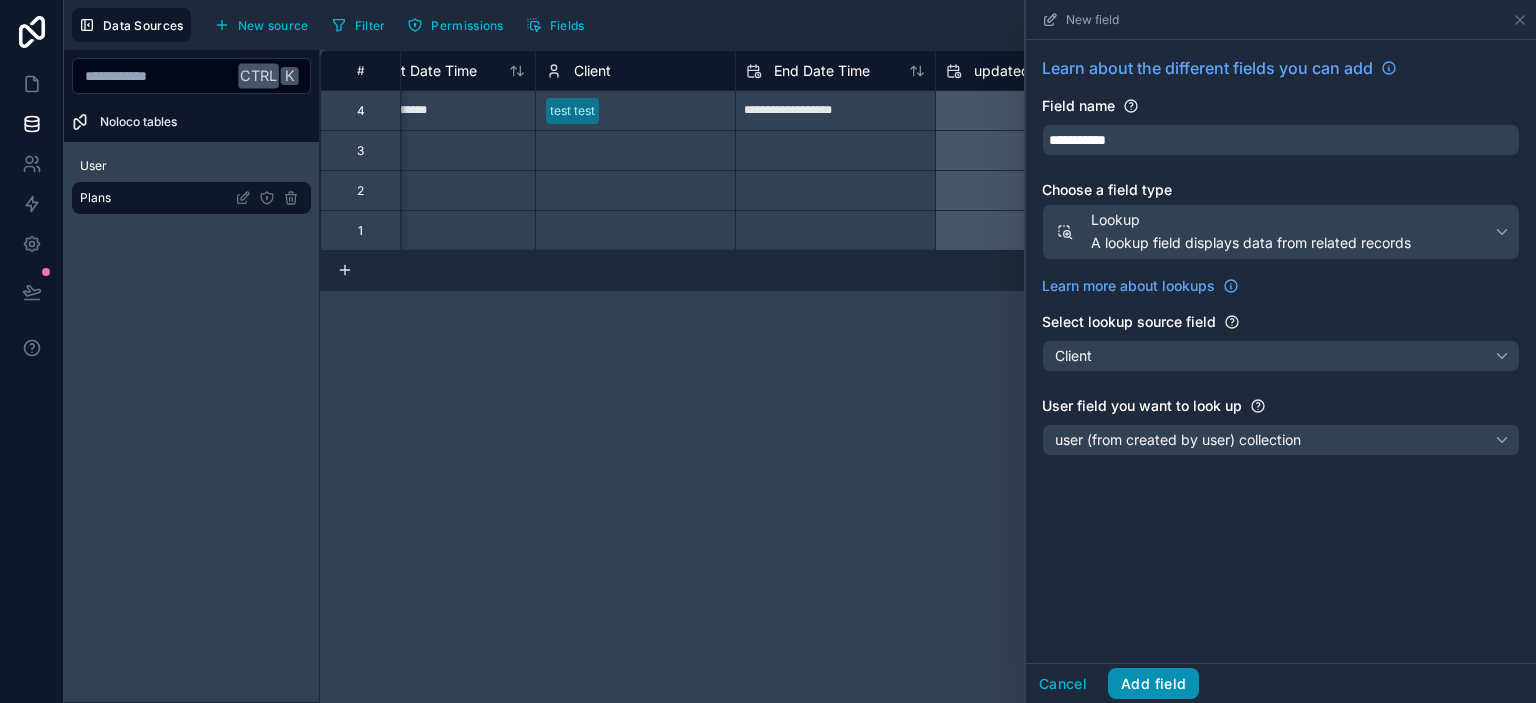 click on "Add field" at bounding box center [1153, 684] 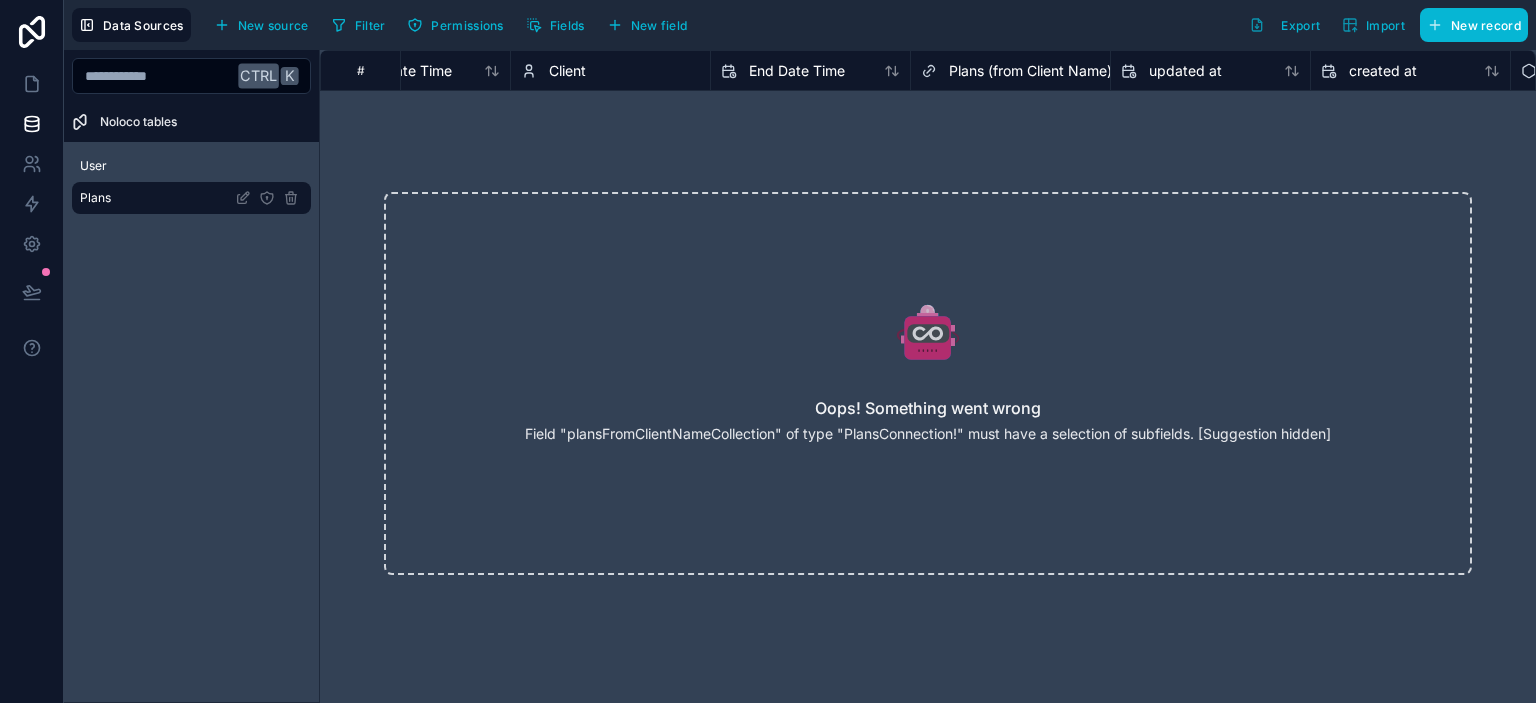 scroll, scrollTop: 0, scrollLeft: 723, axis: horizontal 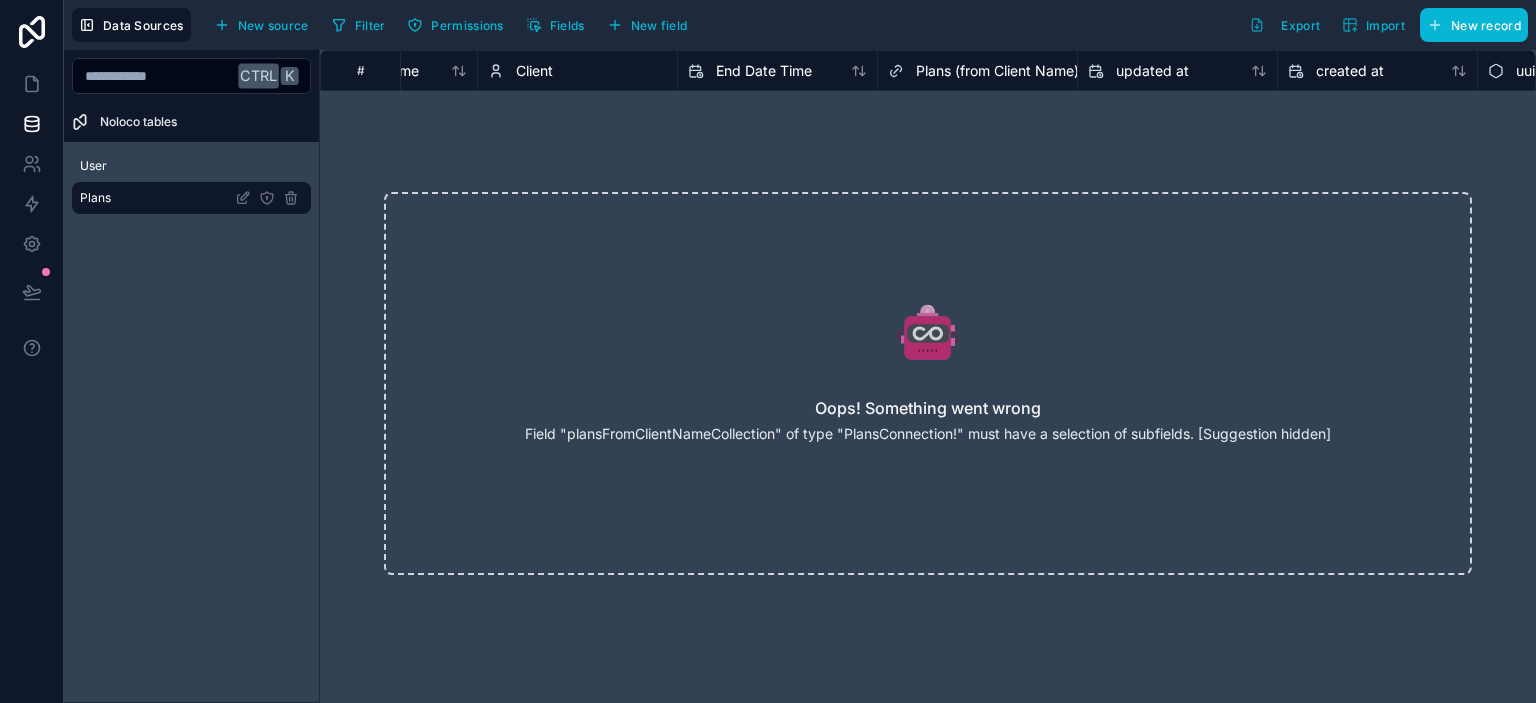 click on "Plans (from Client Name)" at bounding box center [997, 71] 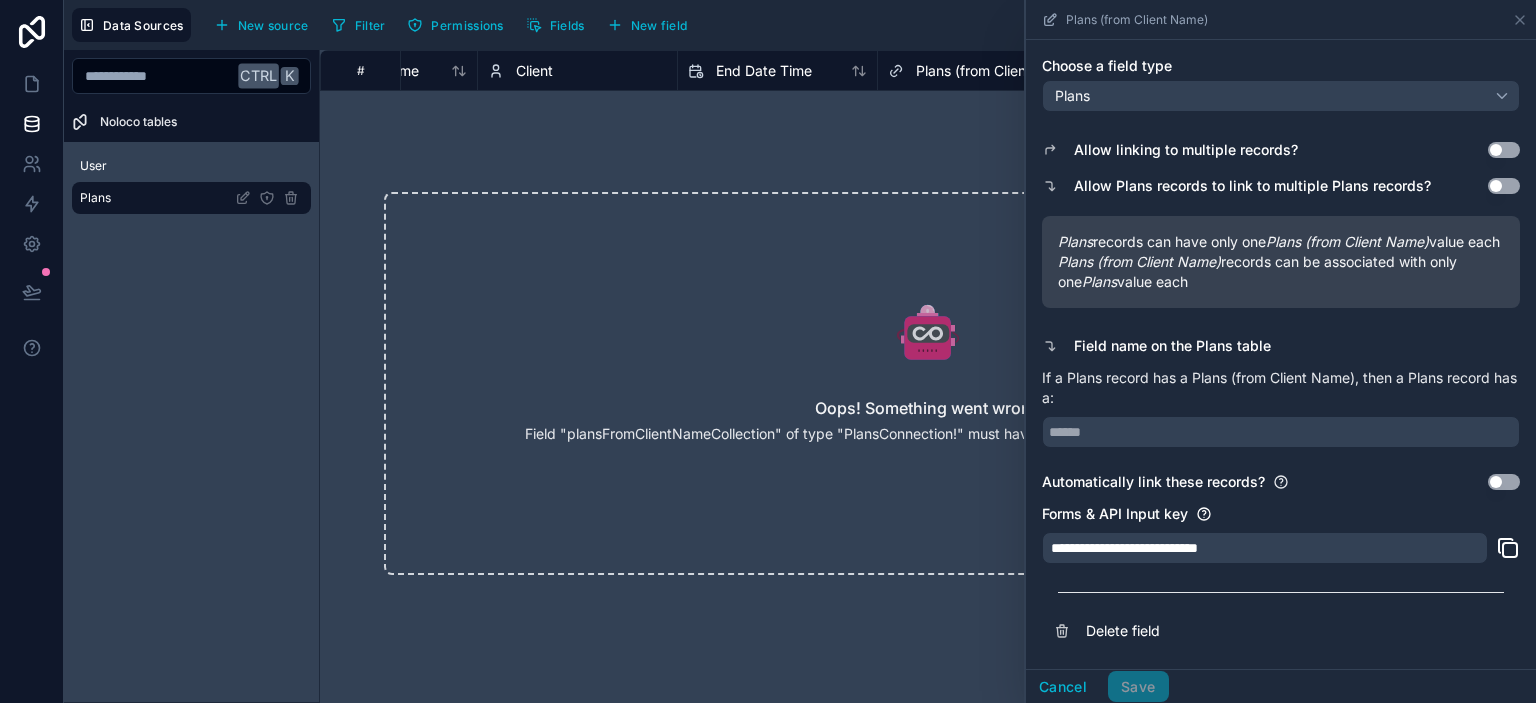 scroll, scrollTop: 142, scrollLeft: 0, axis: vertical 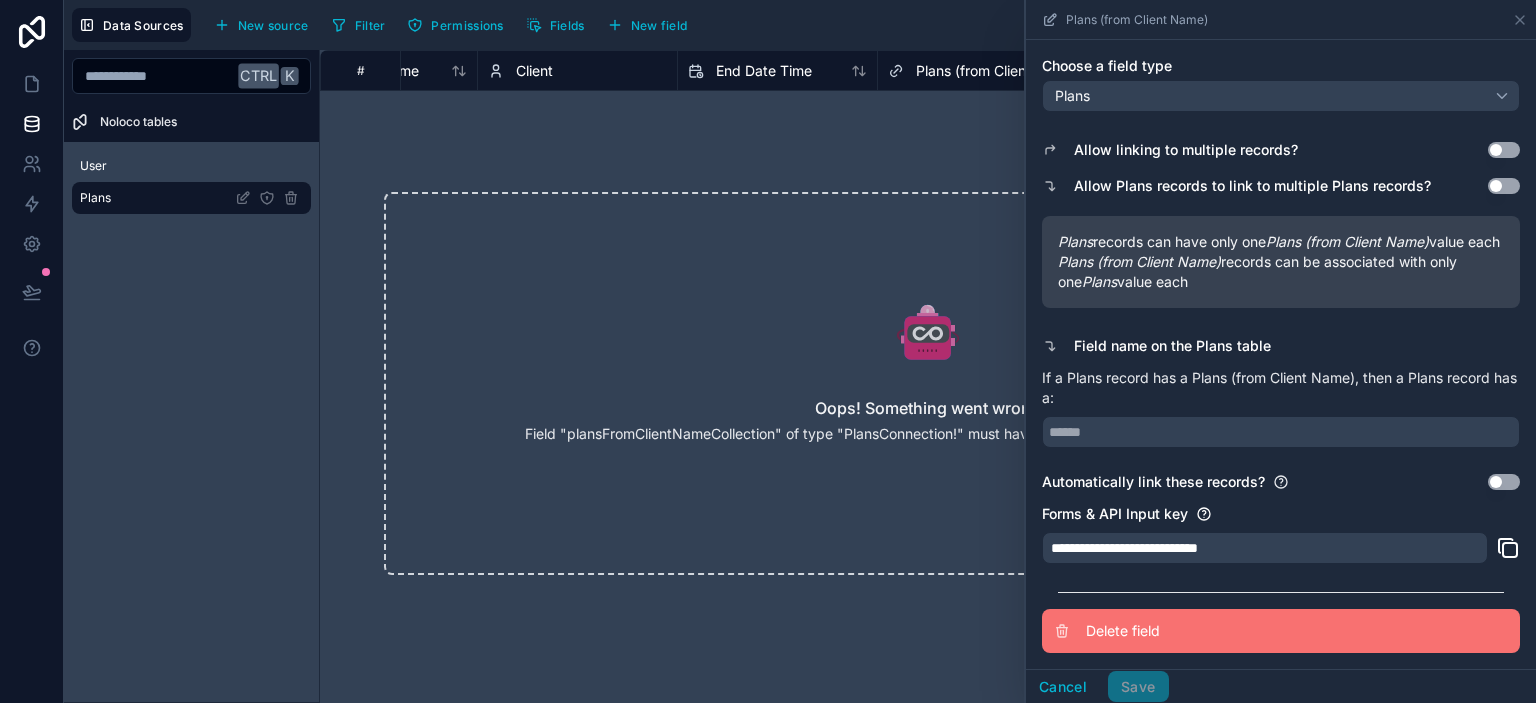 click on "Delete field" at bounding box center [1230, 631] 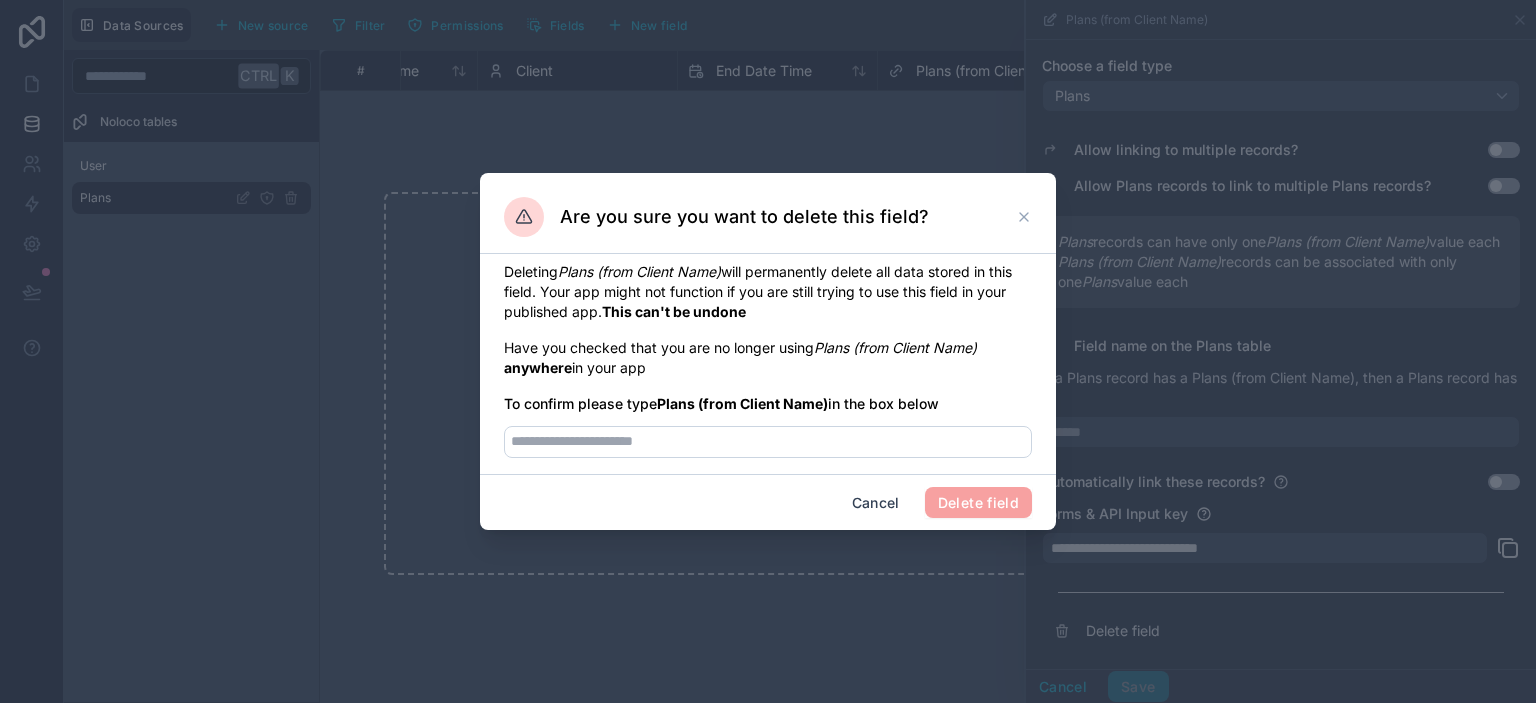 drag, startPoint x: 562, startPoint y: 277, endPoint x: 727, endPoint y: 272, distance: 165.07574 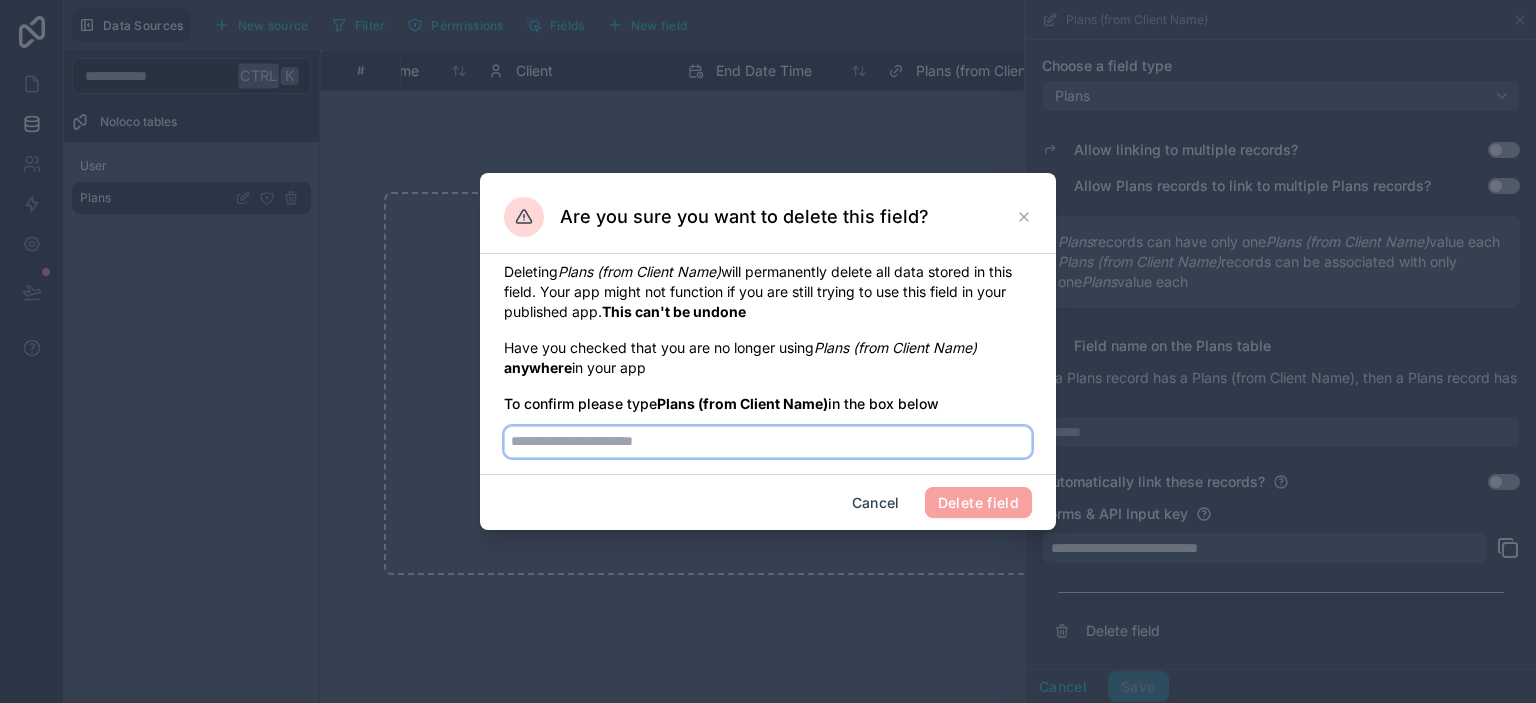click at bounding box center (768, 442) 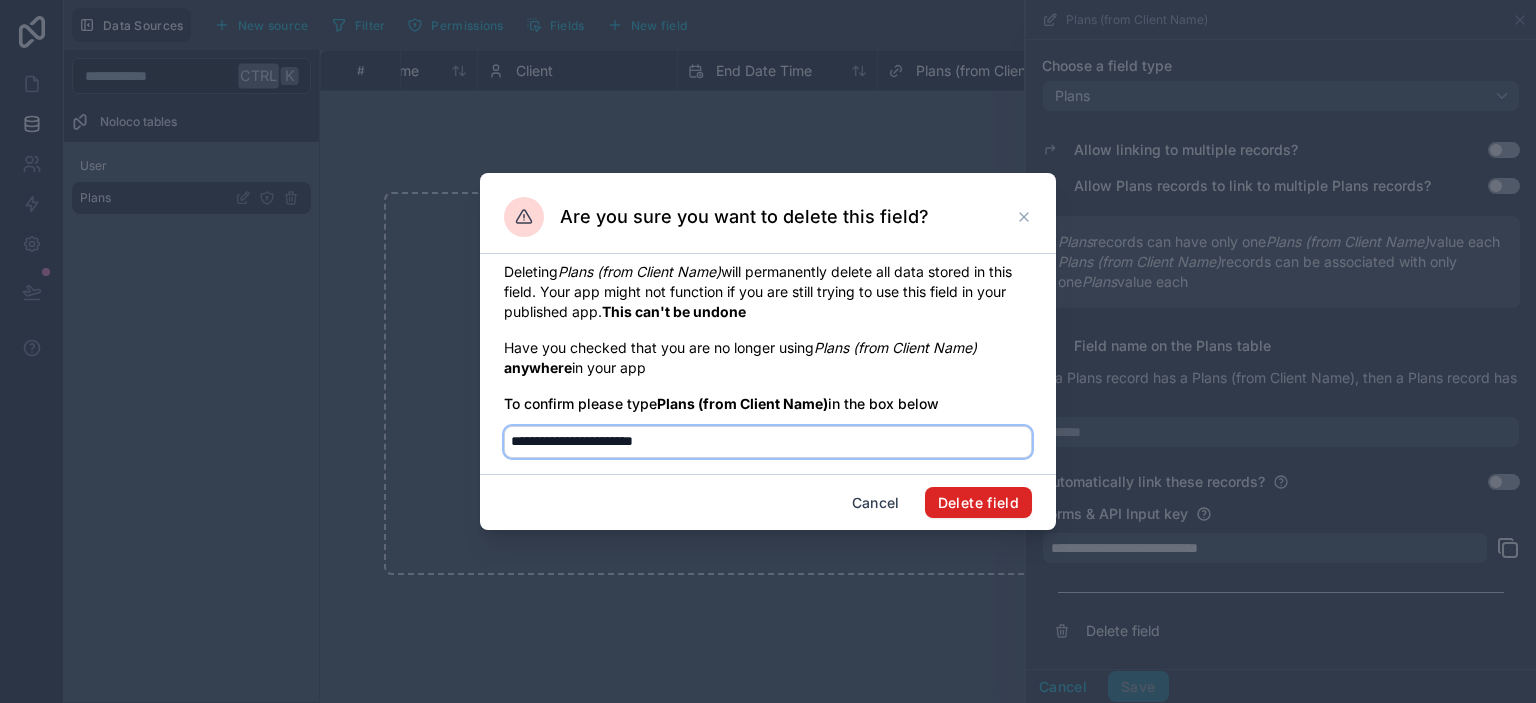 type on "**********" 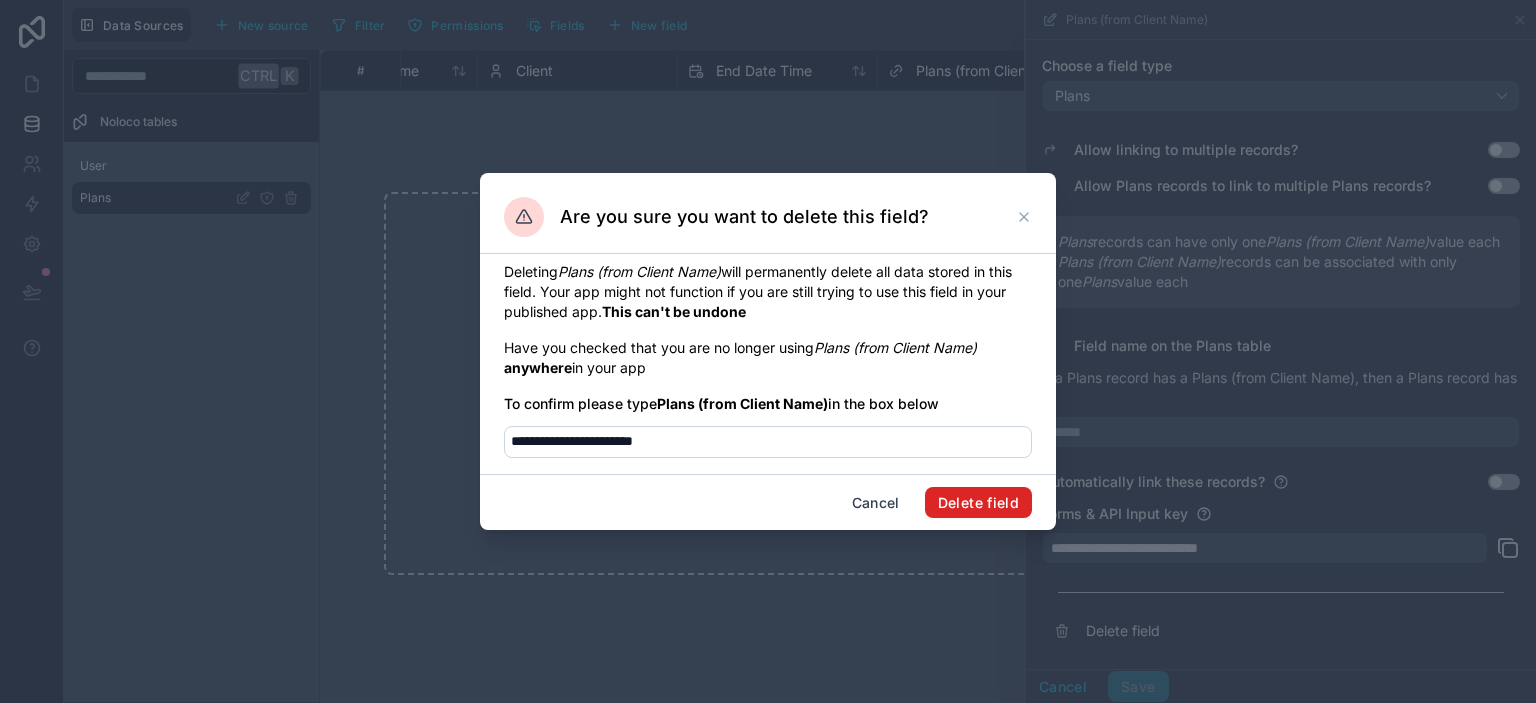 click on "Delete field" at bounding box center [978, 503] 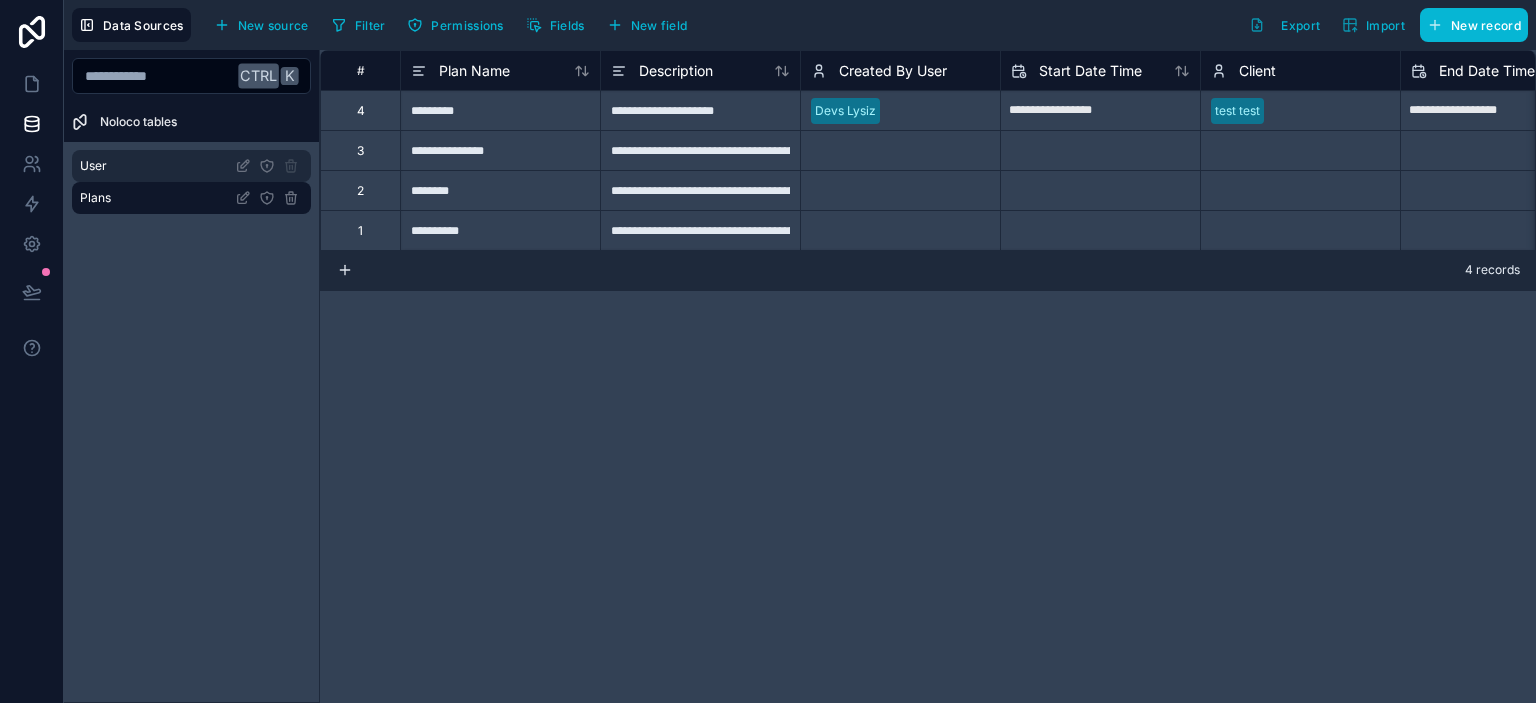 click on "User" at bounding box center (191, 166) 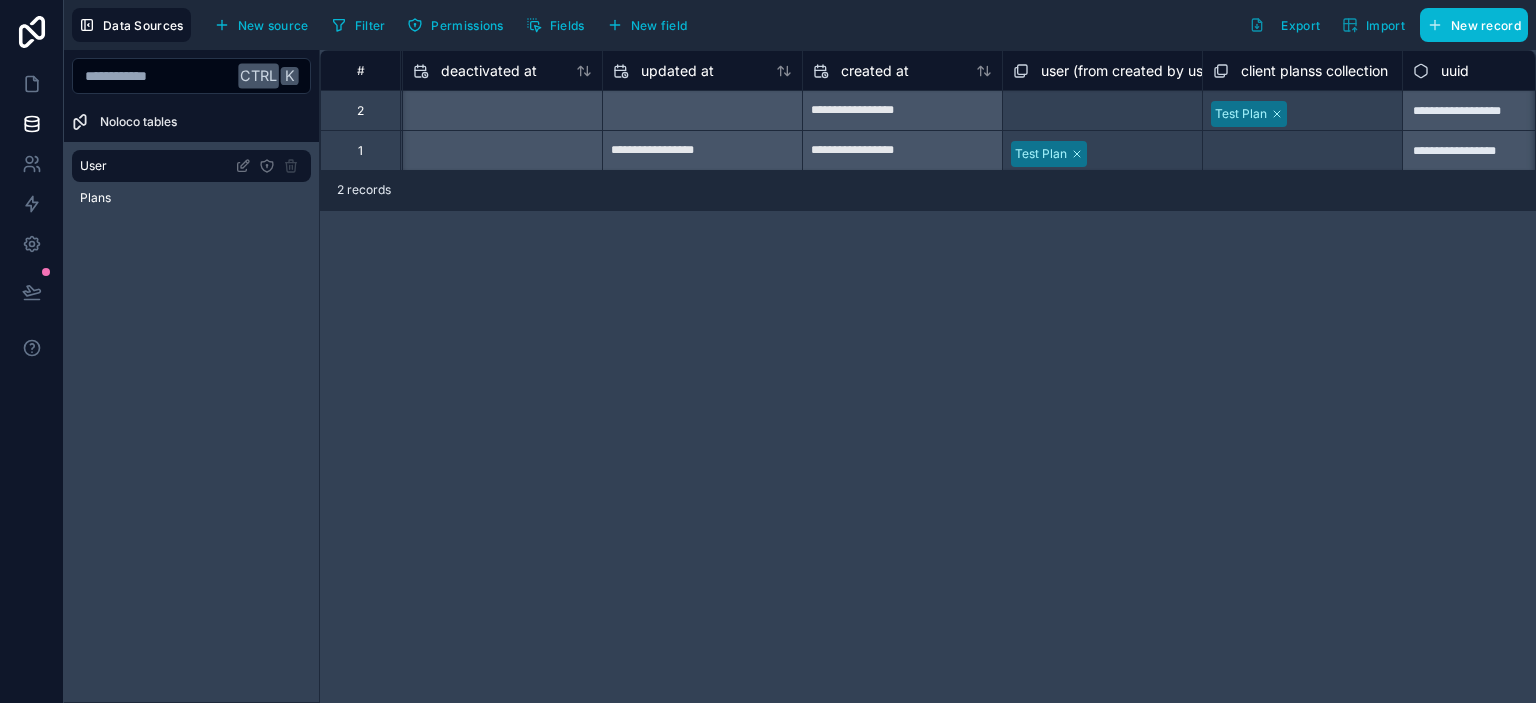 scroll, scrollTop: 0, scrollLeft: 1865, axis: horizontal 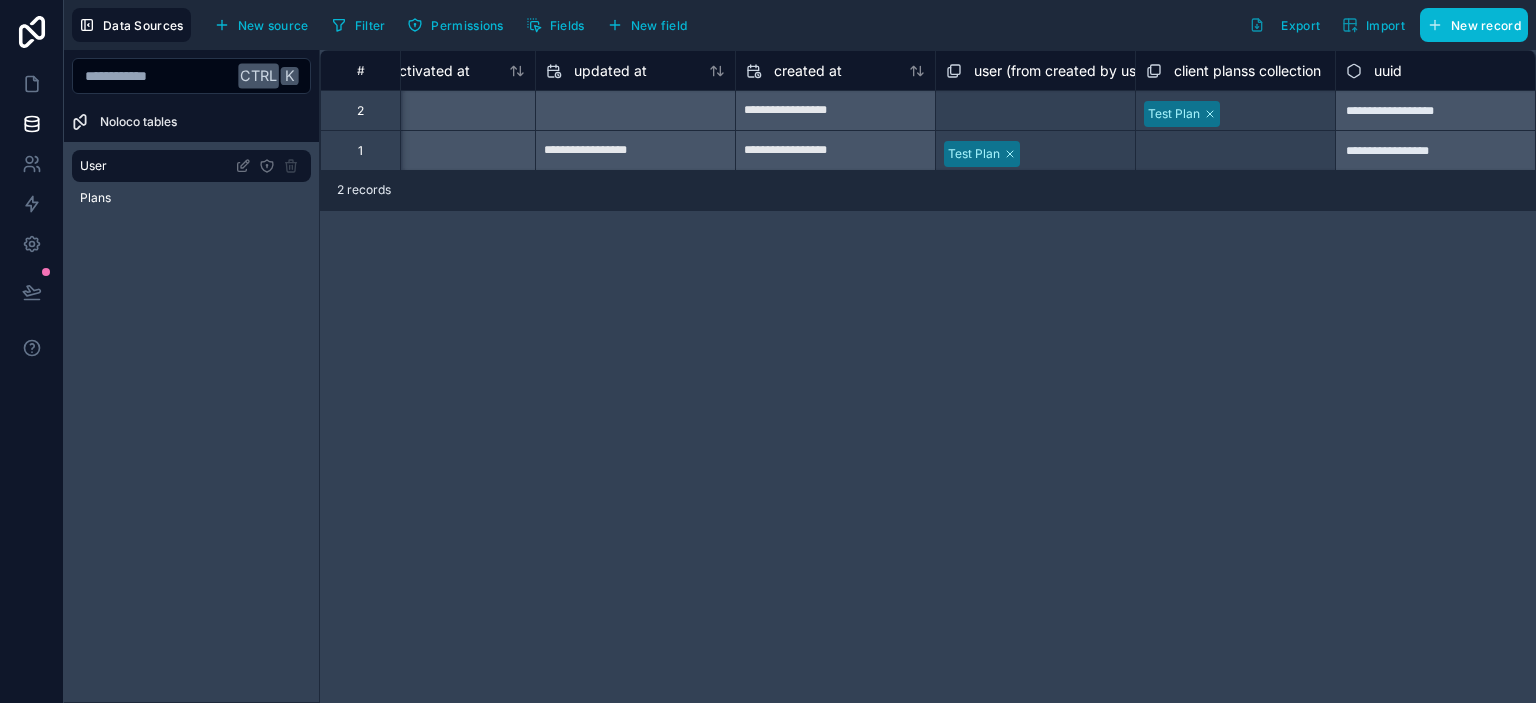 click on "user (from created by user) collection" at bounding box center (1097, 71) 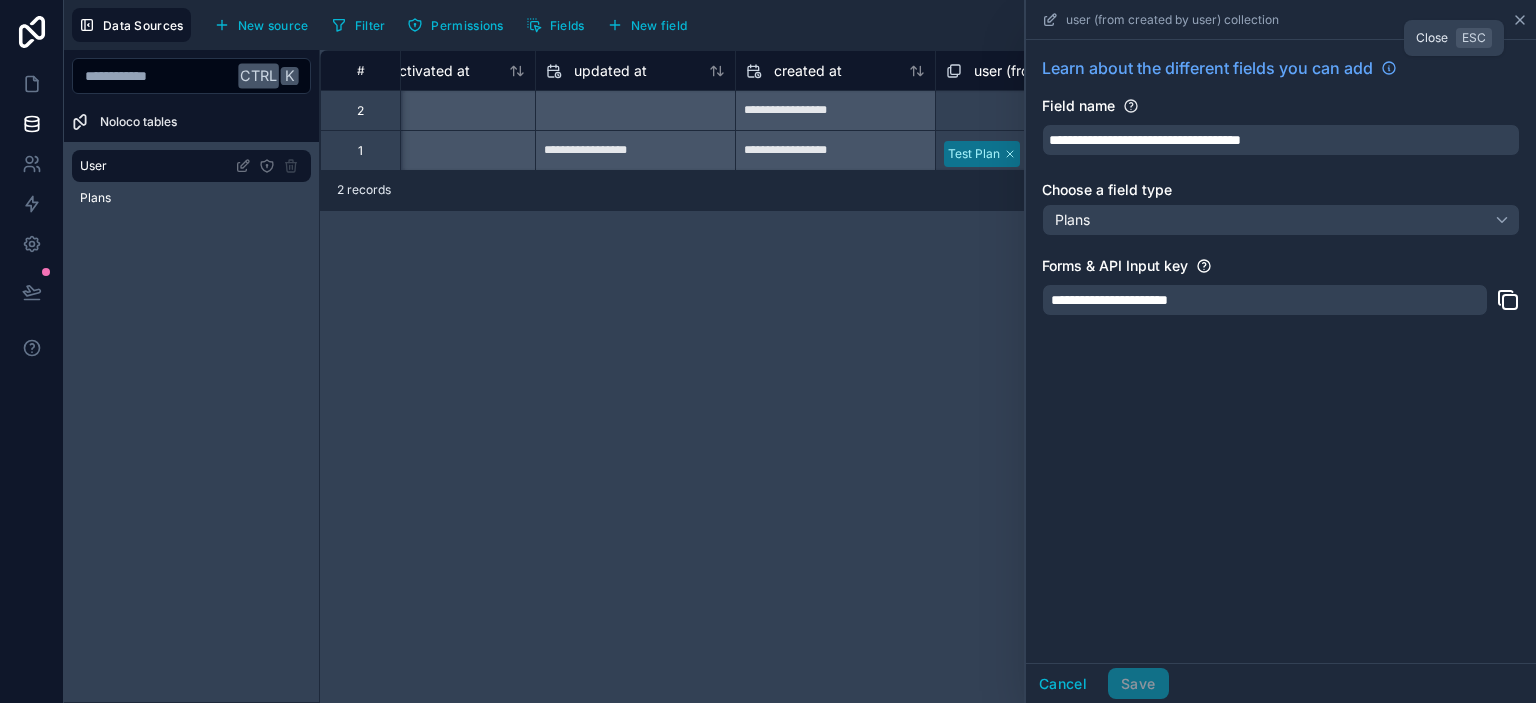 click 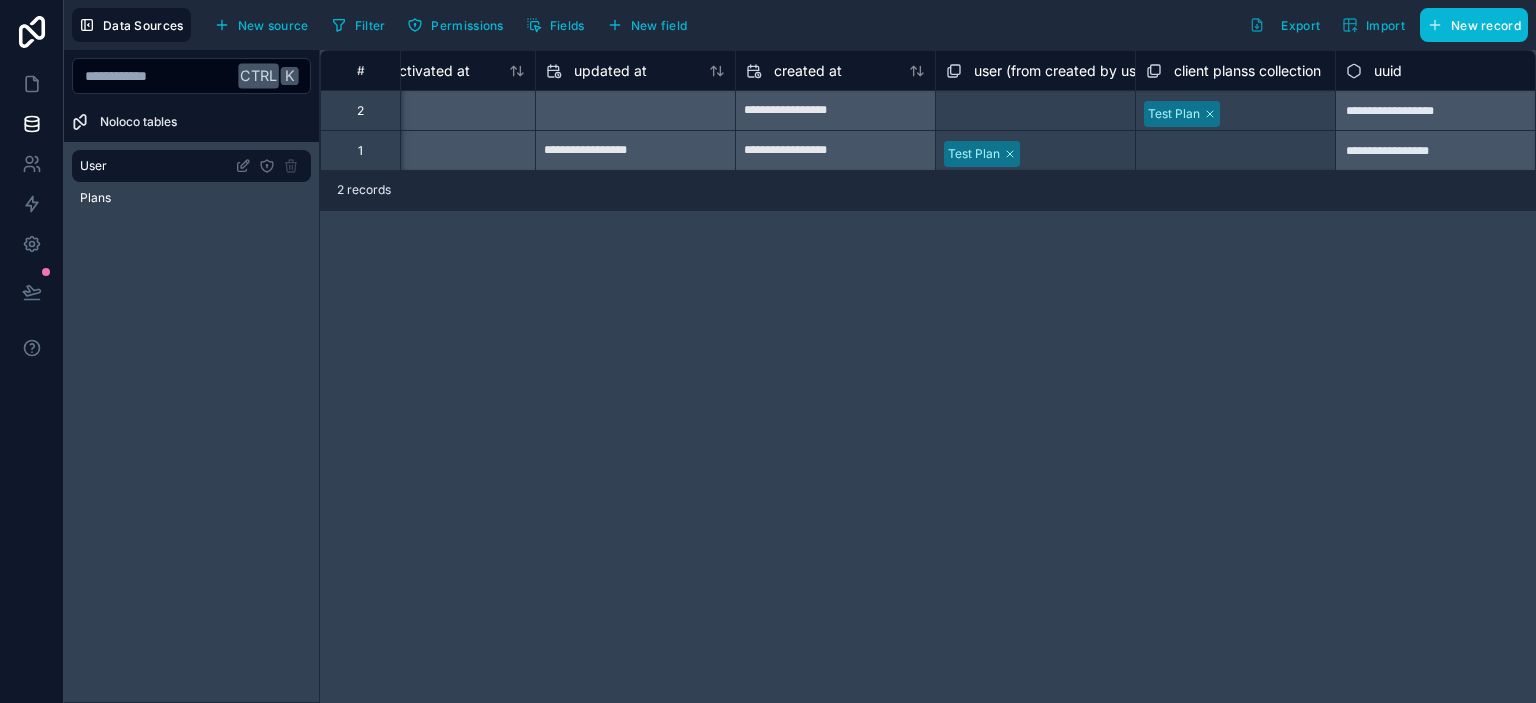 click on "client planss collection" at bounding box center (1235, 70) 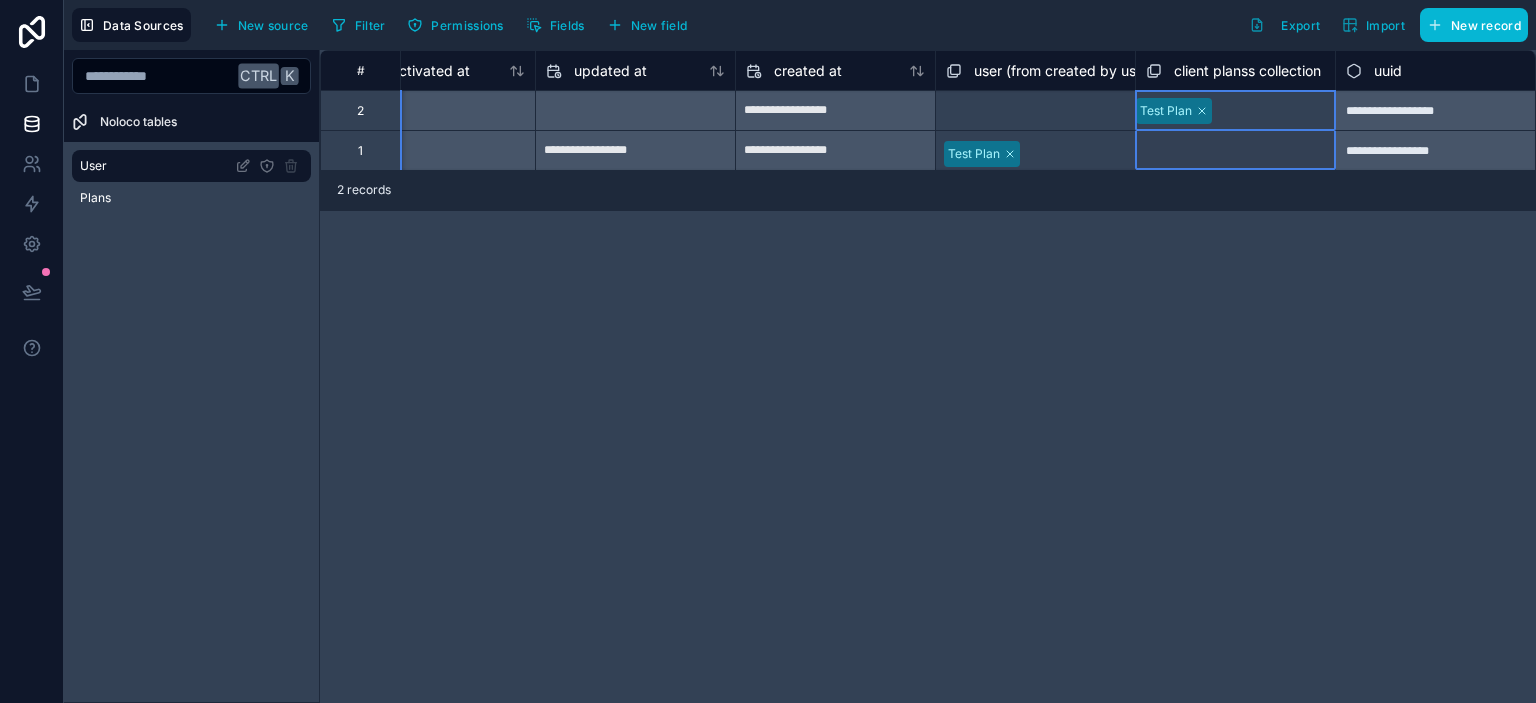 click on "client planss collection" at bounding box center [1247, 71] 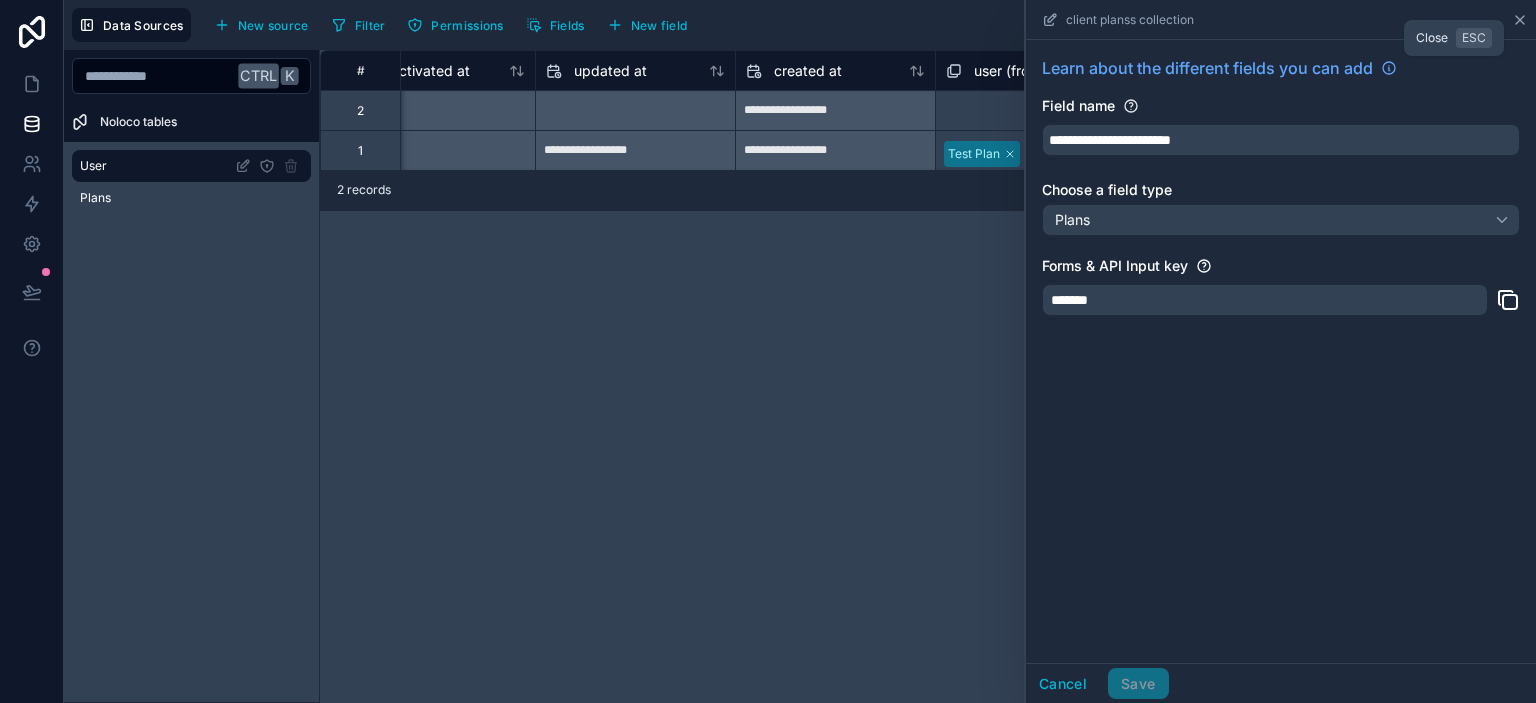 click 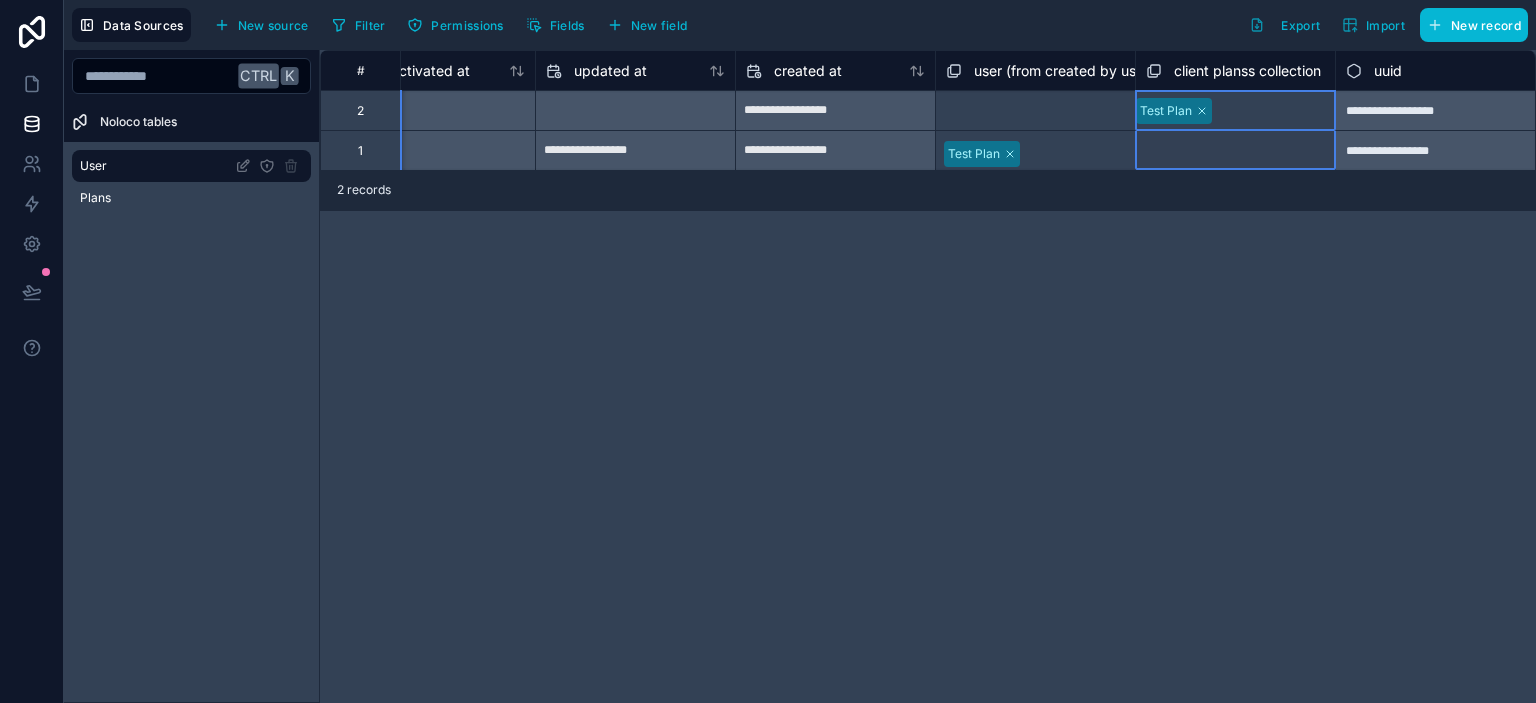 click on "client planss collection" at bounding box center [1247, 71] 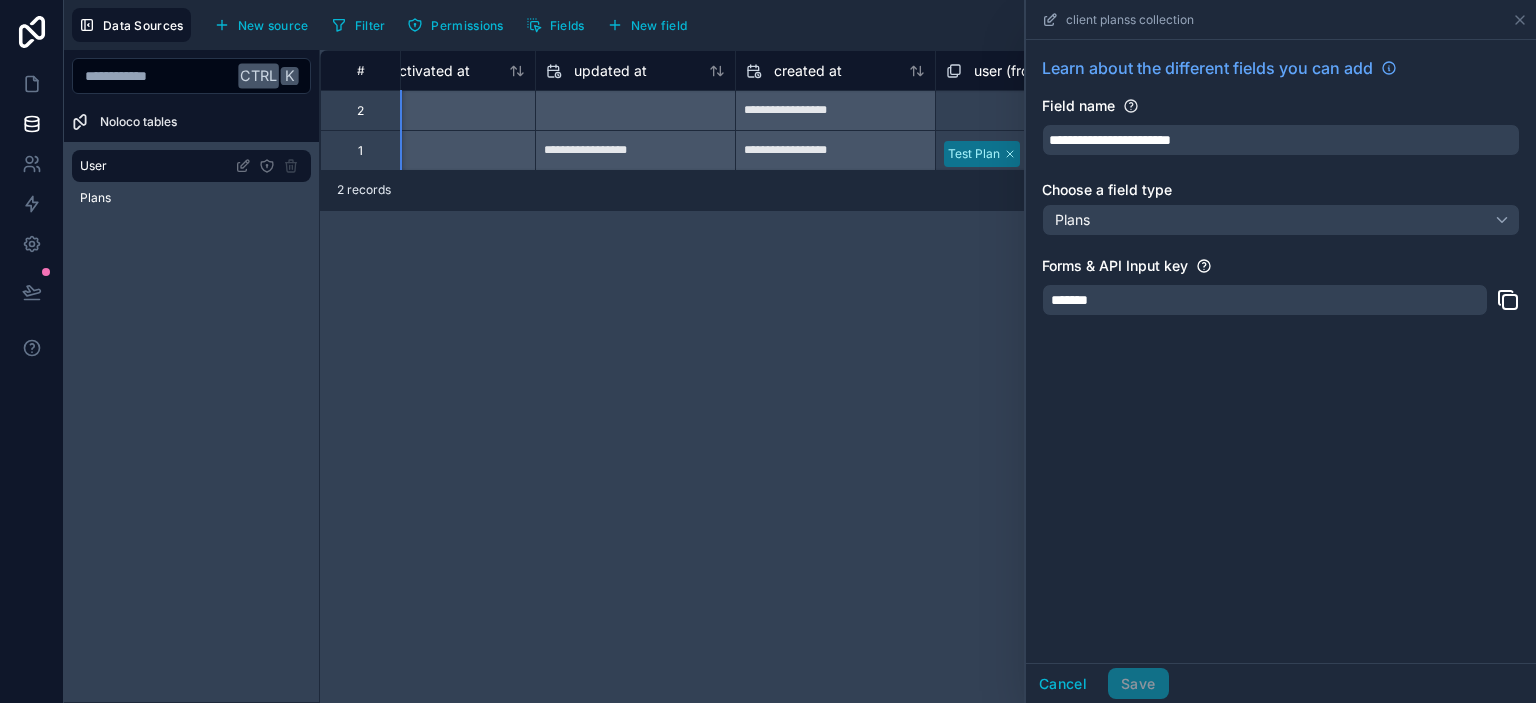 click on "**********" at bounding box center (928, 376) 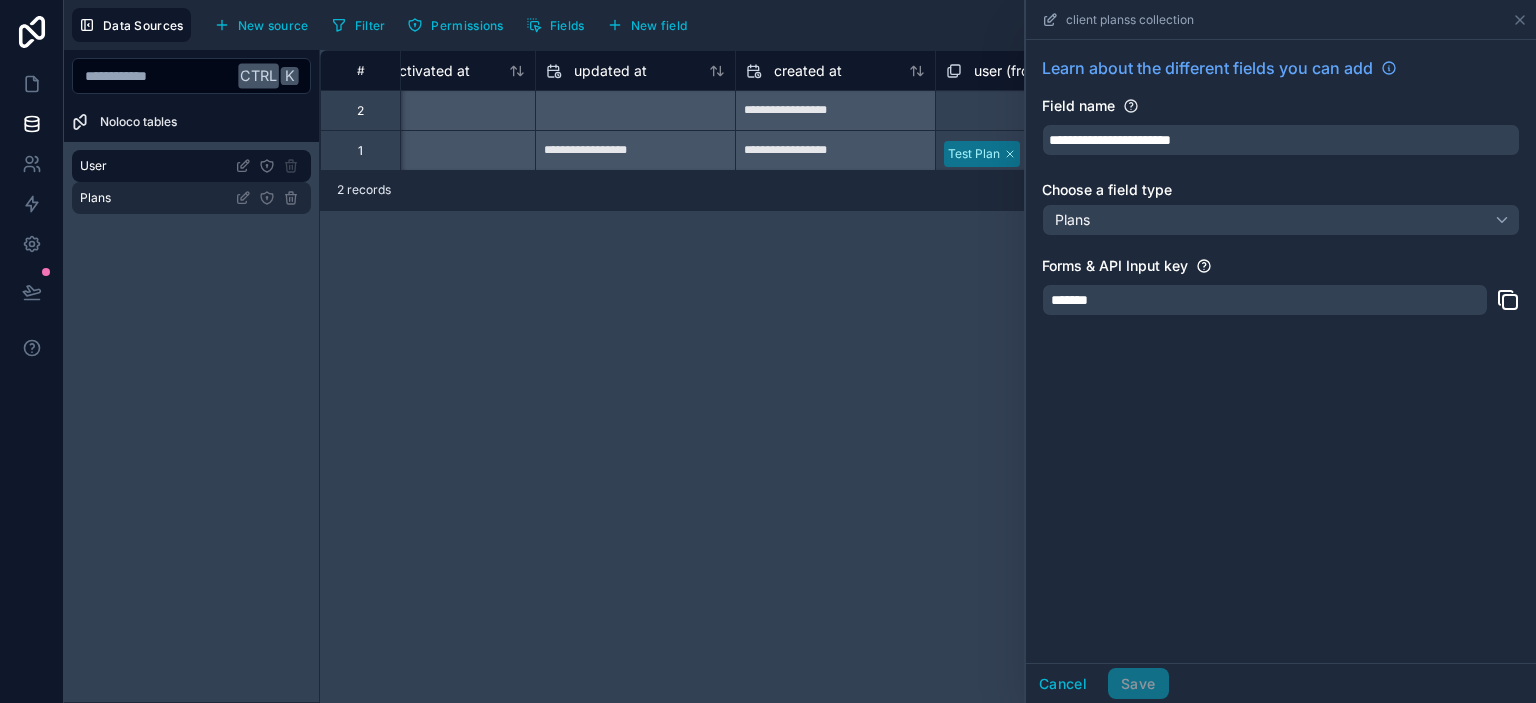 click on "Plans" at bounding box center (191, 198) 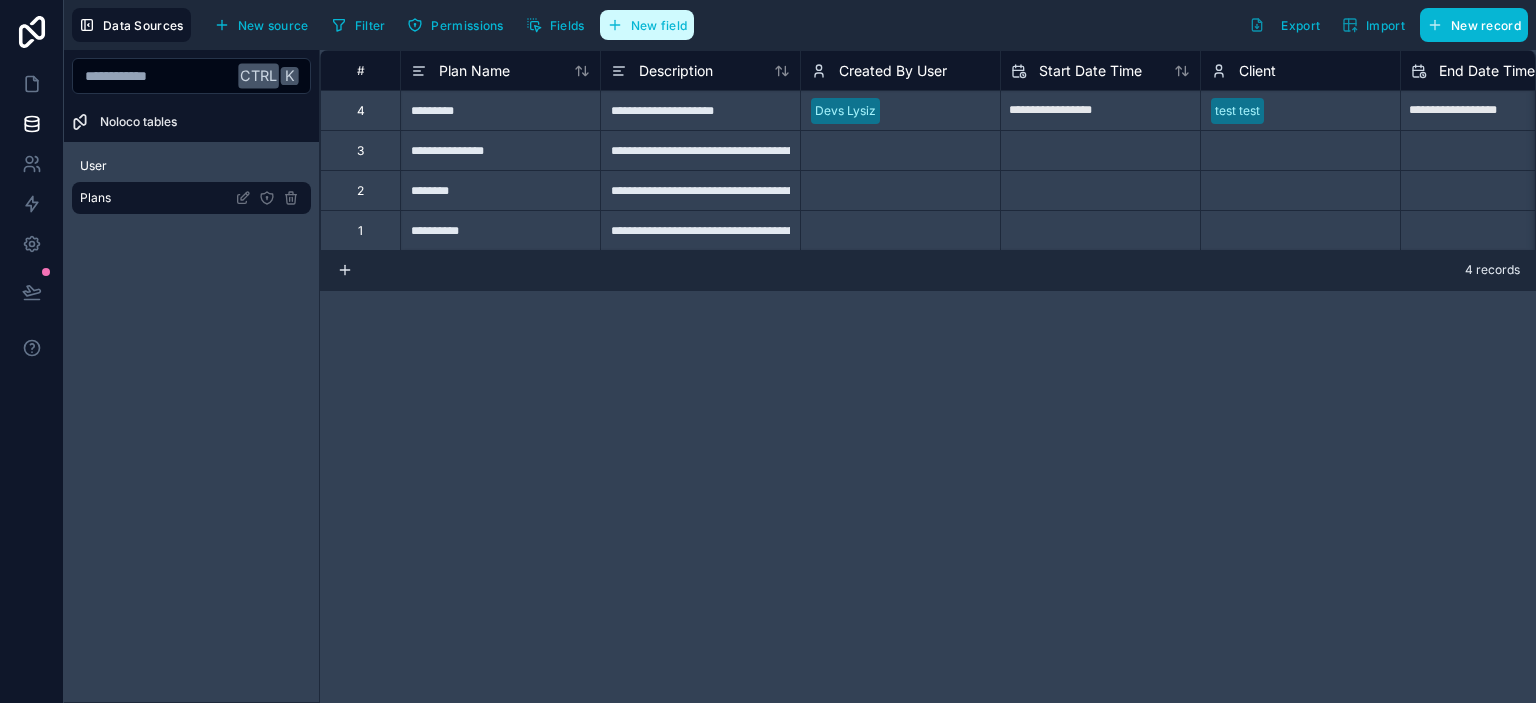 click on "New field" at bounding box center [647, 25] 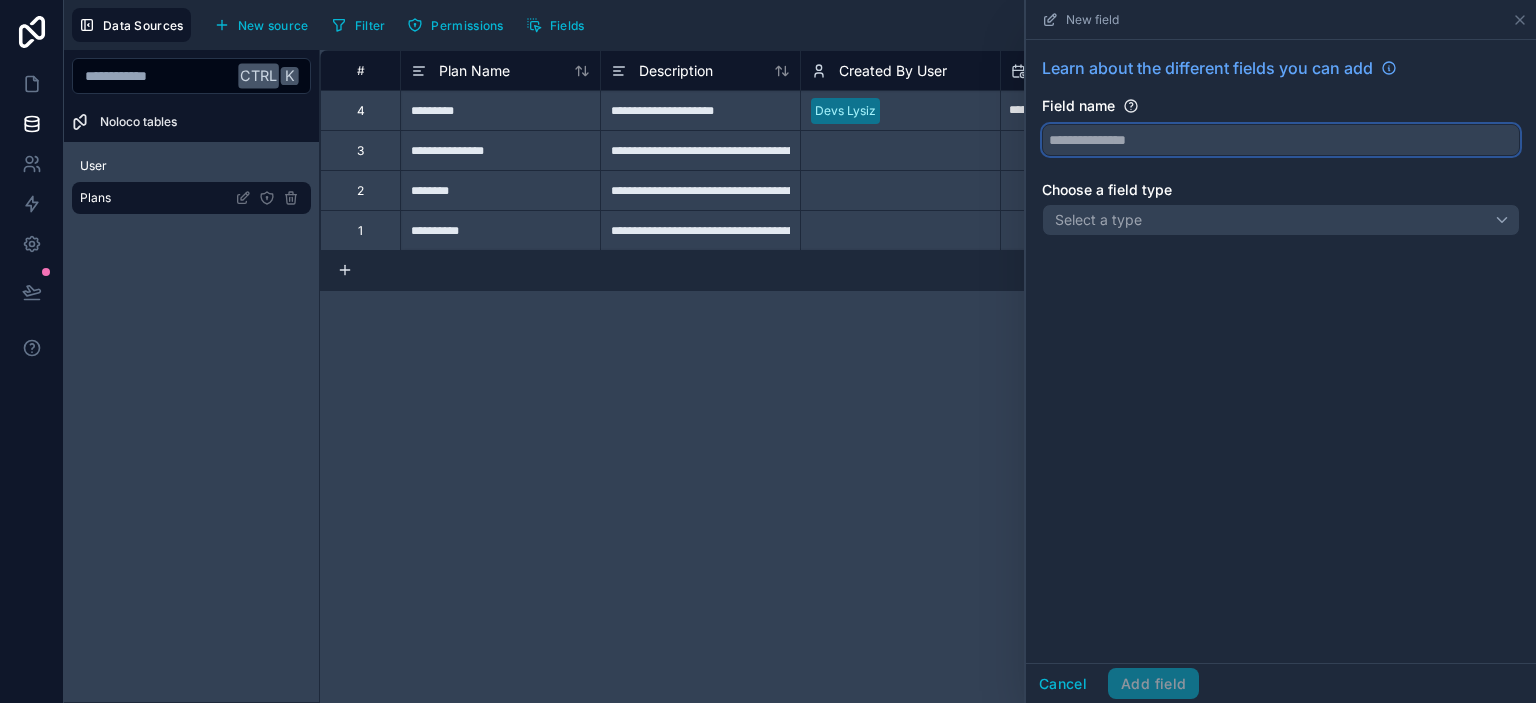 click at bounding box center [1281, 140] 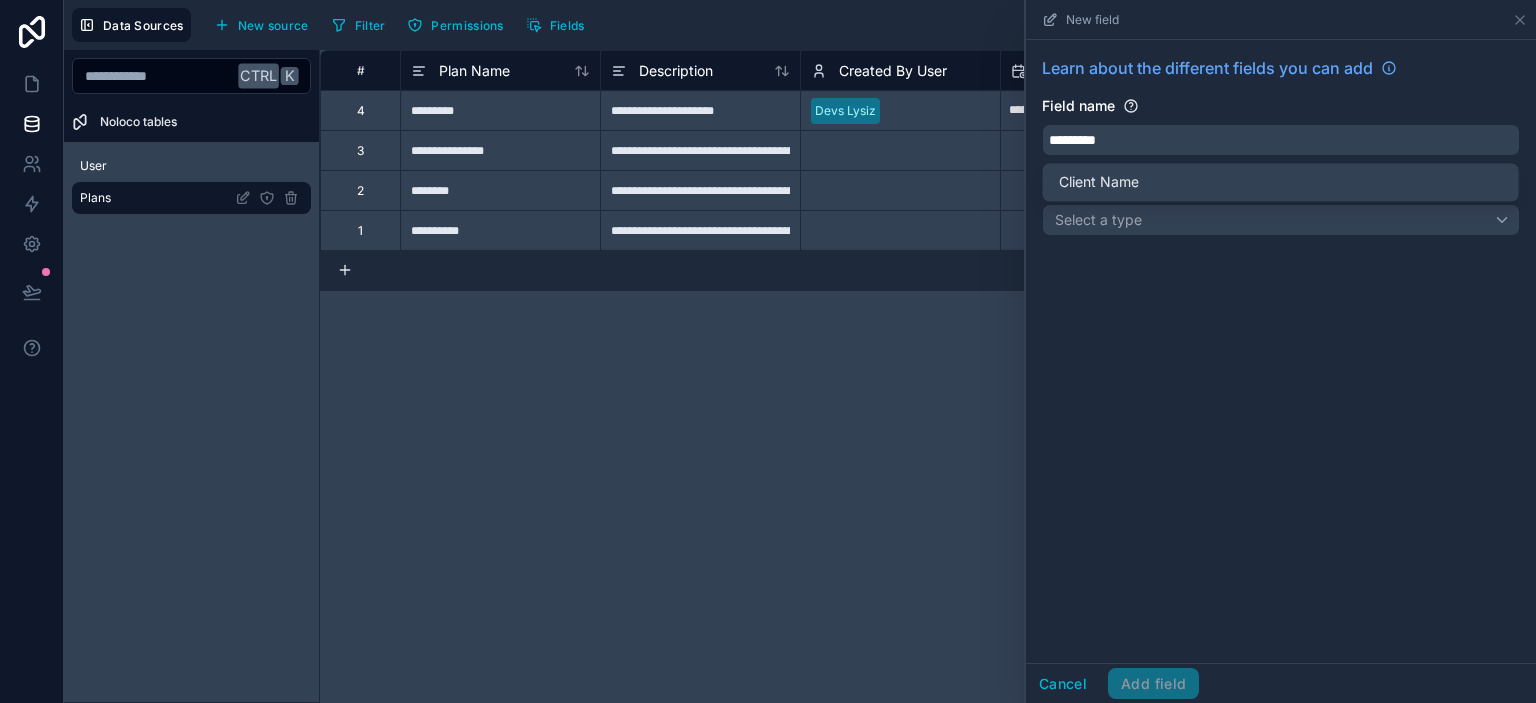 click on "Client Name" at bounding box center [1281, 182] 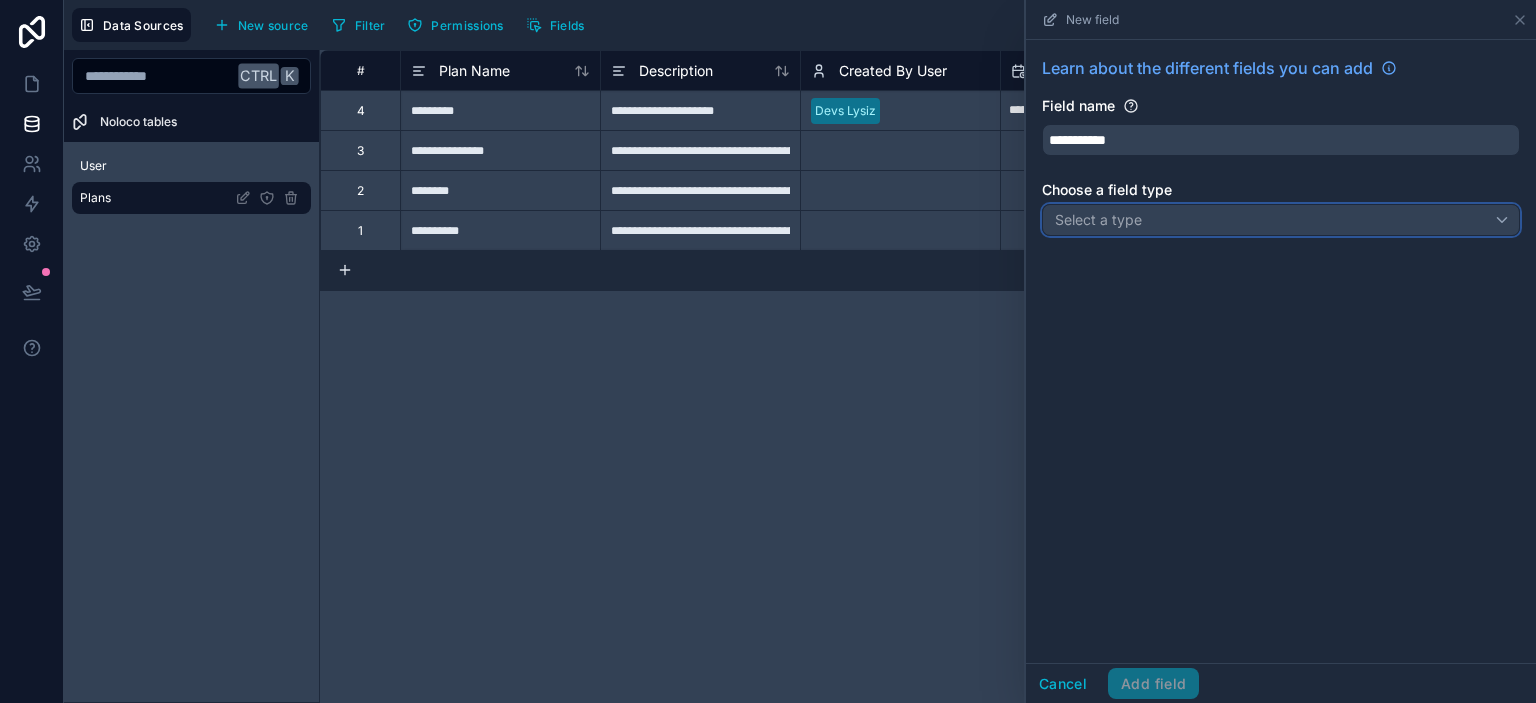 click on "Select a type" at bounding box center (1098, 219) 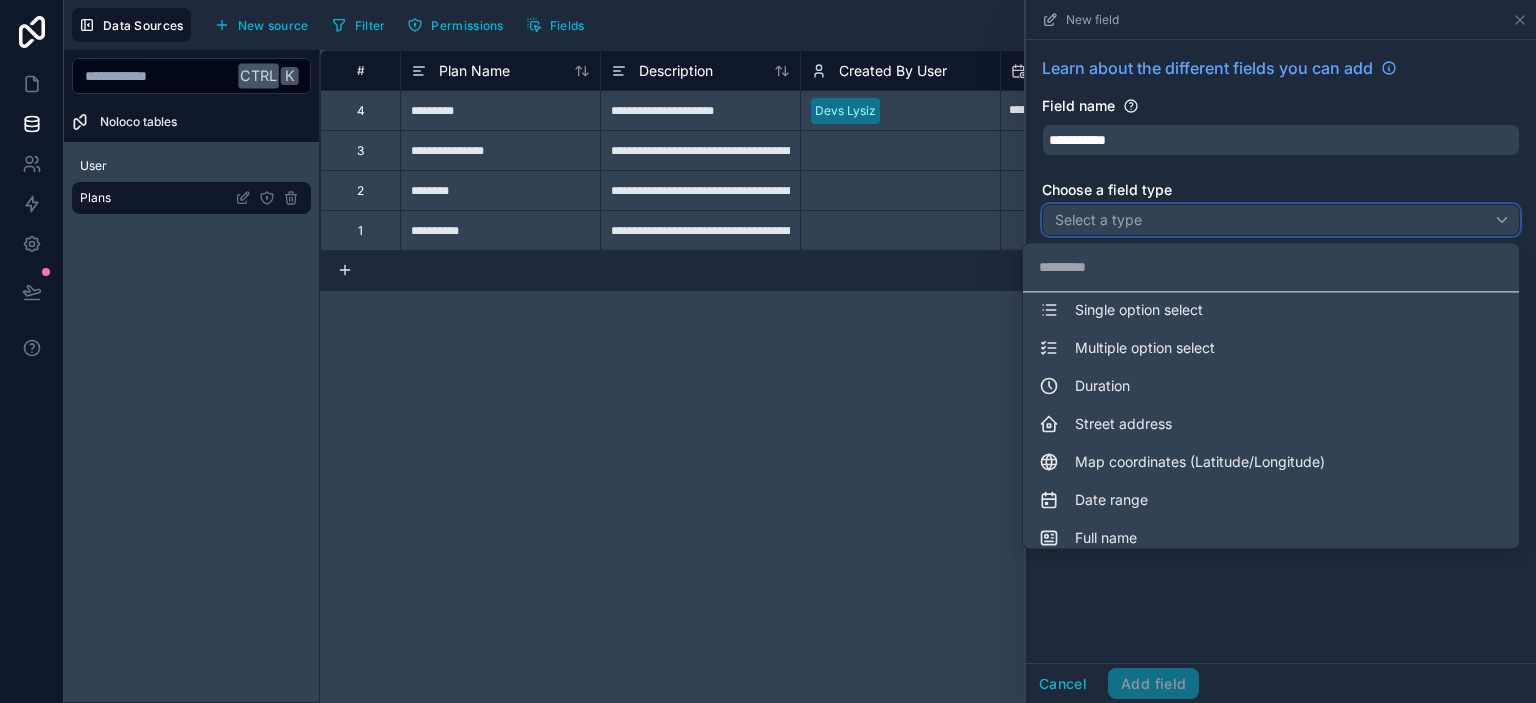scroll, scrollTop: 548, scrollLeft: 0, axis: vertical 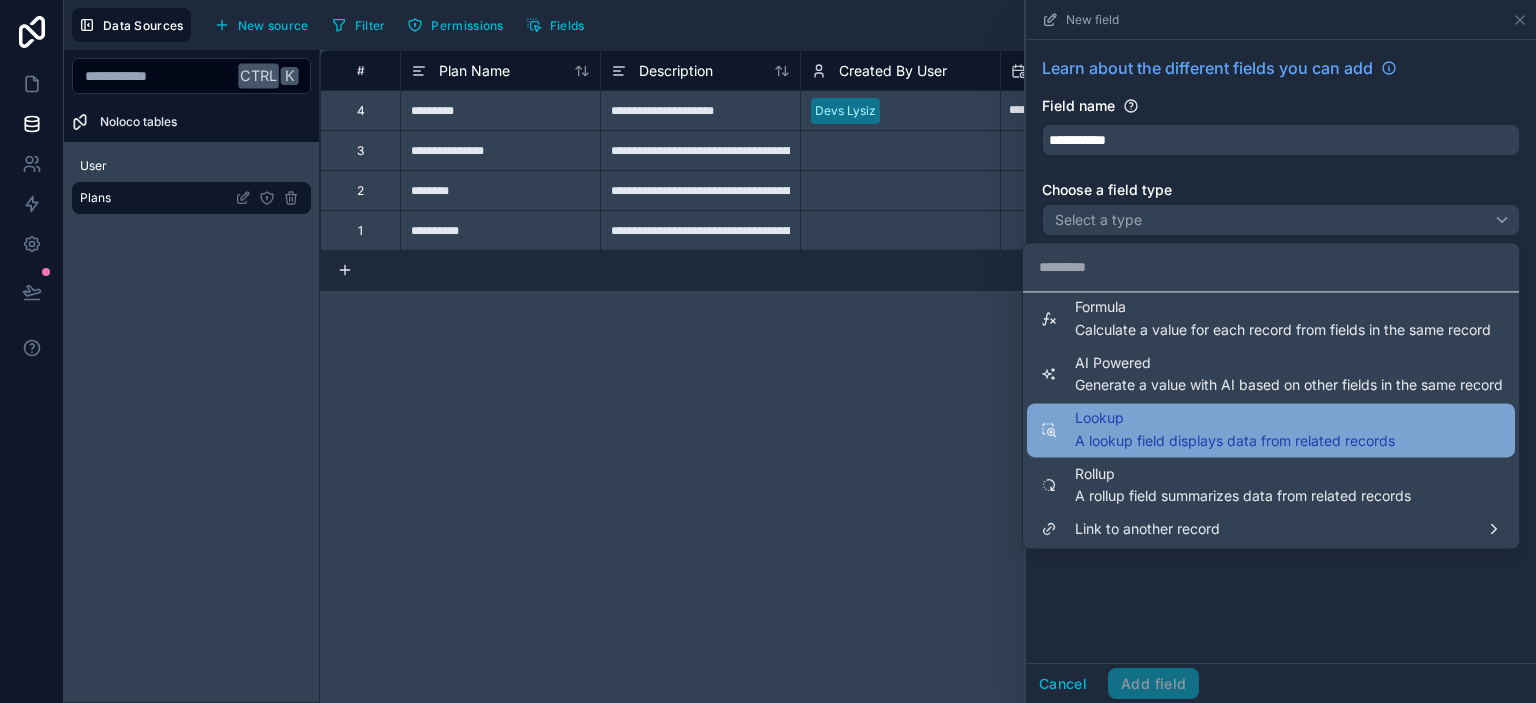 click on "A lookup field displays data from related records" at bounding box center (1235, 441) 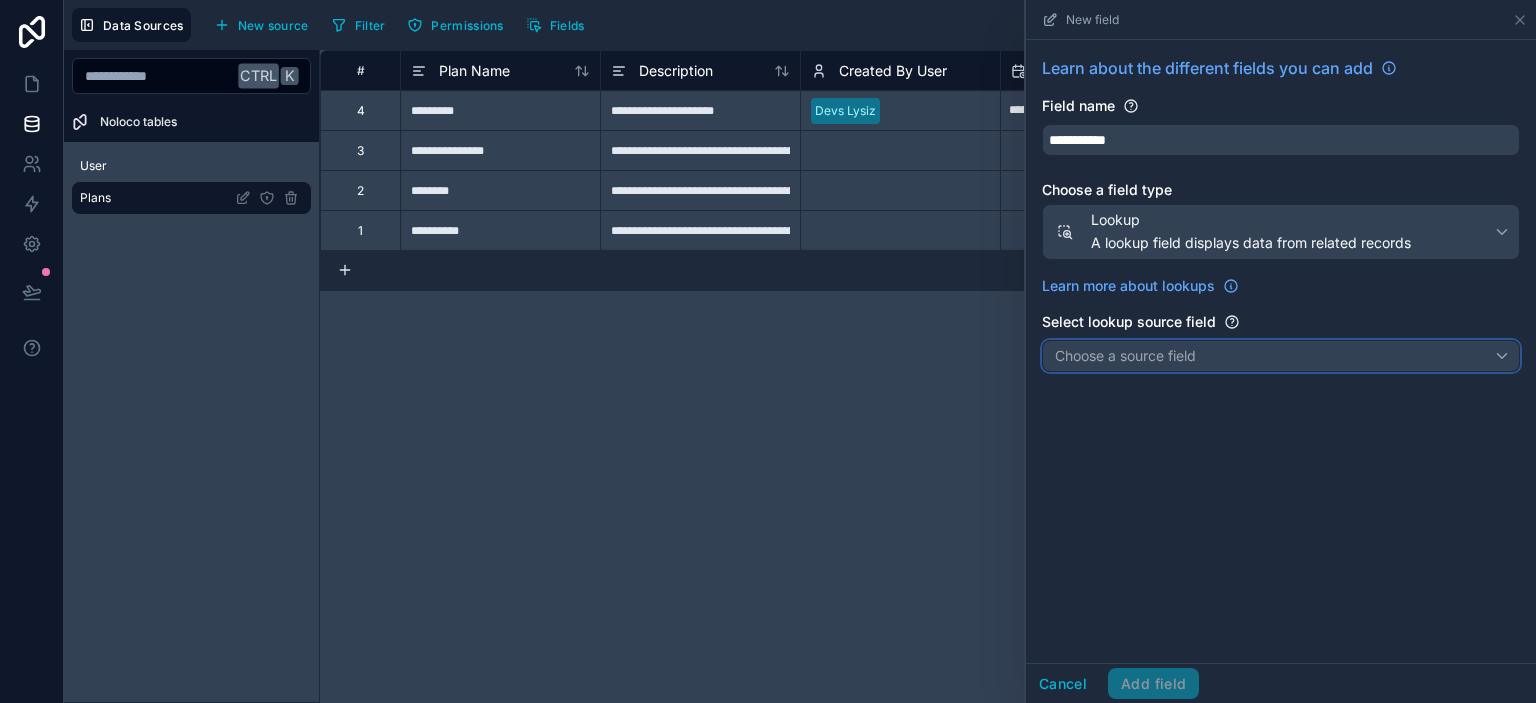 click on "Choose a source field" at bounding box center (1125, 355) 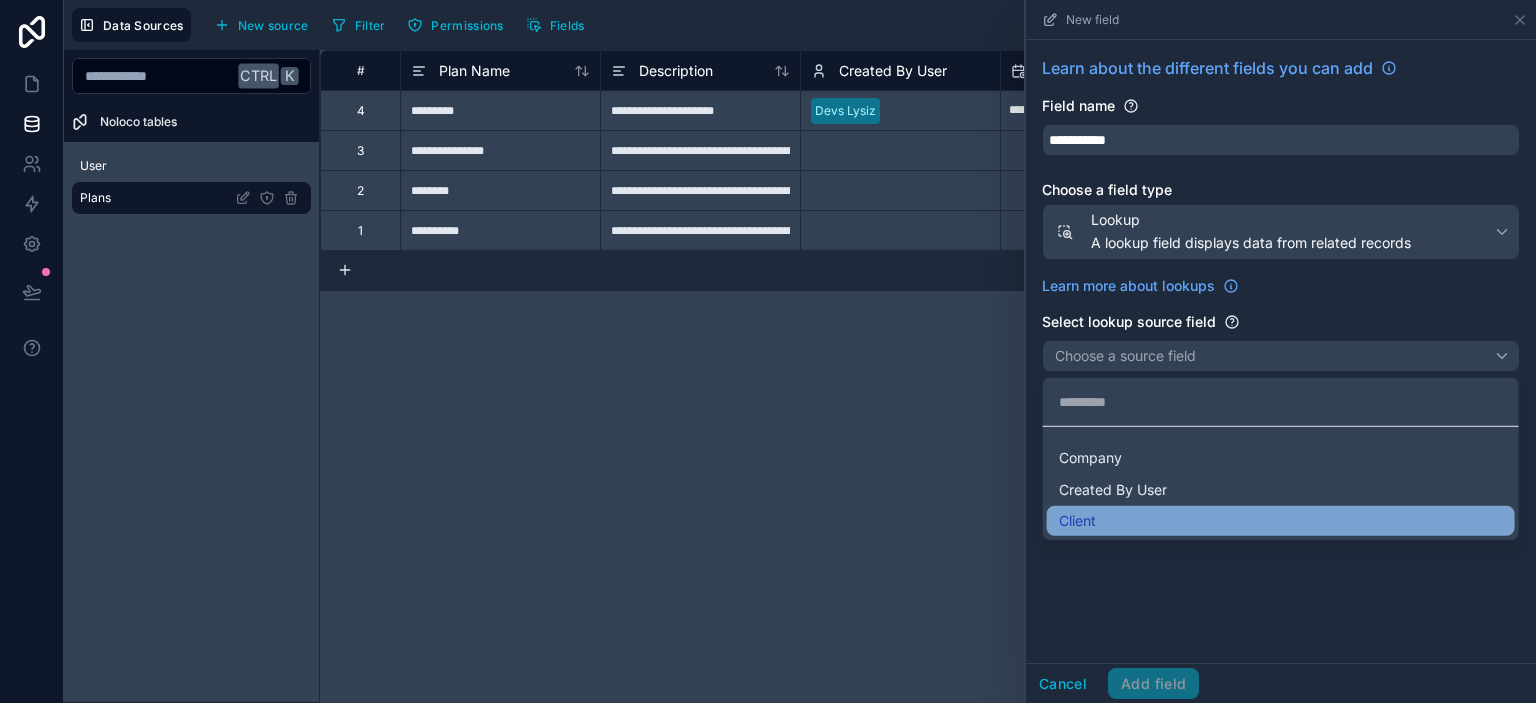 click on "Client" at bounding box center [1281, 521] 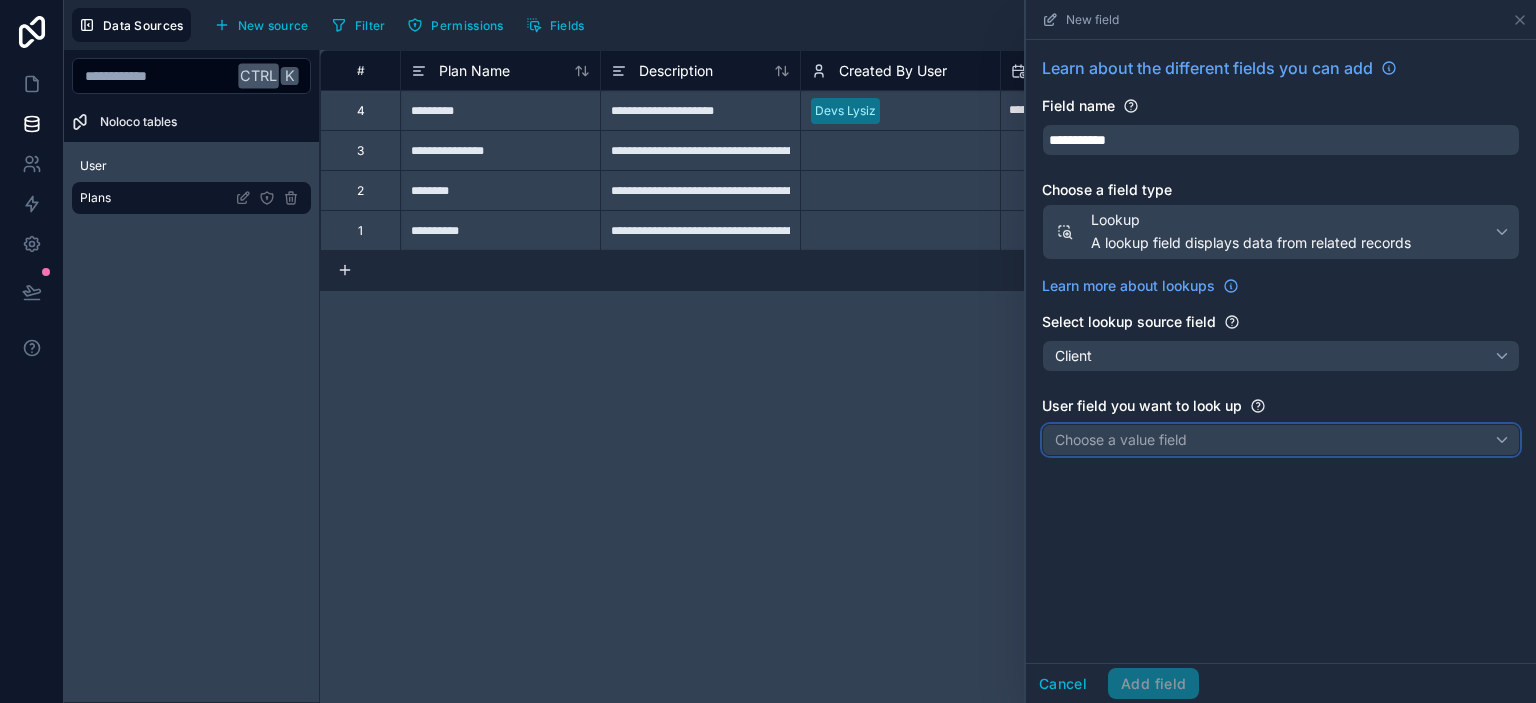 click on "Choose a value field" at bounding box center [1121, 439] 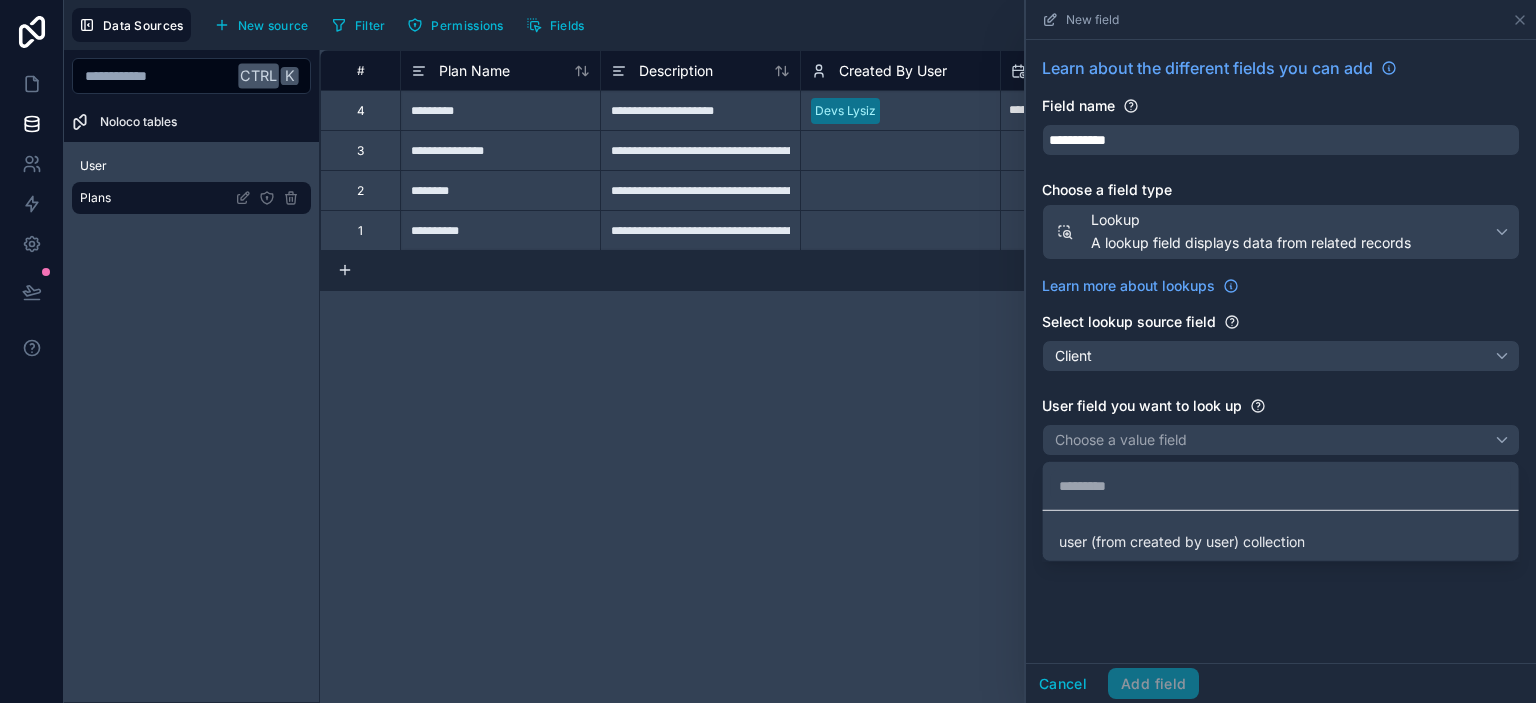 click at bounding box center [1281, 351] 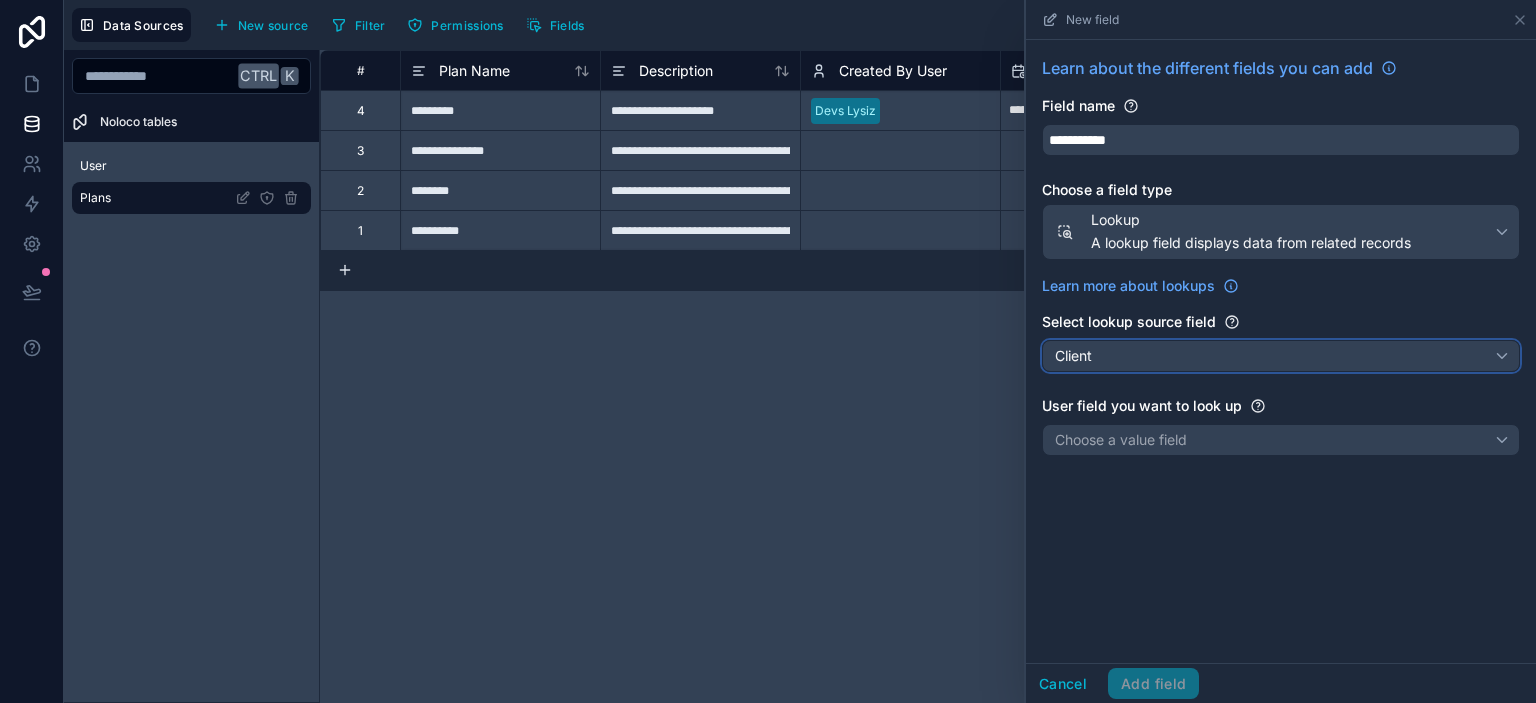 click on "Client" at bounding box center (1281, 356) 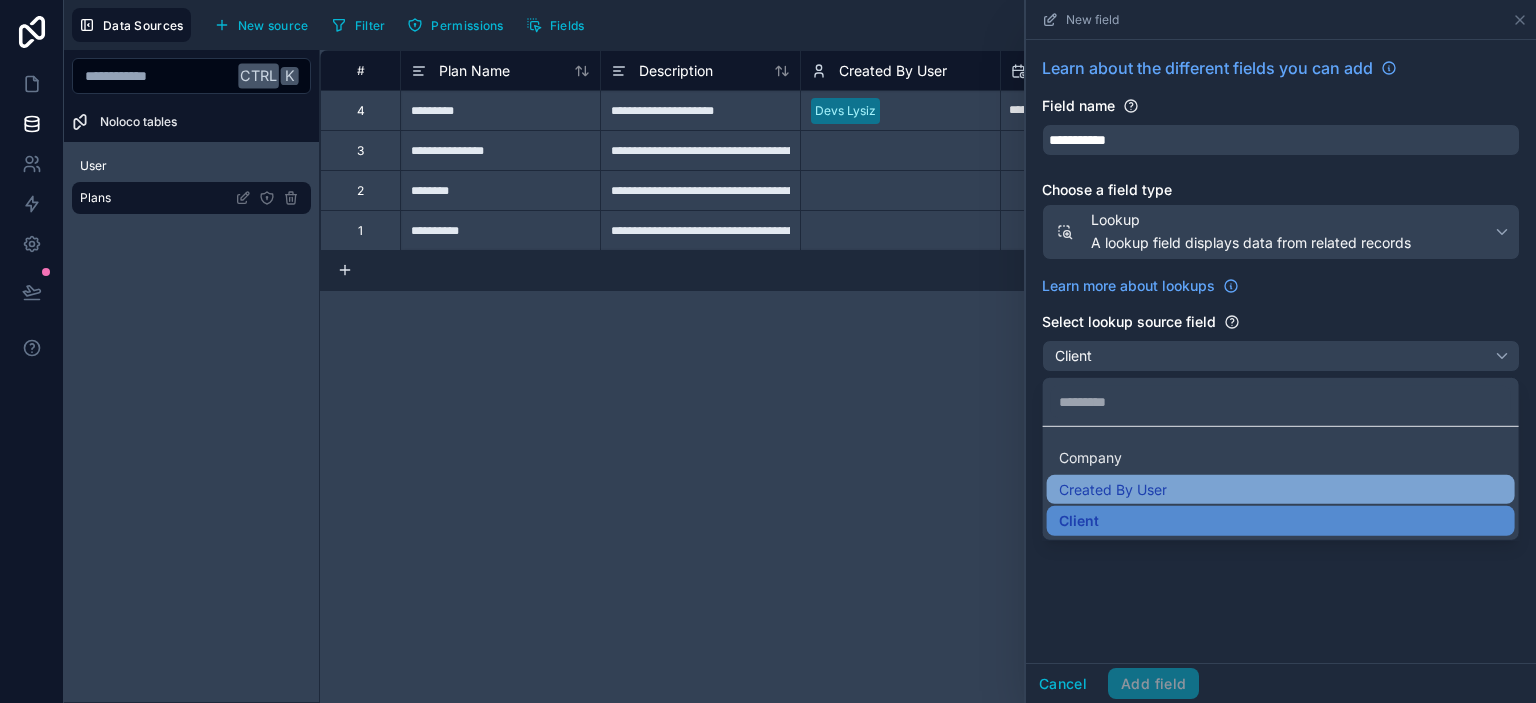 click on "Created By User" at bounding box center (1281, 489) 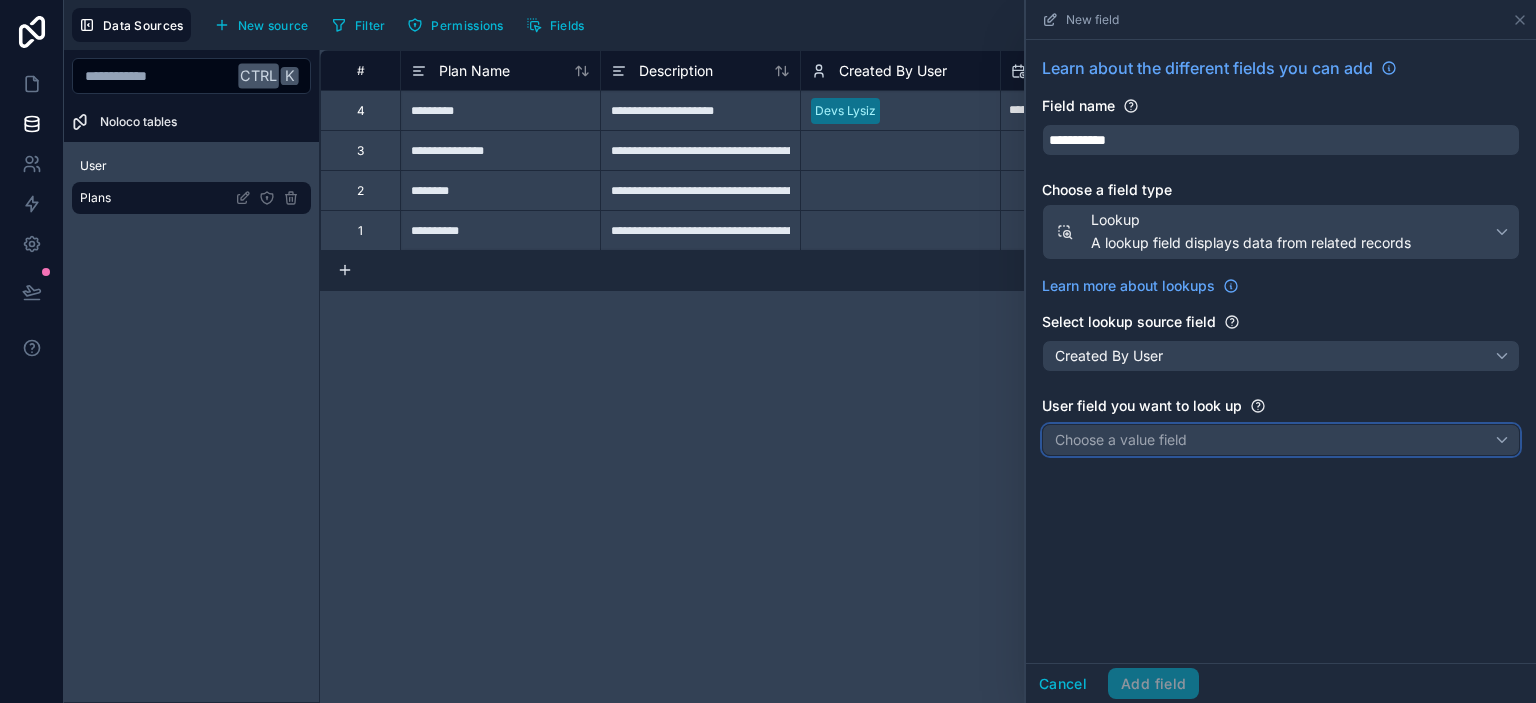 click on "Choose a value field" at bounding box center [1281, 440] 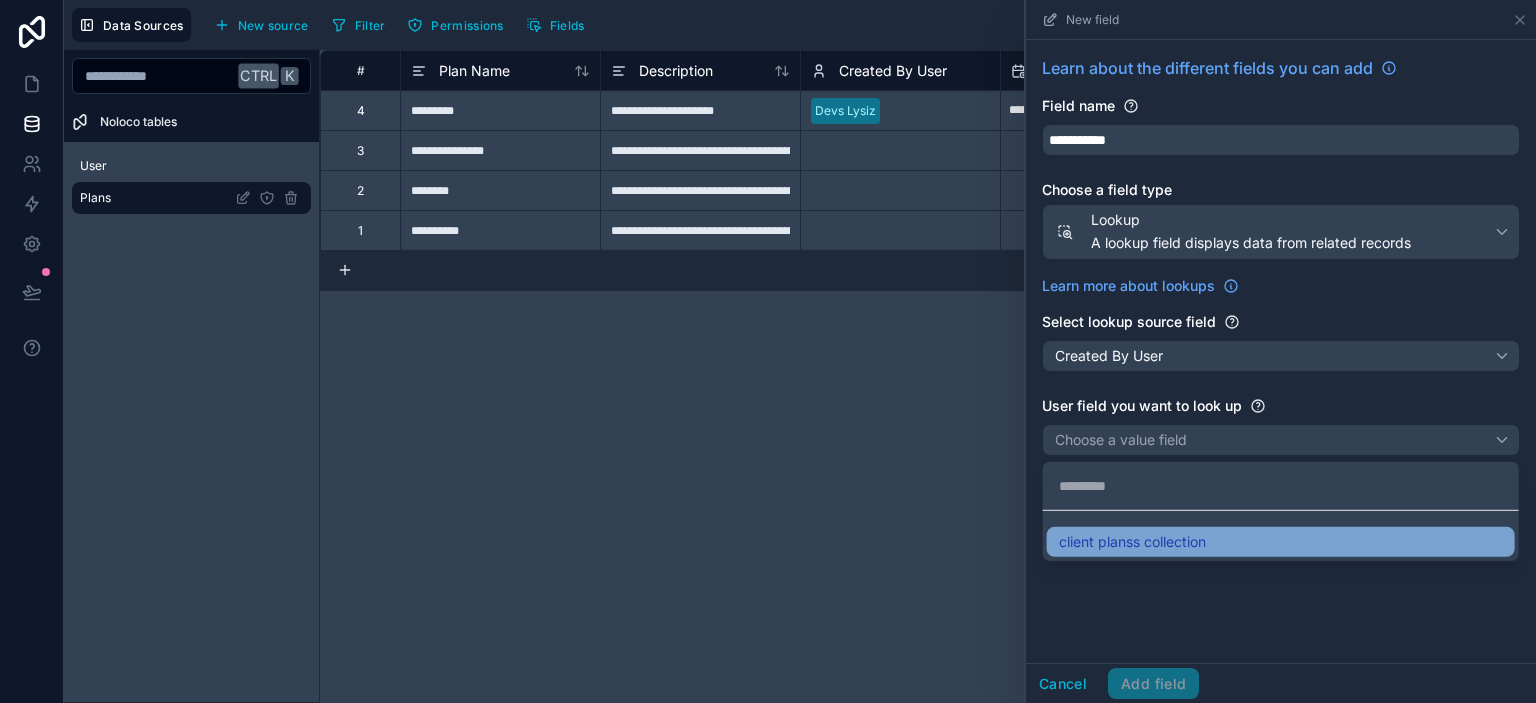 click on "client planss collection" at bounding box center [1132, 542] 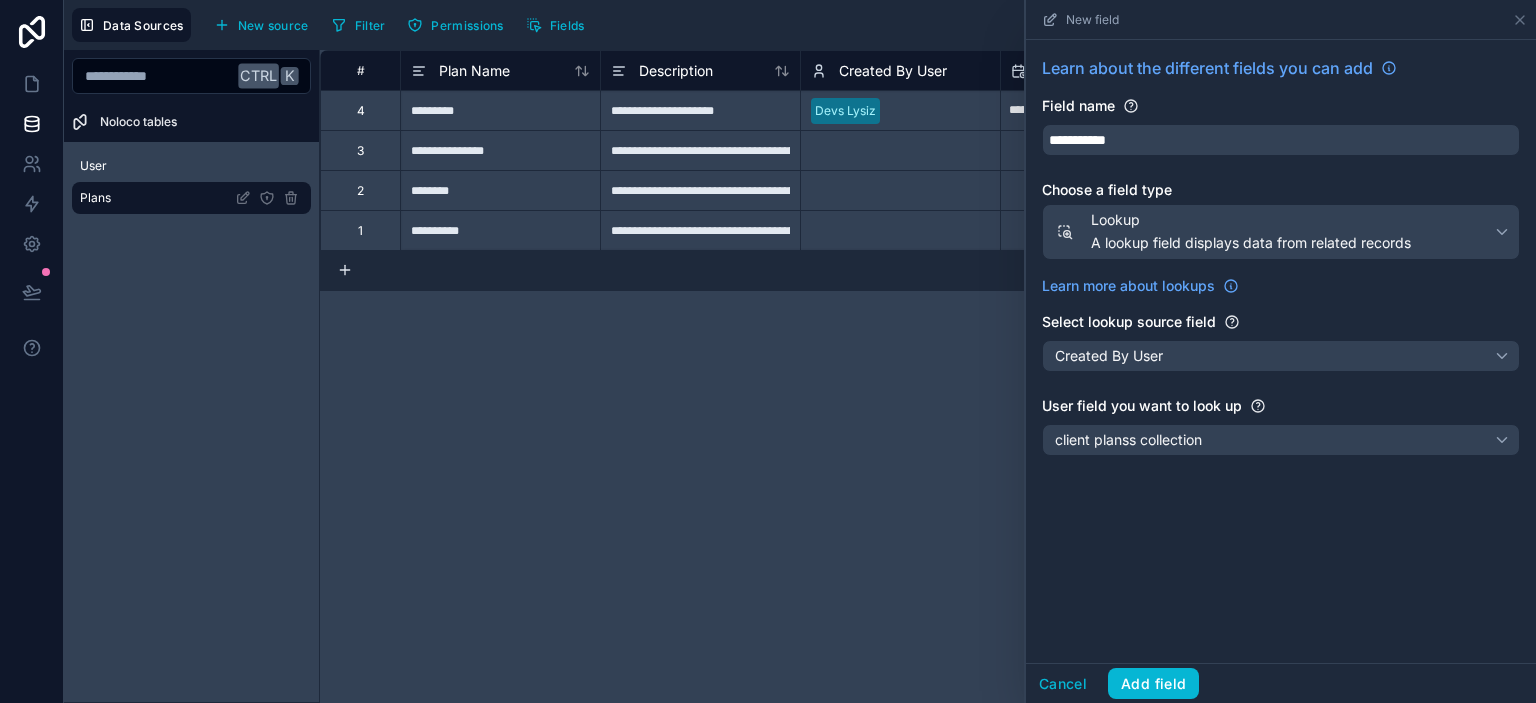 click on "**********" at bounding box center (1281, 260) 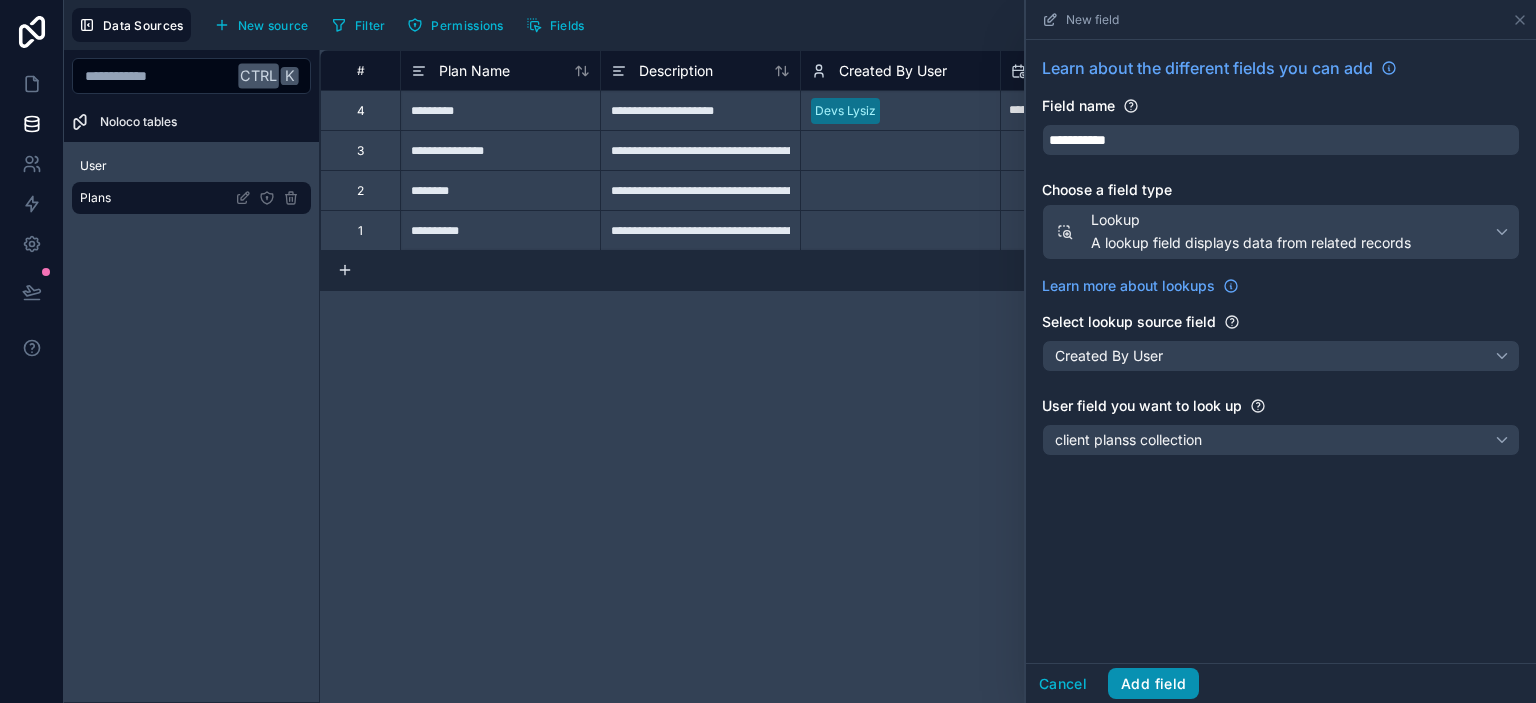 click on "Add field" at bounding box center [1153, 684] 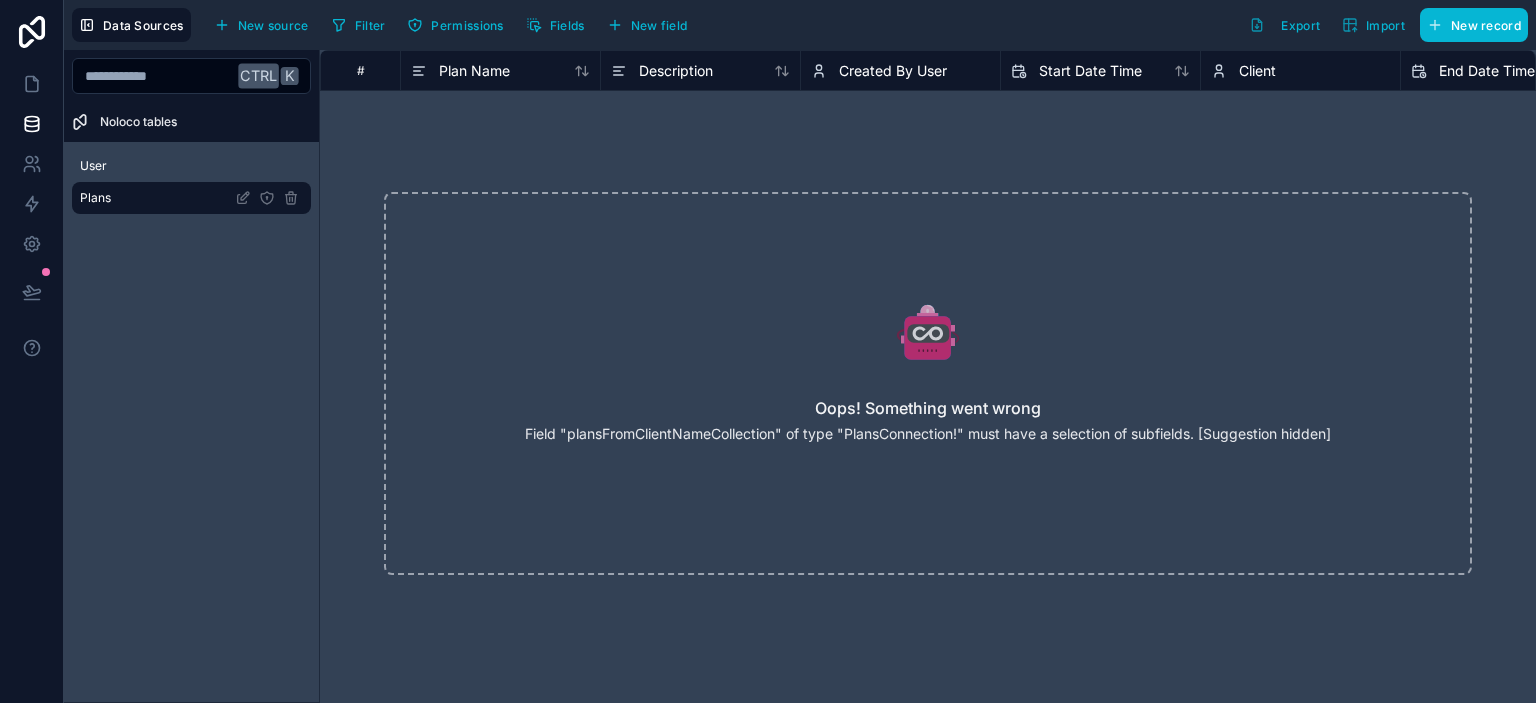 drag, startPoint x: 521, startPoint y: 426, endPoint x: 1348, endPoint y: 423, distance: 827.00543 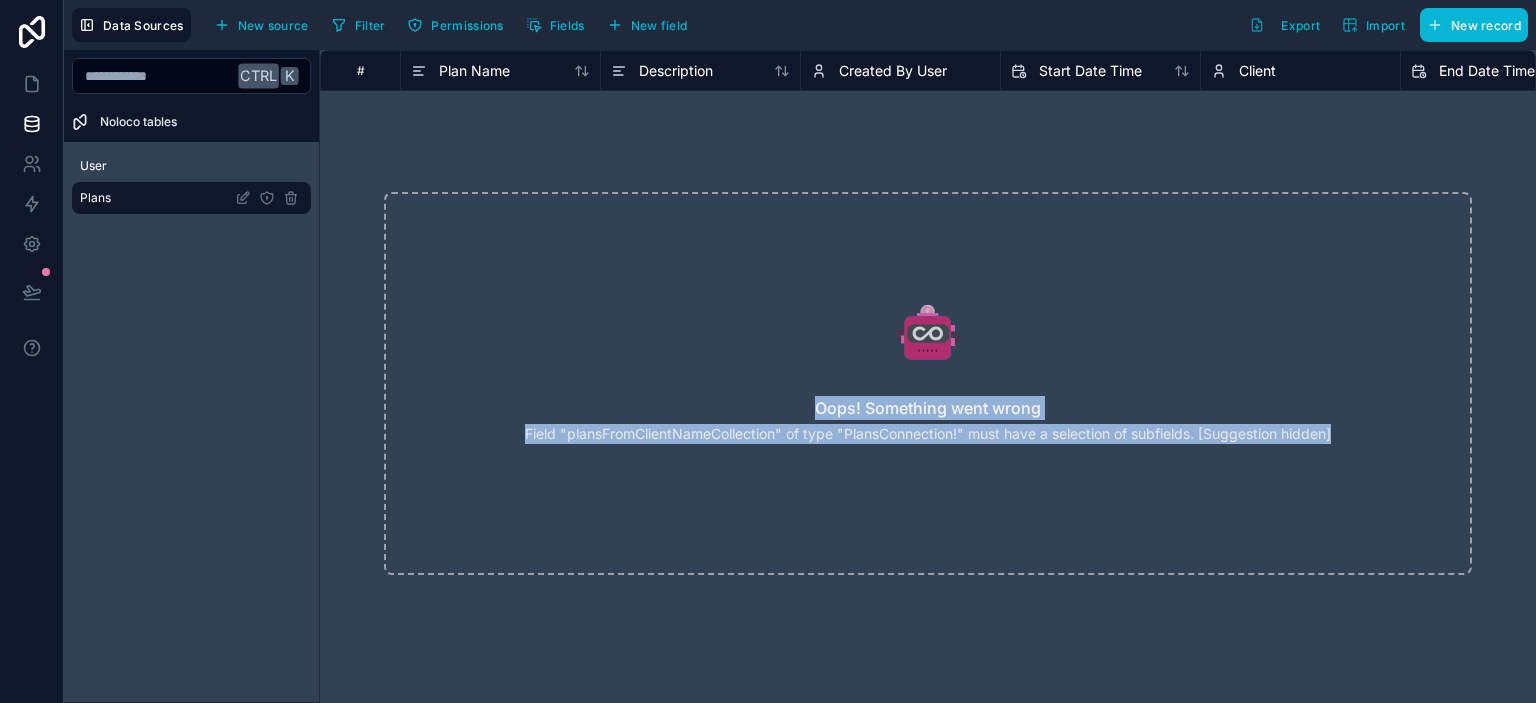drag, startPoint x: 1346, startPoint y: 427, endPoint x: 1335, endPoint y: 430, distance: 11.401754 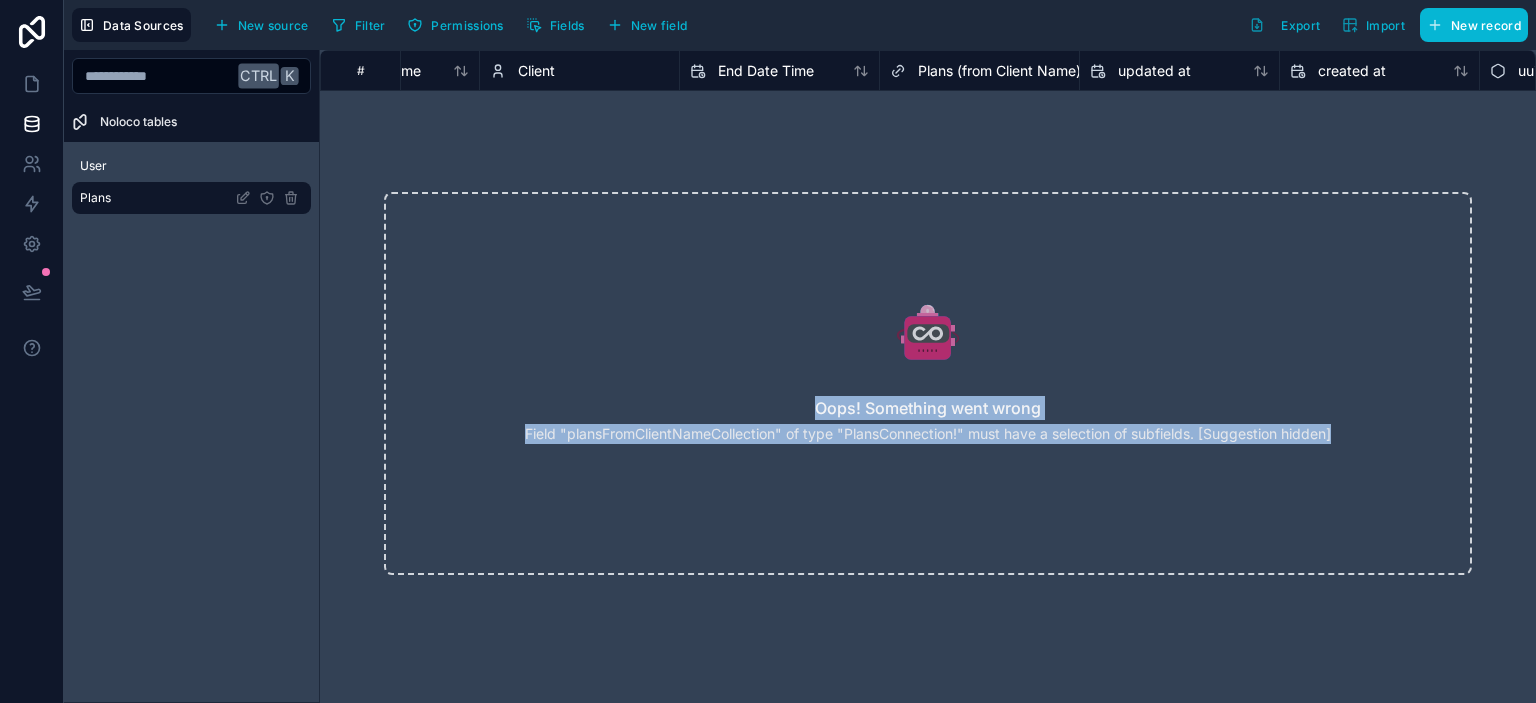 scroll, scrollTop: 0, scrollLeft: 748, axis: horizontal 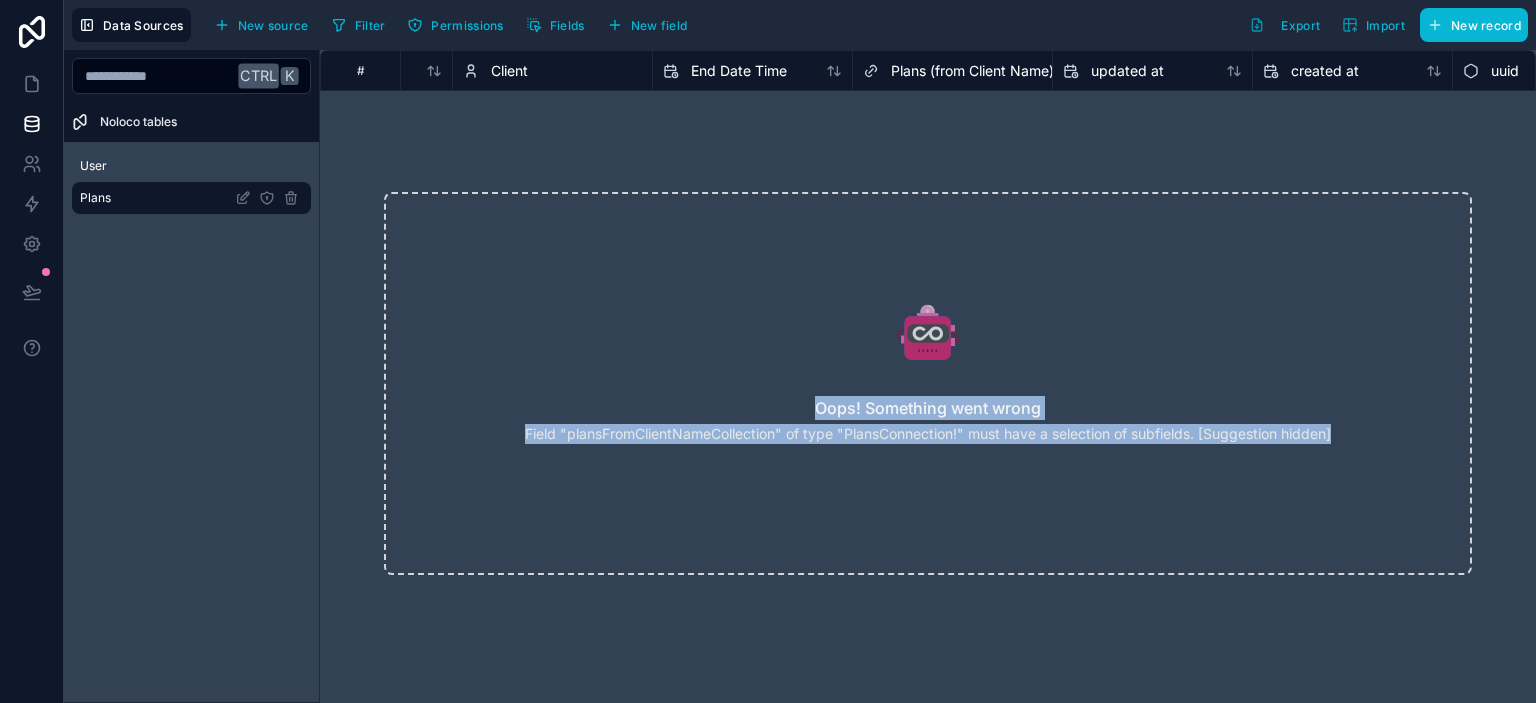 click on "Plans (from Client Name)" at bounding box center [972, 71] 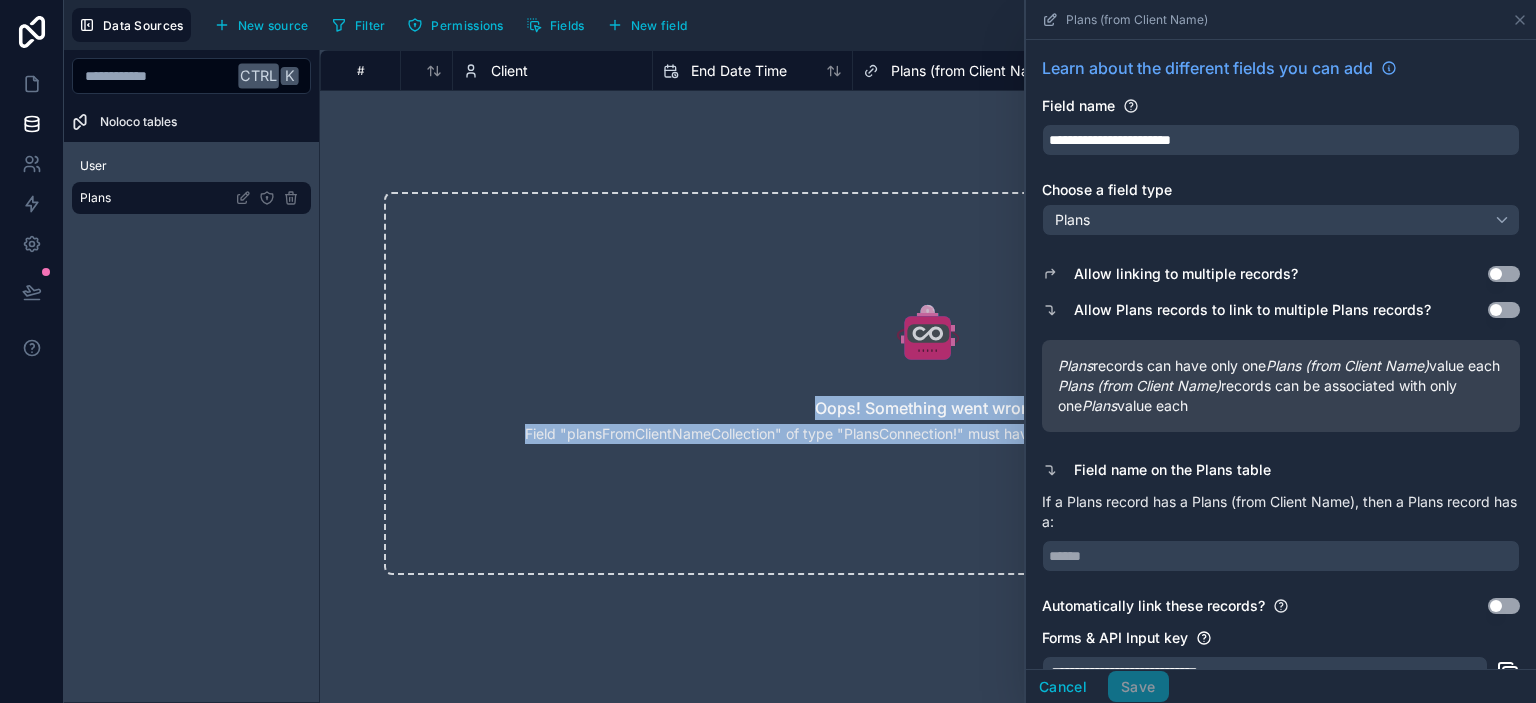 scroll, scrollTop: 142, scrollLeft: 0, axis: vertical 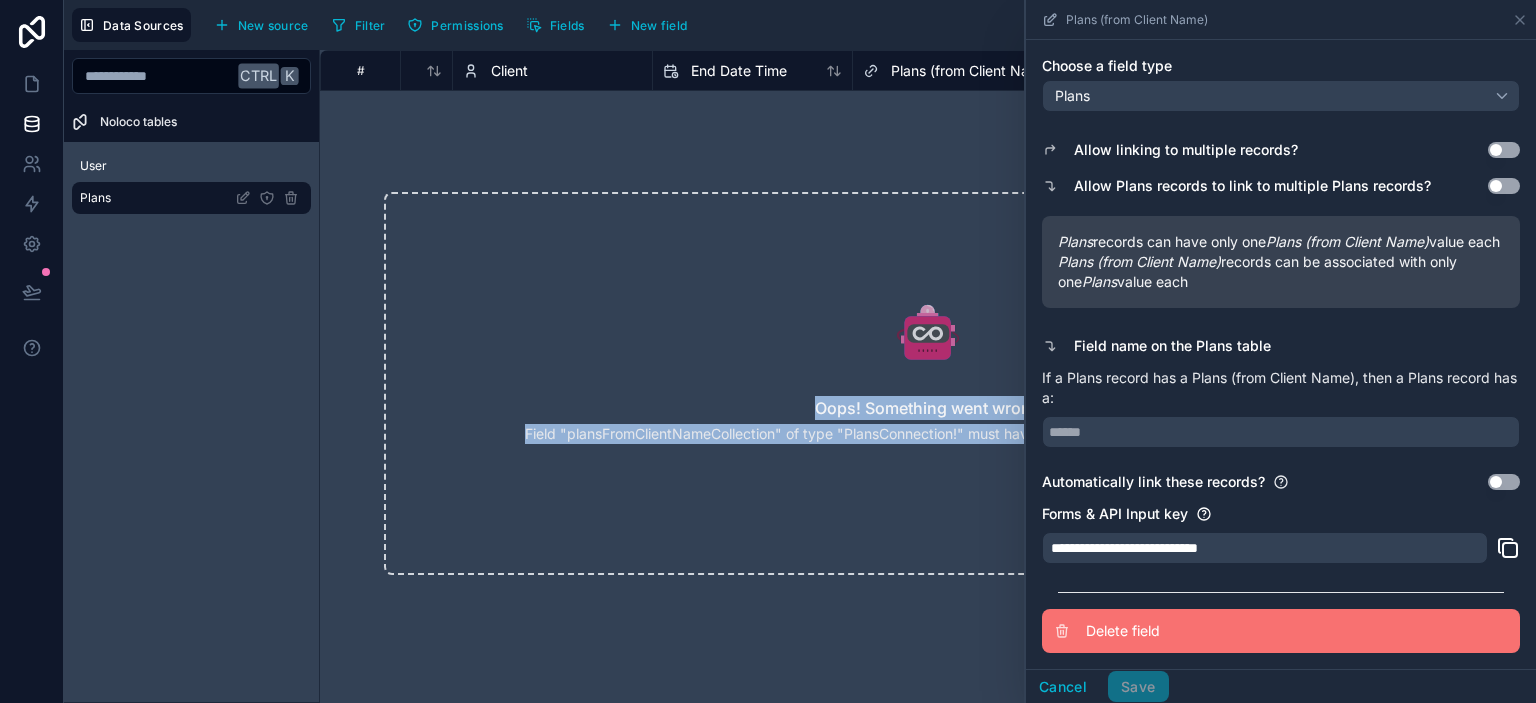 click on "Delete field" at bounding box center [1230, 631] 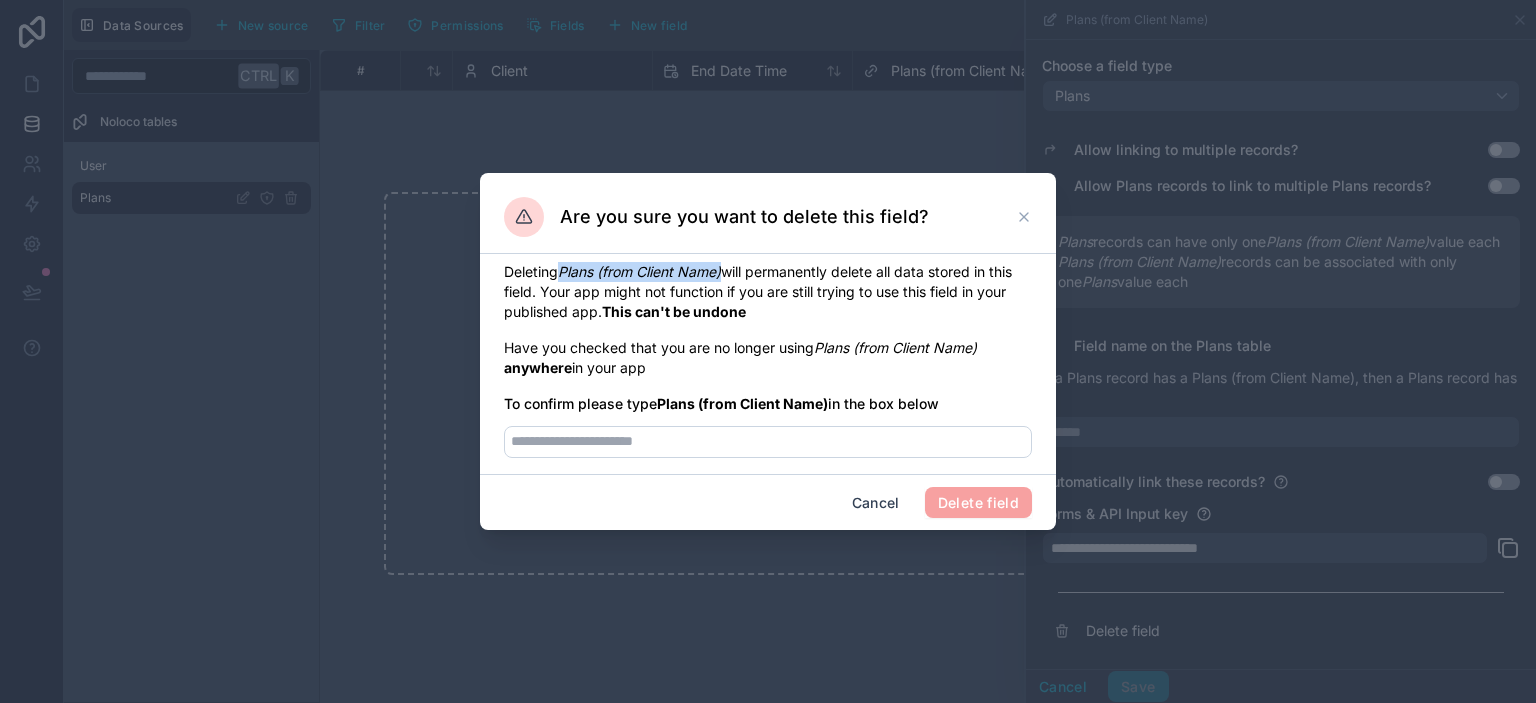 drag, startPoint x: 565, startPoint y: 267, endPoint x: 727, endPoint y: 265, distance: 162.01234 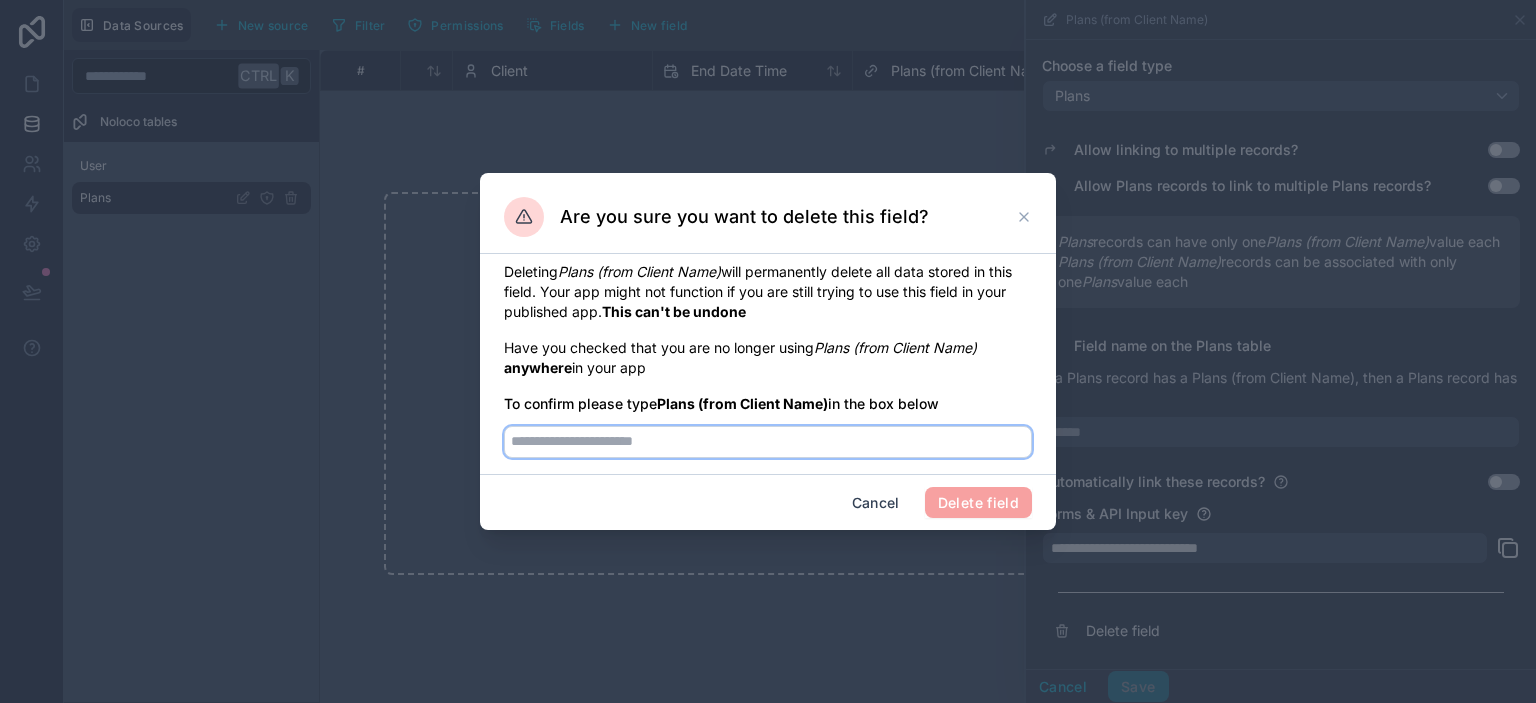 click at bounding box center [768, 442] 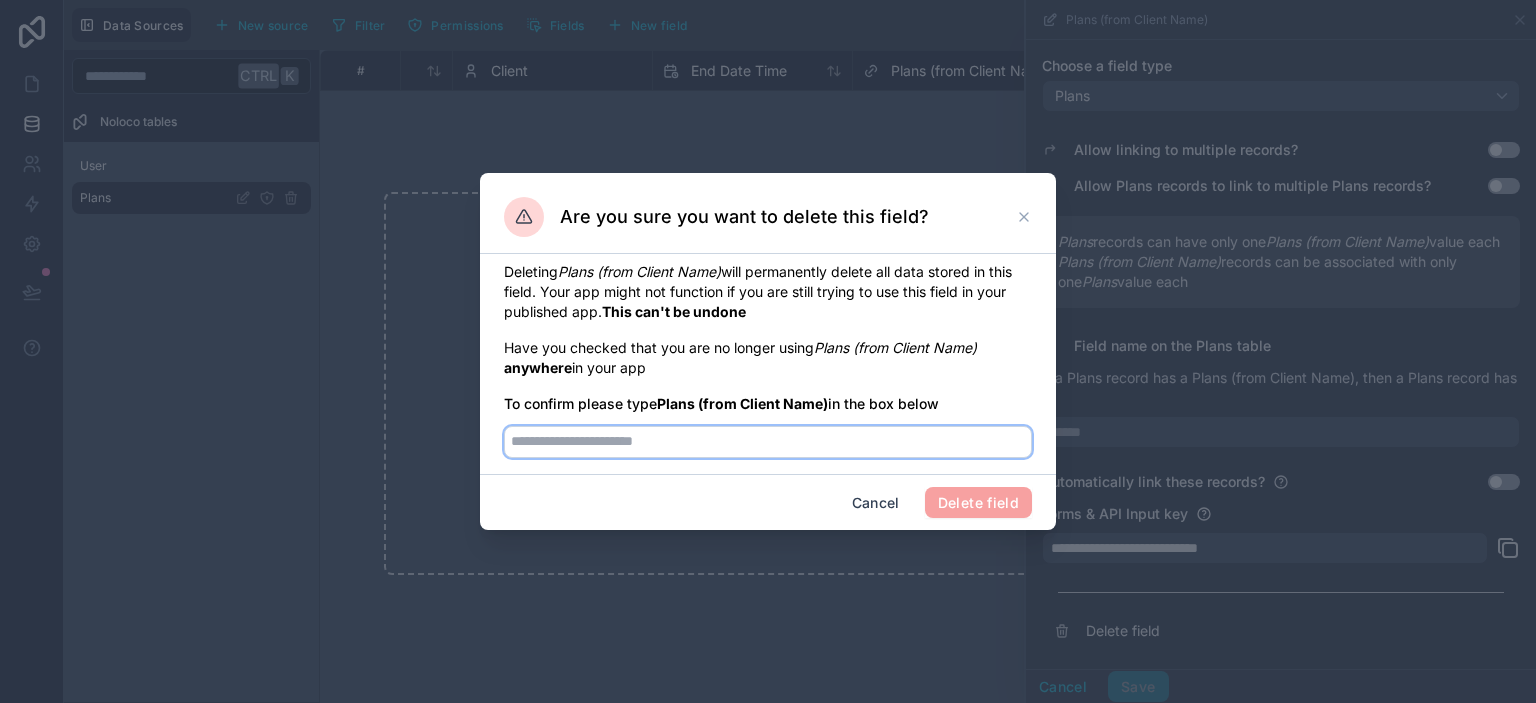 type on "*" 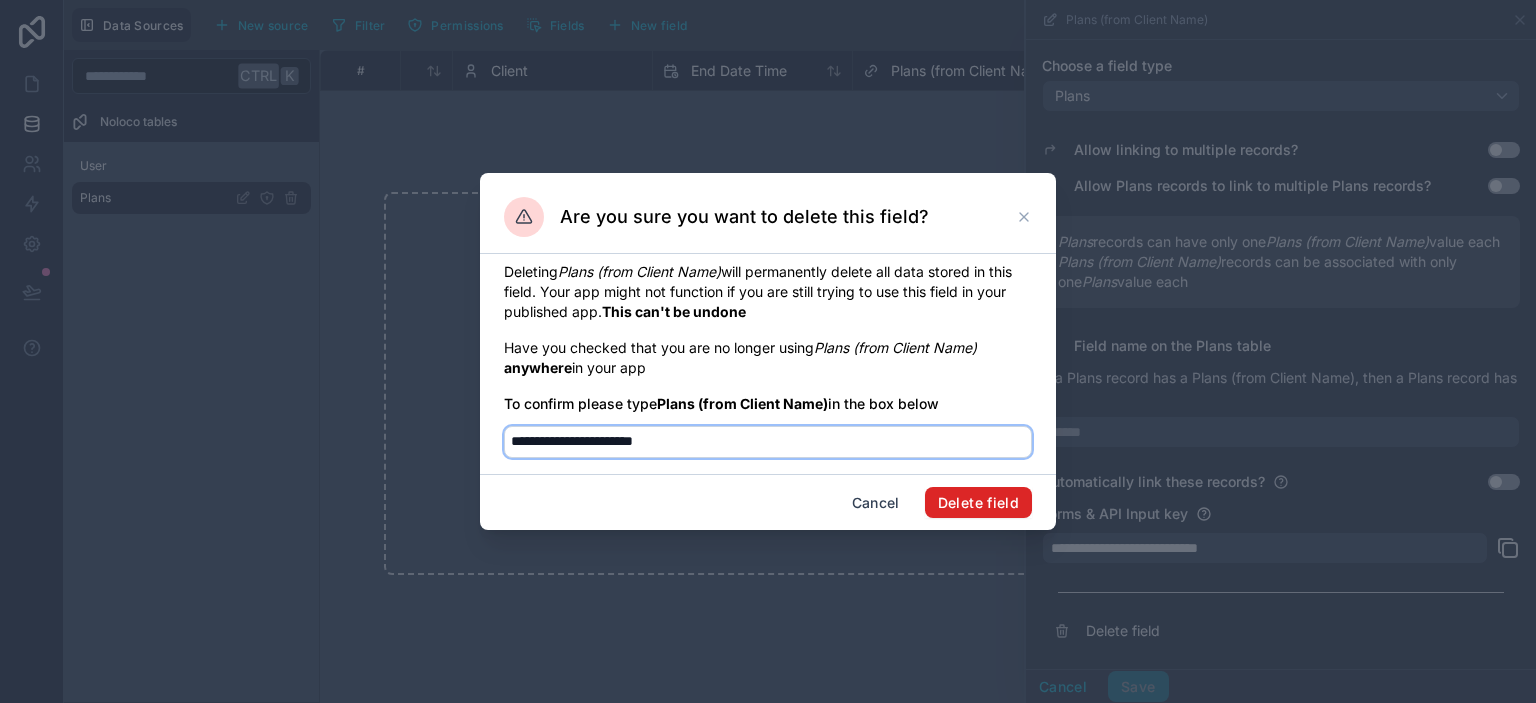 type on "**********" 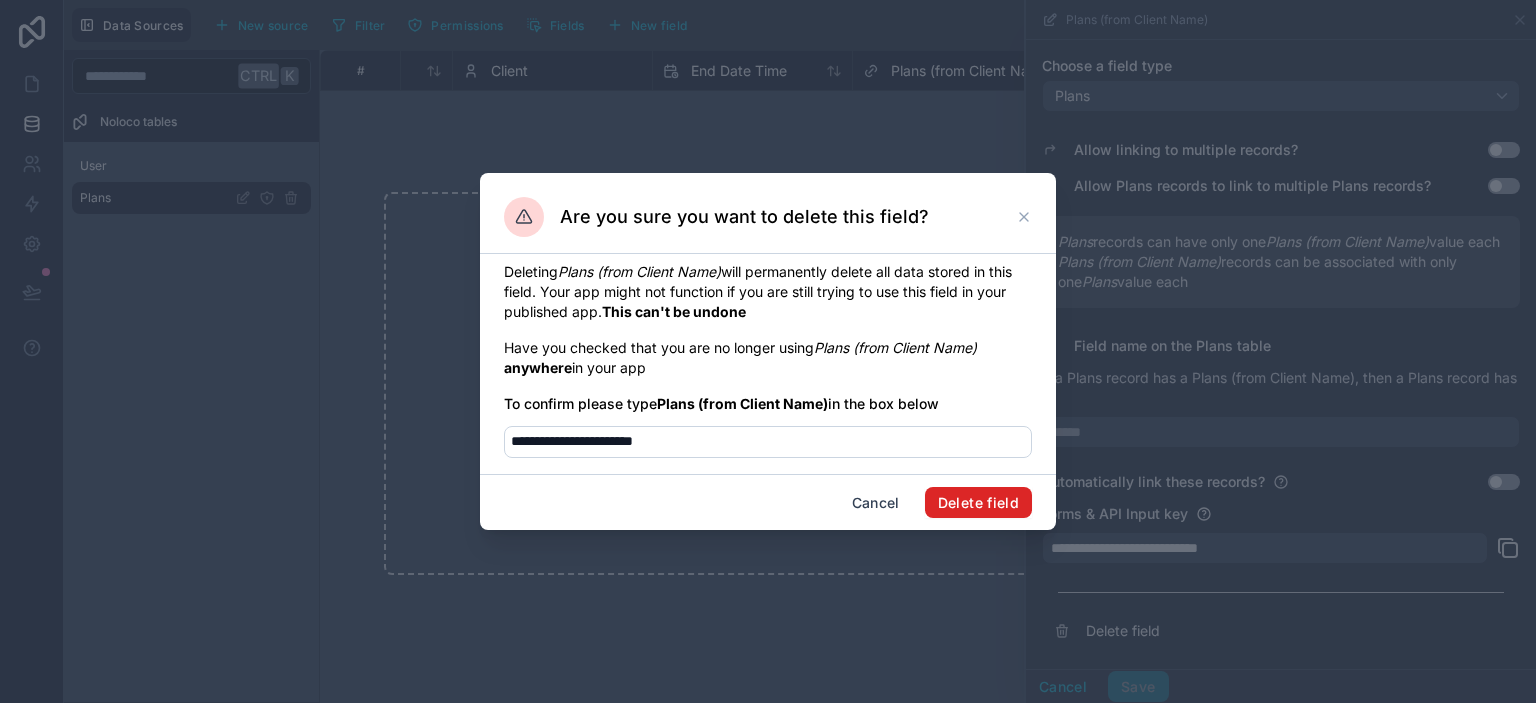 click on "Delete field" at bounding box center (978, 503) 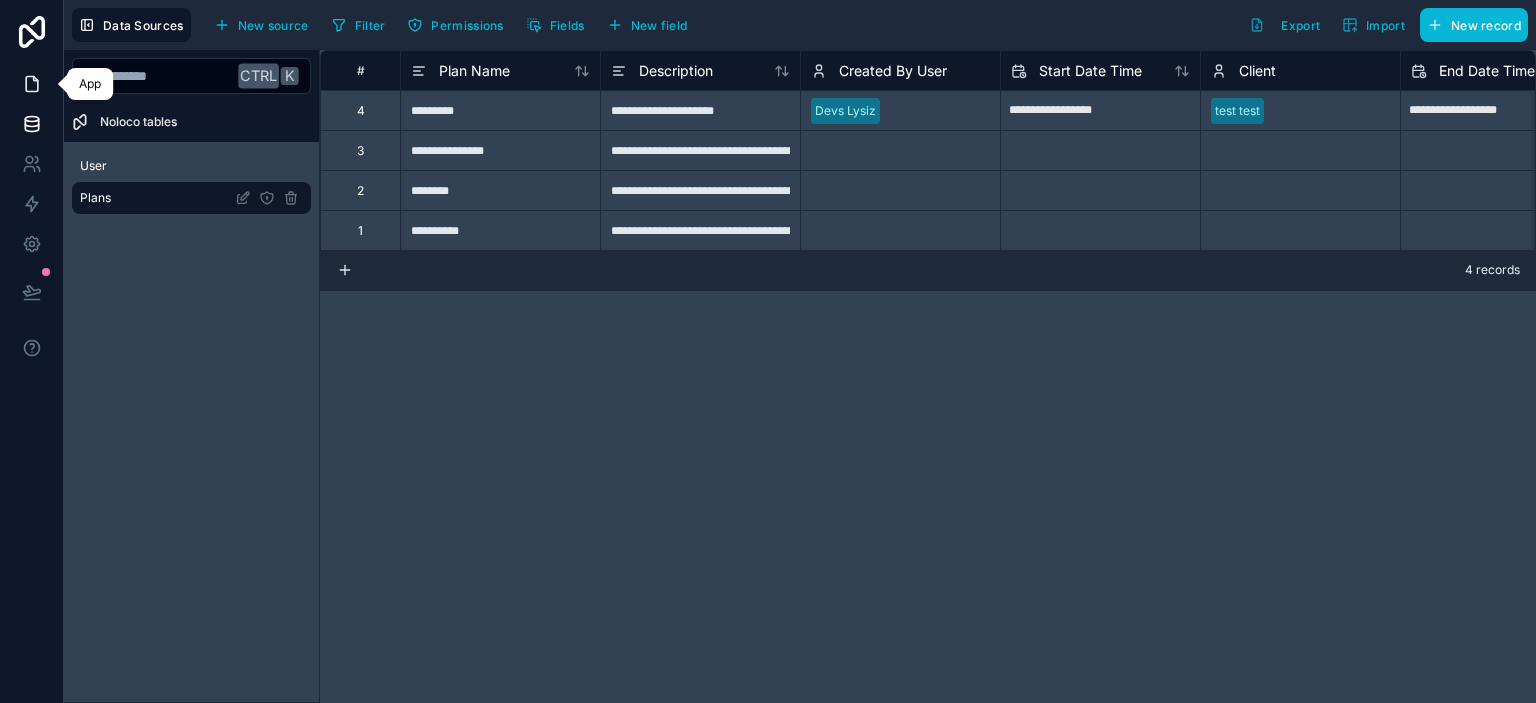 click at bounding box center [31, 84] 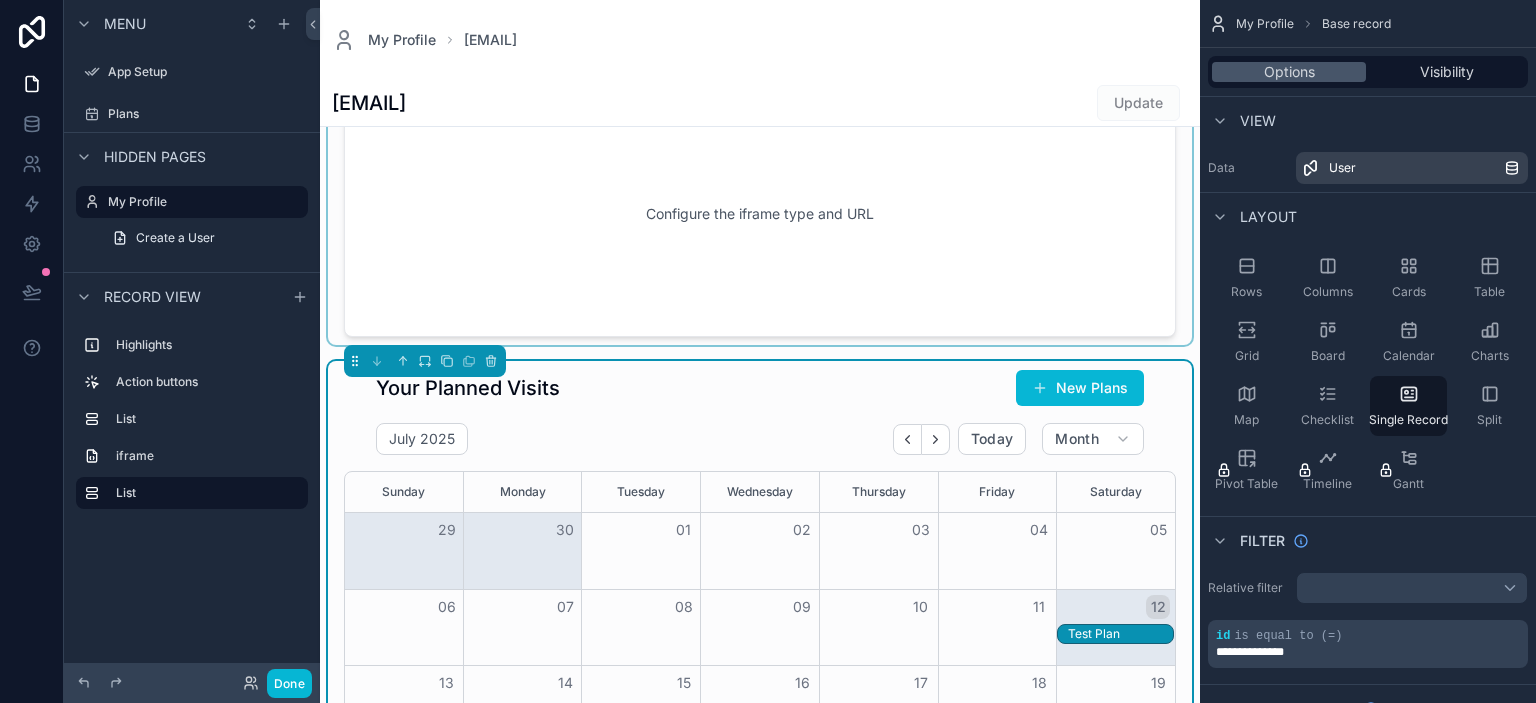 scroll, scrollTop: 461, scrollLeft: 0, axis: vertical 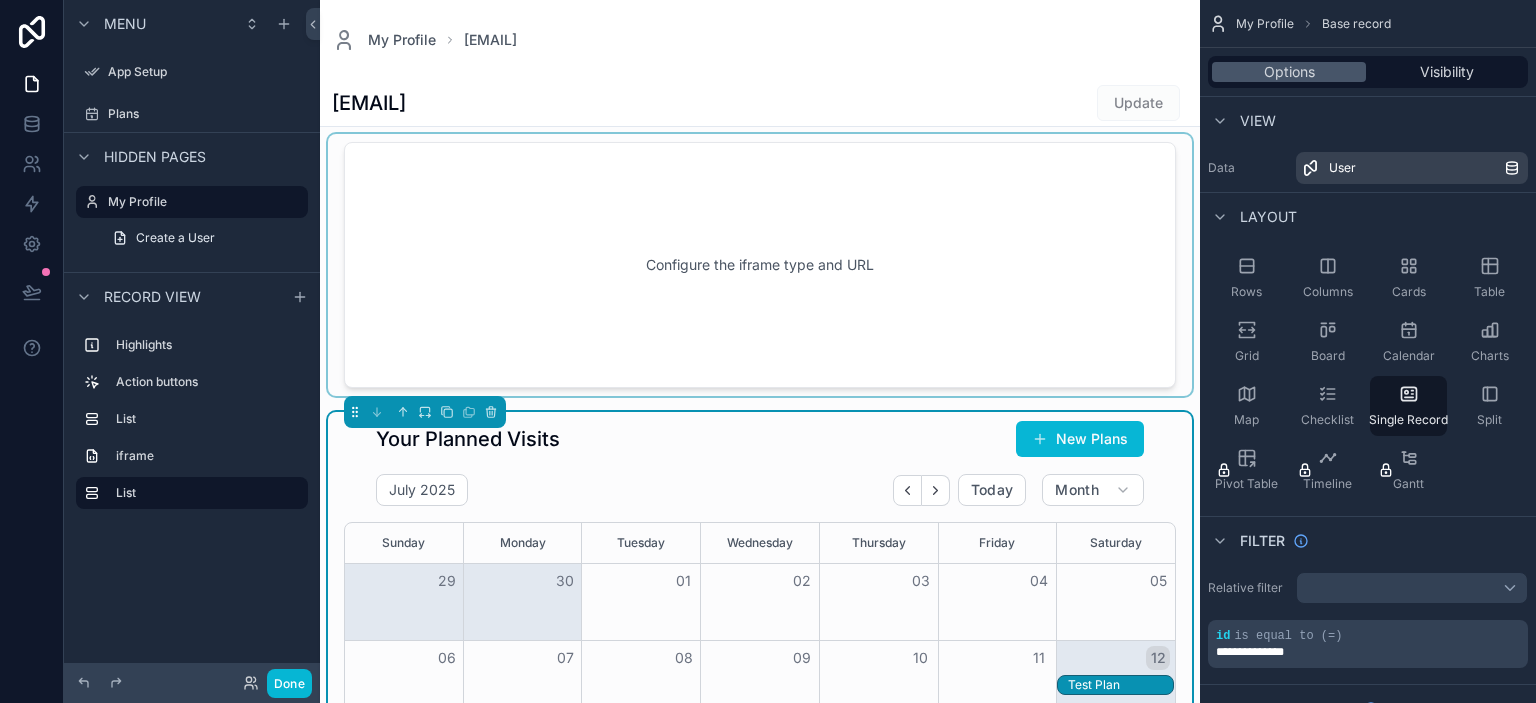 click at bounding box center [760, 265] 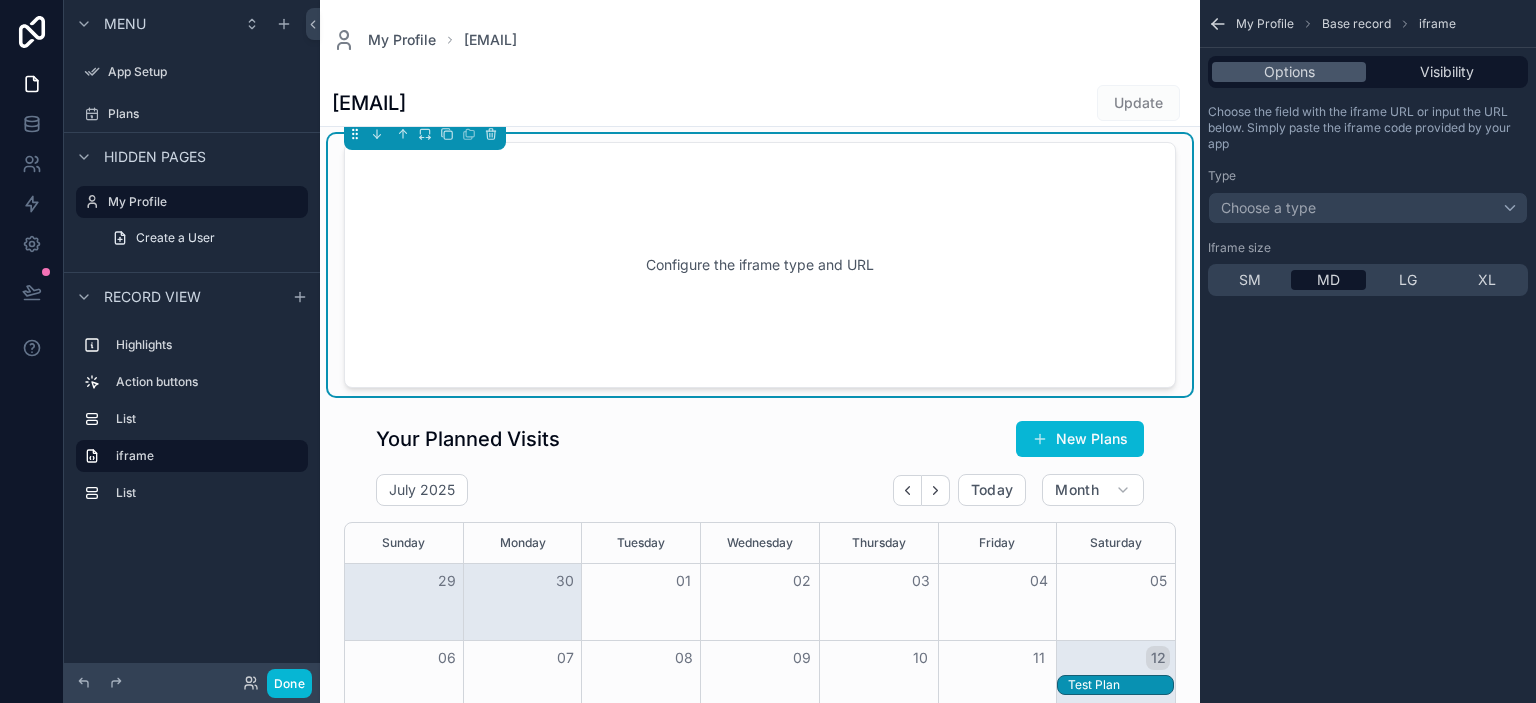 scroll, scrollTop: 346, scrollLeft: 0, axis: vertical 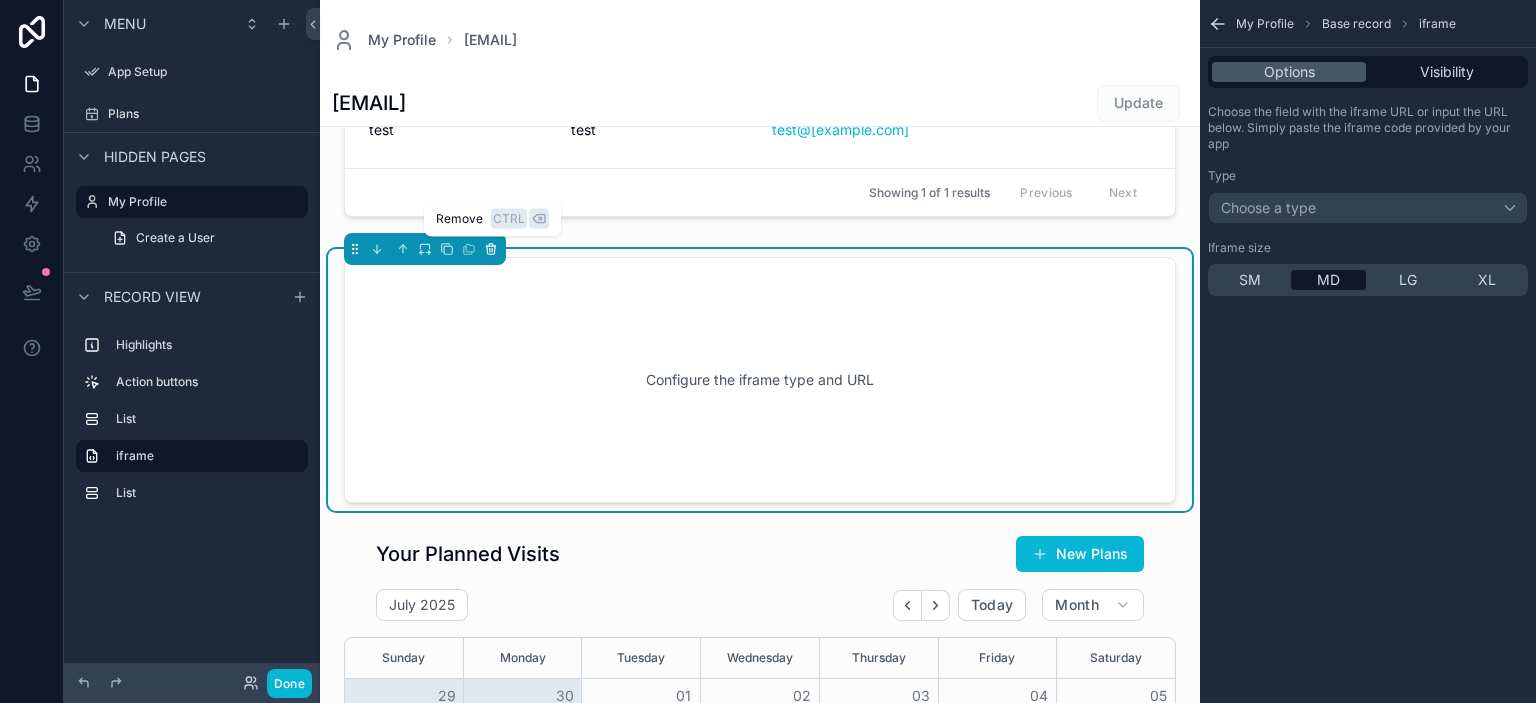 click 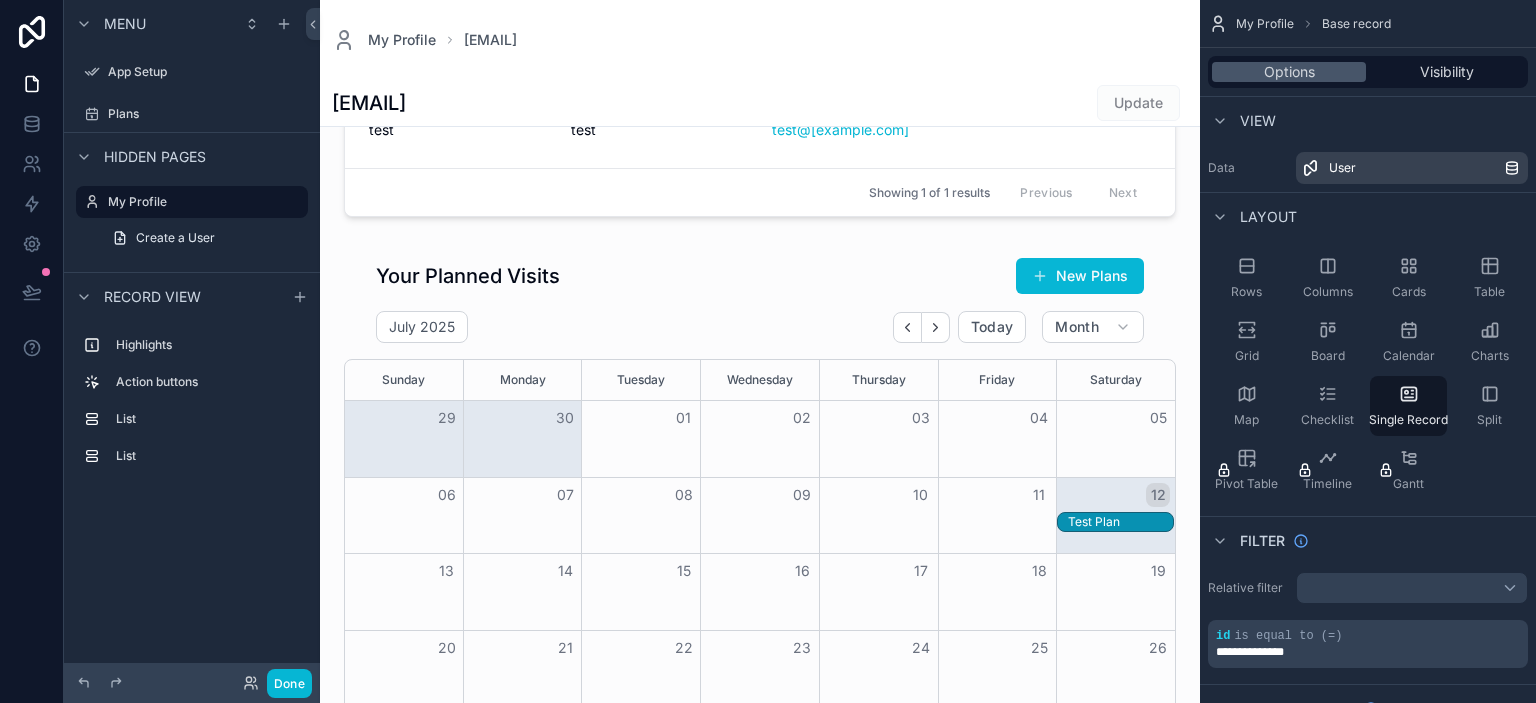 click at bounding box center (760, 675) 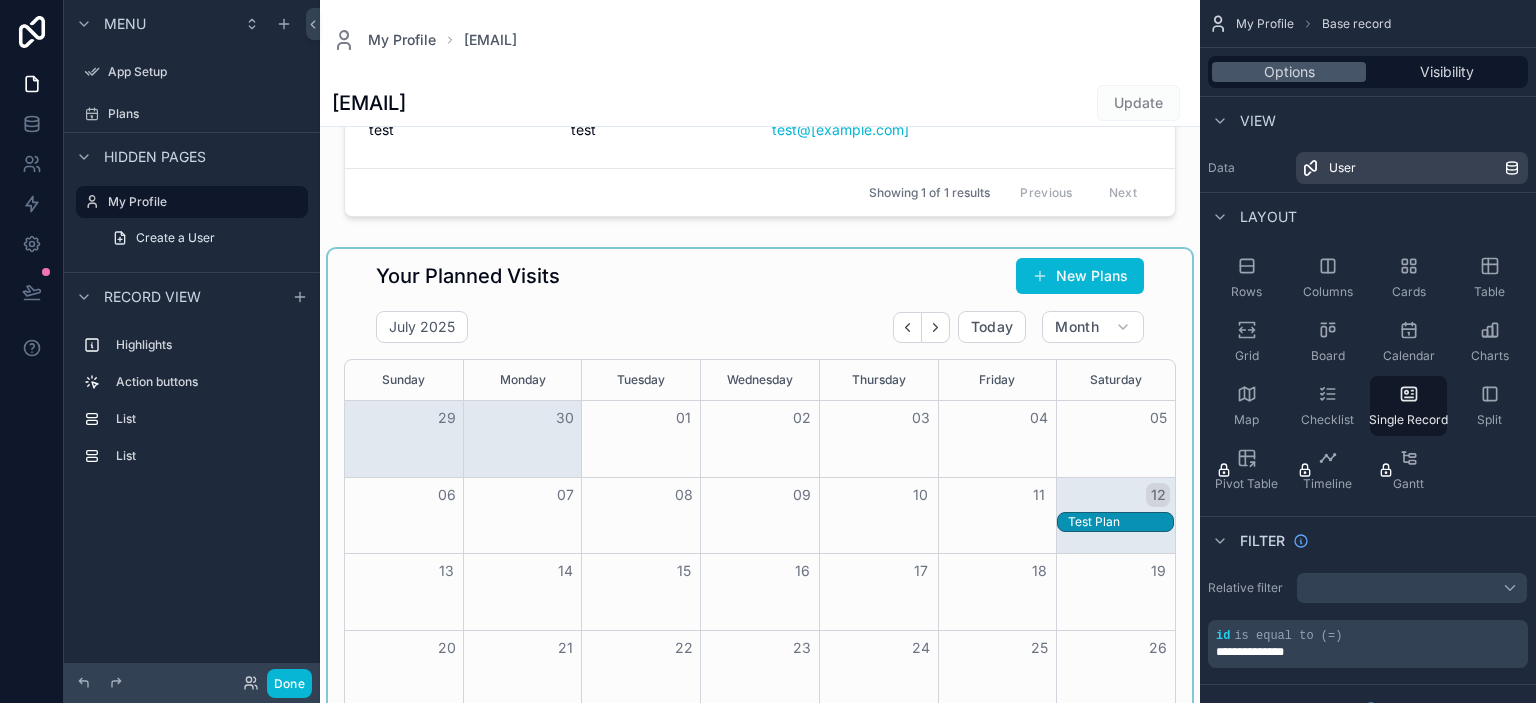 click at bounding box center (760, 520) 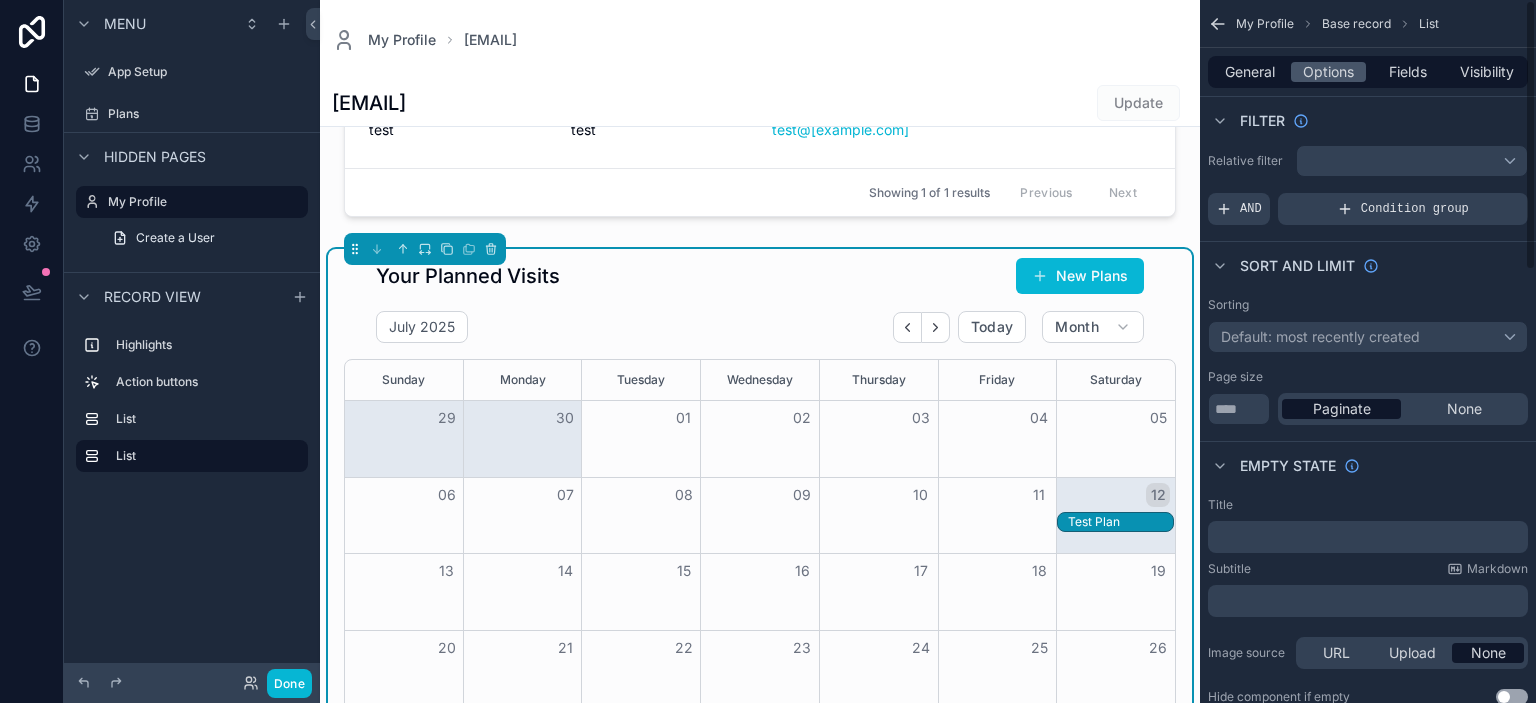 scroll, scrollTop: 0, scrollLeft: 0, axis: both 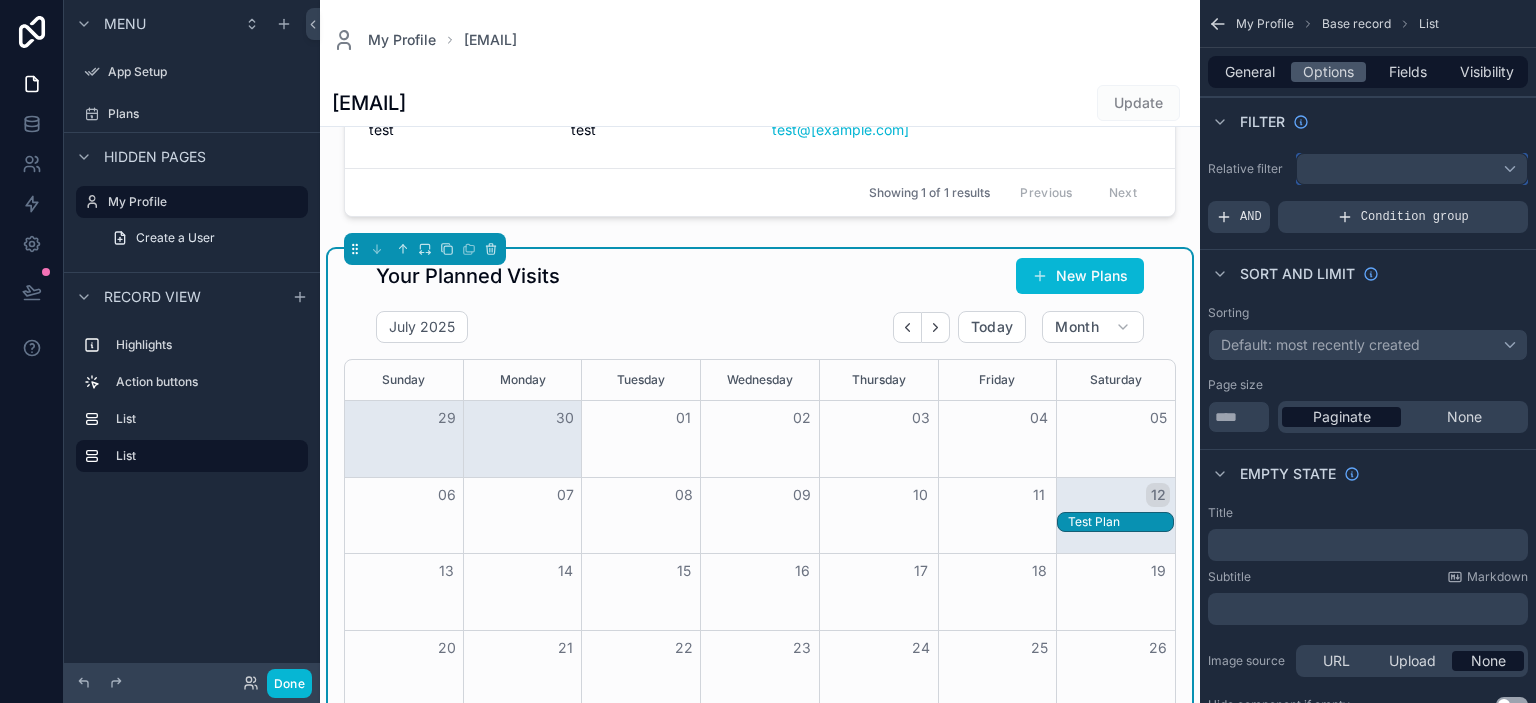 click at bounding box center [1412, 169] 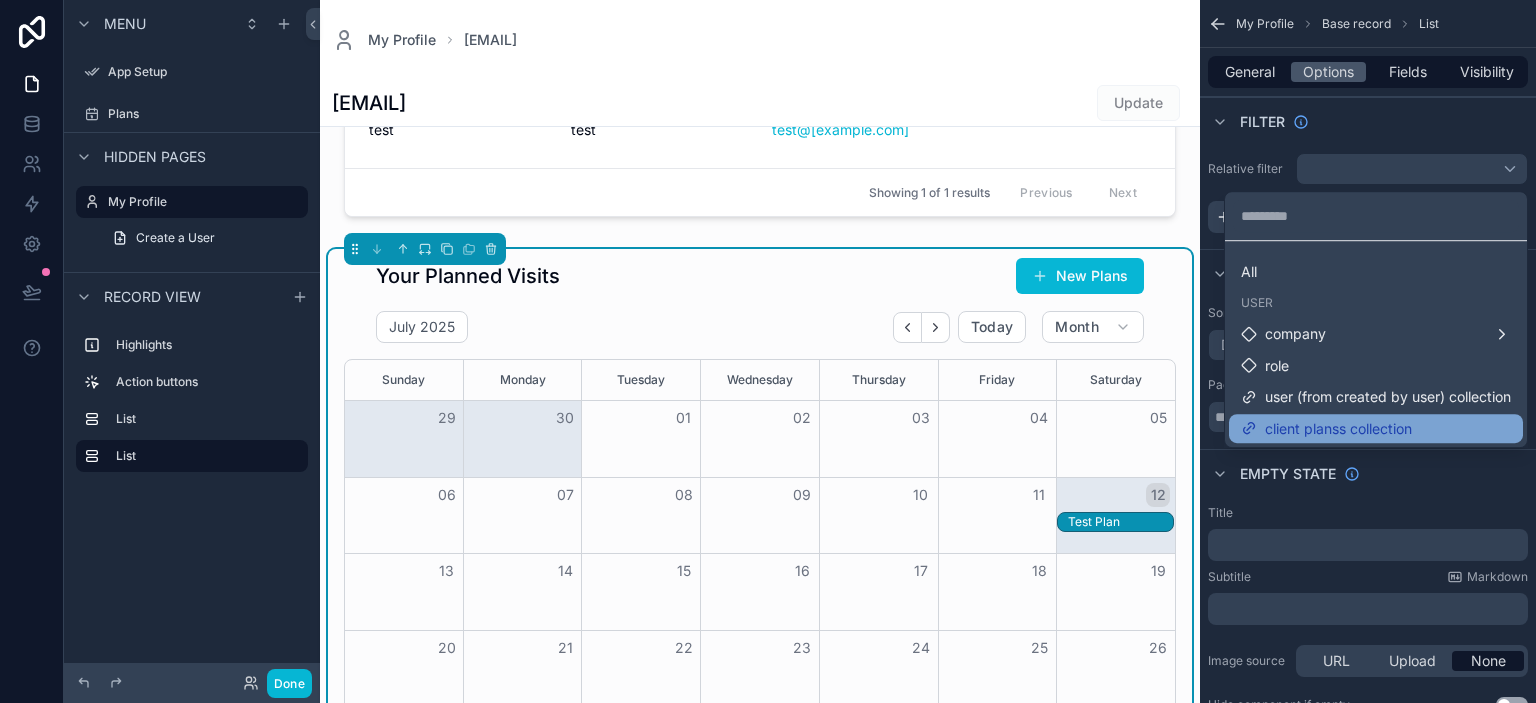 click on "client planss collection" at bounding box center [1338, 429] 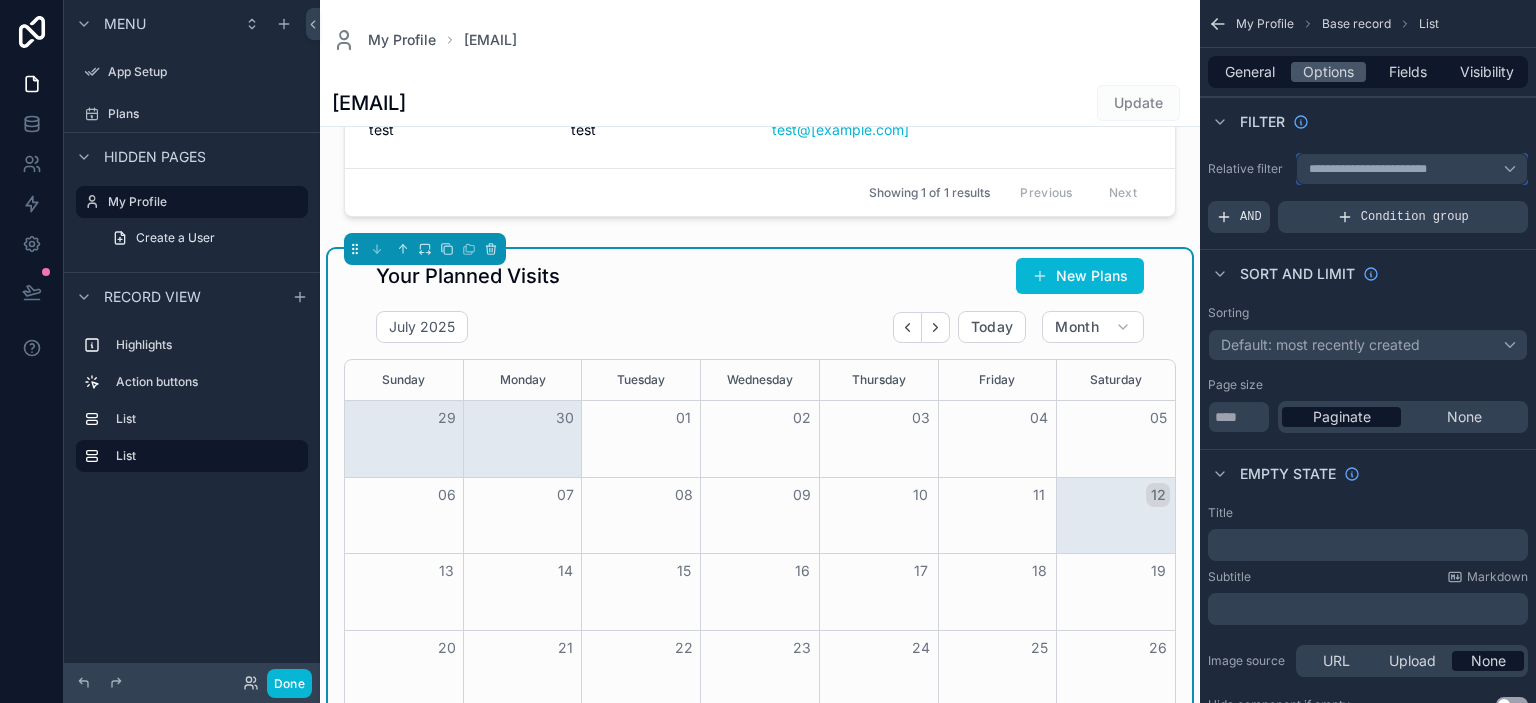 click on "**********" at bounding box center (1373, 169) 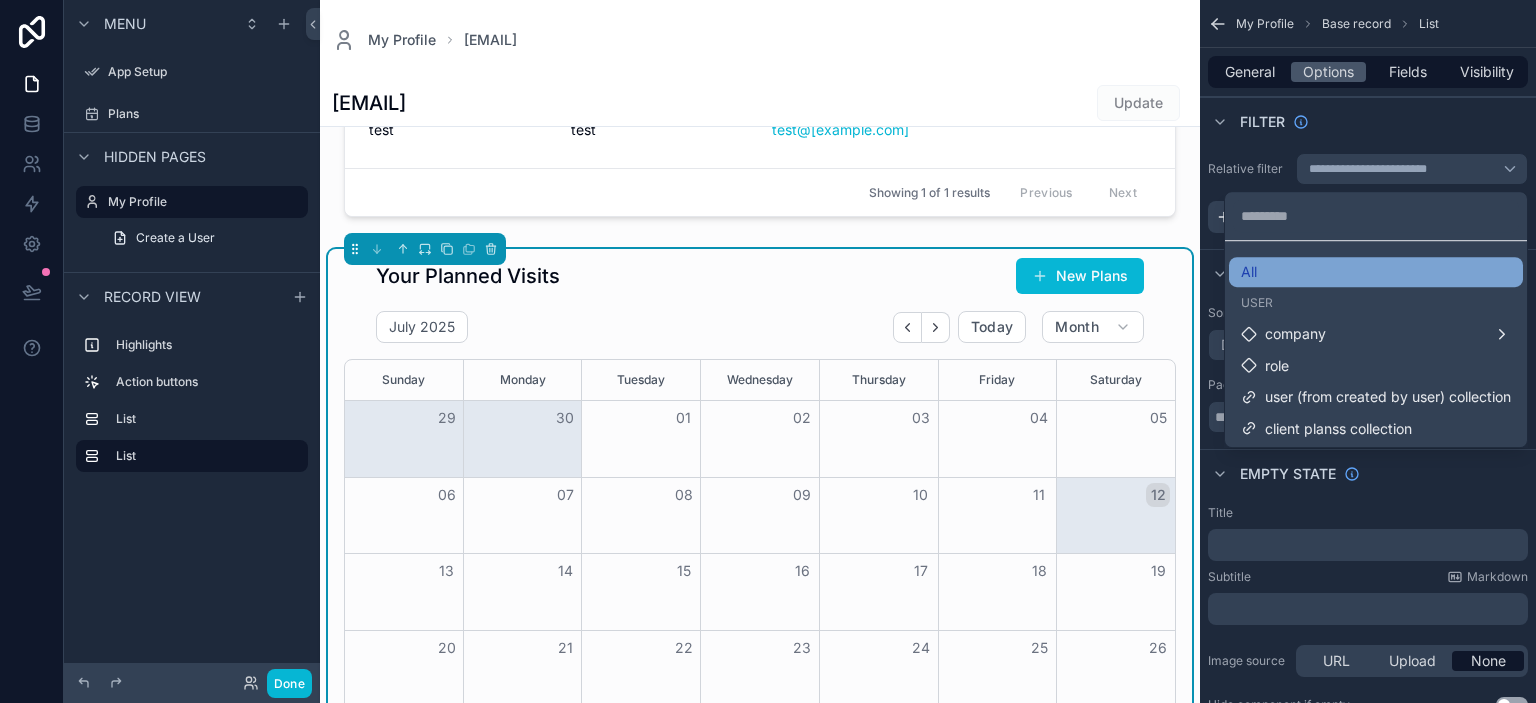 click on "All" at bounding box center [1376, 272] 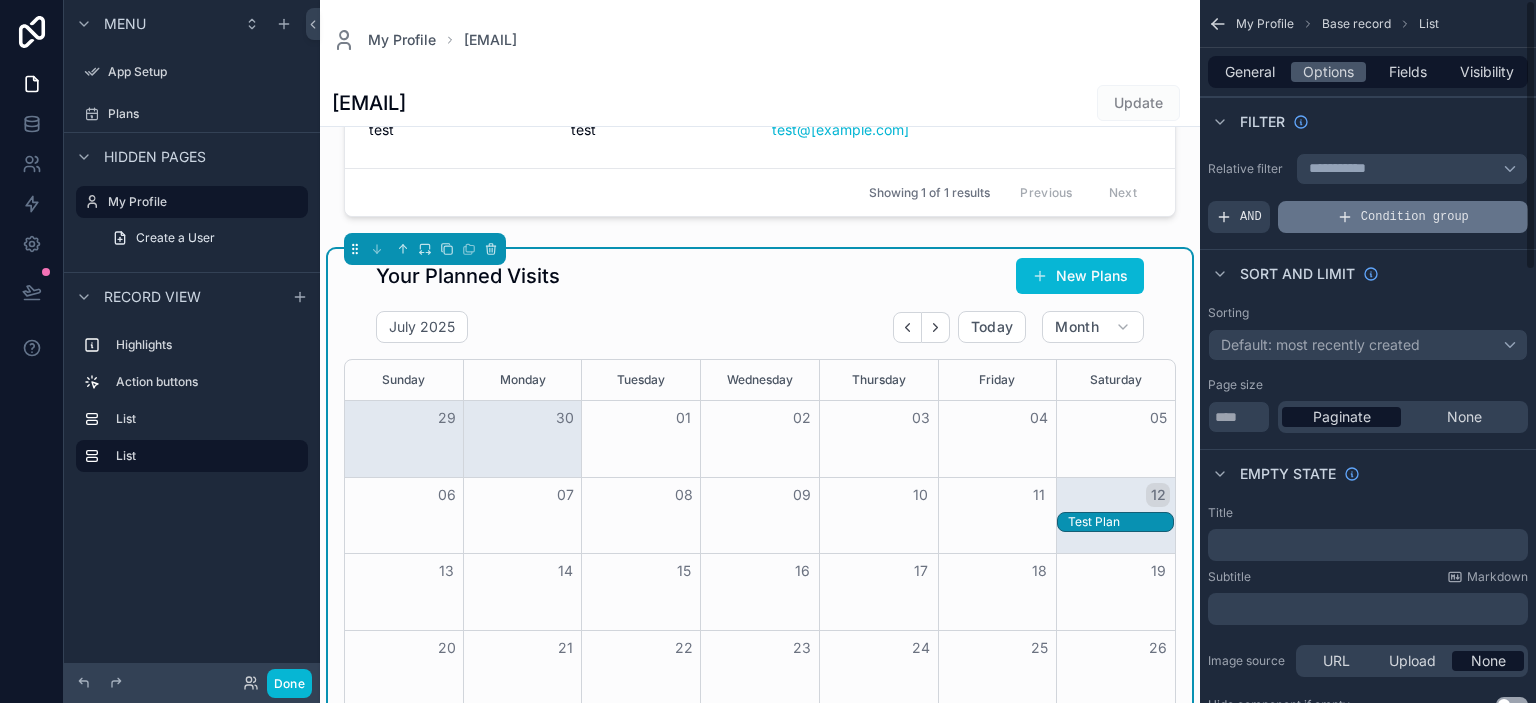 click on "Condition group" at bounding box center [1415, 217] 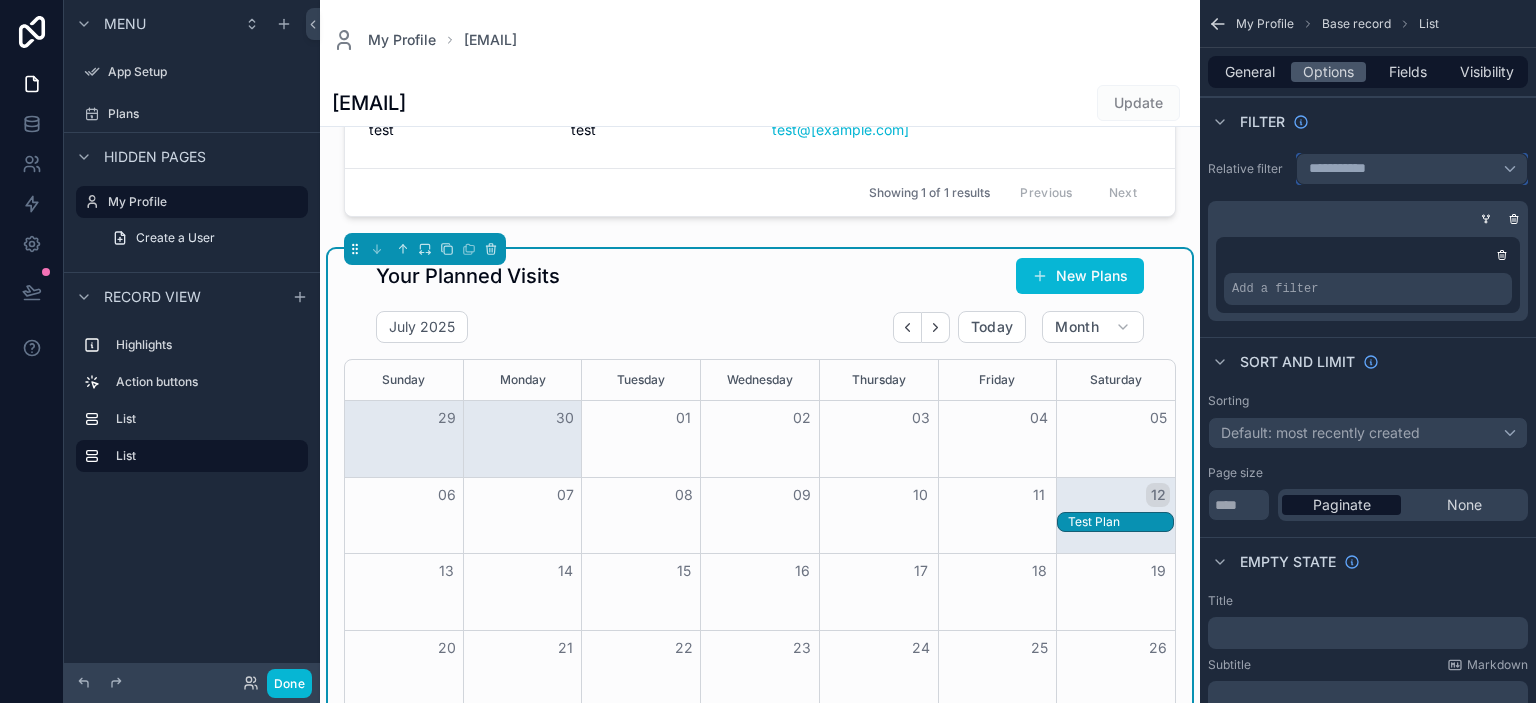 click on "**********" at bounding box center [1412, 169] 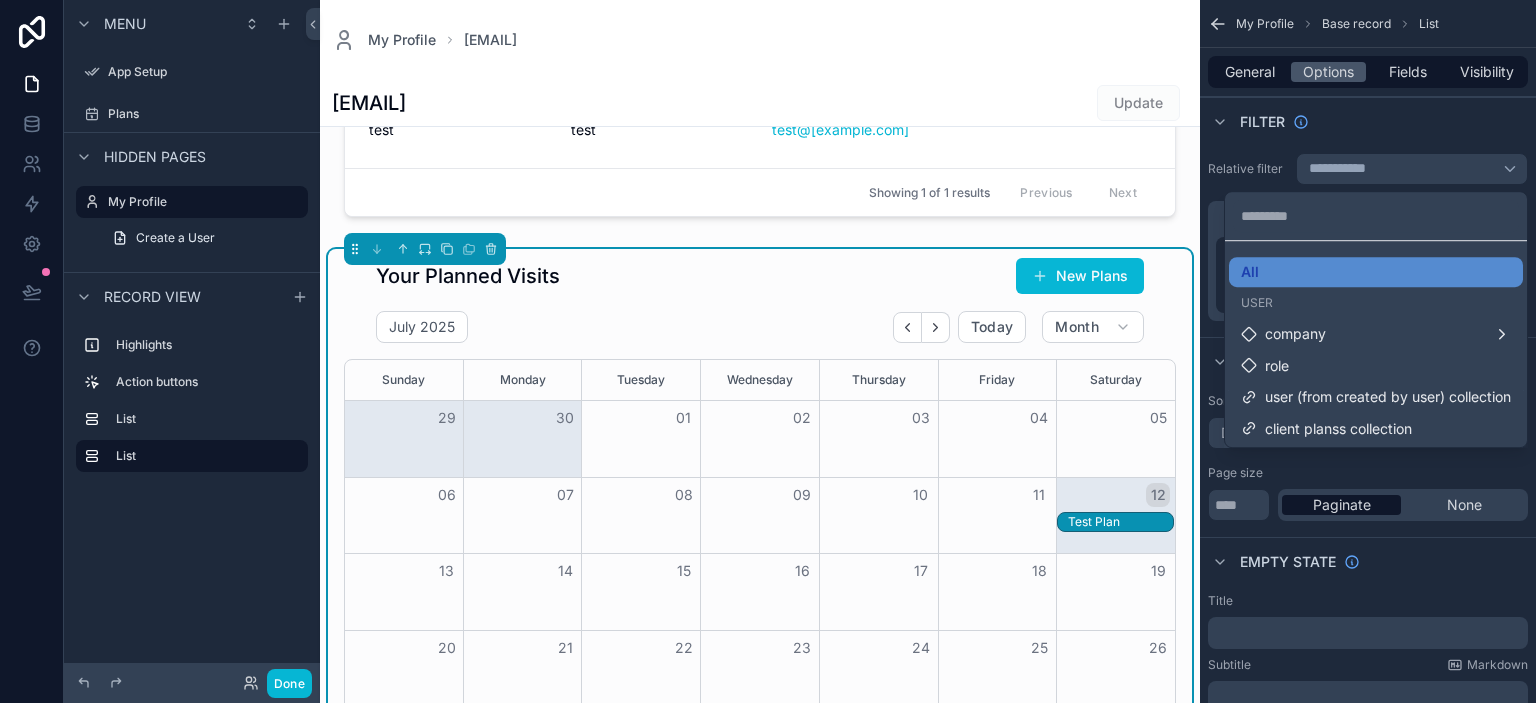 click on "user (from created by user) collection" at bounding box center (1388, 397) 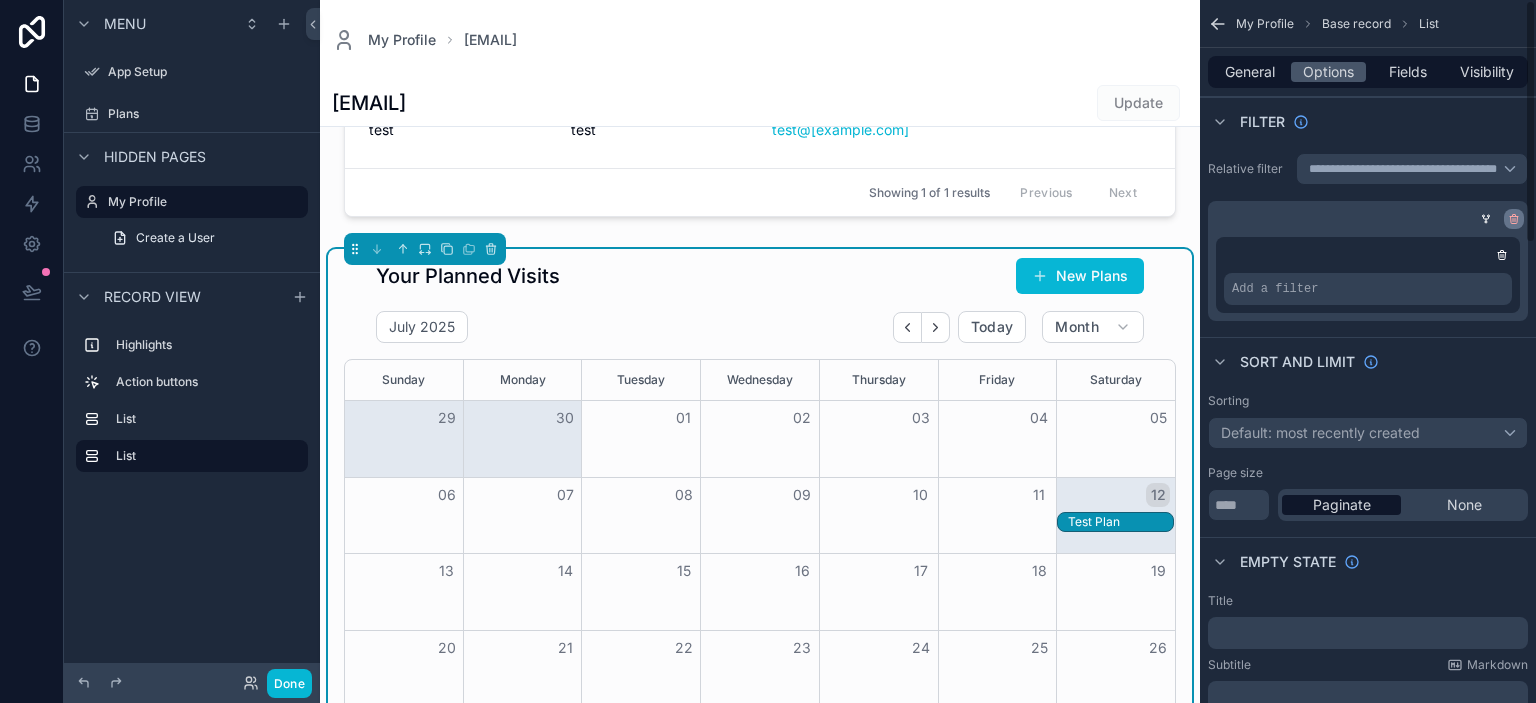click 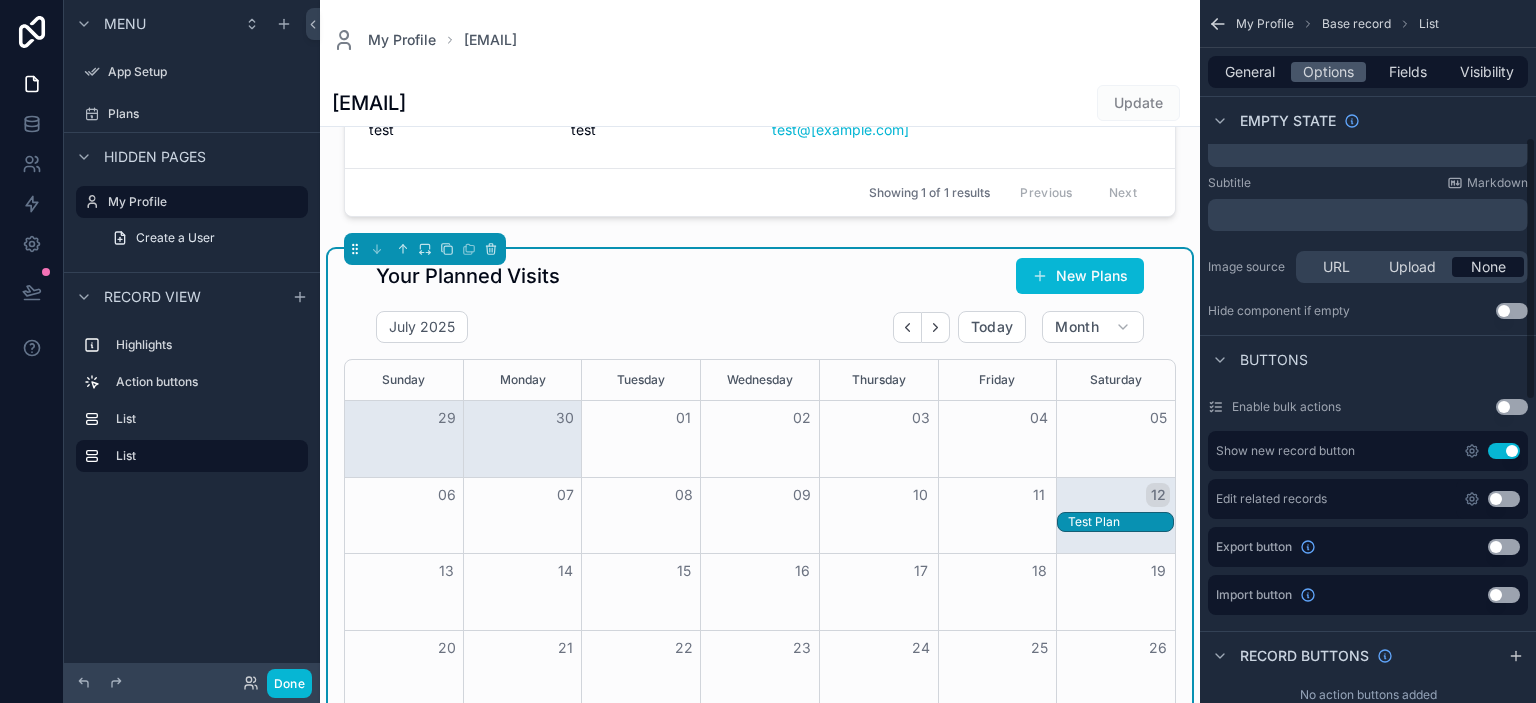 scroll, scrollTop: 365, scrollLeft: 0, axis: vertical 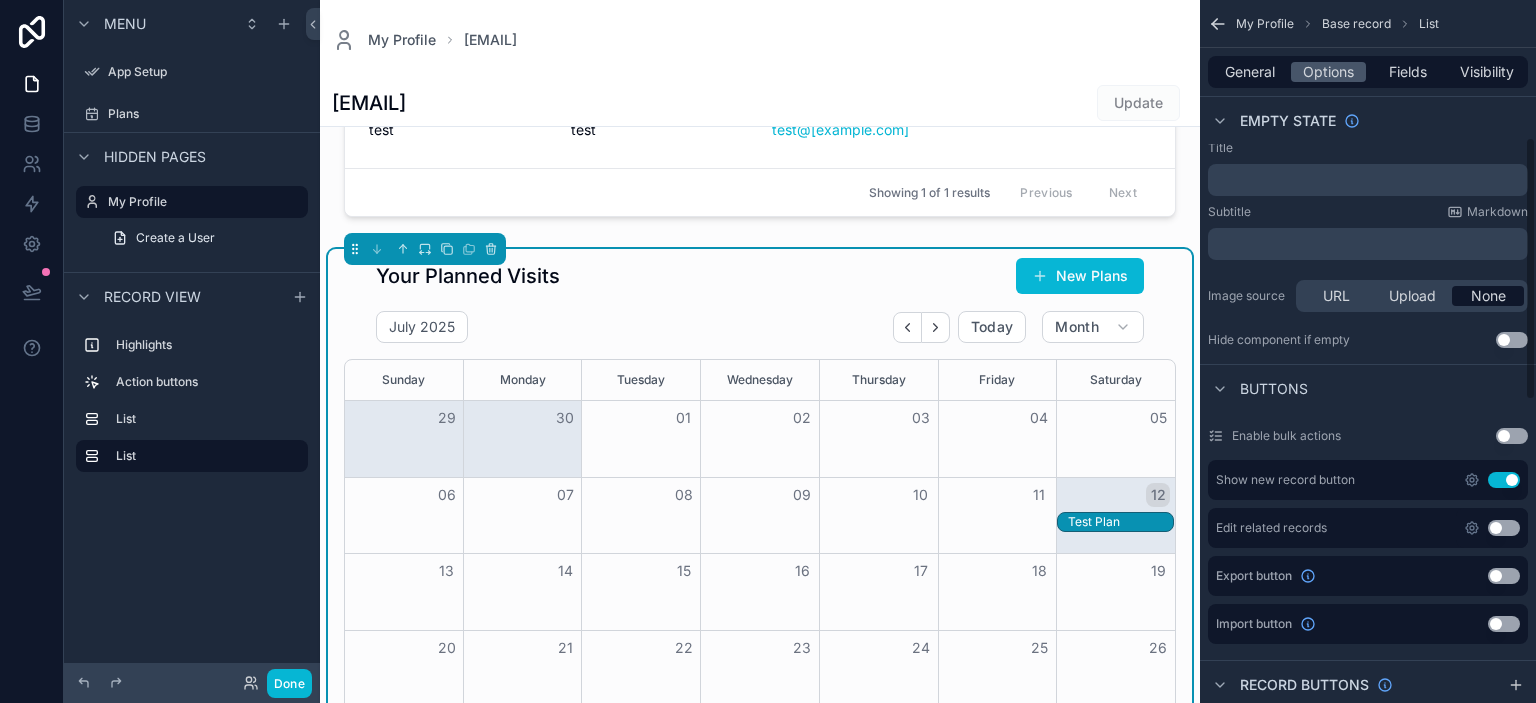 click on "Your Planned Visits New Plans" at bounding box center (760, 276) 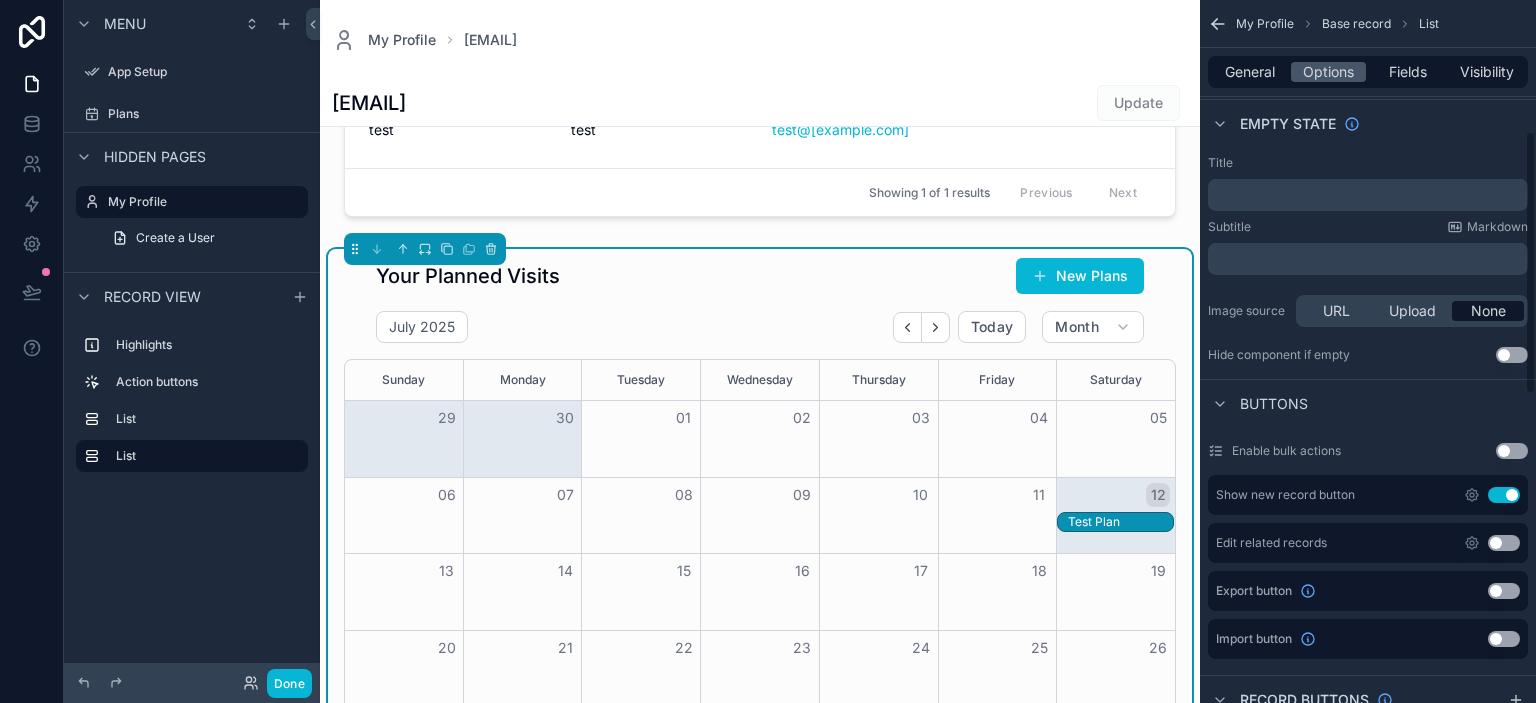scroll, scrollTop: 897, scrollLeft: 0, axis: vertical 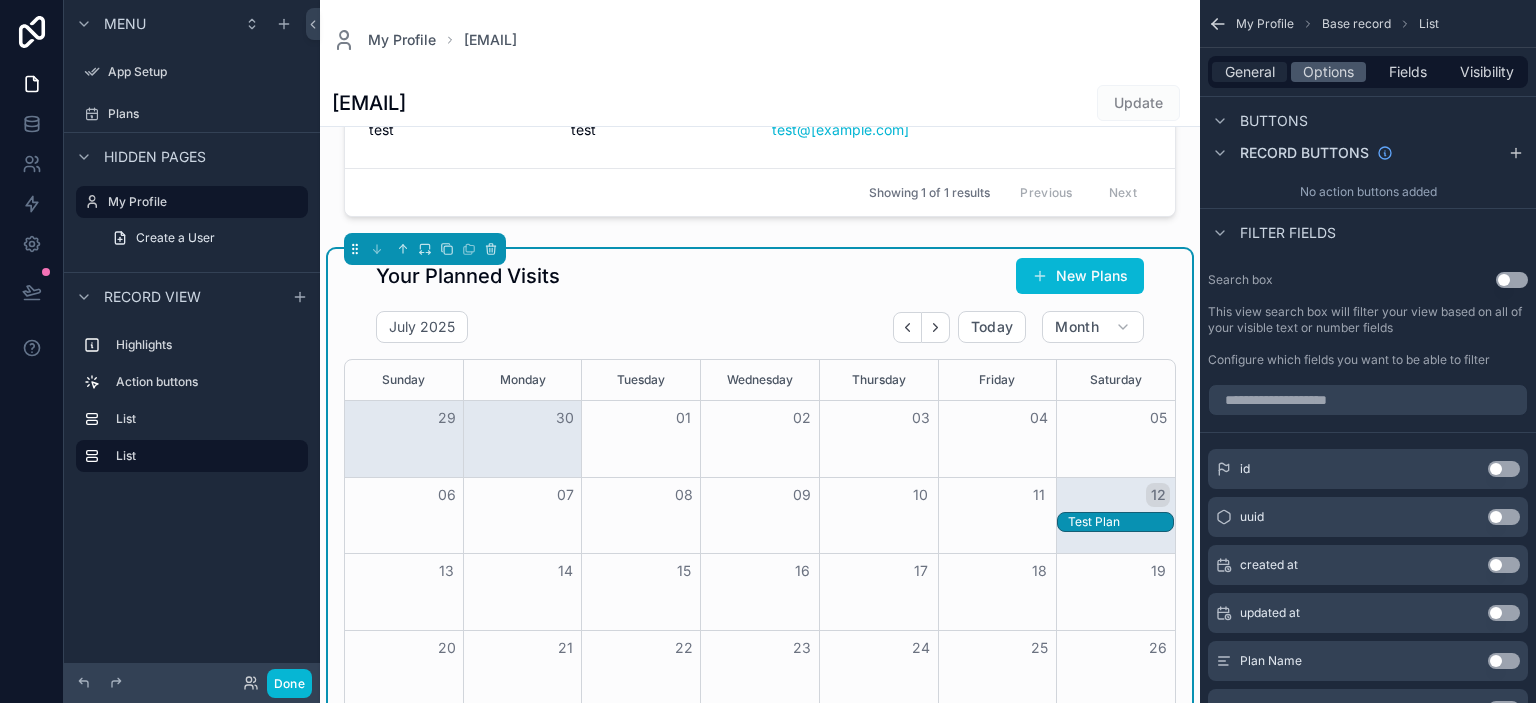 click on "General" at bounding box center [1250, 72] 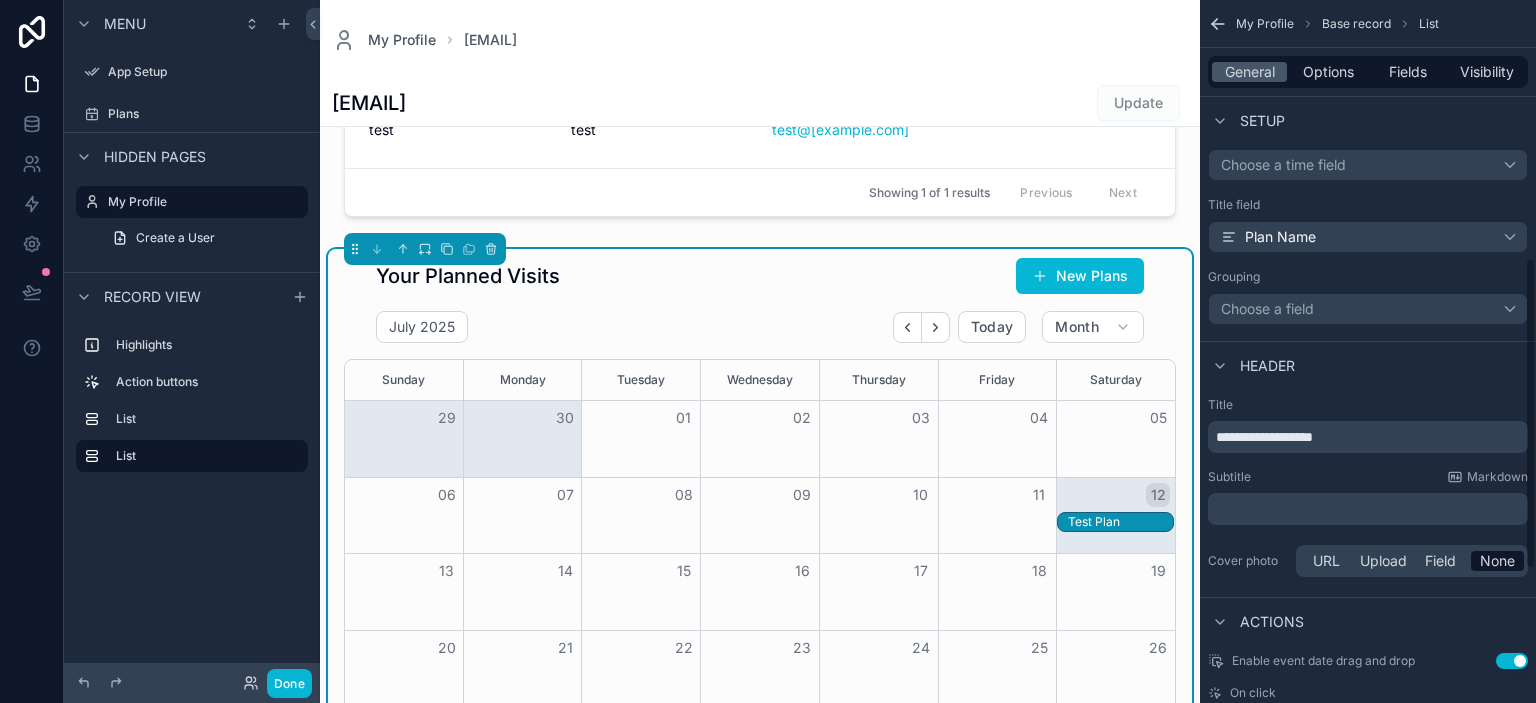 scroll, scrollTop: 730, scrollLeft: 0, axis: vertical 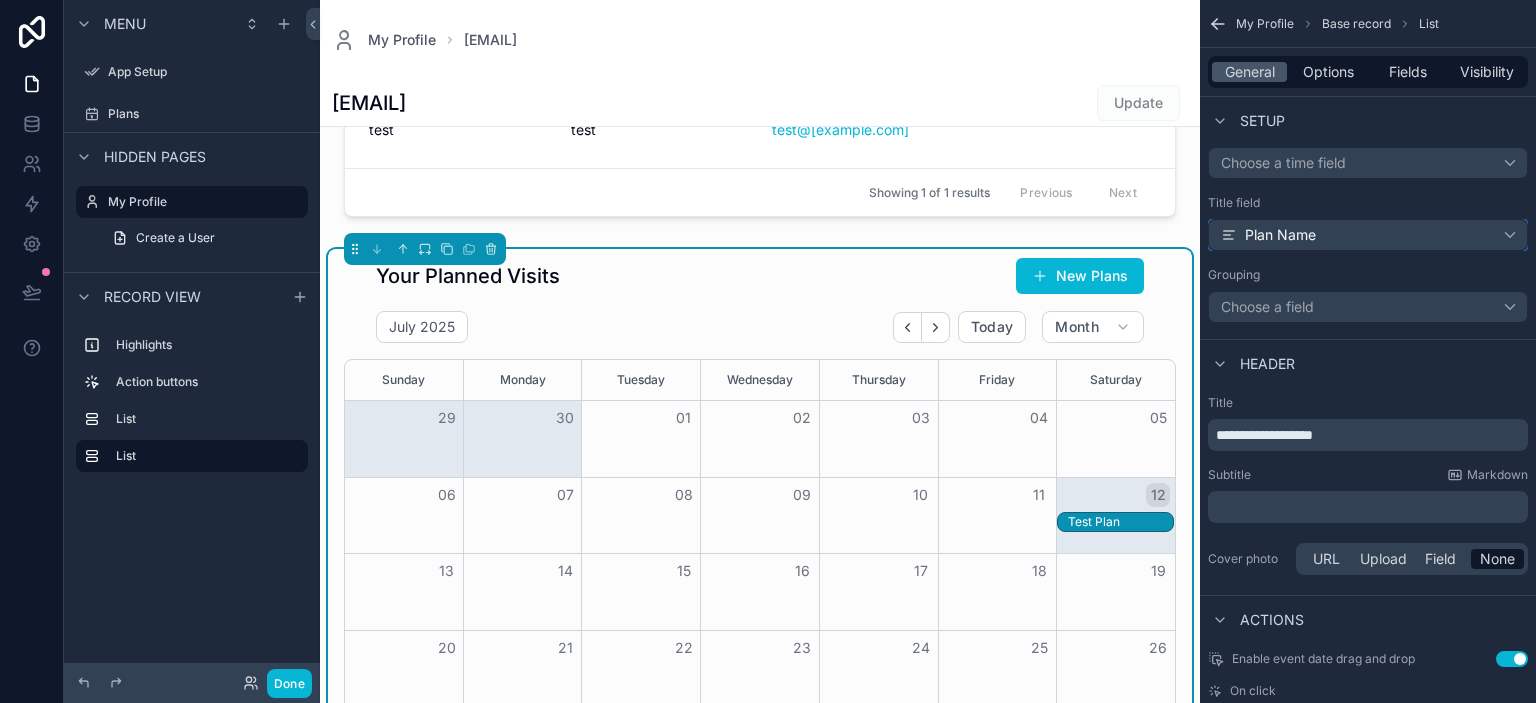 click on "Plan Name" at bounding box center (1368, 235) 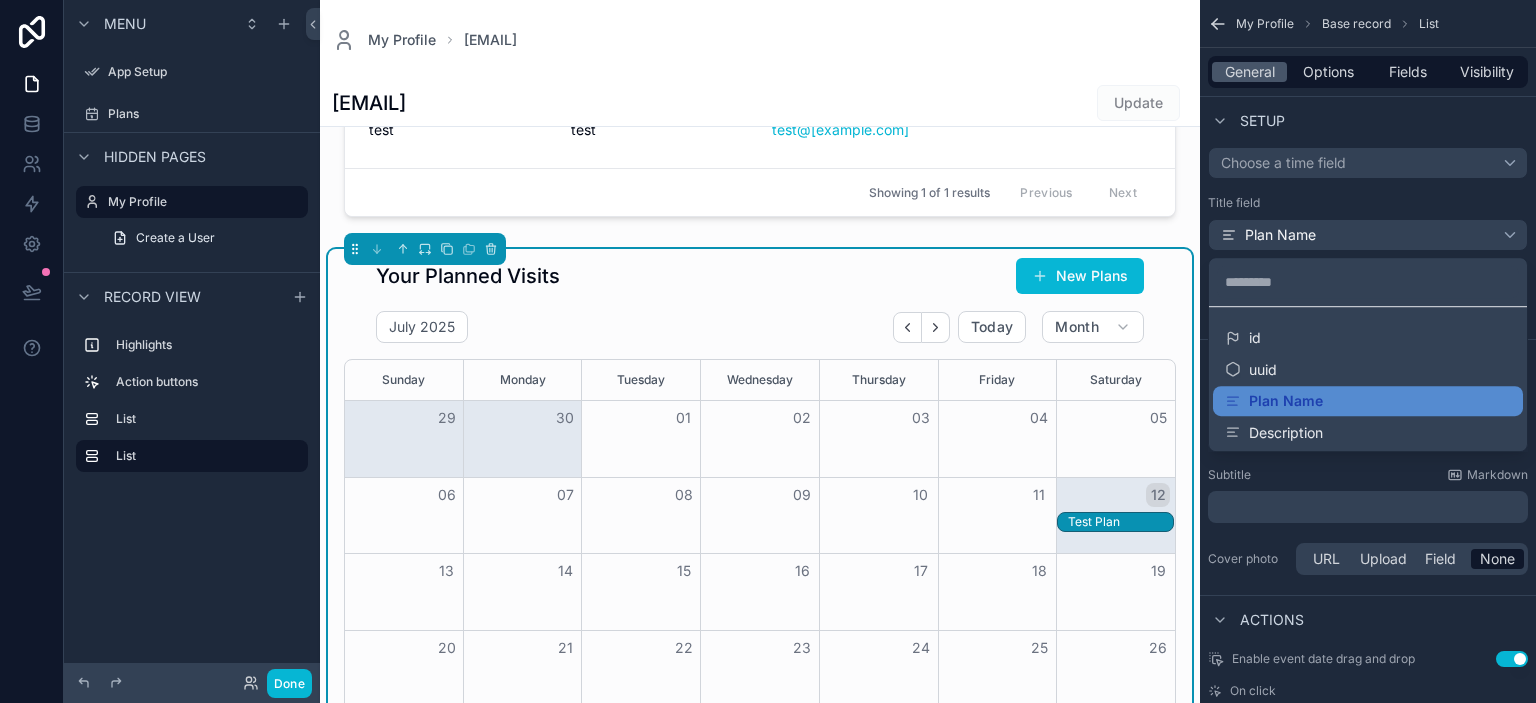 click at bounding box center [768, 351] 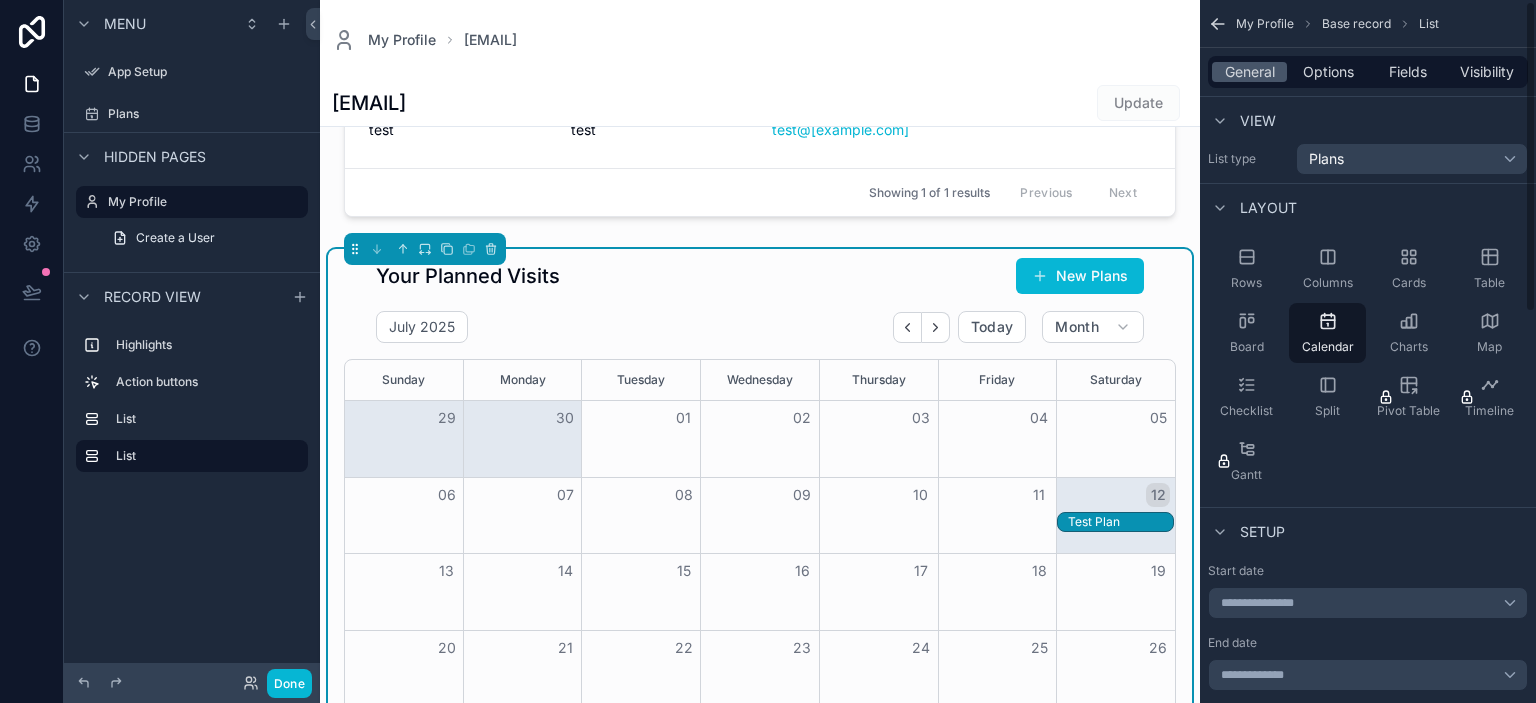 scroll, scrollTop: 0, scrollLeft: 0, axis: both 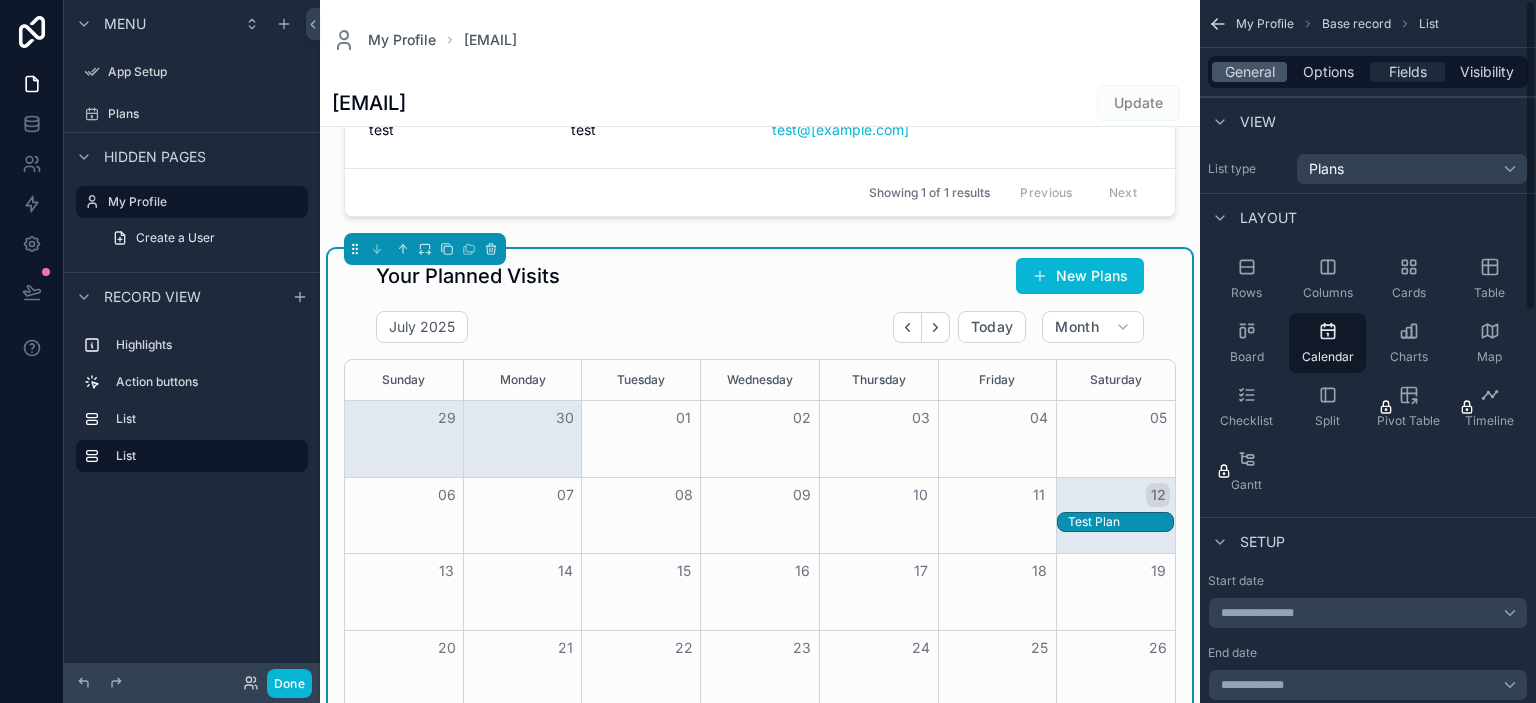 click on "Fields" at bounding box center [1408, 72] 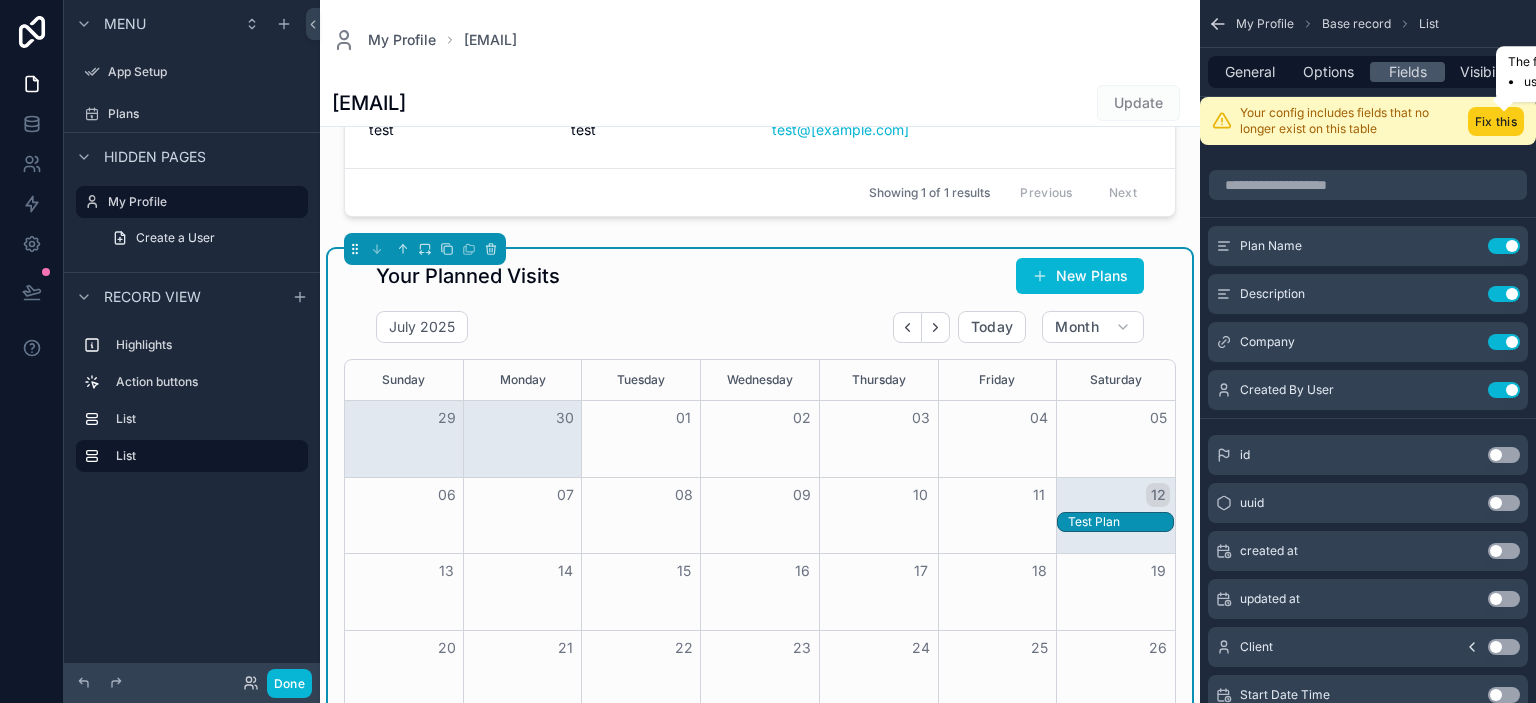 click on "Fix this" at bounding box center (1496, 121) 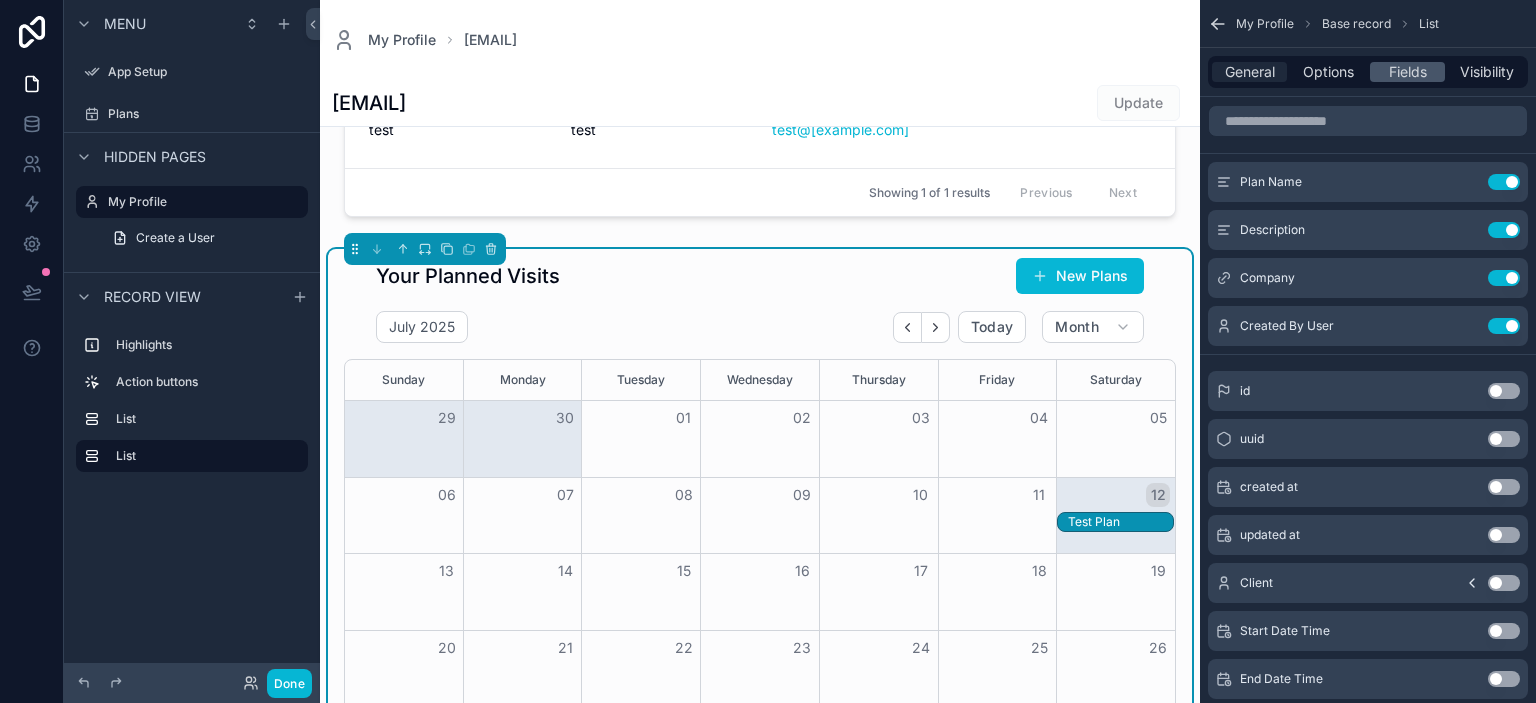 click on "General" at bounding box center (1250, 72) 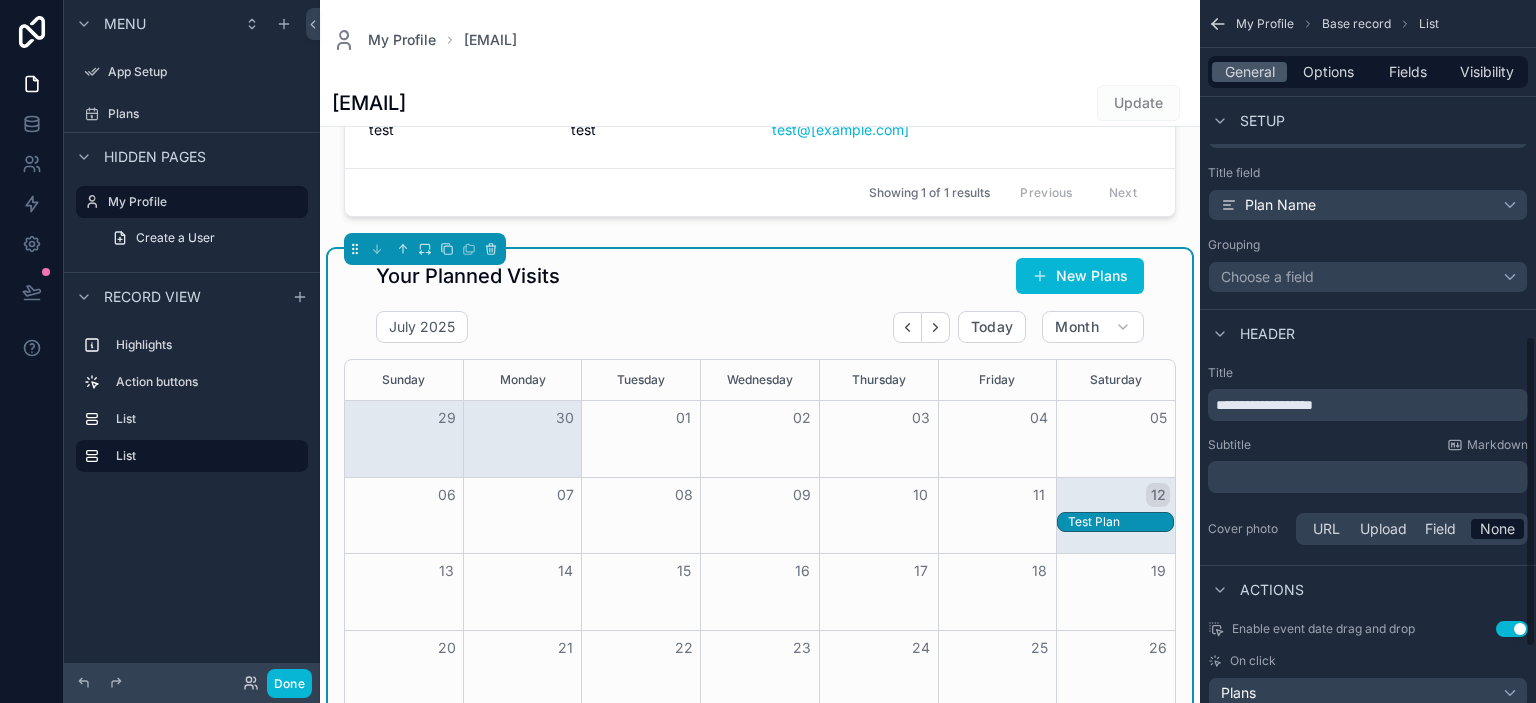 scroll, scrollTop: 730, scrollLeft: 0, axis: vertical 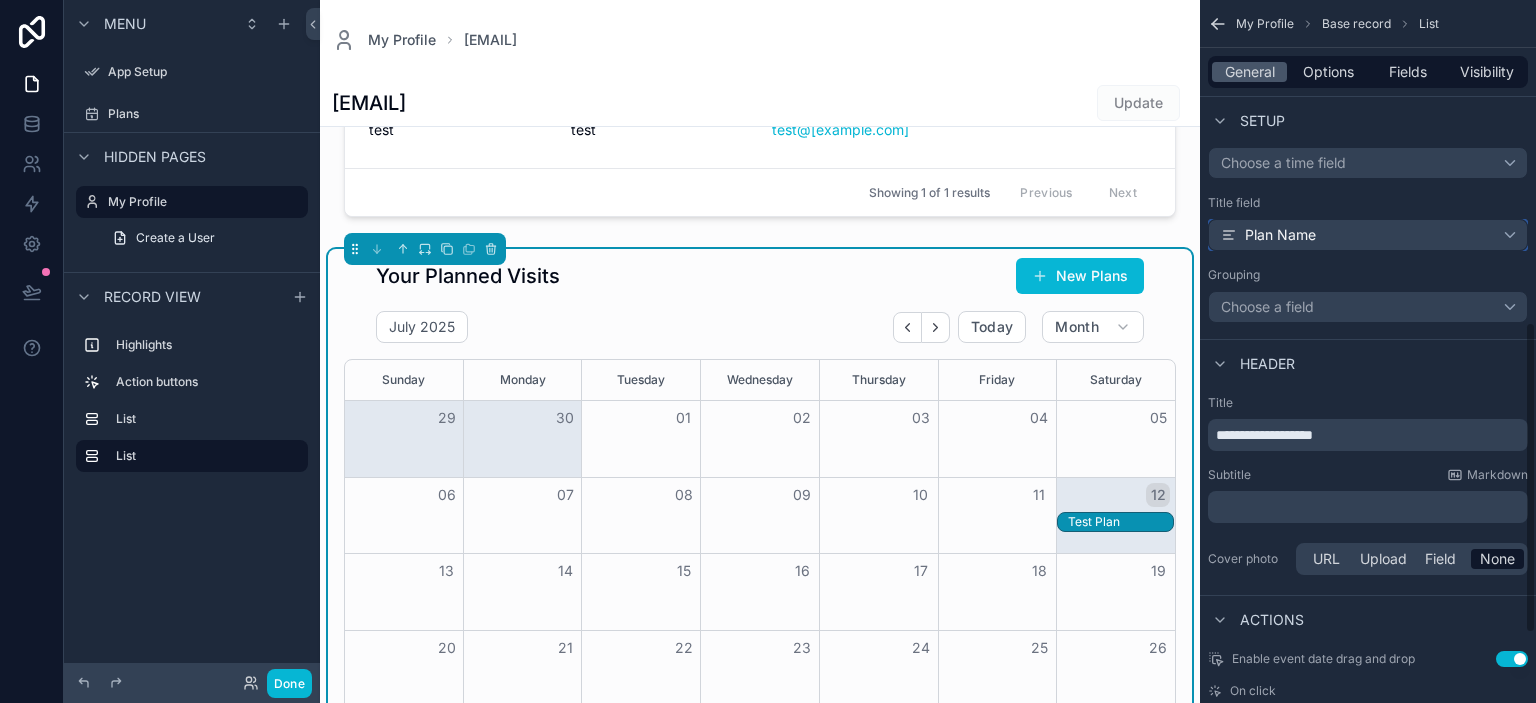 click on "Plan Name" at bounding box center [1368, 235] 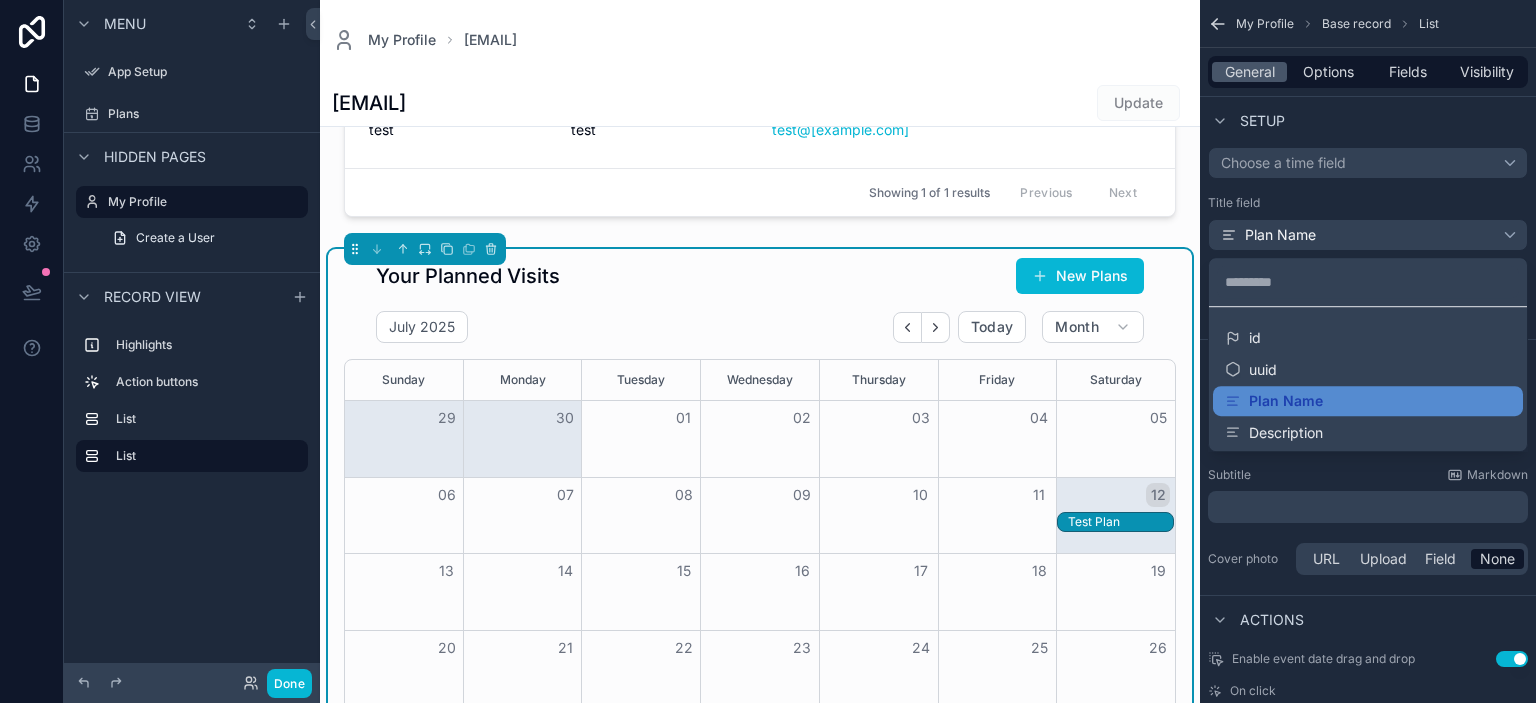click at bounding box center (768, 351) 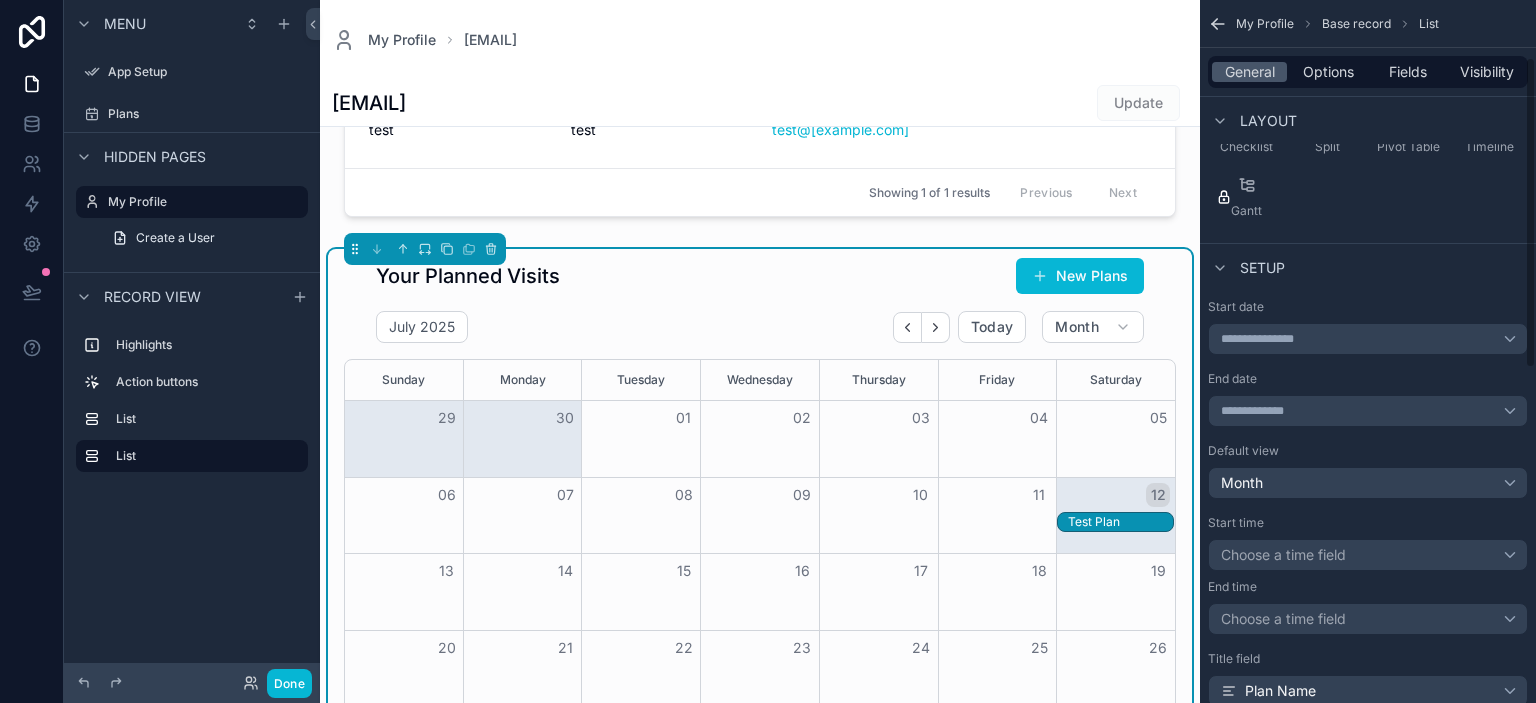 scroll, scrollTop: 0, scrollLeft: 0, axis: both 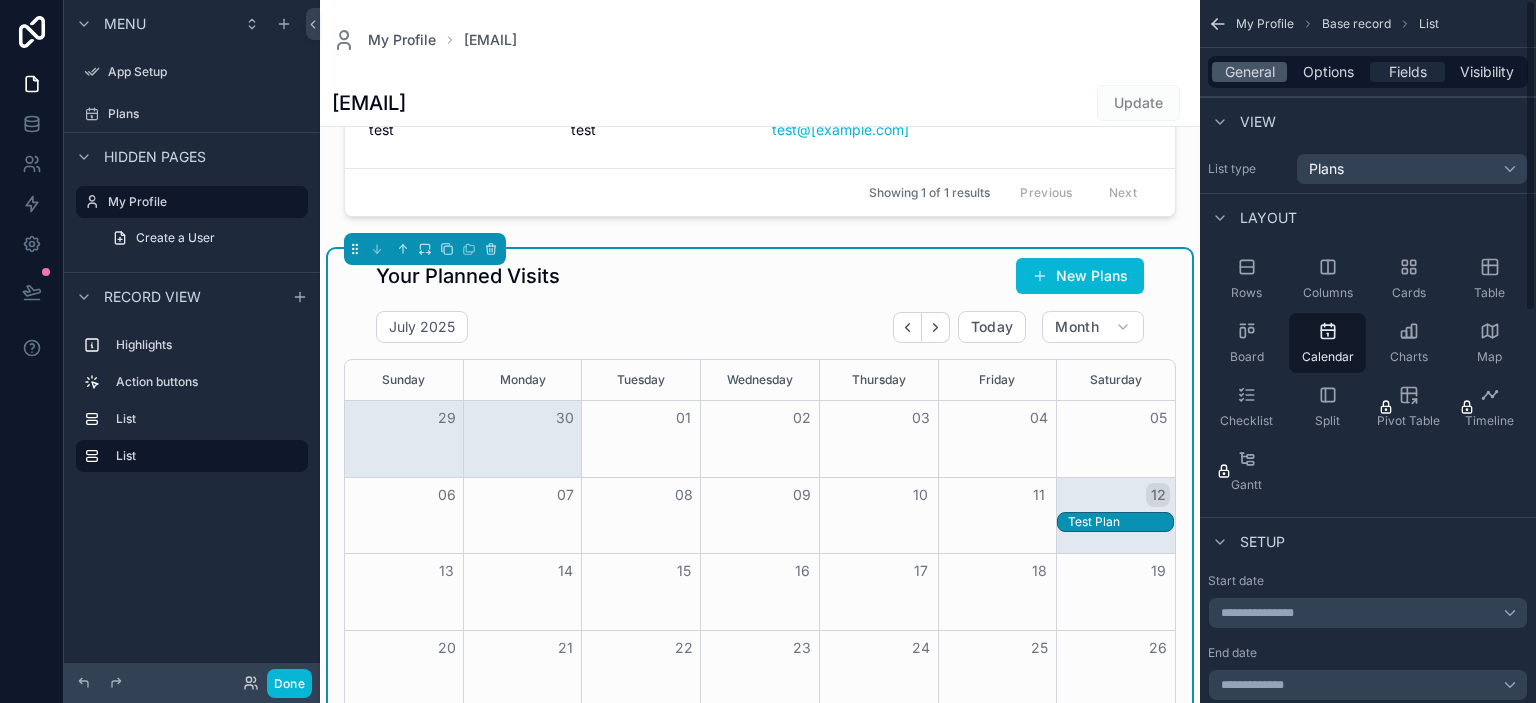 click on "Fields" at bounding box center (1408, 72) 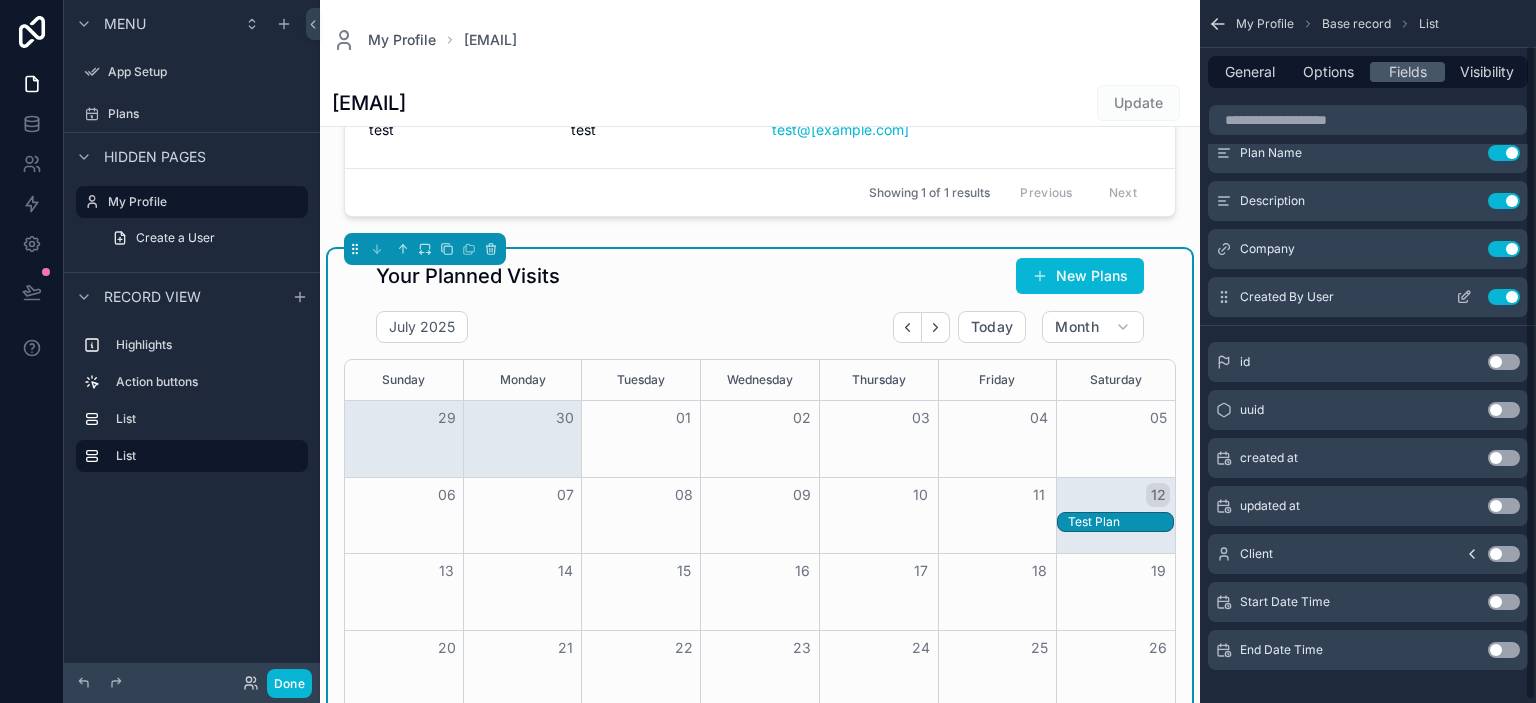 scroll, scrollTop: 51, scrollLeft: 0, axis: vertical 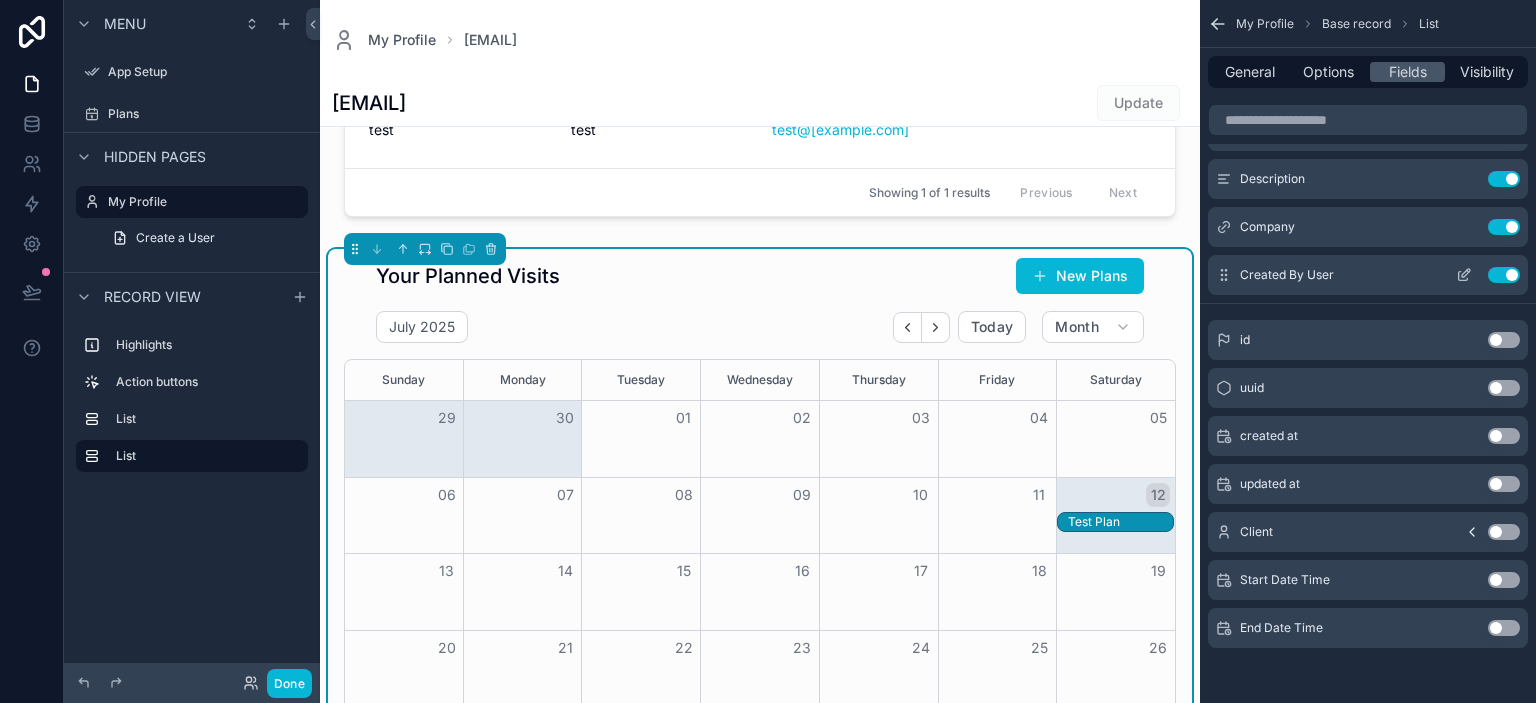 click on "Use setting" at bounding box center (1504, 275) 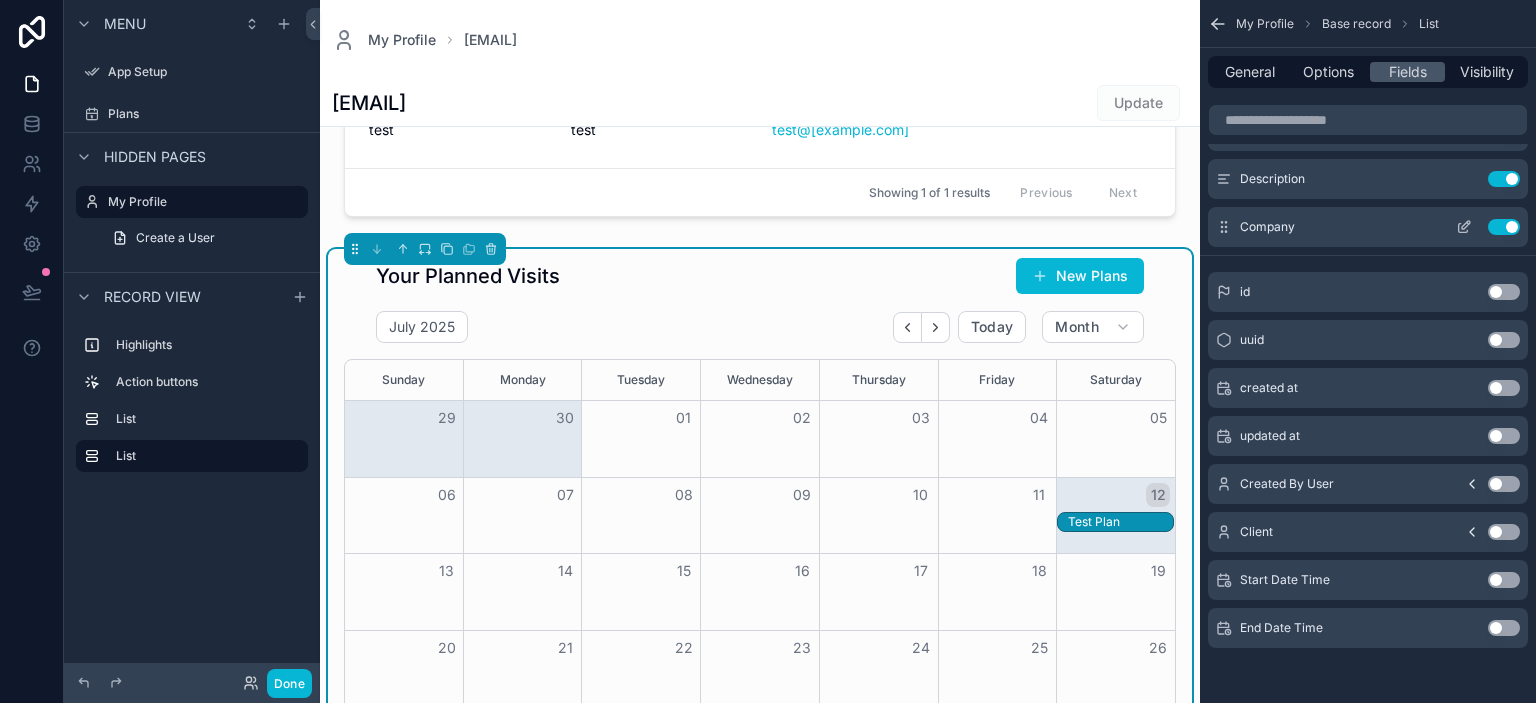 click on "Use setting" at bounding box center (1504, 227) 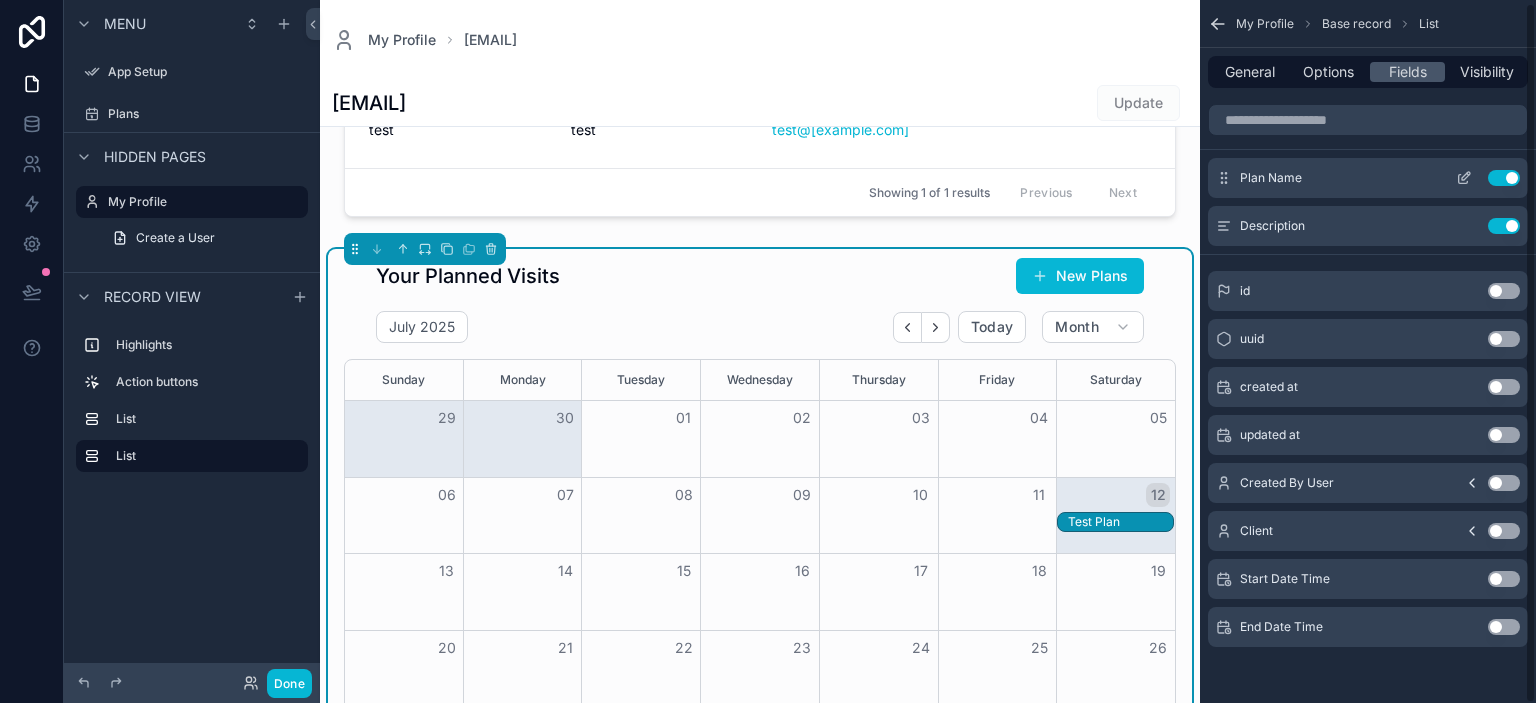 scroll, scrollTop: 3, scrollLeft: 0, axis: vertical 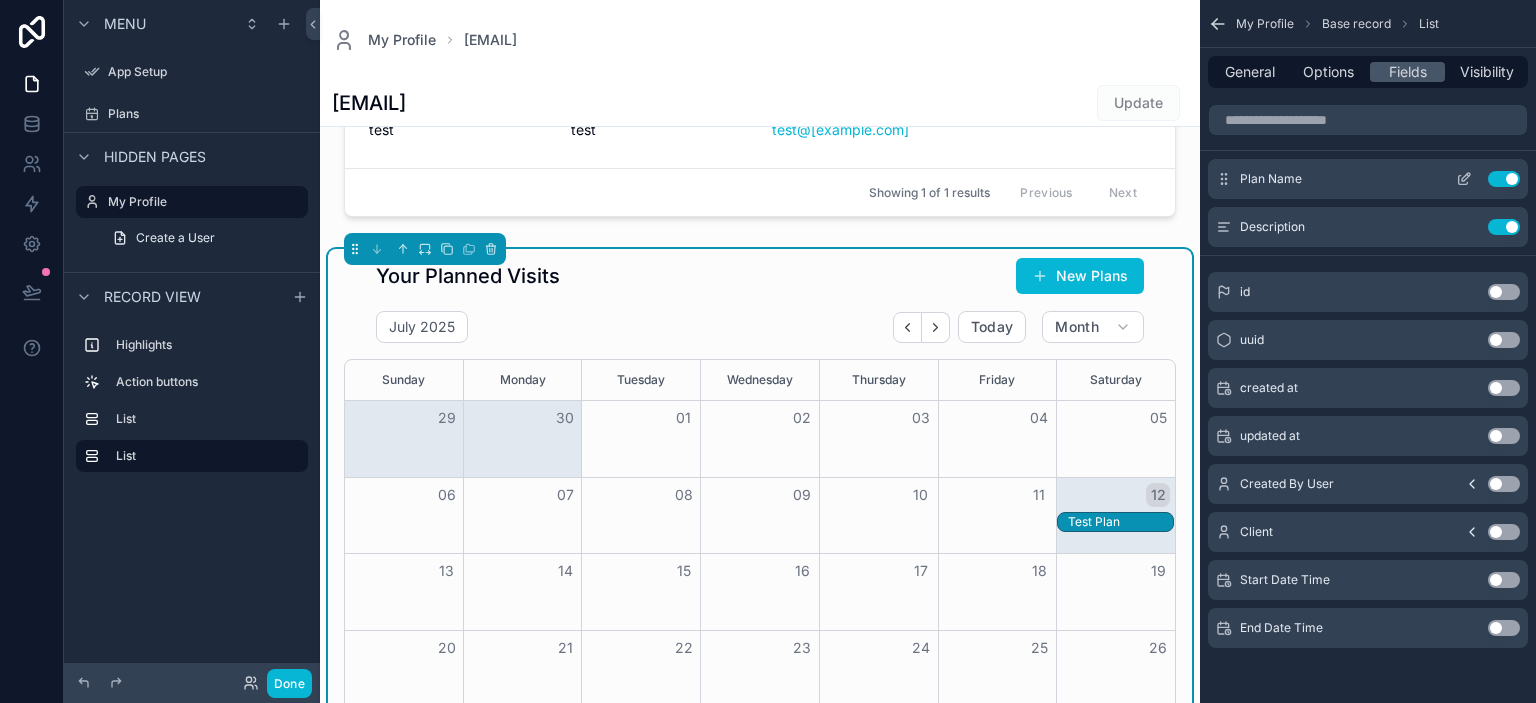 click on "Use setting" at bounding box center [1504, 179] 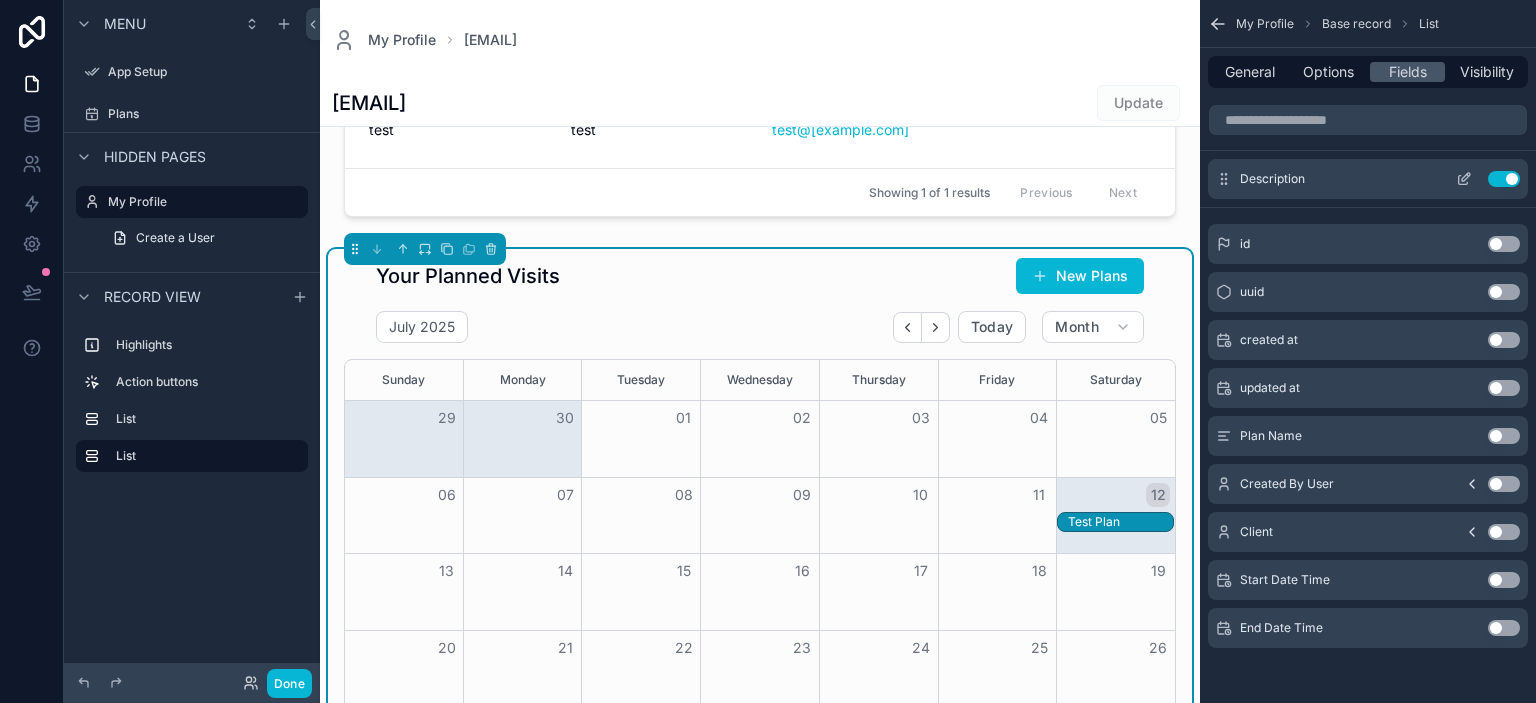 click on "Description Use setting" at bounding box center [1368, 179] 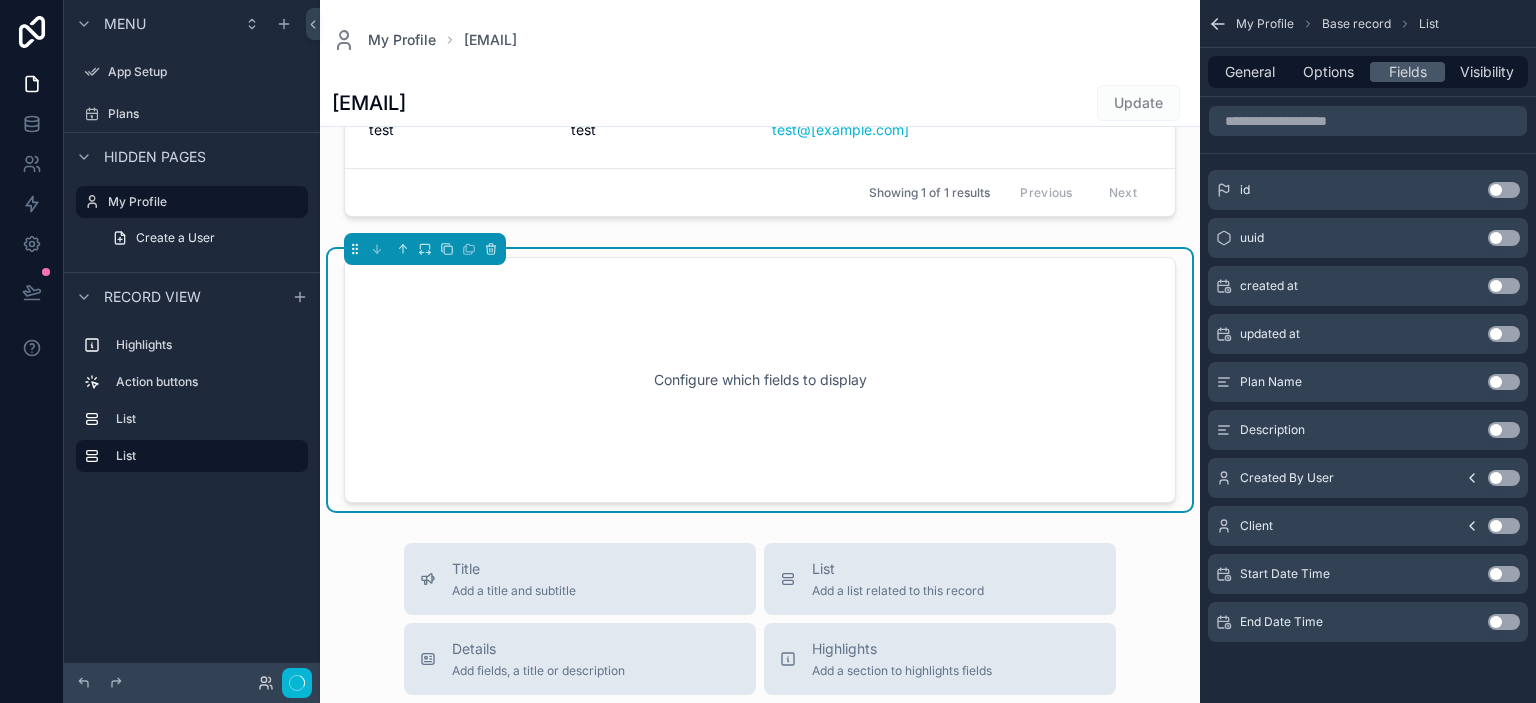 scroll, scrollTop: 0, scrollLeft: 0, axis: both 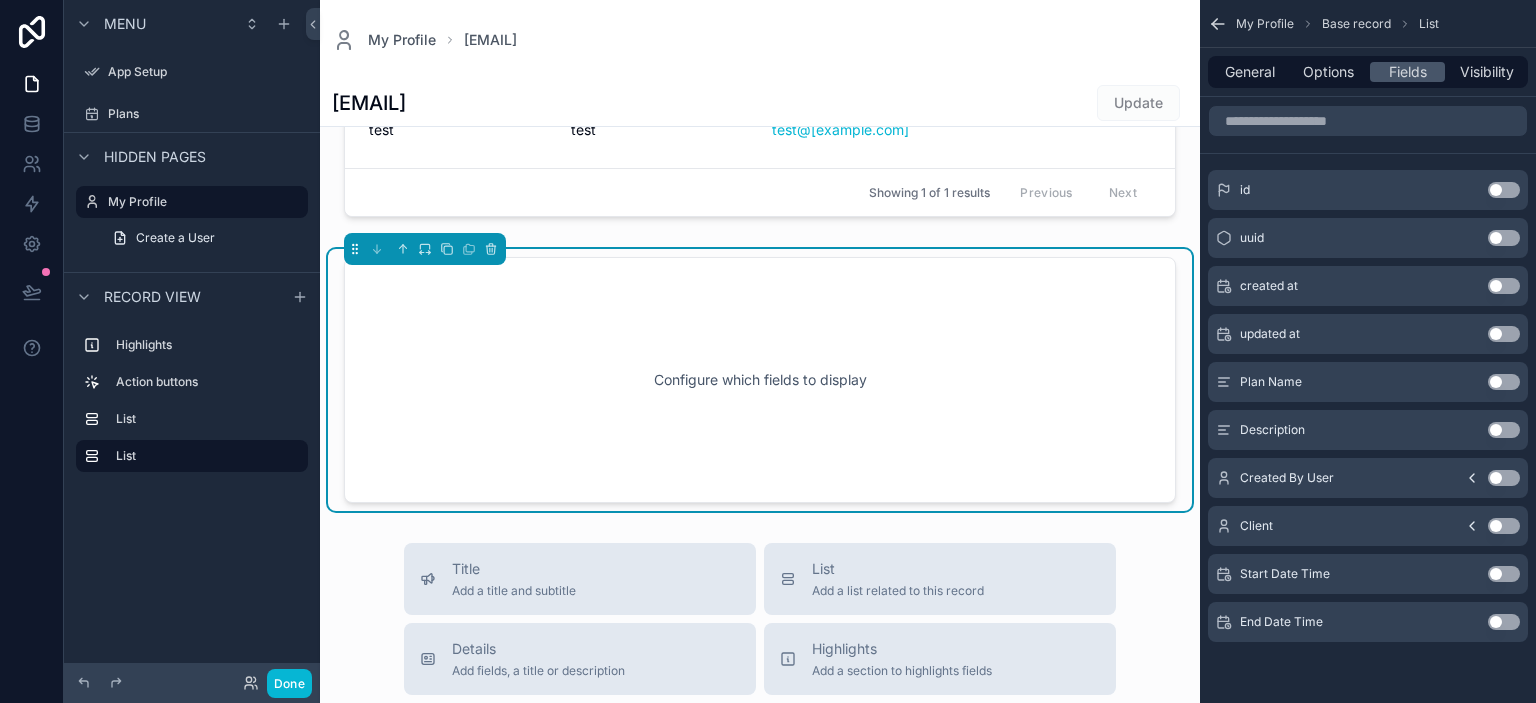 click on "Use setting" at bounding box center (1504, 526) 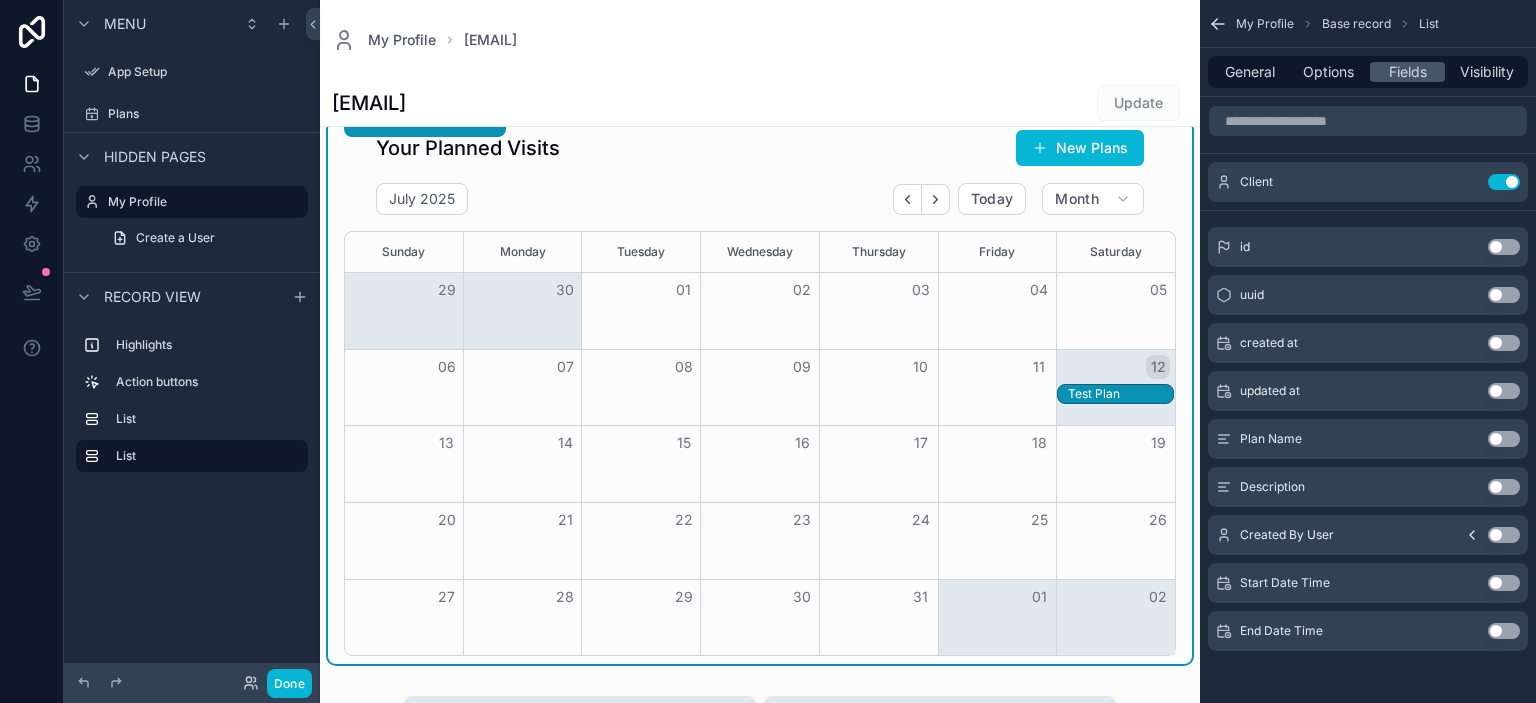 scroll, scrollTop: 461, scrollLeft: 0, axis: vertical 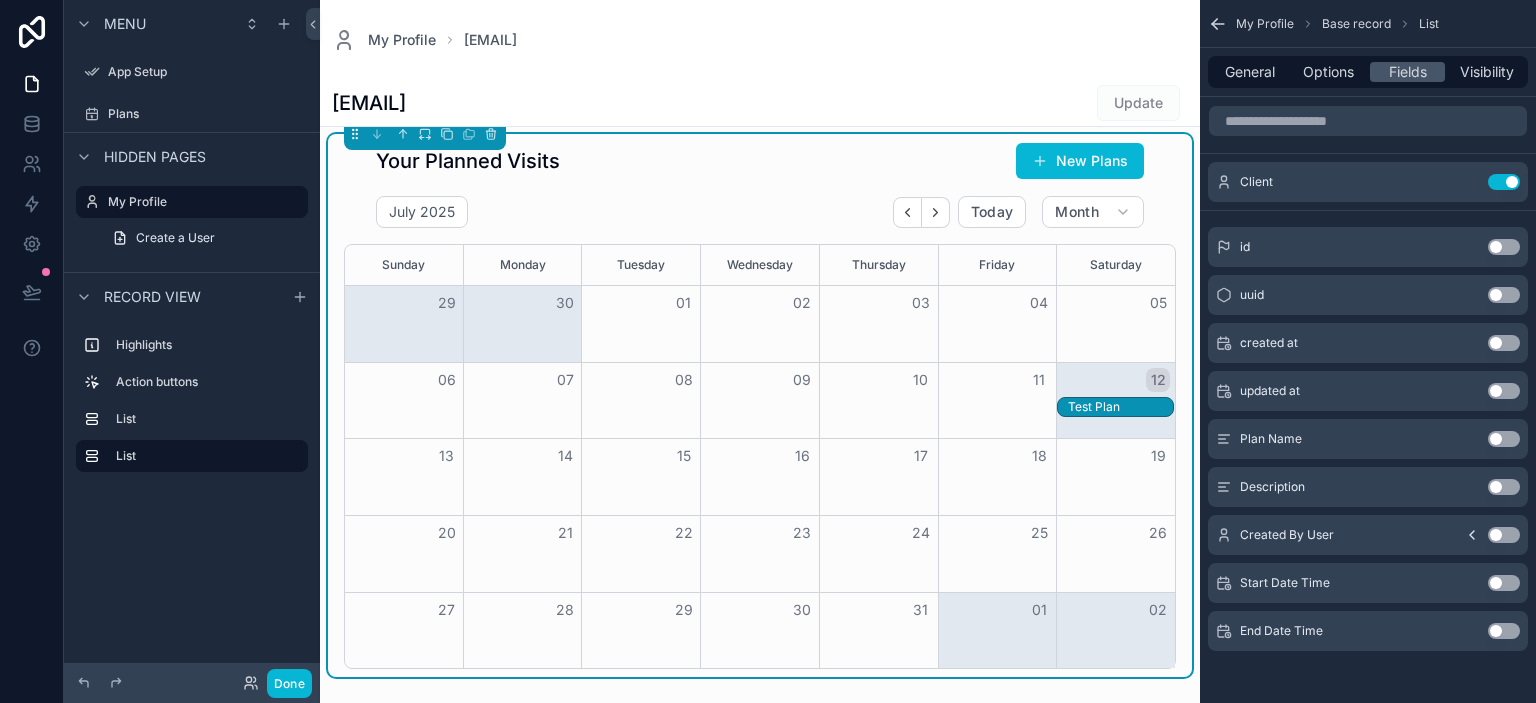 click on "Test Plan" at bounding box center (1120, 407) 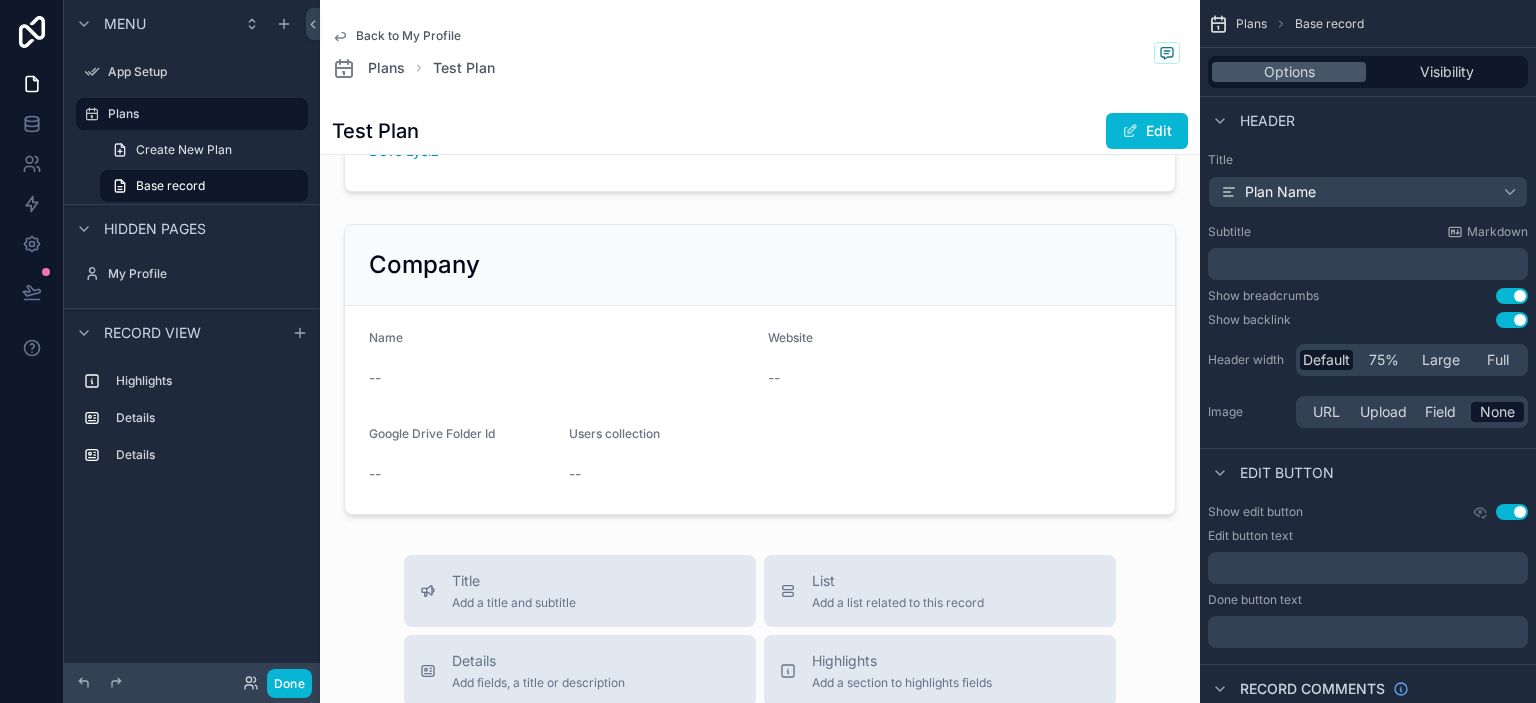 scroll, scrollTop: 576, scrollLeft: 0, axis: vertical 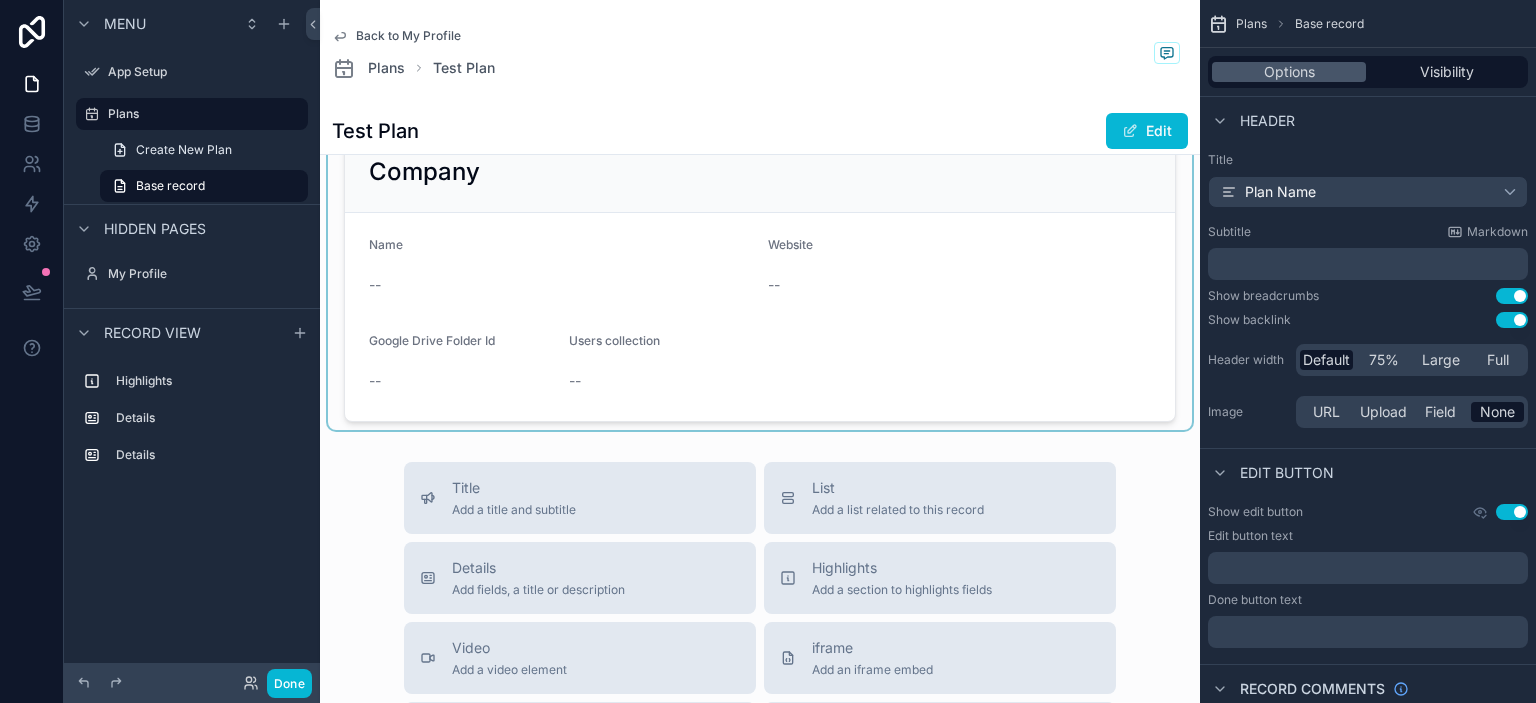 click at bounding box center (760, 276) 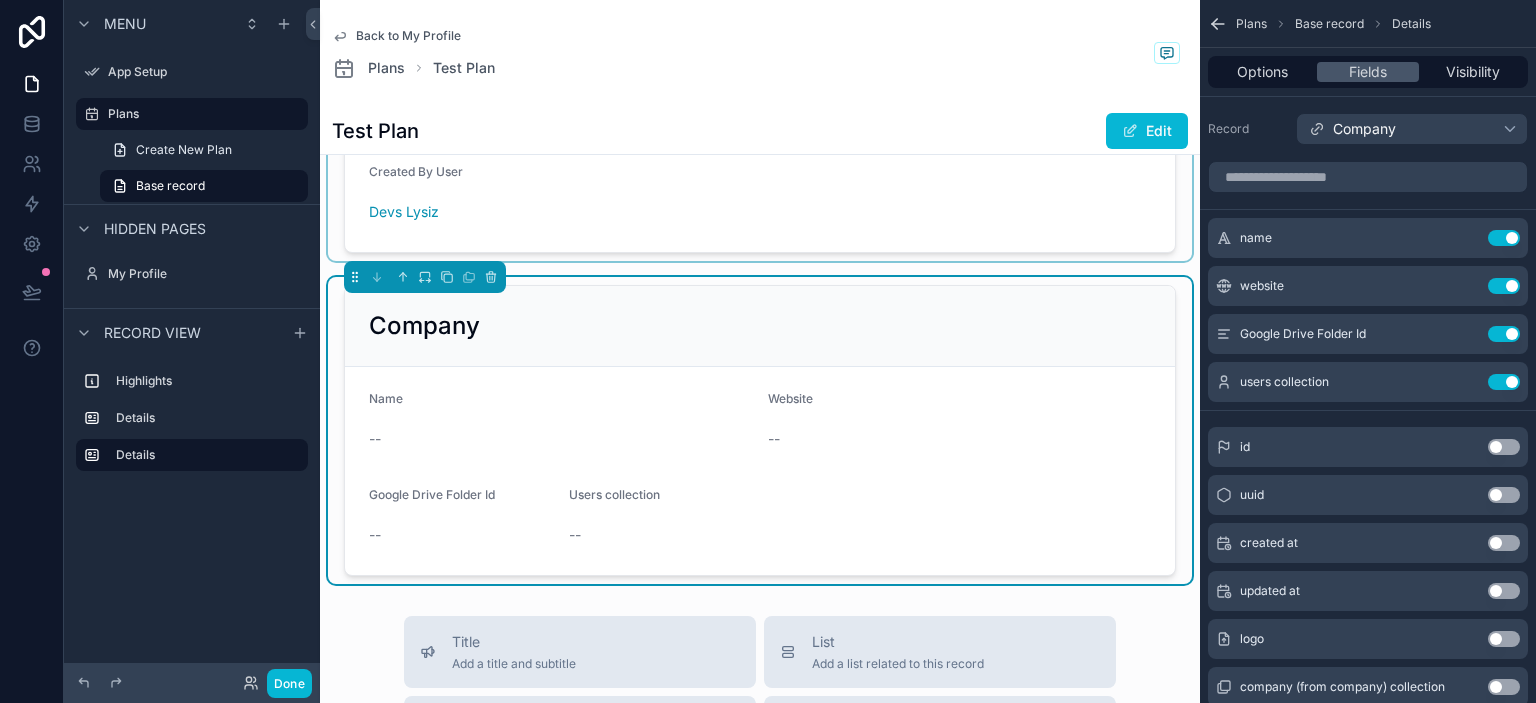 scroll, scrollTop: 346, scrollLeft: 0, axis: vertical 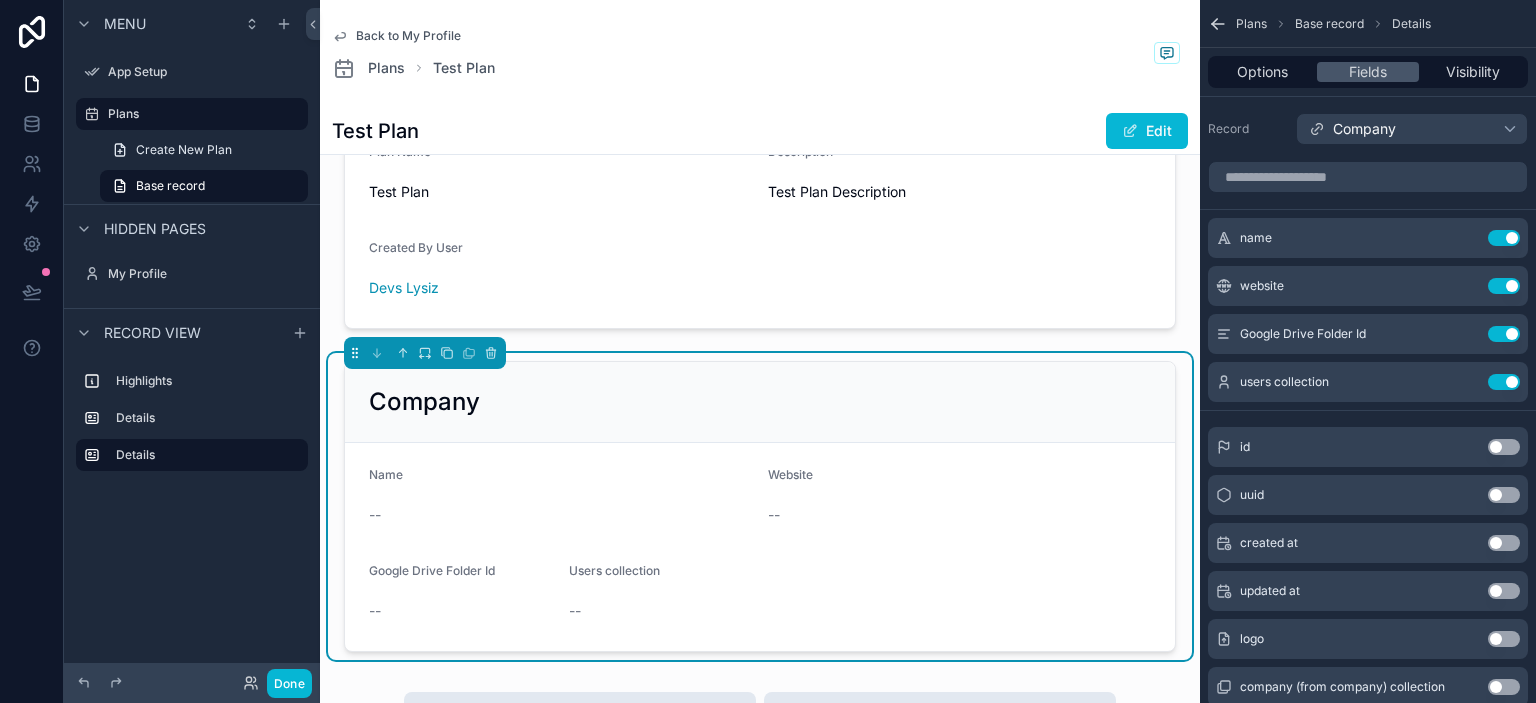 click at bounding box center (425, 353) 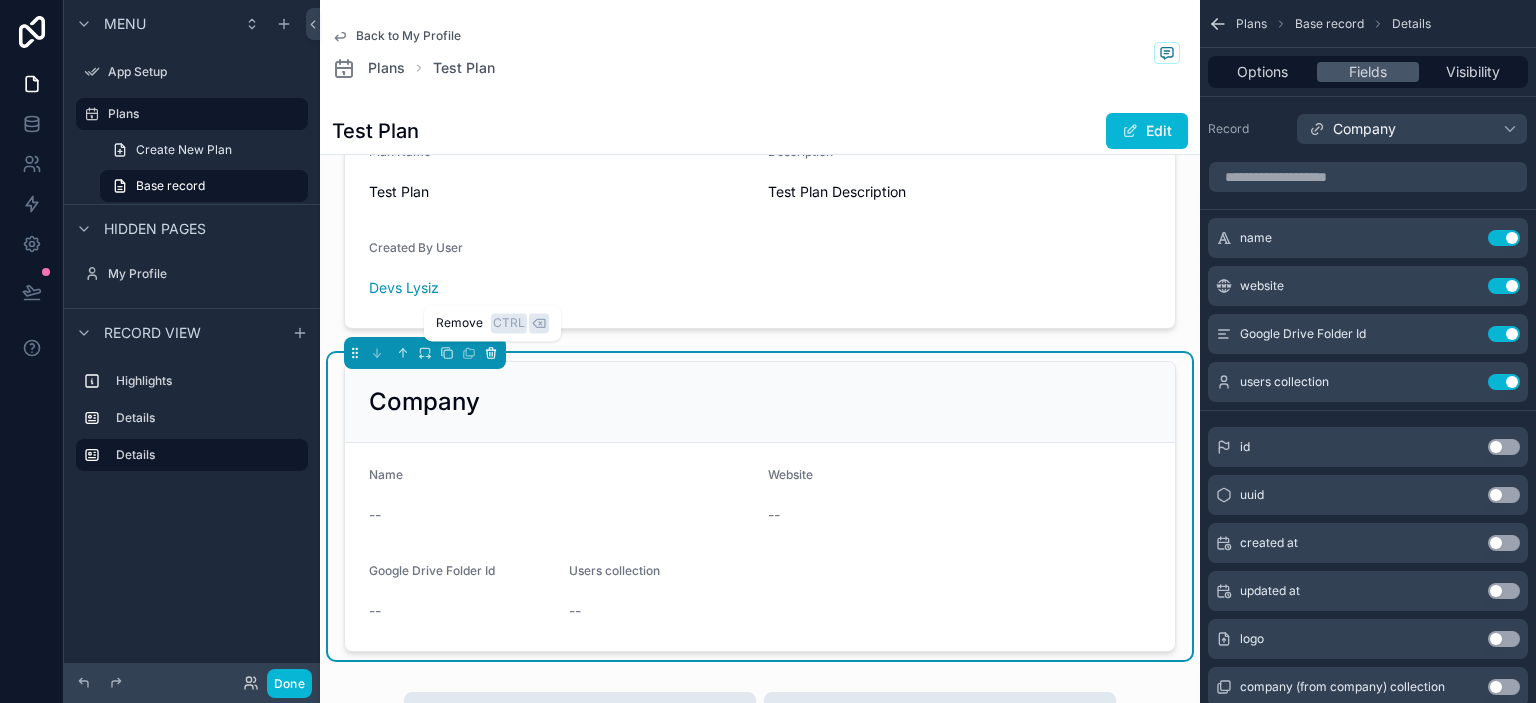 click 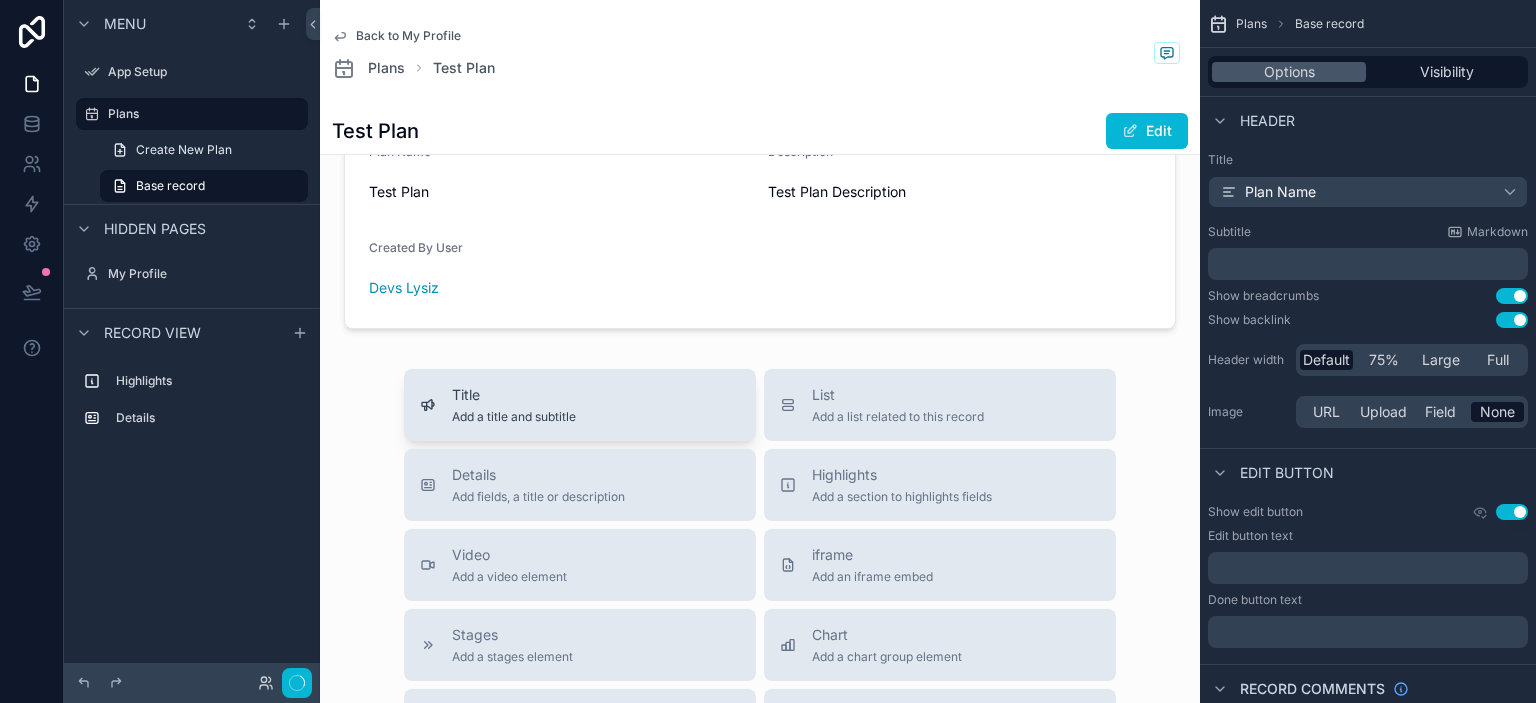 scroll, scrollTop: 0, scrollLeft: 0, axis: both 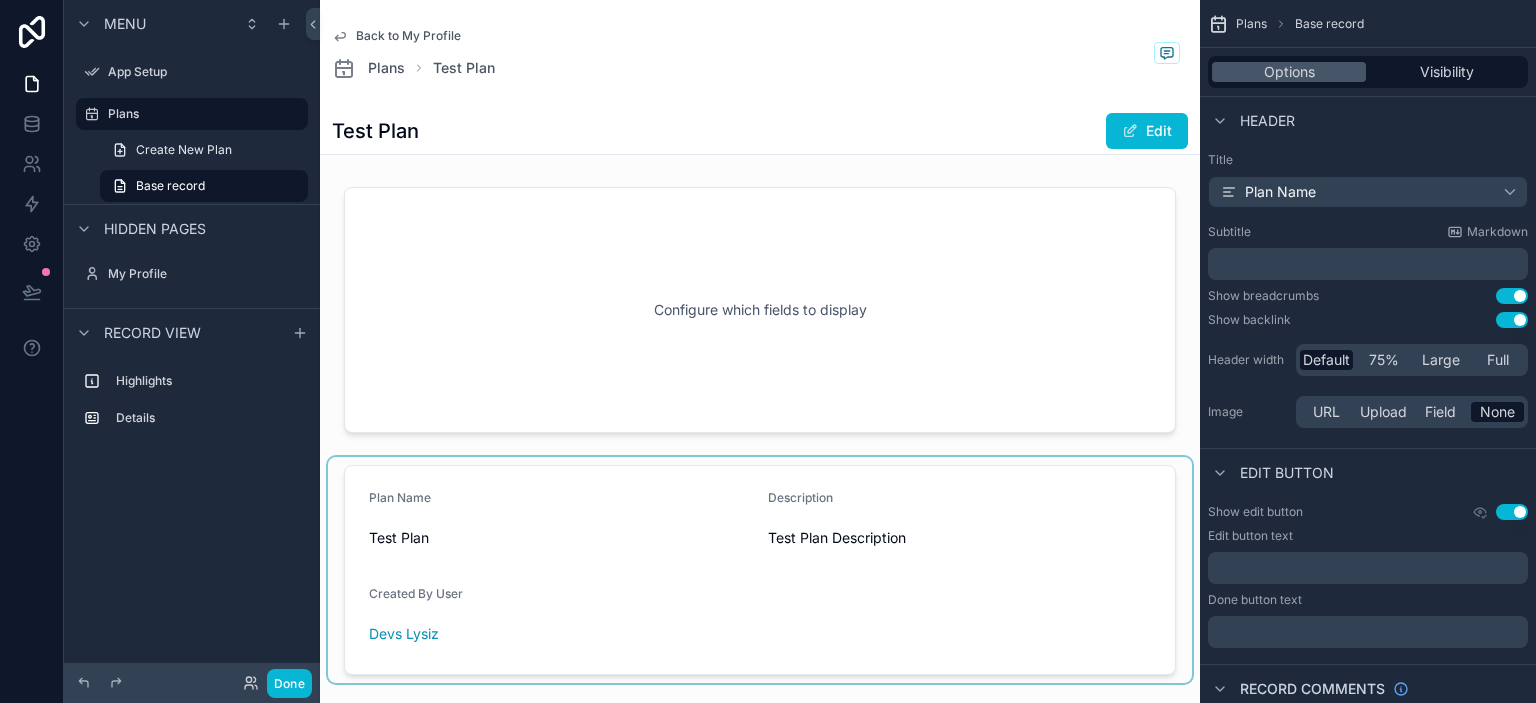 click at bounding box center [760, 570] 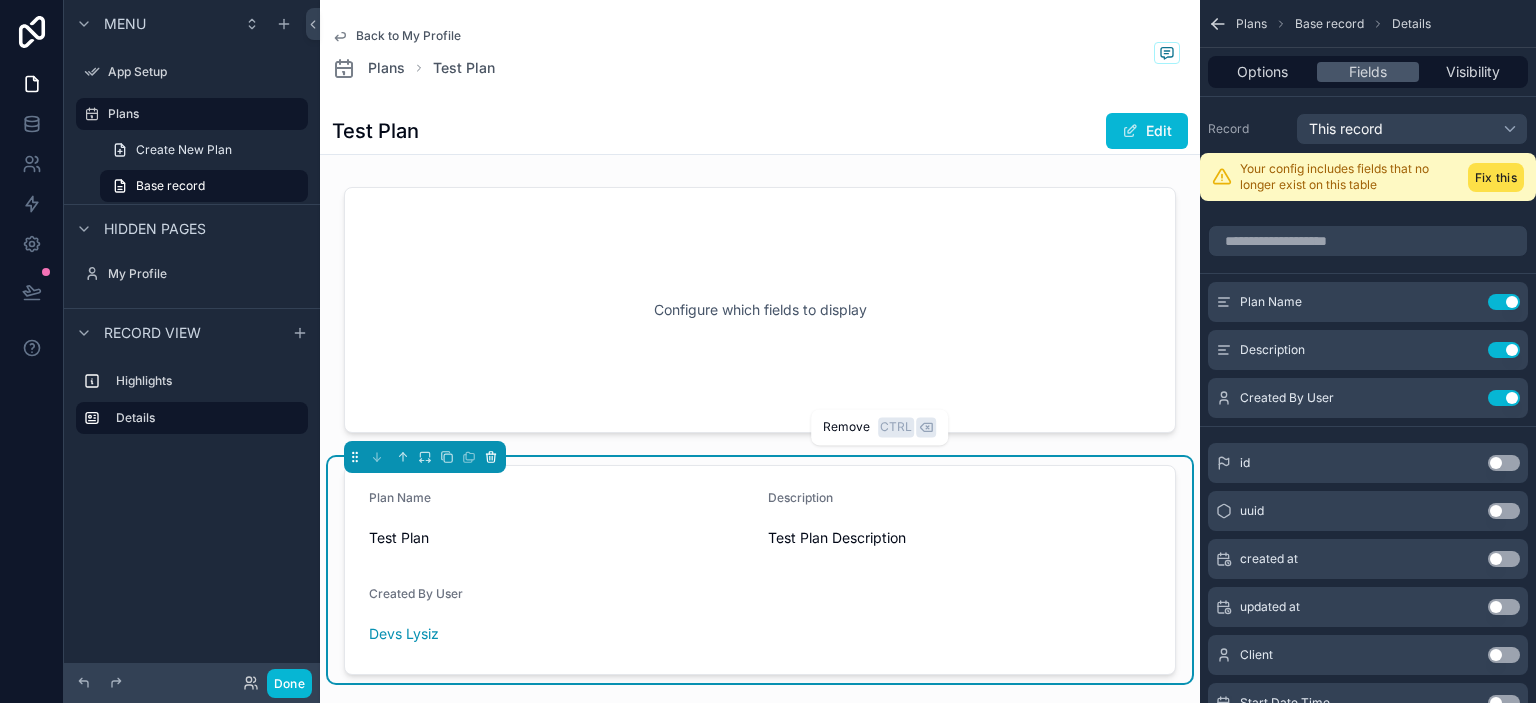 click 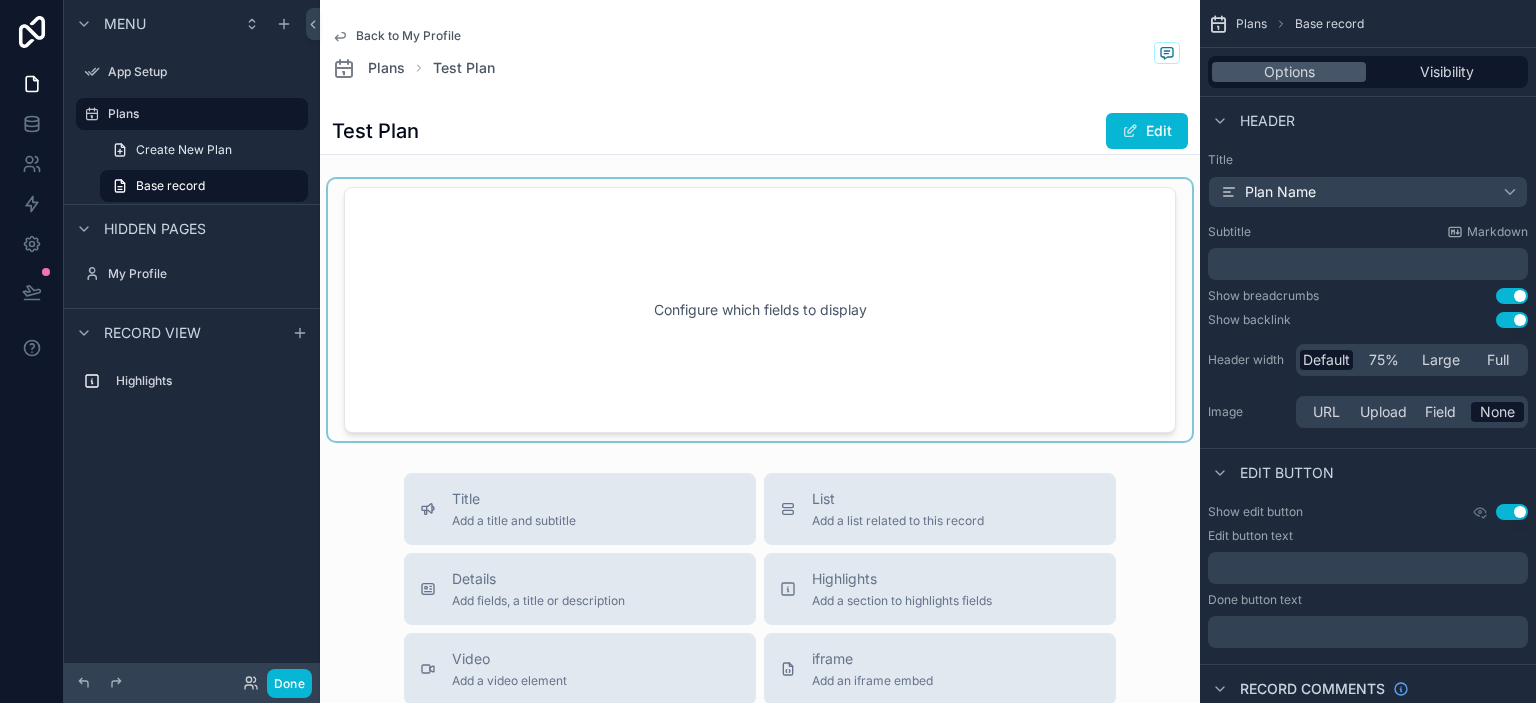 click at bounding box center [760, 310] 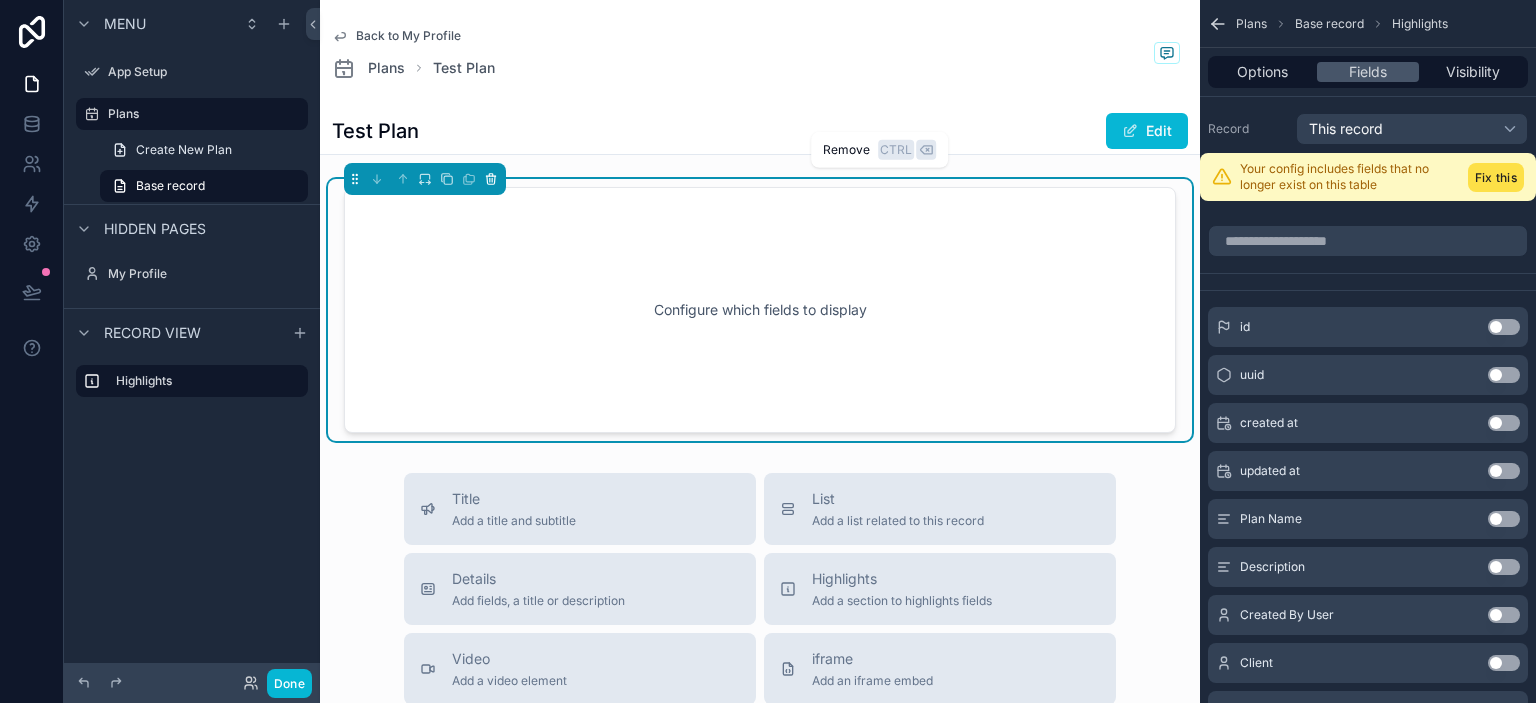 click 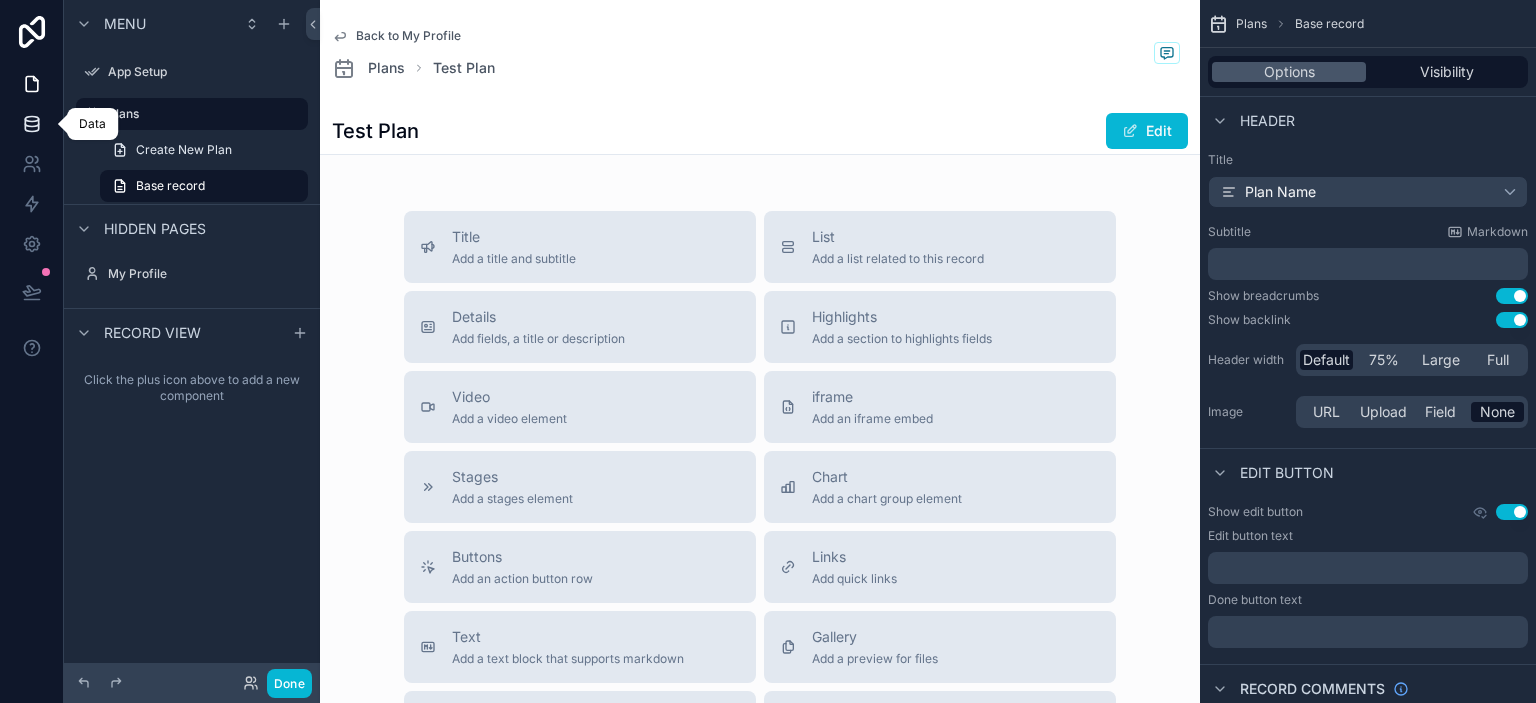 click 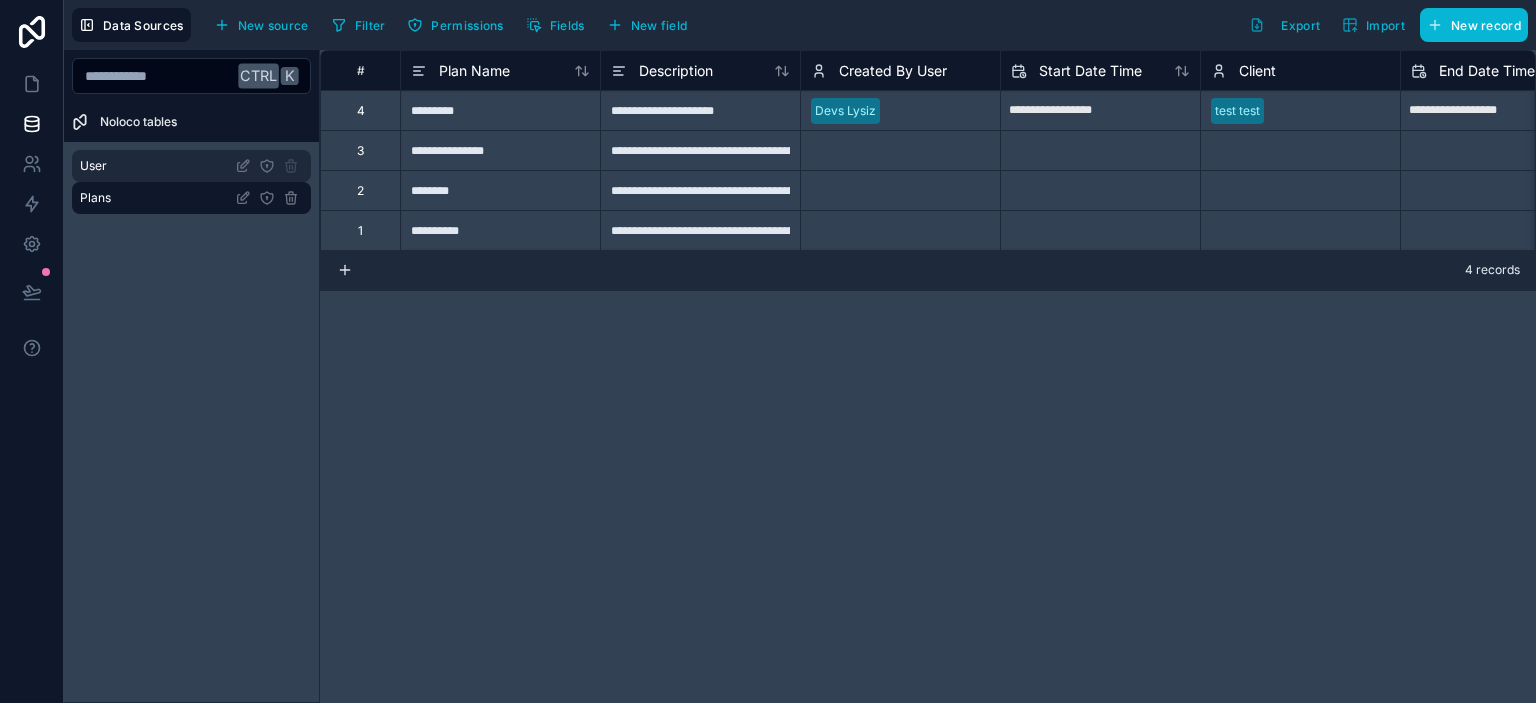 click on "User" at bounding box center [191, 166] 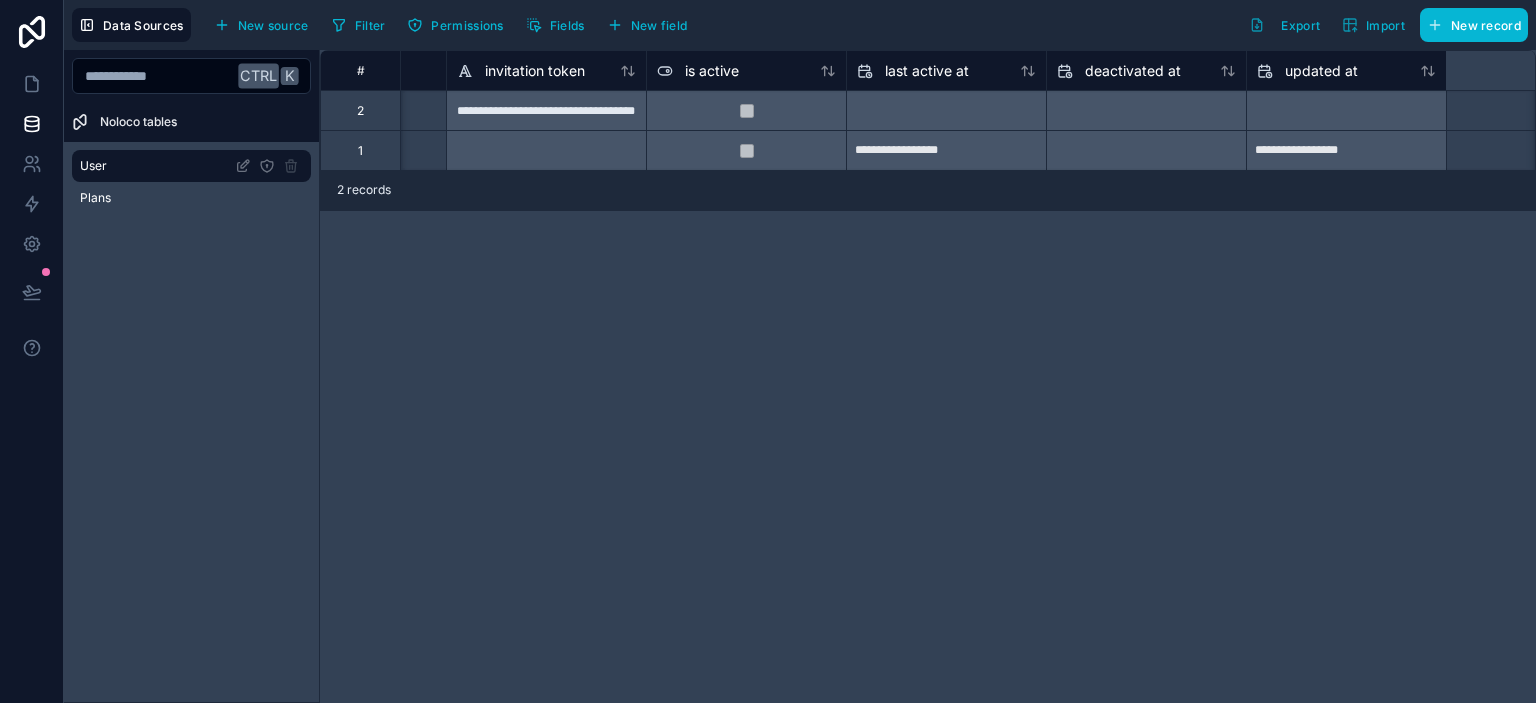 scroll, scrollTop: 0, scrollLeft: 0, axis: both 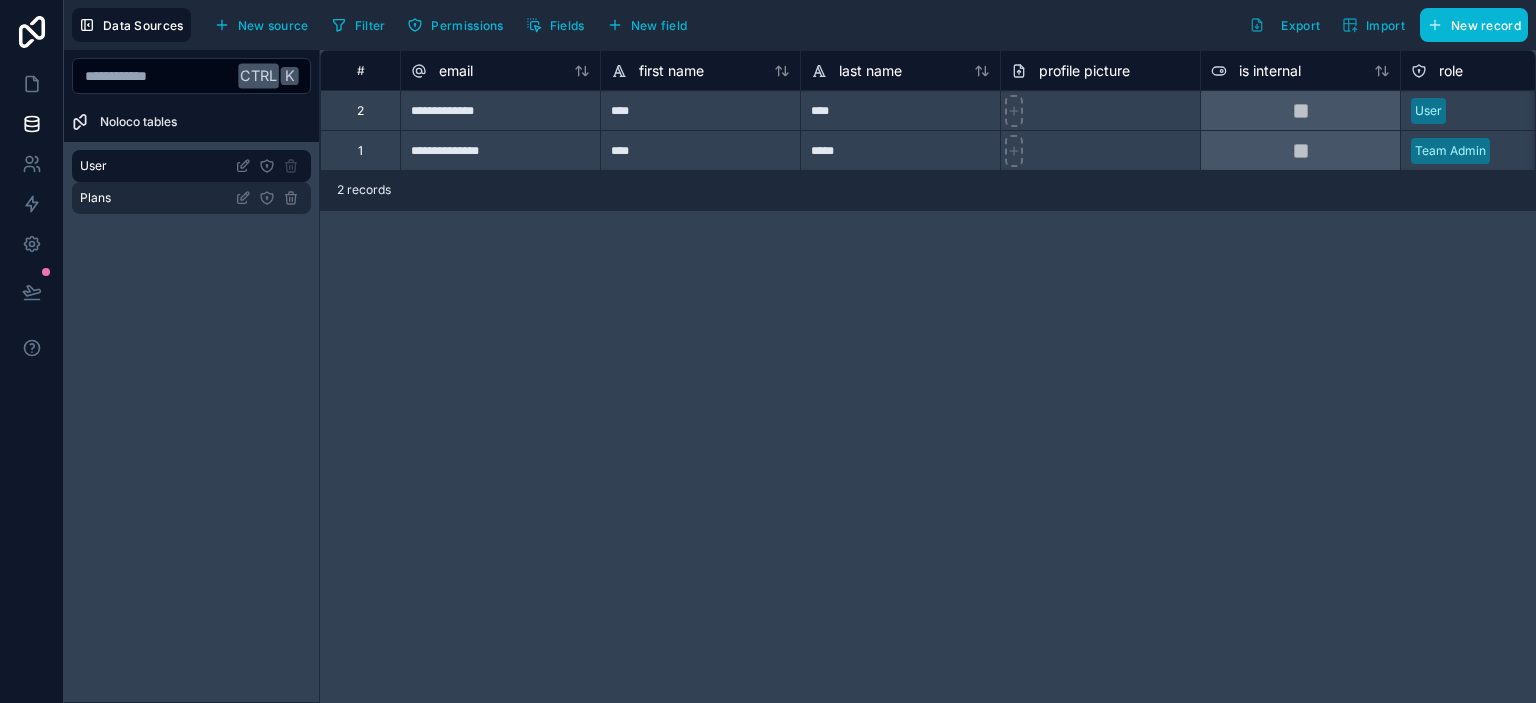 click on "Plans" at bounding box center (95, 198) 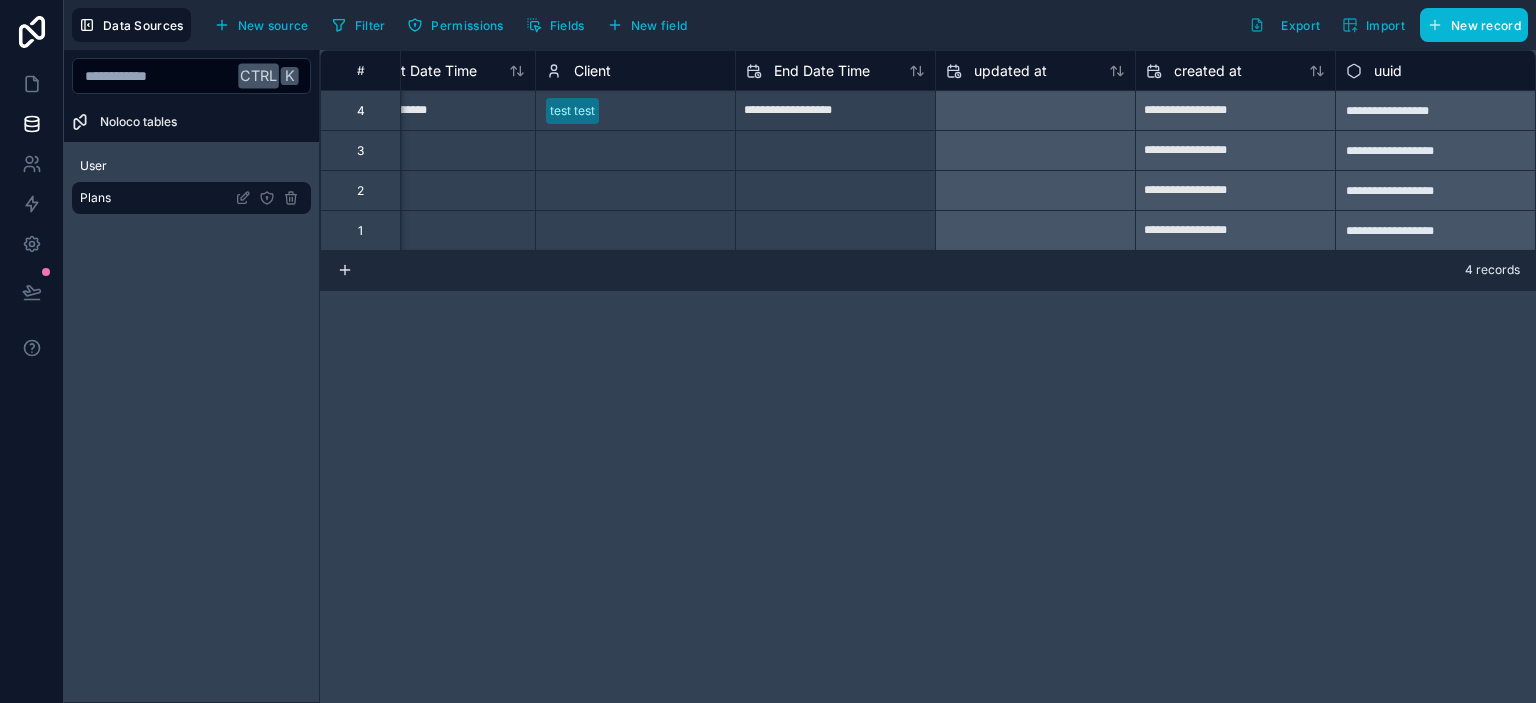 scroll, scrollTop: 0, scrollLeft: 0, axis: both 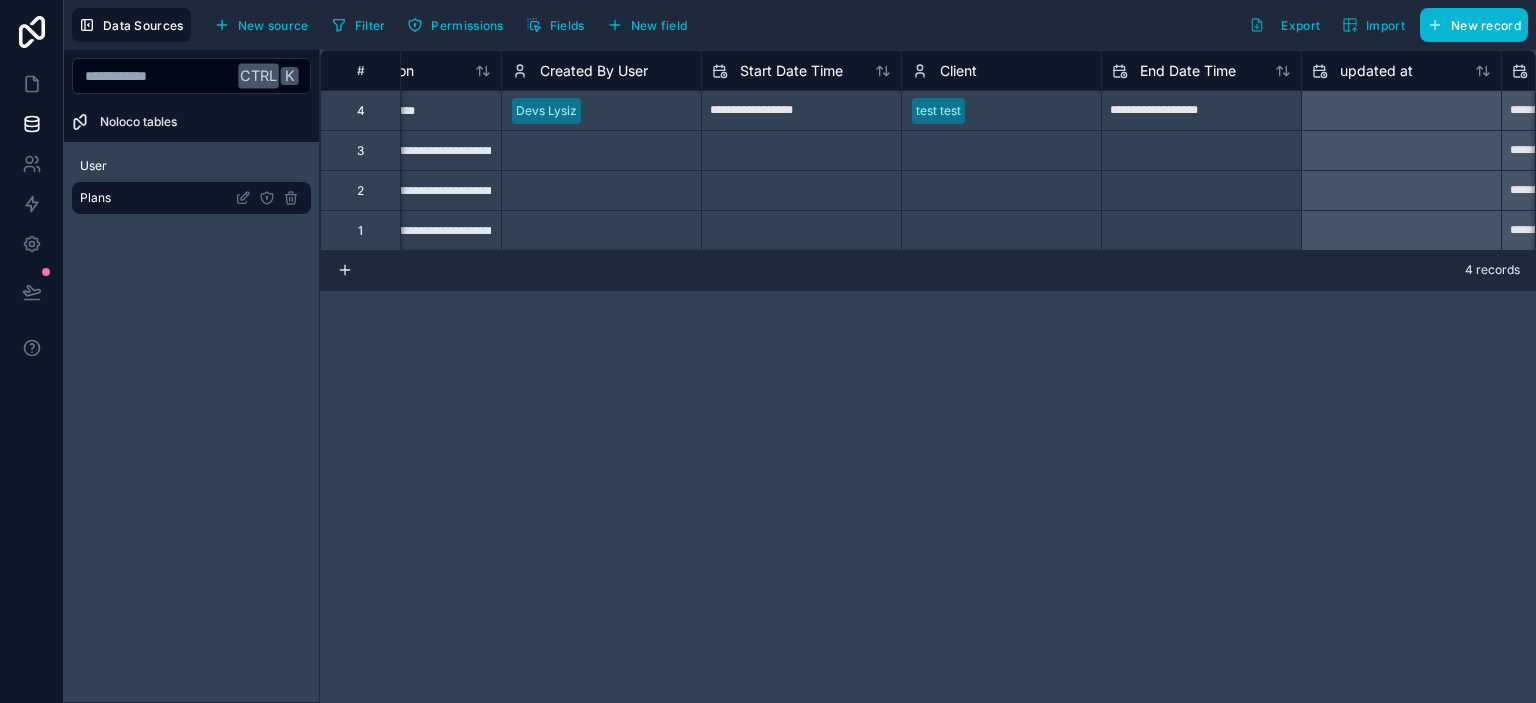 click on "test test" at bounding box center [938, 111] 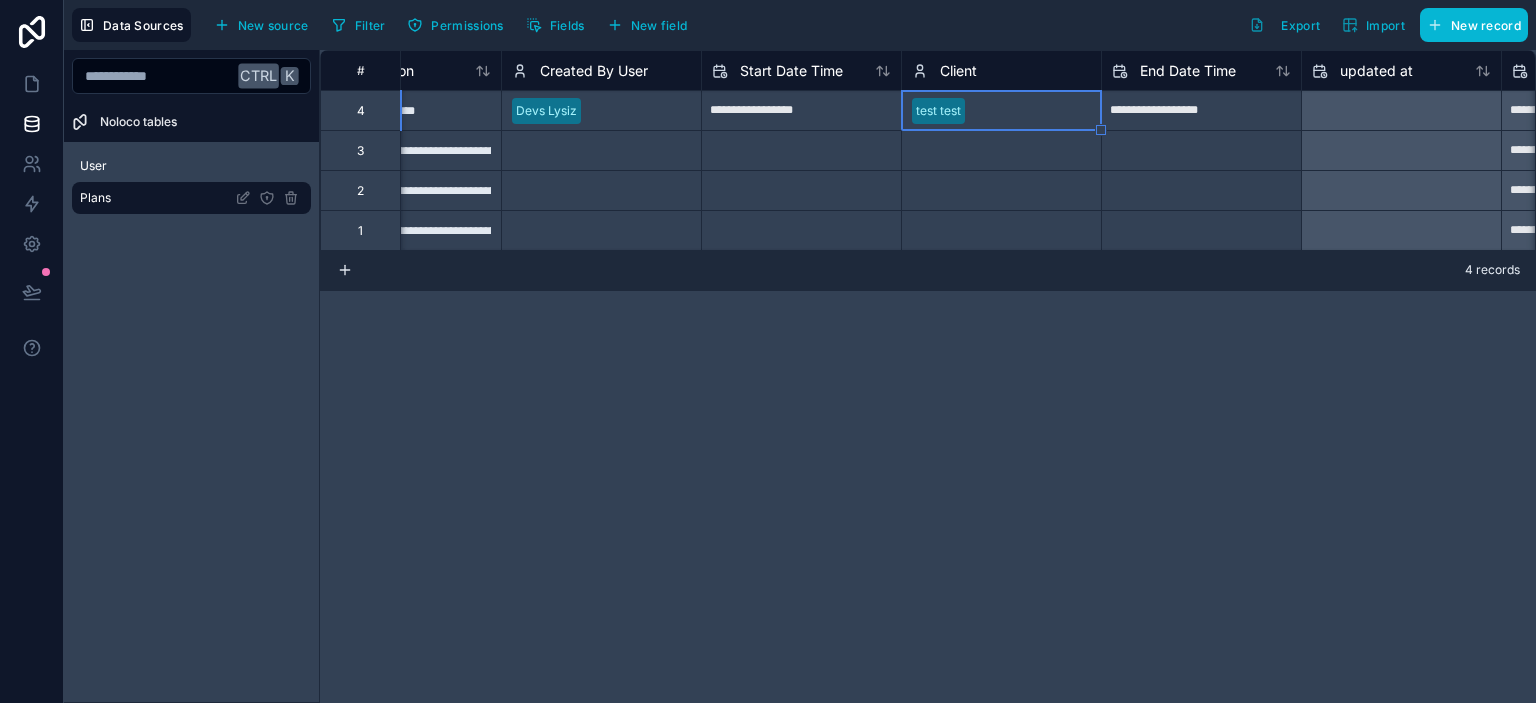 click on "test test" at bounding box center [938, 111] 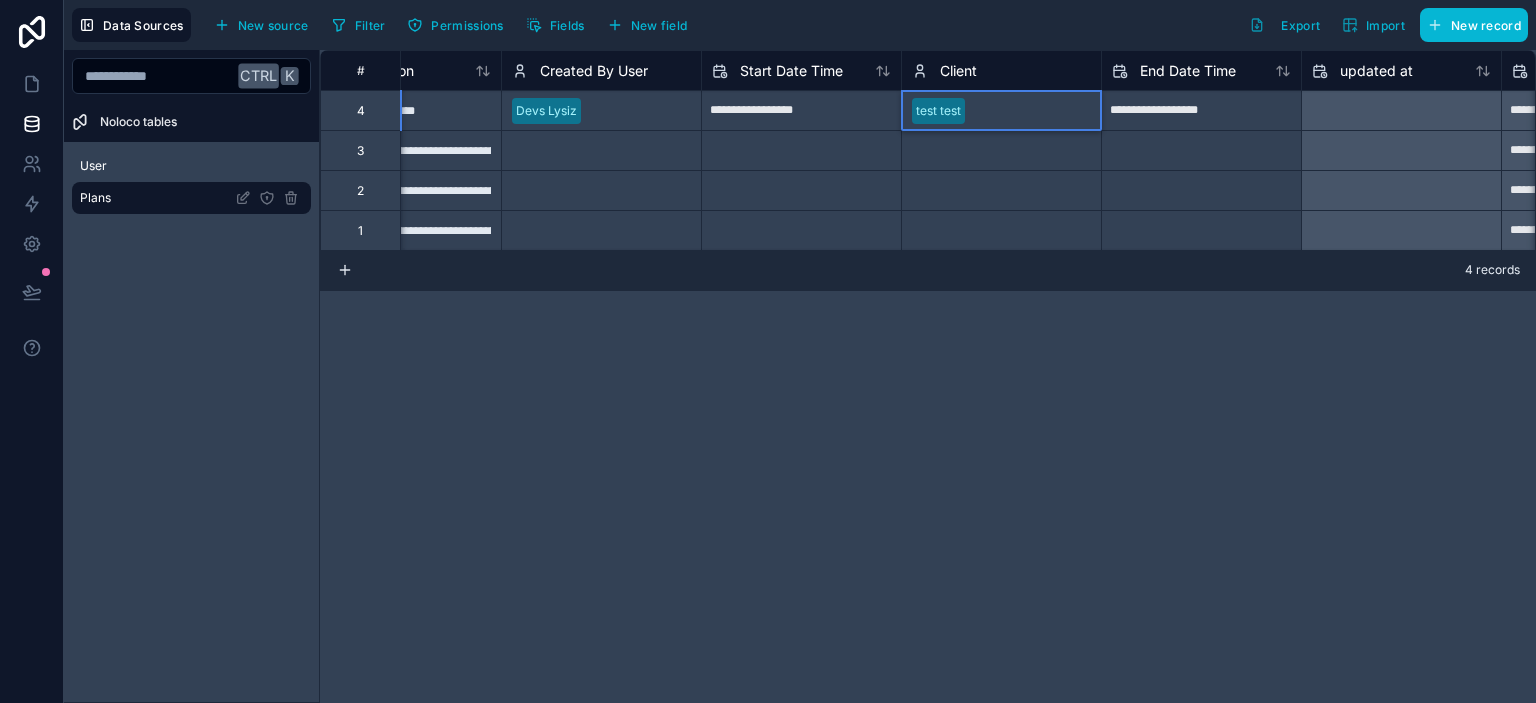 click at bounding box center [1032, 111] 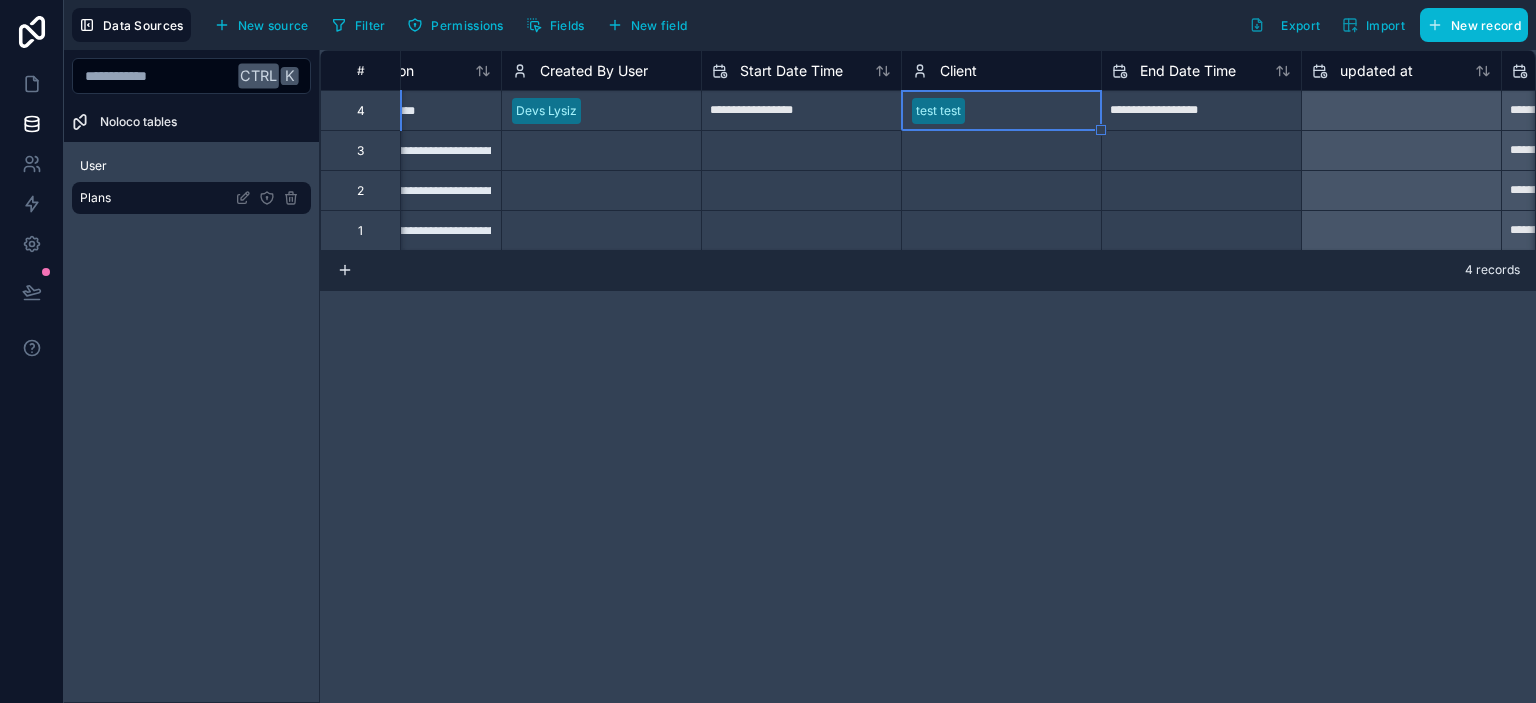 click on "Client" at bounding box center (1001, 71) 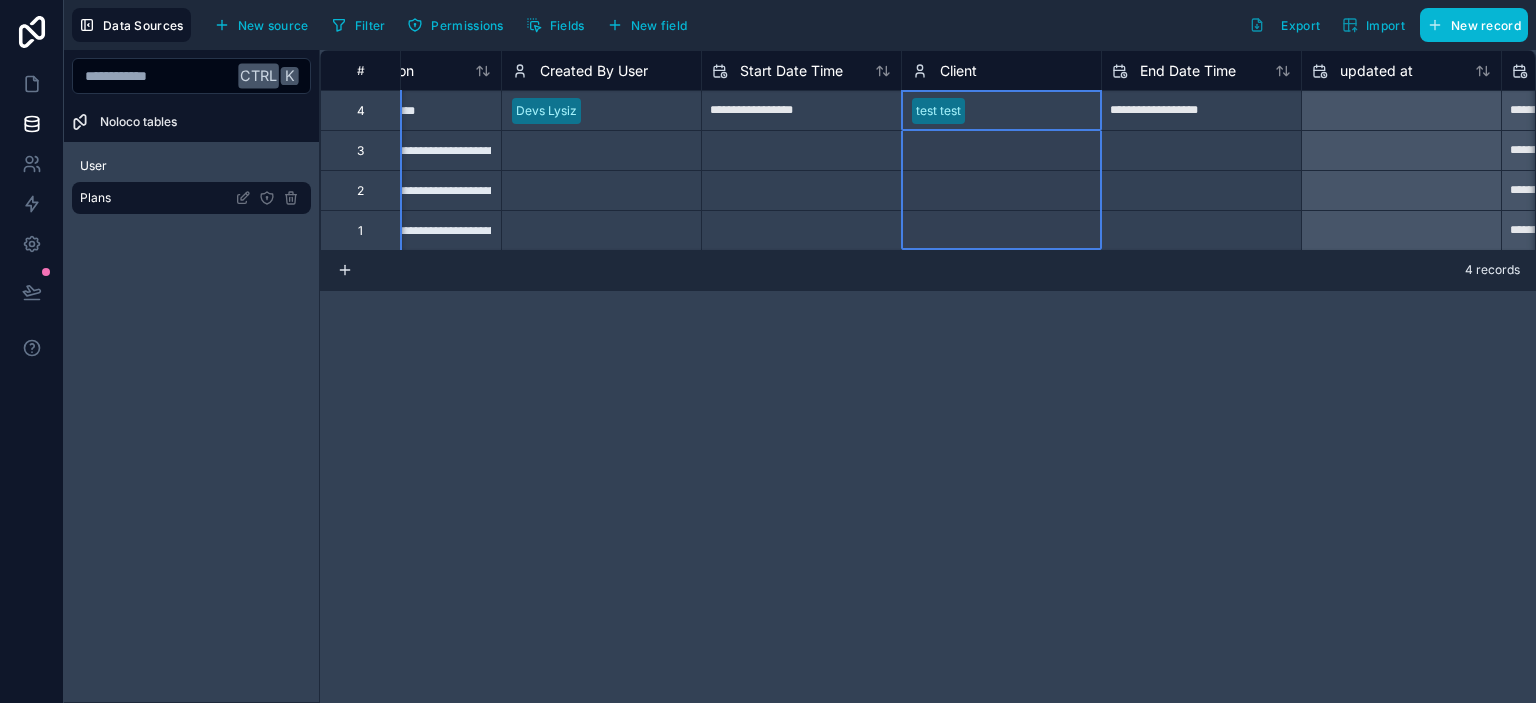 click on "Client" at bounding box center (958, 71) 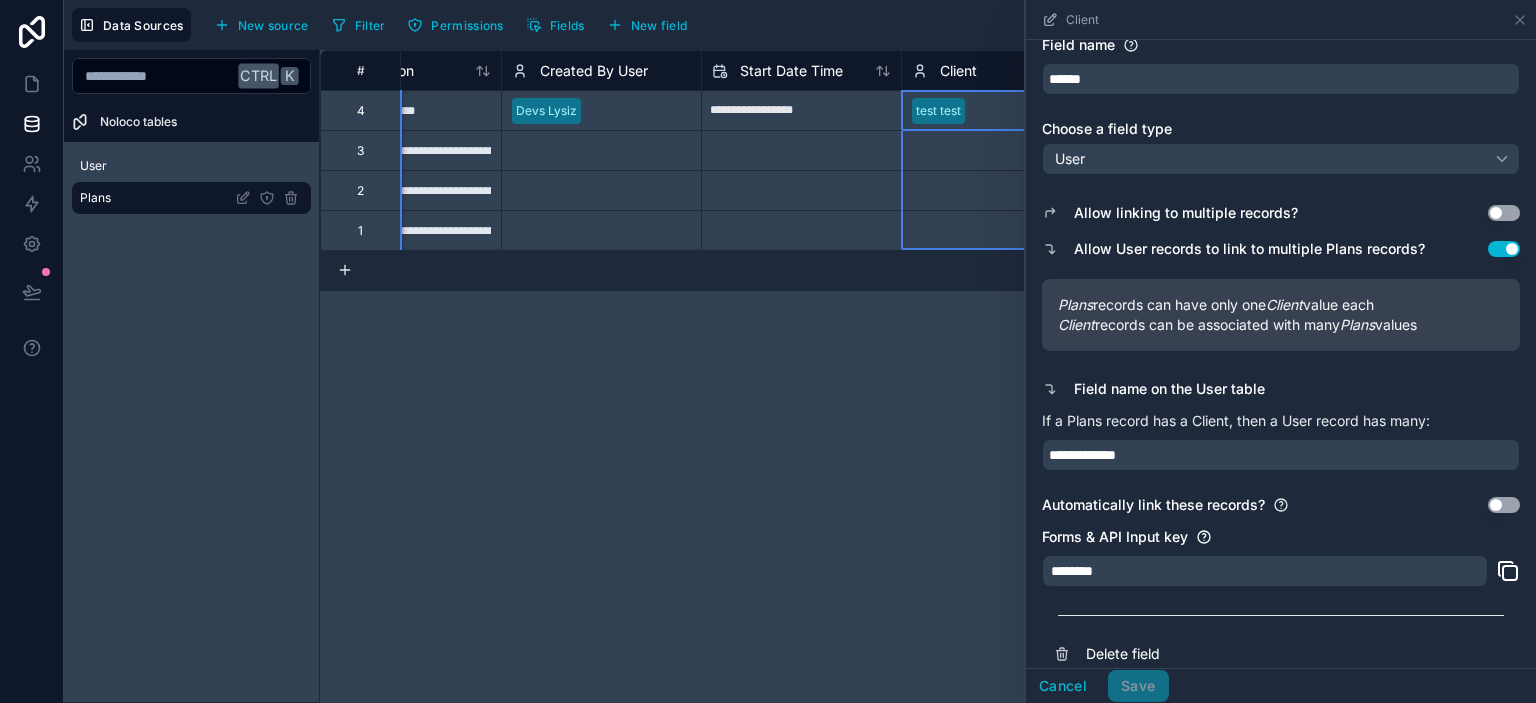 scroll, scrollTop: 85, scrollLeft: 0, axis: vertical 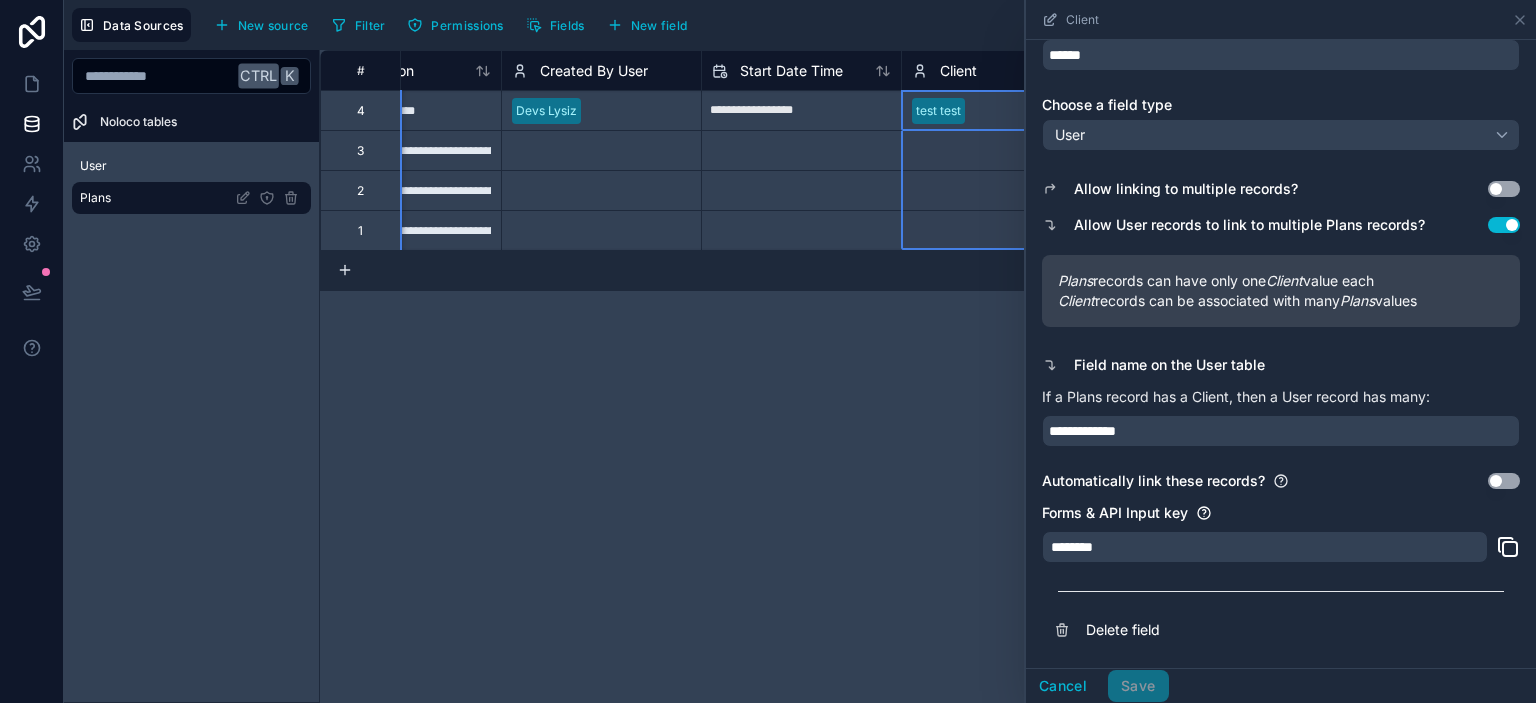 click on "********" at bounding box center [1265, 547] 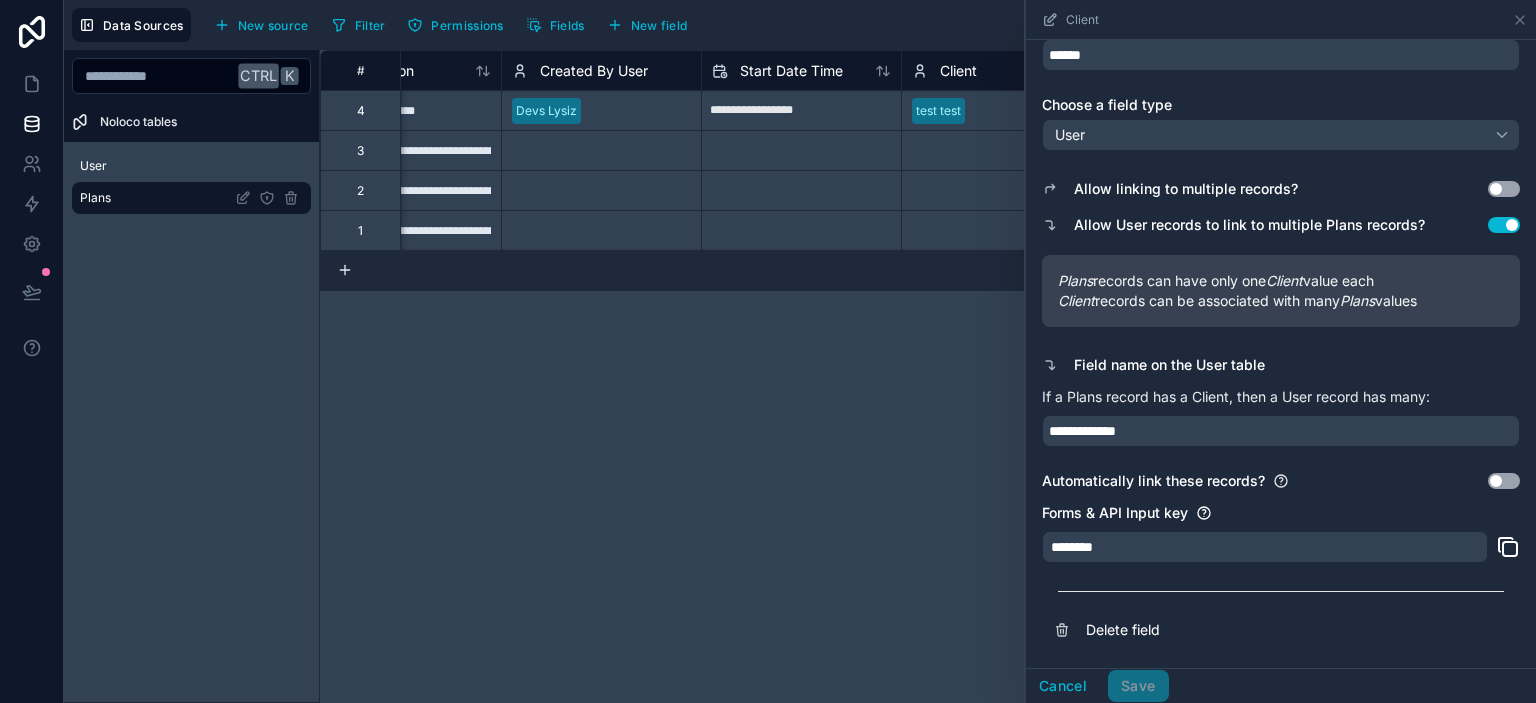 click on "********" at bounding box center (1265, 547) 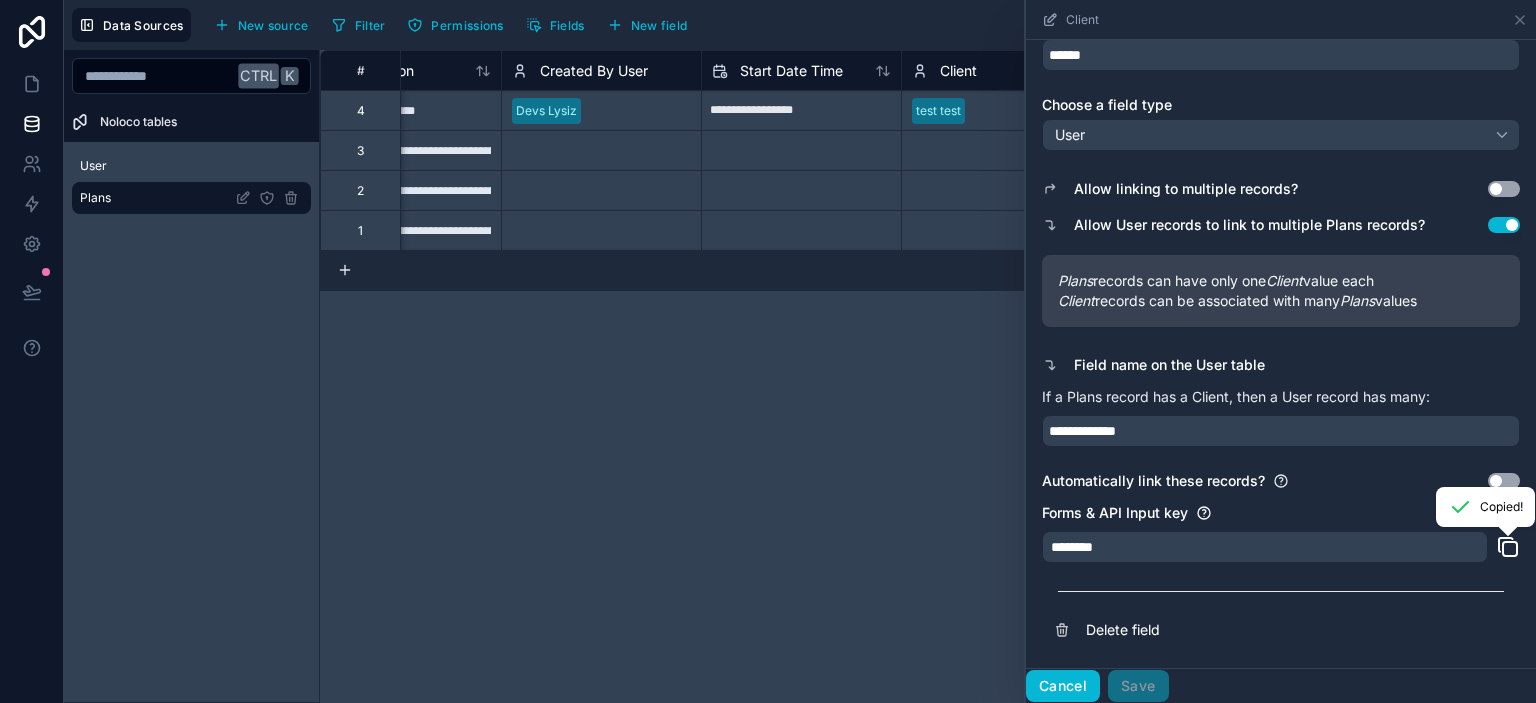 click on "Cancel" at bounding box center [1063, 686] 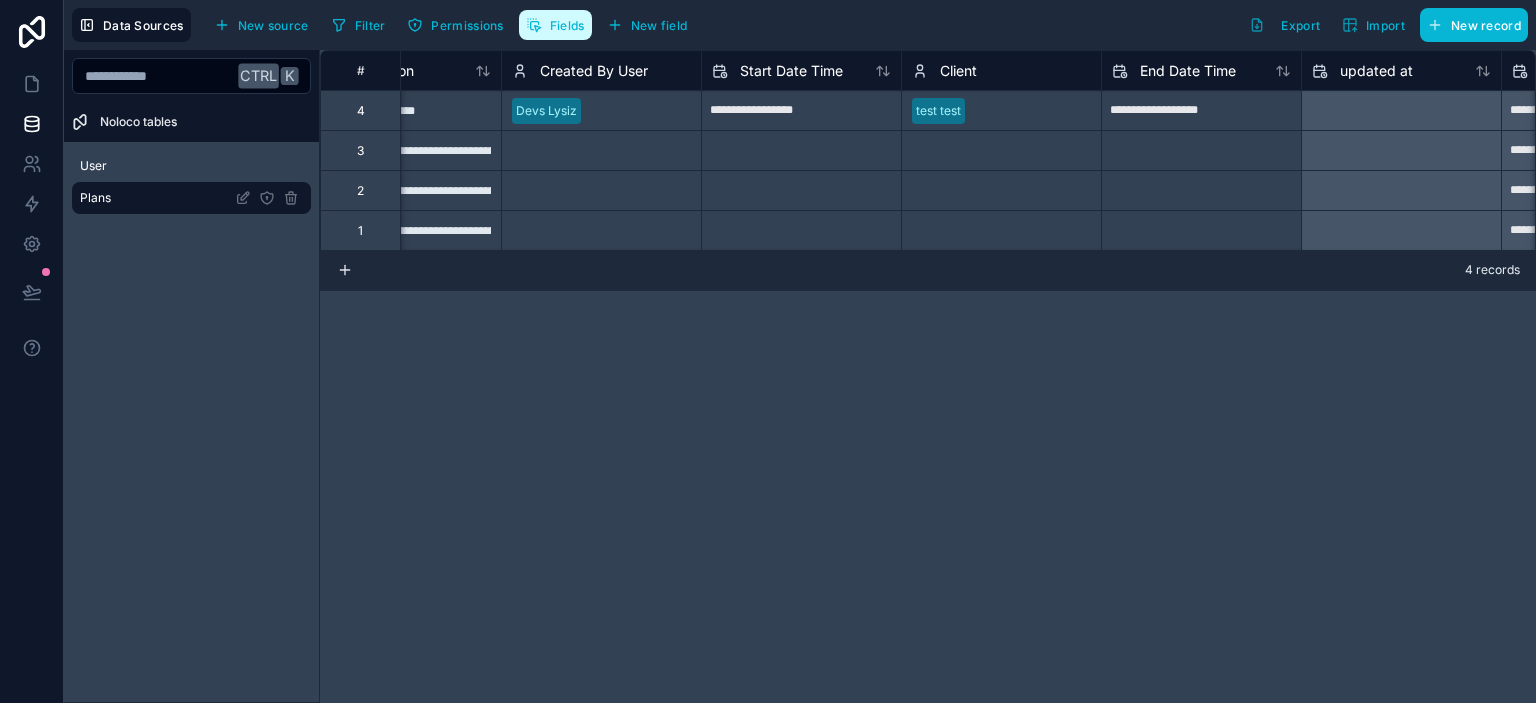 click on "Fields" at bounding box center (567, 25) 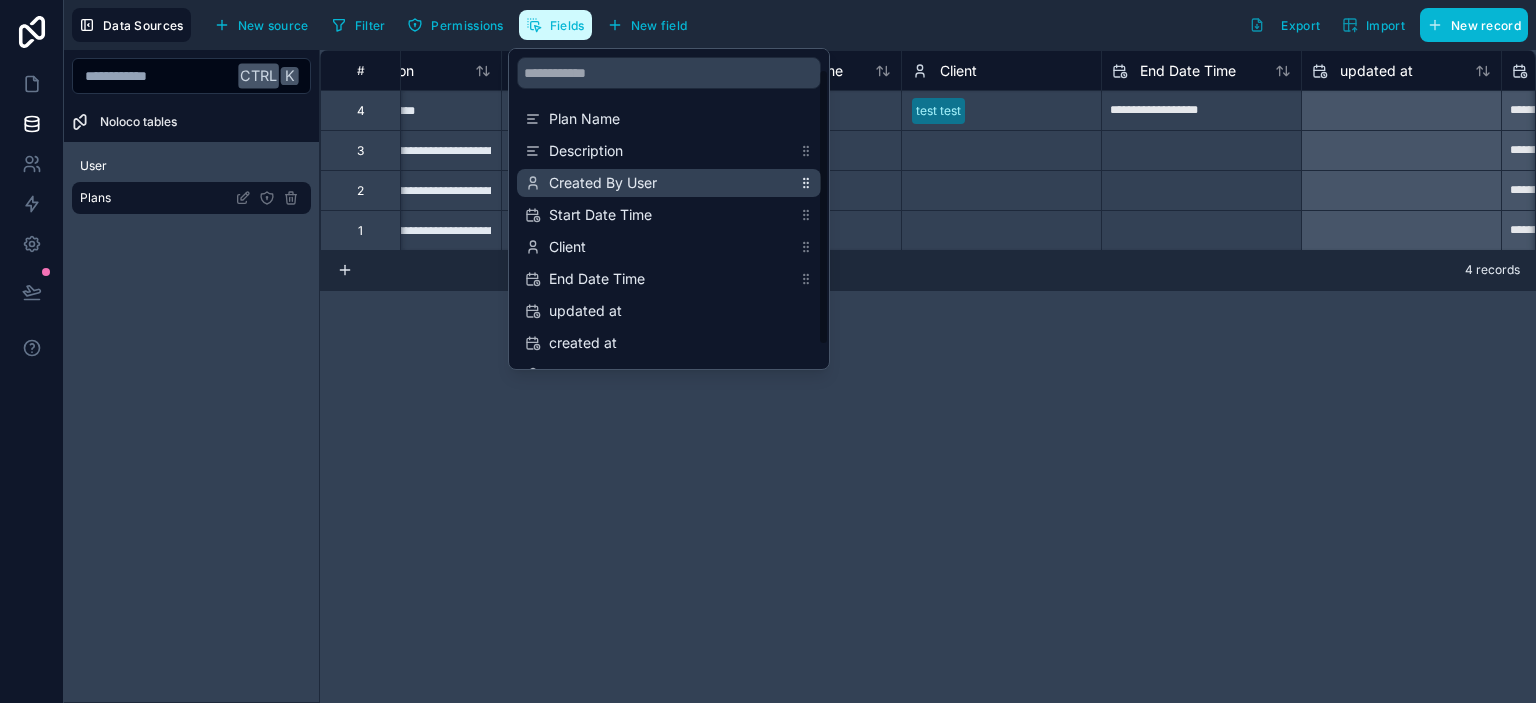 scroll, scrollTop: 32, scrollLeft: 0, axis: vertical 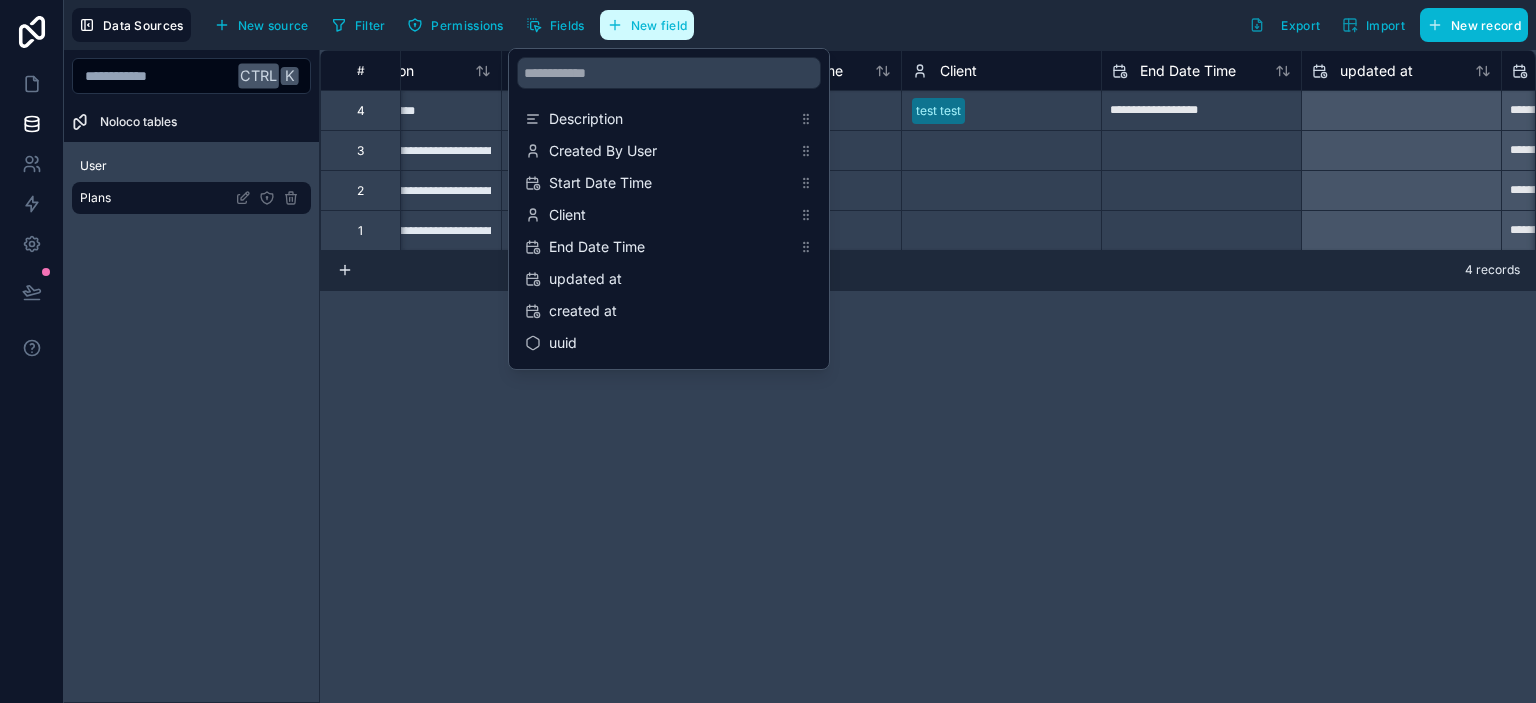 click on "New field" at bounding box center [647, 25] 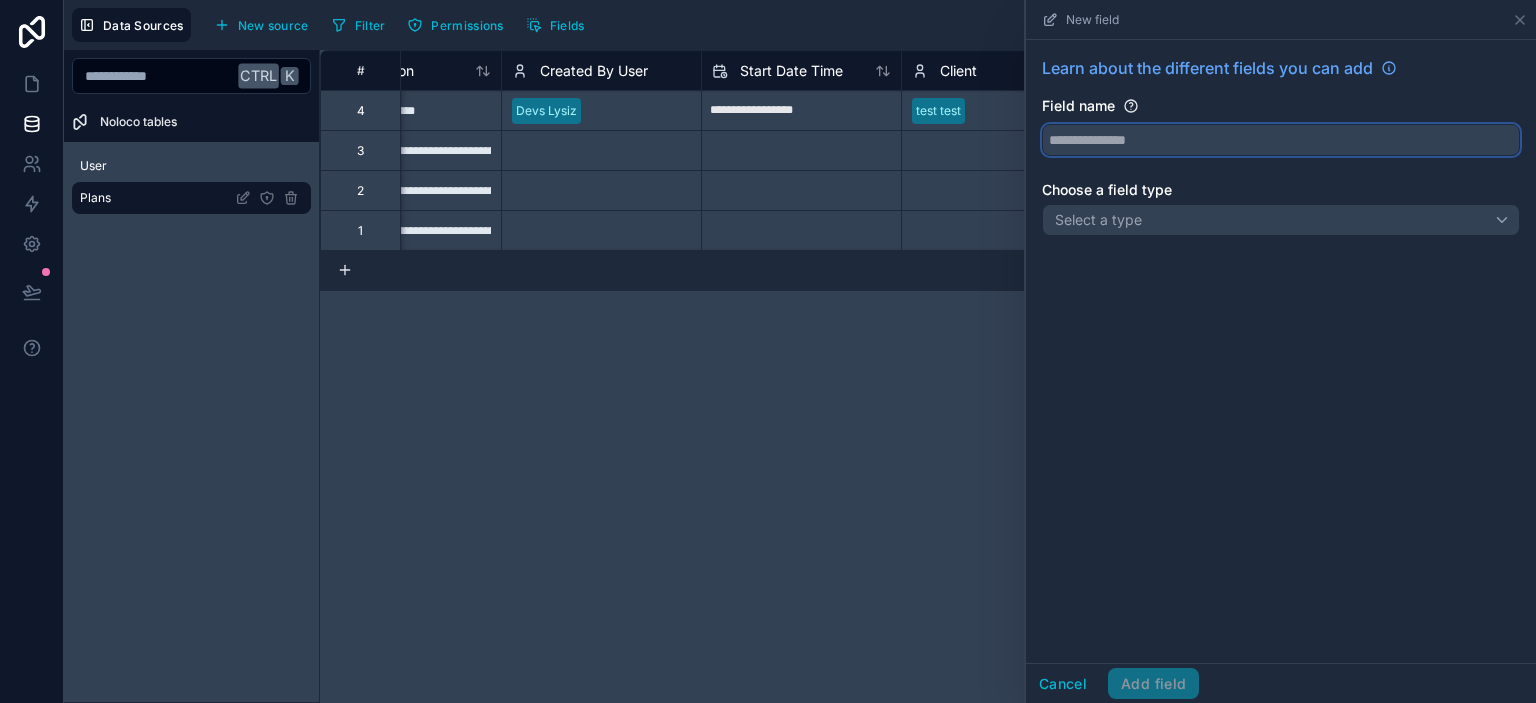 click at bounding box center [1281, 140] 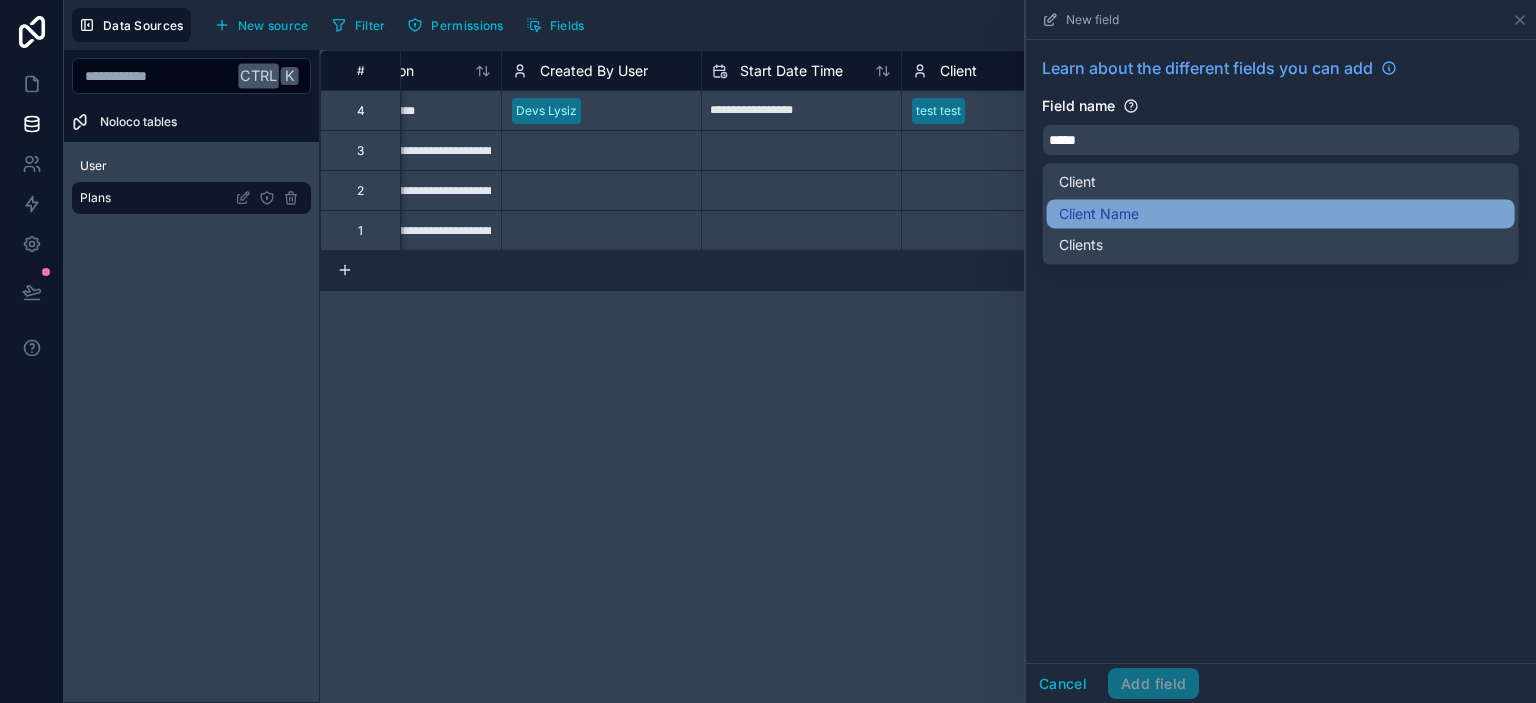 click on "Client Name" at bounding box center [1281, 214] 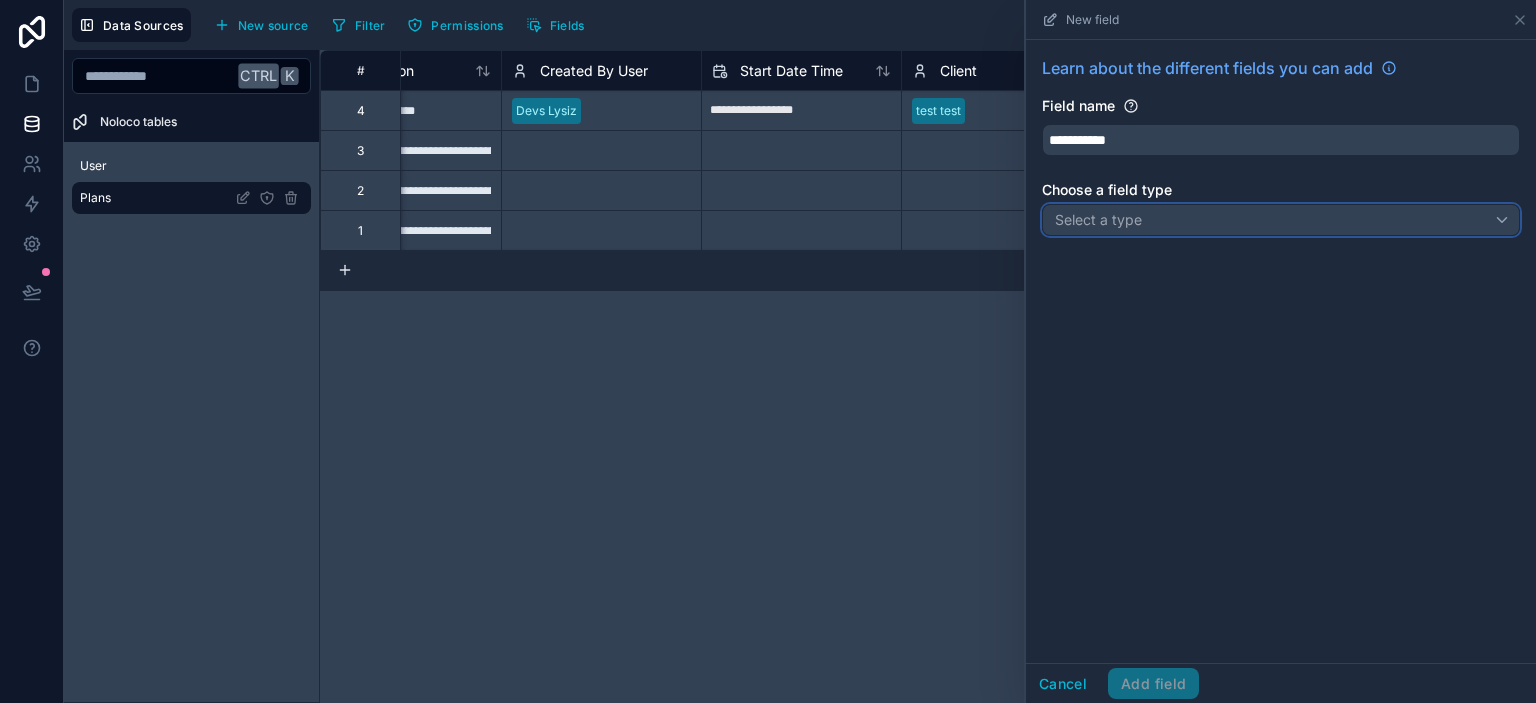 click on "Select a type" at bounding box center (1098, 219) 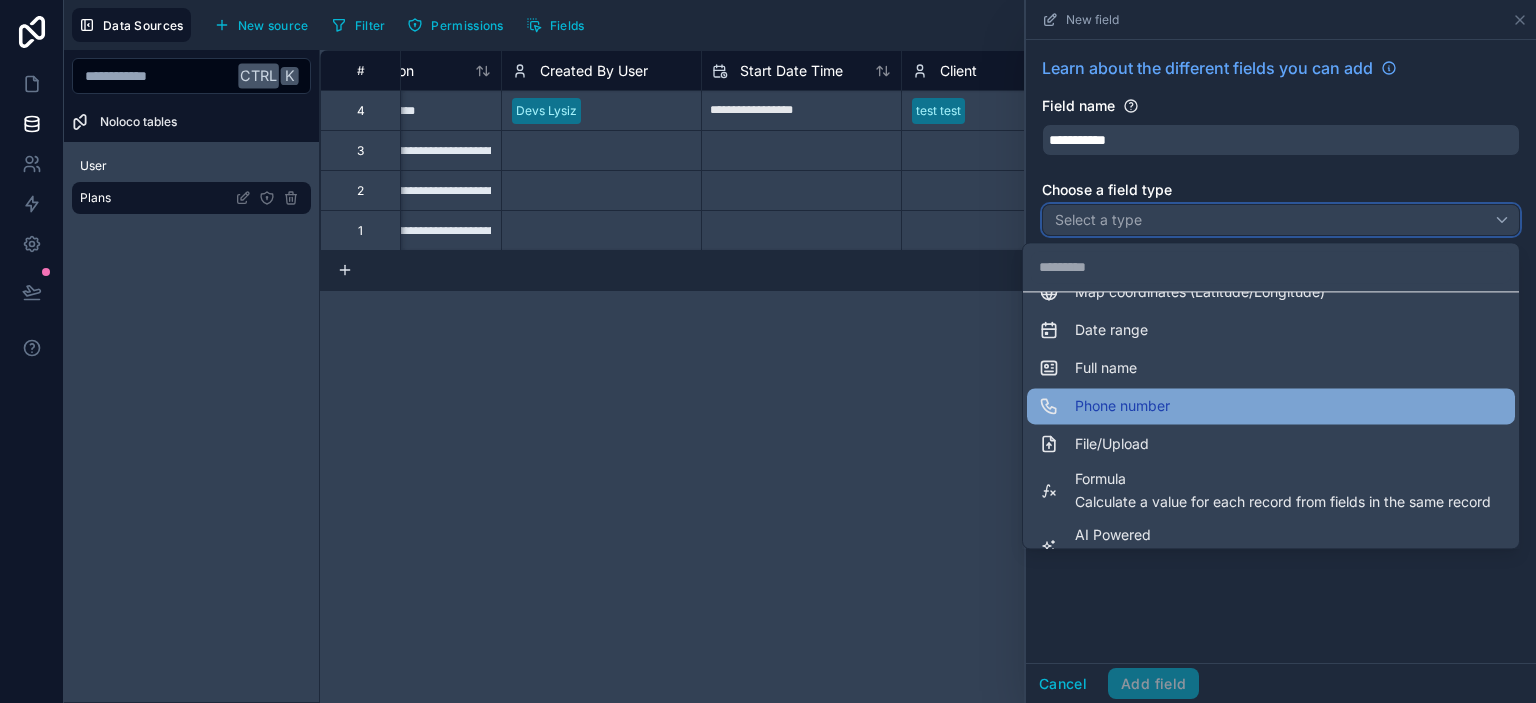 scroll, scrollTop: 403, scrollLeft: 0, axis: vertical 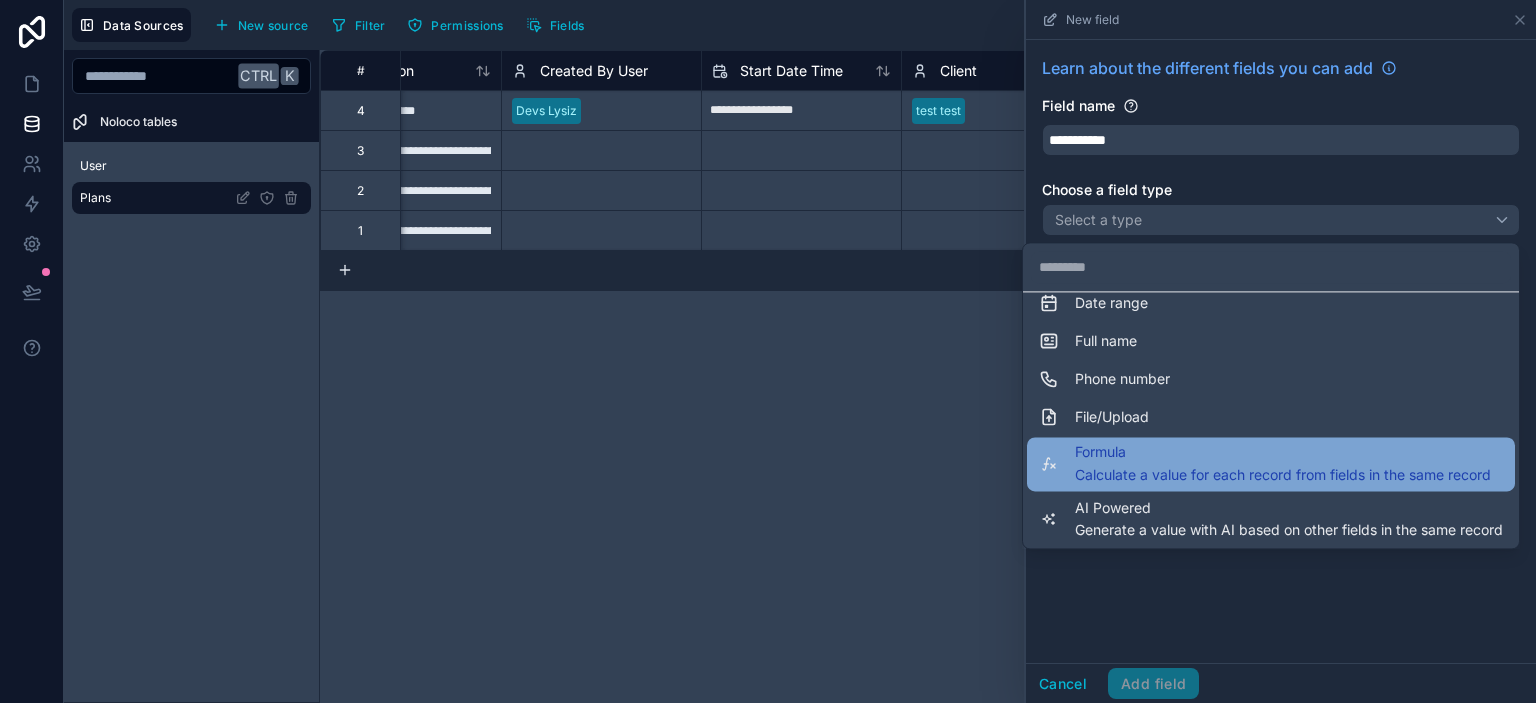 click on "Formula" at bounding box center [1283, 452] 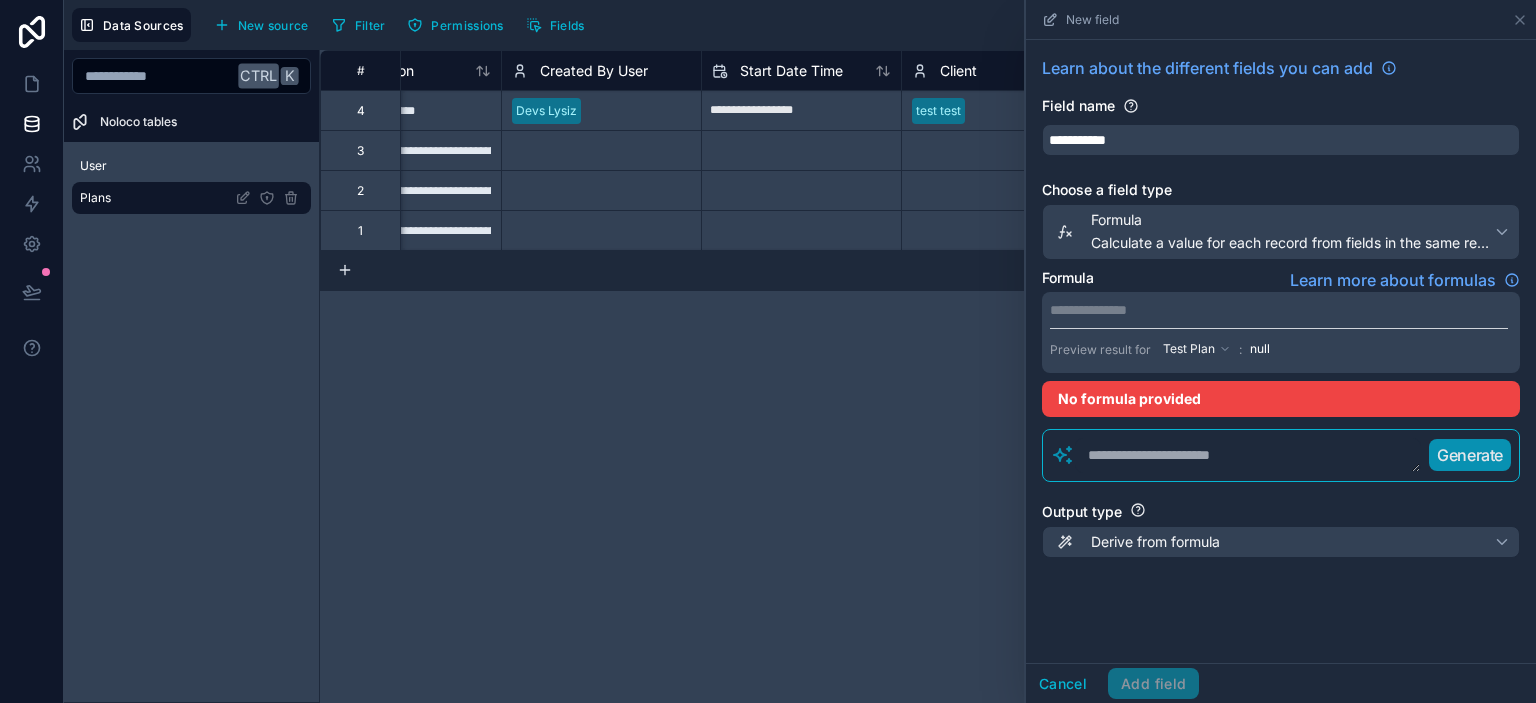 click on "**********" at bounding box center [1279, 310] 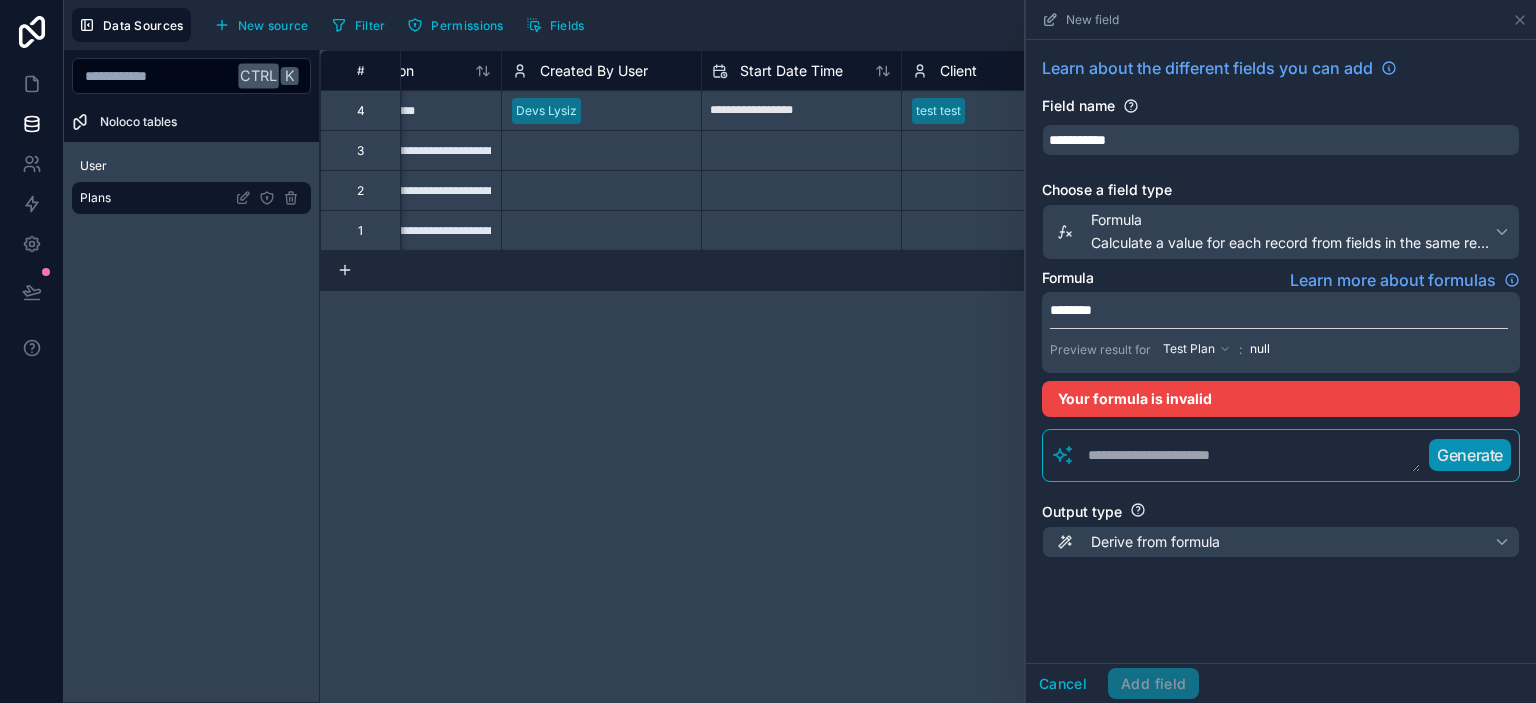 click on "**********" at bounding box center [1281, 319] 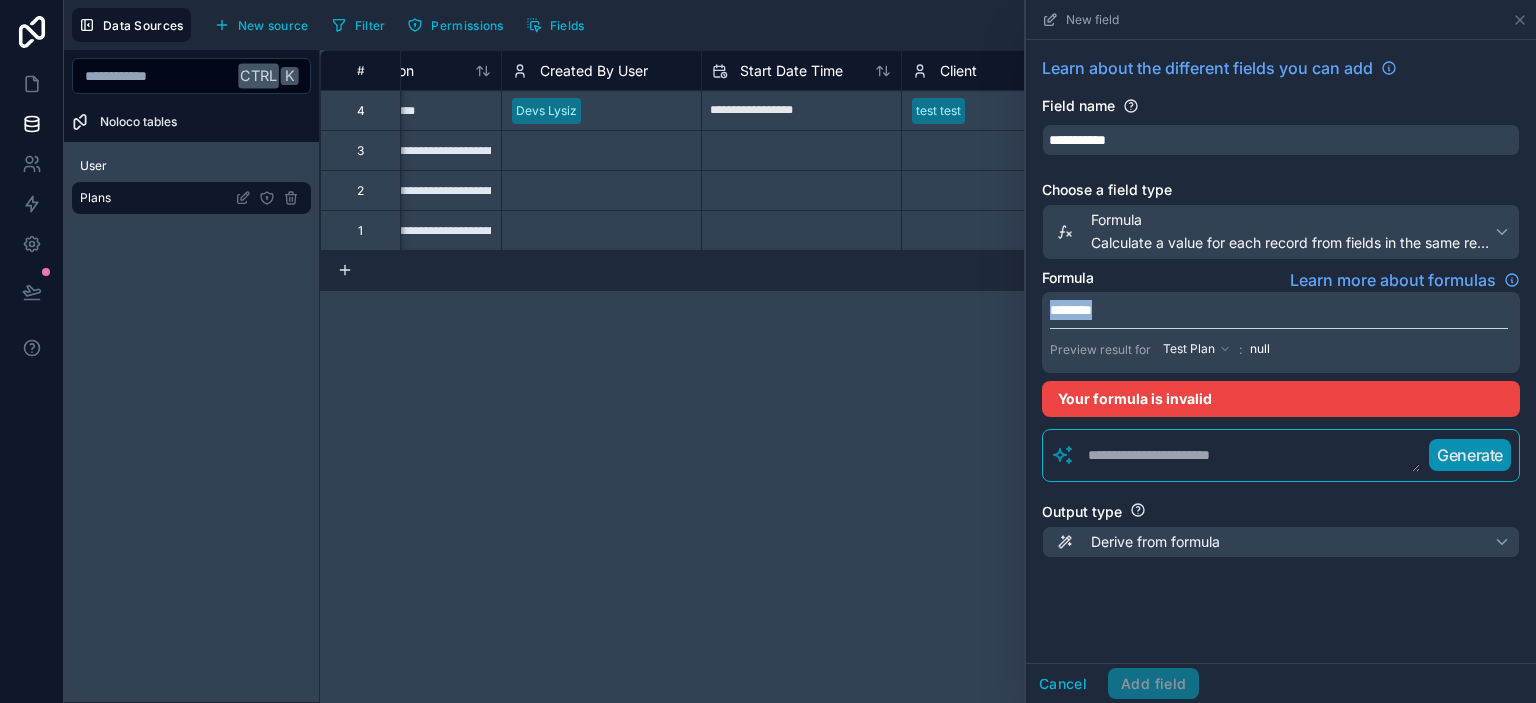 drag, startPoint x: 1122, startPoint y: 307, endPoint x: 1026, endPoint y: 307, distance: 96 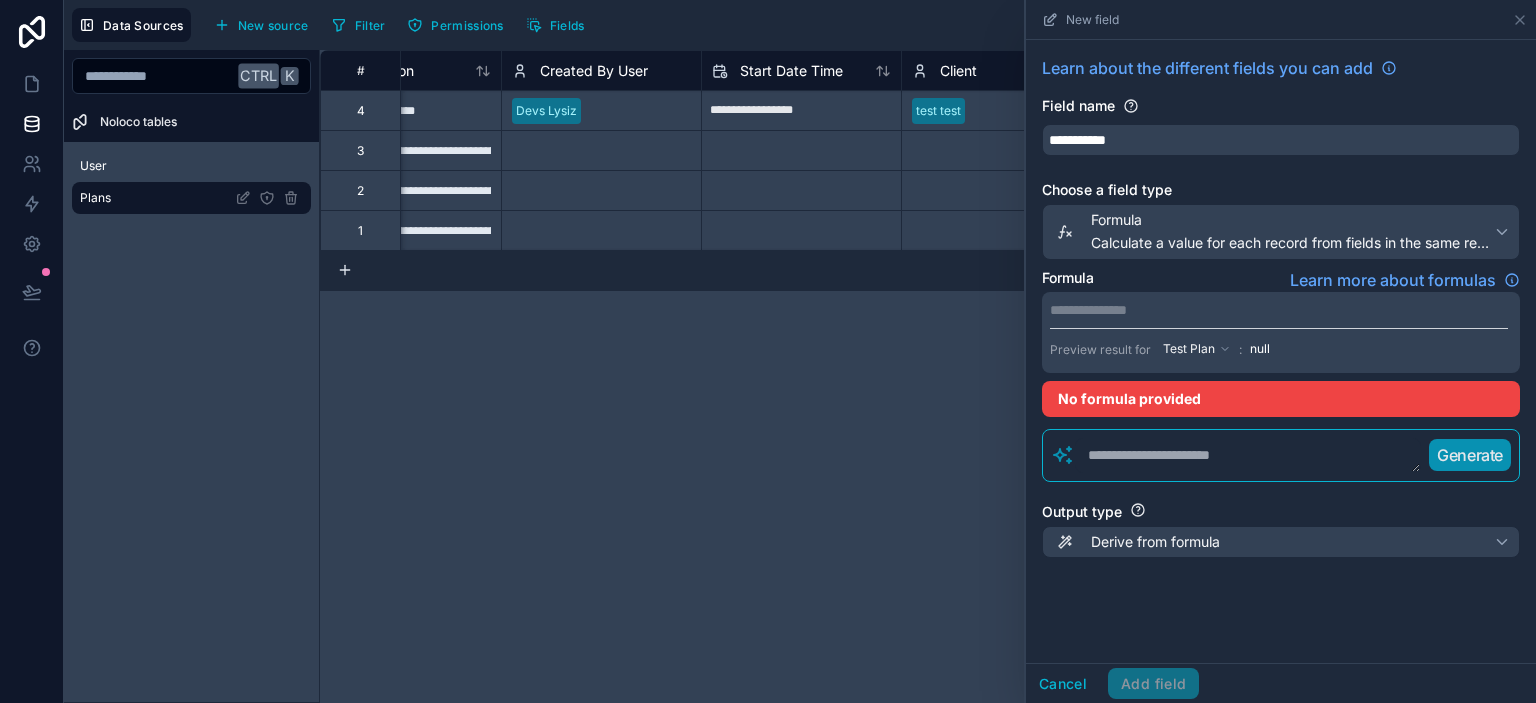 click on "**********" at bounding box center (1279, 310) 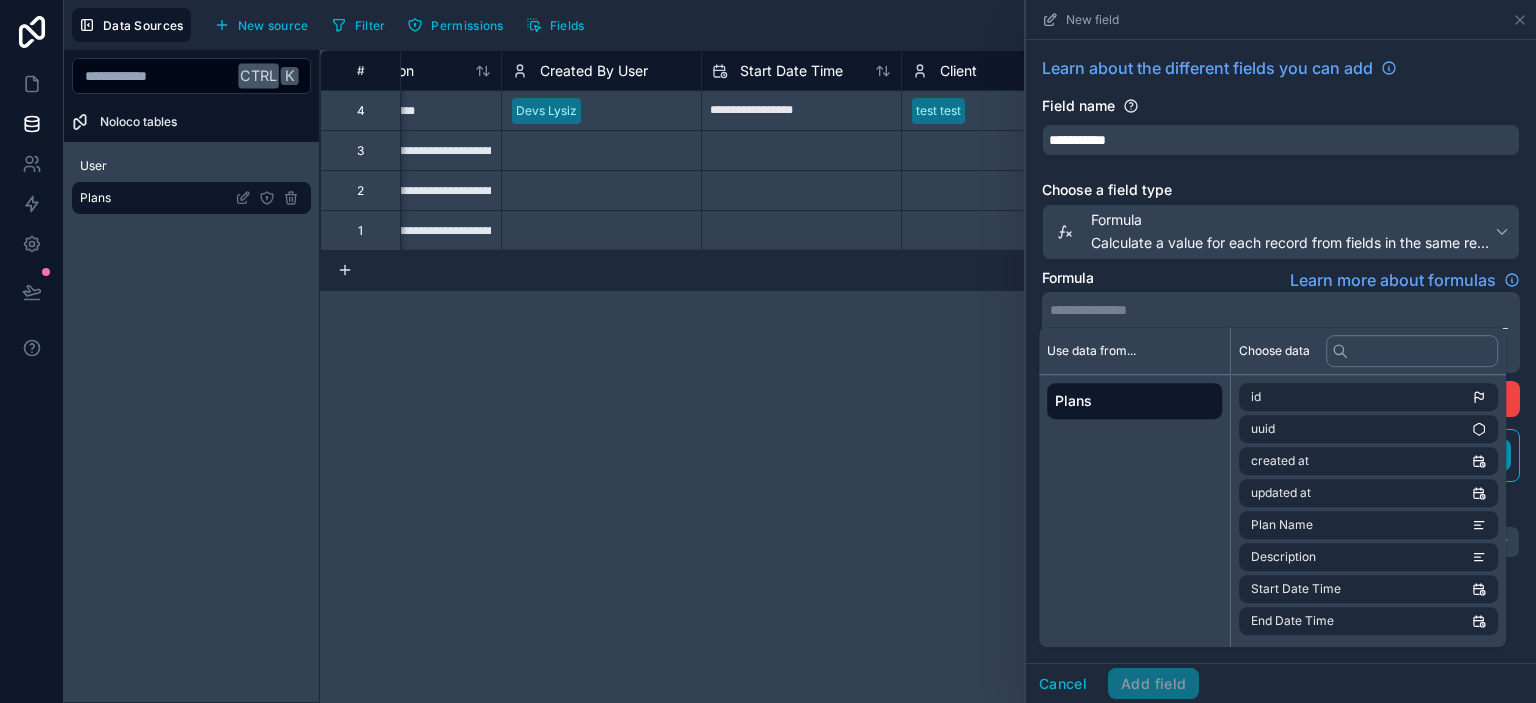 click on "Formula Learn more about formulas" at bounding box center (1281, 280) 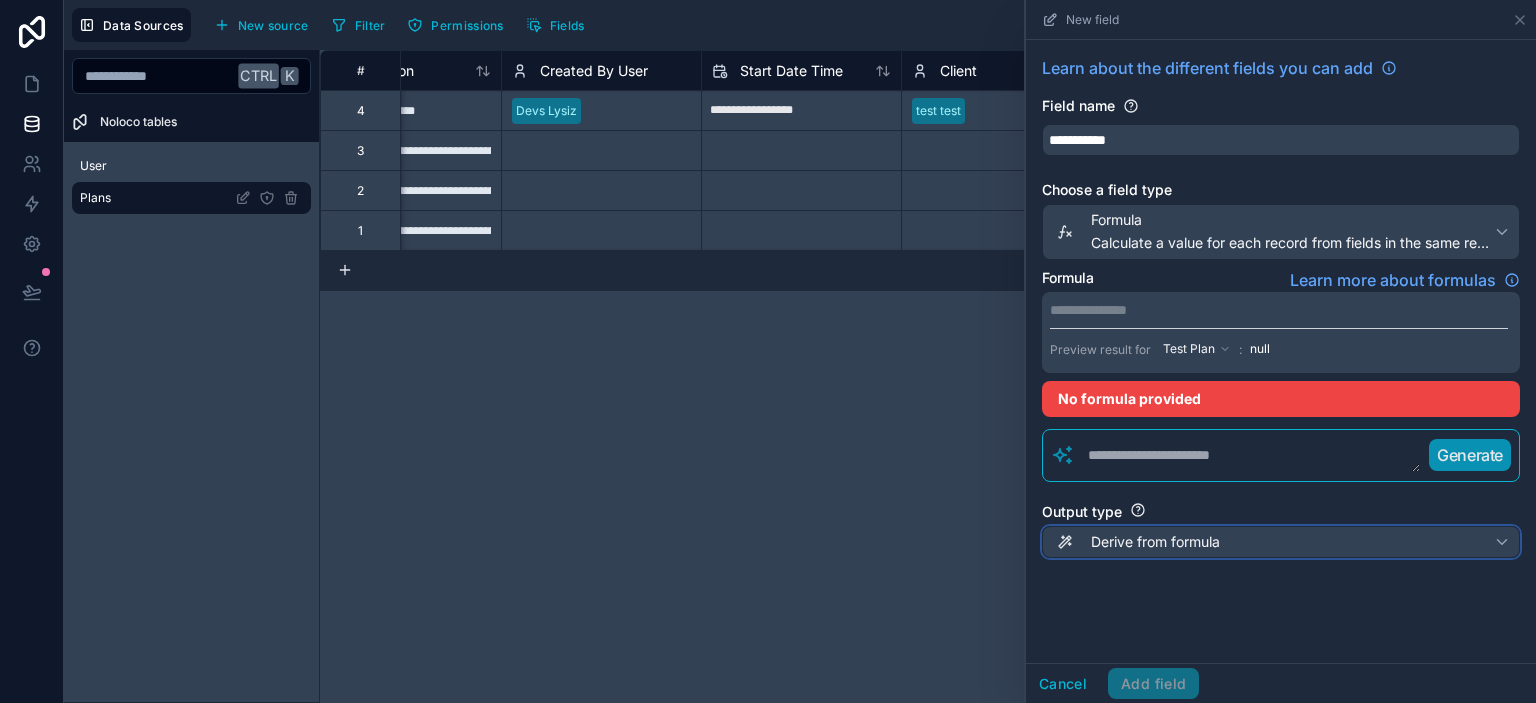 click on "Derive from formula" at bounding box center (1155, 542) 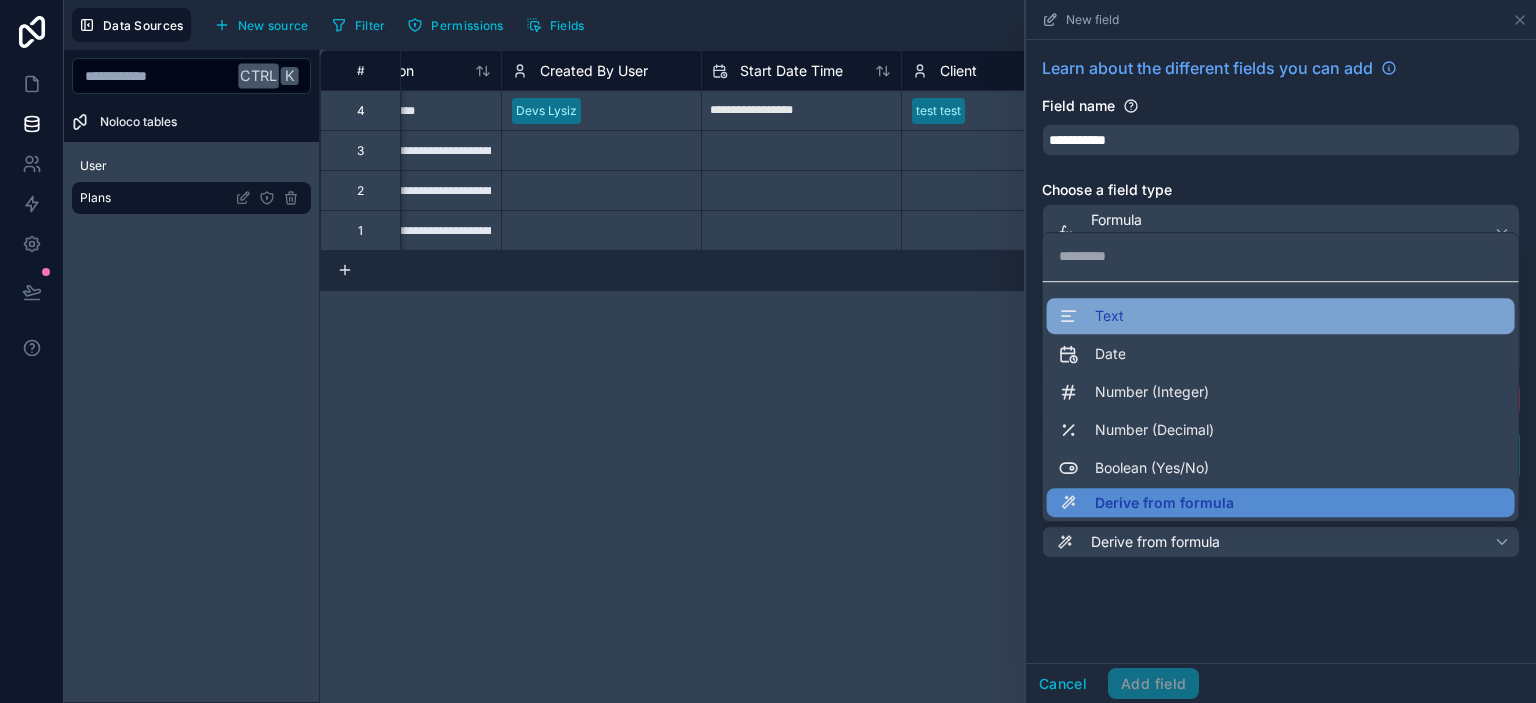 click on "Text" at bounding box center (1281, 316) 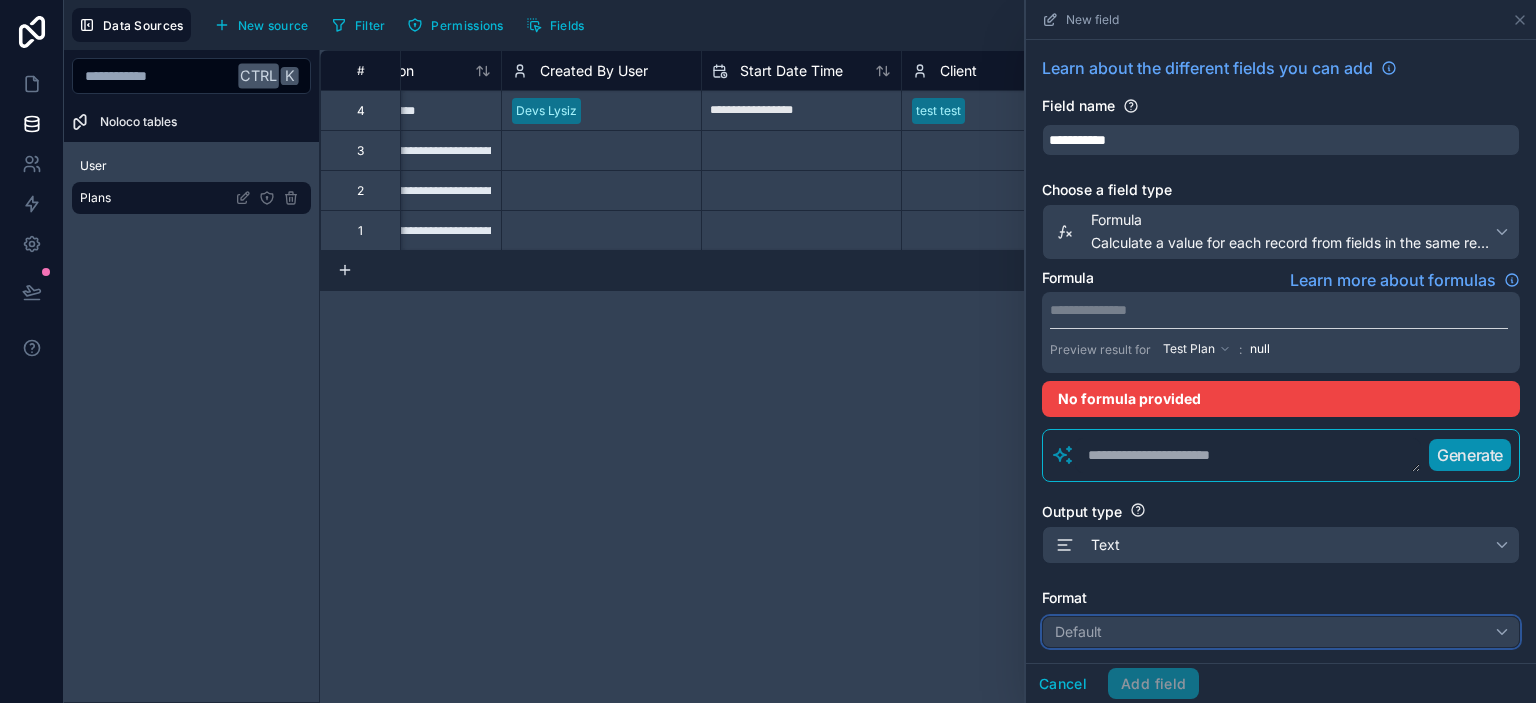 click on "Default" at bounding box center (1281, 632) 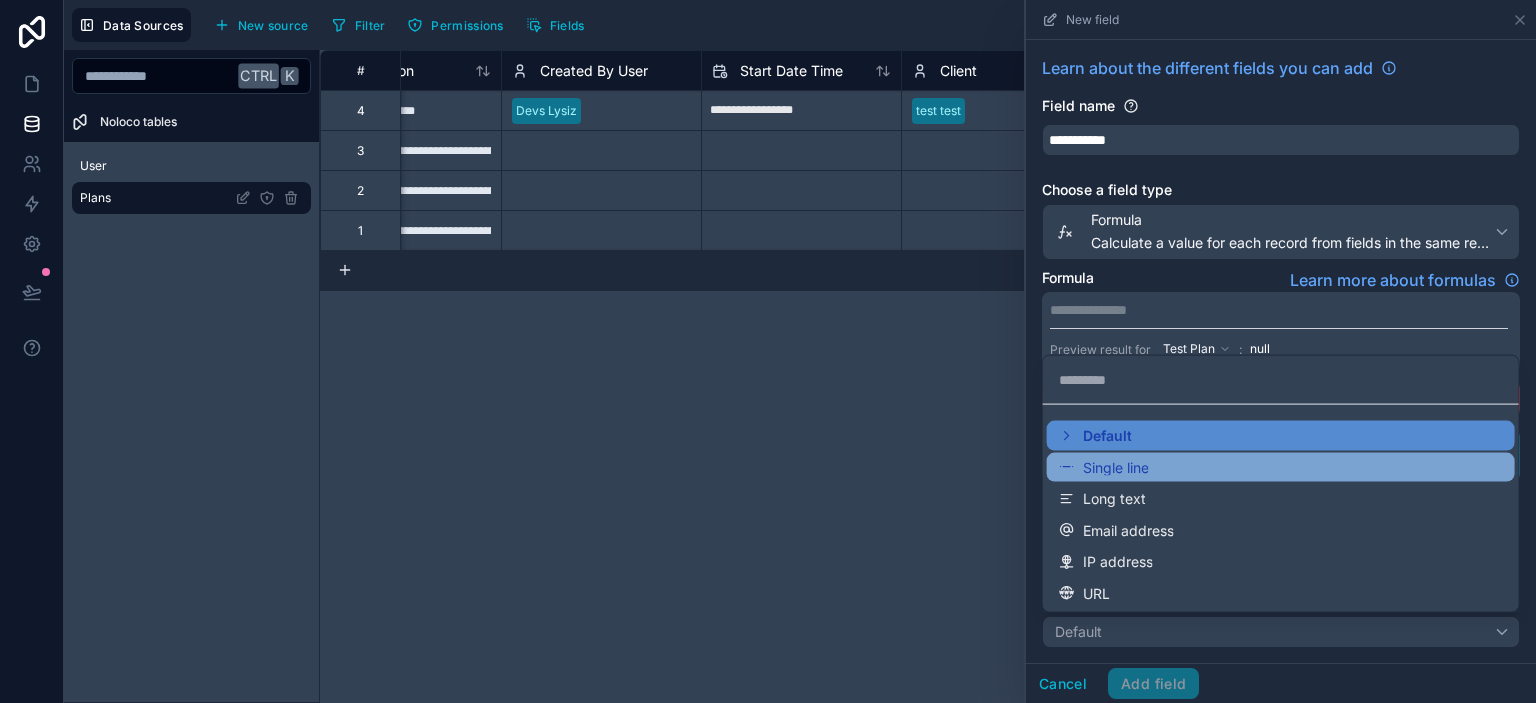 click on "Single line" at bounding box center [1281, 467] 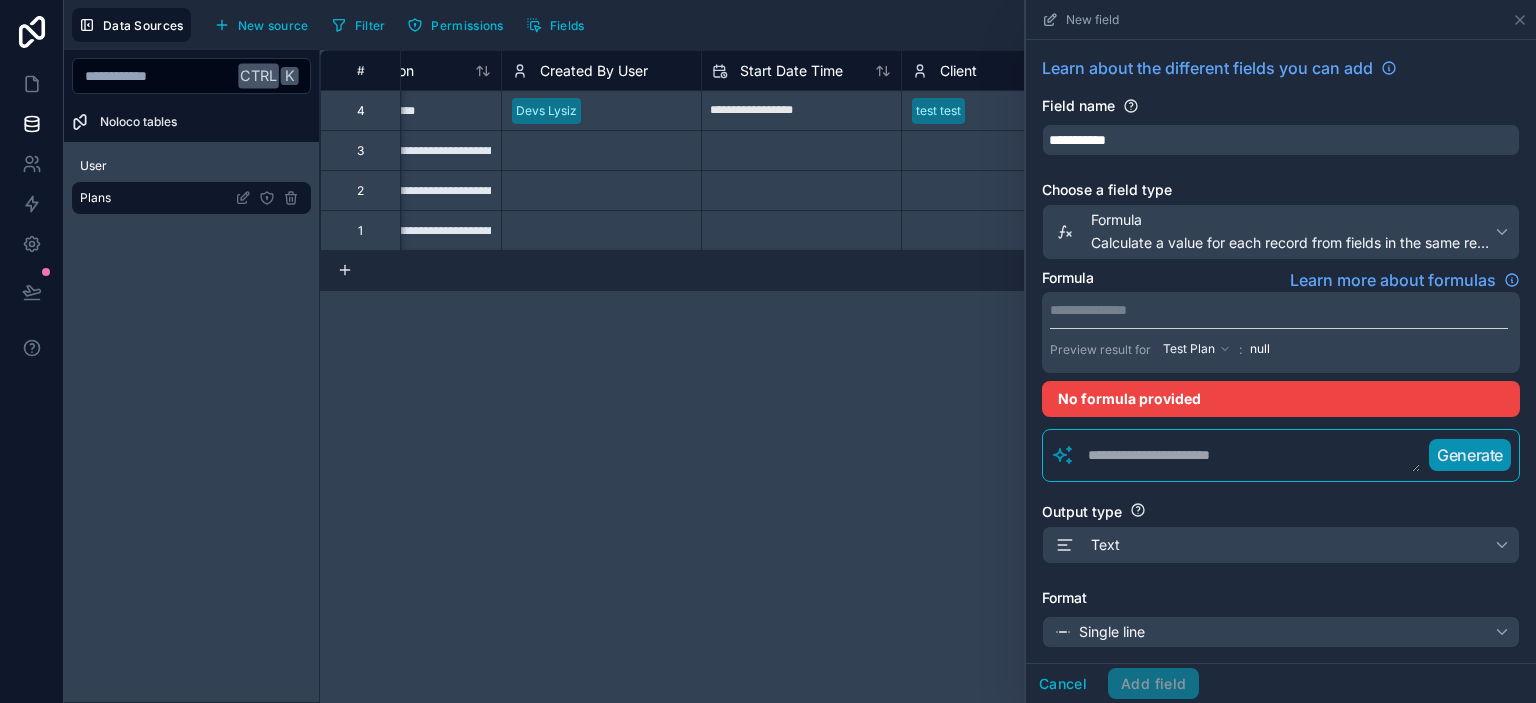 click on "**********" at bounding box center [1281, 332] 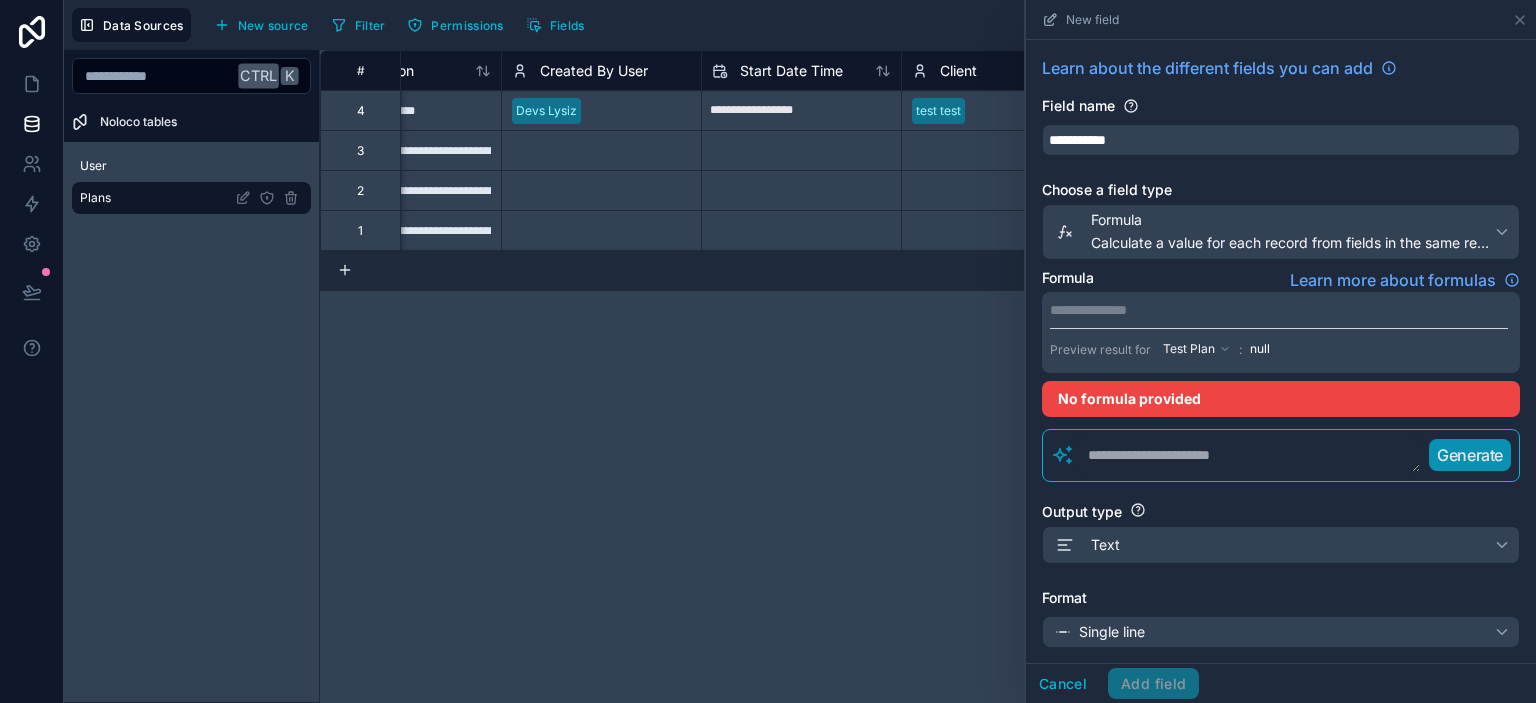 click on "**********" at bounding box center (1279, 310) 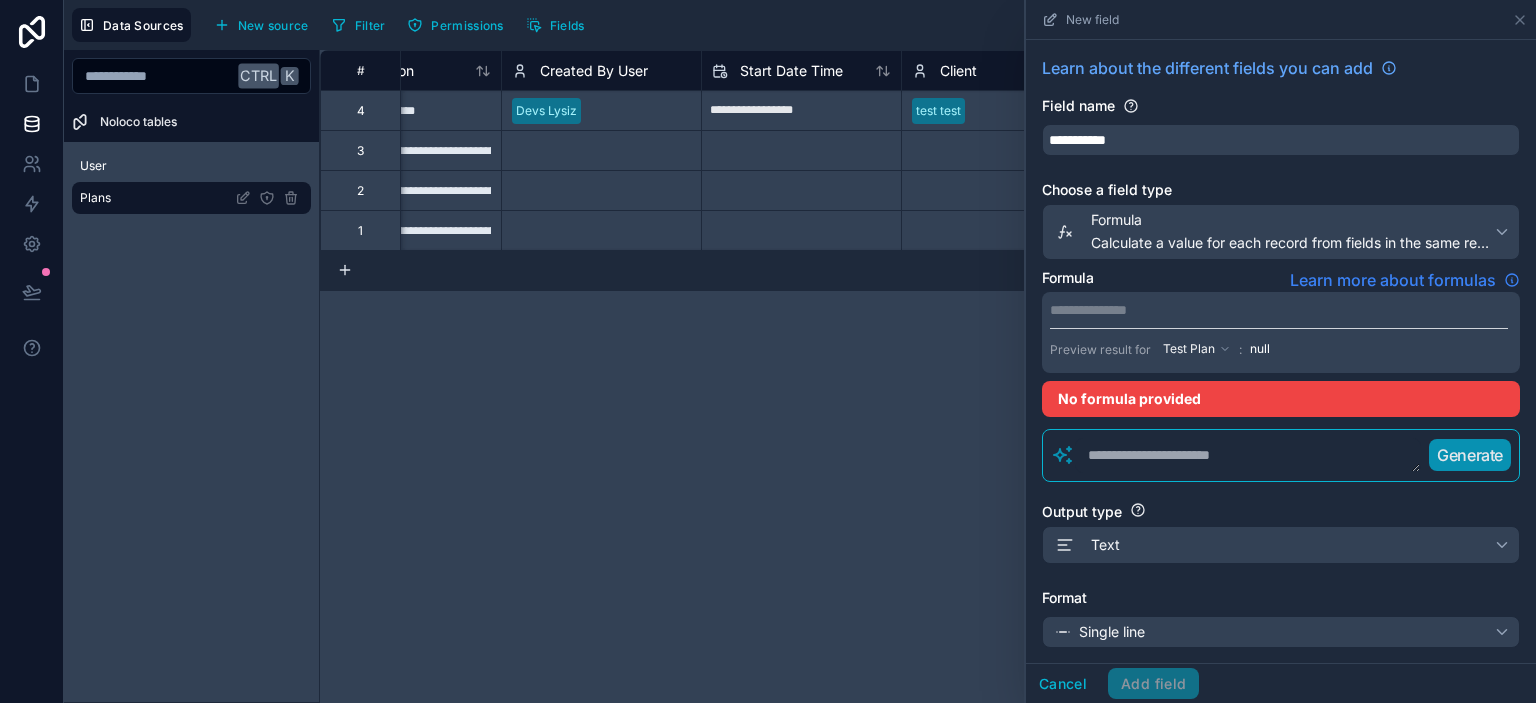 click on "Learn more about formulas" at bounding box center (1393, 280) 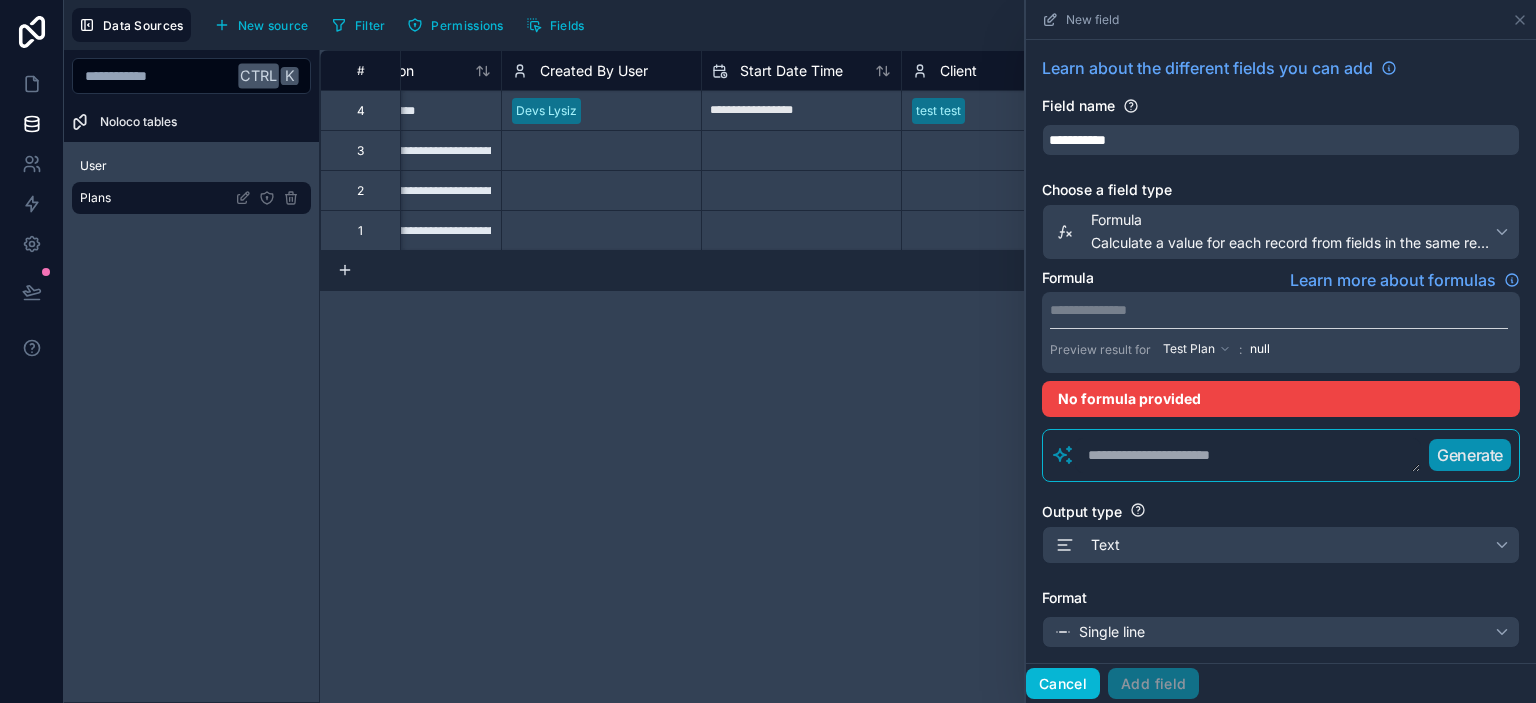 click on "Cancel" at bounding box center (1063, 684) 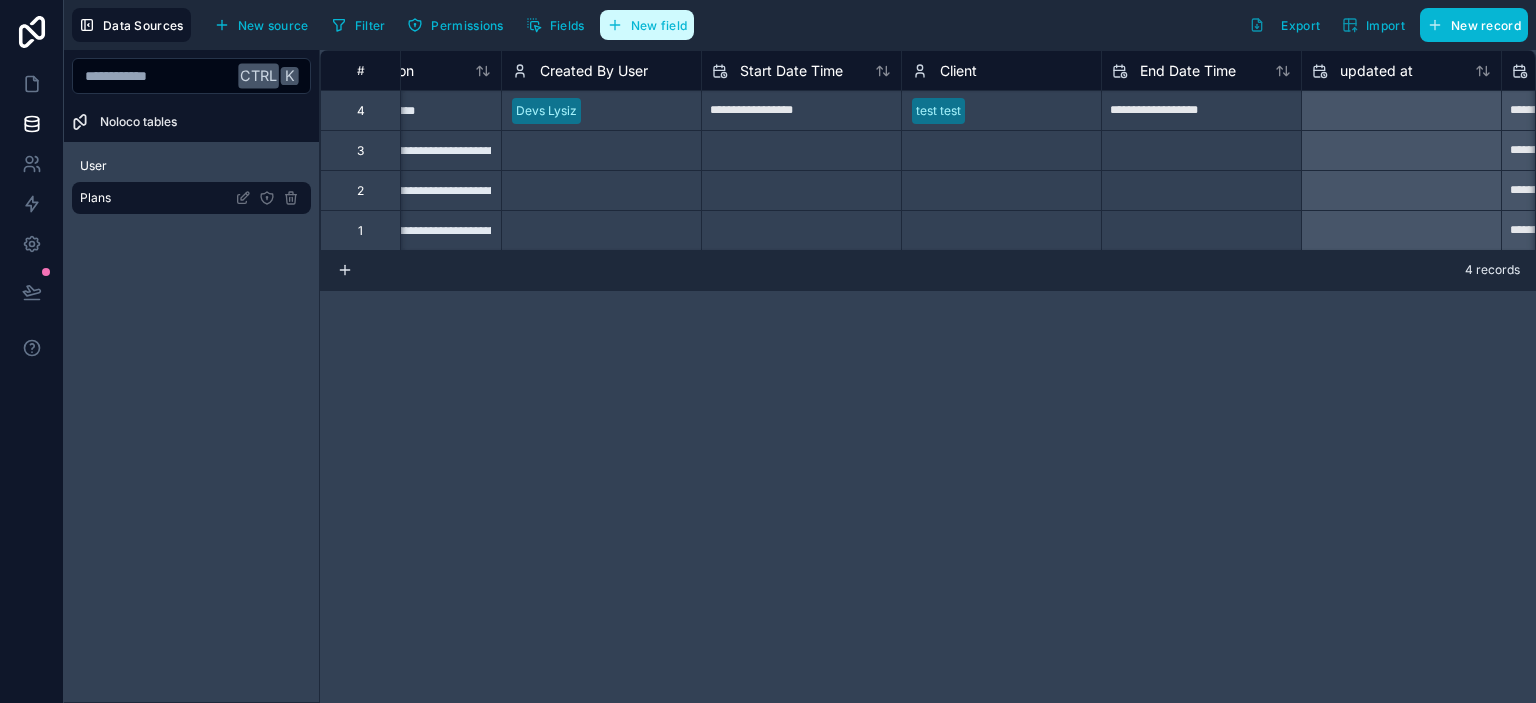 click on "New field" at bounding box center [647, 25] 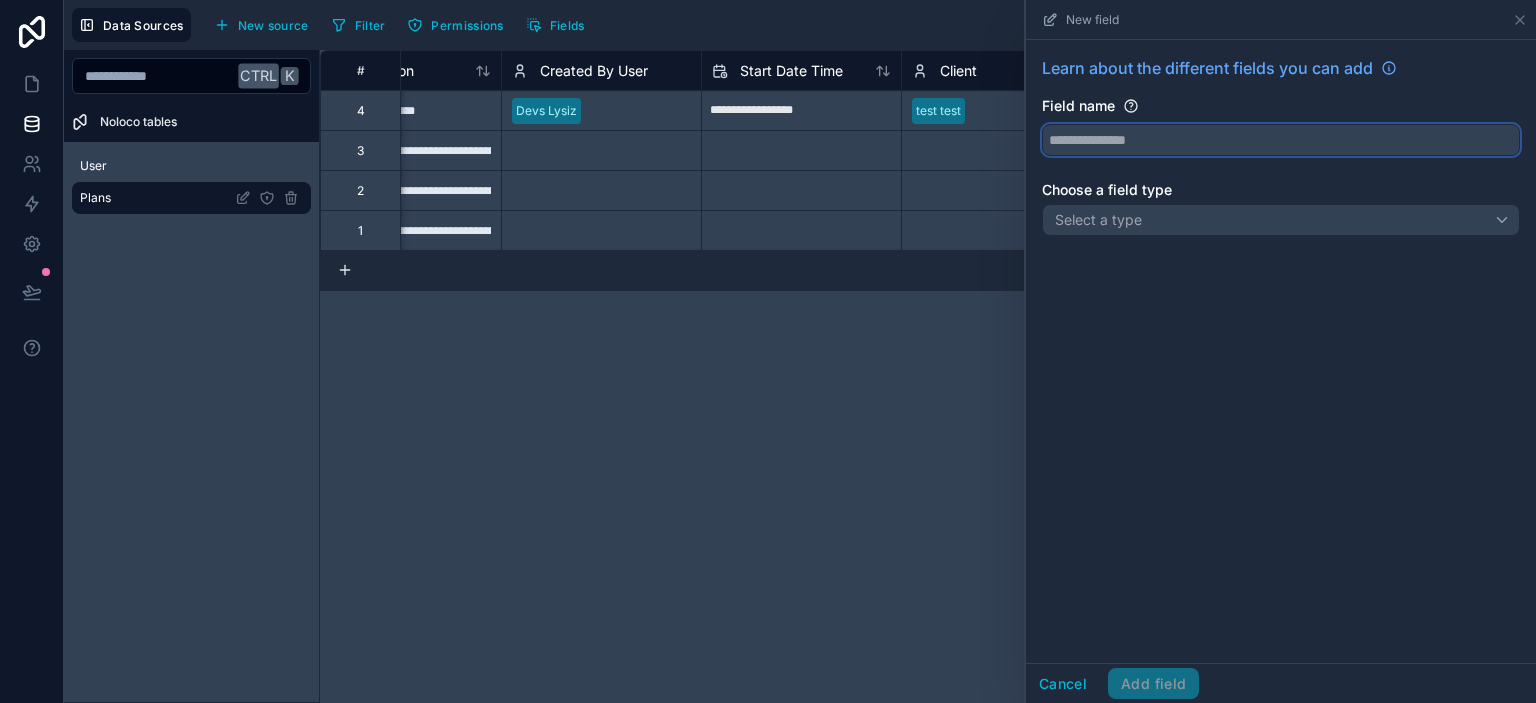 click at bounding box center [1281, 140] 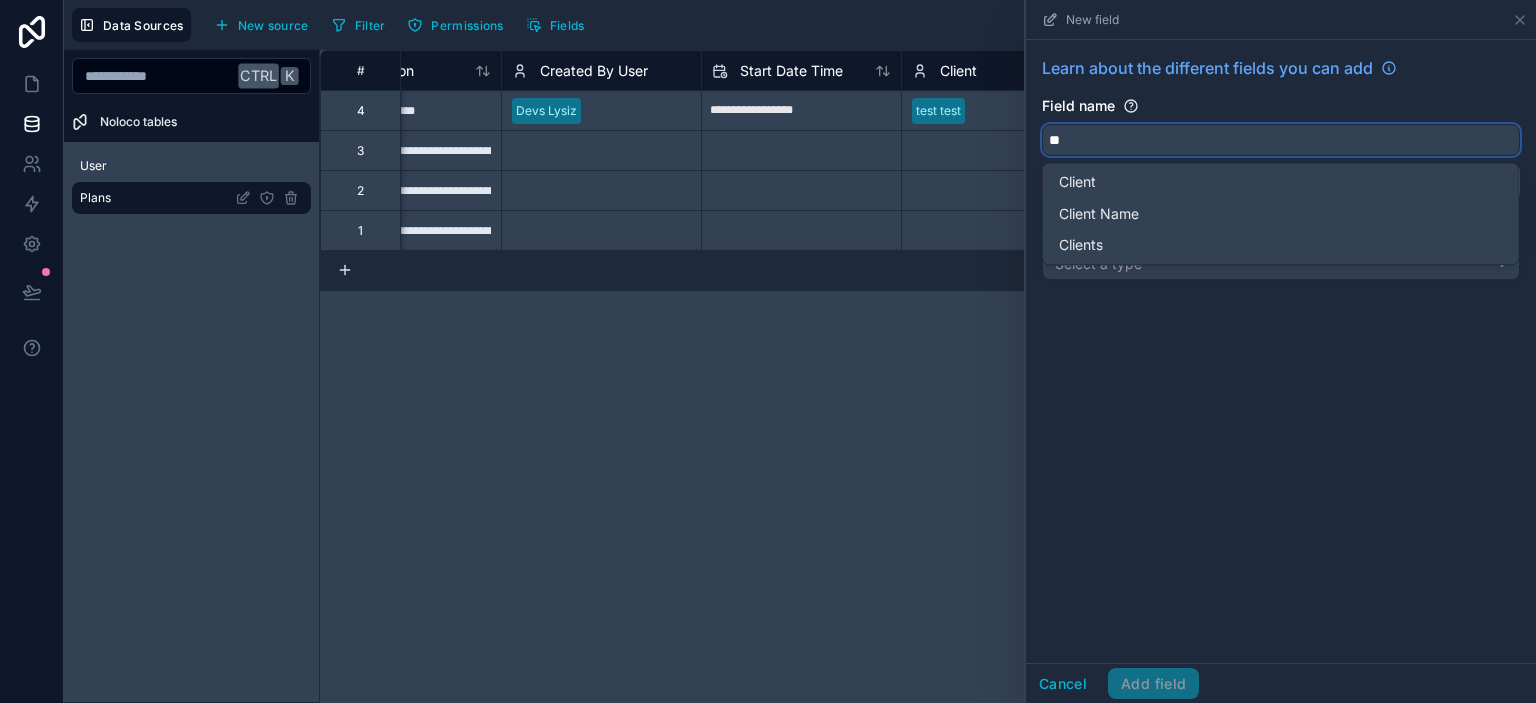 scroll, scrollTop: 0, scrollLeft: 0, axis: both 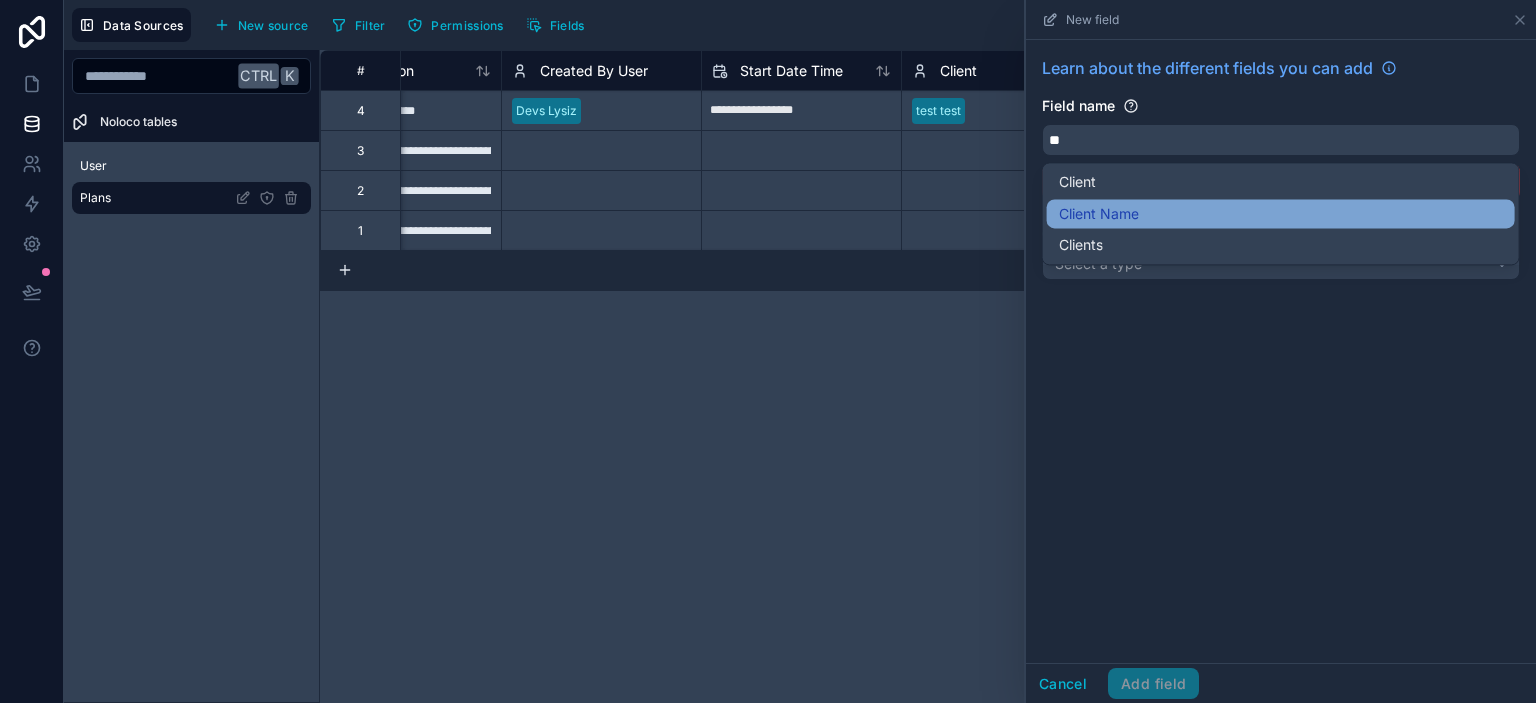 click on "Client Name" at bounding box center [1281, 214] 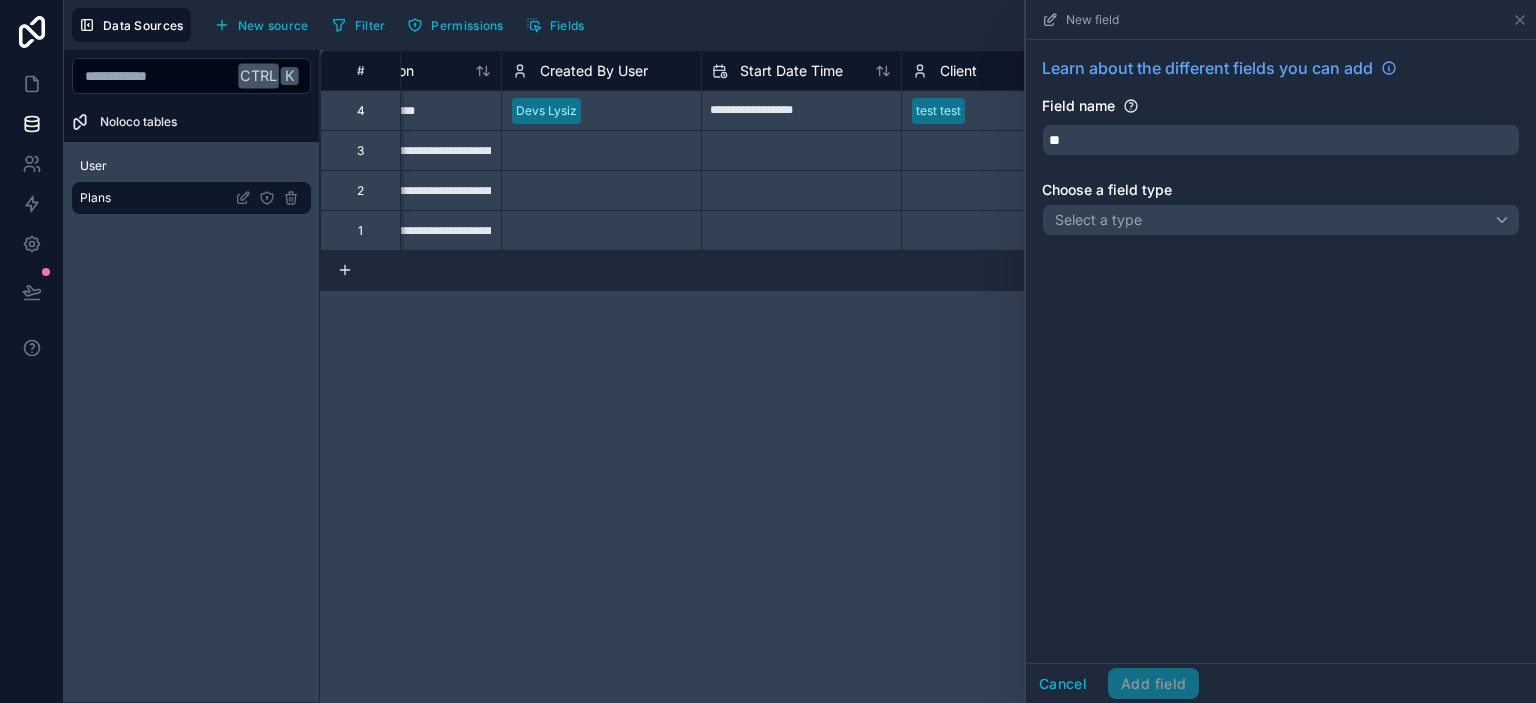 type on "**********" 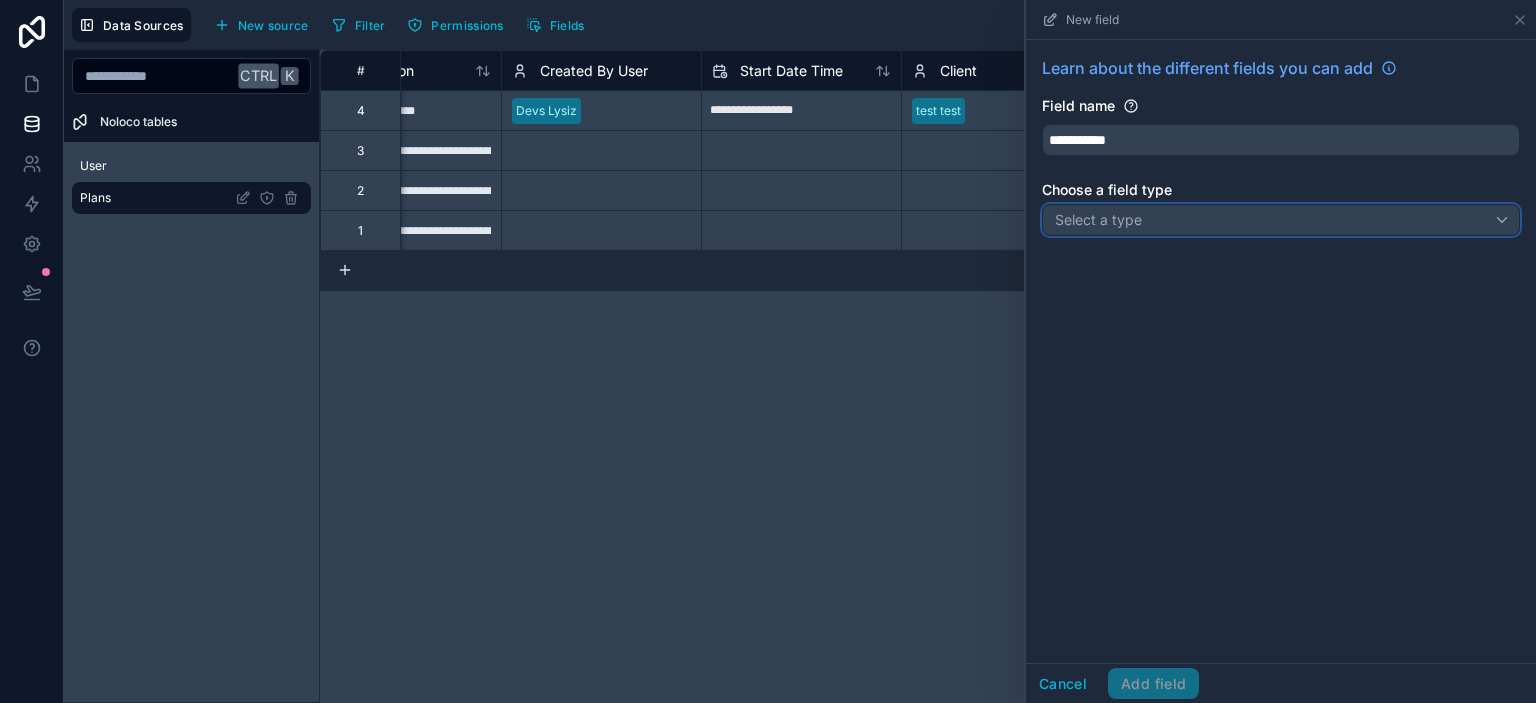click on "Select a type" at bounding box center [1098, 219] 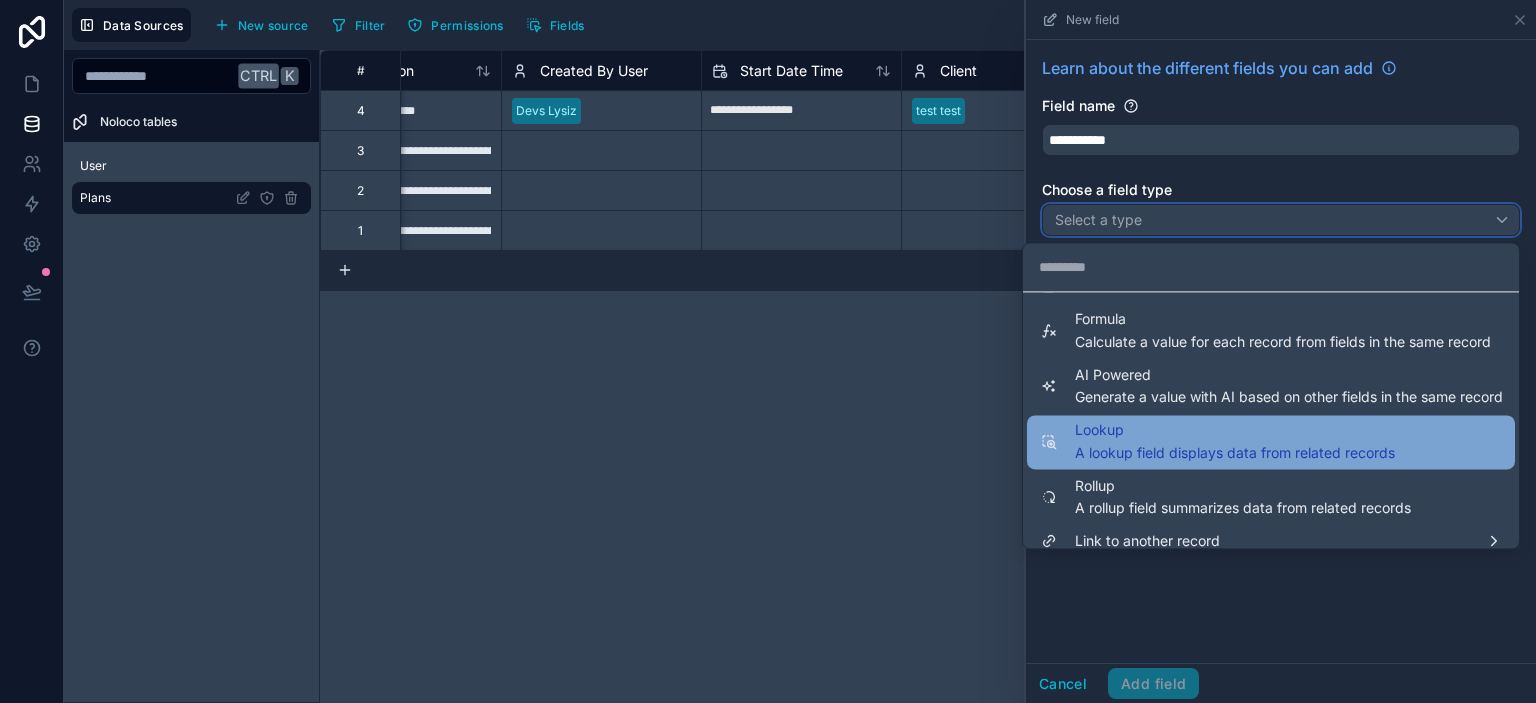 scroll, scrollTop: 548, scrollLeft: 0, axis: vertical 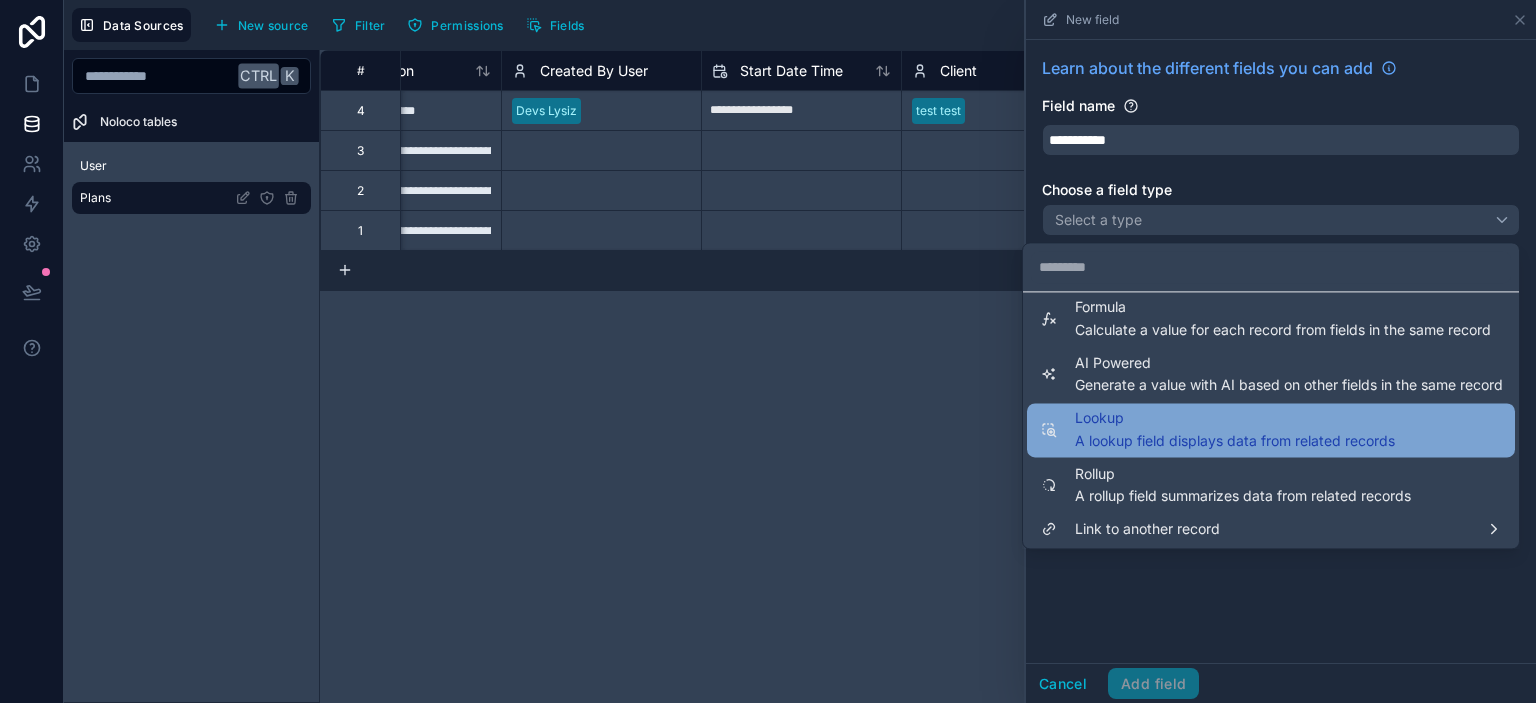 click on "Lookup A lookup field displays data from related records" at bounding box center (1235, 430) 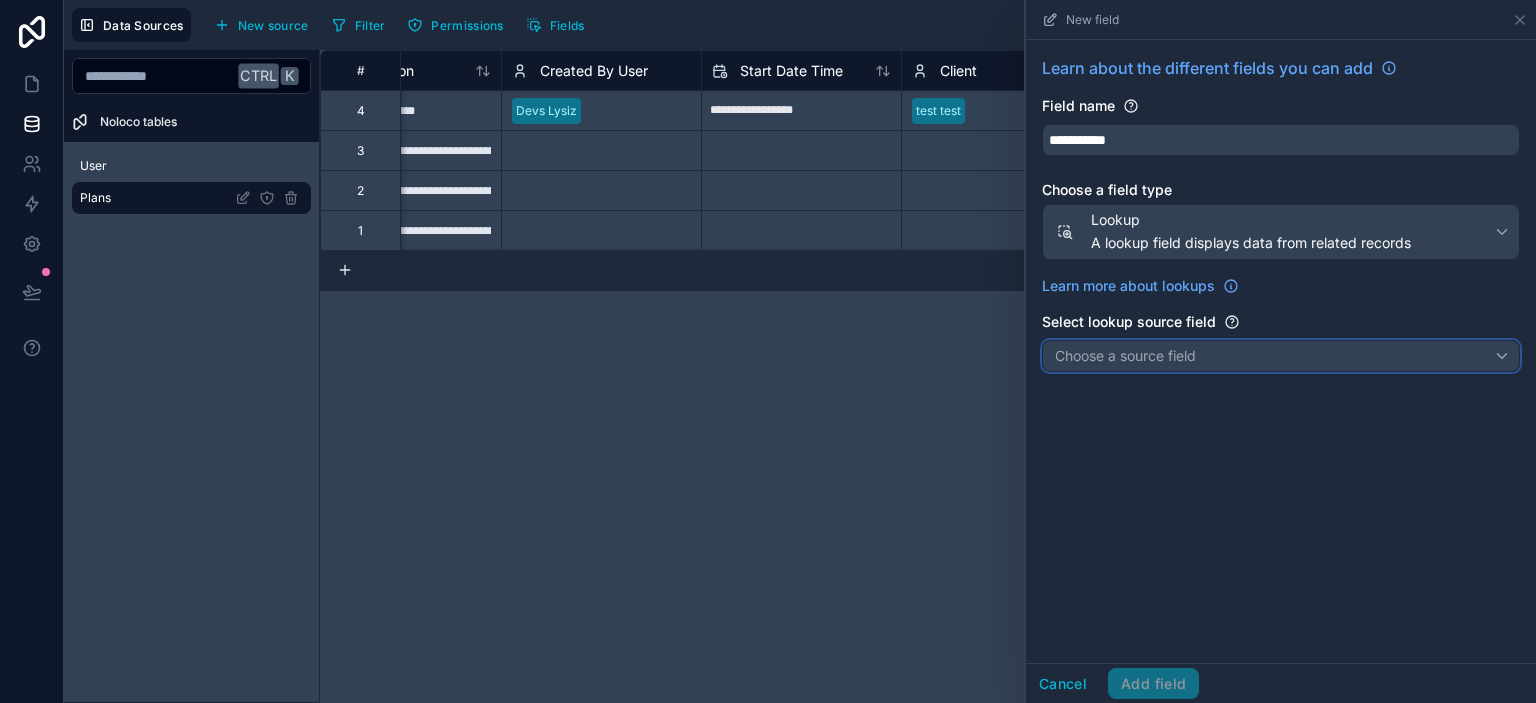 click on "Choose a source field" at bounding box center (1281, 356) 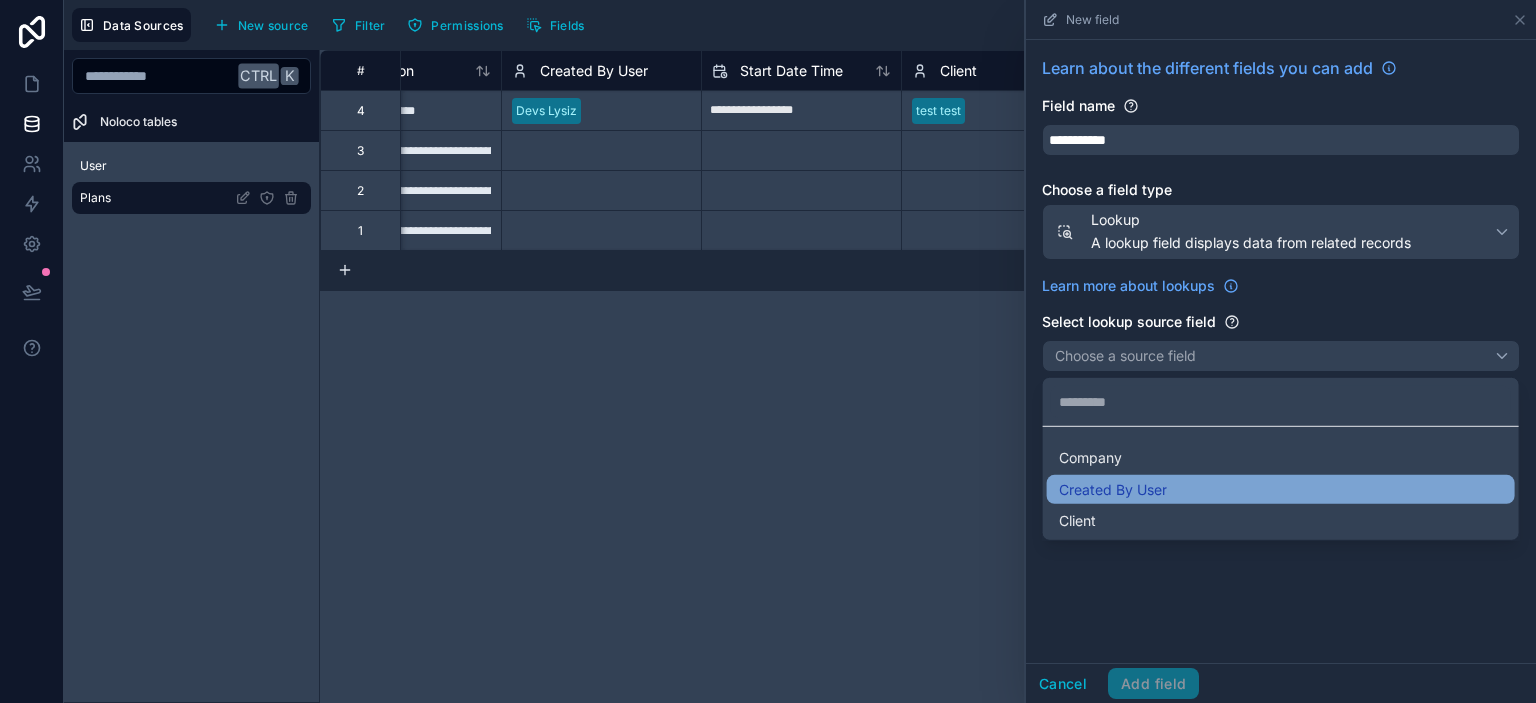 click on "Created By User" at bounding box center [1113, 489] 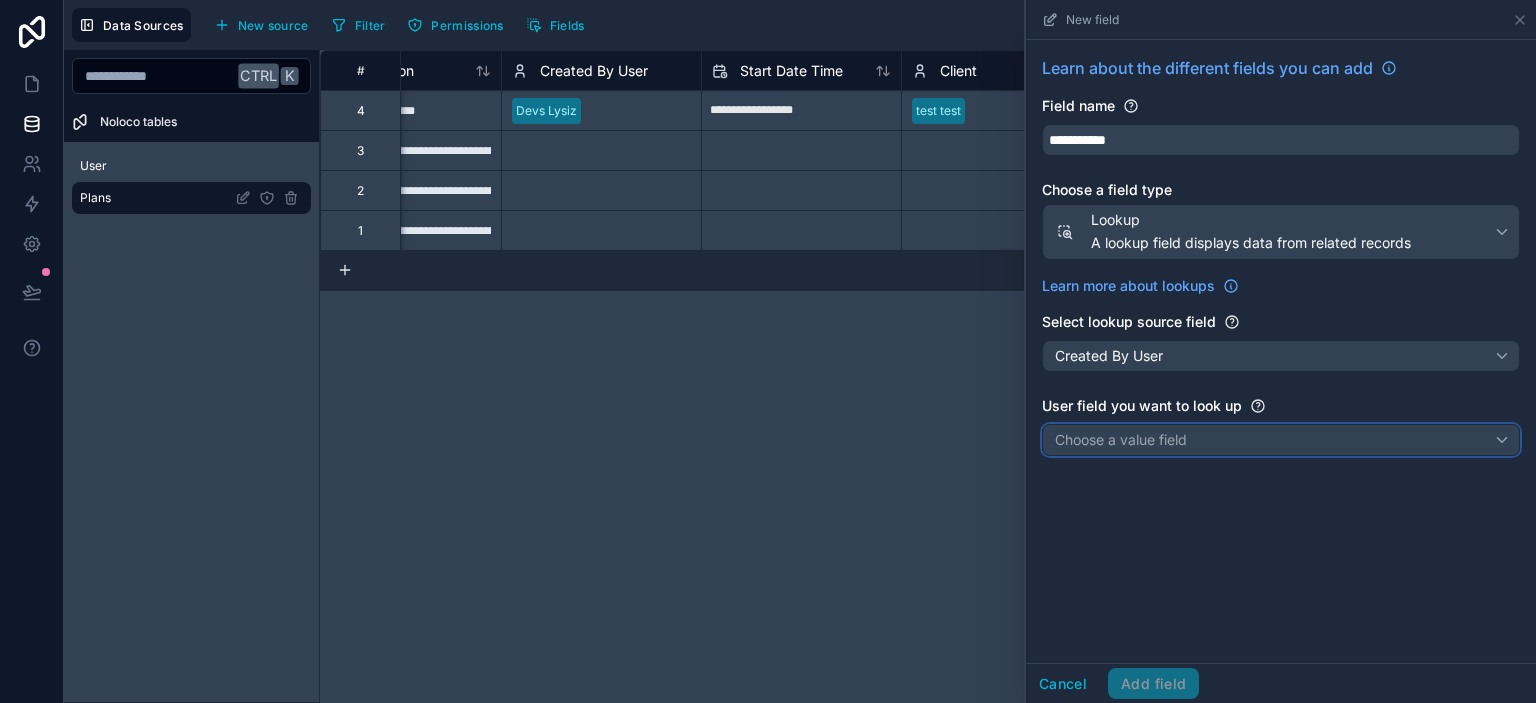 click on "Choose a value field" at bounding box center [1121, 439] 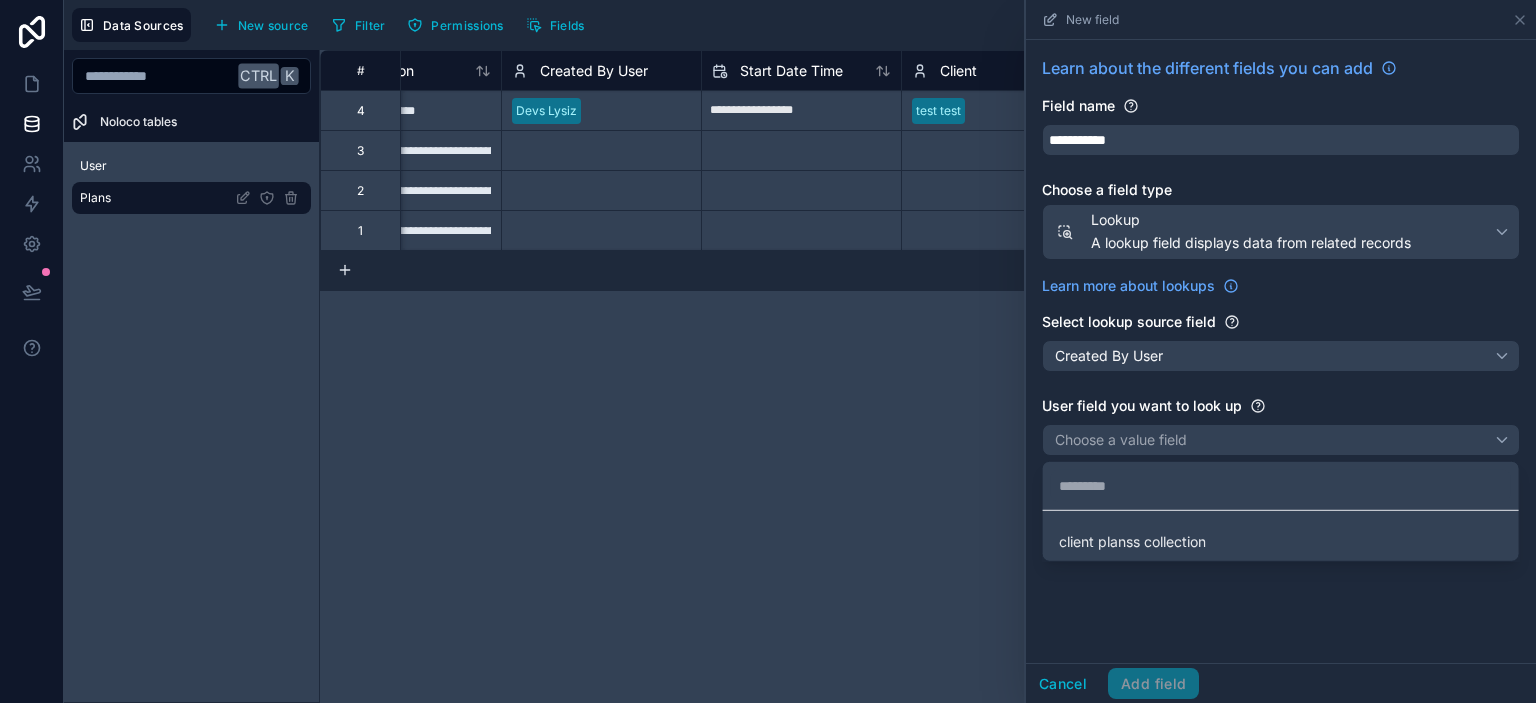 click at bounding box center (1281, 351) 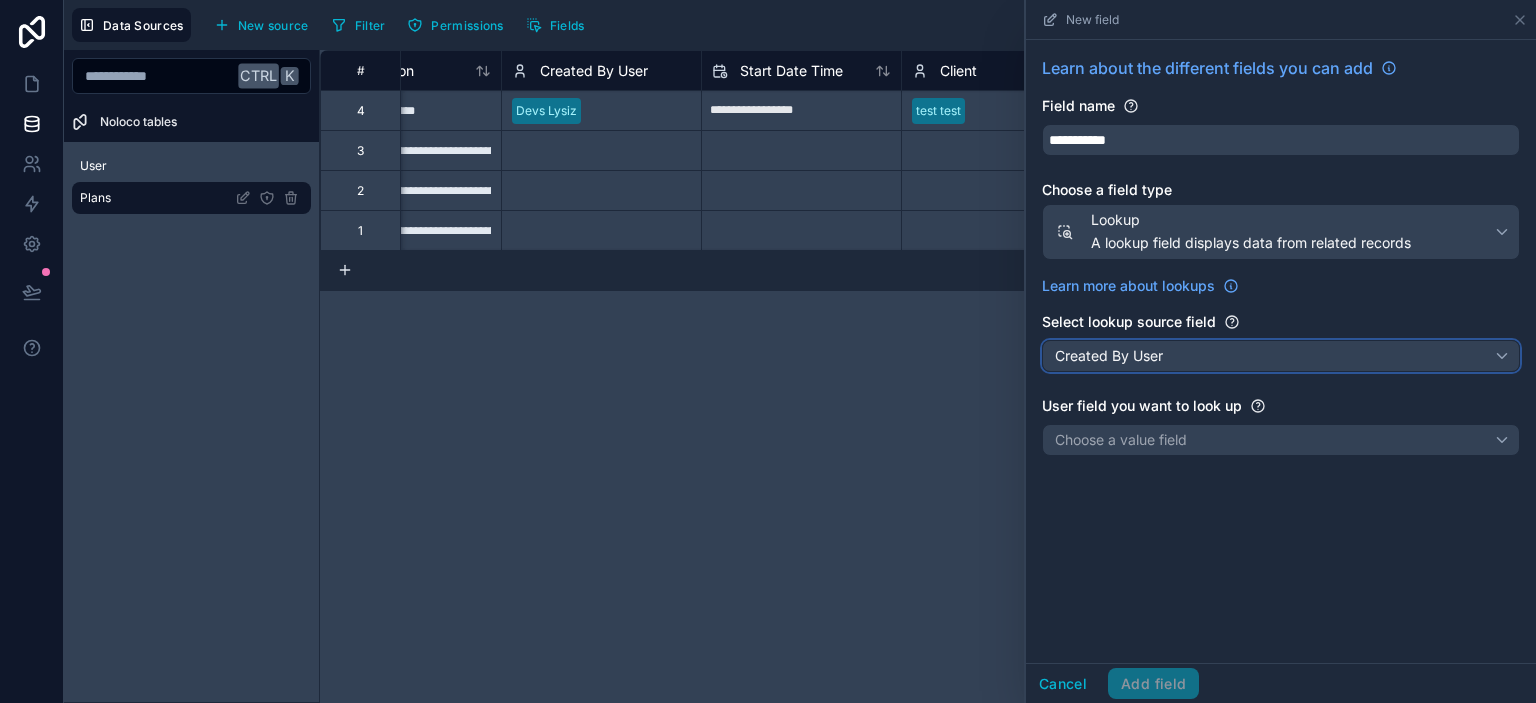 click on "Created By User" at bounding box center [1281, 356] 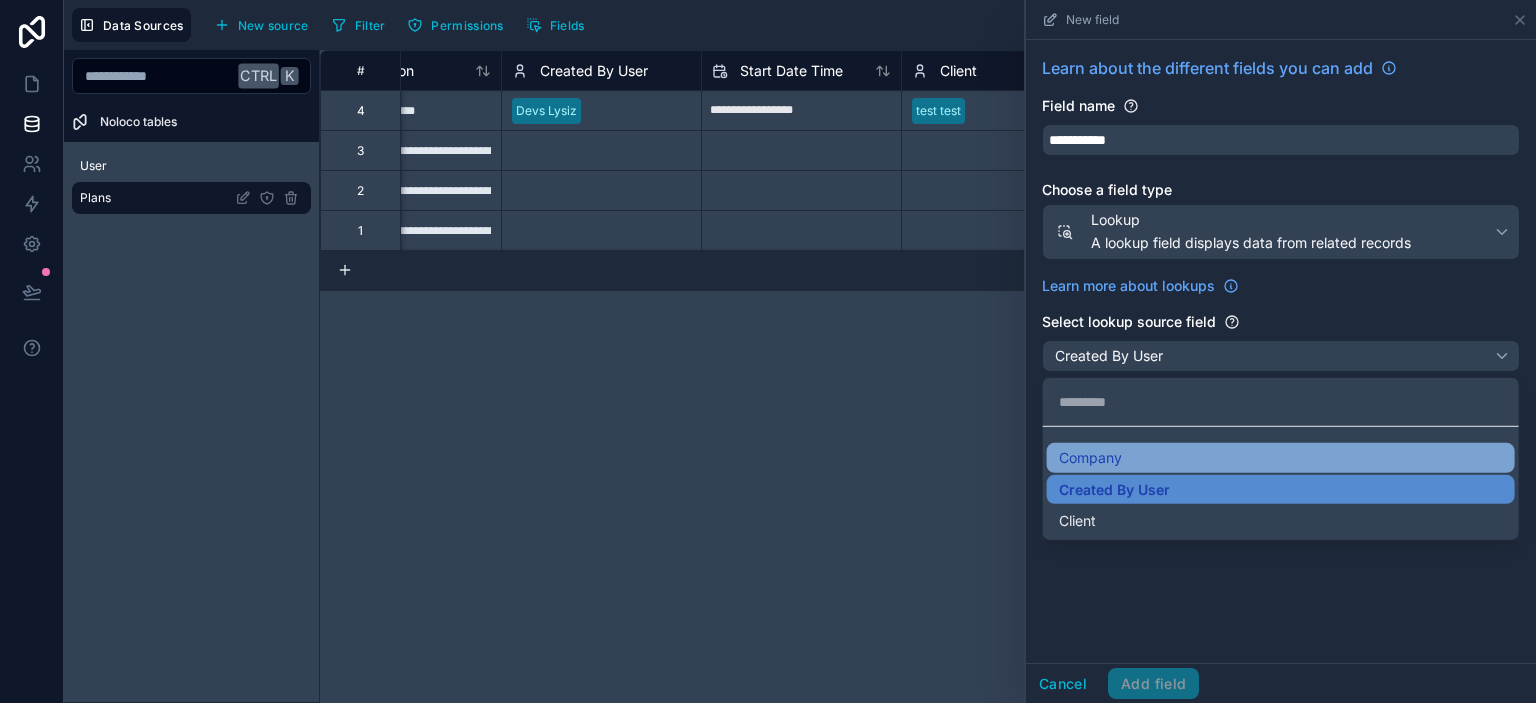 click on "Company" at bounding box center (1281, 458) 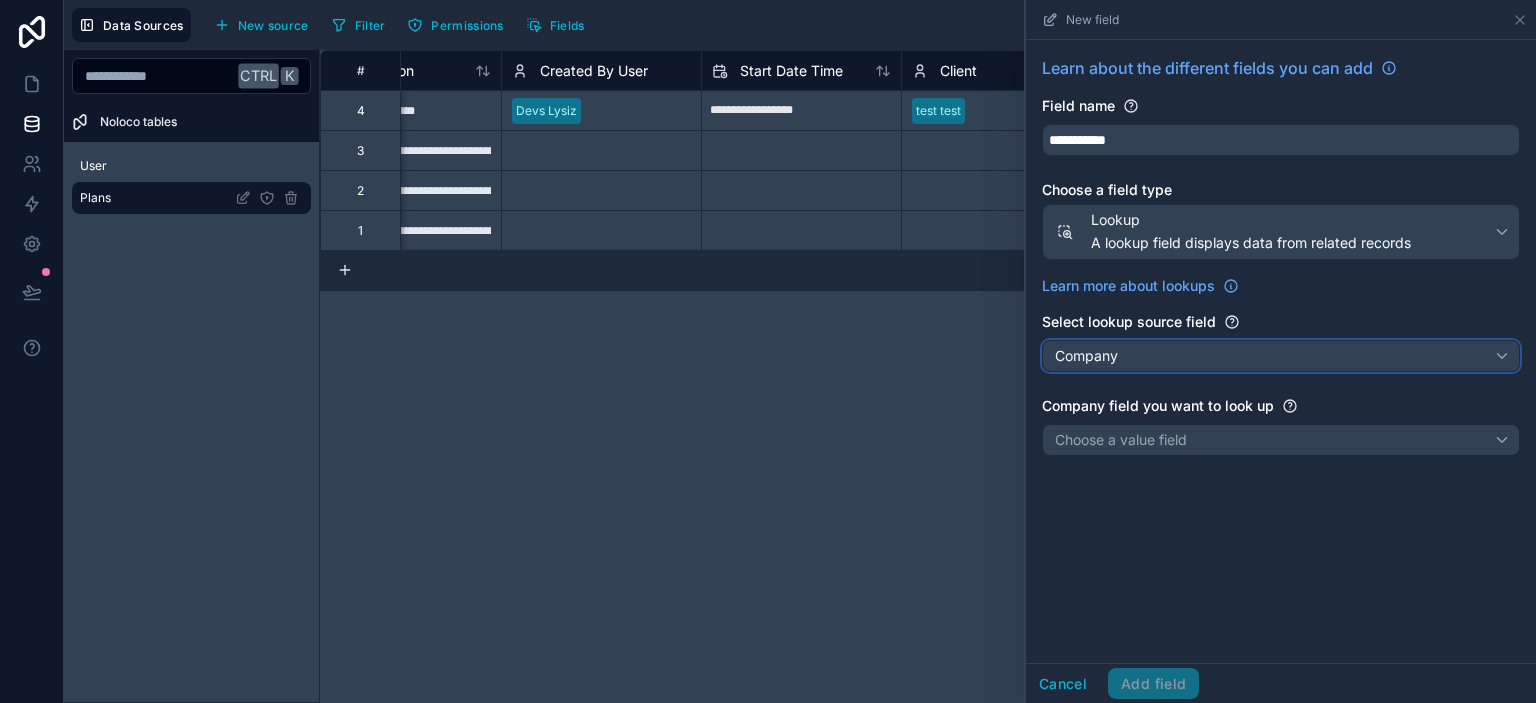 click on "Company" at bounding box center (1281, 356) 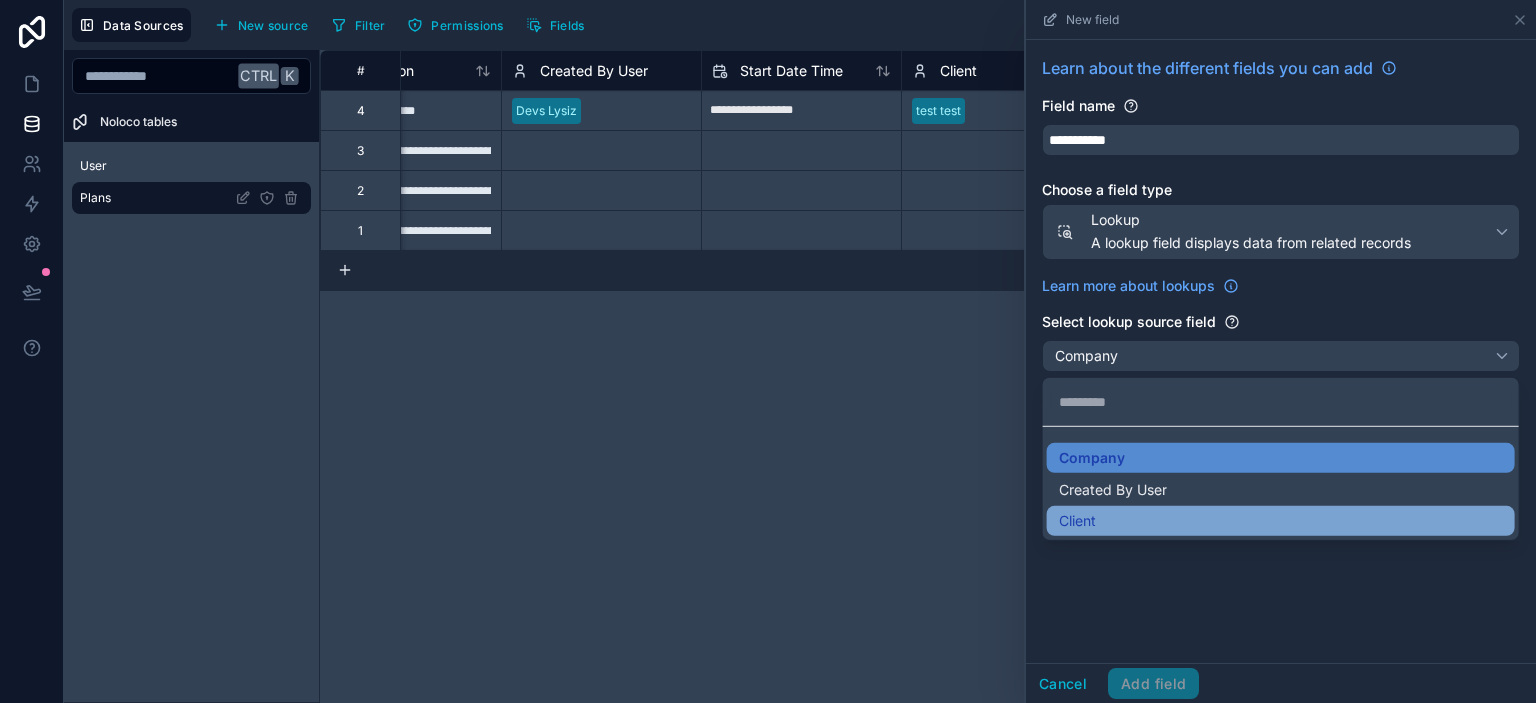 click on "Client" at bounding box center (1281, 521) 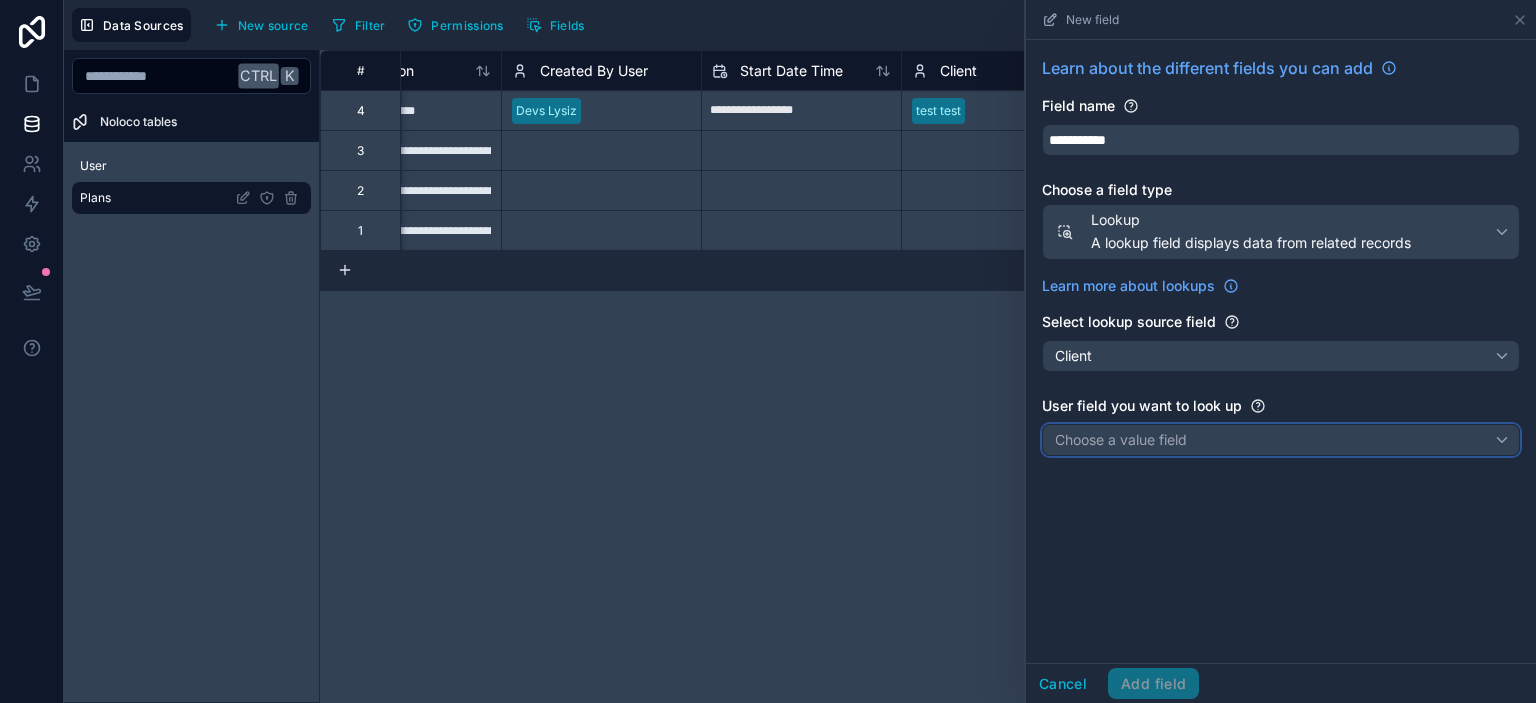 click on "Choose a value field" at bounding box center [1121, 439] 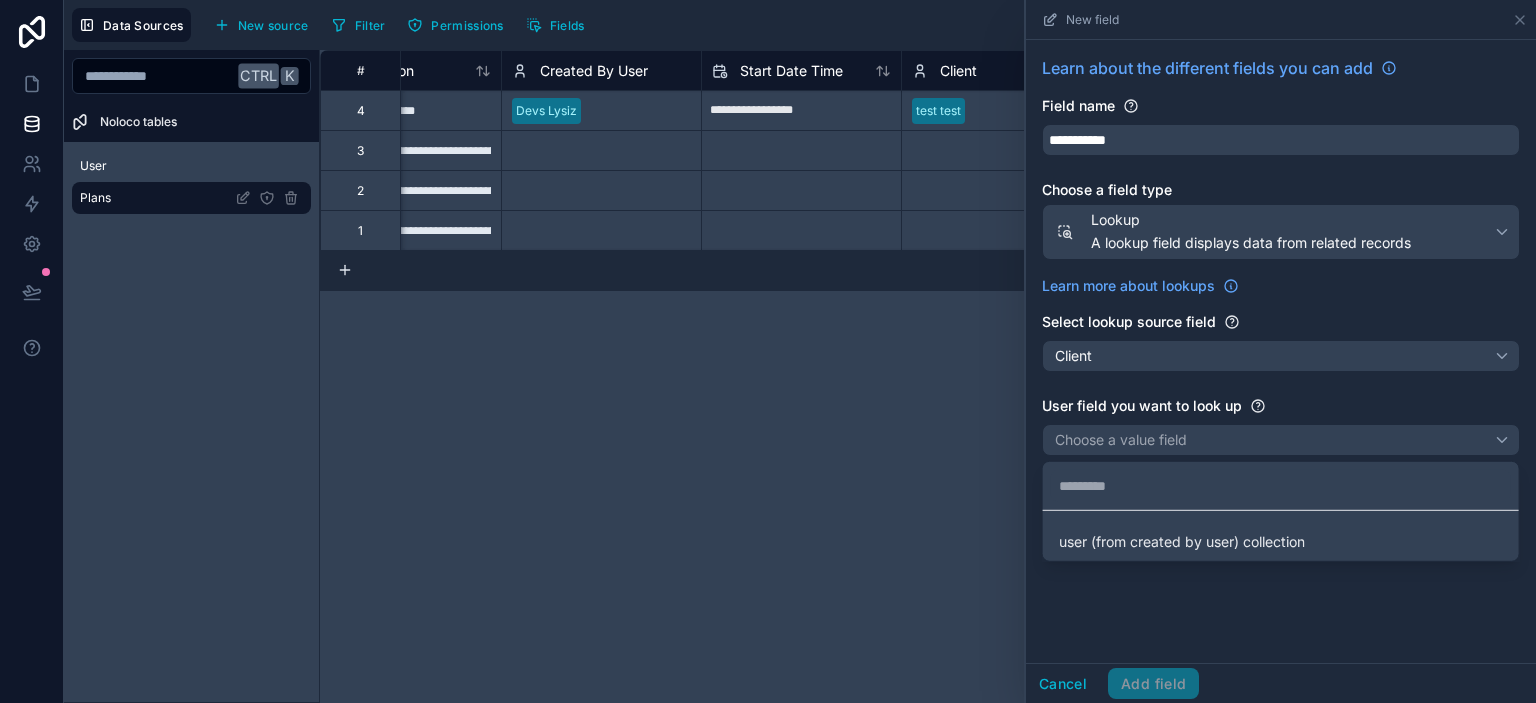click at bounding box center [1281, 351] 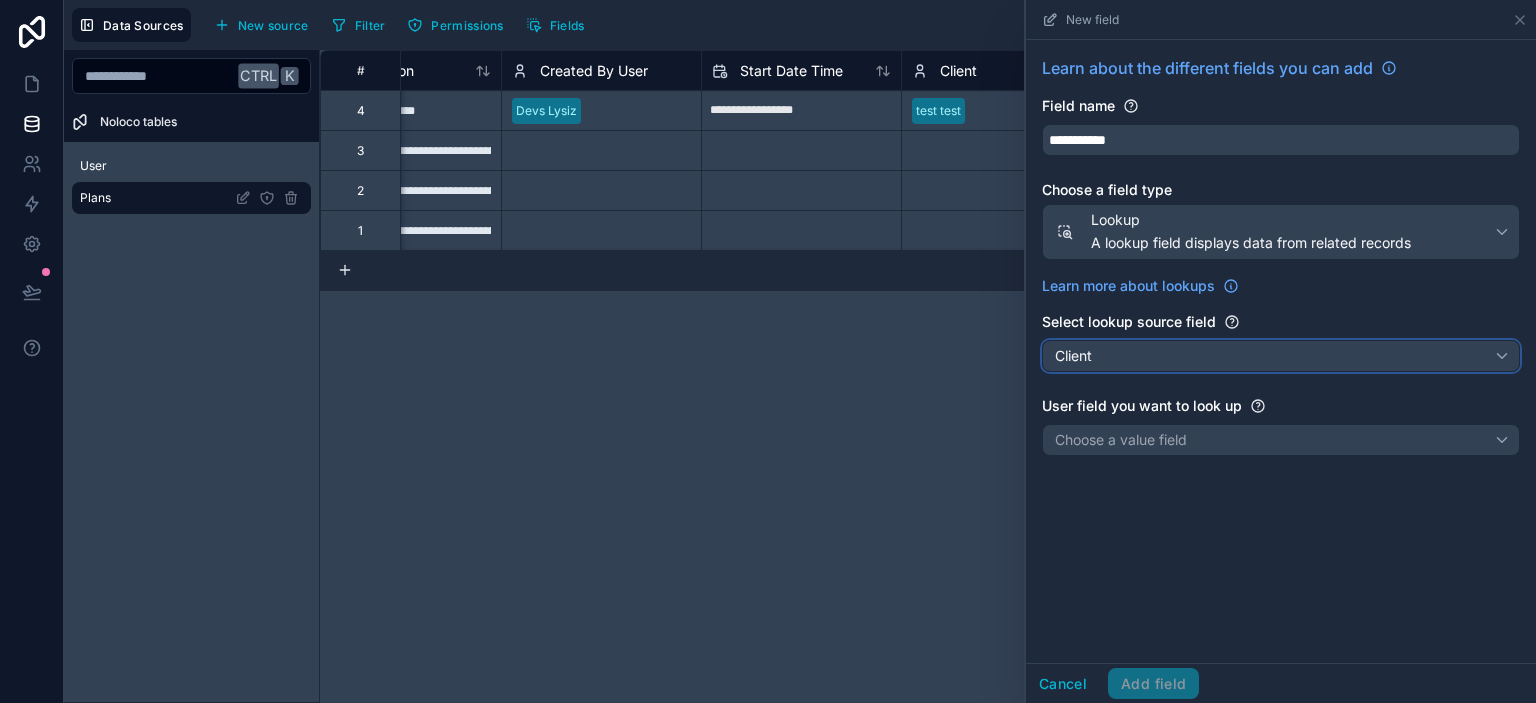 click on "Client" at bounding box center (1281, 356) 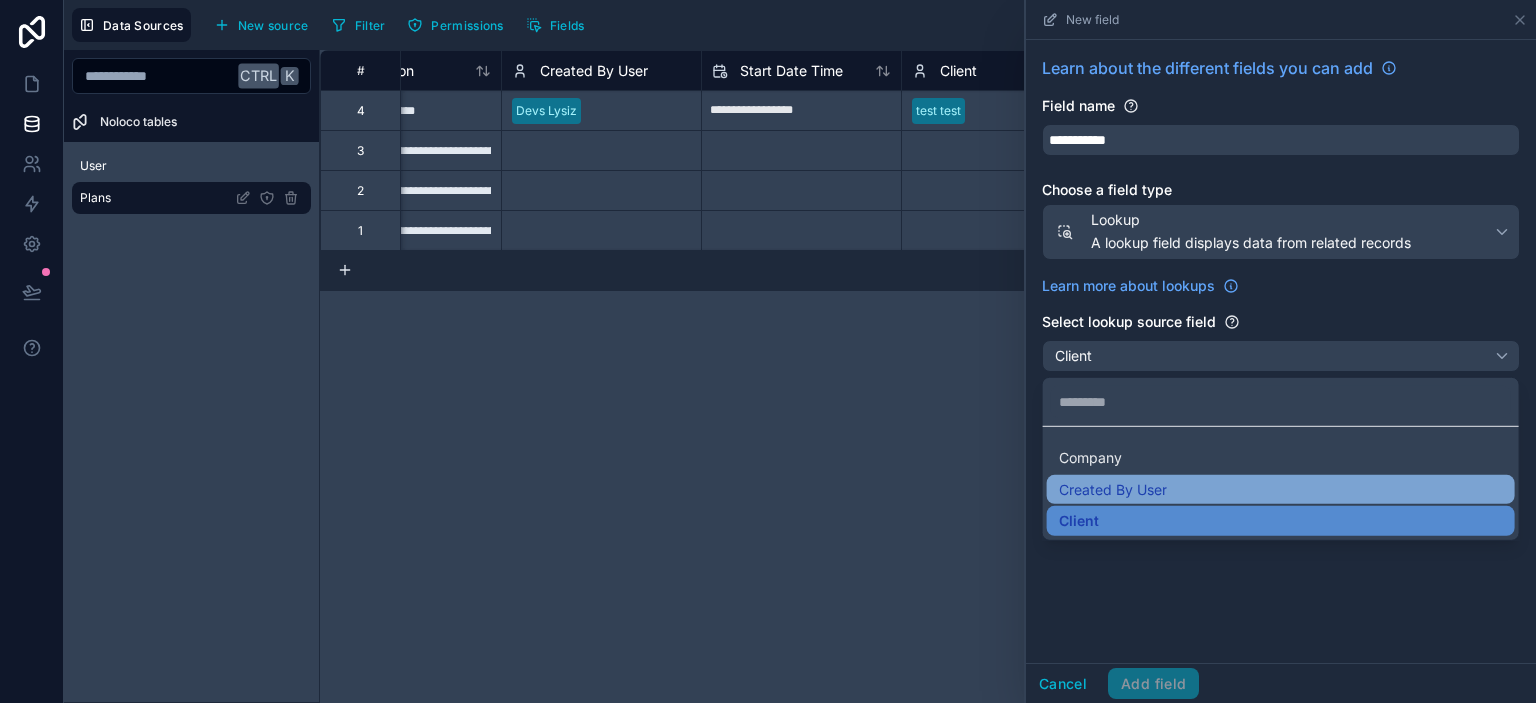click on "Created By User" at bounding box center (1281, 489) 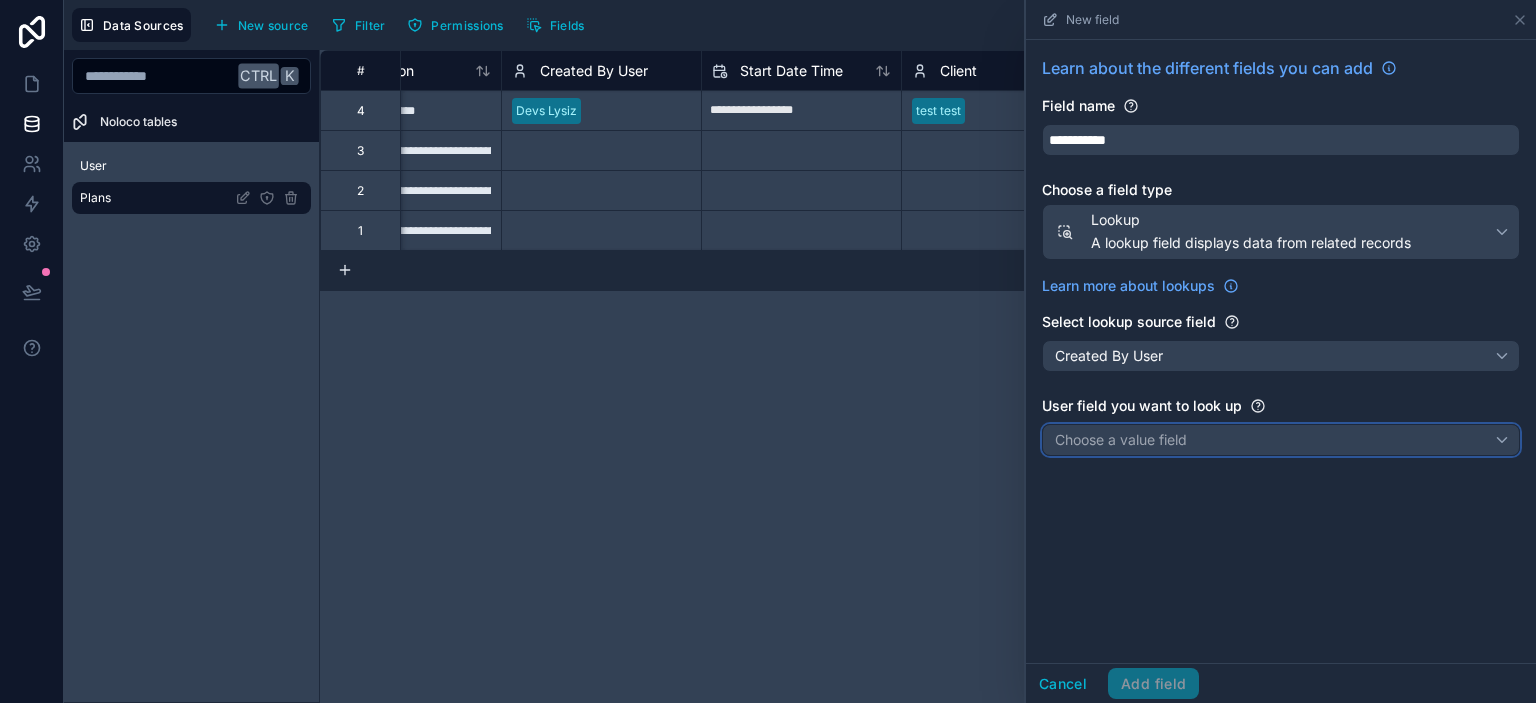 click on "Choose a value field" at bounding box center [1121, 439] 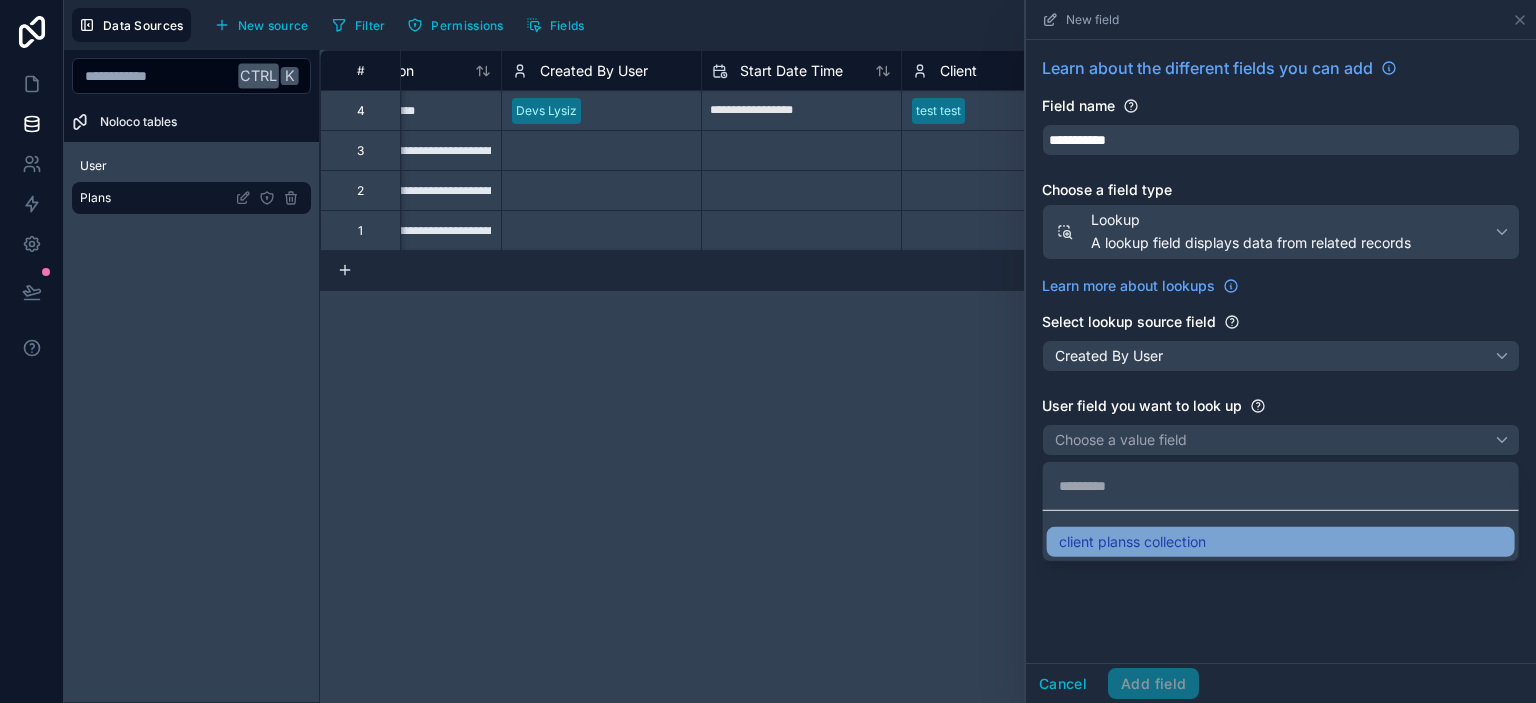 click on "client planss collection" at bounding box center [1281, 542] 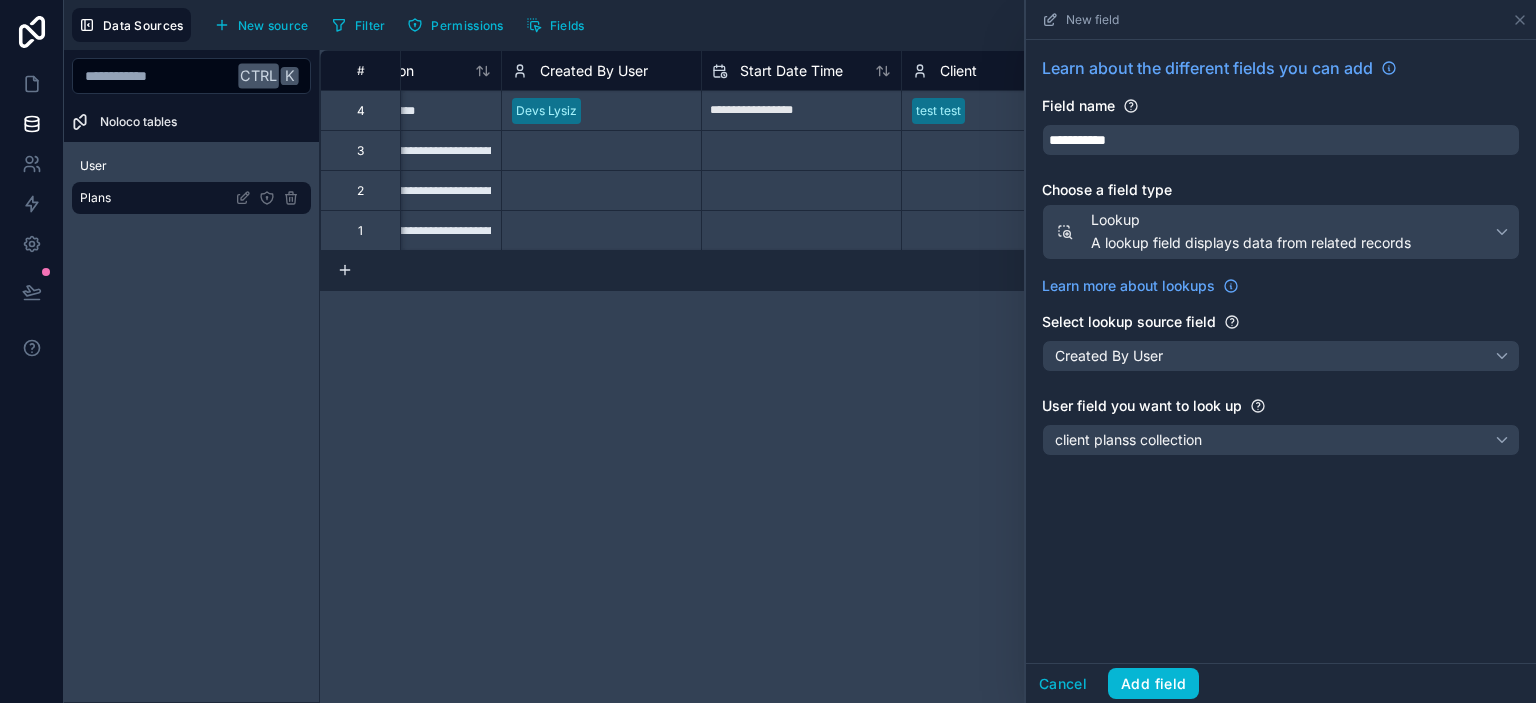 click on "Client" at bounding box center [944, 71] 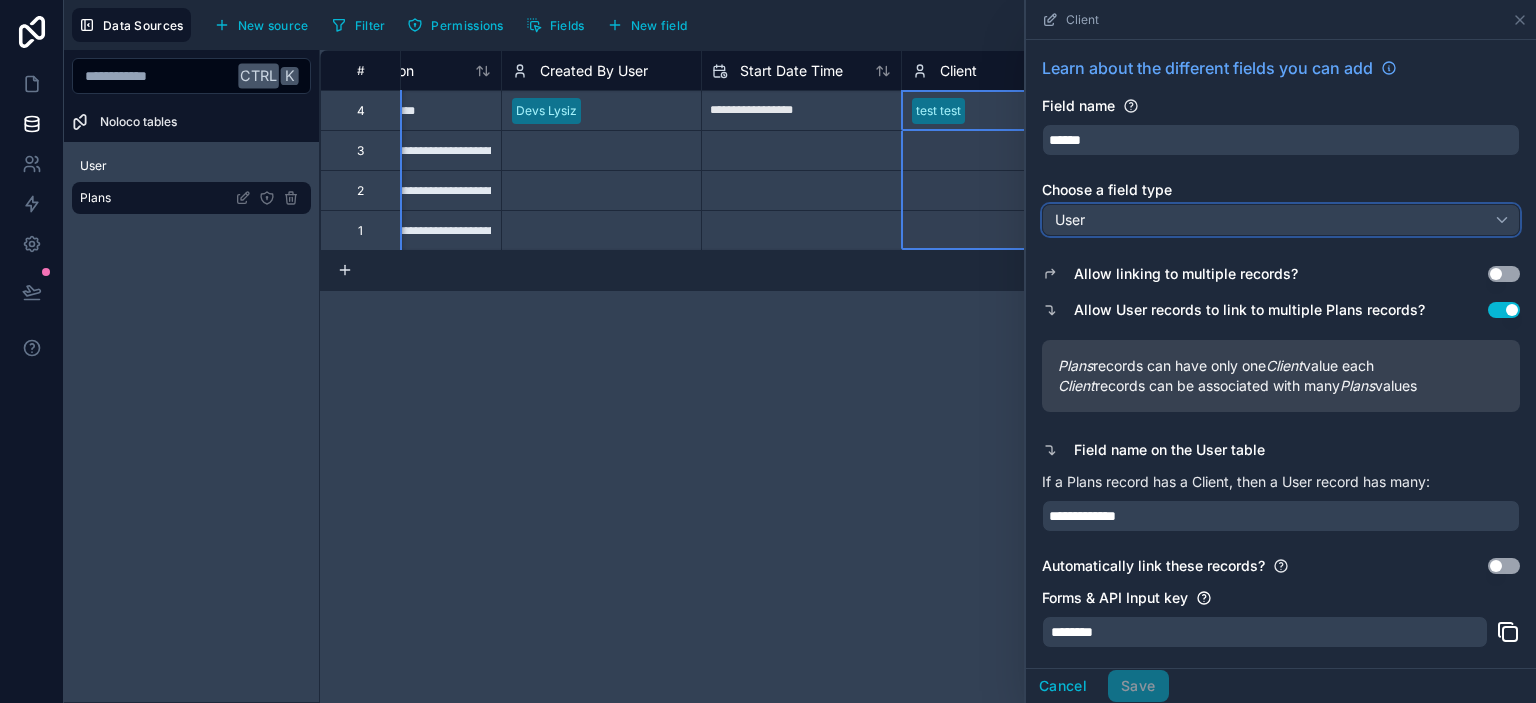 click on "User" at bounding box center [1281, 220] 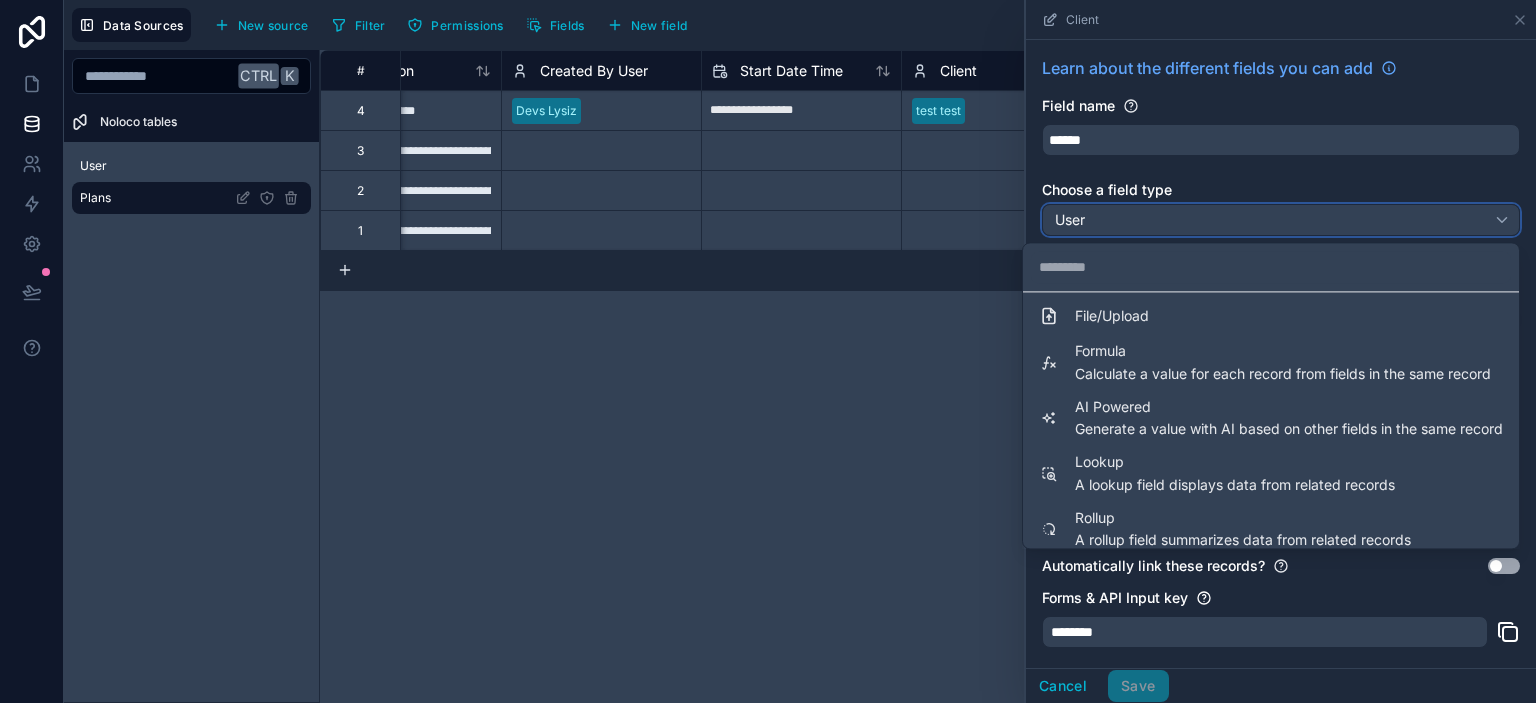 scroll, scrollTop: 548, scrollLeft: 0, axis: vertical 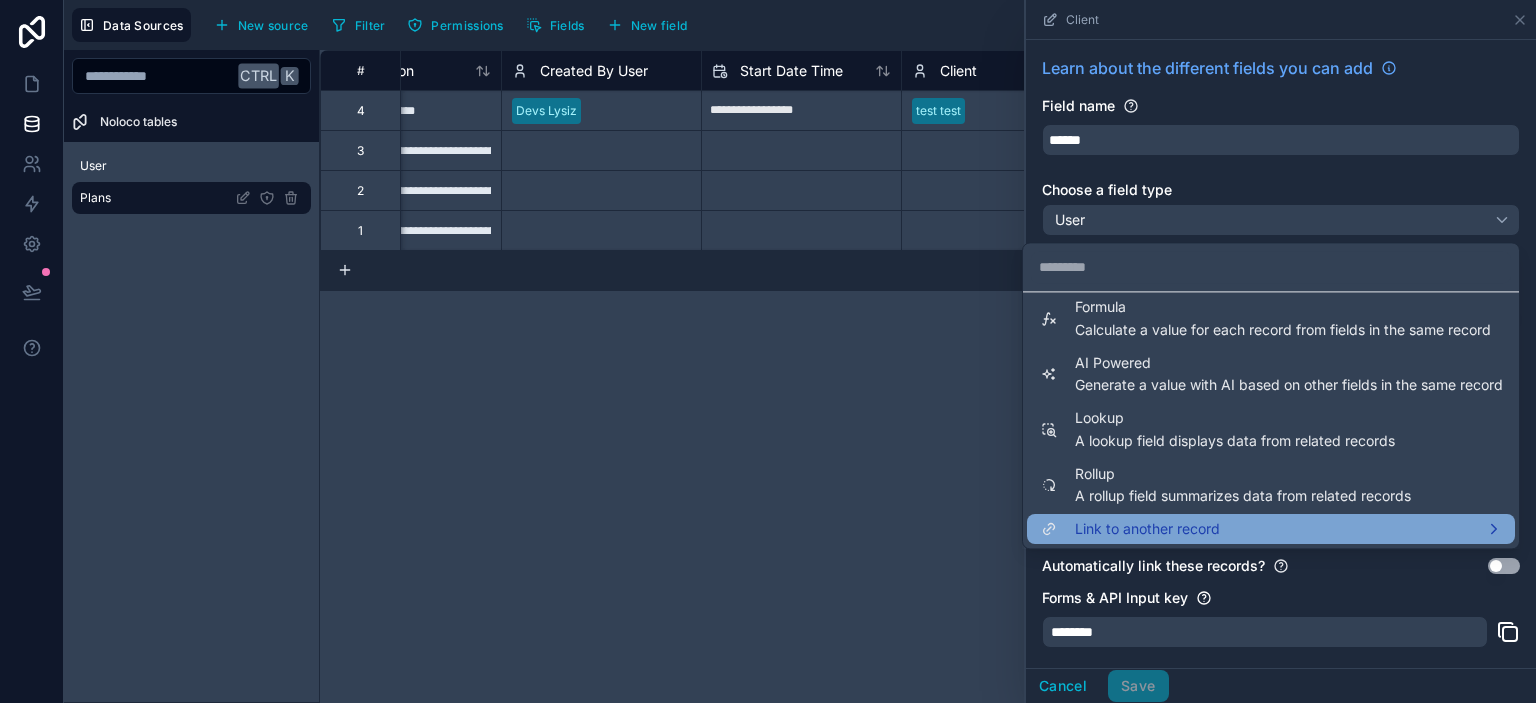click on "Link to another record" at bounding box center [1147, 530] 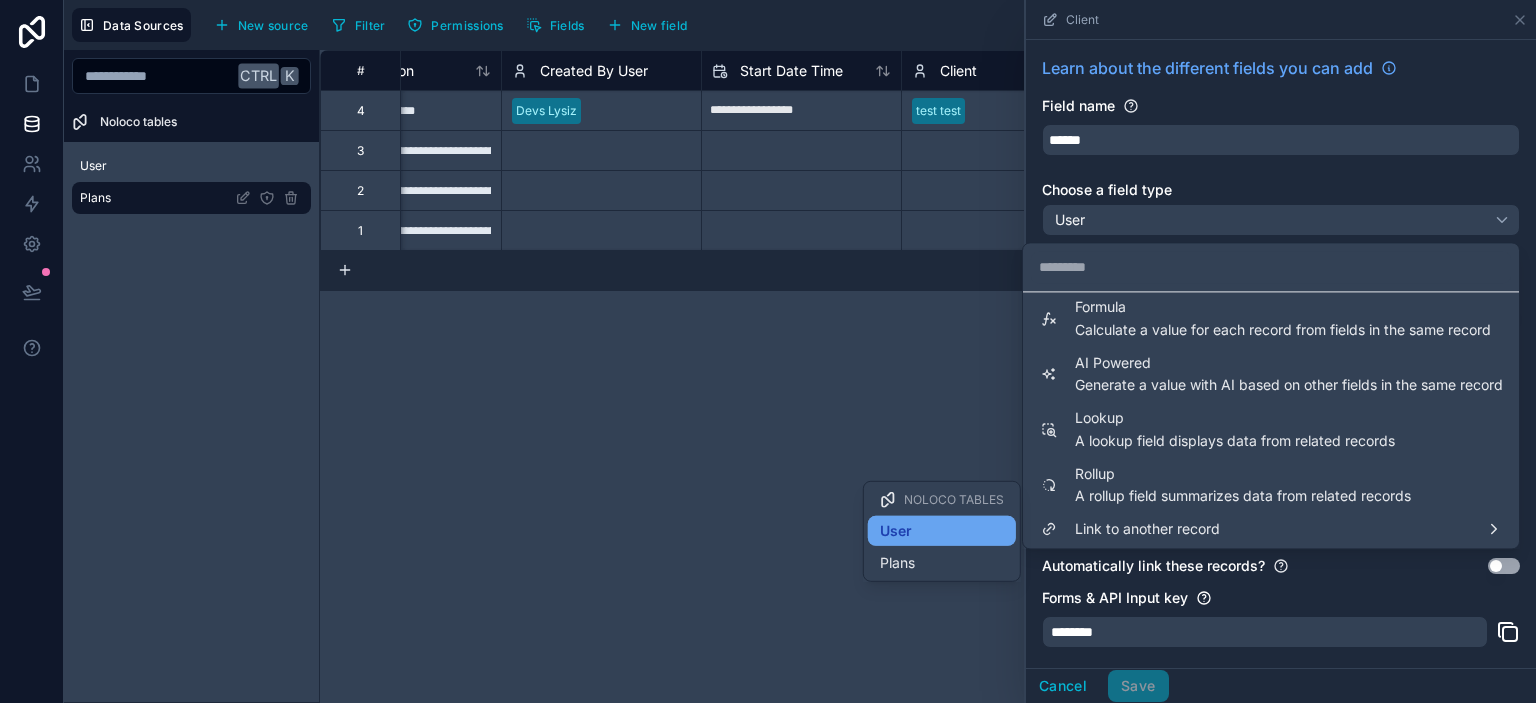 click on "User" at bounding box center (942, 531) 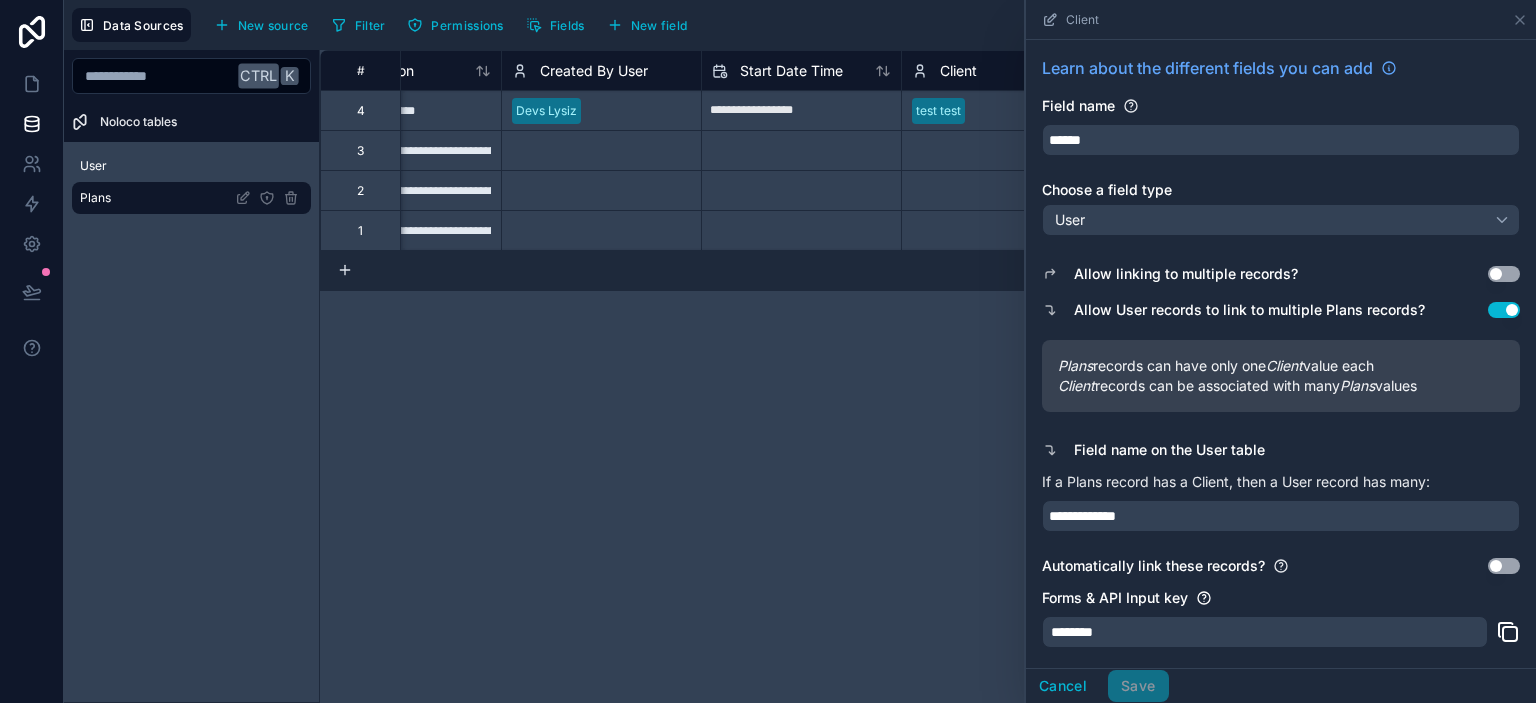 scroll, scrollTop: 85, scrollLeft: 0, axis: vertical 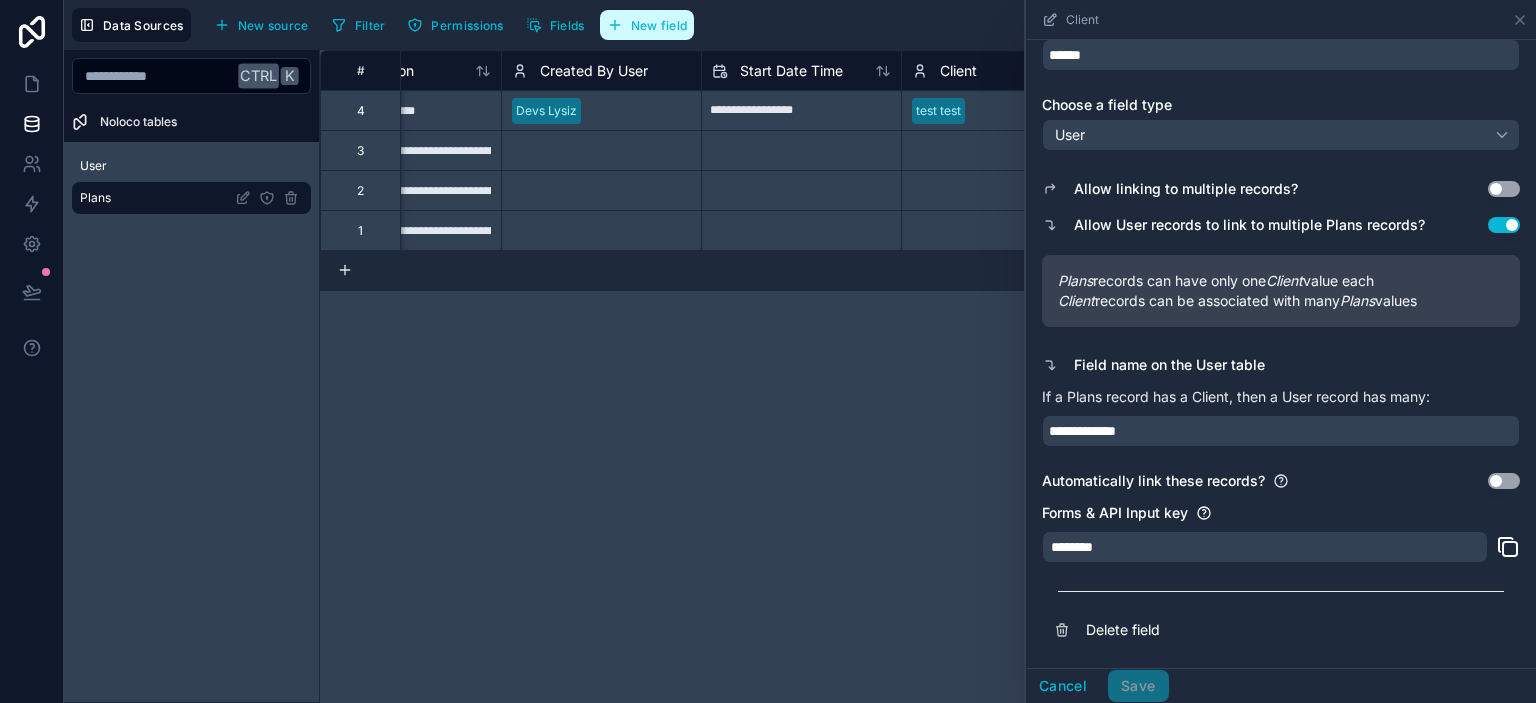 click on "New field" at bounding box center [659, 25] 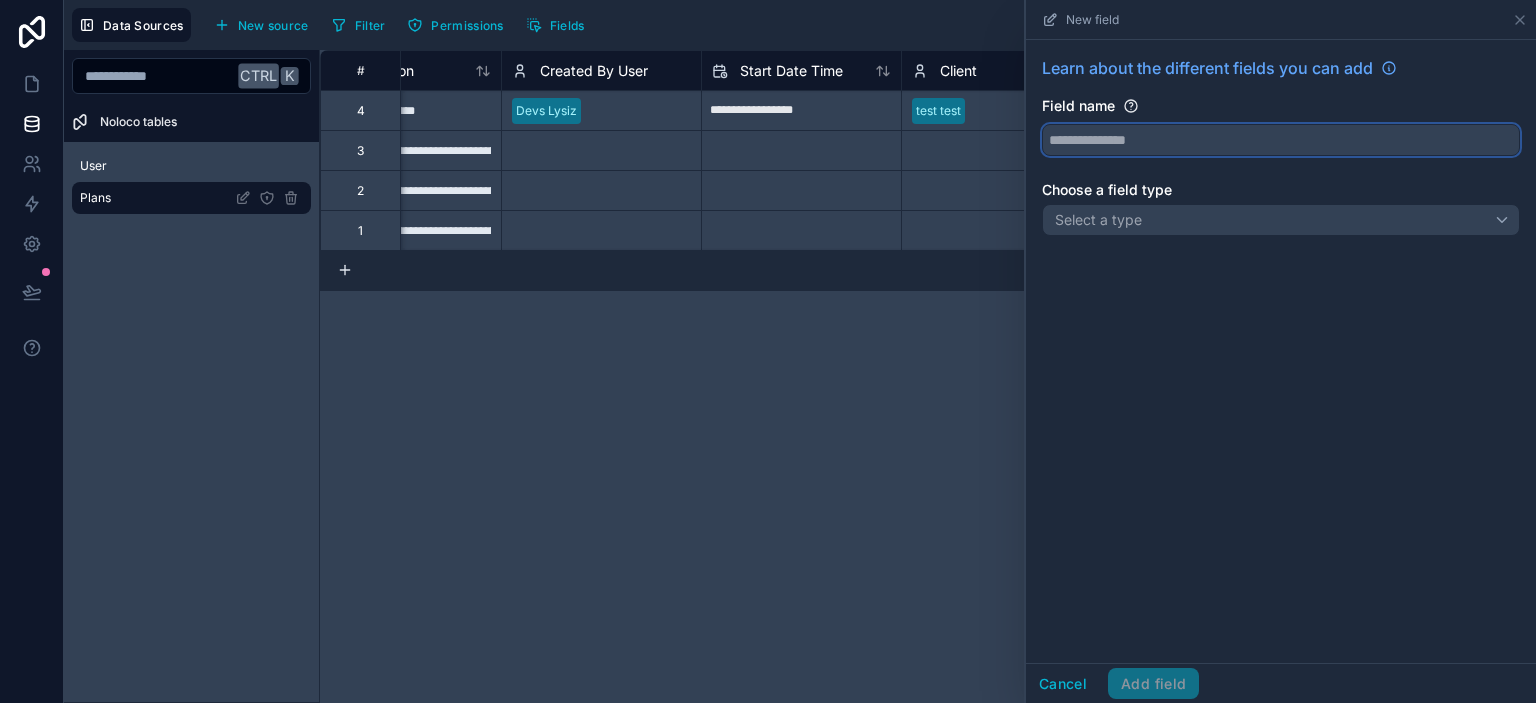 click at bounding box center (1281, 140) 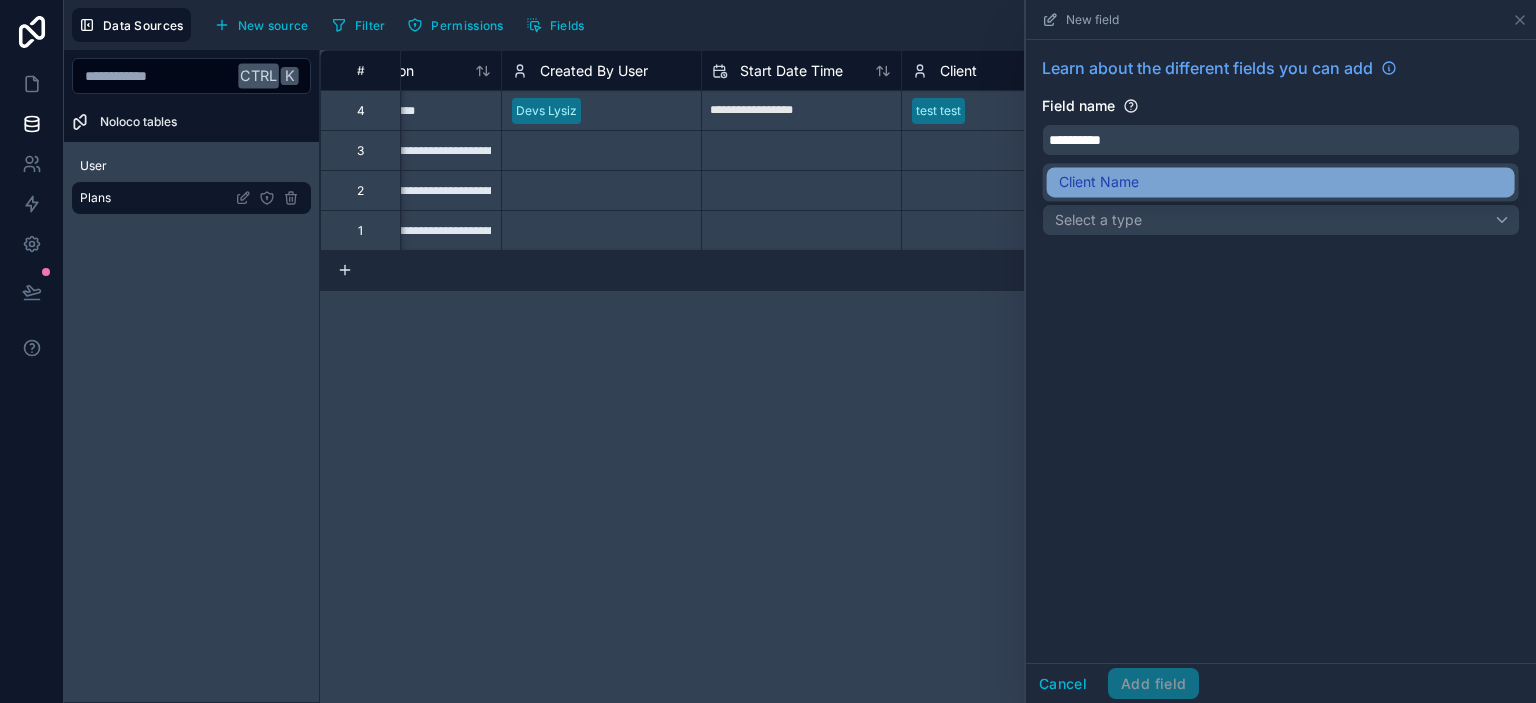 click on "Client Name" at bounding box center (1281, 182) 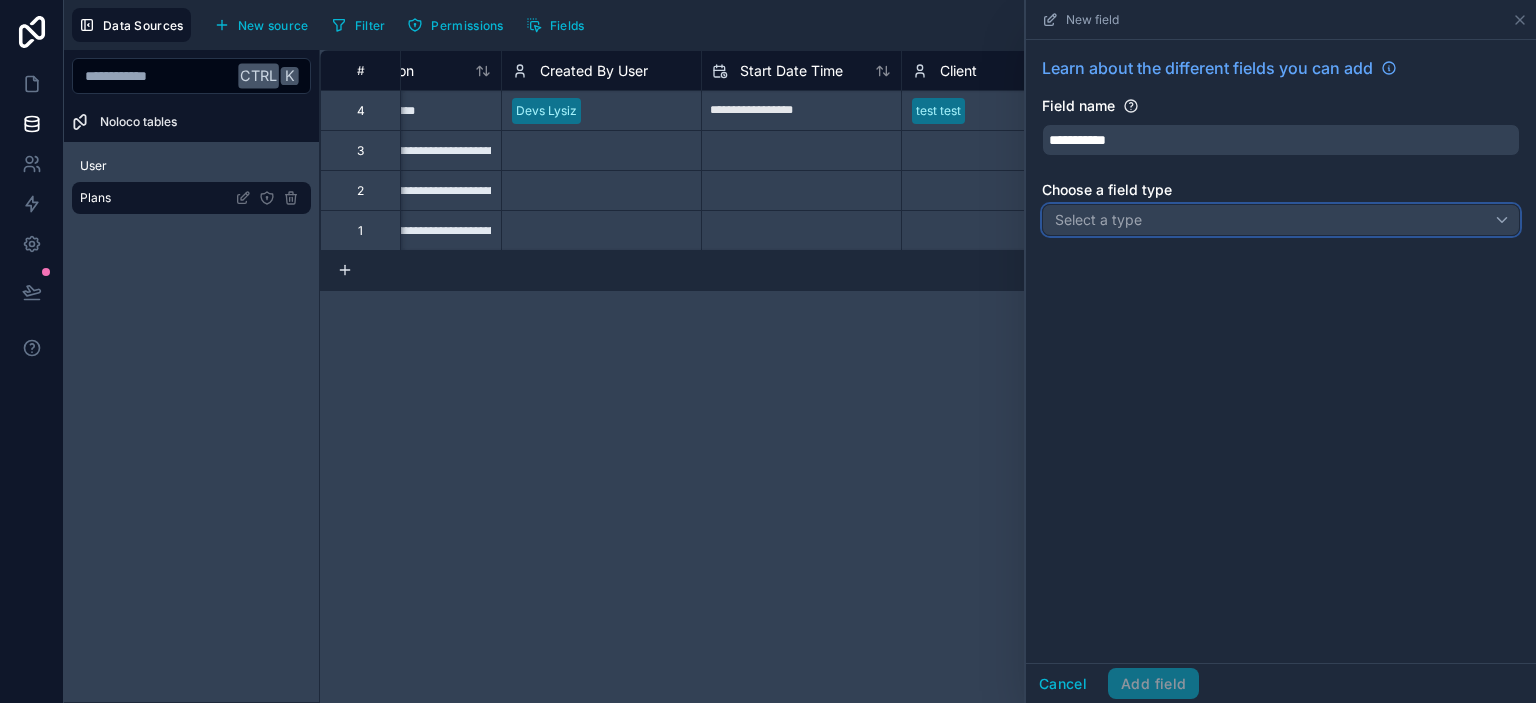 click on "Select a type" at bounding box center [1281, 220] 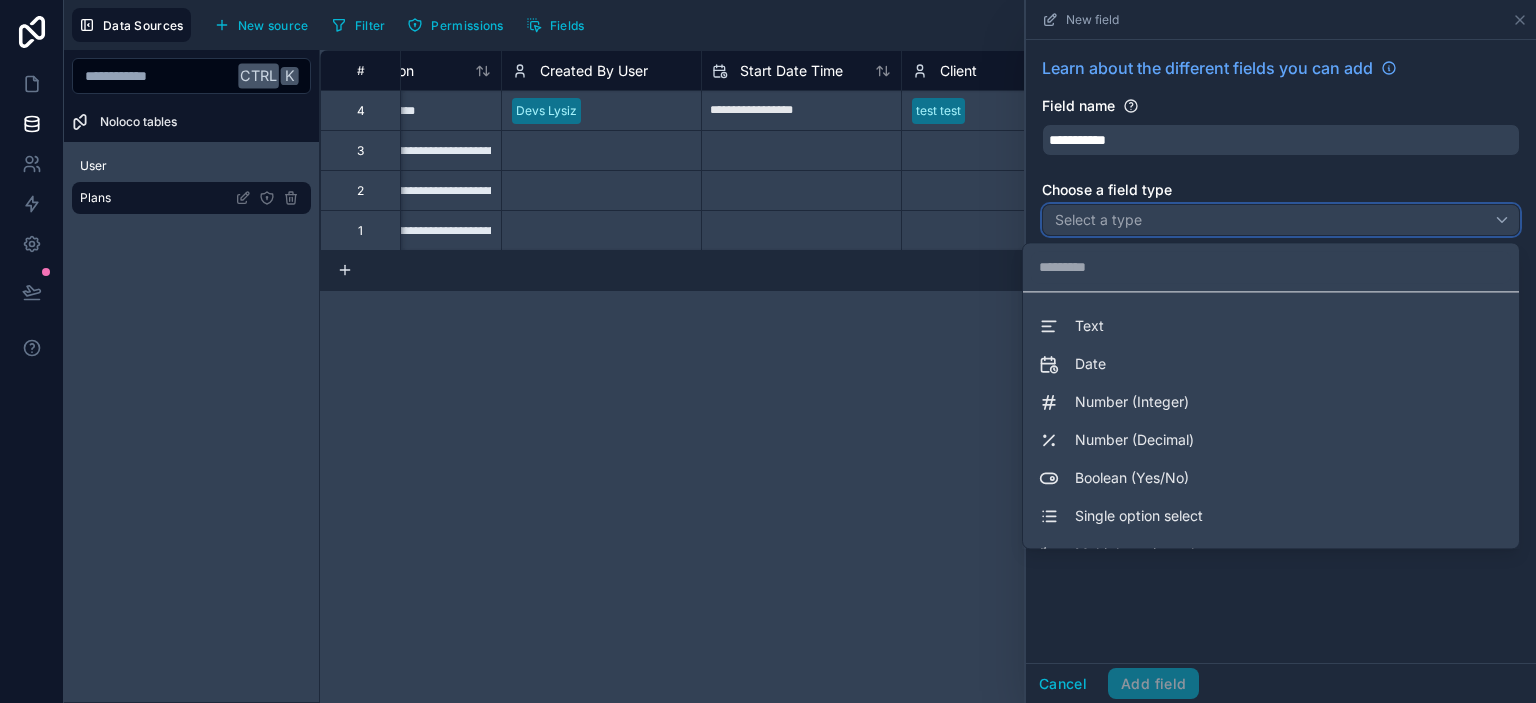 scroll, scrollTop: 548, scrollLeft: 0, axis: vertical 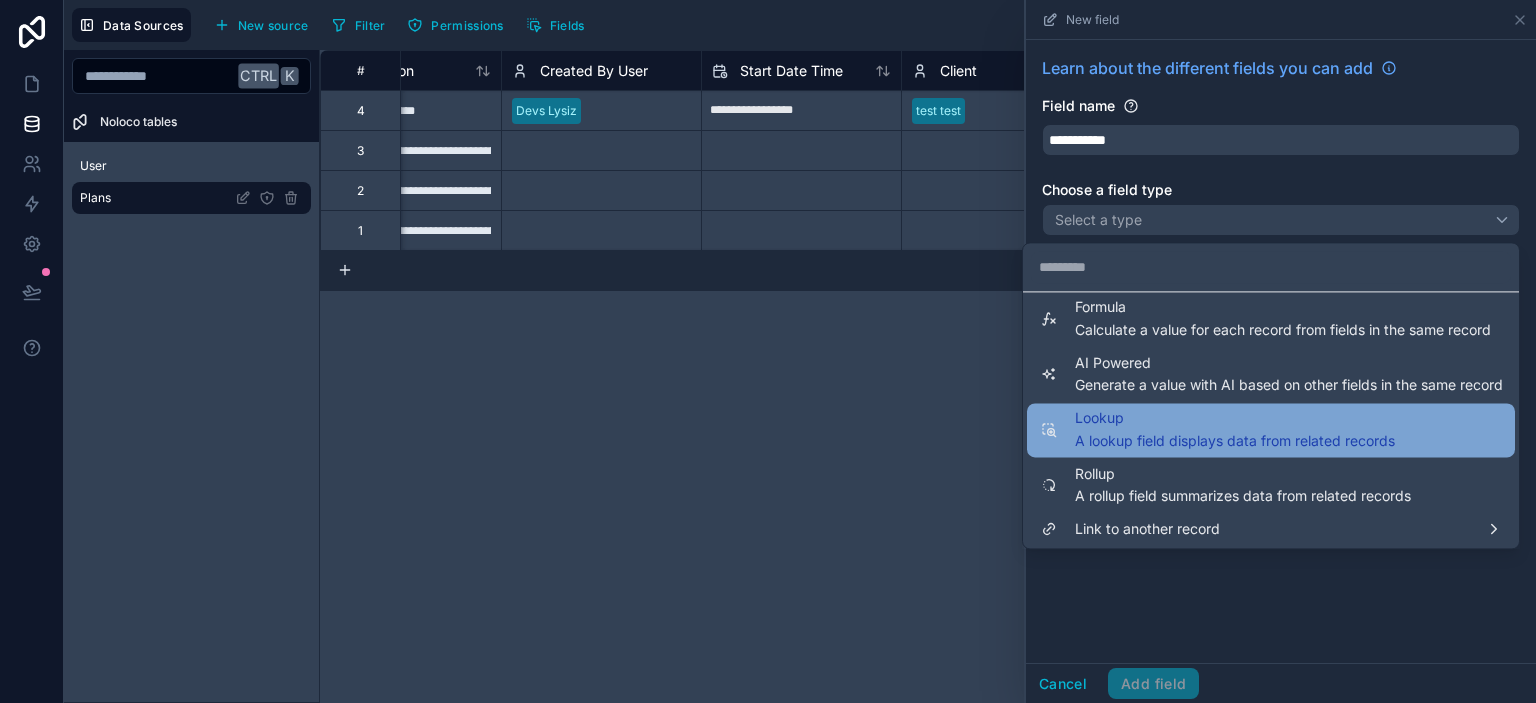 click on "A lookup field displays data from related records" at bounding box center (1235, 441) 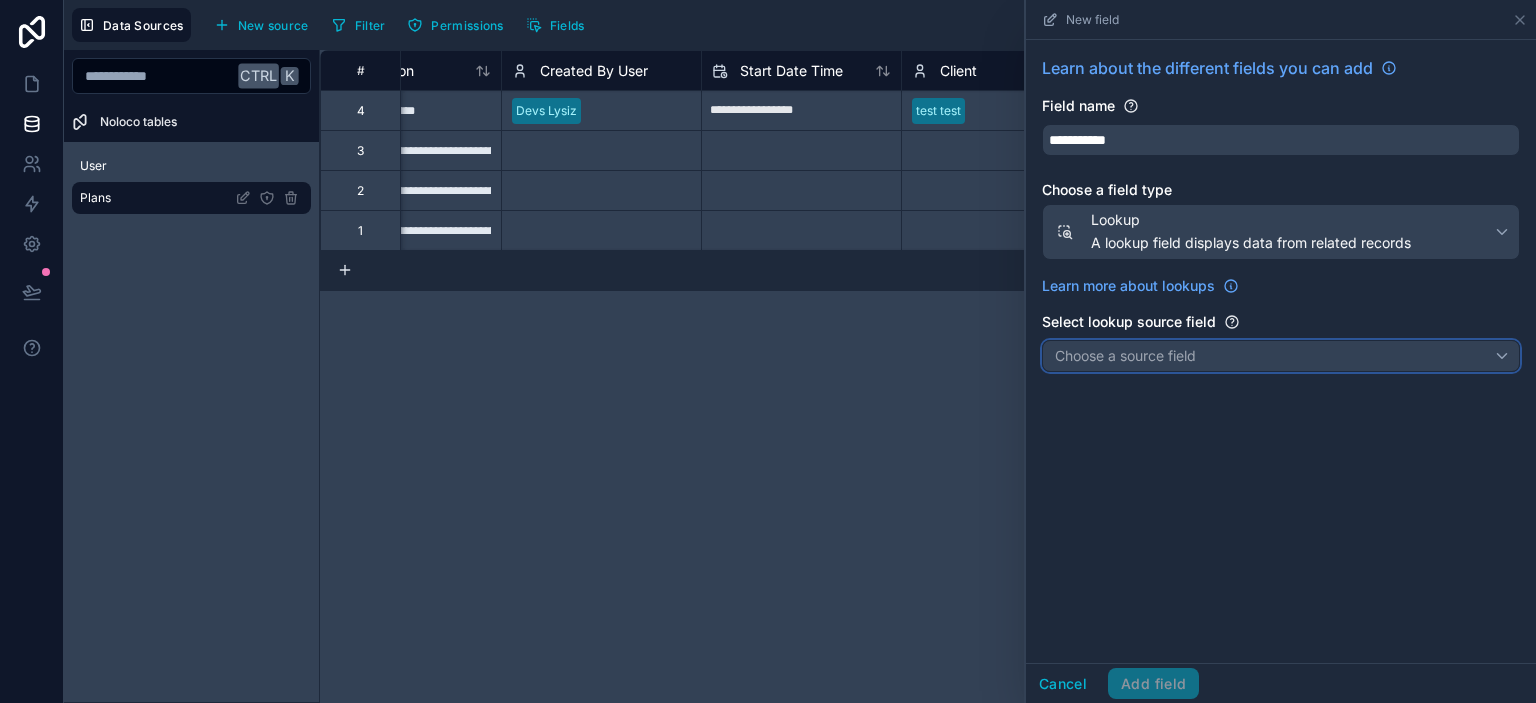 click on "Choose a source field" at bounding box center [1125, 355] 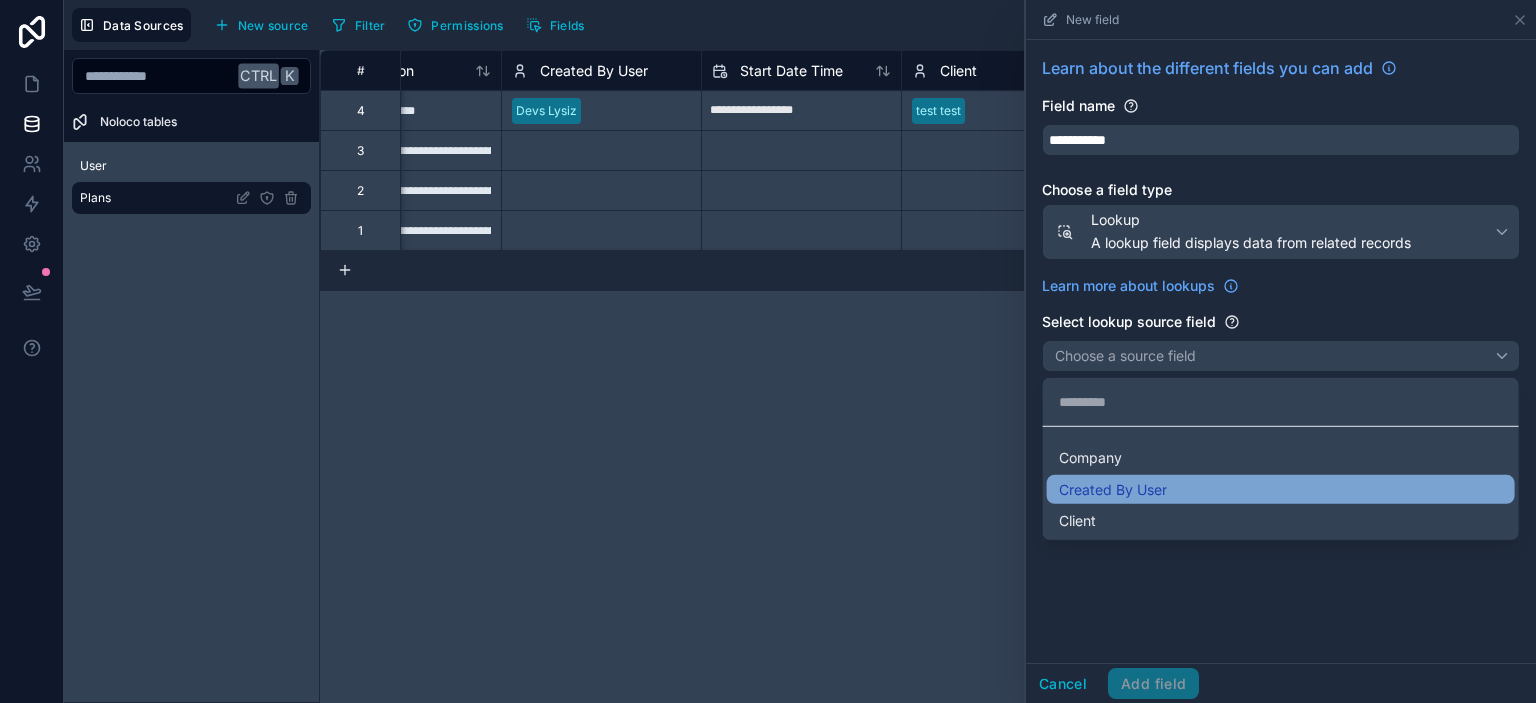 click on "Created By User" at bounding box center (1113, 489) 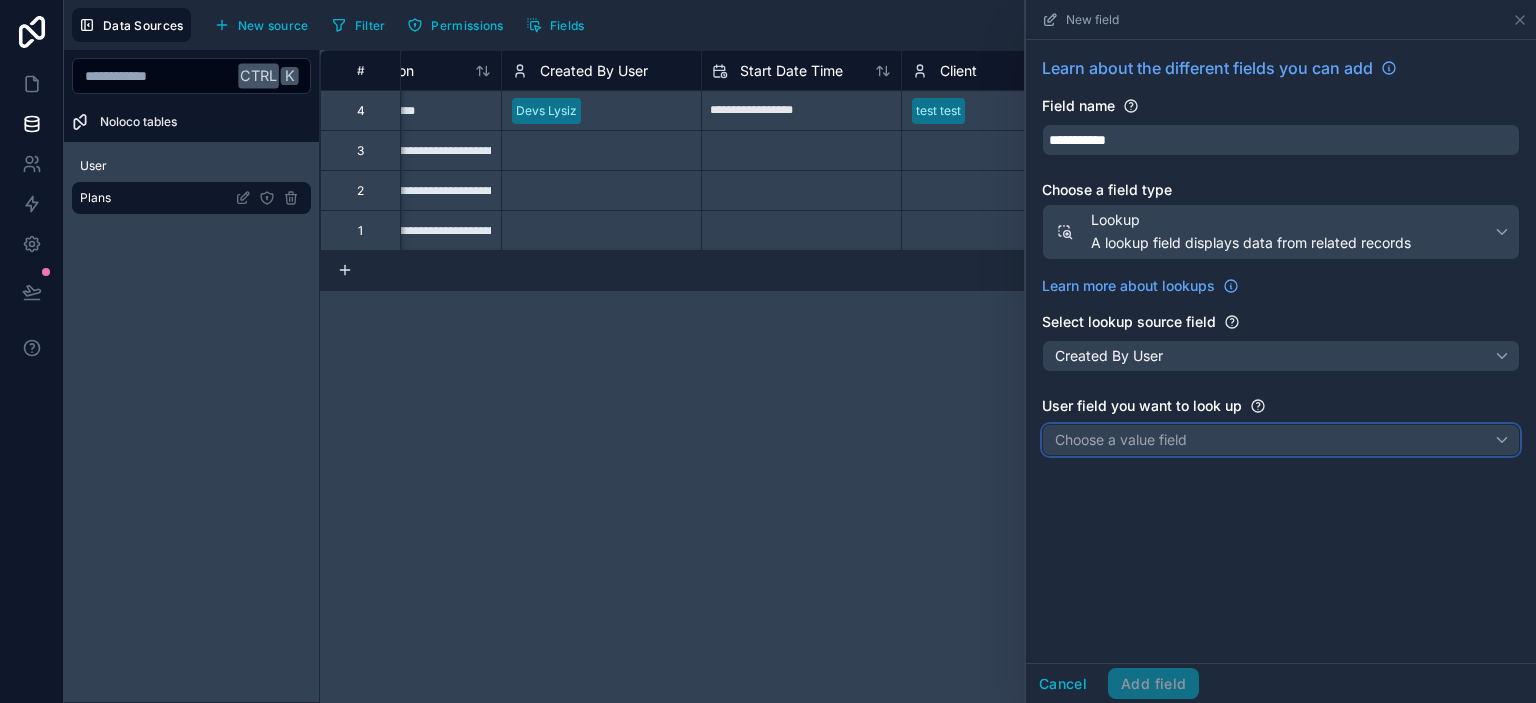 click on "Choose a value field" at bounding box center [1121, 439] 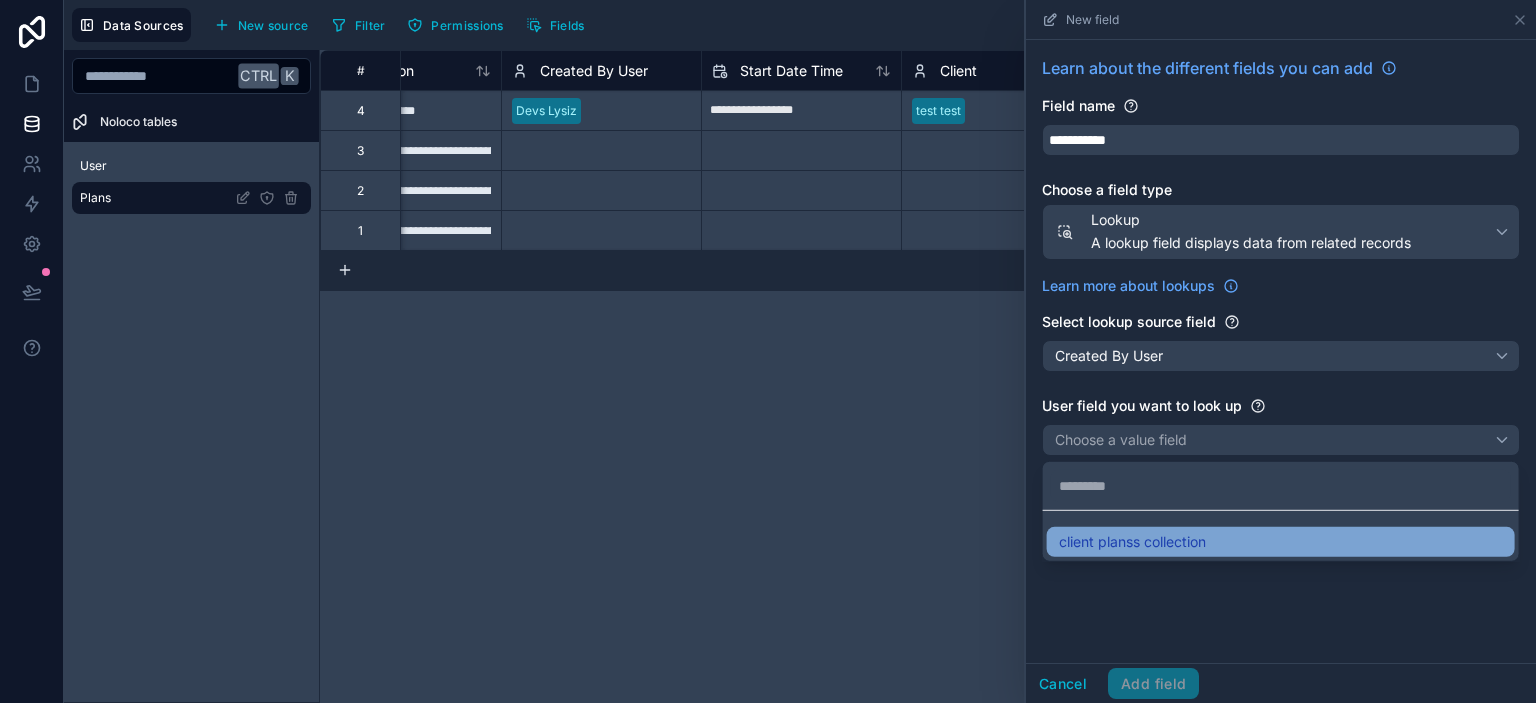 click on "client planss collection" at bounding box center (1132, 542) 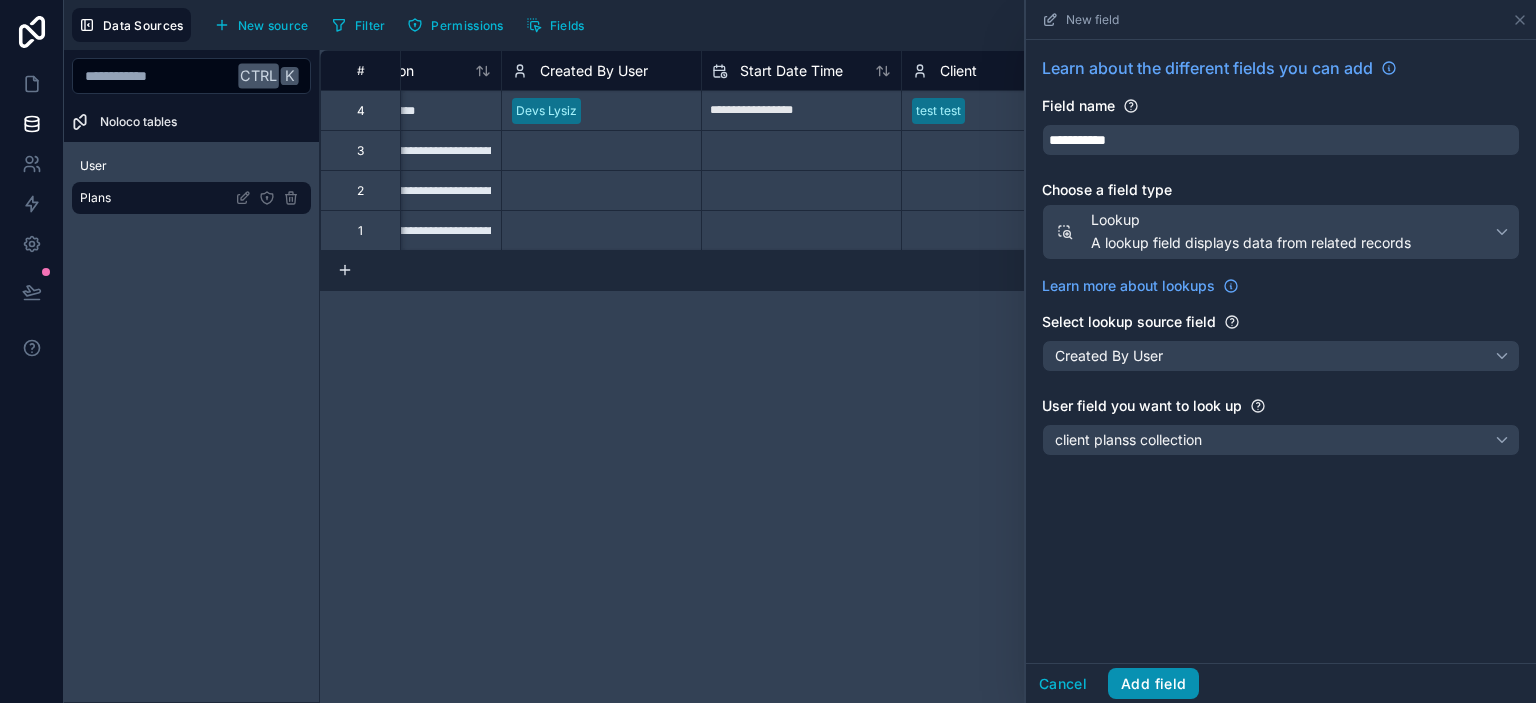 click on "Add field" at bounding box center [1153, 684] 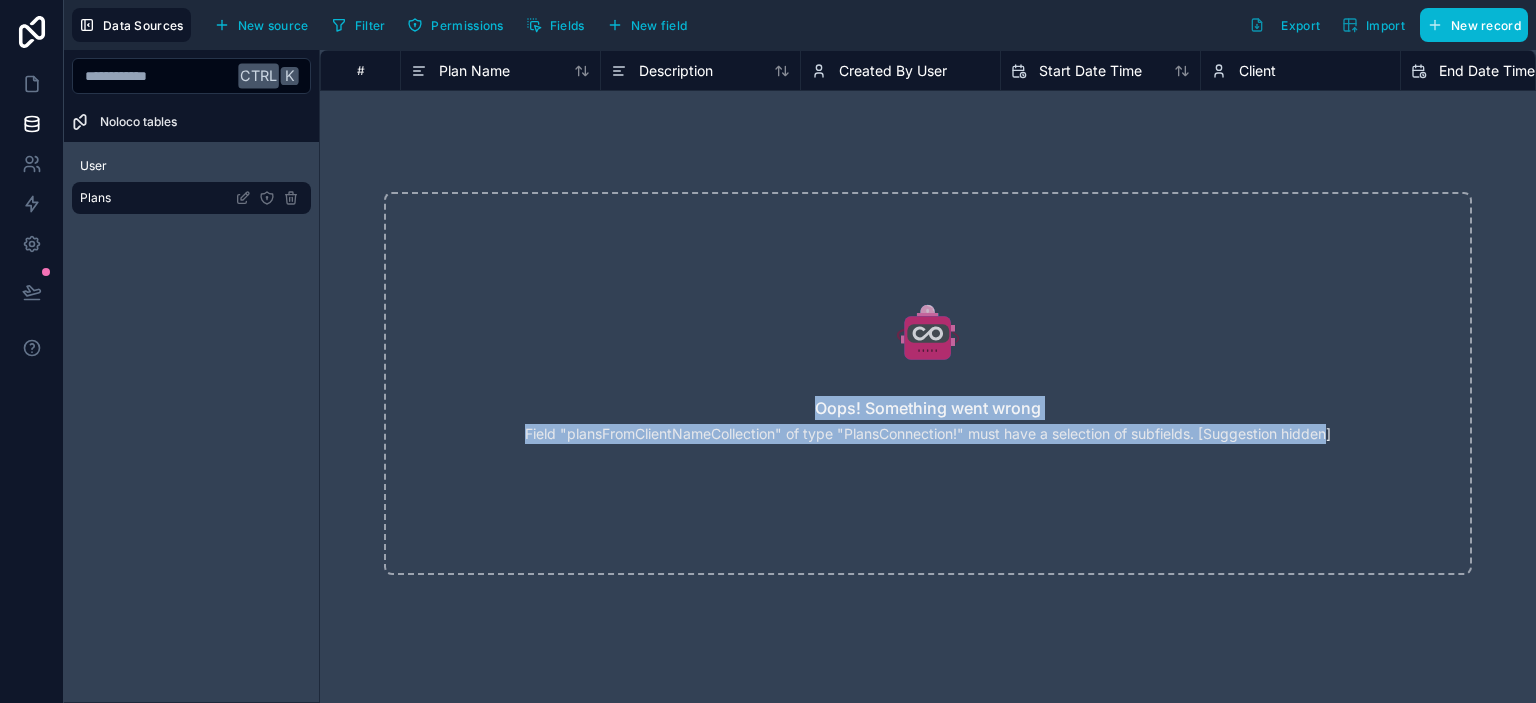 drag, startPoint x: 820, startPoint y: 408, endPoint x: 1333, endPoint y: 431, distance: 513.5153 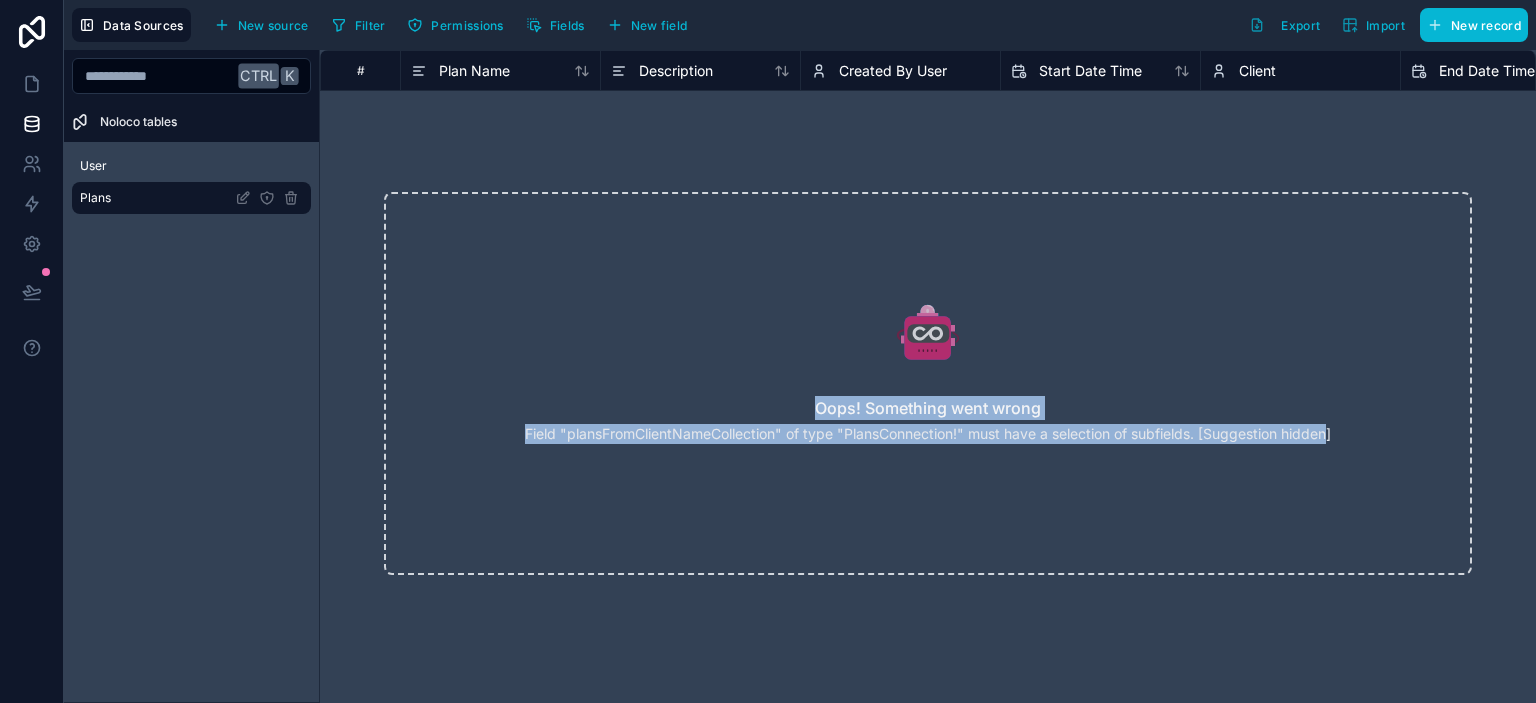 click on "Created By User" at bounding box center (893, 71) 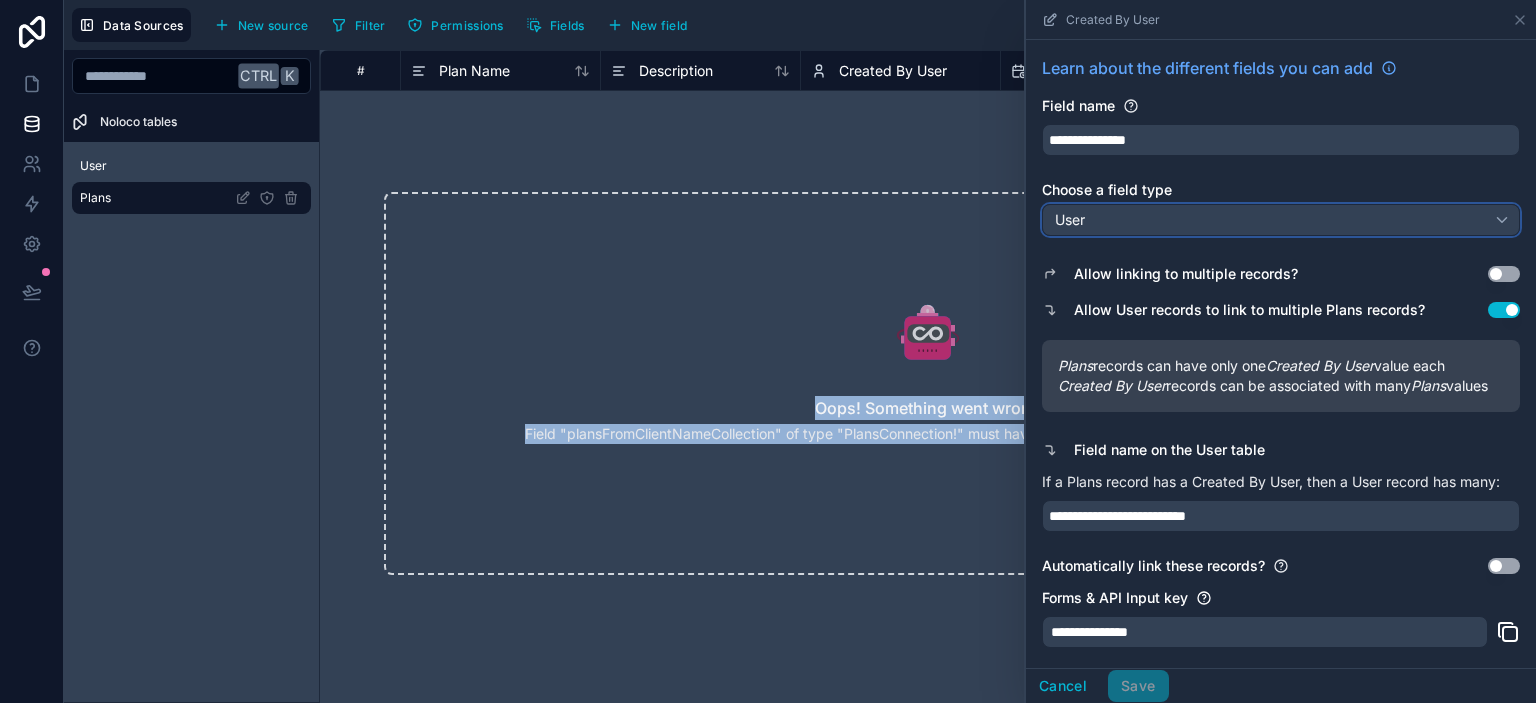 click on "User" at bounding box center [1070, 220] 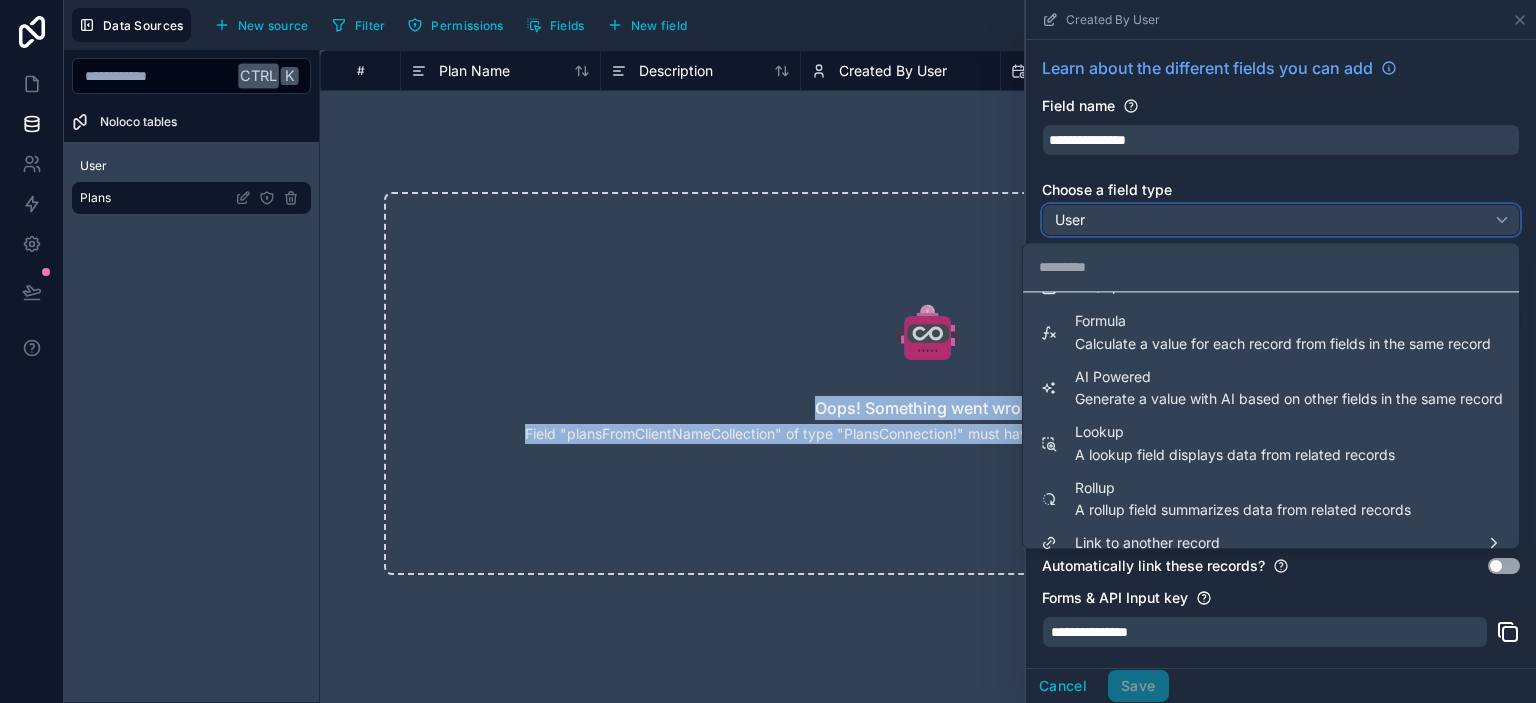 scroll, scrollTop: 548, scrollLeft: 0, axis: vertical 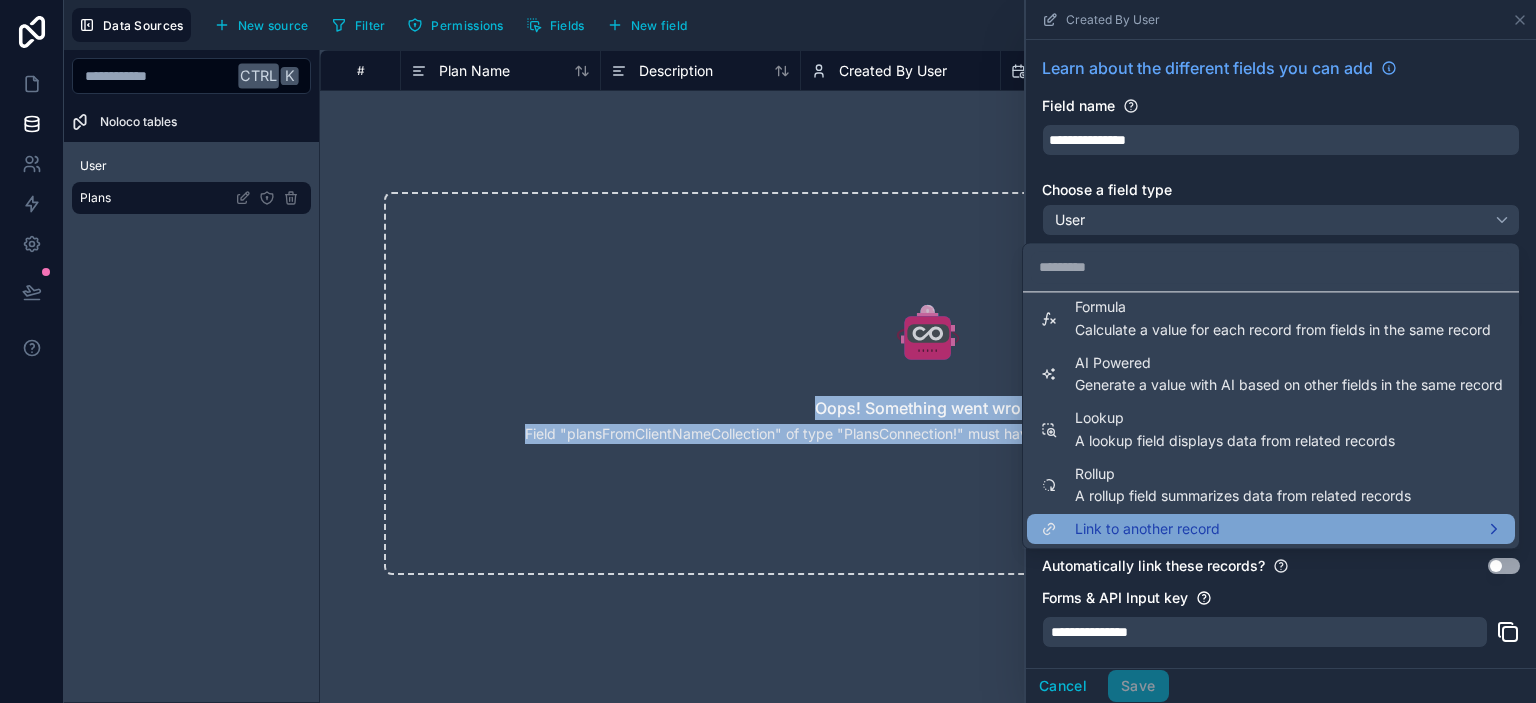 click on "Link to another record" at bounding box center (1147, 530) 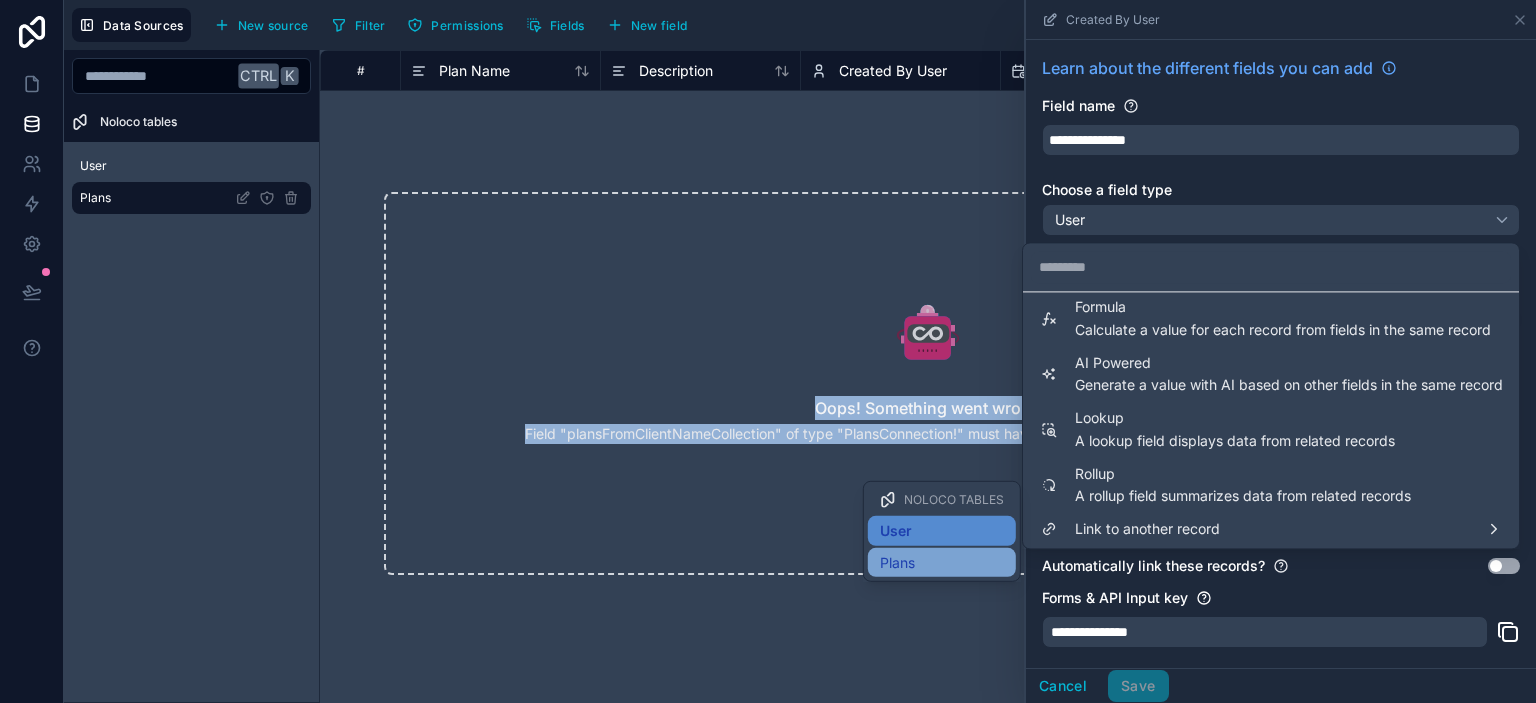 click on "Plans" at bounding box center [942, 562] 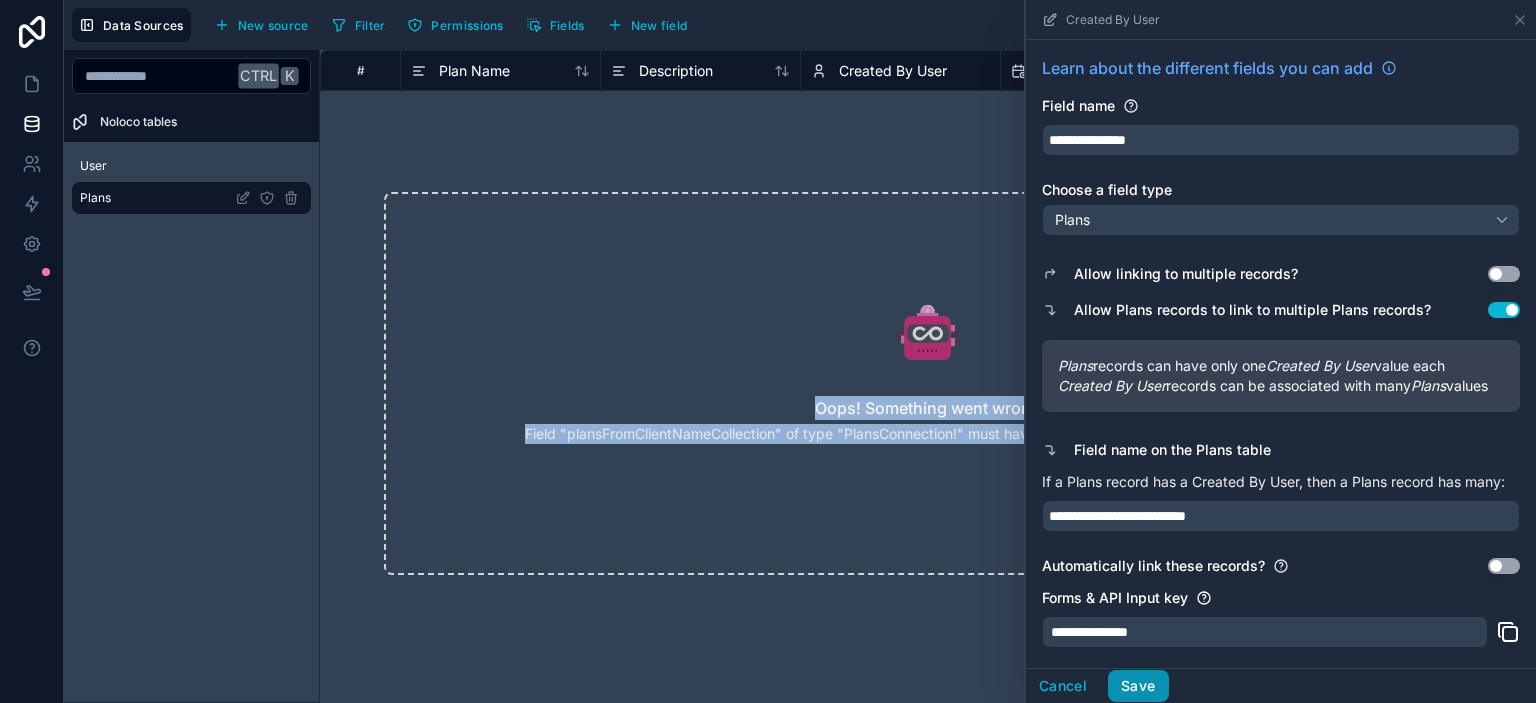 click on "Save" at bounding box center (1138, 686) 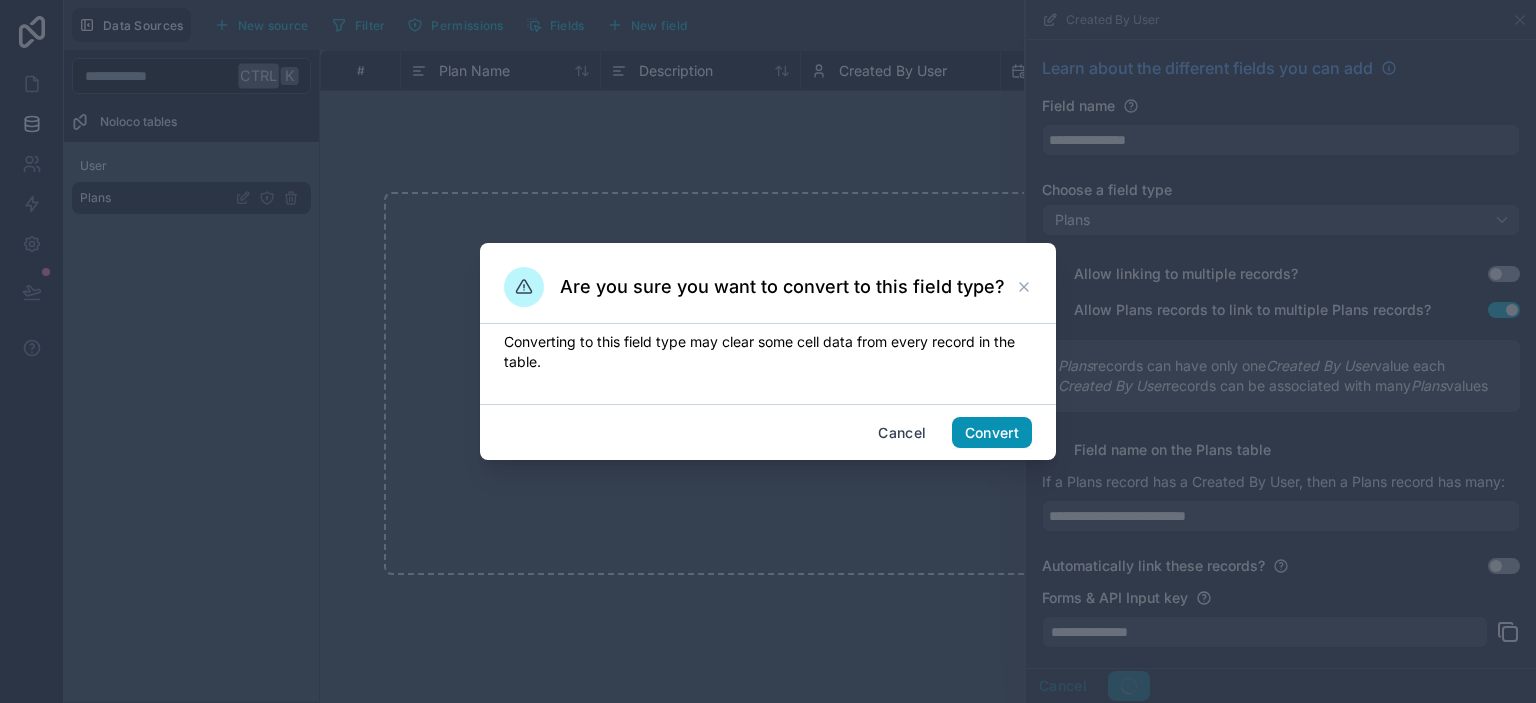 click on "Convert" at bounding box center [992, 433] 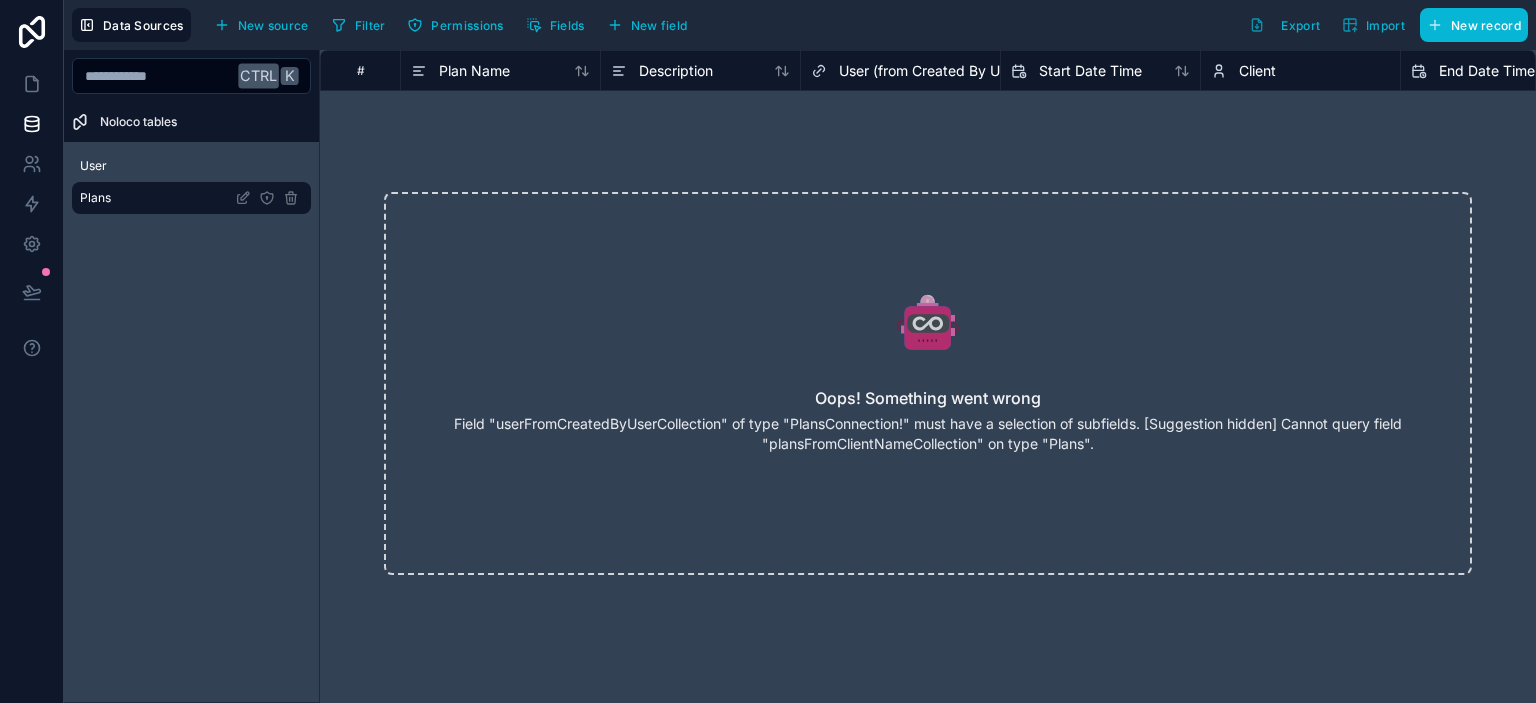 click on "User (from Created By User)" at bounding box center (932, 71) 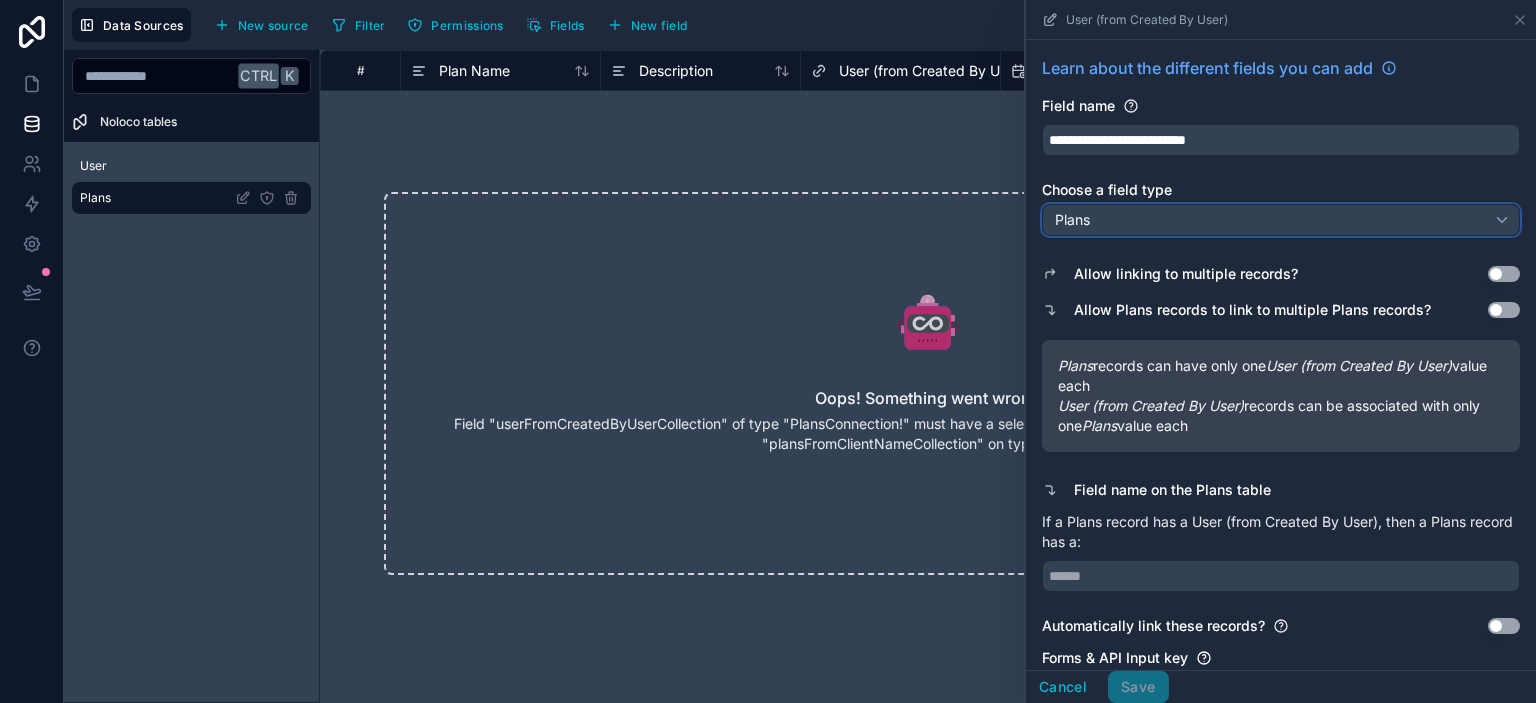click on "Plans" at bounding box center (1281, 220) 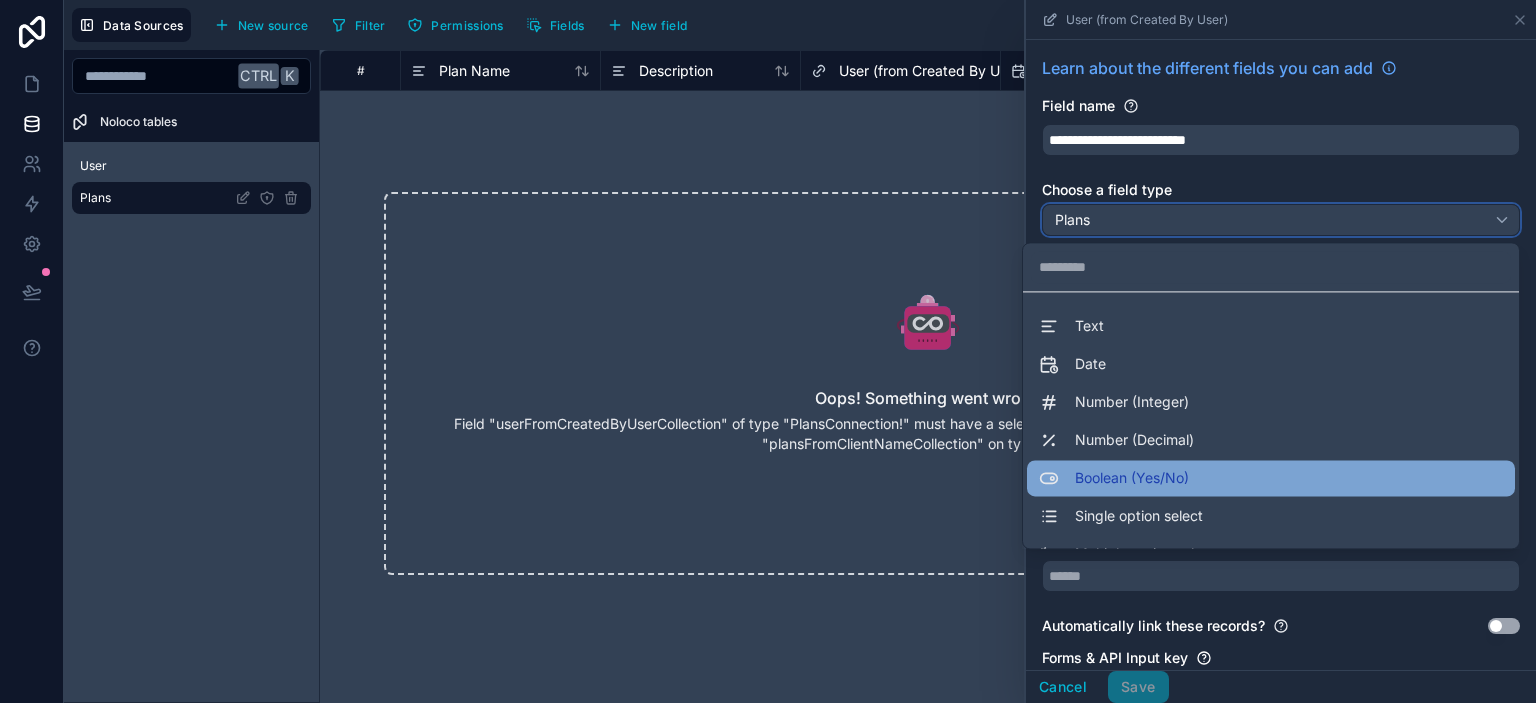 scroll, scrollTop: 548, scrollLeft: 0, axis: vertical 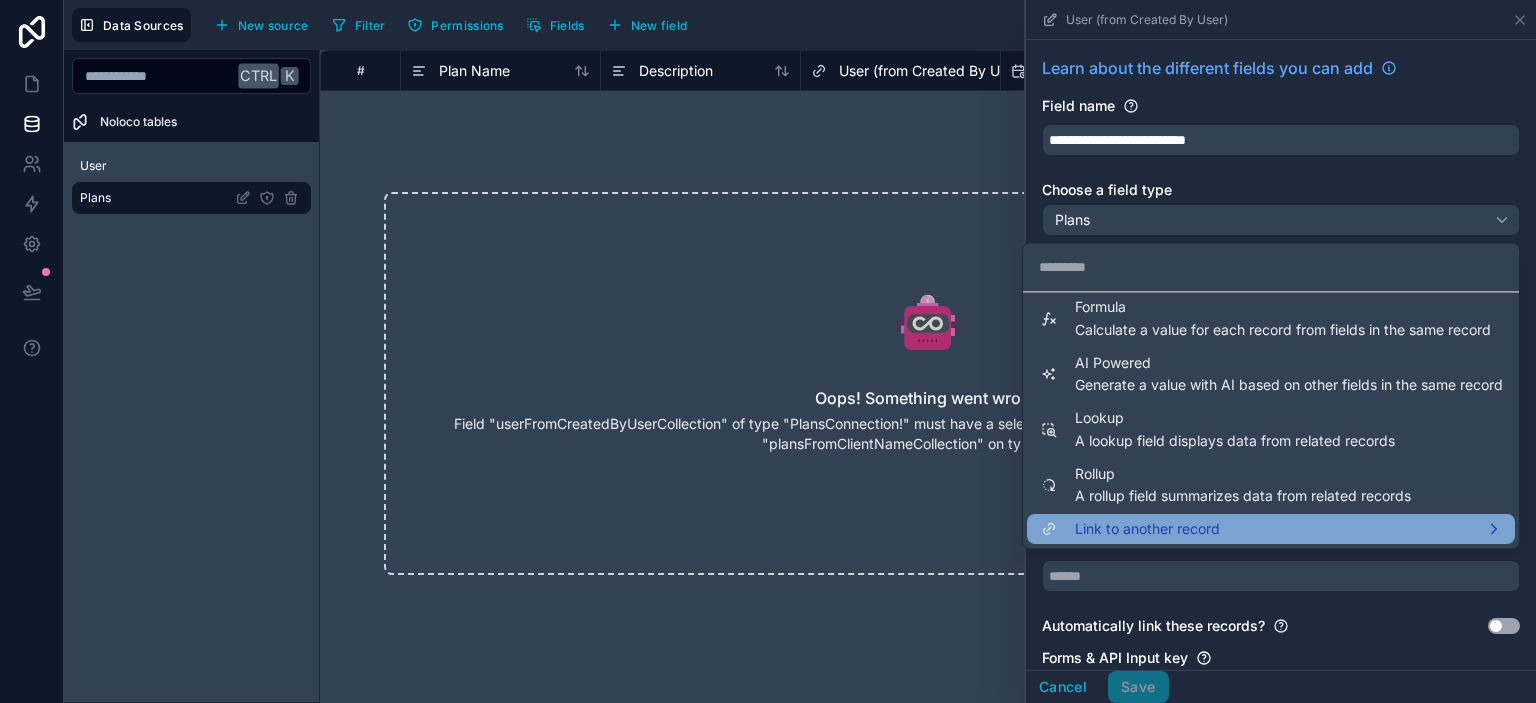 click on "Link to another record" at bounding box center (1147, 530) 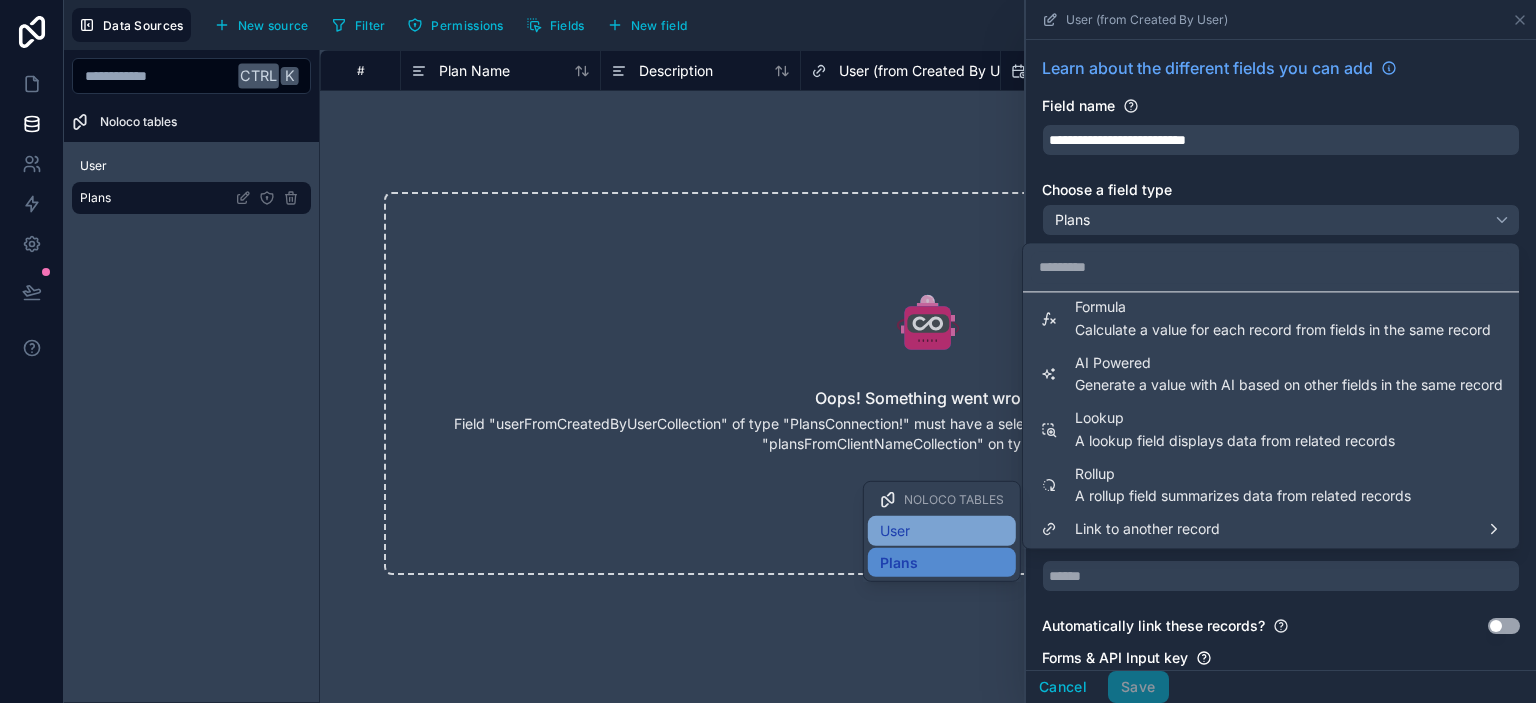 click on "User" at bounding box center (942, 531) 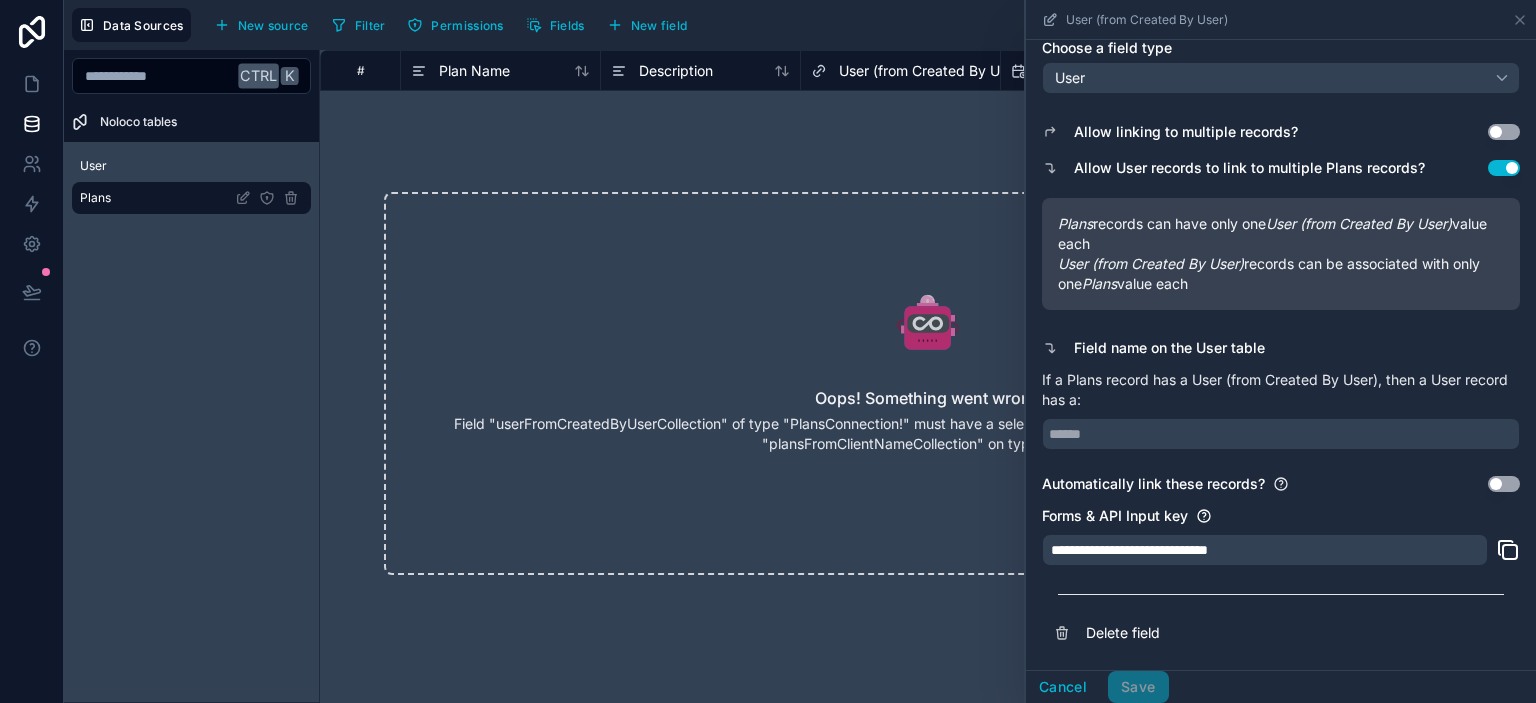 scroll, scrollTop: 0, scrollLeft: 0, axis: both 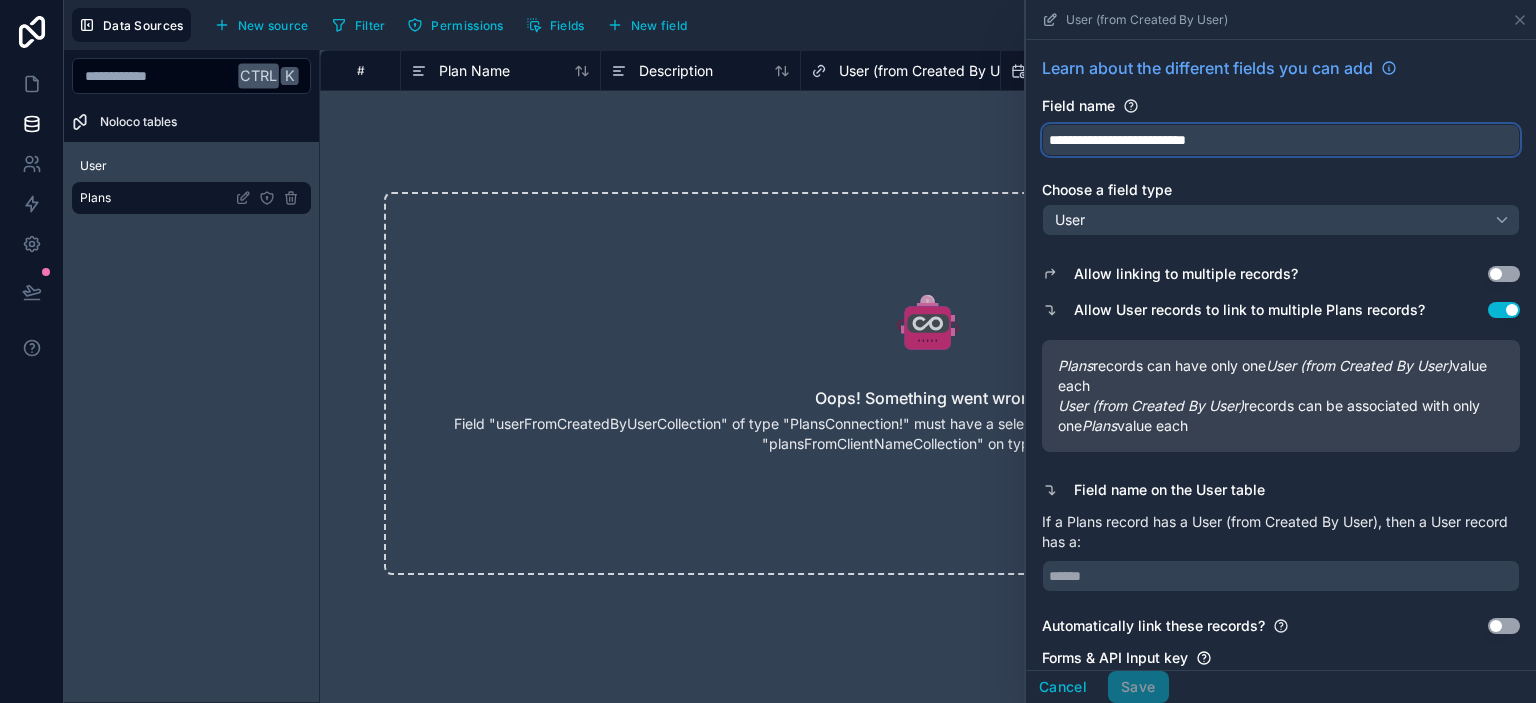 drag, startPoint x: 1258, startPoint y: 138, endPoint x: 1086, endPoint y: 135, distance: 172.02615 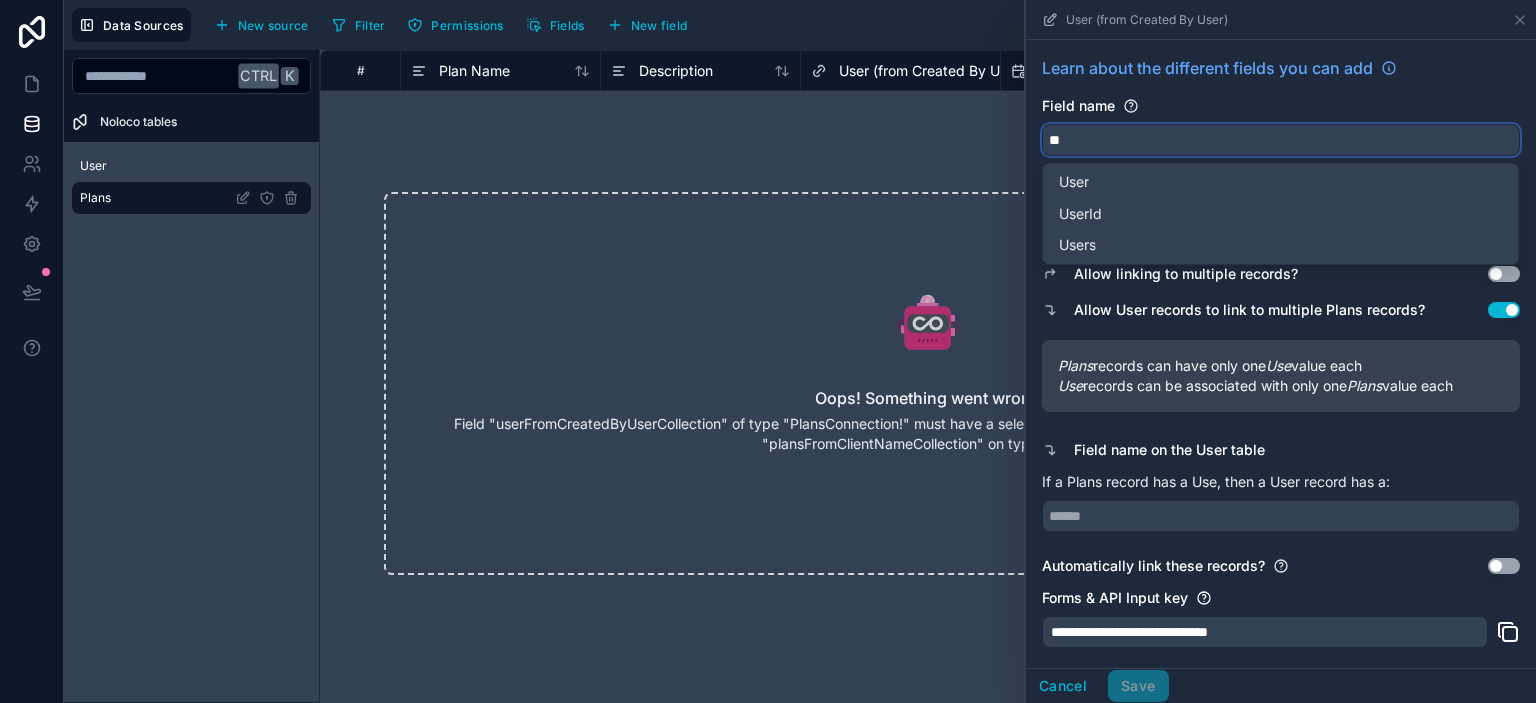 type on "*" 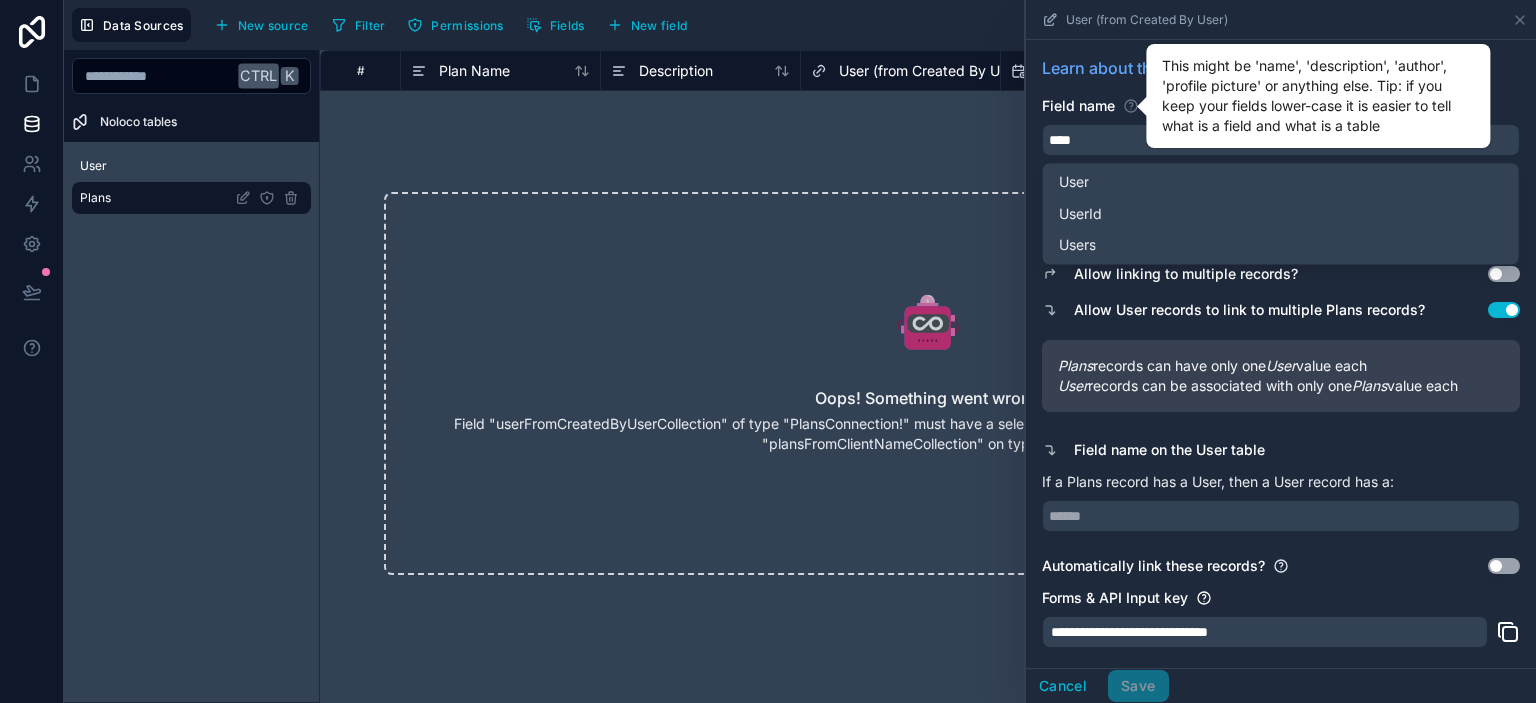 click on "This might be 'name', 'description', 'author', 'profile picture' or anything else. Tip: if you keep your fields lower-case it is easier to tell what is a field and what is a table" at bounding box center [1318, 96] 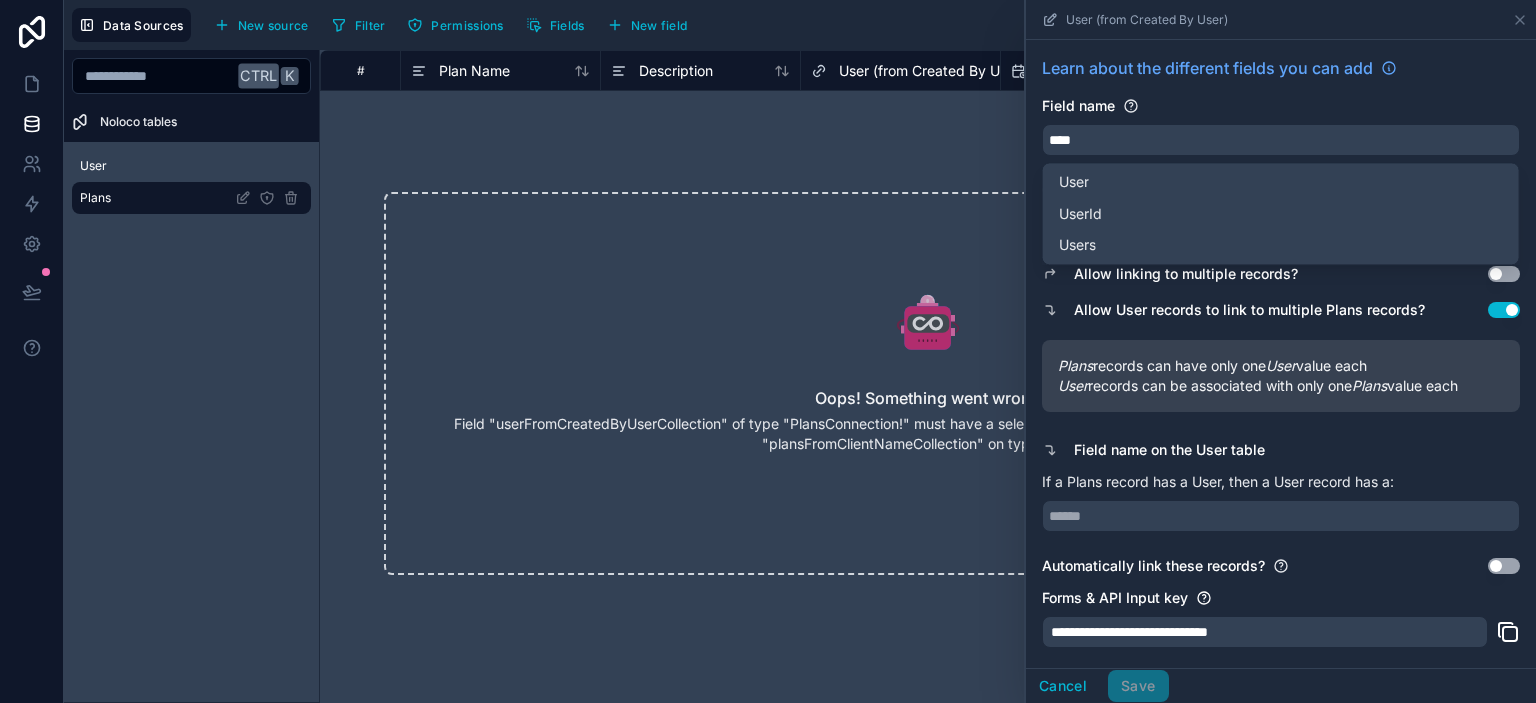 click on "Allow linking to multiple records? Use setting" at bounding box center (1281, 274) 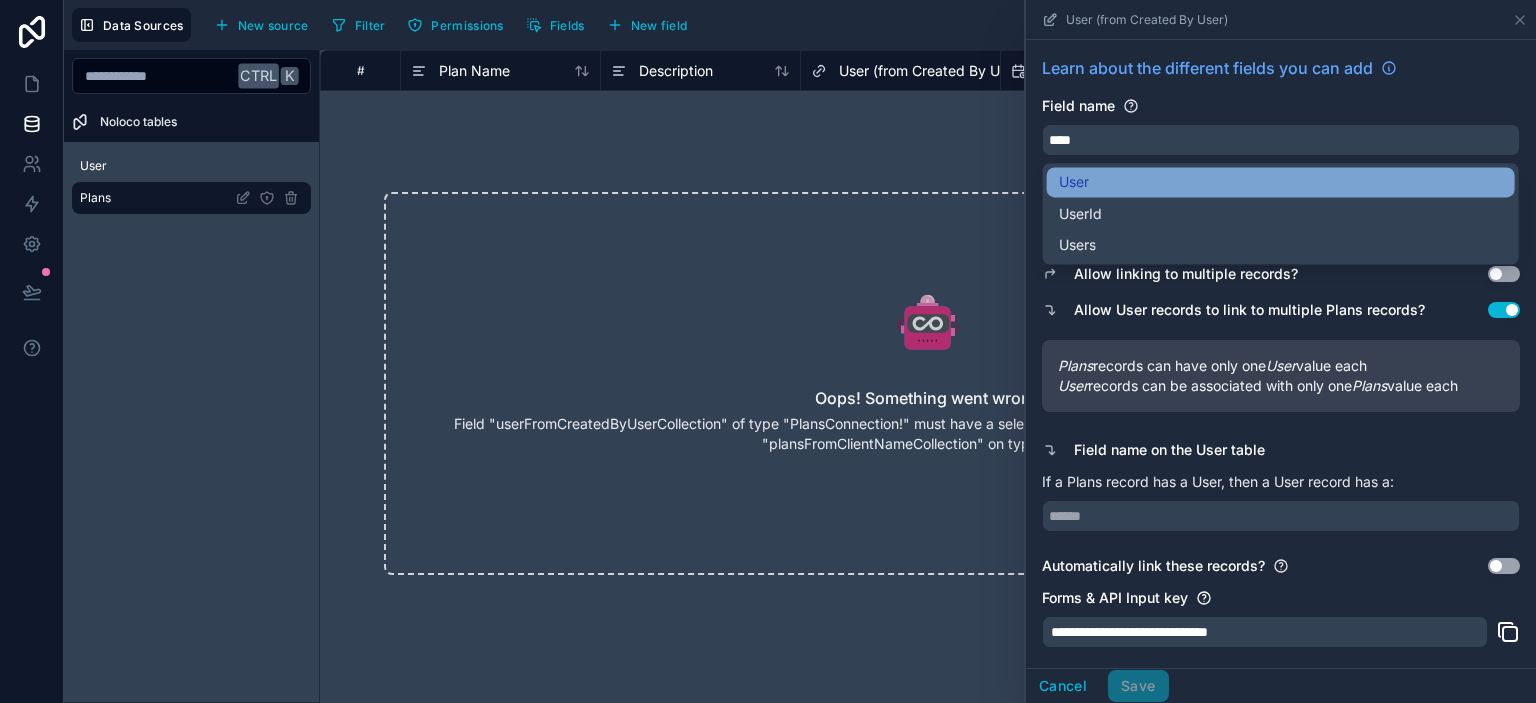 click on "User" at bounding box center (1281, 182) 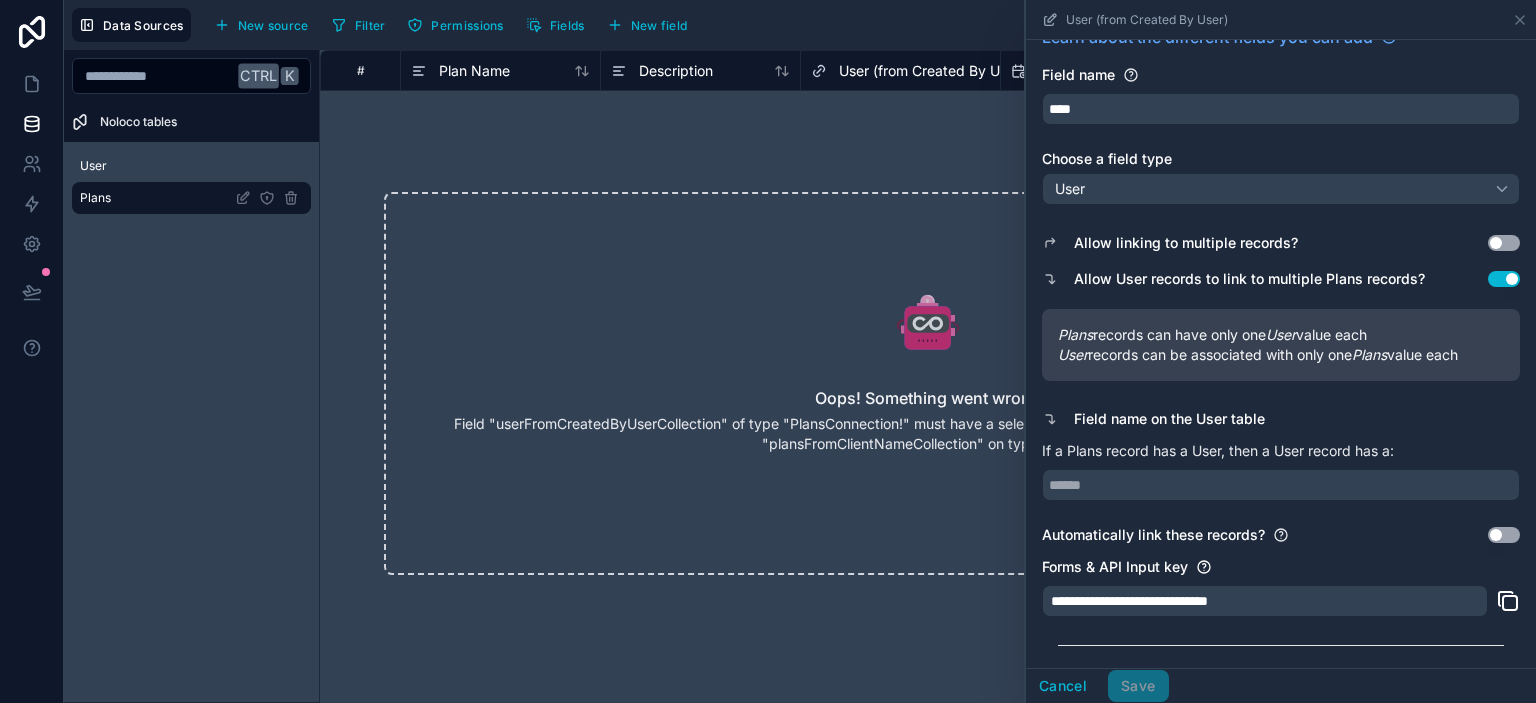 scroll, scrollTop: 0, scrollLeft: 0, axis: both 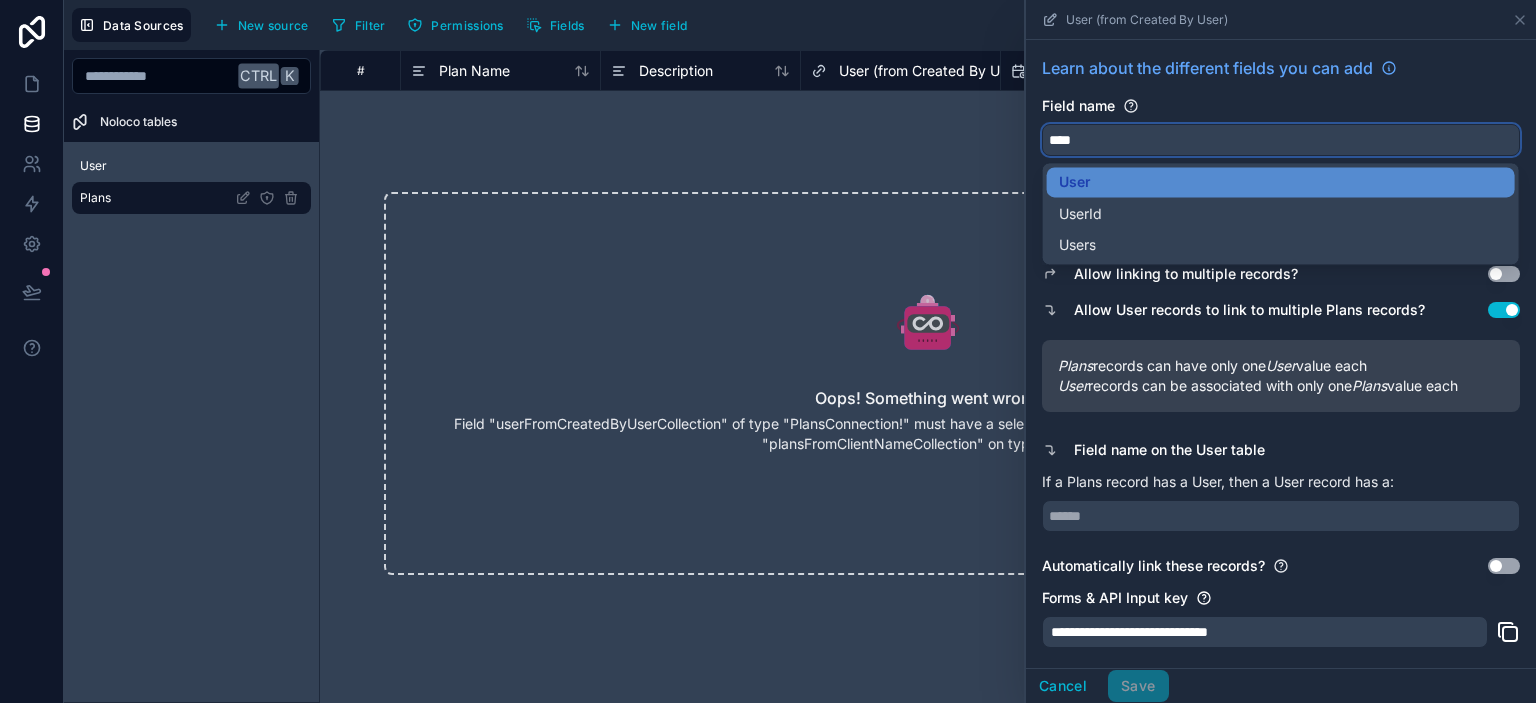 click on "****" at bounding box center (1281, 140) 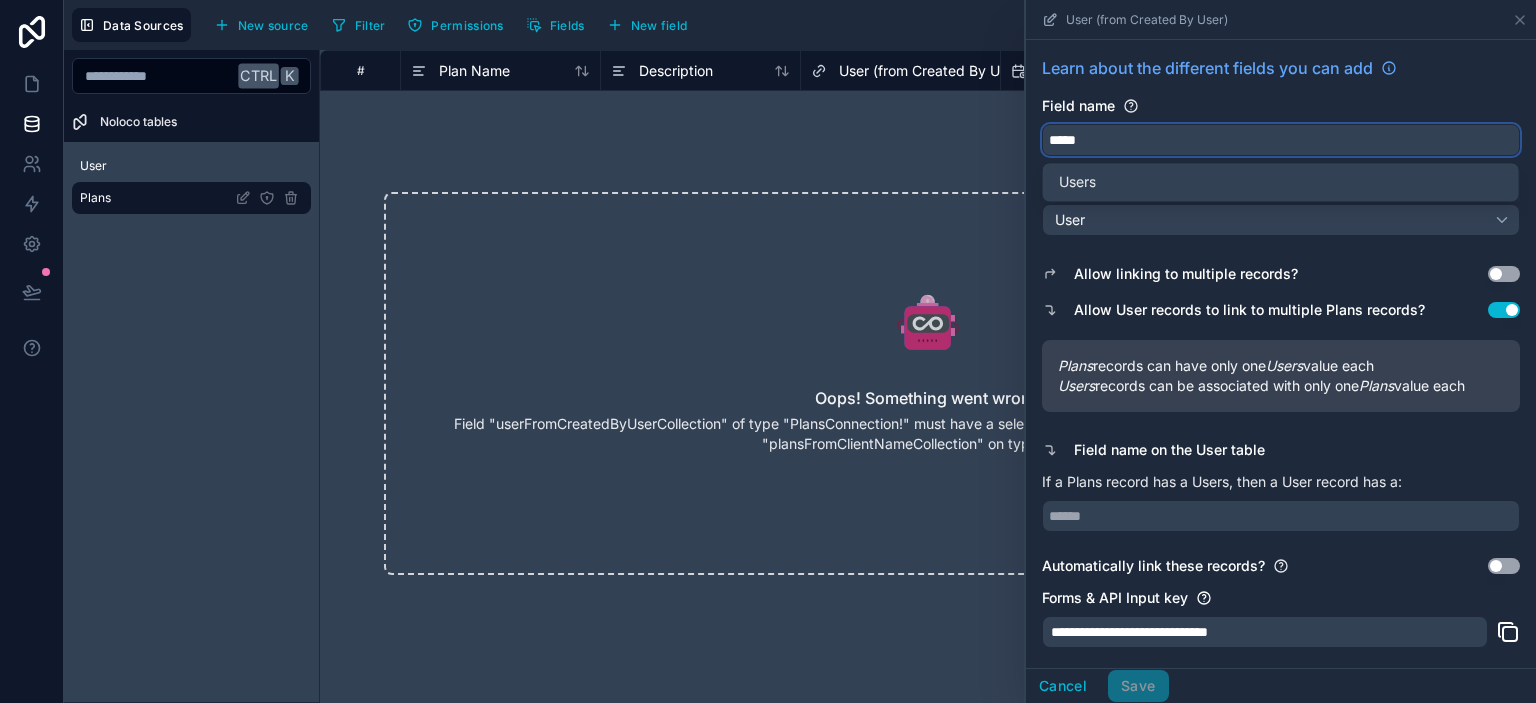 type on "*****" 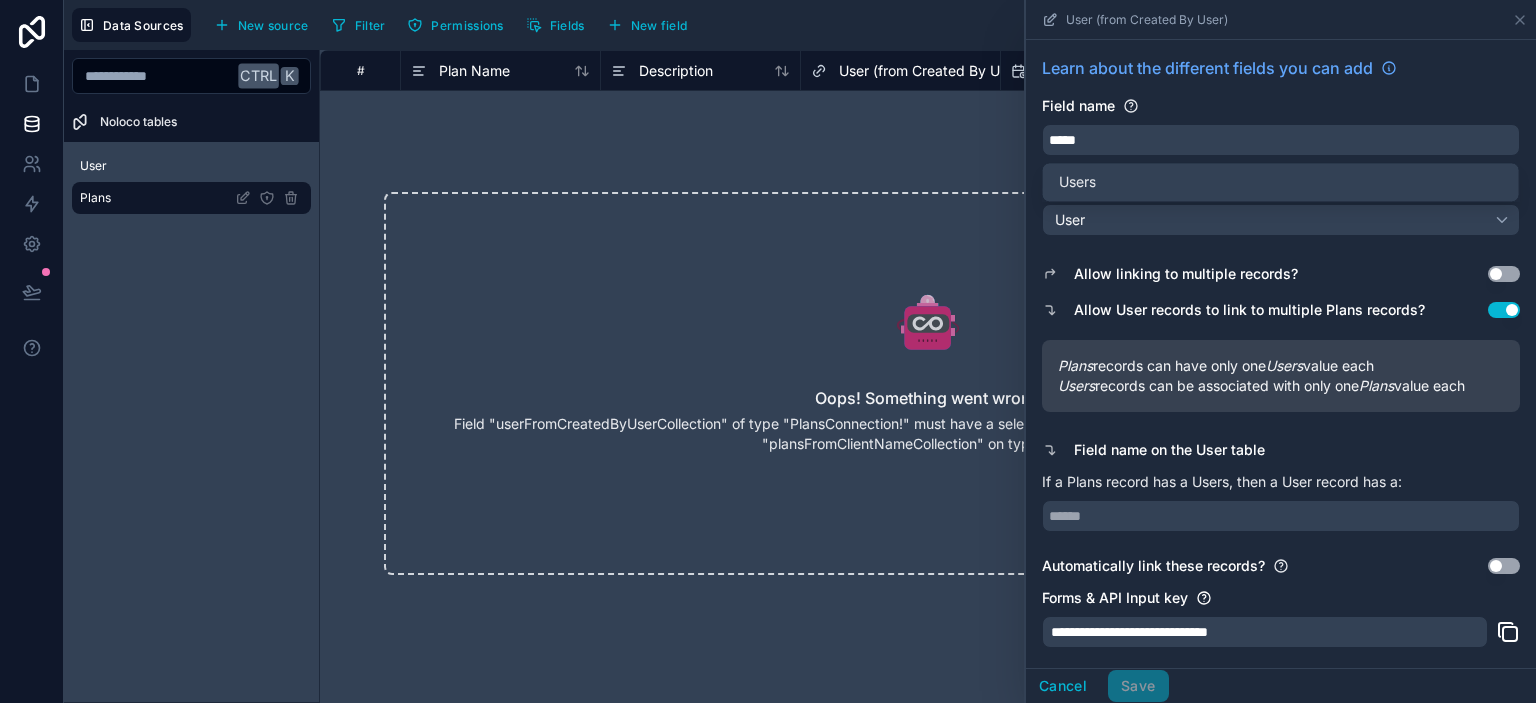 click on "Users" at bounding box center [1281, 182] 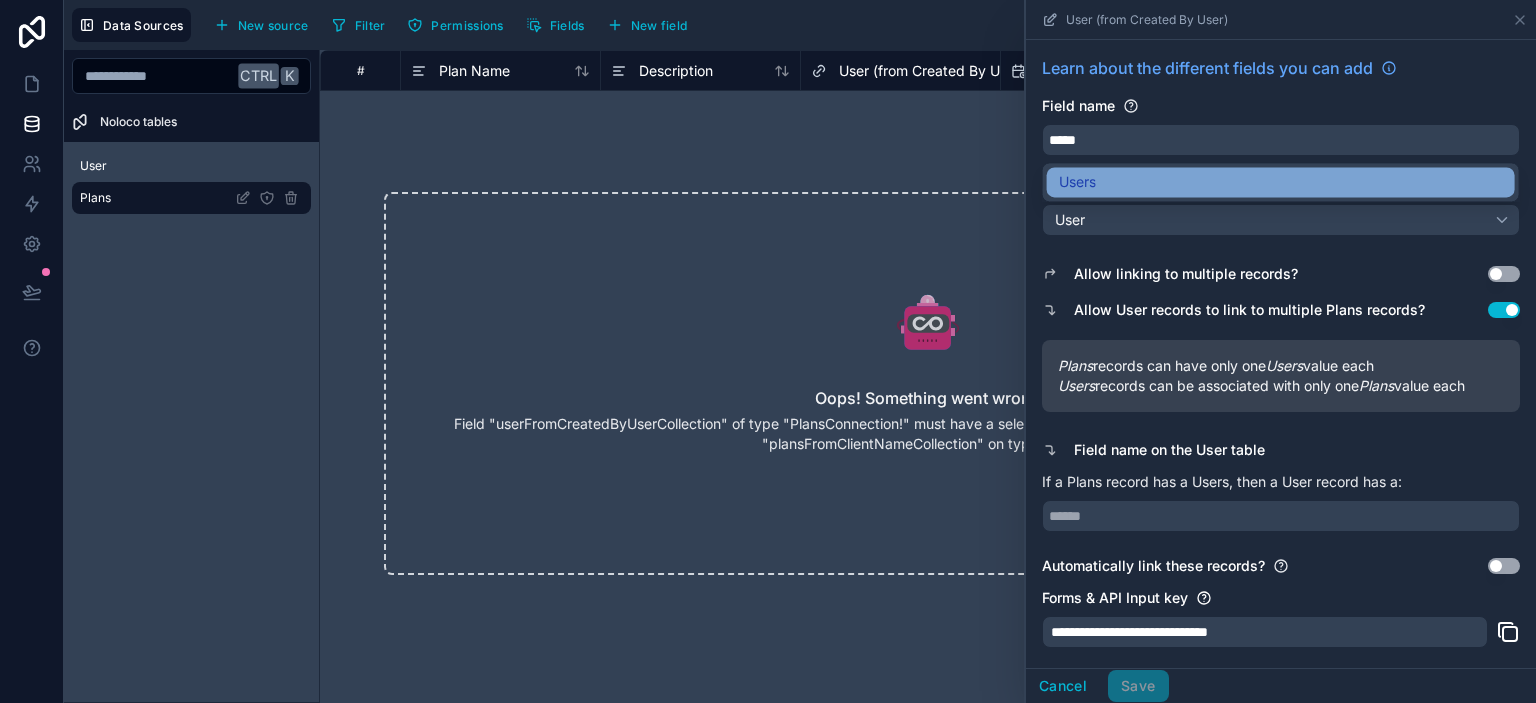 click on "Users" at bounding box center [1281, 182] 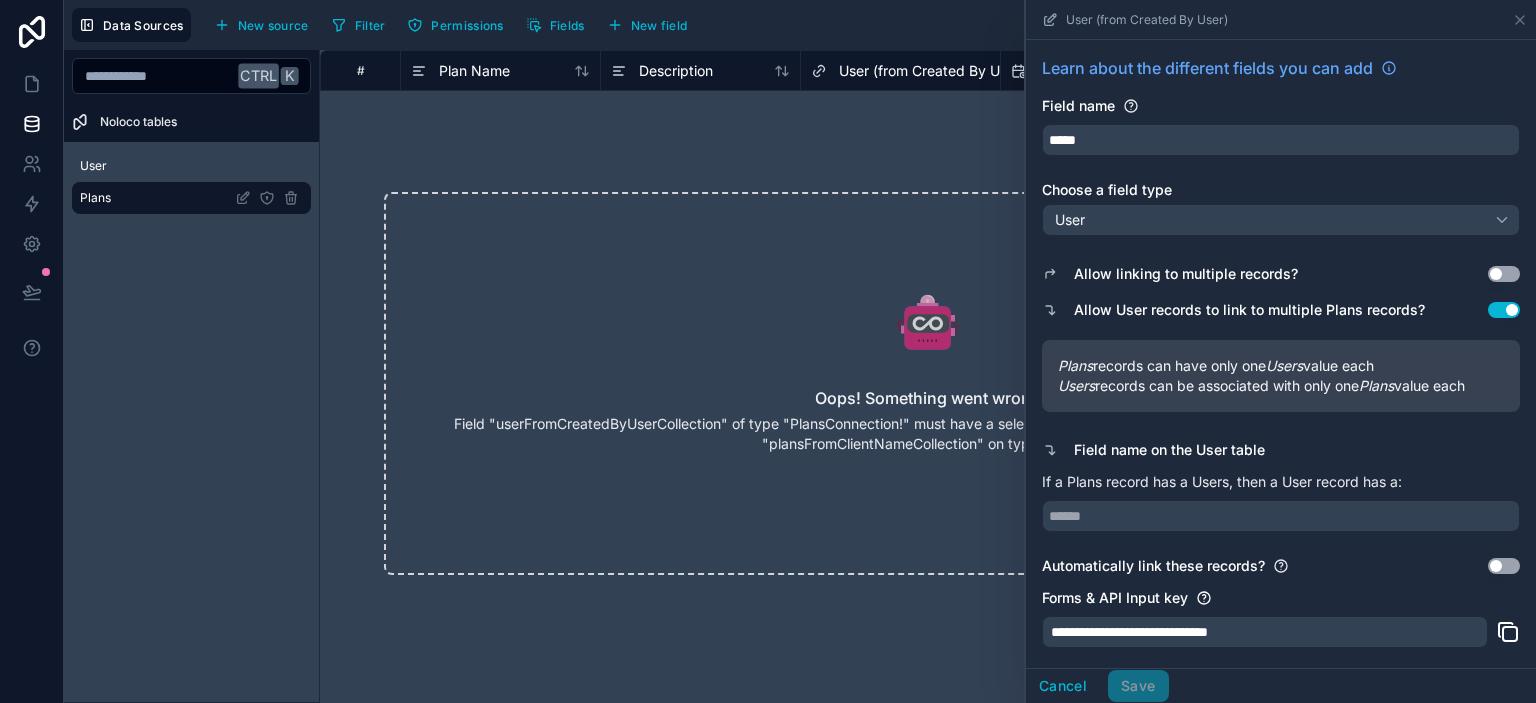 scroll, scrollTop: 85, scrollLeft: 0, axis: vertical 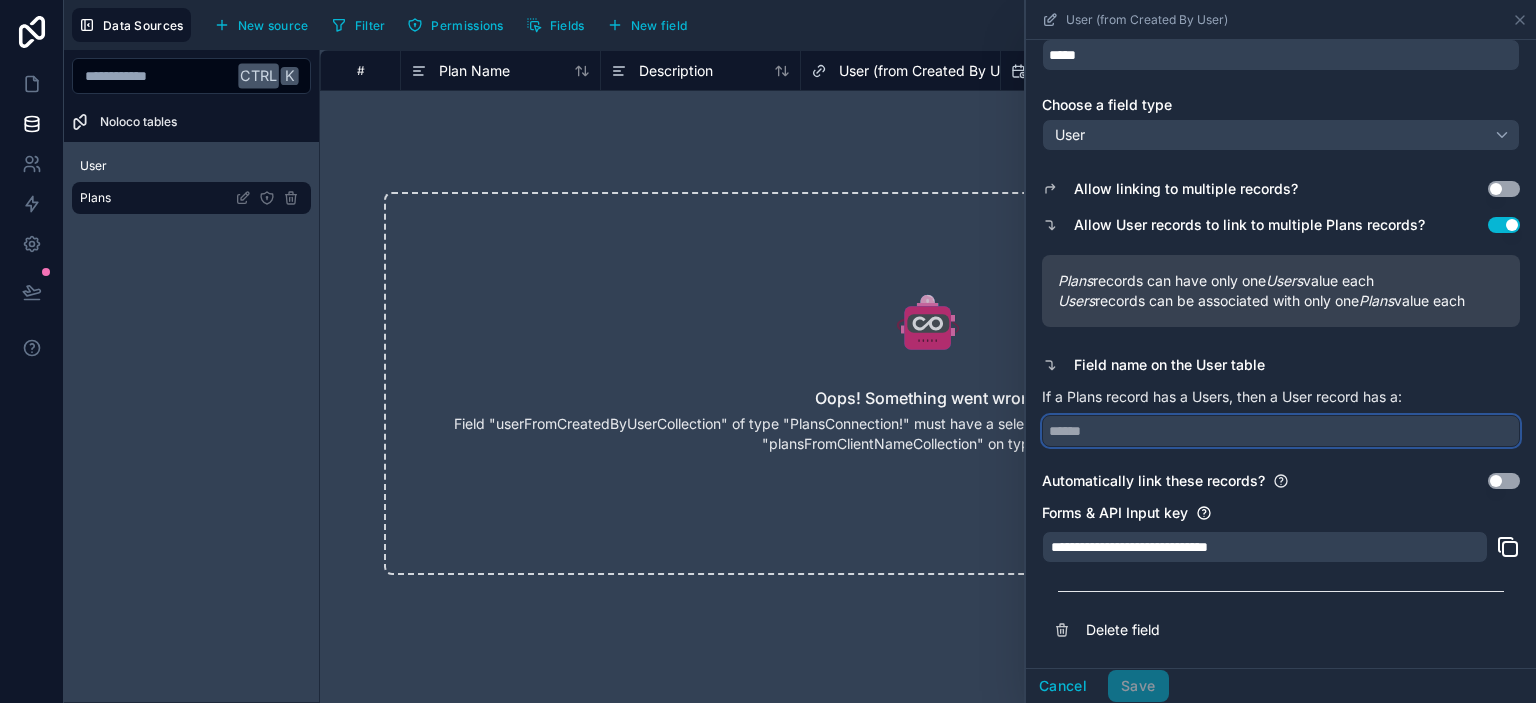 click at bounding box center (1281, 431) 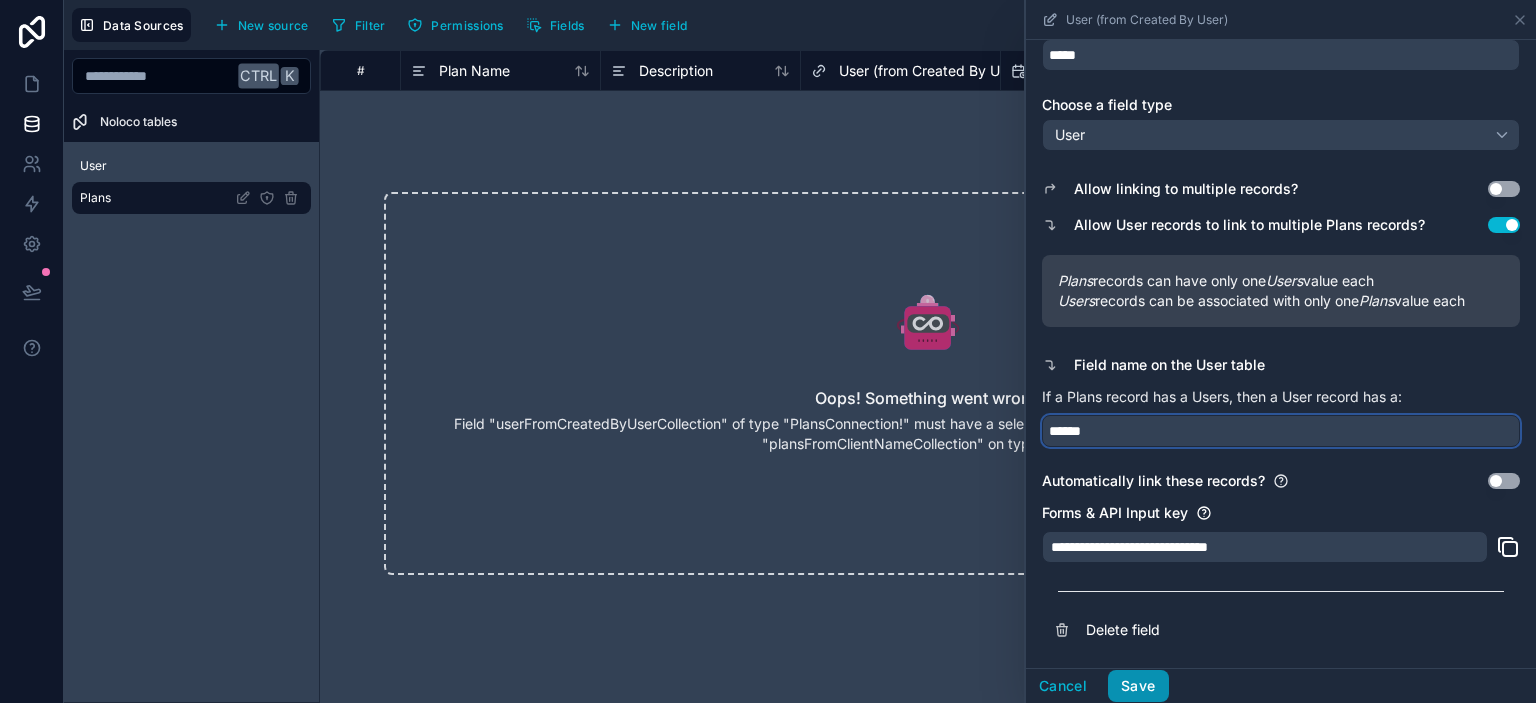 type on "******" 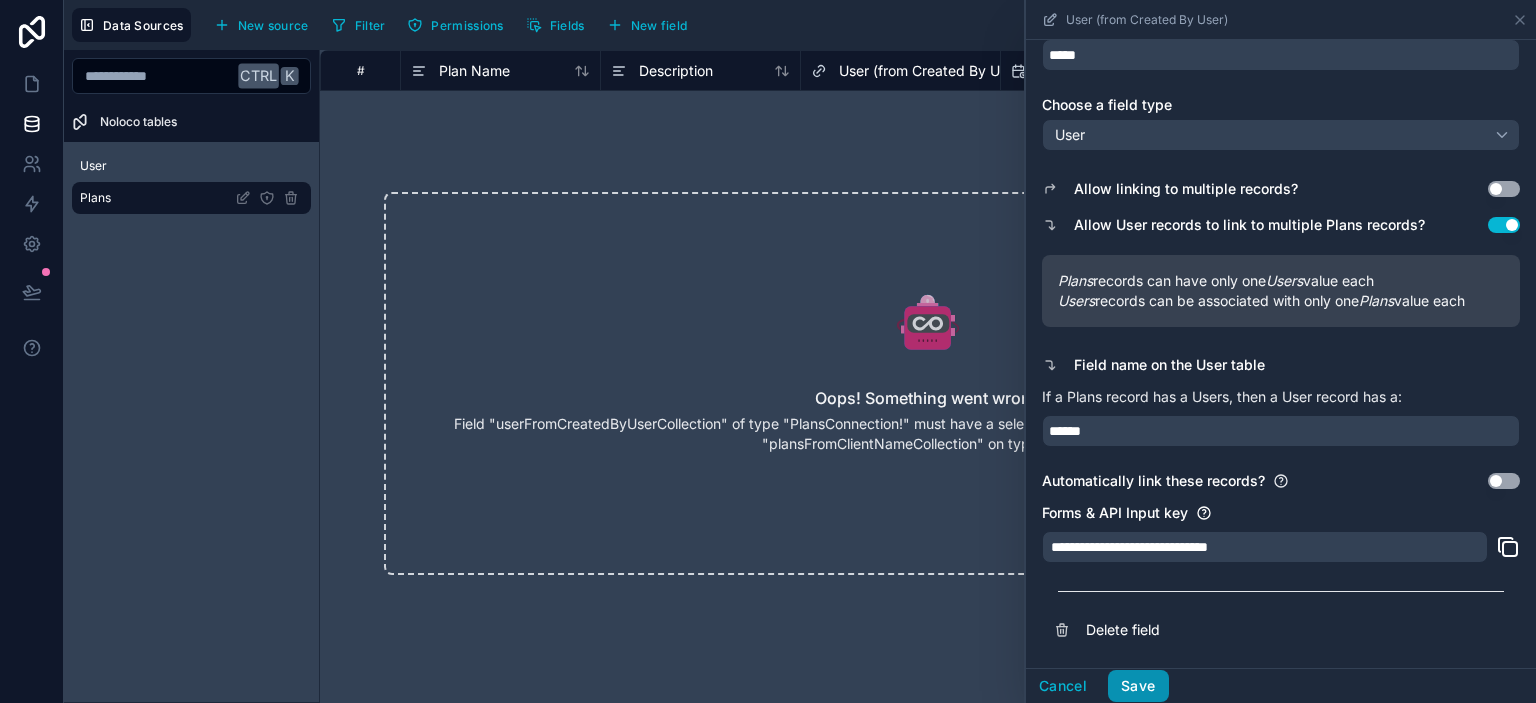 click on "Save" at bounding box center [1138, 686] 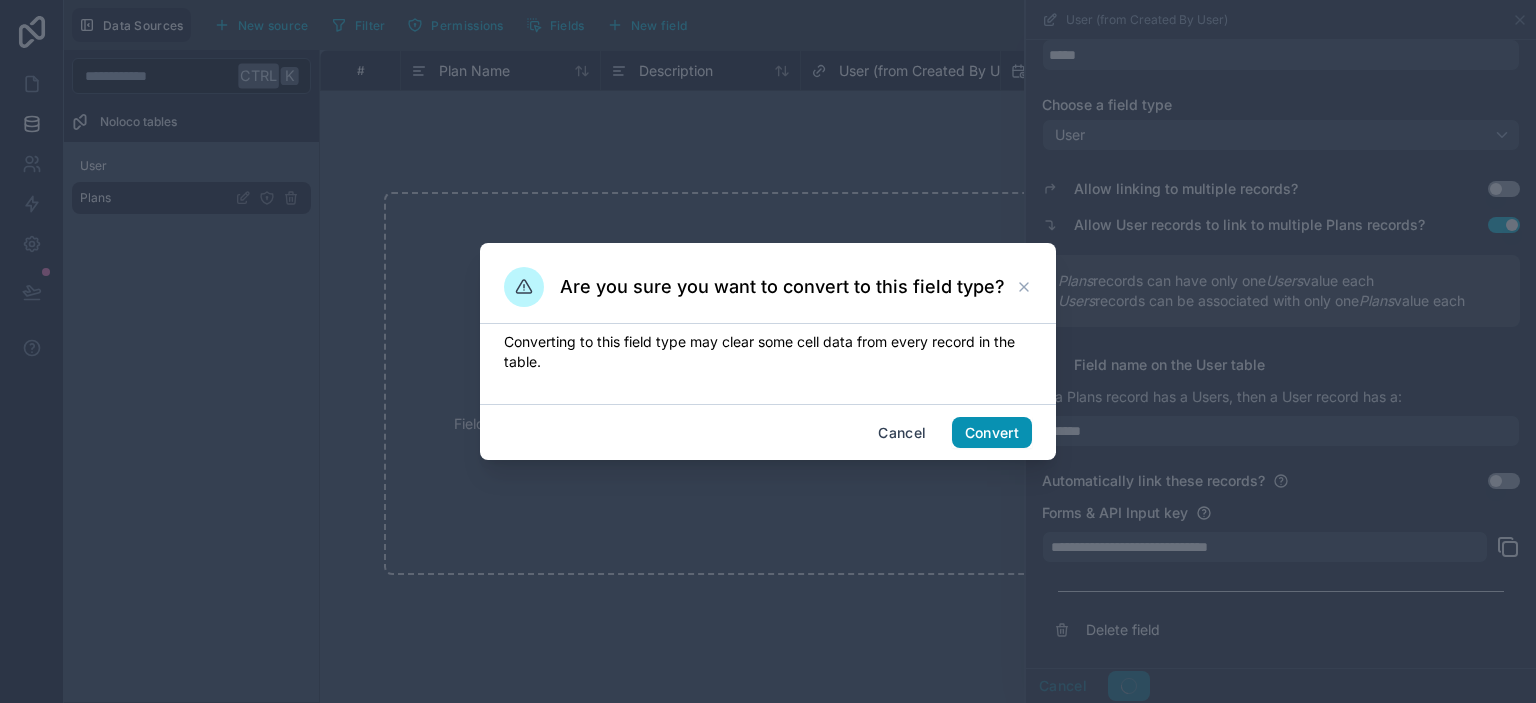 click on "Convert" at bounding box center [992, 433] 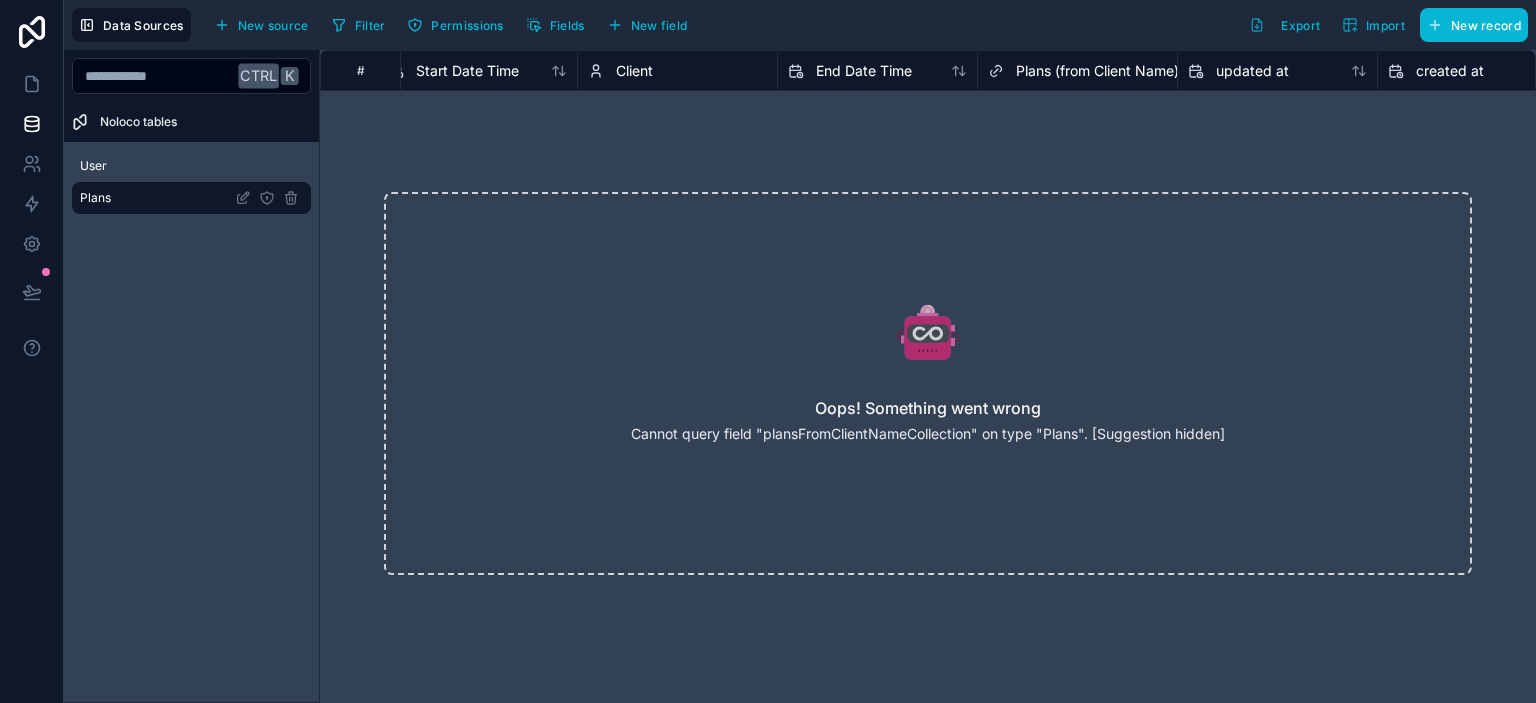 scroll, scrollTop: 0, scrollLeft: 706, axis: horizontal 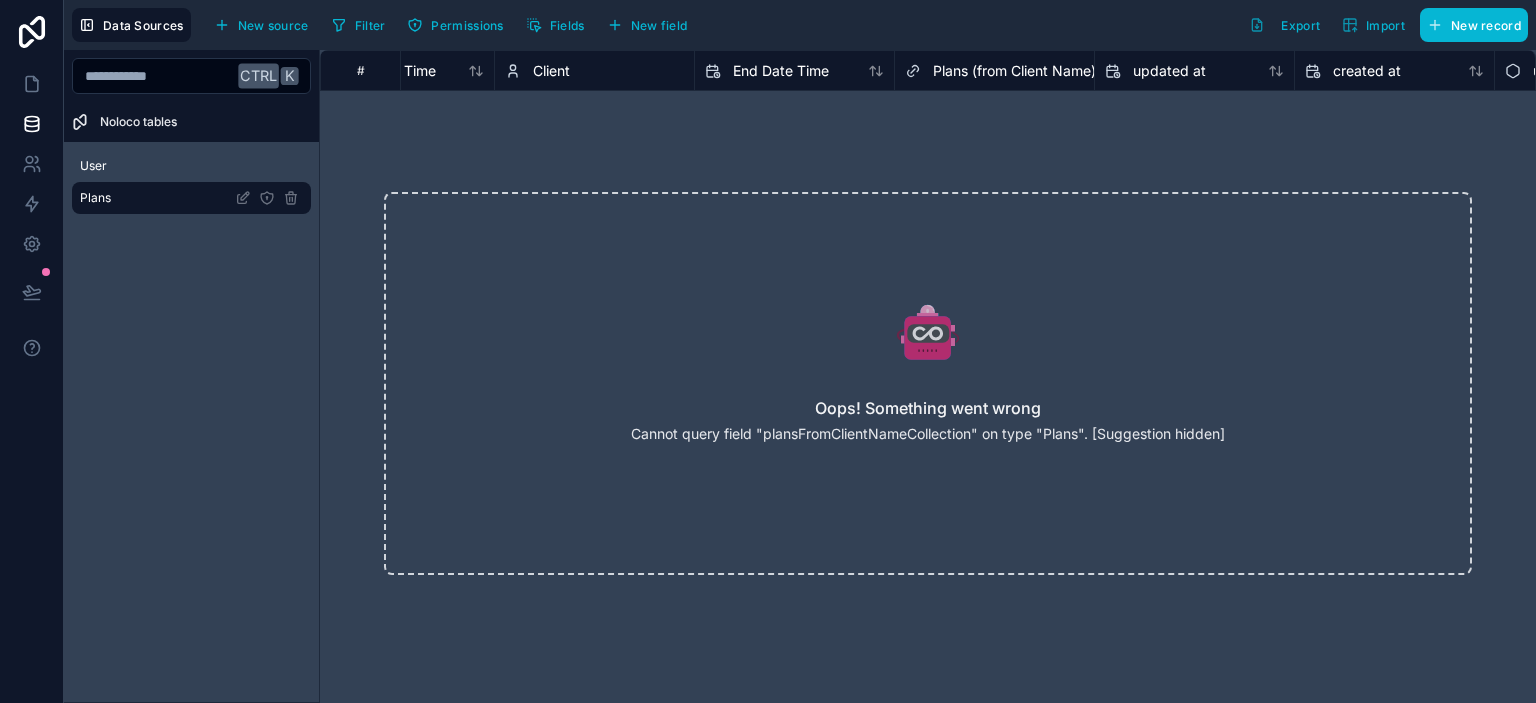 click on "Plans (from Client Name)" at bounding box center [994, 70] 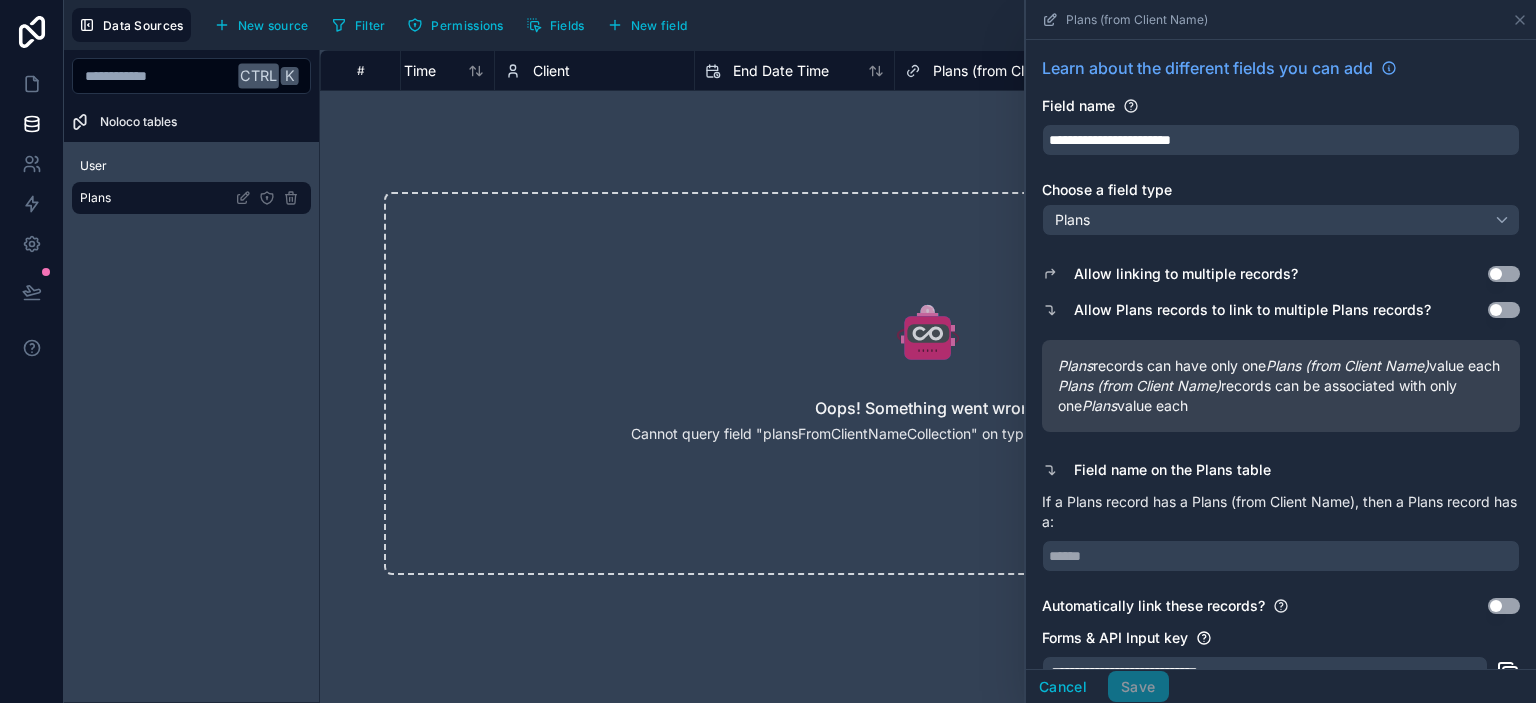 click on "Use setting" at bounding box center [1504, 310] 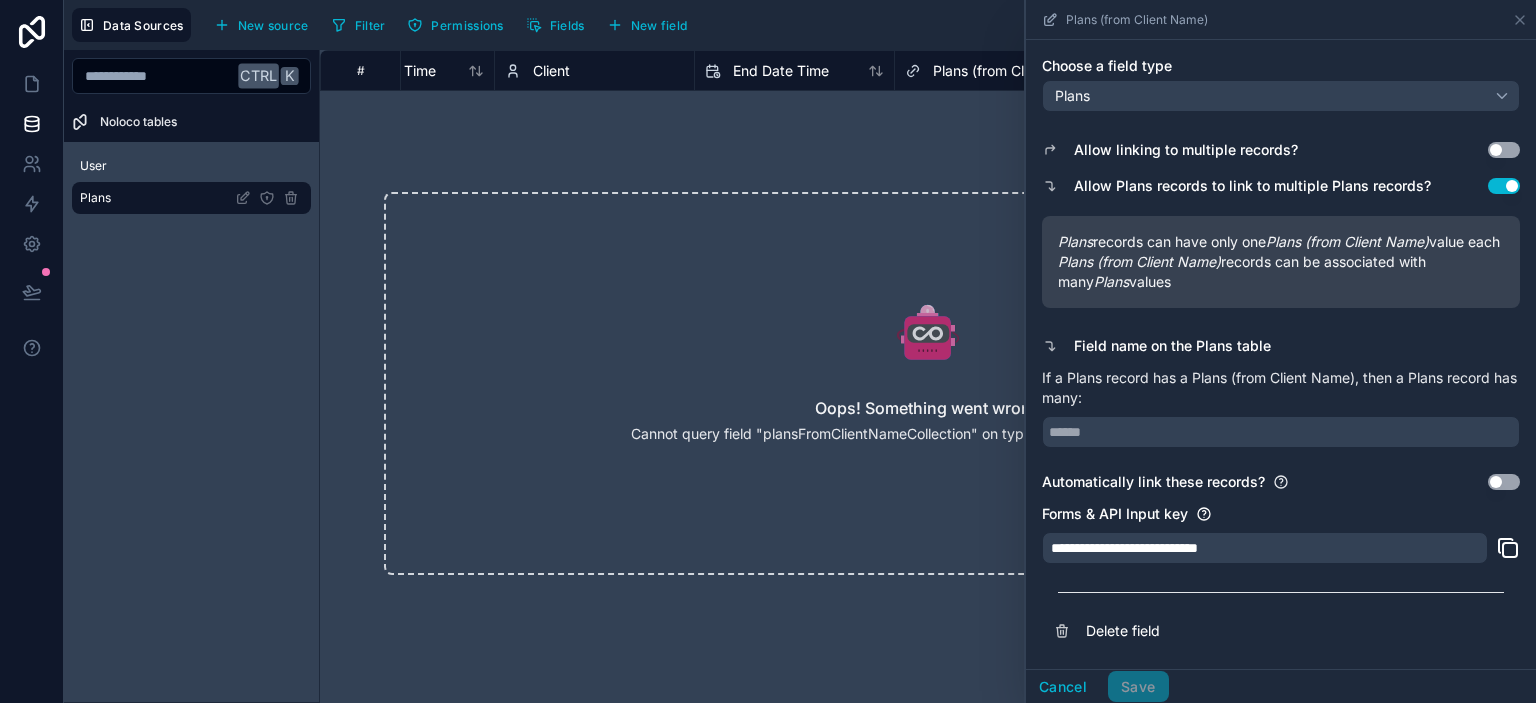scroll, scrollTop: 142, scrollLeft: 0, axis: vertical 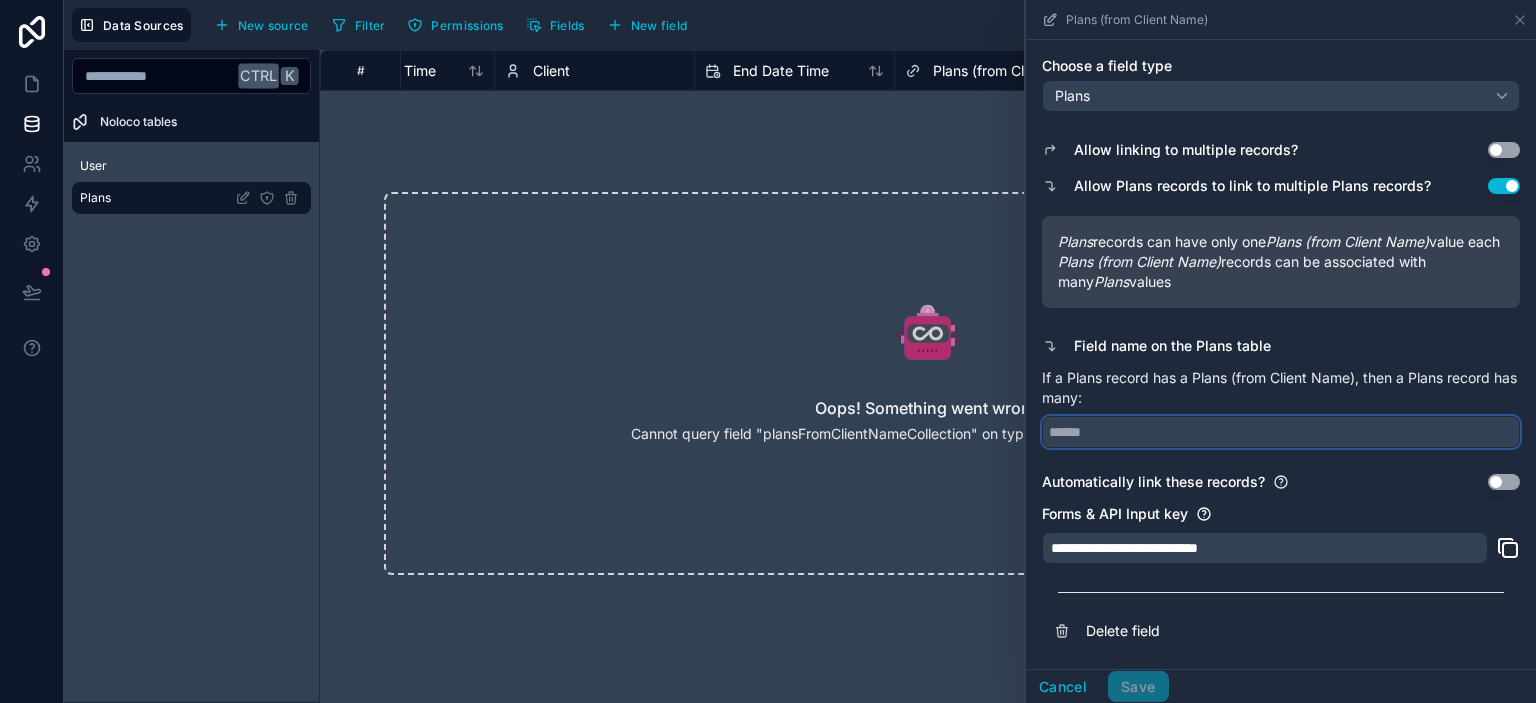 click at bounding box center (1281, 432) 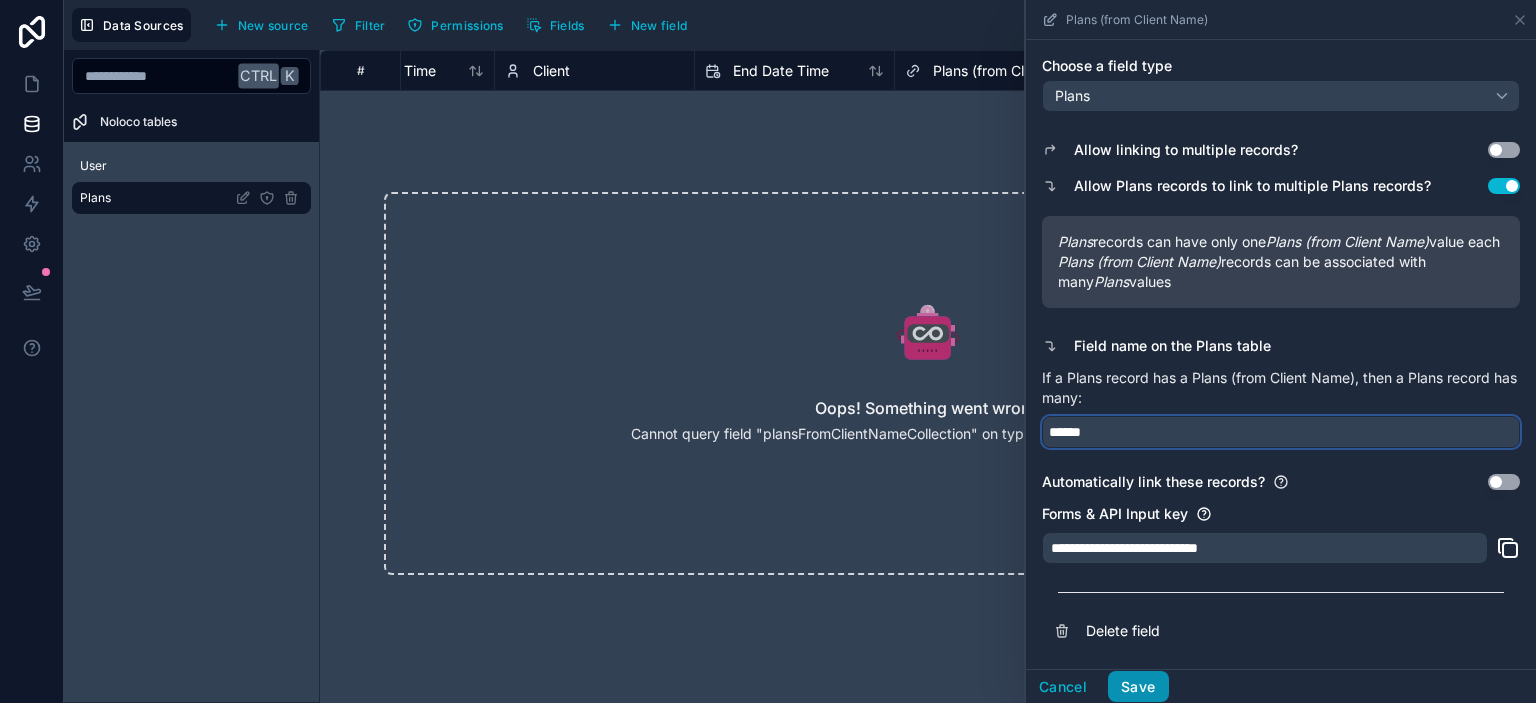 type on "******" 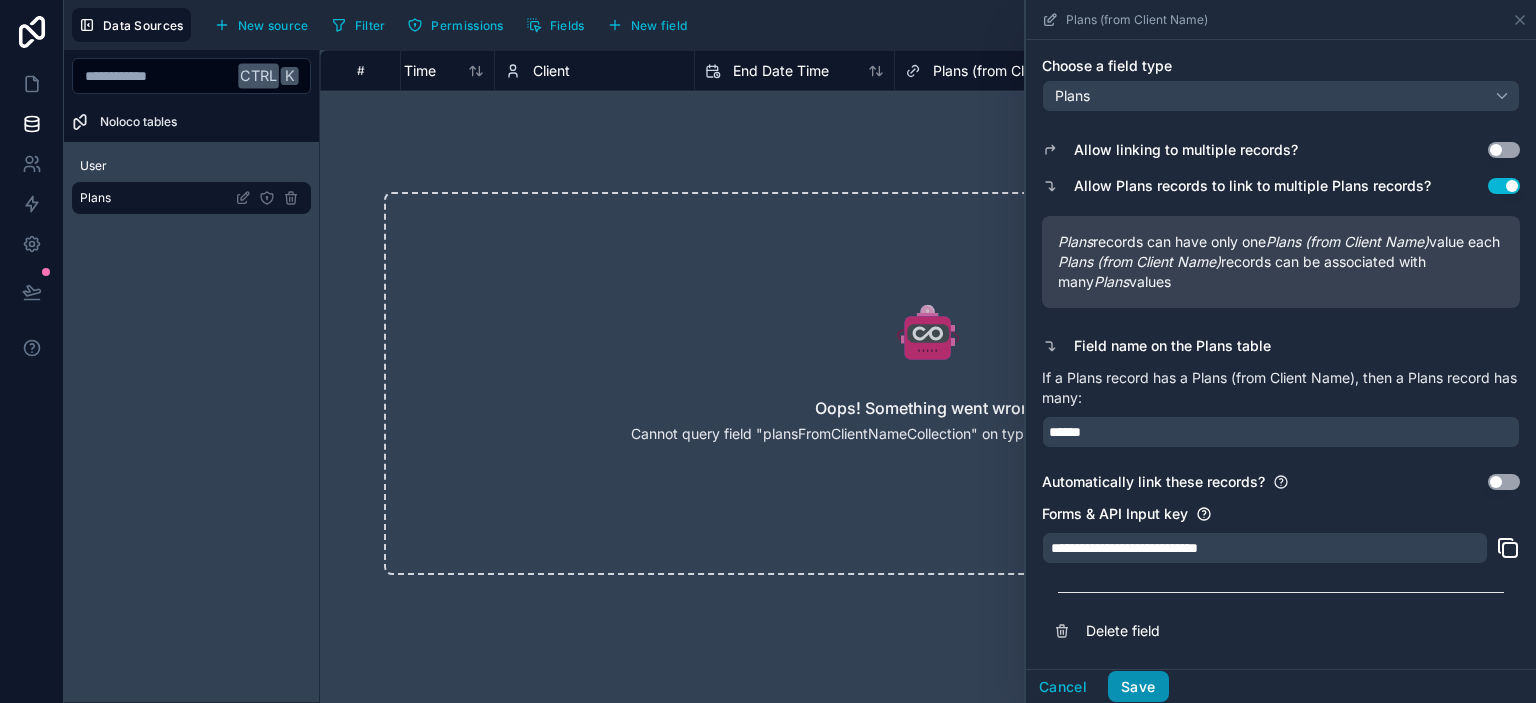 click on "Save" at bounding box center (1138, 687) 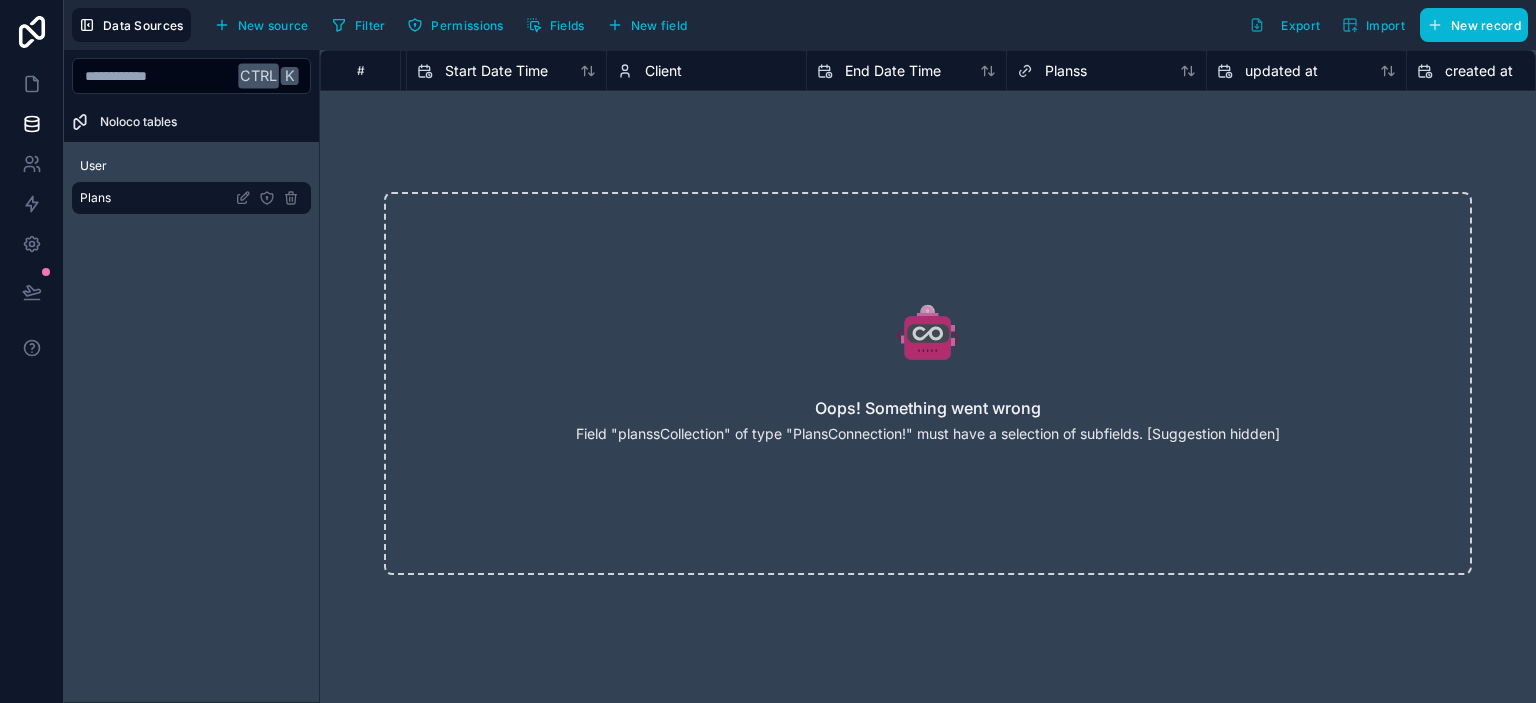 scroll, scrollTop: 0, scrollLeft: 526, axis: horizontal 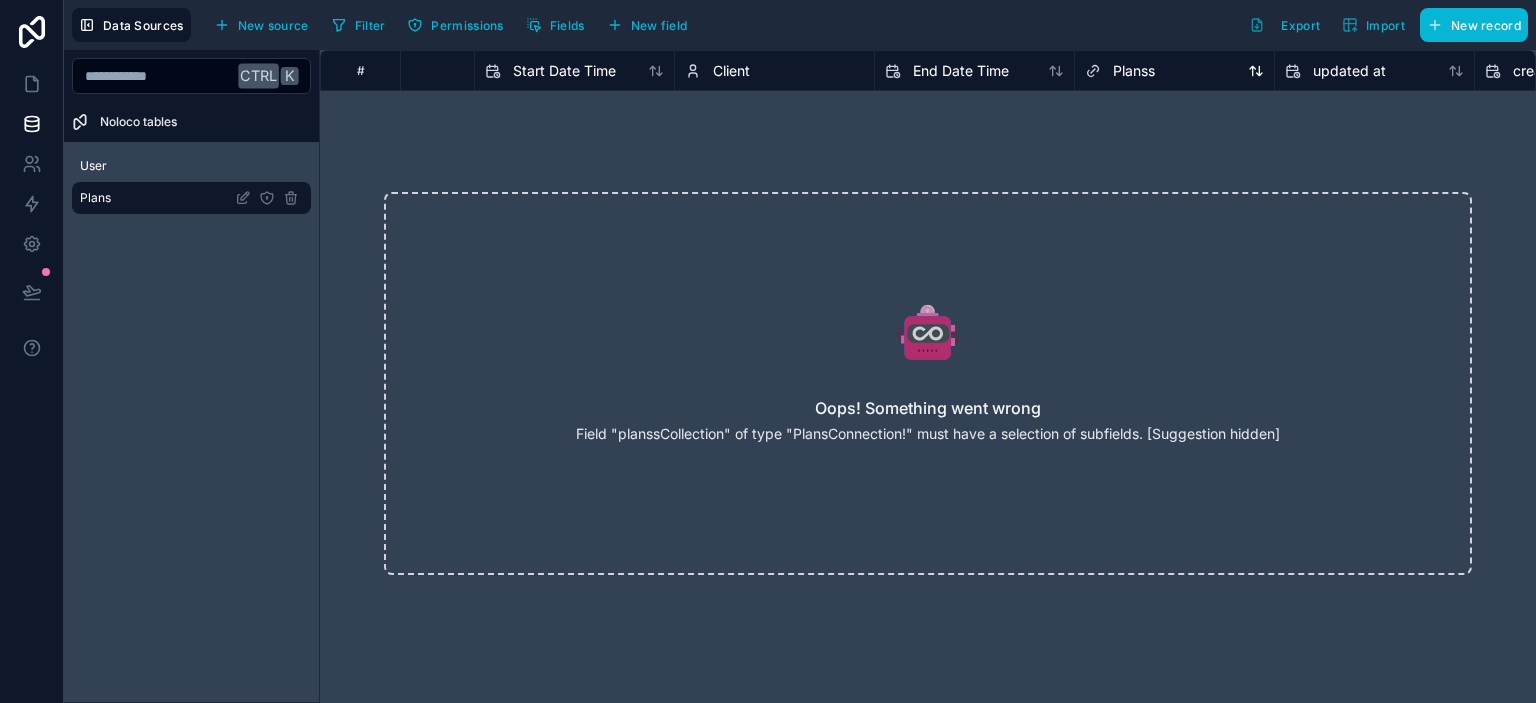 click on "Planss" at bounding box center [1134, 71] 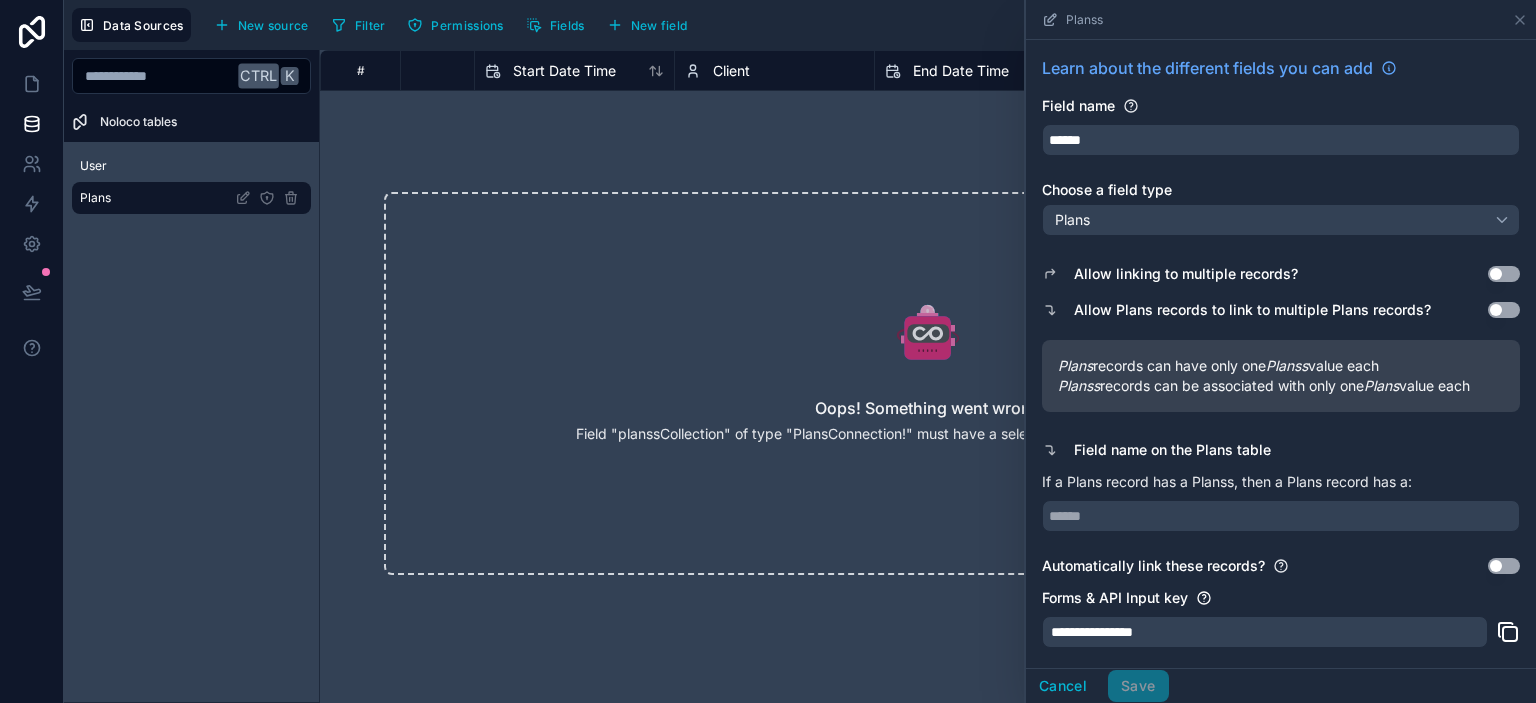 scroll, scrollTop: 85, scrollLeft: 0, axis: vertical 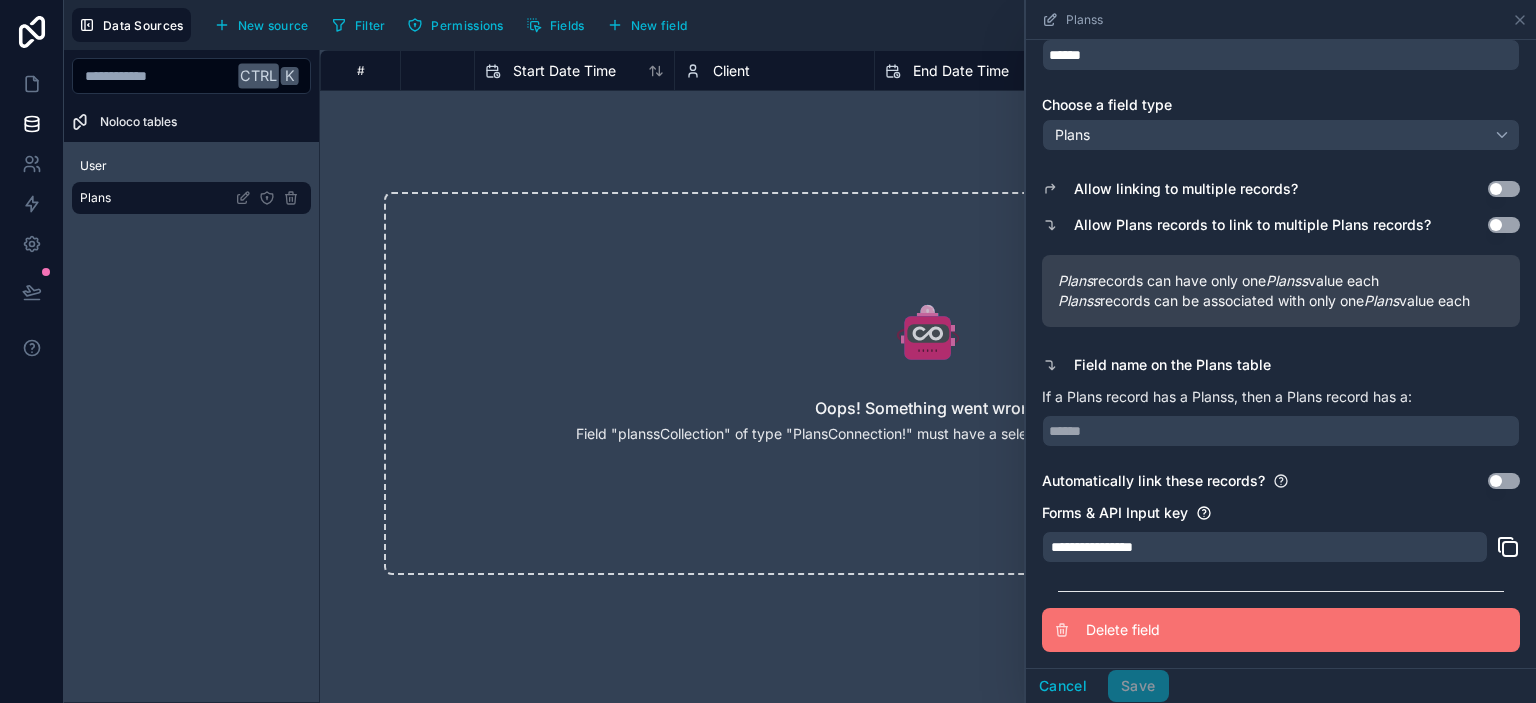 click on "Delete field" at bounding box center [1230, 630] 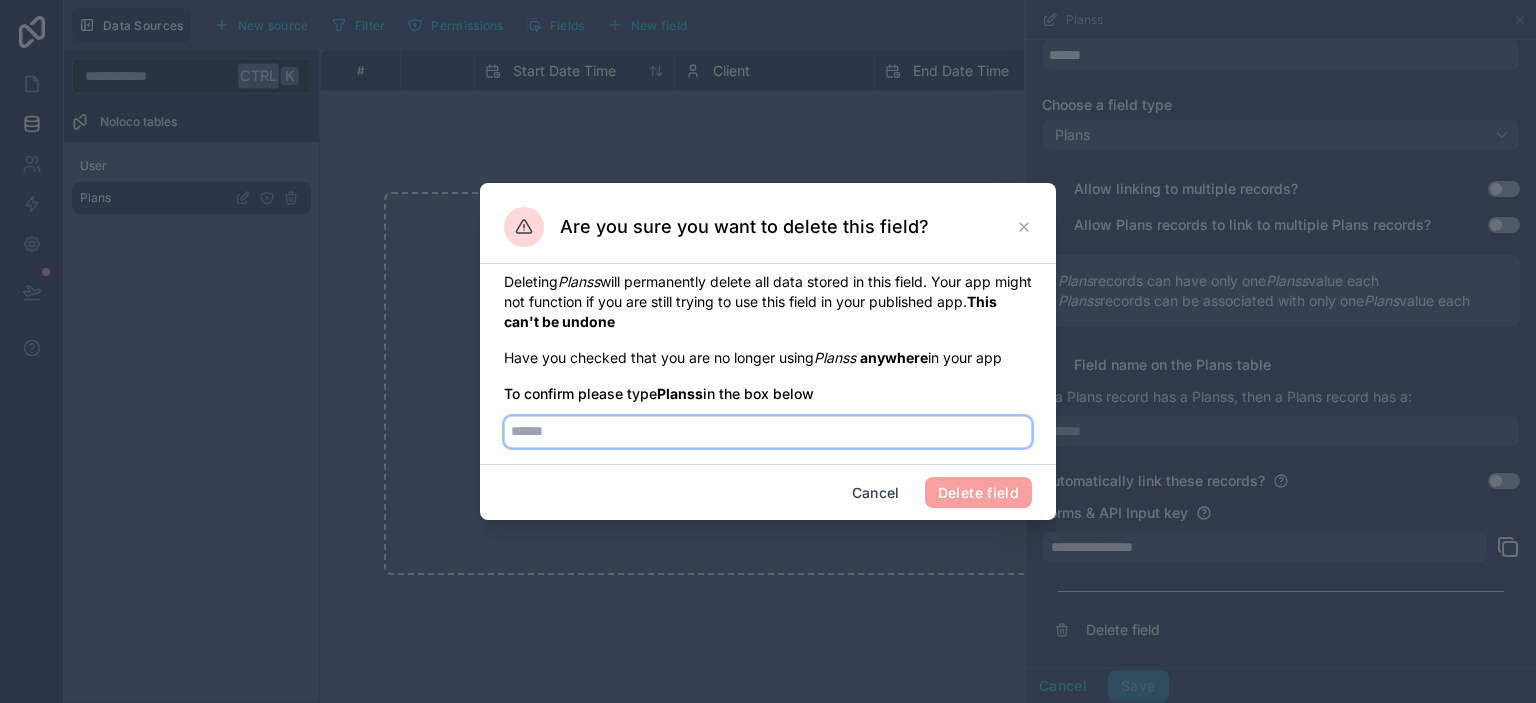 click at bounding box center (768, 432) 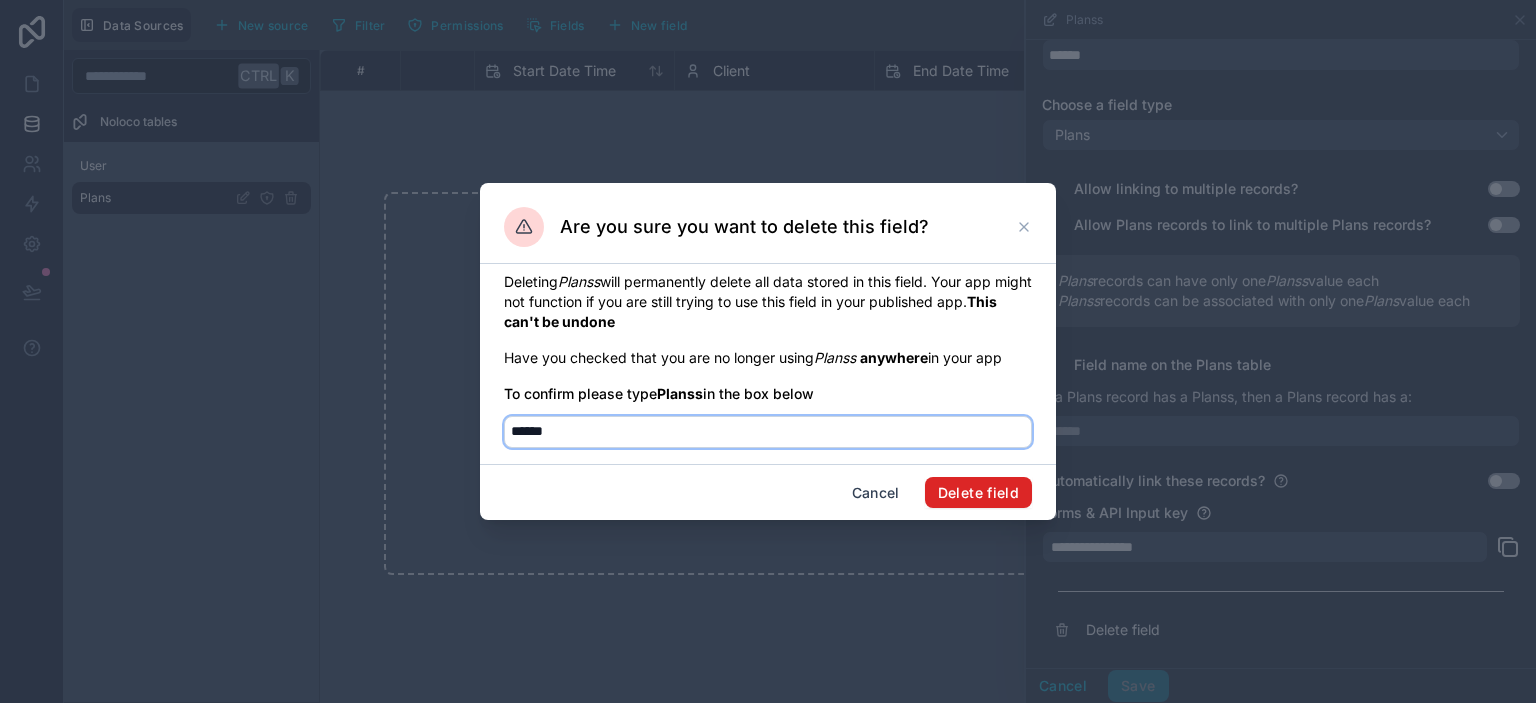 type on "******" 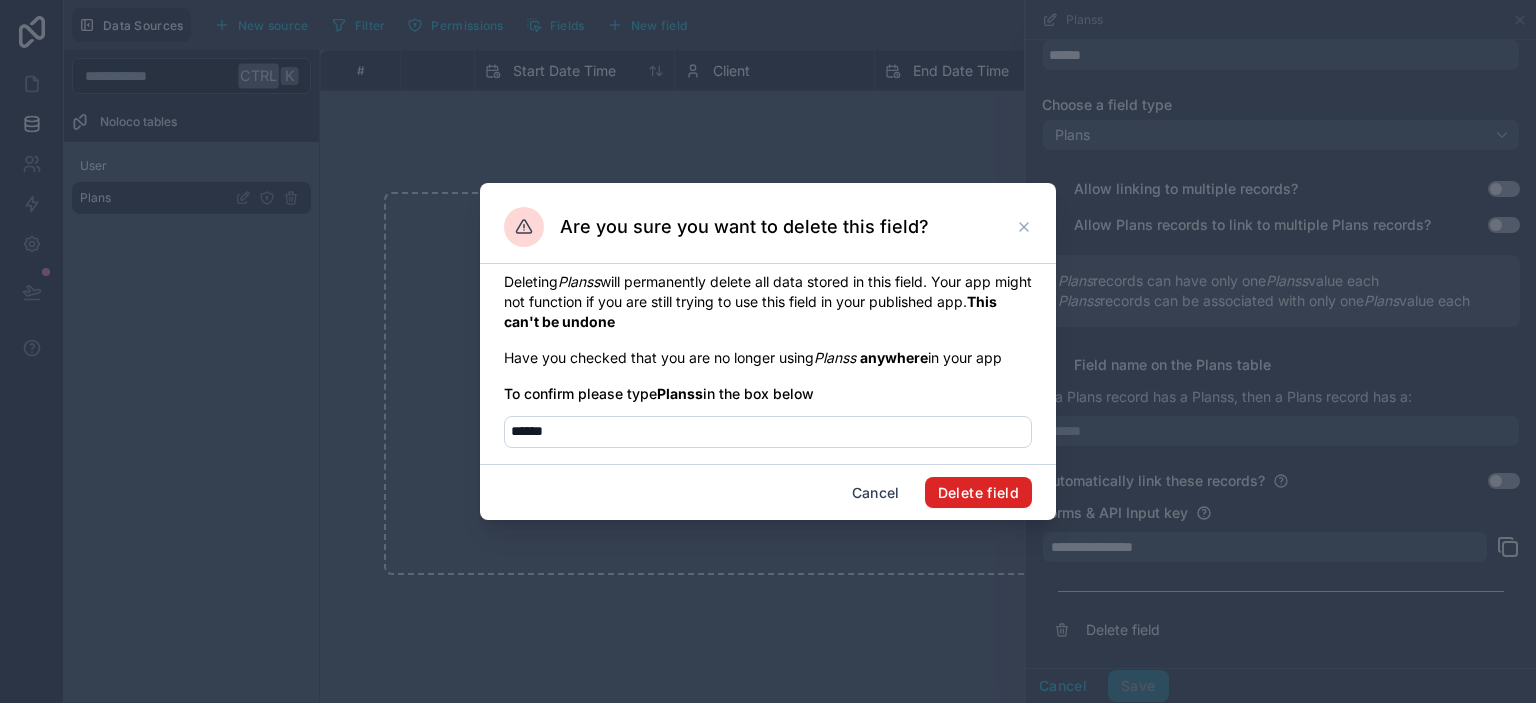 click on "Delete field" at bounding box center [978, 493] 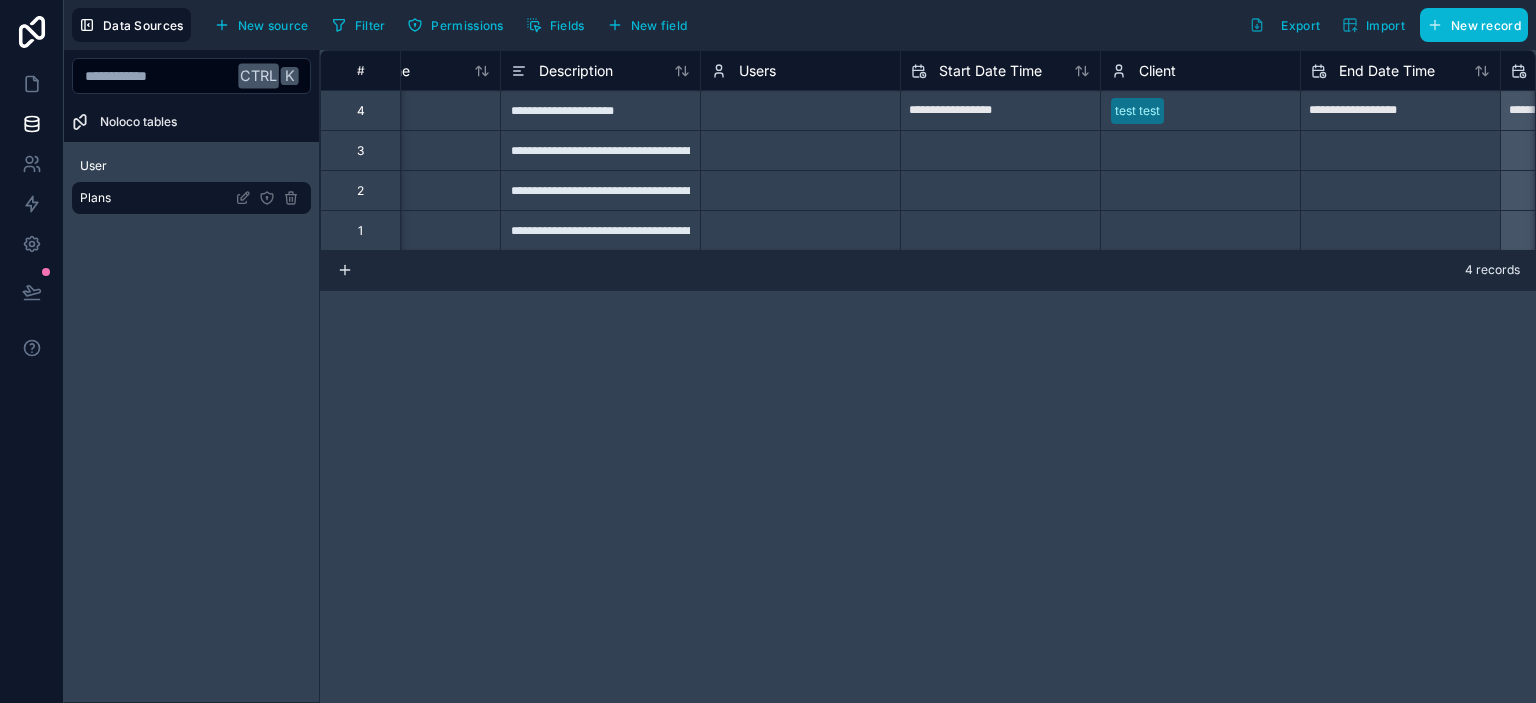 scroll, scrollTop: 0, scrollLeft: 185, axis: horizontal 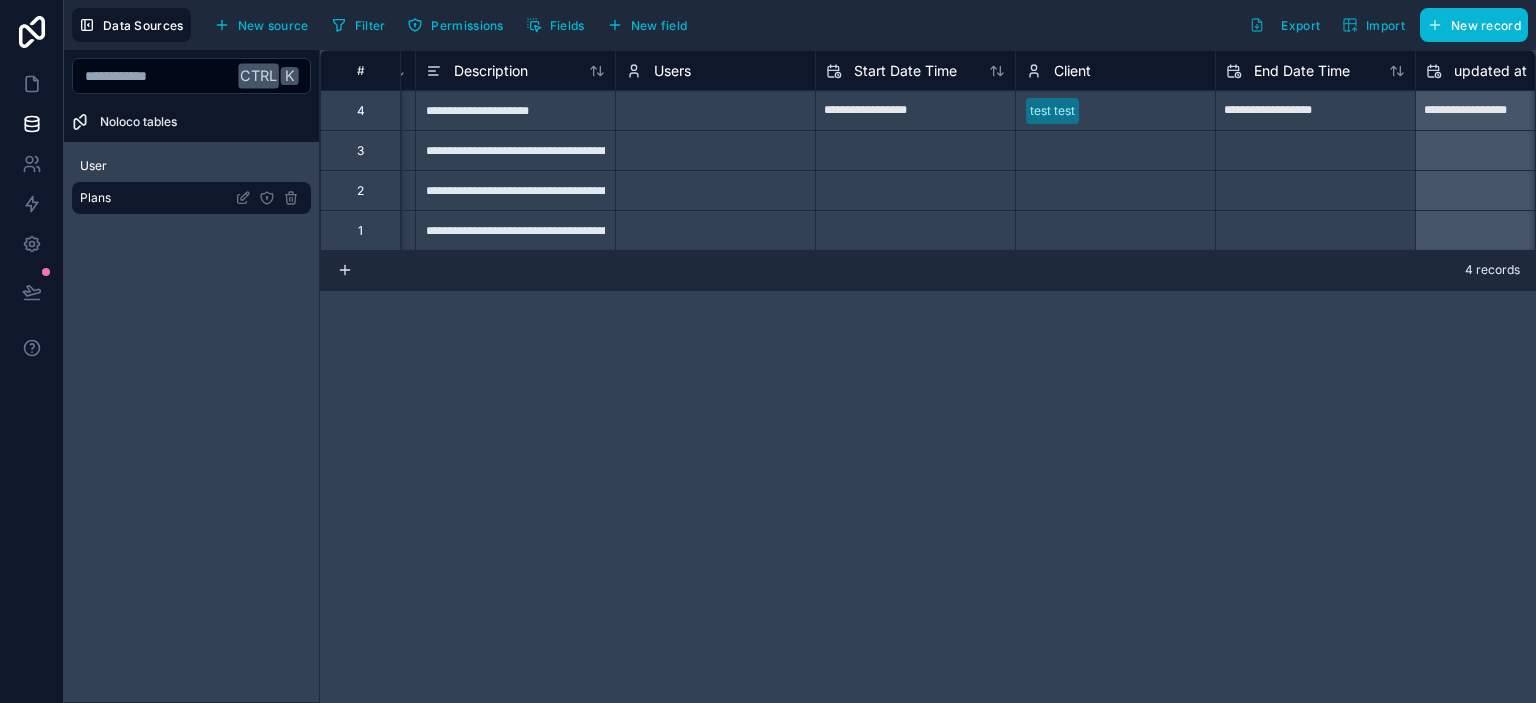 click on "Client" at bounding box center (1115, 71) 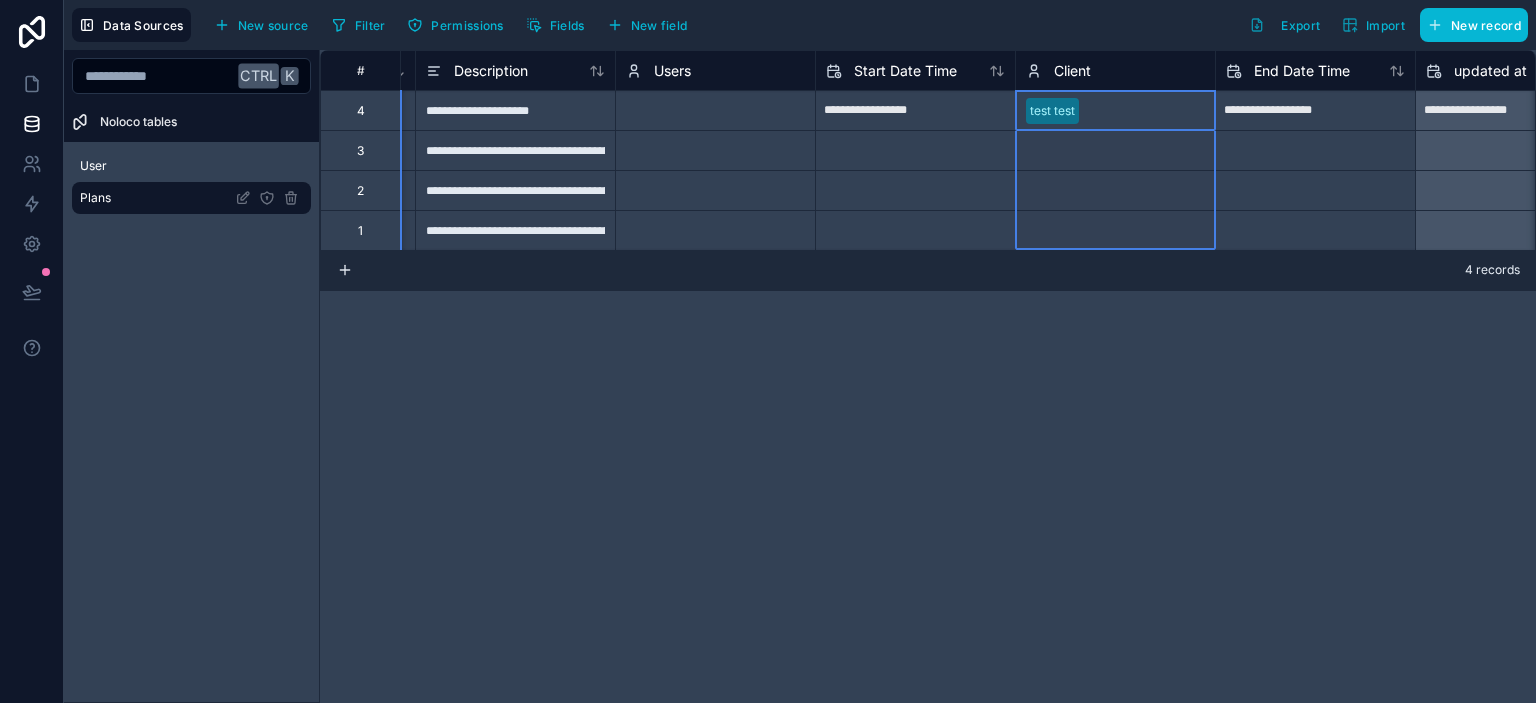 click on "Client" at bounding box center (1072, 71) 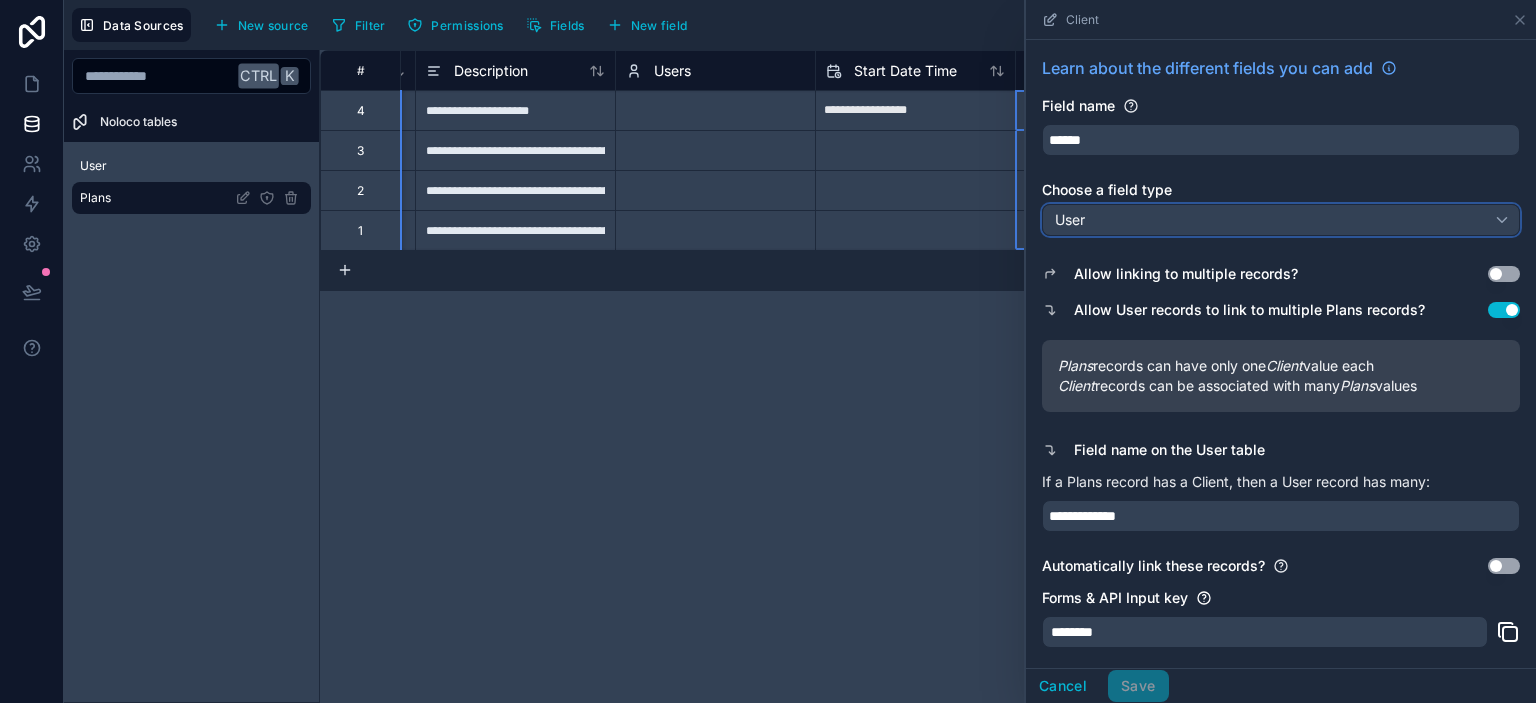 click on "User" at bounding box center (1281, 220) 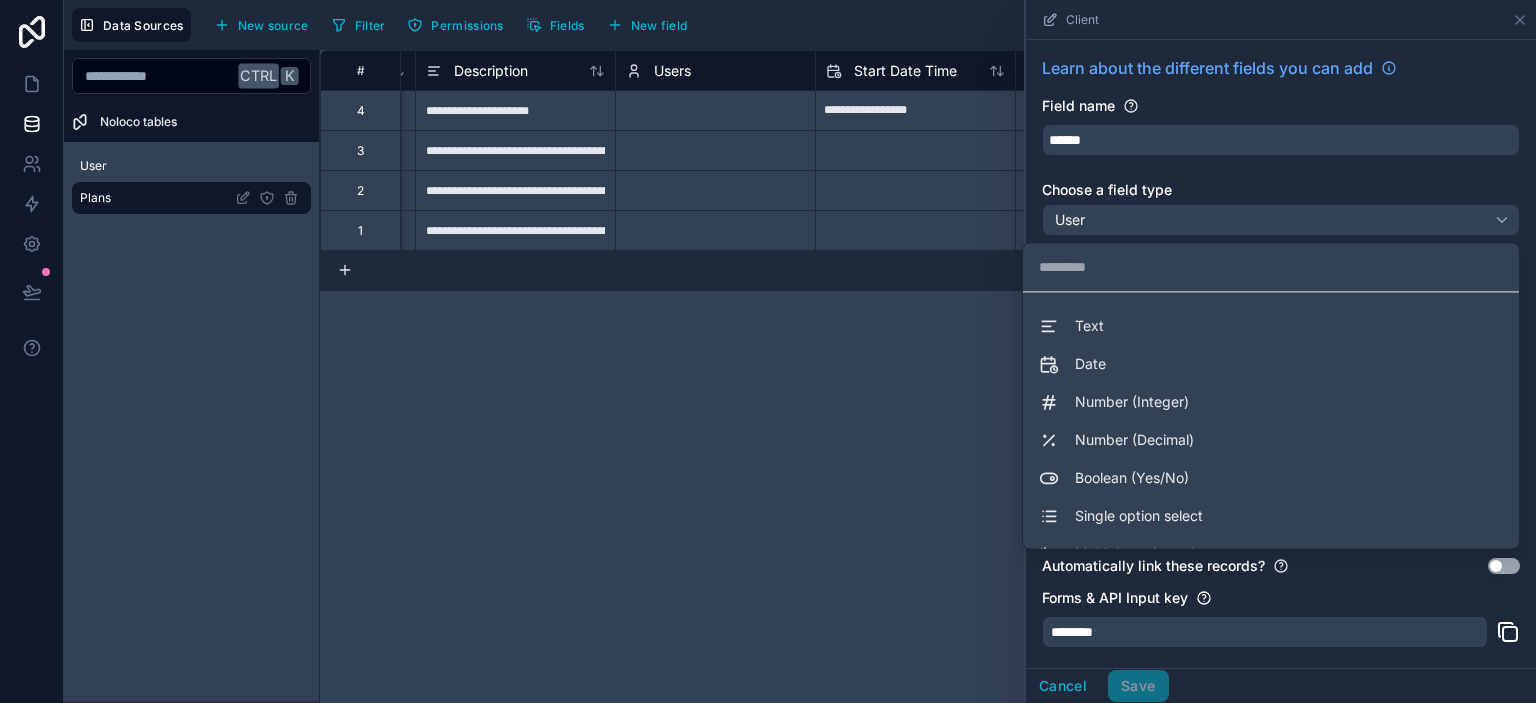 click at bounding box center (1281, 351) 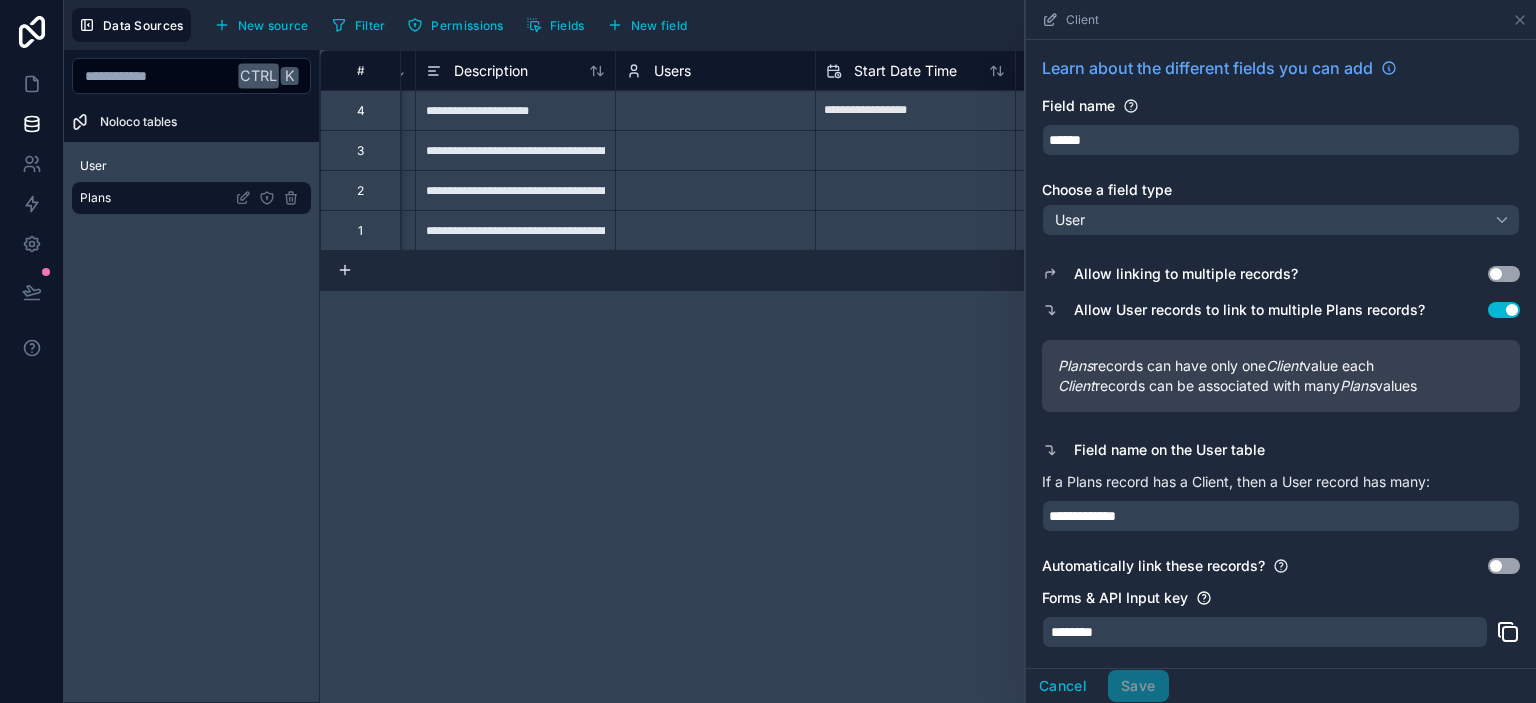 click on "Use setting" at bounding box center (1504, 274) 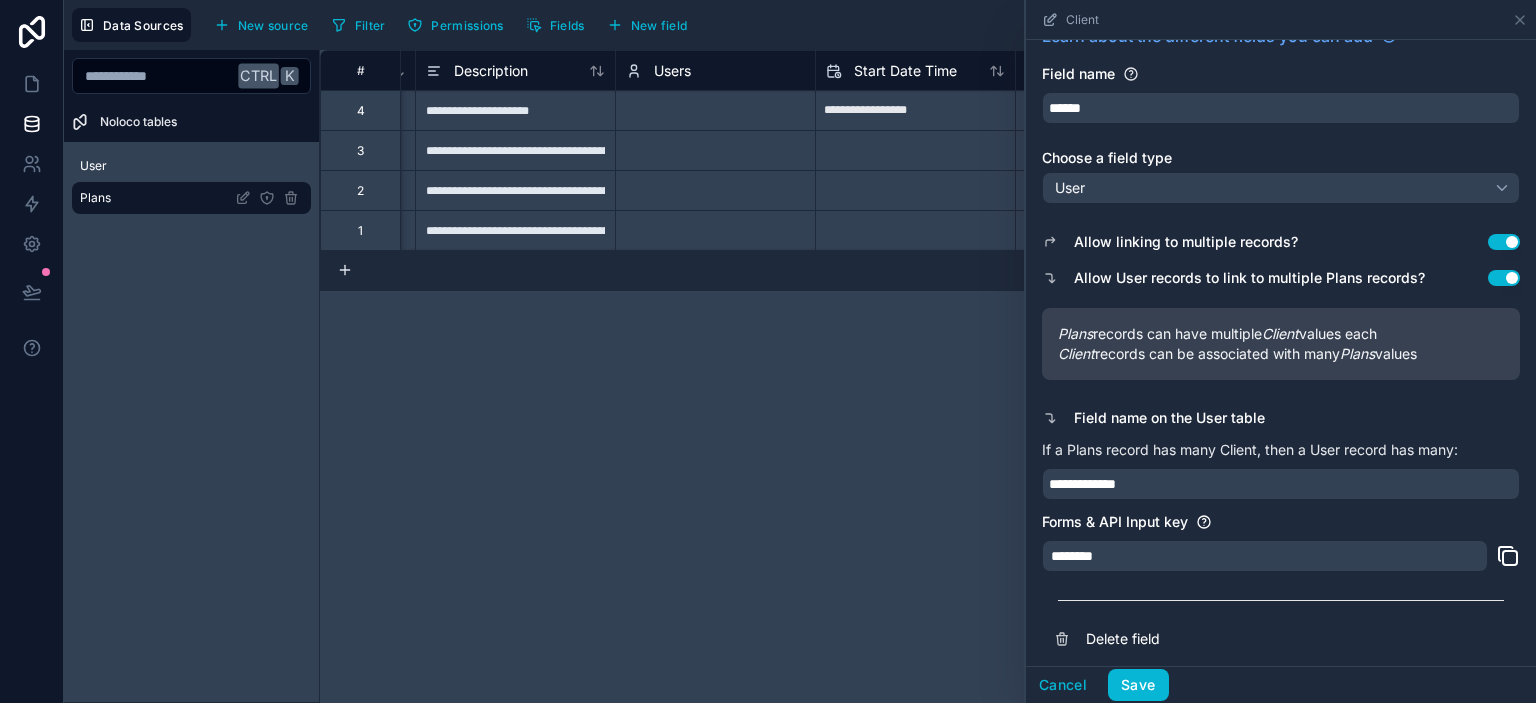 scroll, scrollTop: 43, scrollLeft: 0, axis: vertical 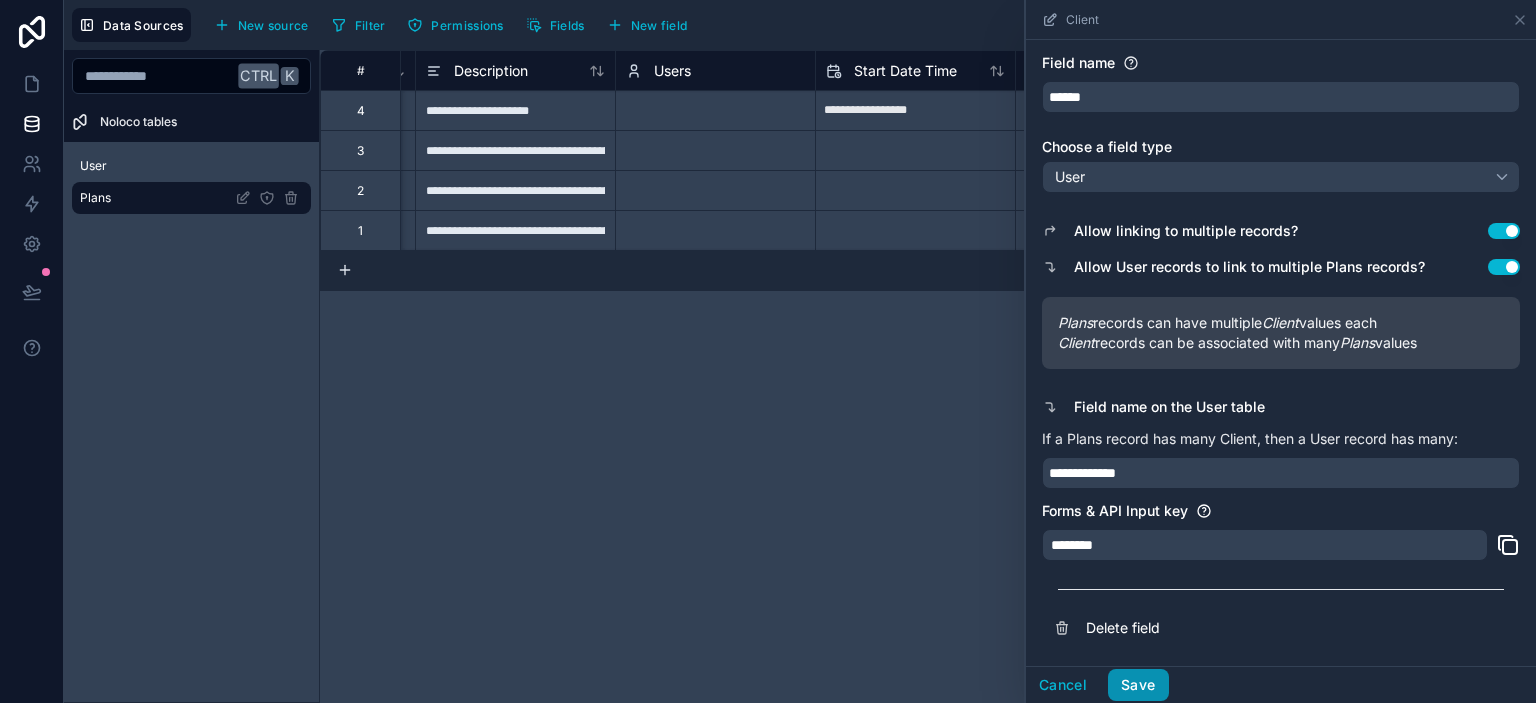 click on "Save" at bounding box center (1138, 685) 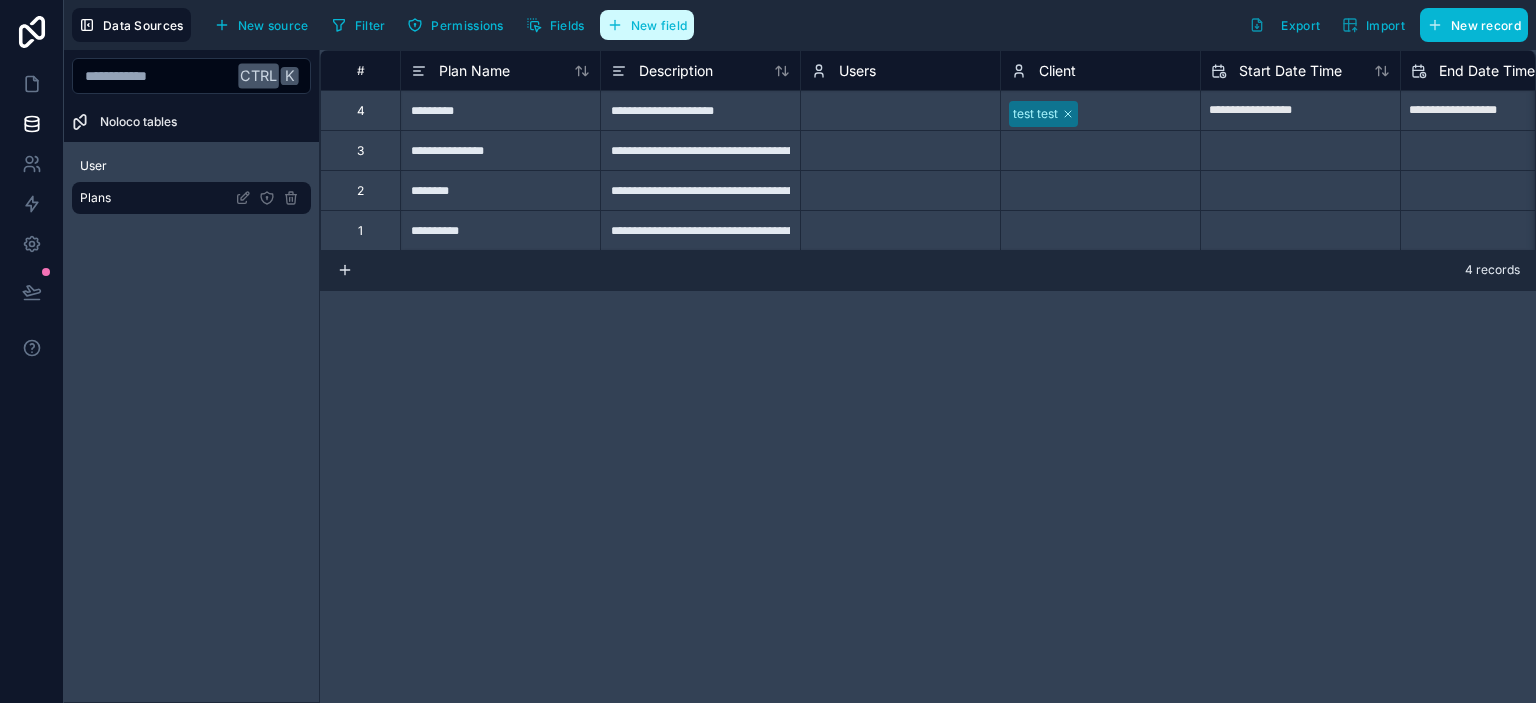 click on "New field" at bounding box center [659, 25] 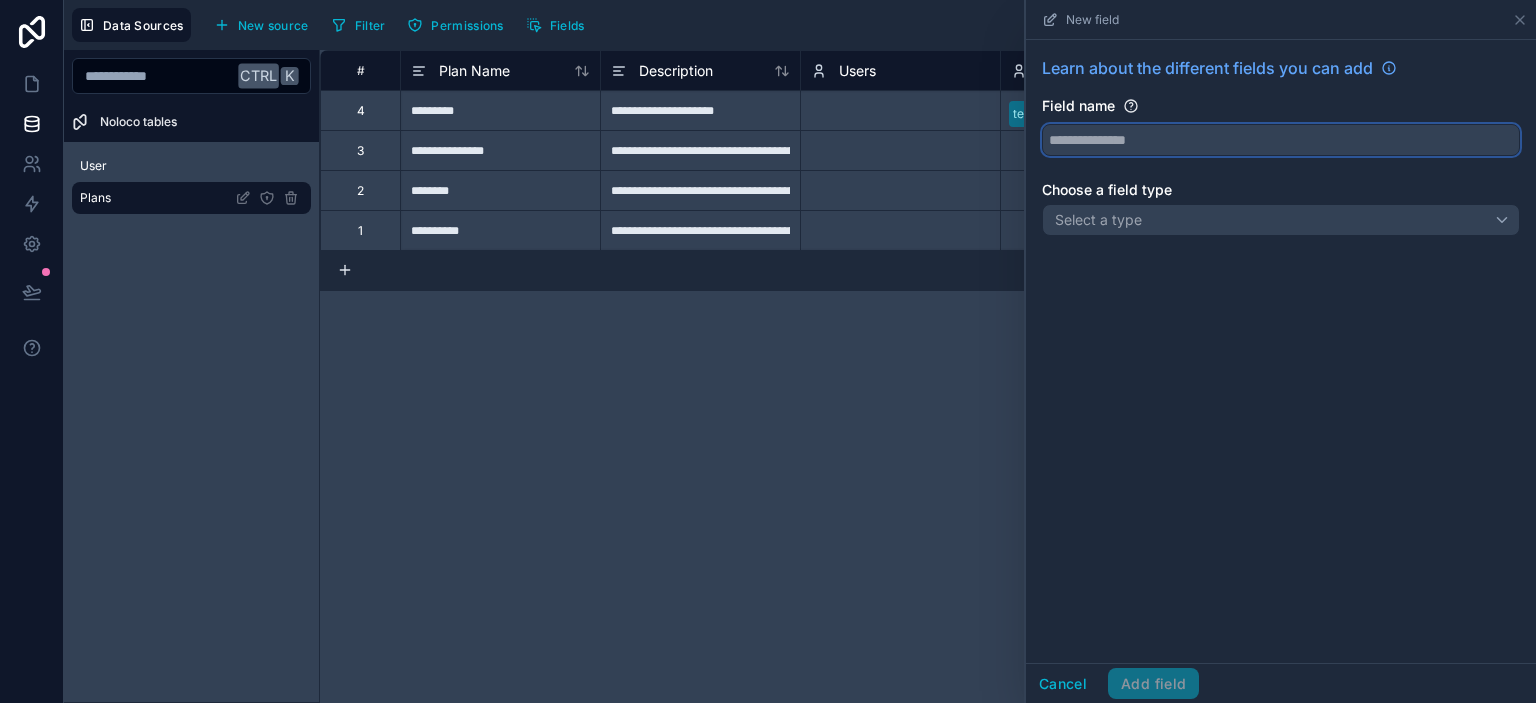 click at bounding box center (1281, 140) 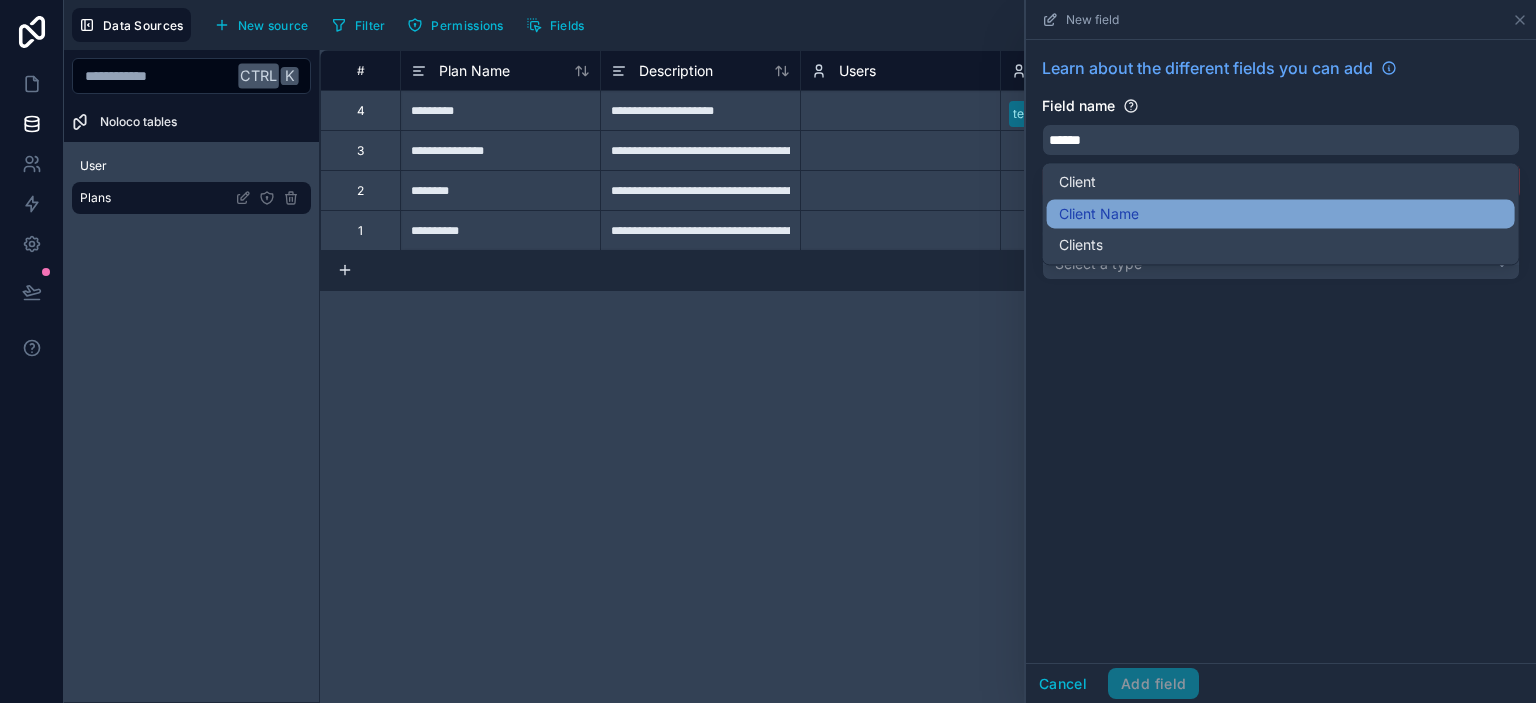 click on "Client Name" at bounding box center [1281, 214] 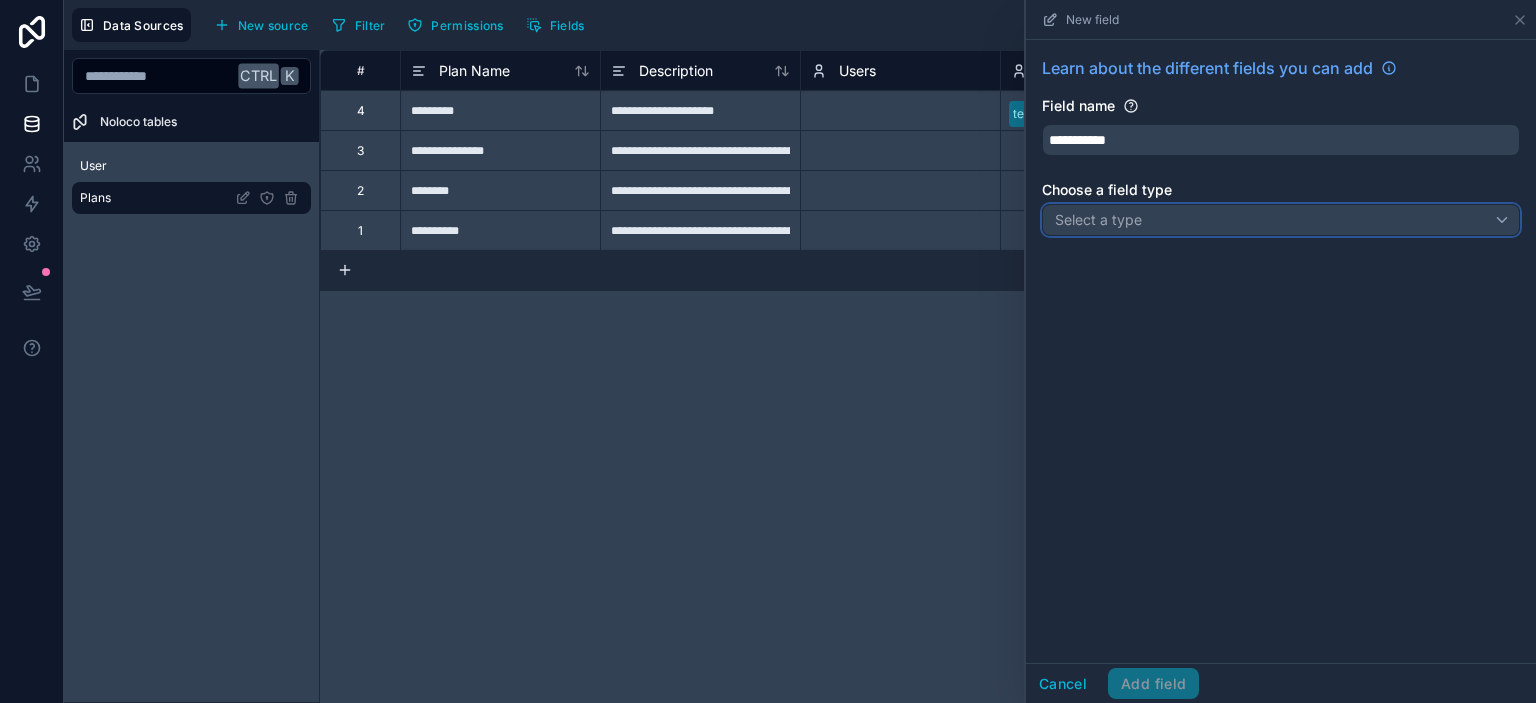 click on "Select a type" at bounding box center [1281, 220] 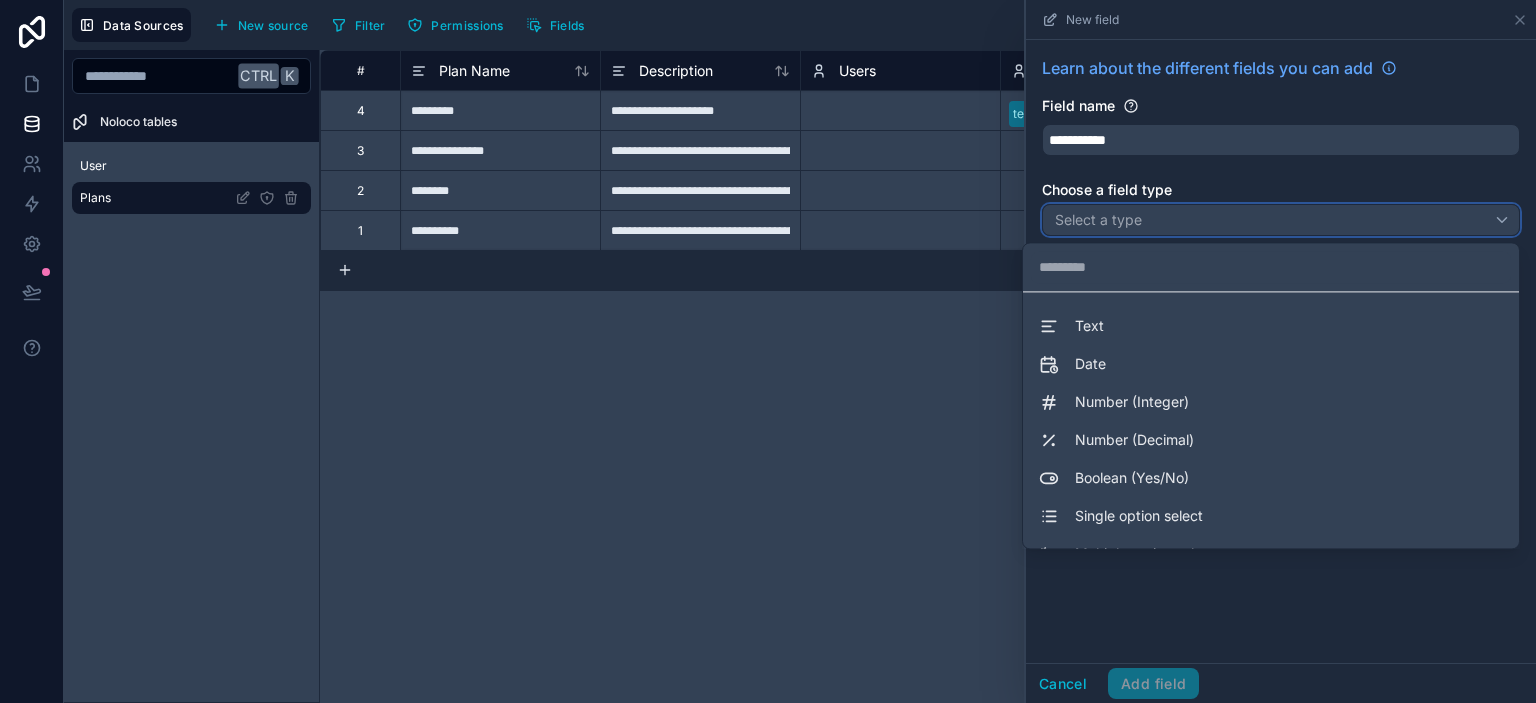 scroll, scrollTop: 548, scrollLeft: 0, axis: vertical 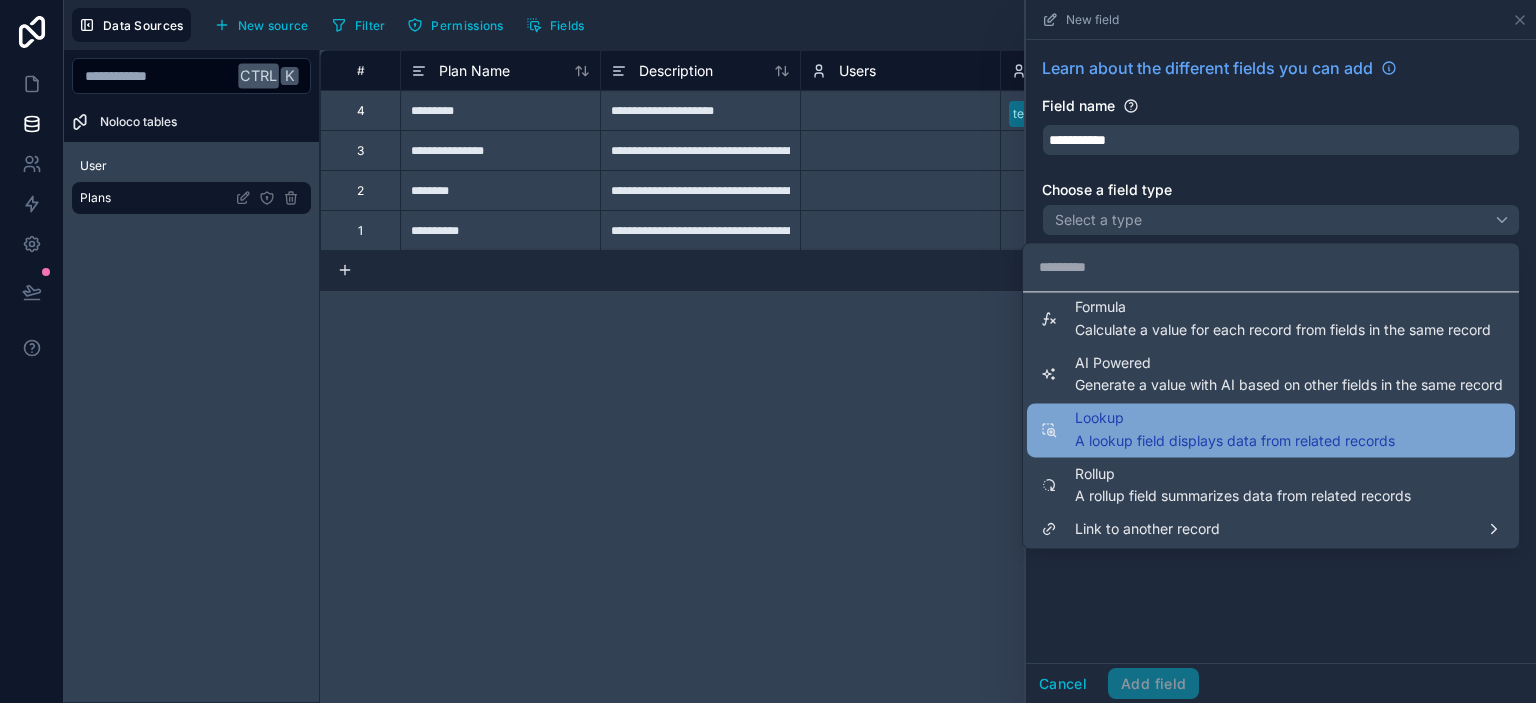 click on "Lookup" at bounding box center (1235, 418) 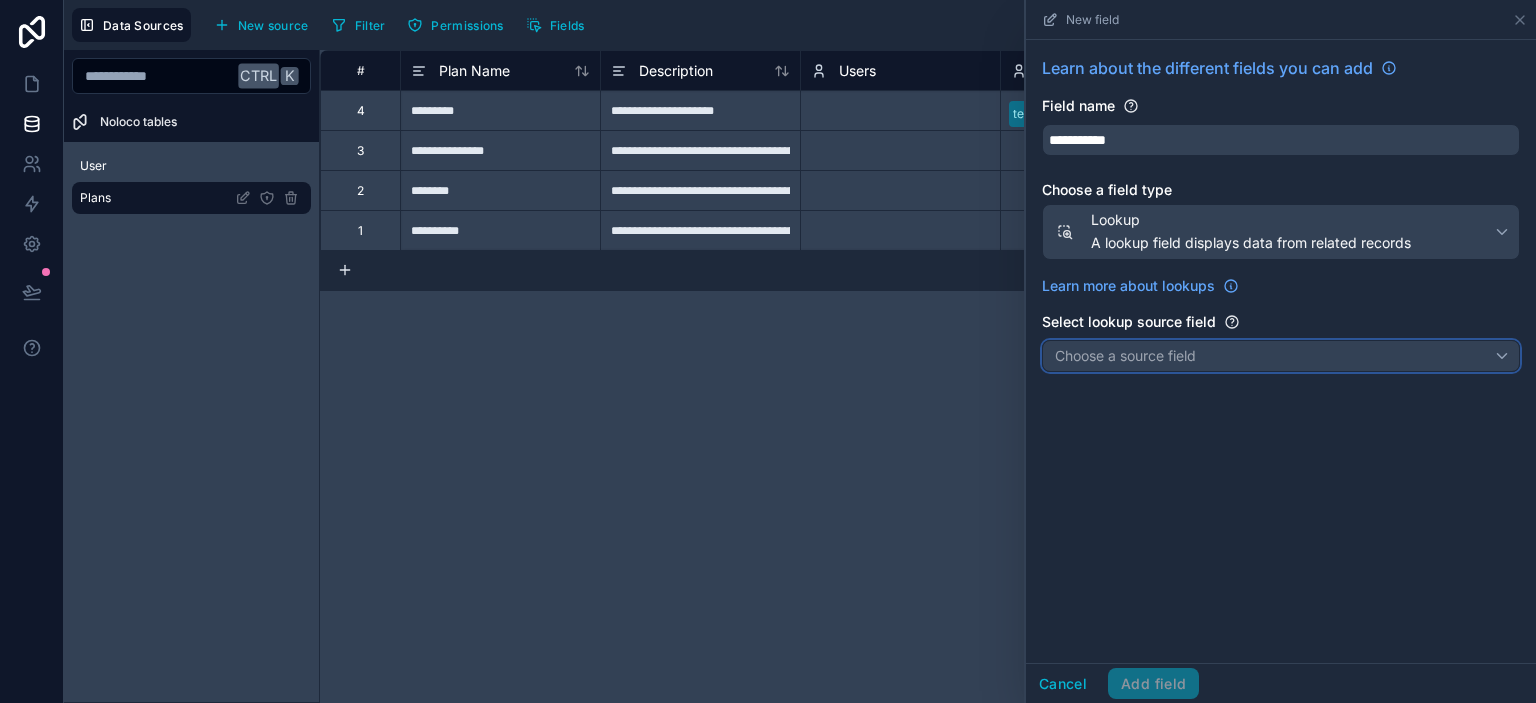click on "Choose a source field" at bounding box center [1125, 355] 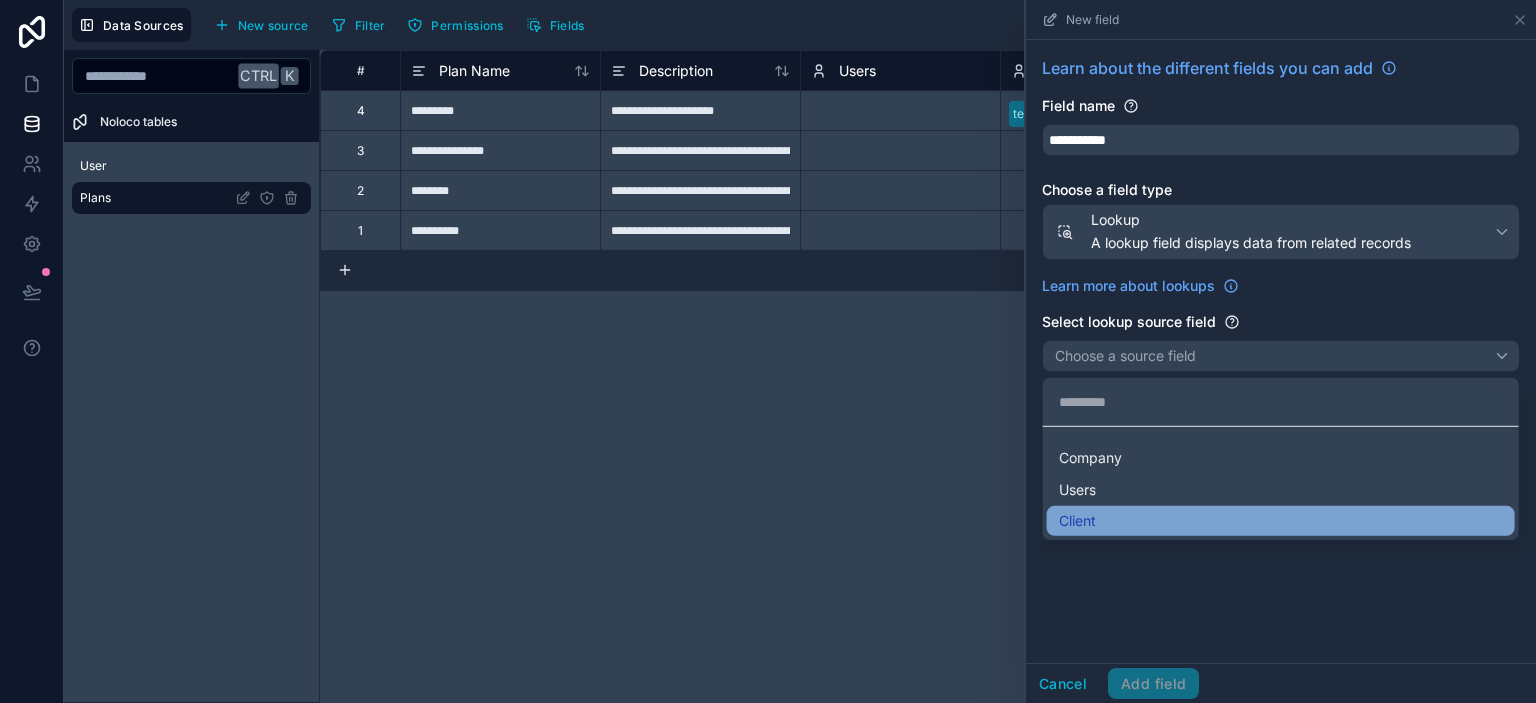 click on "Client" at bounding box center (1281, 521) 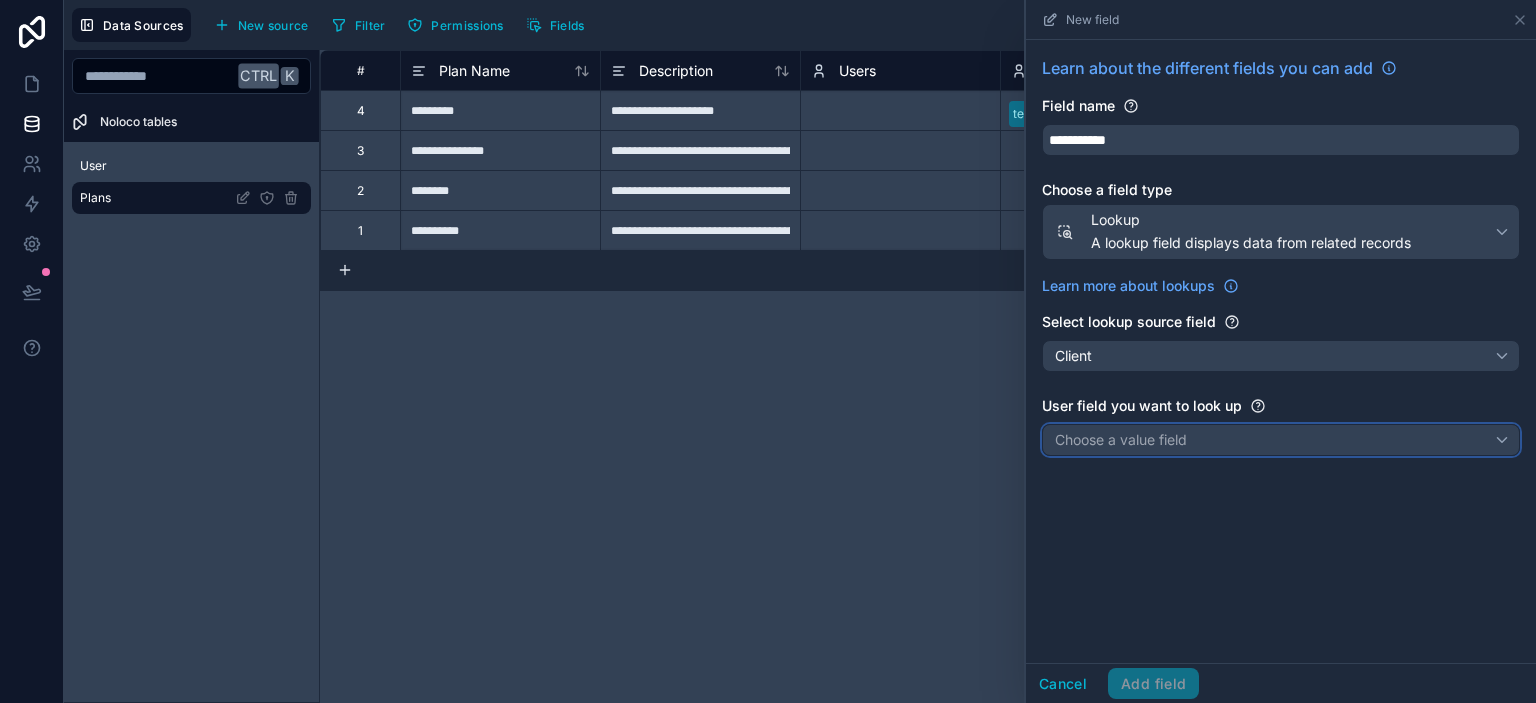 click on "Choose a value field" at bounding box center [1121, 439] 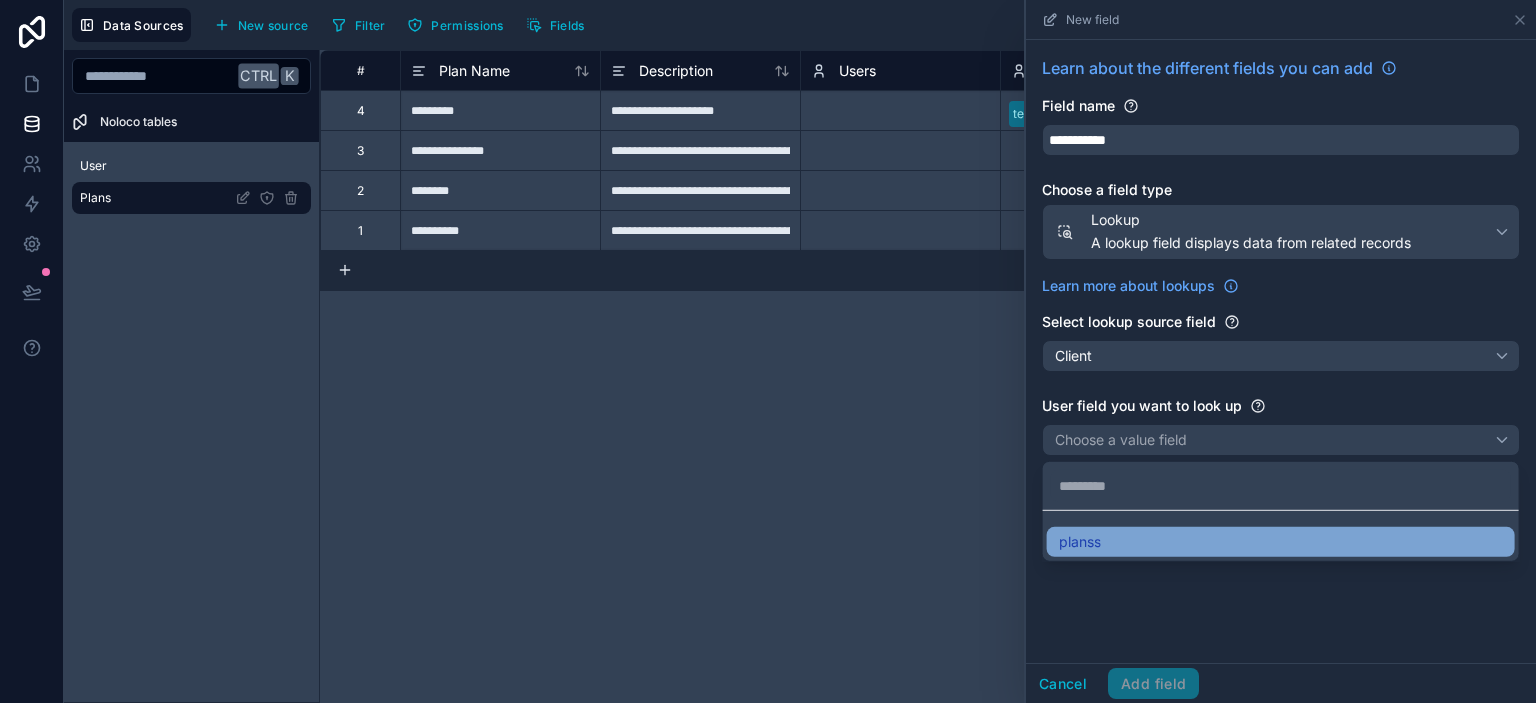 click on "planss" at bounding box center [1281, 542] 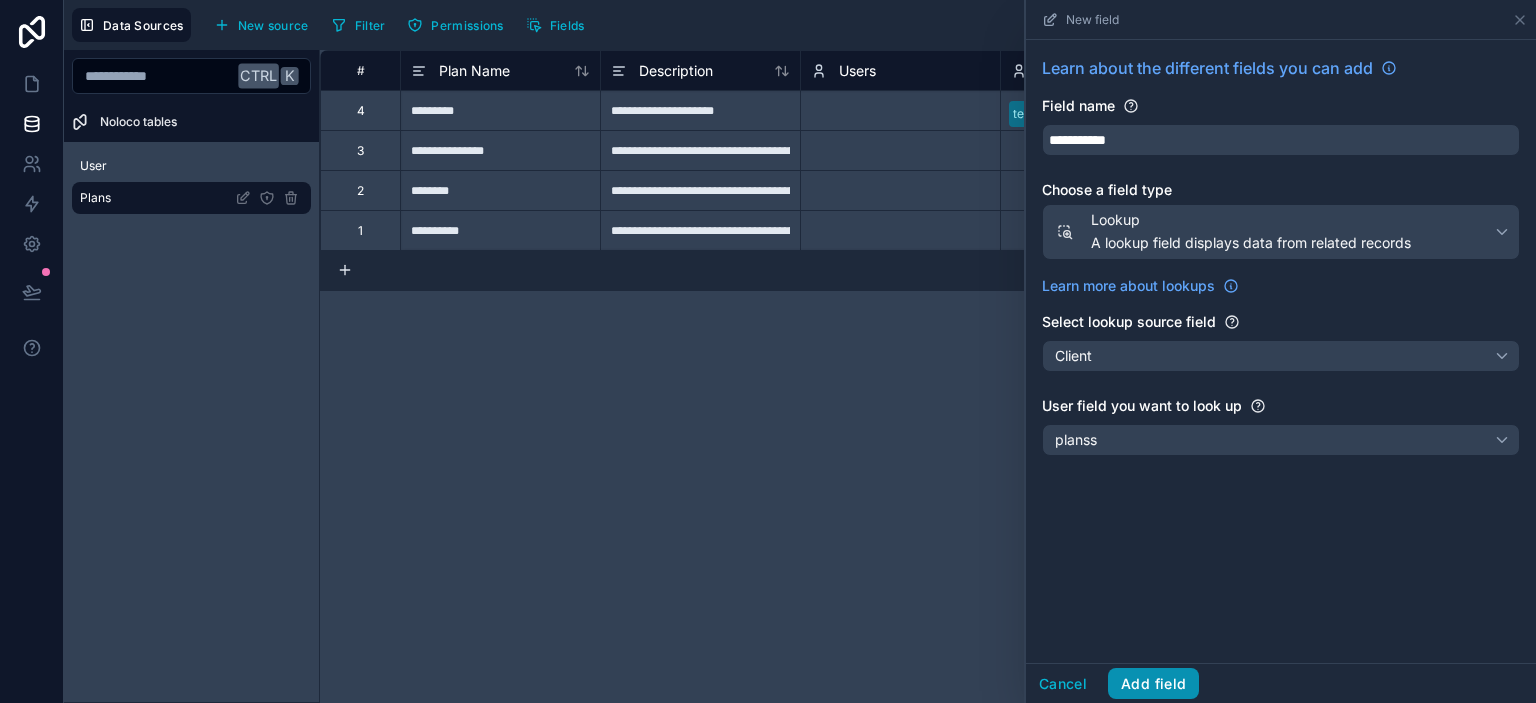 click on "Add field" at bounding box center [1153, 684] 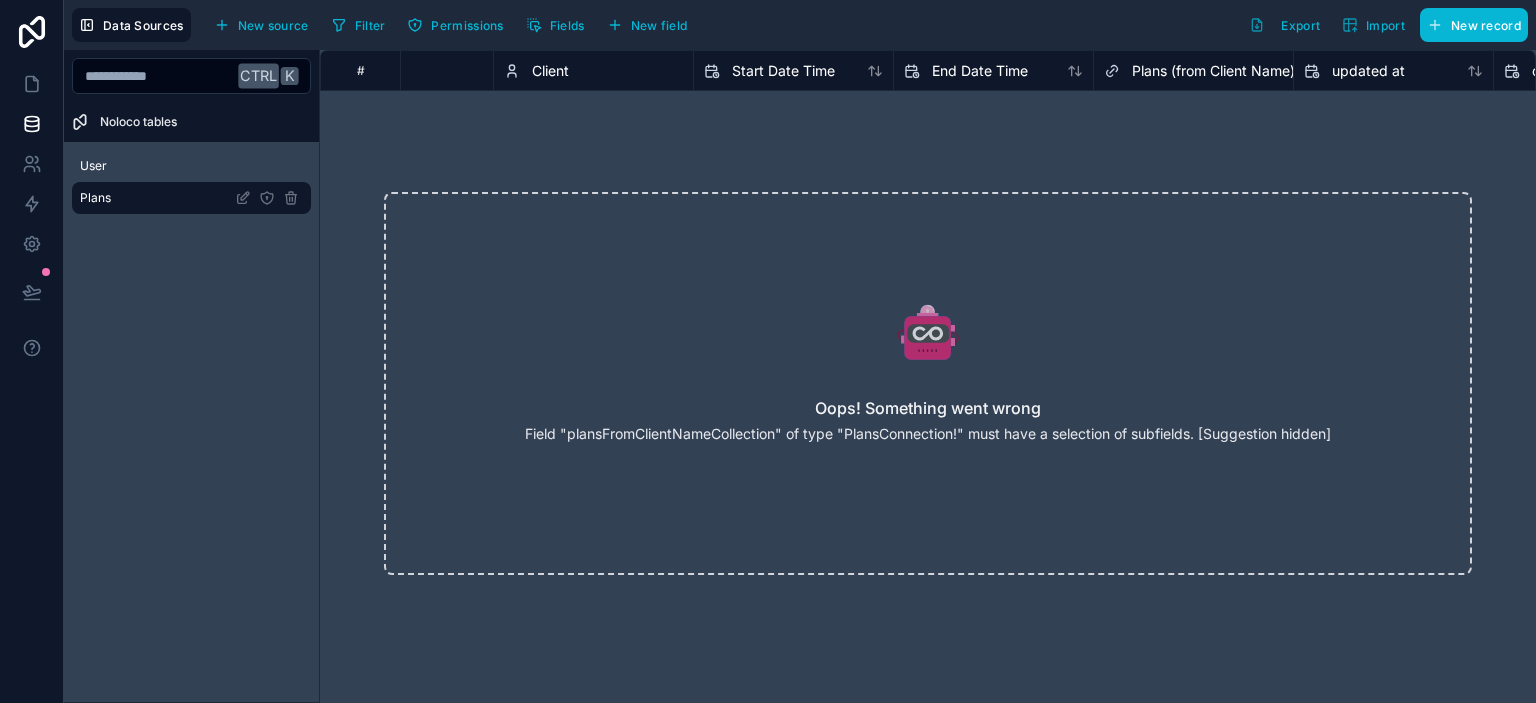 scroll, scrollTop: 0, scrollLeft: 528, axis: horizontal 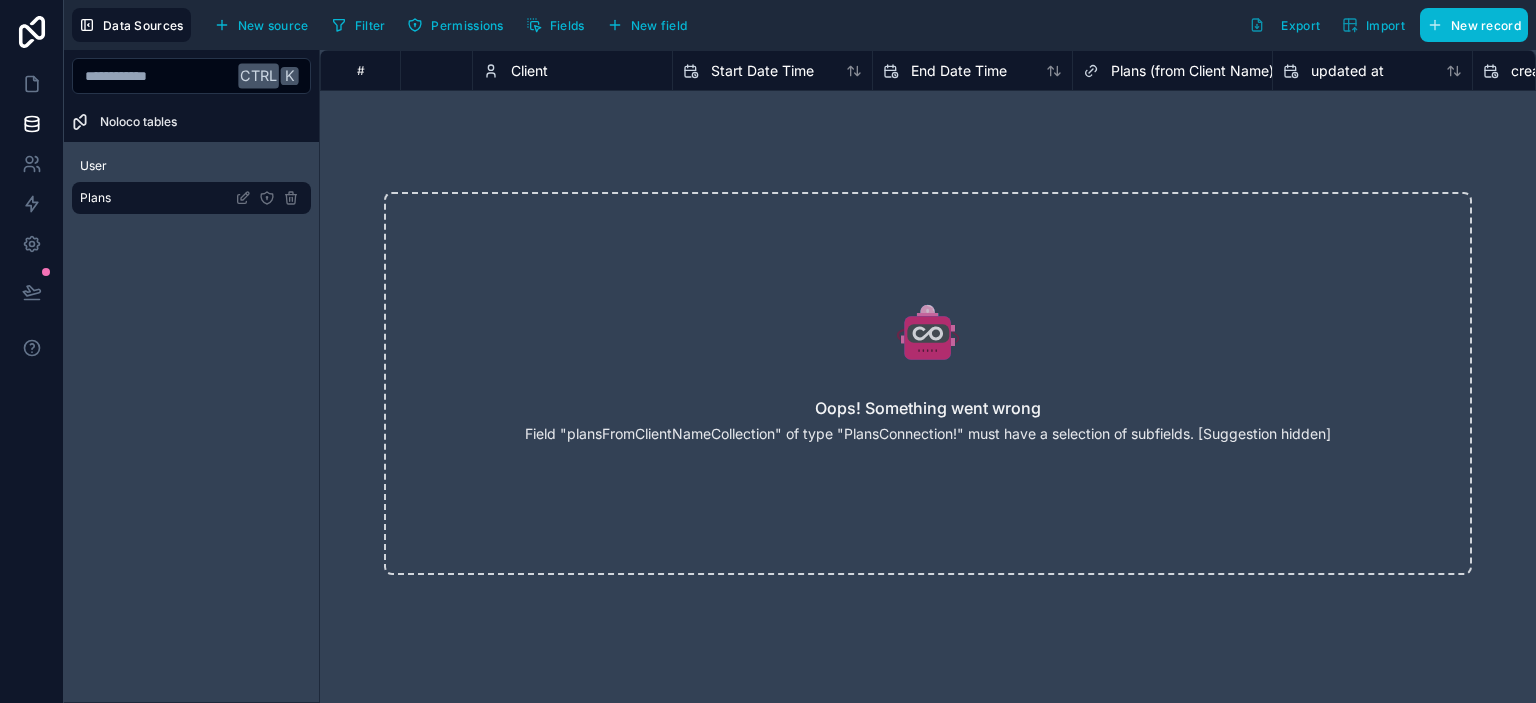 click on "Plans (from Client Name)" at bounding box center [1192, 71] 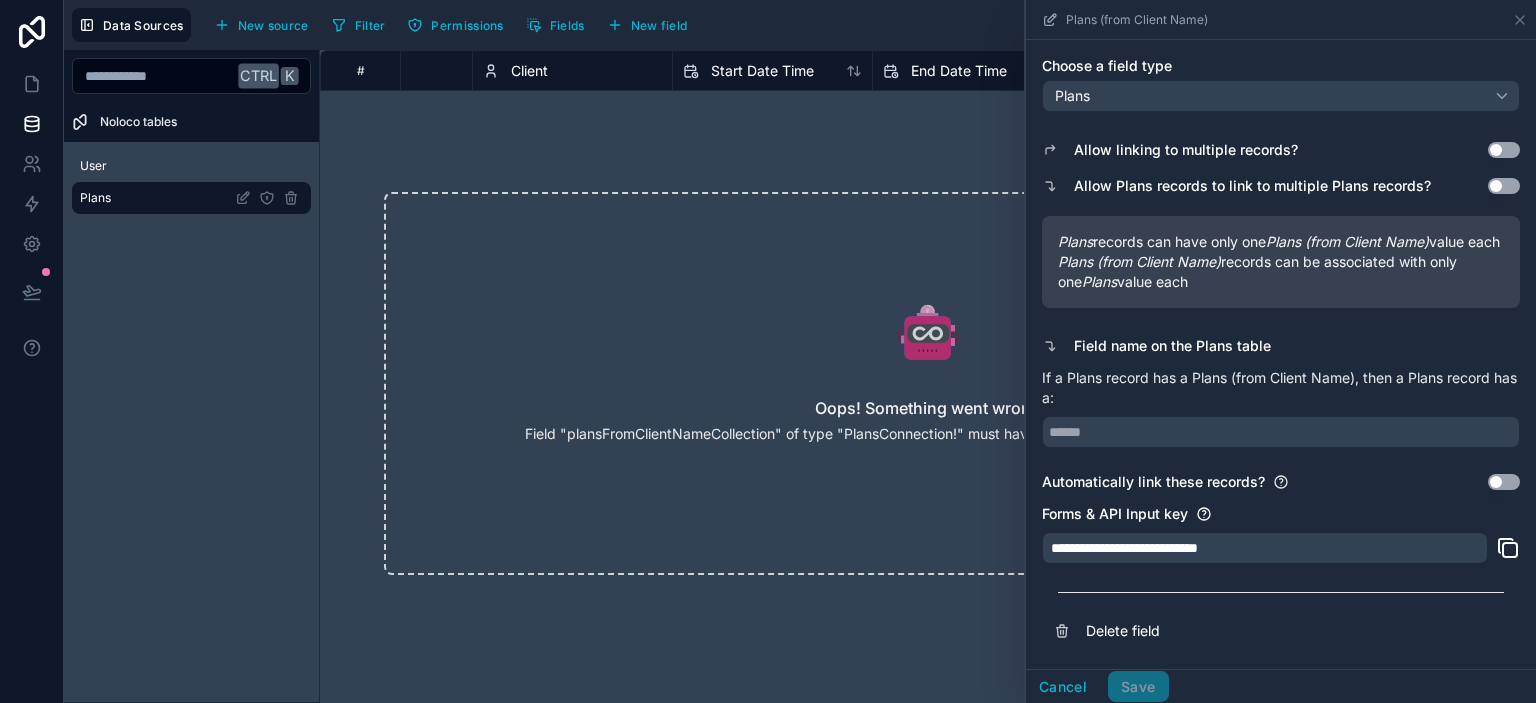 scroll, scrollTop: 142, scrollLeft: 0, axis: vertical 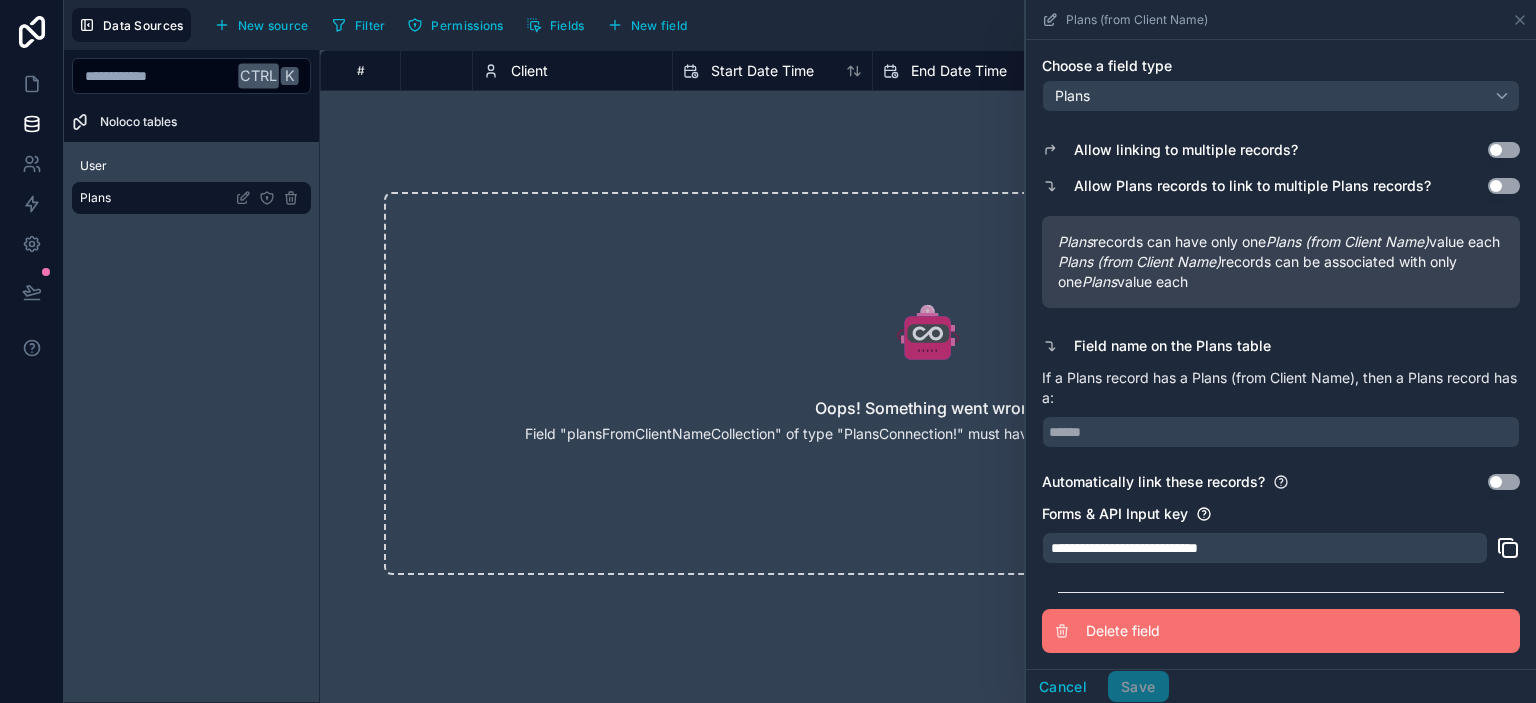 click on "Delete field" at bounding box center (1281, 631) 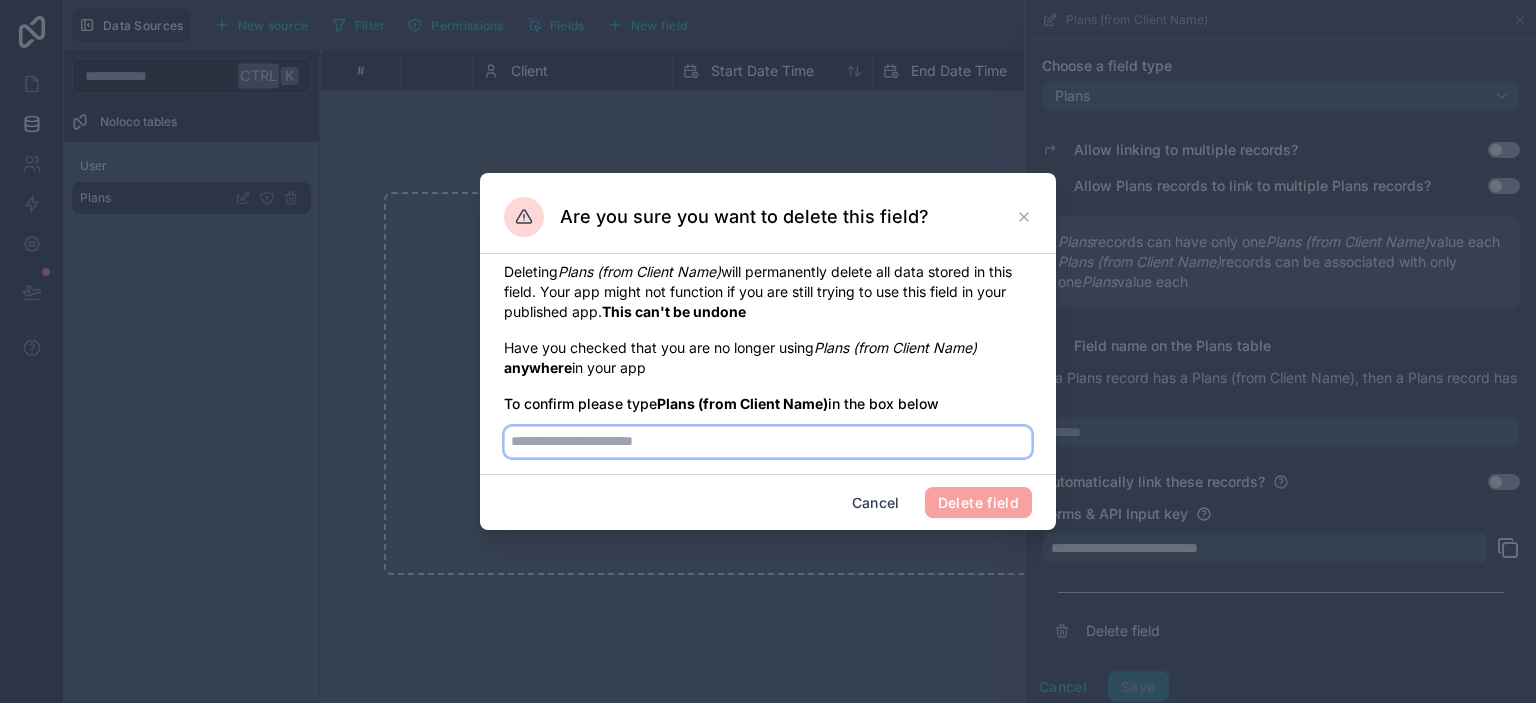 click at bounding box center (768, 442) 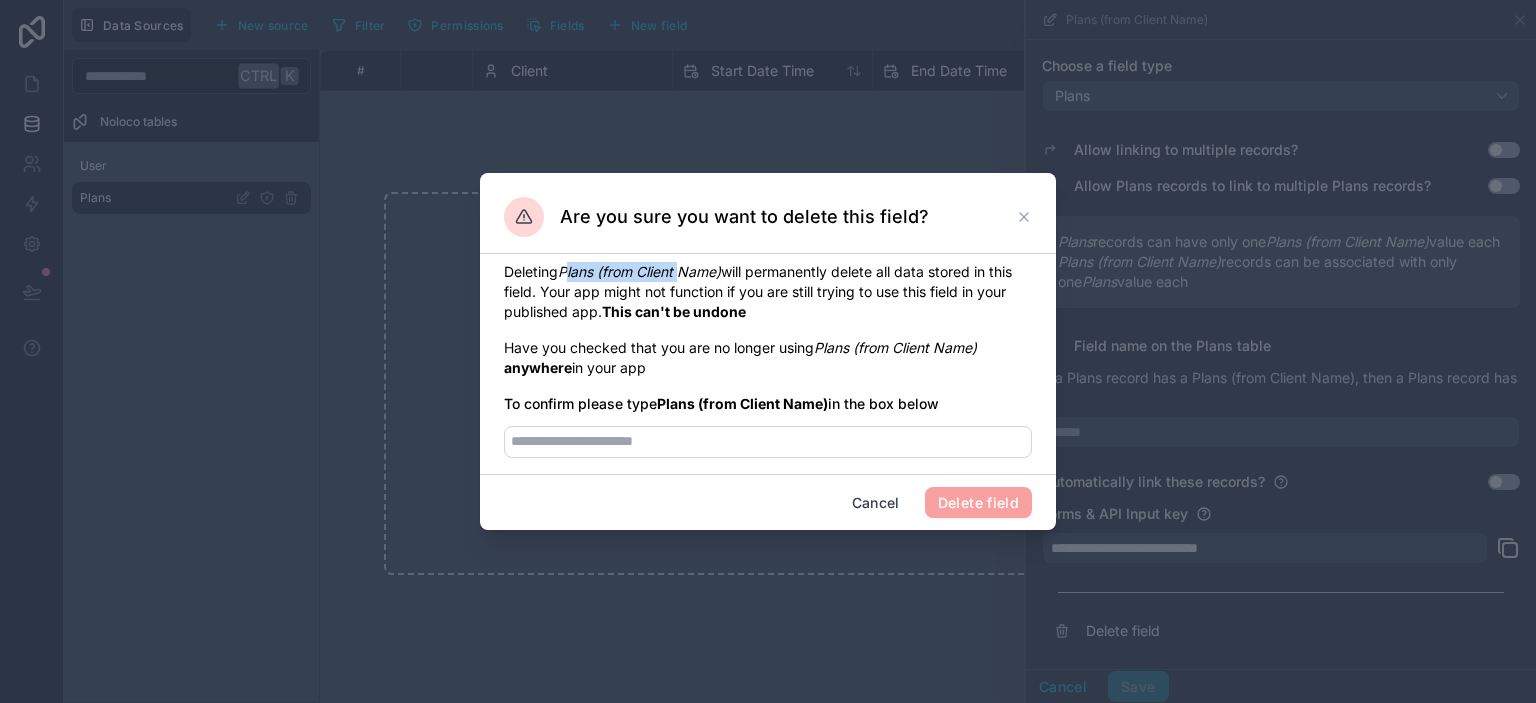 drag, startPoint x: 567, startPoint y: 270, endPoint x: 669, endPoint y: 262, distance: 102.31325 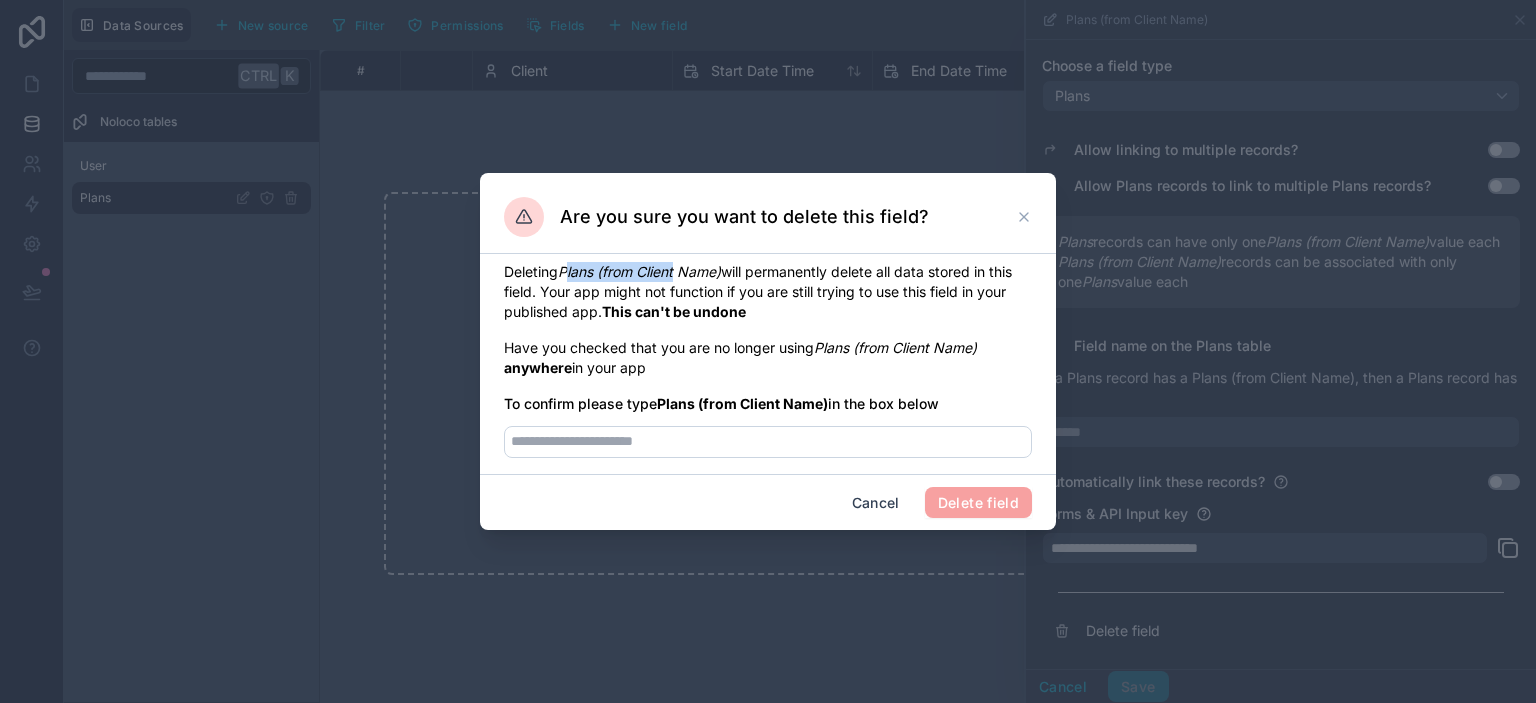drag, startPoint x: 648, startPoint y: 264, endPoint x: 595, endPoint y: 271, distance: 53.460266 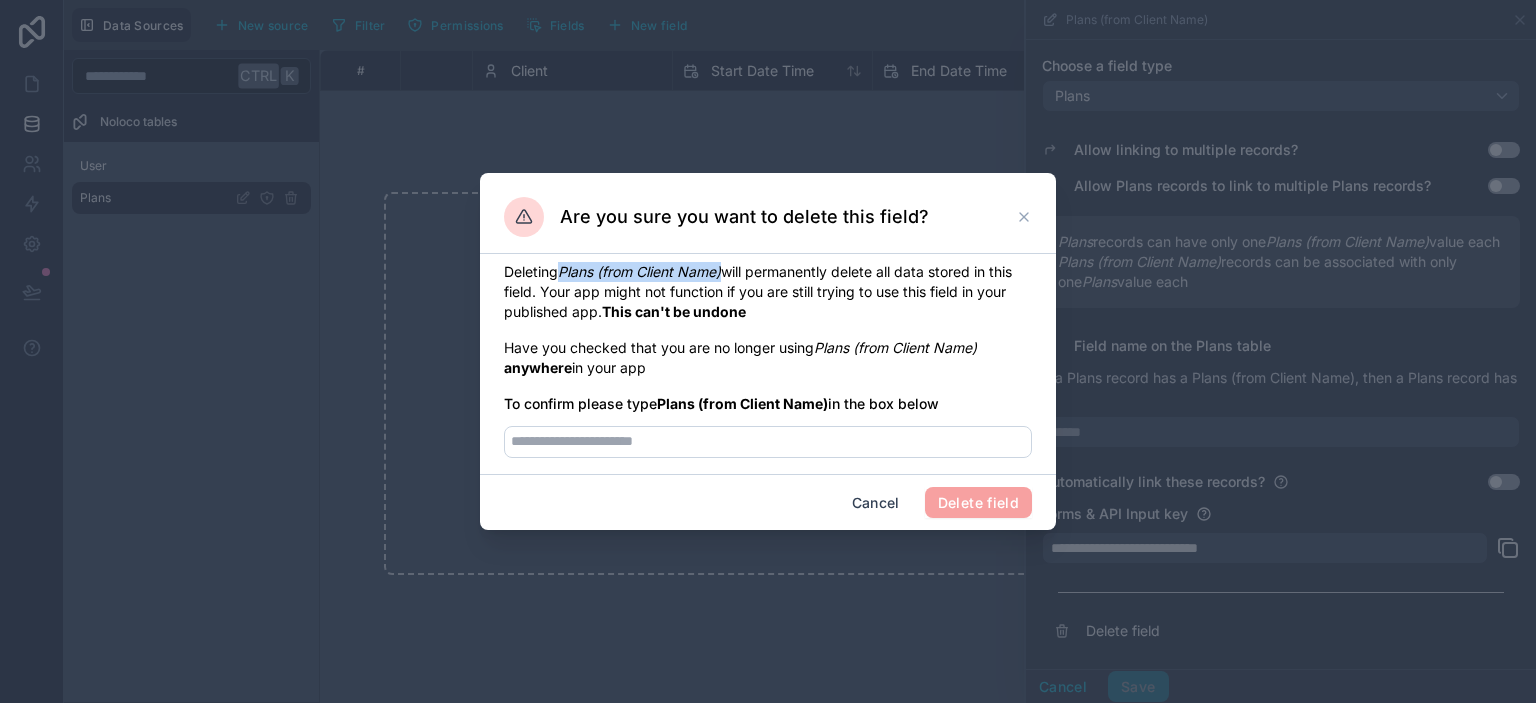 drag, startPoint x: 566, startPoint y: 269, endPoint x: 728, endPoint y: 272, distance: 162.02777 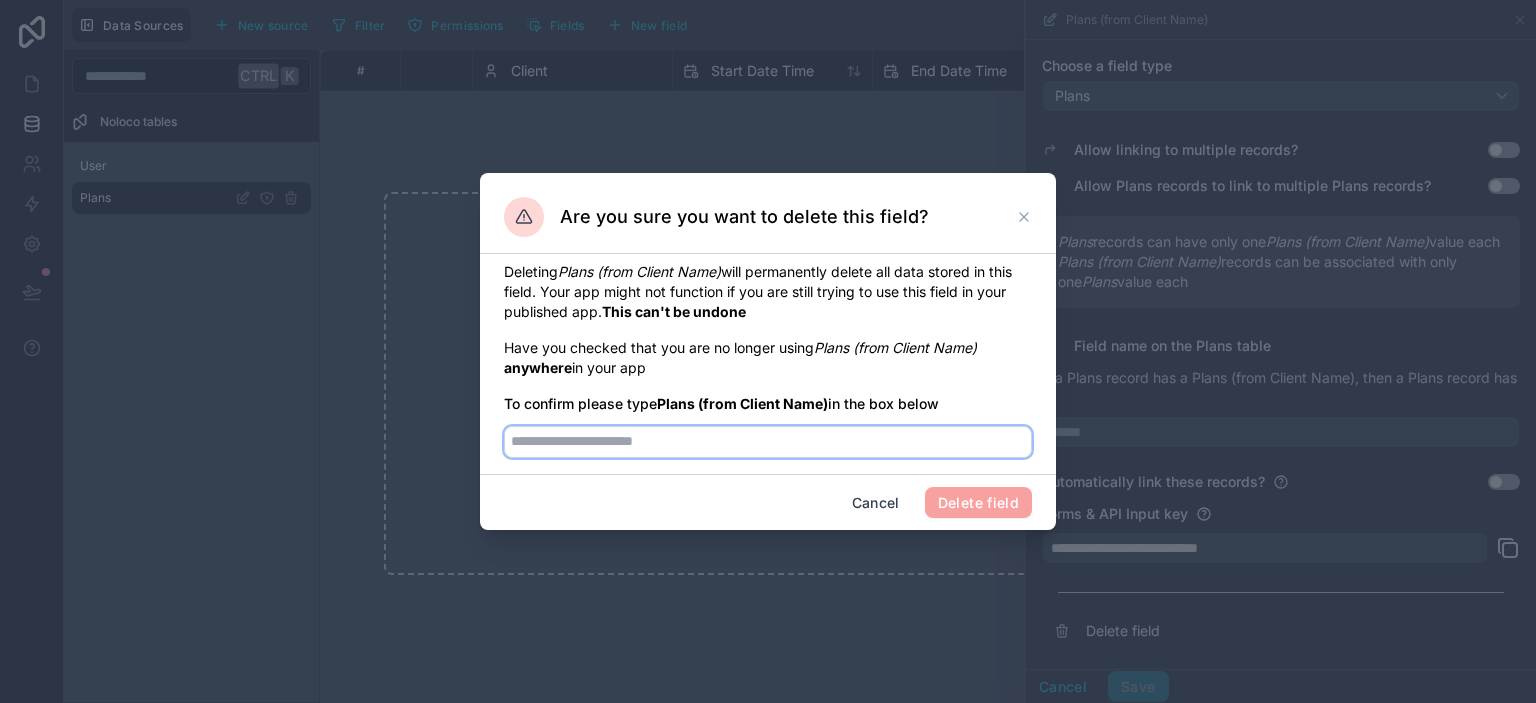 click at bounding box center (768, 442) 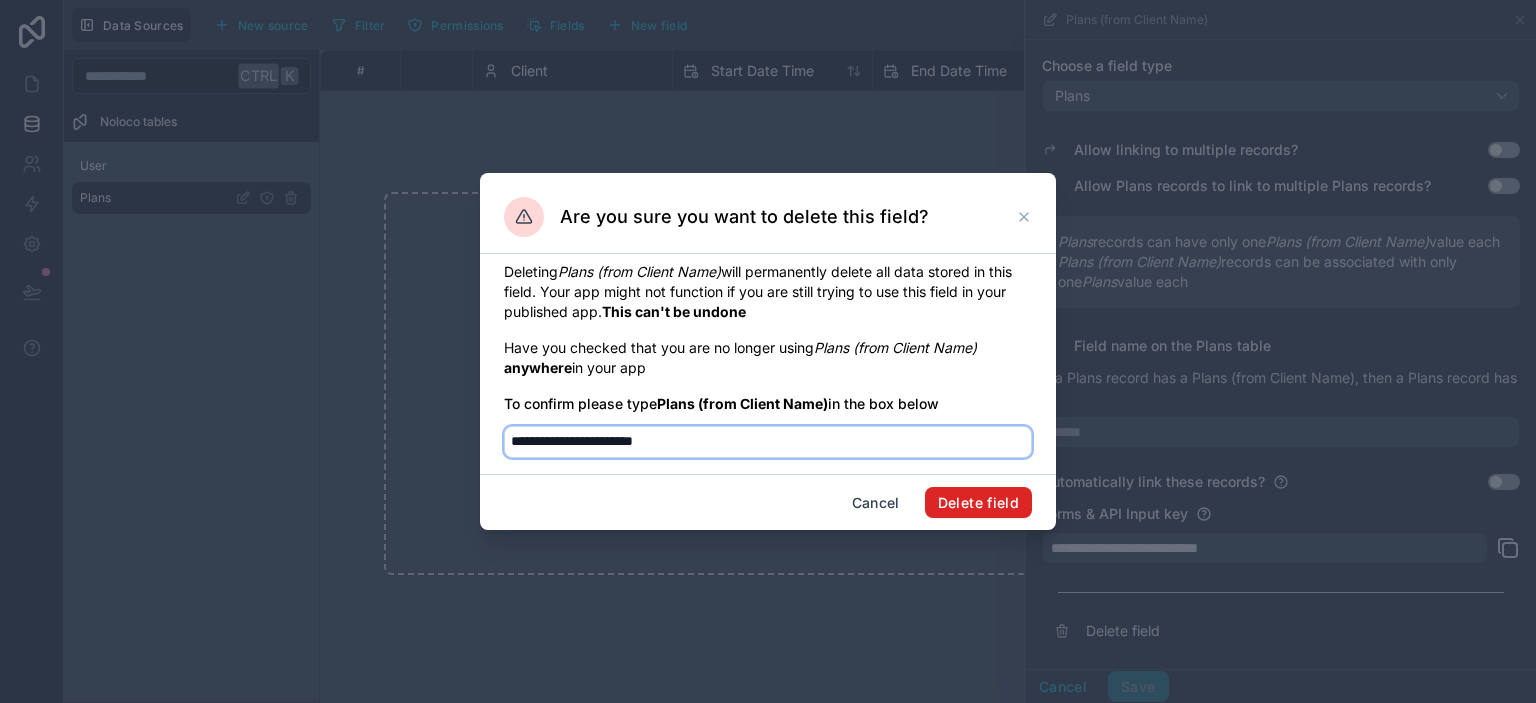 type on "**********" 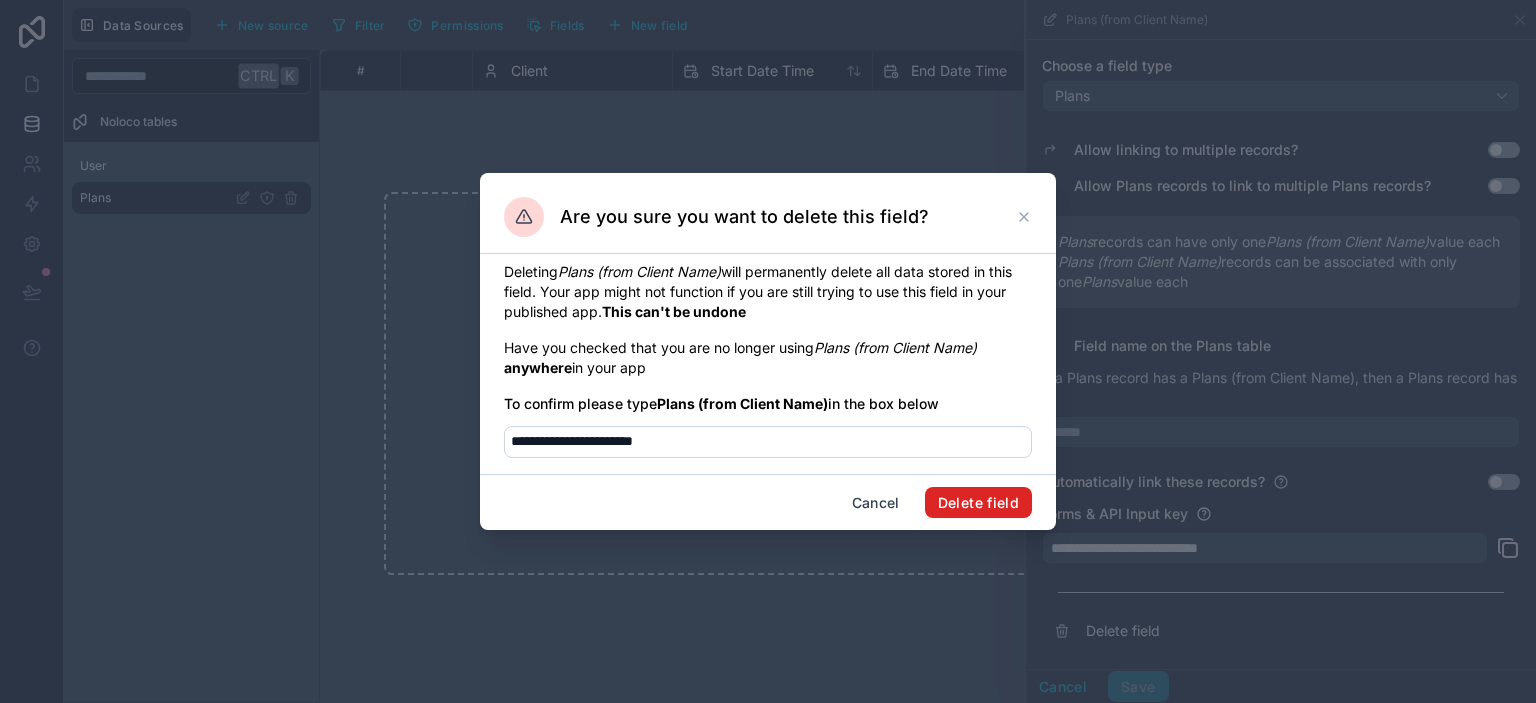 click on "Delete field" at bounding box center [978, 503] 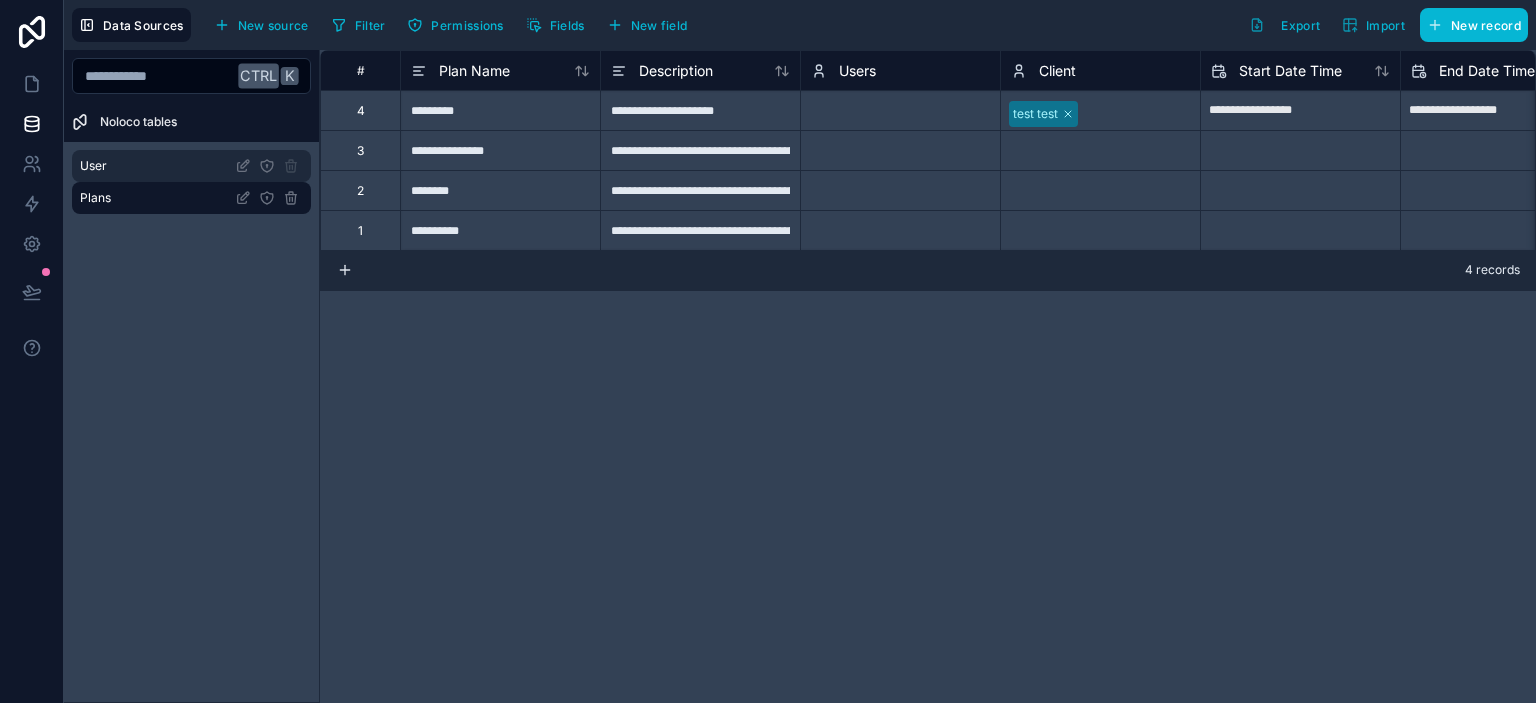 click on "User" at bounding box center [191, 166] 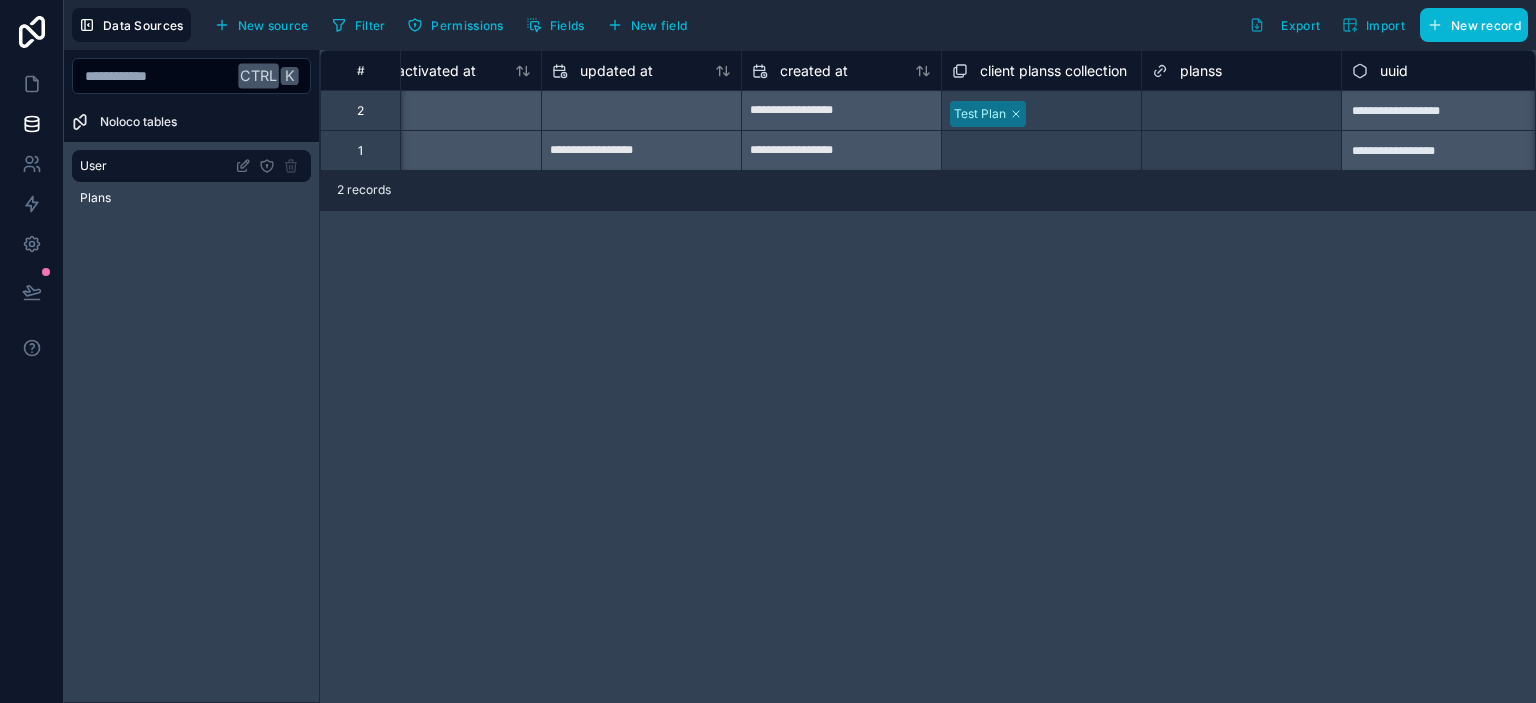 scroll, scrollTop: 0, scrollLeft: 1865, axis: horizontal 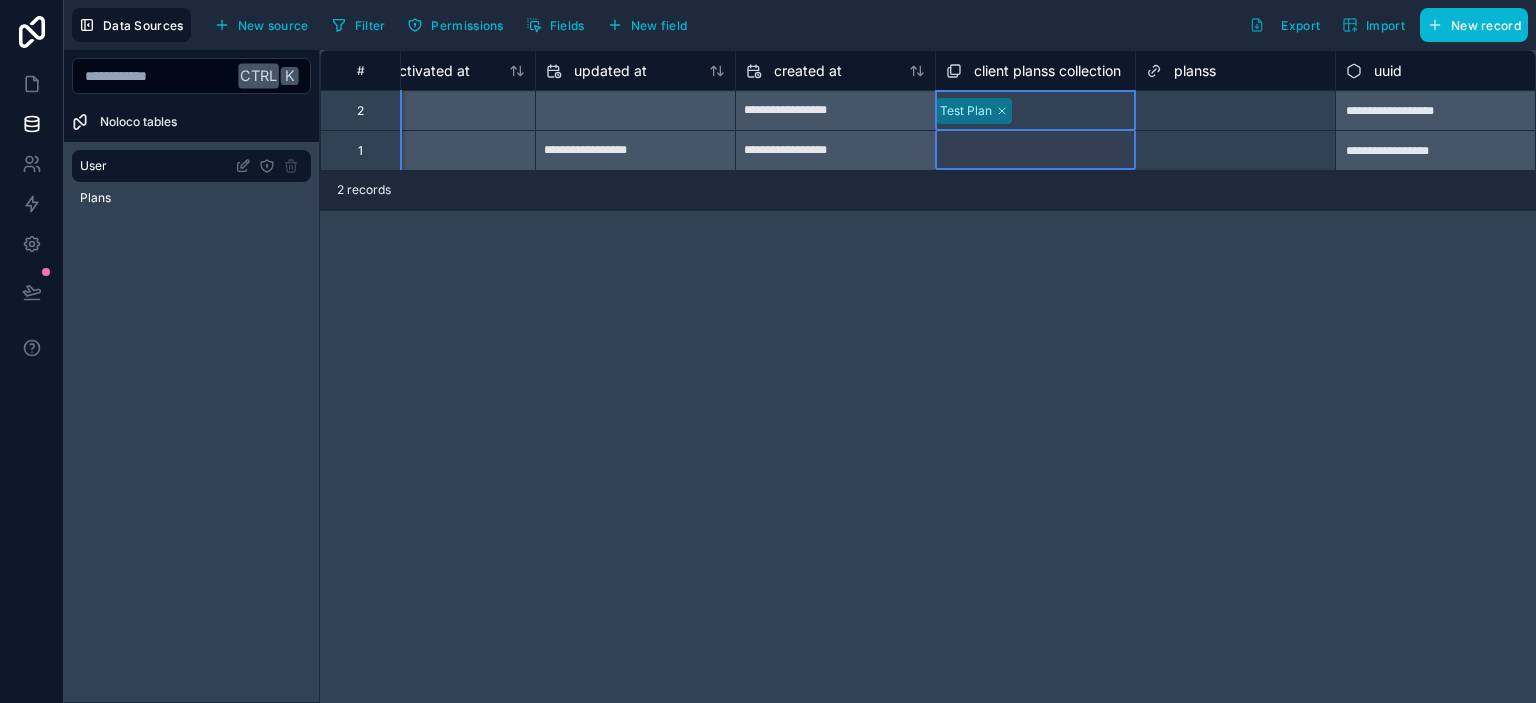 click on "client planss collection" at bounding box center [1047, 71] 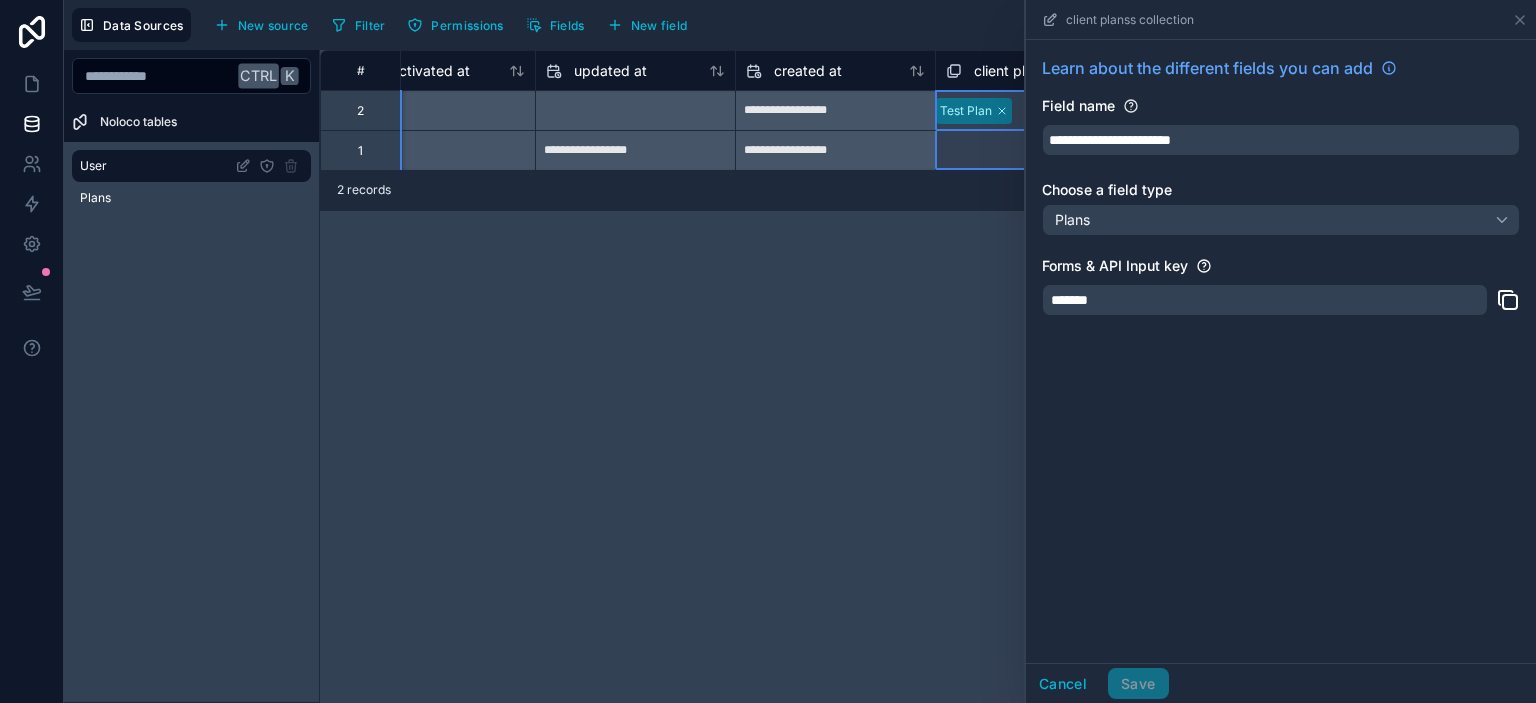 click on "**********" at bounding box center (928, 376) 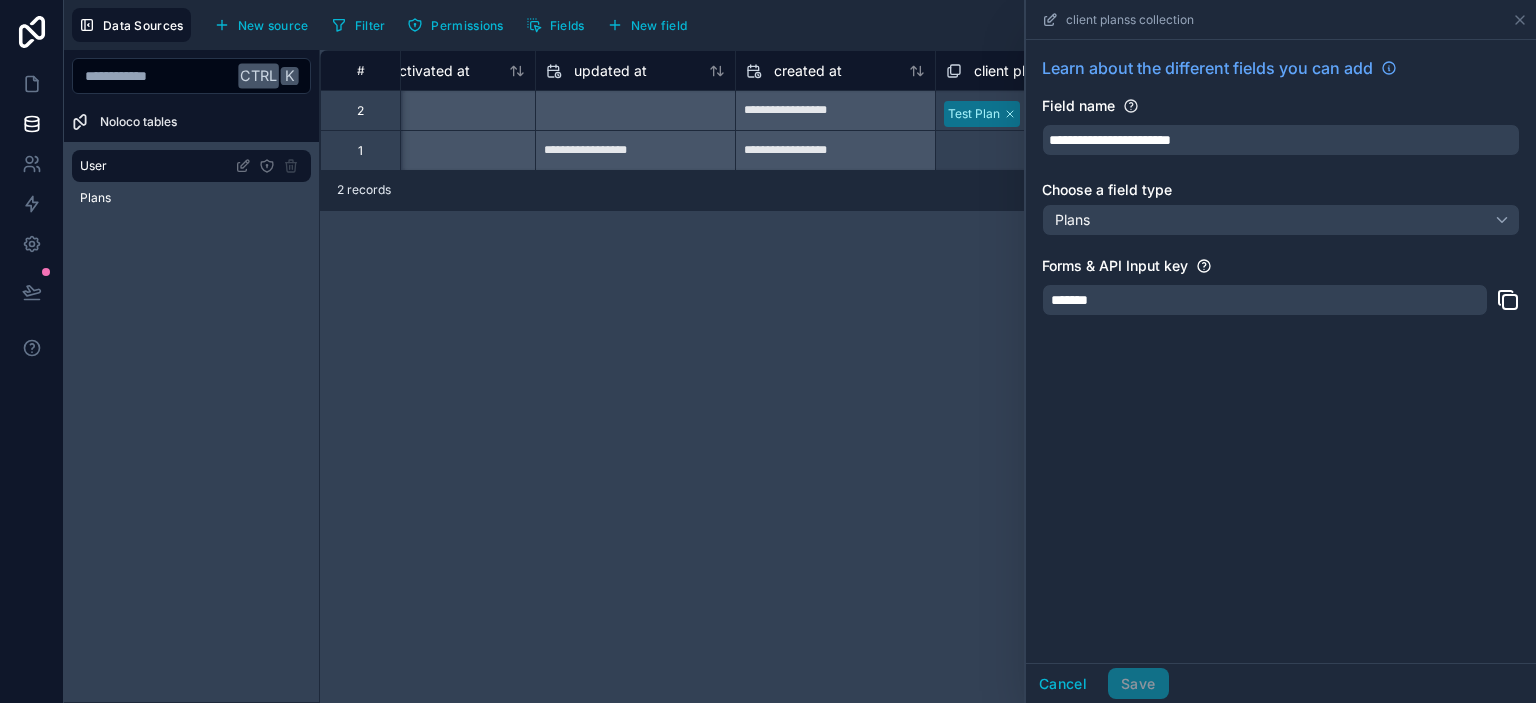 click on "2 records" at bounding box center [928, 191] 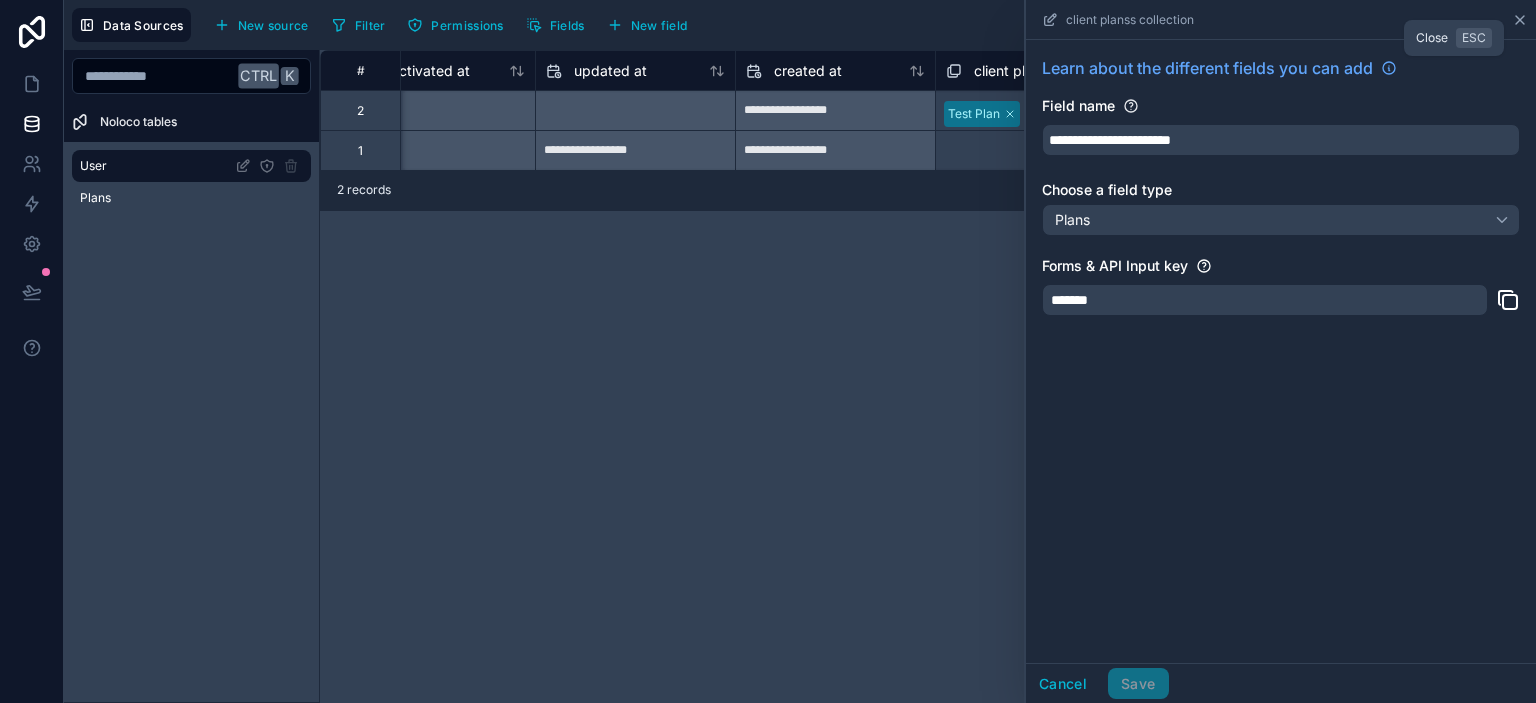 click 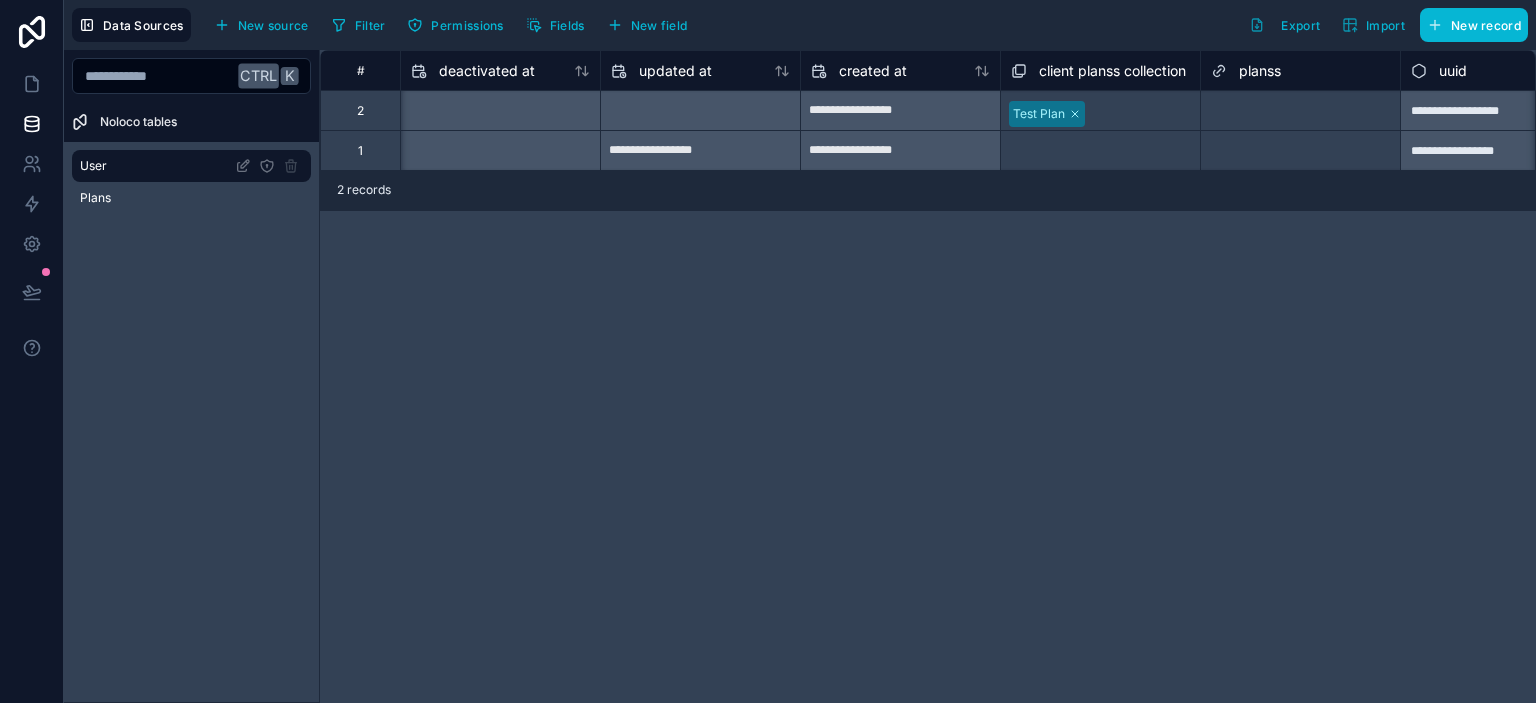 scroll, scrollTop: 0, scrollLeft: 1865, axis: horizontal 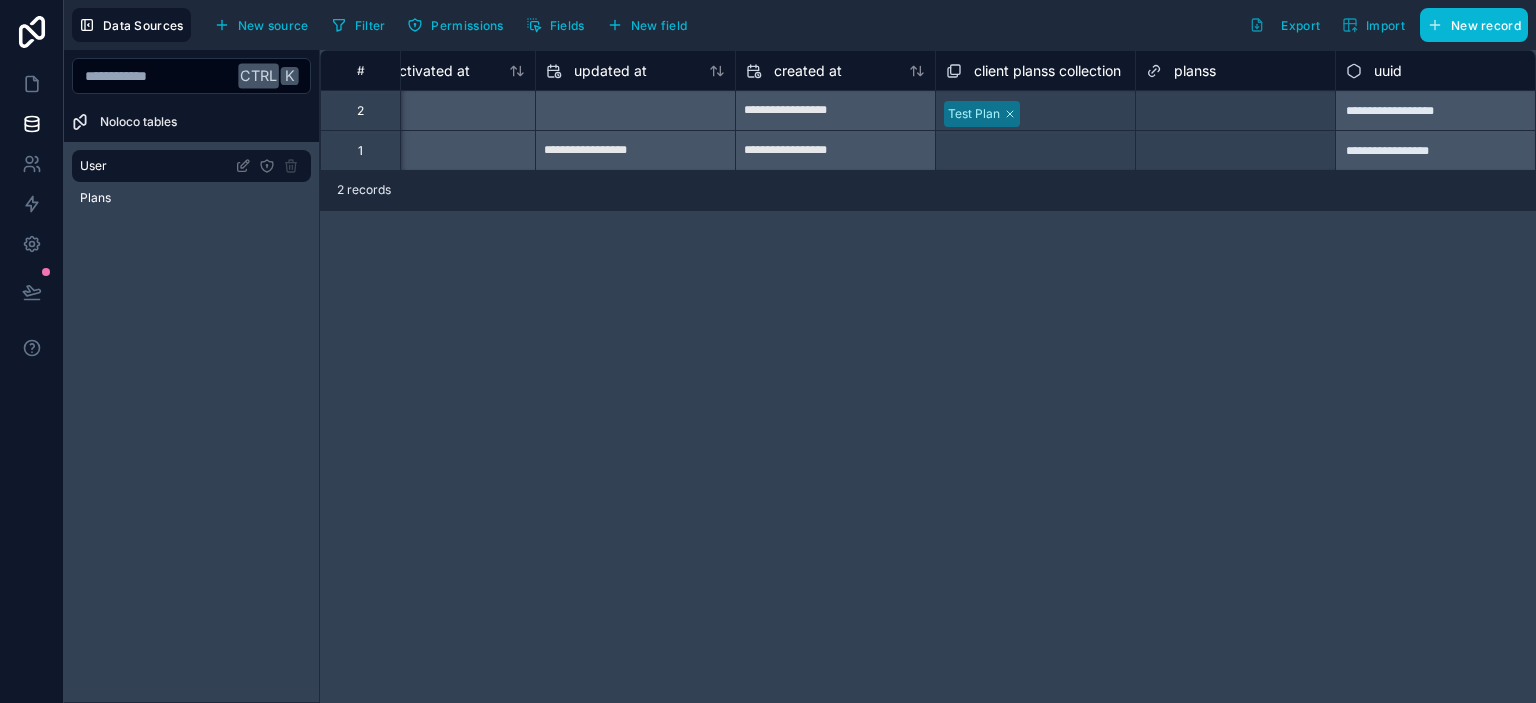 click on "Select a planss" at bounding box center [1188, 111] 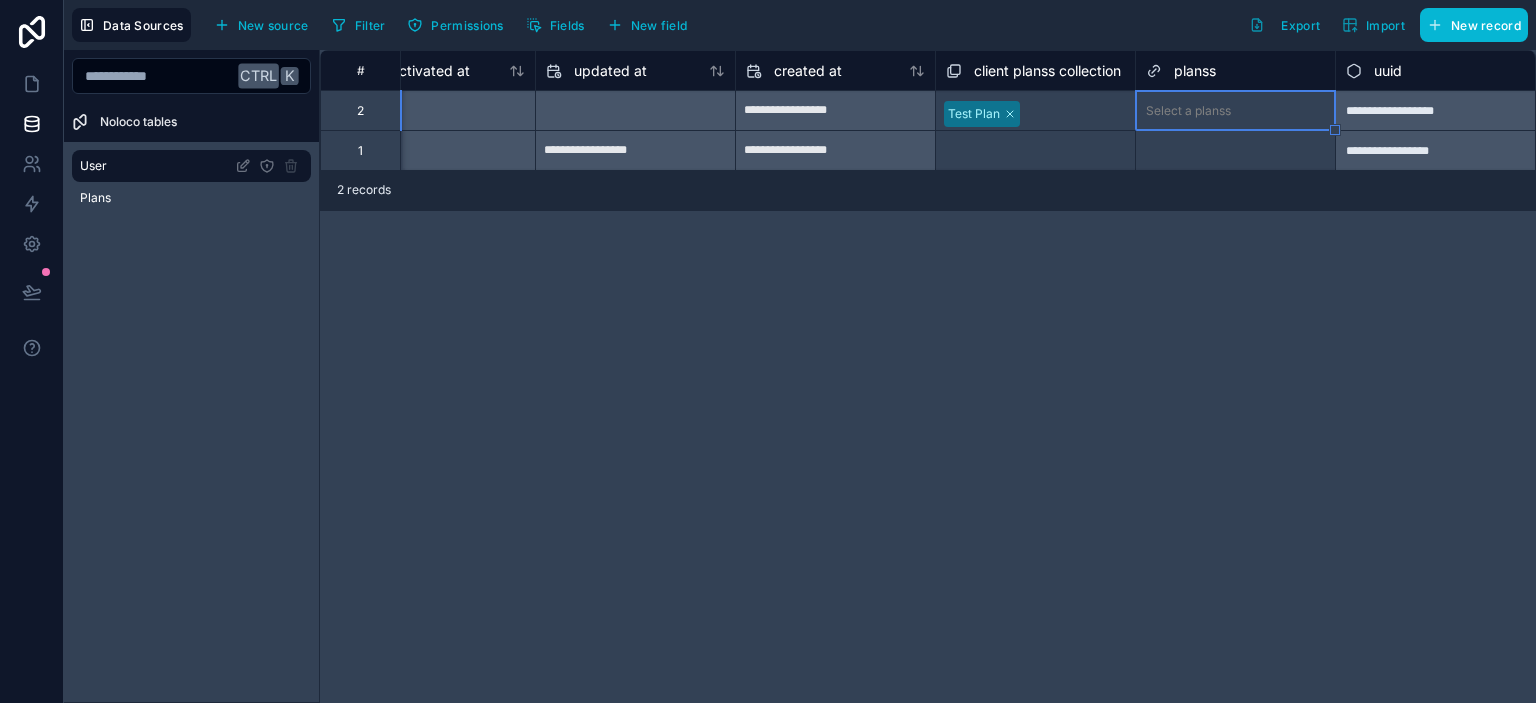 click on "Select a planss" at bounding box center (1188, 111) 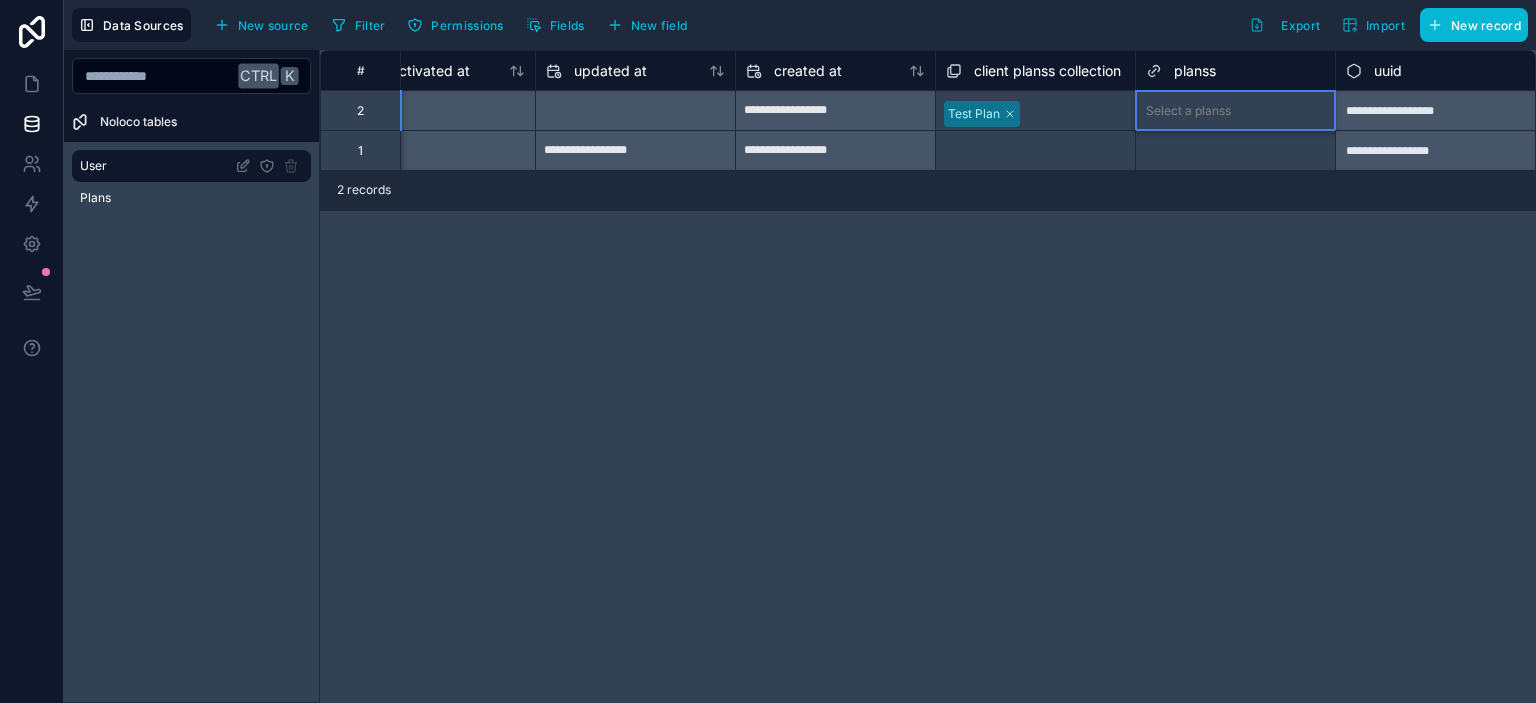 click on "Test Plan" at bounding box center [768, 735] 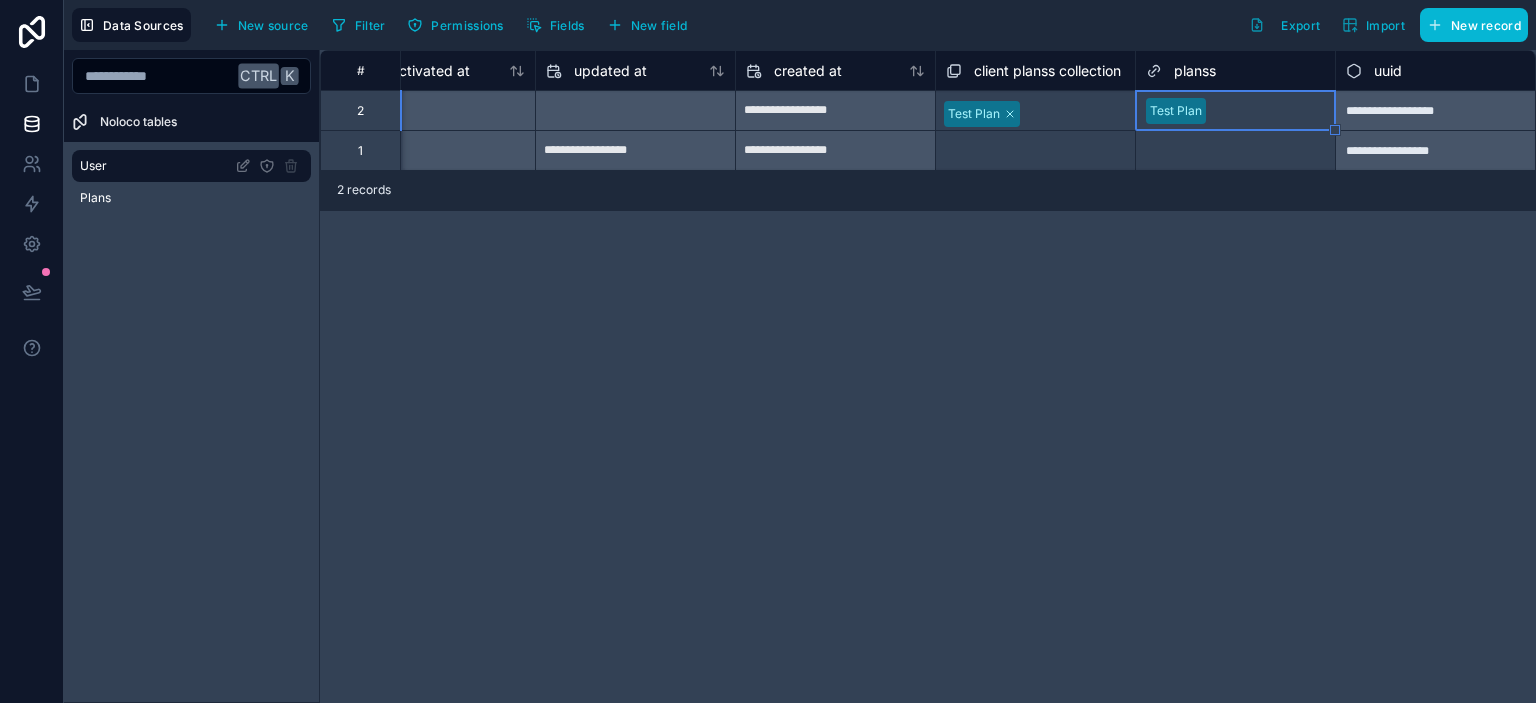 click on "**********" at bounding box center [928, 376] 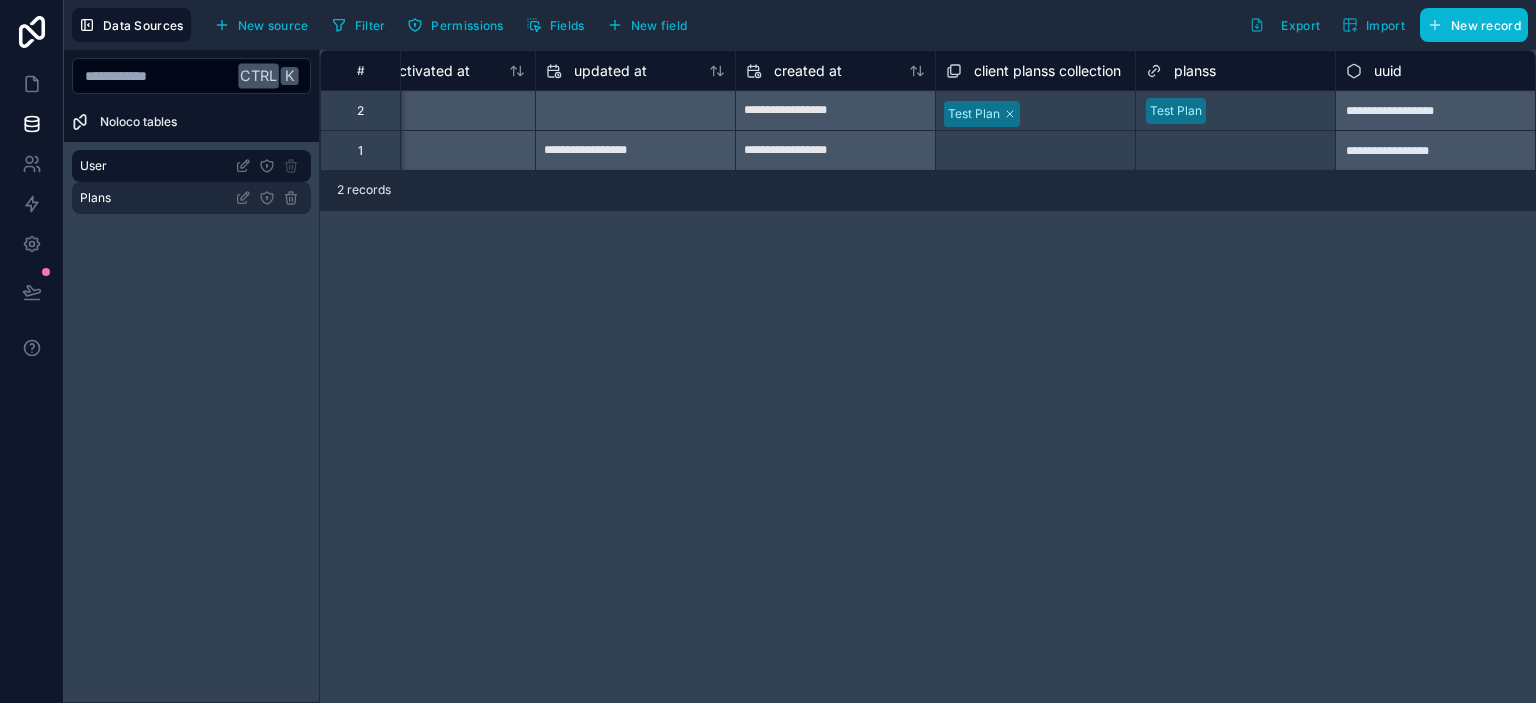 click on "Plans" at bounding box center [191, 198] 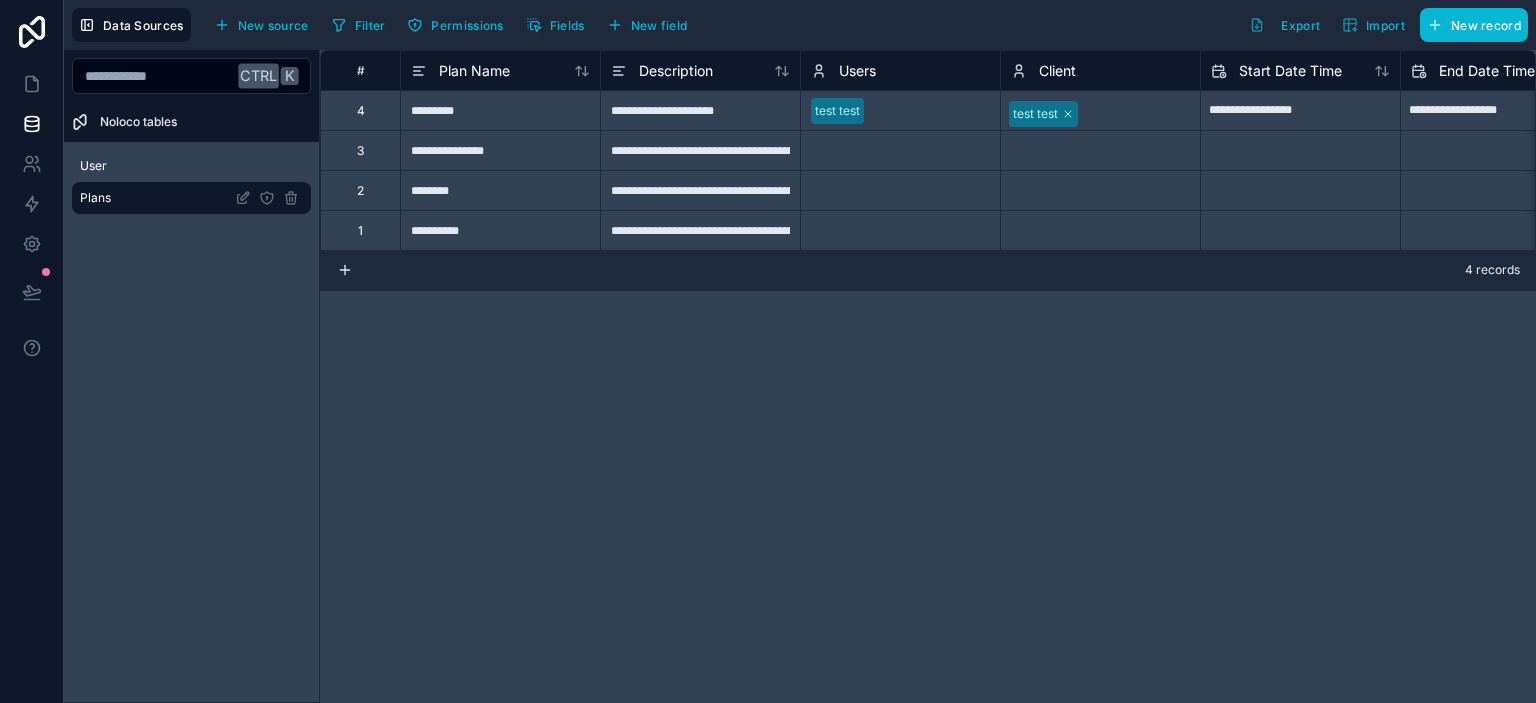 click on "test test" at bounding box center [837, 111] 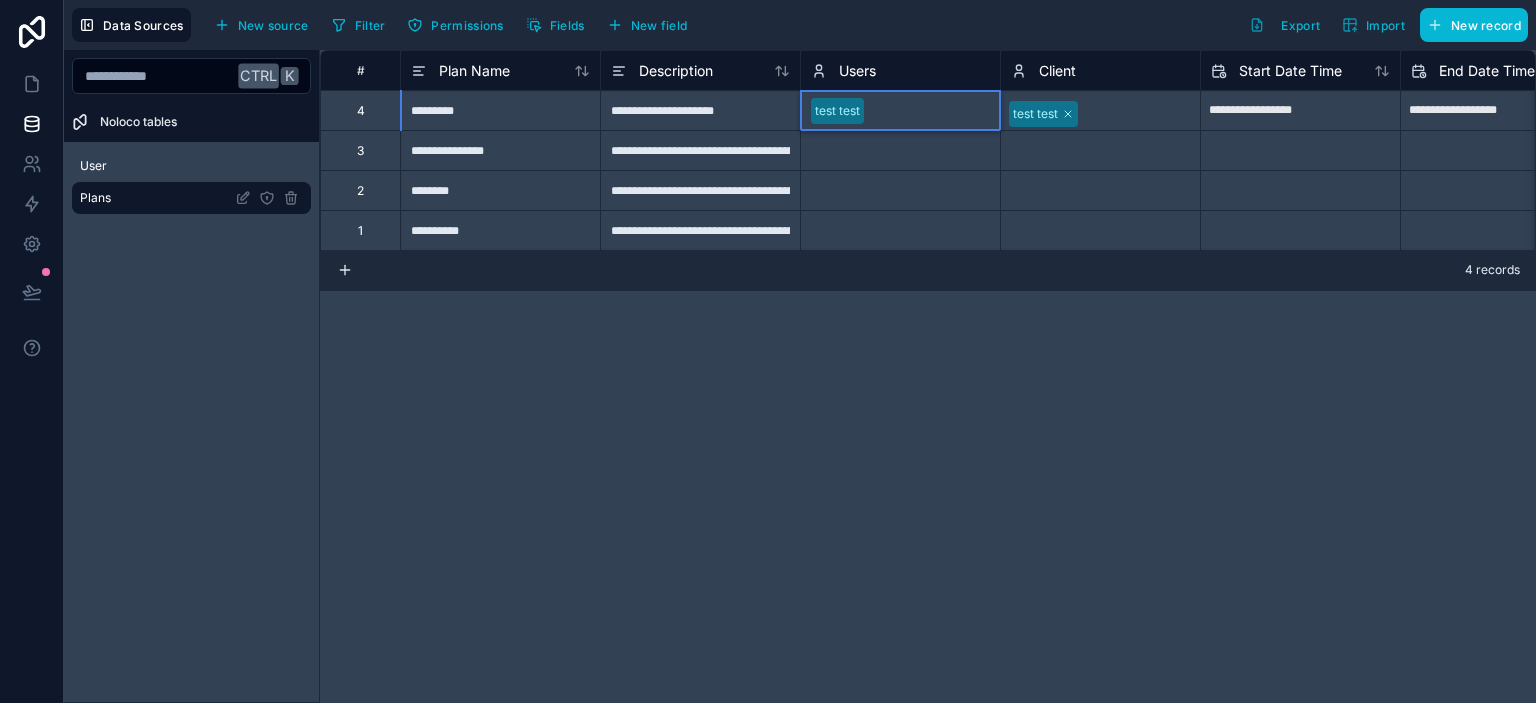 click on "test test" at bounding box center (837, 111) 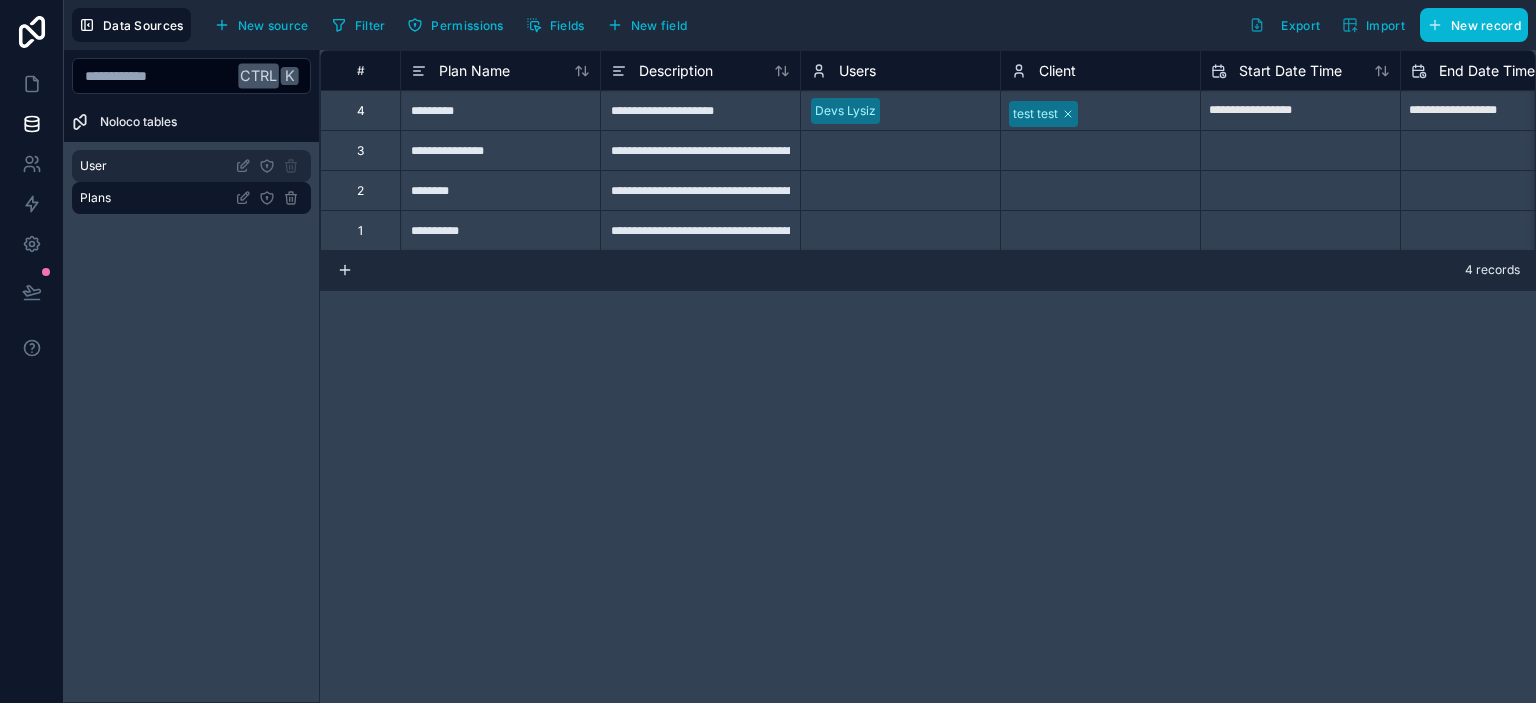click on "User" at bounding box center [191, 166] 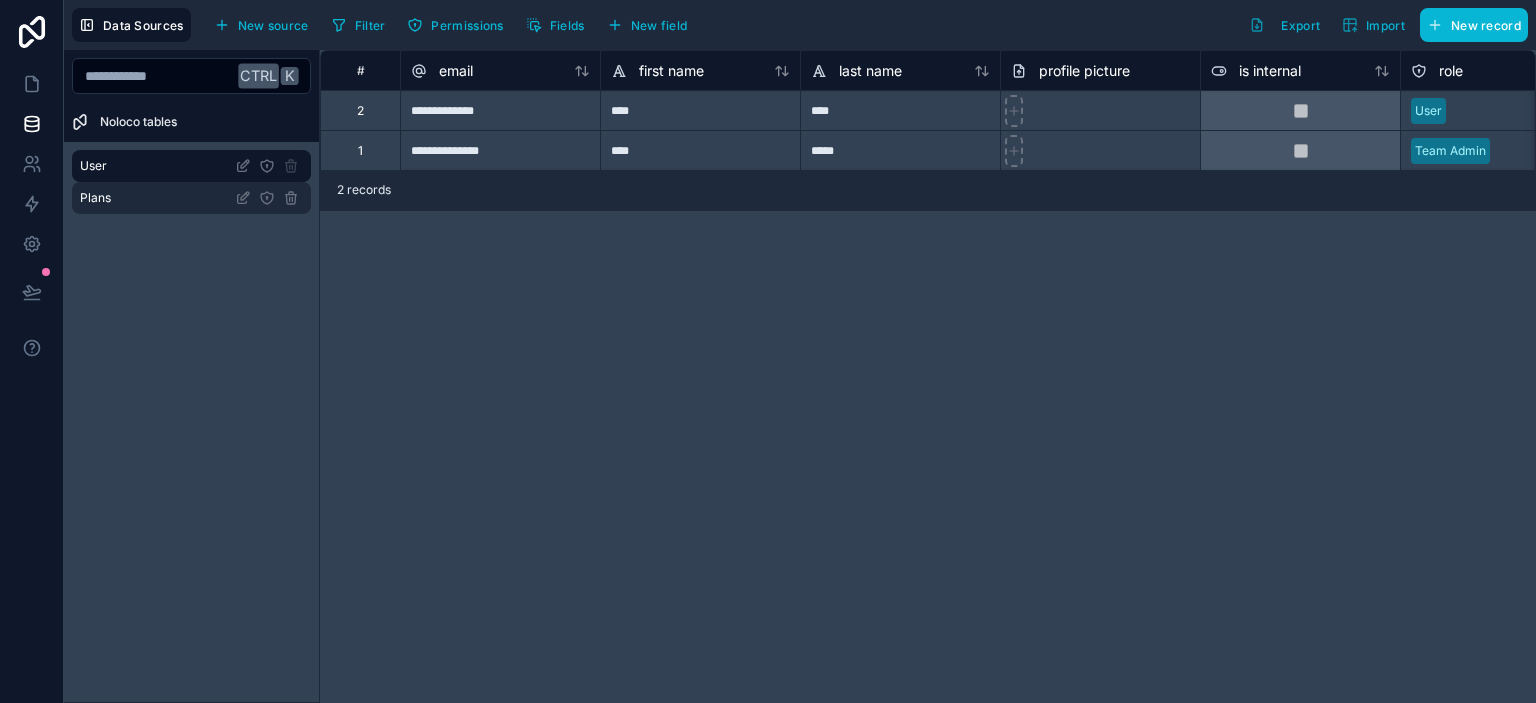 click on "Plans" at bounding box center (191, 198) 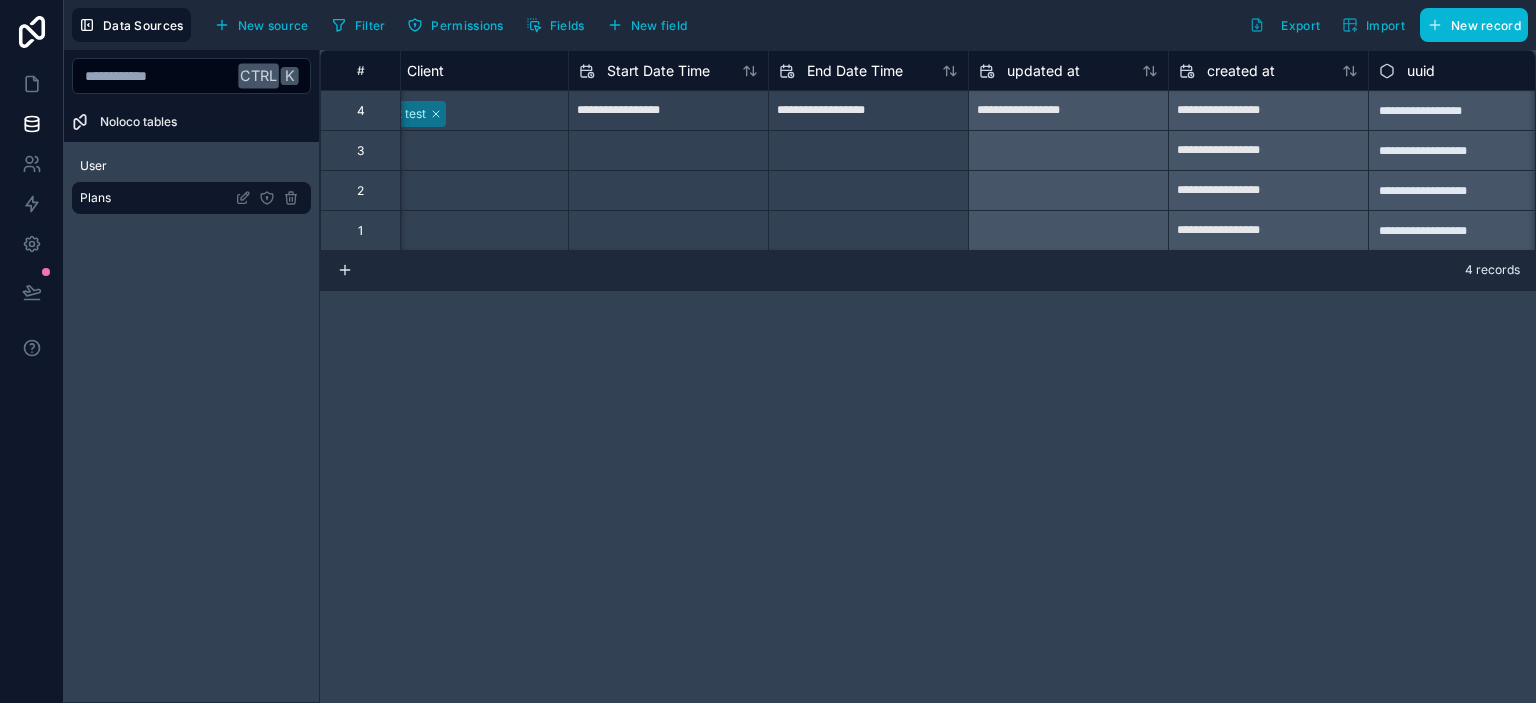 scroll, scrollTop: 0, scrollLeft: 665, axis: horizontal 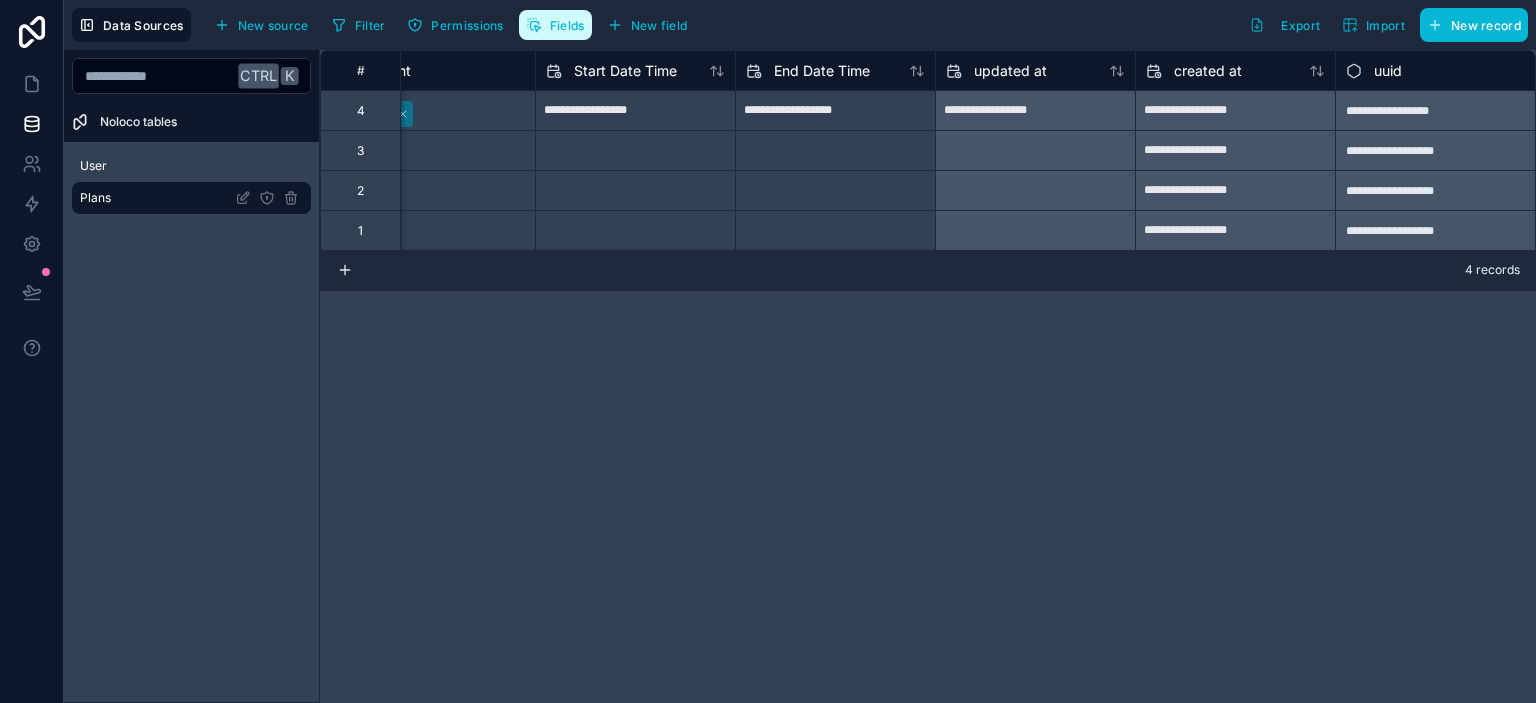 click on "Fields" at bounding box center (555, 25) 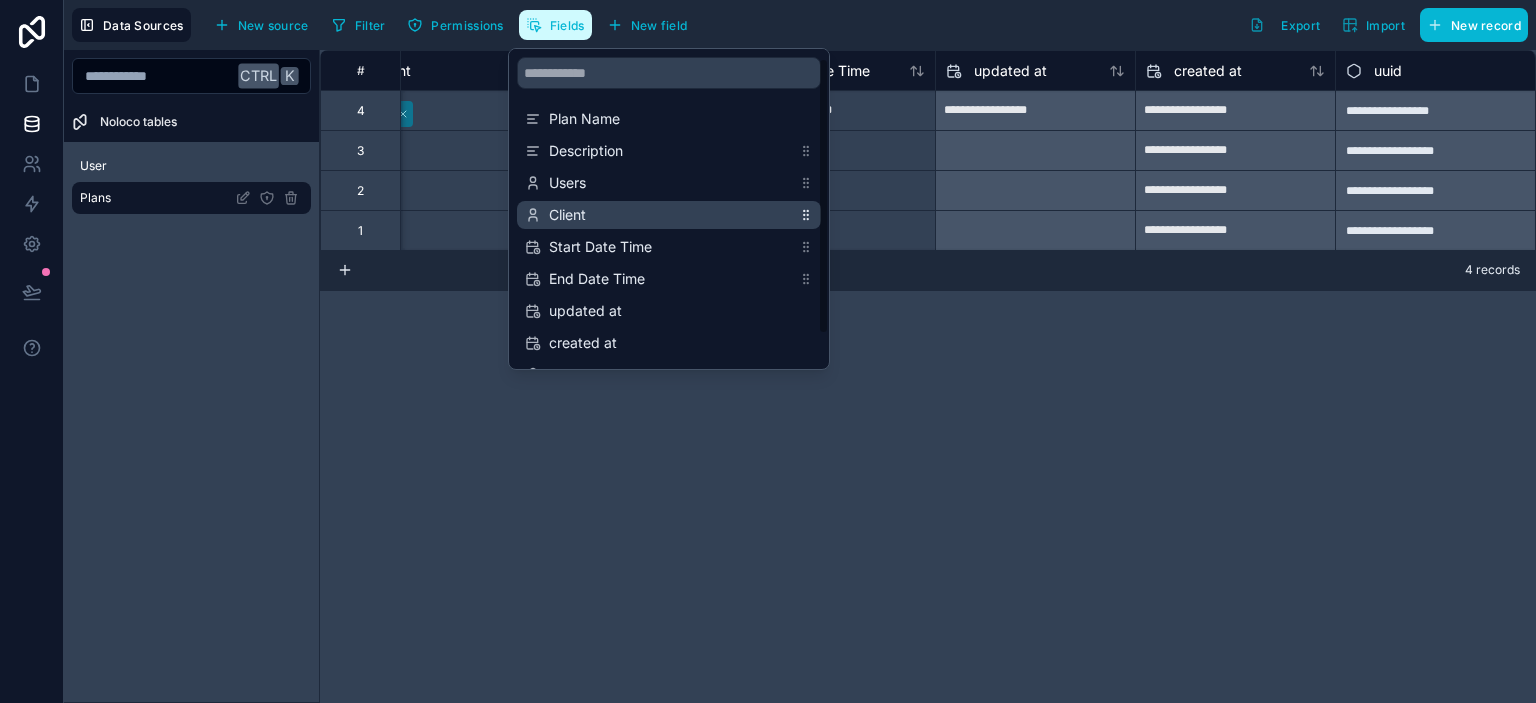 scroll, scrollTop: 32, scrollLeft: 0, axis: vertical 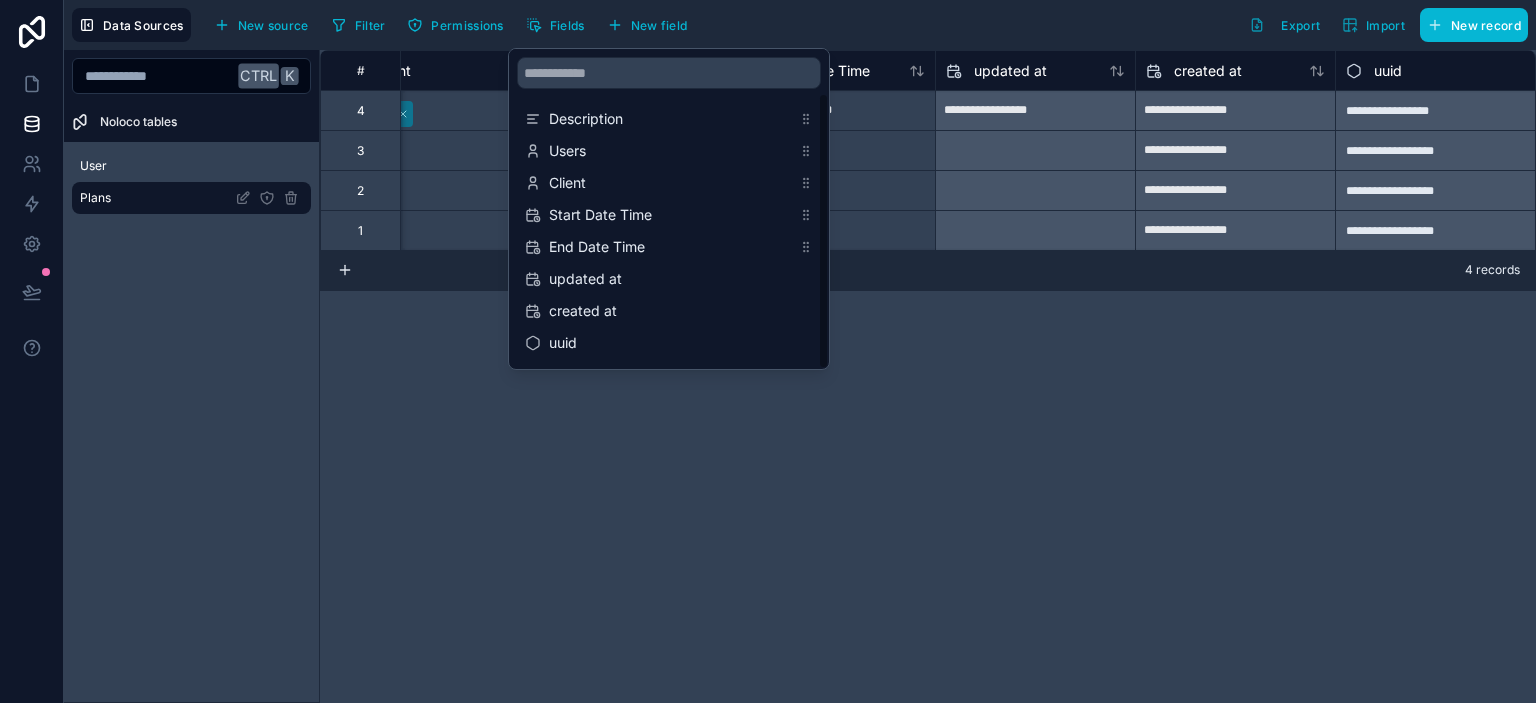 click on "**********" at bounding box center (928, 376) 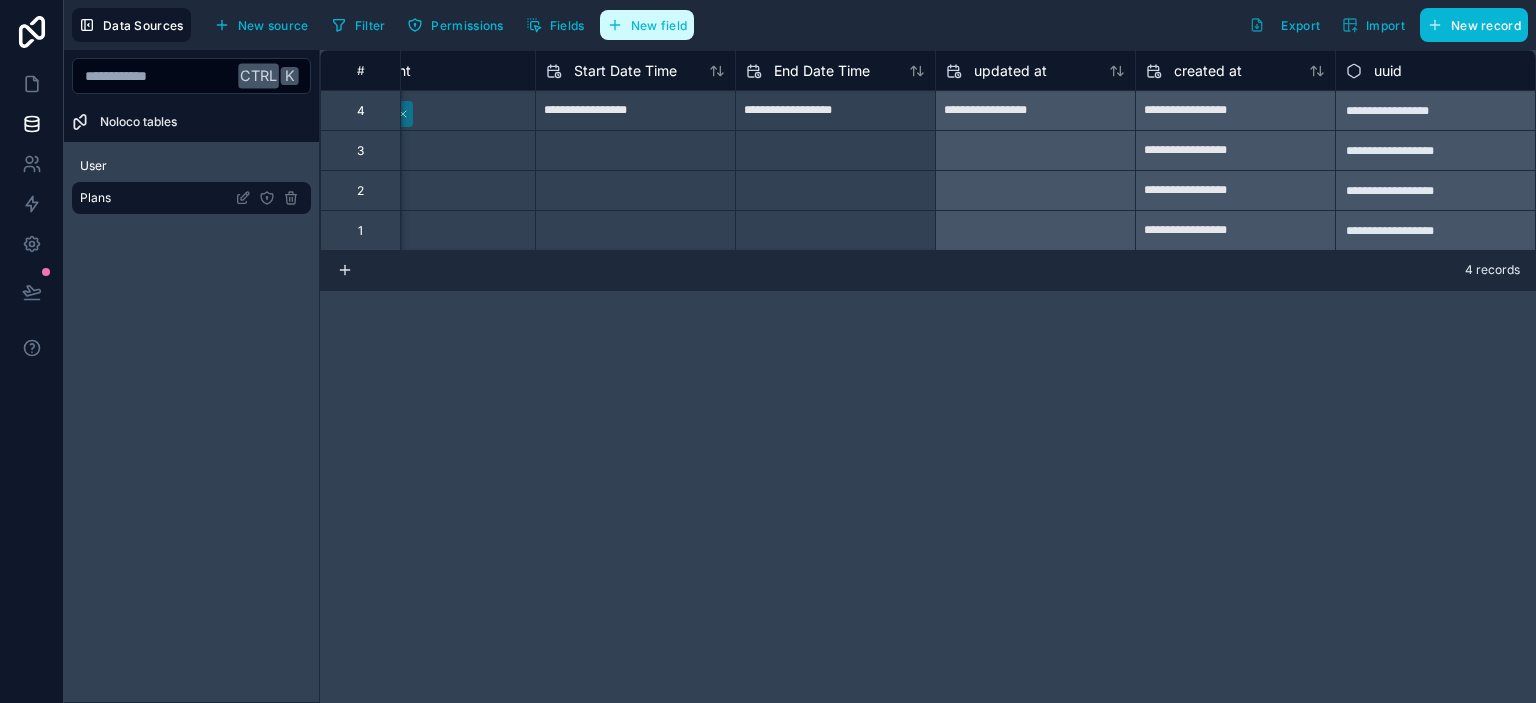click on "New field" at bounding box center [659, 25] 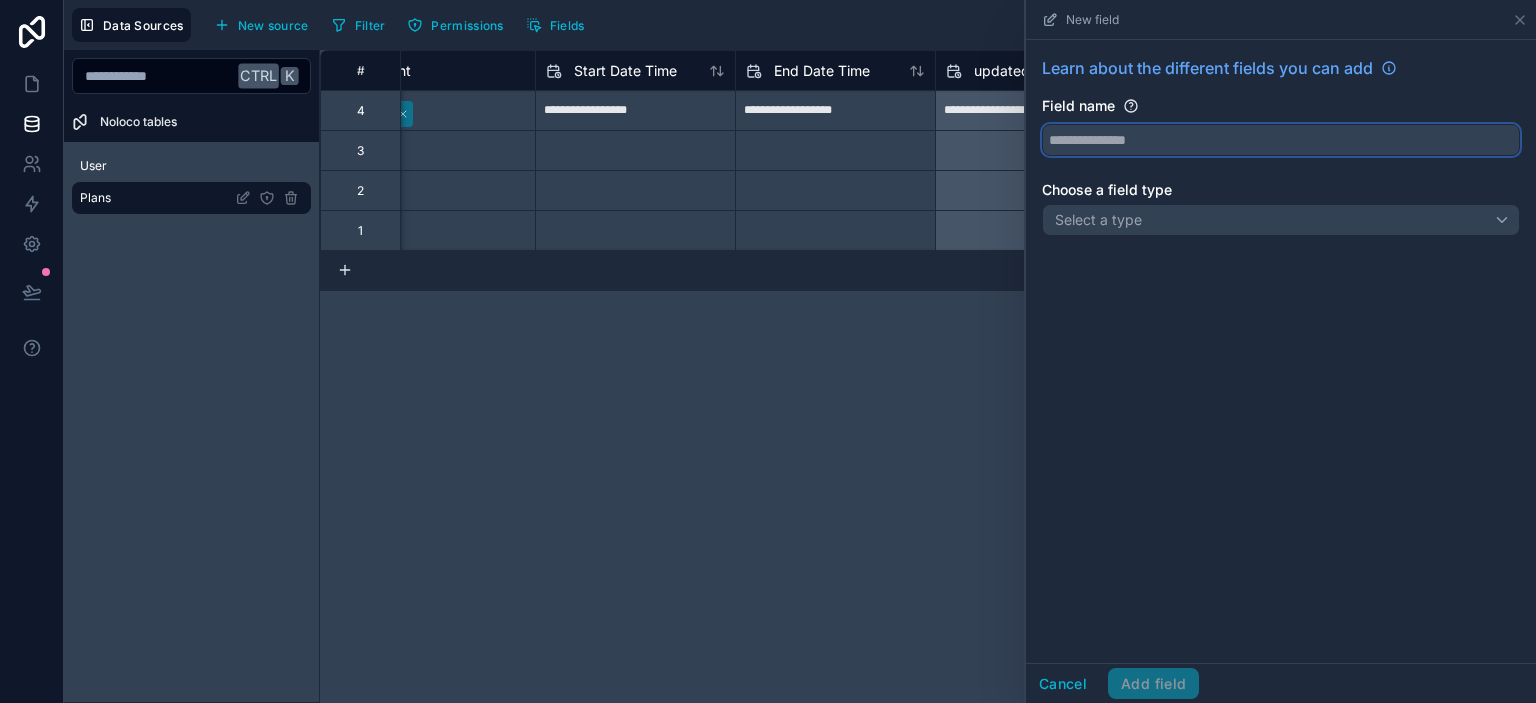 click at bounding box center [1281, 140] 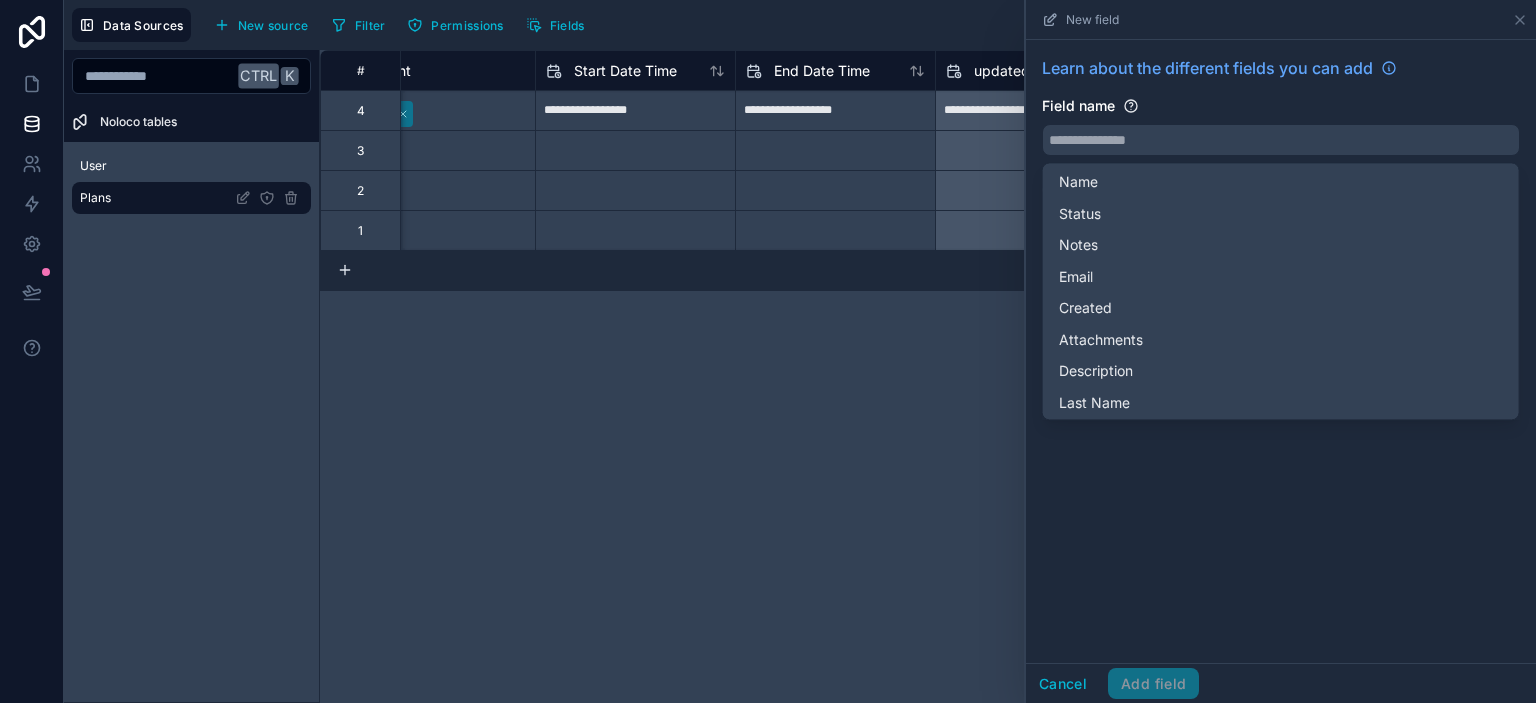 click on "Name Status Notes Email Created Attachments Description Last Name Type First Name Last Modified Phone Date Company Title Calculation Location Category Role Address Phone Number Full Name Client City Website Start Date Country Logo Url State Price Company Name Image Email Address User Project End Date Due Date Amount Quantity Link Department Order Owner Photo Industry Team Account Created By Month Priority Year UserId Source Created Time Product Number Created Date Users Tags Contact Comments Job Title Autonumber Prenom Label LinkedIn Total Client Name Gender Stage Product Name Invoice Duration Value Currency SKU Brand Telephone Customer Code Clients Rating Done Size Date Created Contact Name Message Order Date Projects Site Region Interactions Street Address Date of Birth Payment Method Latitude Longitude Note Select Updated Event Project Name Contacts Tasks" at bounding box center [1281, 291] 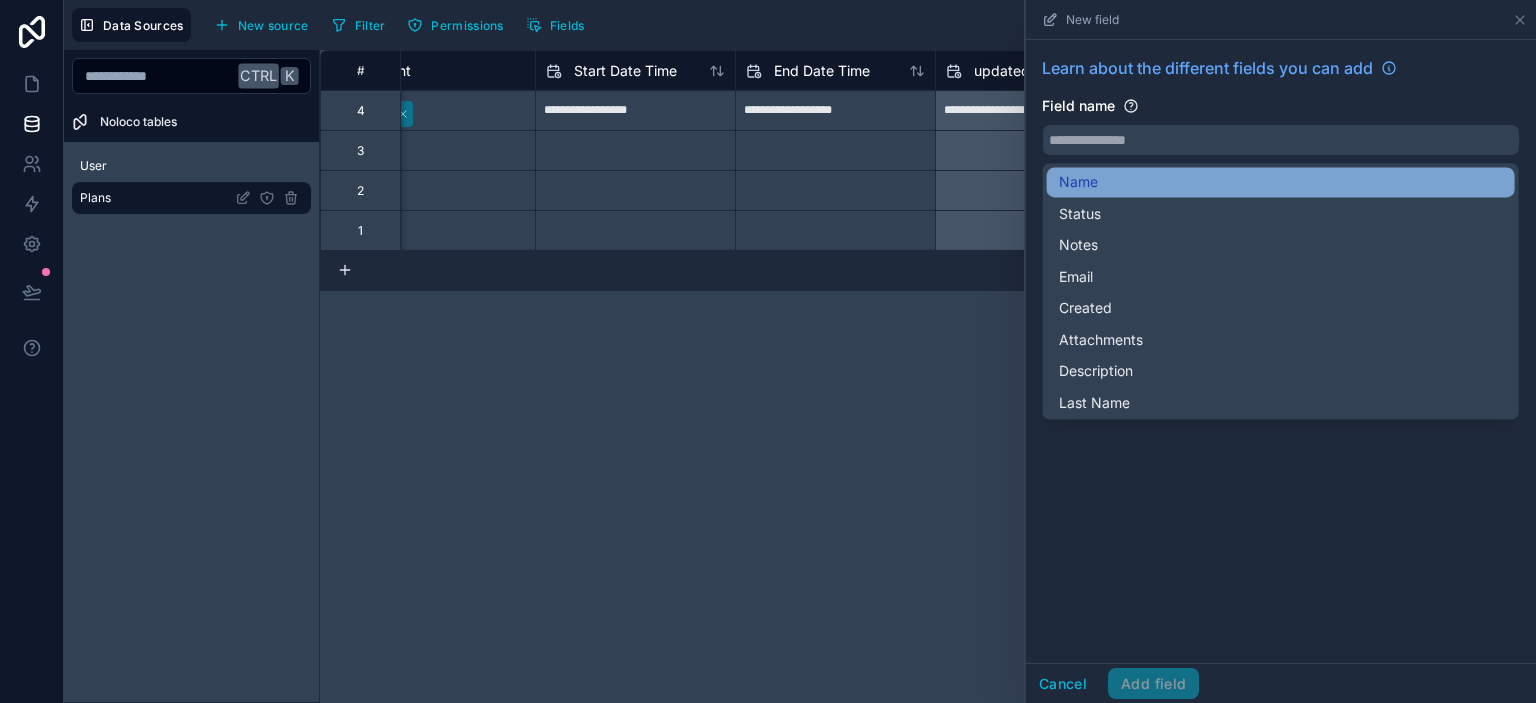 click on "Name" at bounding box center [1281, 182] 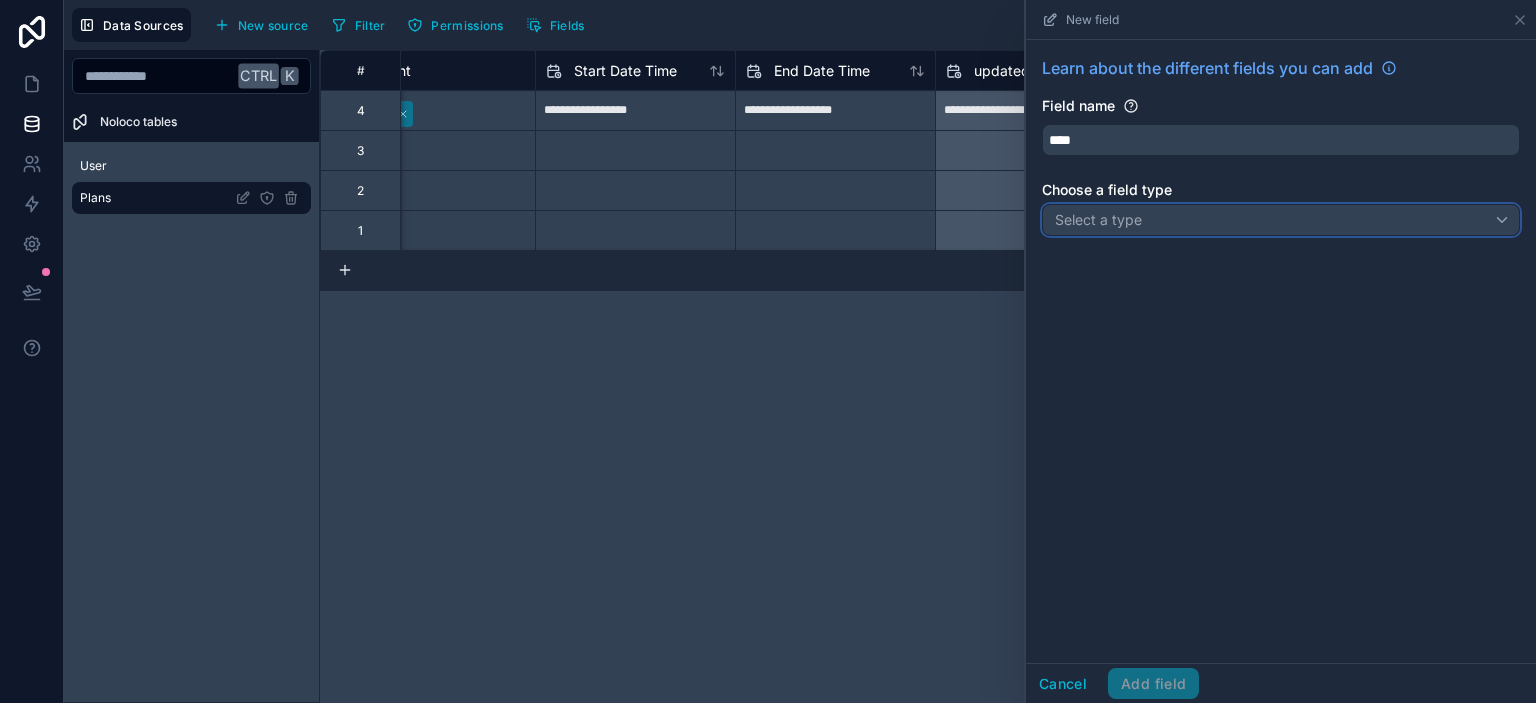 click on "Select a type" at bounding box center [1281, 220] 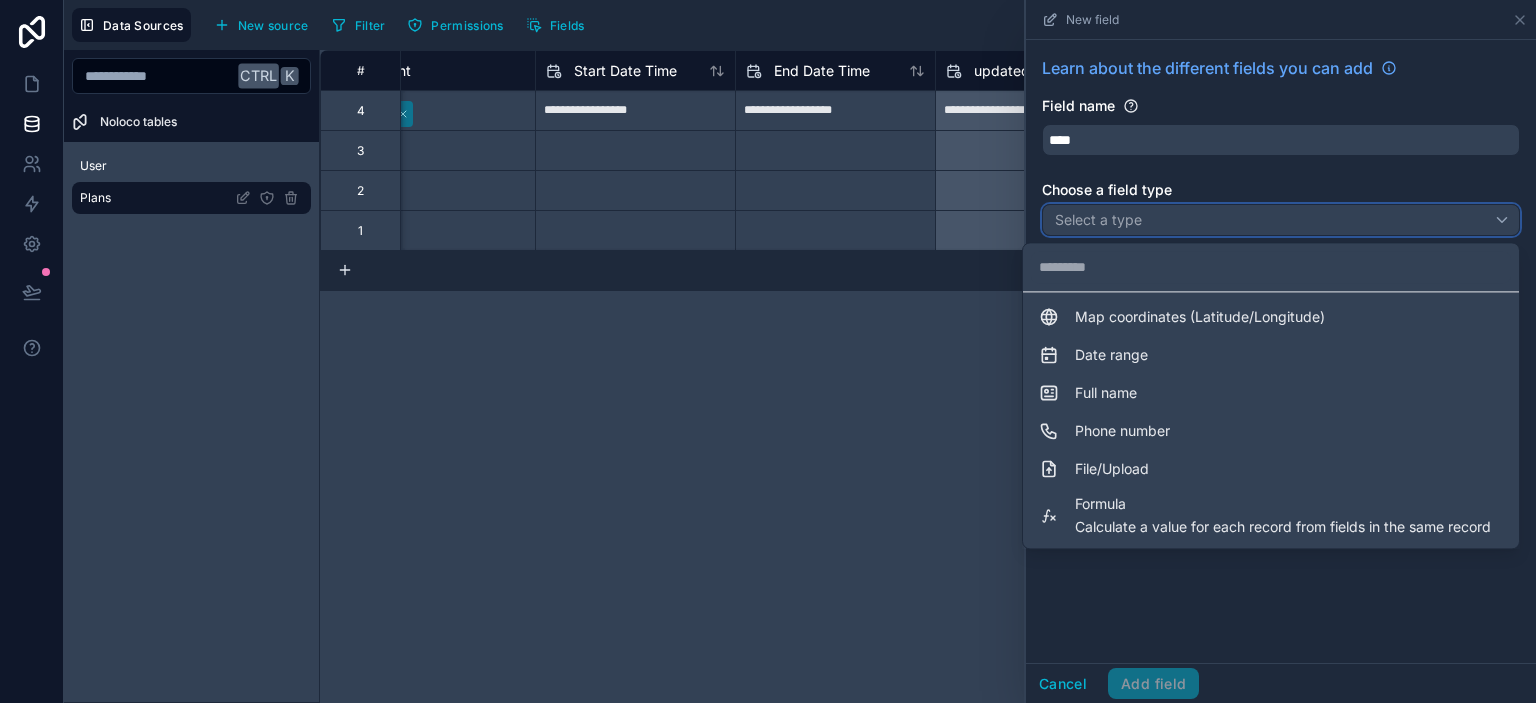 scroll, scrollTop: 548, scrollLeft: 0, axis: vertical 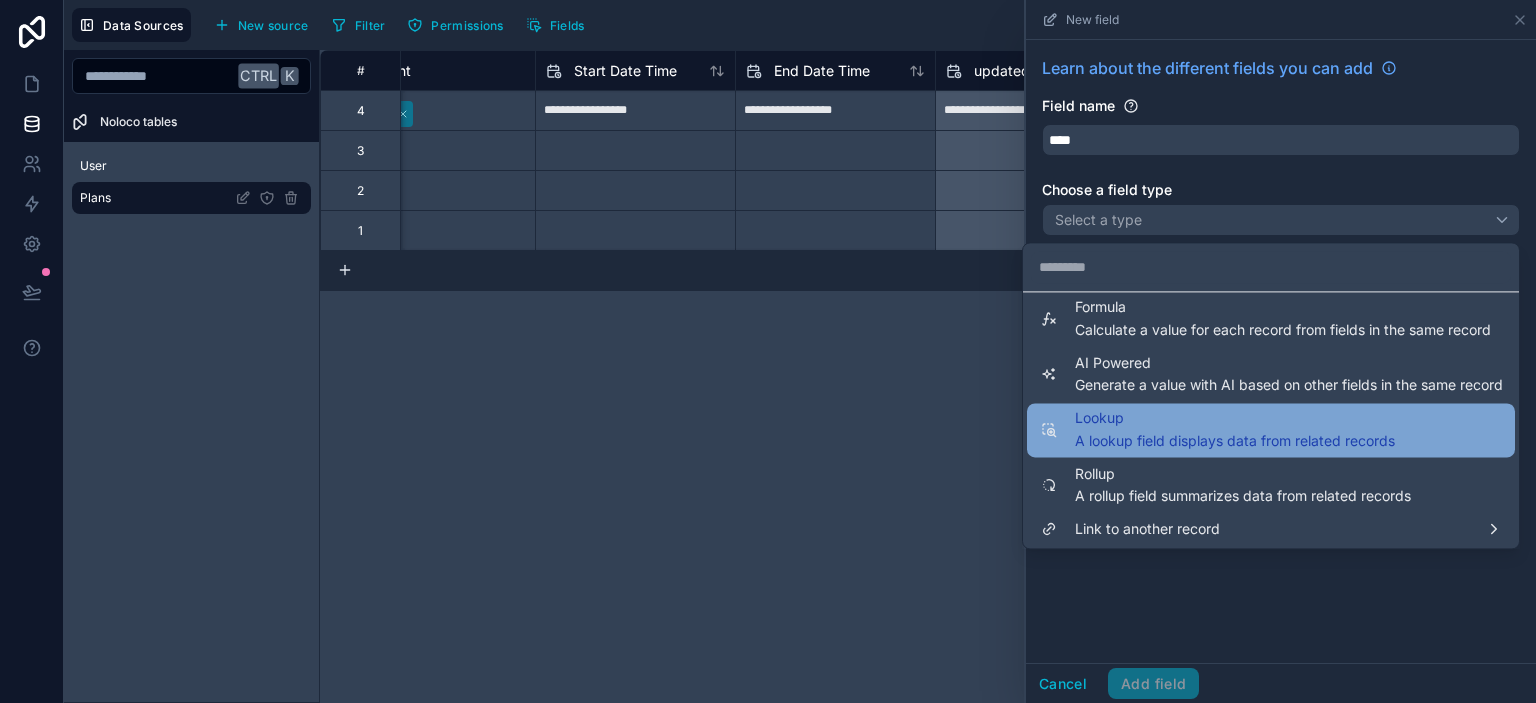click on "Lookup A lookup field displays data from related records" at bounding box center [1235, 430] 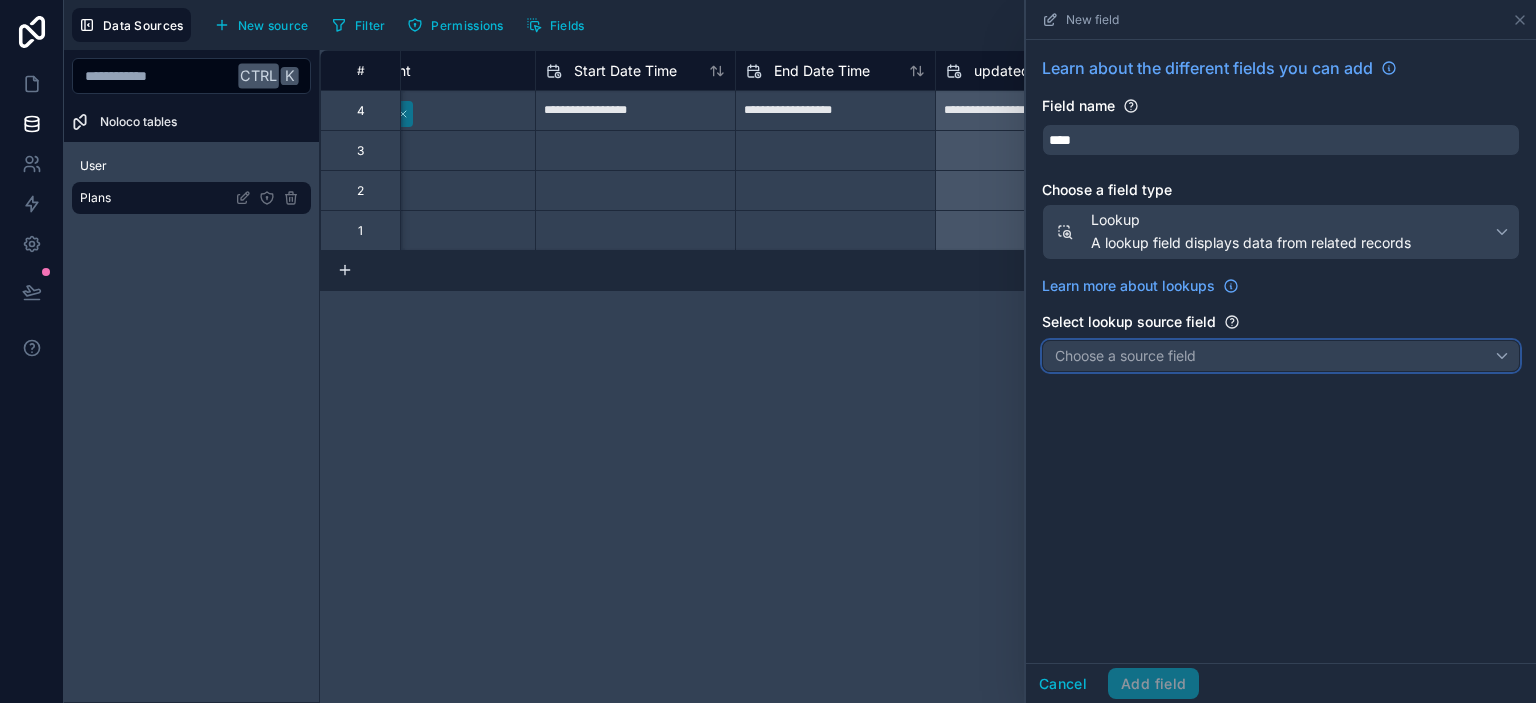 click on "Choose a source field" at bounding box center [1125, 355] 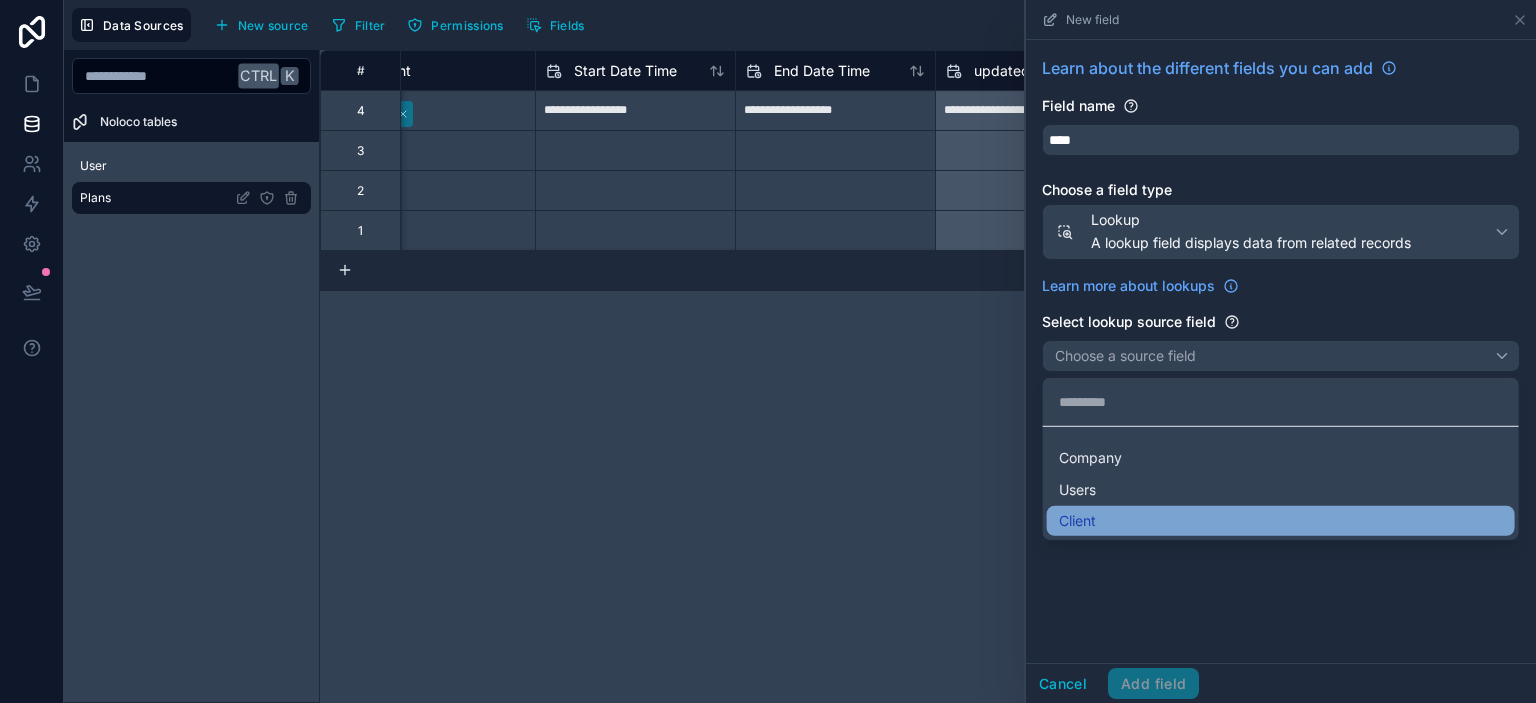 click on "Client" at bounding box center [1281, 521] 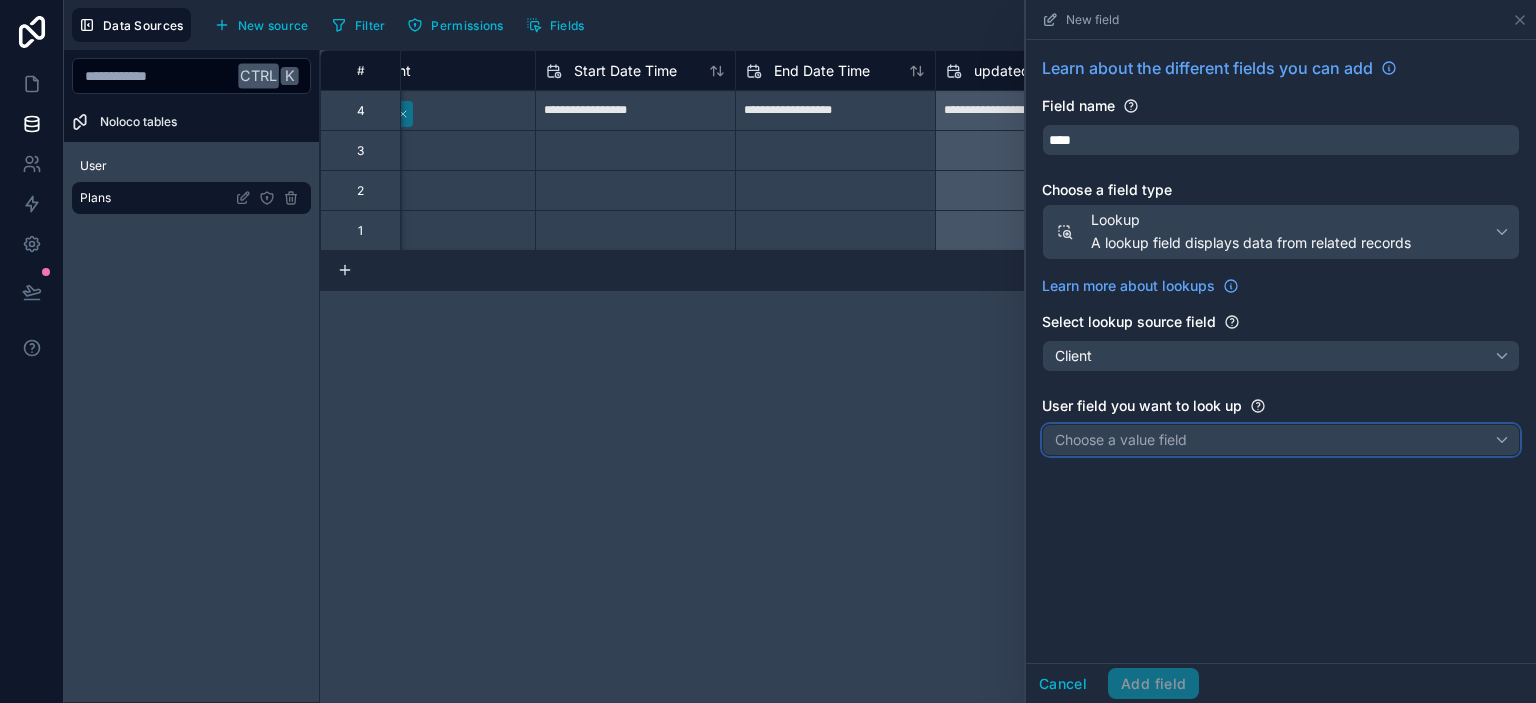 click on "Choose a value field" at bounding box center (1121, 439) 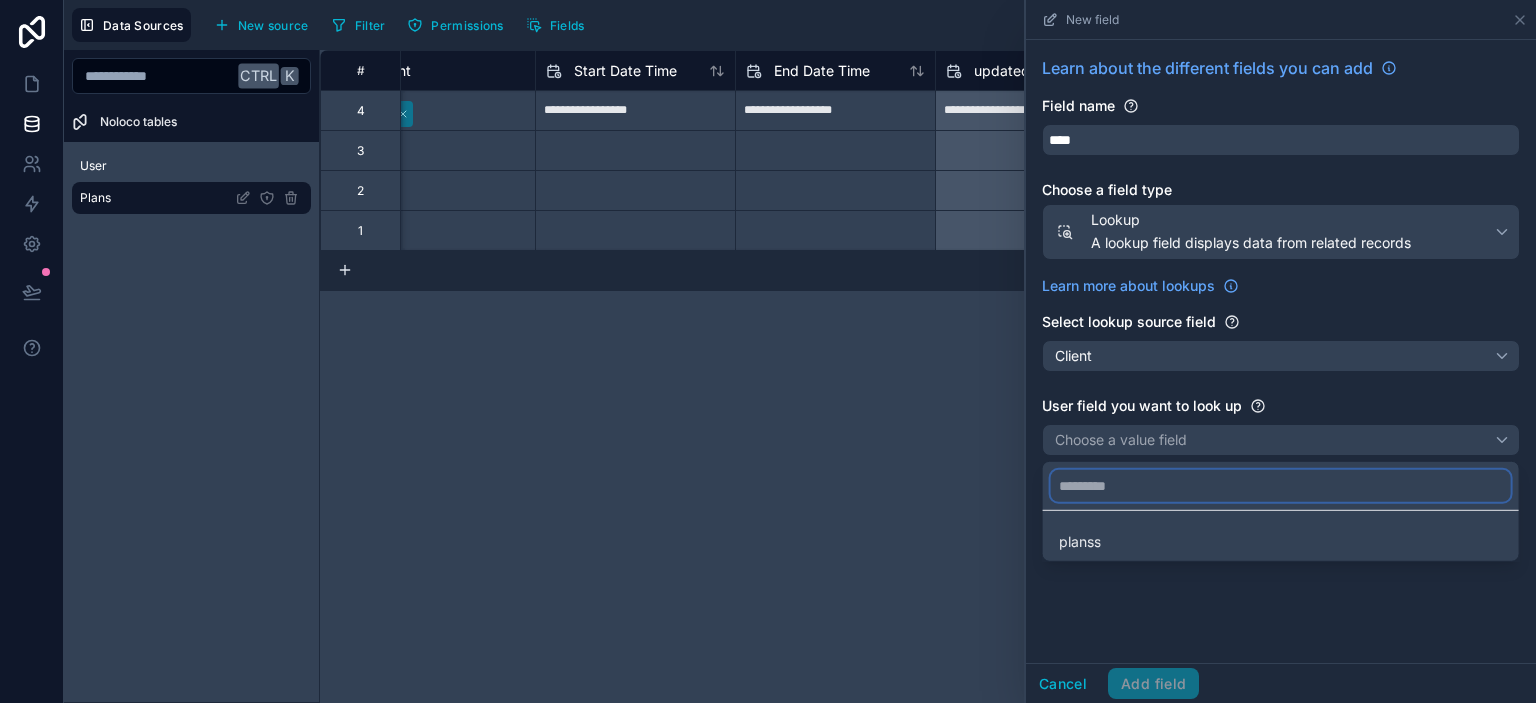 click at bounding box center (1281, 486) 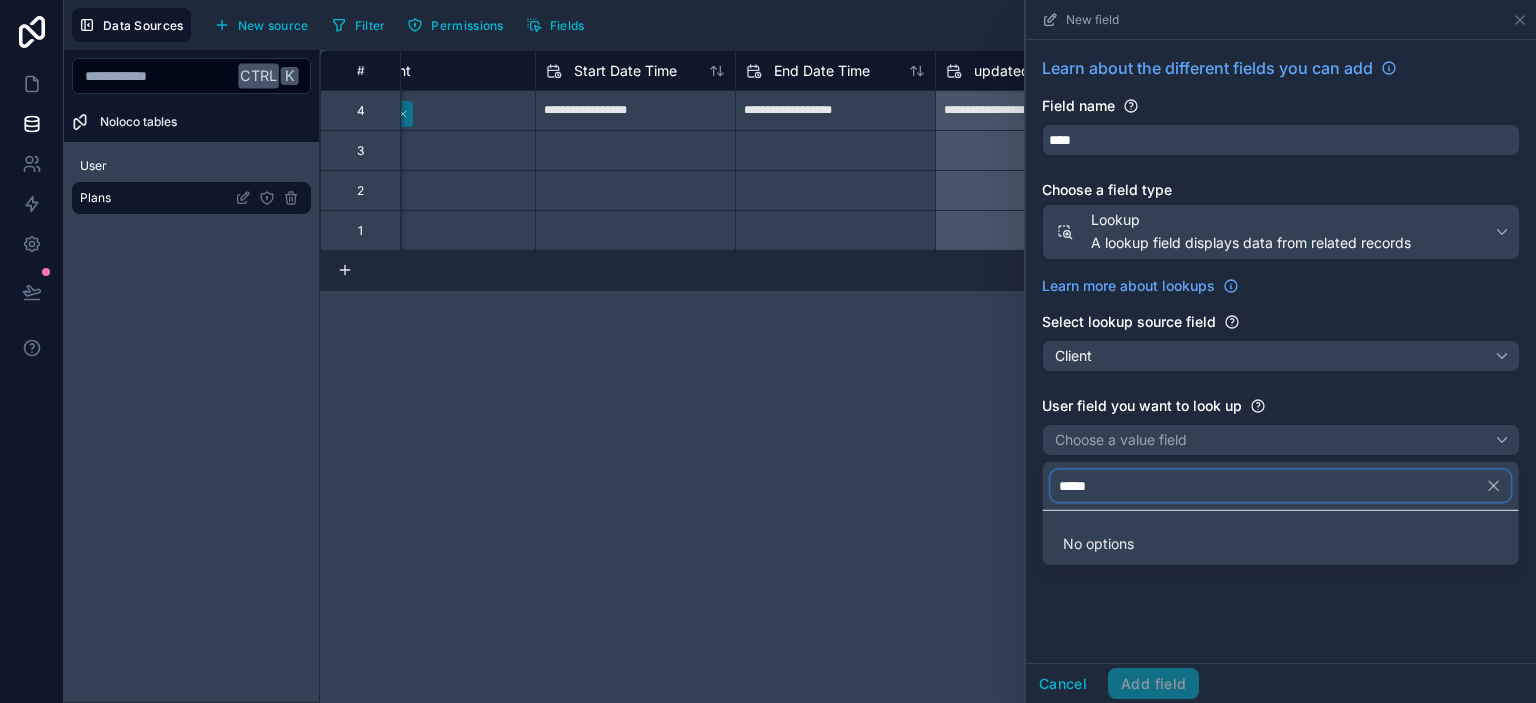 type on "*****" 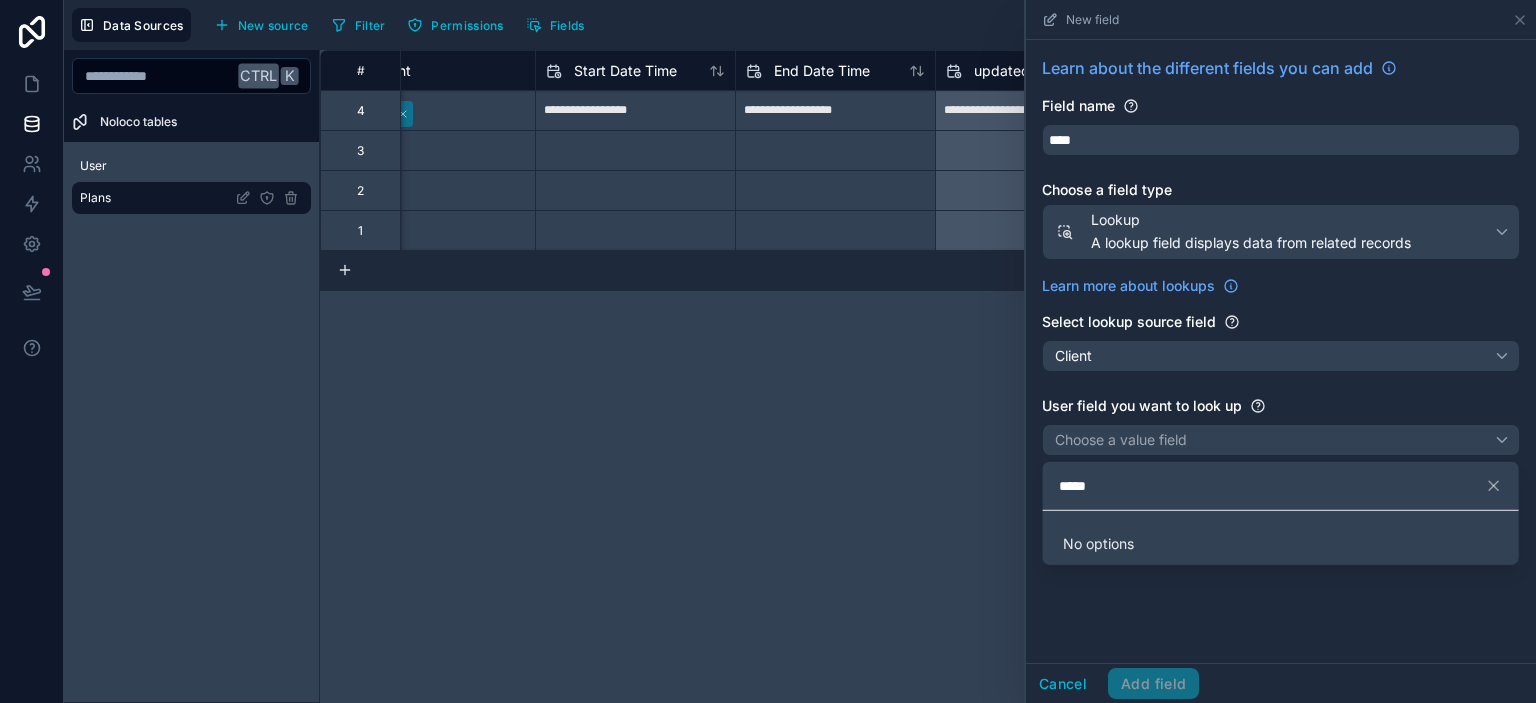 click at bounding box center [1281, 351] 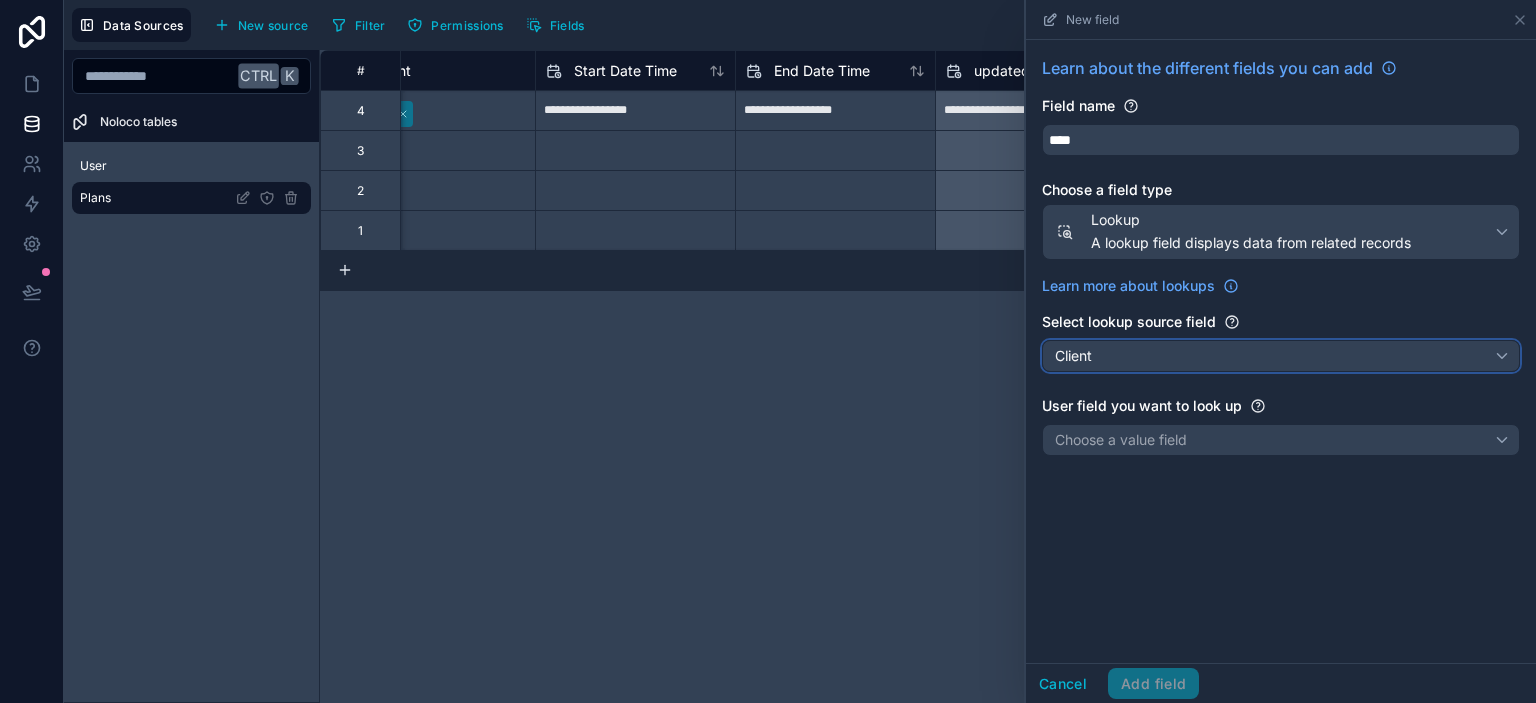 click on "Client" at bounding box center [1281, 356] 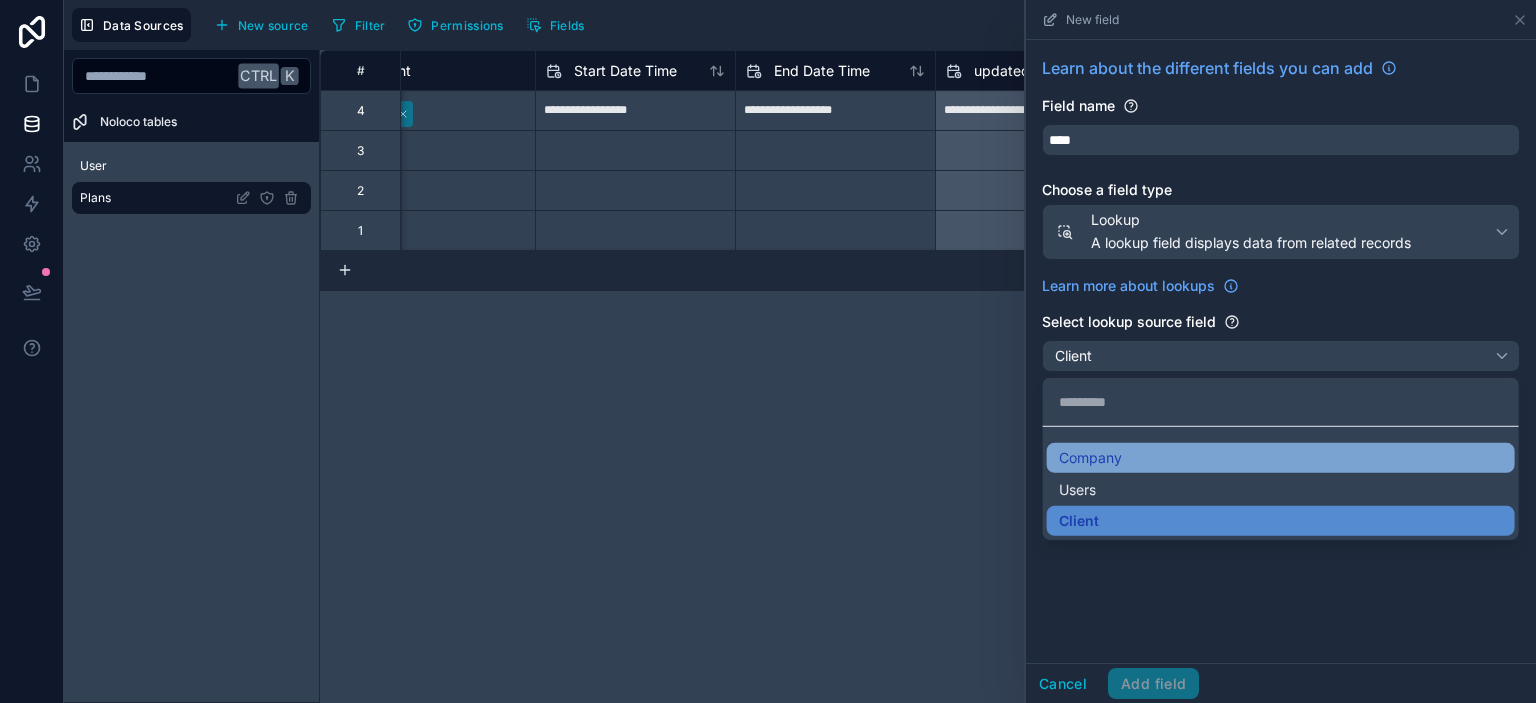 click on "Company" at bounding box center [1090, 458] 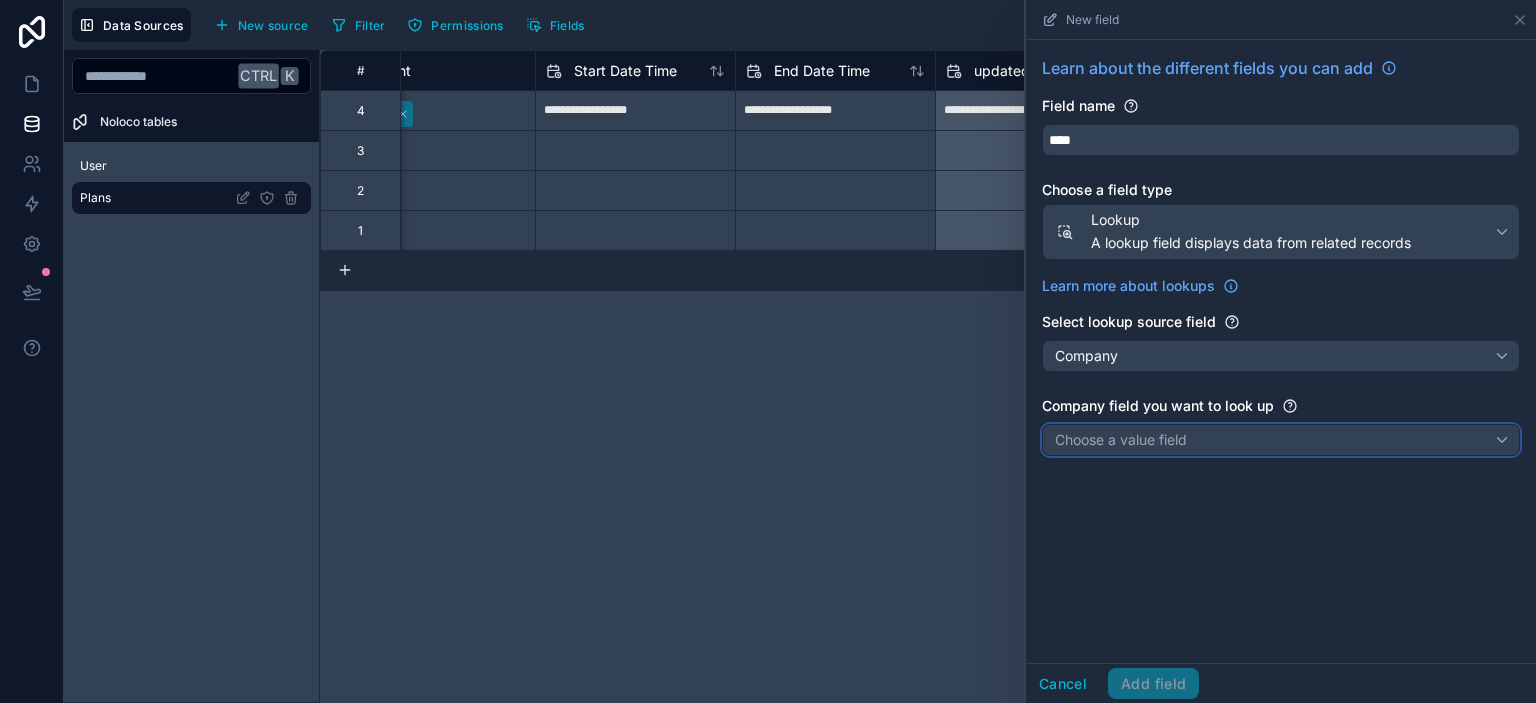 click on "Choose a value field" at bounding box center [1121, 439] 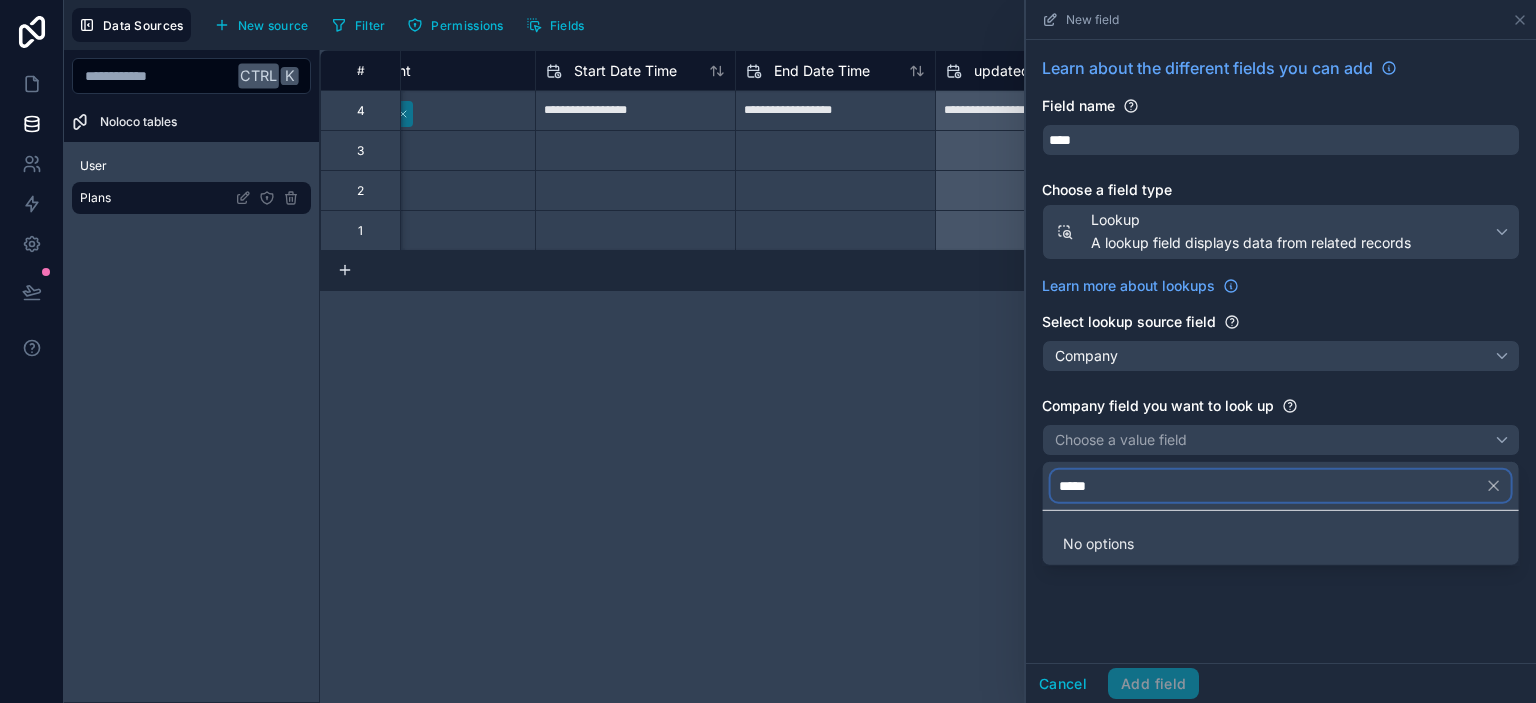 click on "*****" at bounding box center [1281, 486] 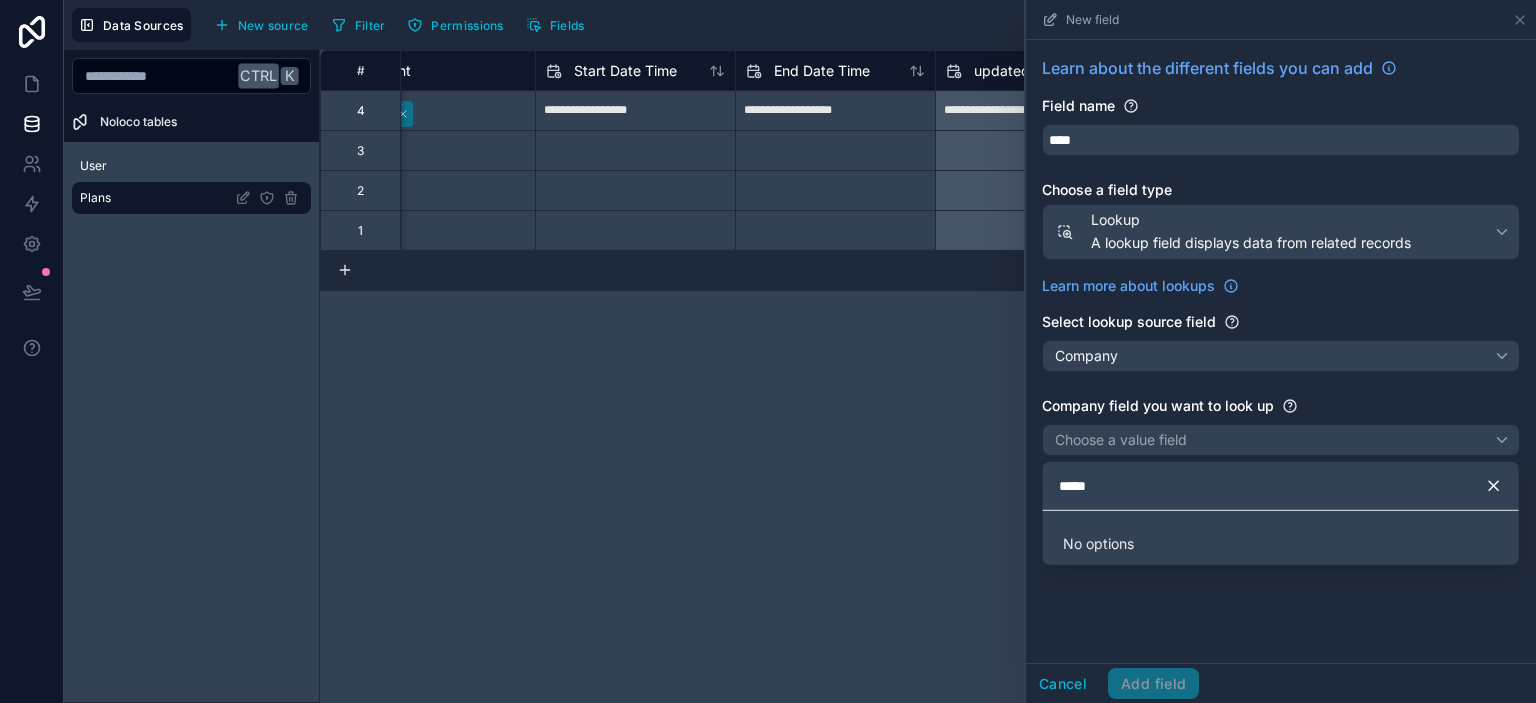 click 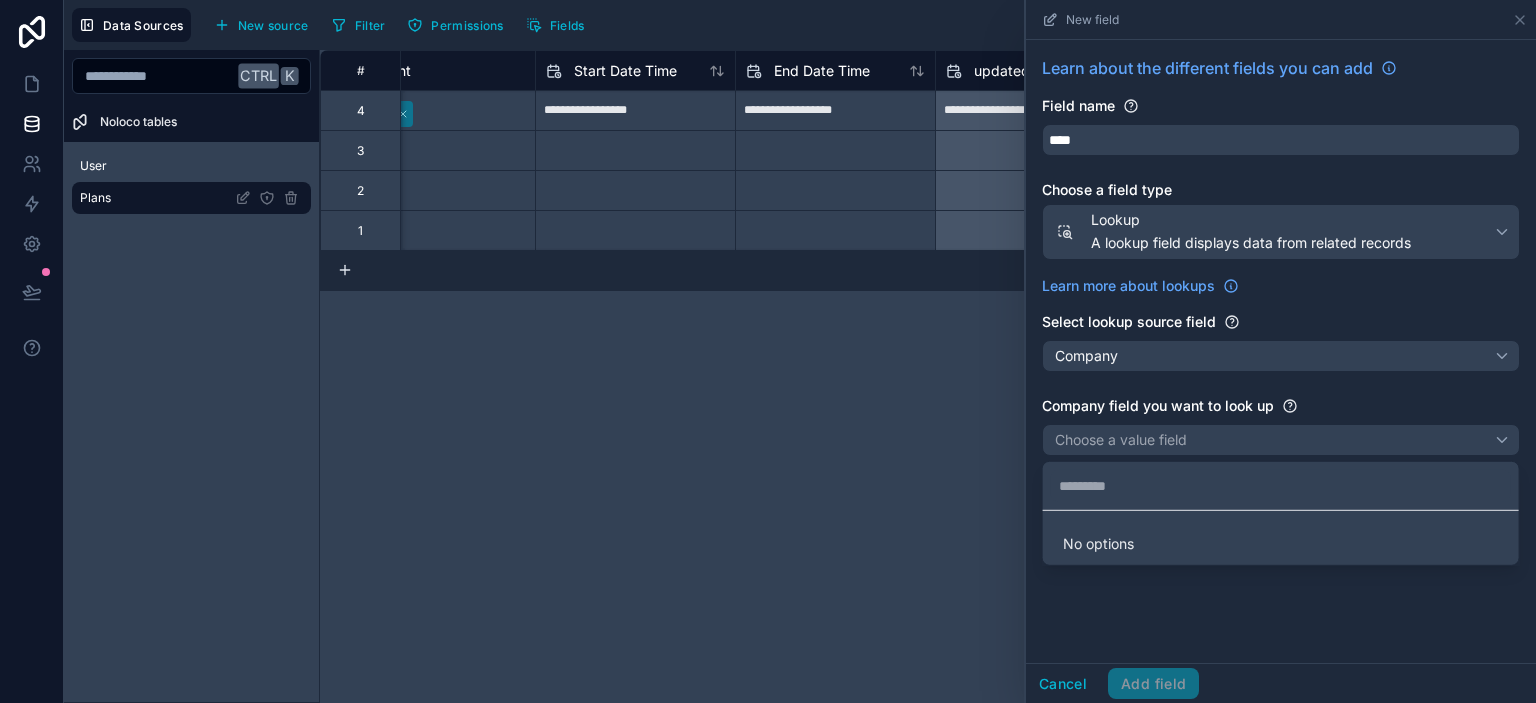 click at bounding box center [1281, 351] 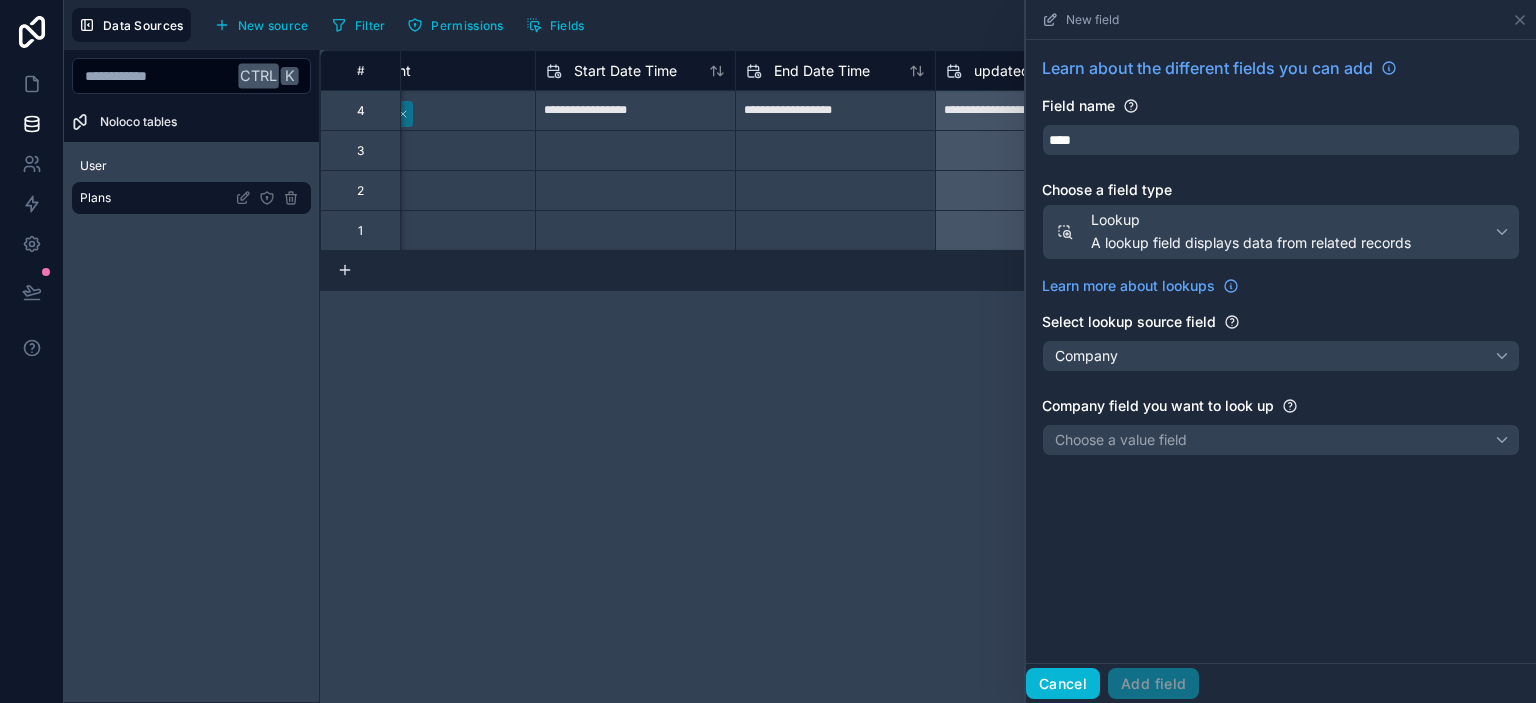 click on "Cancel" at bounding box center [1063, 684] 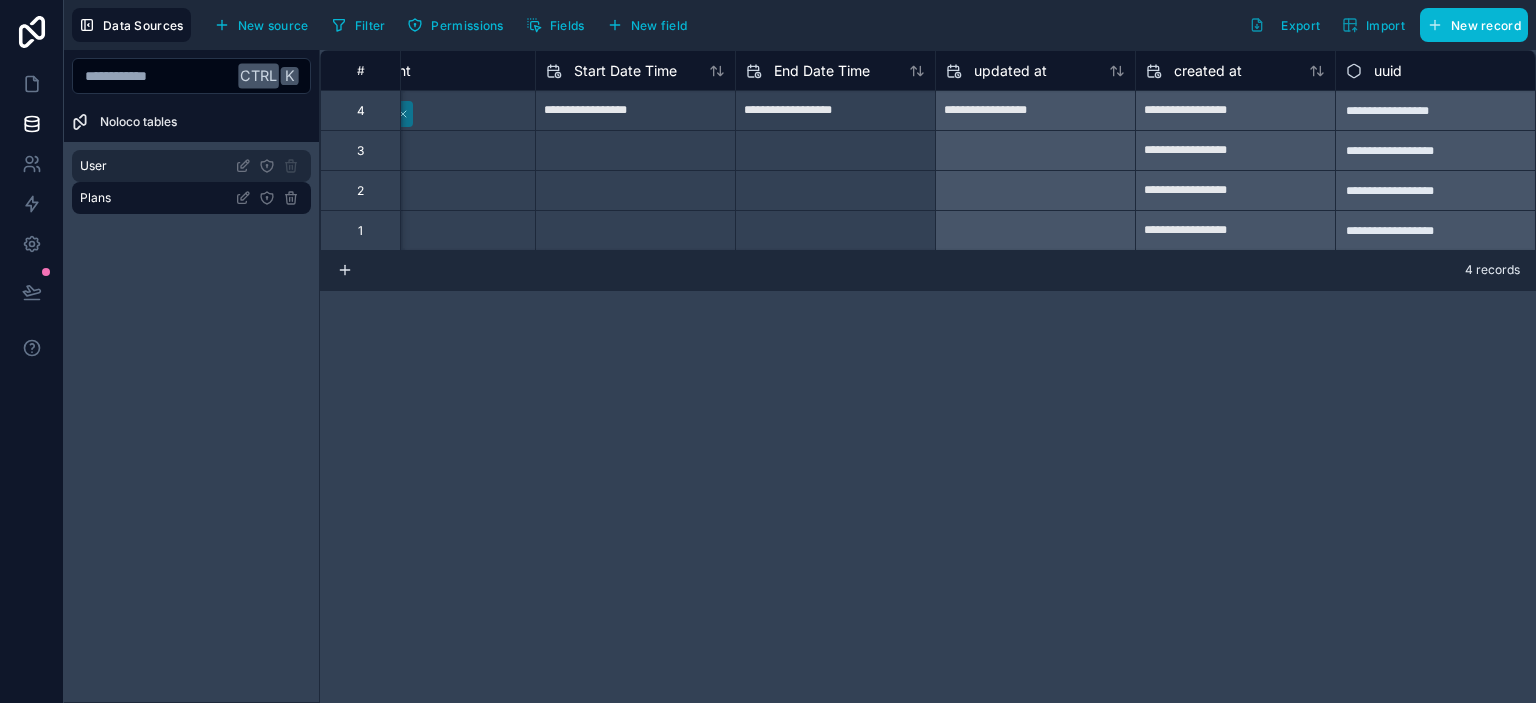 click on "User" at bounding box center [191, 166] 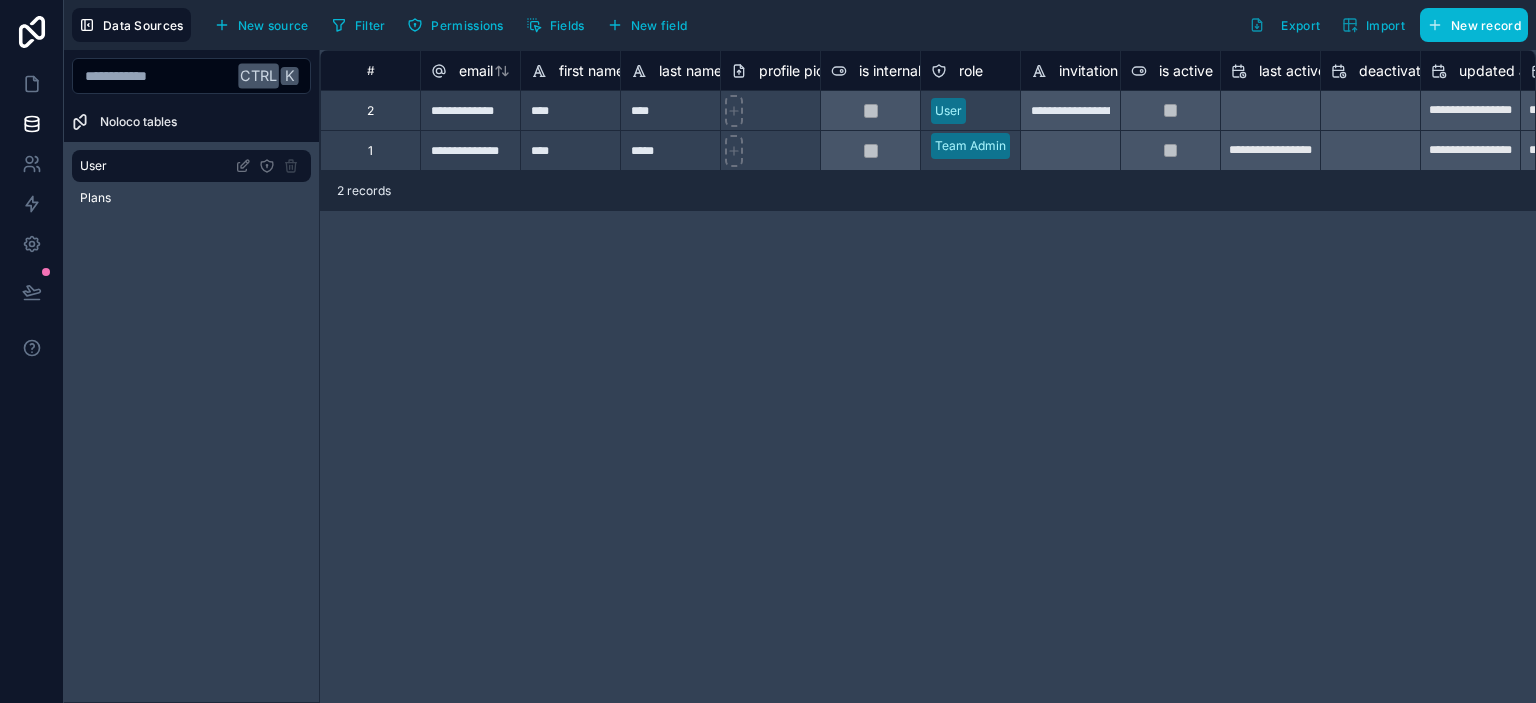 click on "Filter Permissions Fields New field" at bounding box center (513, 25) 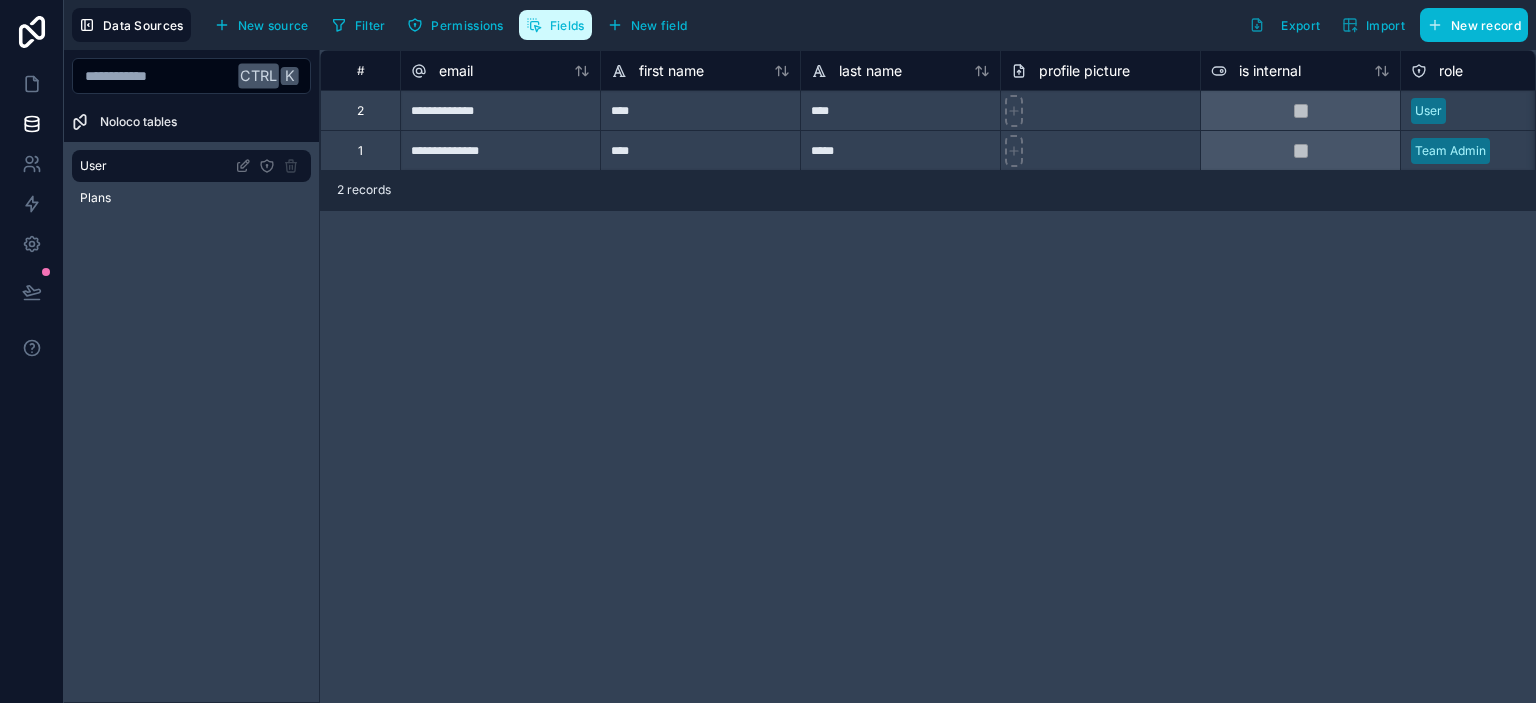 click on "Fields" at bounding box center [567, 25] 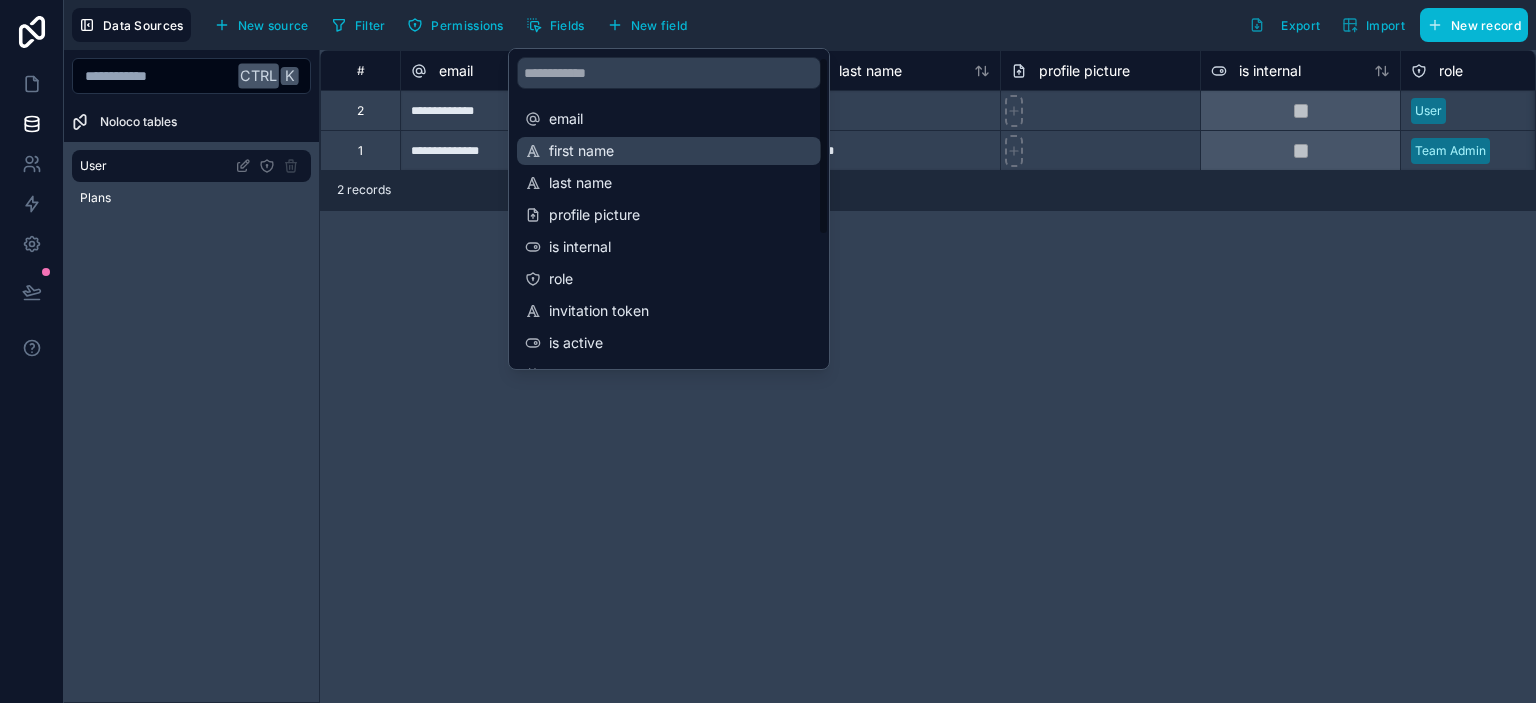 click on "first name" at bounding box center (670, 151) 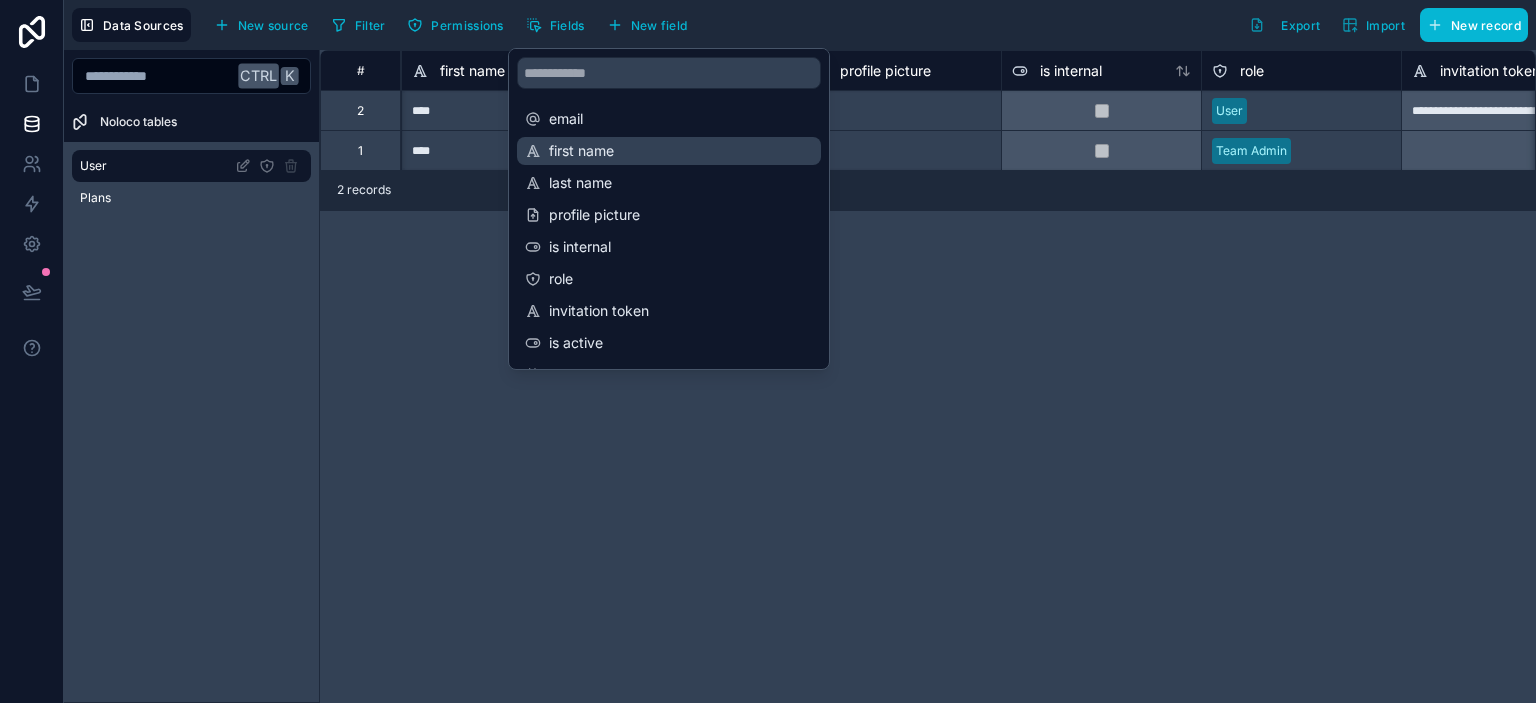scroll, scrollTop: 0, scrollLeft: 200, axis: horizontal 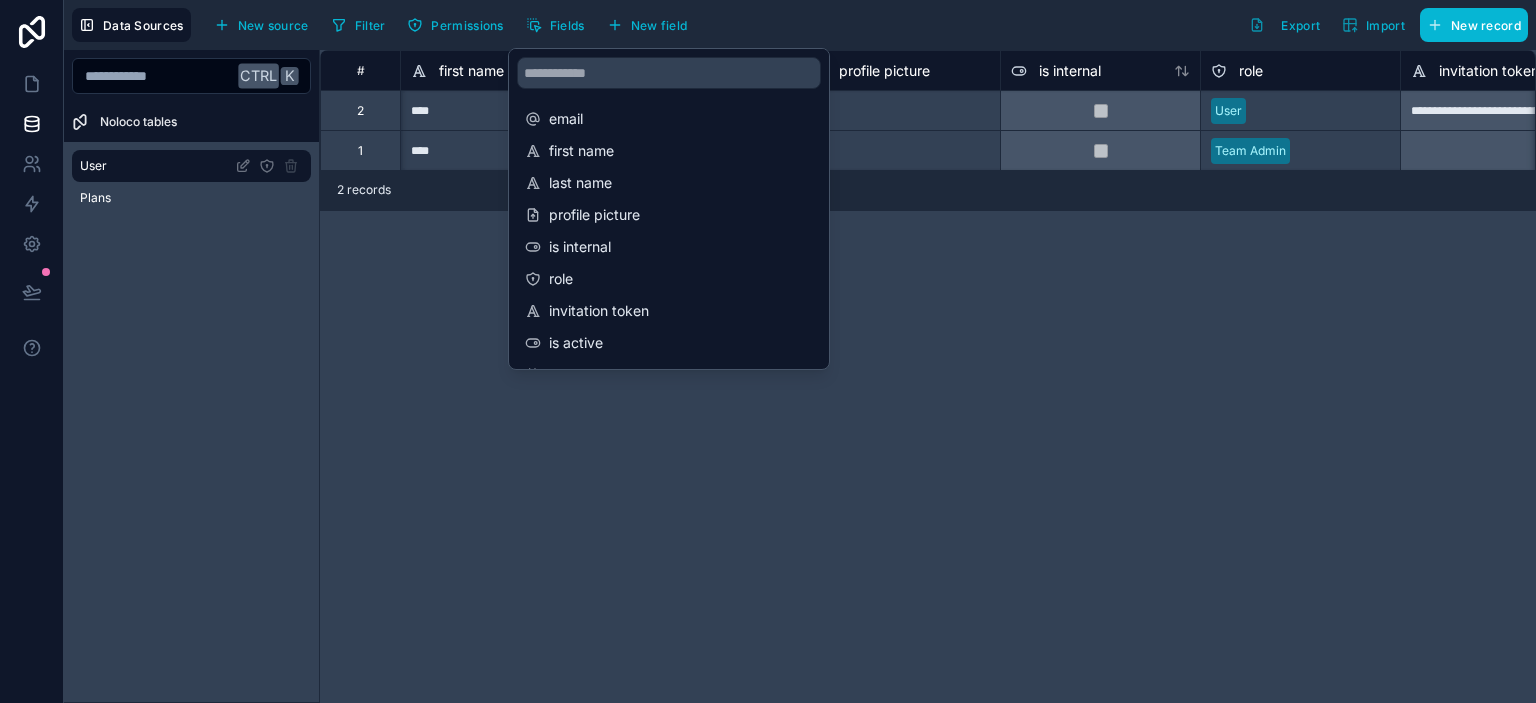 drag, startPoint x: 914, startPoint y: 302, endPoint x: 880, endPoint y: 282, distance: 39.446167 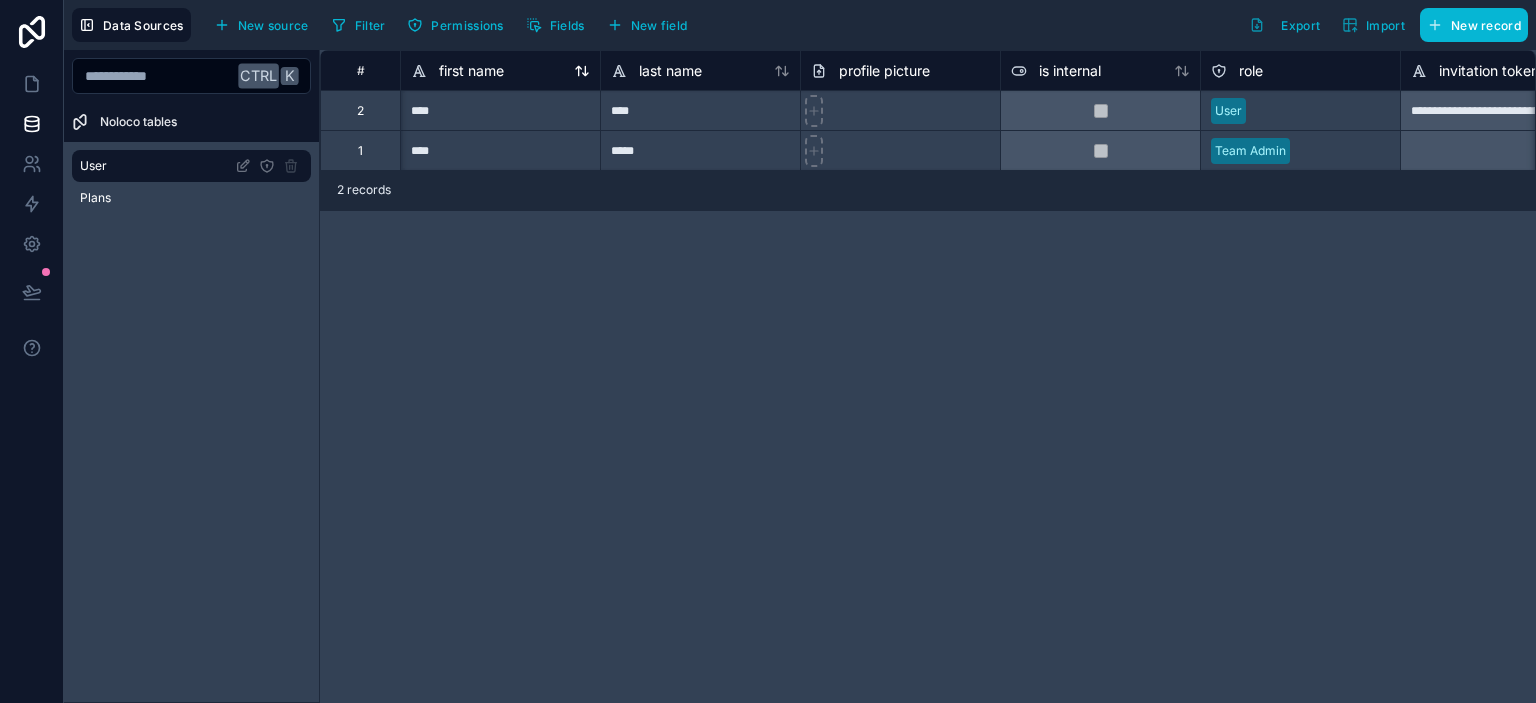 click on "first name" at bounding box center [471, 71] 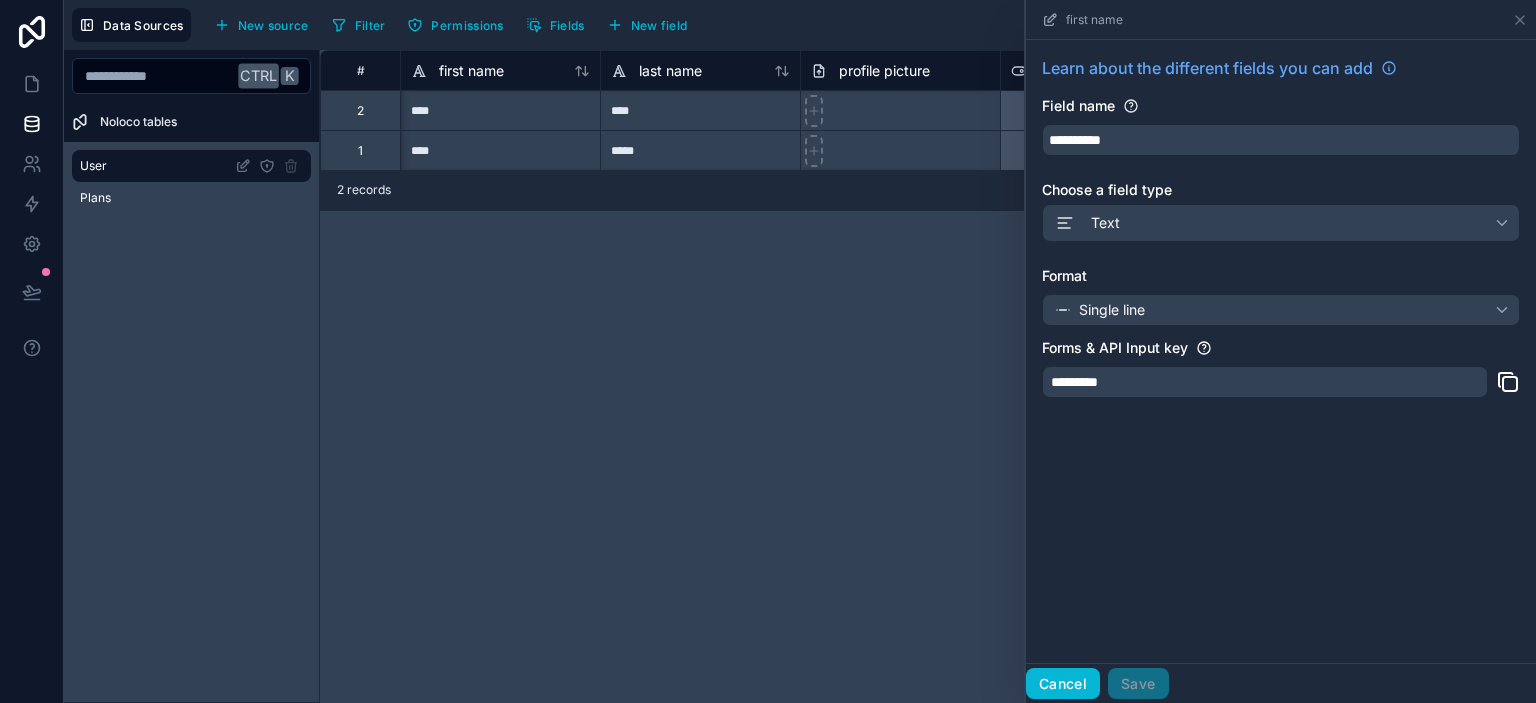 click on "Cancel" at bounding box center [1063, 684] 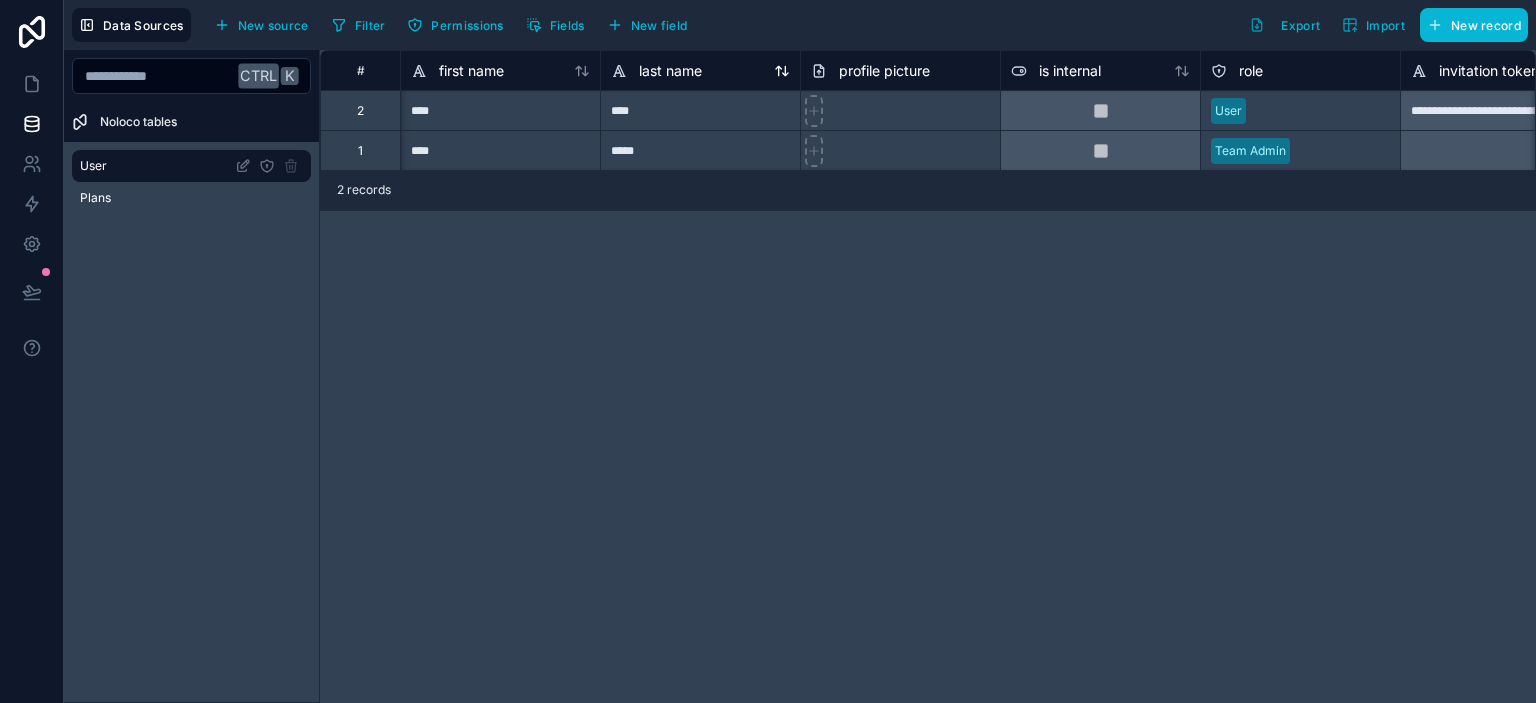 click on "last name" at bounding box center (656, 71) 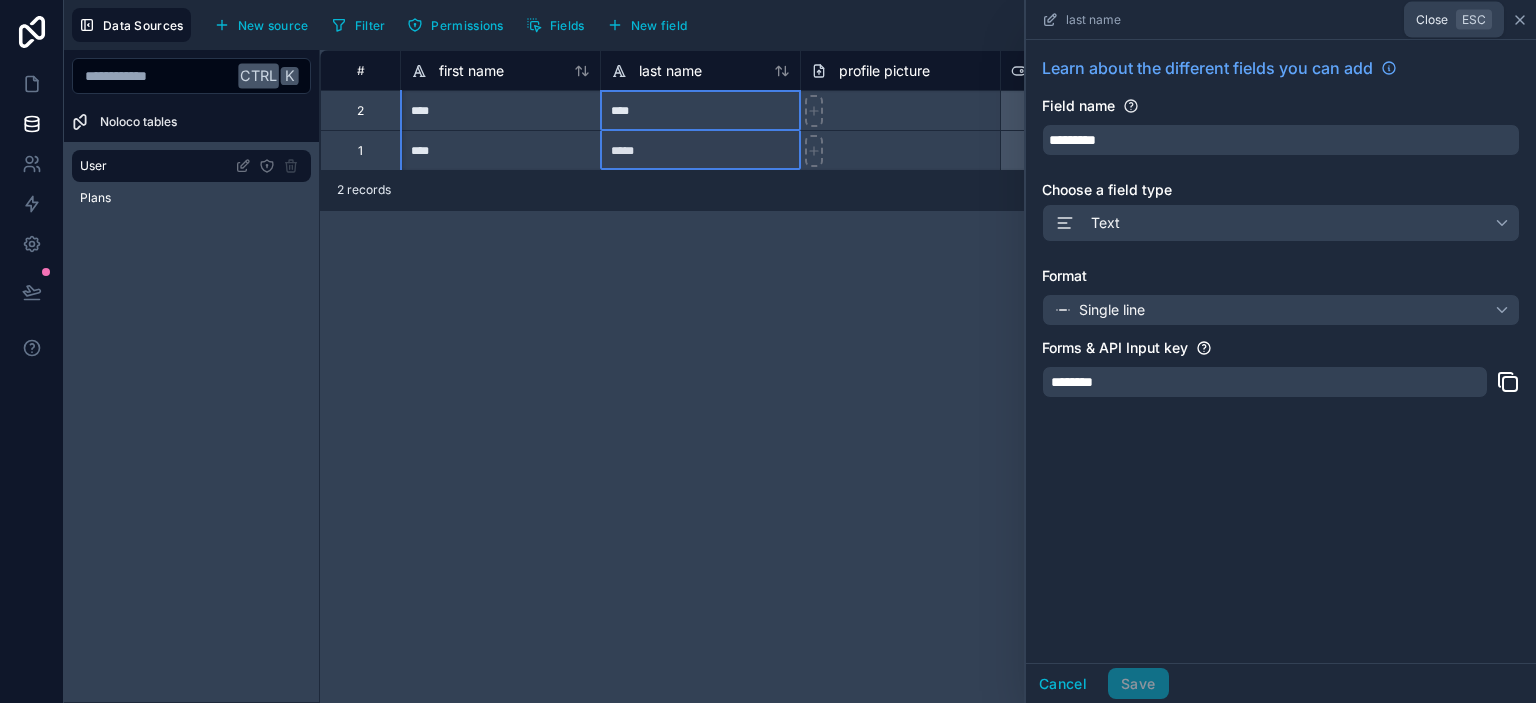 click 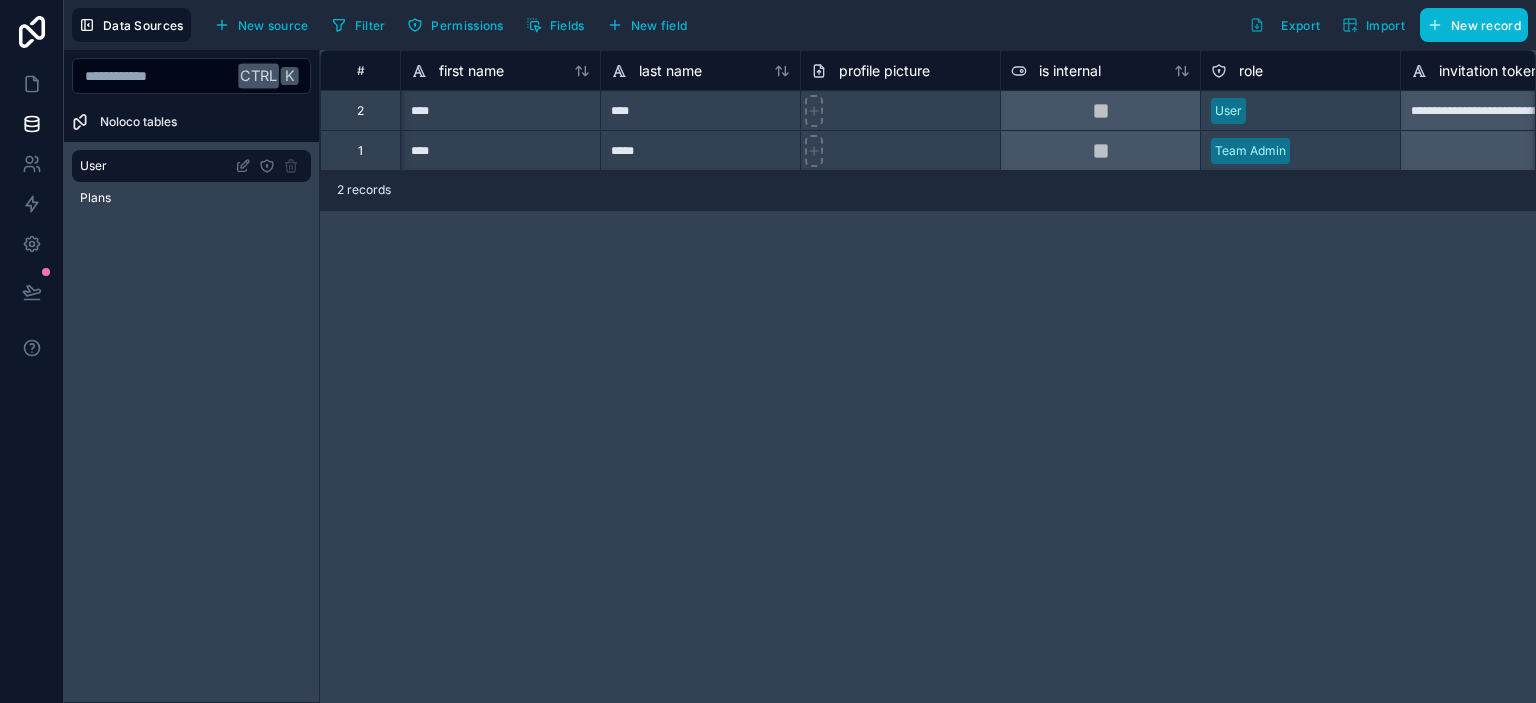 click on "**********" at bounding box center [928, 376] 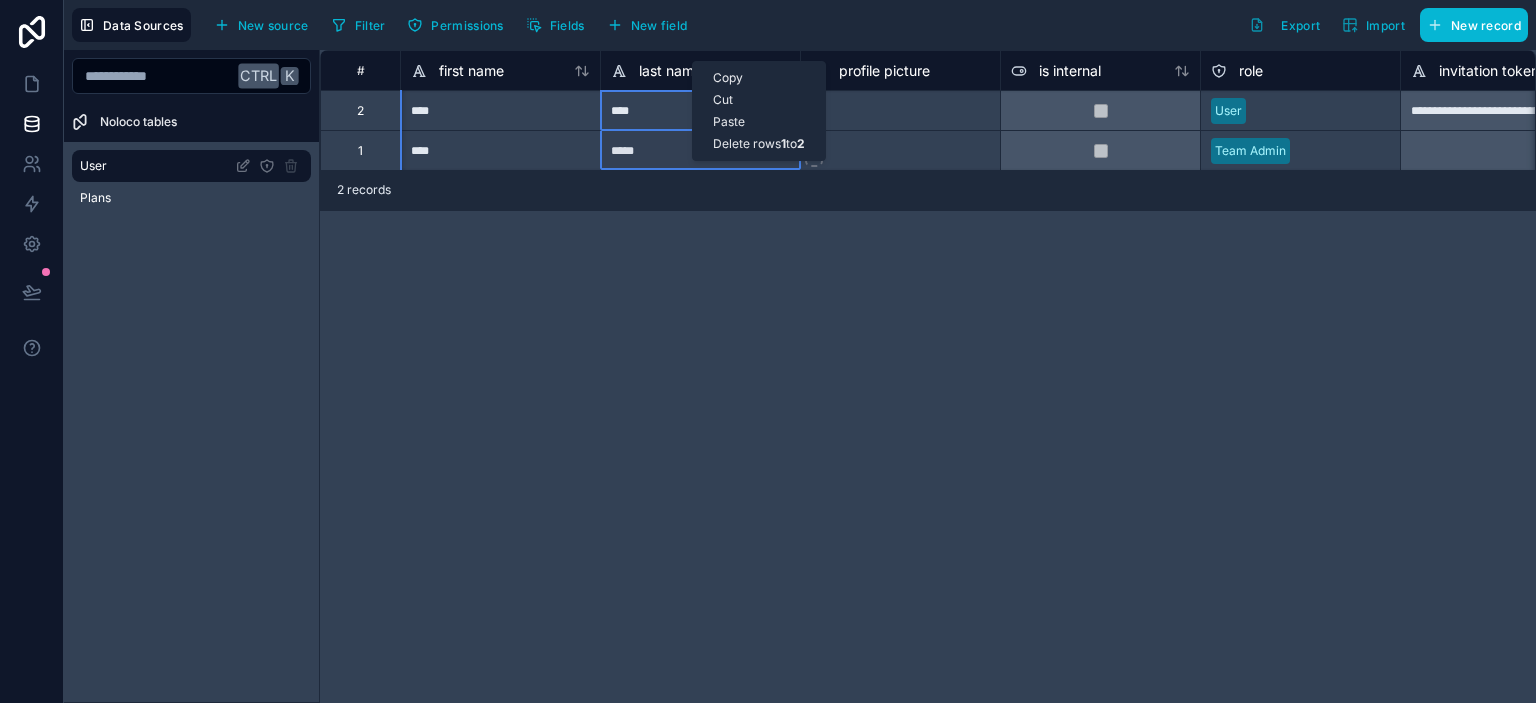 click on "**********" at bounding box center (928, 376) 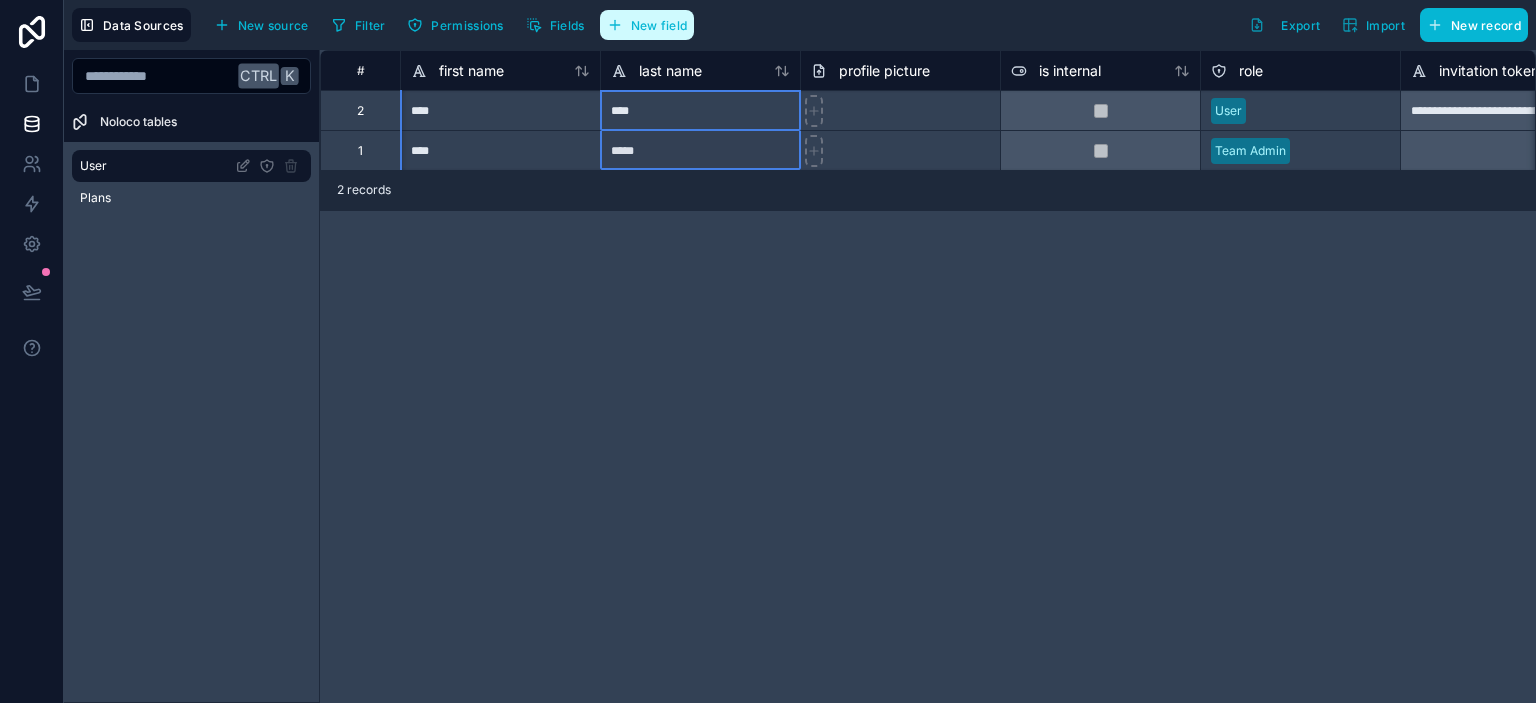 click on "New field" at bounding box center [659, 25] 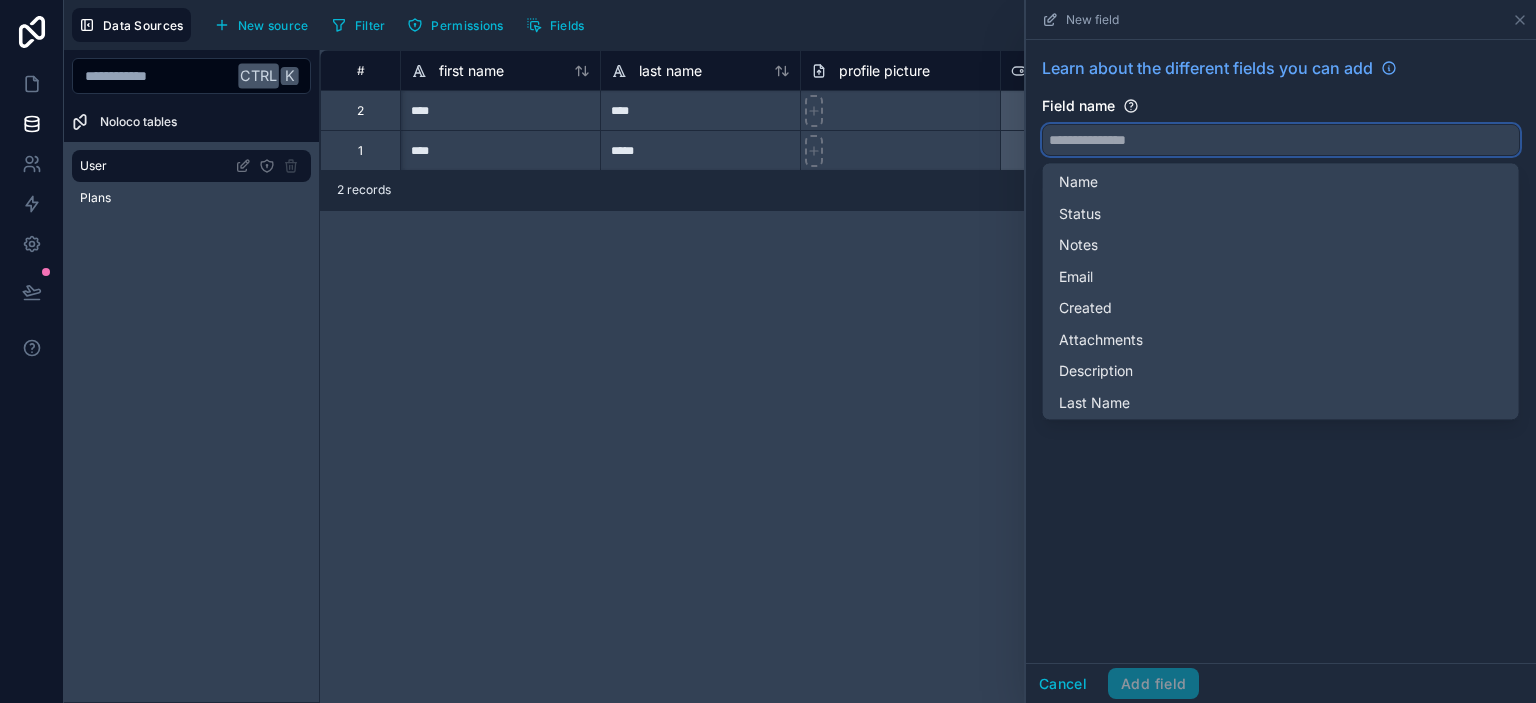 click at bounding box center (1281, 140) 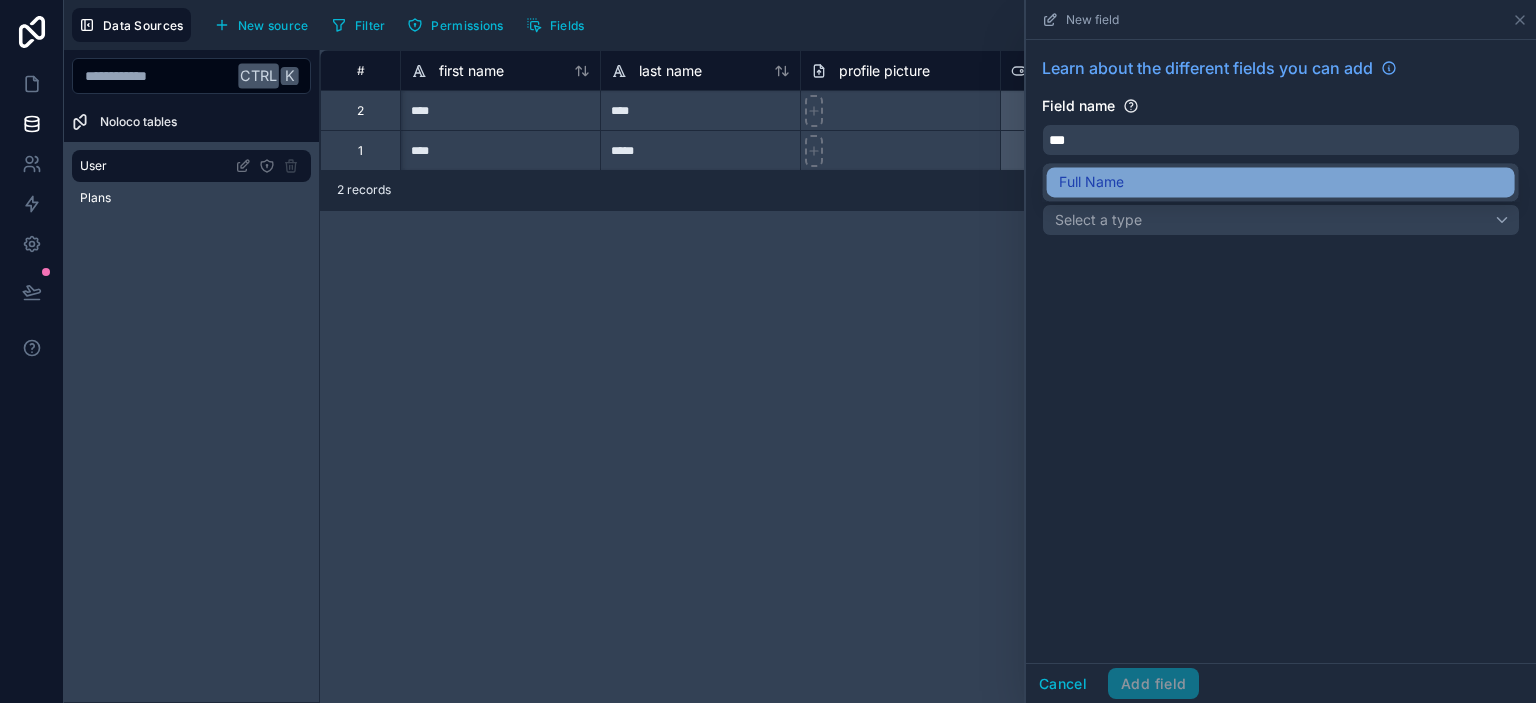 click on "Full Name" at bounding box center (1281, 182) 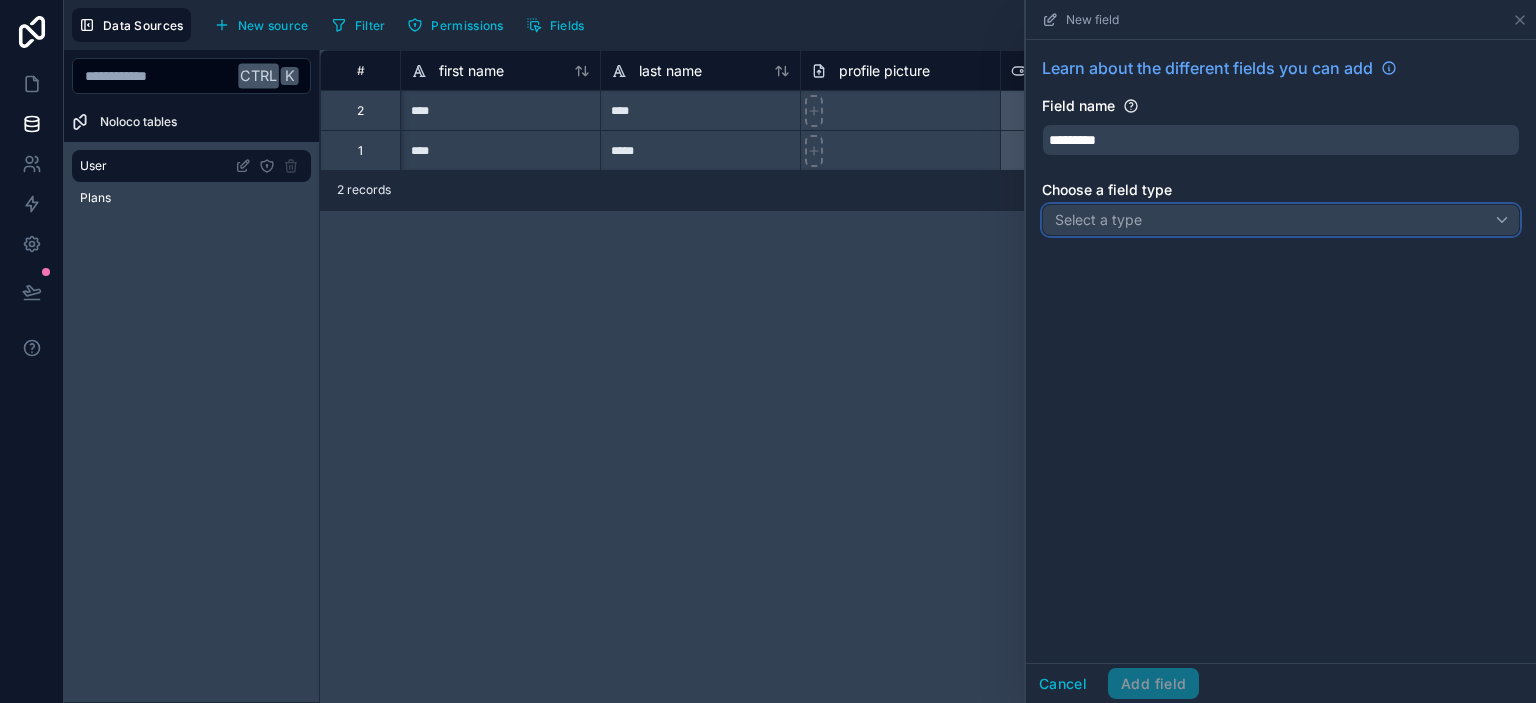 click on "Select a type" at bounding box center [1281, 220] 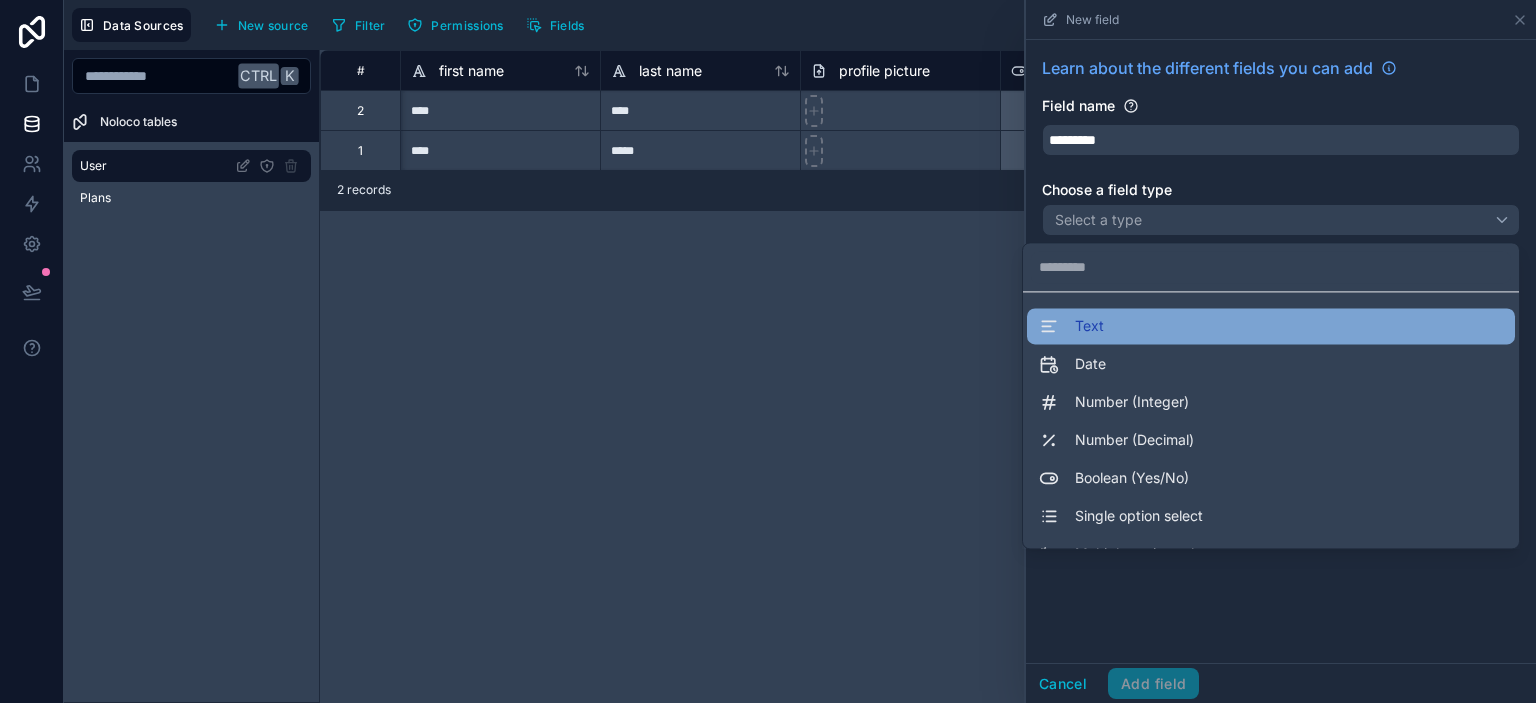 click on "Text" at bounding box center (1271, 326) 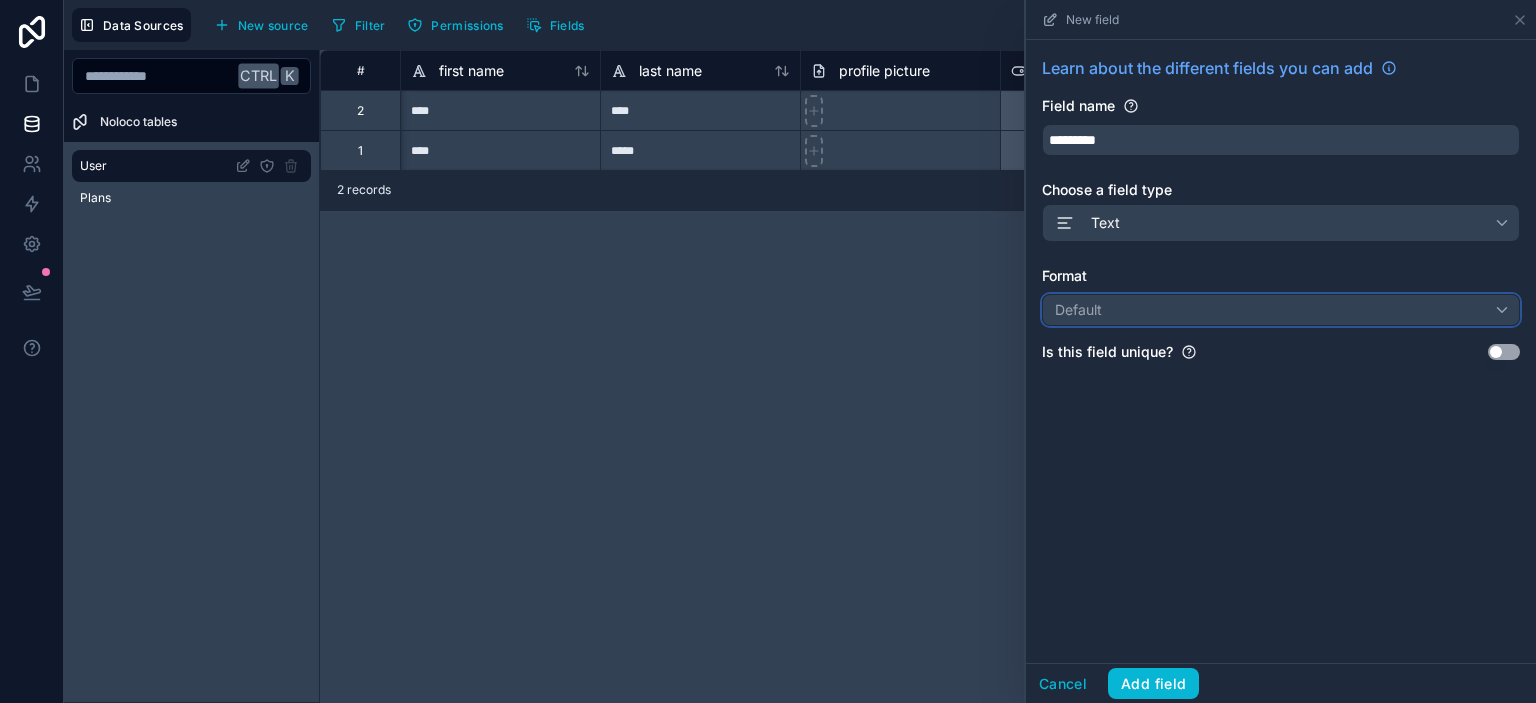click on "Default" at bounding box center [1281, 310] 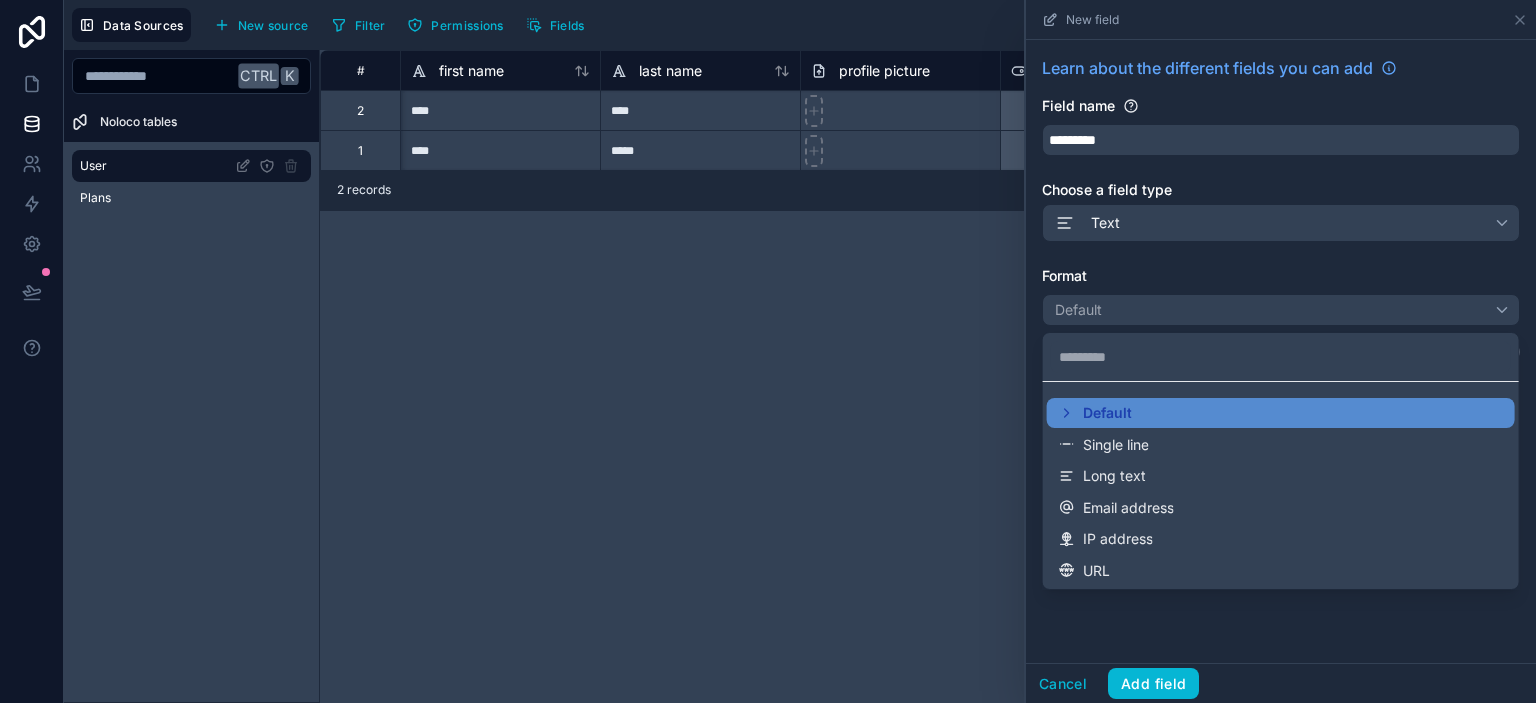 click at bounding box center [1281, 351] 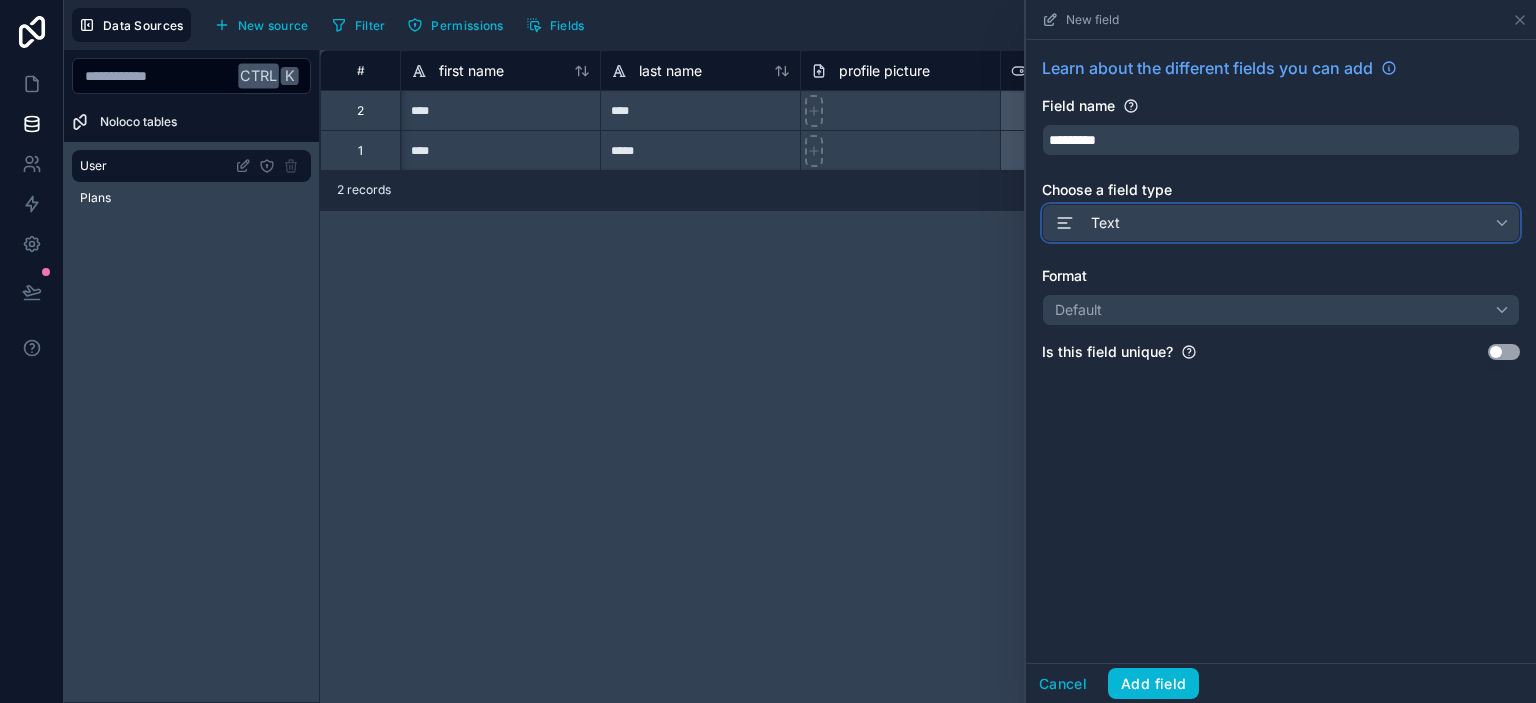 click on "Text" at bounding box center [1281, 223] 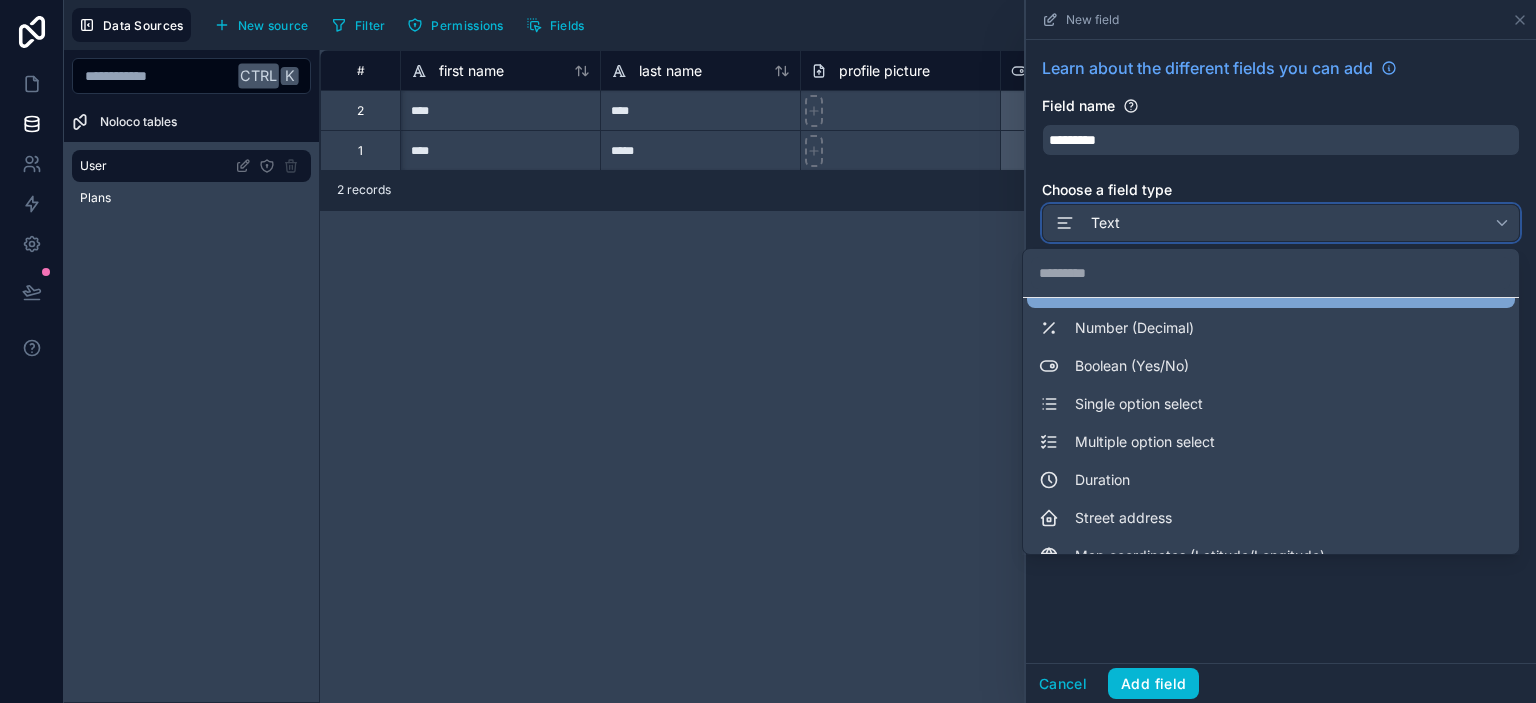scroll, scrollTop: 504, scrollLeft: 0, axis: vertical 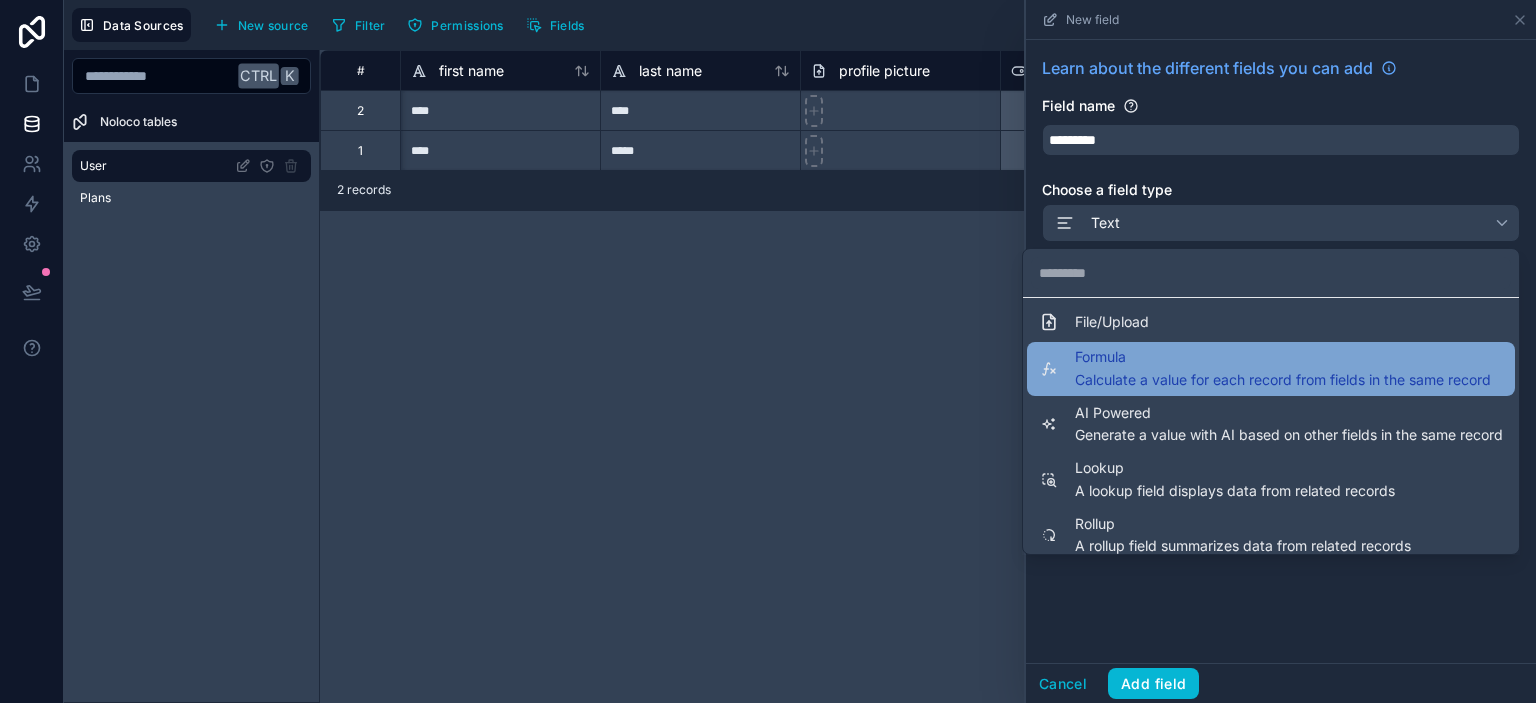 click on "Formula Calculate a value for each record from fields in the same record" at bounding box center (1271, 369) 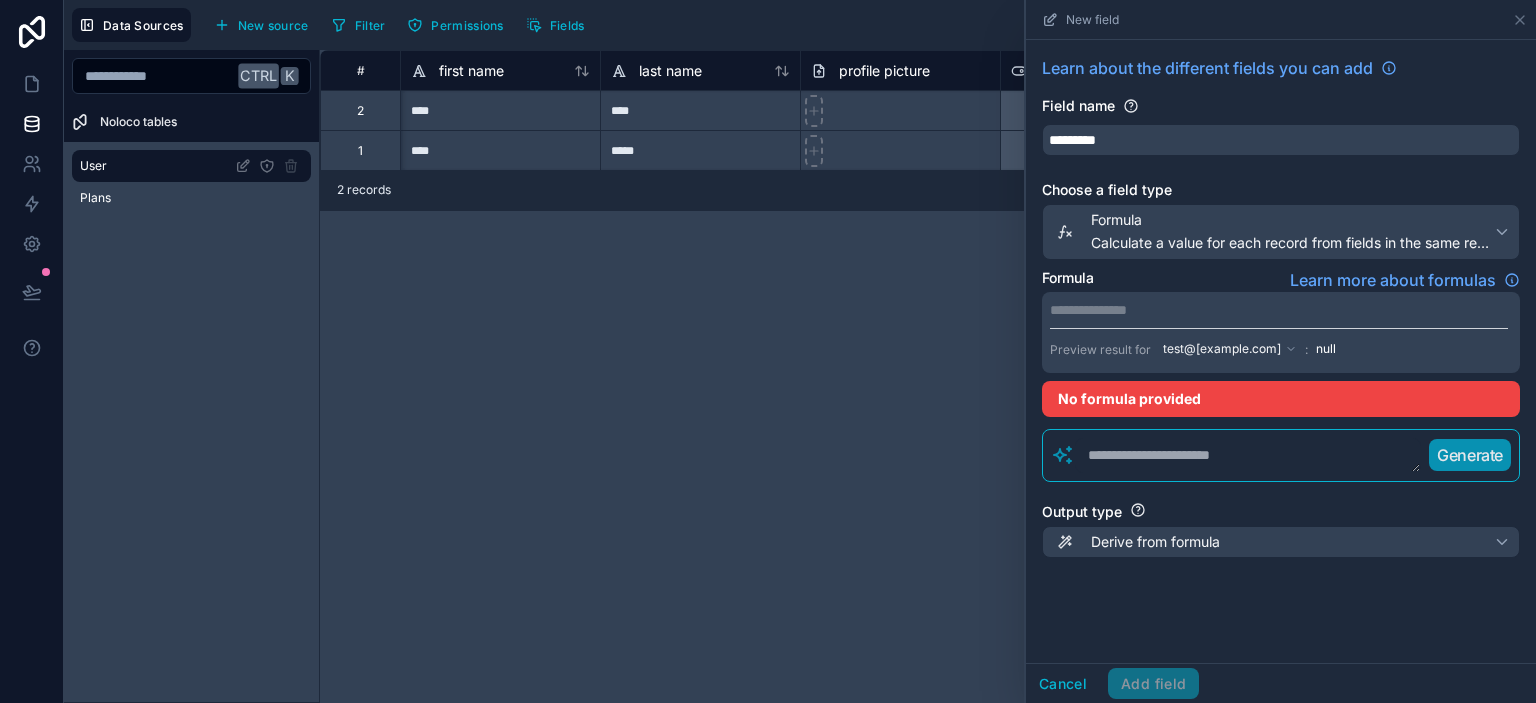 click on "**********" at bounding box center [1279, 310] 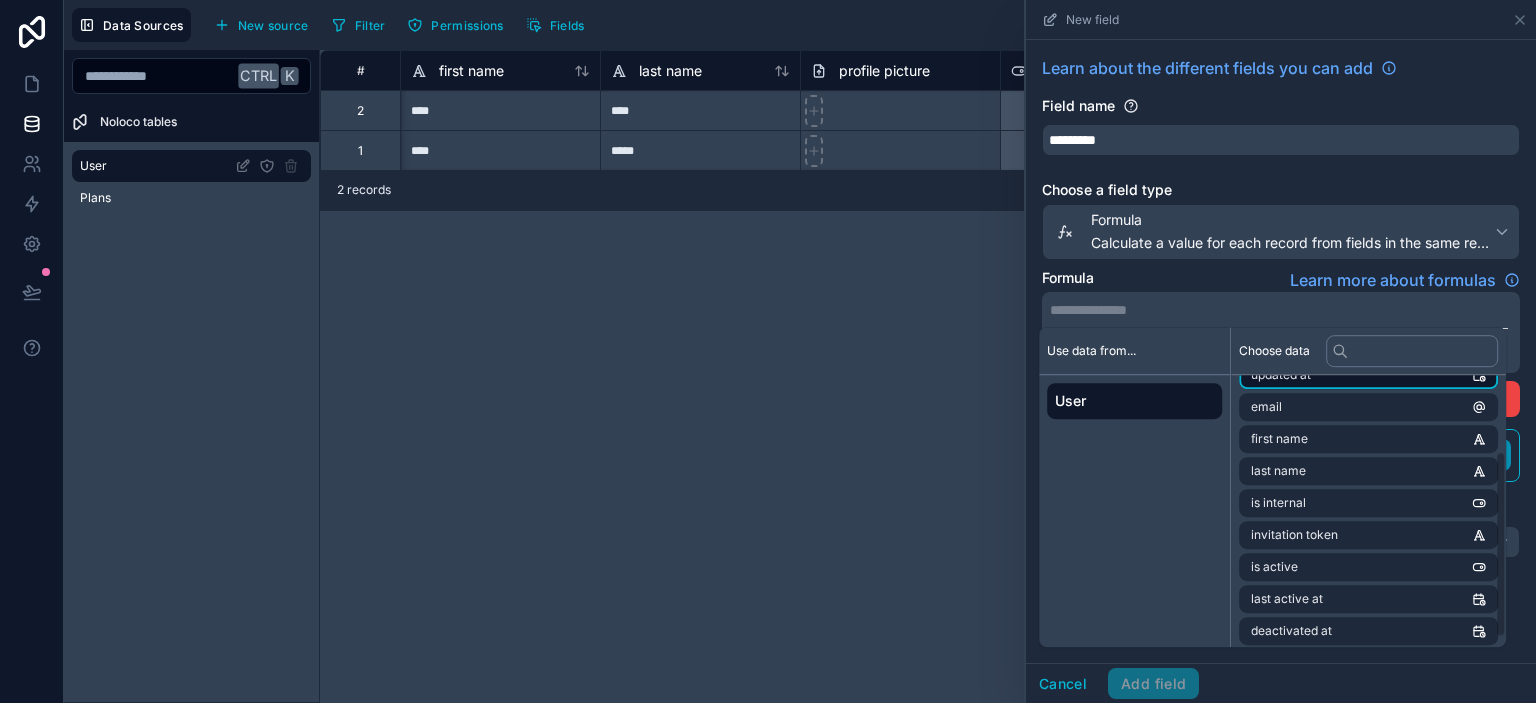 scroll, scrollTop: 124, scrollLeft: 0, axis: vertical 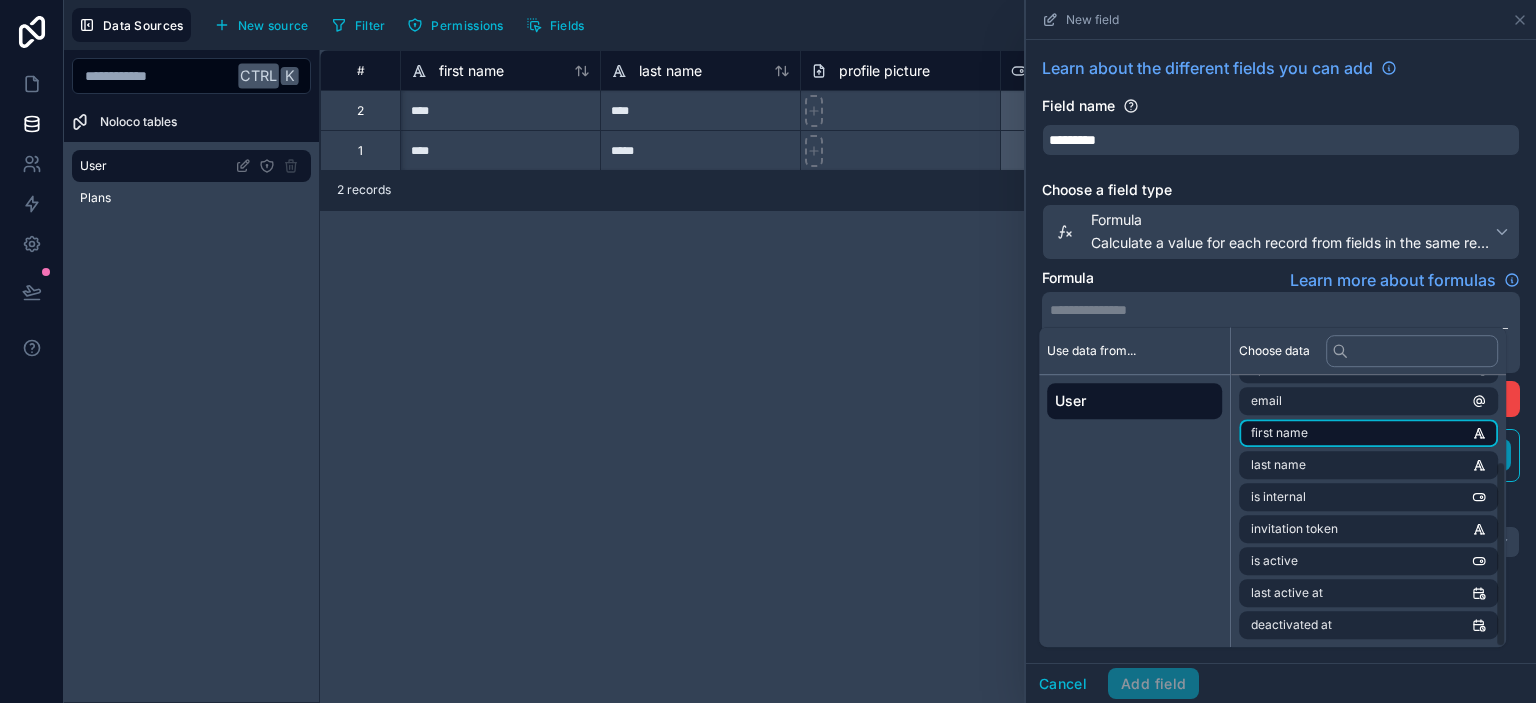 click on "first name" at bounding box center (1279, 433) 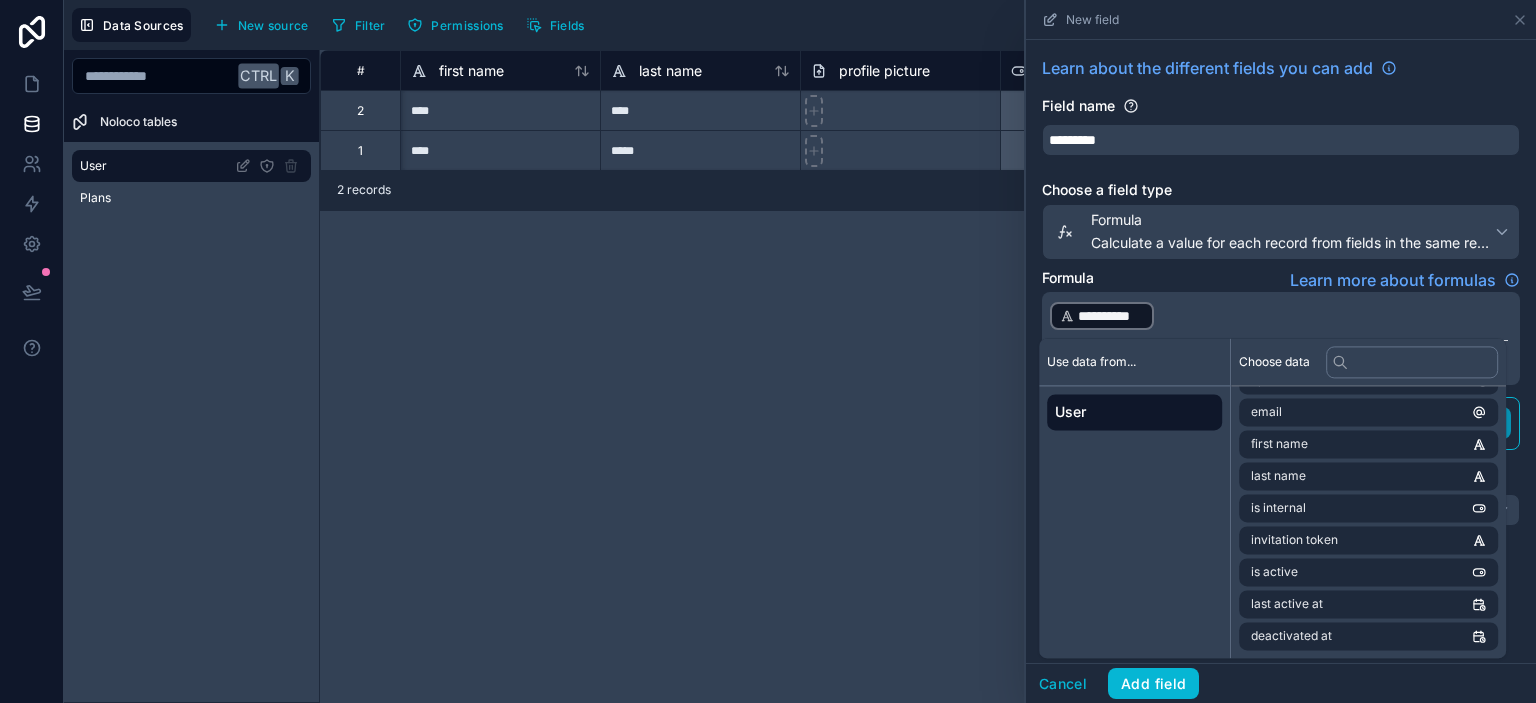click on "**********" at bounding box center (1279, 316) 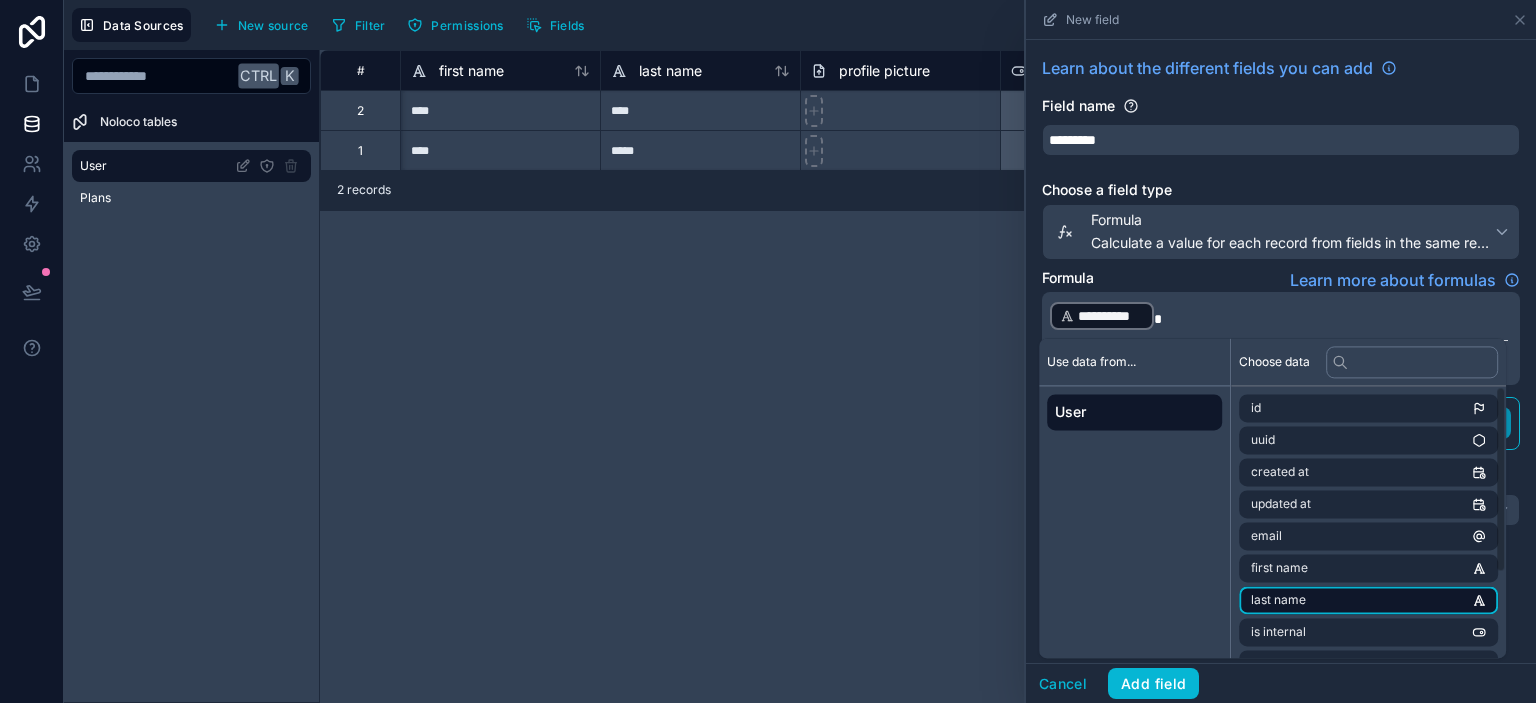 click on "last name" at bounding box center (1368, 600) 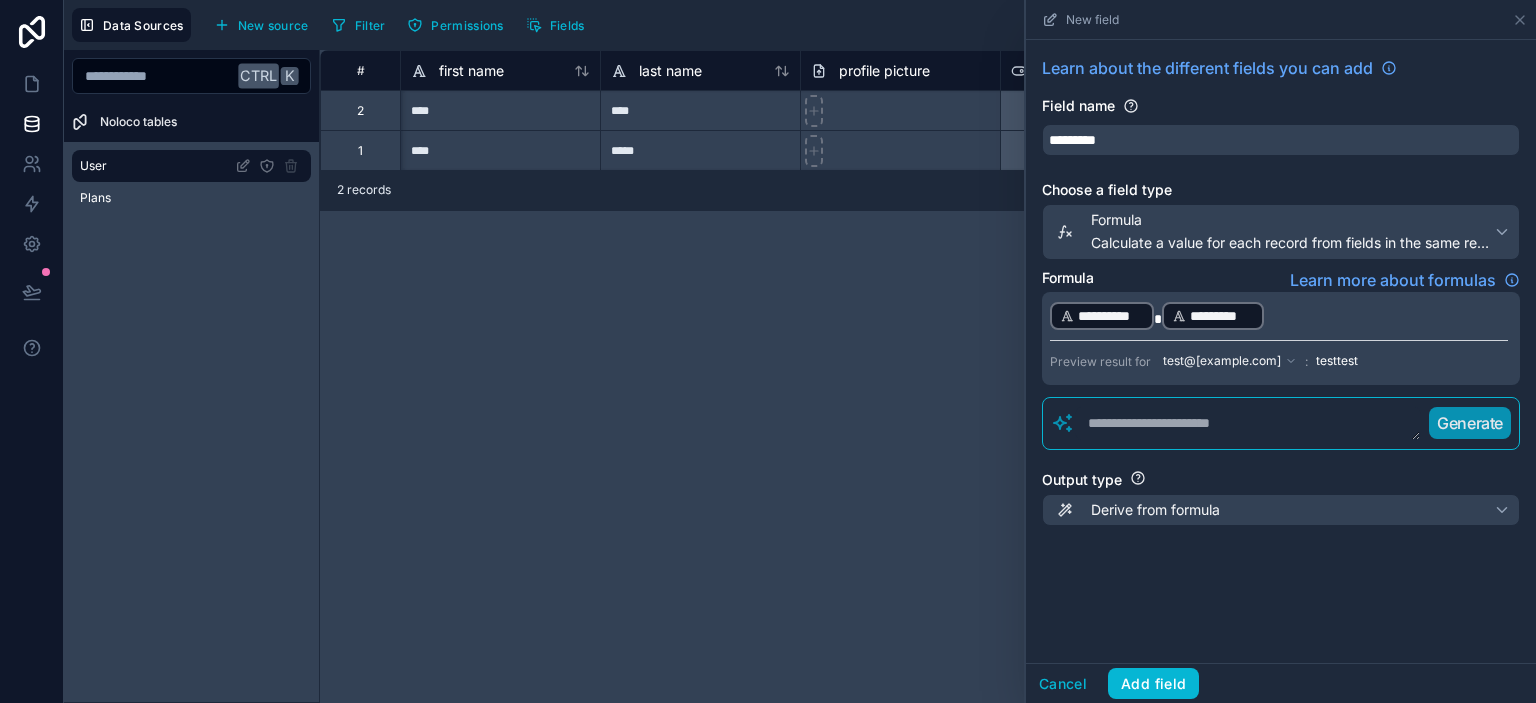 click on "Formula Learn more about formulas" at bounding box center (1281, 280) 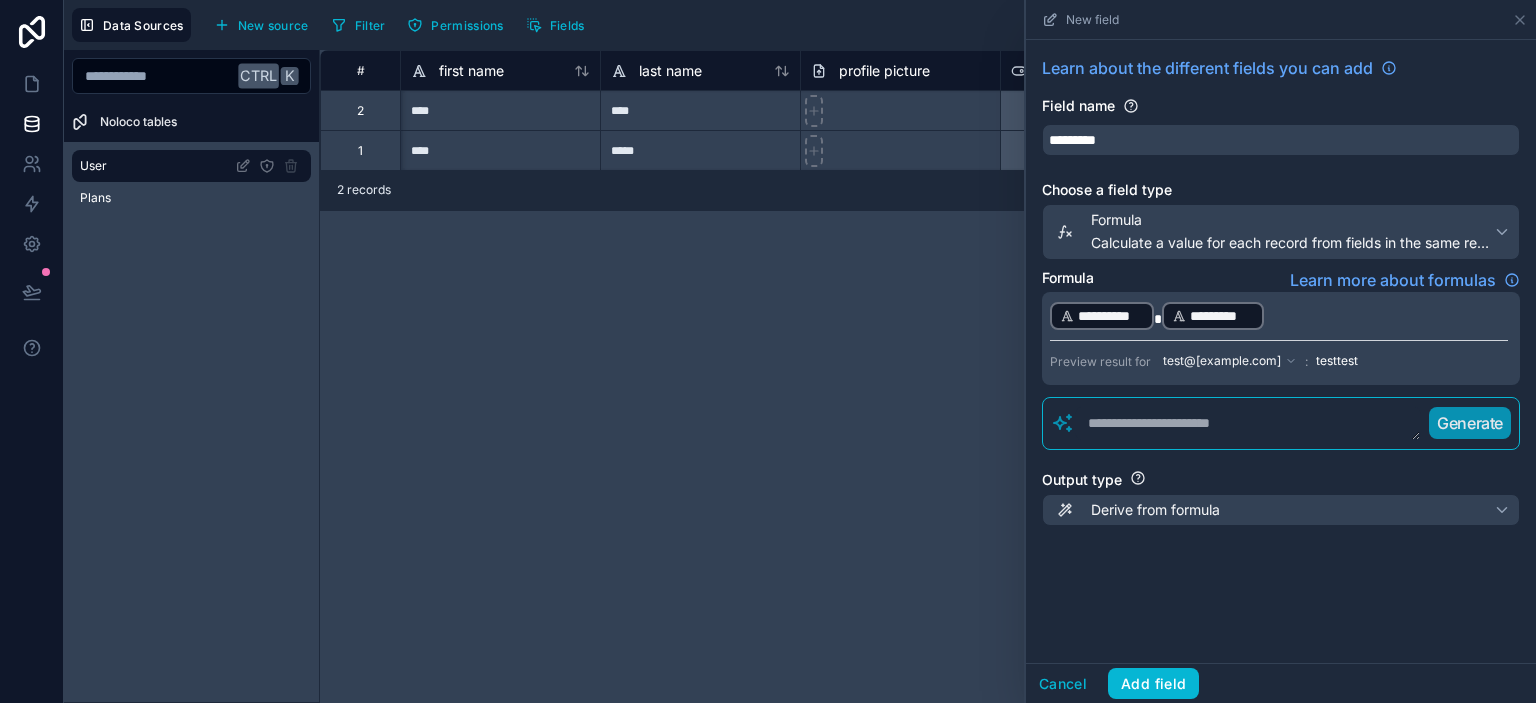 click on "*" at bounding box center (1158, 319) 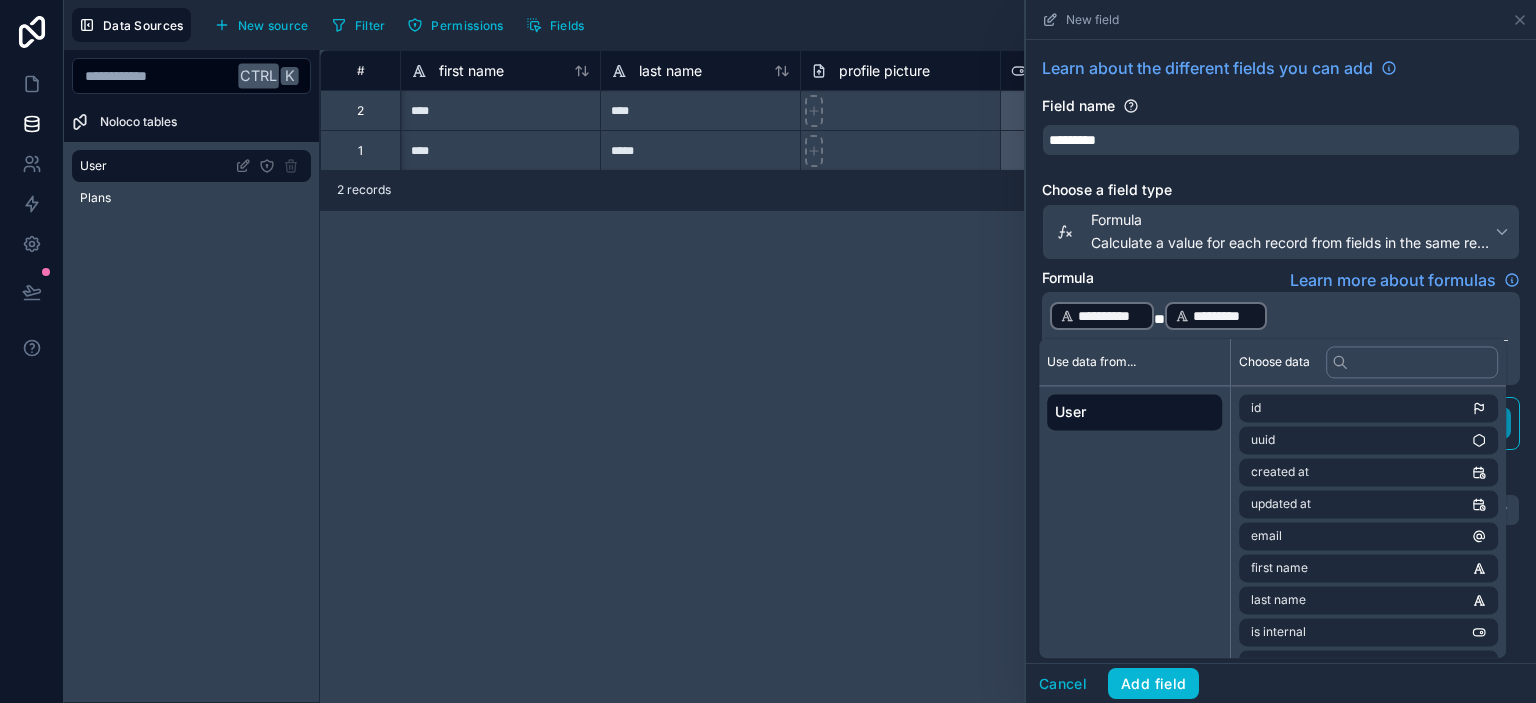 type 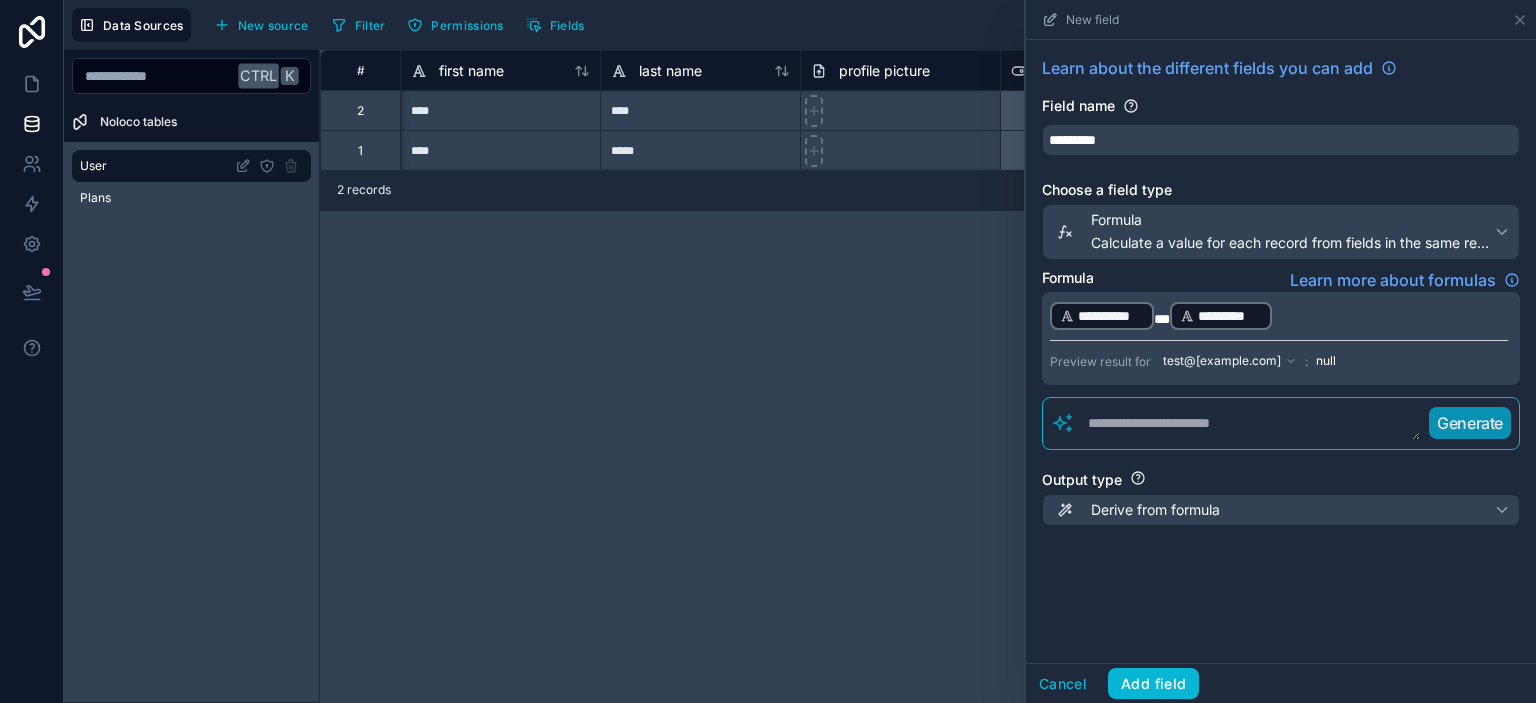 click on "**********" at bounding box center [1281, 303] 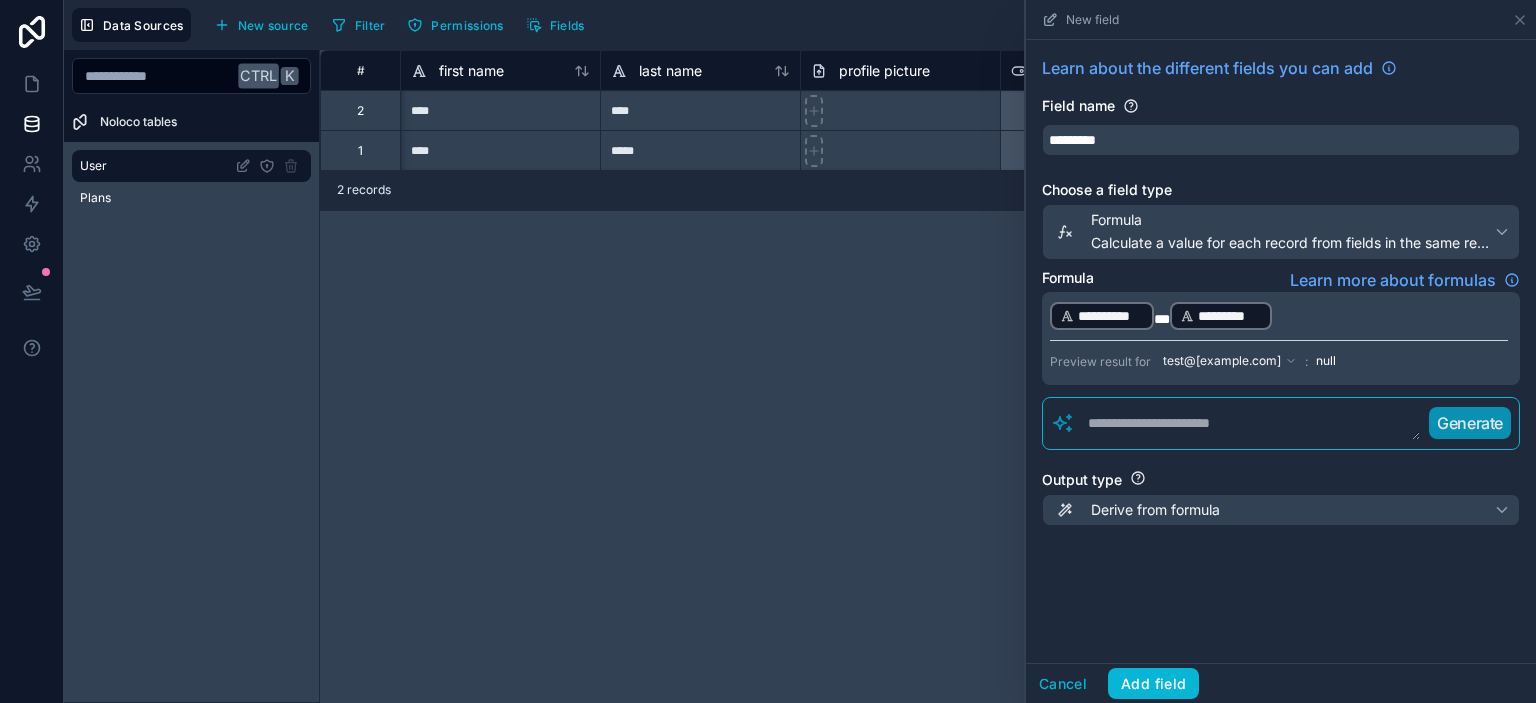 click on "***" at bounding box center (1162, 319) 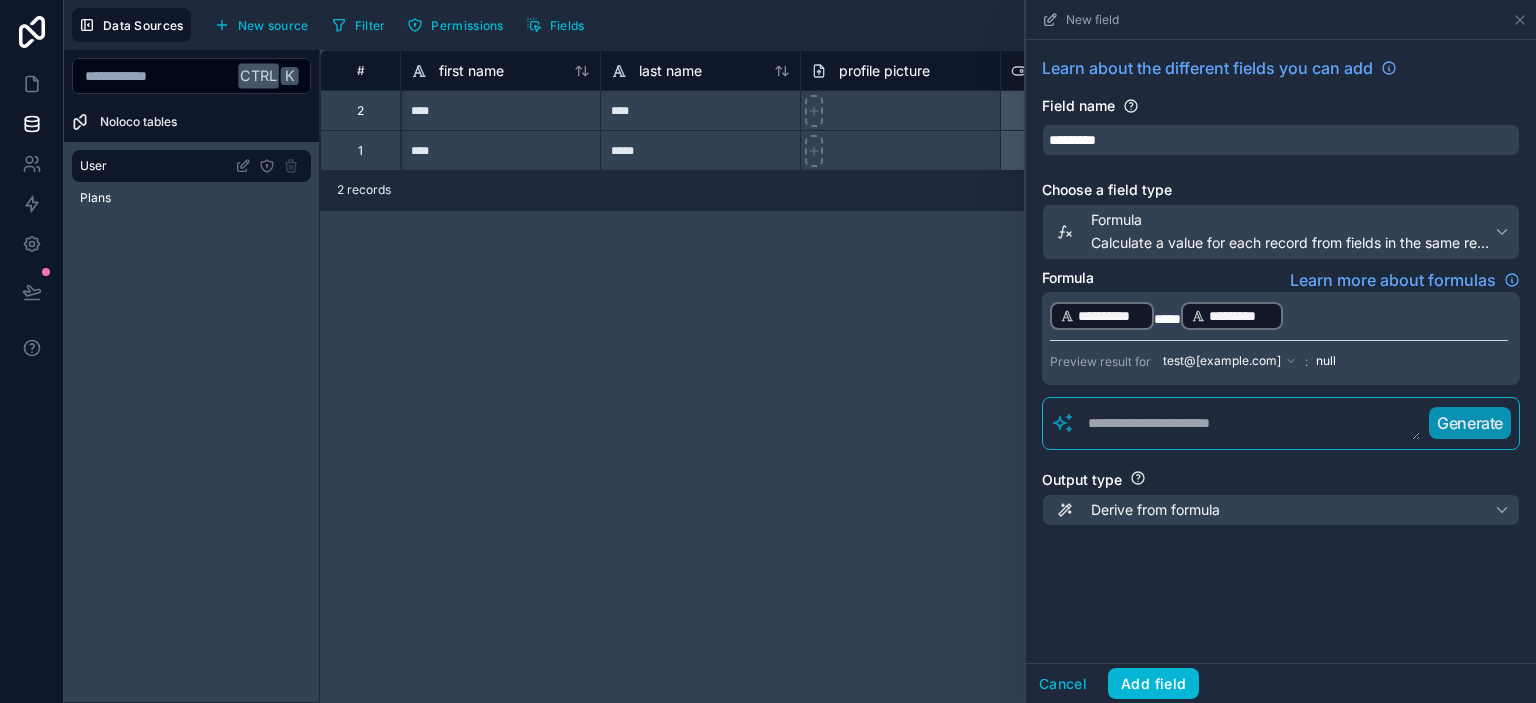 click on "Formula Learn more about formulas" at bounding box center (1281, 280) 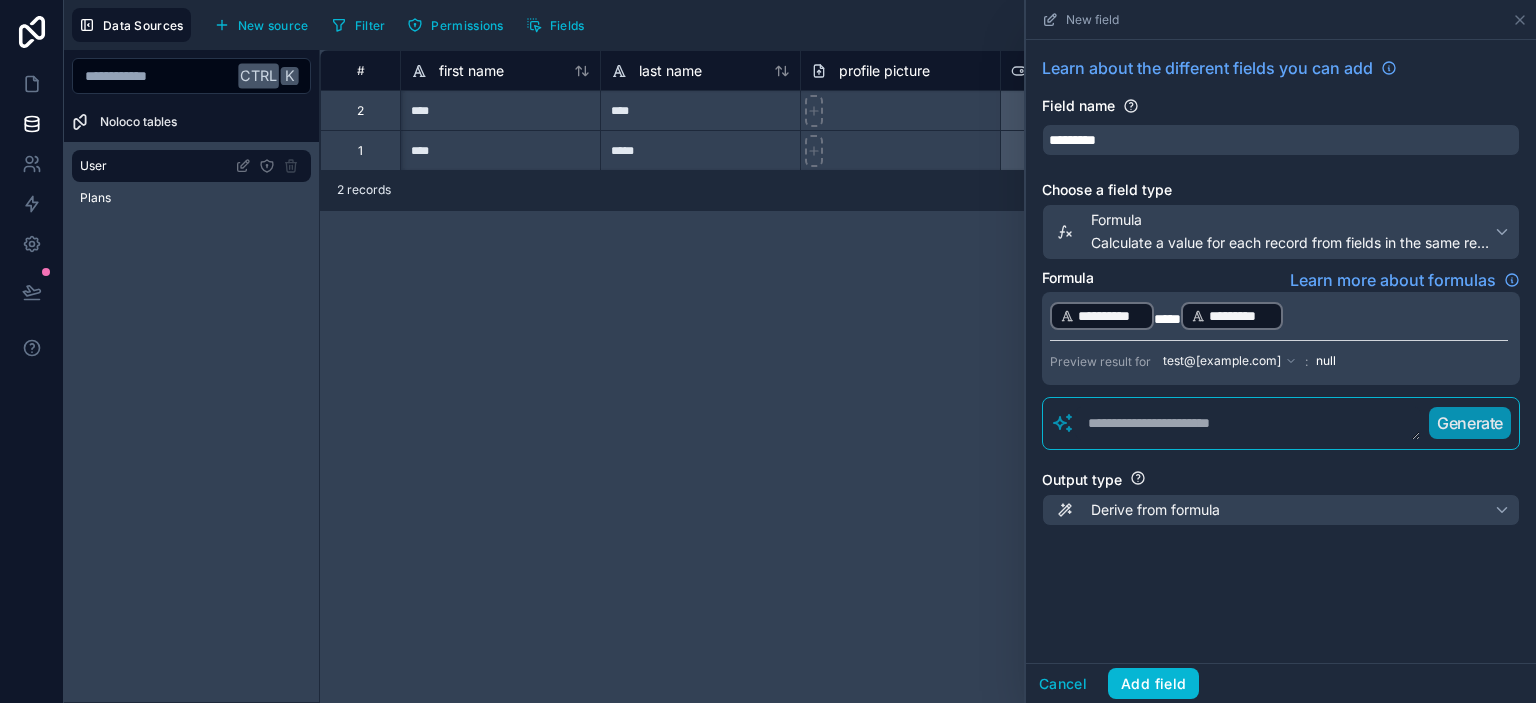 click on "*****" at bounding box center [1167, 319] 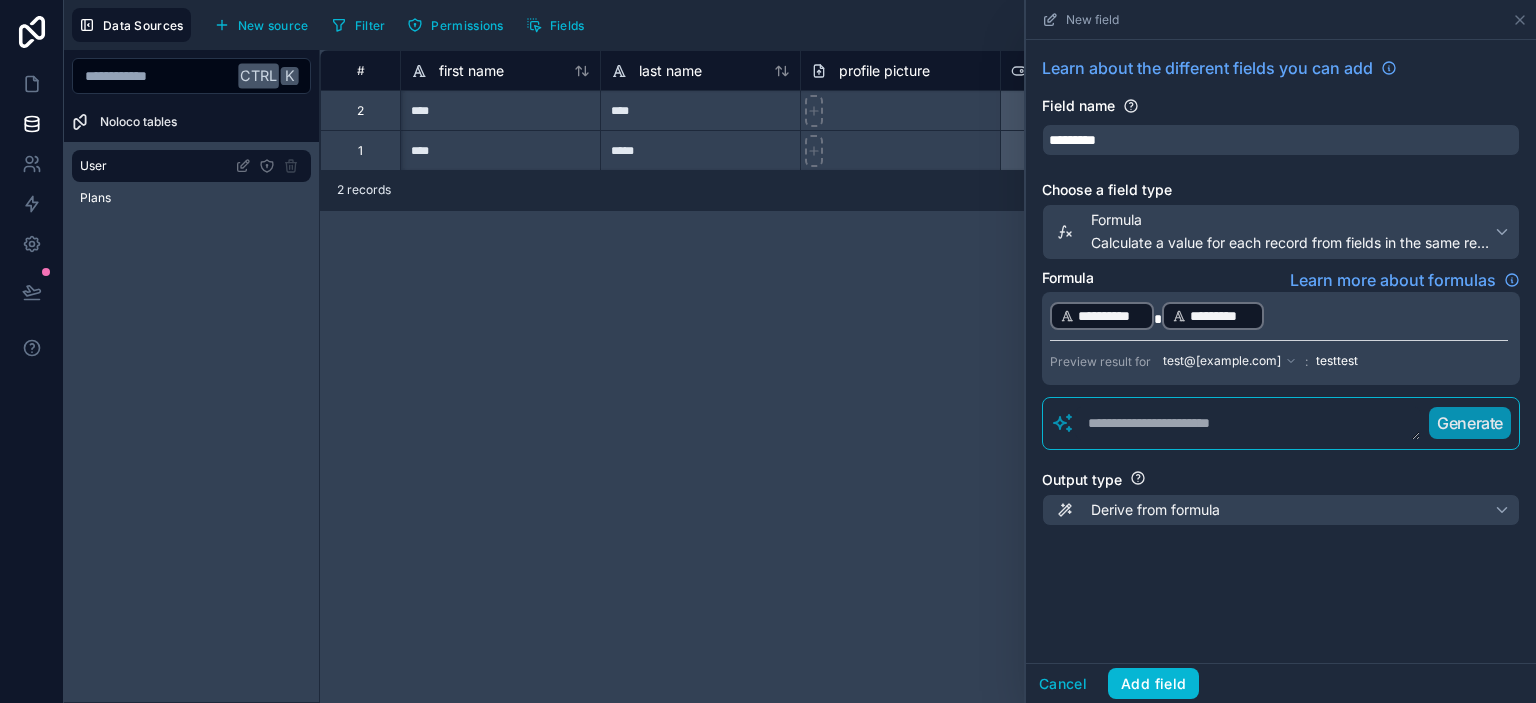click on "Formula Learn more about formulas" at bounding box center [1281, 280] 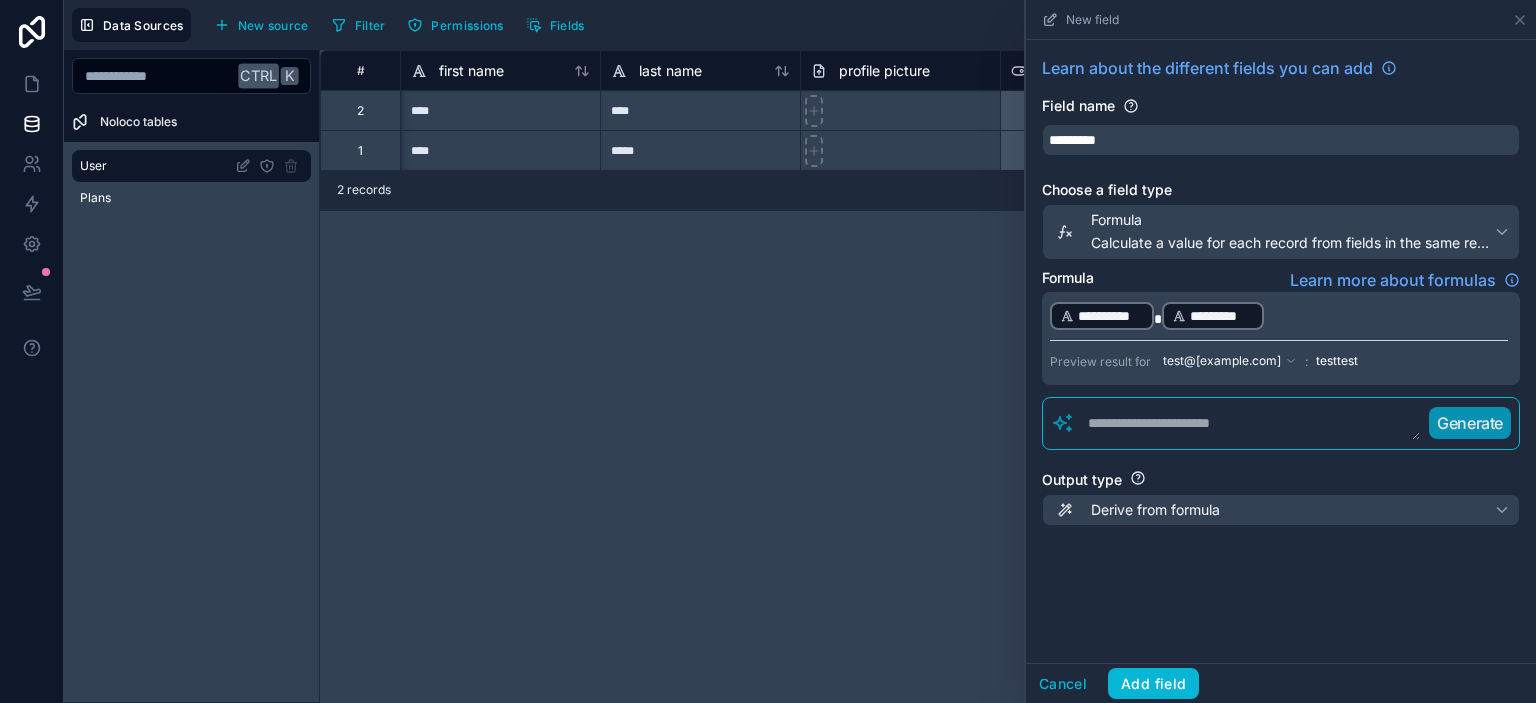 click at bounding box center [1248, 424] 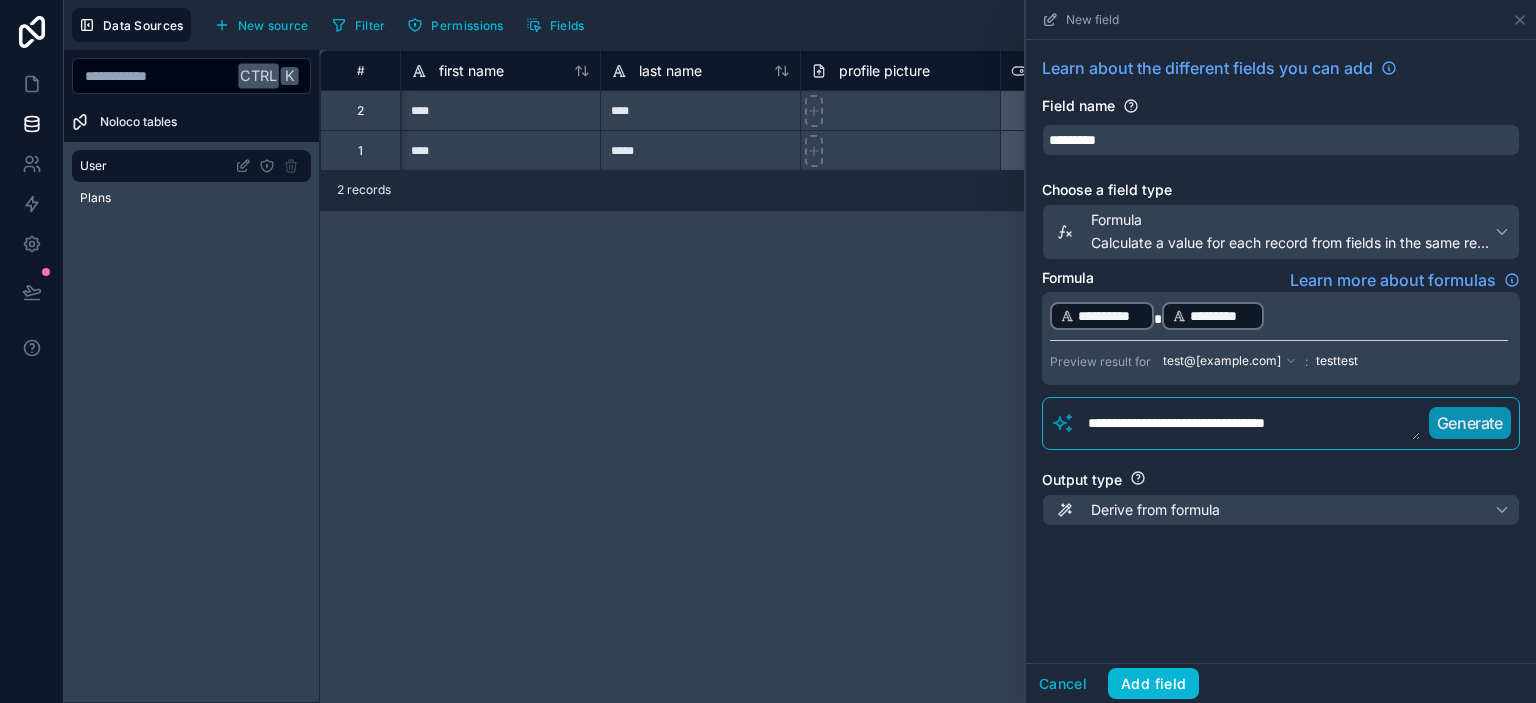 type on "**********" 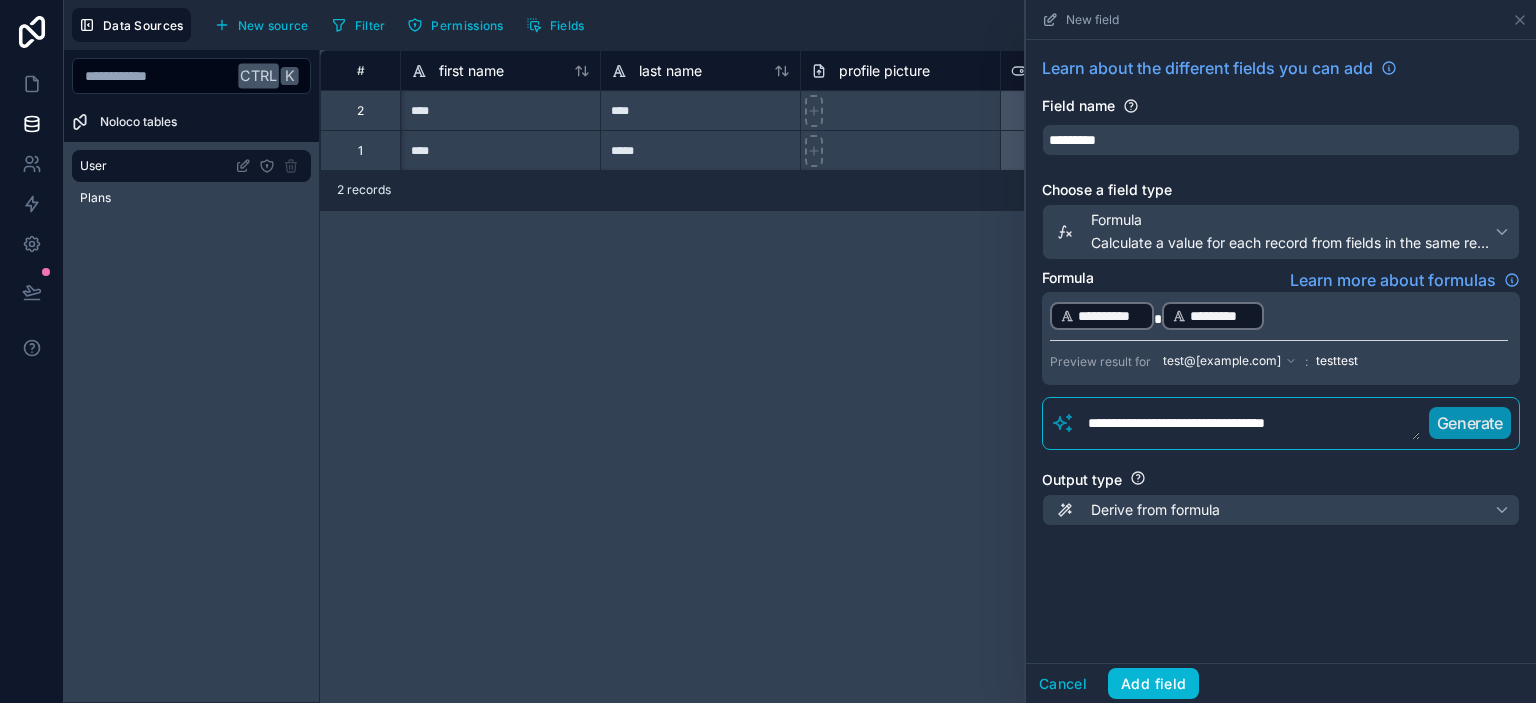 click on "Generate" at bounding box center (1470, 423) 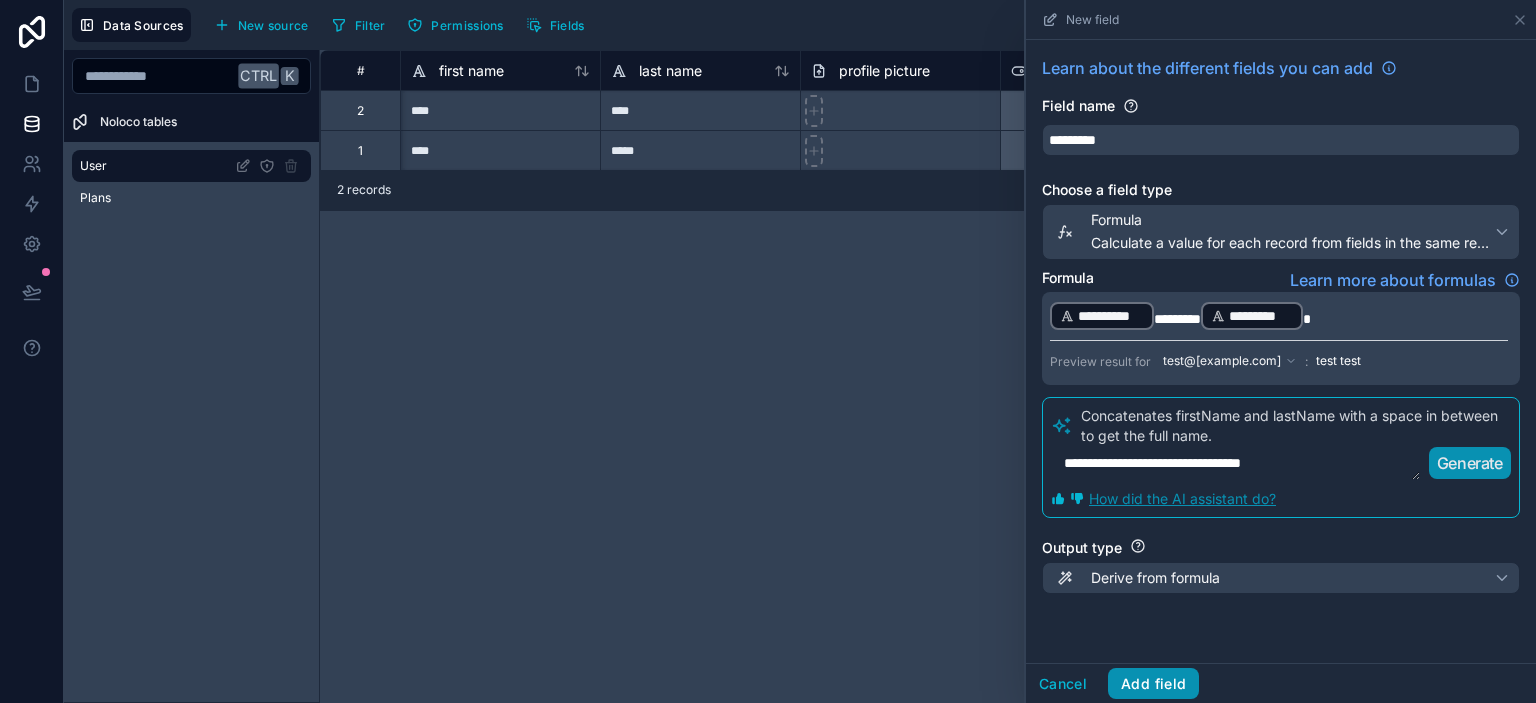 click on "Add field" at bounding box center [1153, 684] 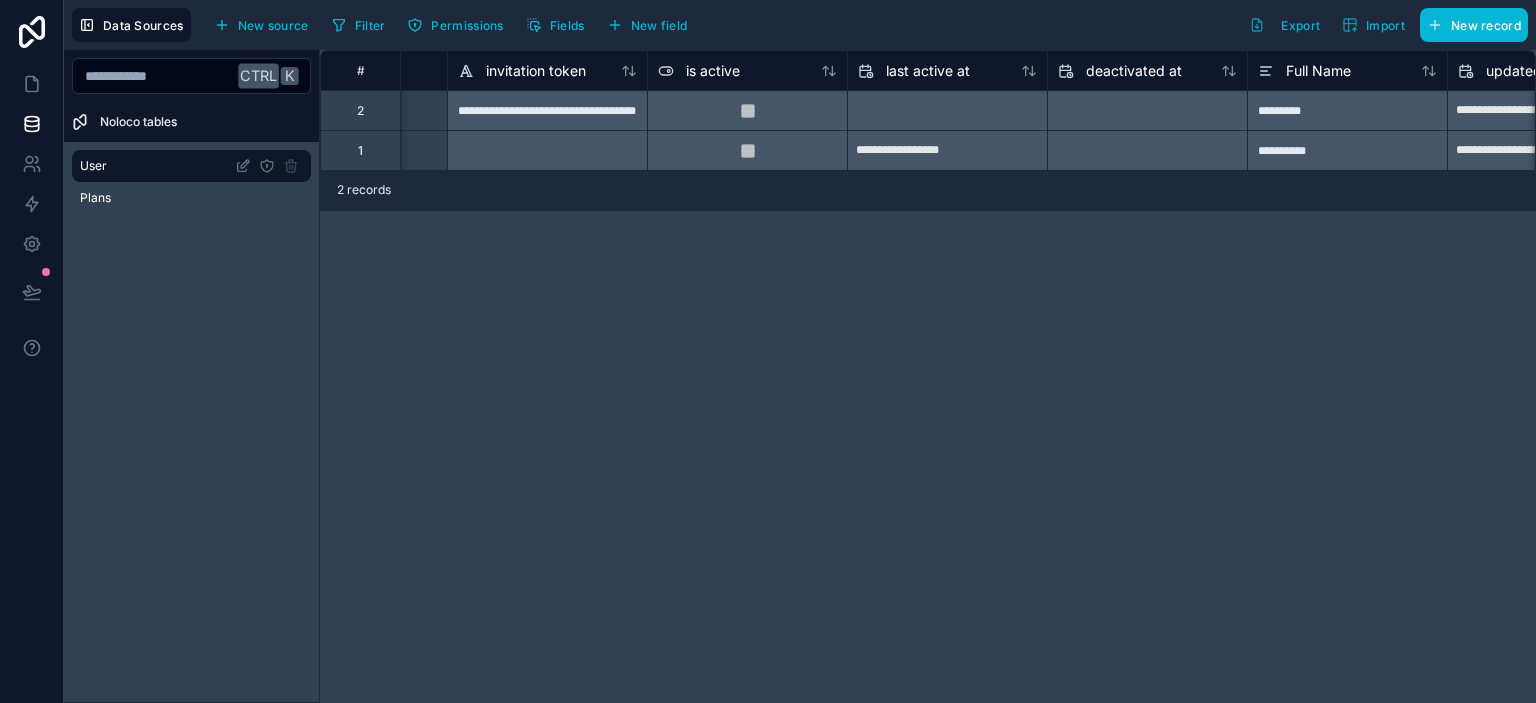 scroll, scrollTop: 0, scrollLeft: 0, axis: both 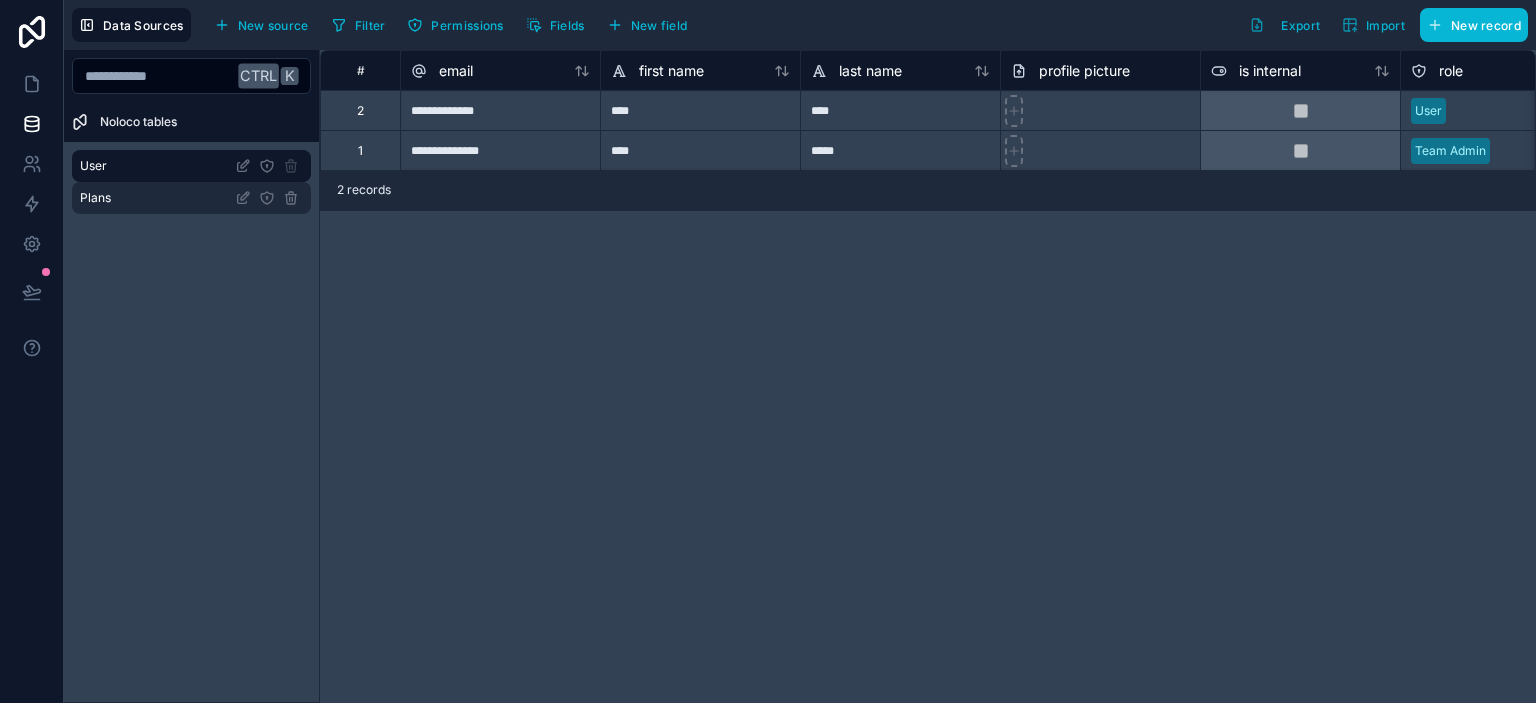 click on "Plans" at bounding box center (191, 198) 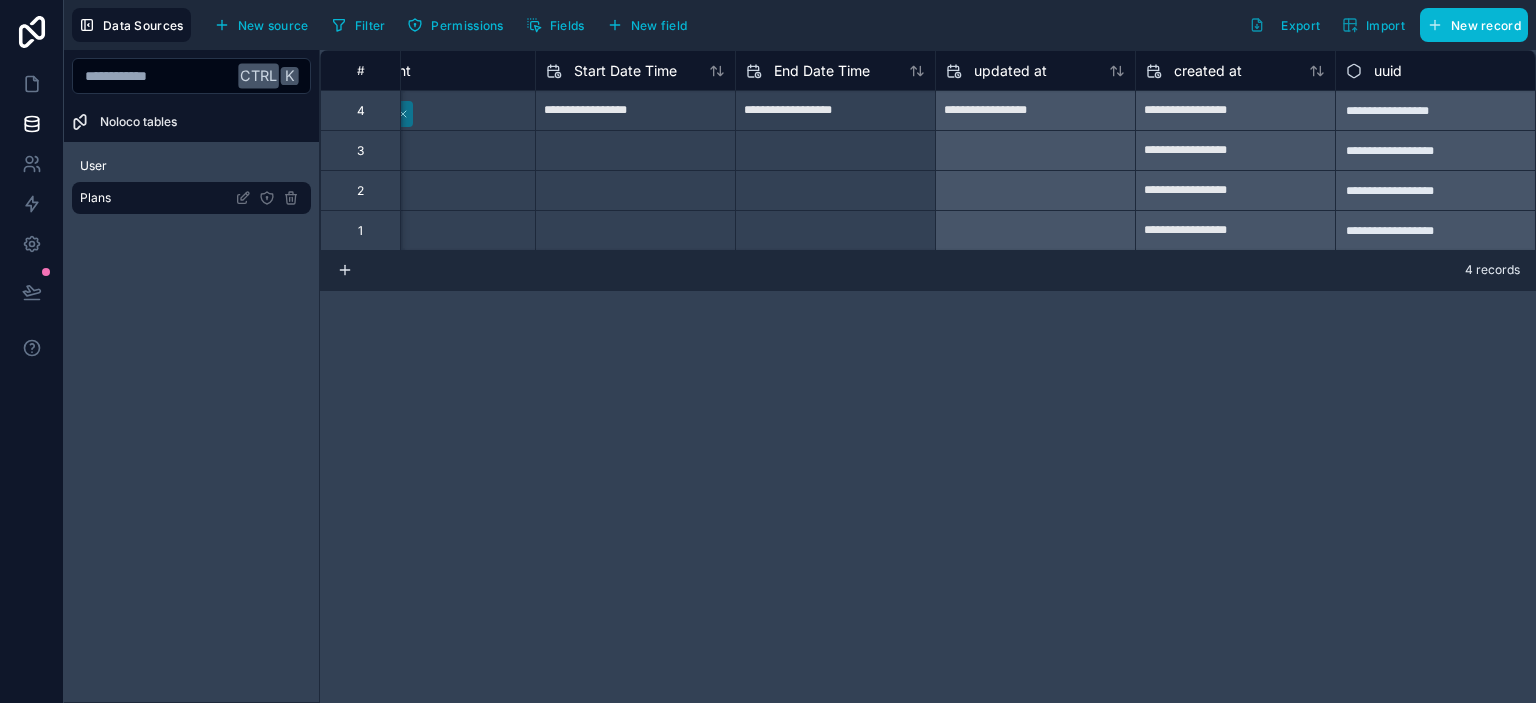 scroll, scrollTop: 0, scrollLeft: 74, axis: horizontal 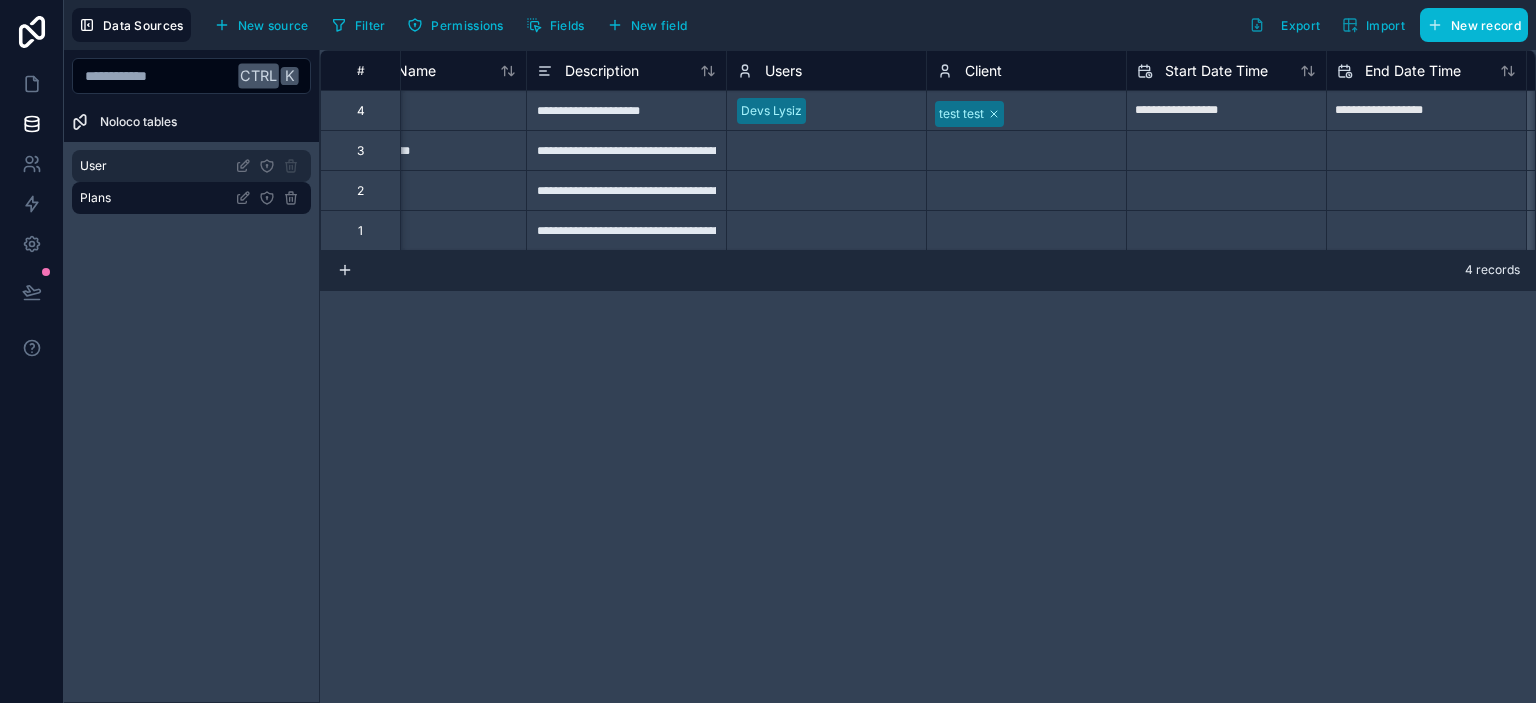 click on "User" at bounding box center [191, 166] 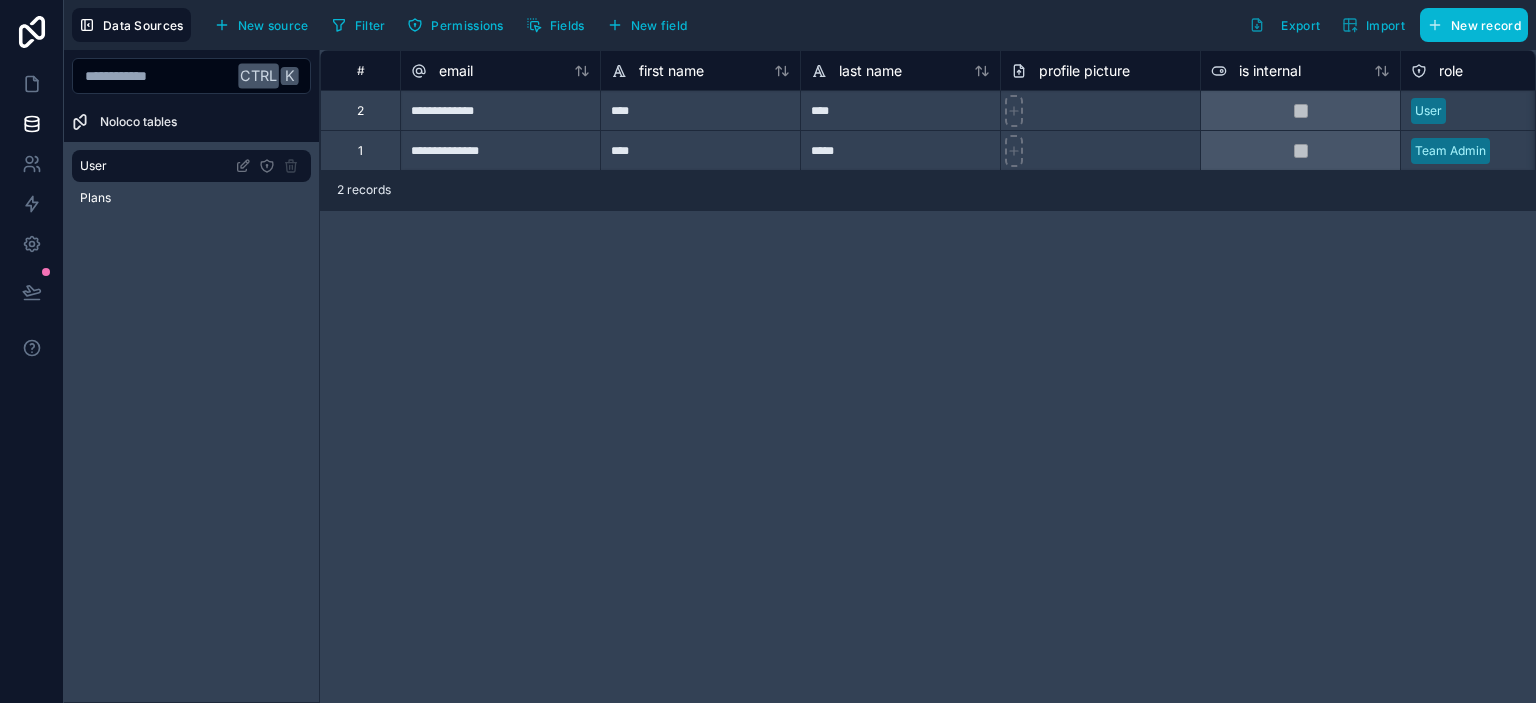 scroll, scrollTop: 0, scrollLeft: 2065, axis: horizontal 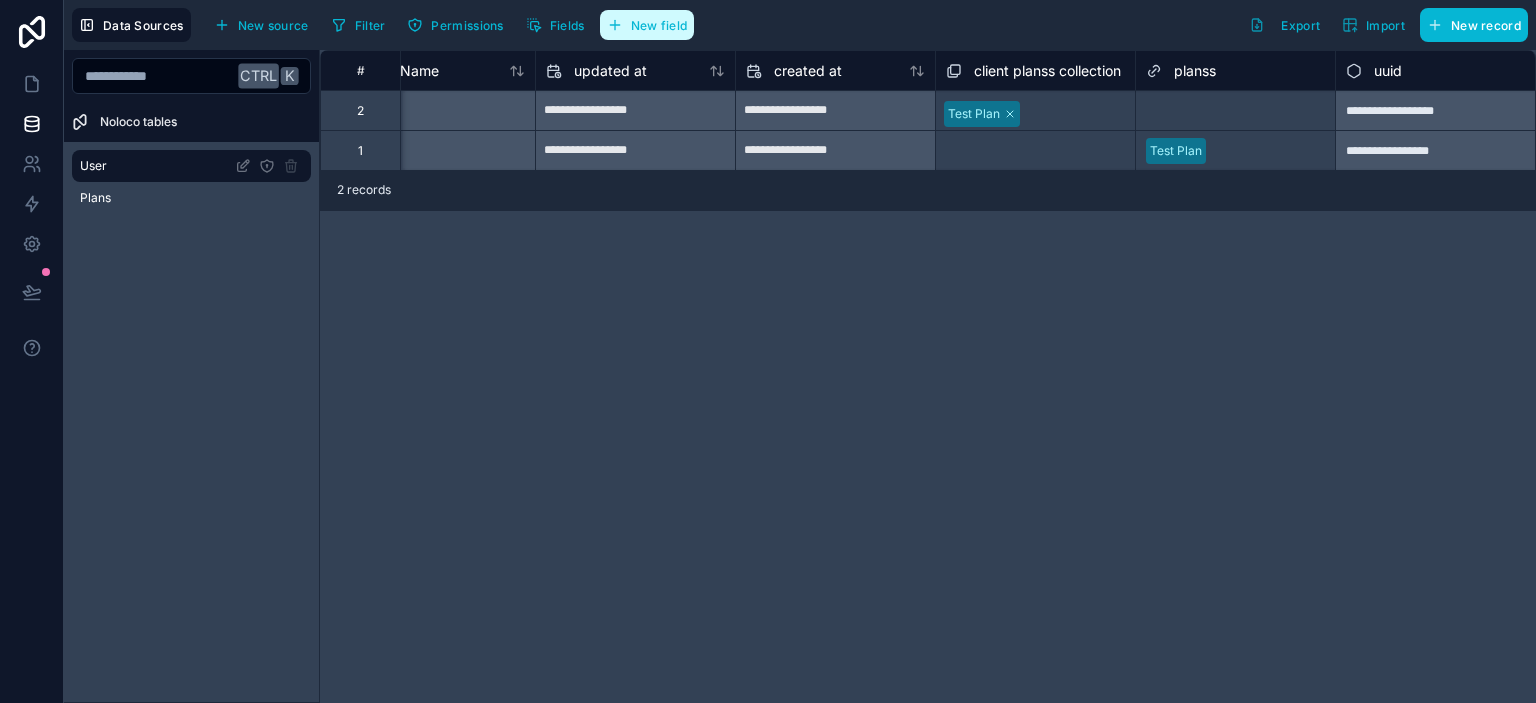click on "New field" at bounding box center (647, 25) 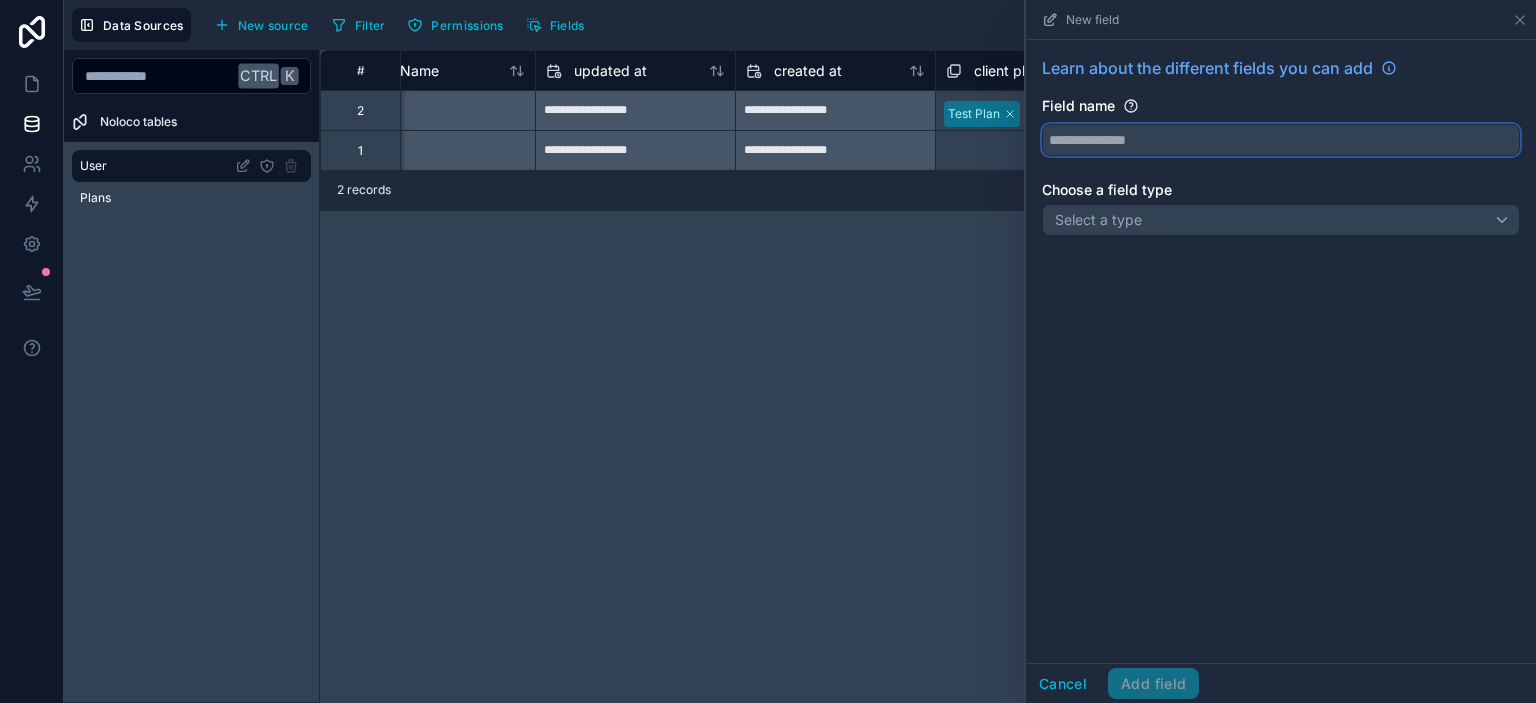 click at bounding box center (1281, 140) 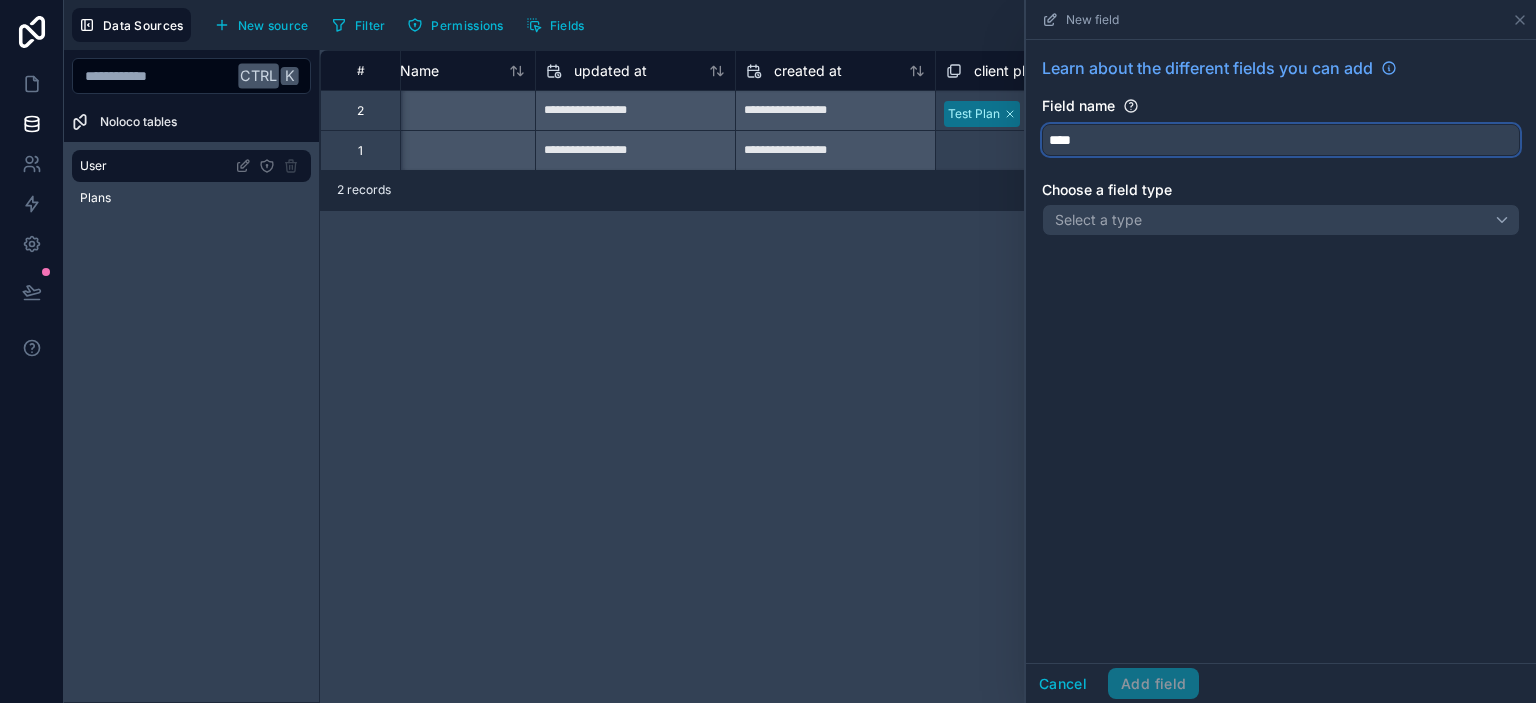 type on "****" 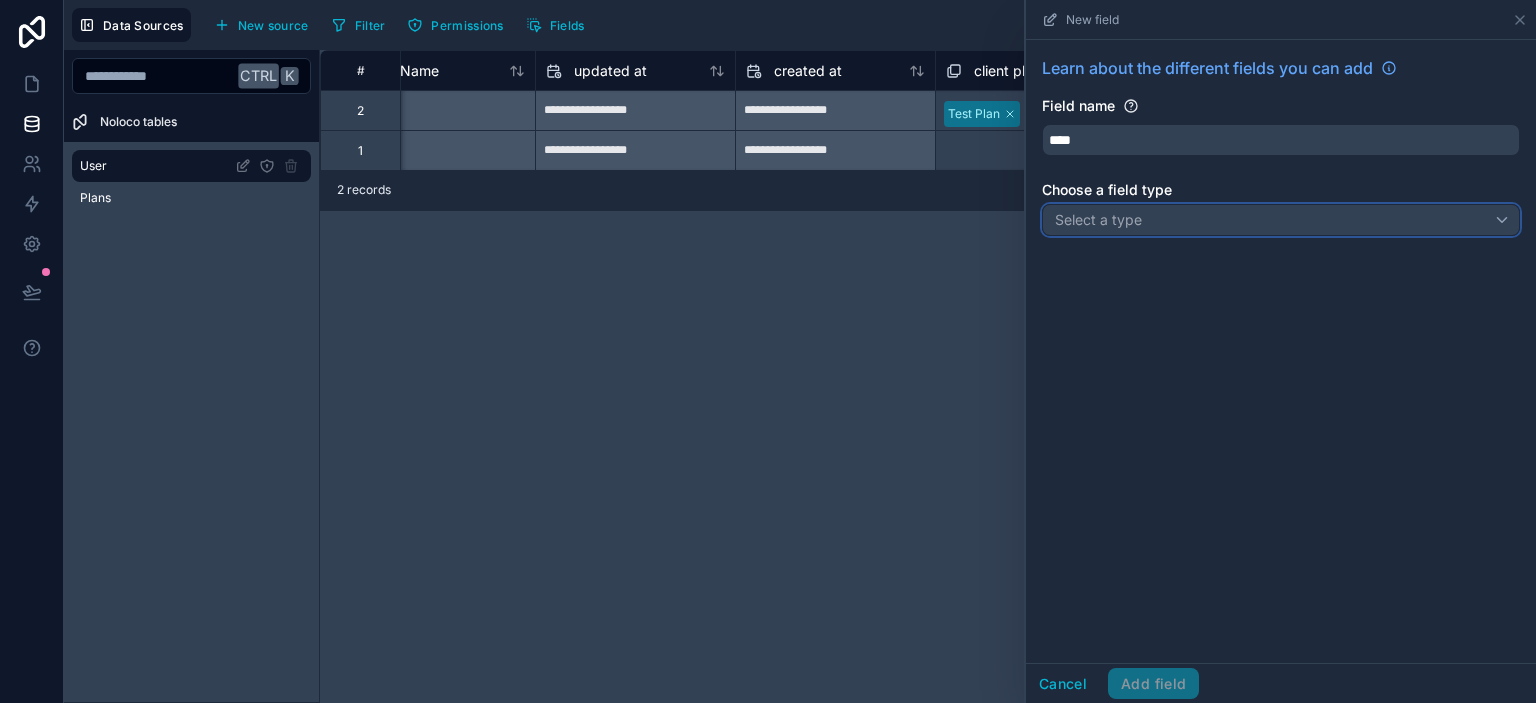 click on "Select a type" at bounding box center (1098, 219) 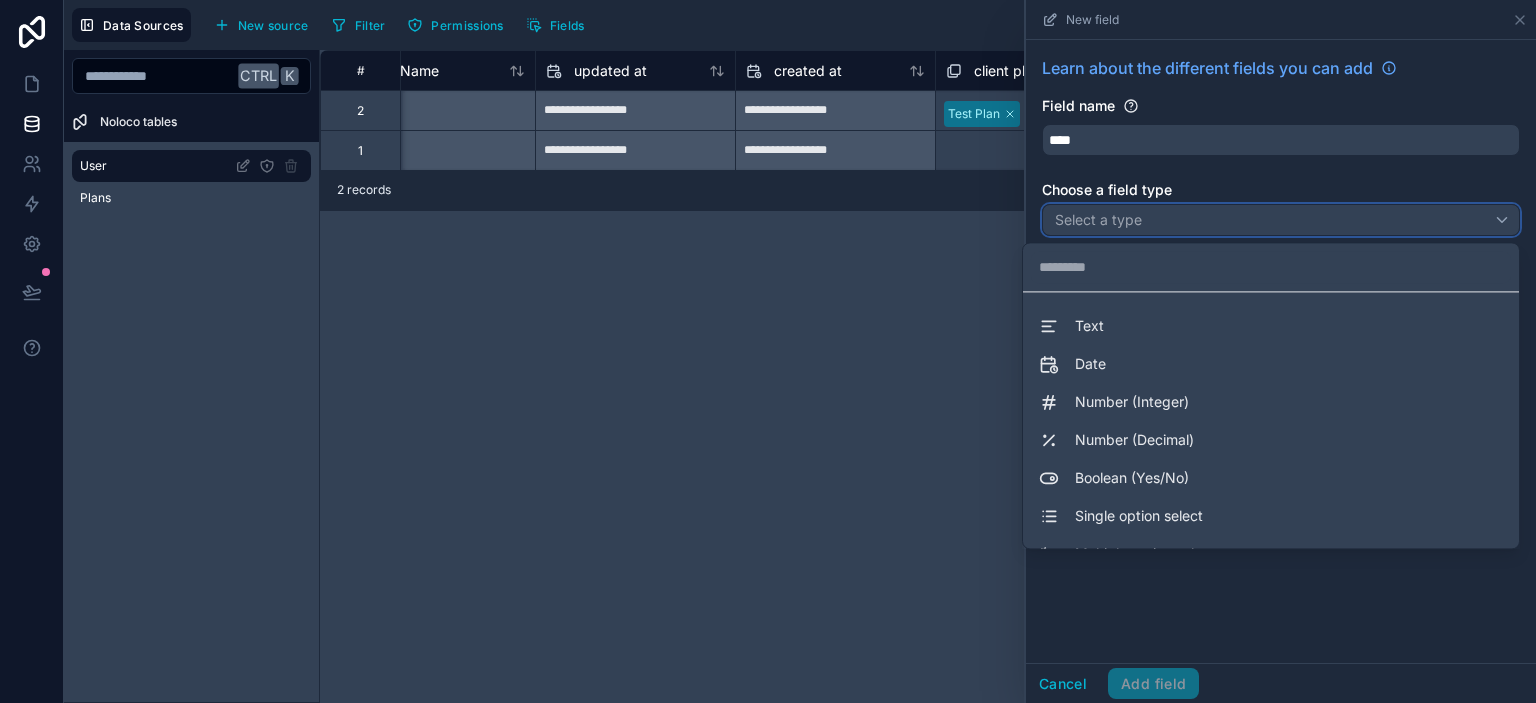 scroll, scrollTop: 548, scrollLeft: 0, axis: vertical 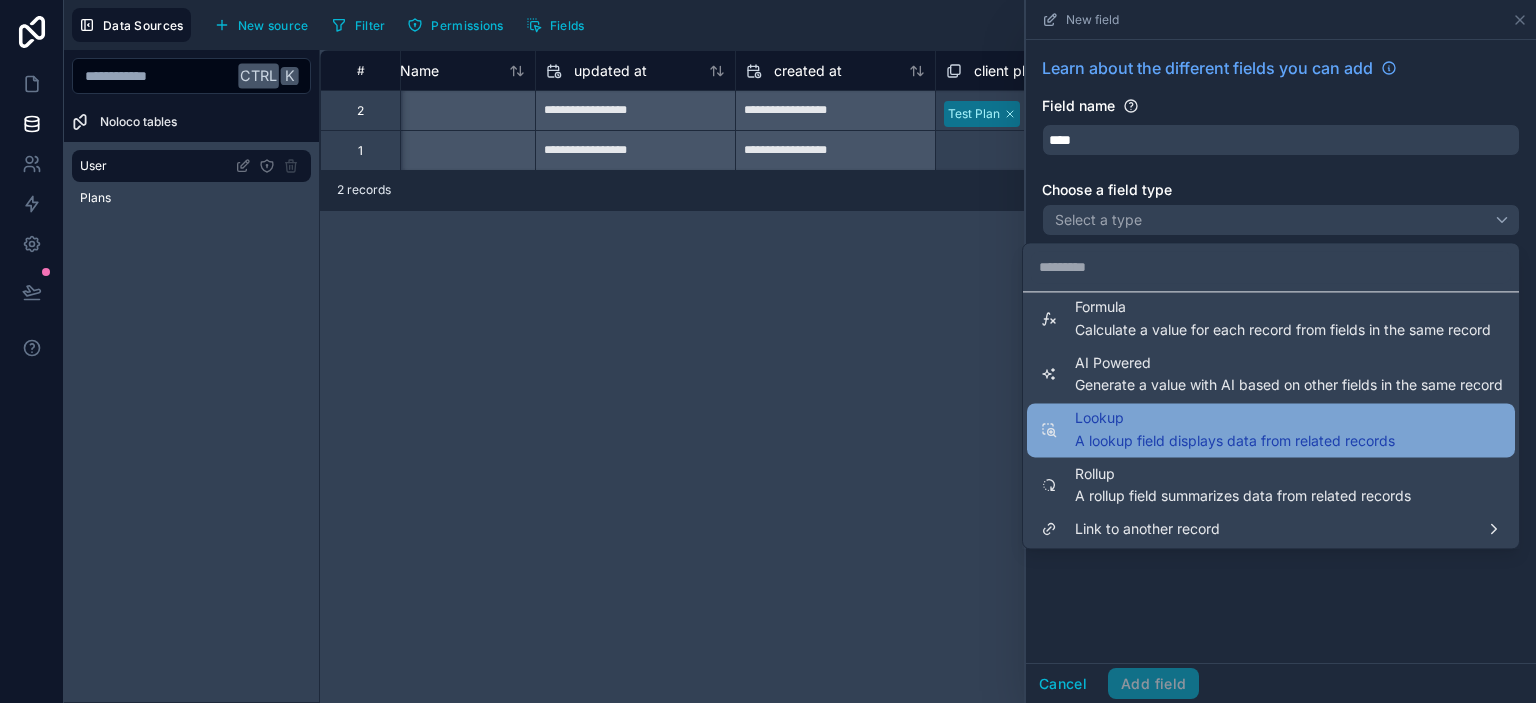 click on "Lookup" at bounding box center [1235, 418] 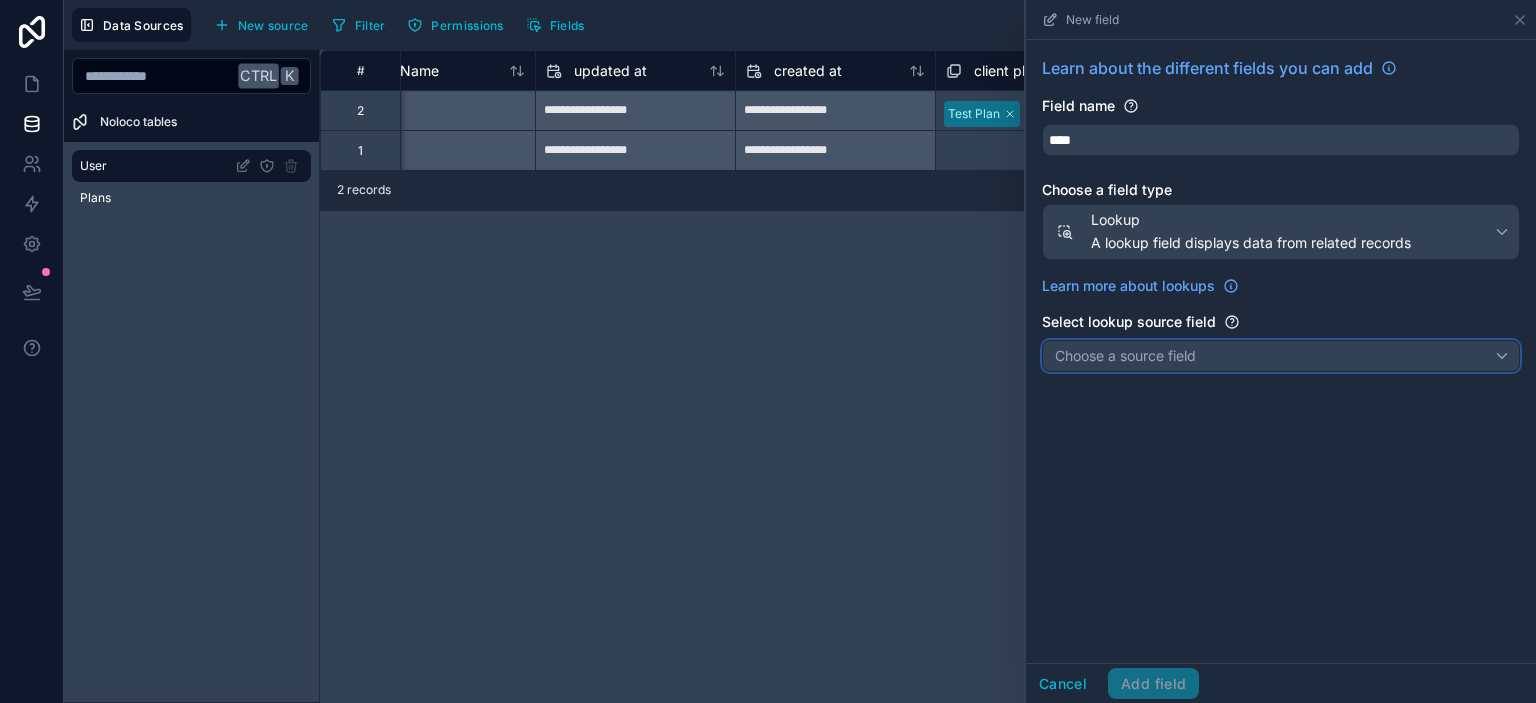 click on "Choose a source field" at bounding box center [1125, 355] 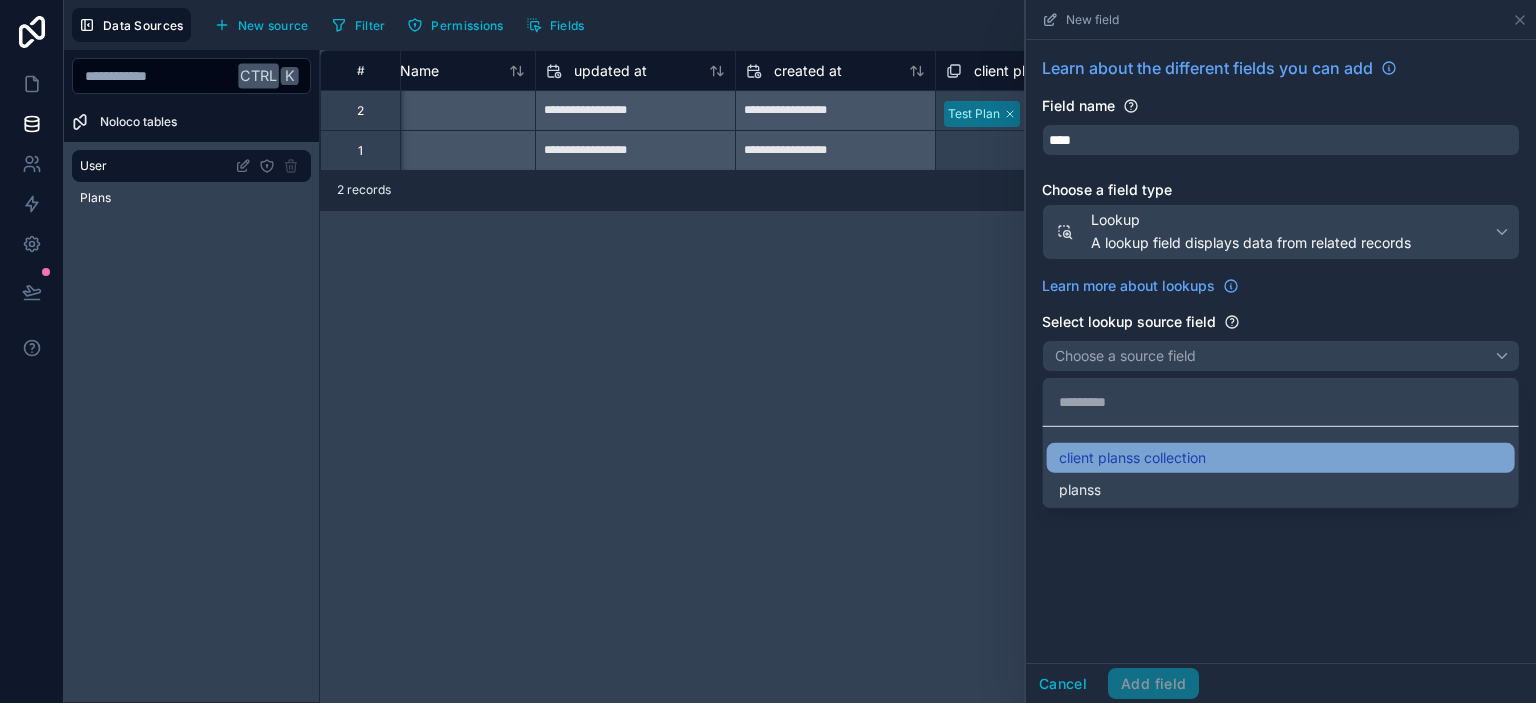 click on "client planss collection" at bounding box center (1132, 458) 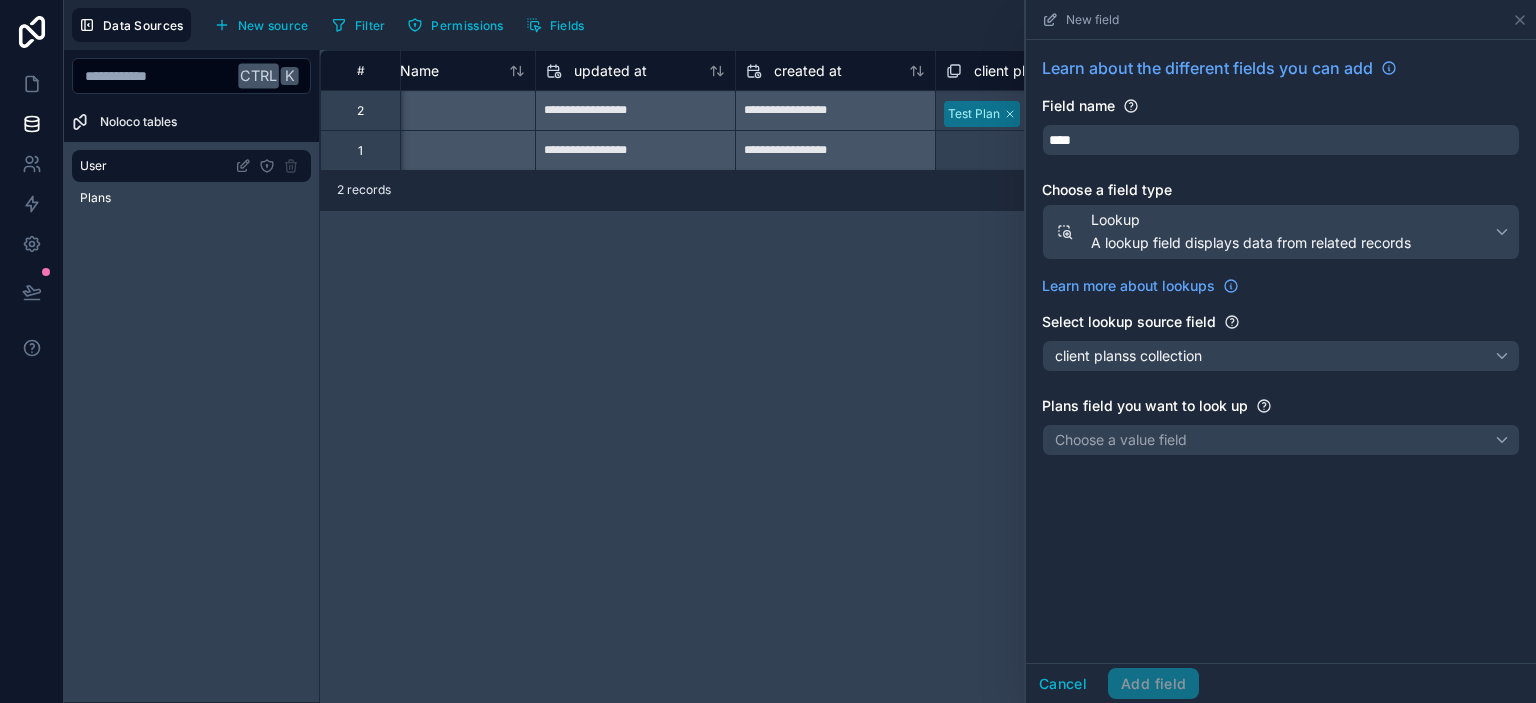 click on "Learn about the different fields you can add Field name **** Choose a field type Lookup A lookup field displays data from related records Learn more about lookups Select lookup source field client planss collection Plans field you want to look up Choose a value field" at bounding box center (1281, 260) 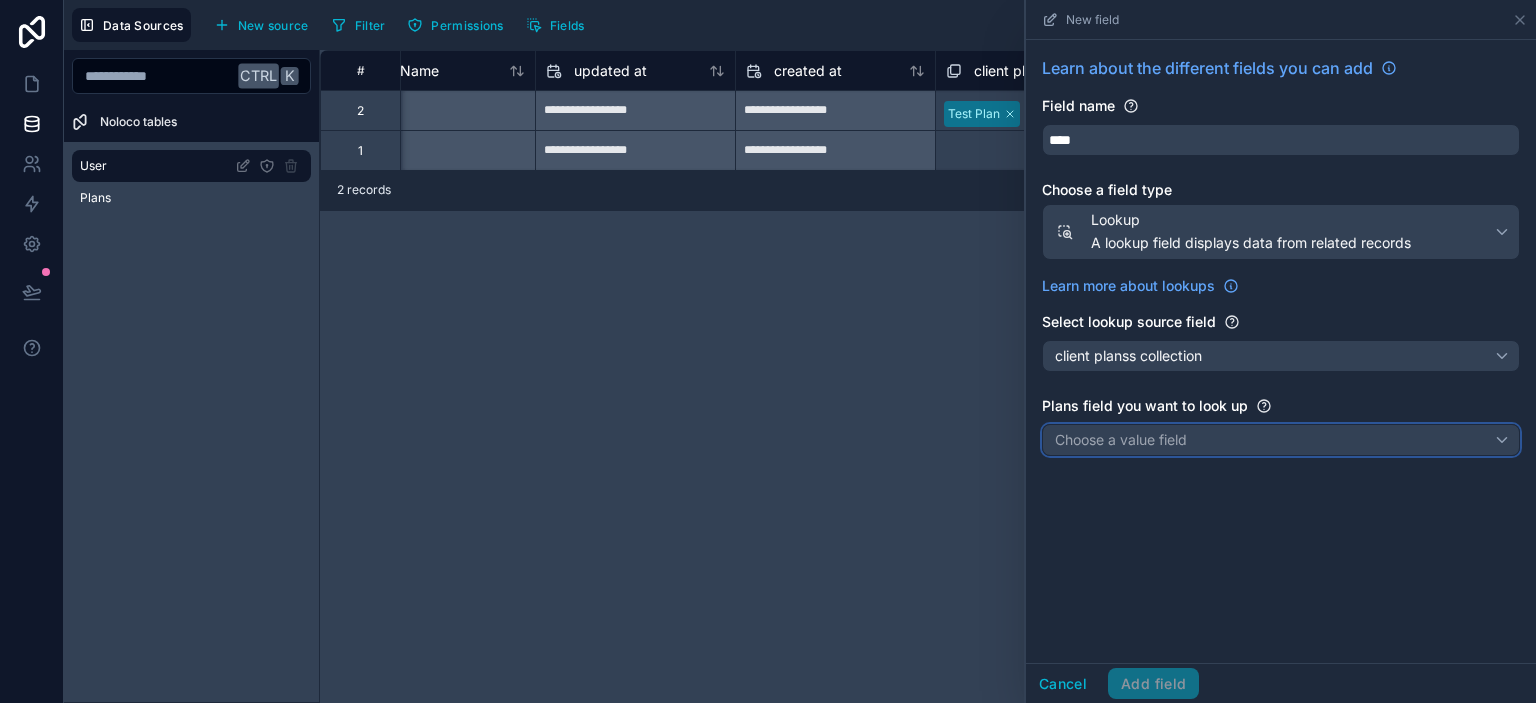 click on "Choose a value field" at bounding box center (1281, 440) 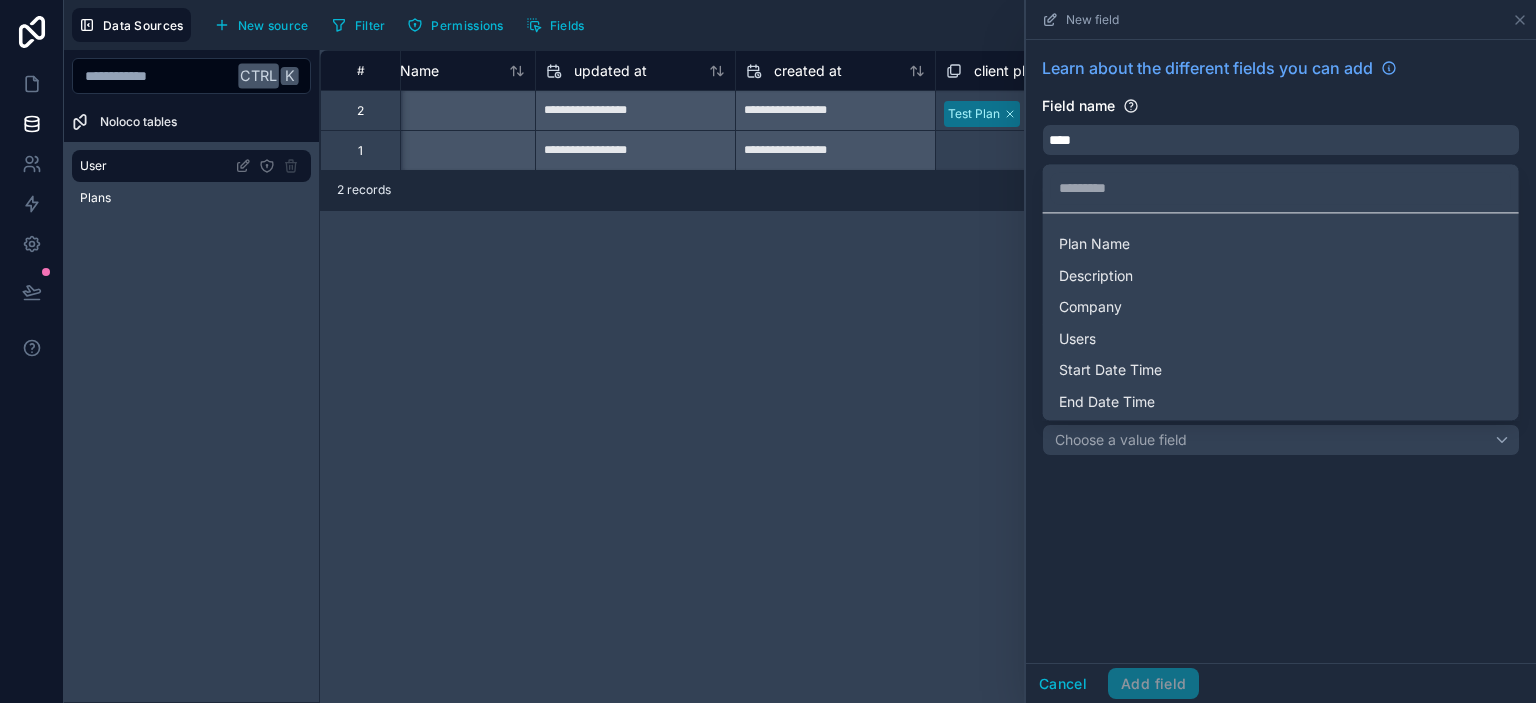 click at bounding box center (1281, 351) 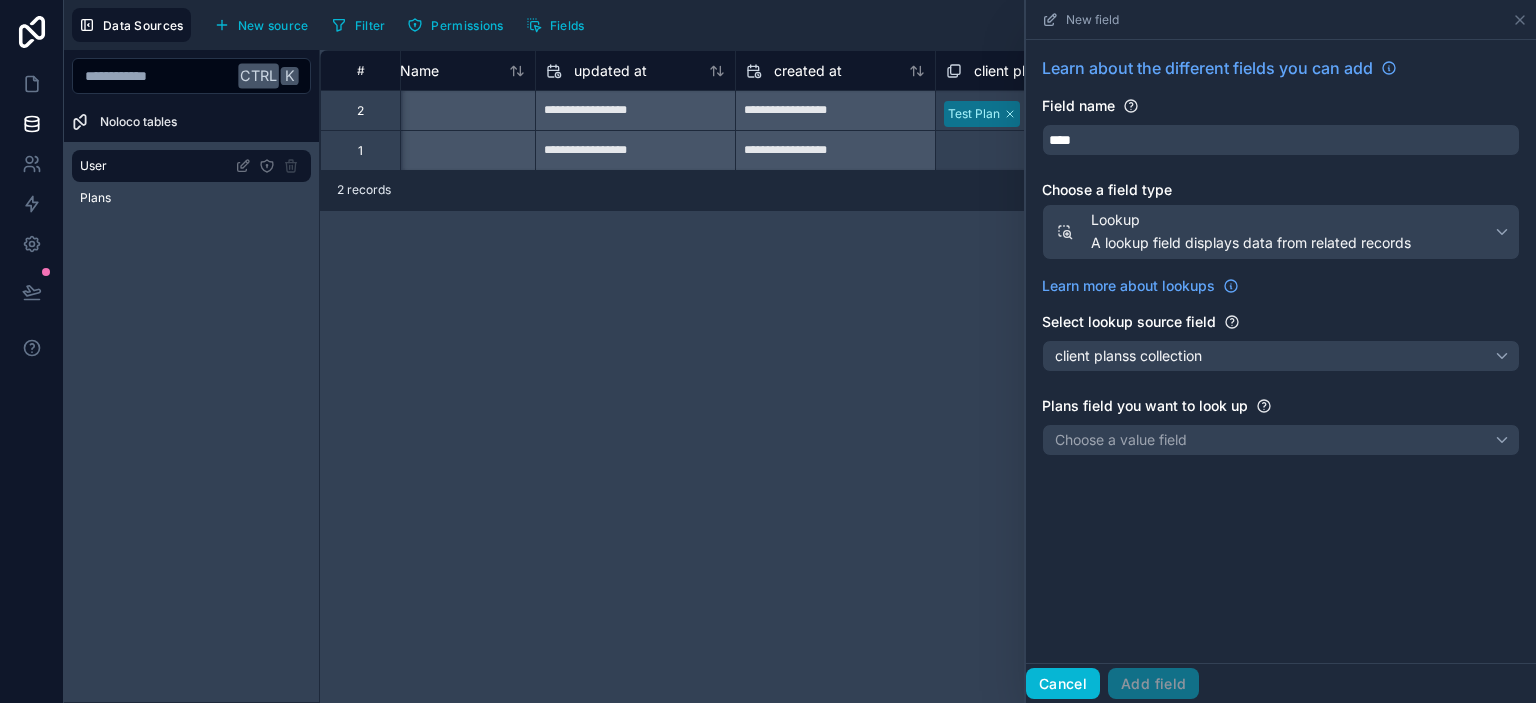click on "Cancel" at bounding box center [1063, 684] 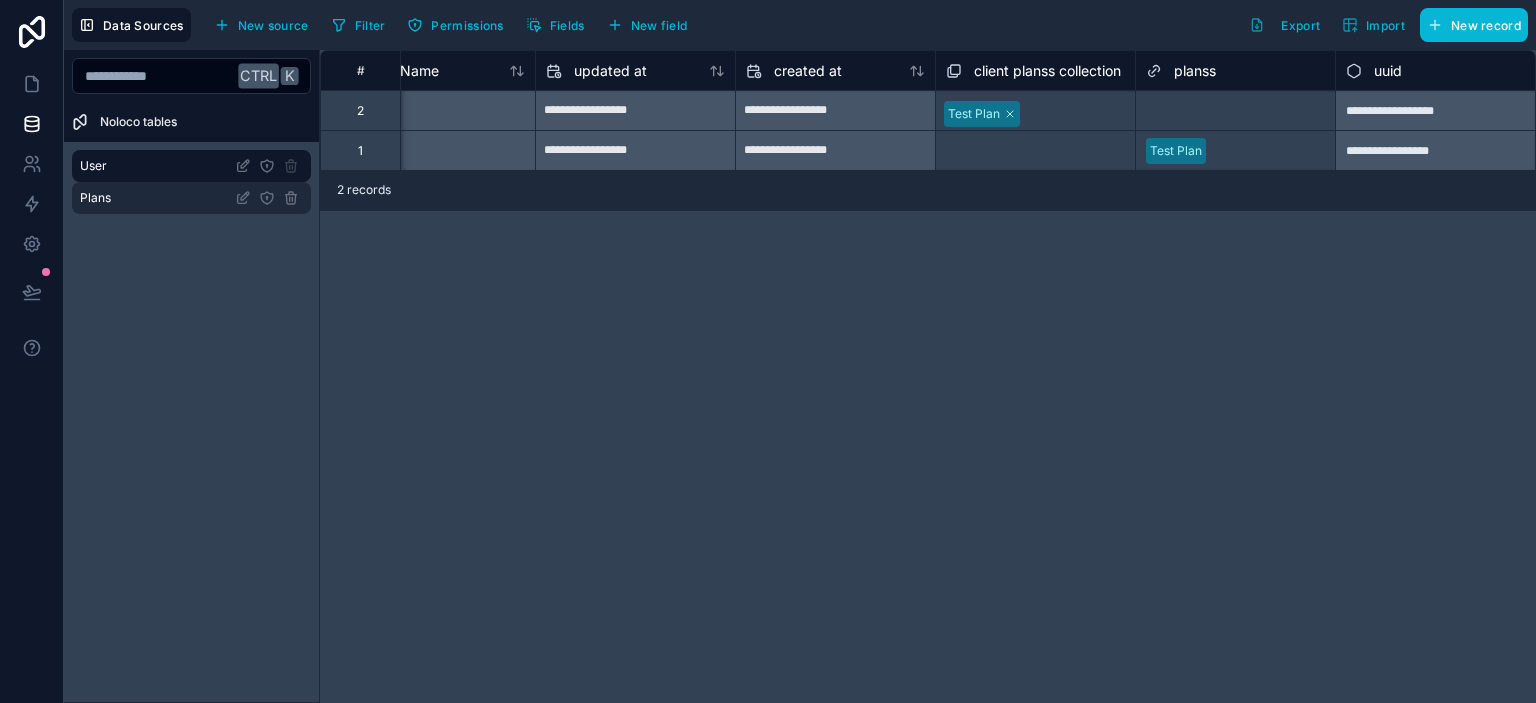 click on "Plans" at bounding box center (191, 198) 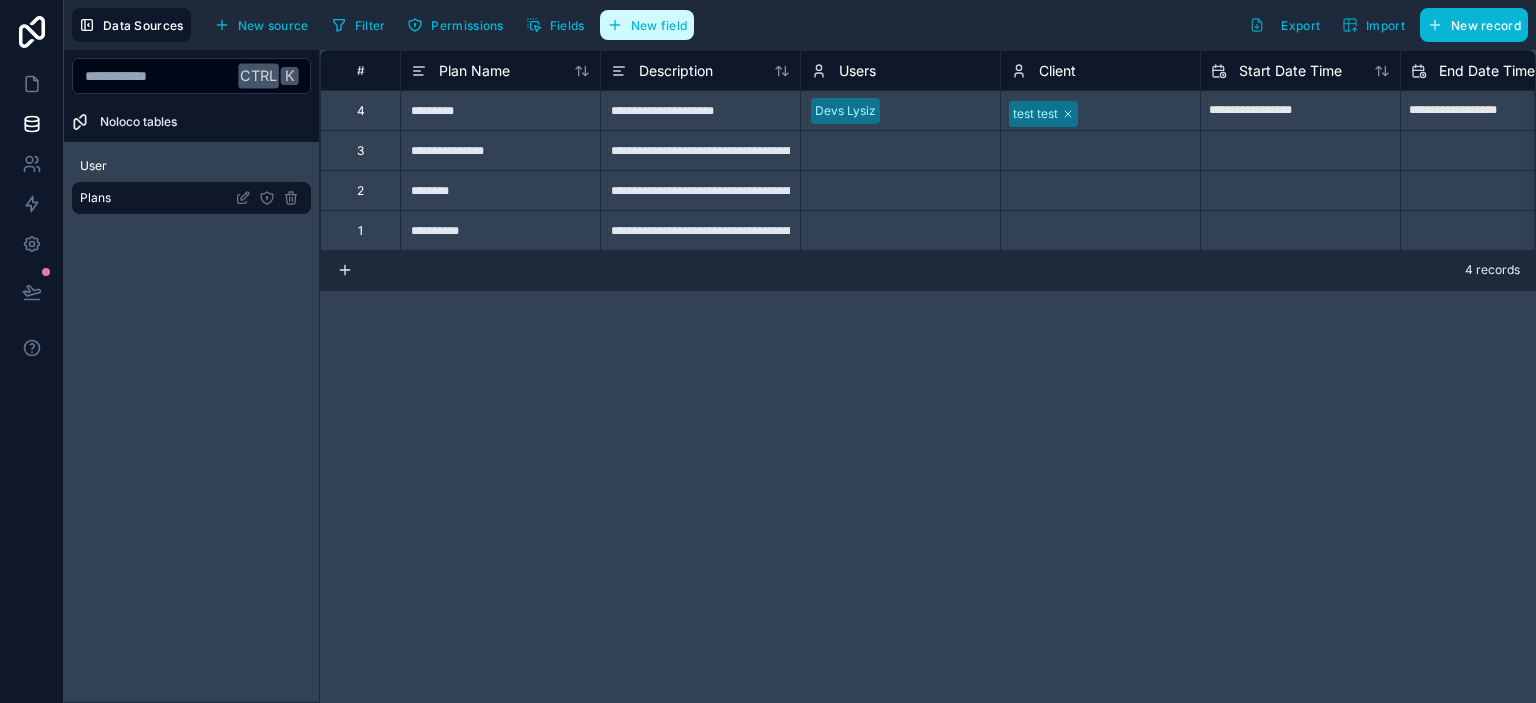 click on "New field" at bounding box center (659, 25) 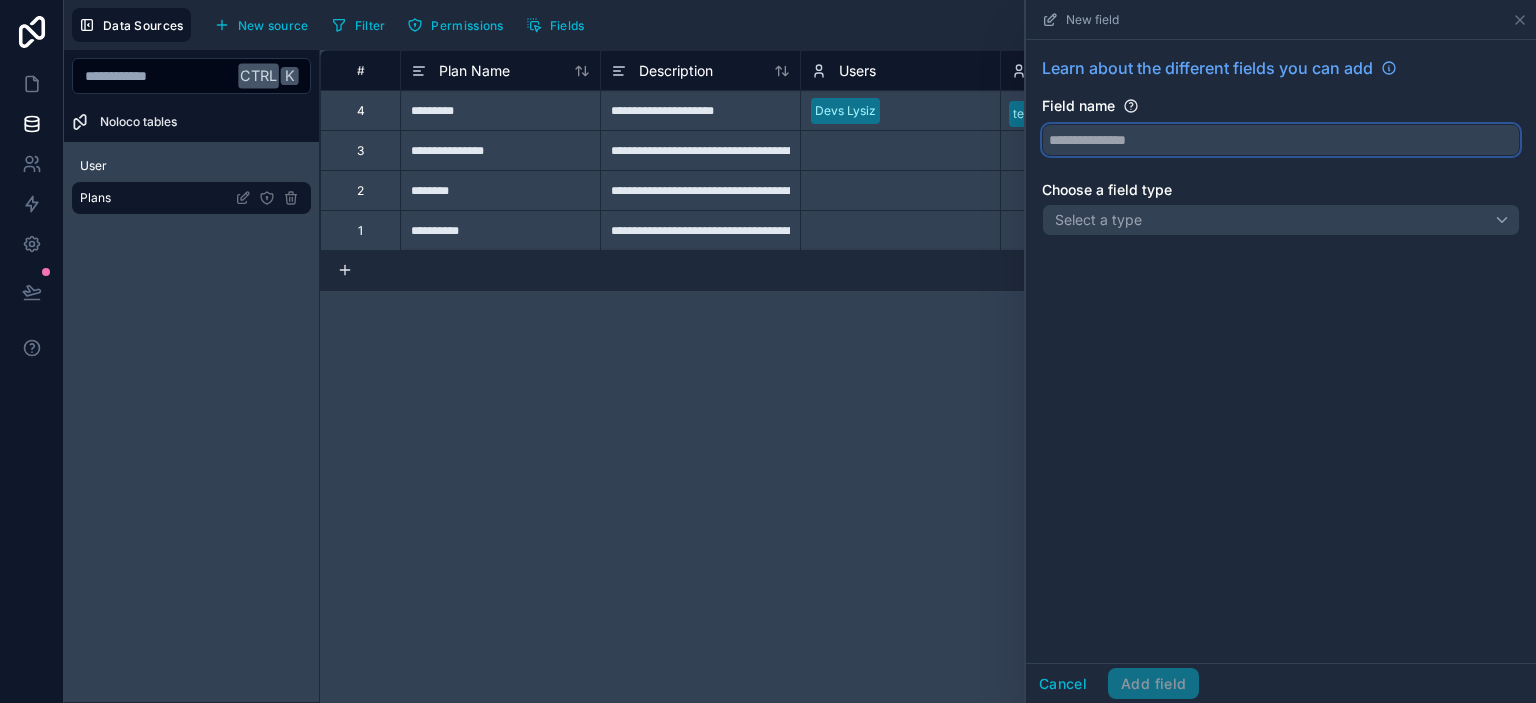 click at bounding box center [1281, 140] 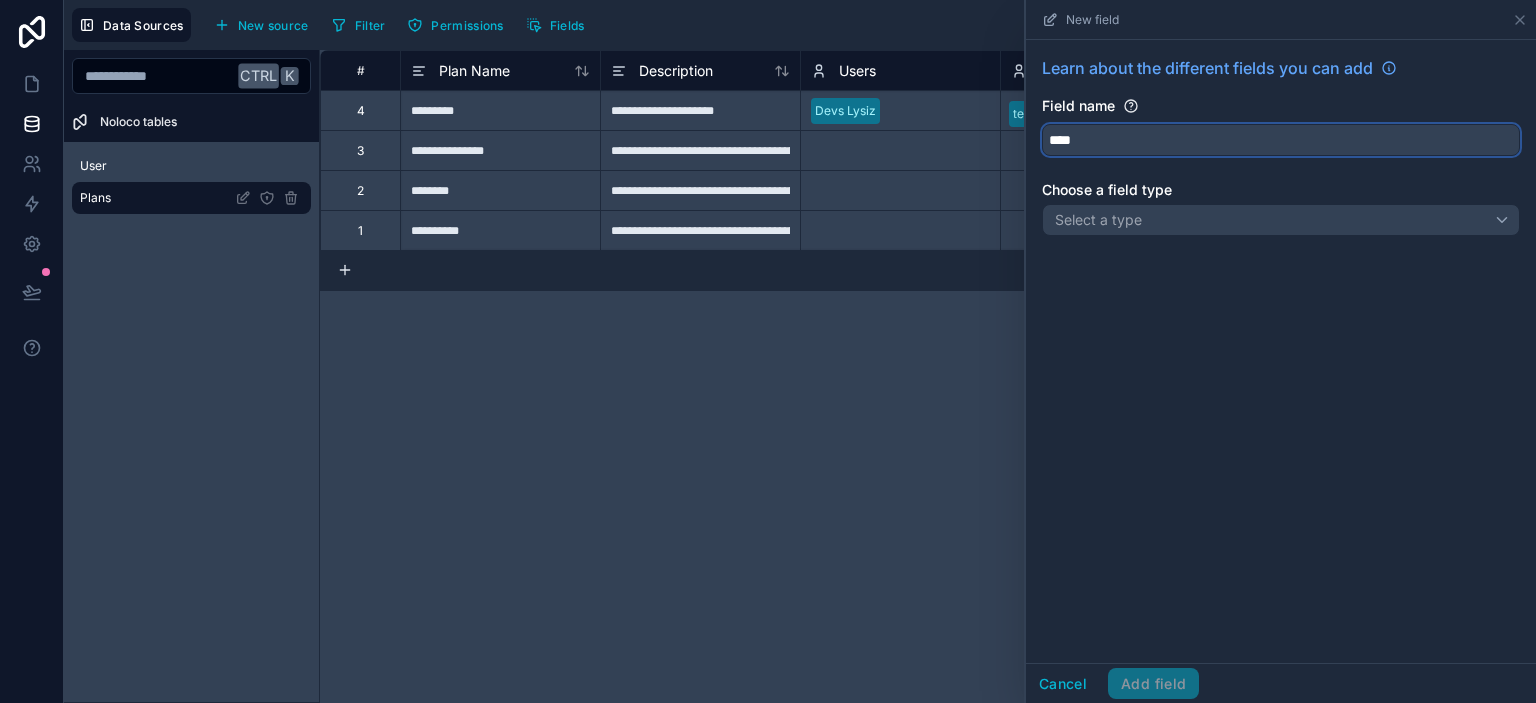 type on "****" 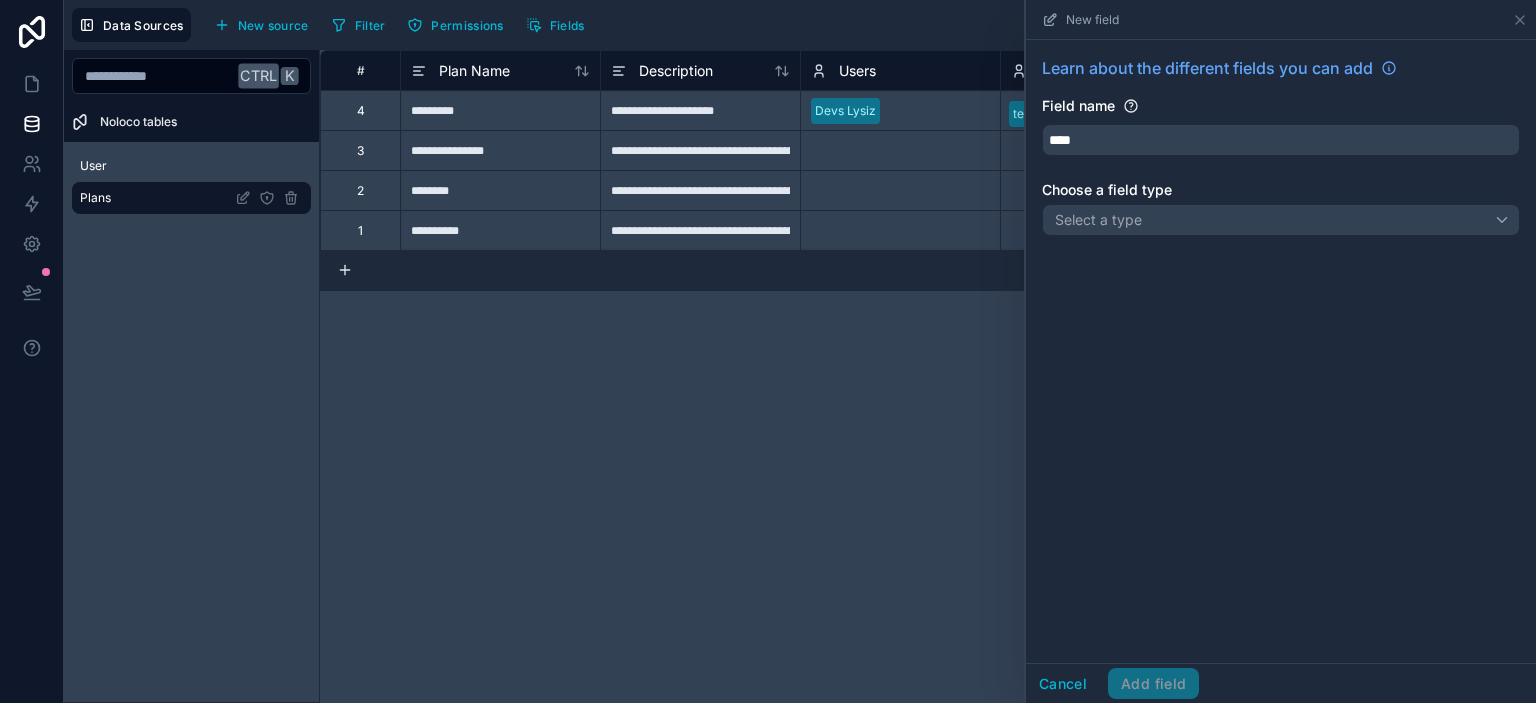 click on "Learn about the different fields you can add Field name **** Choose a field type Select a type" at bounding box center (1281, 351) 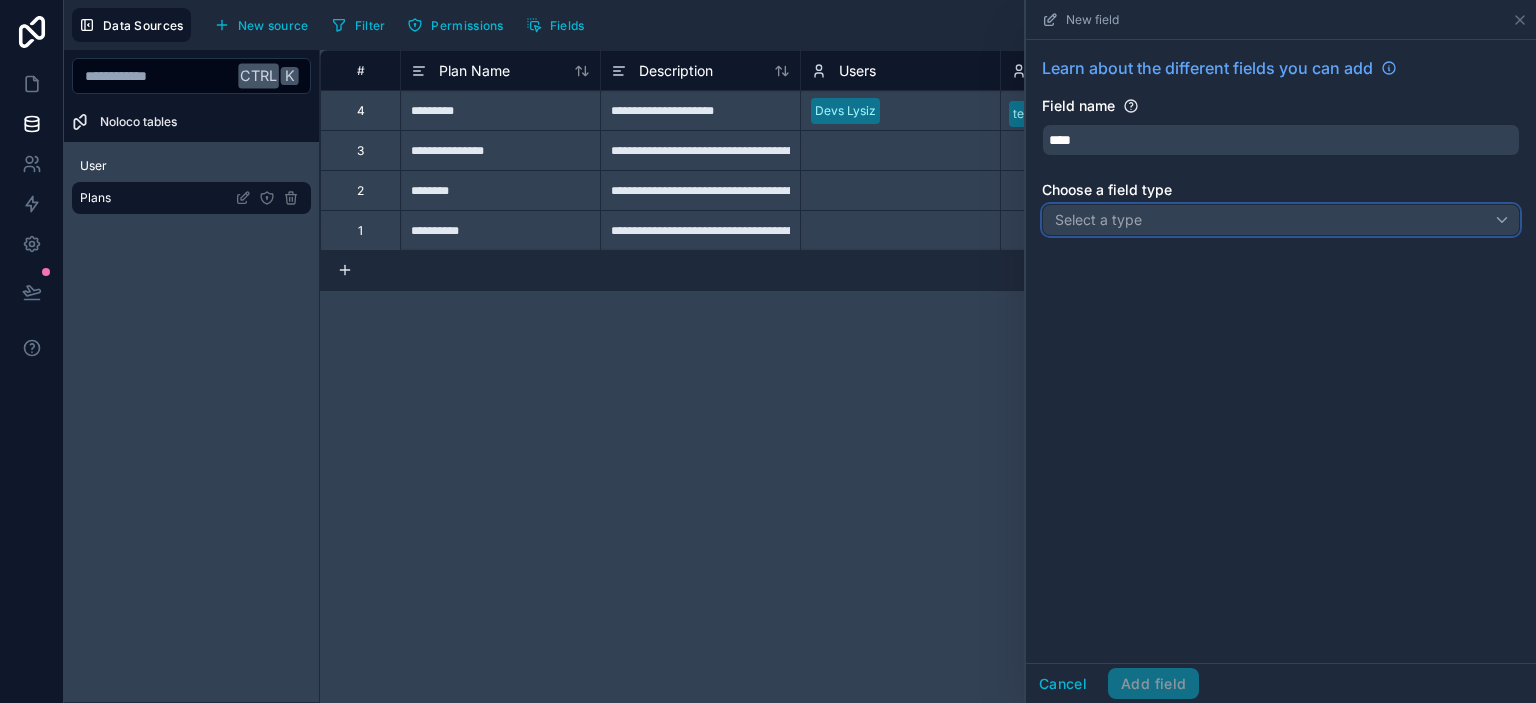 click on "Select a type" at bounding box center (1098, 219) 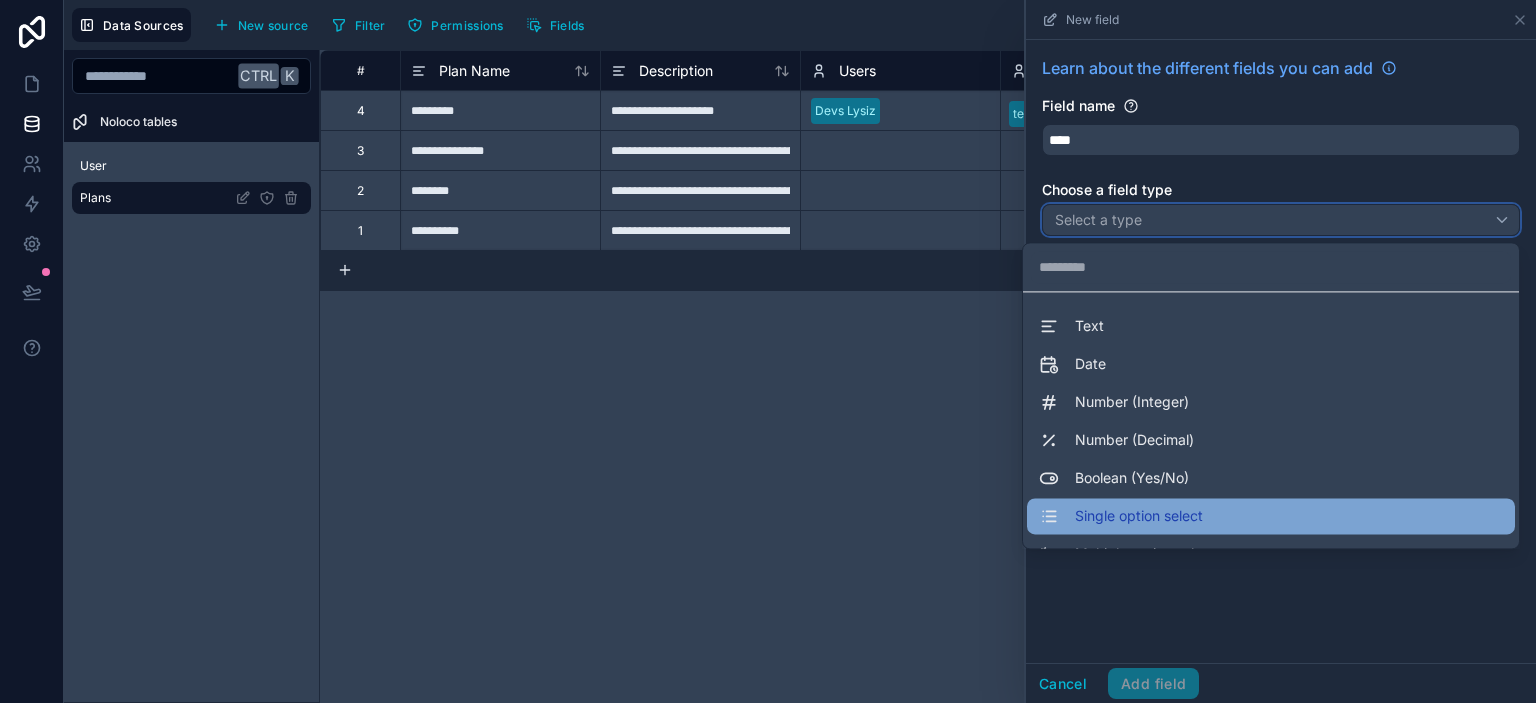 scroll, scrollTop: 548, scrollLeft: 0, axis: vertical 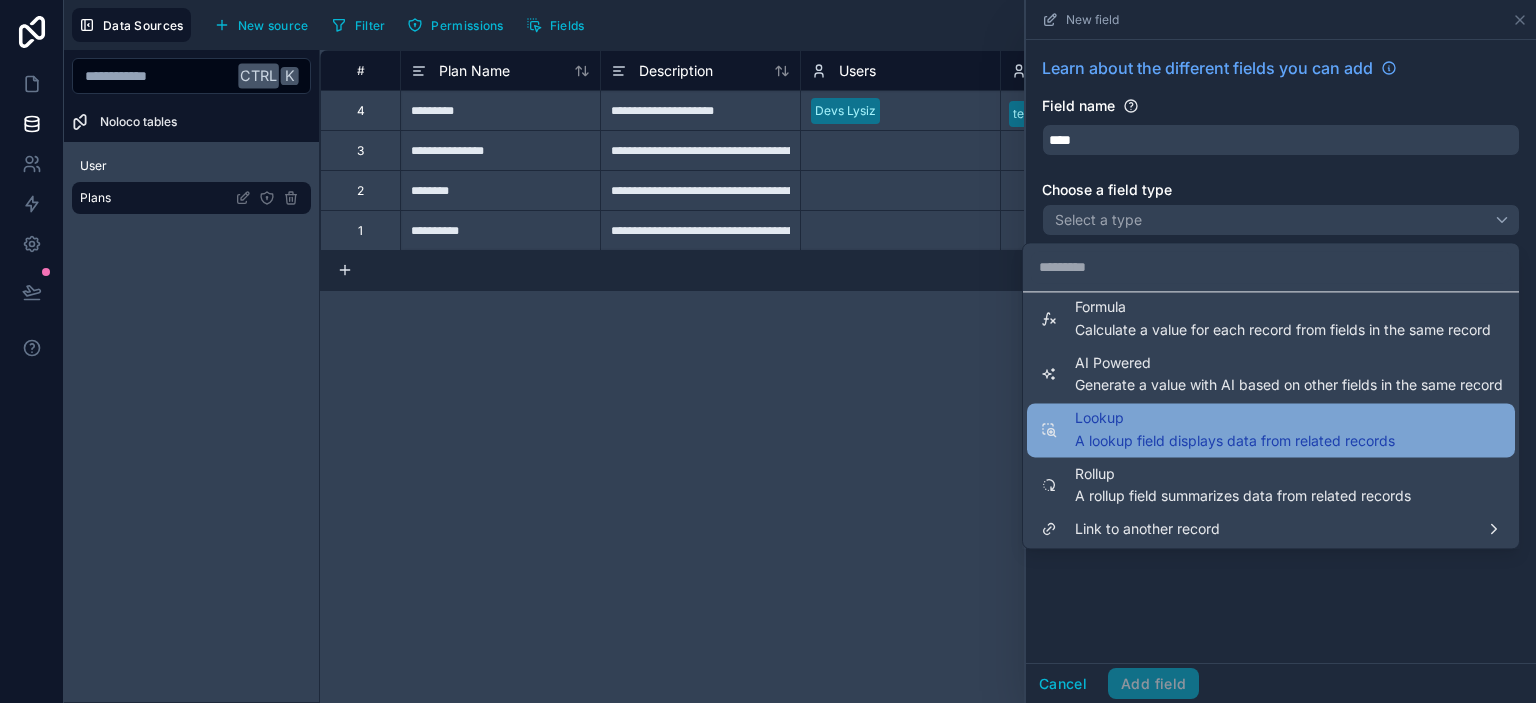 click on "A lookup field displays data from related records" at bounding box center [1235, 441] 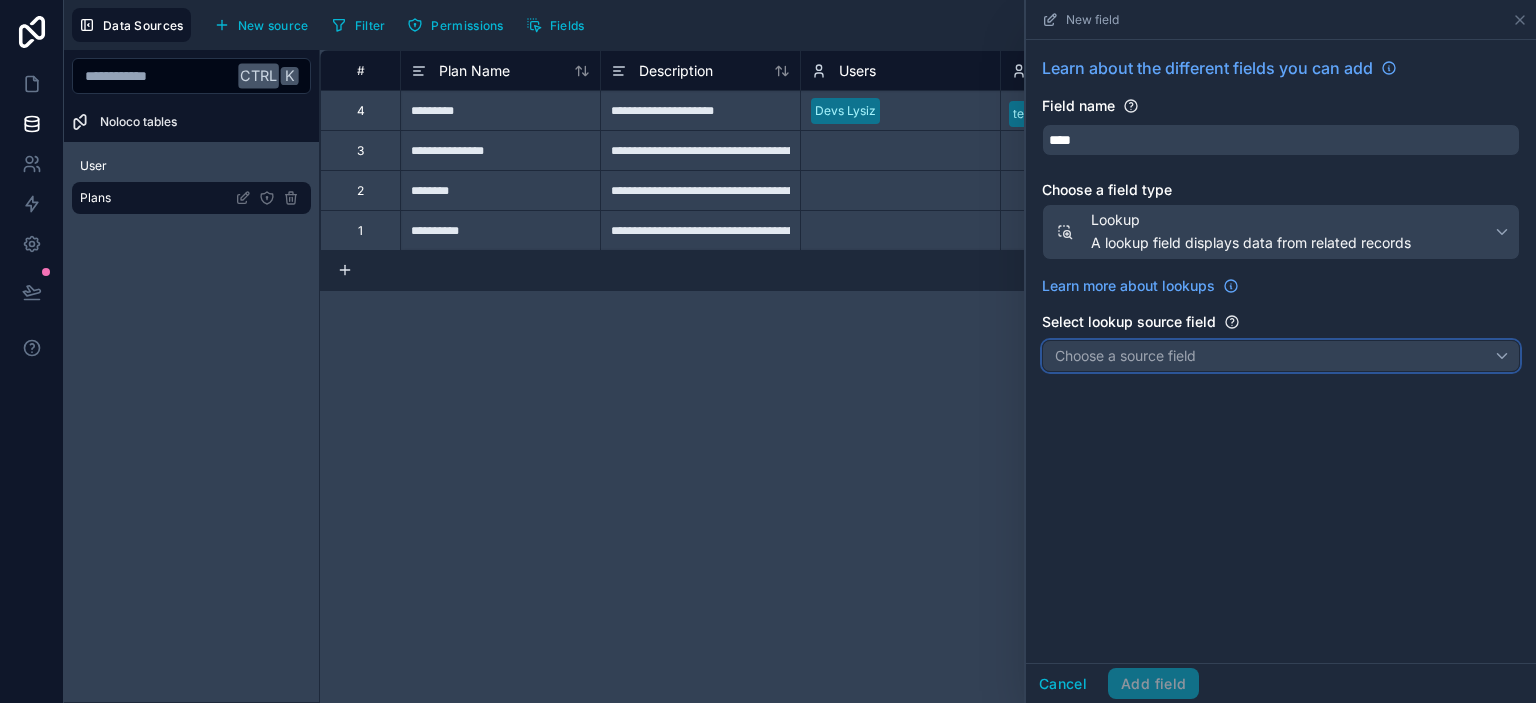 click on "Choose a source field" at bounding box center (1125, 355) 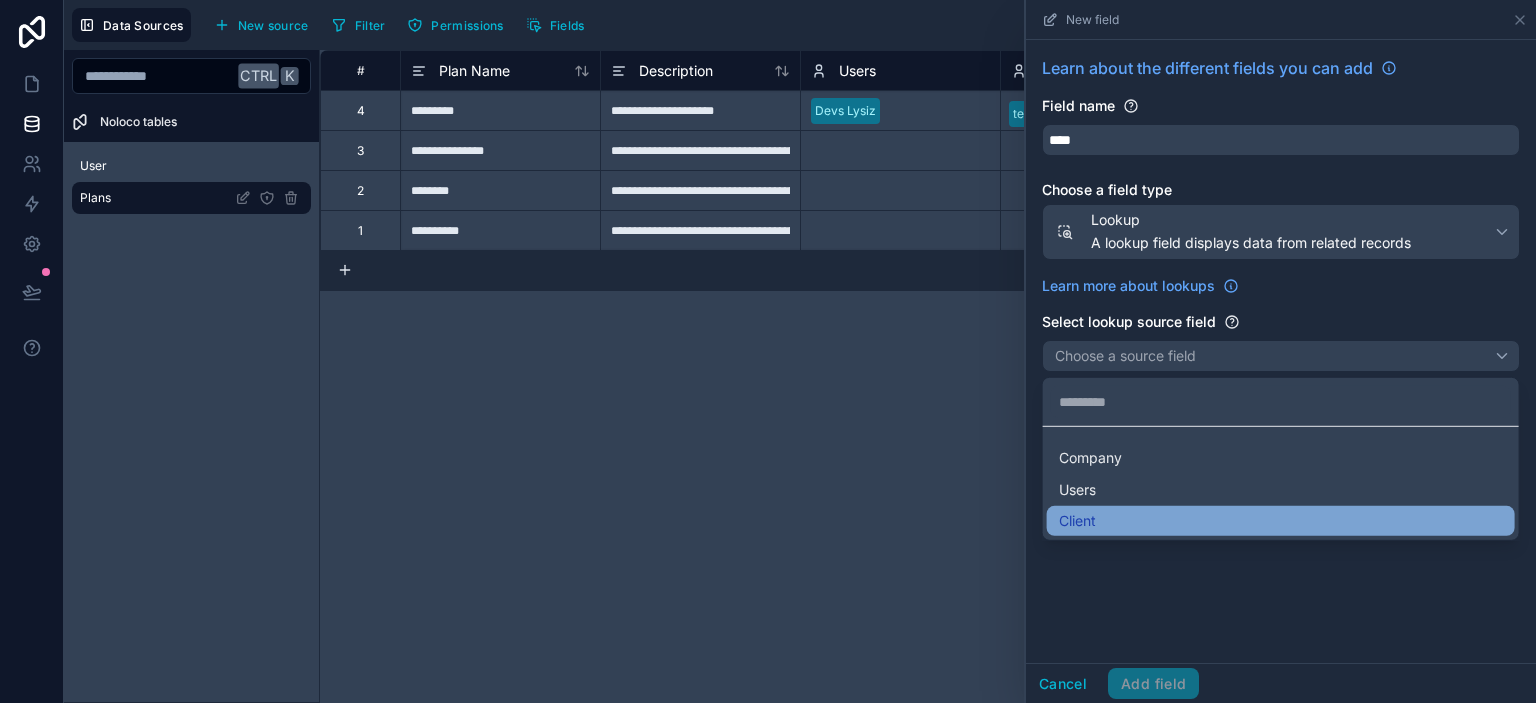click on "Client" at bounding box center (1281, 521) 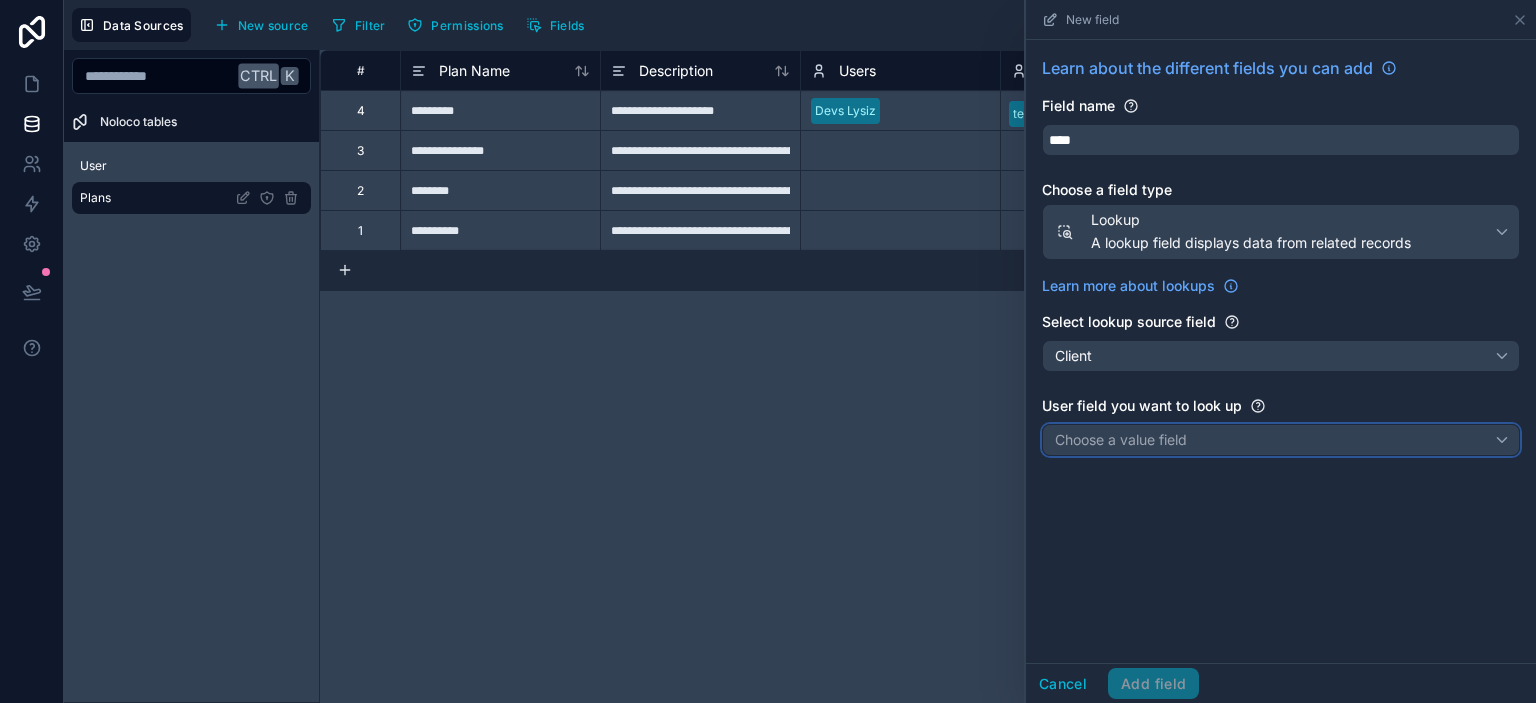 click on "Choose a value field" at bounding box center [1121, 439] 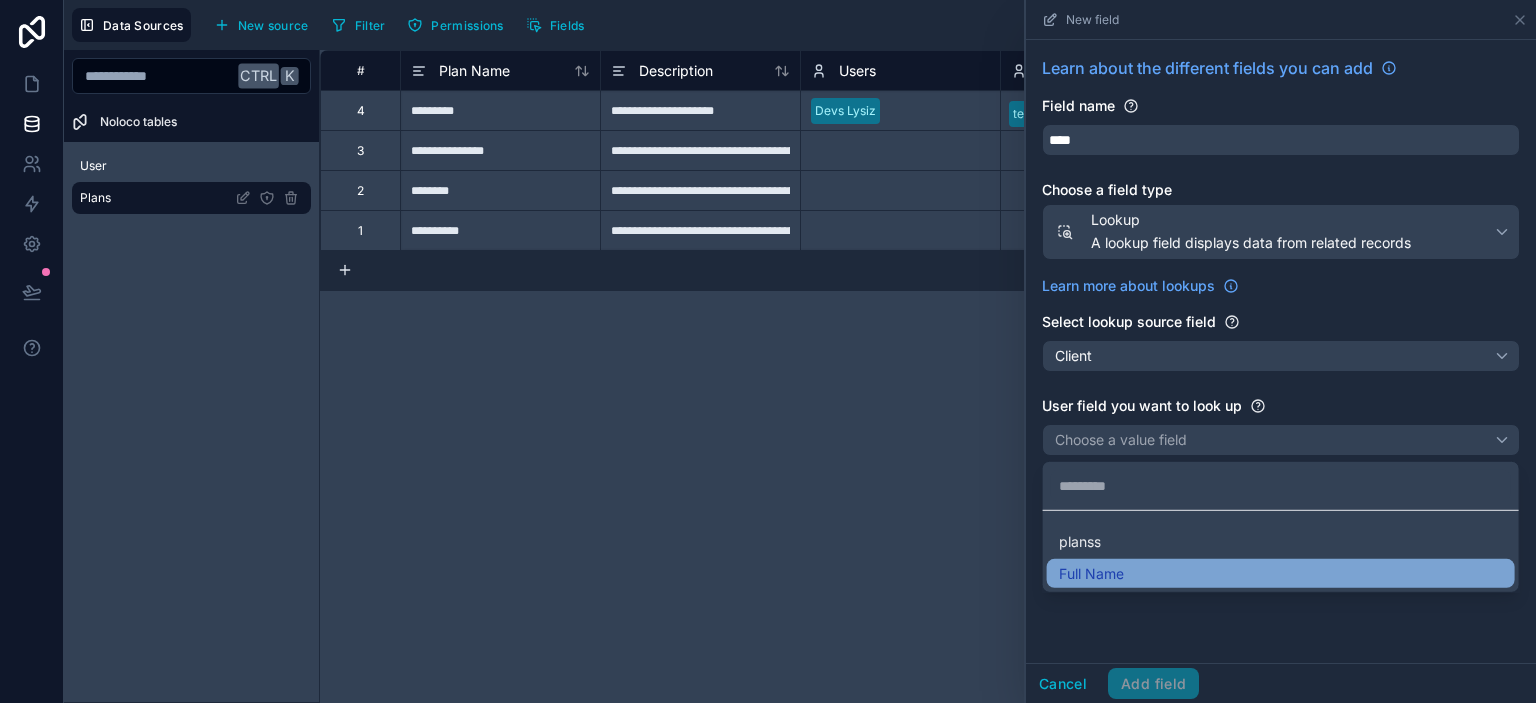 click on "Full Name" at bounding box center (1281, 573) 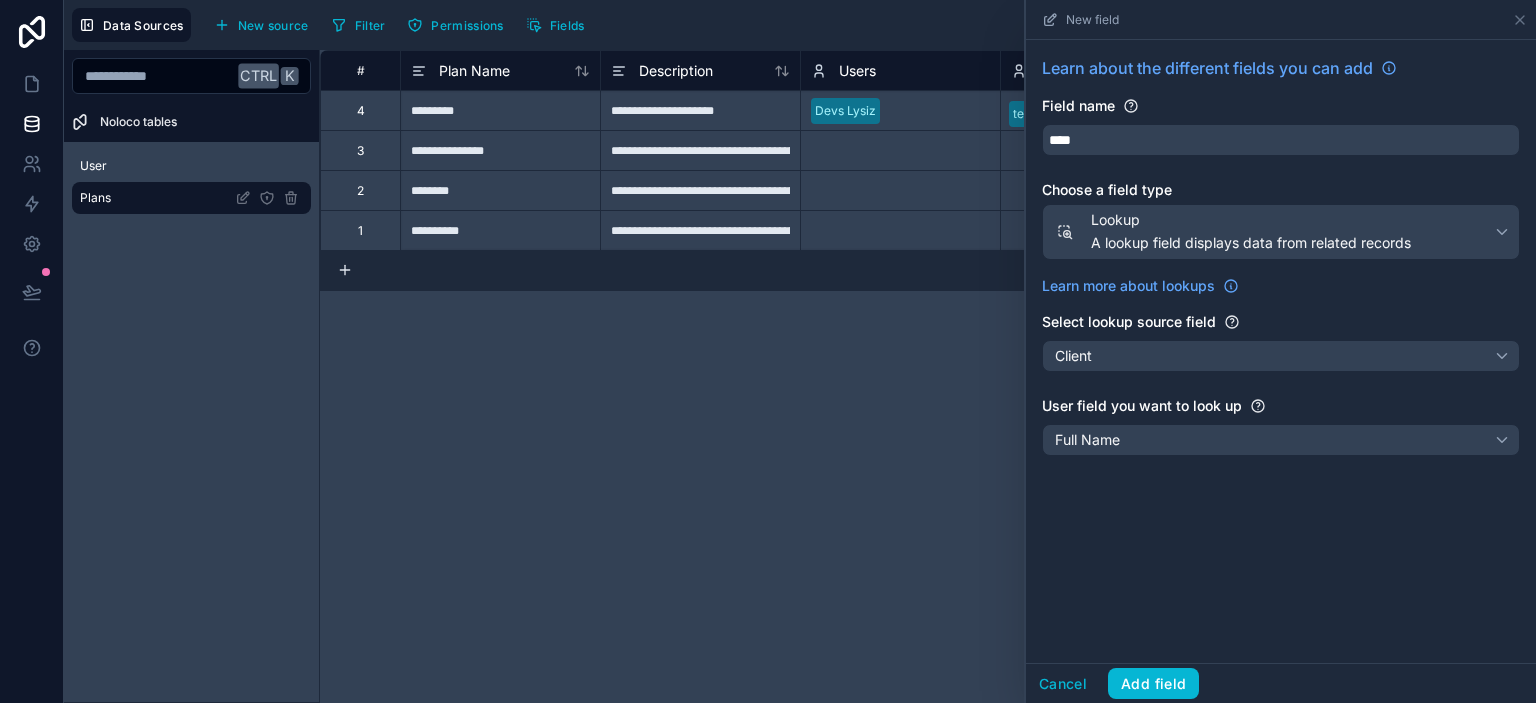 click on "Learn about the different fields you can add Field name **** Choose a field type Lookup A lookup field displays data from related records Learn more about lookups Select lookup source field Client User field you want to look up Full Name" at bounding box center (1281, 351) 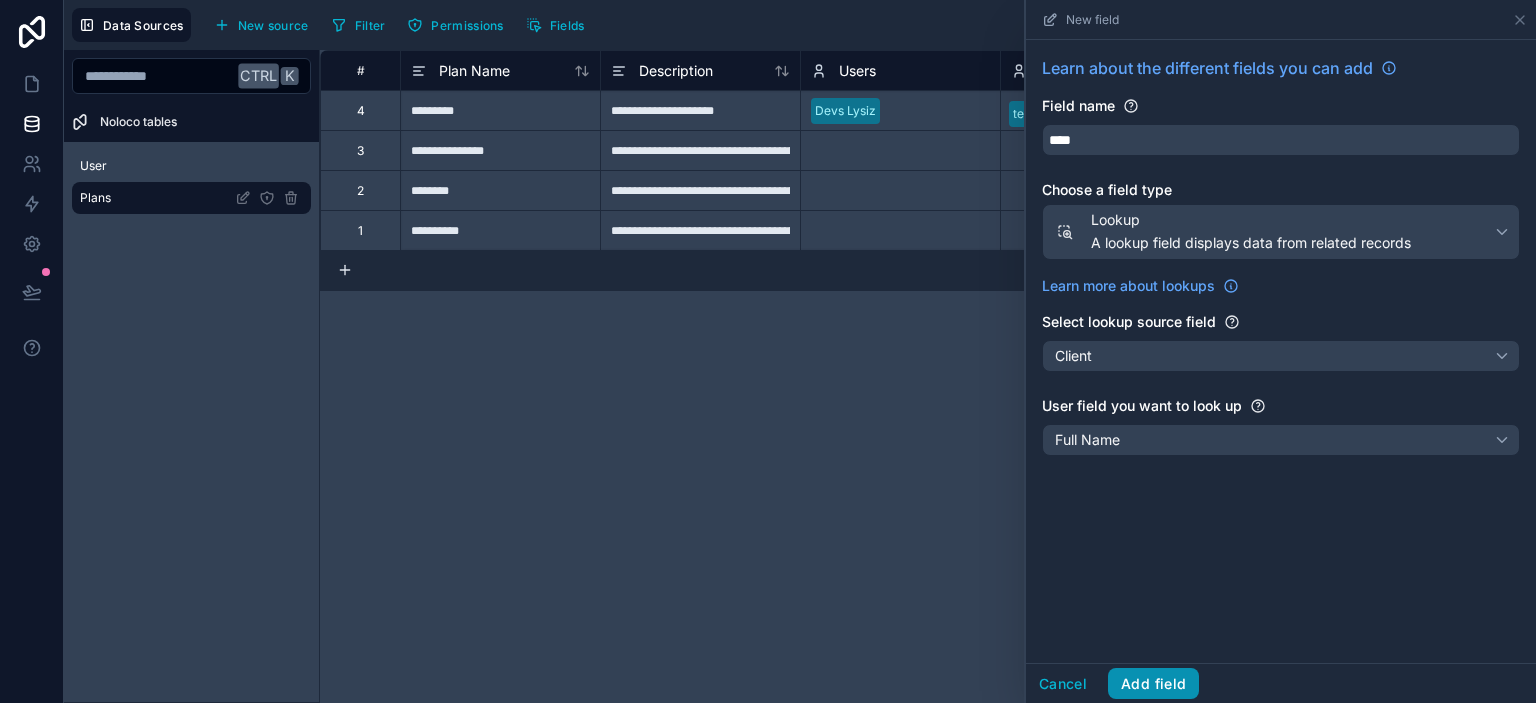 click on "Add field" at bounding box center (1153, 684) 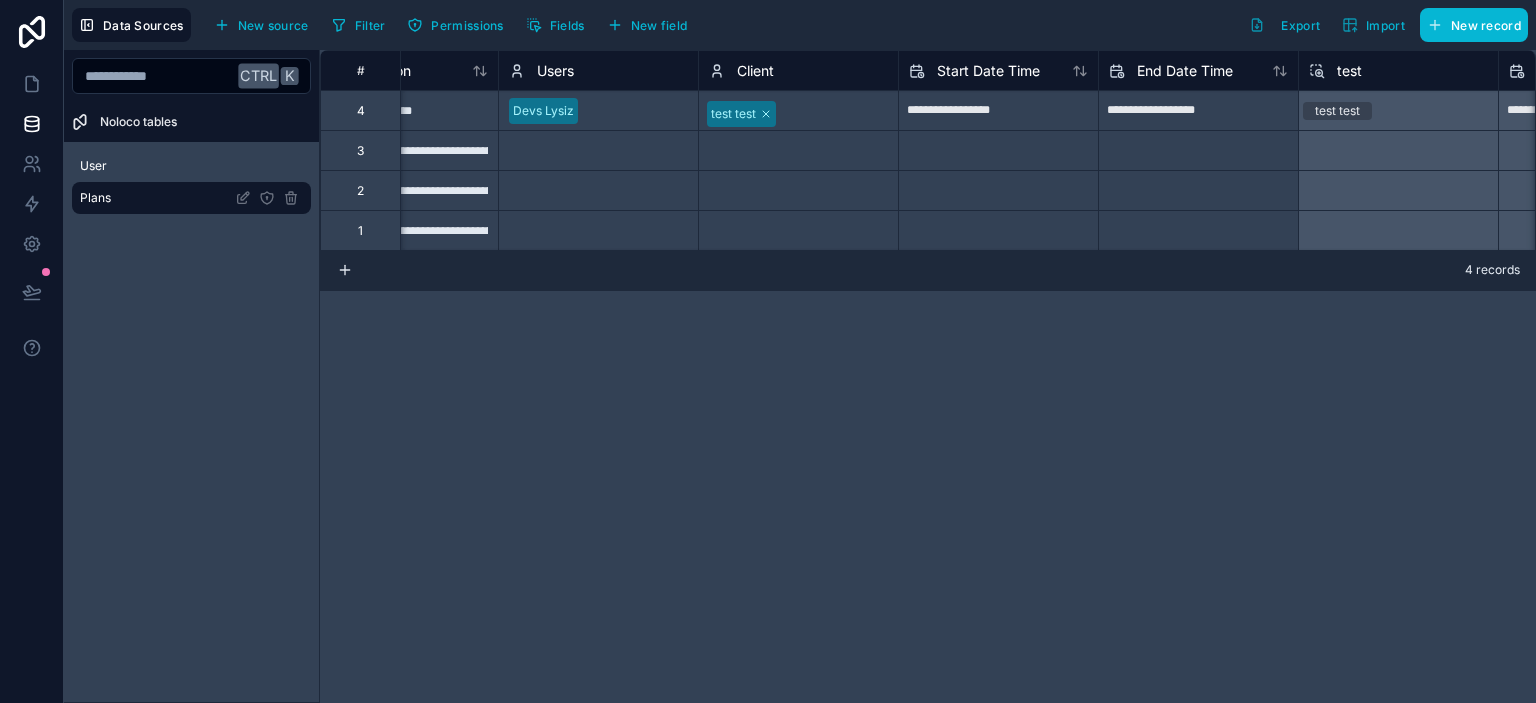 scroll, scrollTop: 0, scrollLeft: 0, axis: both 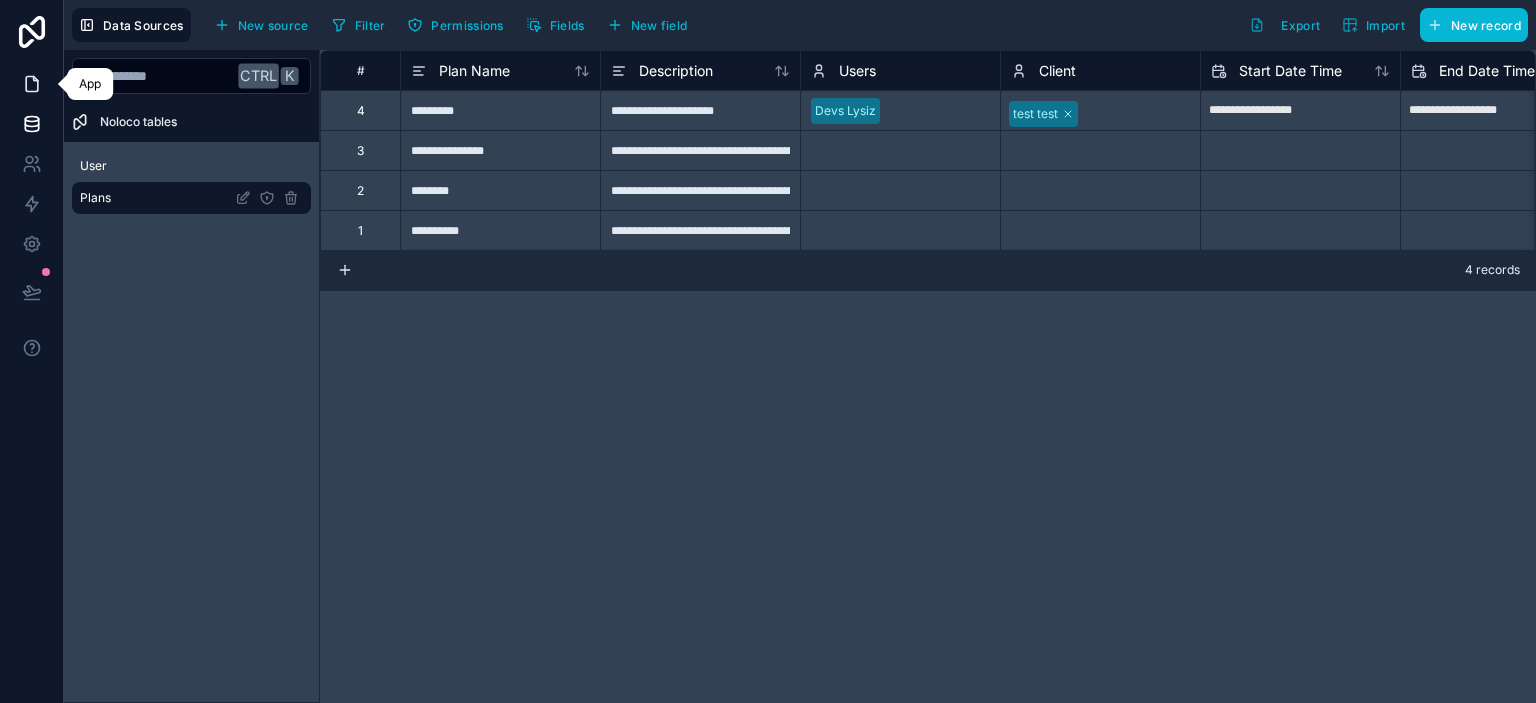 click 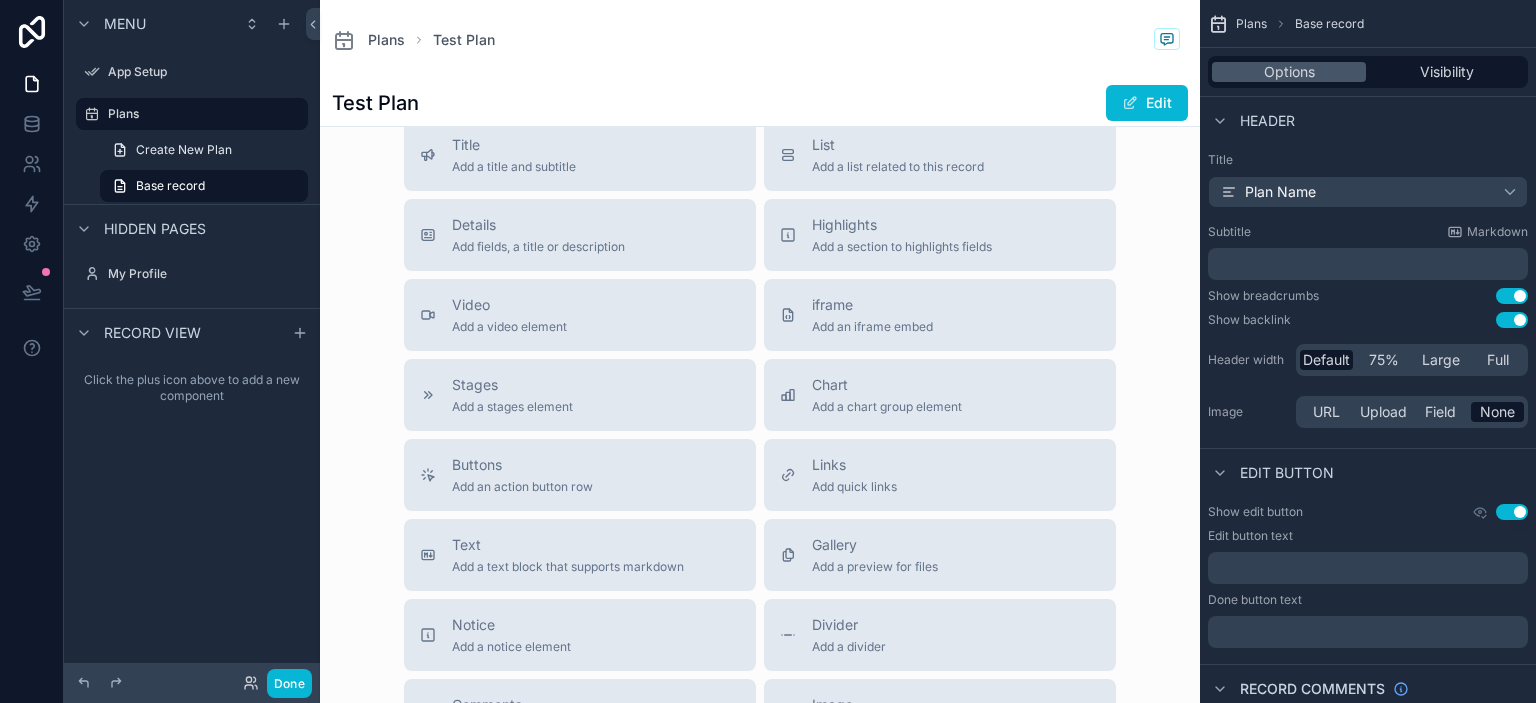 scroll, scrollTop: 115, scrollLeft: 0, axis: vertical 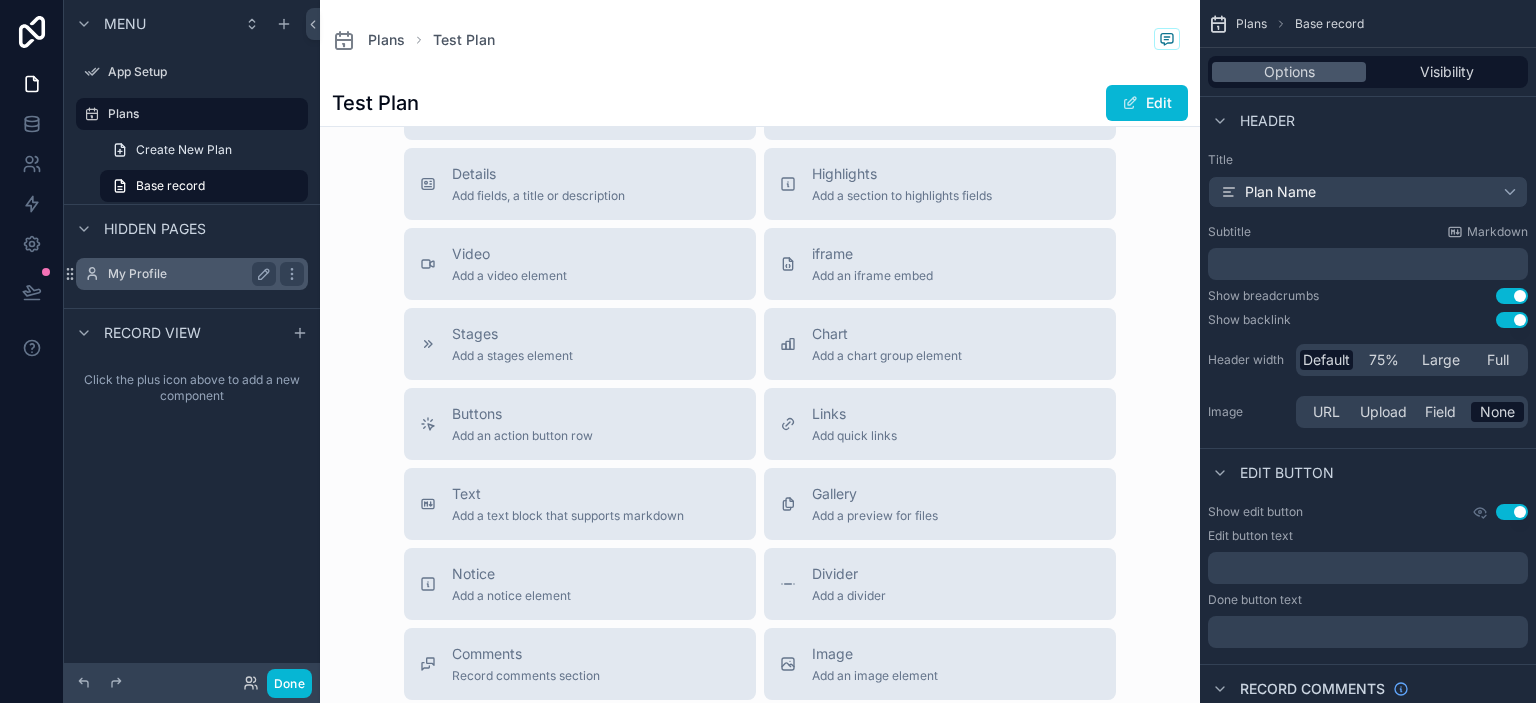 click on "My Profile" at bounding box center [188, 274] 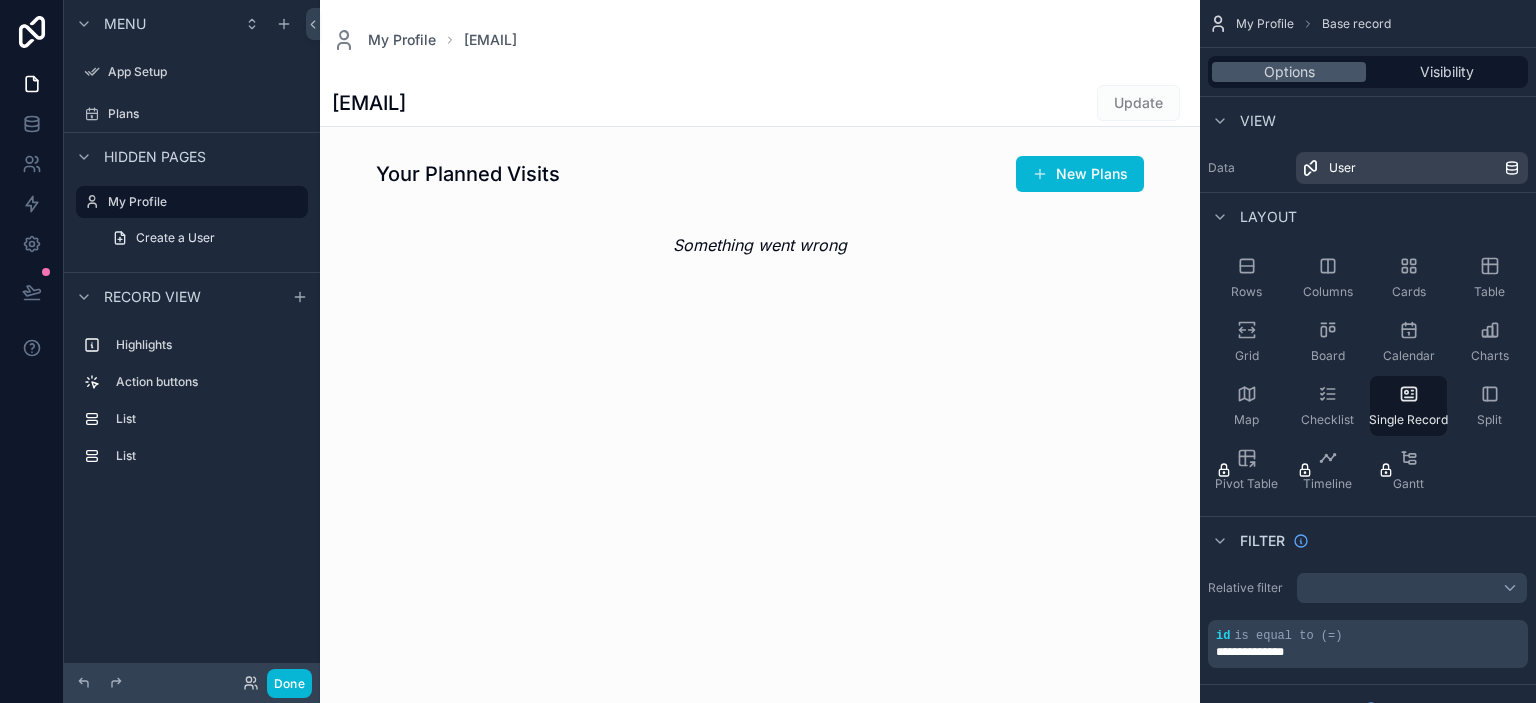 scroll, scrollTop: 346, scrollLeft: 0, axis: vertical 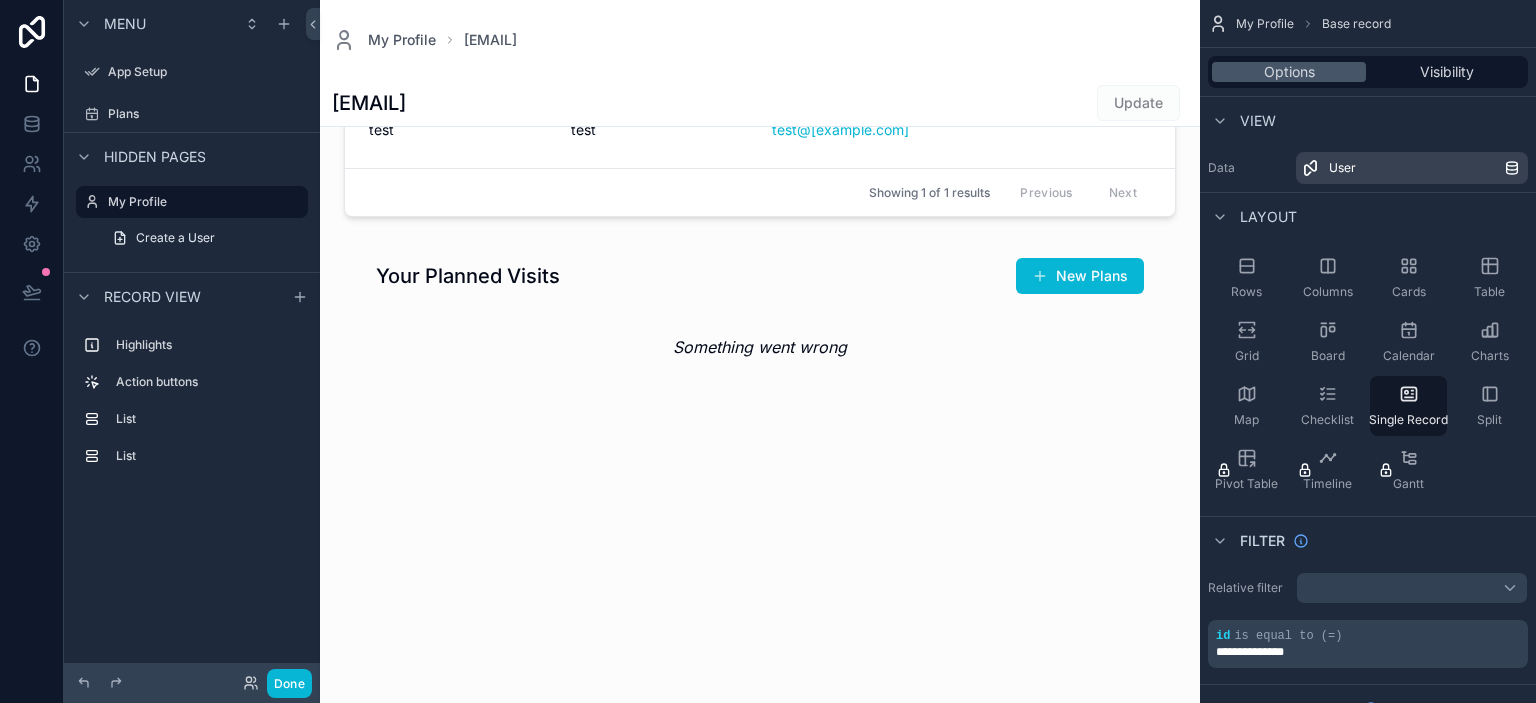 click at bounding box center [760, 675] 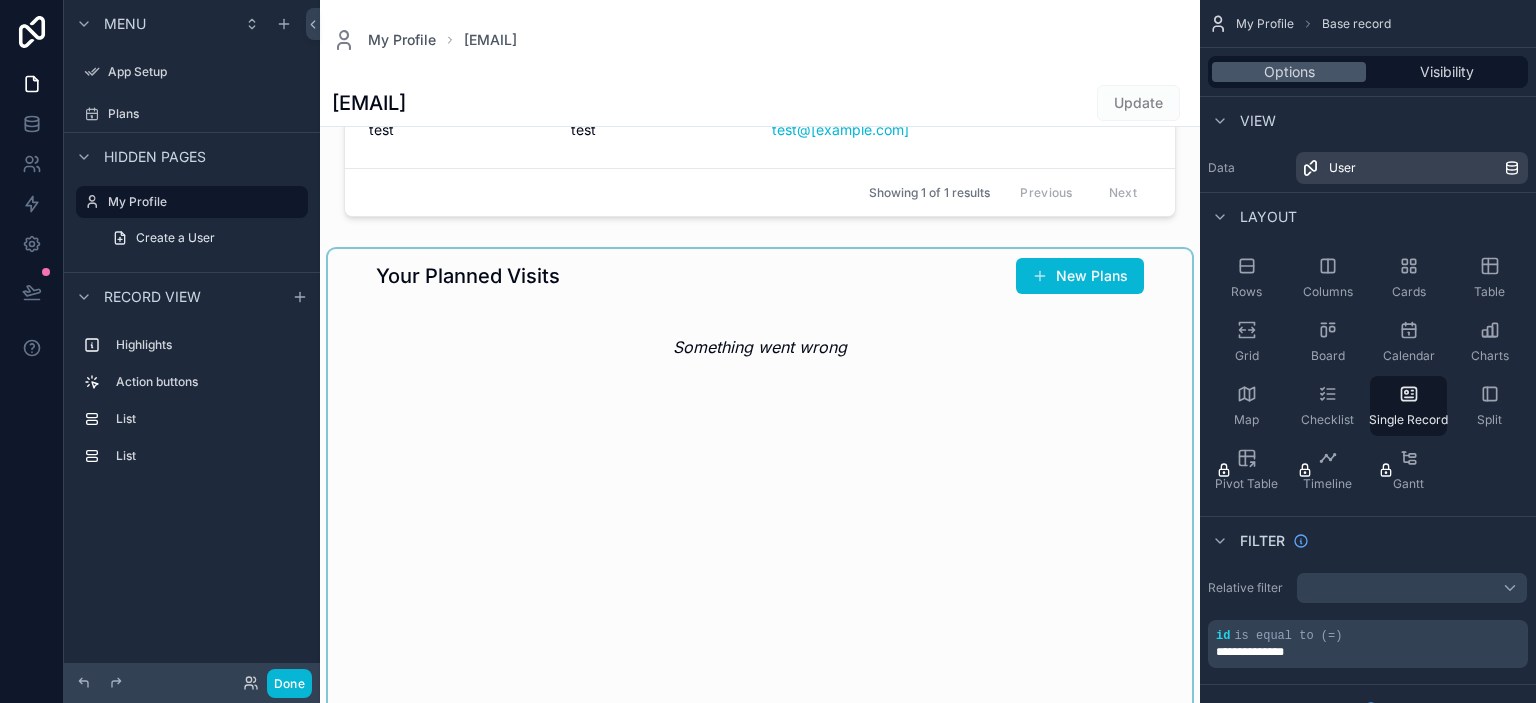 click at bounding box center [760, 520] 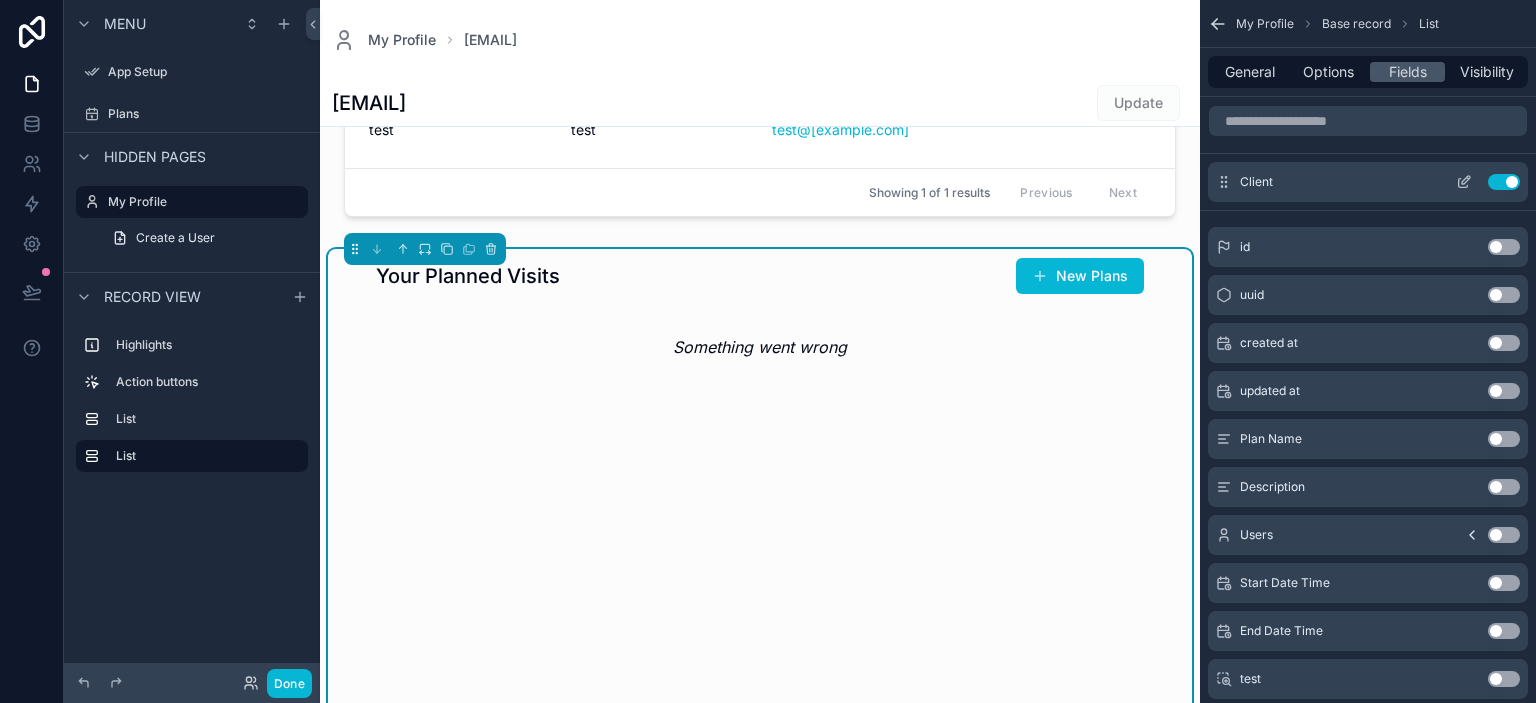click on "Use setting" at bounding box center (1504, 182) 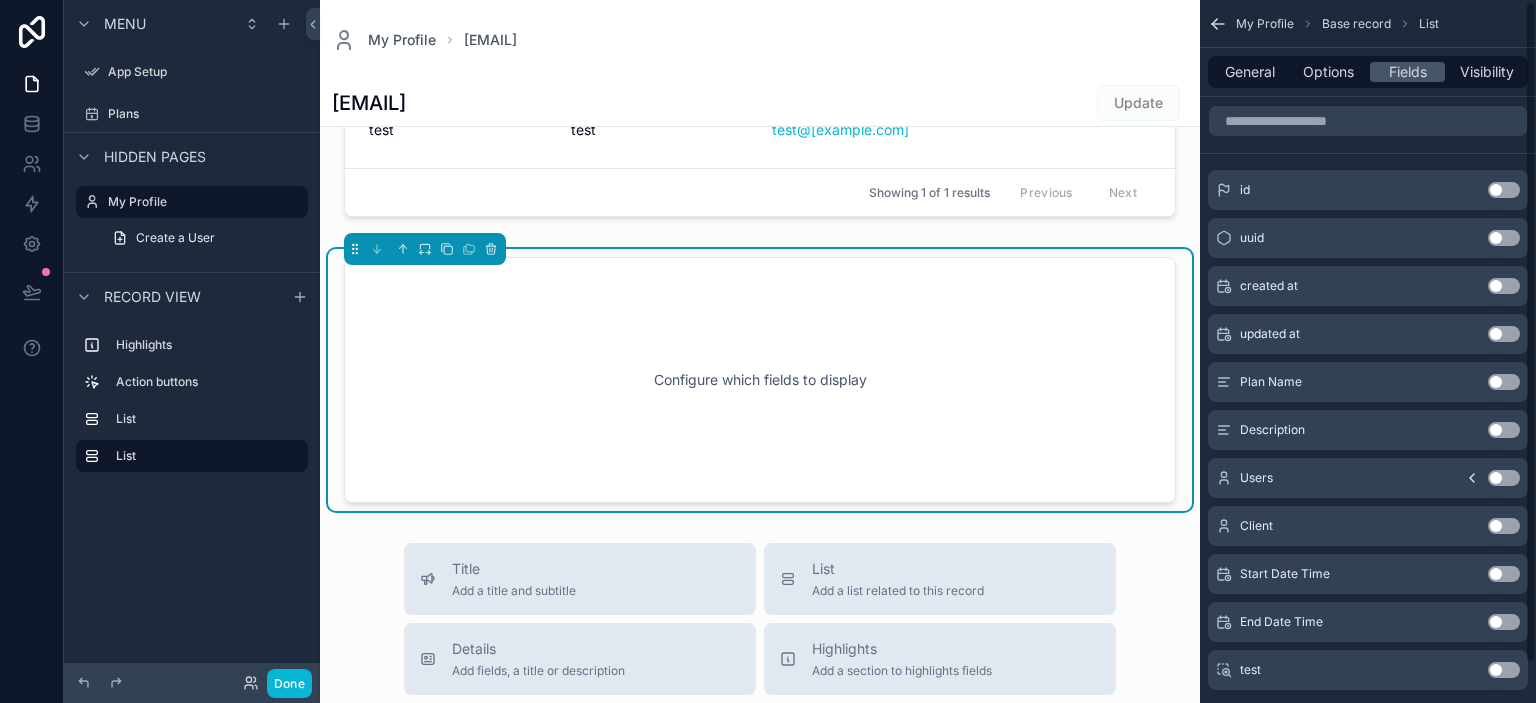scroll, scrollTop: 42, scrollLeft: 0, axis: vertical 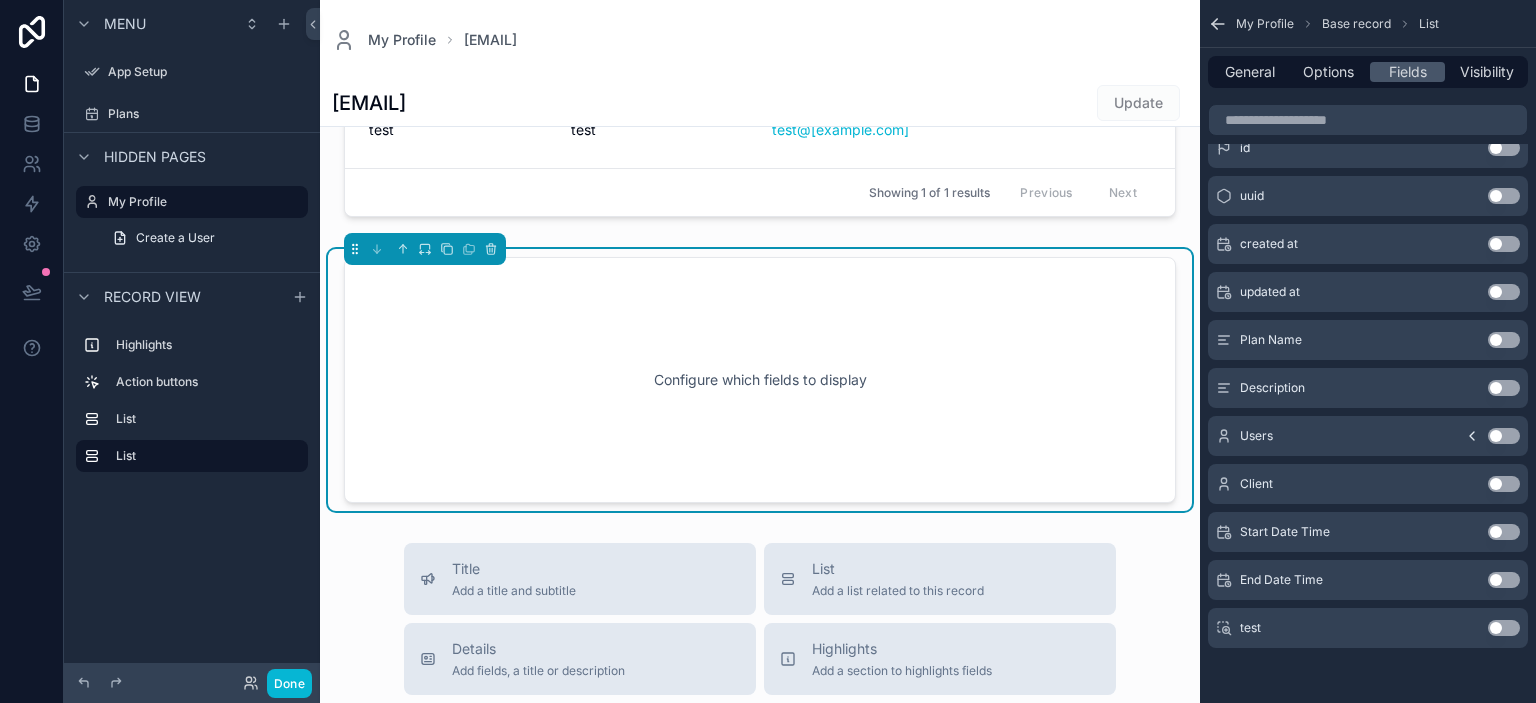 click on "Use setting" at bounding box center [1504, 484] 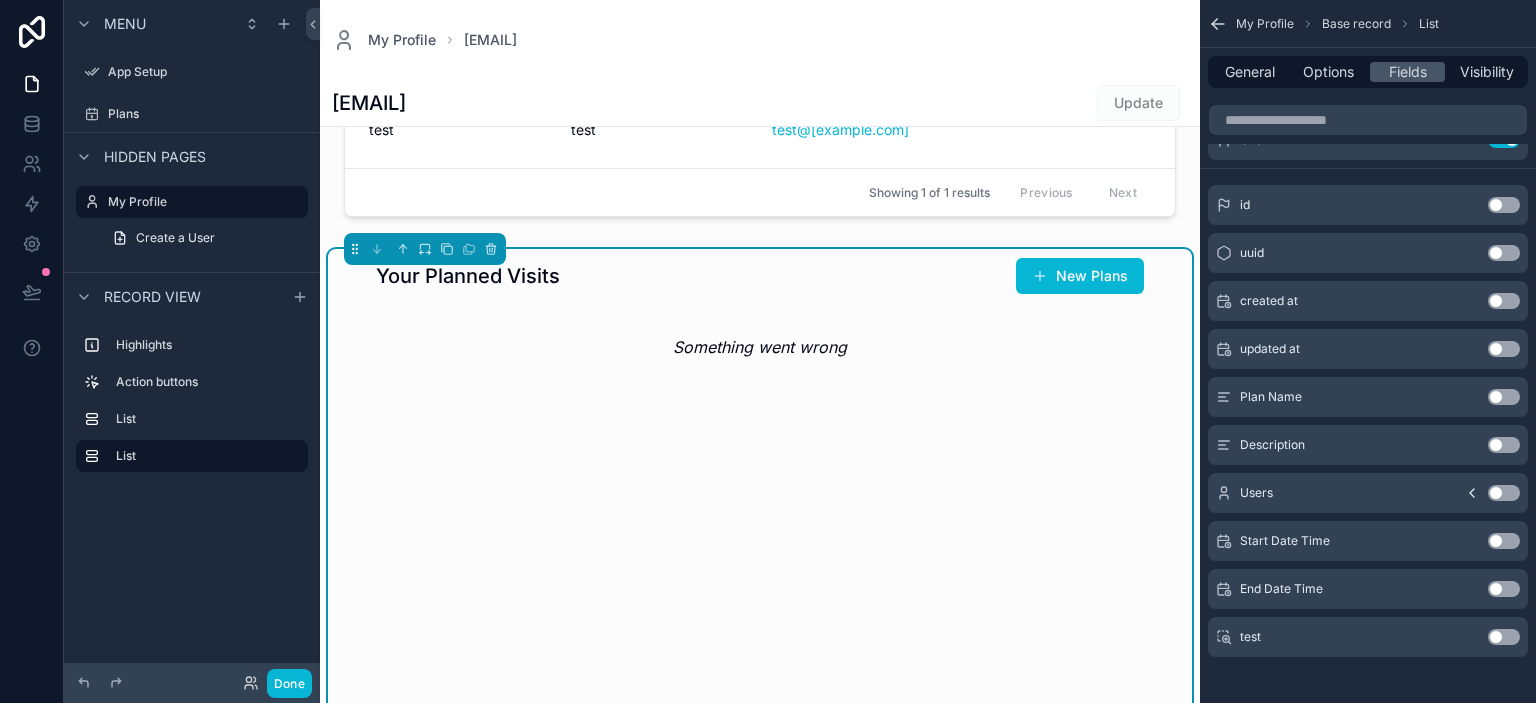 scroll, scrollTop: 0, scrollLeft: 0, axis: both 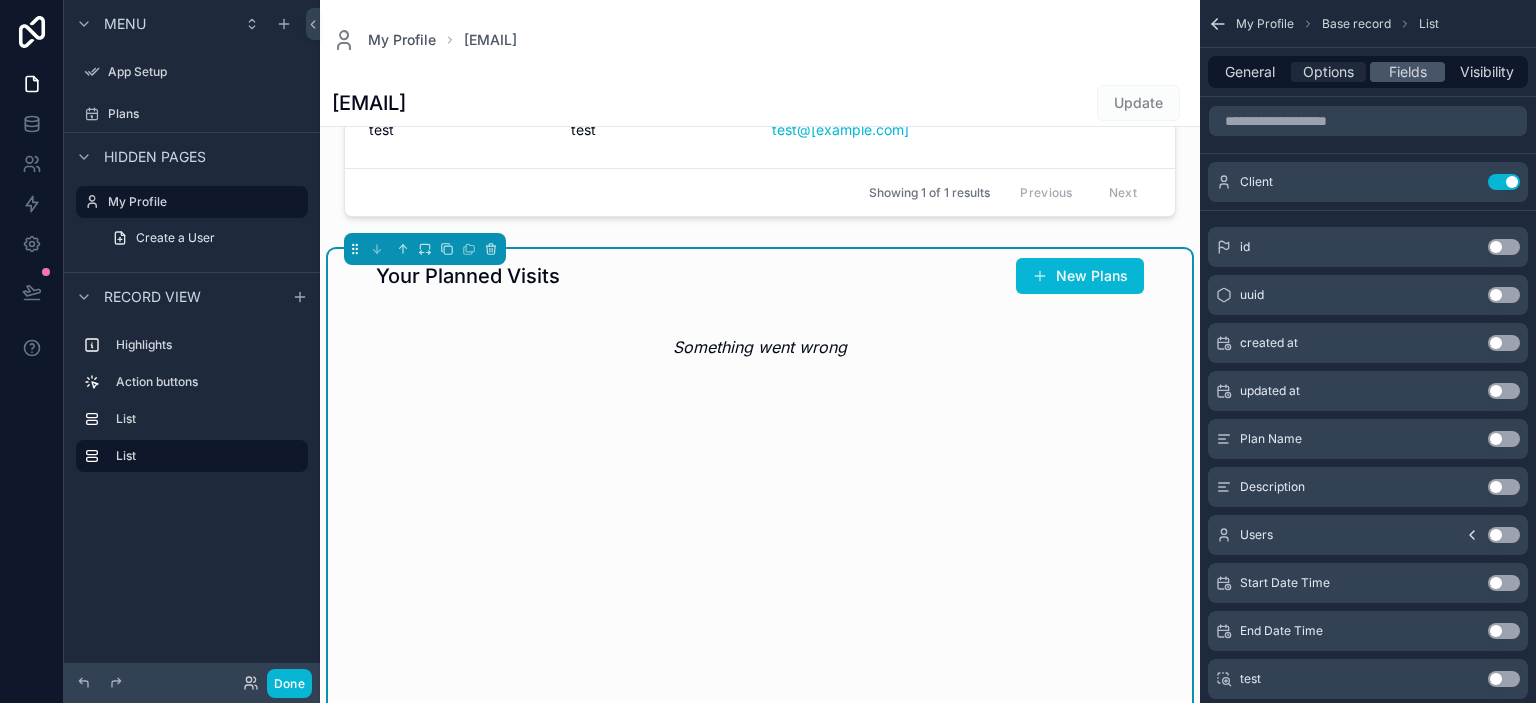 click on "Options" at bounding box center [1328, 72] 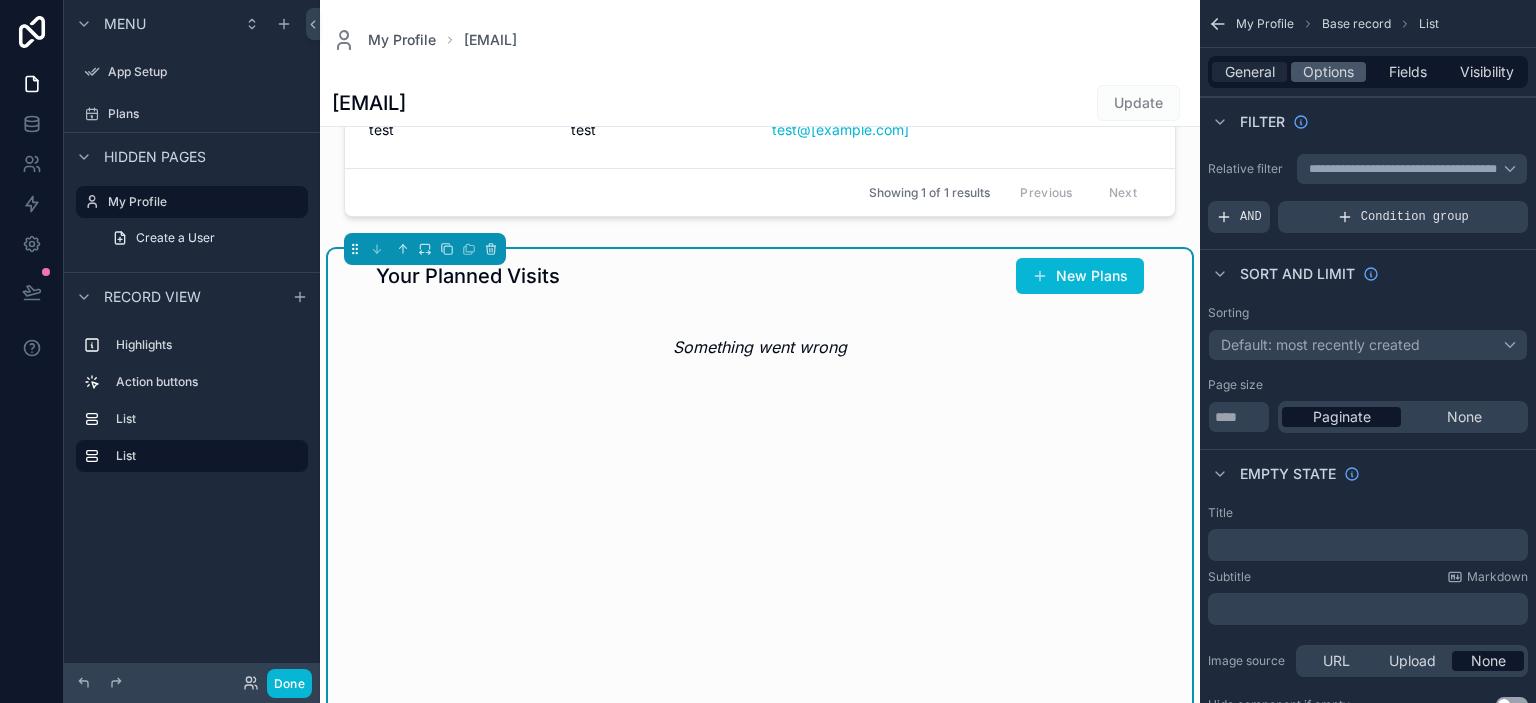 click on "General" at bounding box center (1250, 72) 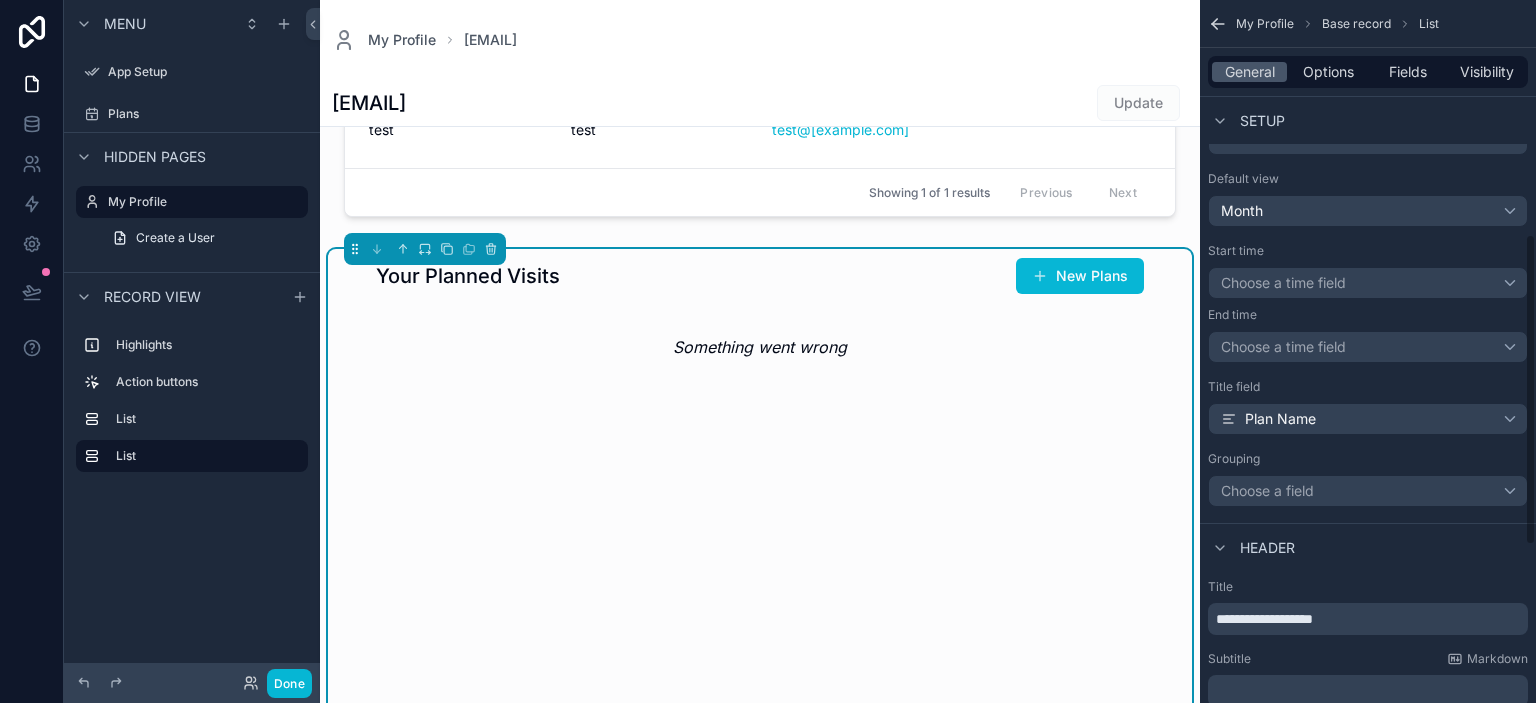 scroll, scrollTop: 547, scrollLeft: 0, axis: vertical 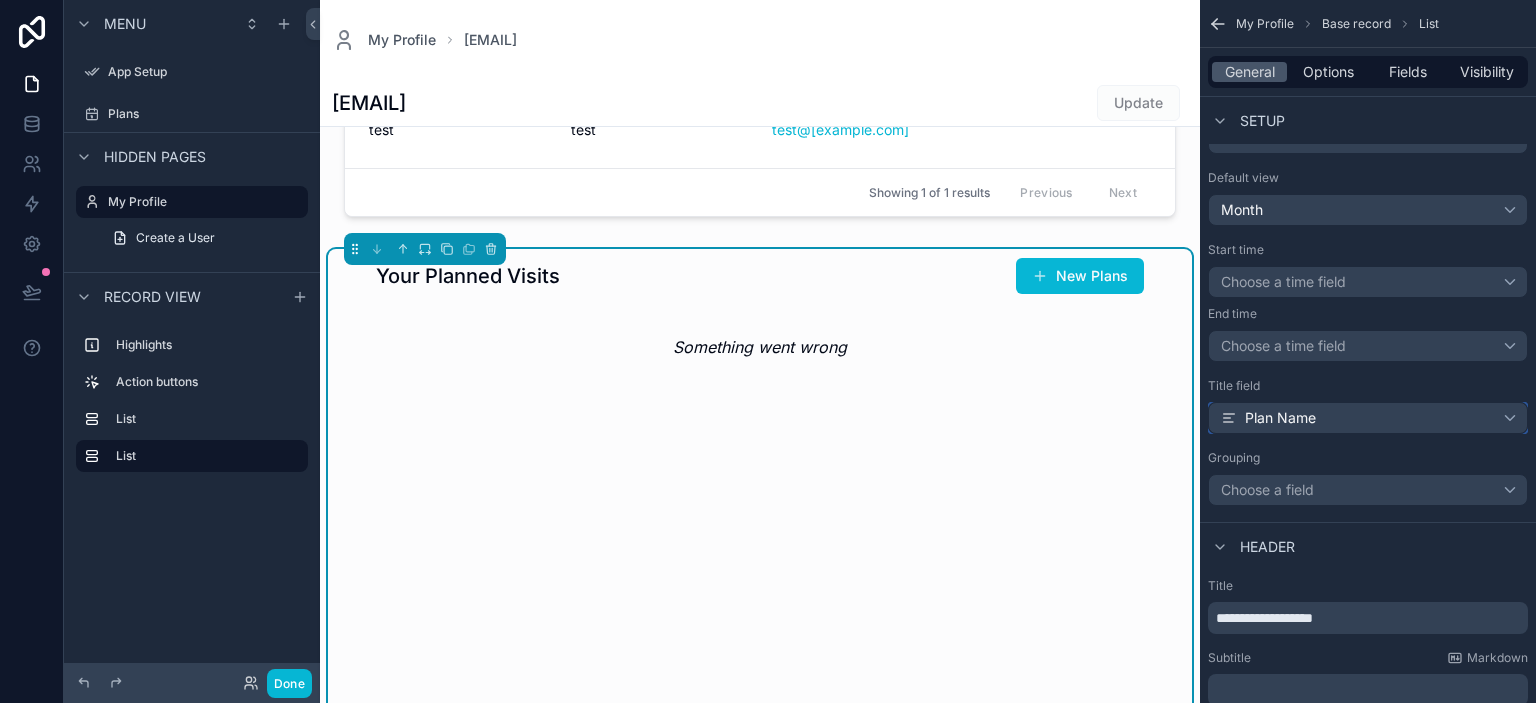 click on "Plan Name" at bounding box center [1280, 418] 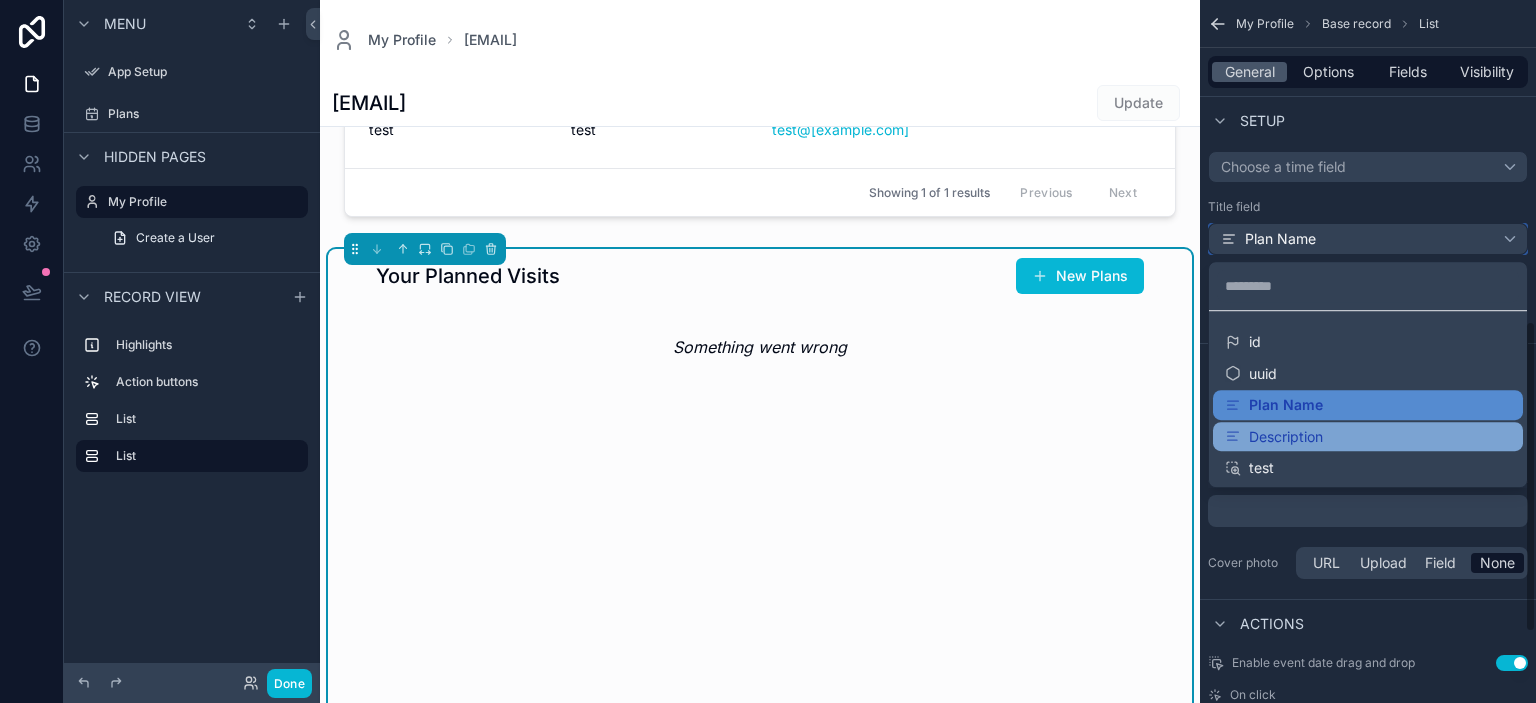 scroll, scrollTop: 730, scrollLeft: 0, axis: vertical 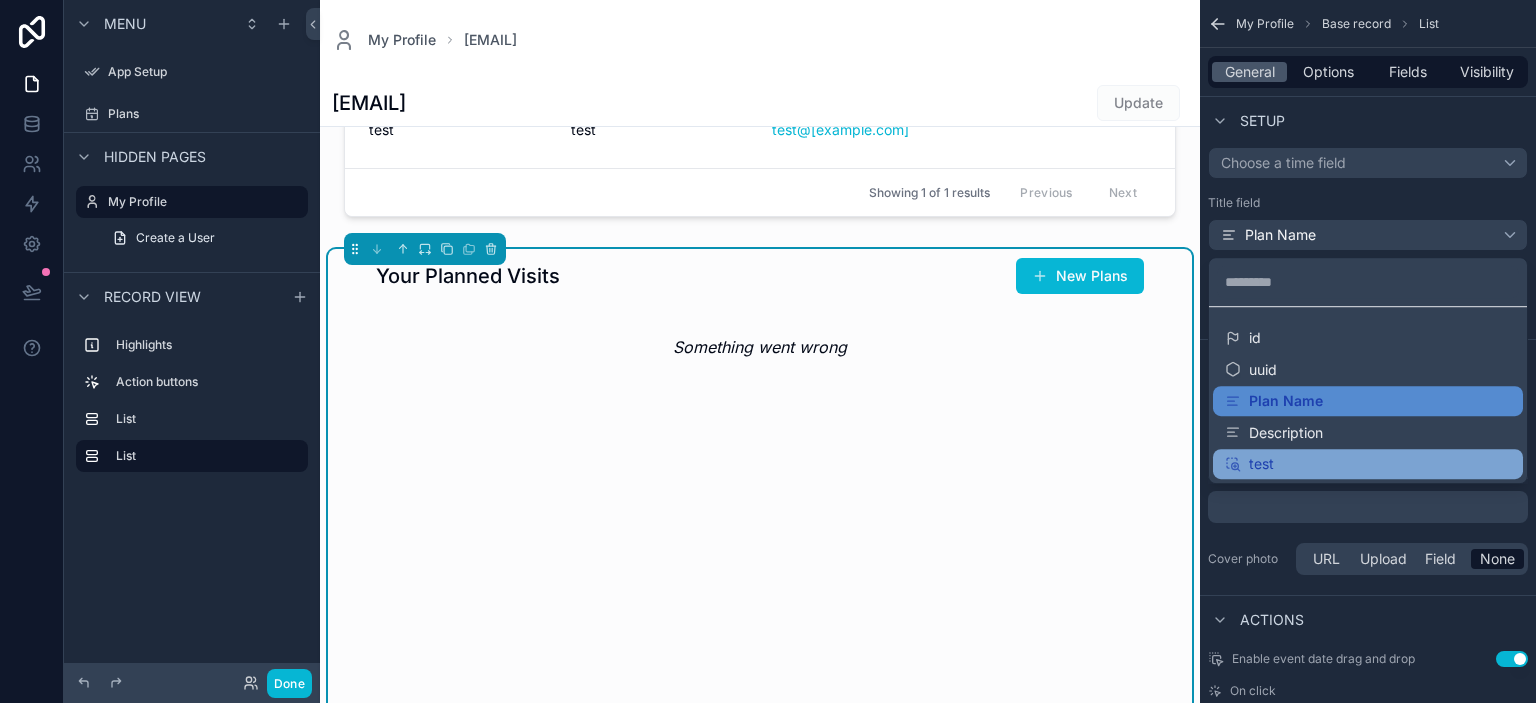 click on "test" at bounding box center [1261, 464] 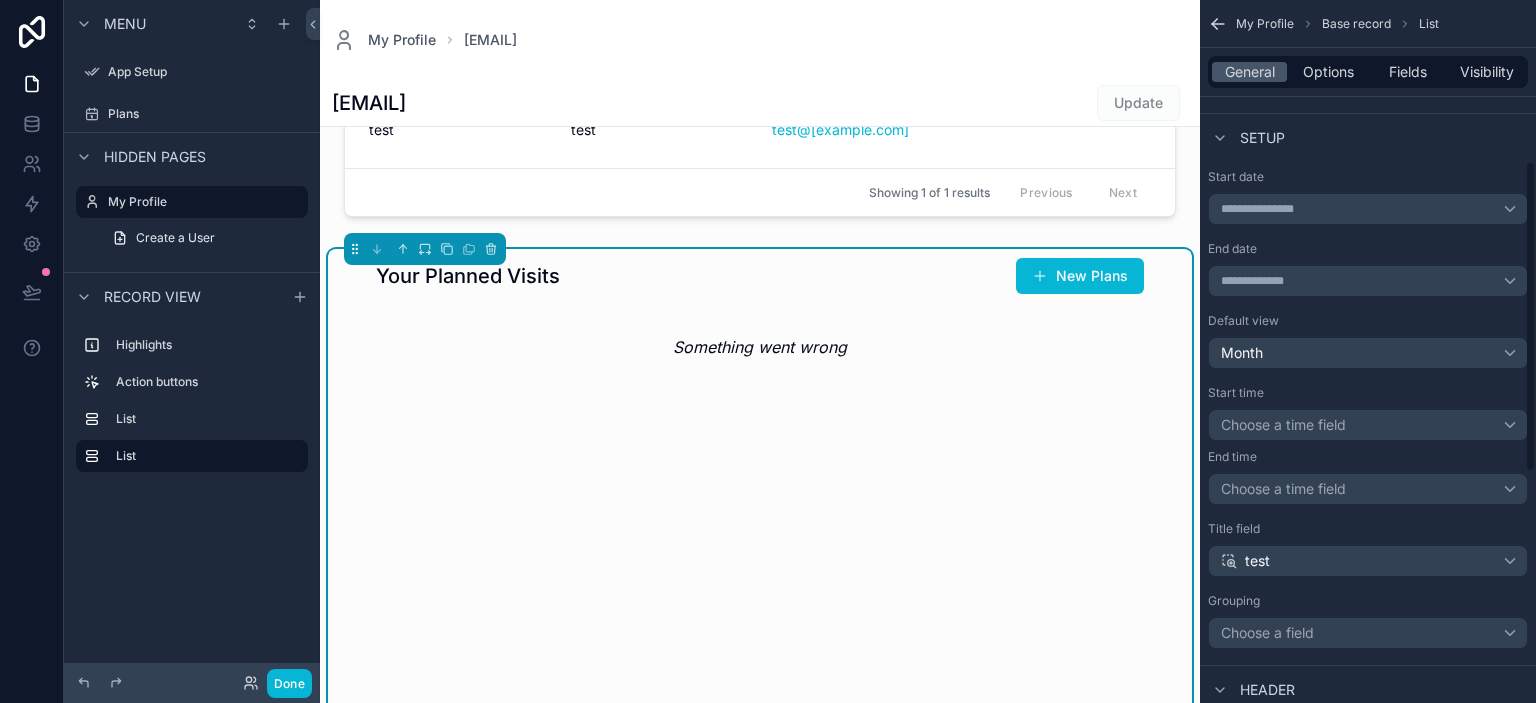 scroll, scrollTop: 365, scrollLeft: 0, axis: vertical 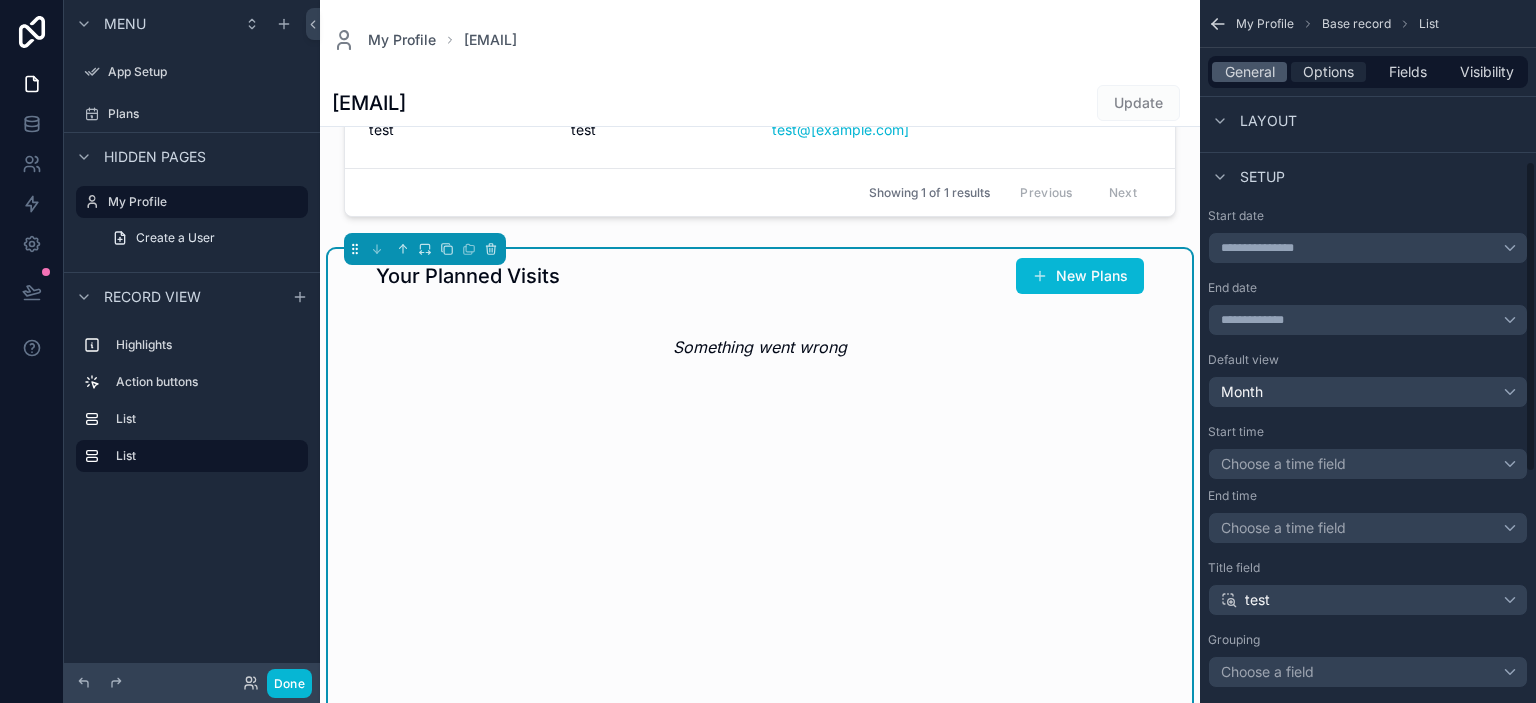 click on "Options" at bounding box center (1328, 72) 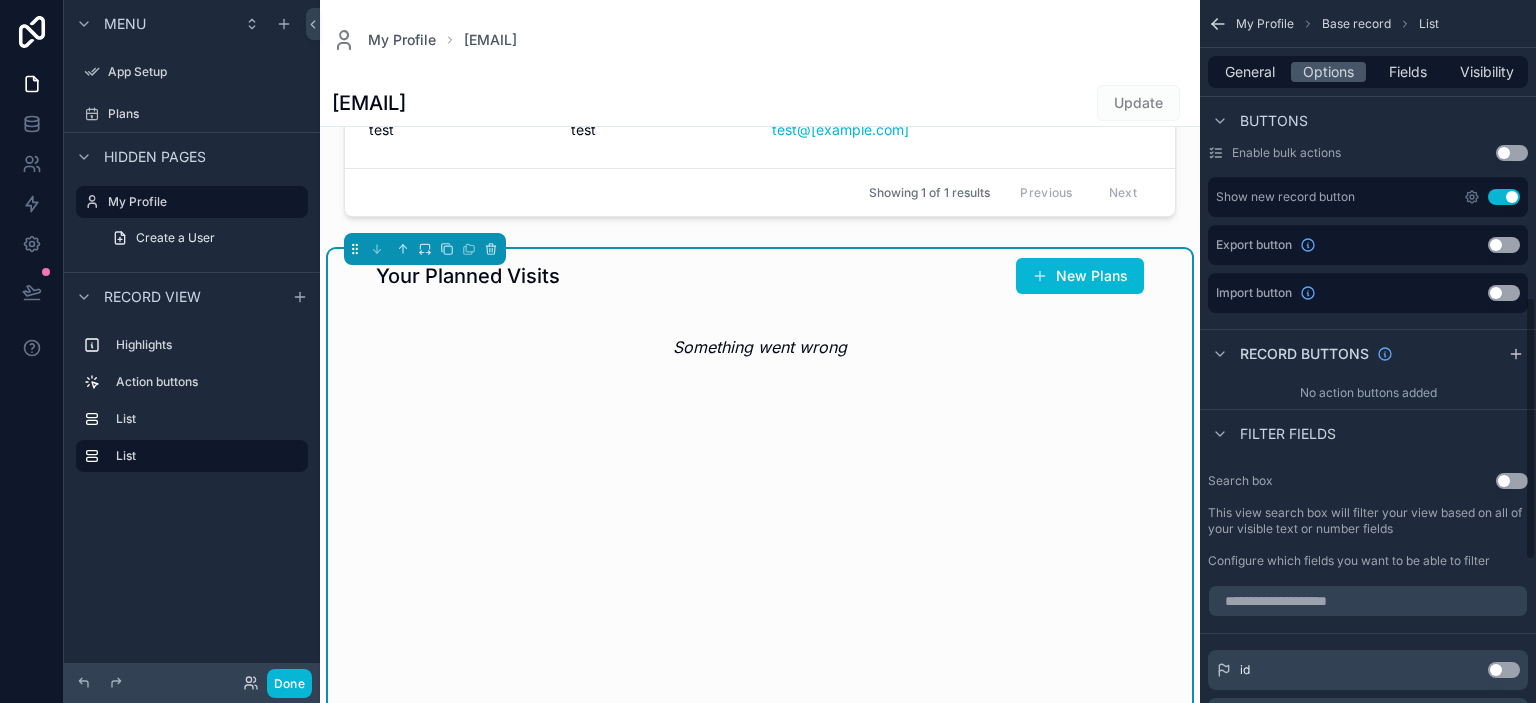 scroll, scrollTop: 821, scrollLeft: 0, axis: vertical 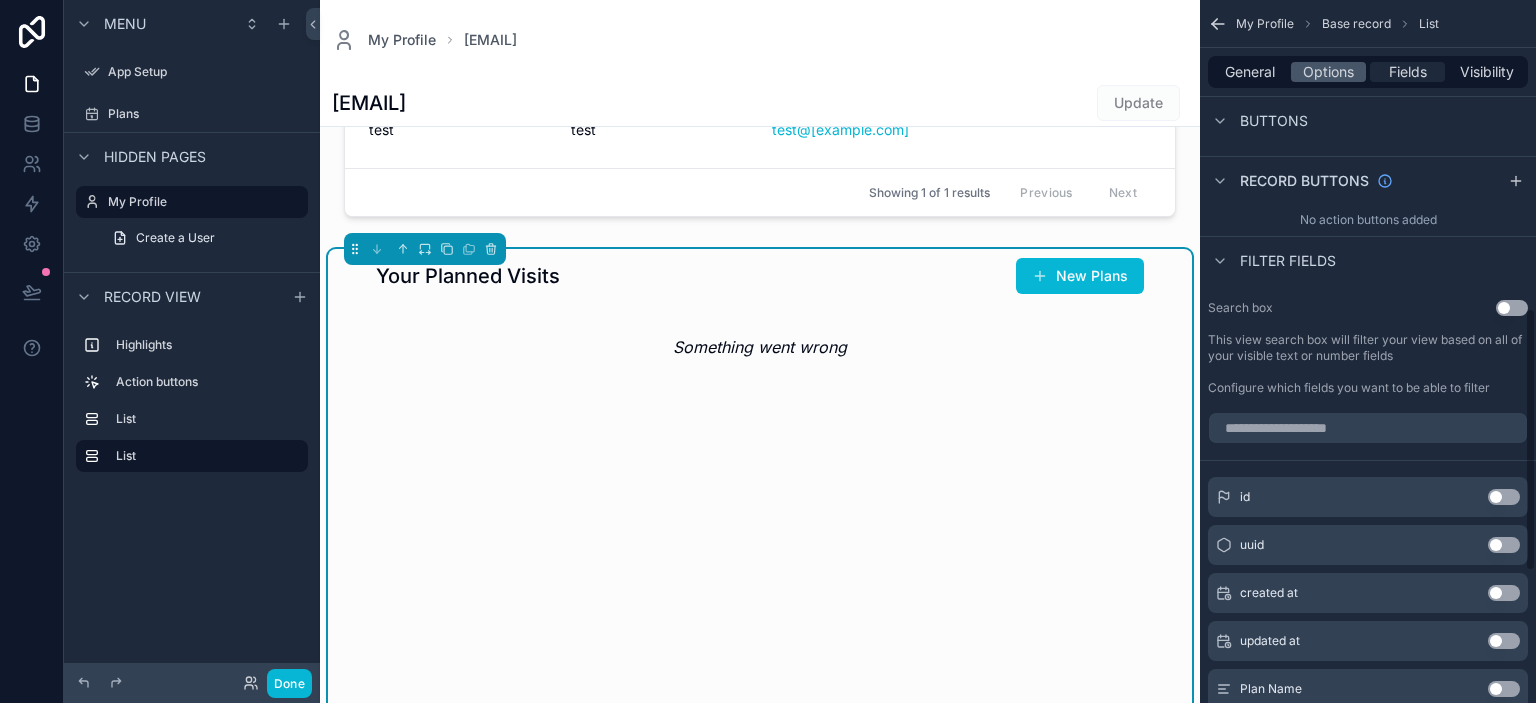 click on "Fields" at bounding box center [1408, 72] 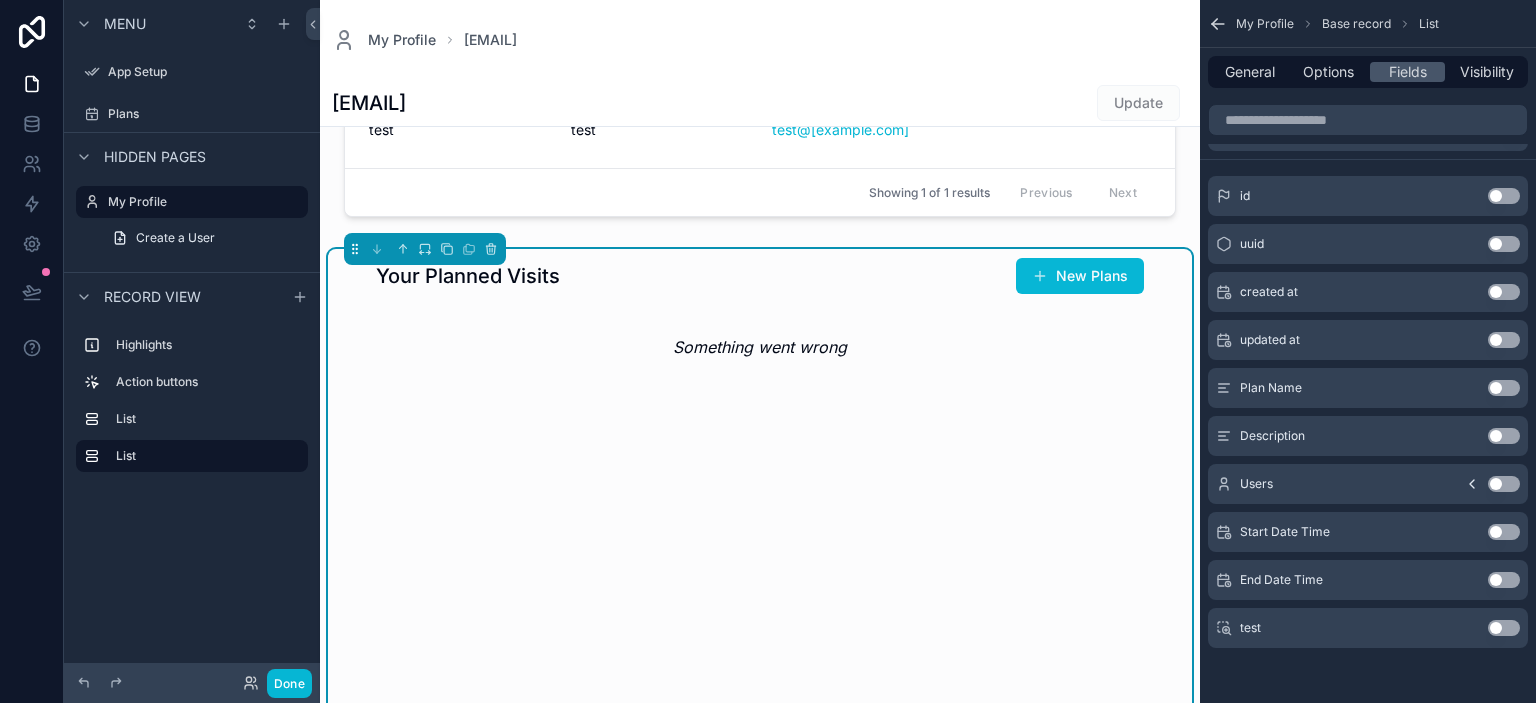 click on "Use setting" at bounding box center (1504, 484) 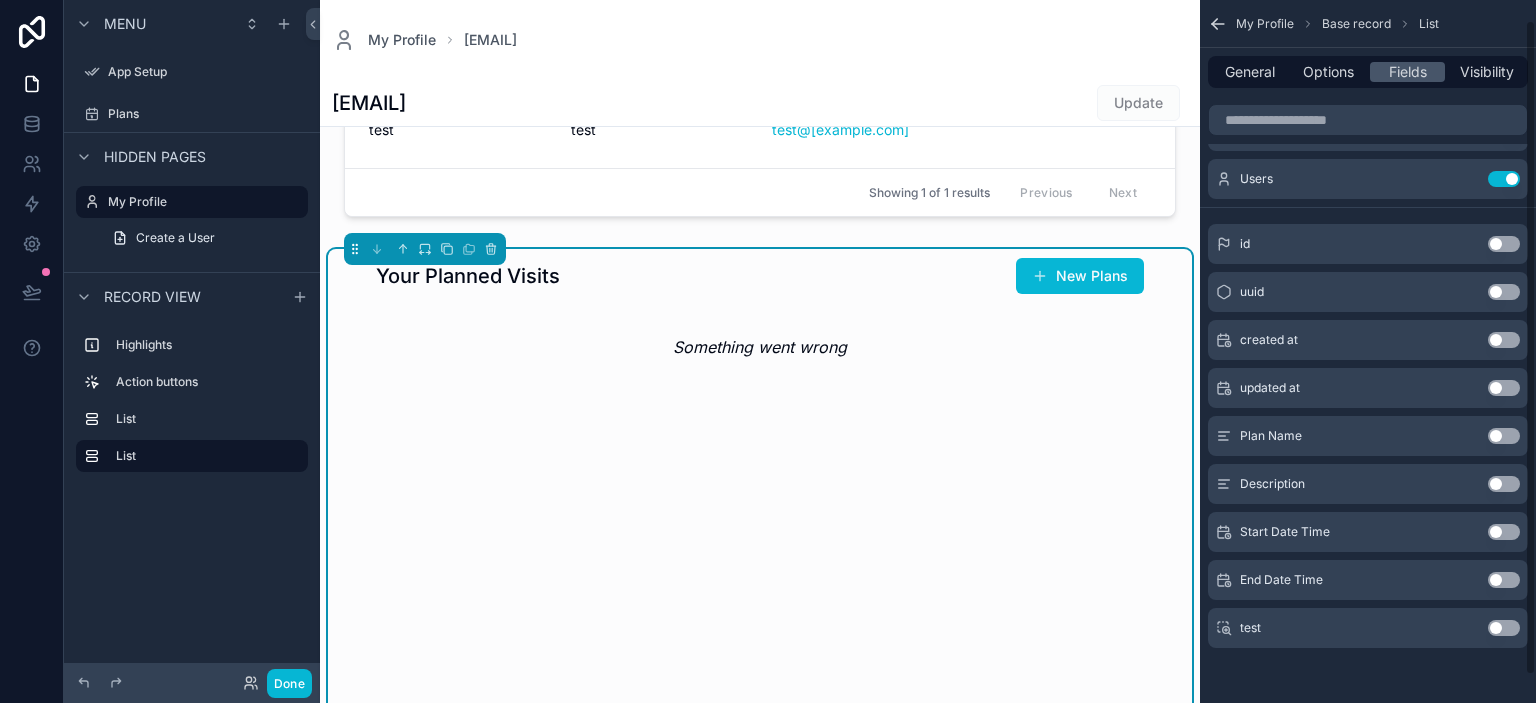 scroll, scrollTop: 0, scrollLeft: 0, axis: both 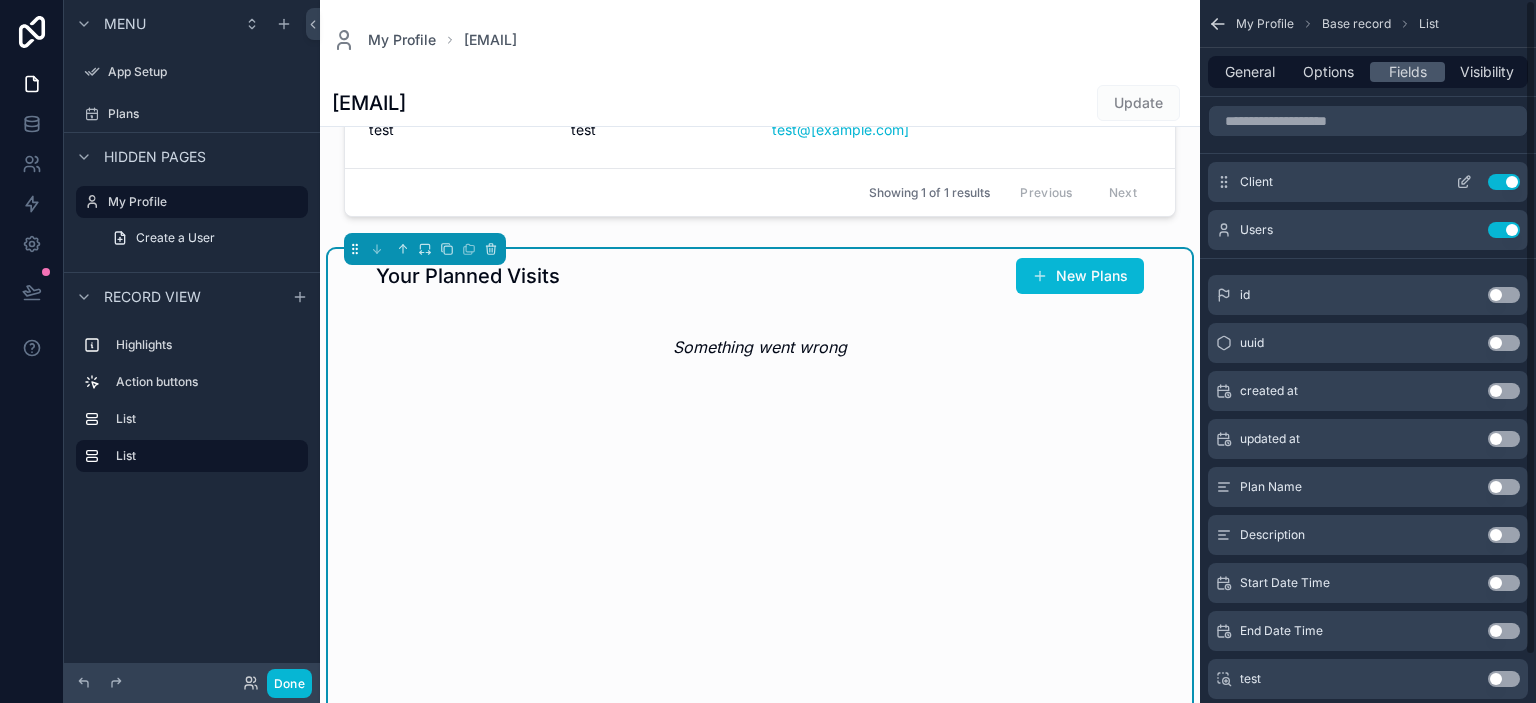 click on "Use setting" at bounding box center [1504, 182] 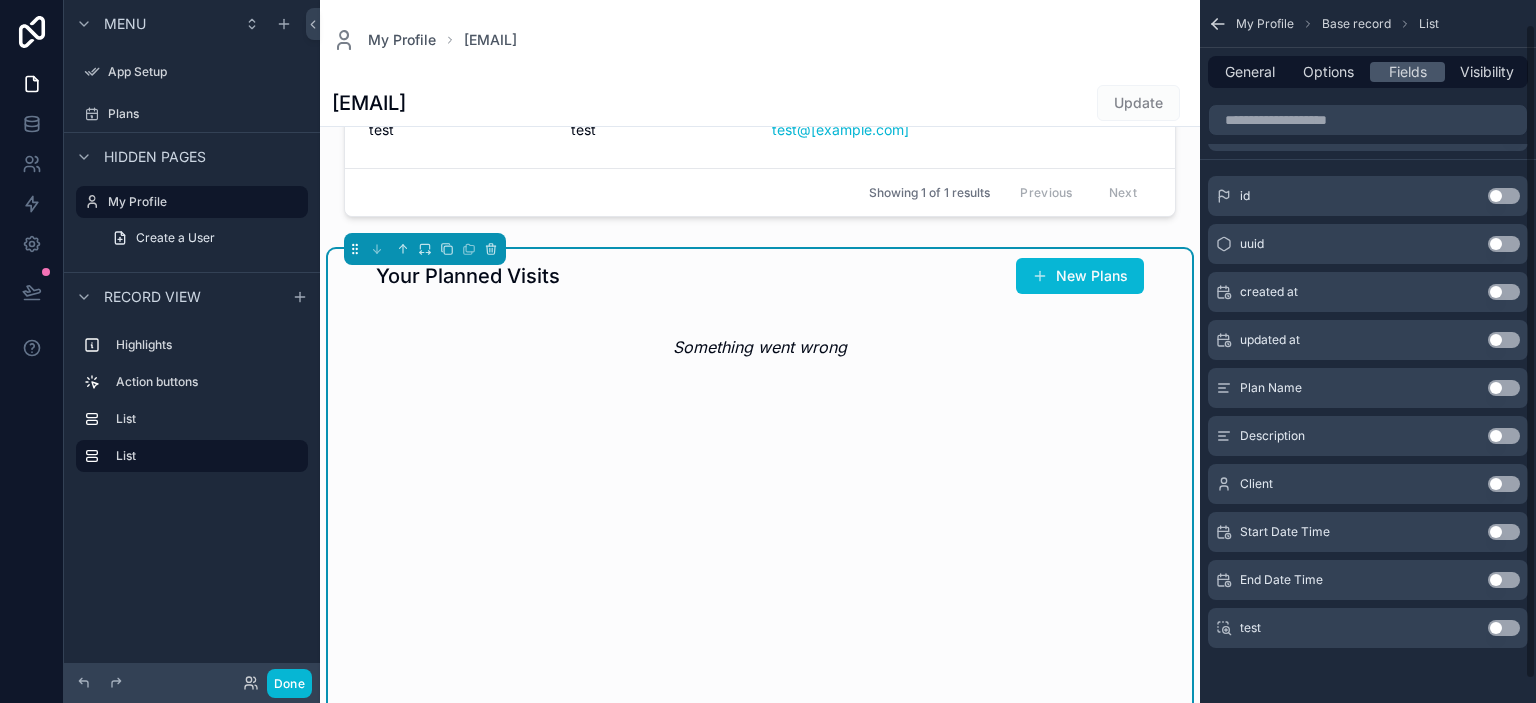 scroll, scrollTop: 0, scrollLeft: 0, axis: both 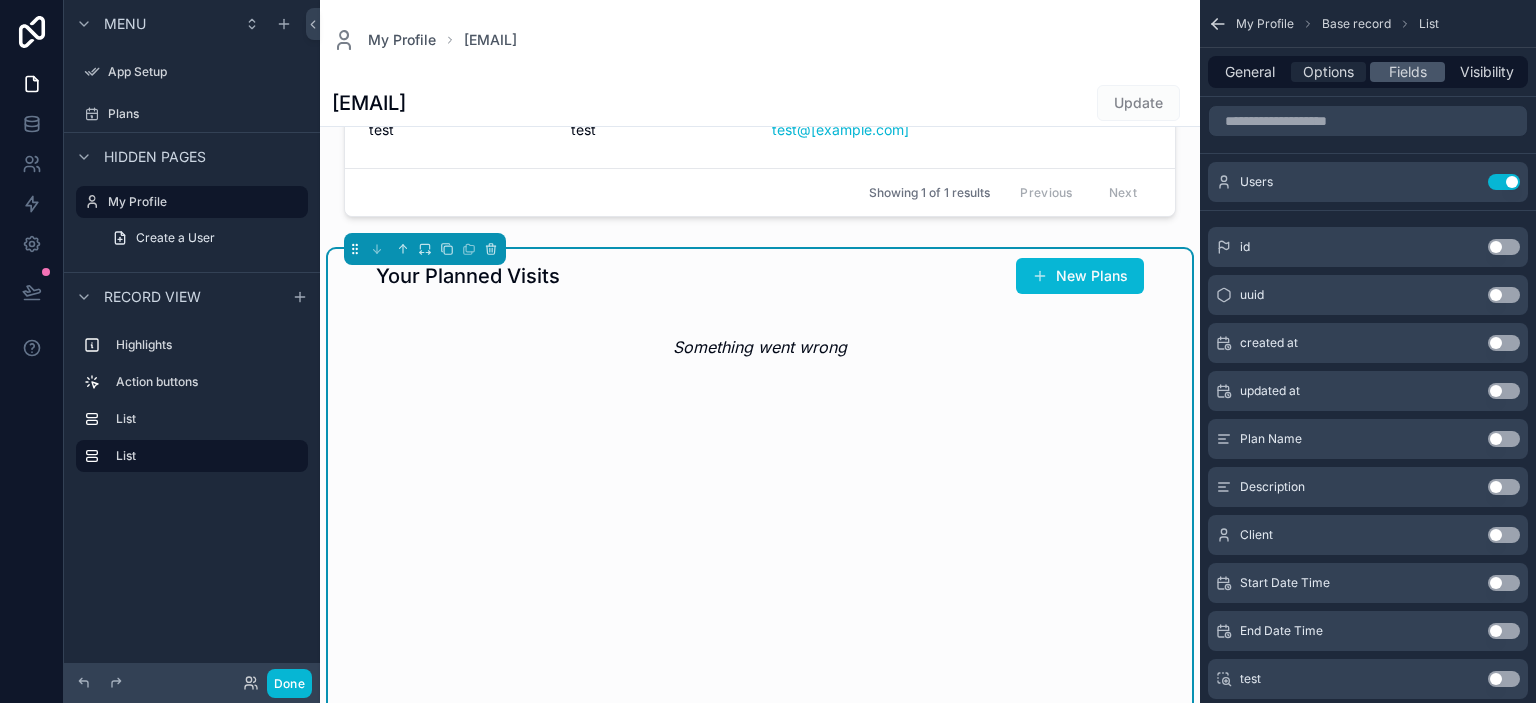 click on "Options" at bounding box center (1328, 72) 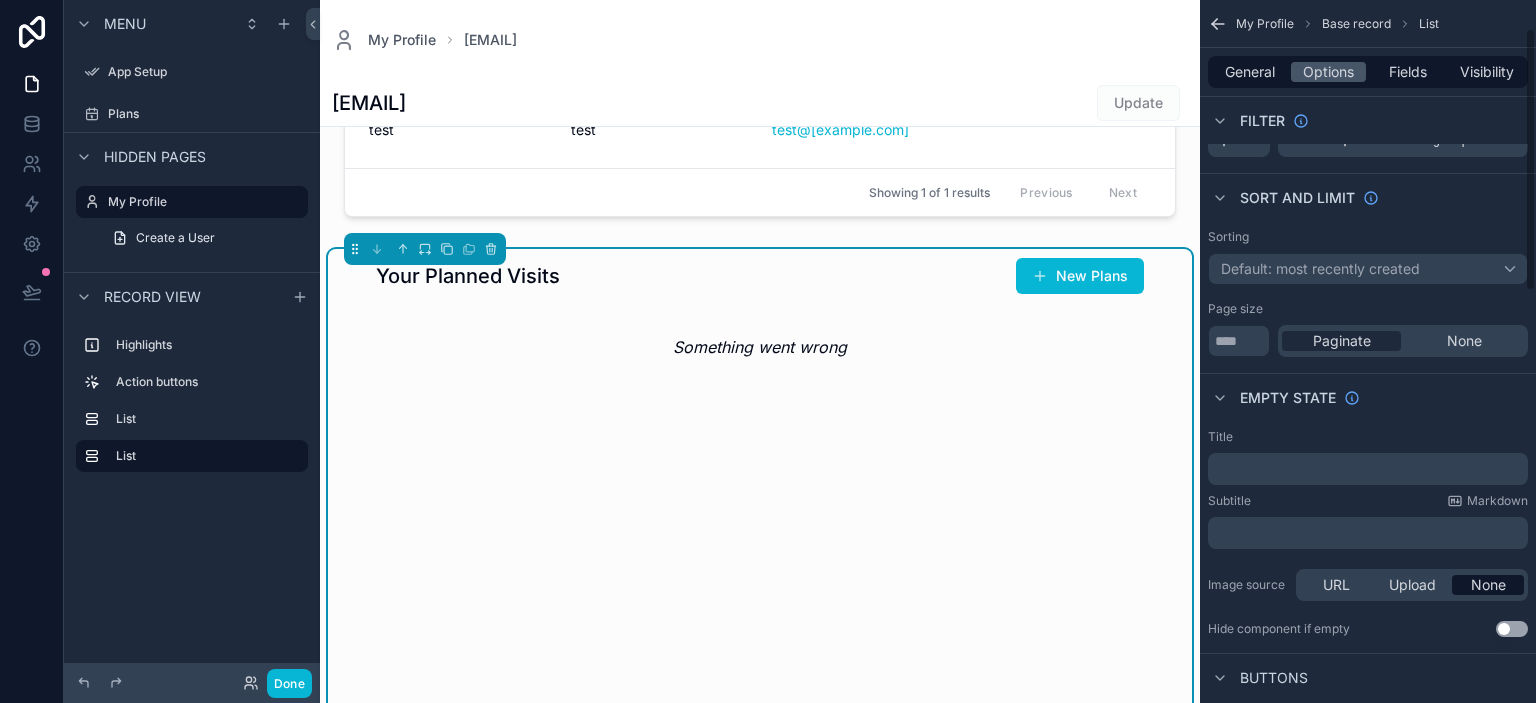 scroll, scrollTop: 0, scrollLeft: 0, axis: both 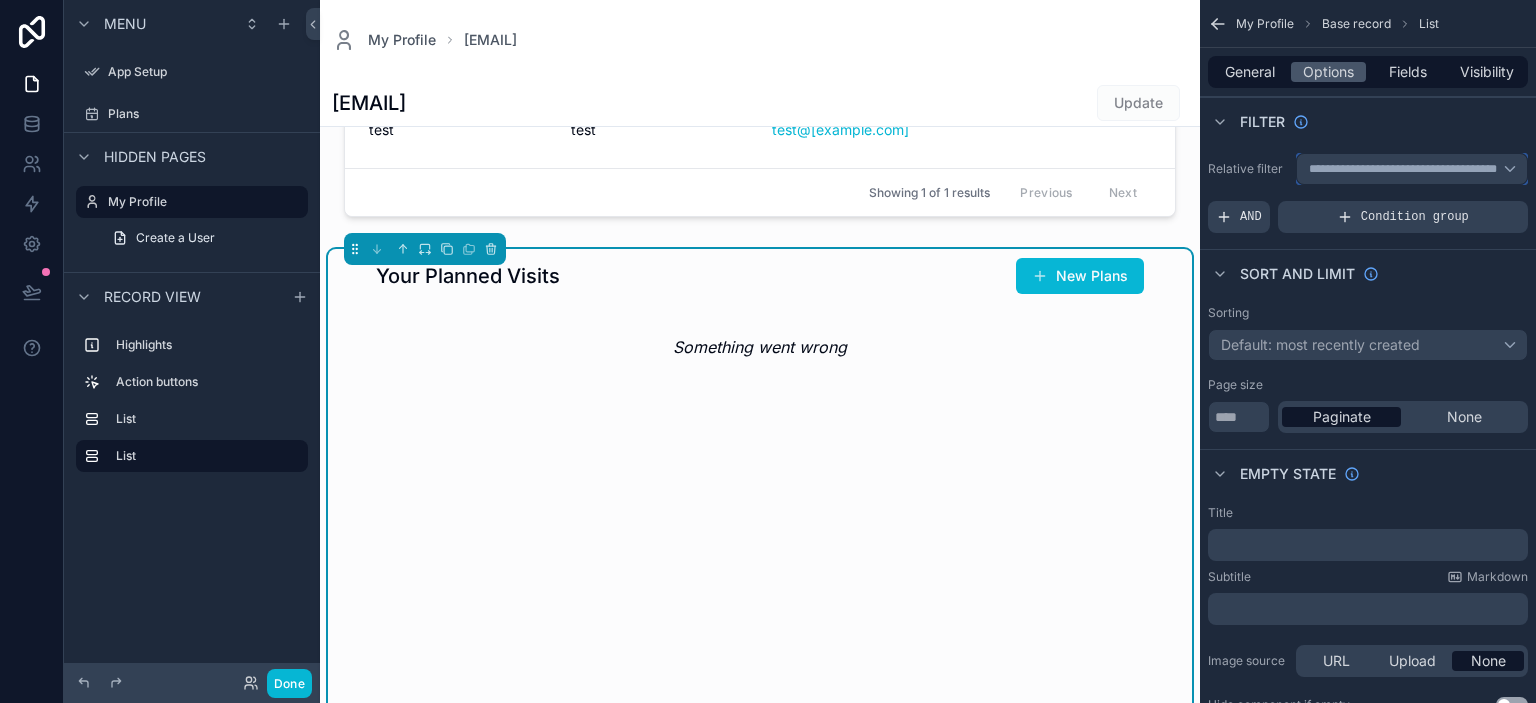 click on "**********" at bounding box center (1412, 169) 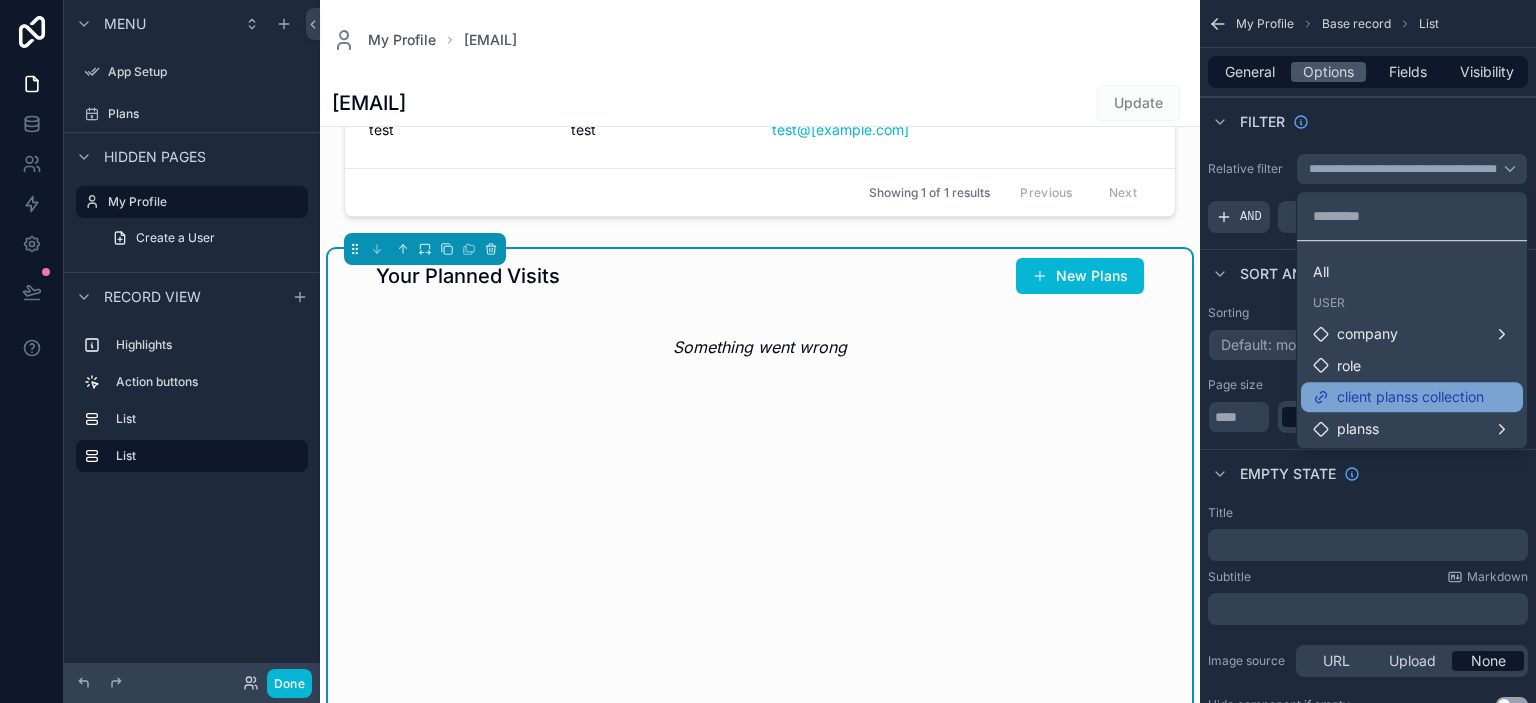 click on "client planss collection" at bounding box center [1410, 397] 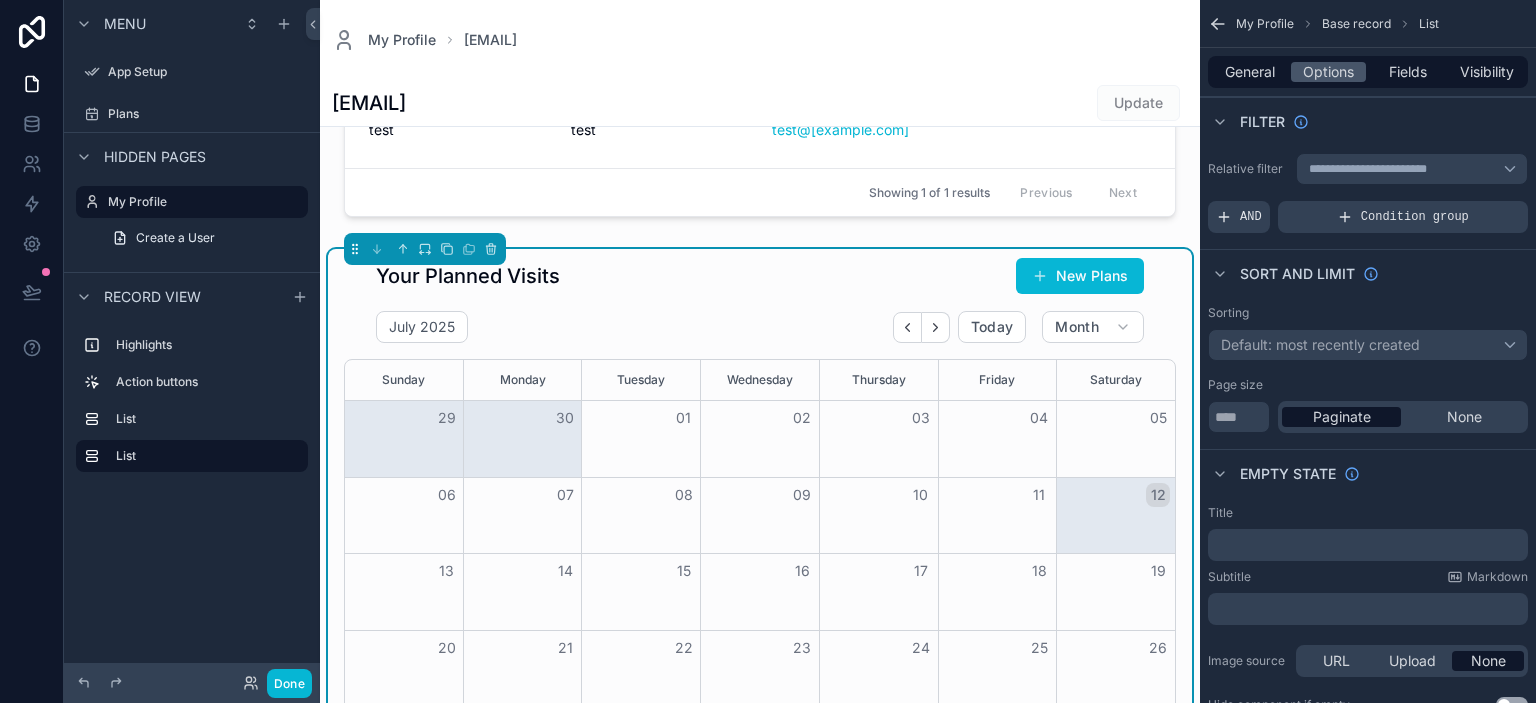 click on "**********" at bounding box center (1368, 945) 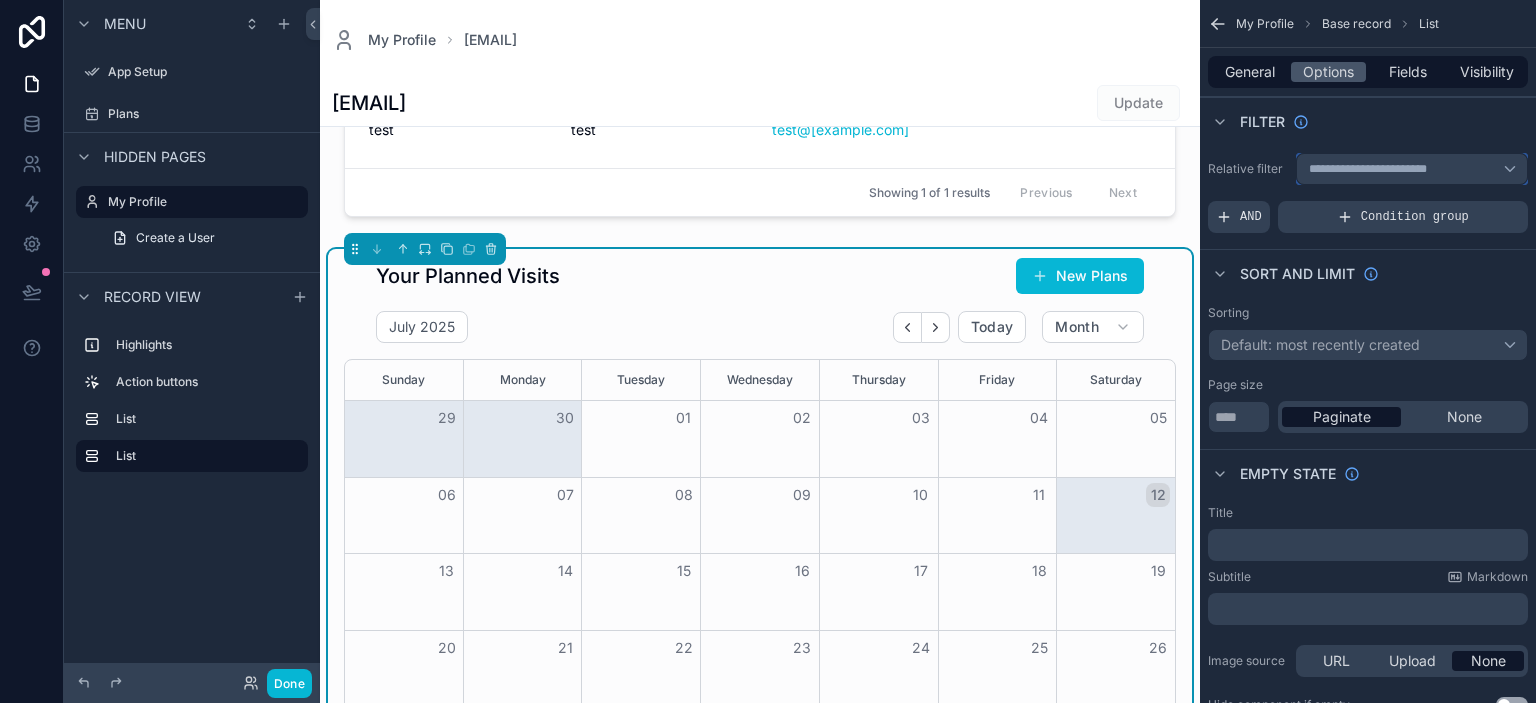 click on "**********" at bounding box center (1412, 169) 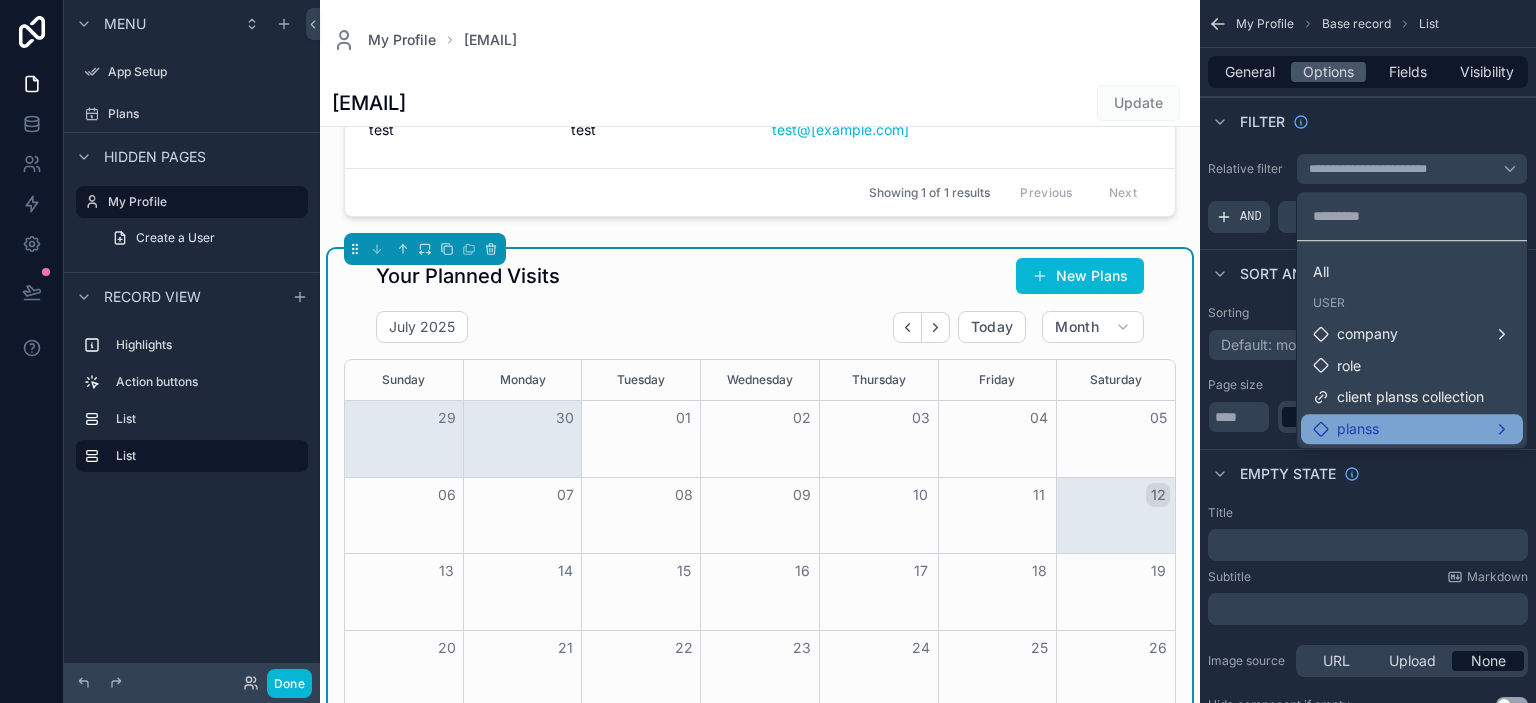 click on "planss" at bounding box center [1412, 429] 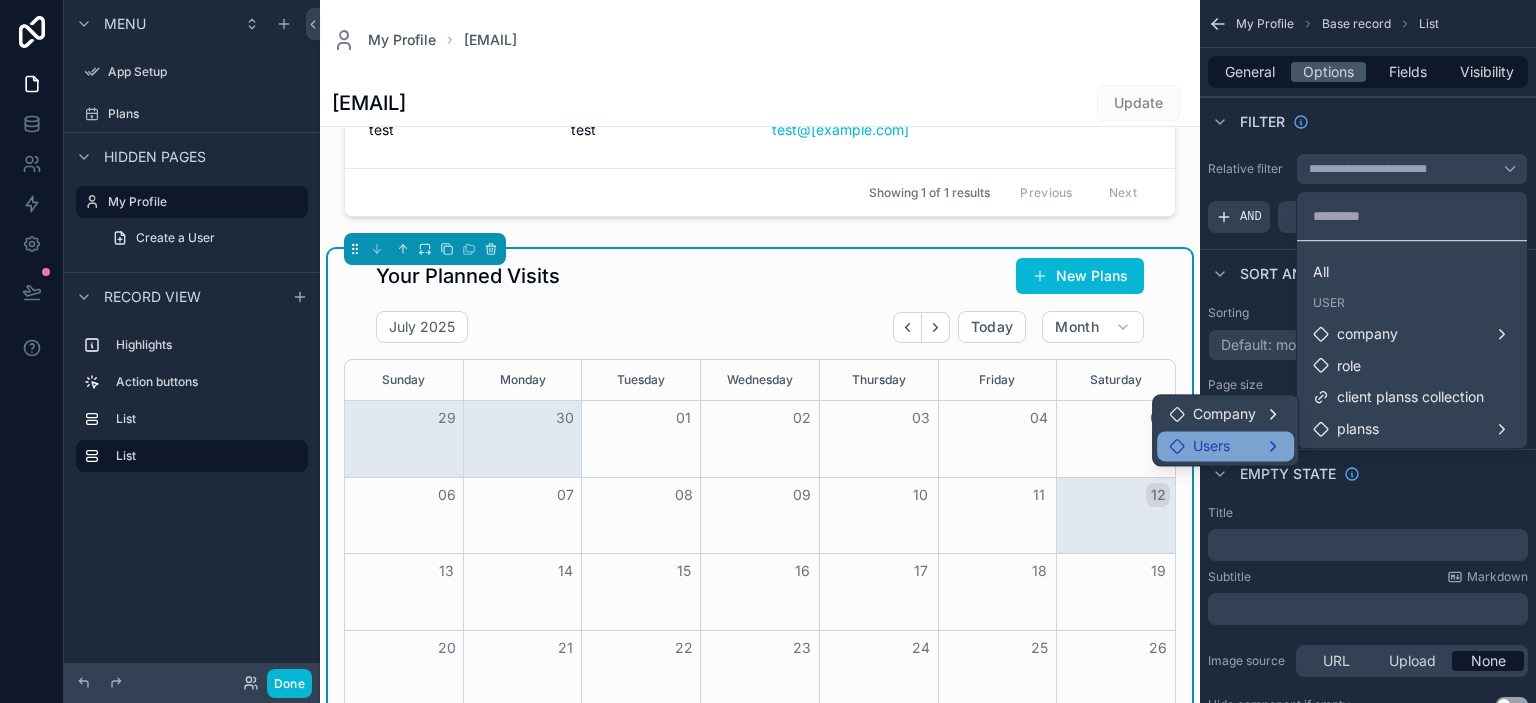 click on "Users" at bounding box center (1225, 446) 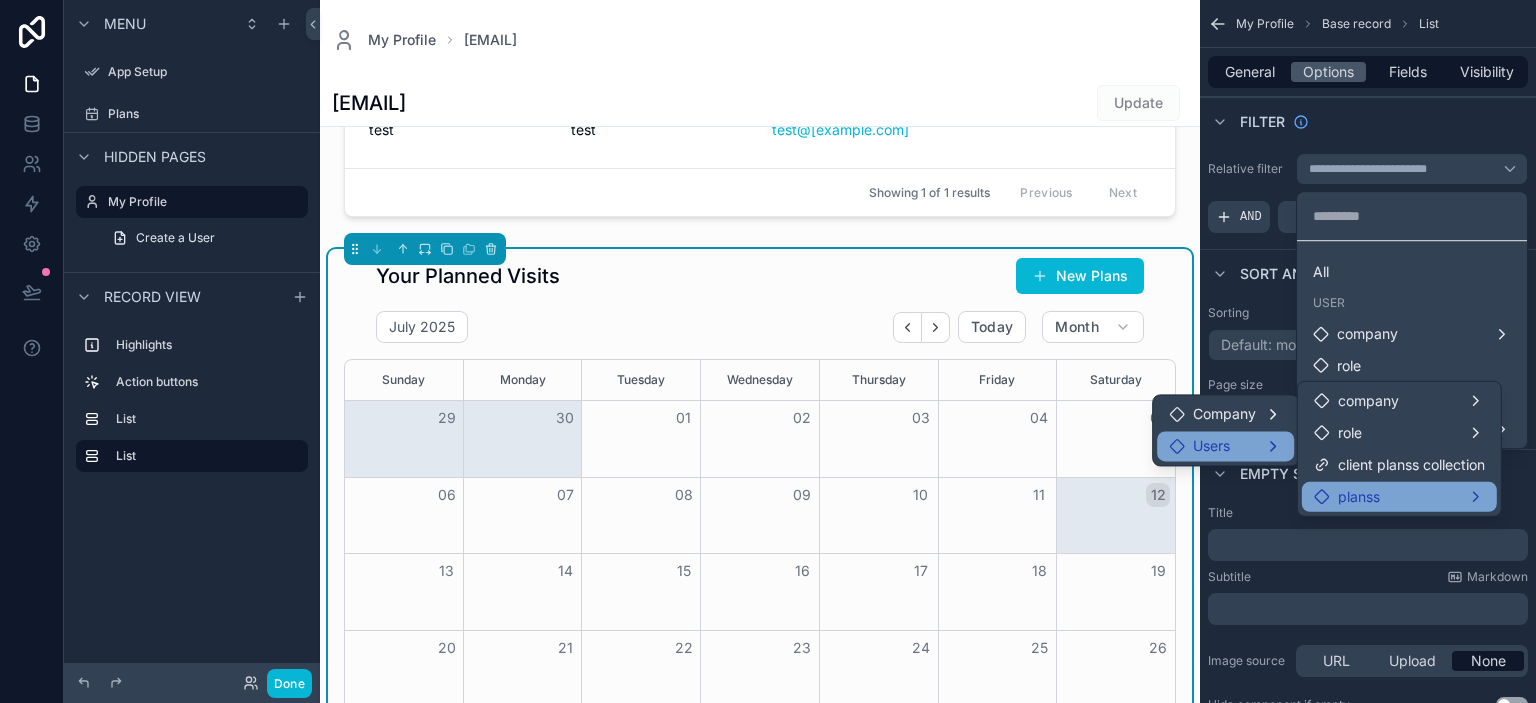 click on "planss" at bounding box center [1359, 497] 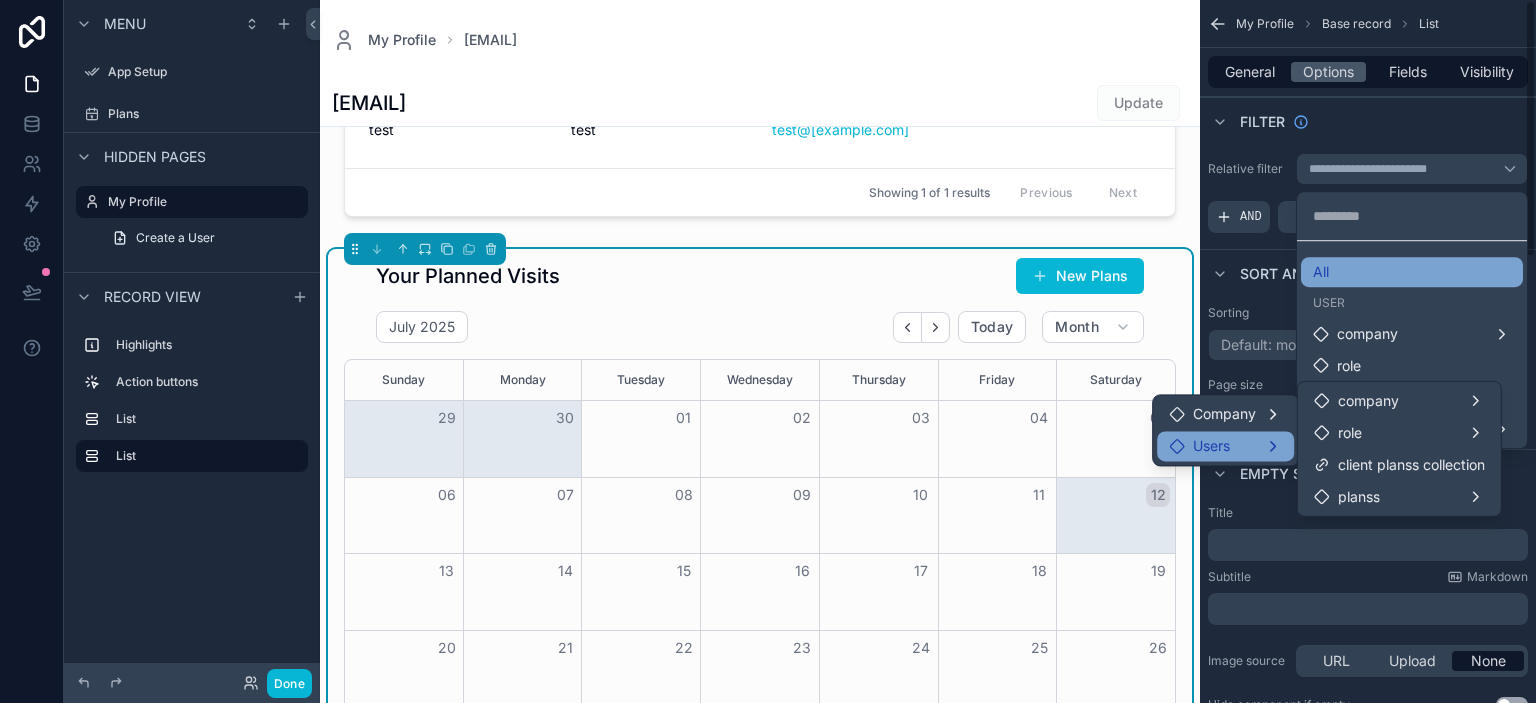 click on "All" at bounding box center (1412, 272) 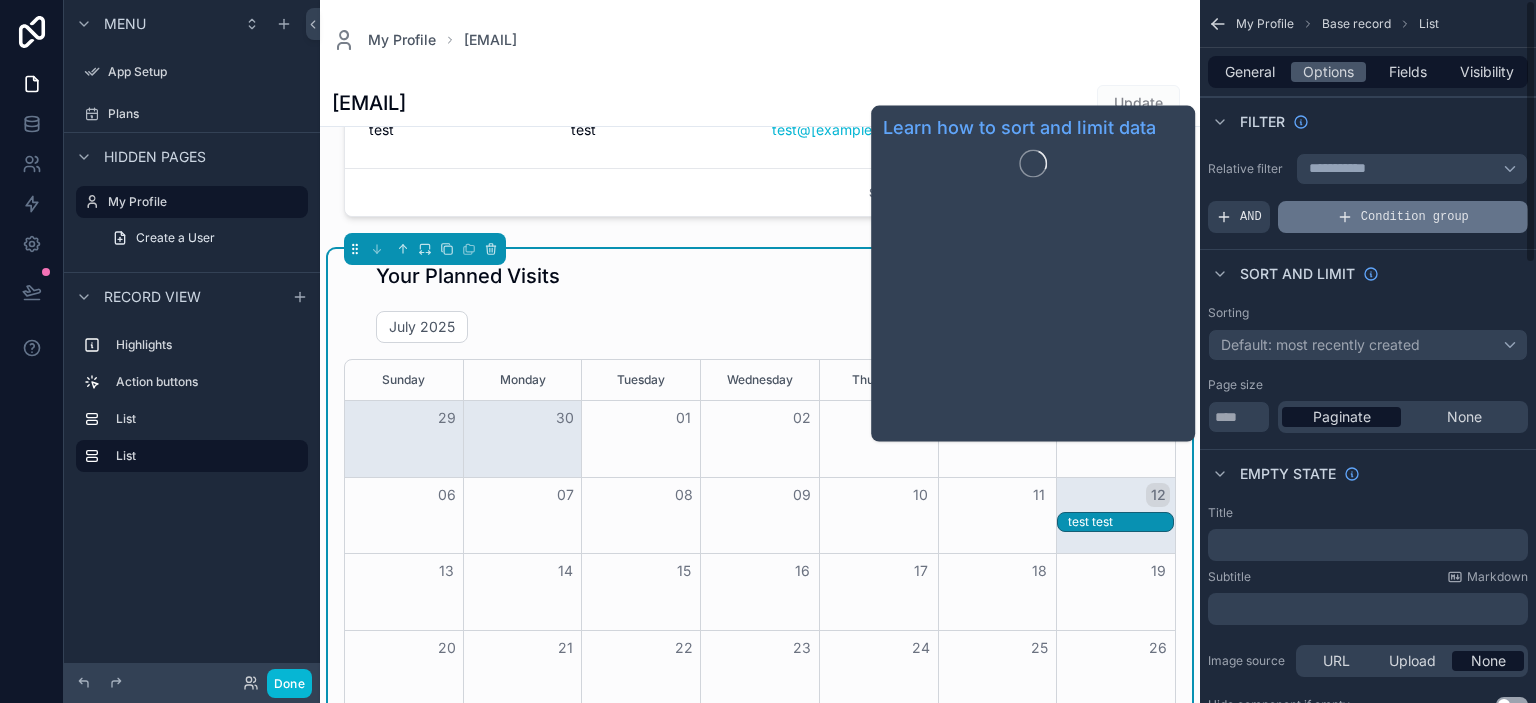 click 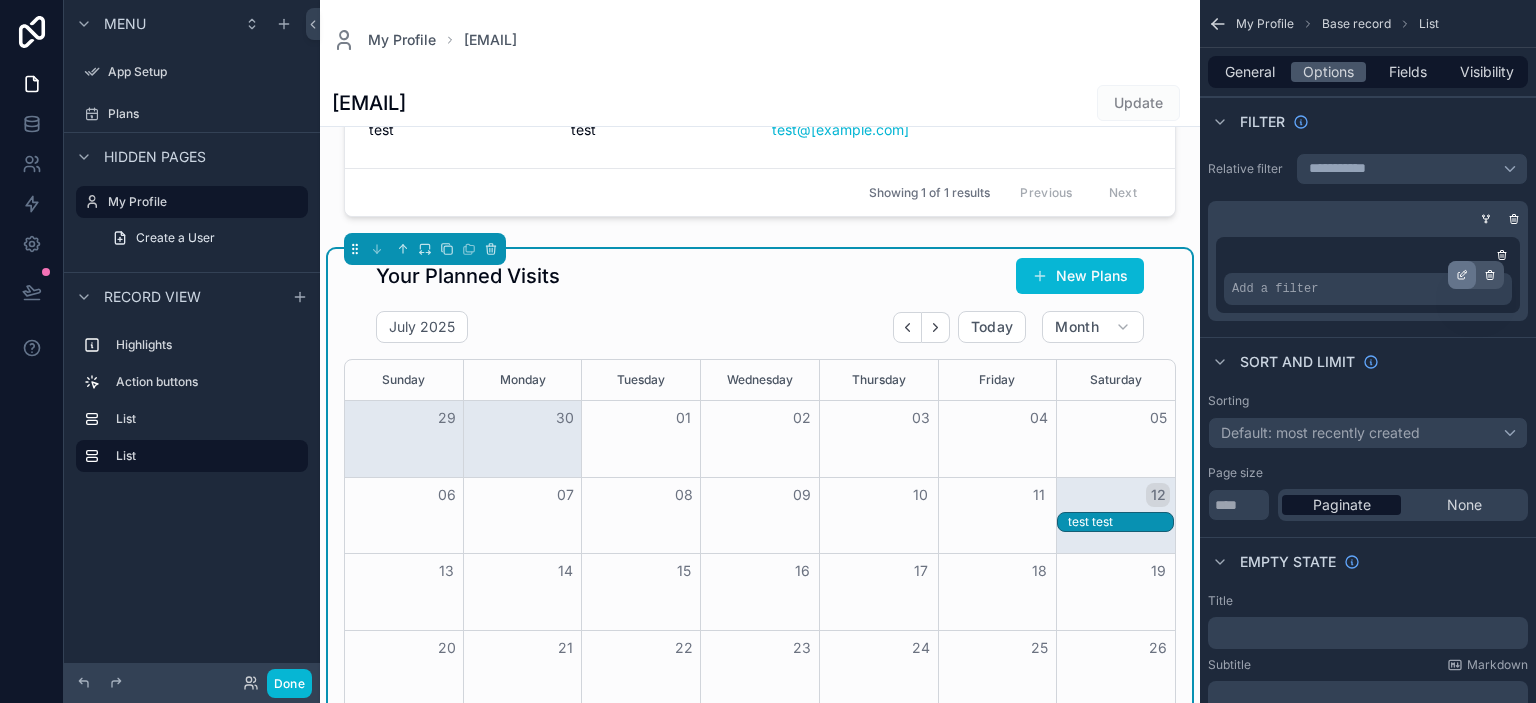 click 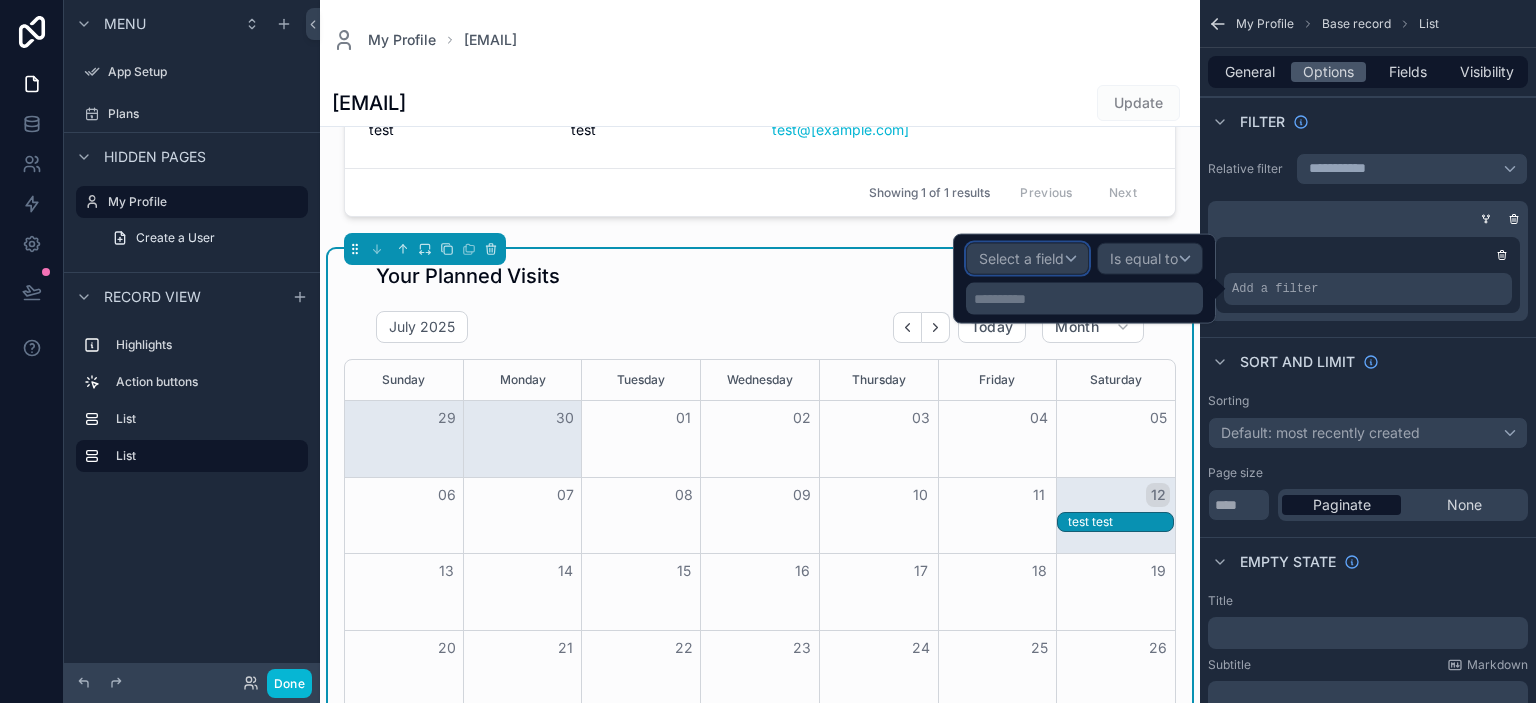 click on "Select a field" at bounding box center (1027, 259) 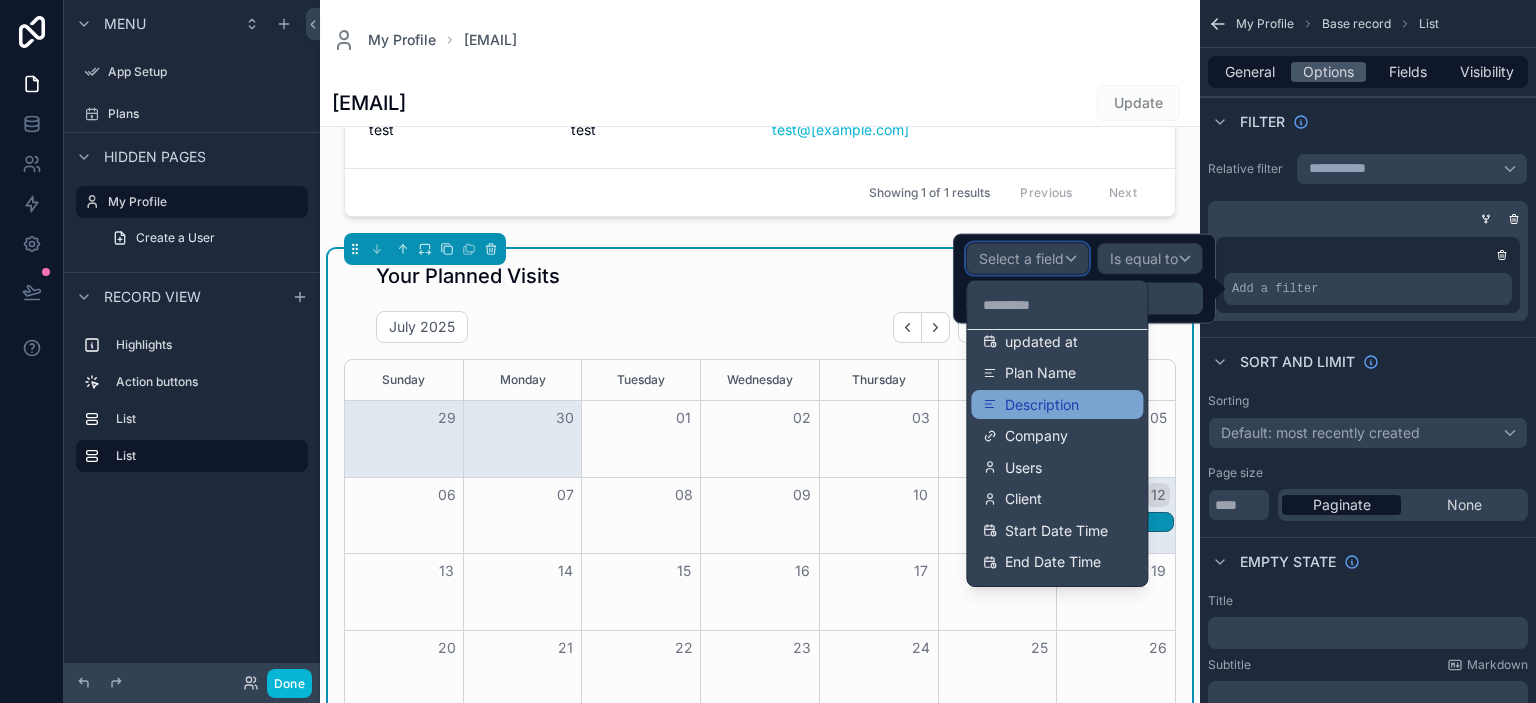 scroll, scrollTop: 140, scrollLeft: 0, axis: vertical 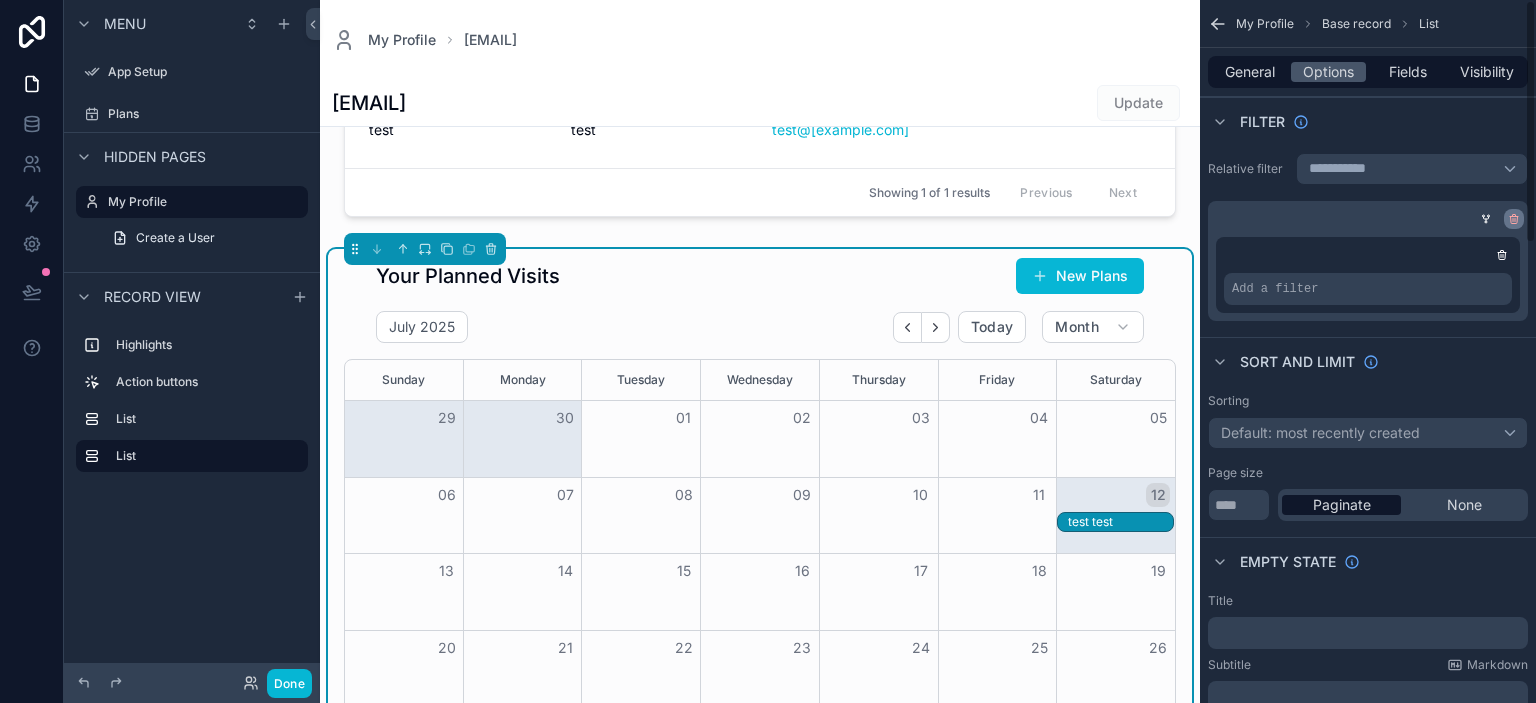 click at bounding box center [1514, 219] 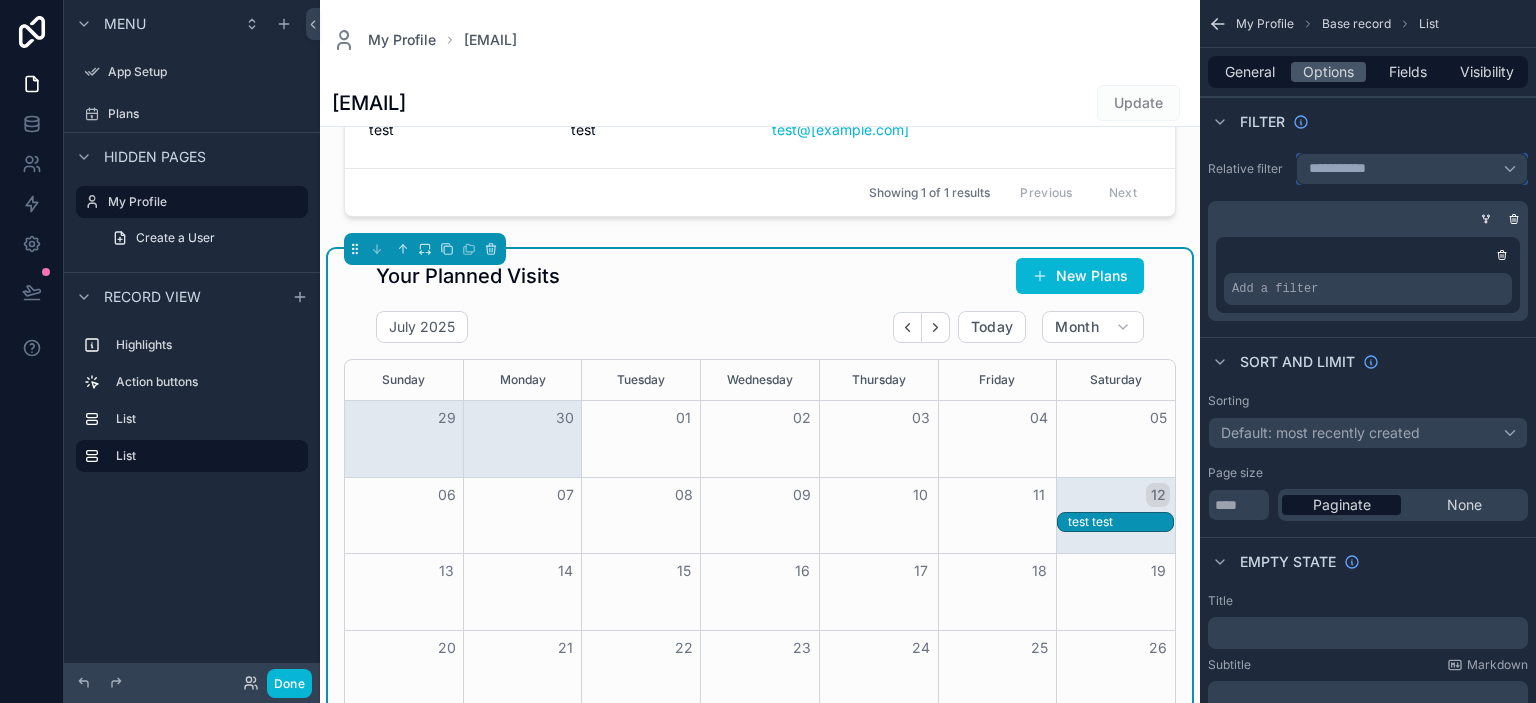 click on "**********" at bounding box center [1412, 169] 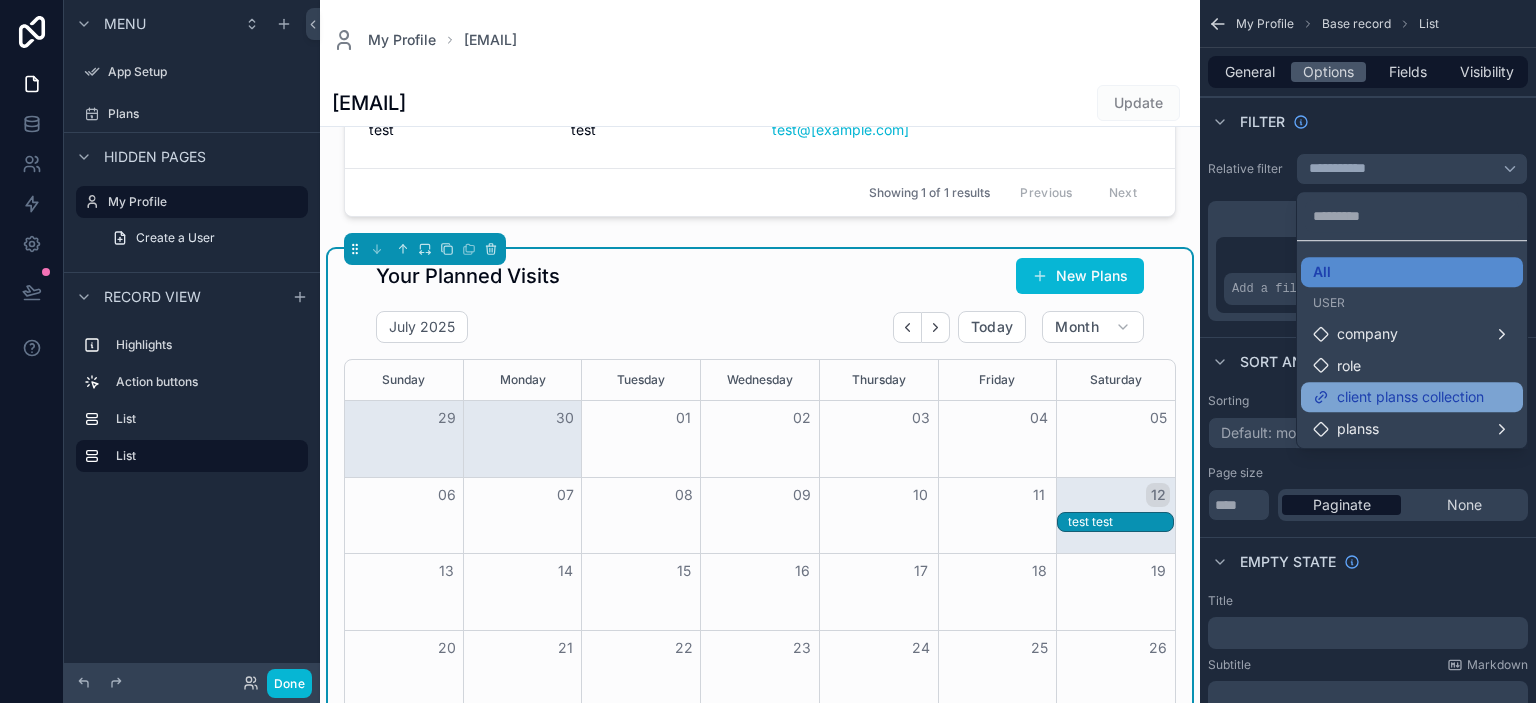 click on "client planss collection" at bounding box center (1410, 397) 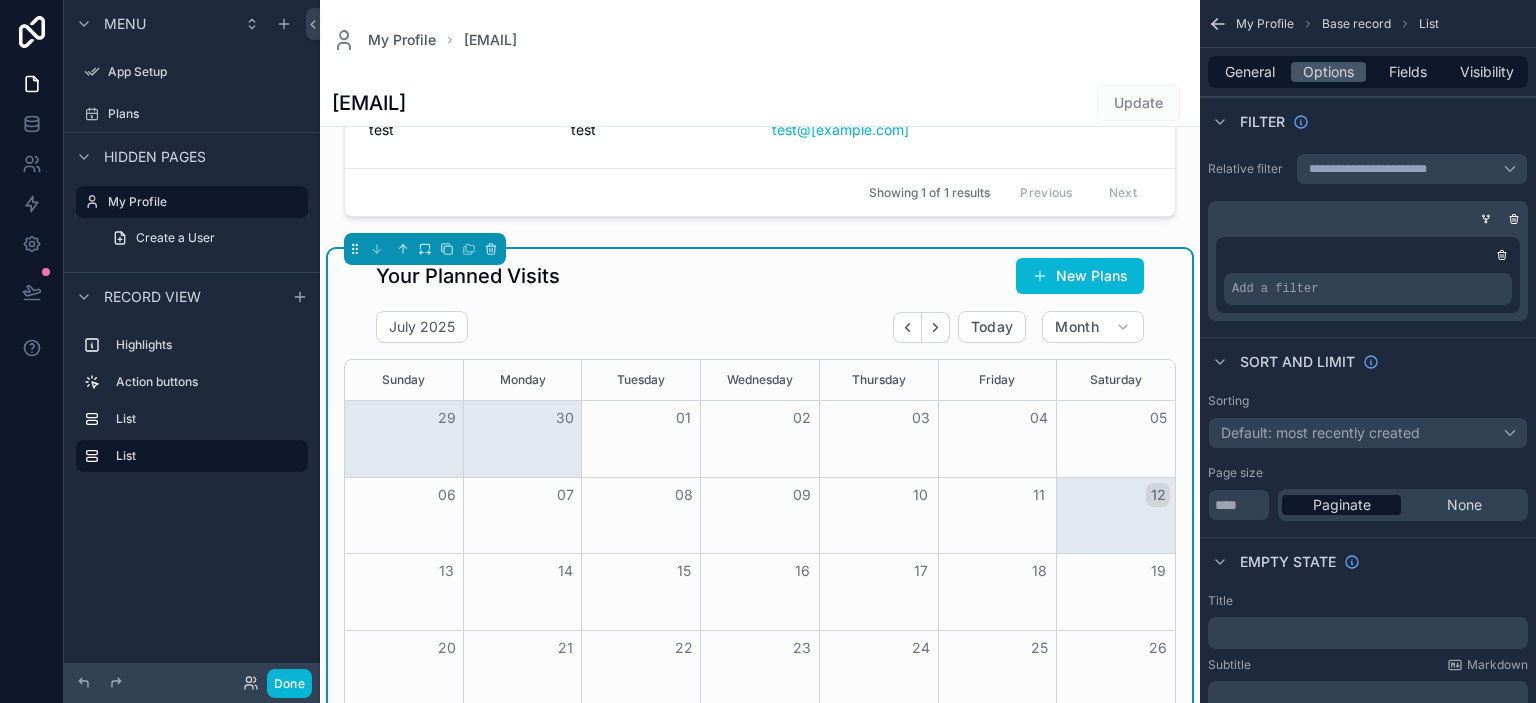 click on "Sort And Limit" at bounding box center (1368, 361) 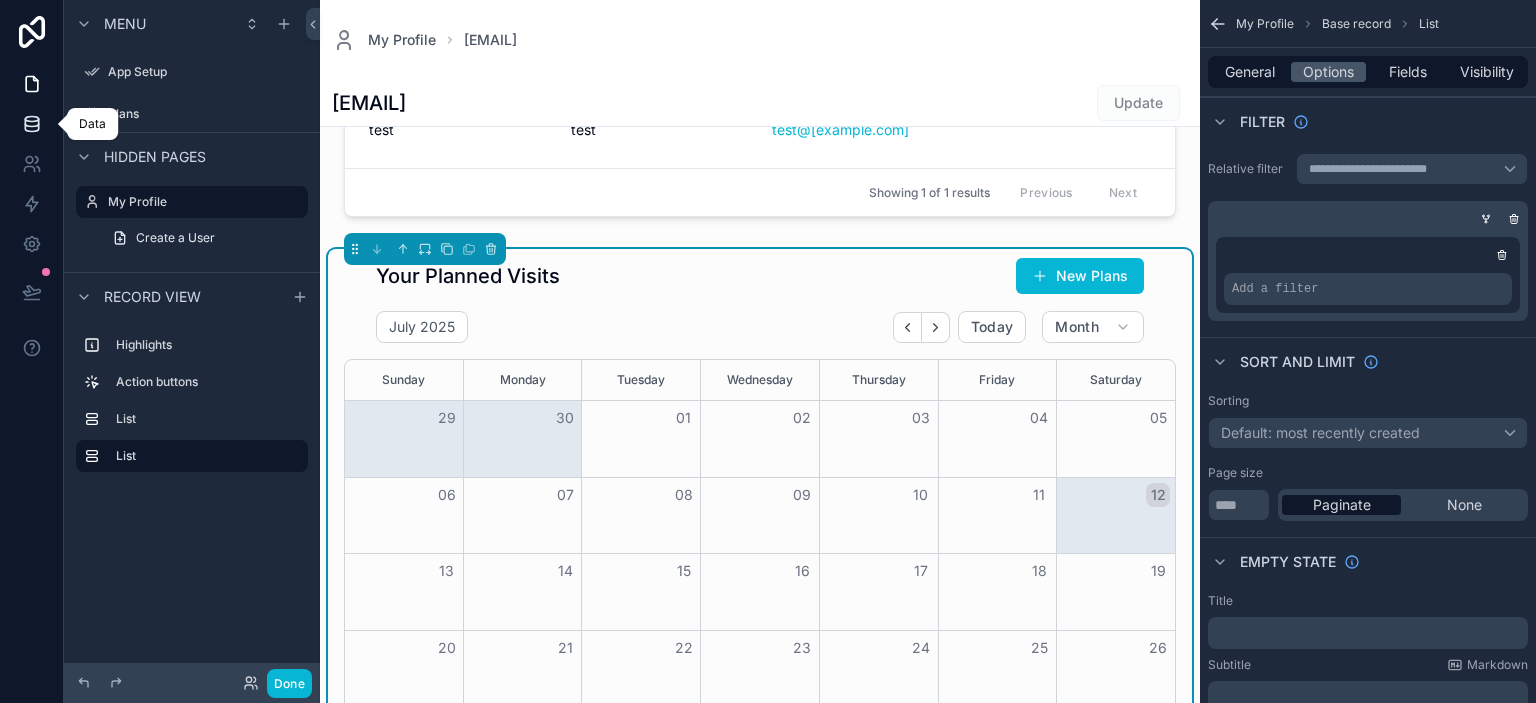 click 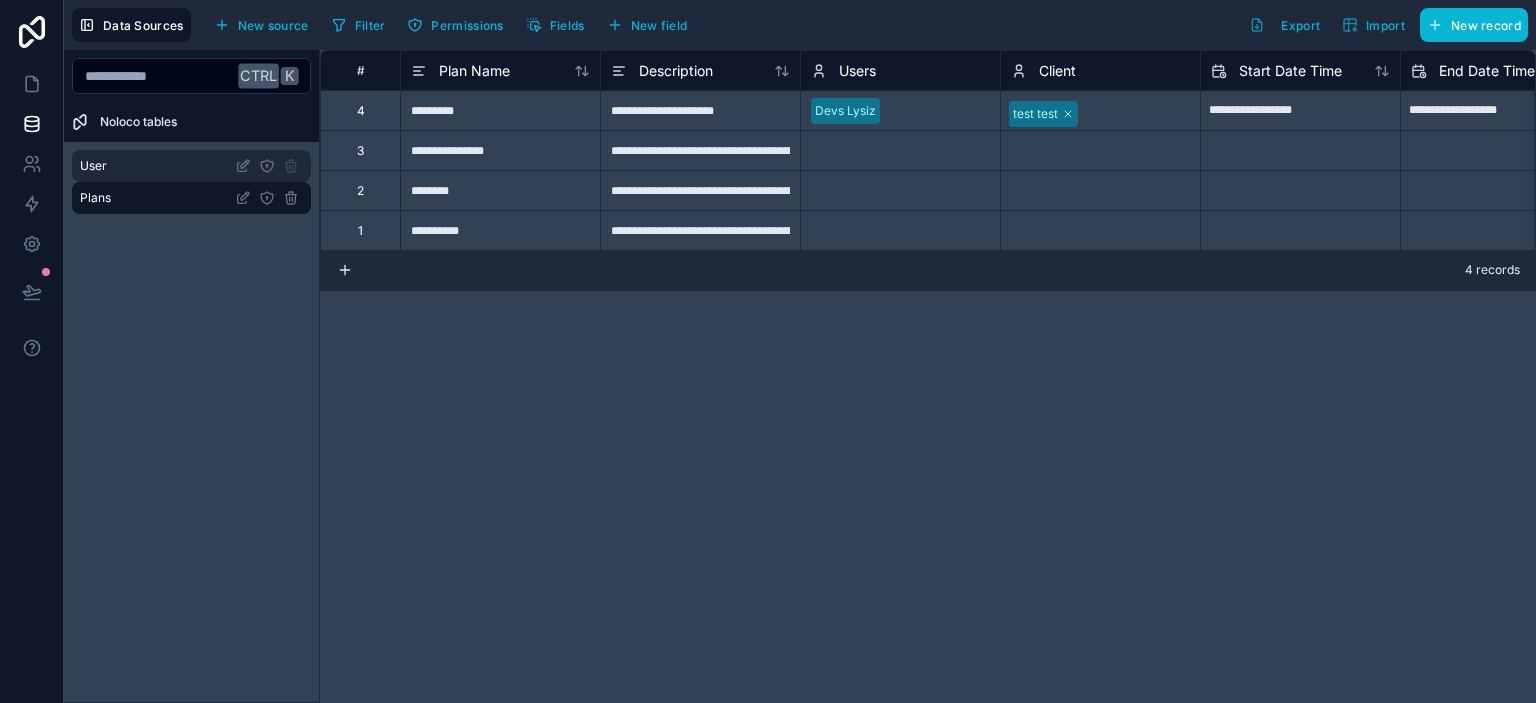 click on "User" at bounding box center (191, 166) 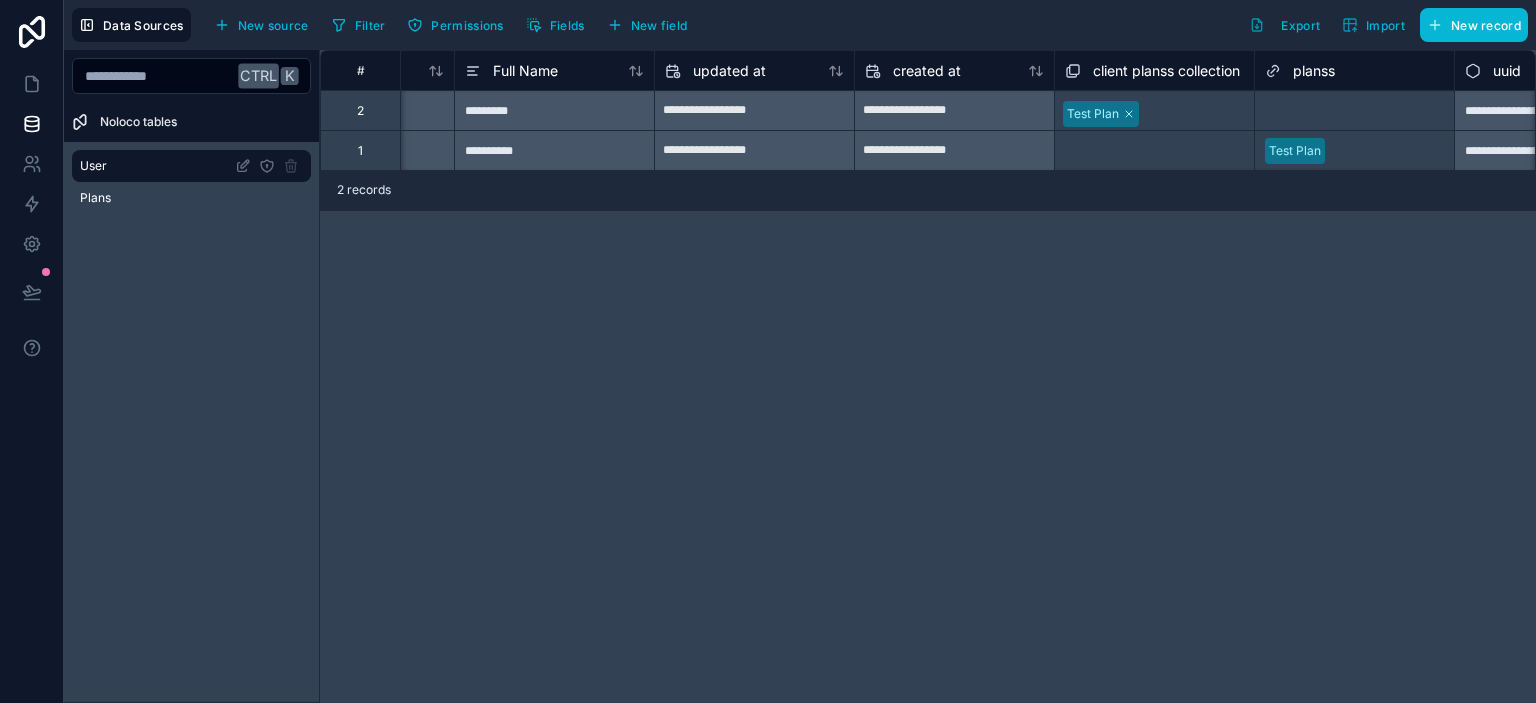 scroll, scrollTop: 0, scrollLeft: 1949, axis: horizontal 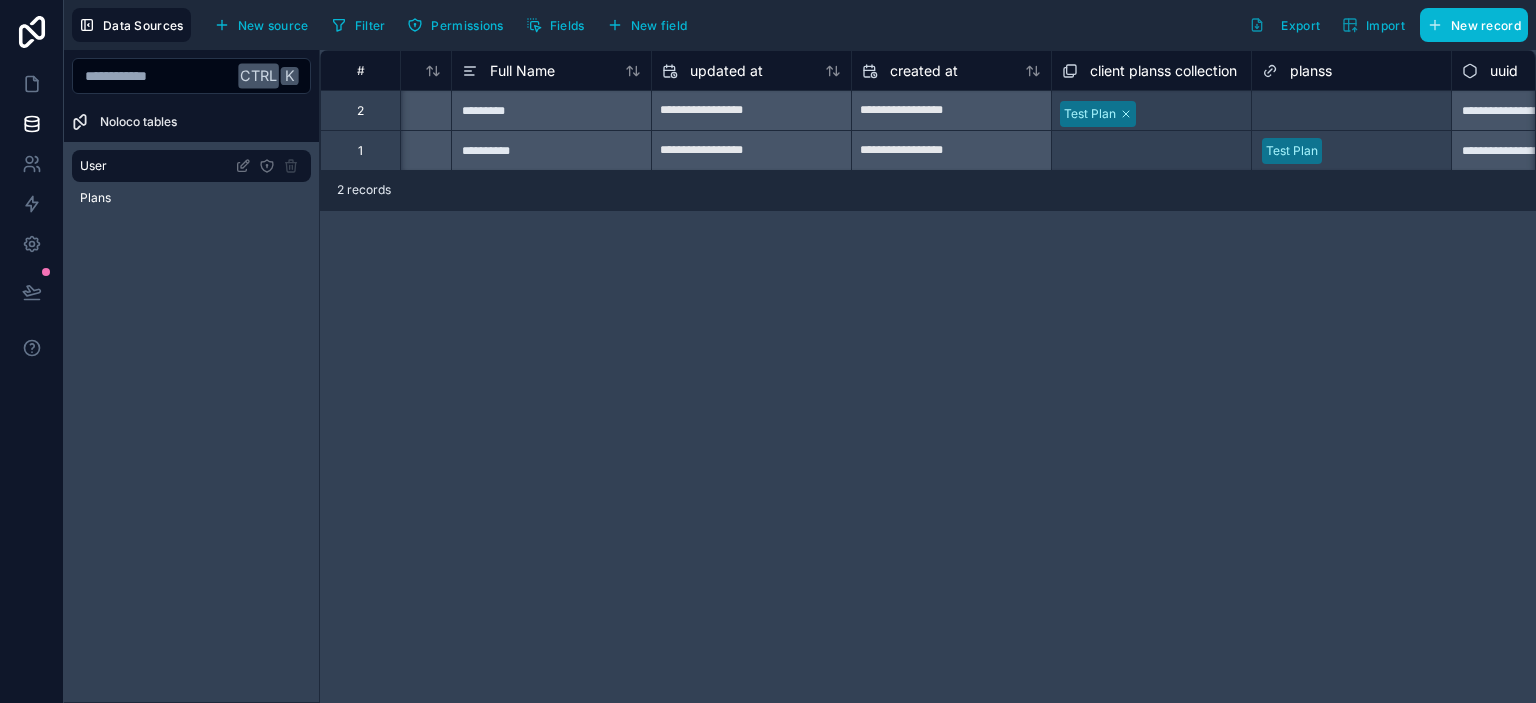 click on "Select a client planss collection" at bounding box center [1151, 150] 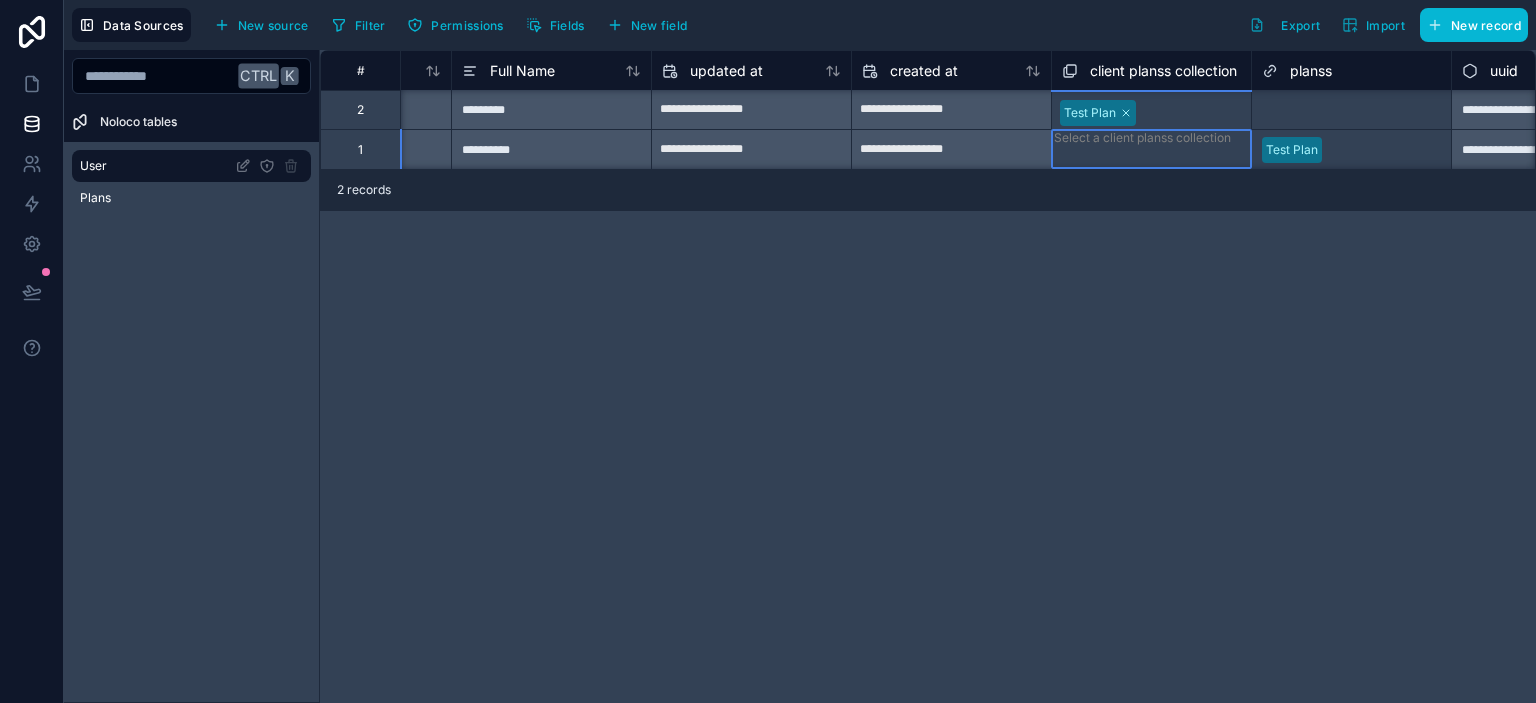 click on "Select a client planss collection" at bounding box center (1142, 150) 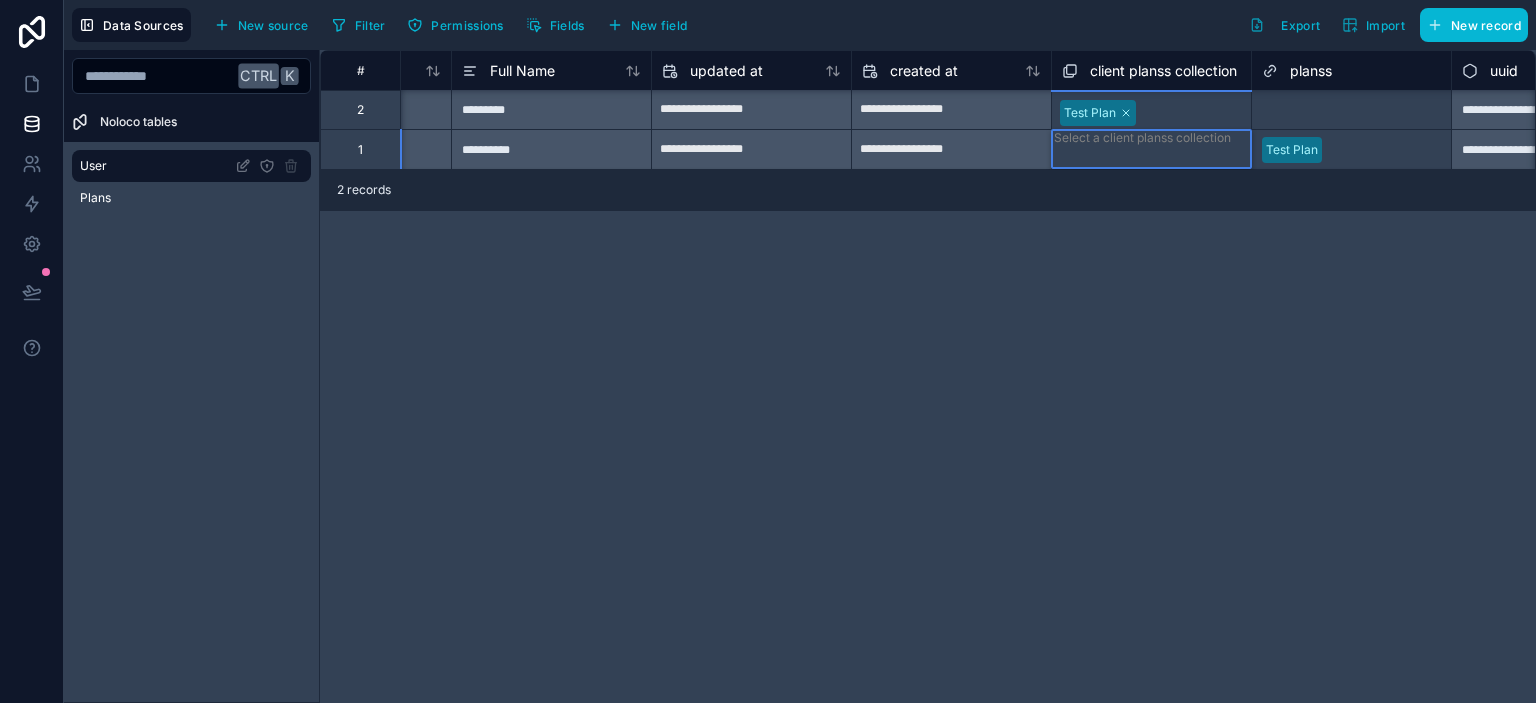 click on "Test Plan" at bounding box center [768, 735] 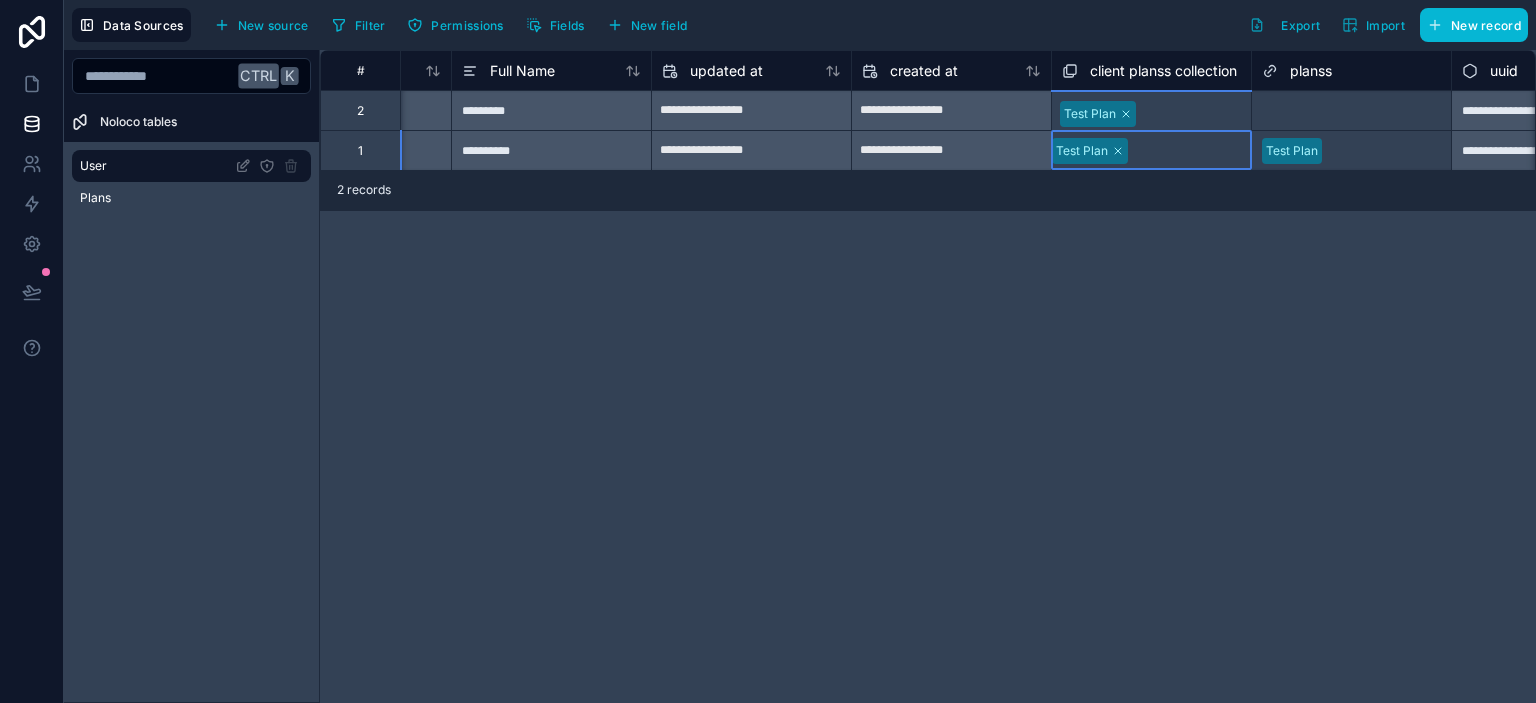 scroll, scrollTop: 0, scrollLeft: 1949, axis: horizontal 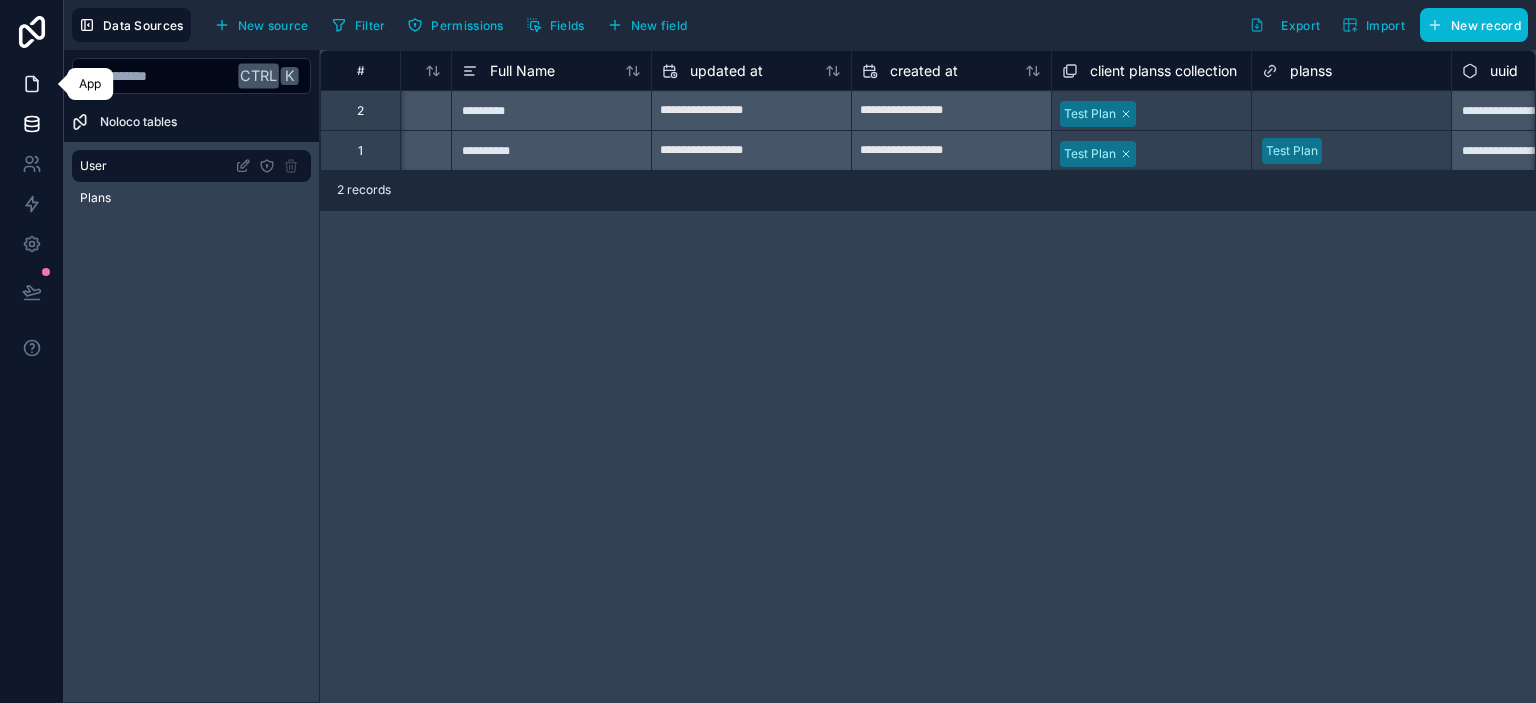 click 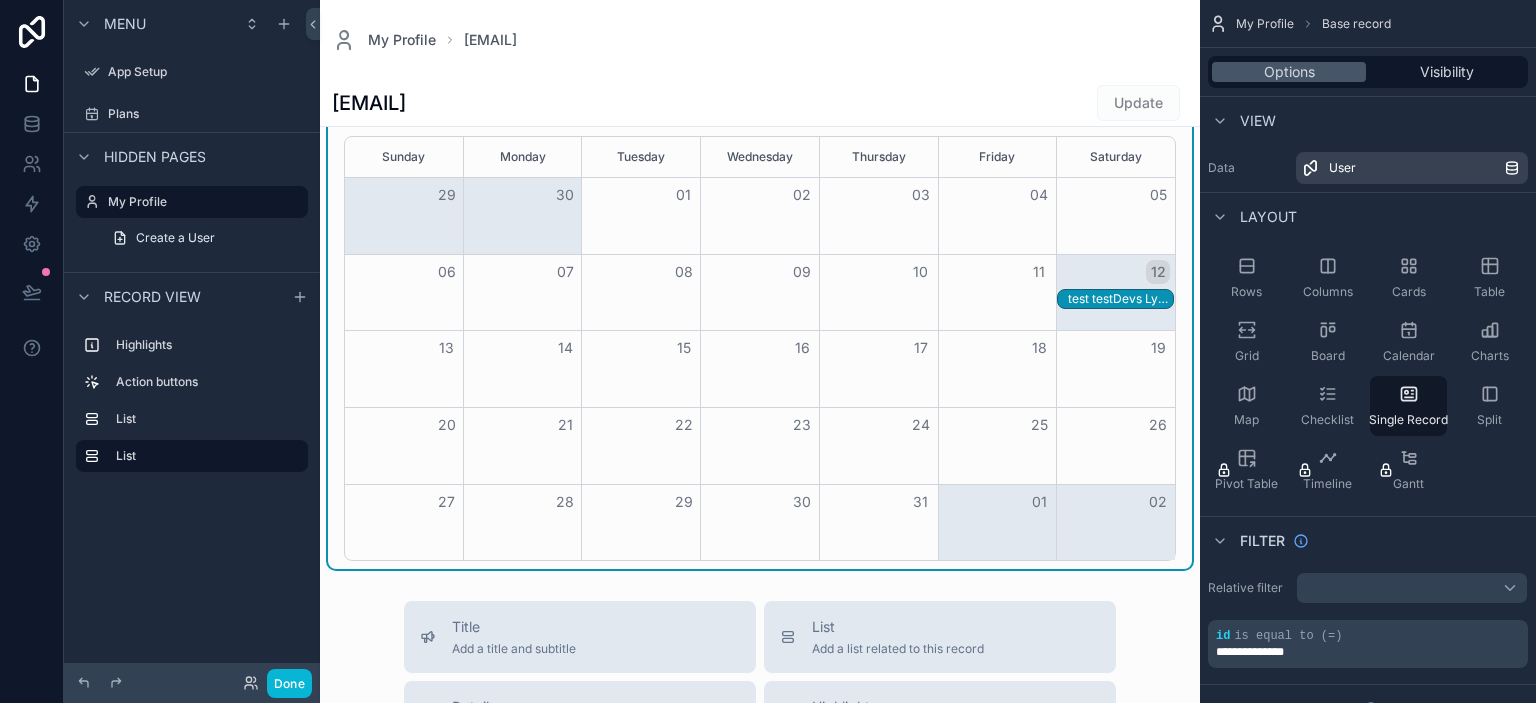scroll, scrollTop: 576, scrollLeft: 0, axis: vertical 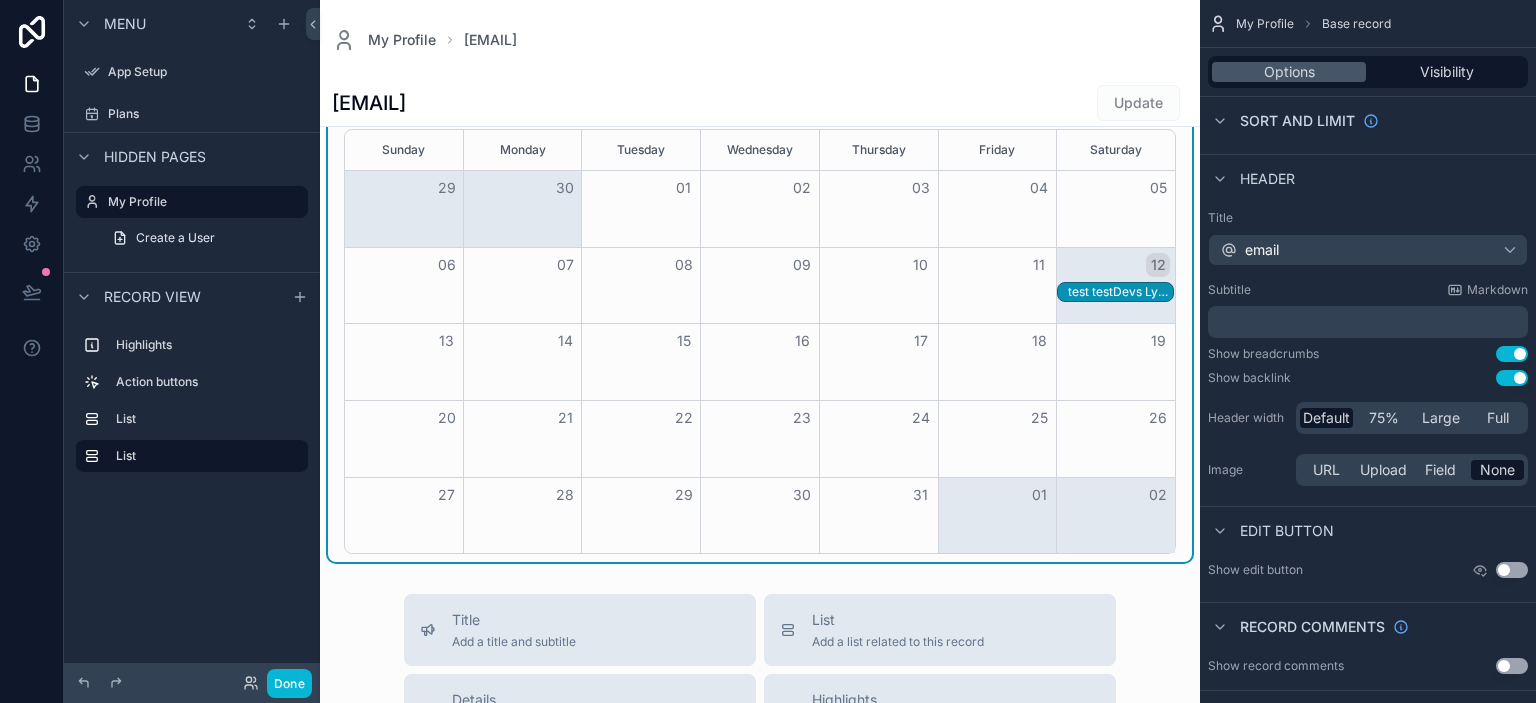 click on "[EMAIL] Update" at bounding box center (760, 103) 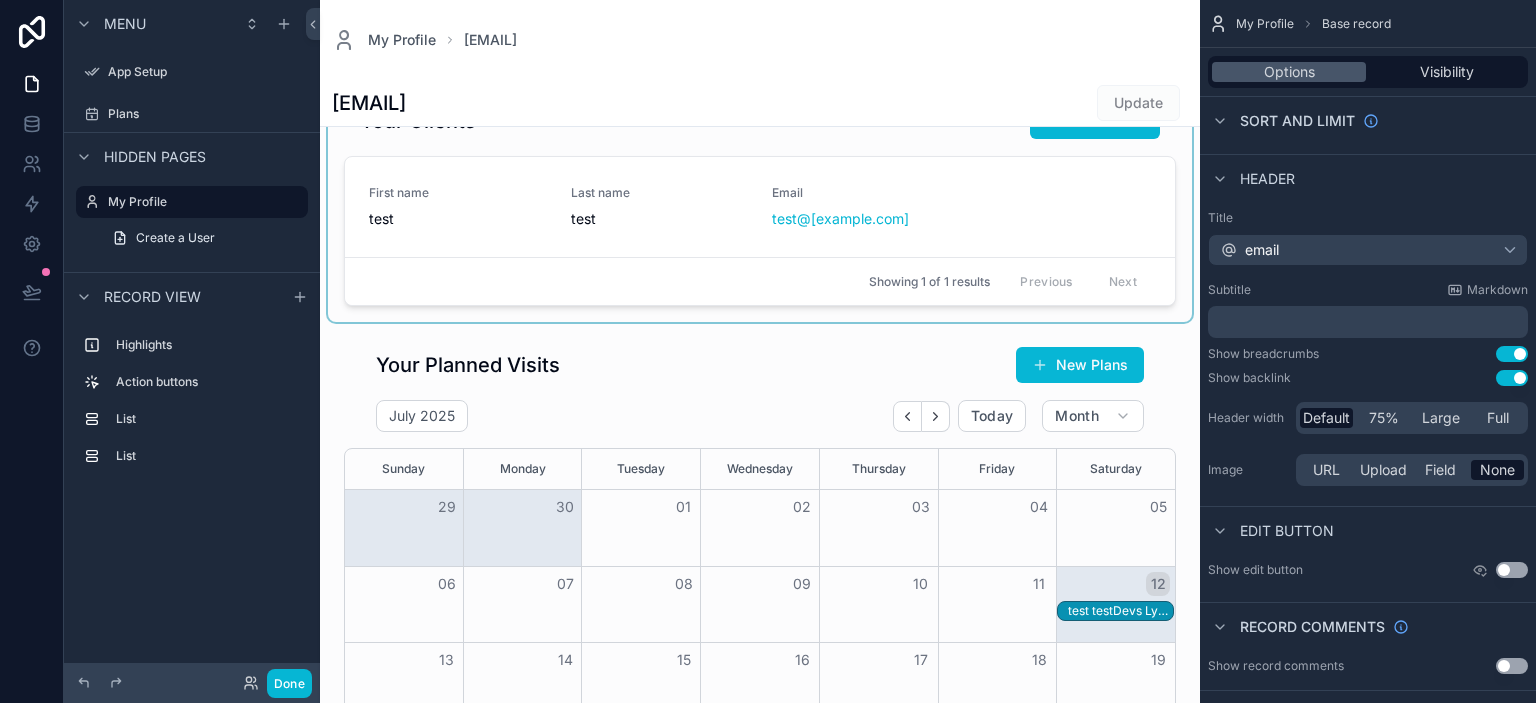 scroll, scrollTop: 230, scrollLeft: 0, axis: vertical 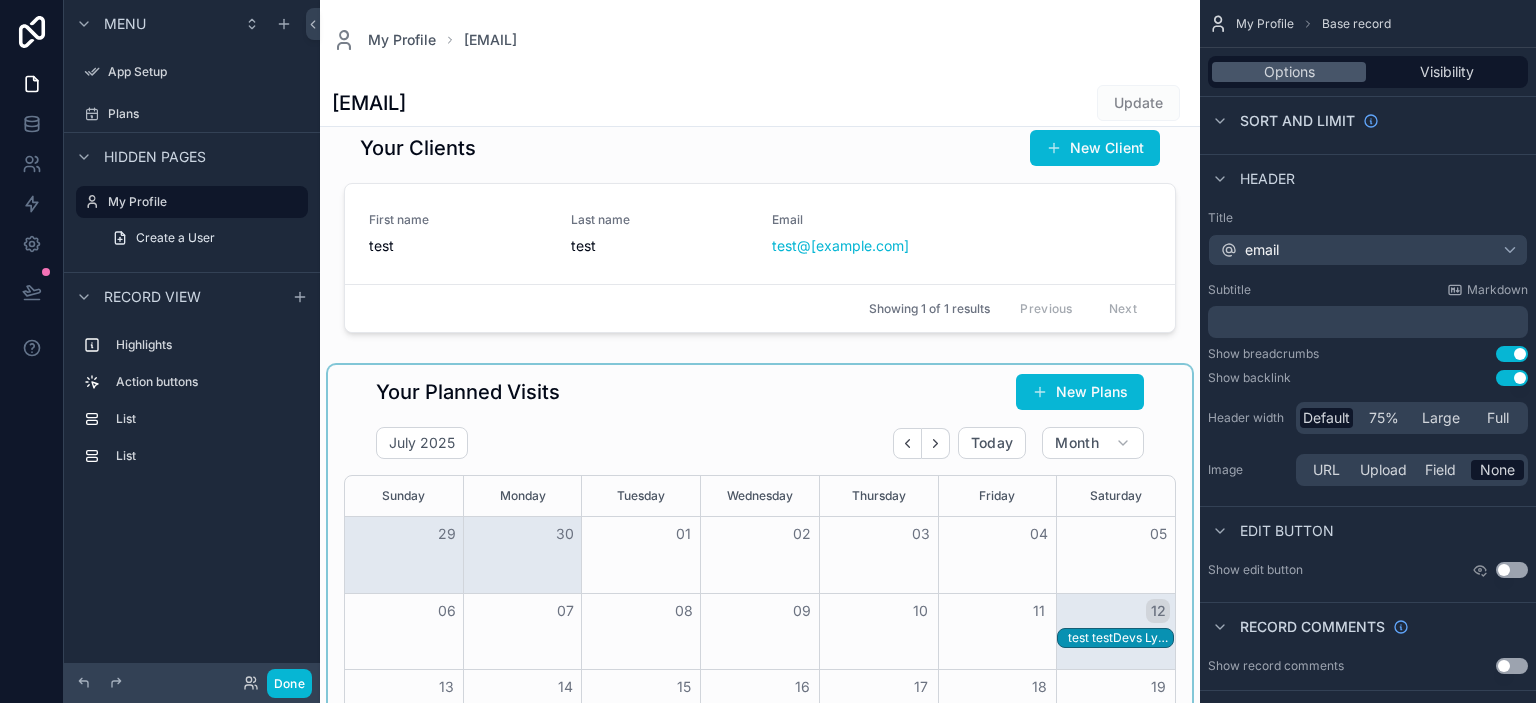 click at bounding box center [760, 636] 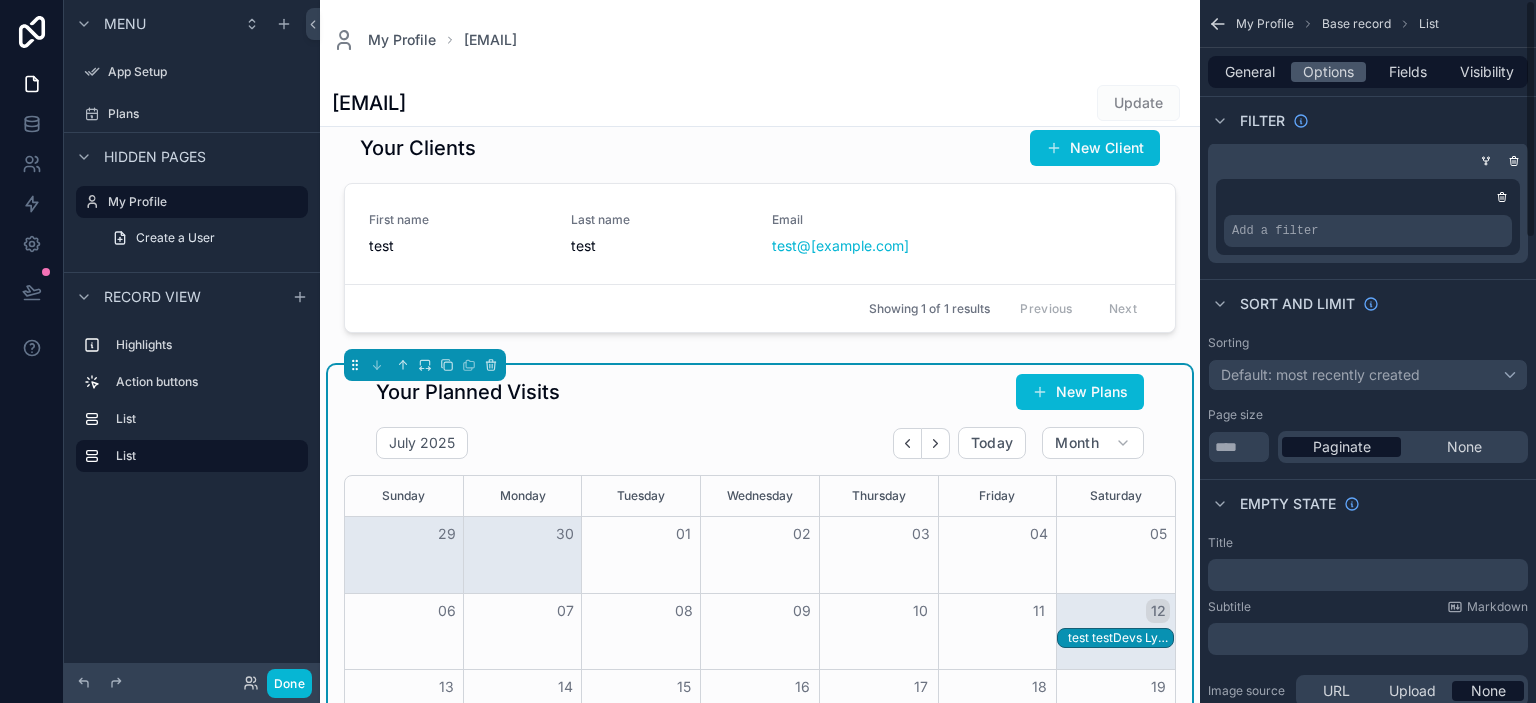 scroll, scrollTop: 0, scrollLeft: 0, axis: both 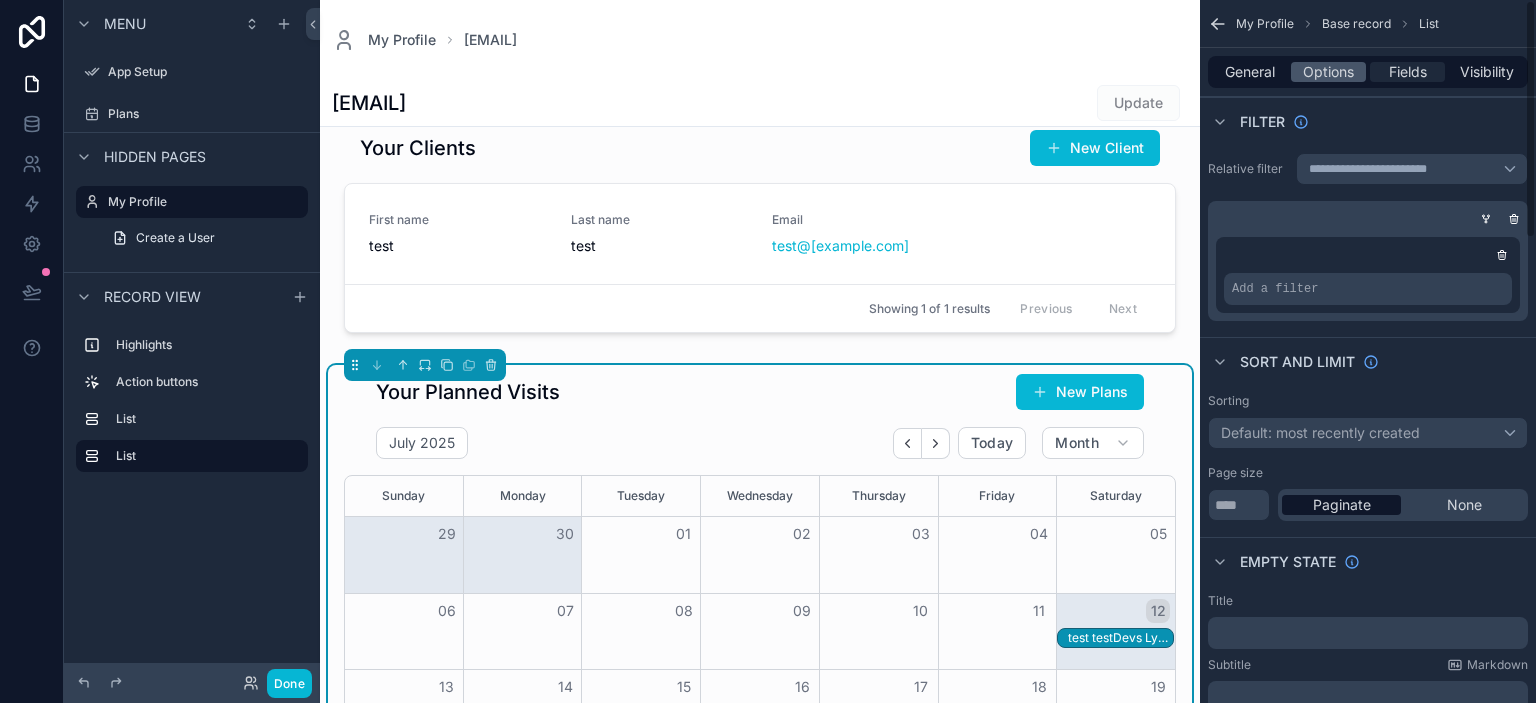 click on "Fields" at bounding box center (1408, 72) 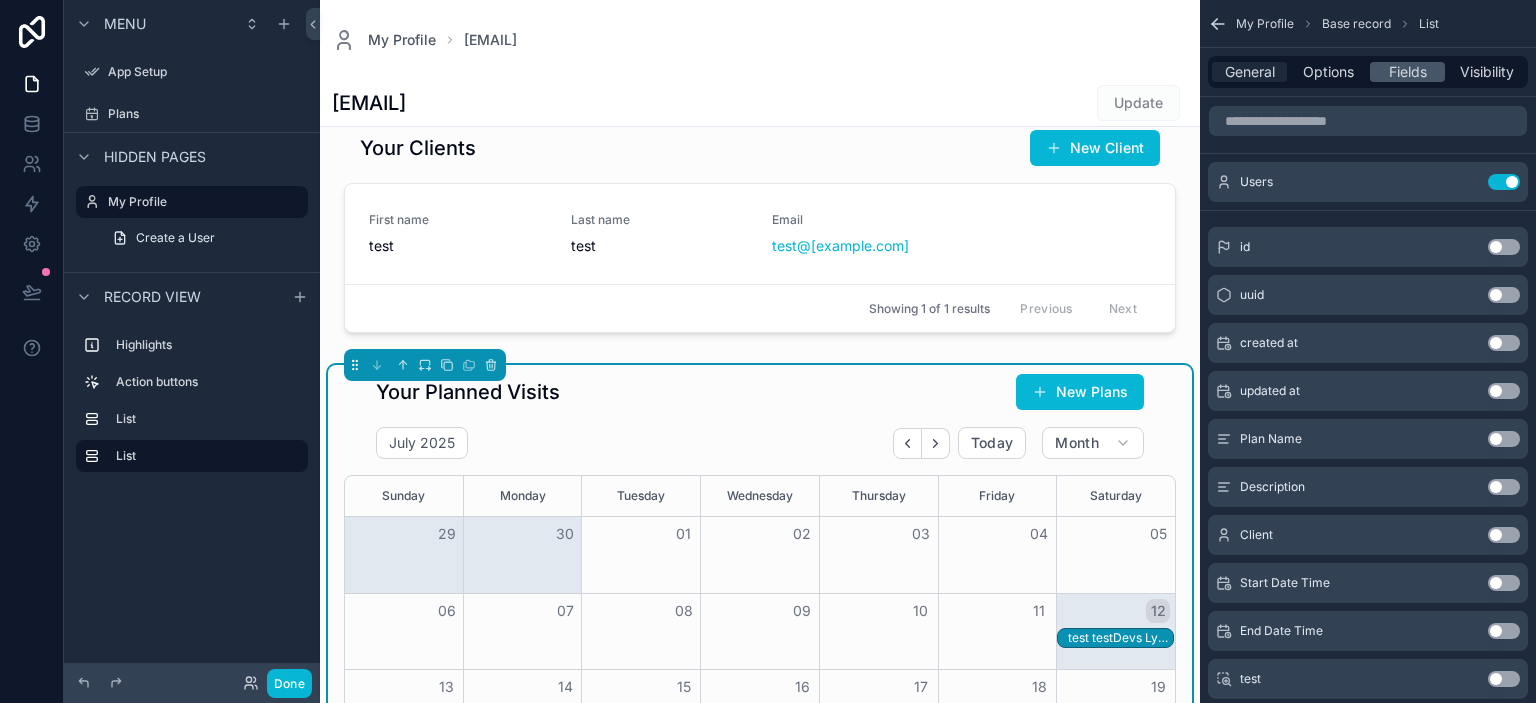 click on "General" at bounding box center (1250, 72) 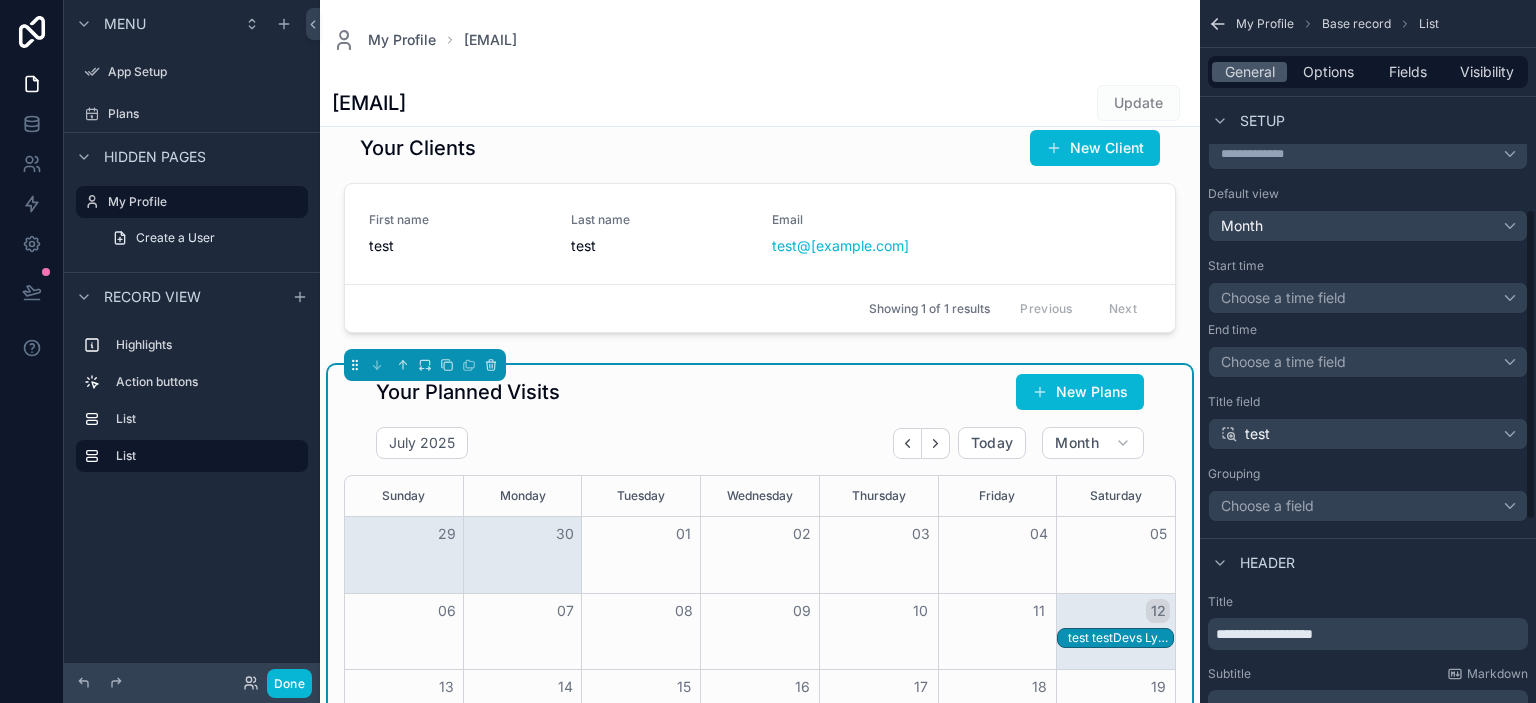 scroll, scrollTop: 547, scrollLeft: 0, axis: vertical 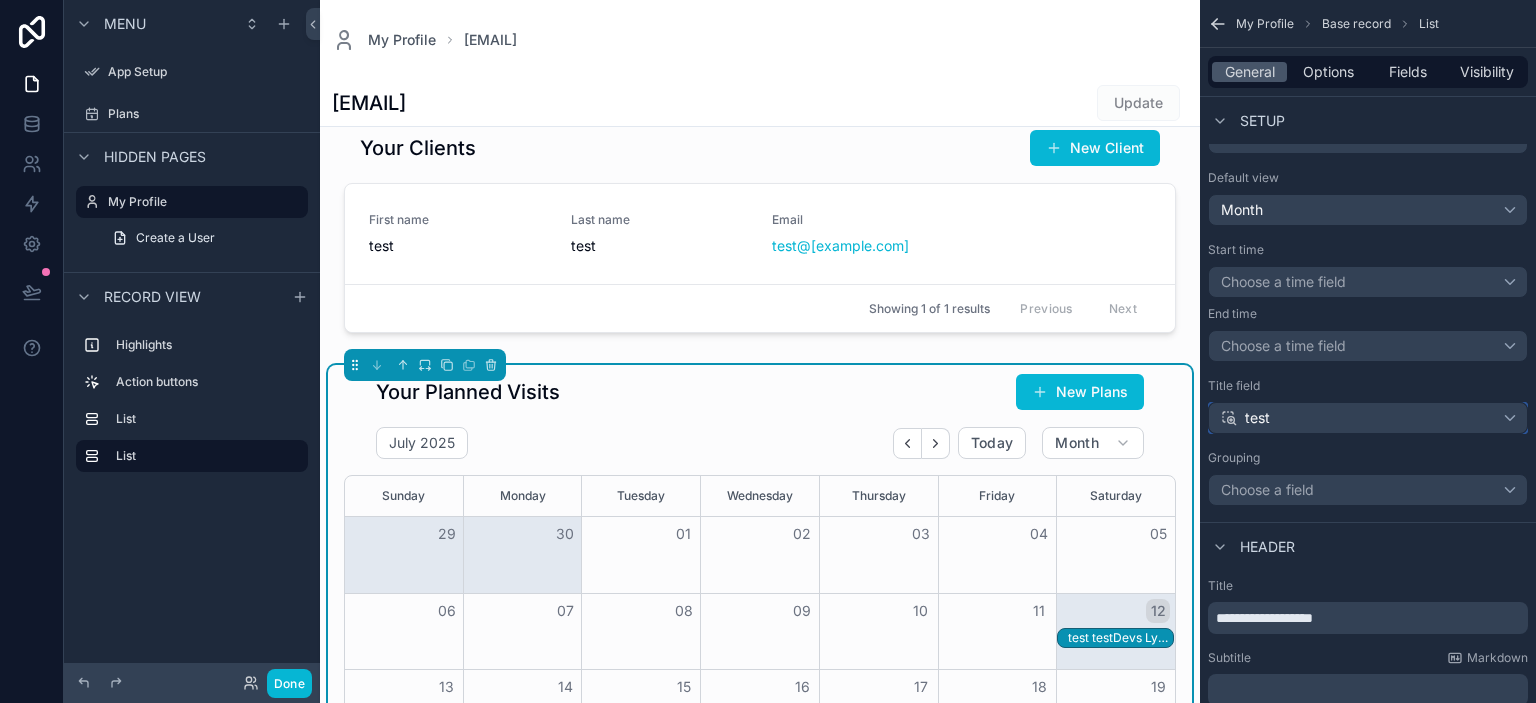 click on "test" at bounding box center (1368, 418) 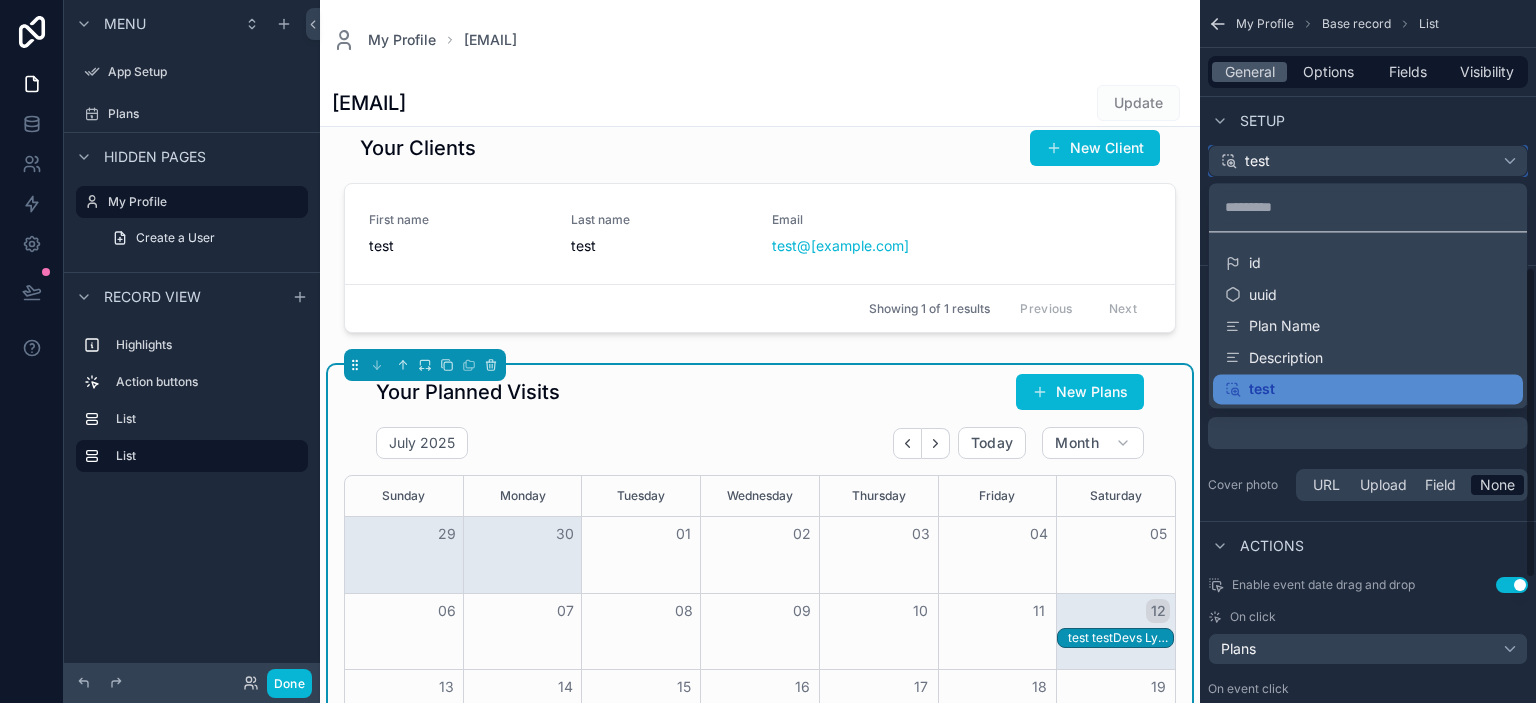 scroll, scrollTop: 886, scrollLeft: 0, axis: vertical 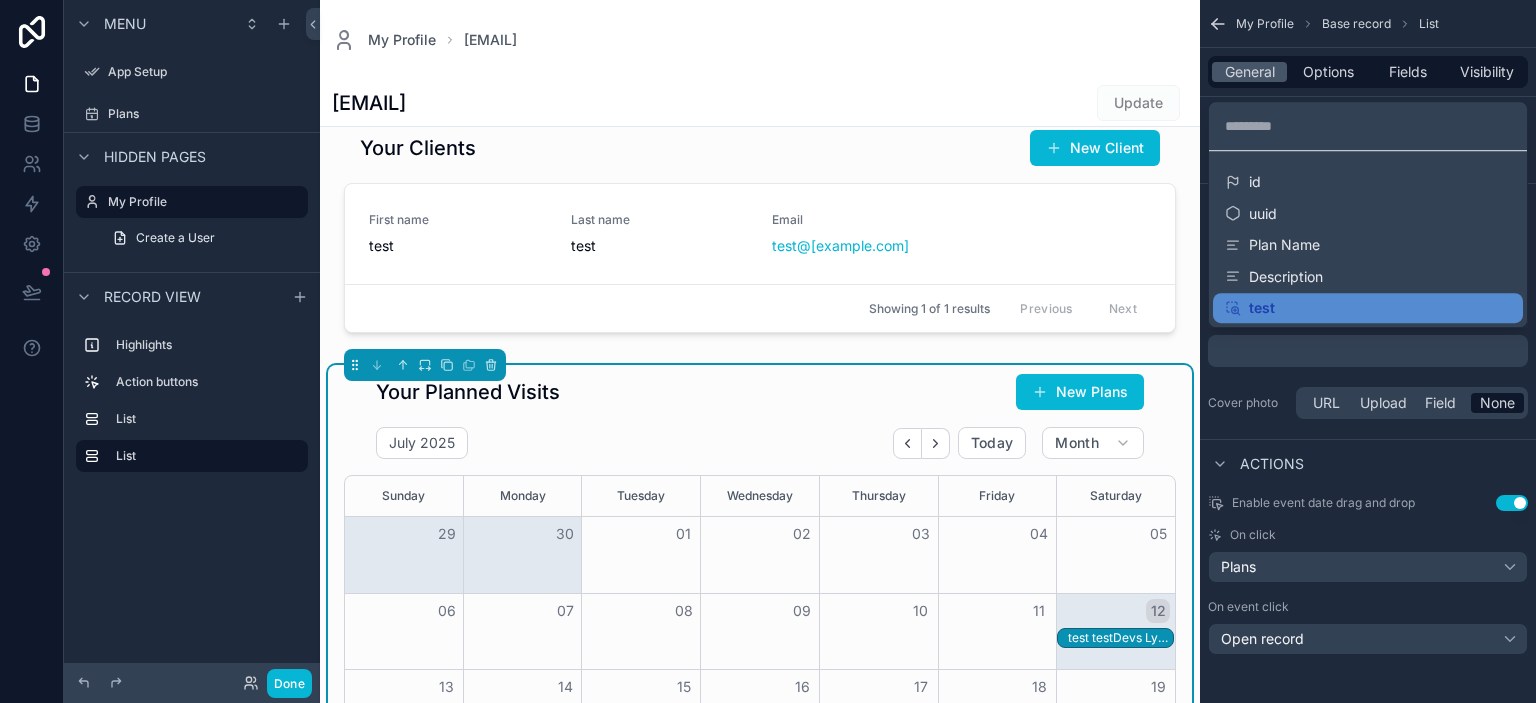 click at bounding box center (768, 351) 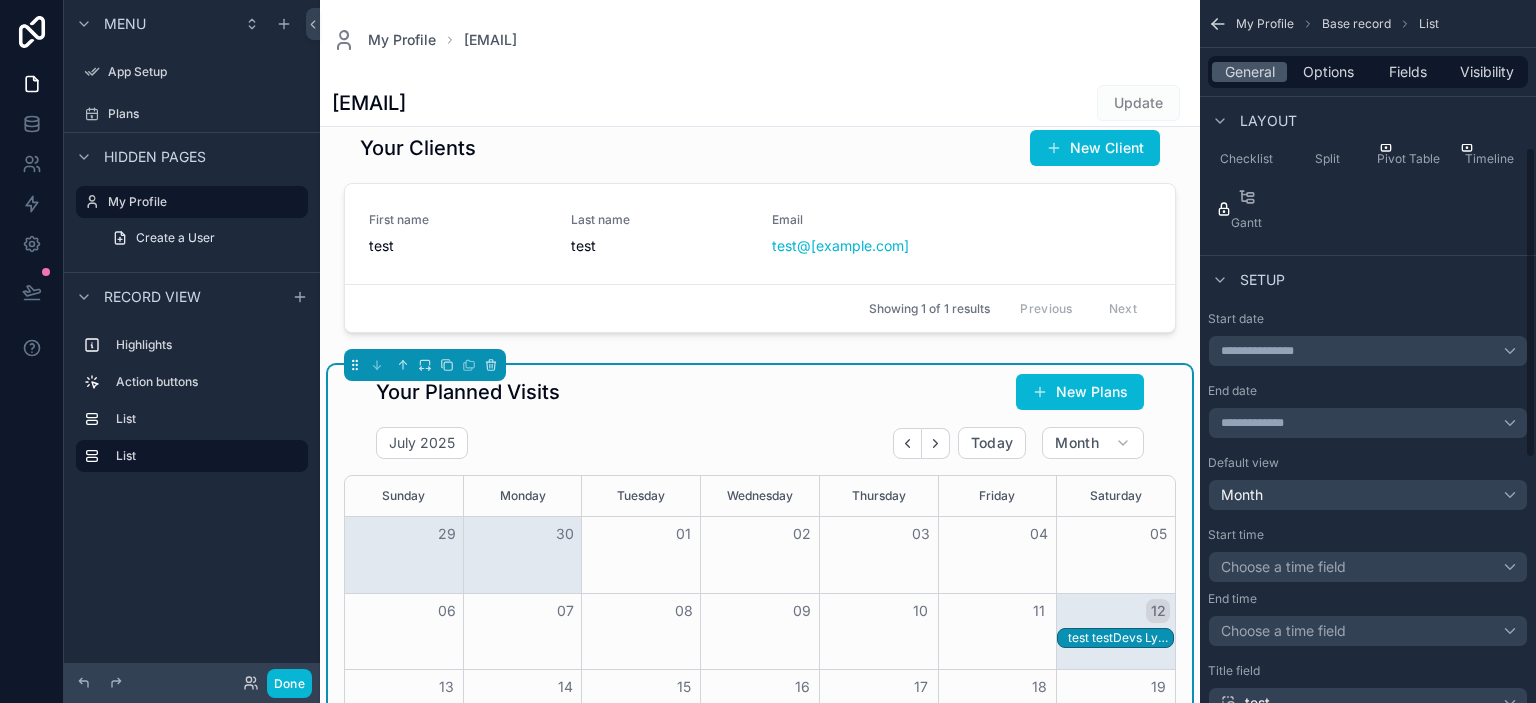 scroll, scrollTop: 338, scrollLeft: 0, axis: vertical 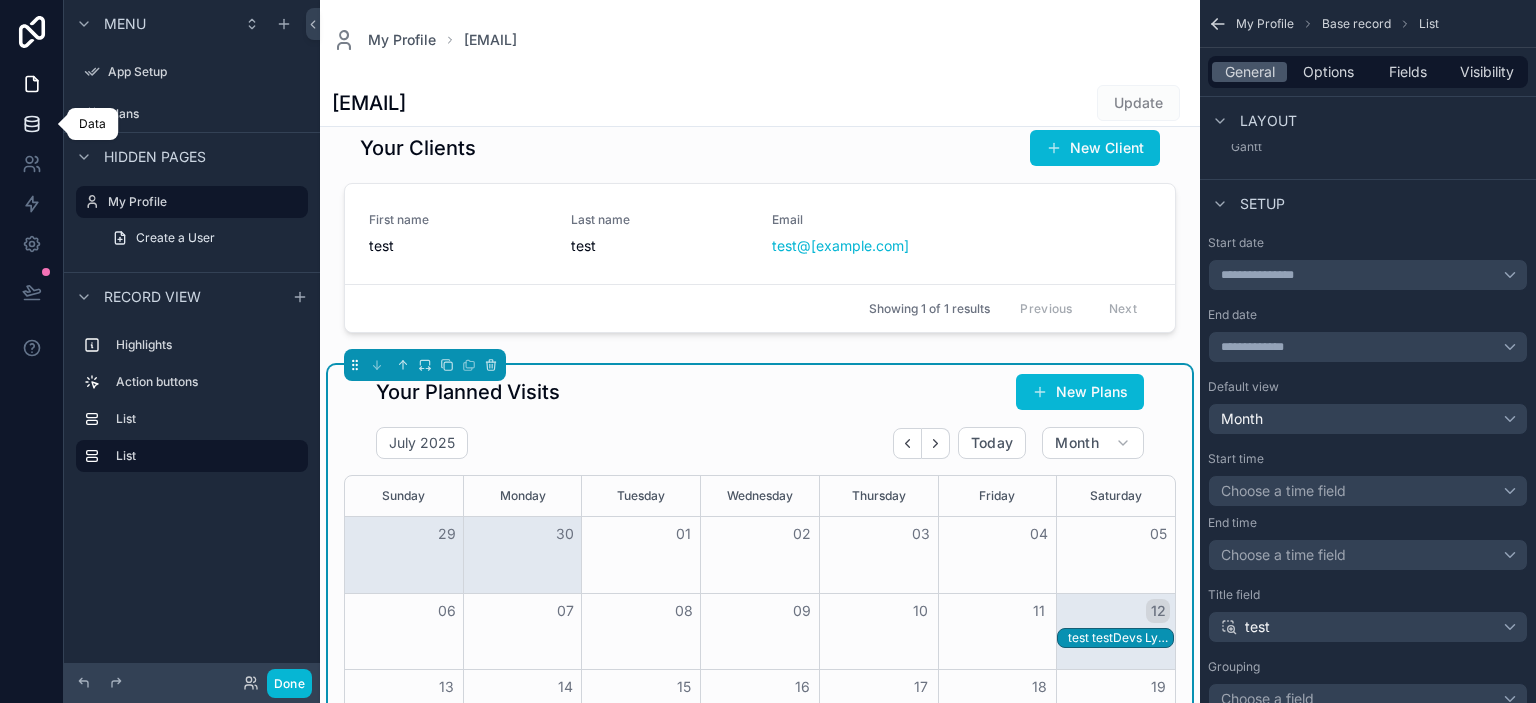 click 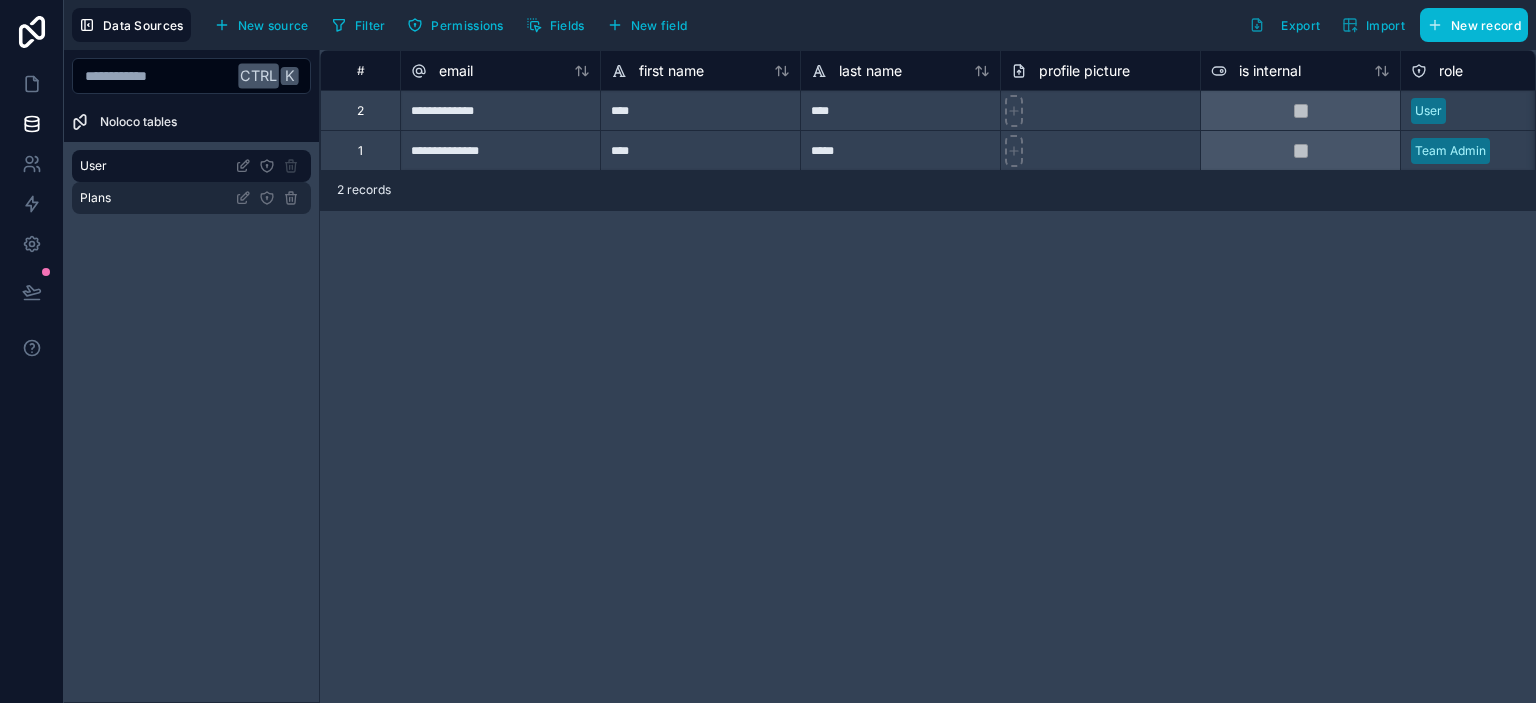 click on "Plans" at bounding box center (191, 198) 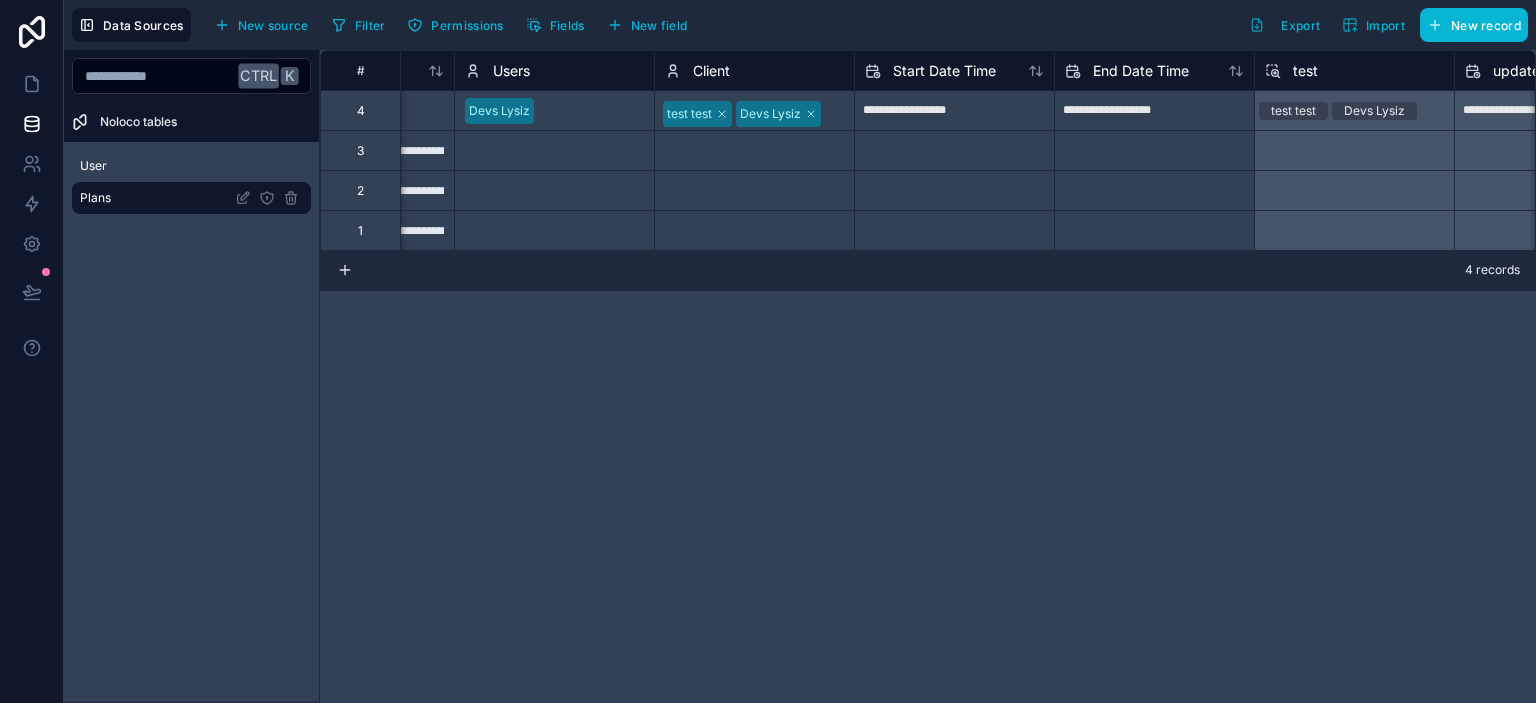 scroll, scrollTop: 0, scrollLeft: 343, axis: horizontal 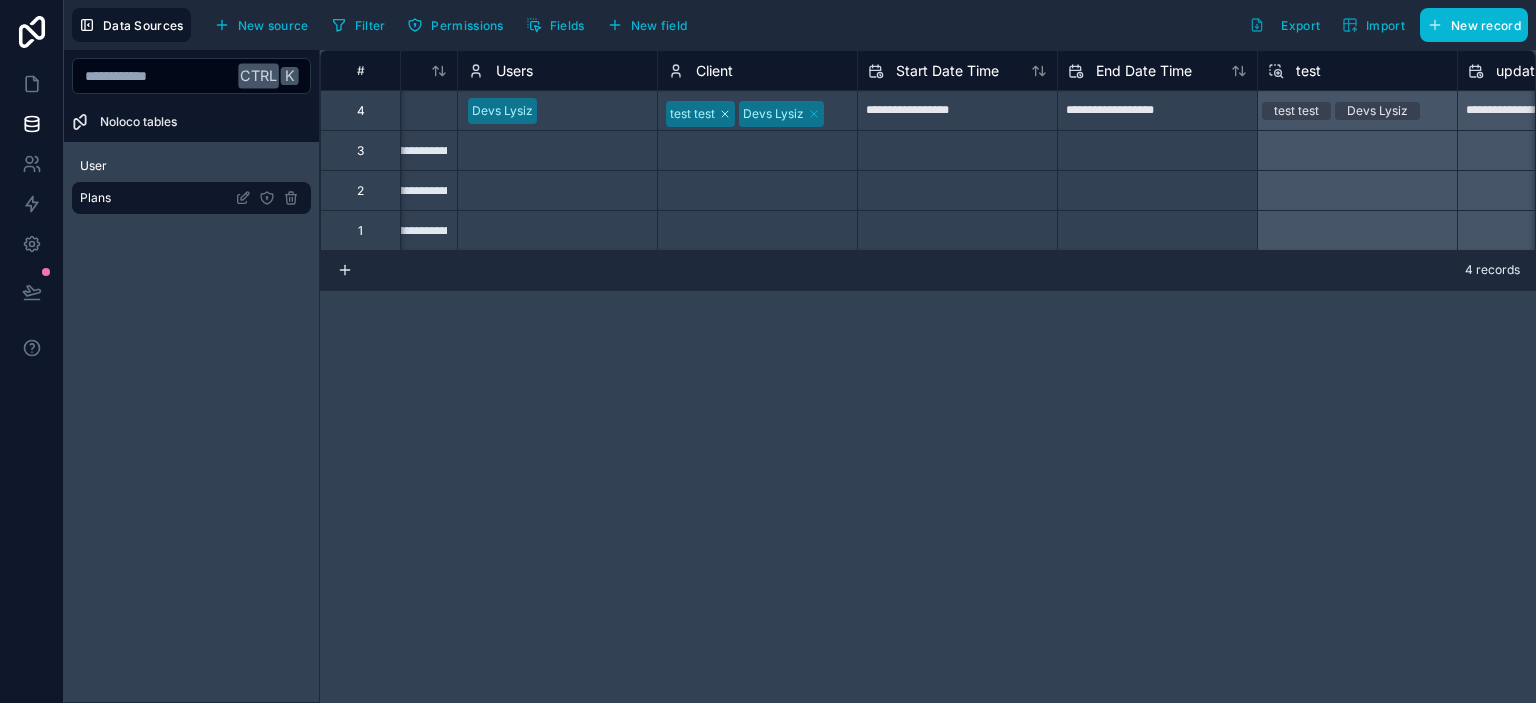 click 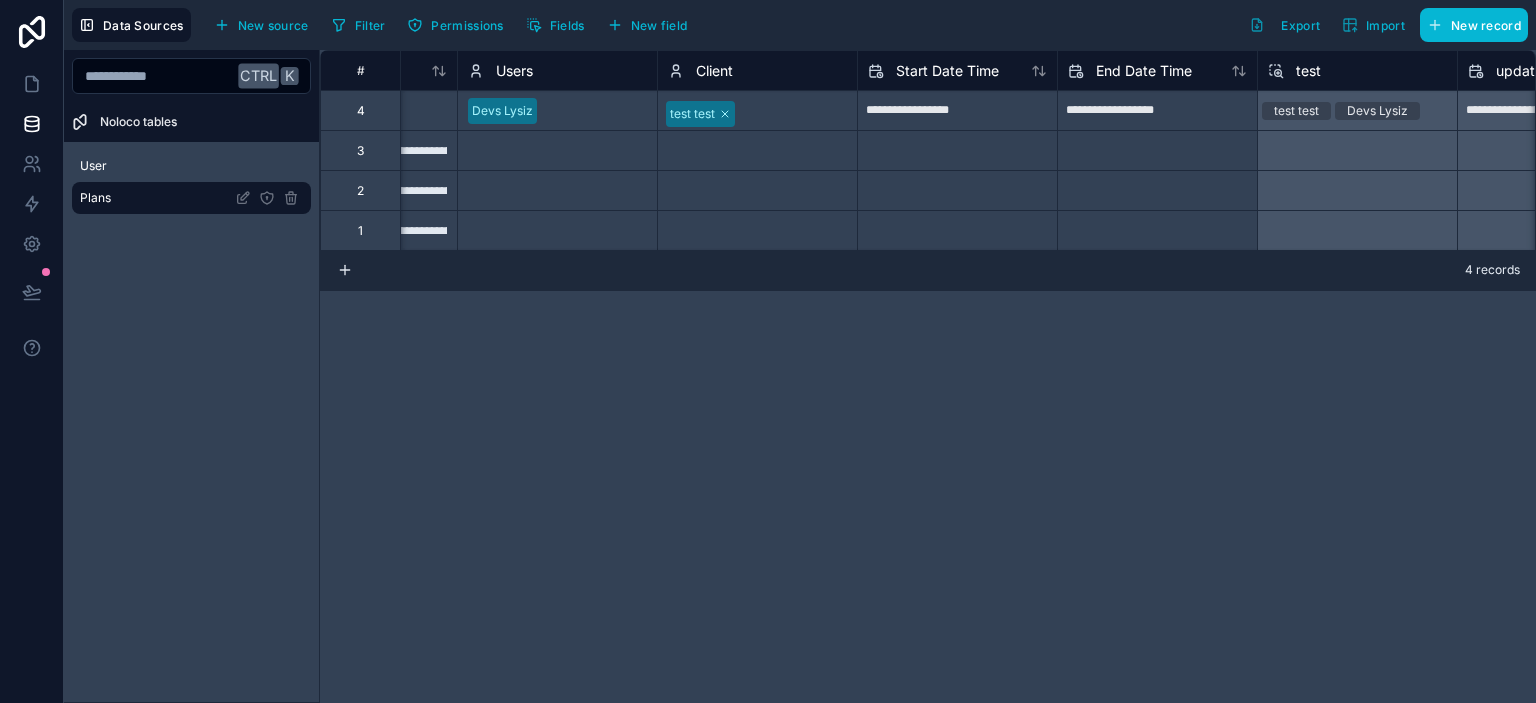 click on "**********" at bounding box center (928, 376) 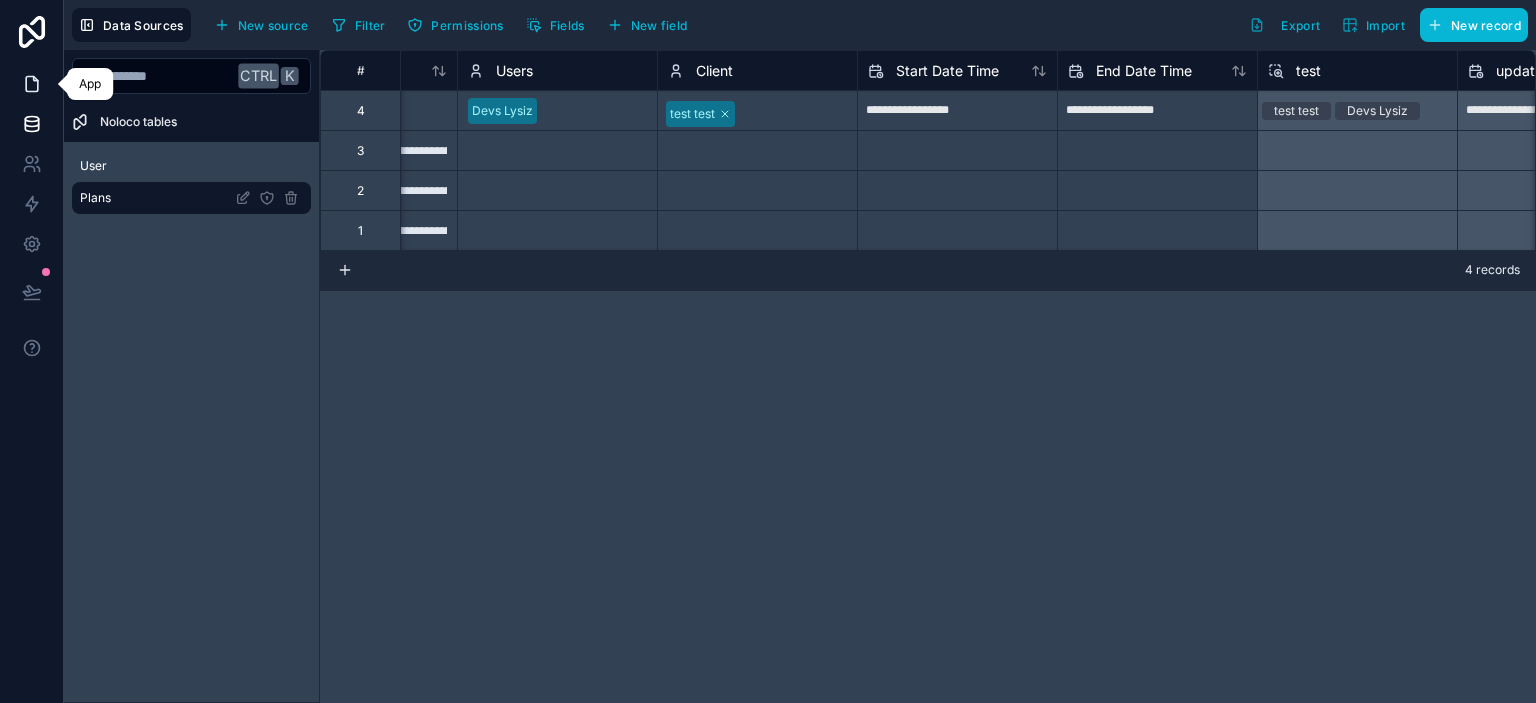 click at bounding box center [31, 84] 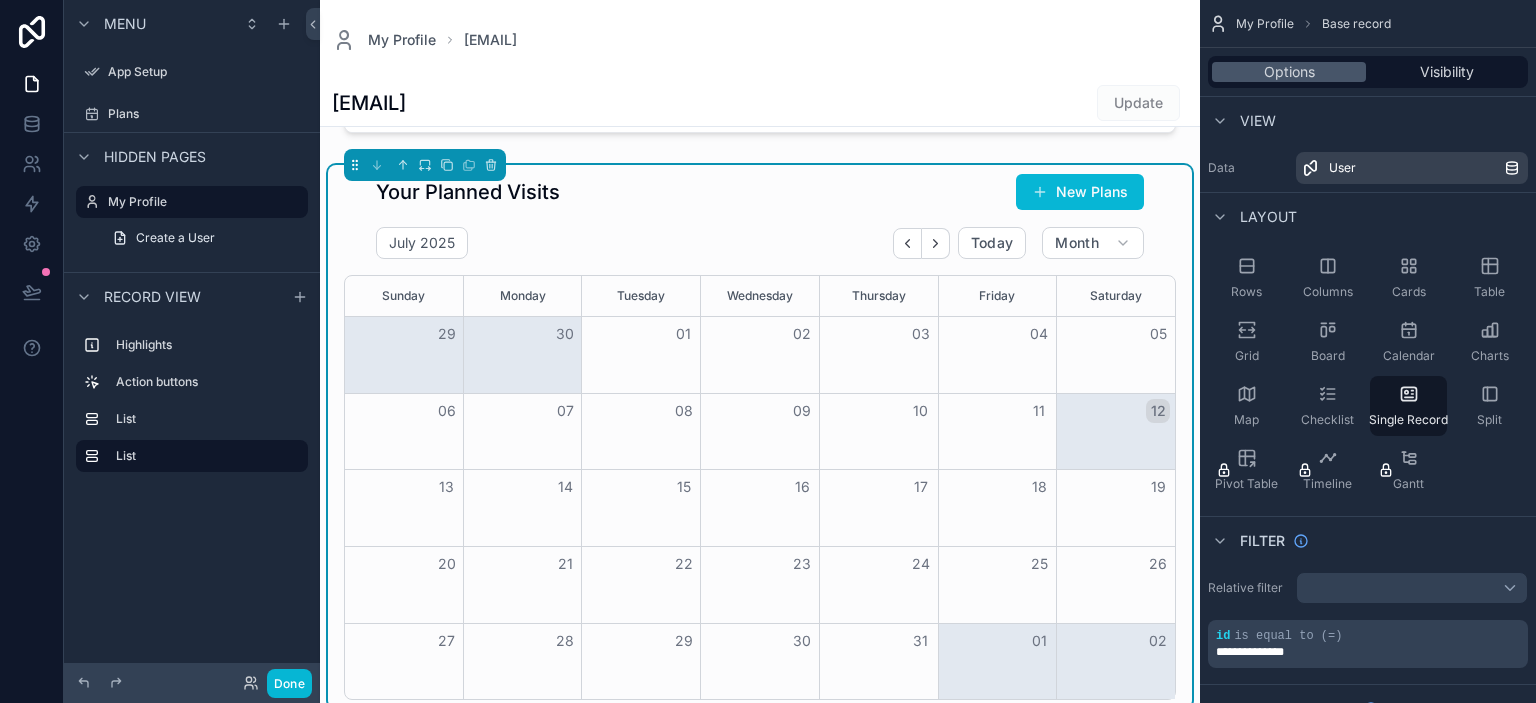 scroll, scrollTop: 230, scrollLeft: 0, axis: vertical 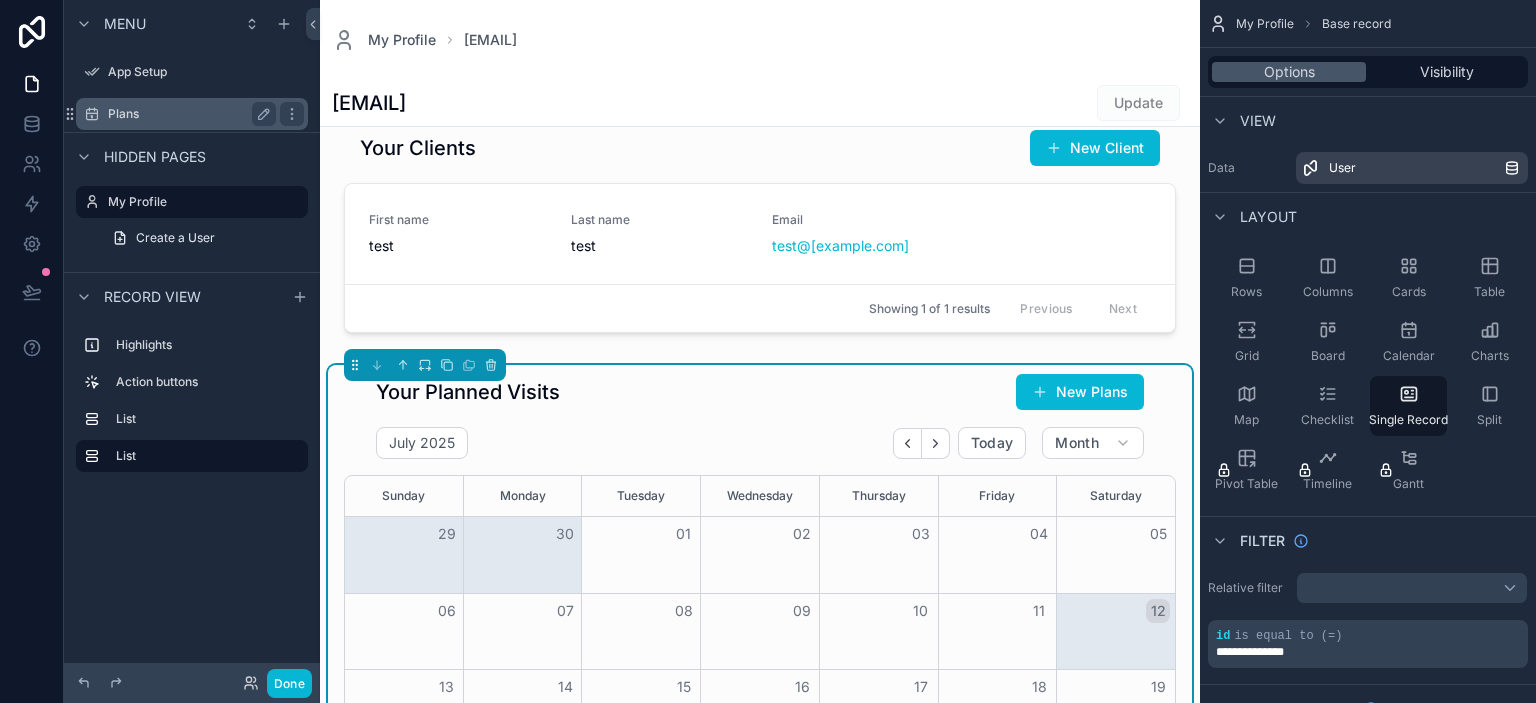 click on "Plans" at bounding box center [192, 114] 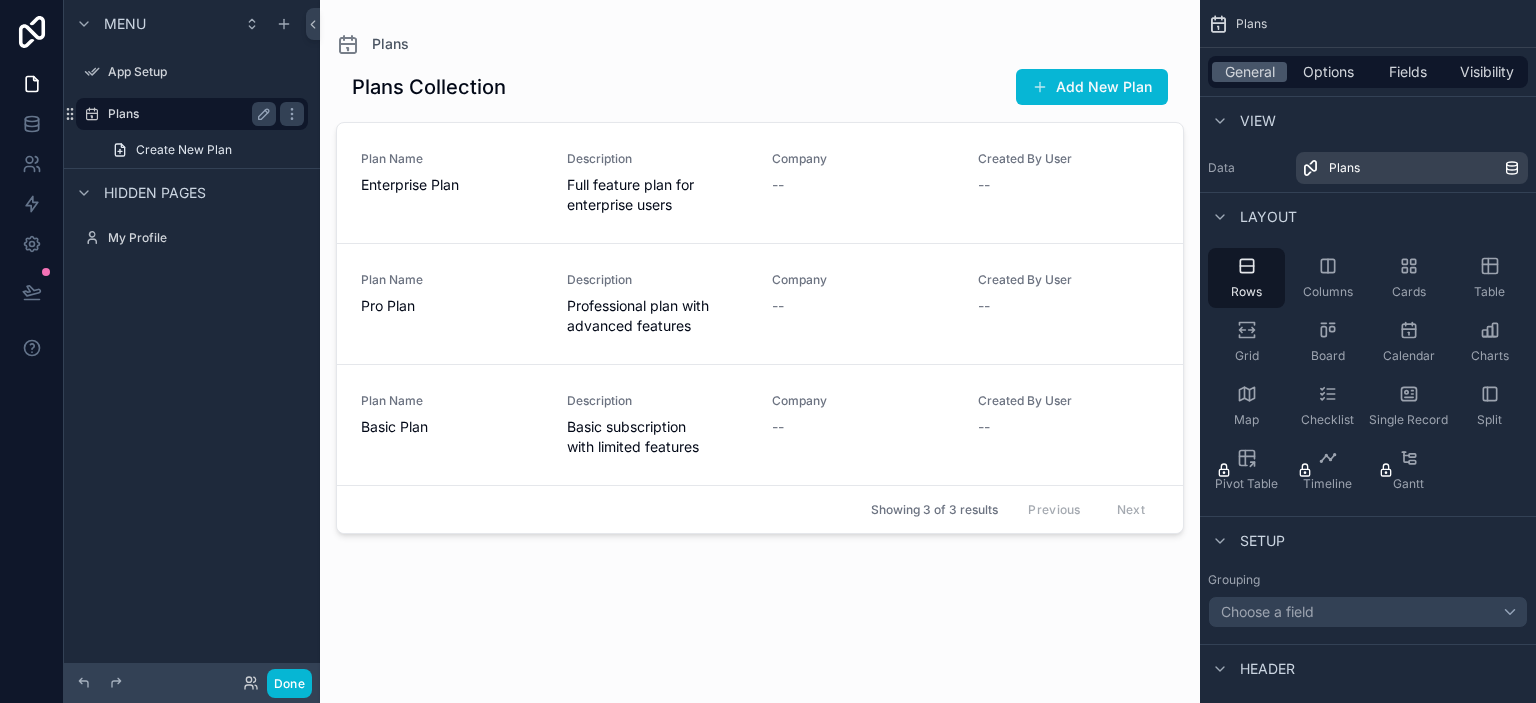 scroll, scrollTop: 0, scrollLeft: 0, axis: both 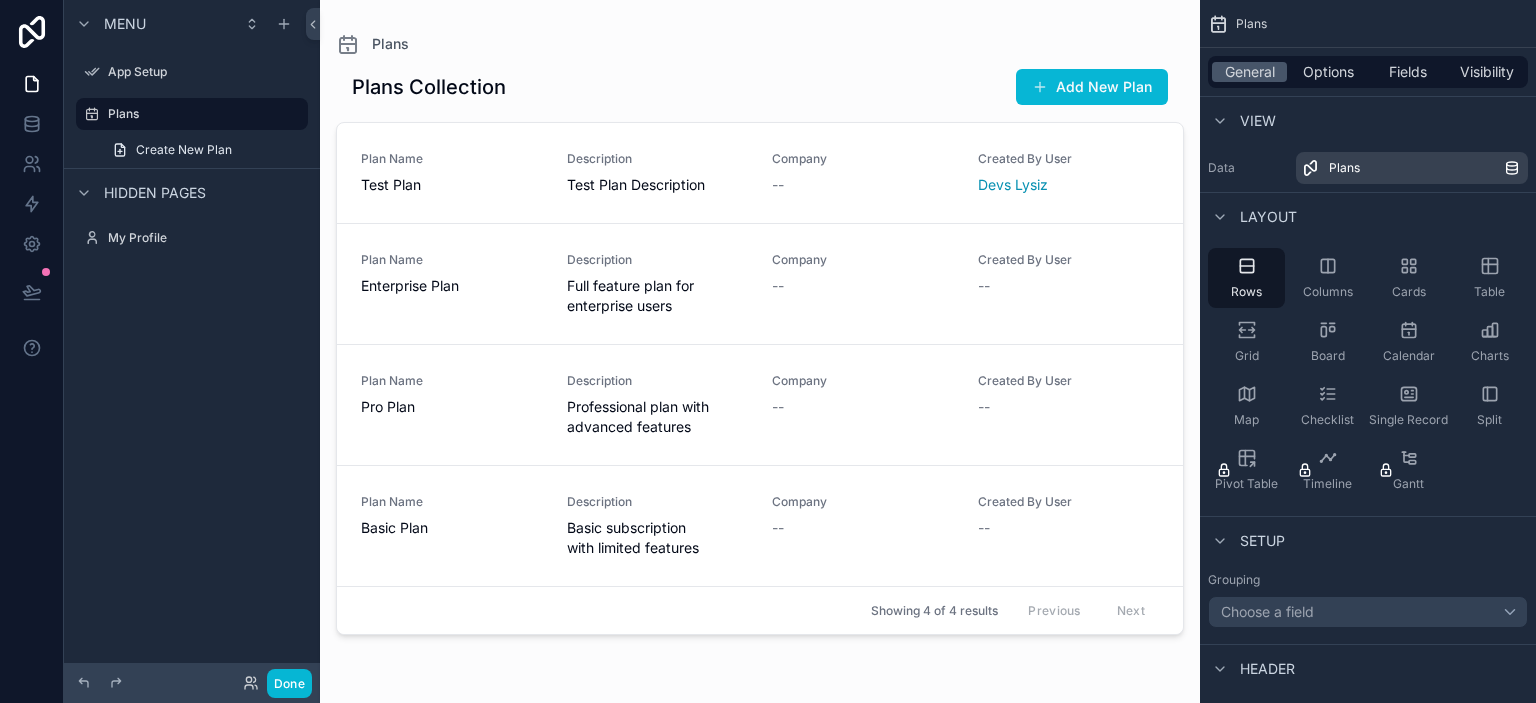click at bounding box center (760, 339) 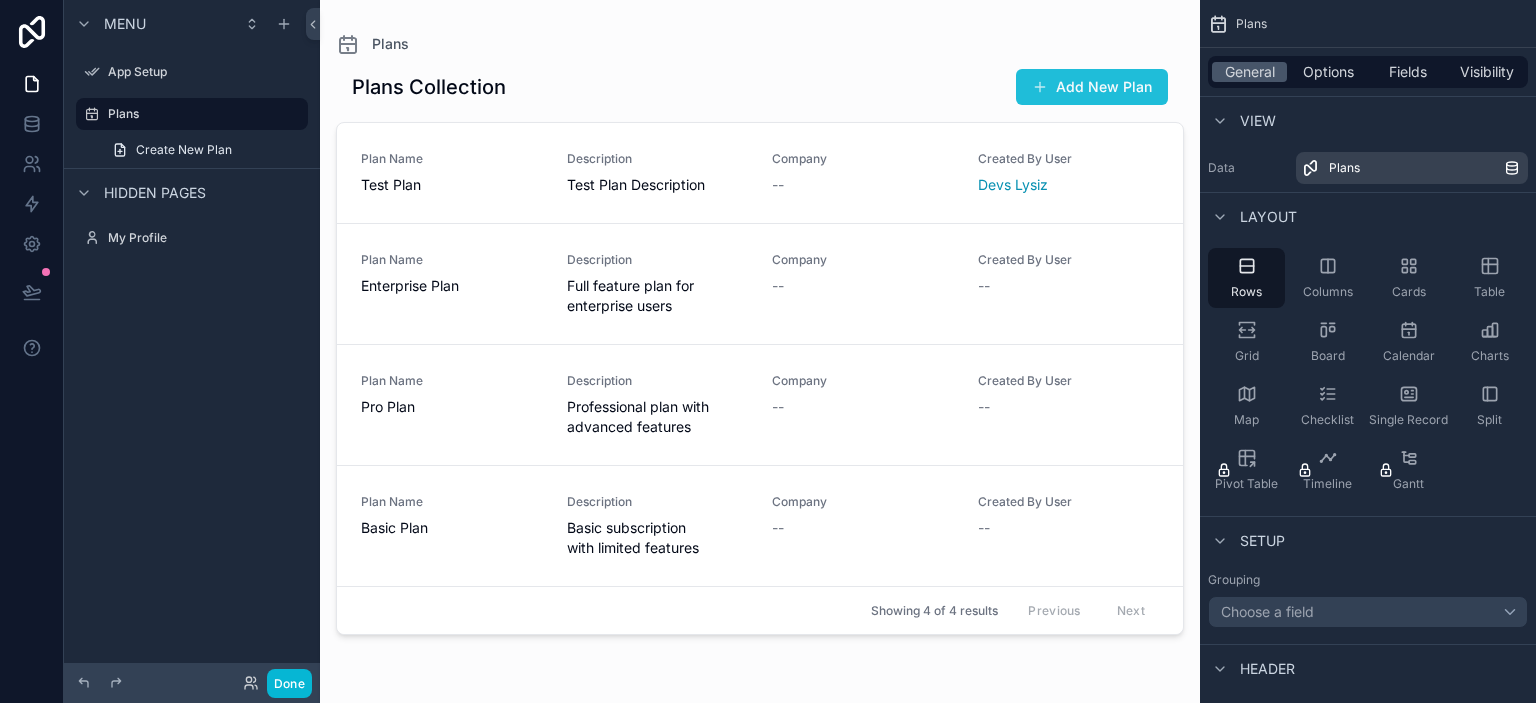 click on "Add New Plan" at bounding box center [1092, 87] 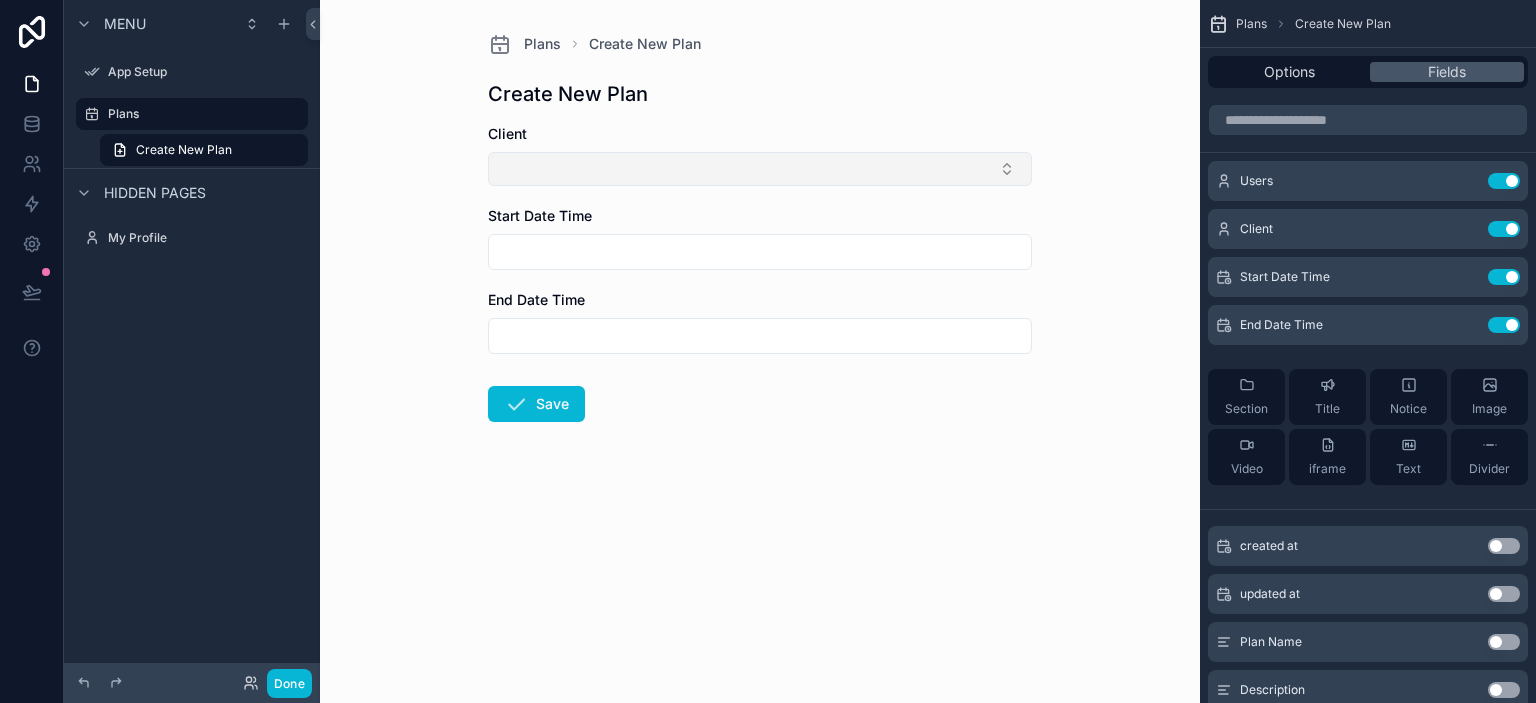 click at bounding box center [760, 169] 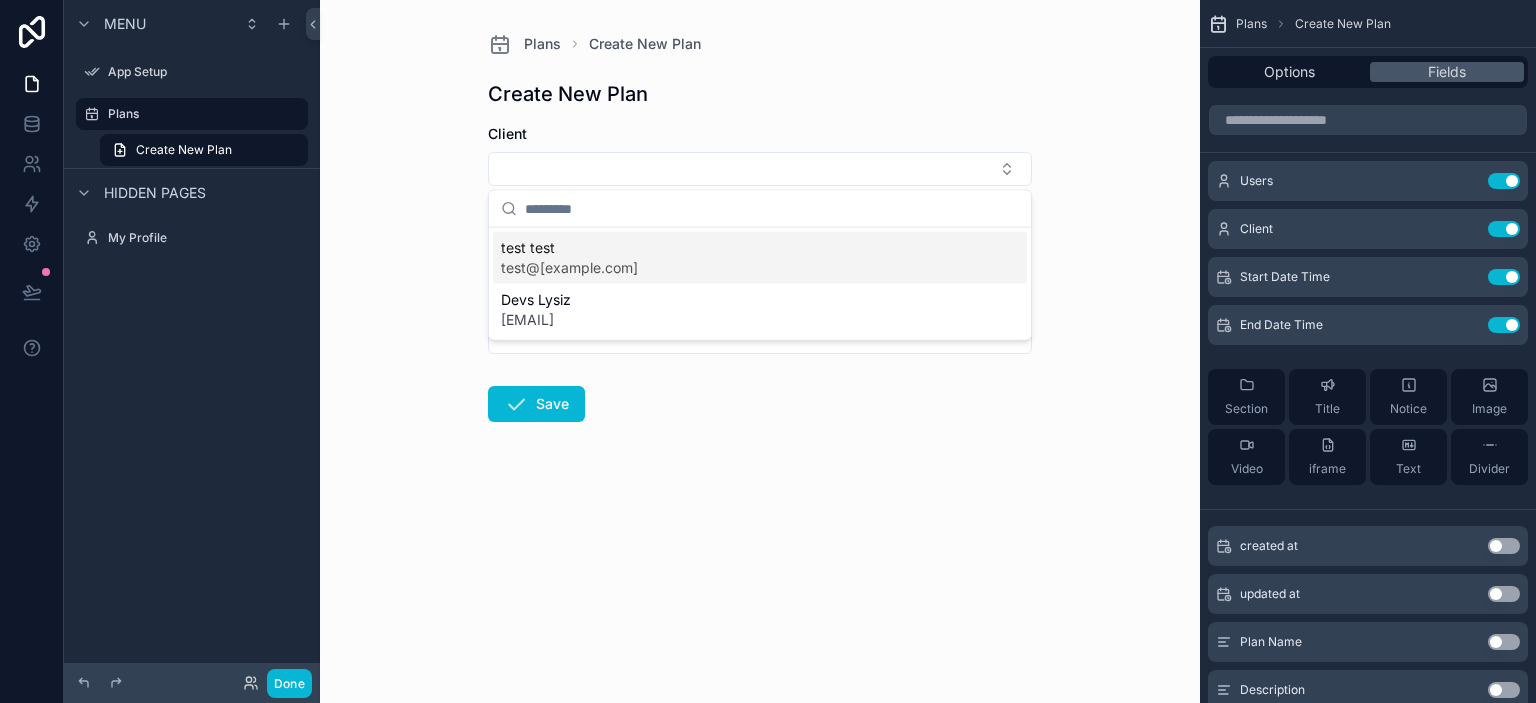 click on "Create New Plan" at bounding box center (760, 94) 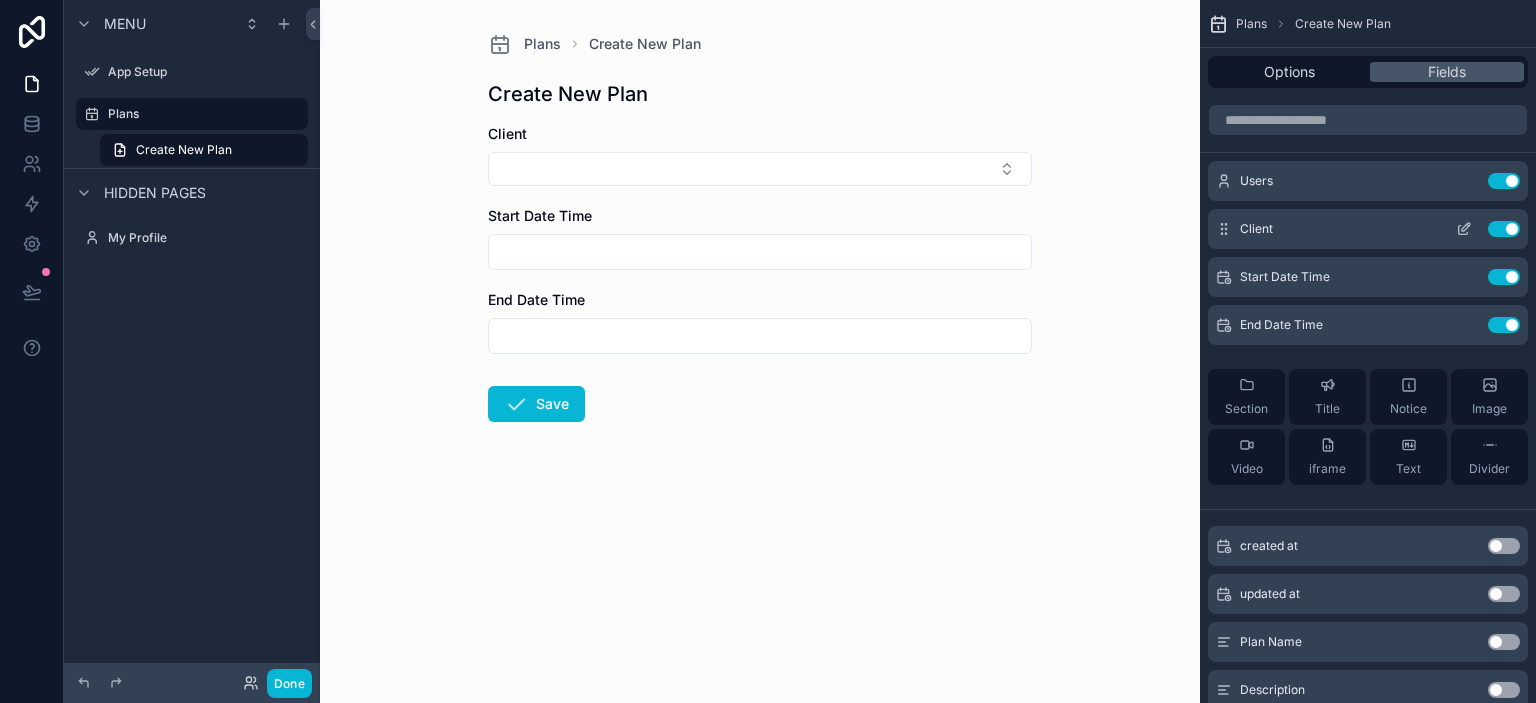 click 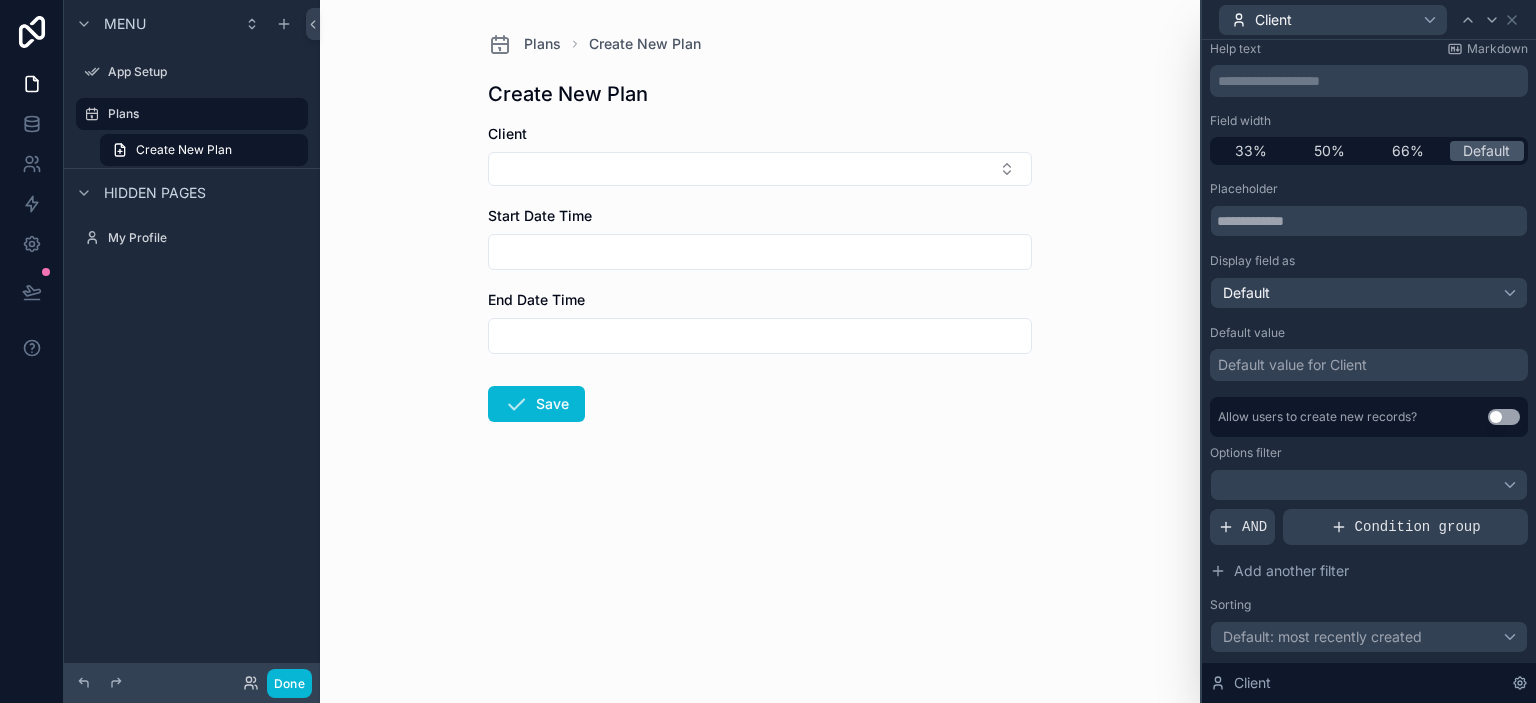scroll, scrollTop: 225, scrollLeft: 0, axis: vertical 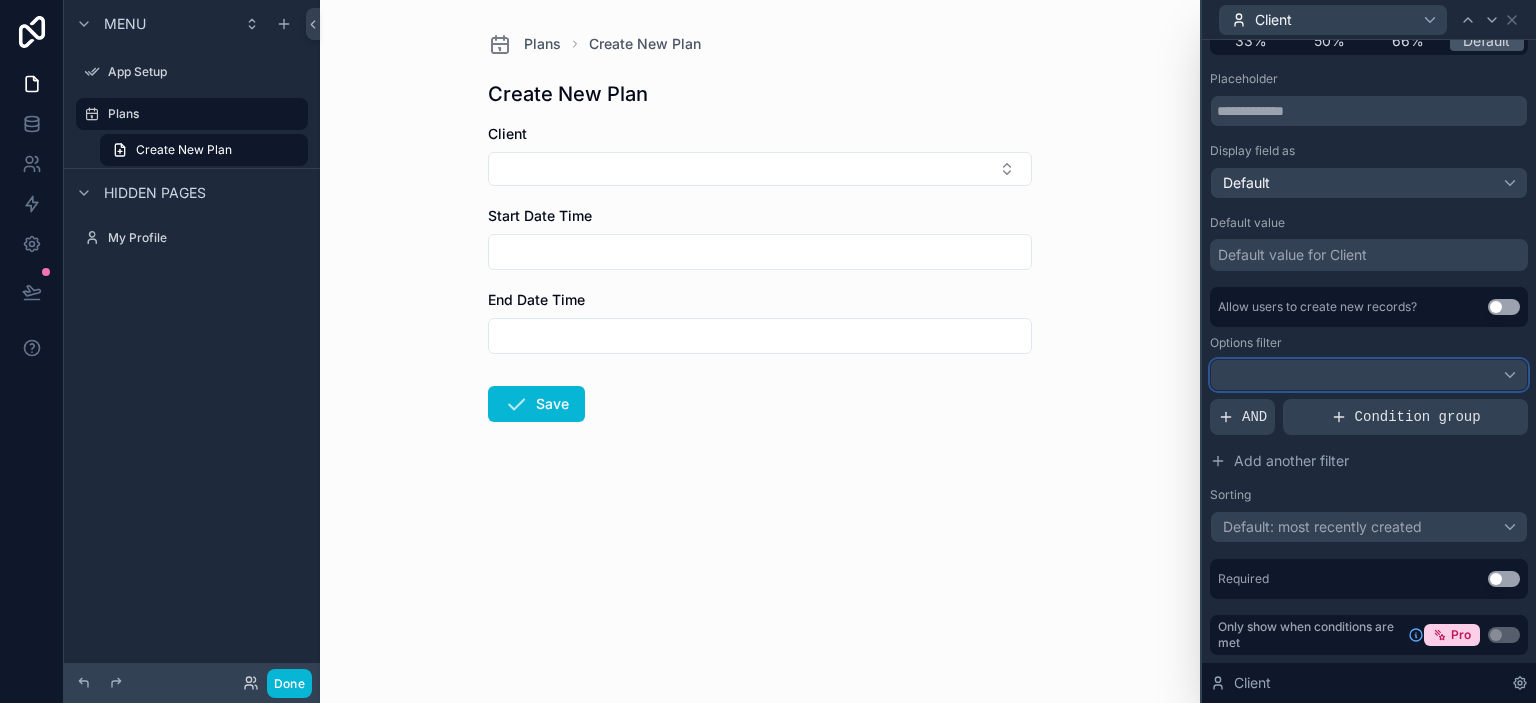 click at bounding box center (1369, 375) 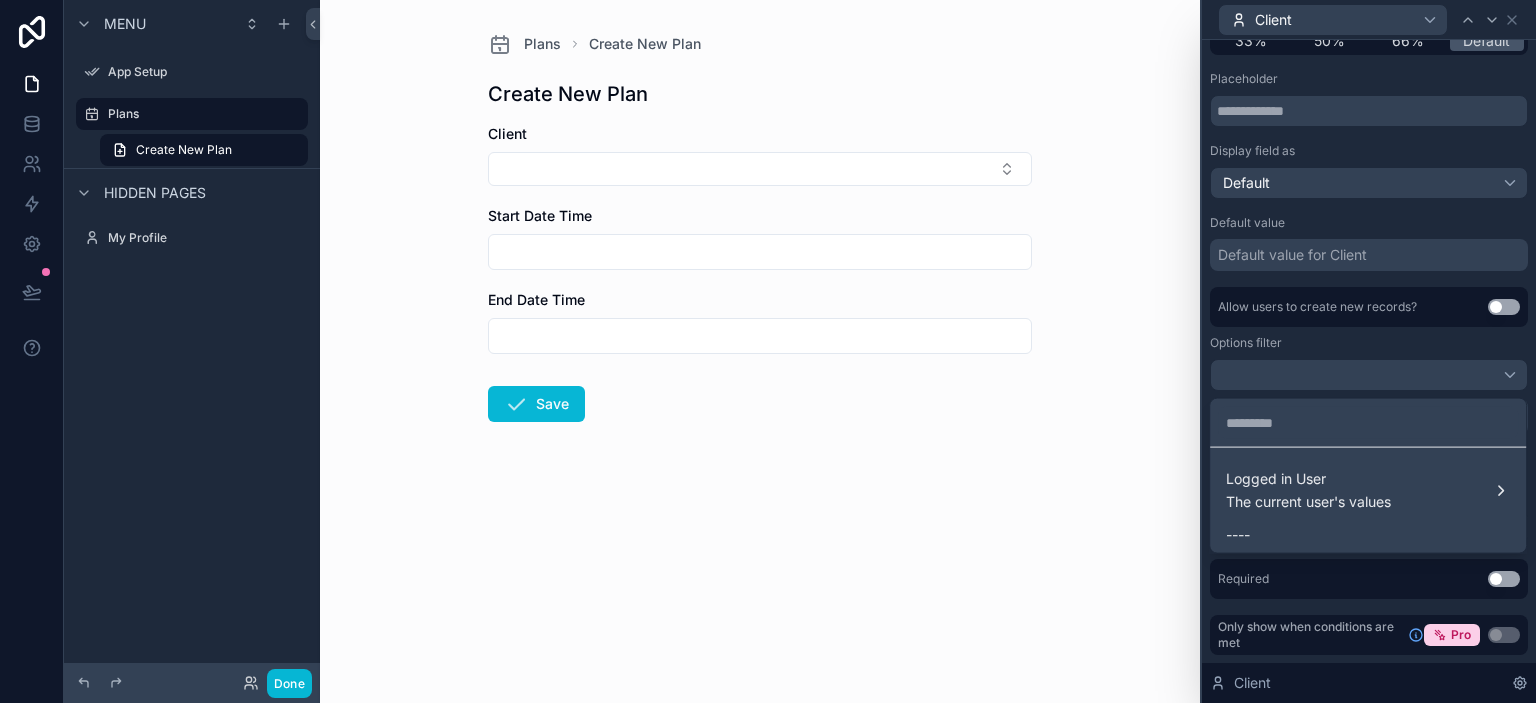 click at bounding box center (1369, 351) 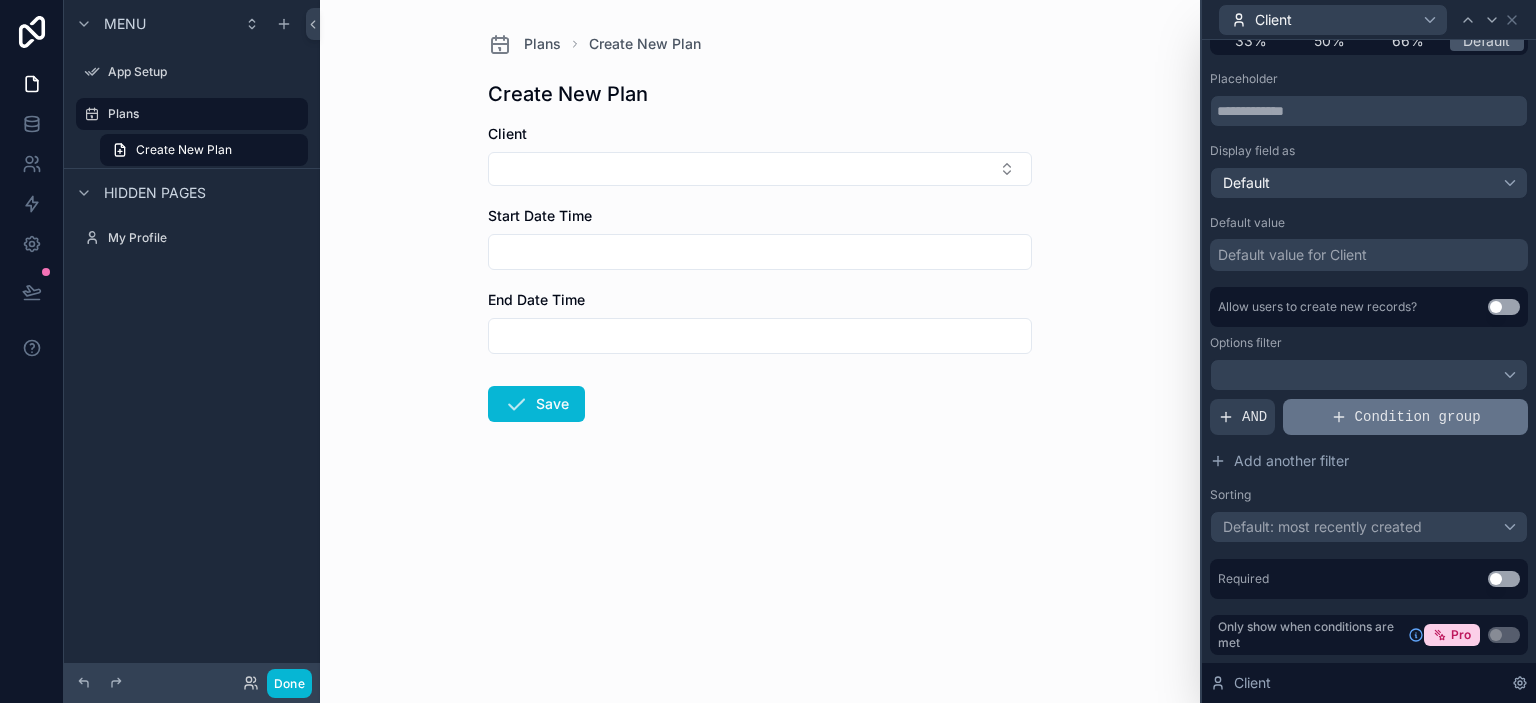 click on "Condition group" at bounding box center (1418, 417) 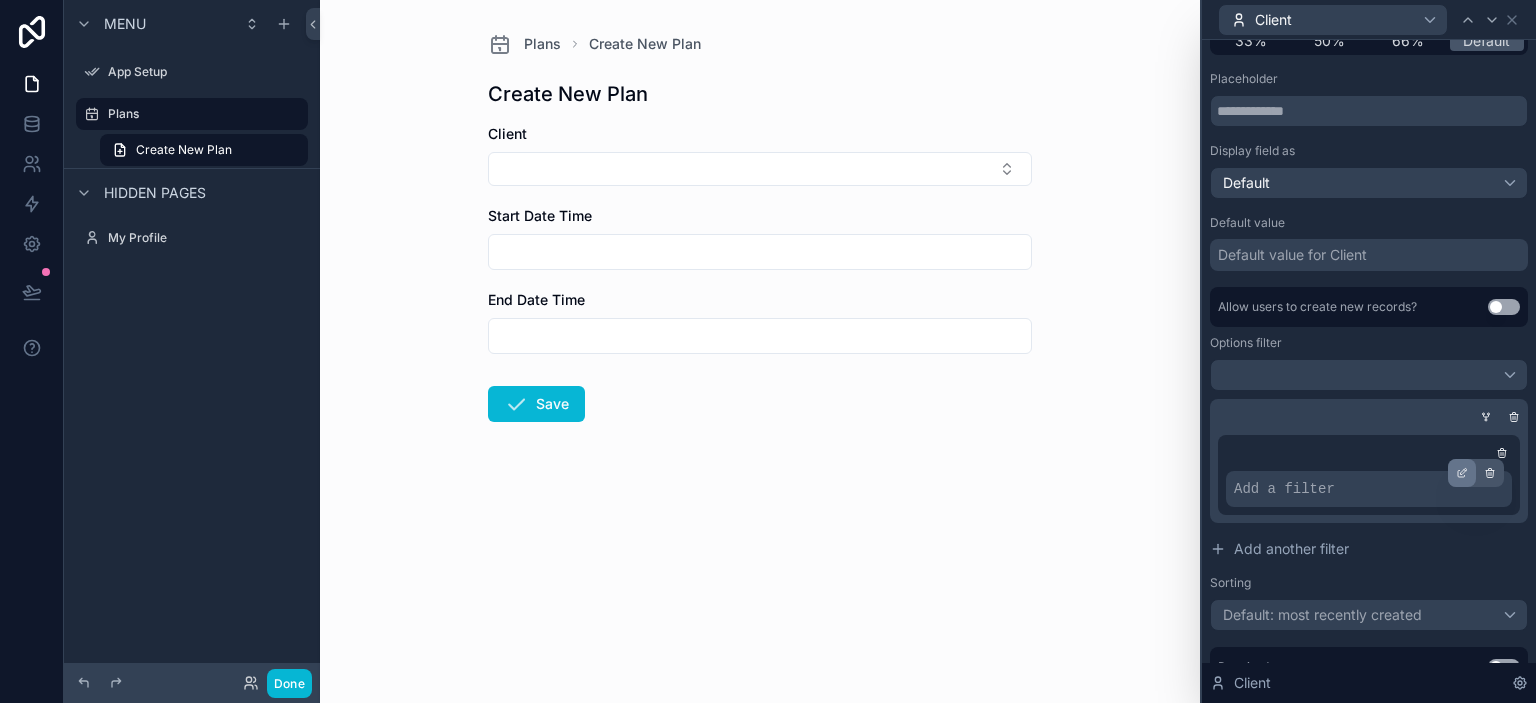 click at bounding box center (1462, 473) 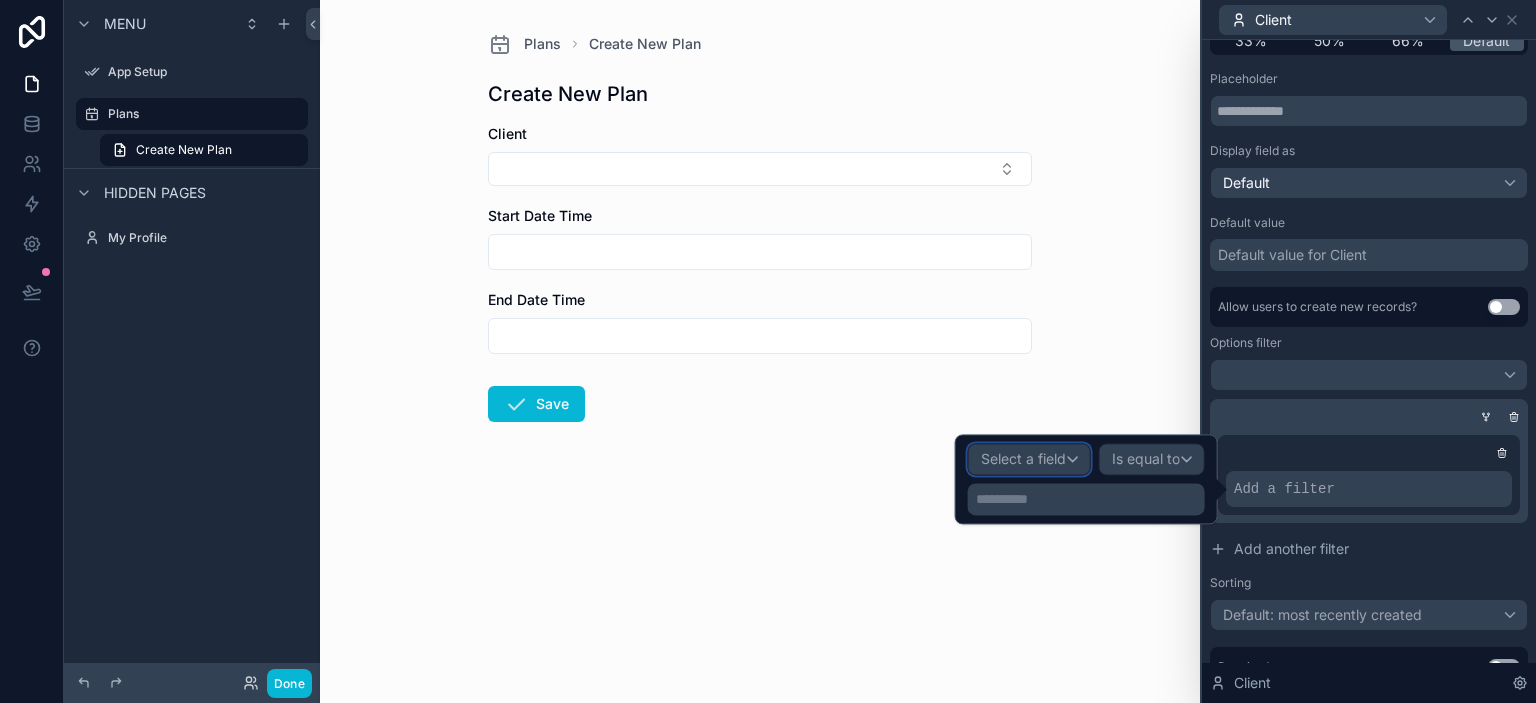 click on "Select a field" at bounding box center (1023, 459) 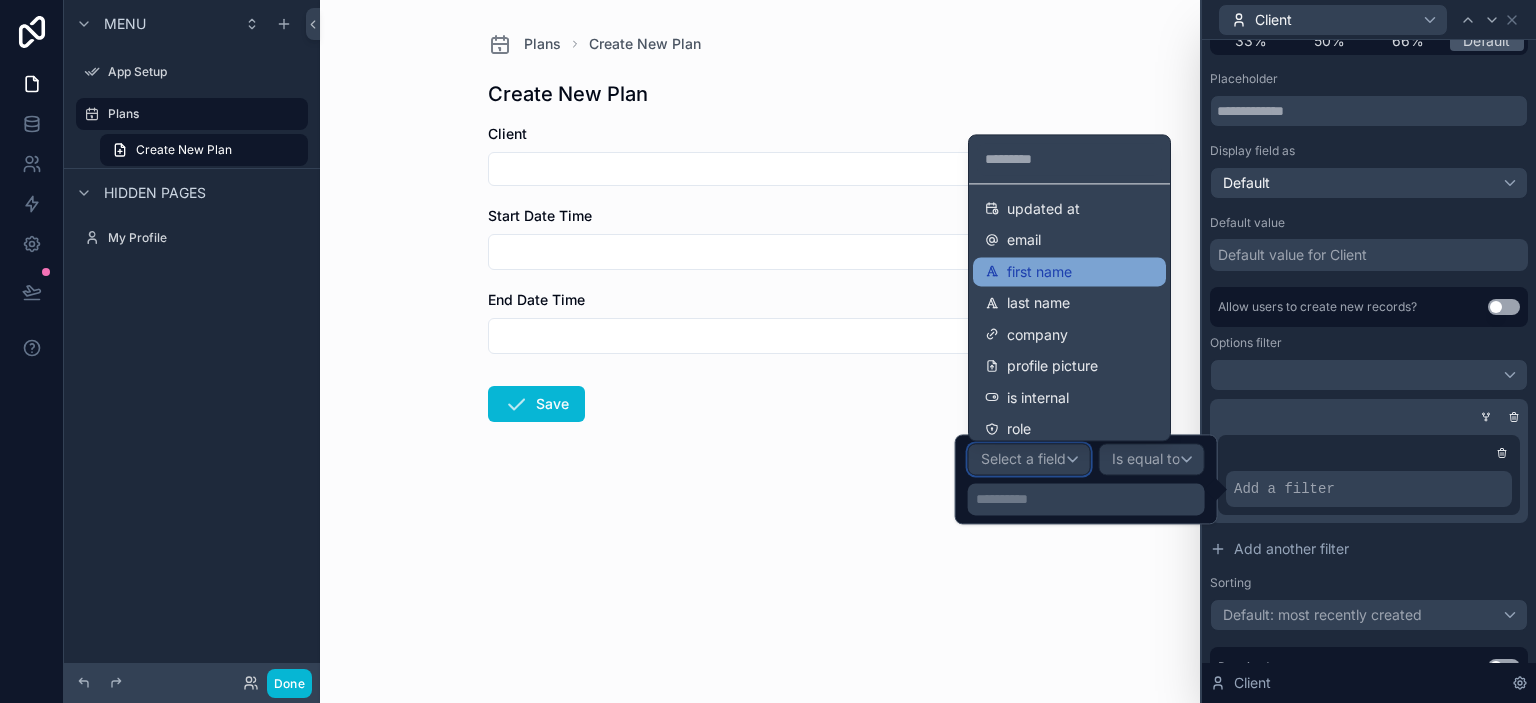 scroll, scrollTop: 202, scrollLeft: 0, axis: vertical 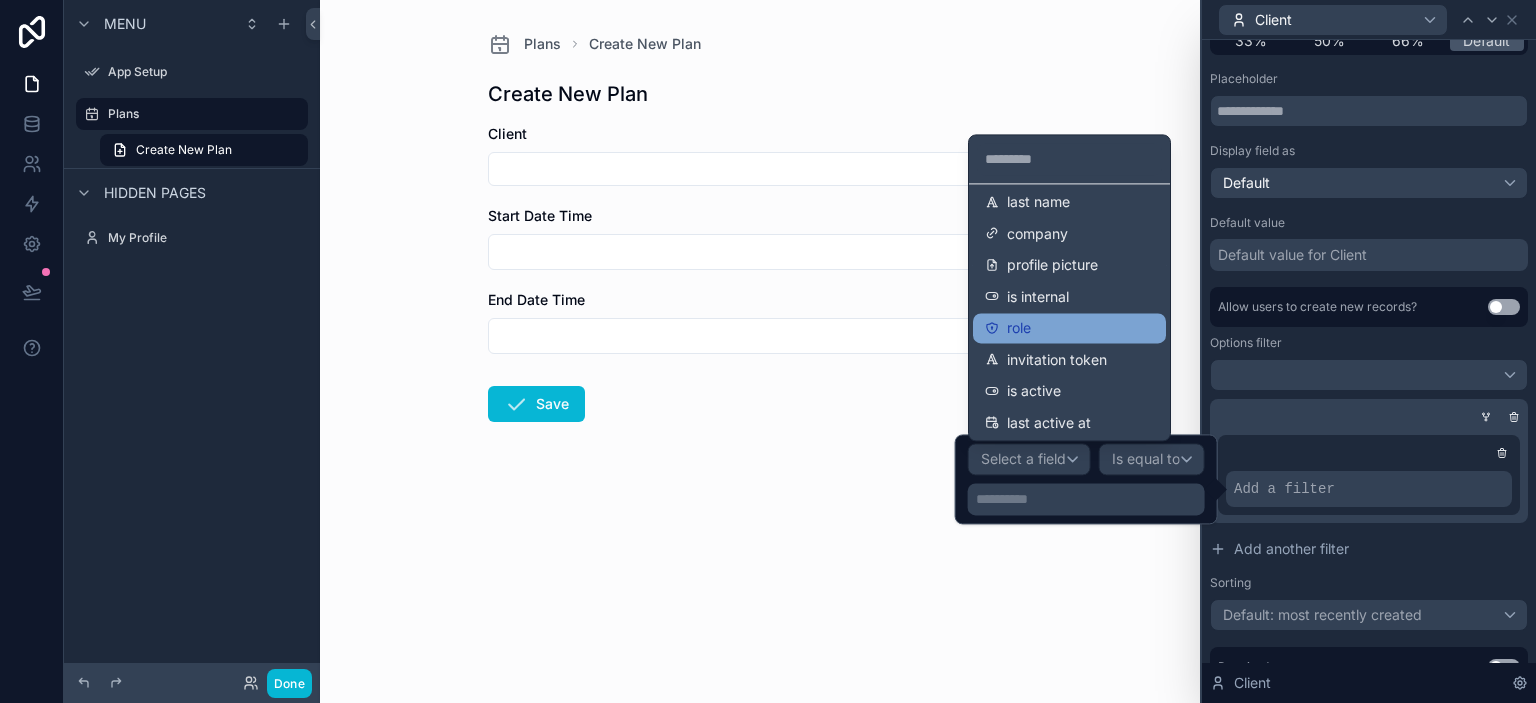 click on "role" at bounding box center [1069, 328] 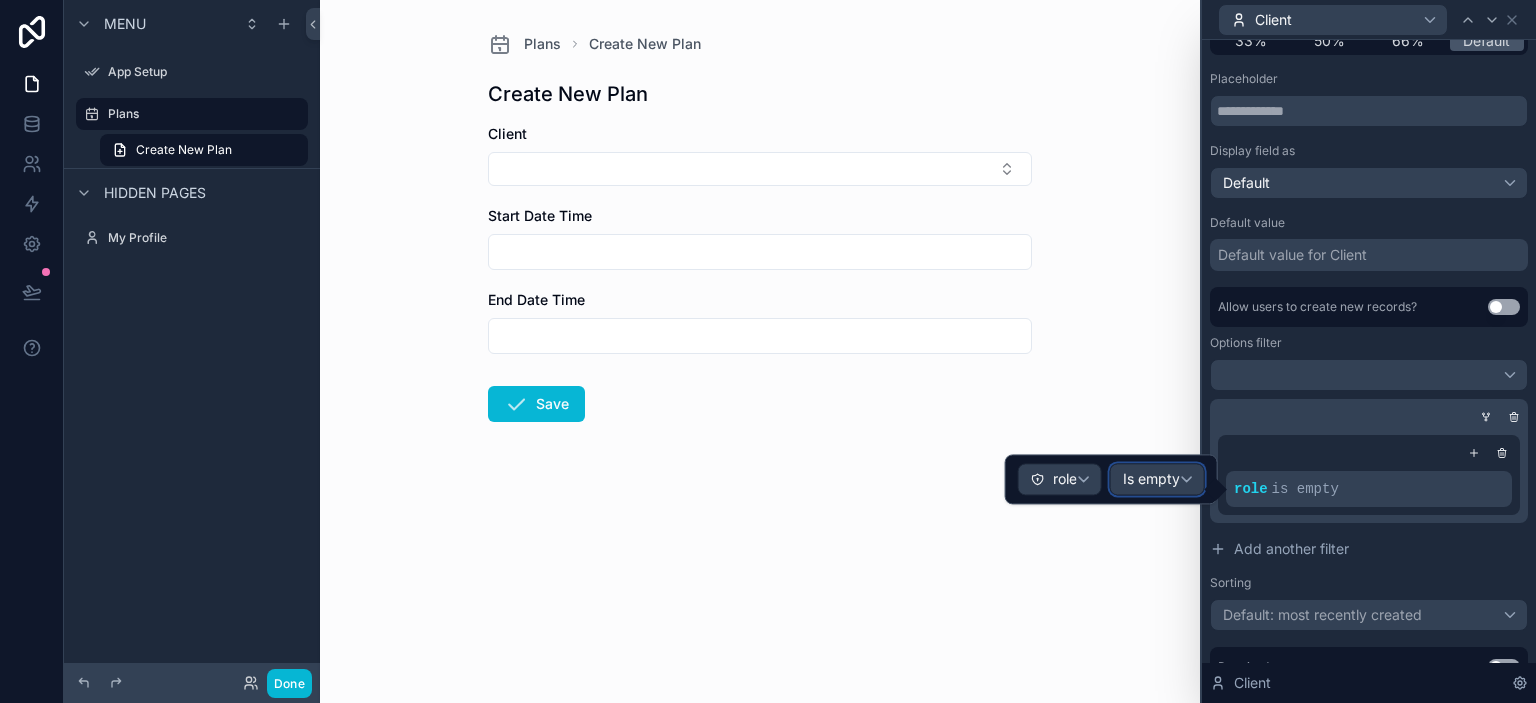 click on "Is empty" at bounding box center [1151, 480] 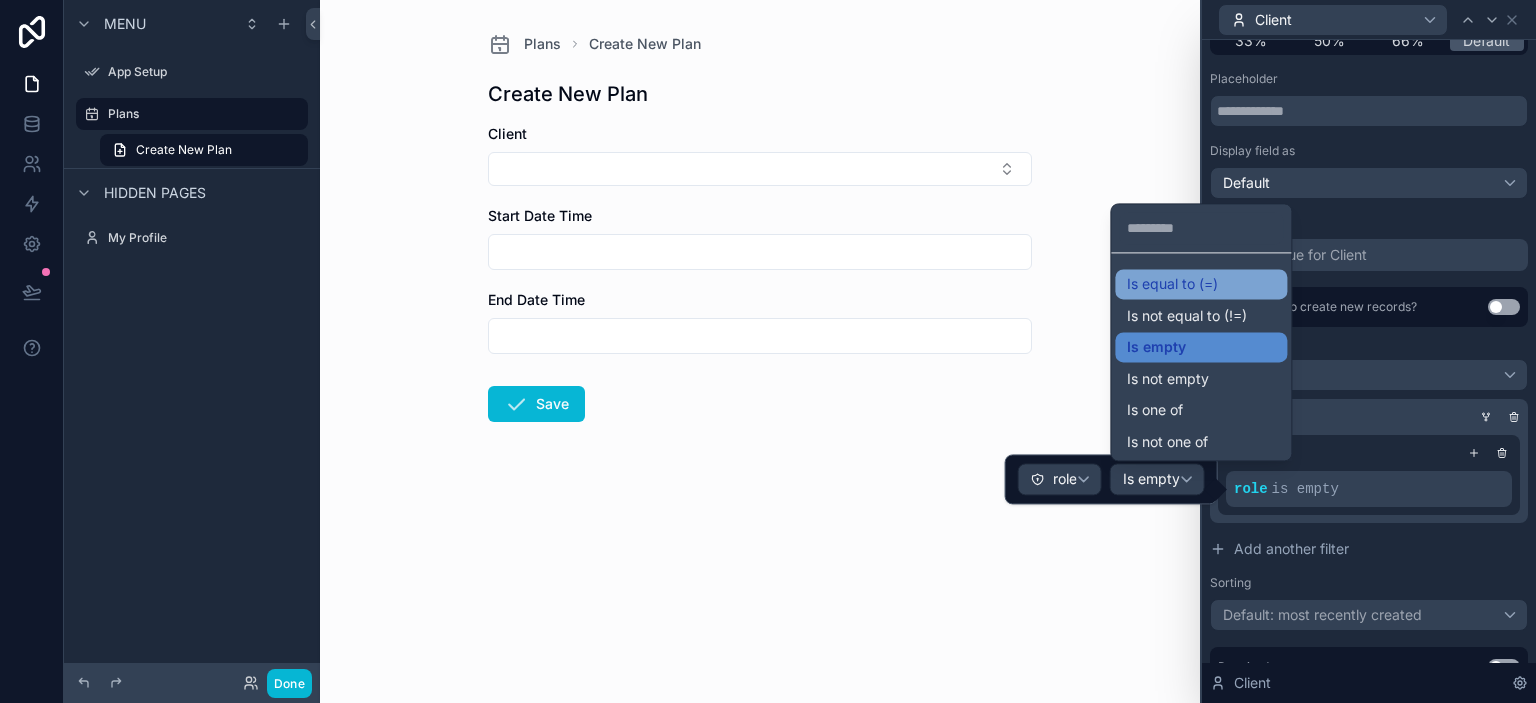 click on "Is equal to (=)" at bounding box center [1201, 284] 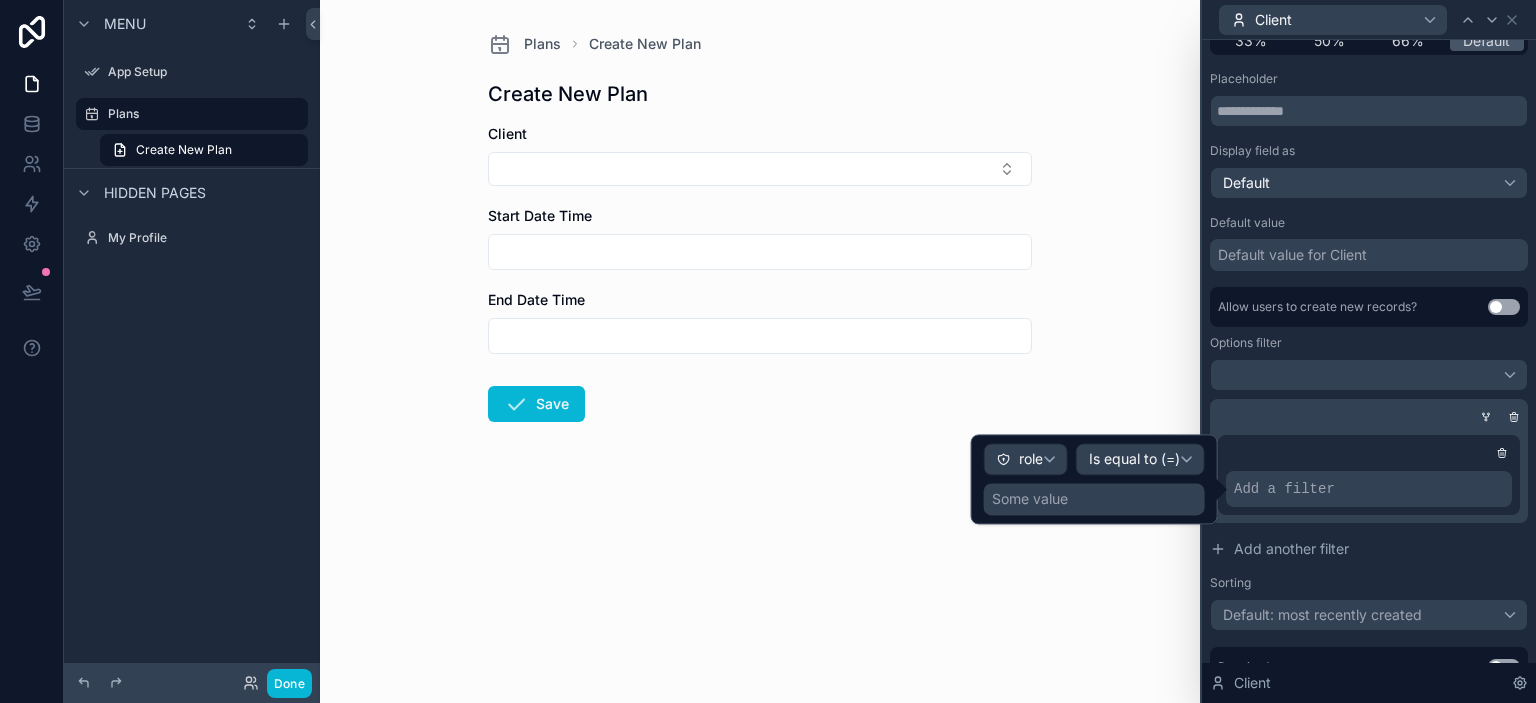 click on "Some value" at bounding box center [1094, 499] 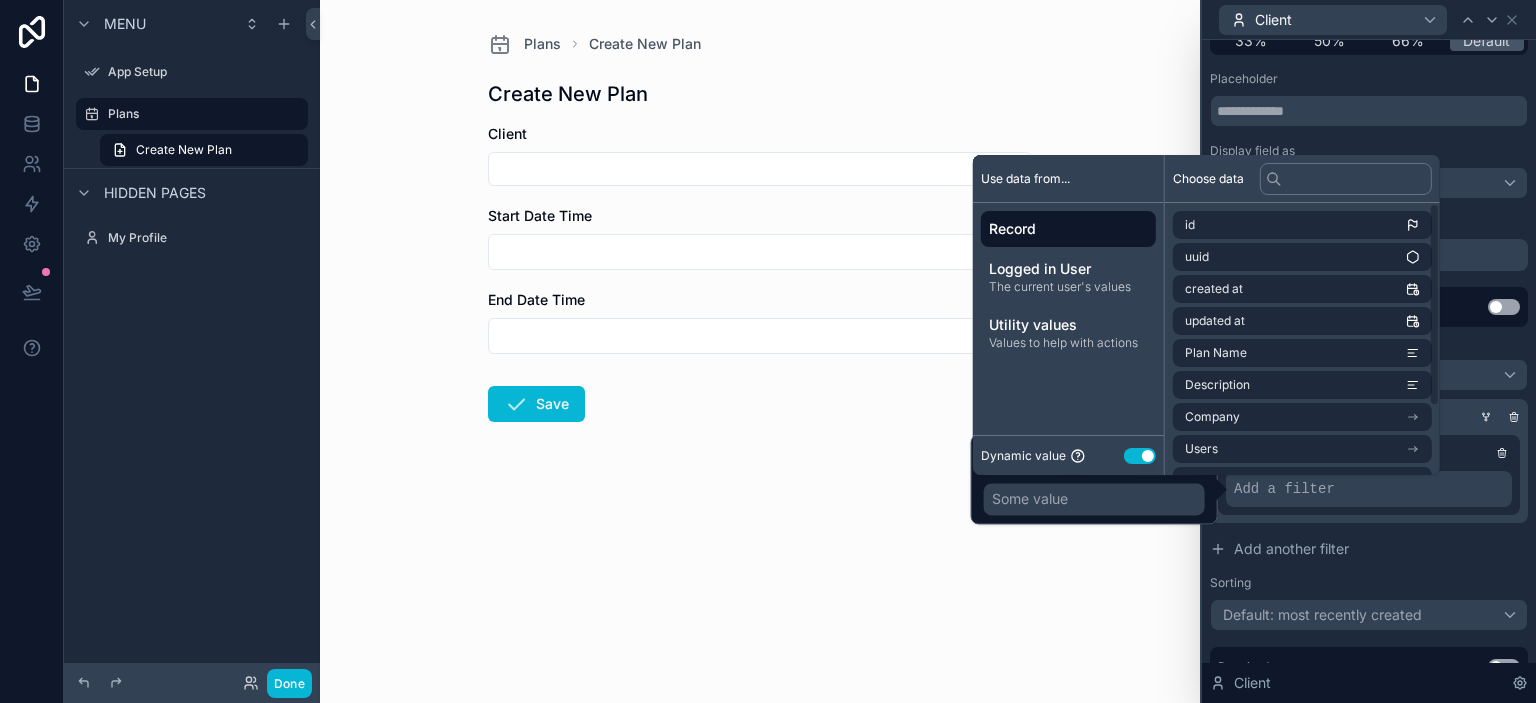click on "Use setting" at bounding box center (1140, 456) 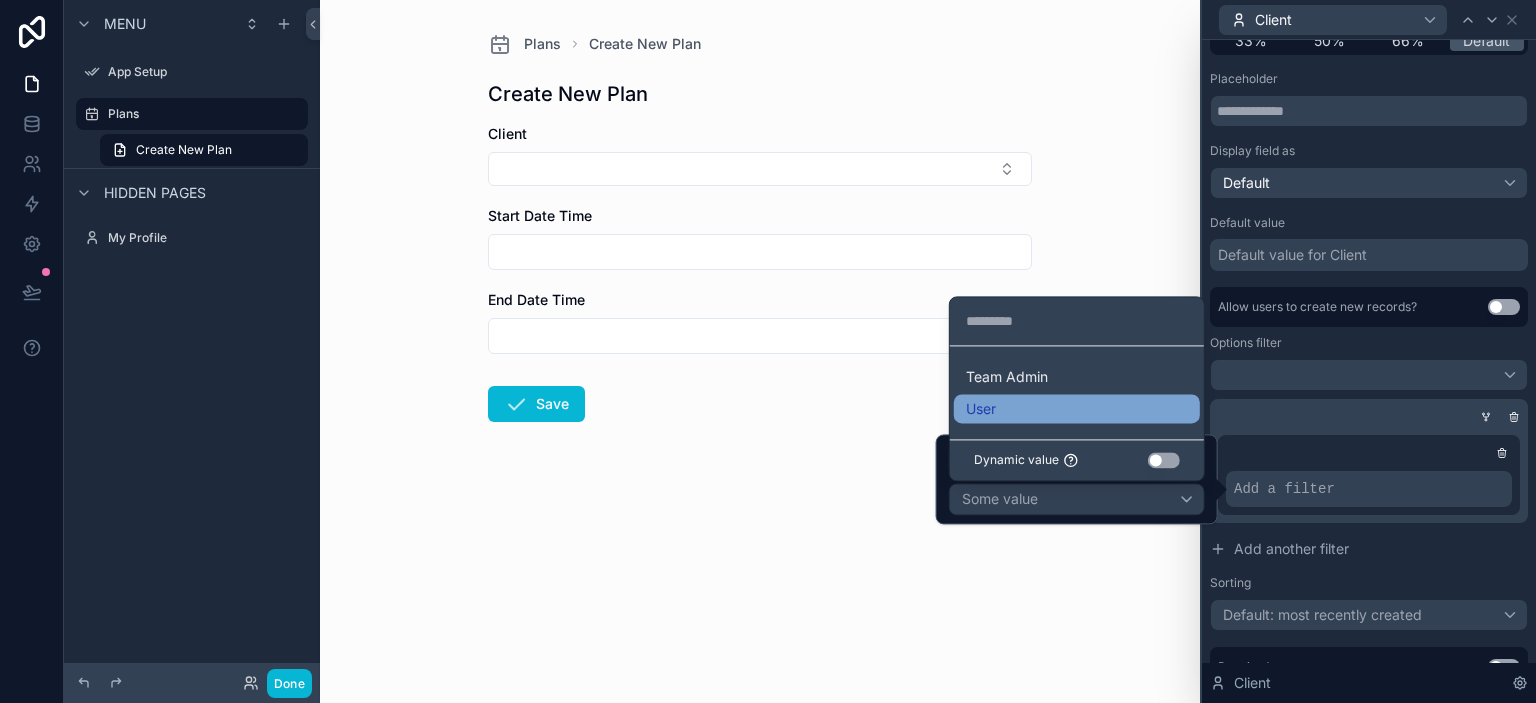 click on "User" at bounding box center (1077, 409) 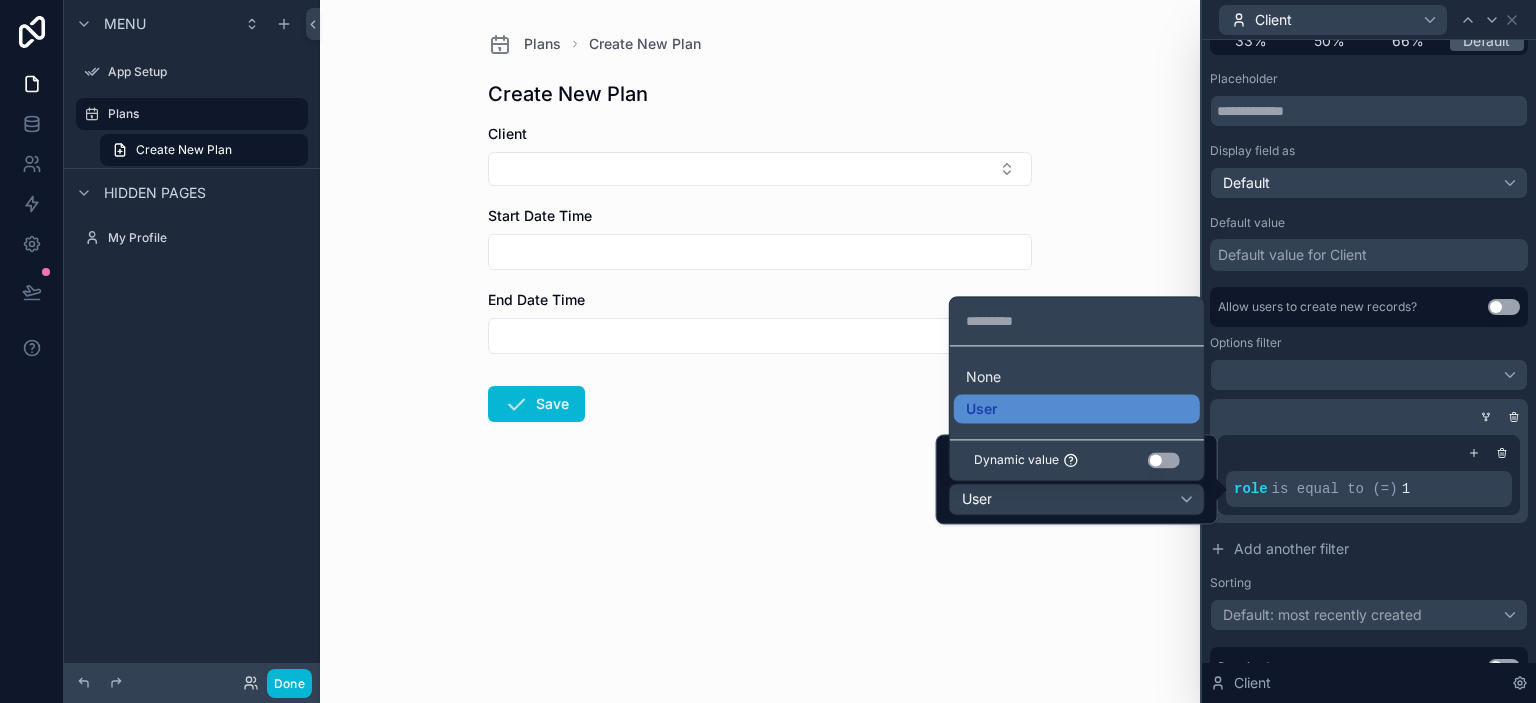 click on "Options filter" at bounding box center (1369, 343) 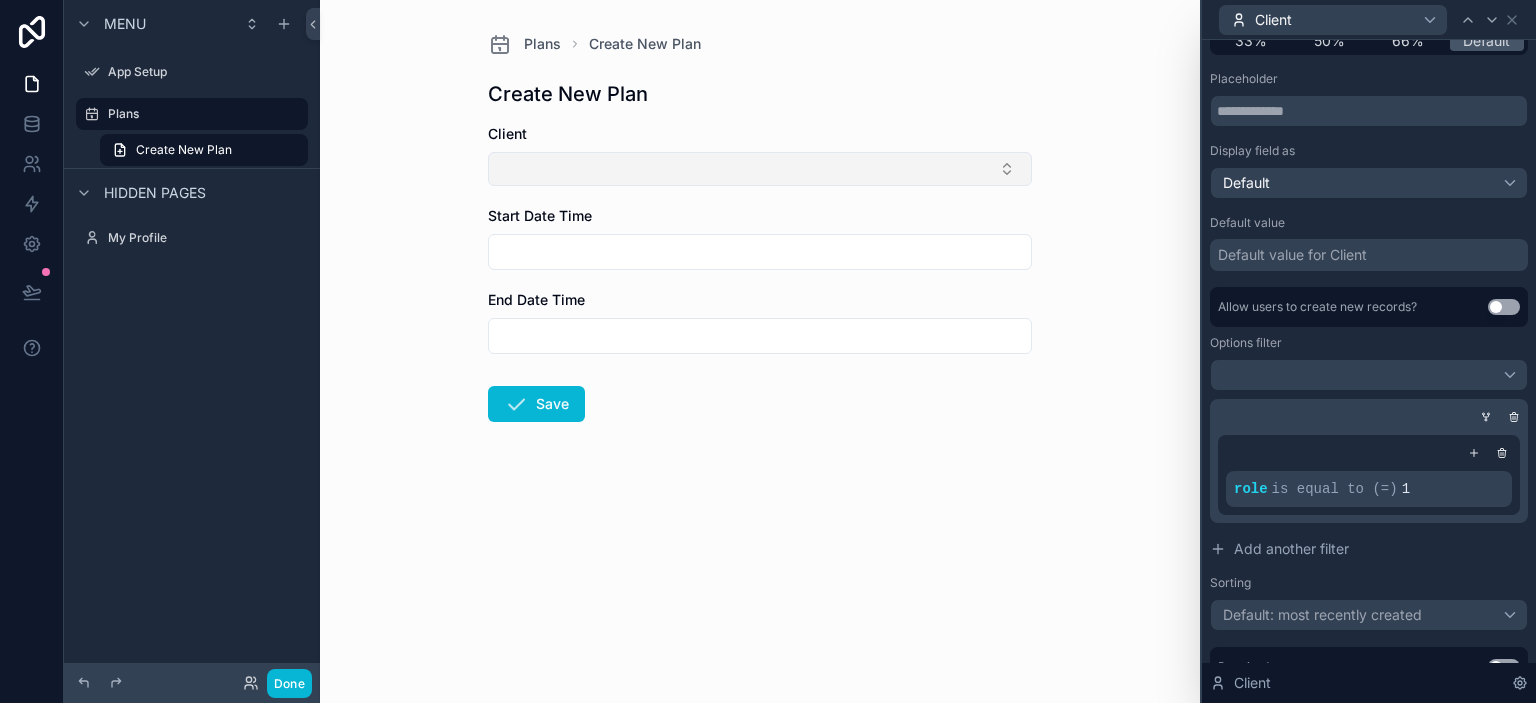 click at bounding box center (760, 169) 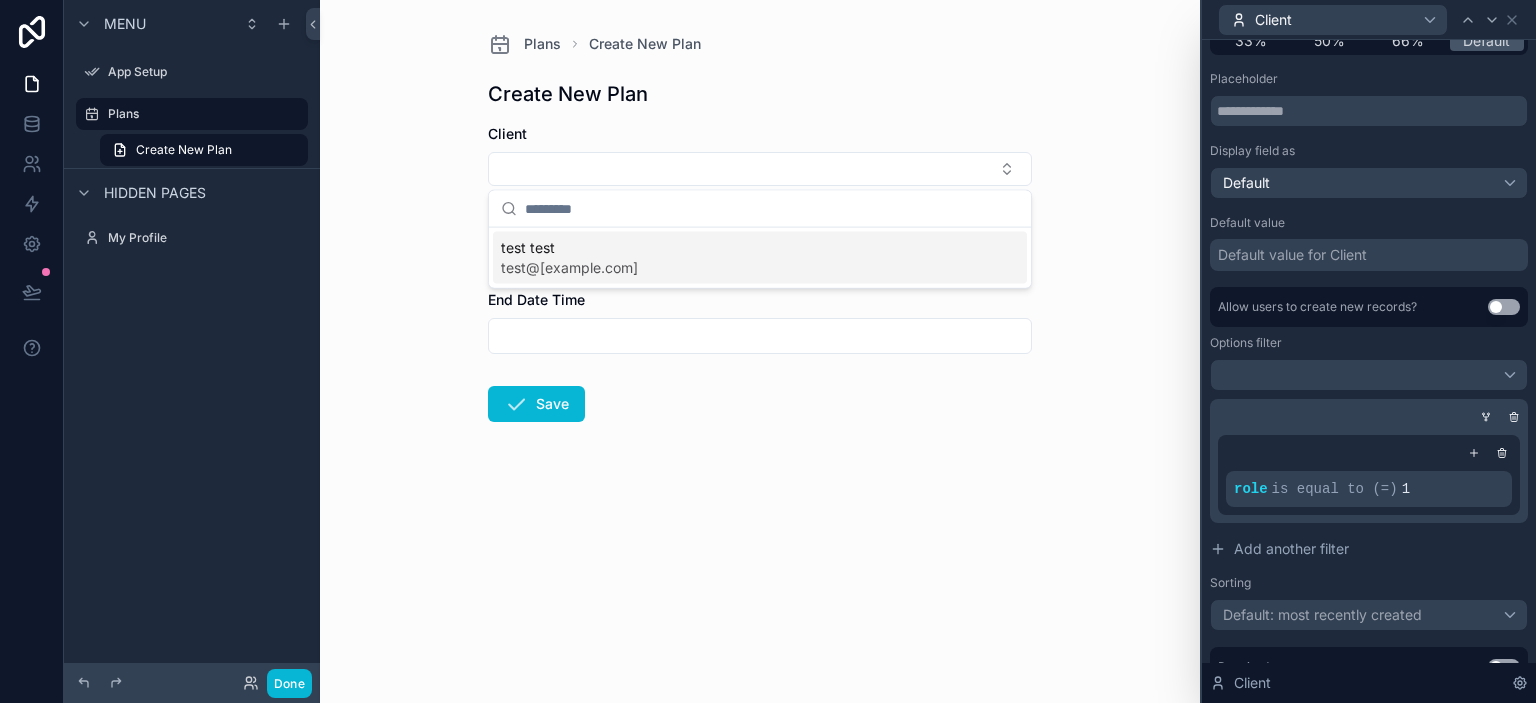 click on "test test [EMAIL]" at bounding box center (760, 258) 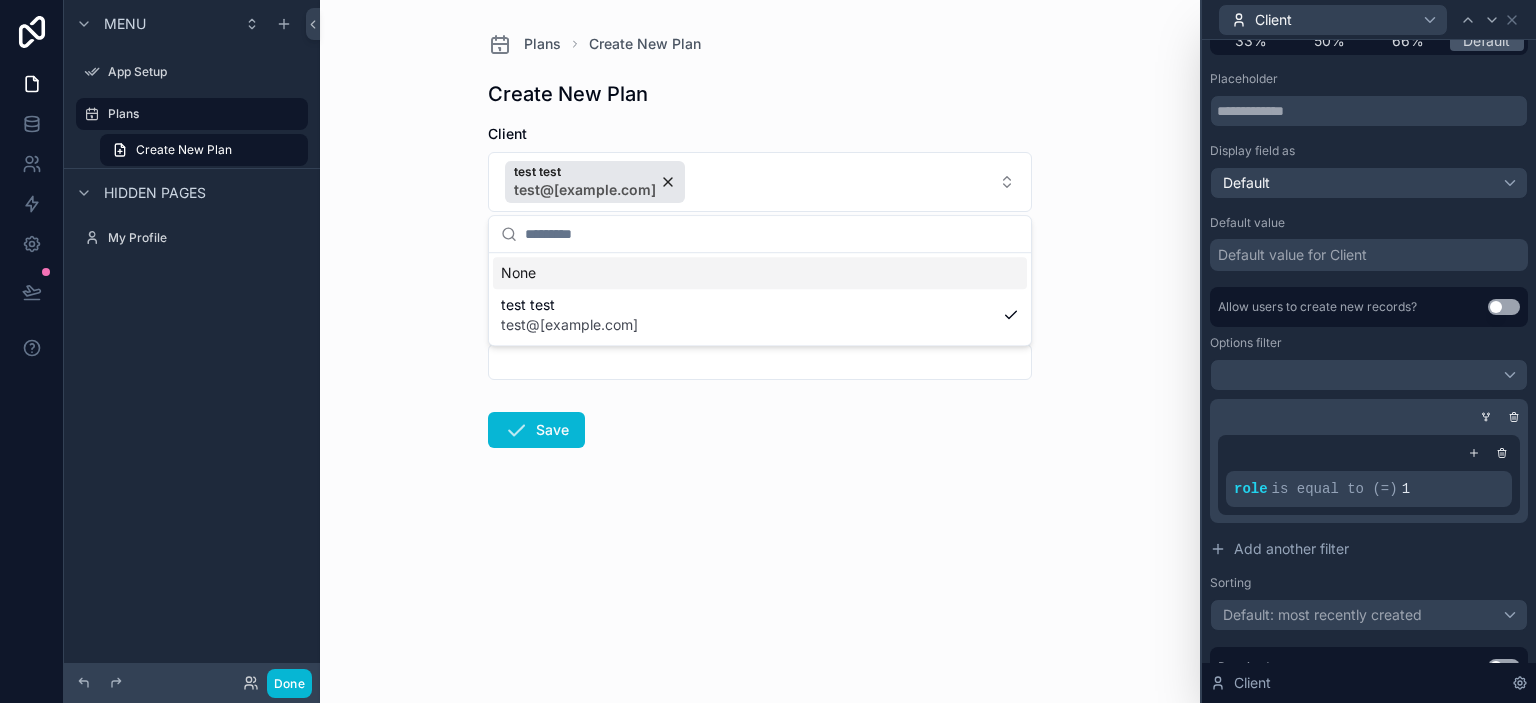 click on "Plans Create New Plan Create New Plan Client test test [EMAIL] Start Date Time End Date Time Save" at bounding box center (760, 351) 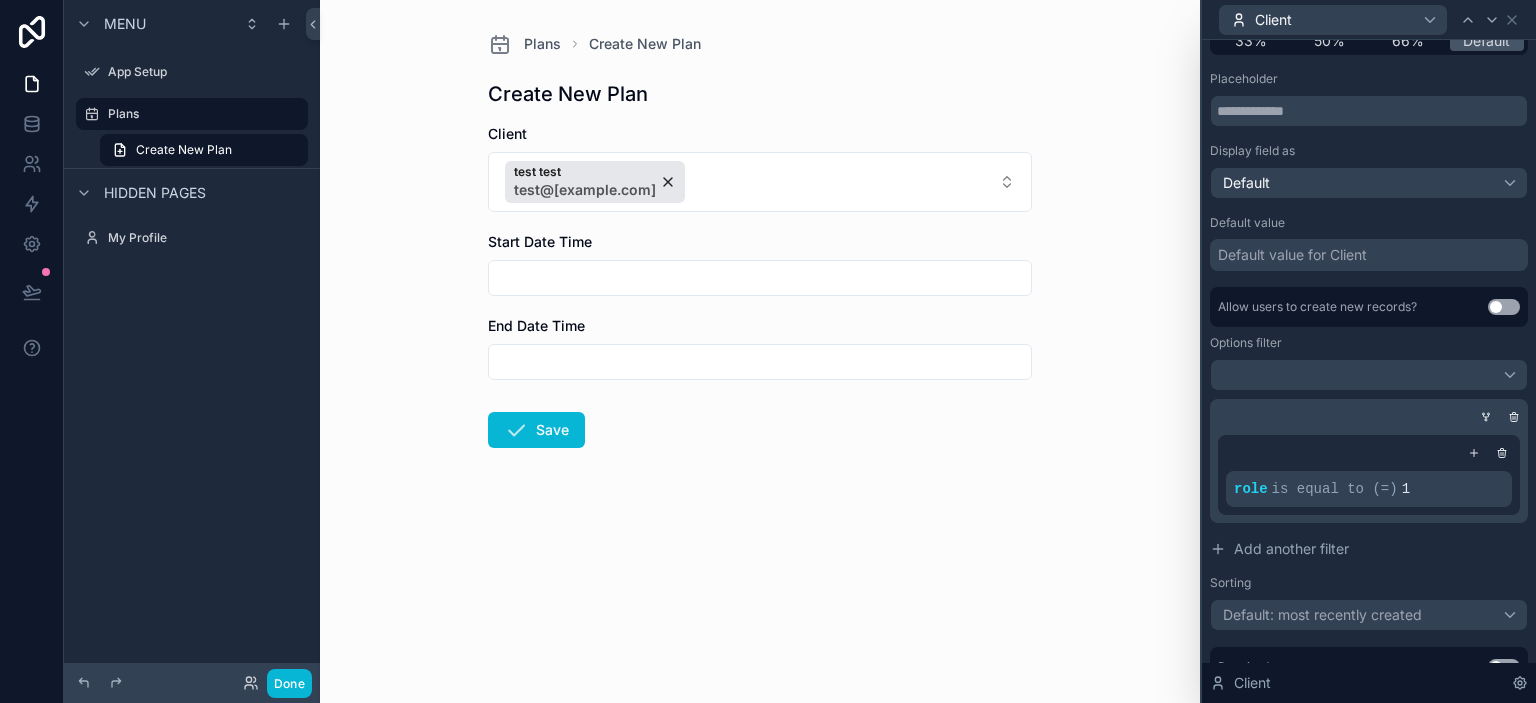 click at bounding box center [760, 278] 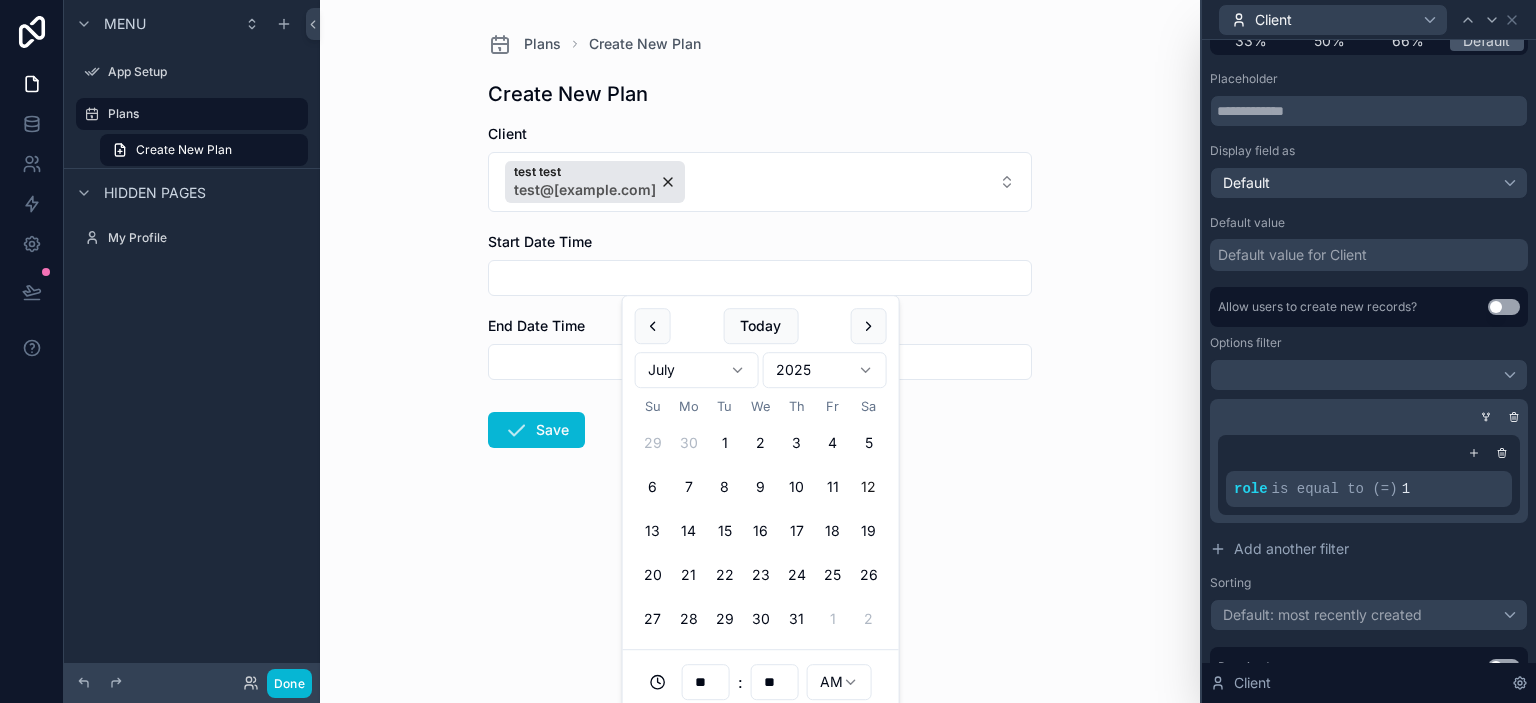 click on "12" at bounding box center (869, 487) 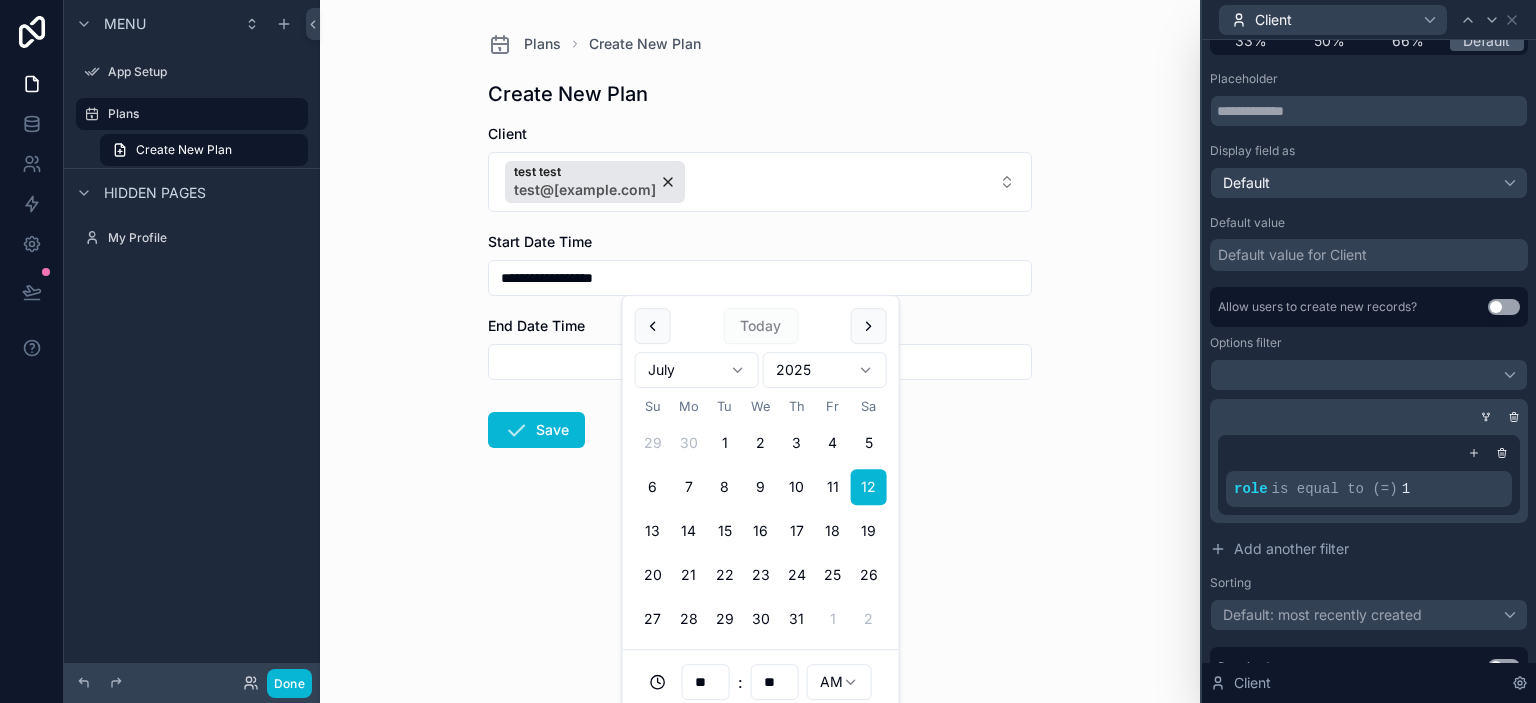 click at bounding box center (760, 362) 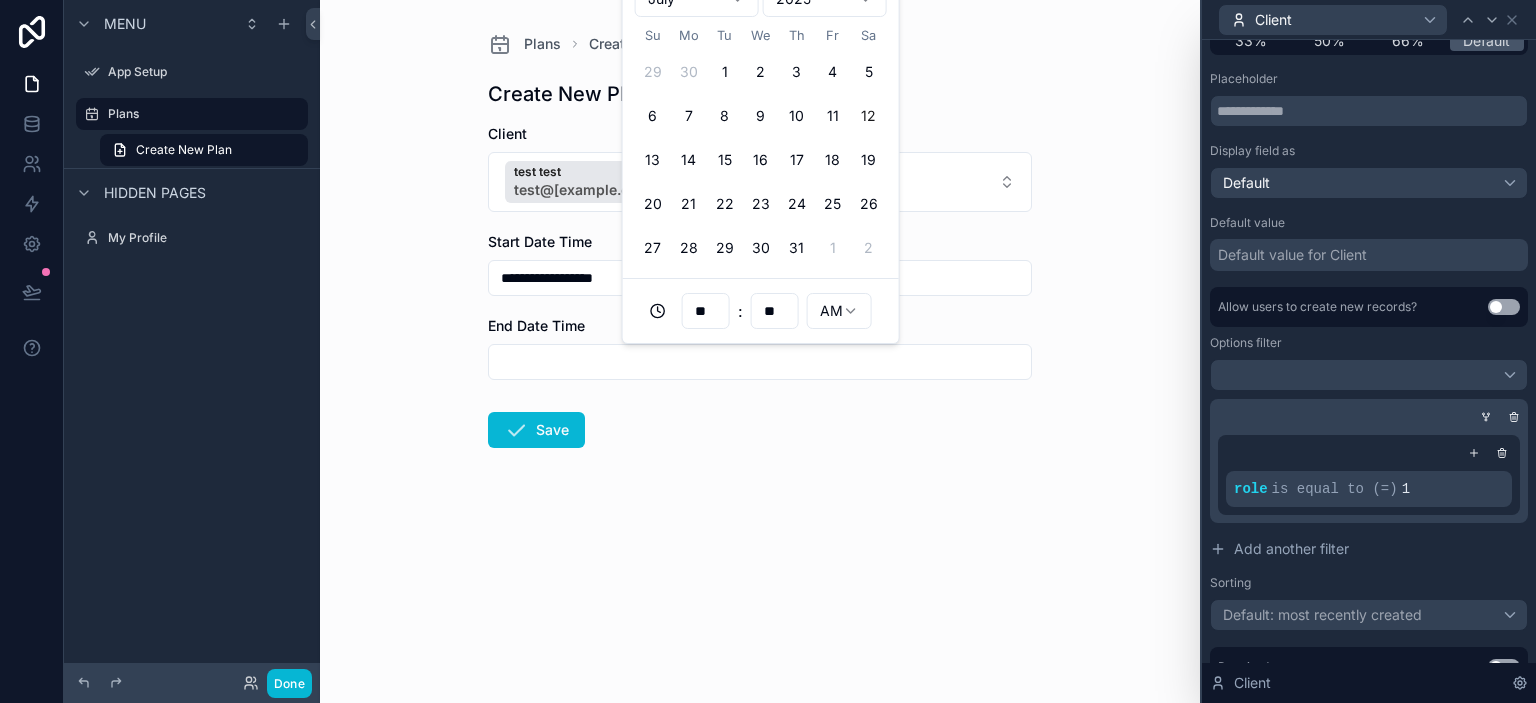 click on "12" at bounding box center [869, 116] 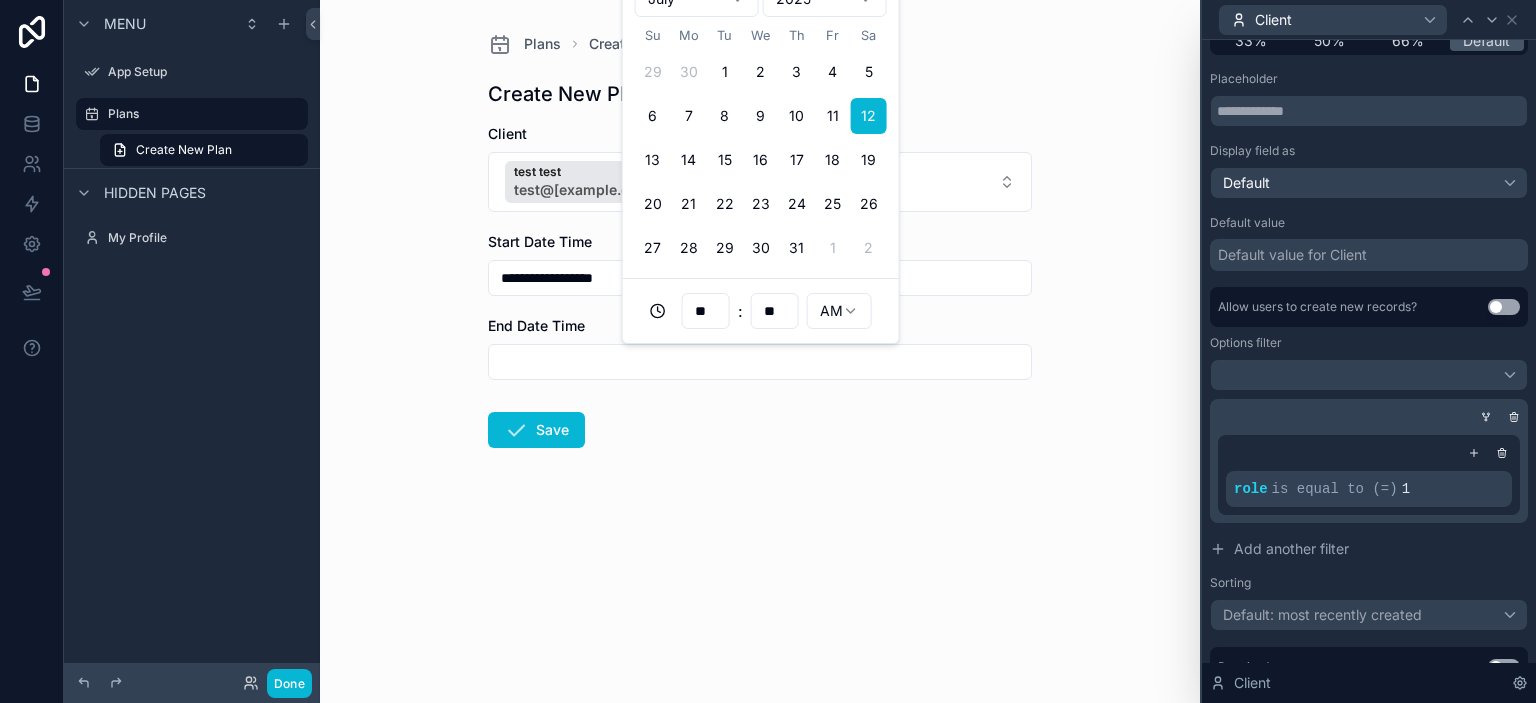 type on "**********" 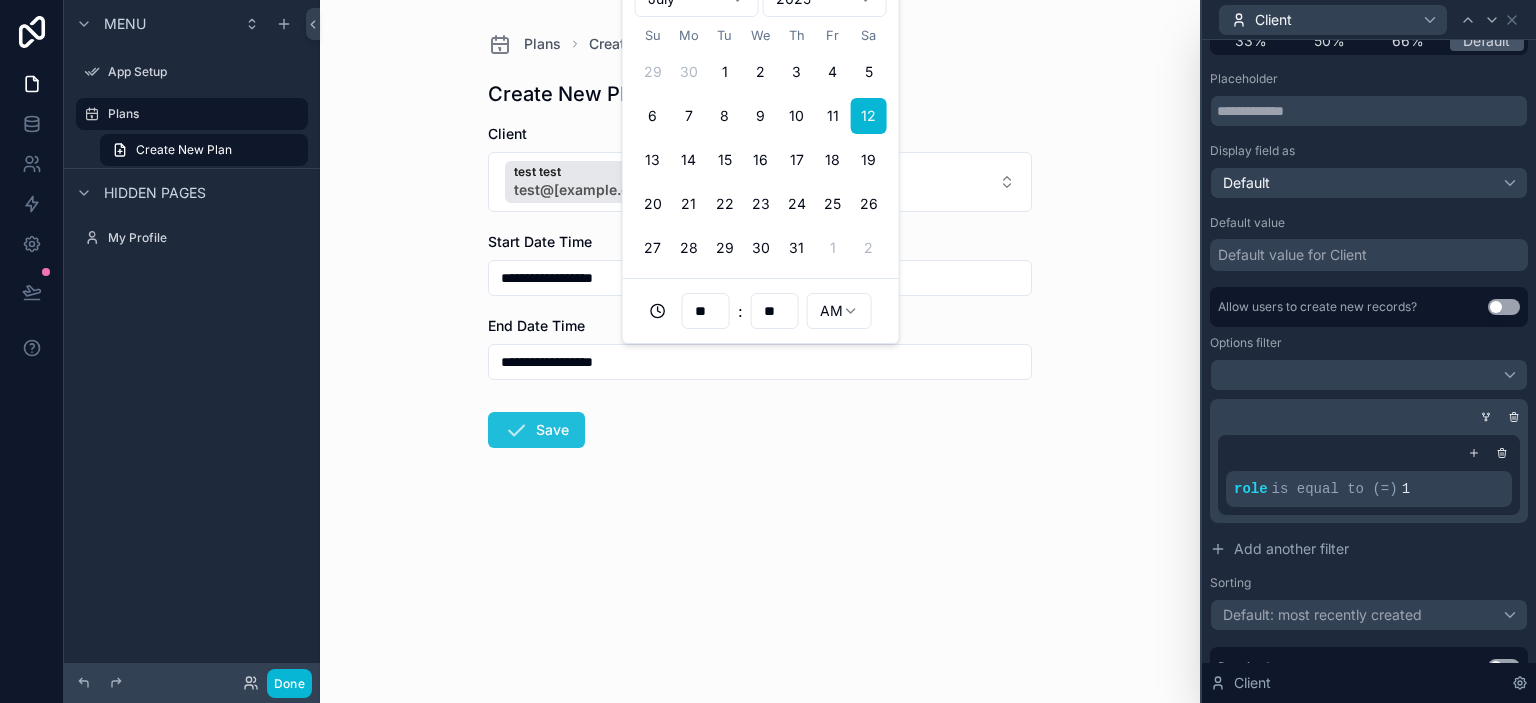 click on "Save" at bounding box center (536, 430) 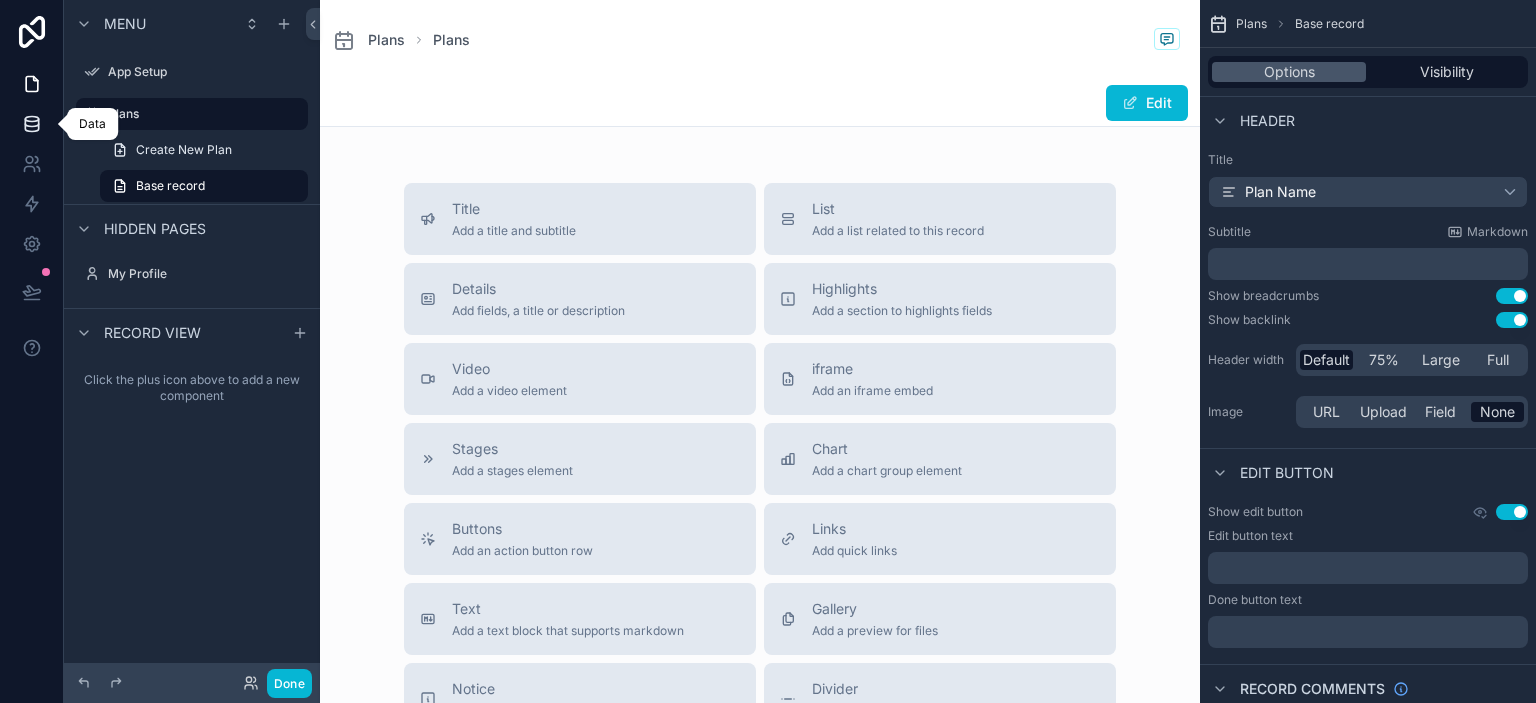 click at bounding box center [31, 124] 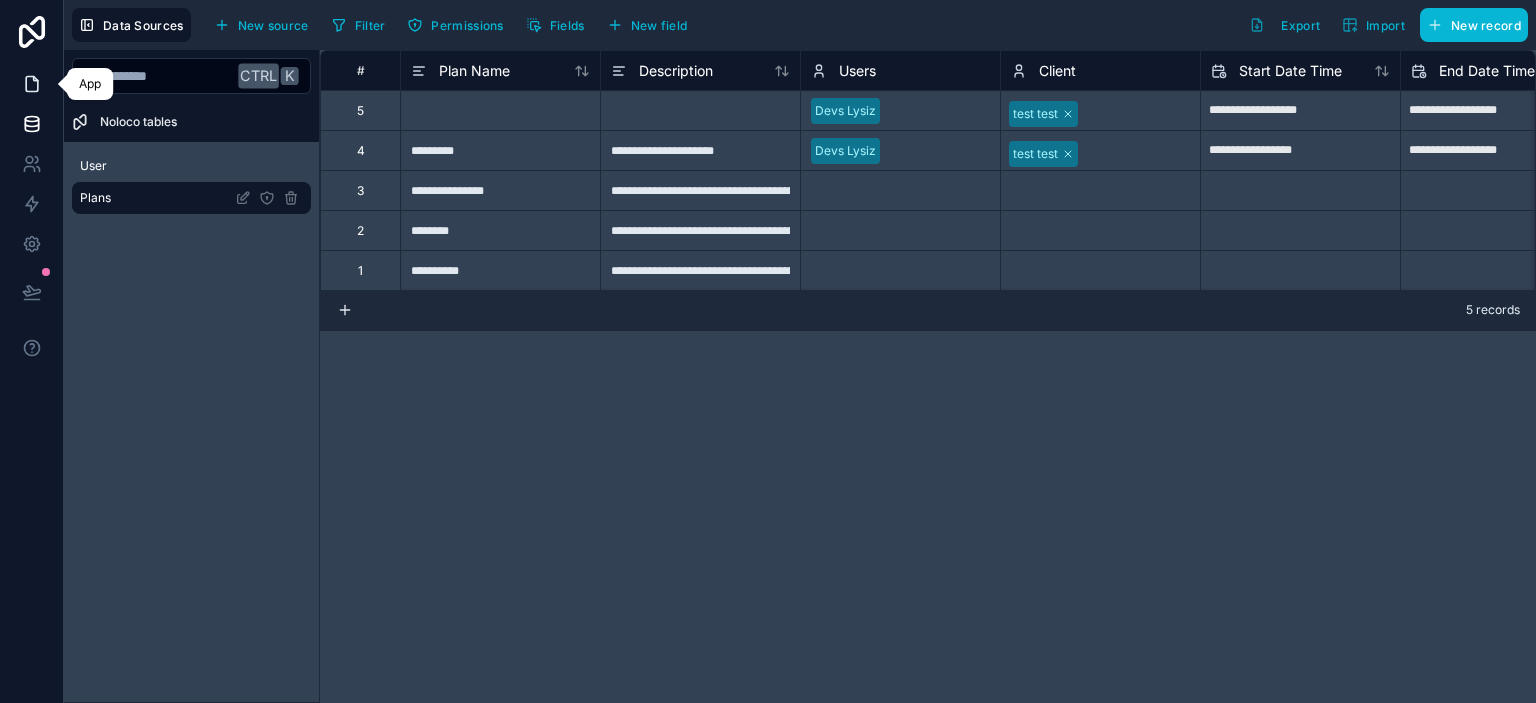 click at bounding box center [31, 84] 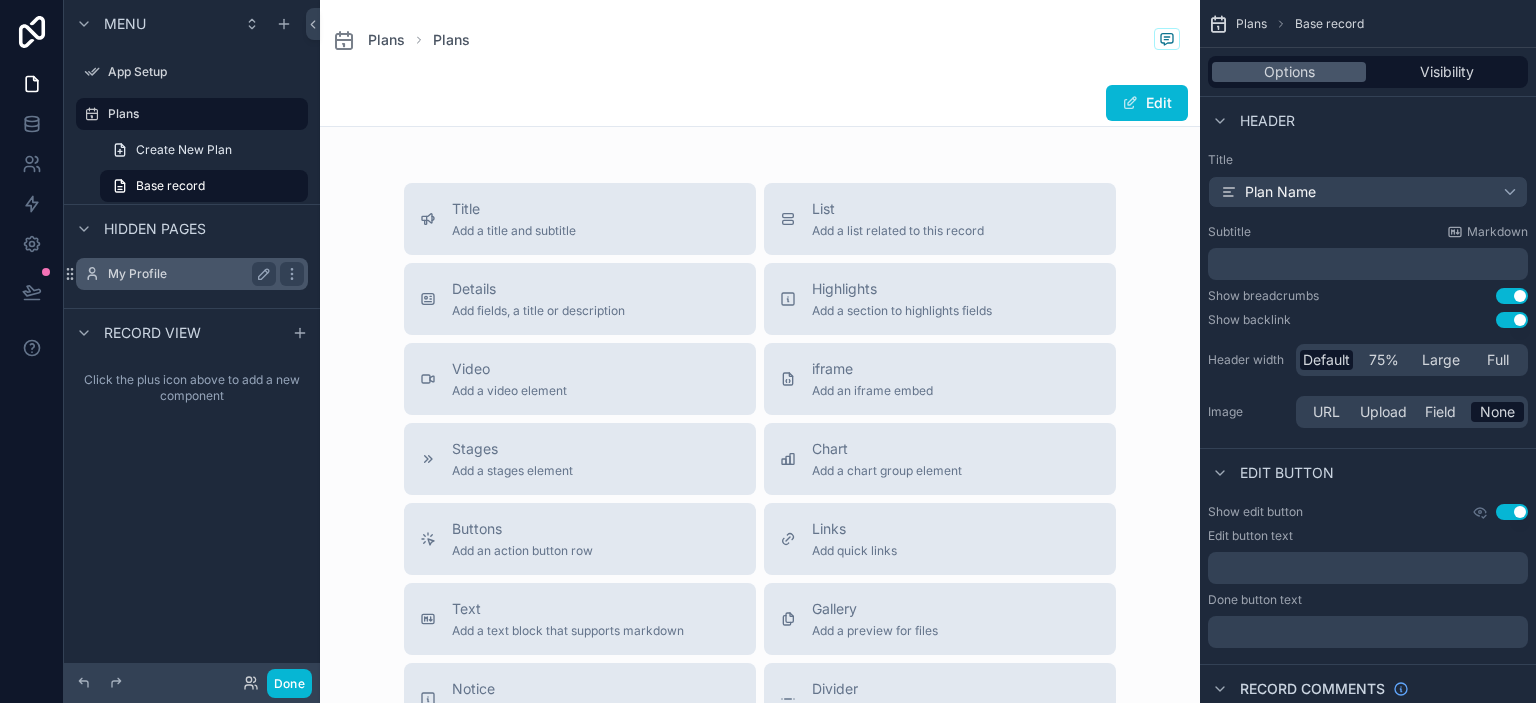 click on "My Profile" at bounding box center [192, 274] 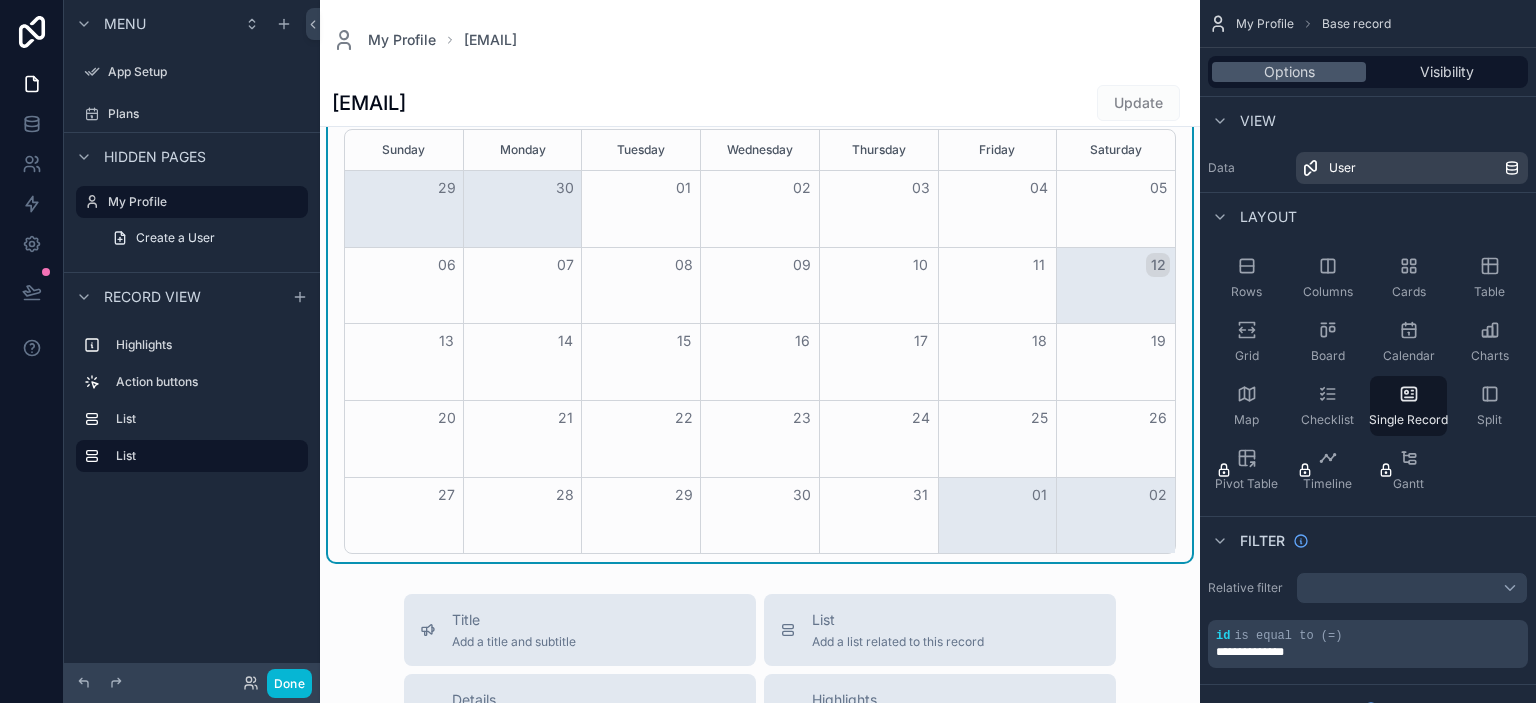 scroll, scrollTop: 461, scrollLeft: 0, axis: vertical 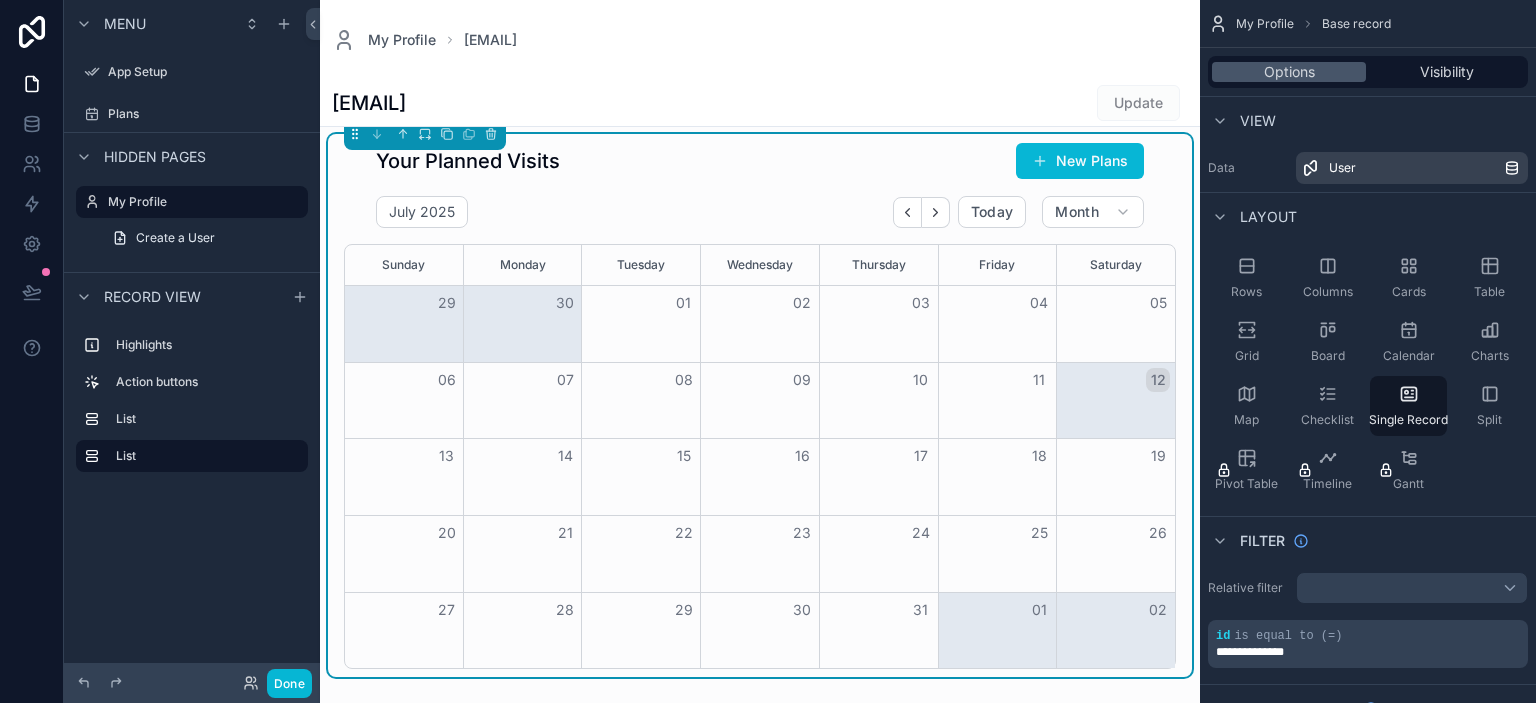 click at bounding box center [760, 560] 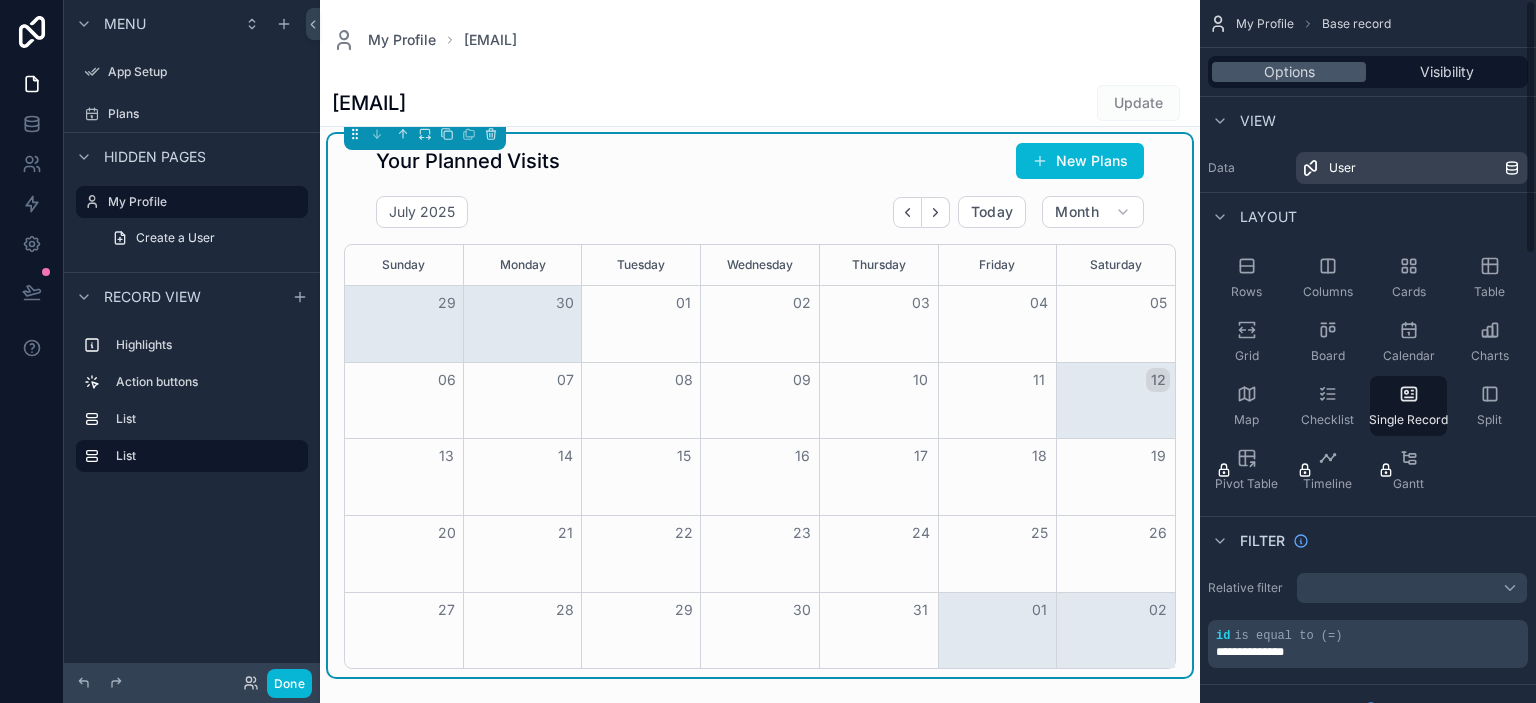 click on "Your Planned Visits New Plans July 2025 Today Month Sunday Monday Tuesday Wednesday Thursday Friday Saturday 29 30 01 02 03 04 05 06 07 08 09 10 11 12 13 14 15 16 17 18 19 20 21 22 23 24 25 26 27 28 29 30 31 01 02" at bounding box center (760, 405) 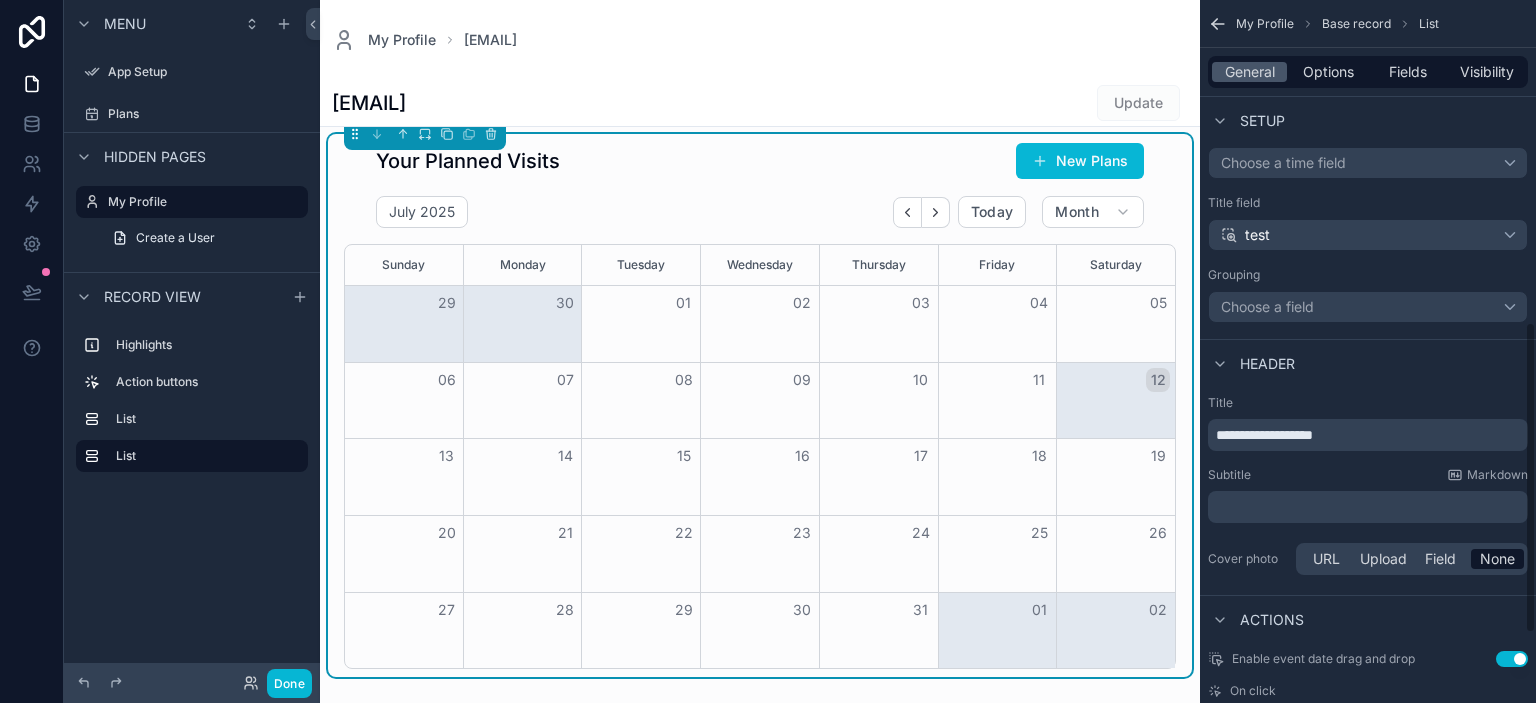 scroll, scrollTop: 886, scrollLeft: 0, axis: vertical 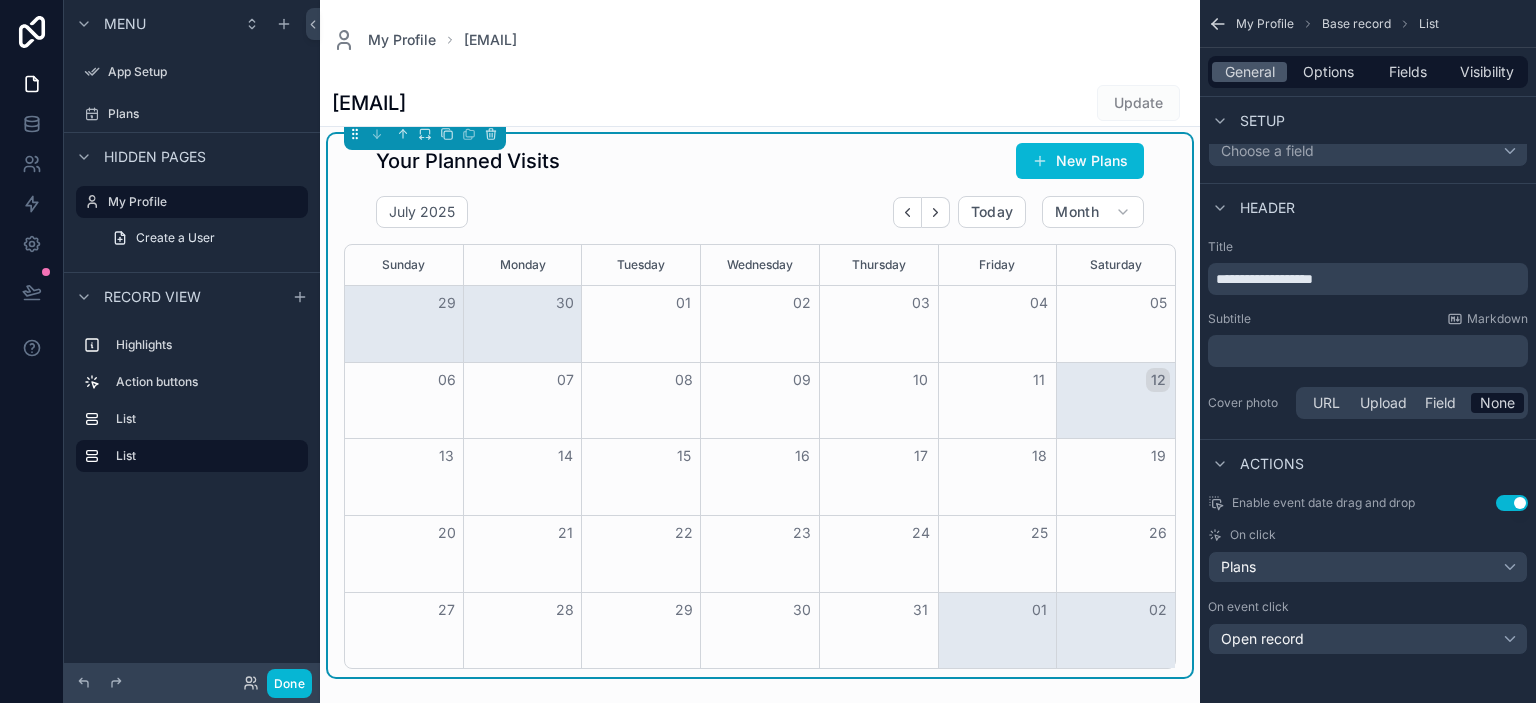 click on "General Options Fields Visibility" at bounding box center (1368, 72) 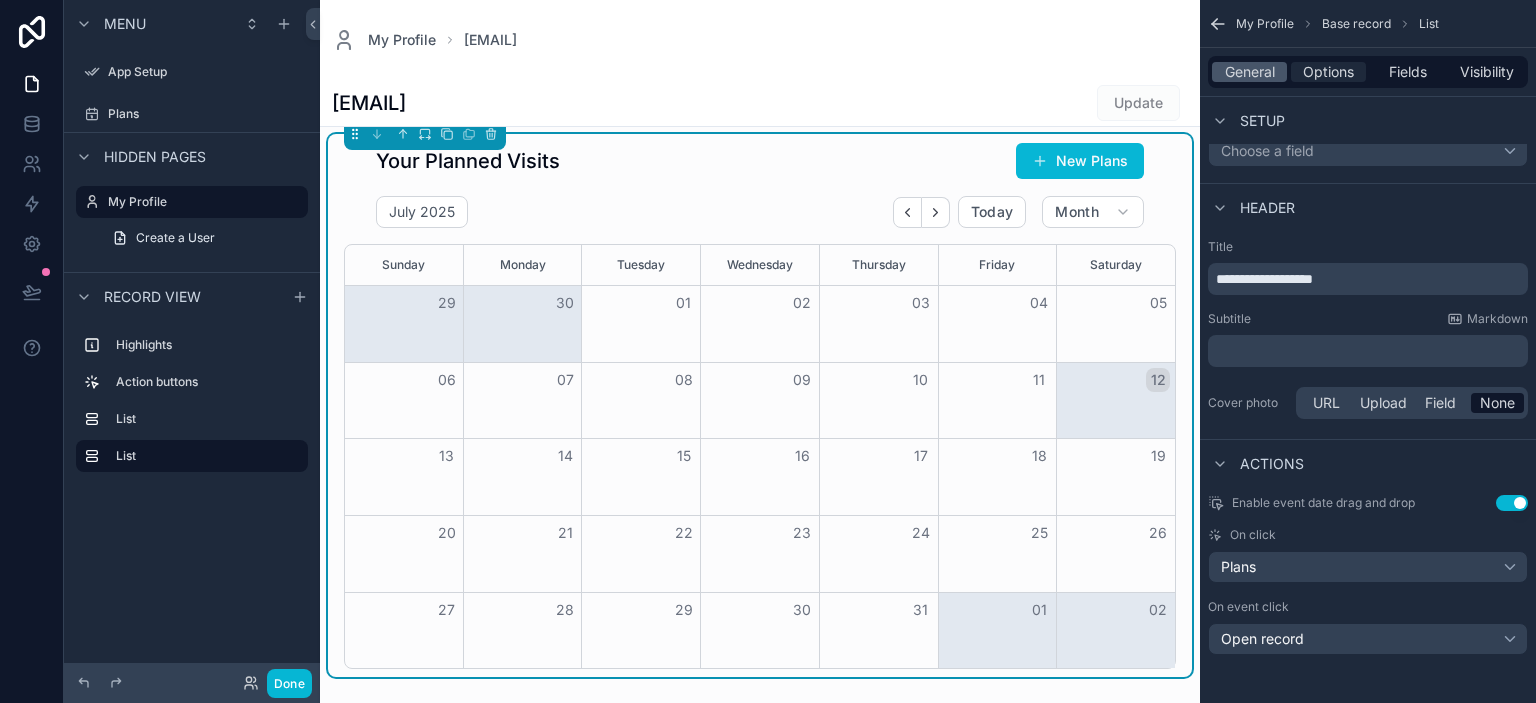 click on "Options" at bounding box center (1328, 72) 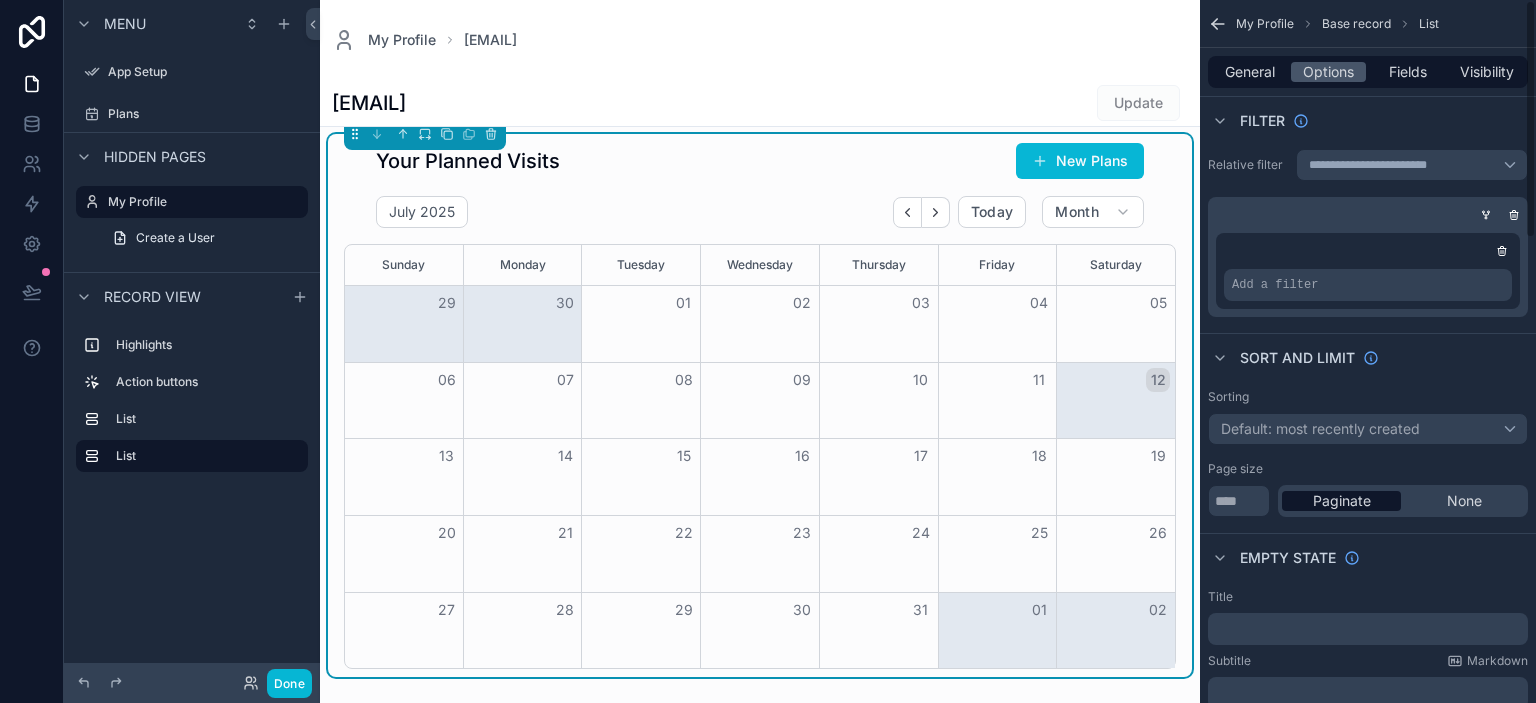 scroll, scrollTop: 0, scrollLeft: 0, axis: both 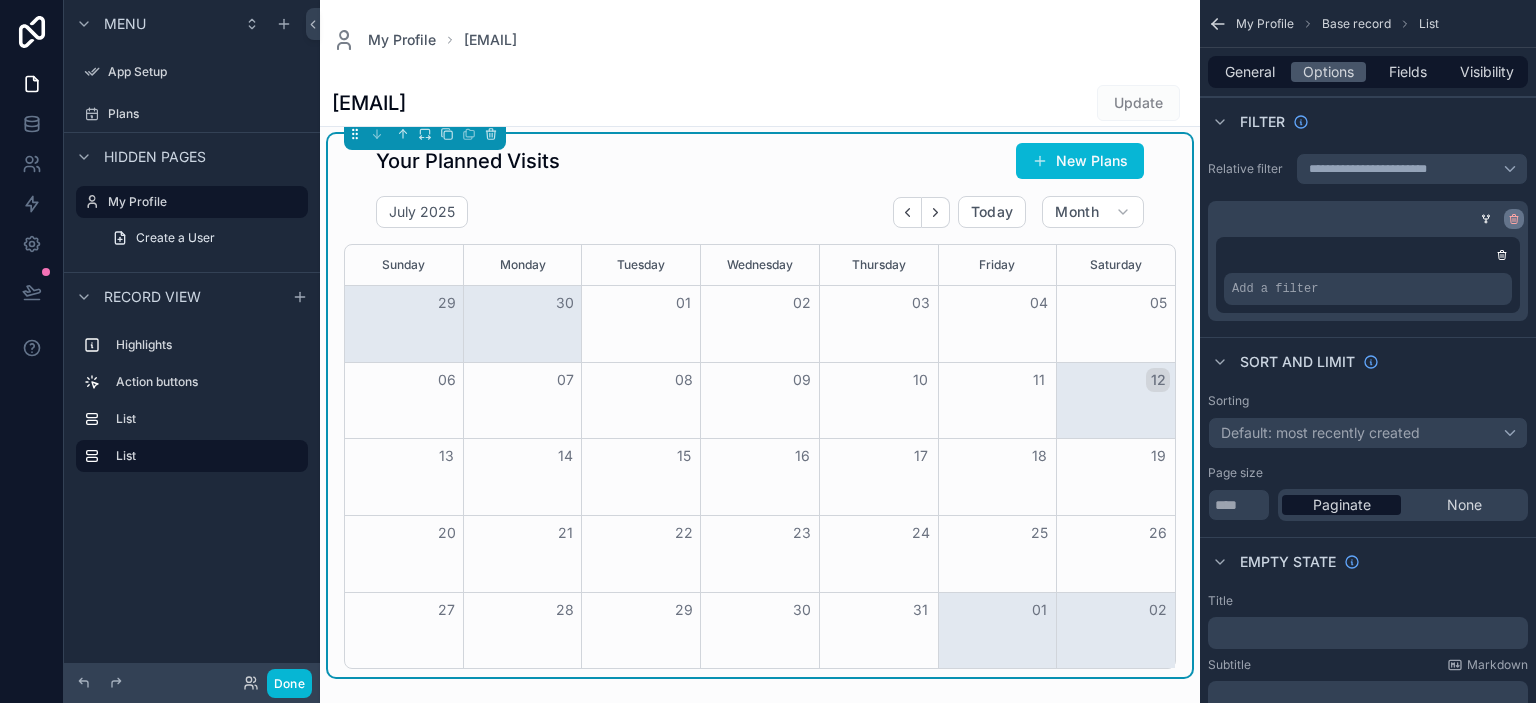click 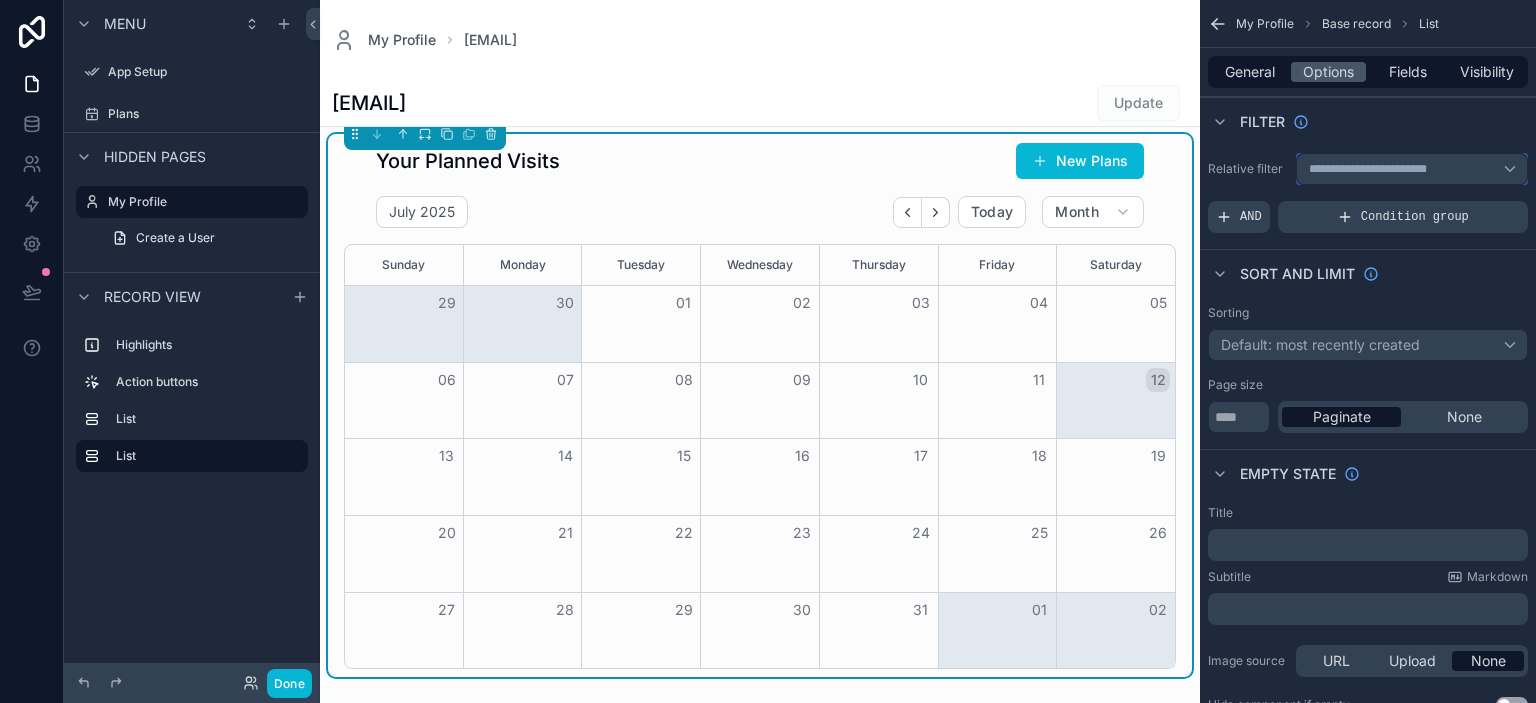 click on "**********" at bounding box center [1373, 169] 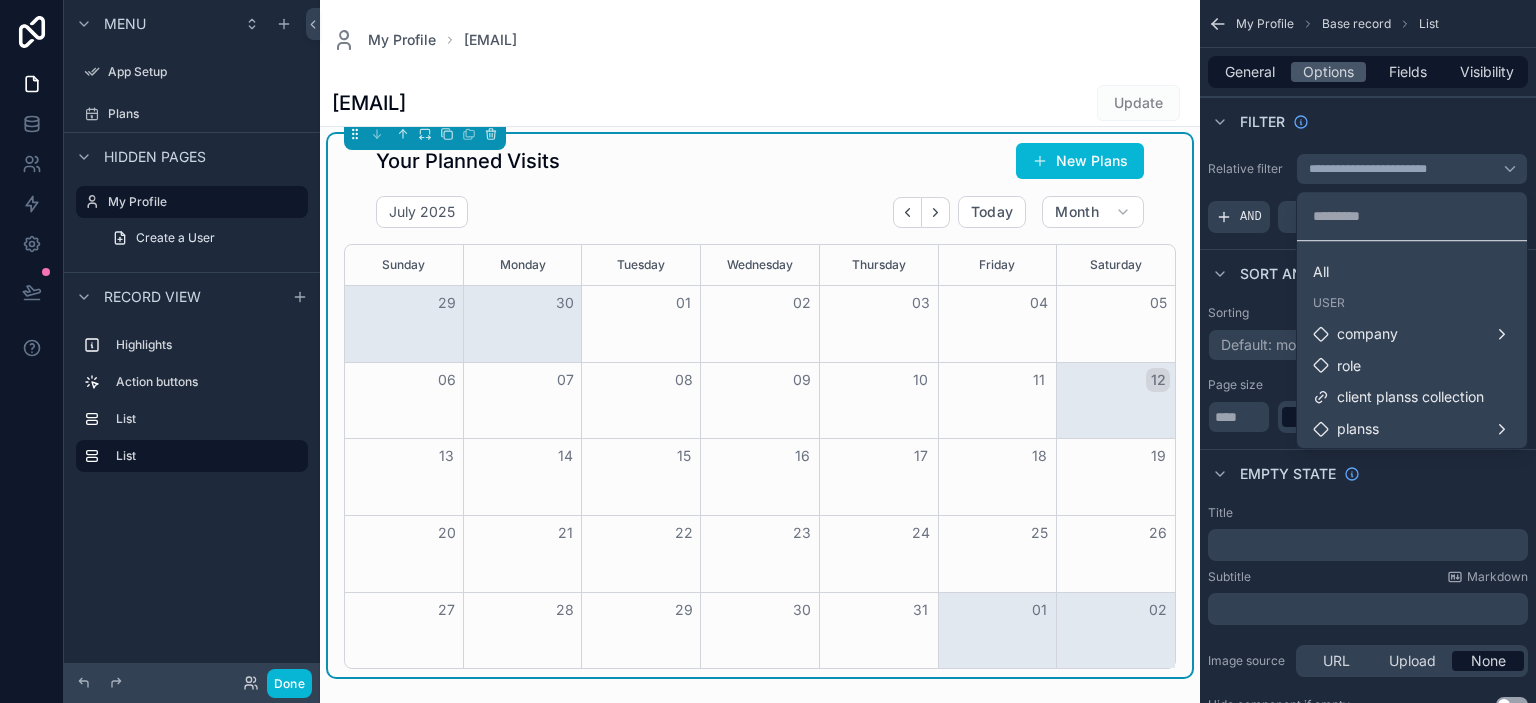 click on "All User company role client planss collection planss" at bounding box center [1412, 344] 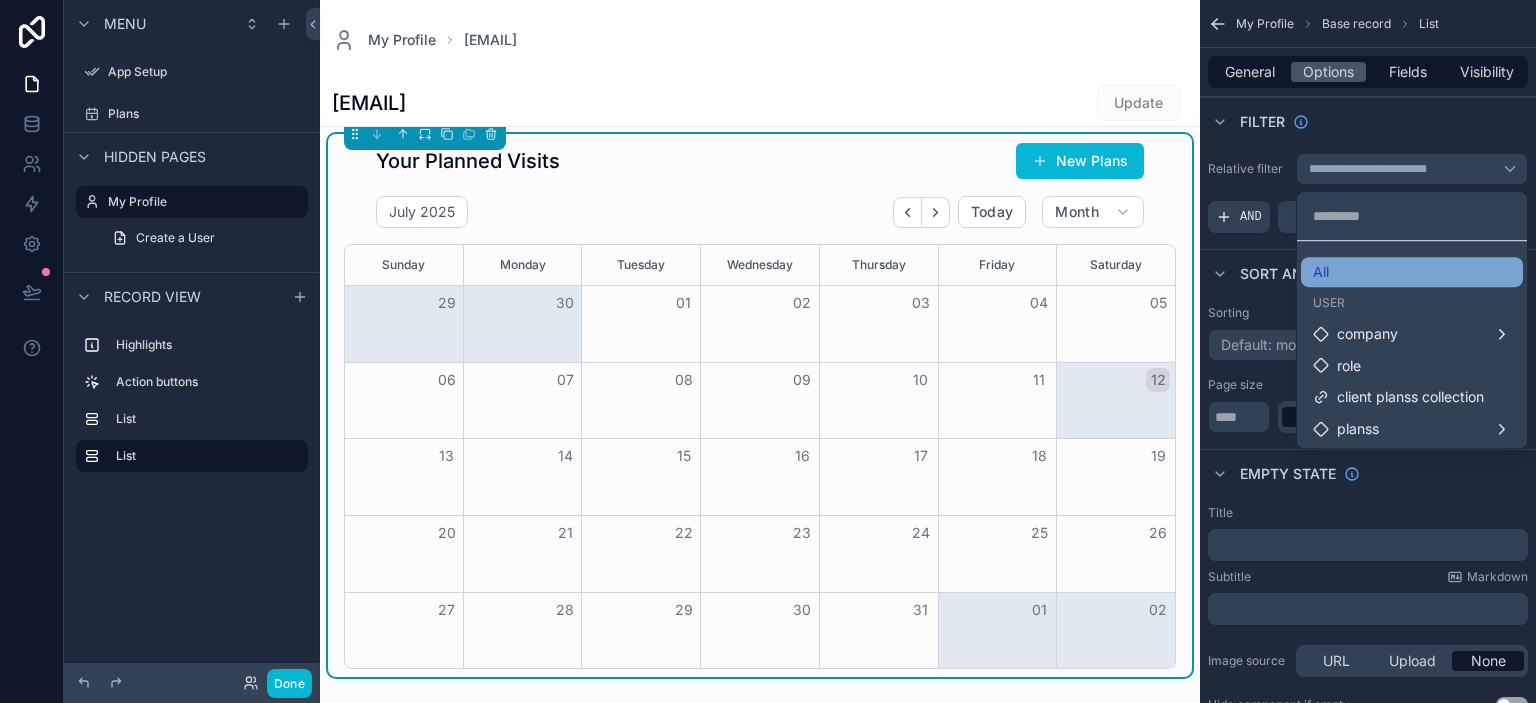 click on "All" at bounding box center [1412, 272] 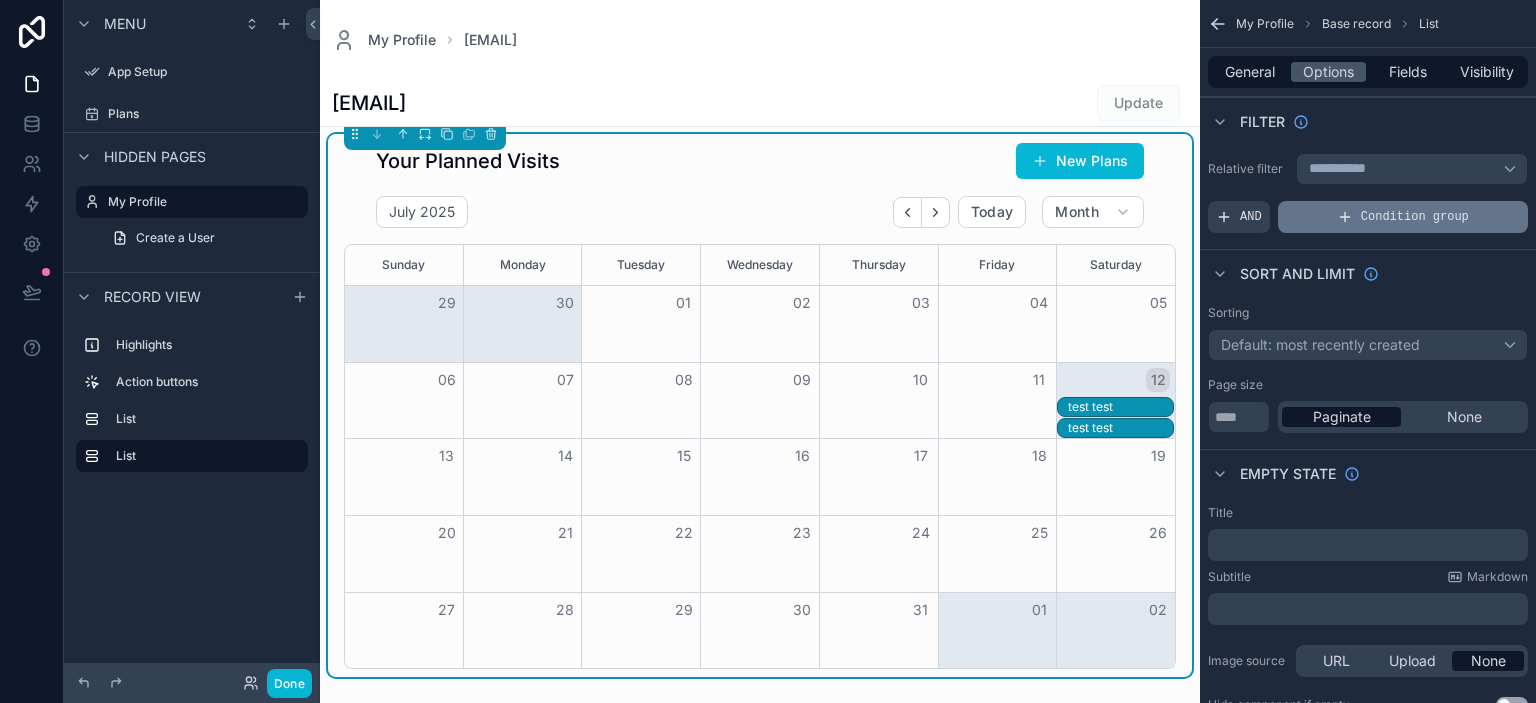 click on "Condition group" at bounding box center [1415, 217] 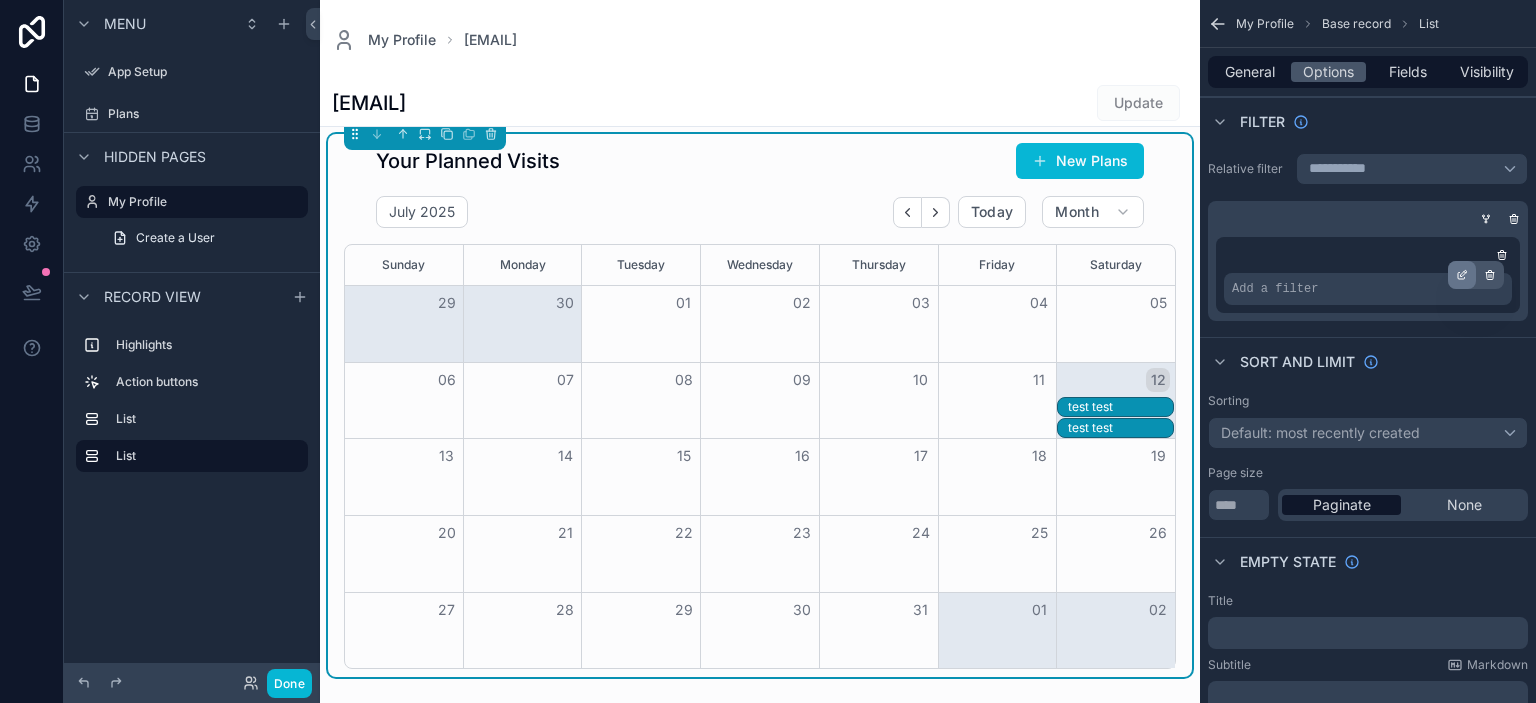 click 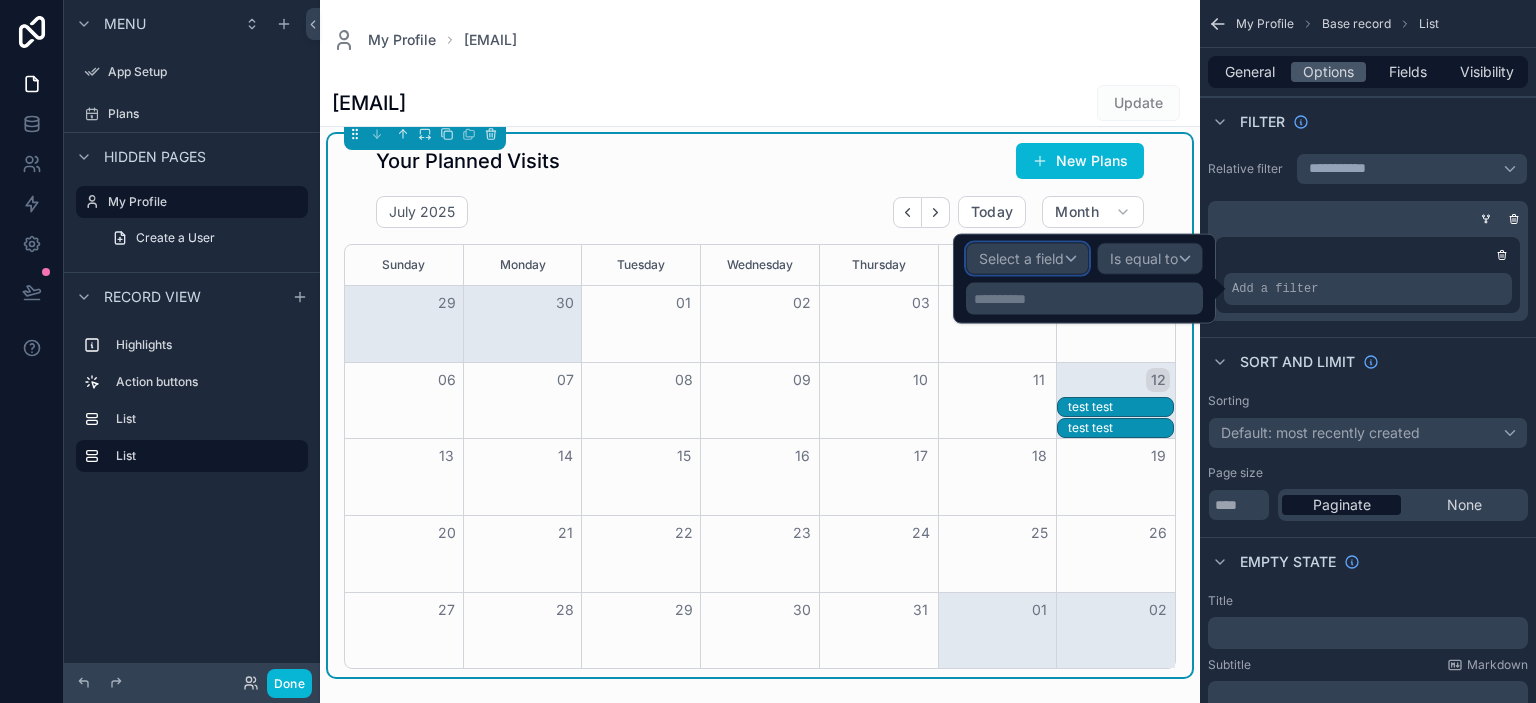 click on "Select a field" at bounding box center (1027, 259) 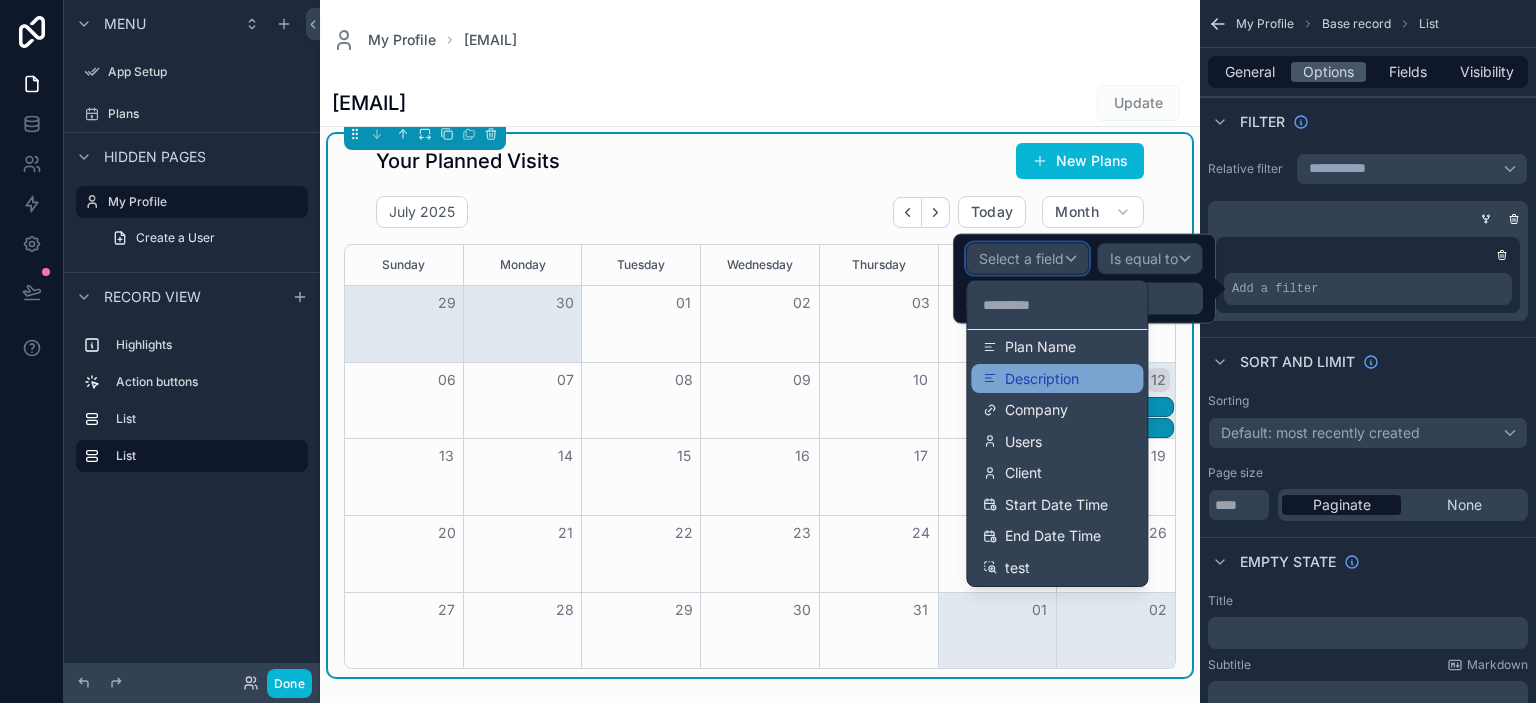 scroll, scrollTop: 0, scrollLeft: 0, axis: both 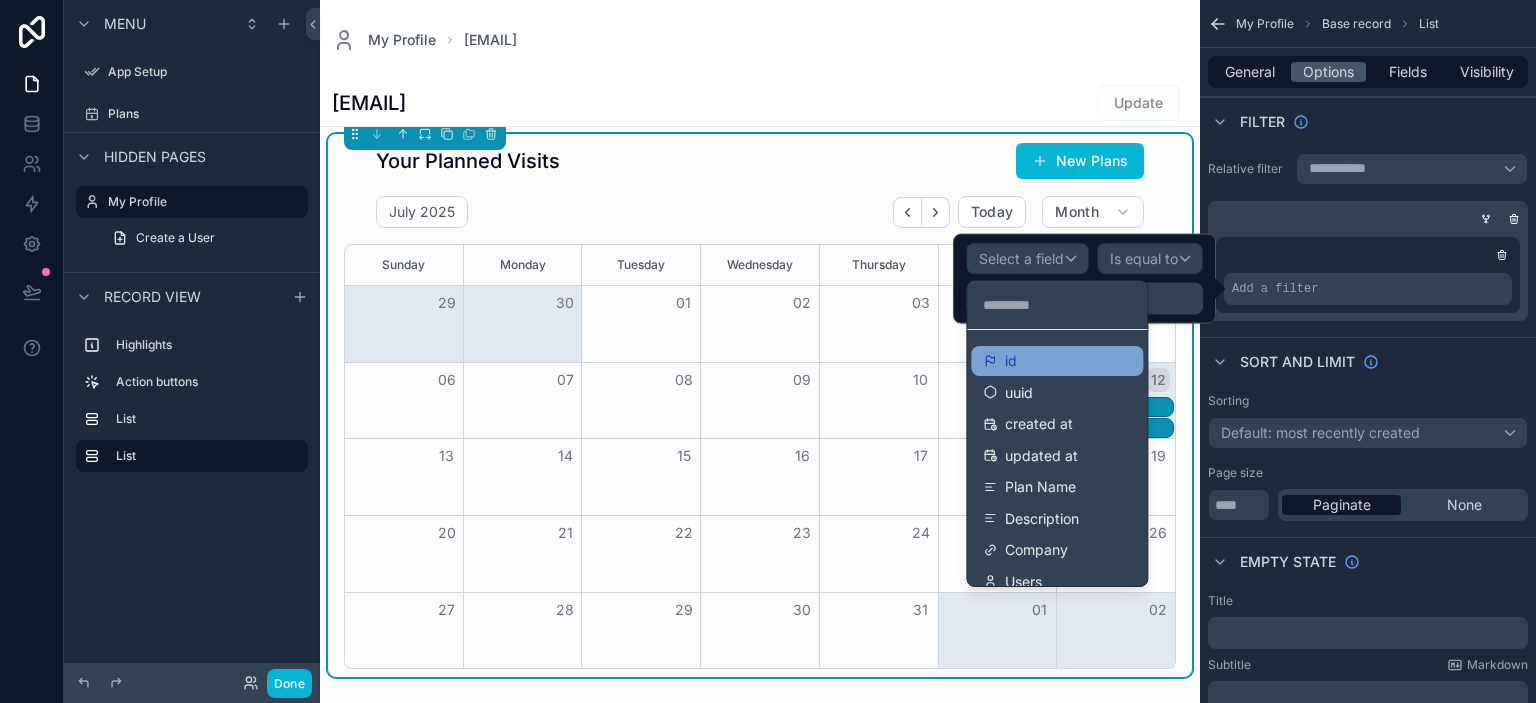 click on "id" at bounding box center (1057, 361) 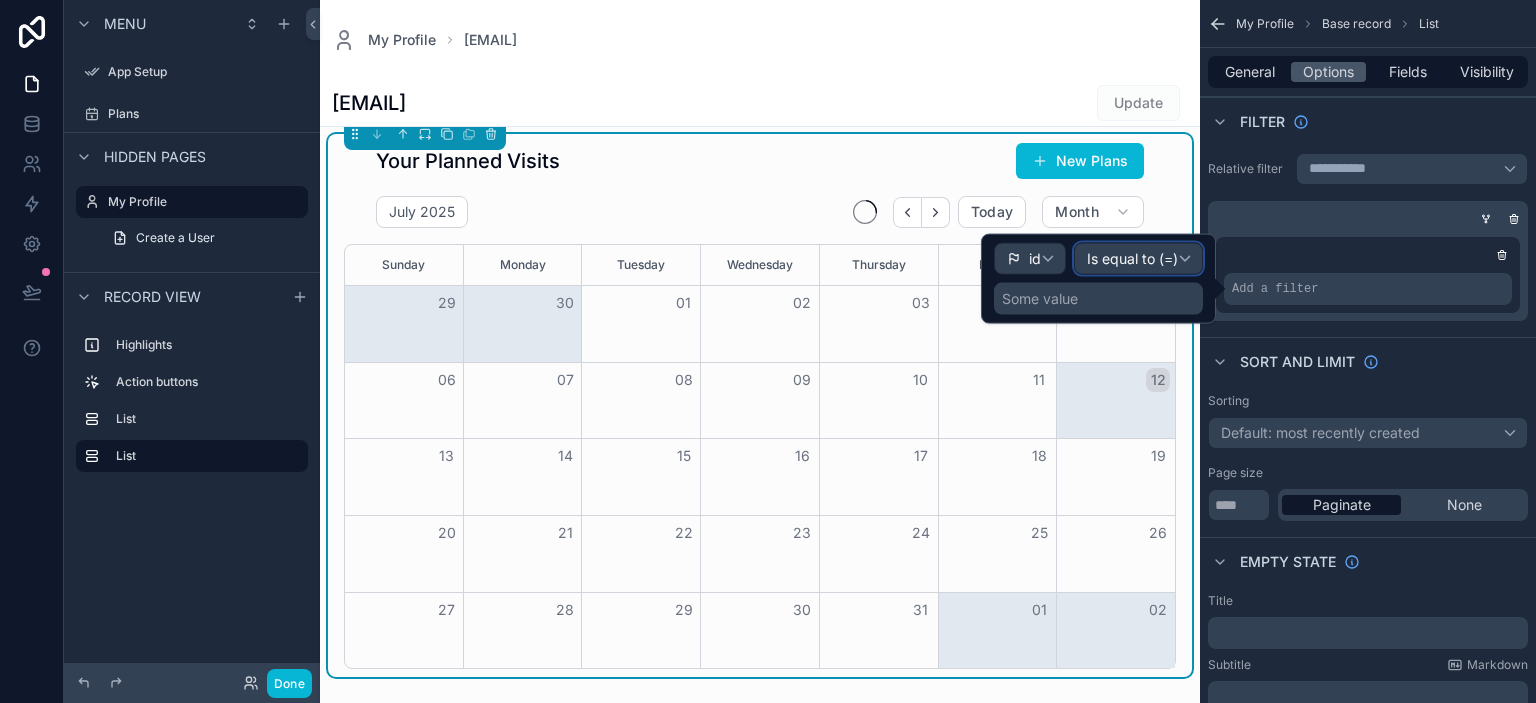 click on "Is equal to (=)" at bounding box center (1132, 259) 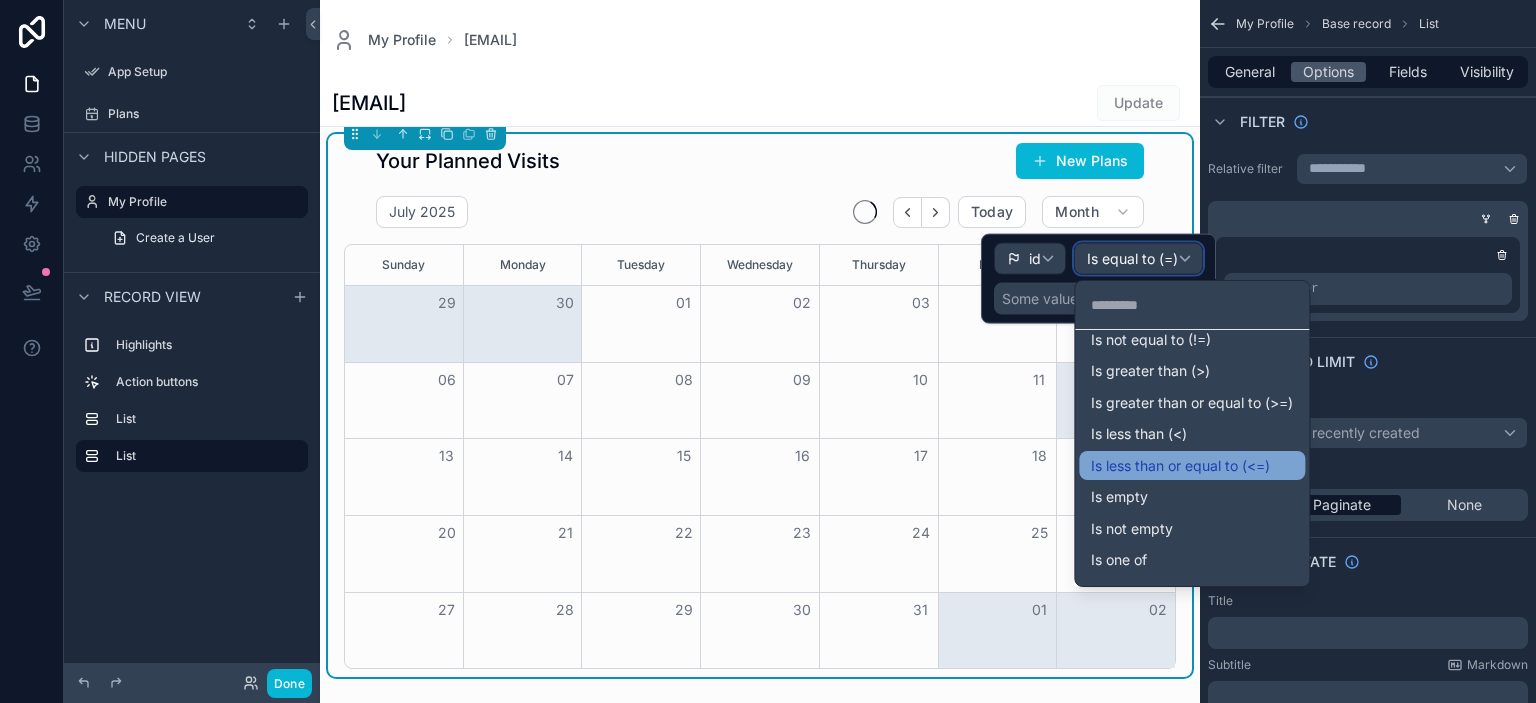 scroll, scrollTop: 77, scrollLeft: 0, axis: vertical 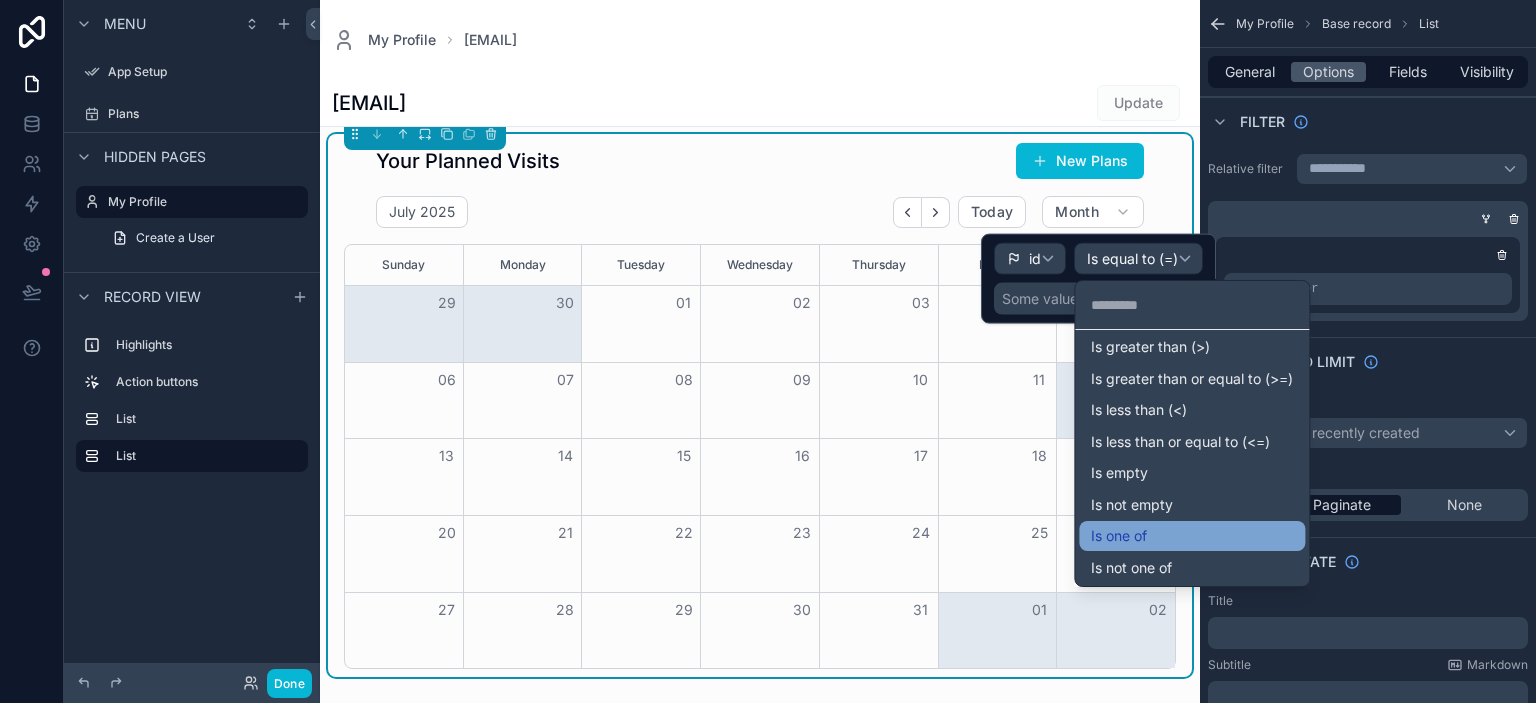 click on "Is one of" at bounding box center [1119, 536] 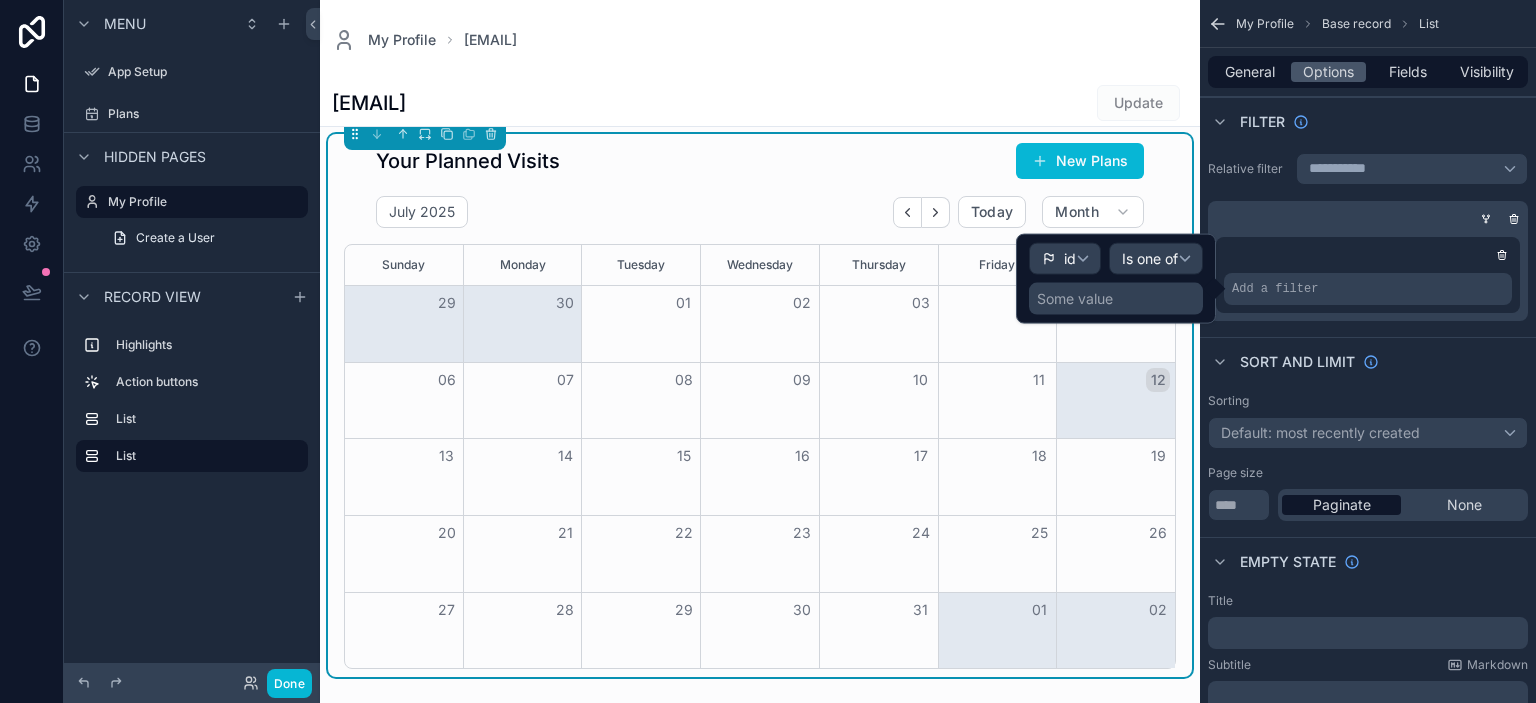 click on "Some value" at bounding box center [1075, 299] 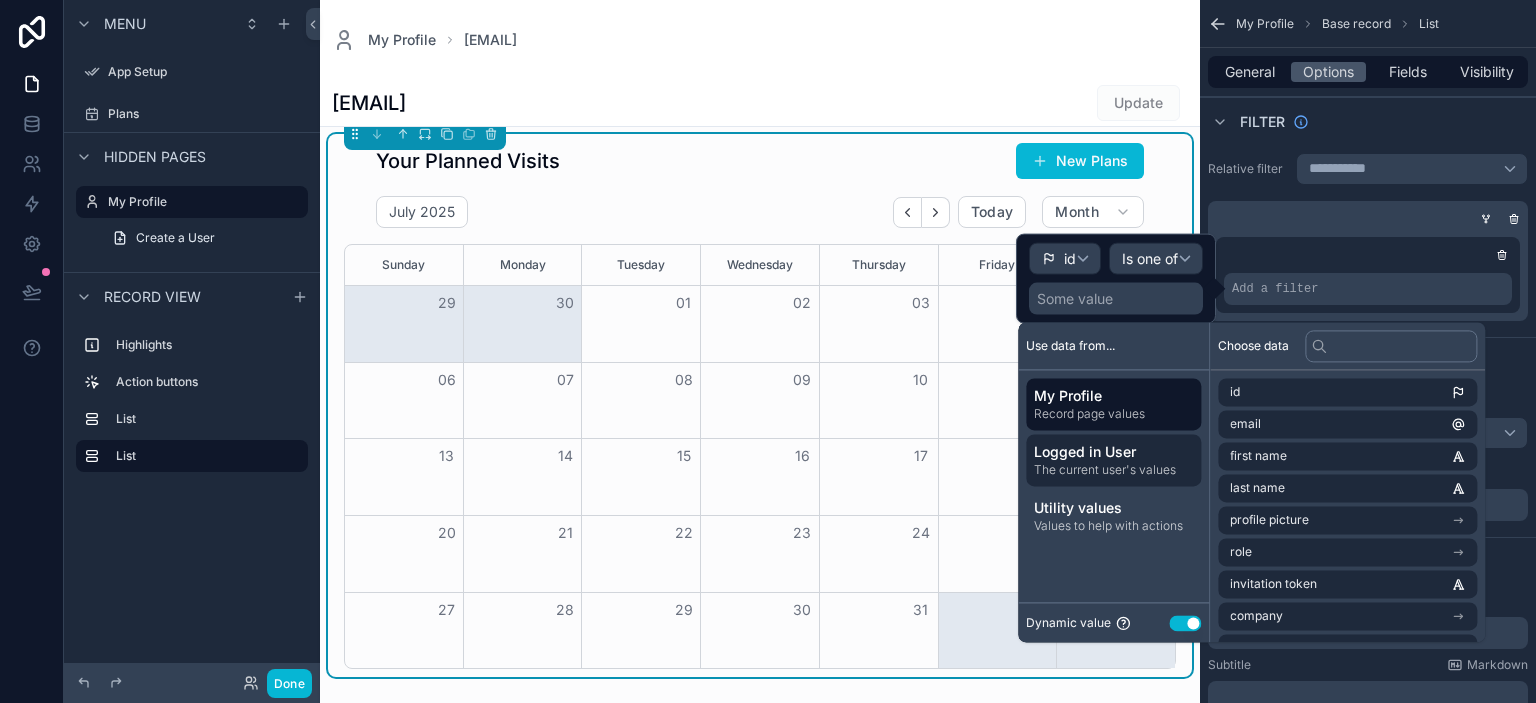 click on "The current user's values" at bounding box center [1113, 470] 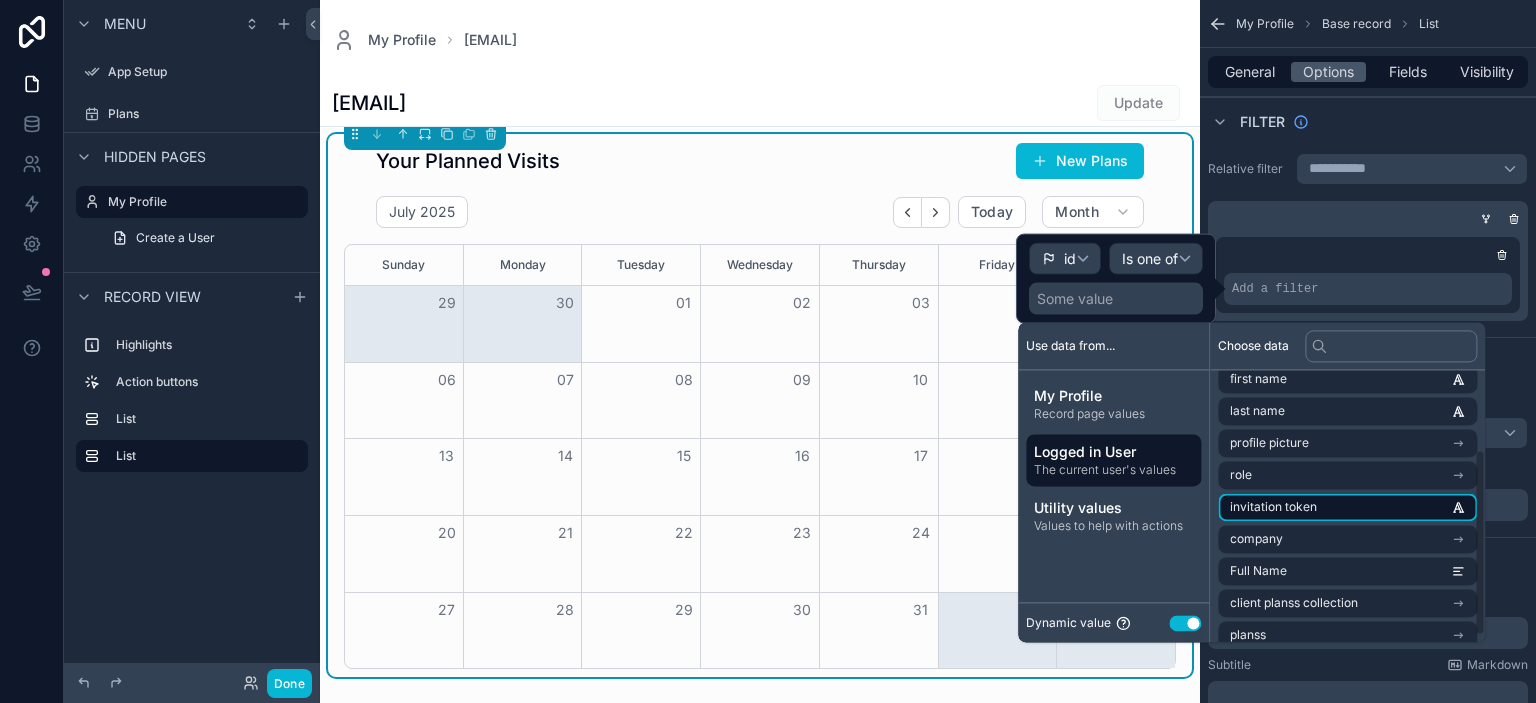 scroll, scrollTop: 124, scrollLeft: 0, axis: vertical 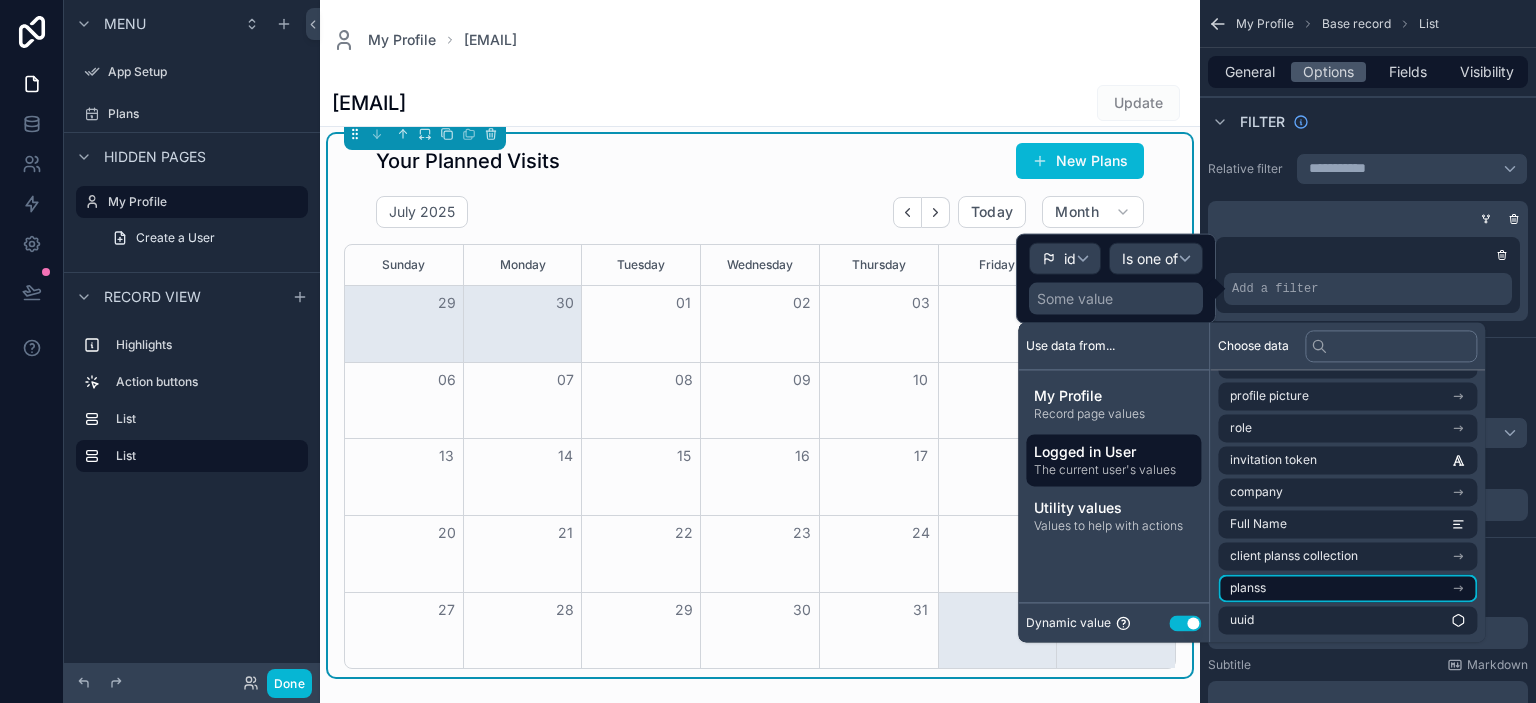 click on "planss" at bounding box center (1347, 588) 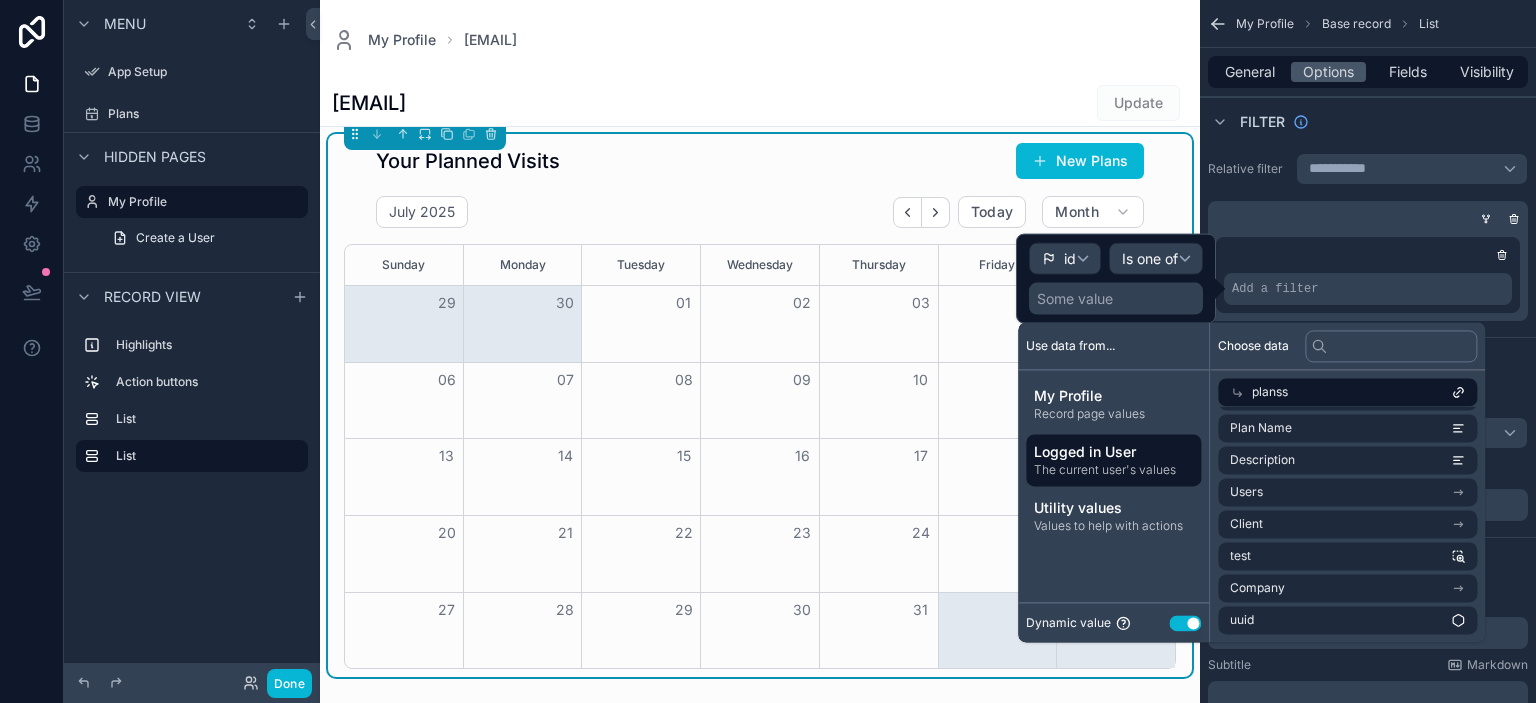 click on "planss" at bounding box center (1347, 392) 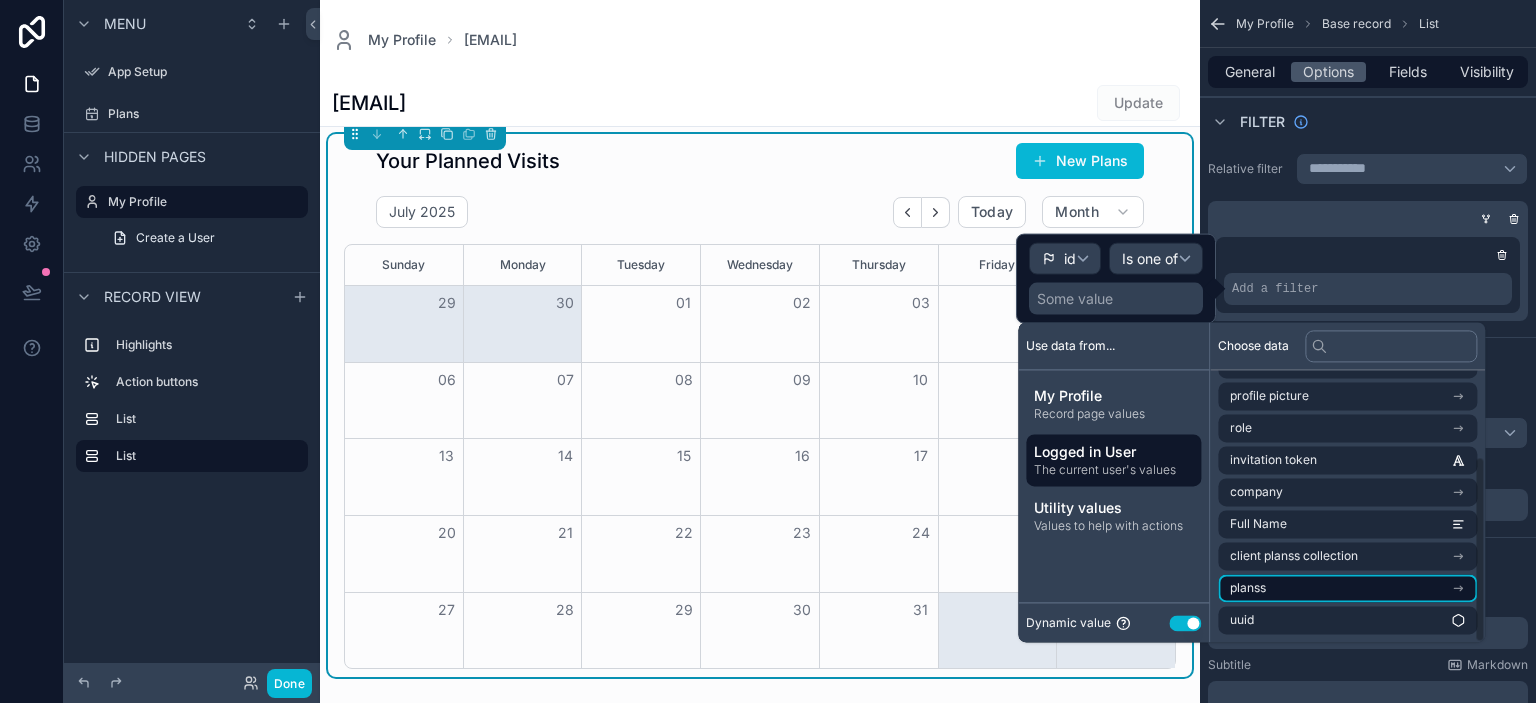 click on "planss" at bounding box center [1347, 588] 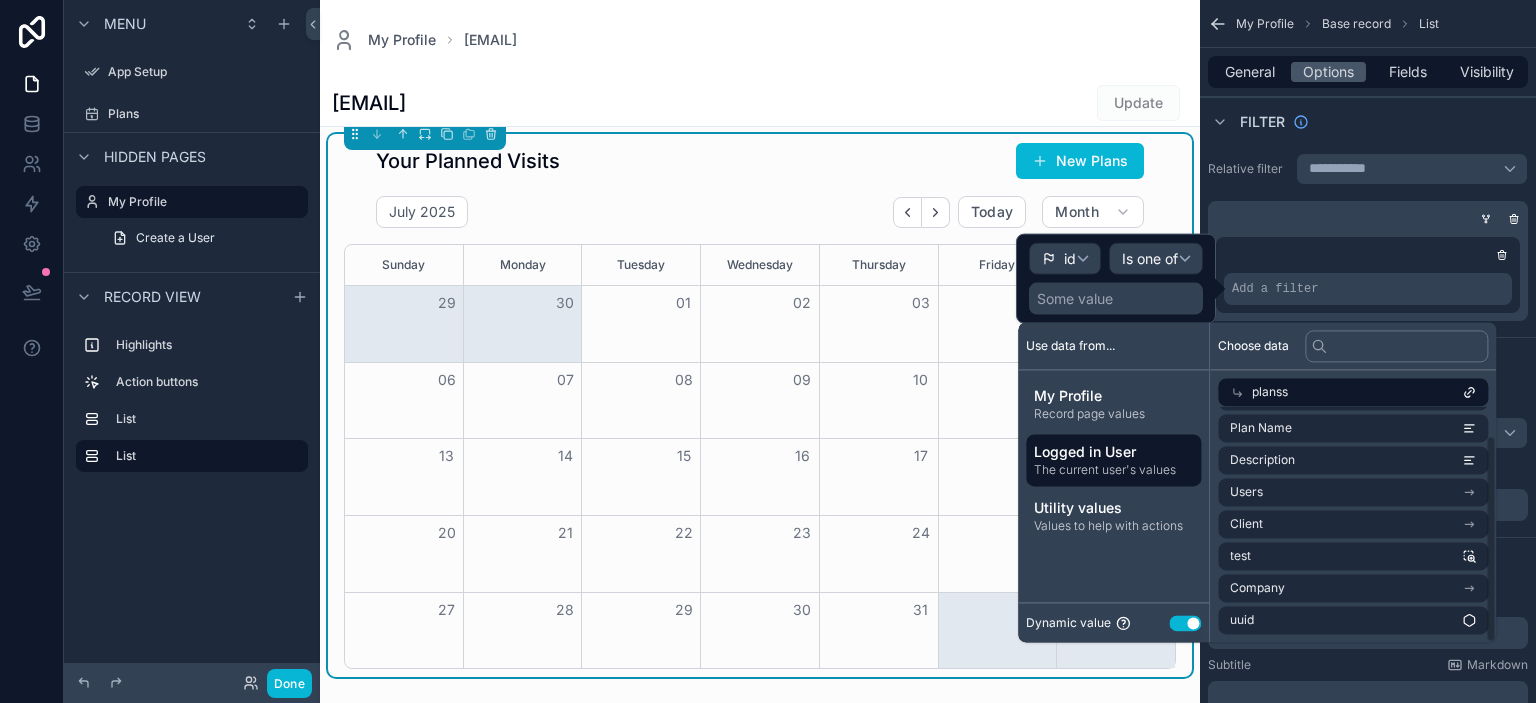 scroll, scrollTop: 32, scrollLeft: 0, axis: vertical 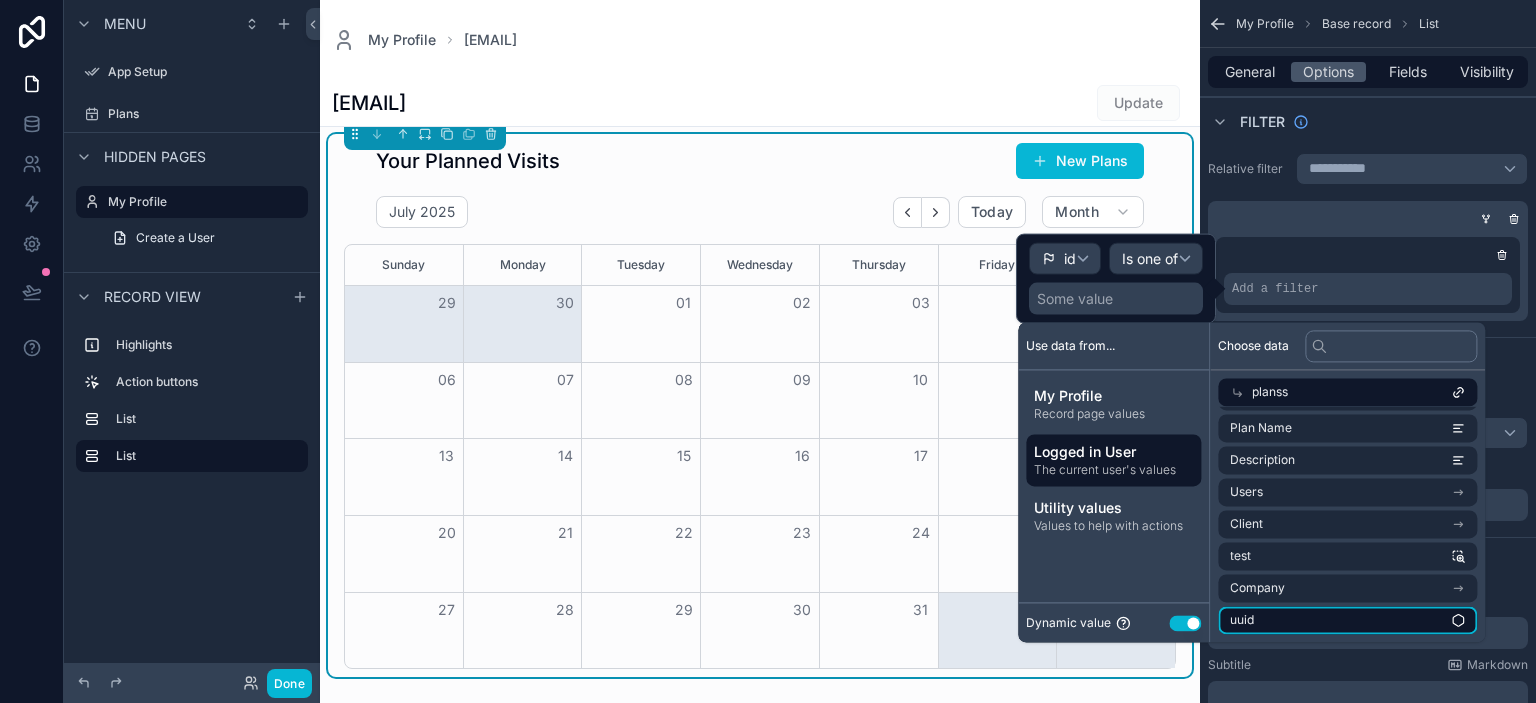 click on "uuid" at bounding box center [1347, 620] 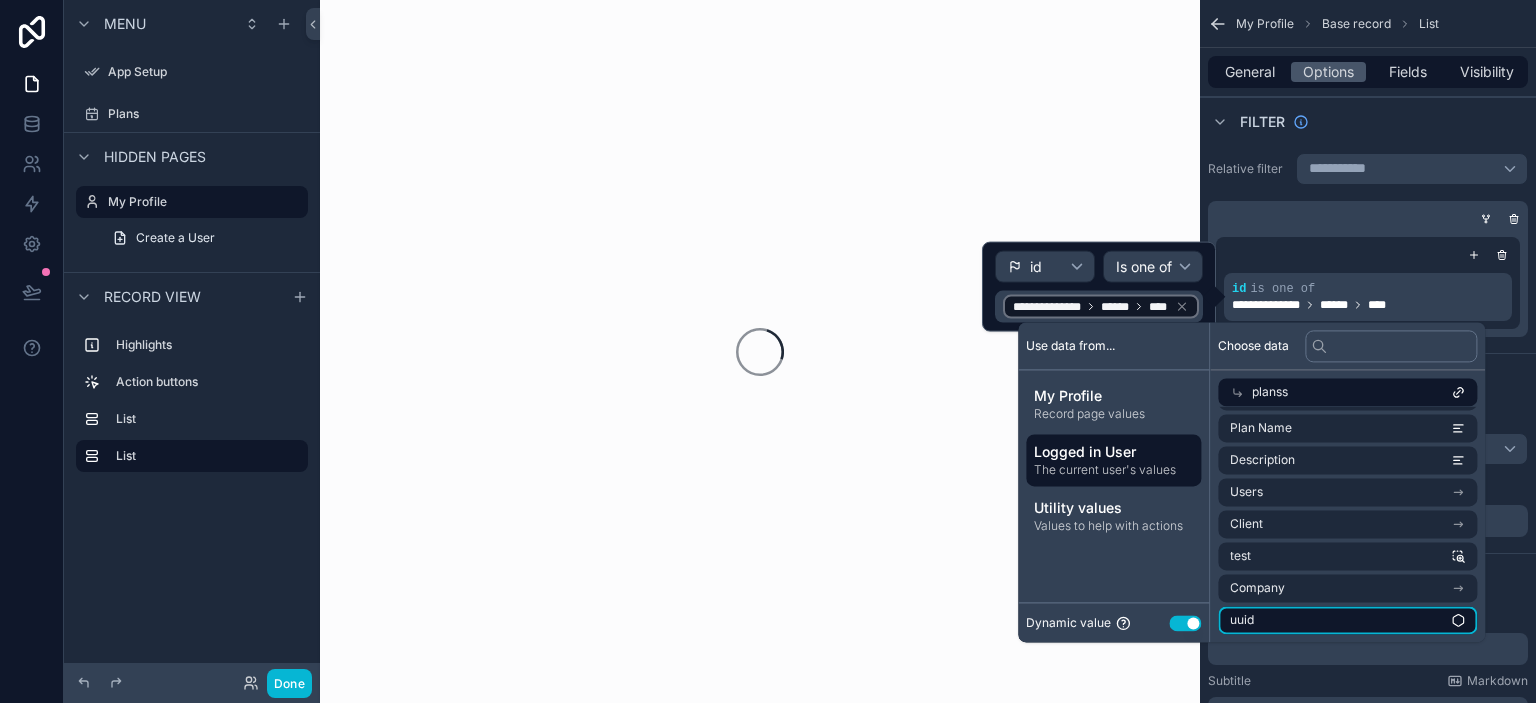scroll, scrollTop: 0, scrollLeft: 0, axis: both 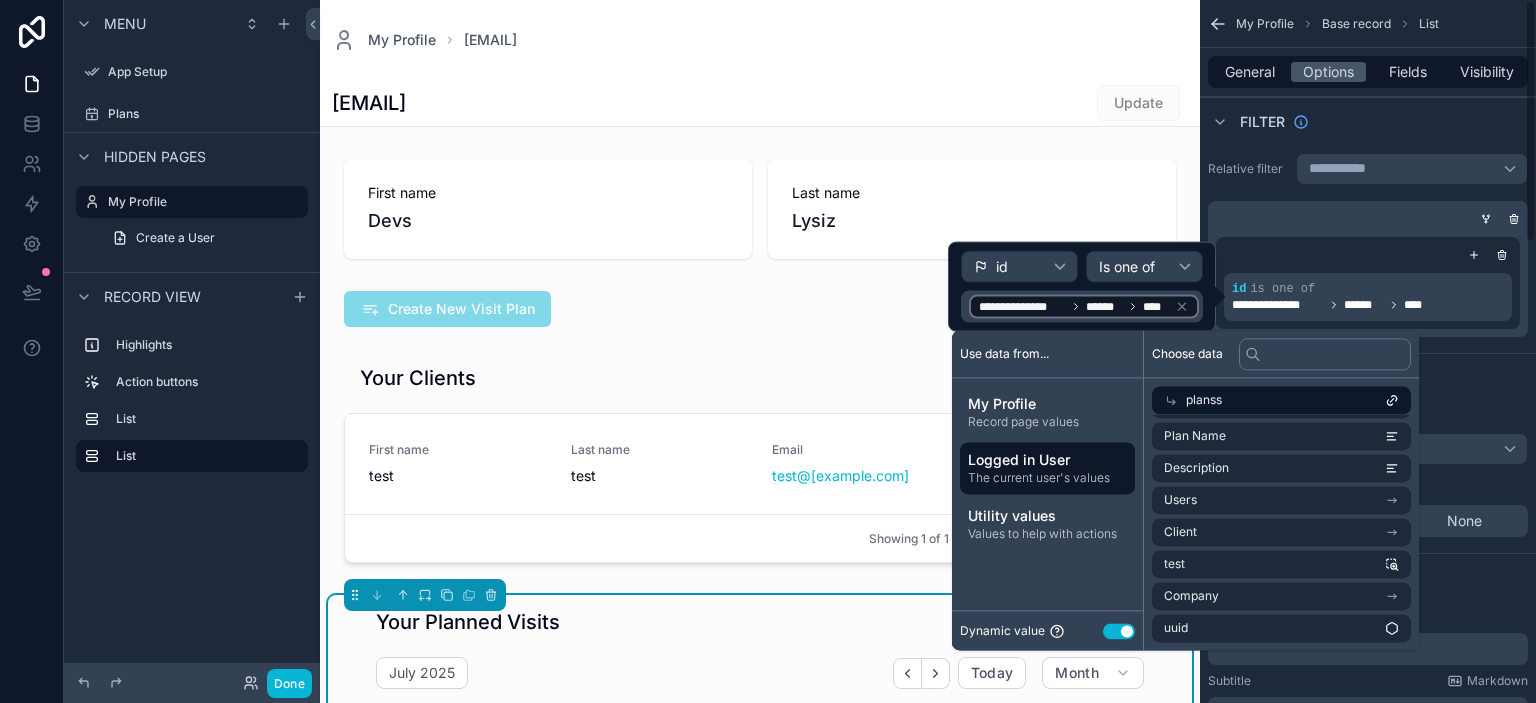 click on "**********" at bounding box center [1368, 245] 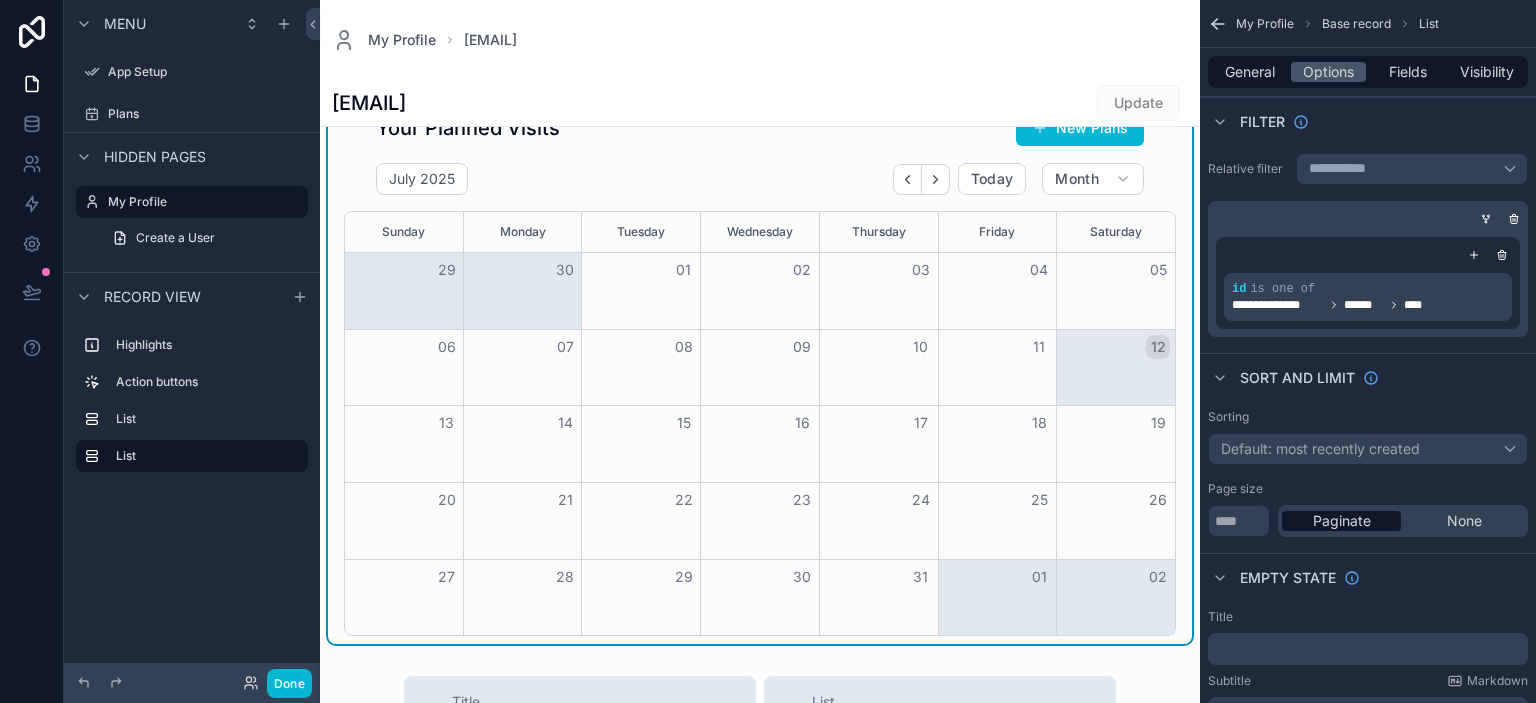scroll, scrollTop: 461, scrollLeft: 0, axis: vertical 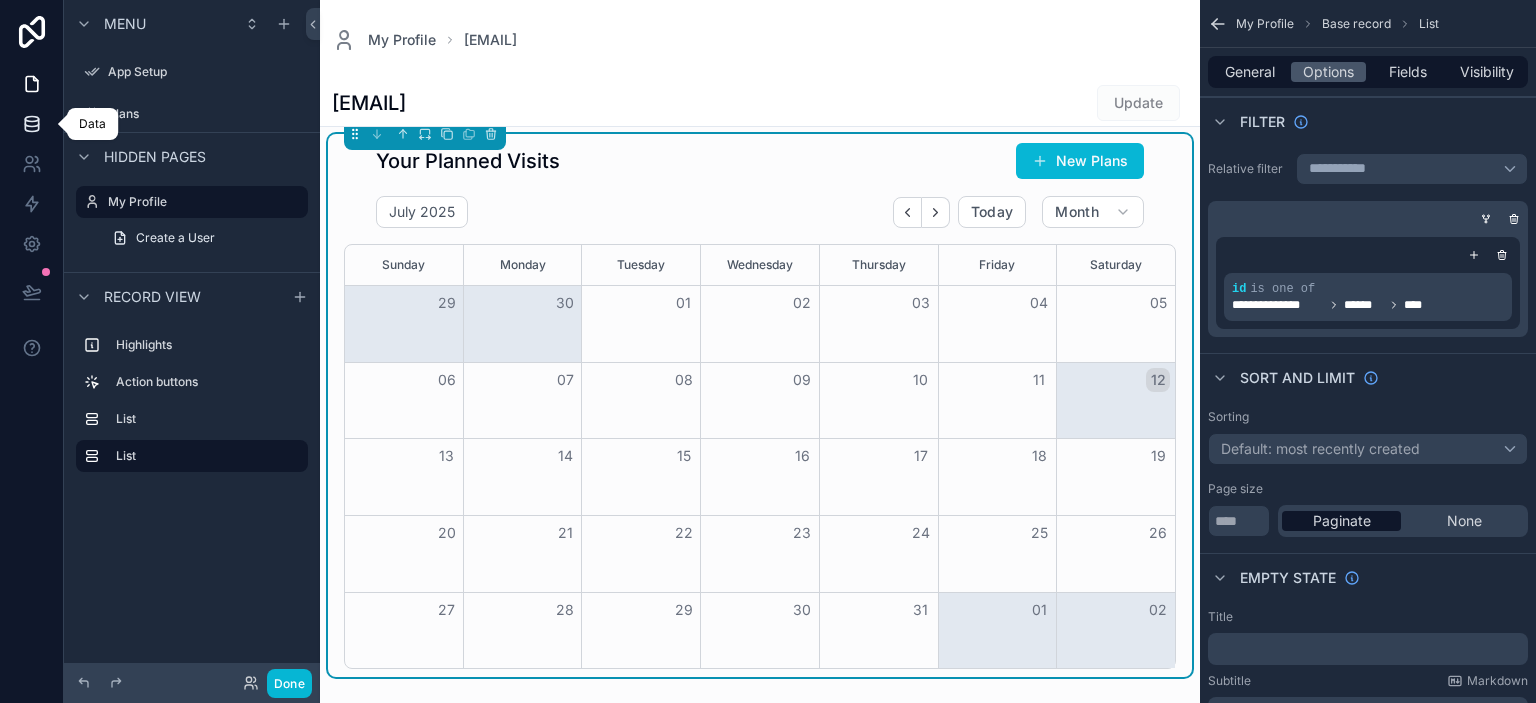 click 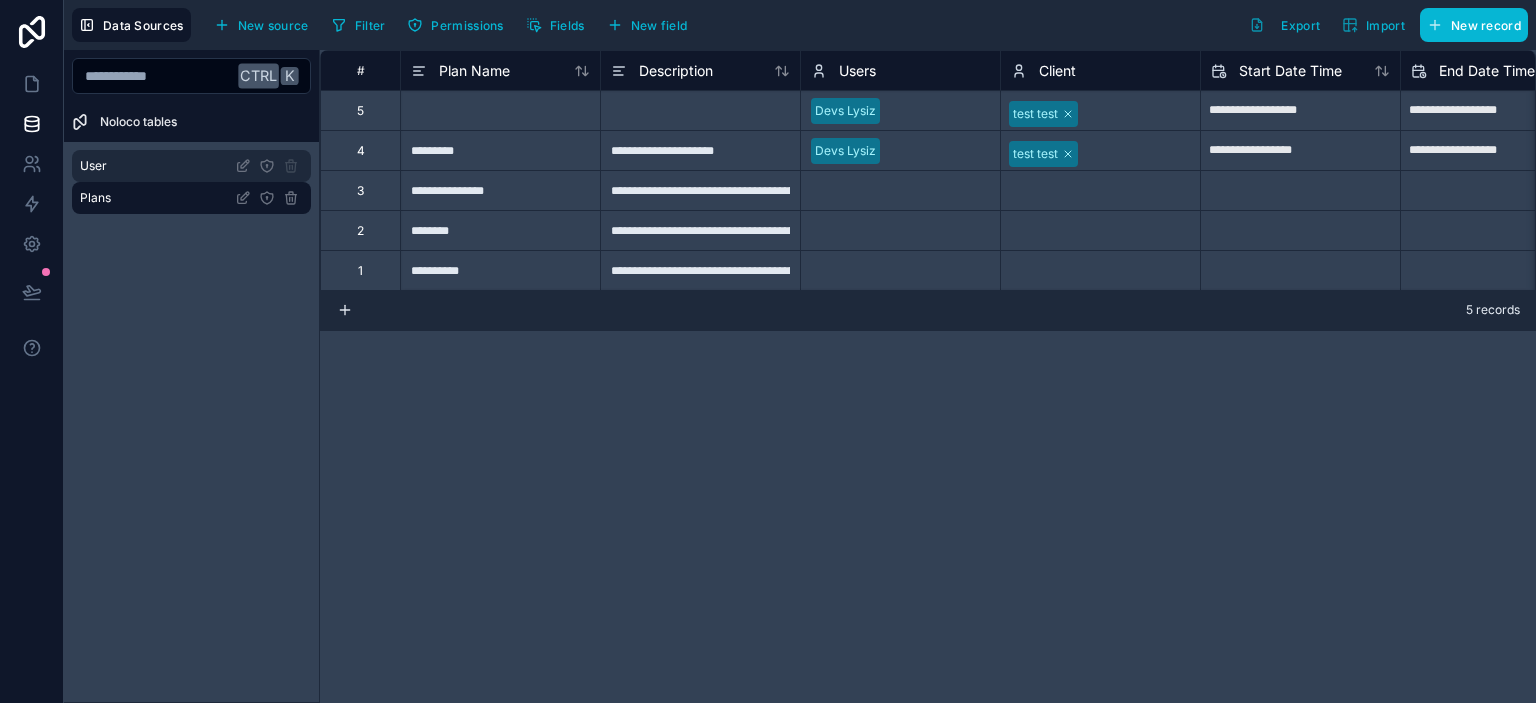 click on "User" at bounding box center (191, 166) 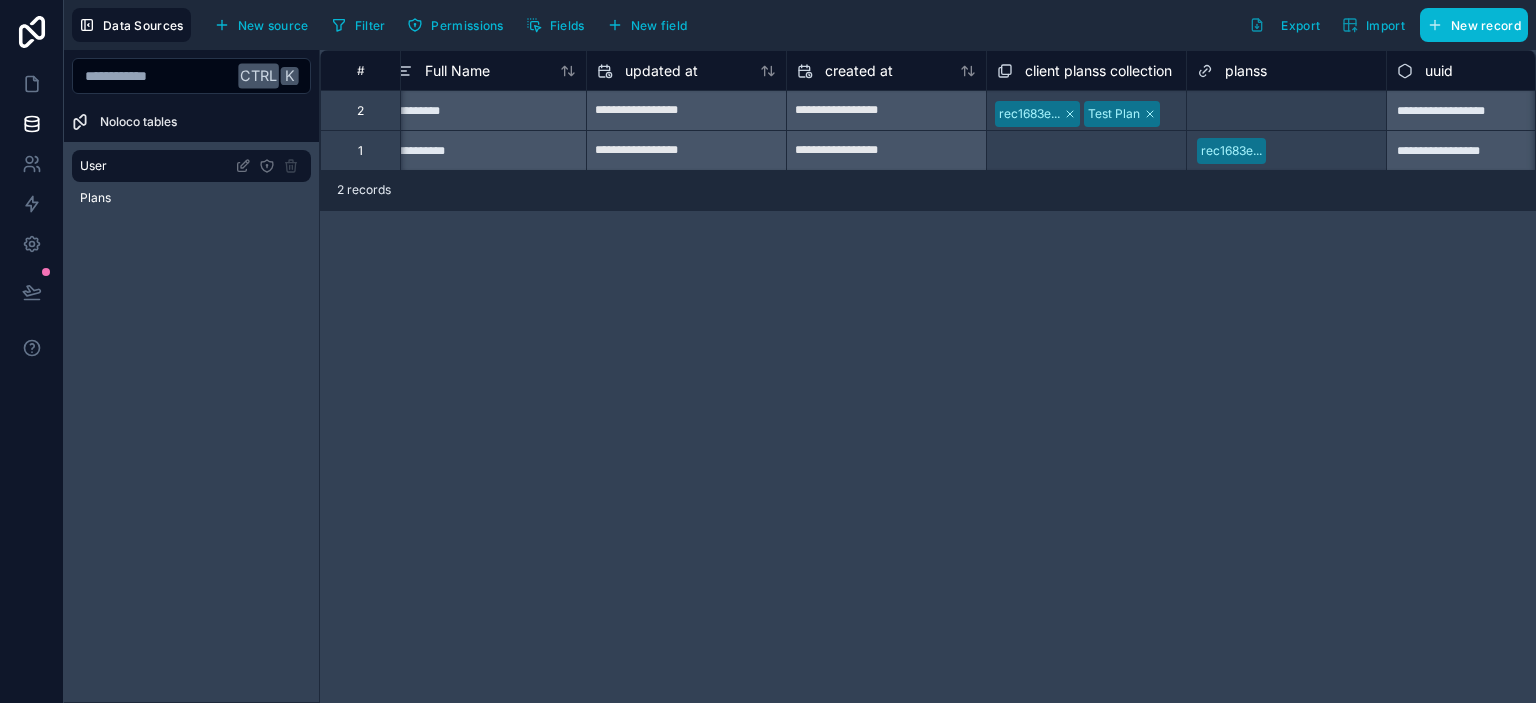 scroll, scrollTop: 0, scrollLeft: 2065, axis: horizontal 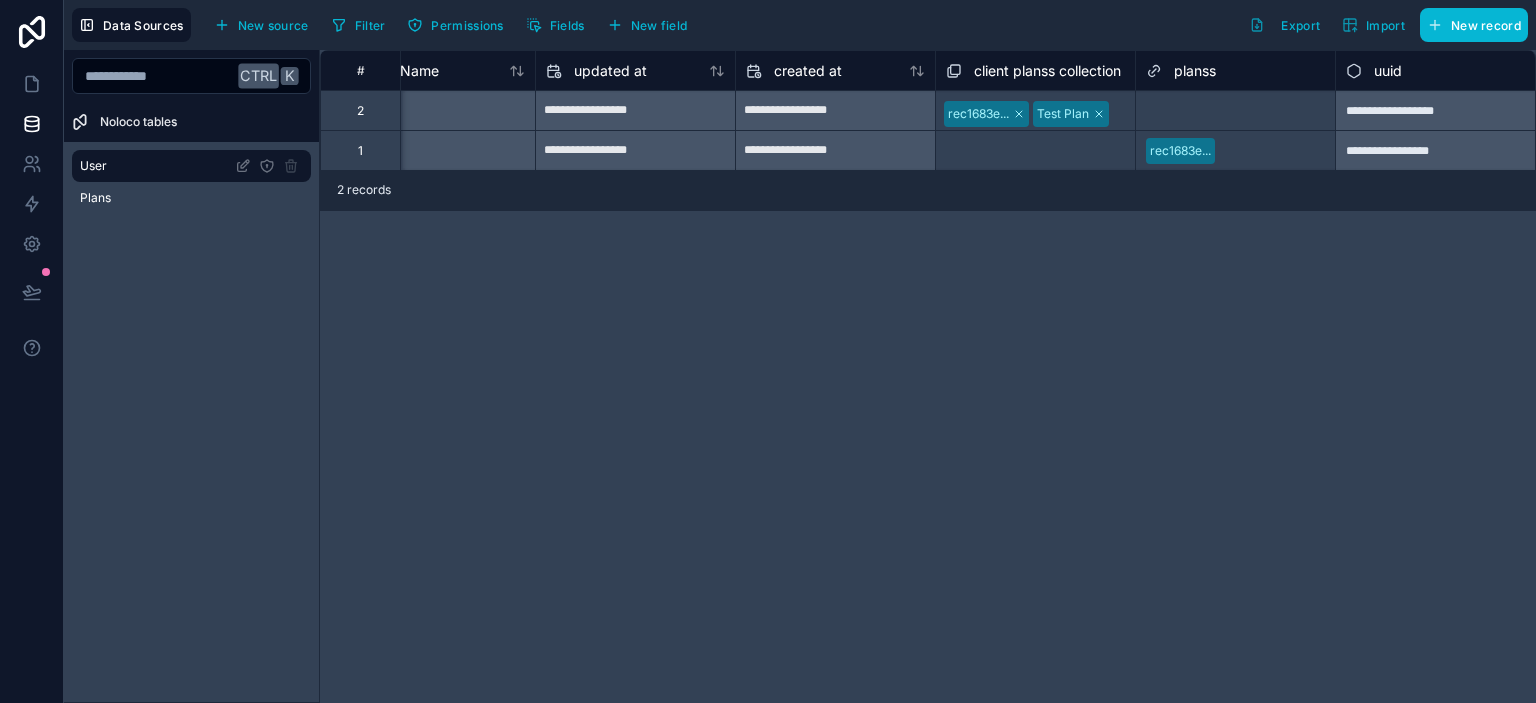 click on "rec1683e..." at bounding box center [1180, 151] 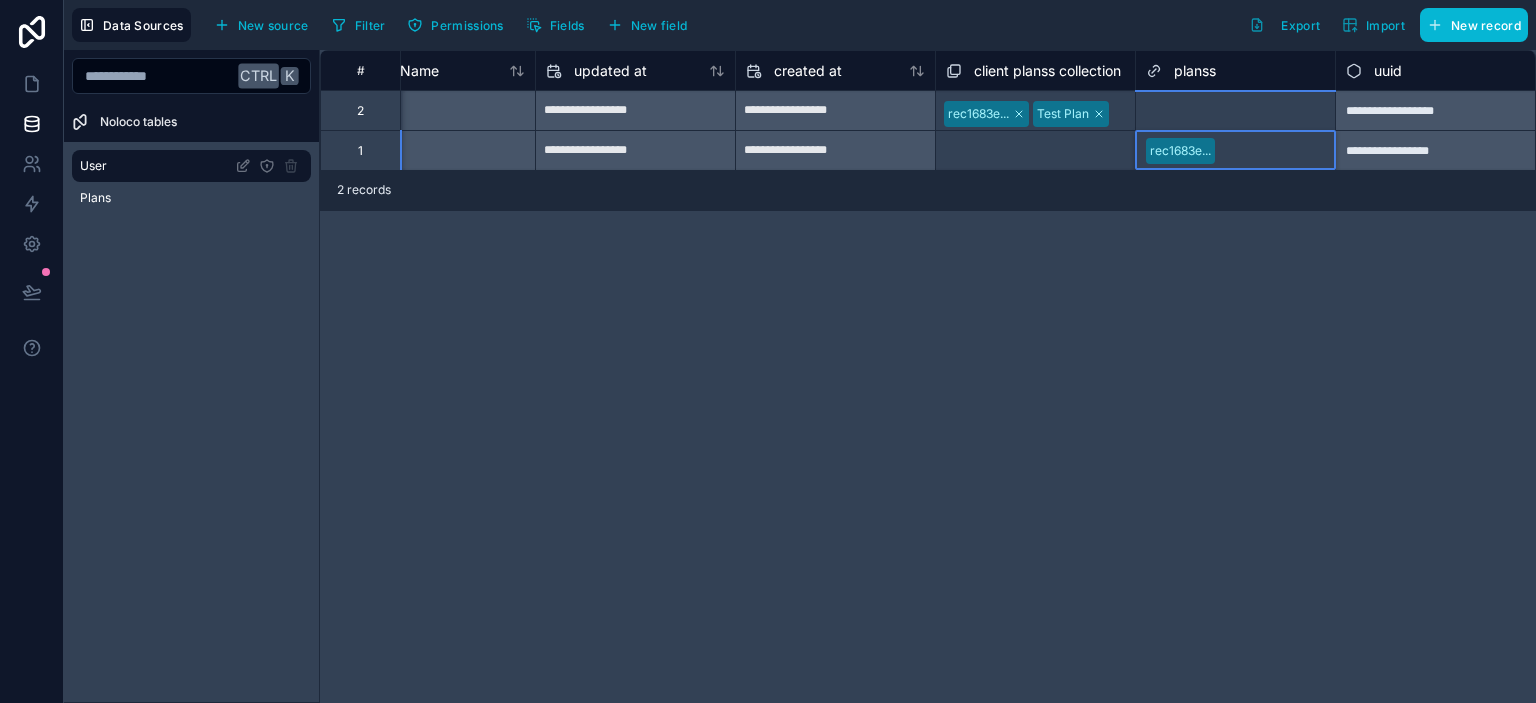 click on "rec1683e..." at bounding box center [1180, 151] 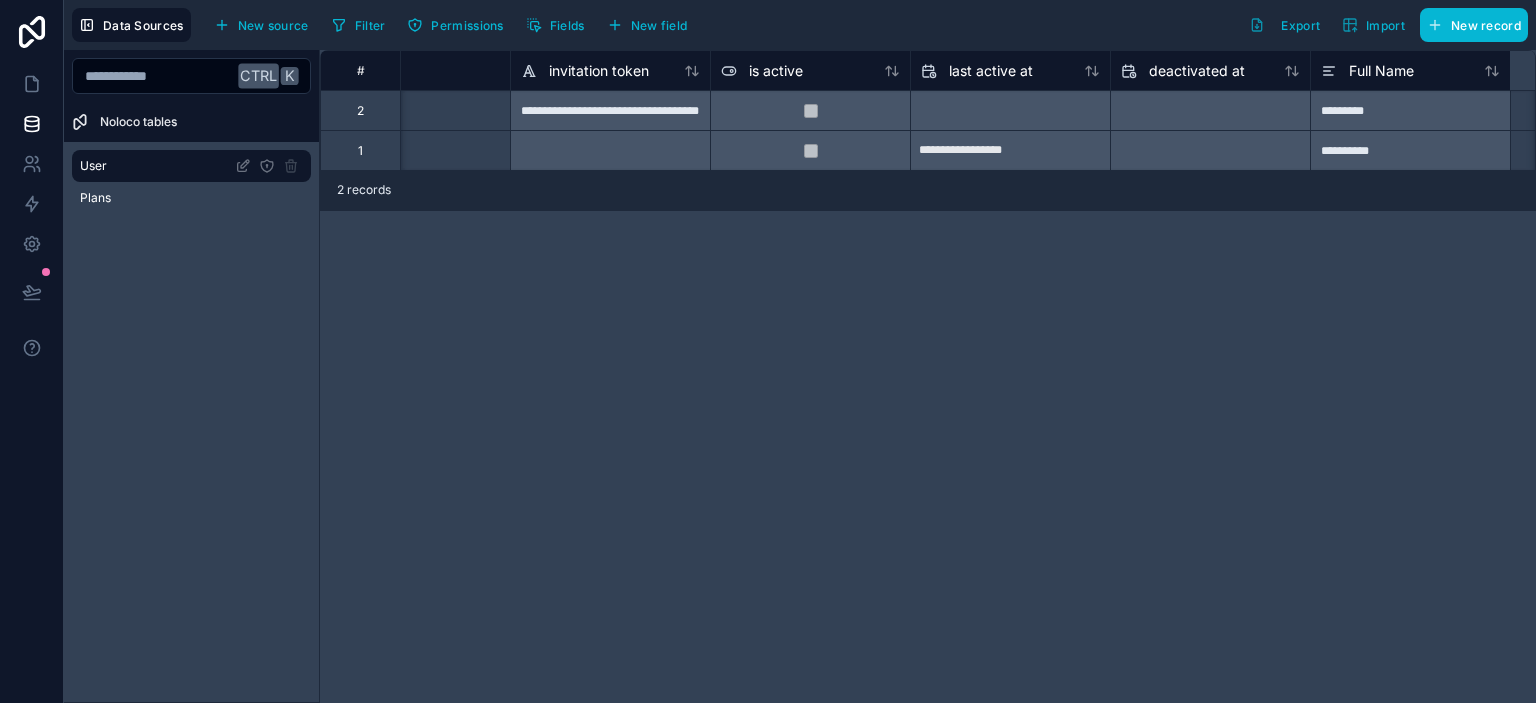 scroll, scrollTop: 0, scrollLeft: 2065, axis: horizontal 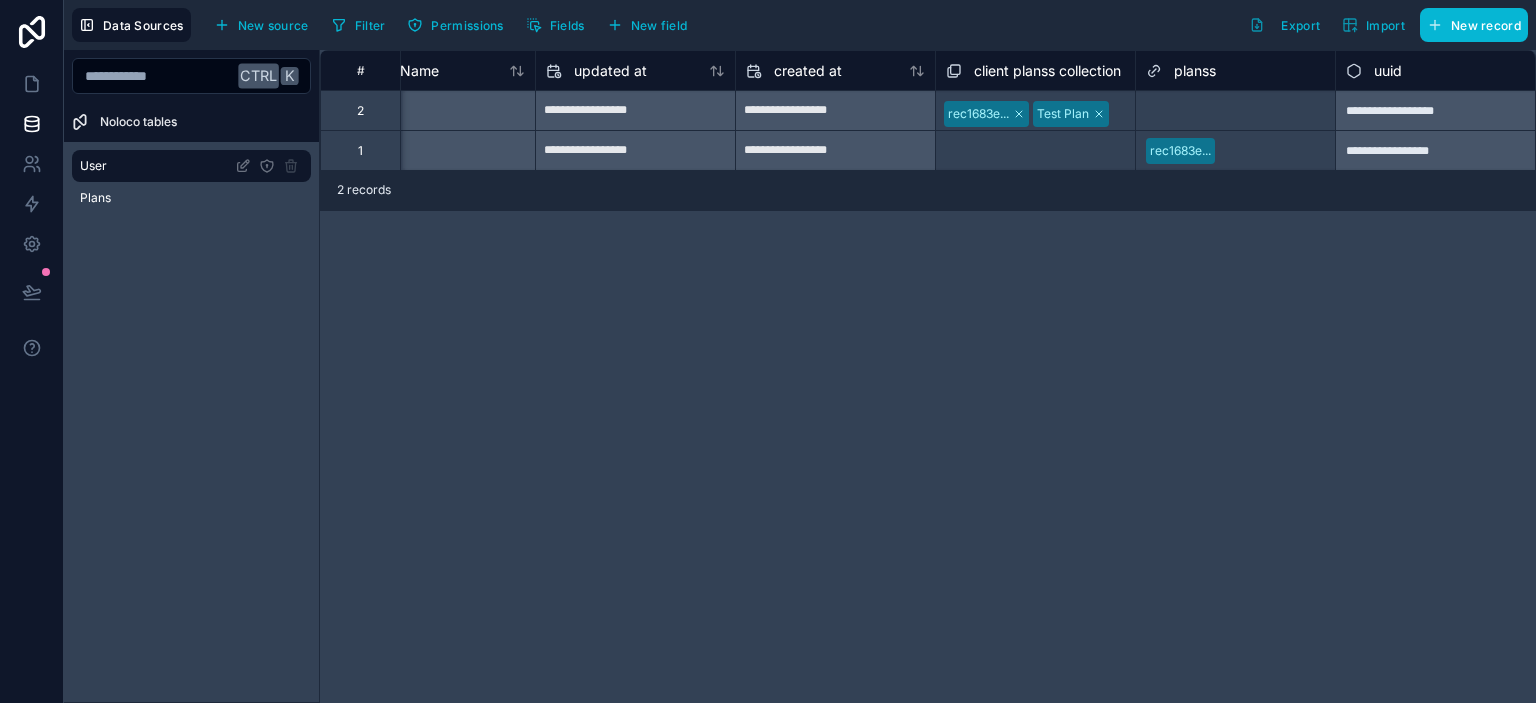 click on "rec1683e..." at bounding box center (1180, 151) 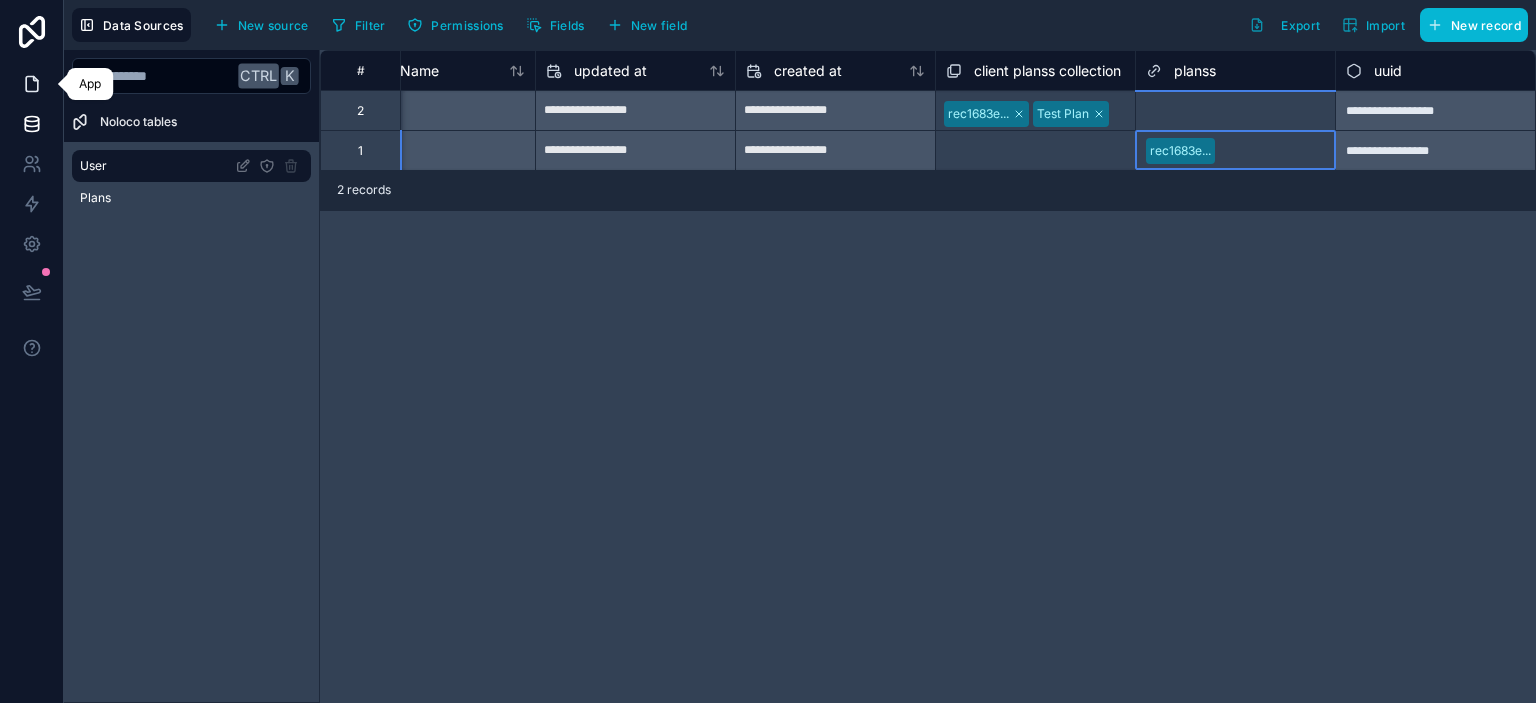 click 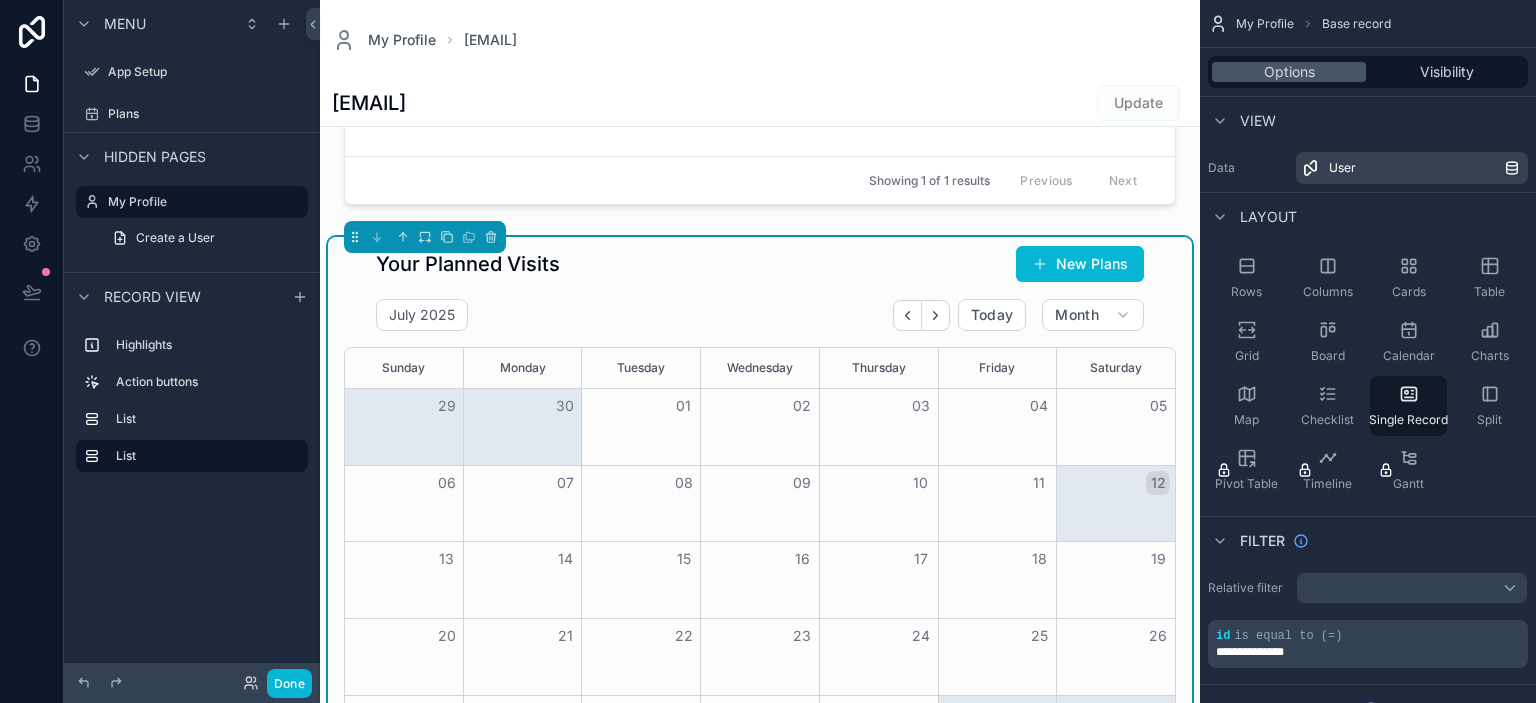 scroll, scrollTop: 346, scrollLeft: 0, axis: vertical 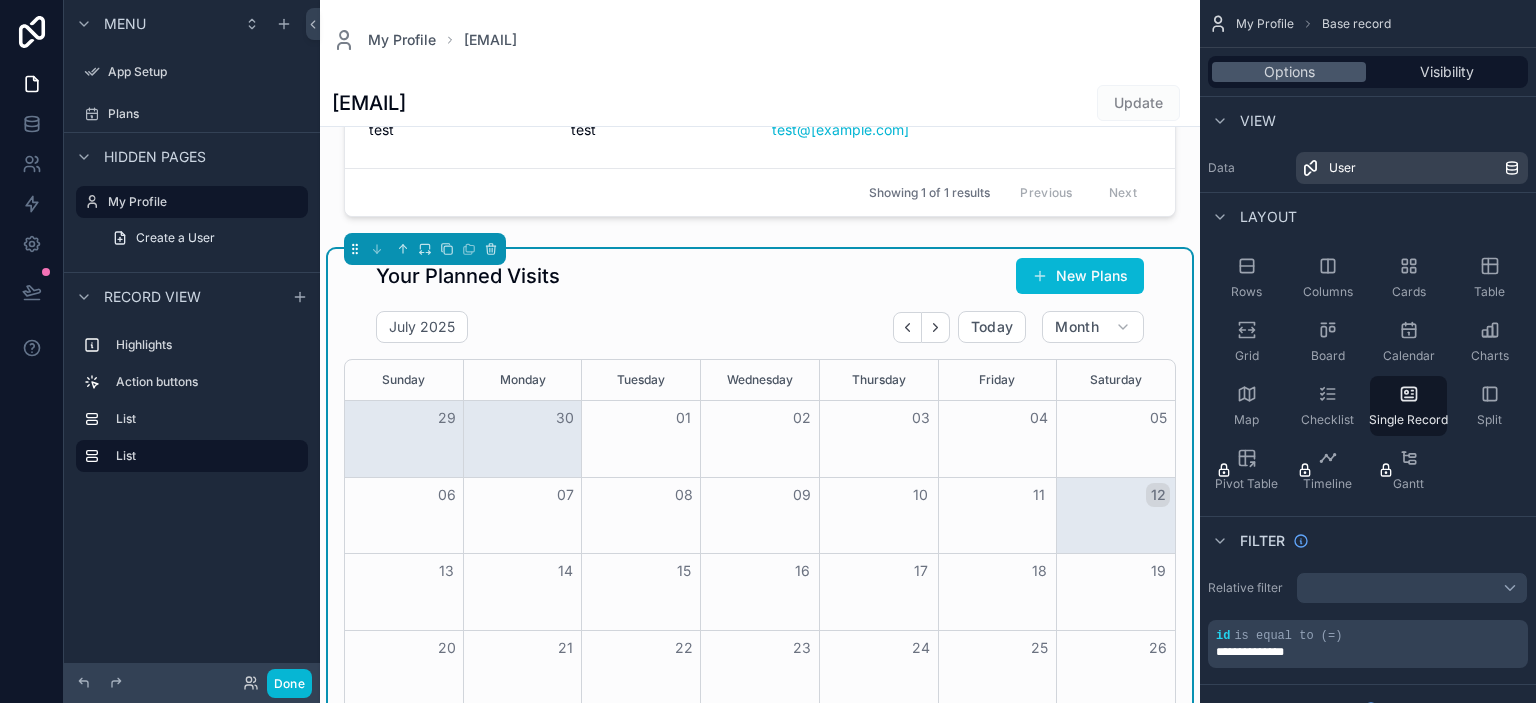 click on "Your Planned Visits New Plans" at bounding box center [760, 276] 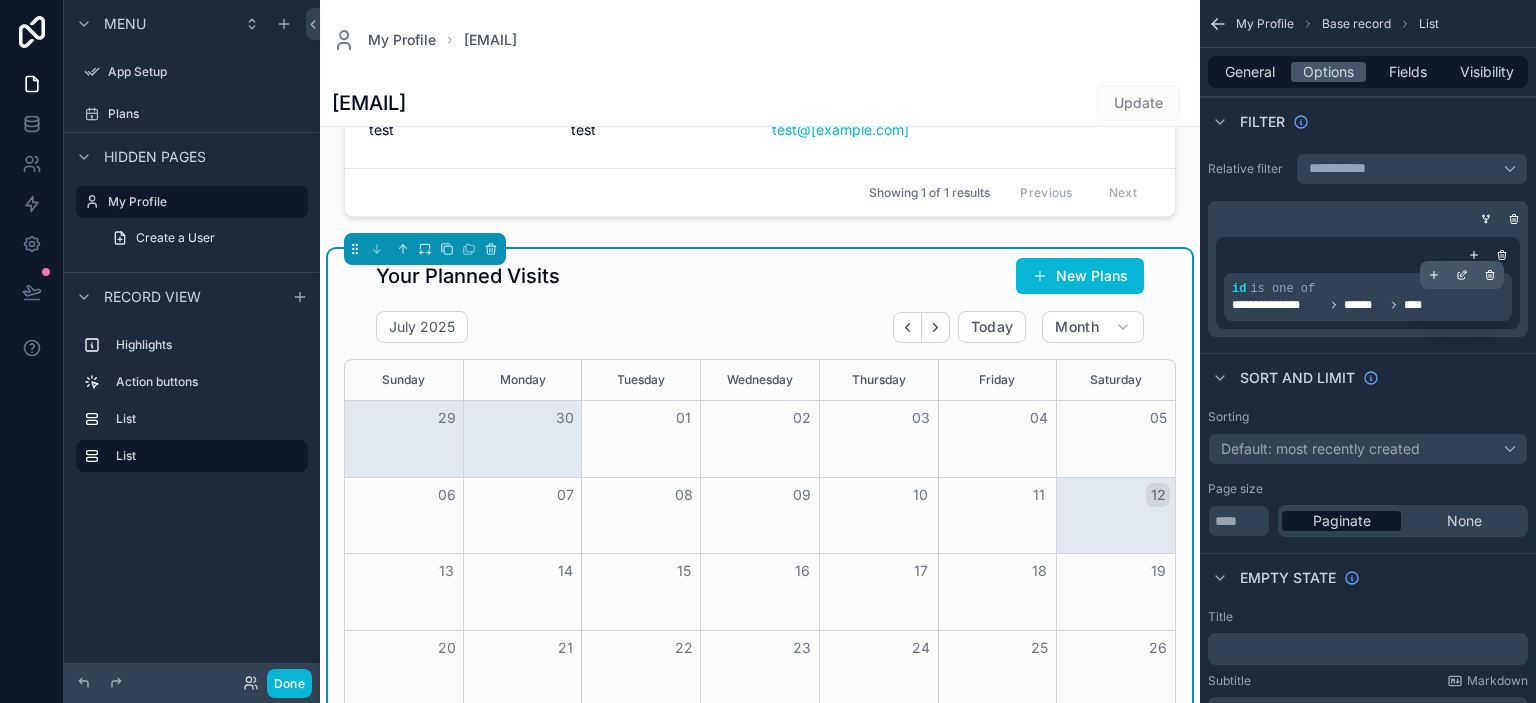 click on "****" at bounding box center (1417, 305) 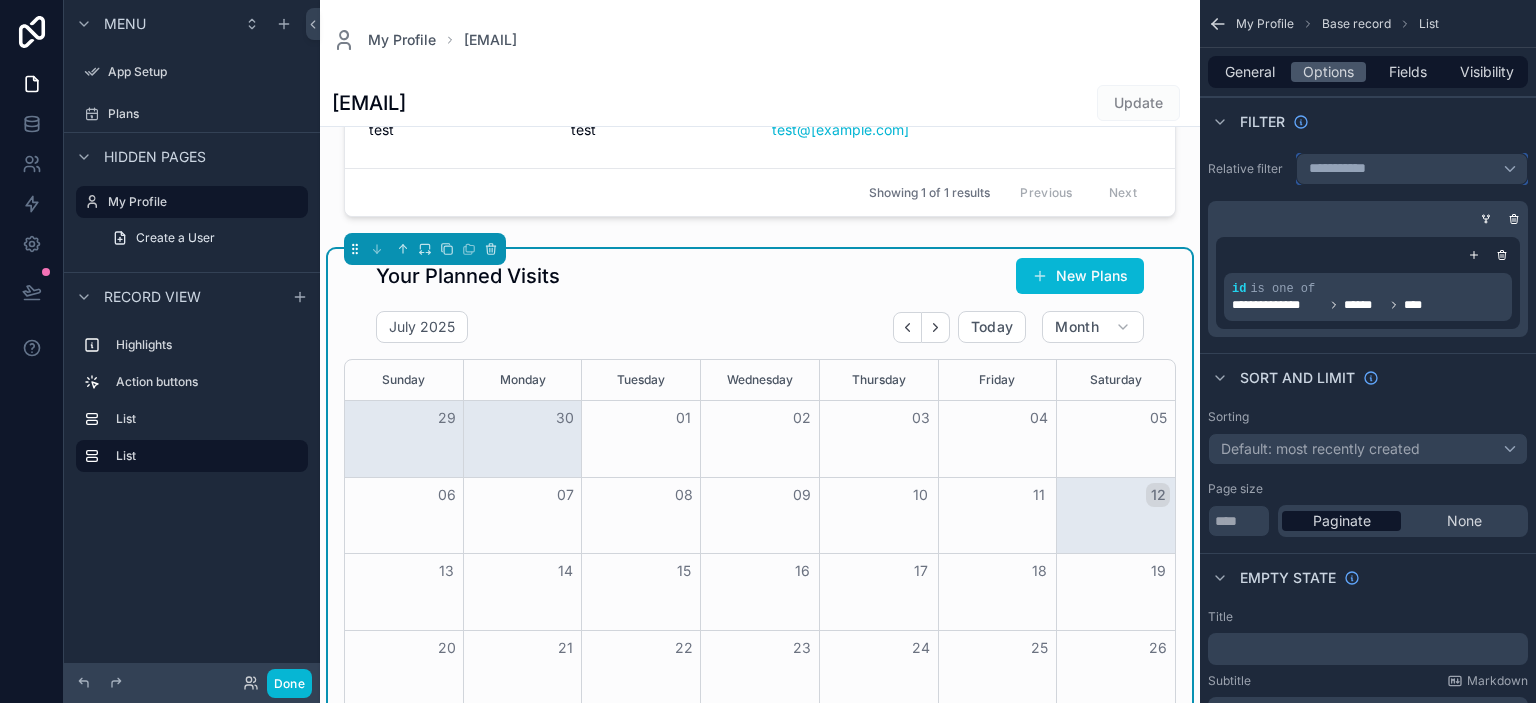 click on "**********" at bounding box center [1346, 169] 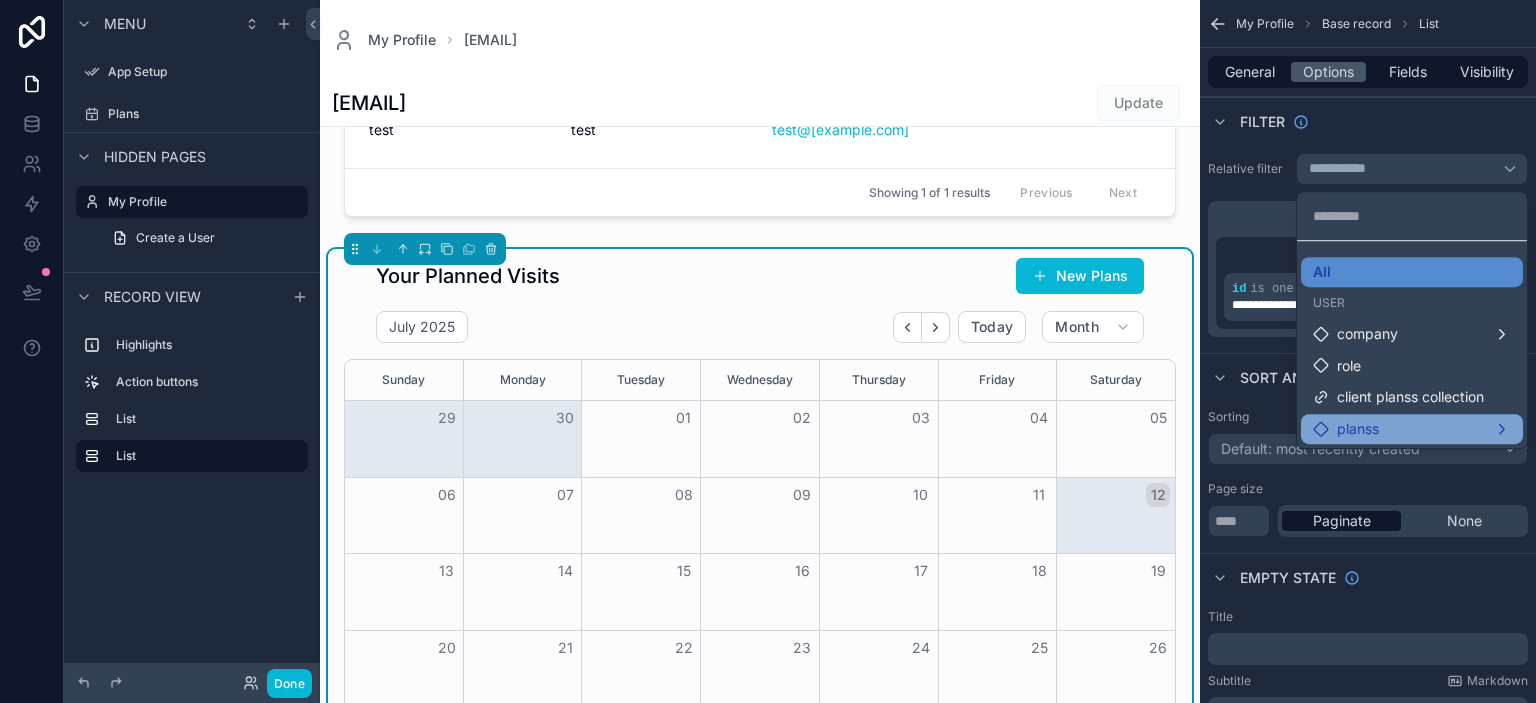click on "planss" at bounding box center [1412, 429] 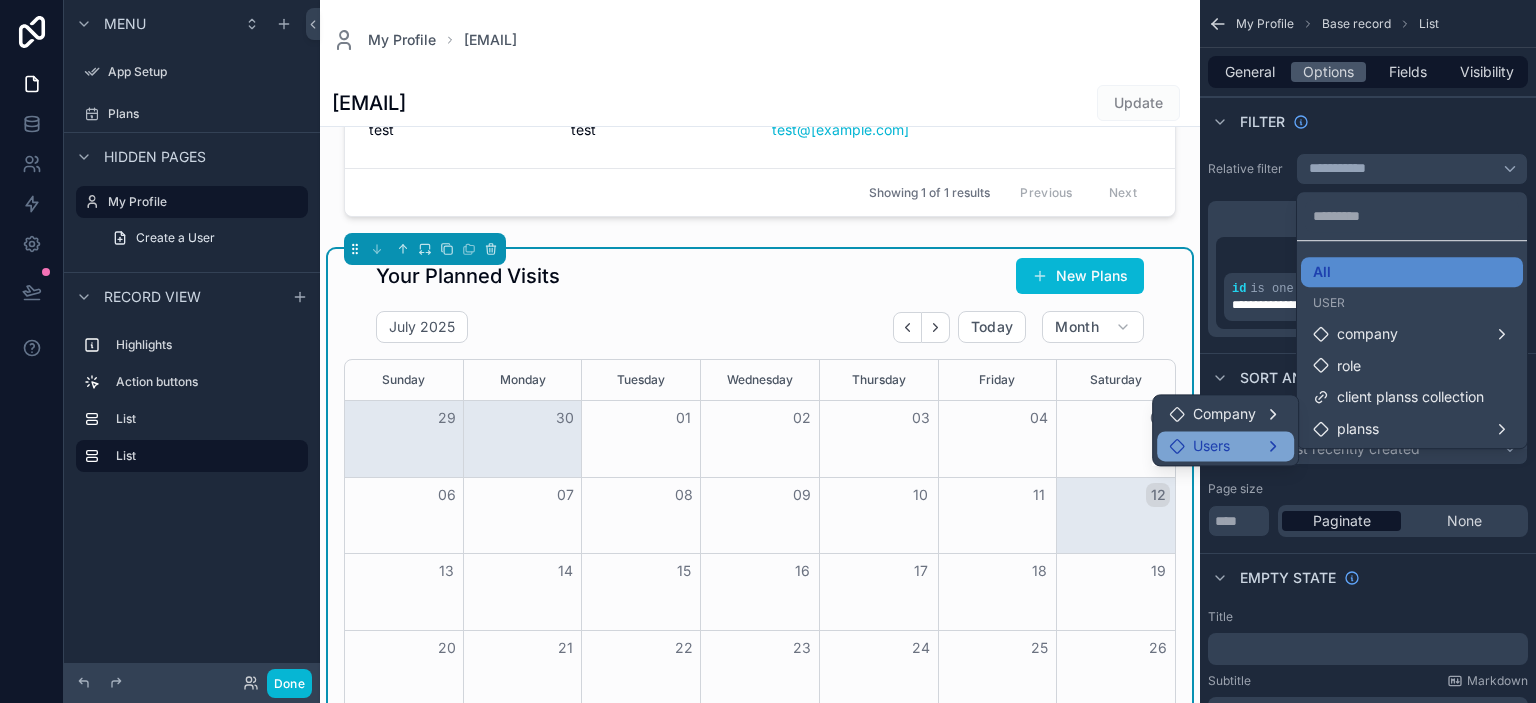 click on "Users" at bounding box center [1225, 446] 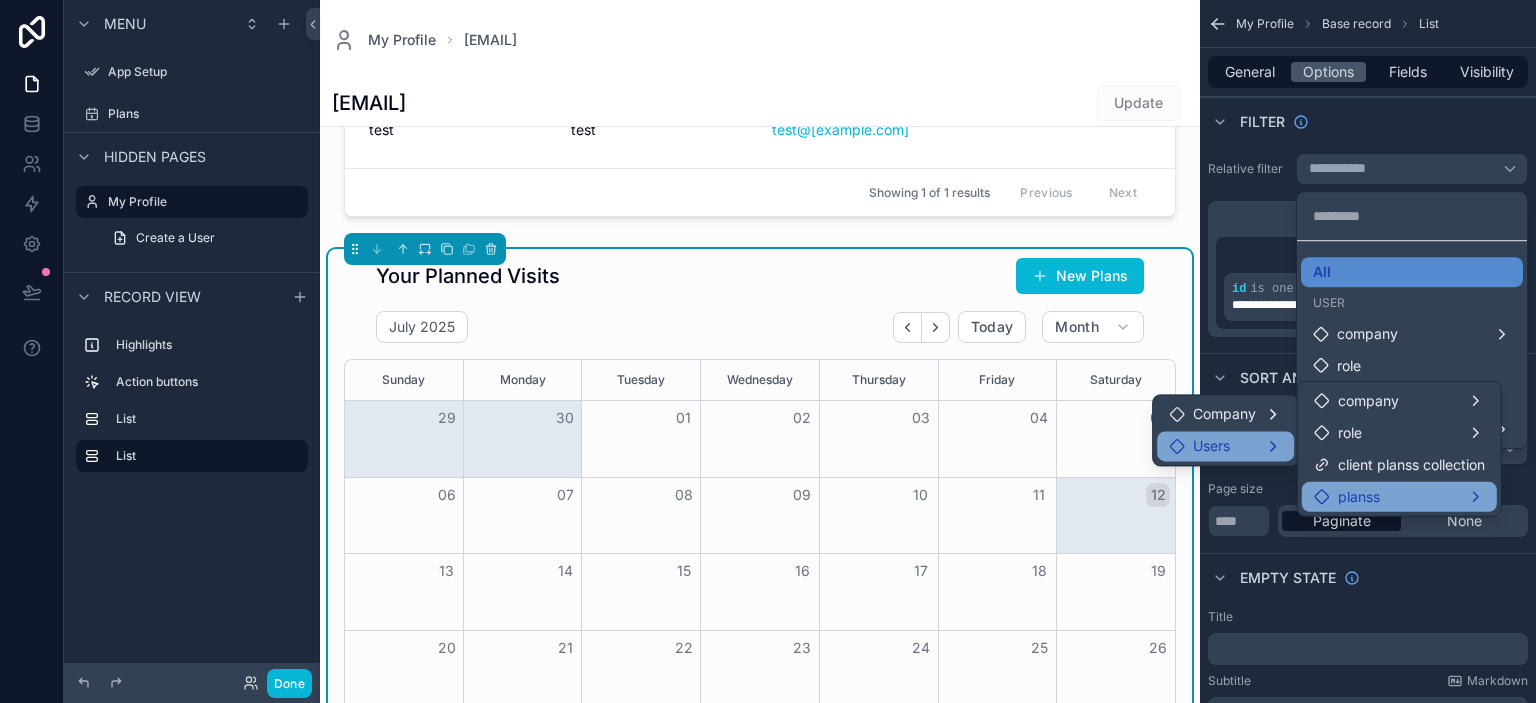 click on "planss" at bounding box center (1359, 497) 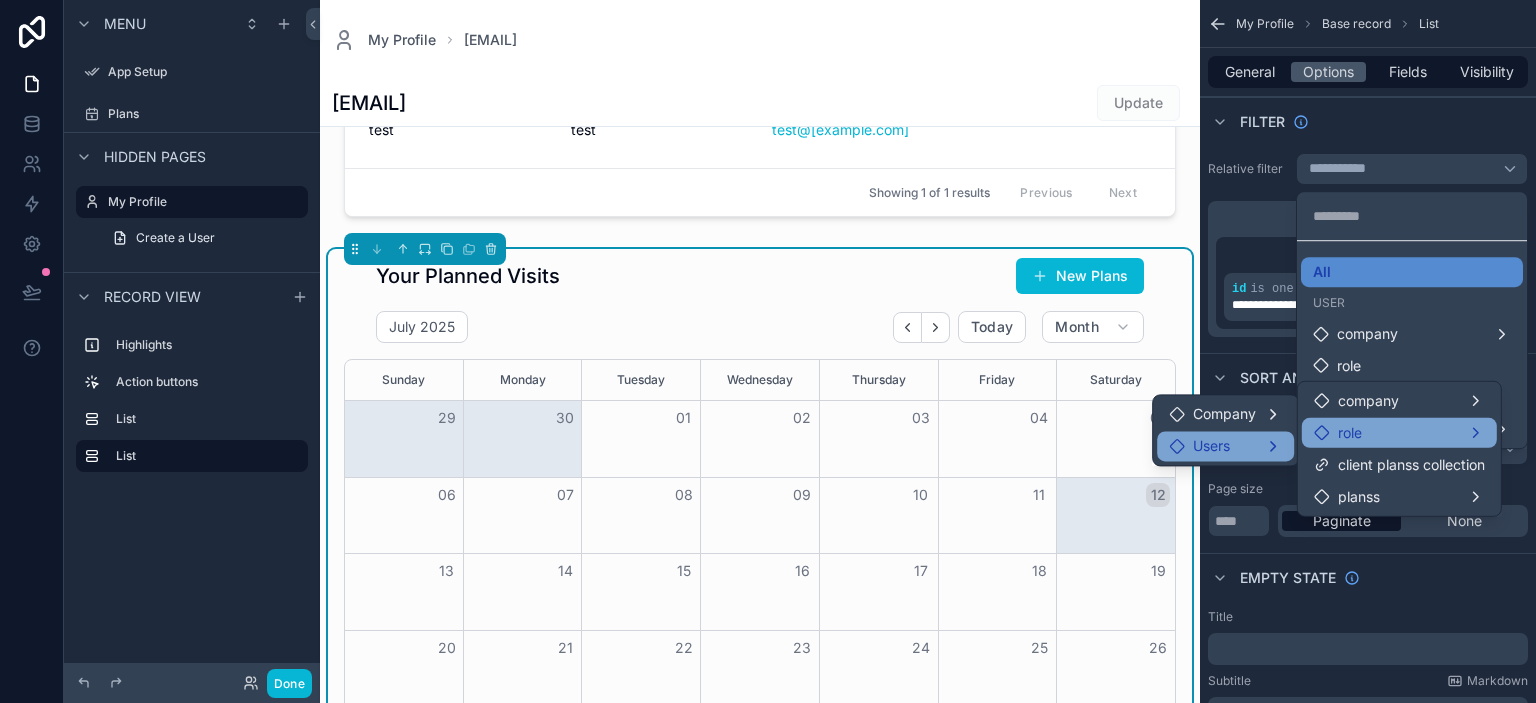 click on "role" at bounding box center (1350, 433) 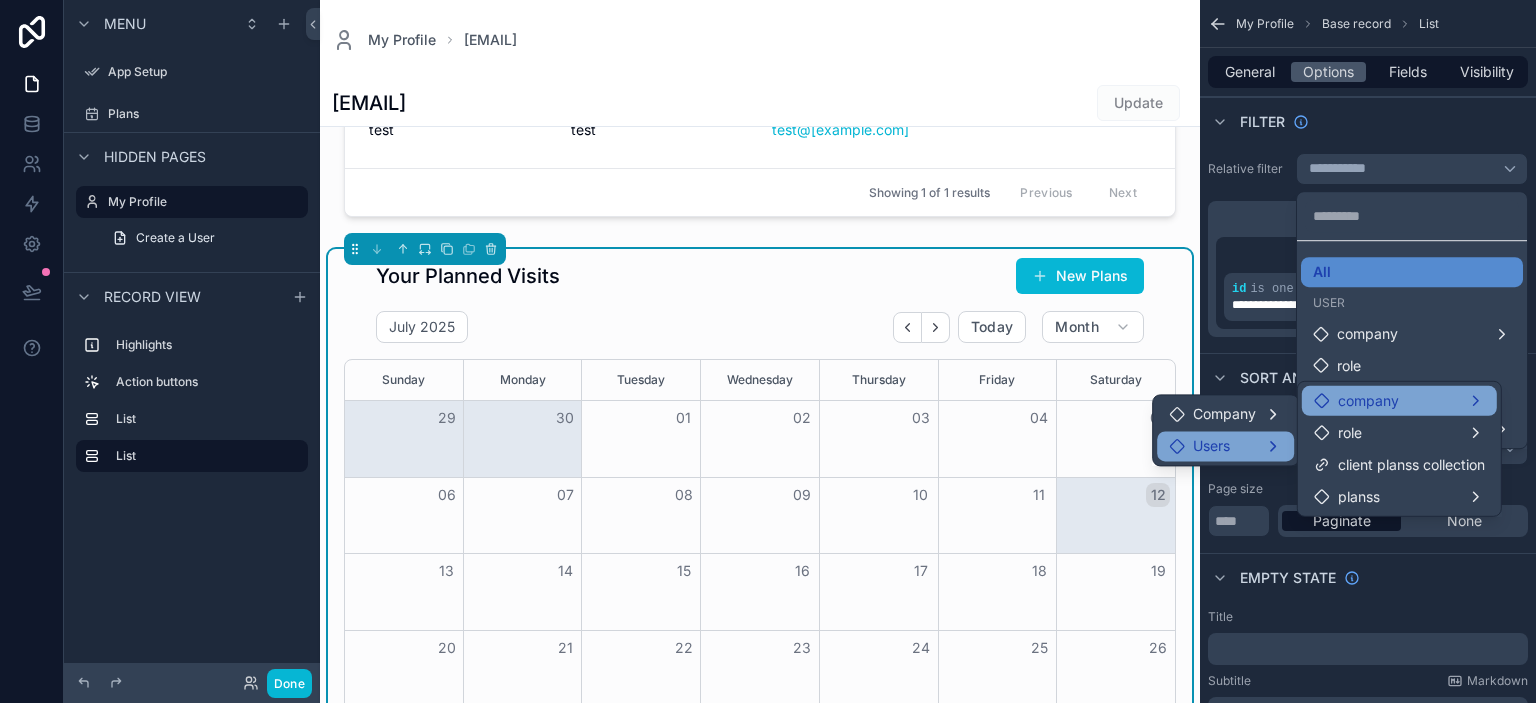 click on "company" at bounding box center (1368, 401) 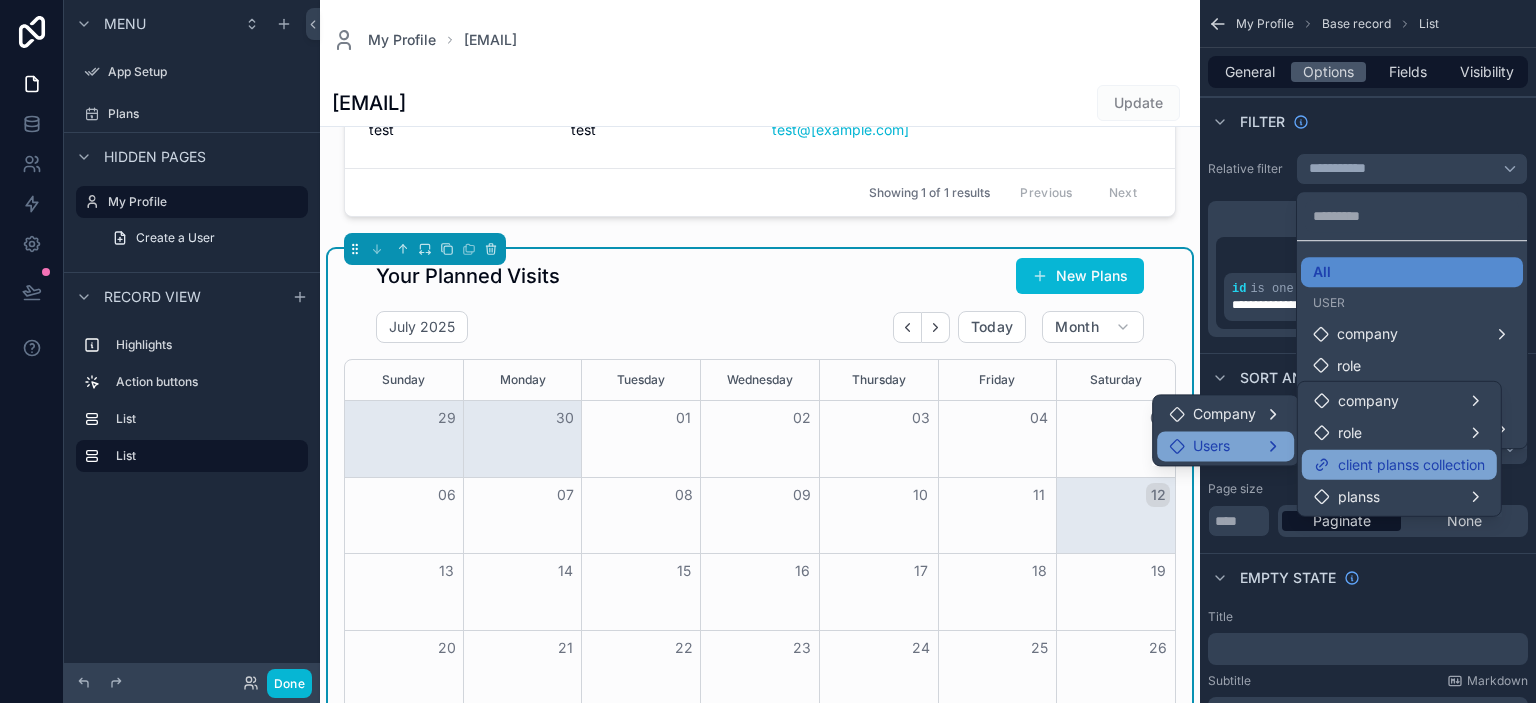 click on "client planss collection" at bounding box center [1411, 465] 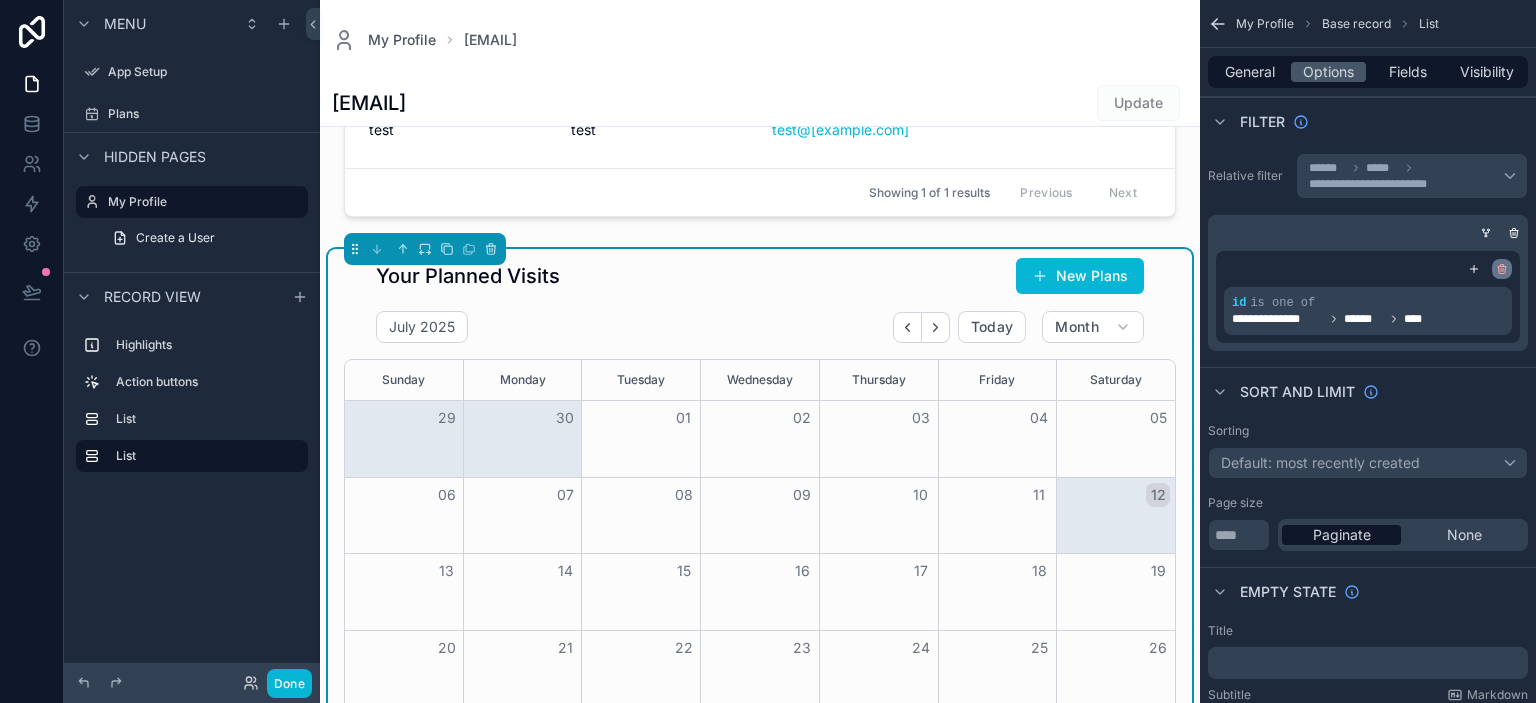 click 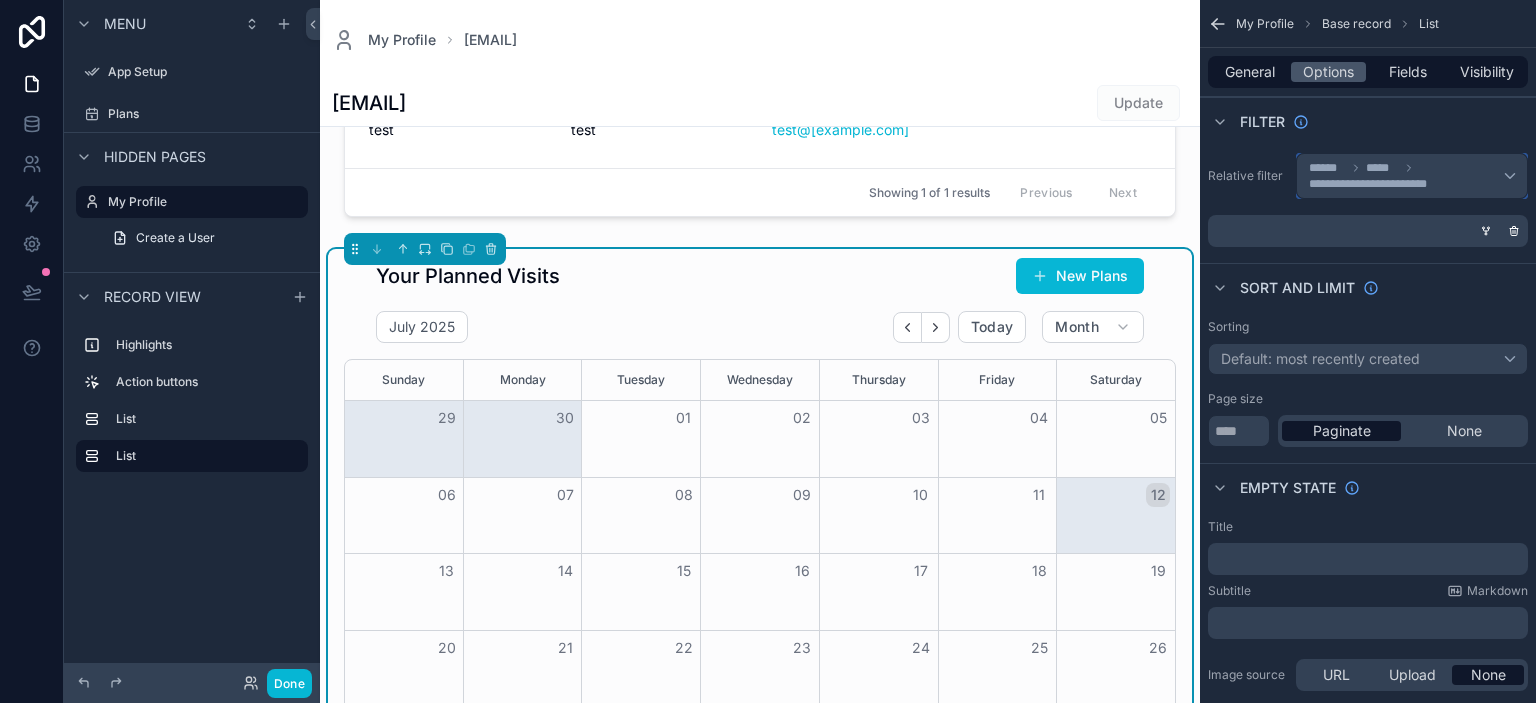 click on "**********" at bounding box center [1406, 176] 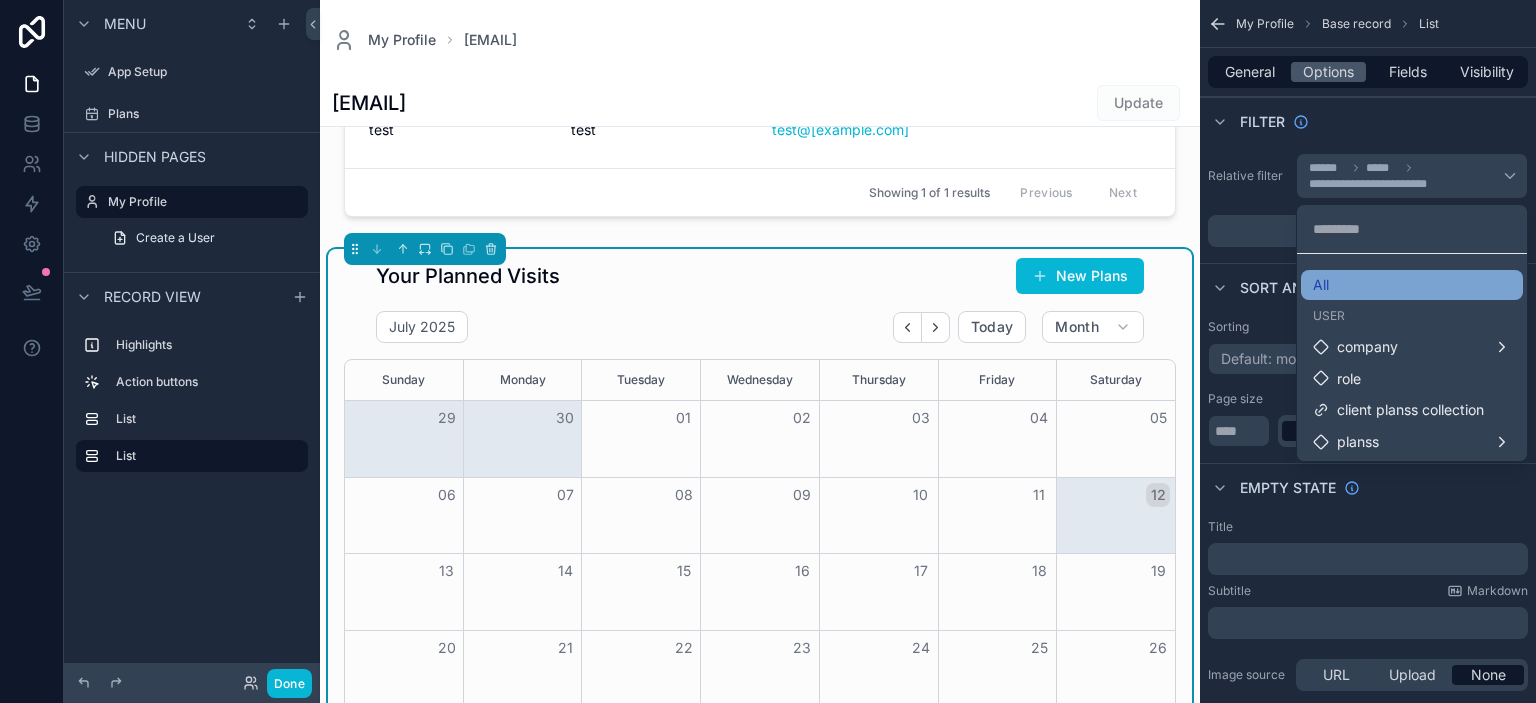 click on "All" at bounding box center (1412, 285) 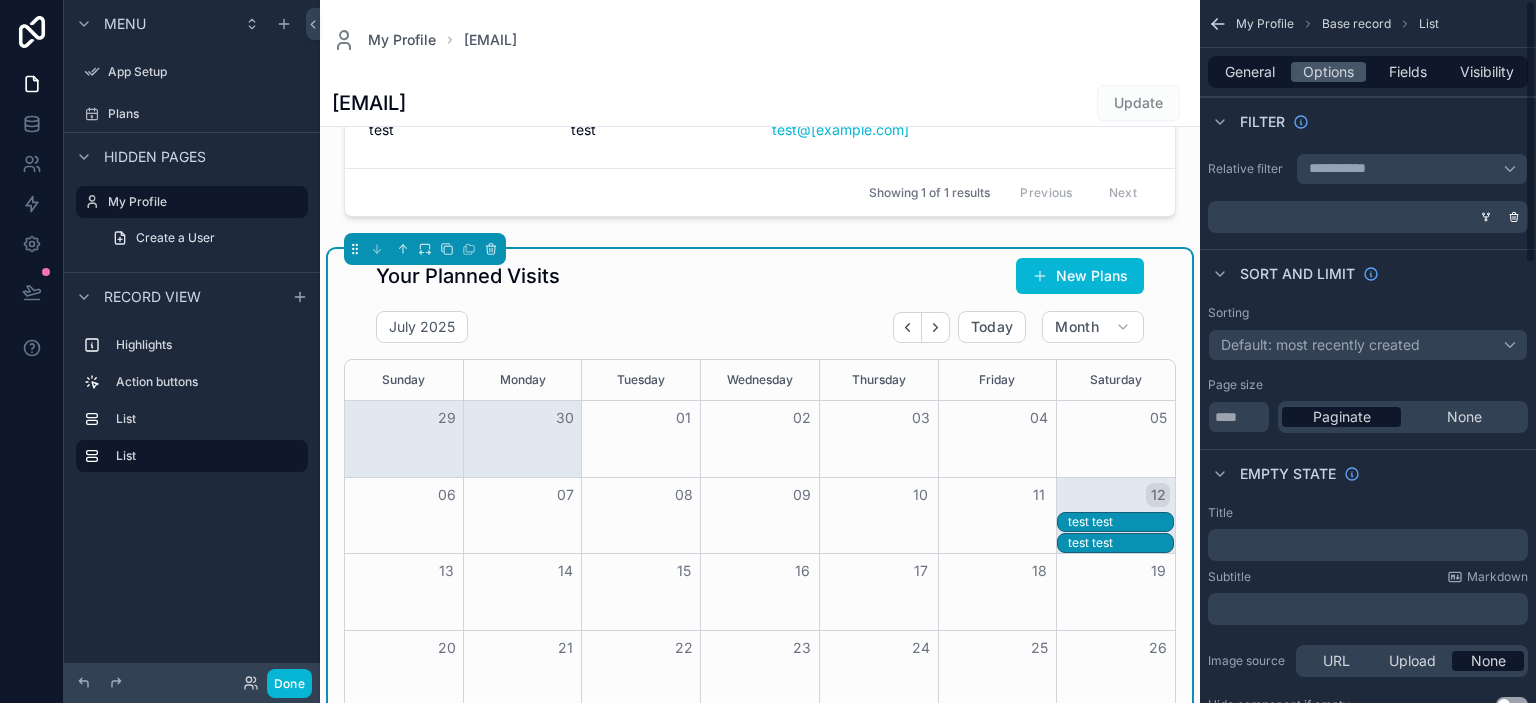 click at bounding box center (1364, 217) 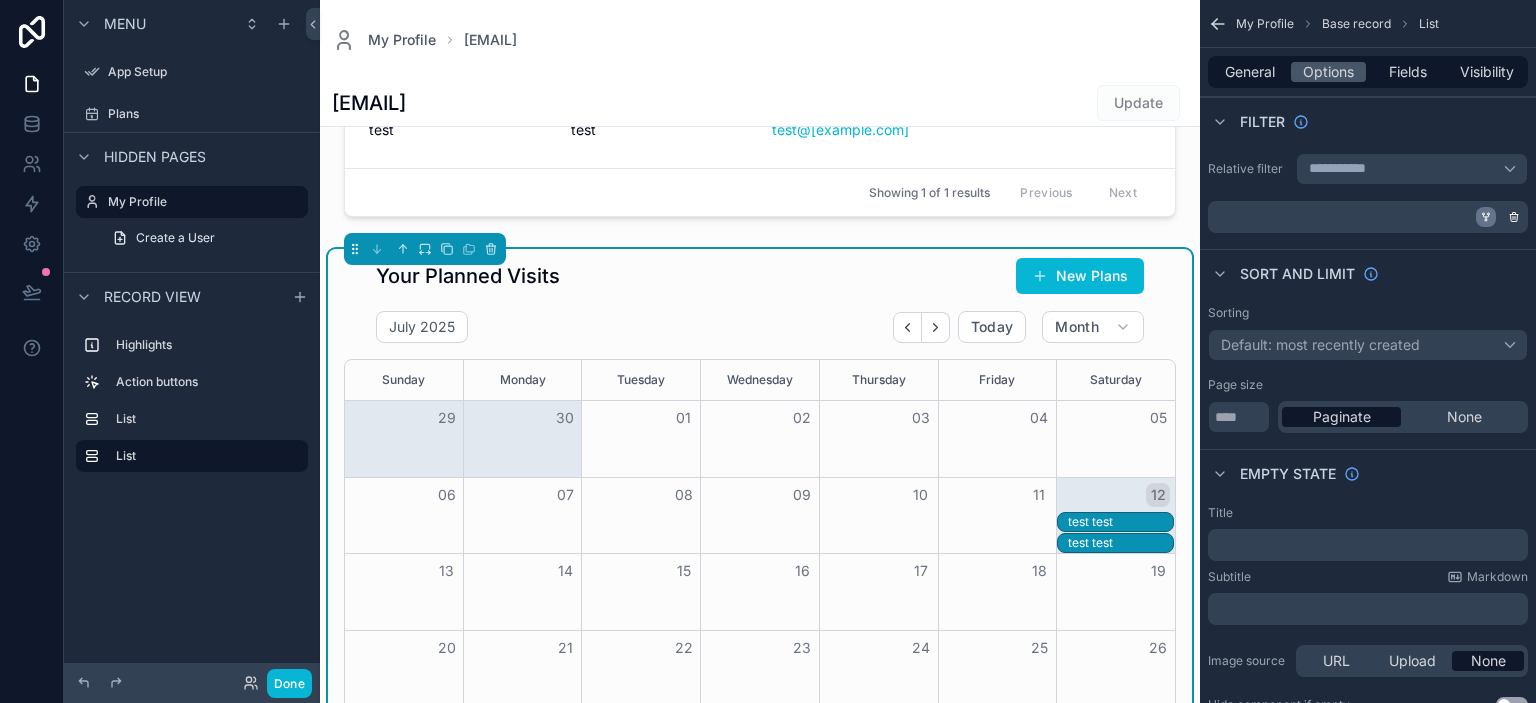 click 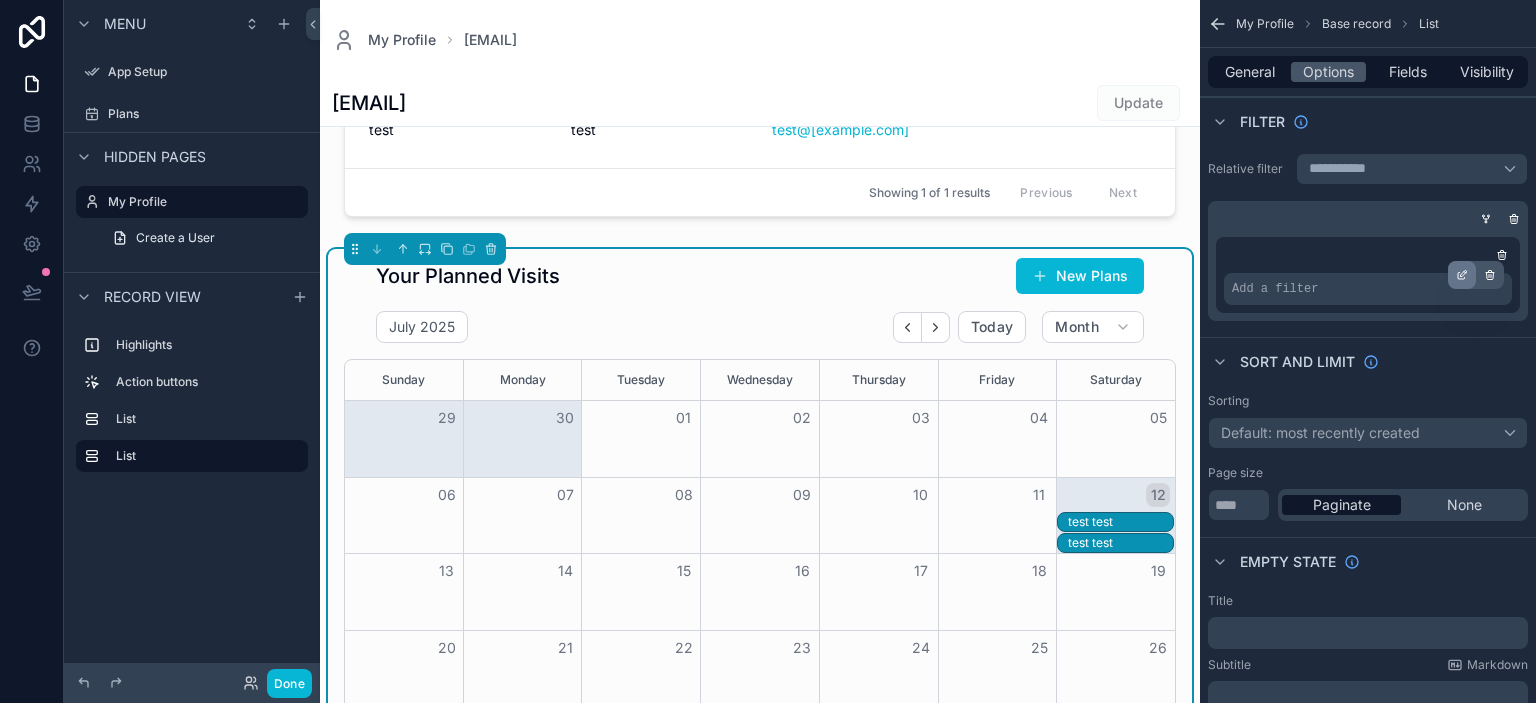 click 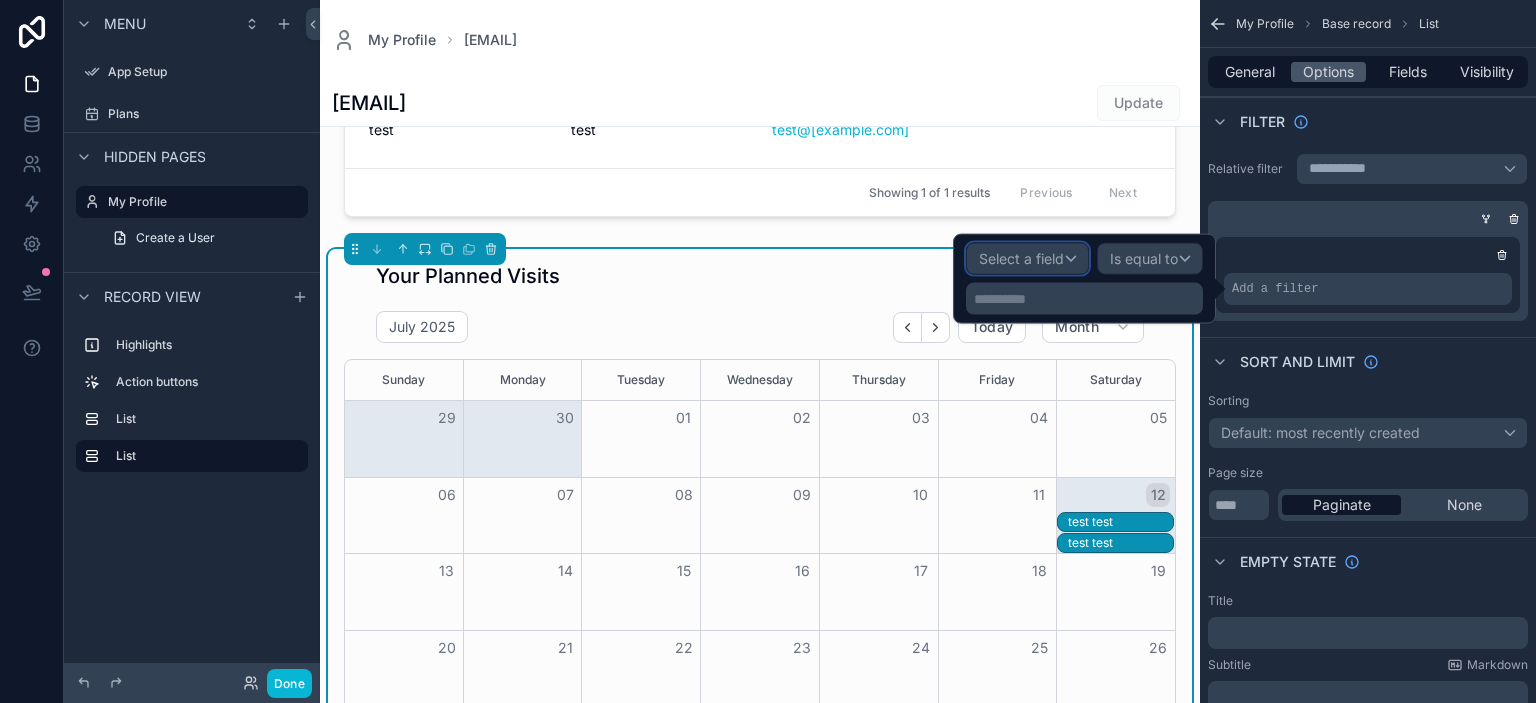 click on "Select a field" at bounding box center (1027, 259) 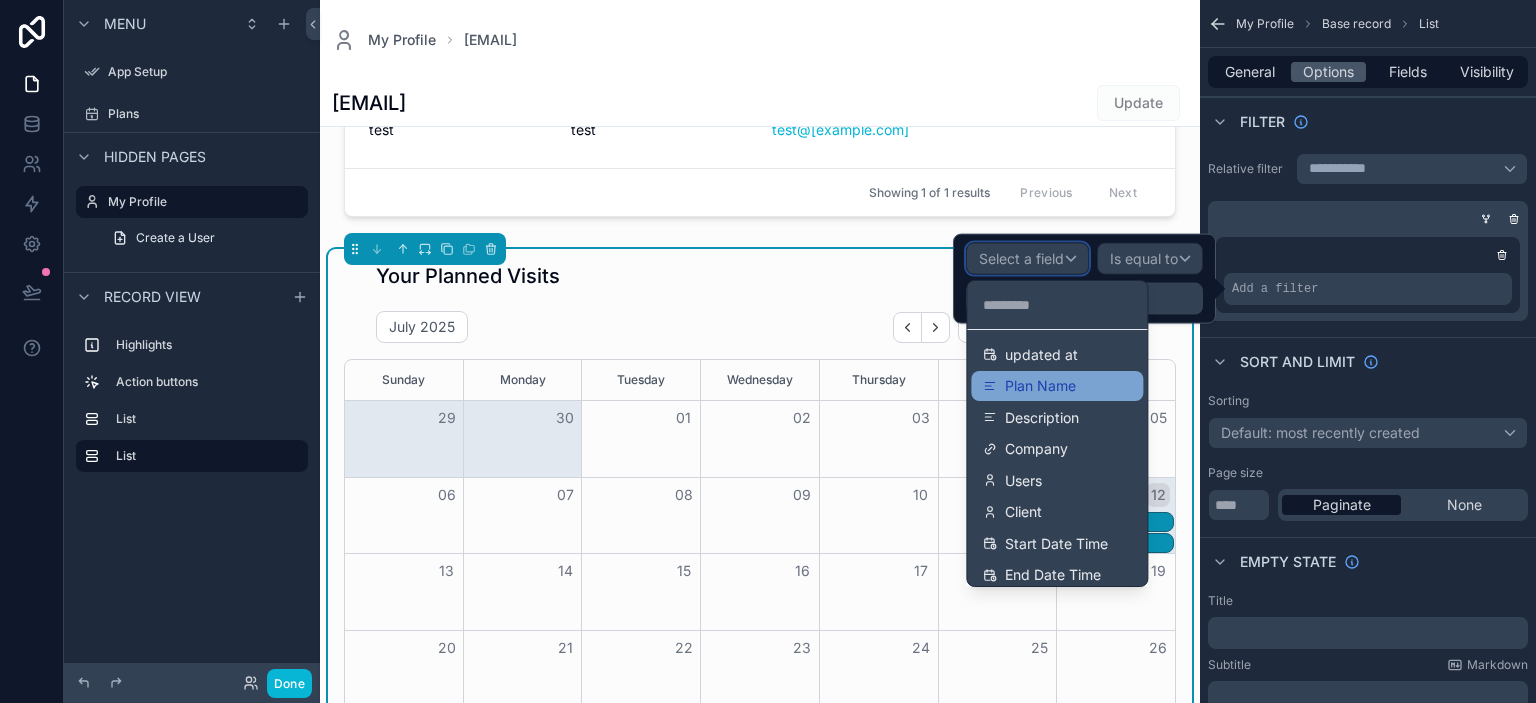 scroll, scrollTop: 0, scrollLeft: 0, axis: both 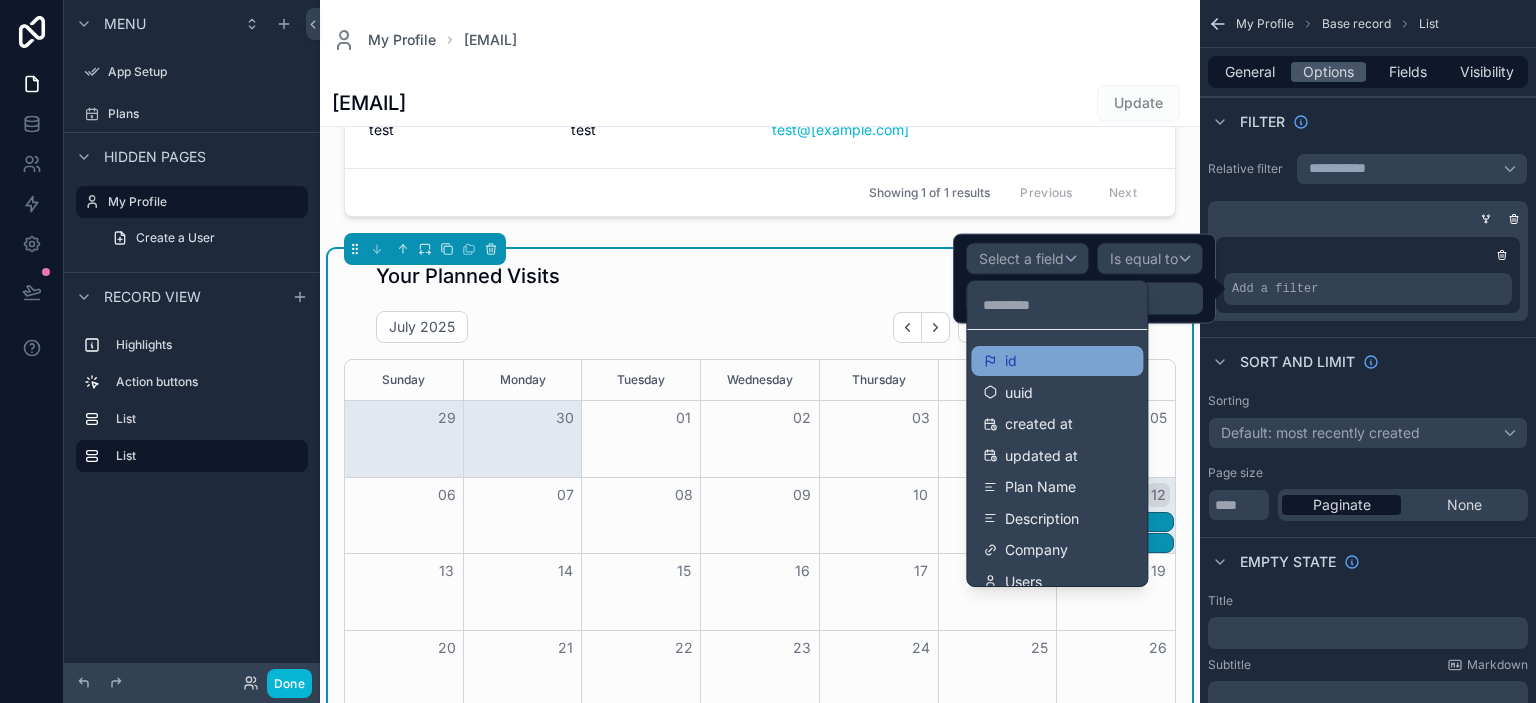 click on "id" at bounding box center (1057, 361) 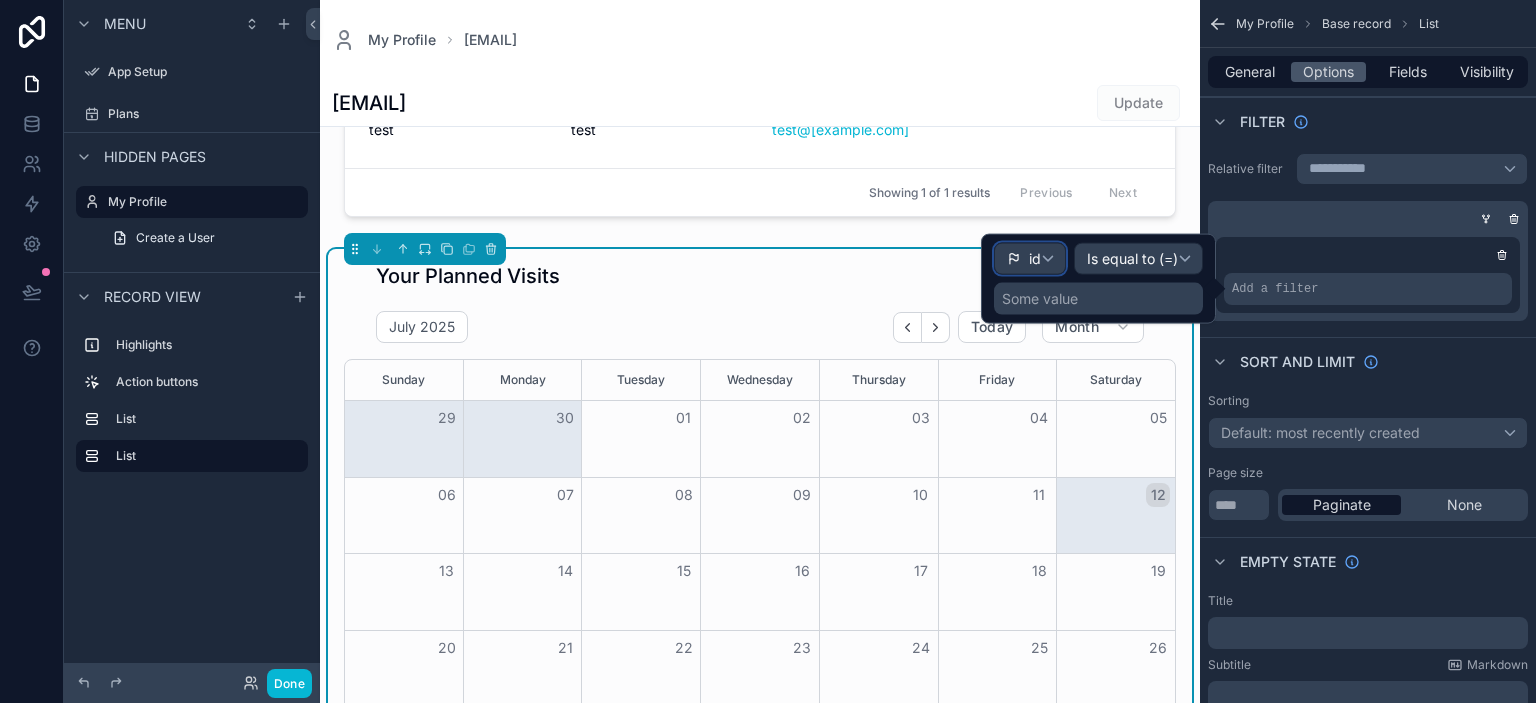 click on "id" at bounding box center [1030, 259] 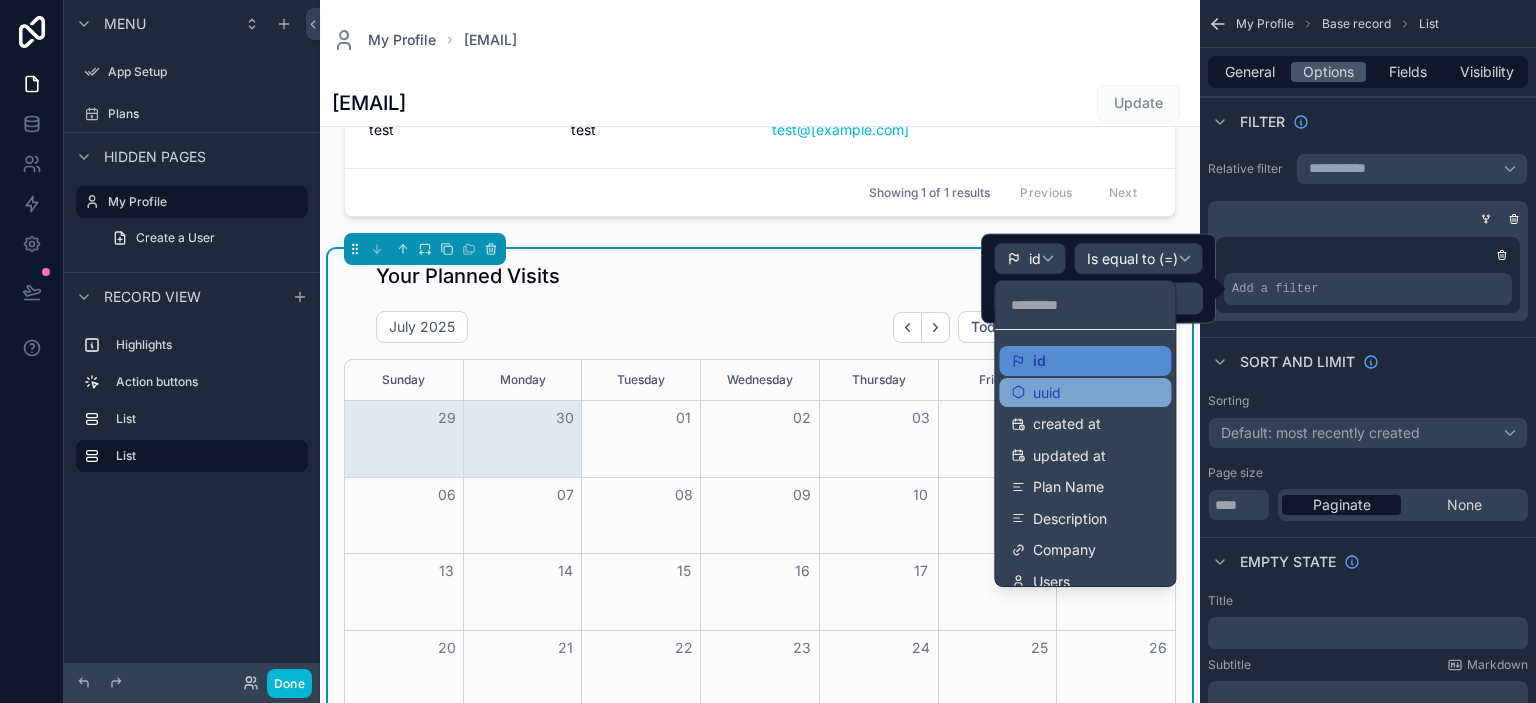 click on "uuid" at bounding box center (1047, 393) 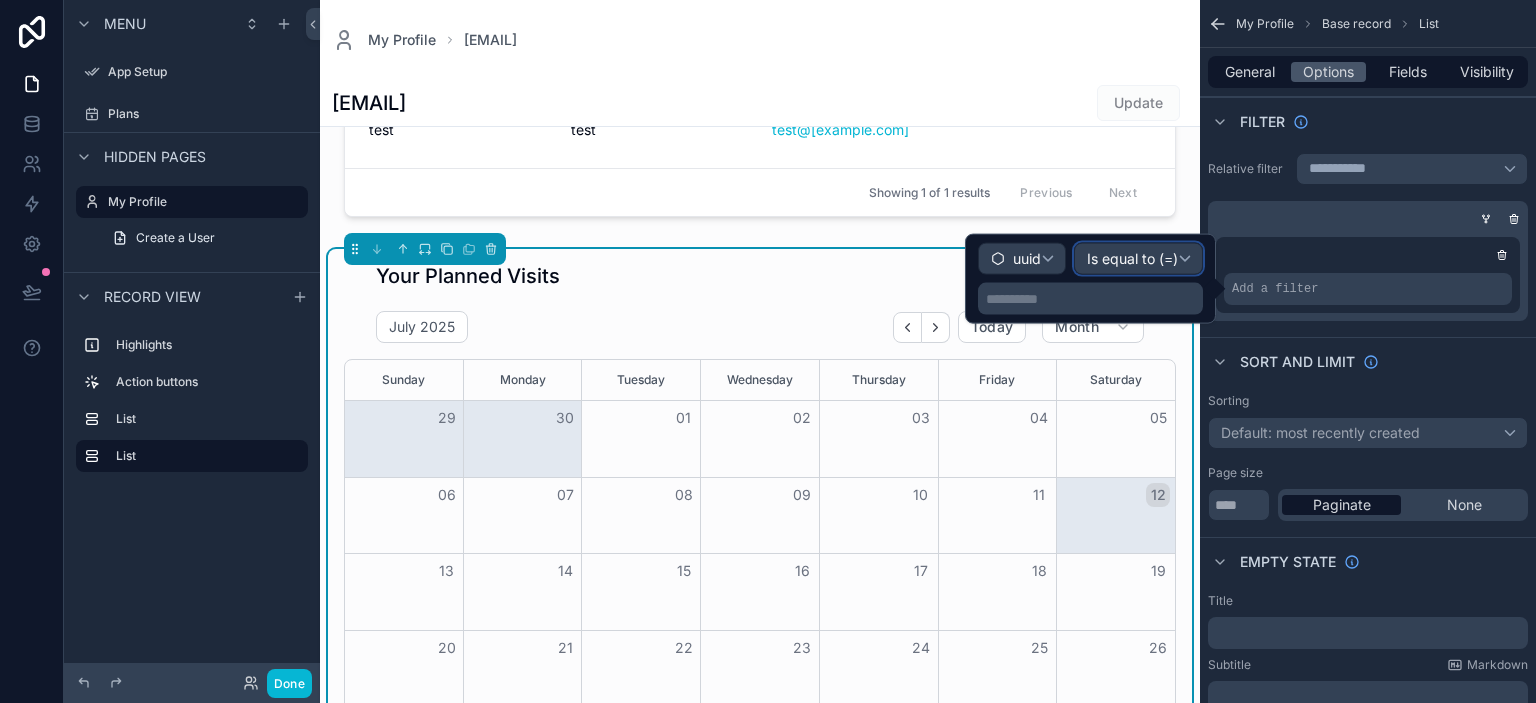 click on "Is equal to (=)" at bounding box center (1132, 259) 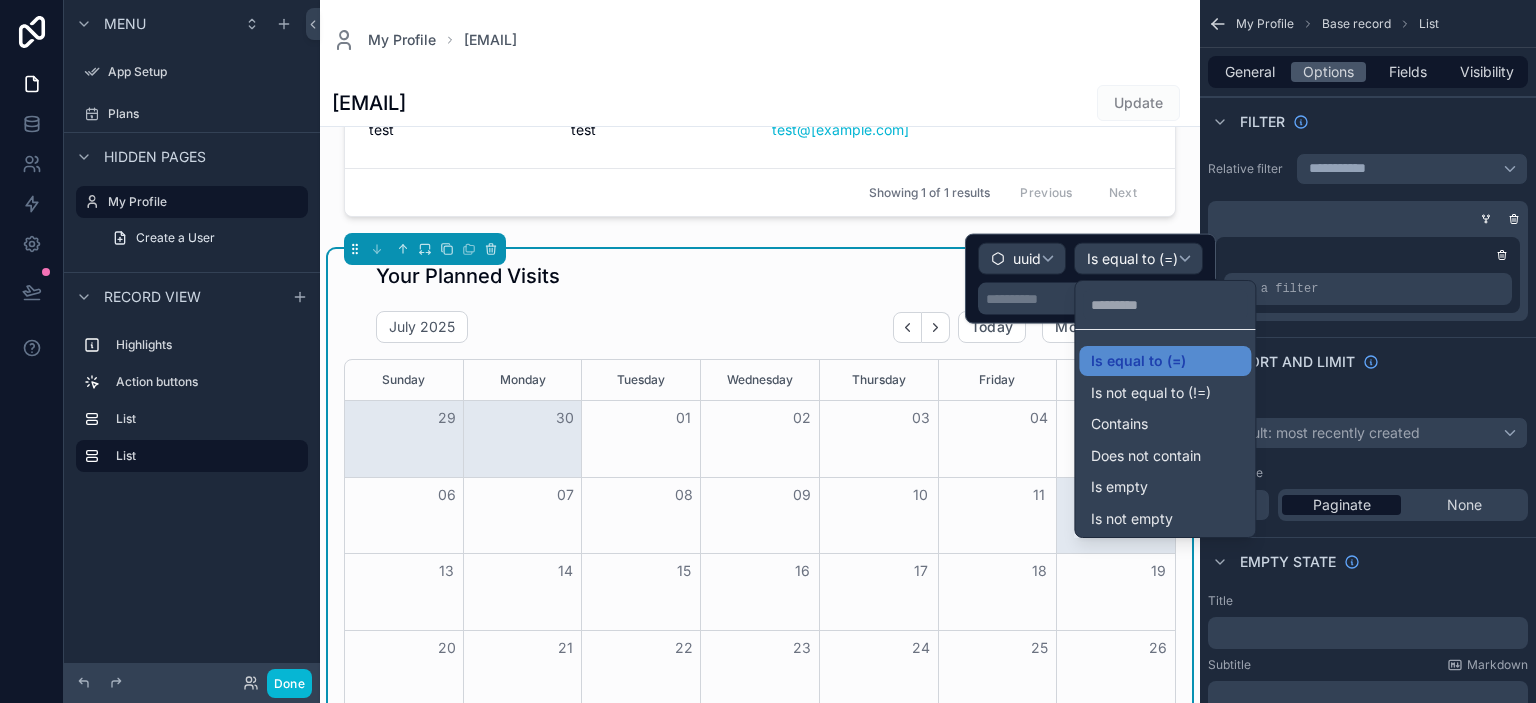 click at bounding box center (1090, 279) 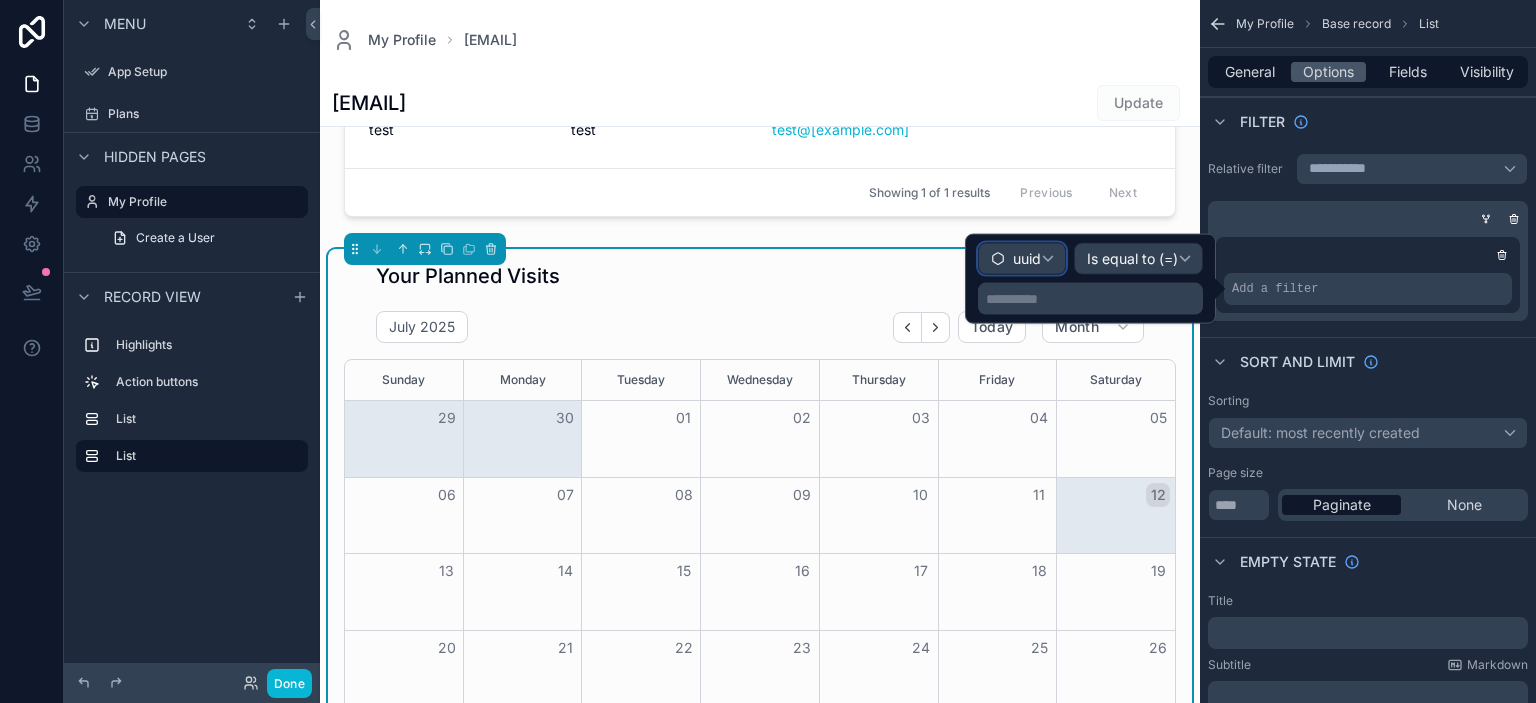 click on "uuid" at bounding box center [1027, 259] 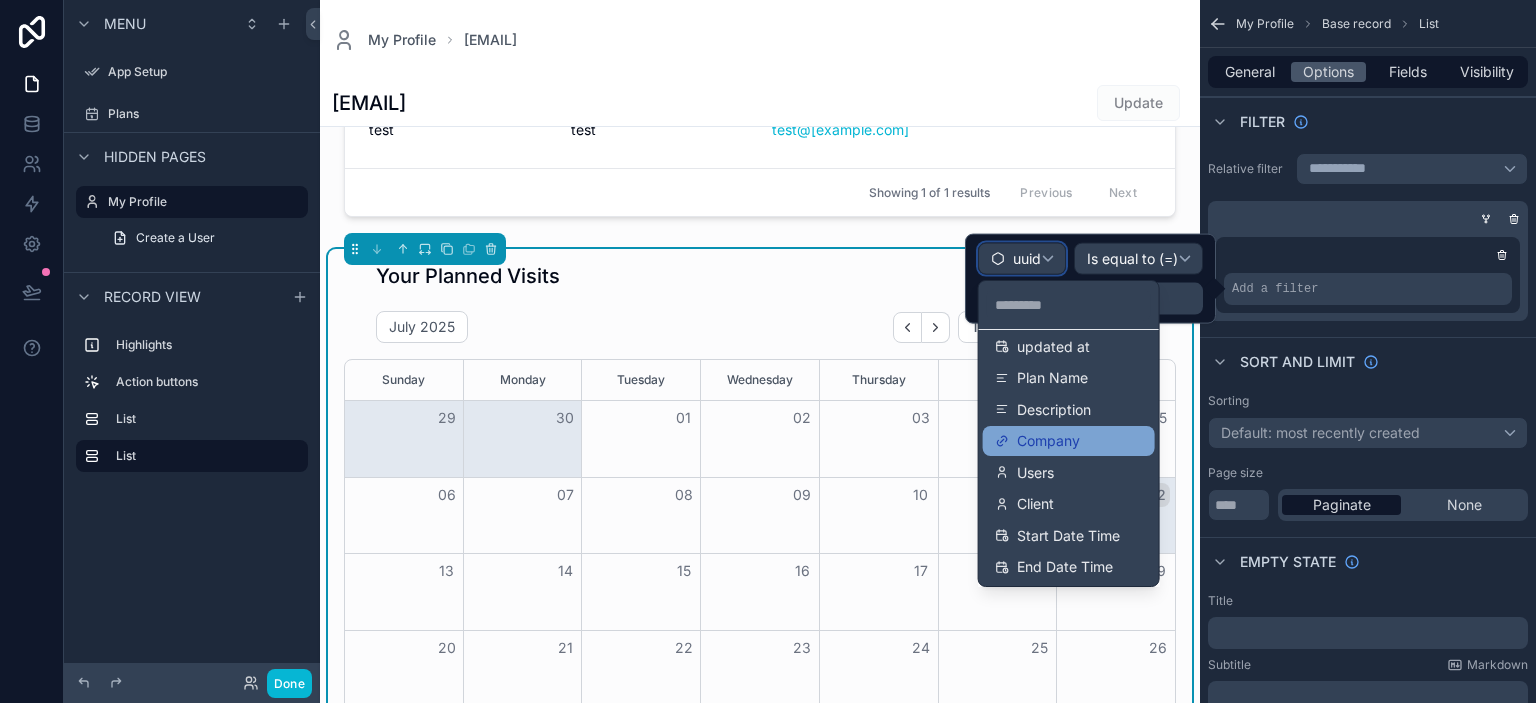 scroll, scrollTop: 140, scrollLeft: 0, axis: vertical 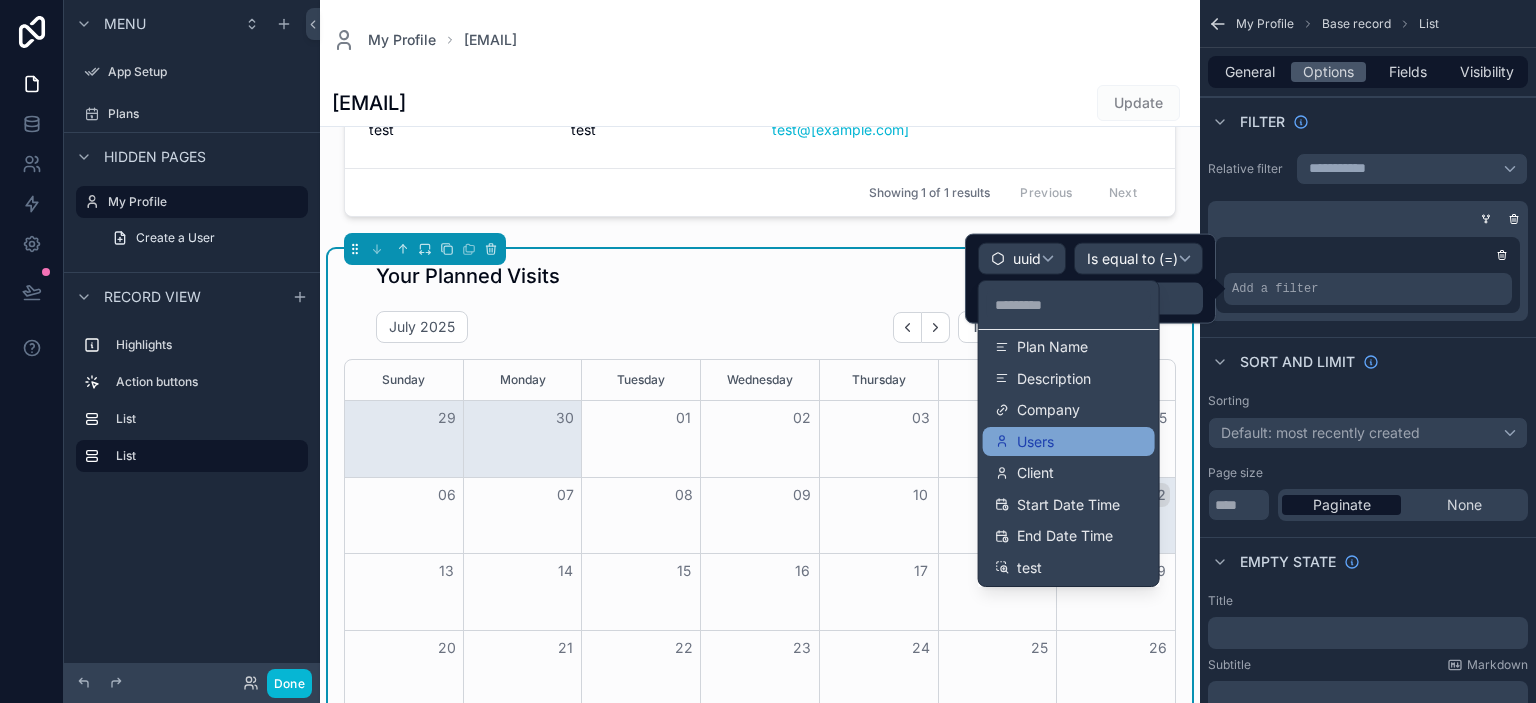 click on "Users" at bounding box center (1035, 442) 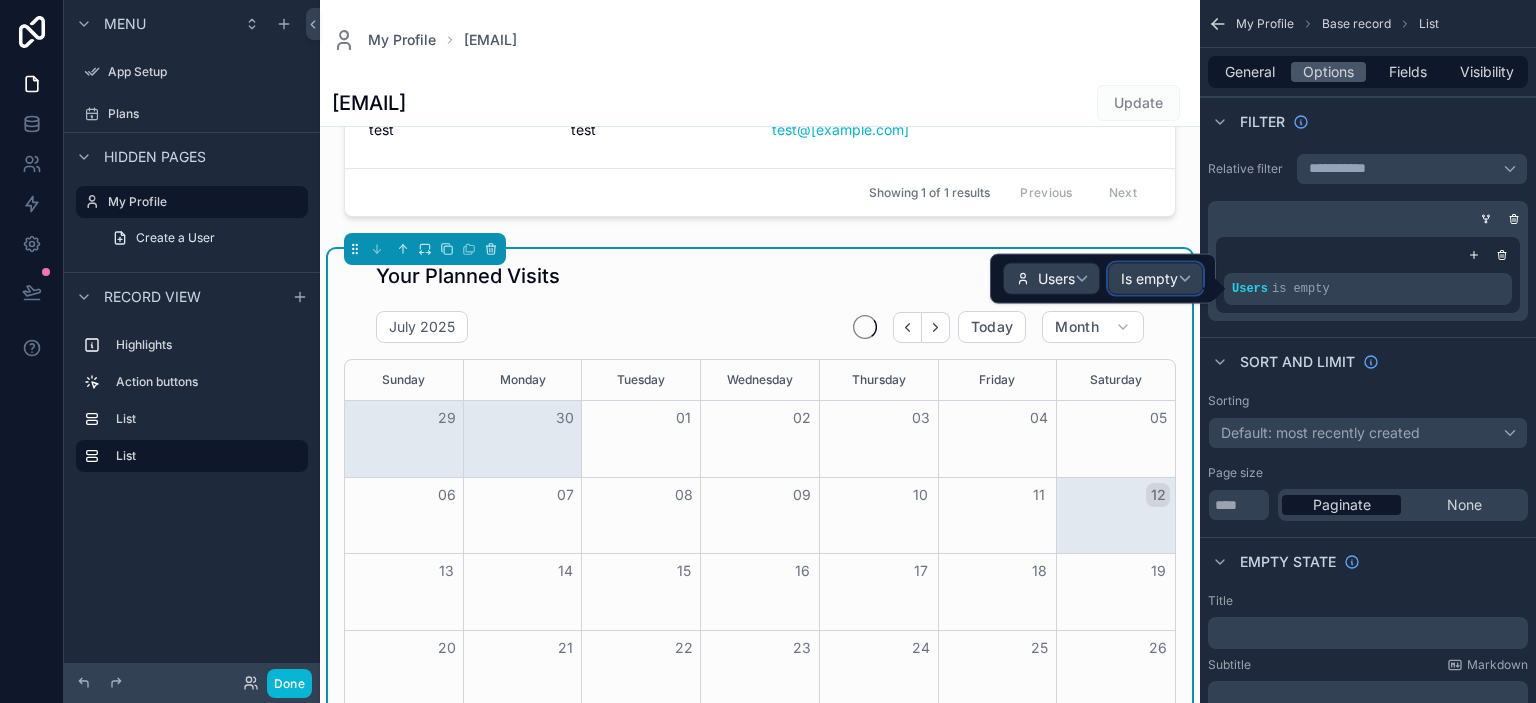 click on "Is empty" at bounding box center (1149, 279) 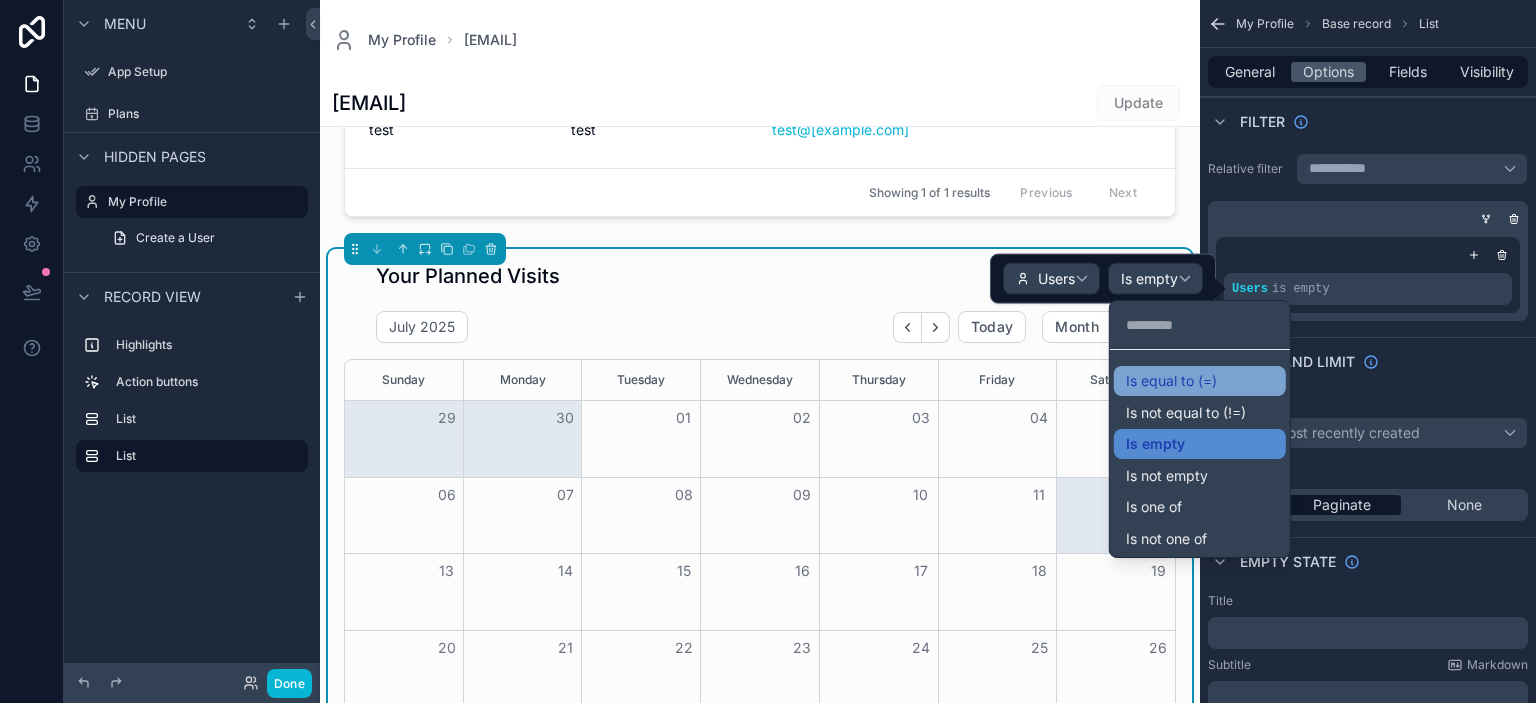 click on "Is equal to (=)" at bounding box center (1171, 381) 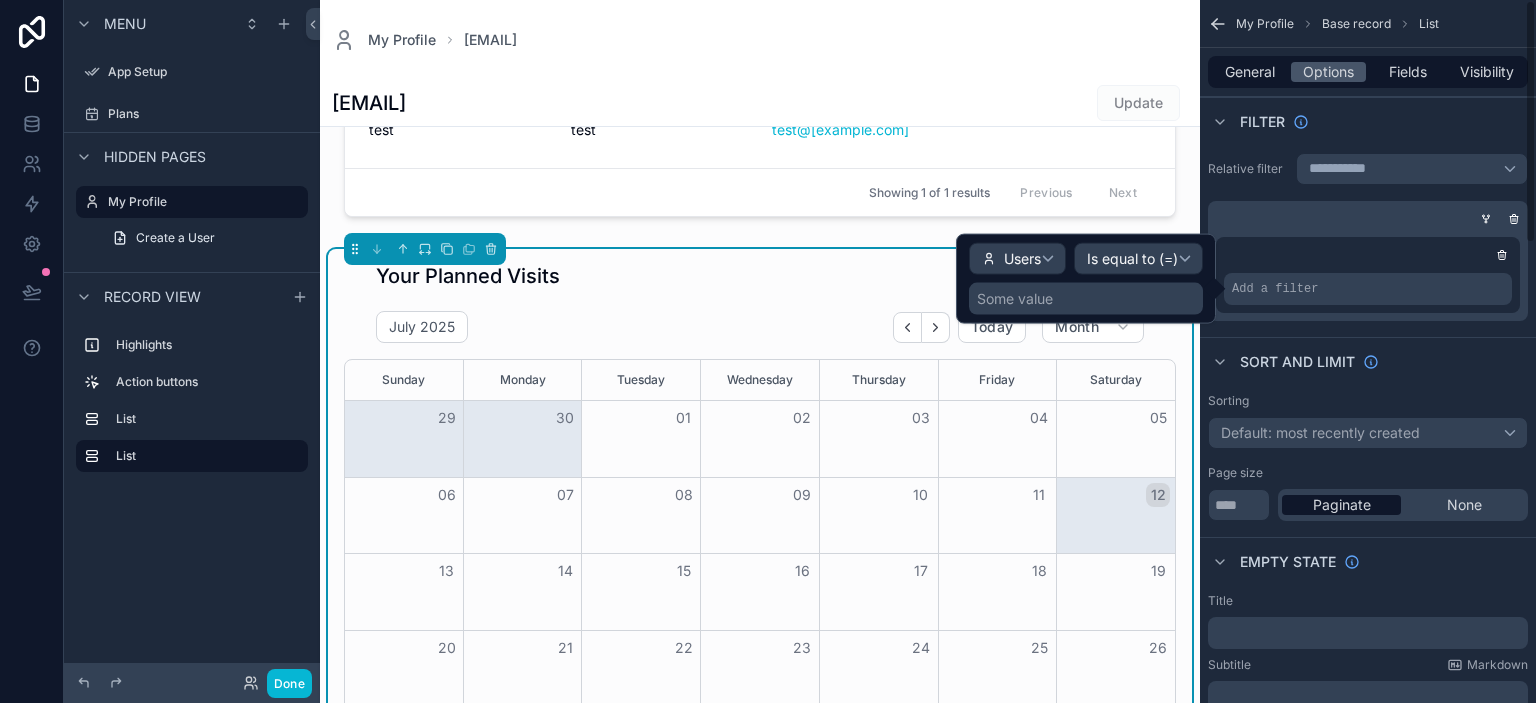 click on "Some value" at bounding box center (1086, 299) 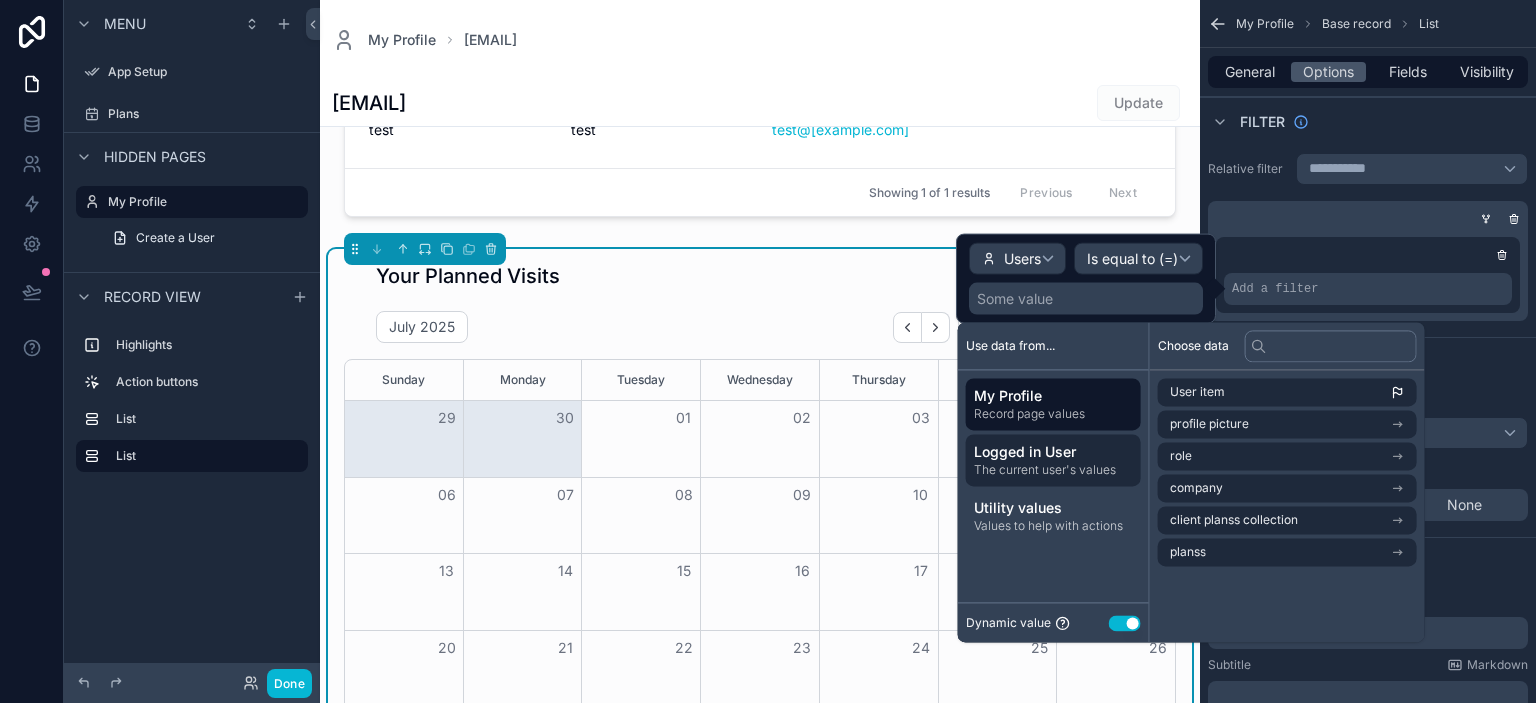 click on "The current user's values" at bounding box center [1053, 470] 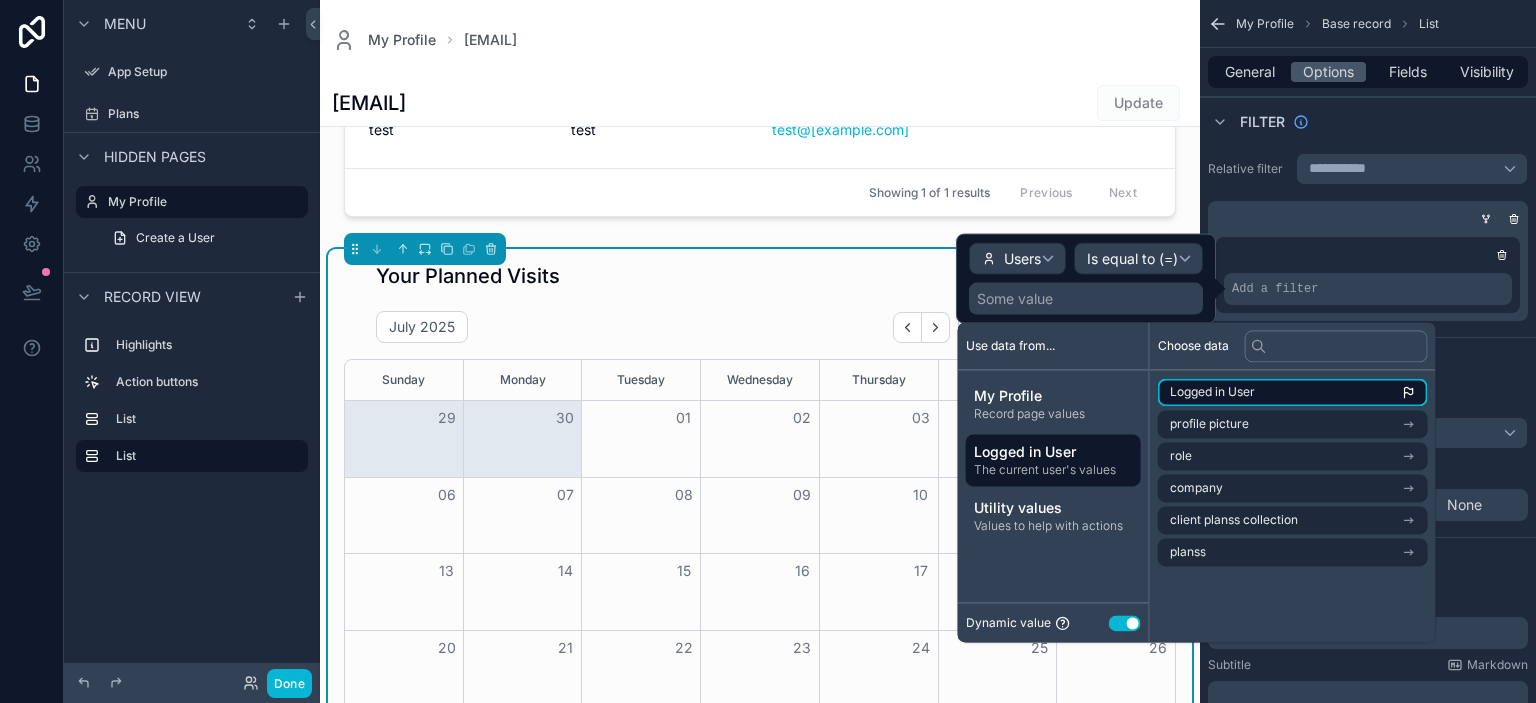 click on "Logged in User" at bounding box center [1293, 392] 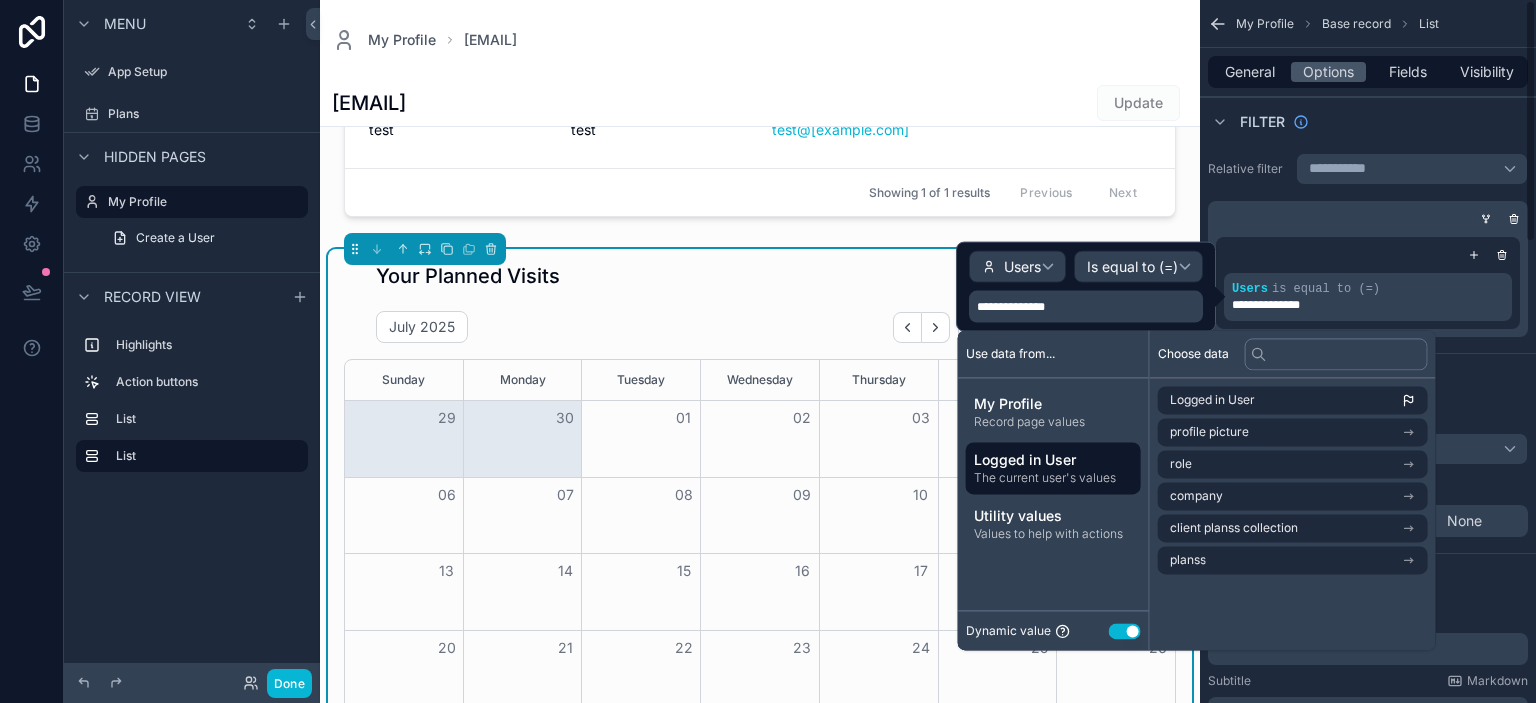 click on "Sort And Limit" at bounding box center [1368, 377] 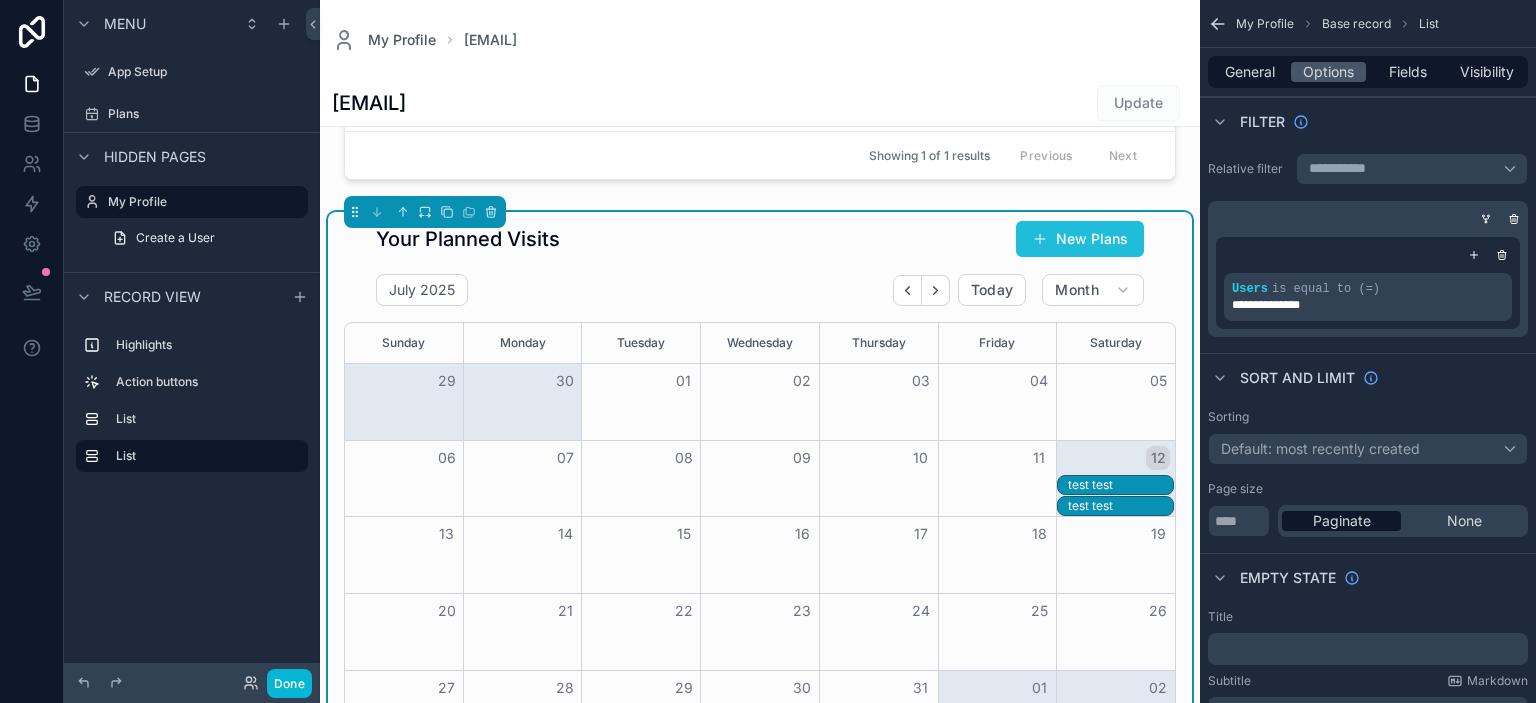 scroll, scrollTop: 461, scrollLeft: 0, axis: vertical 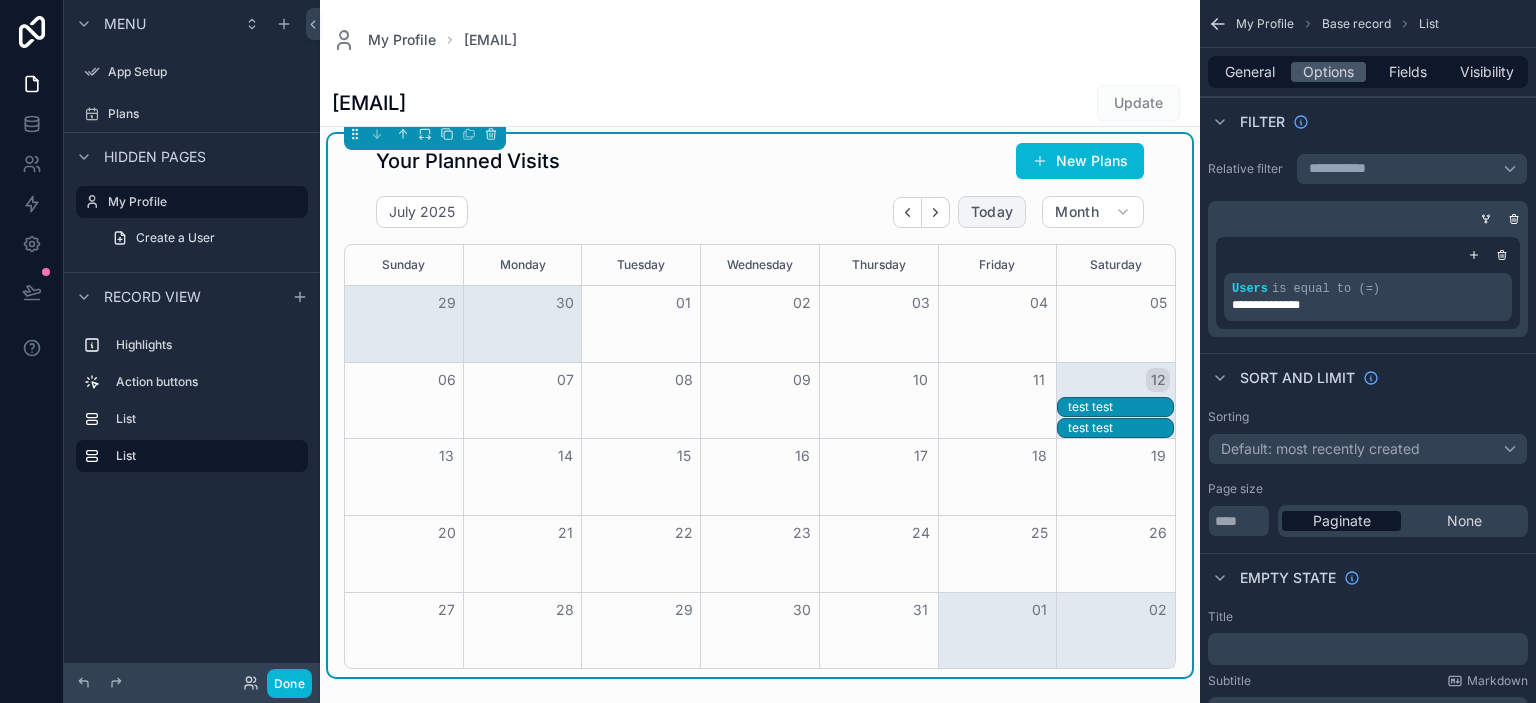 click on "Today" at bounding box center (992, 212) 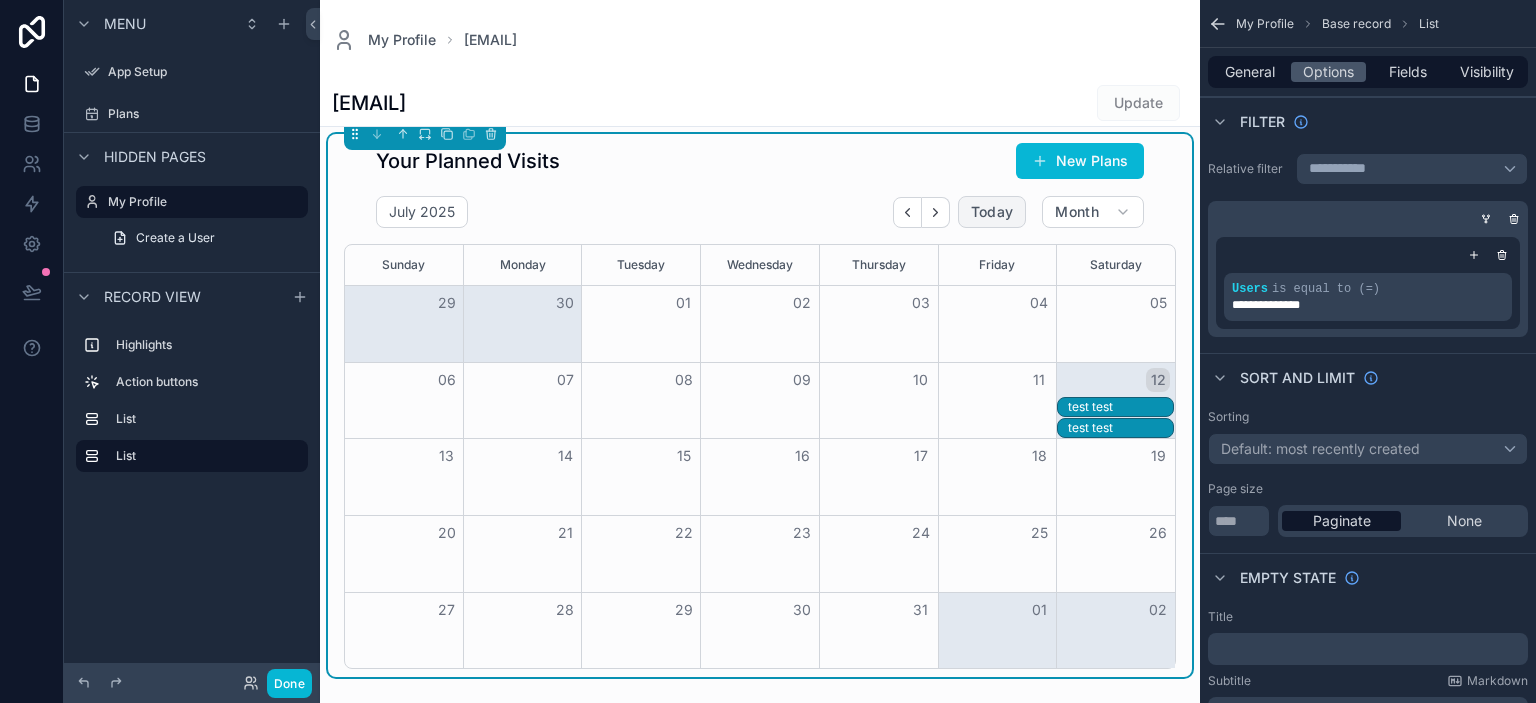 click on "Today" at bounding box center [992, 212] 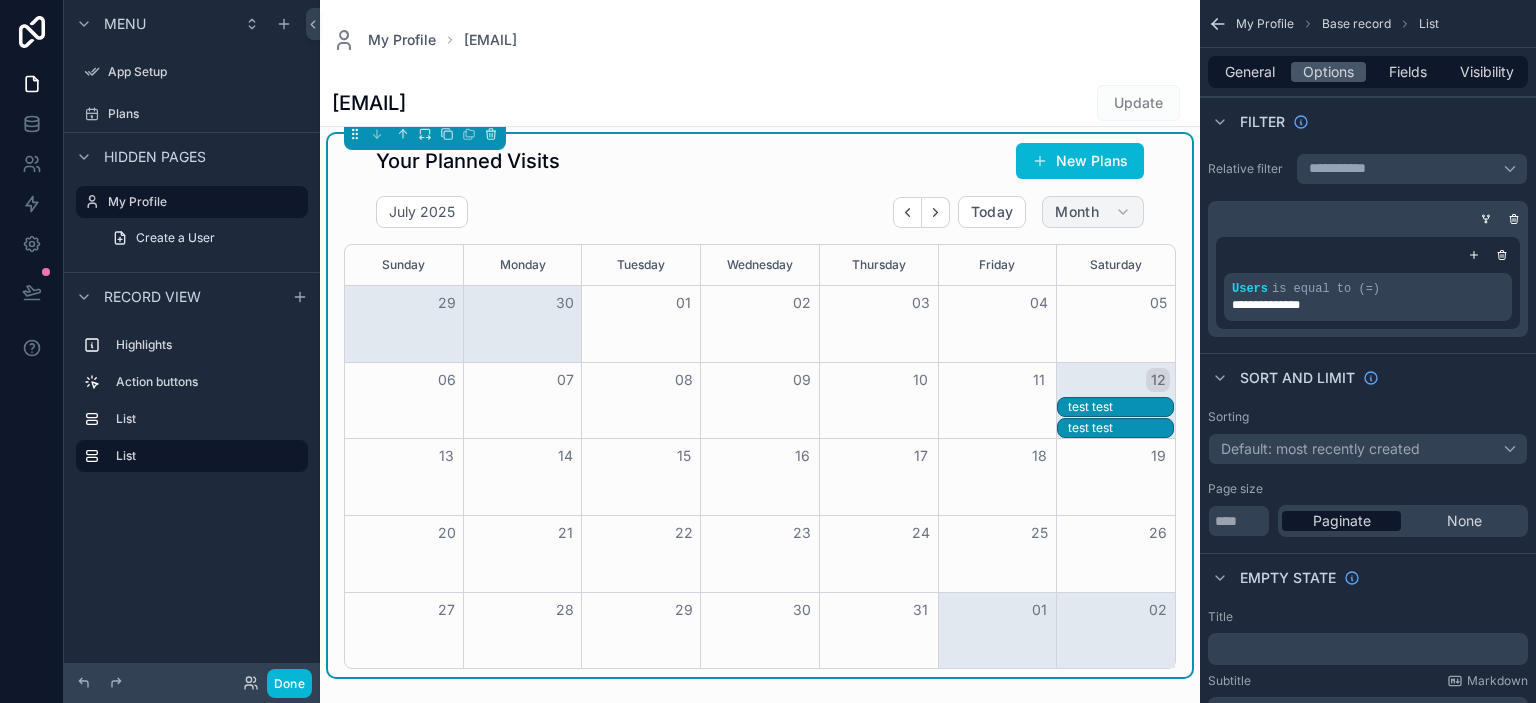 click on "Month" at bounding box center [1077, 212] 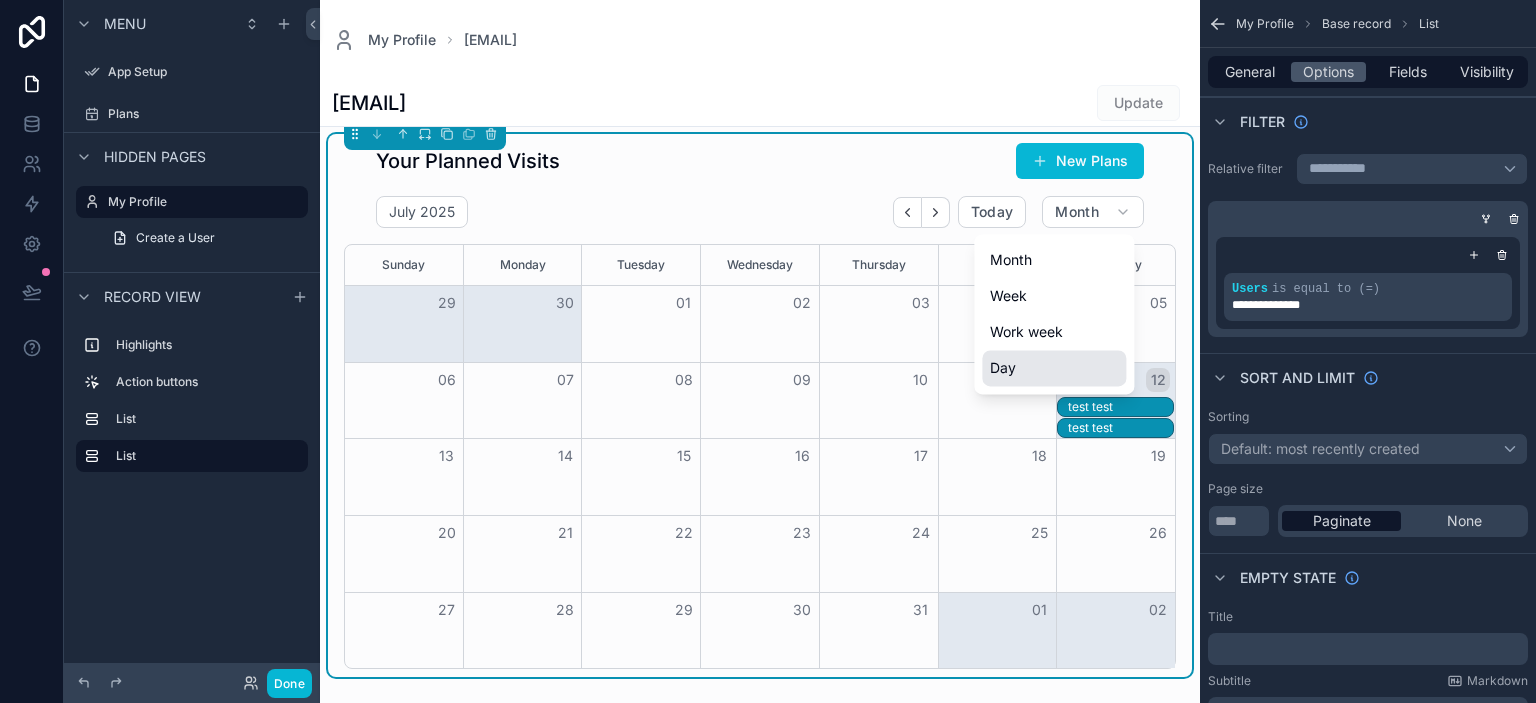 click on "Day" at bounding box center (1003, 368) 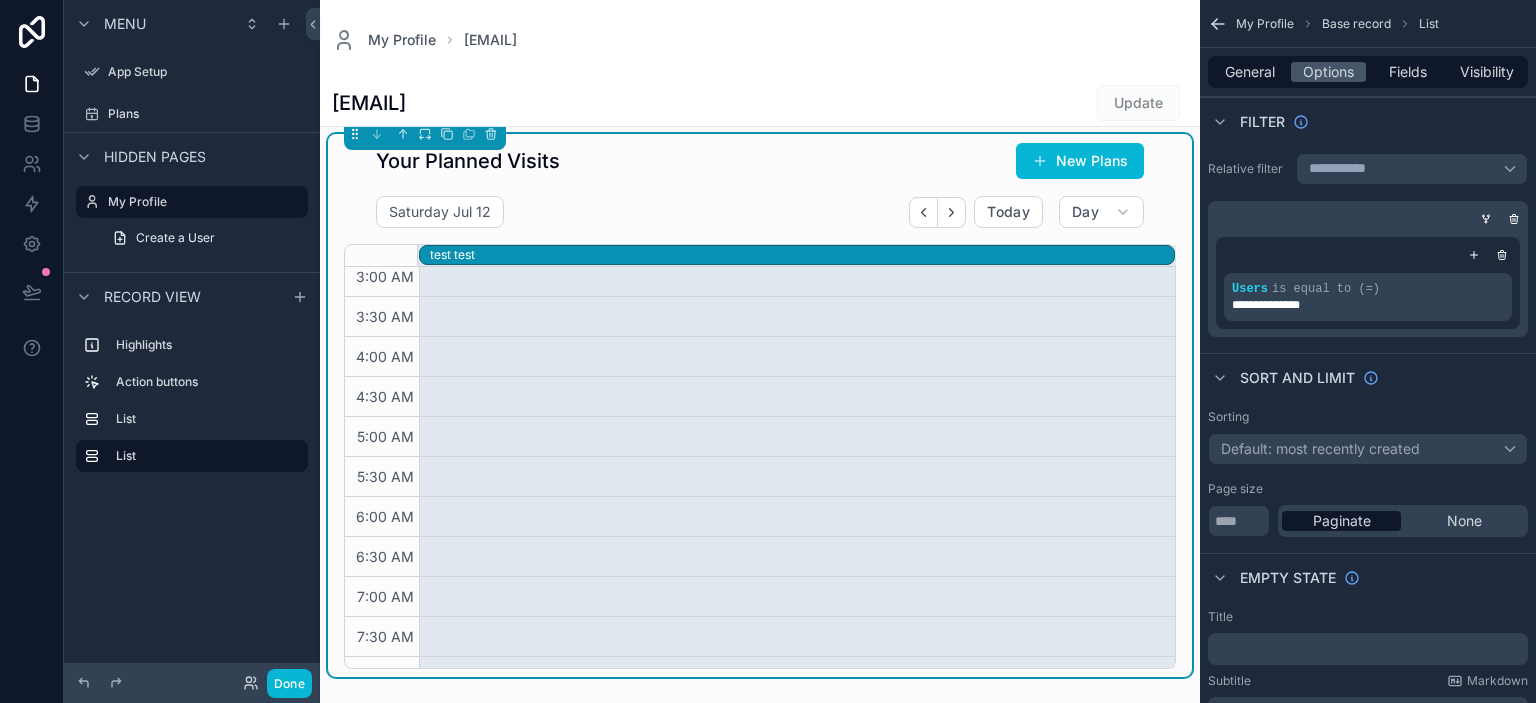 scroll, scrollTop: 0, scrollLeft: 0, axis: both 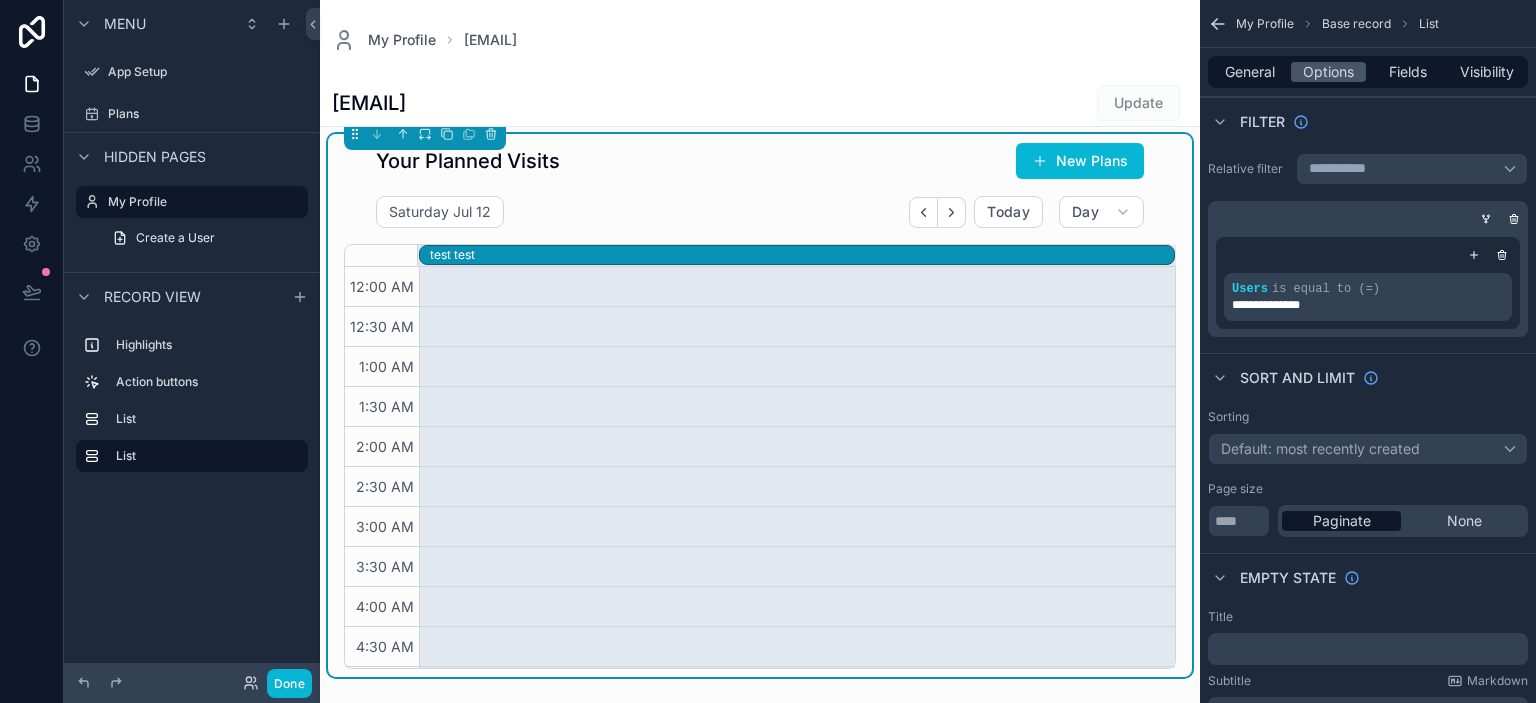 click on "test test" at bounding box center (802, 255) 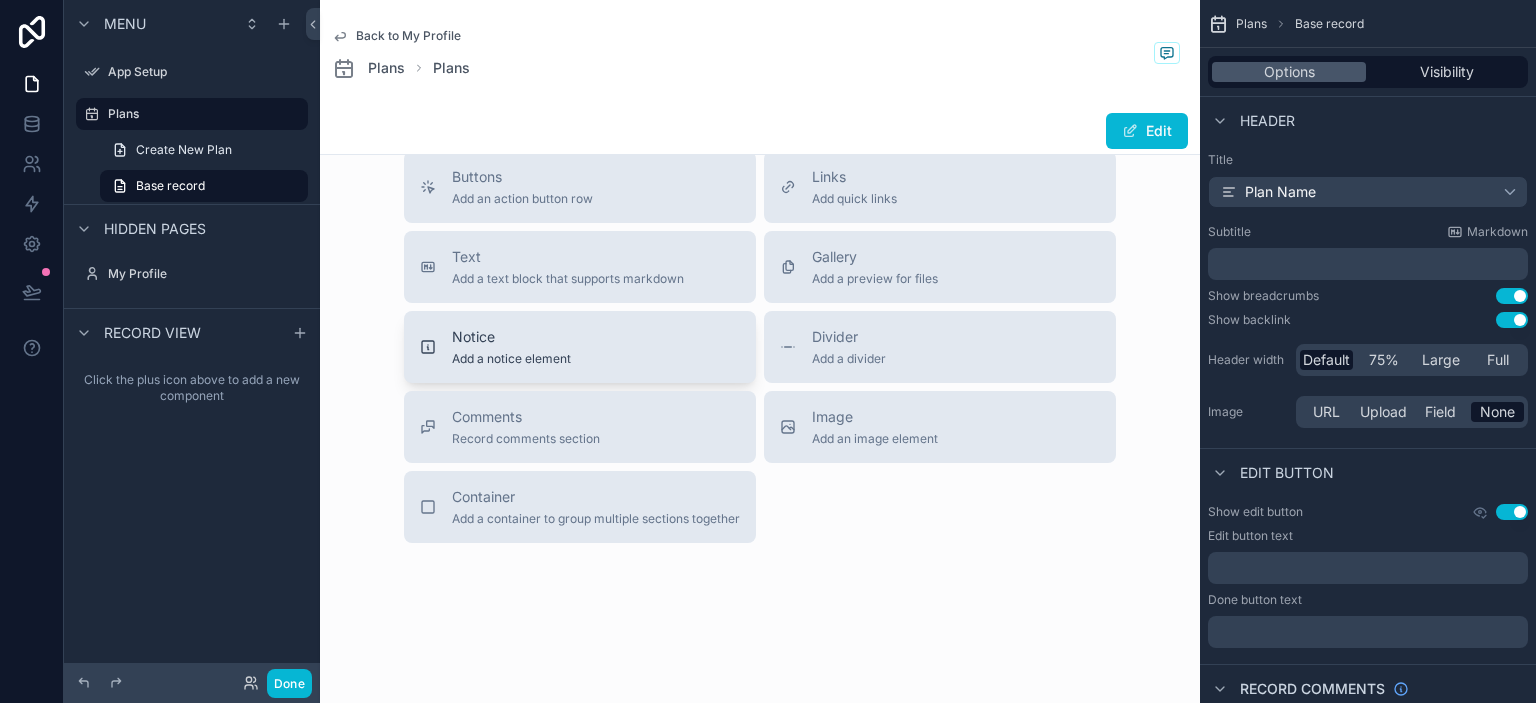 scroll, scrollTop: 0, scrollLeft: 0, axis: both 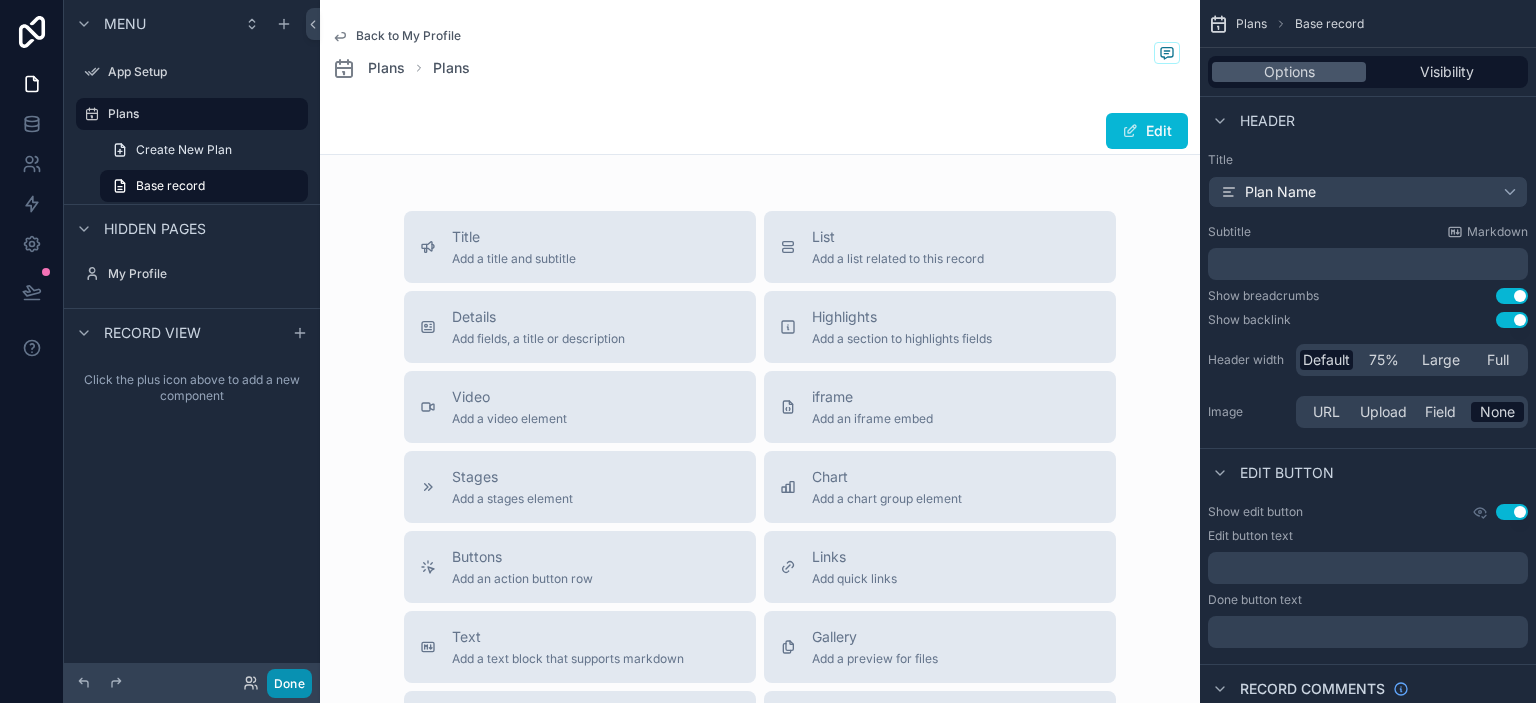 click on "Done" at bounding box center (289, 683) 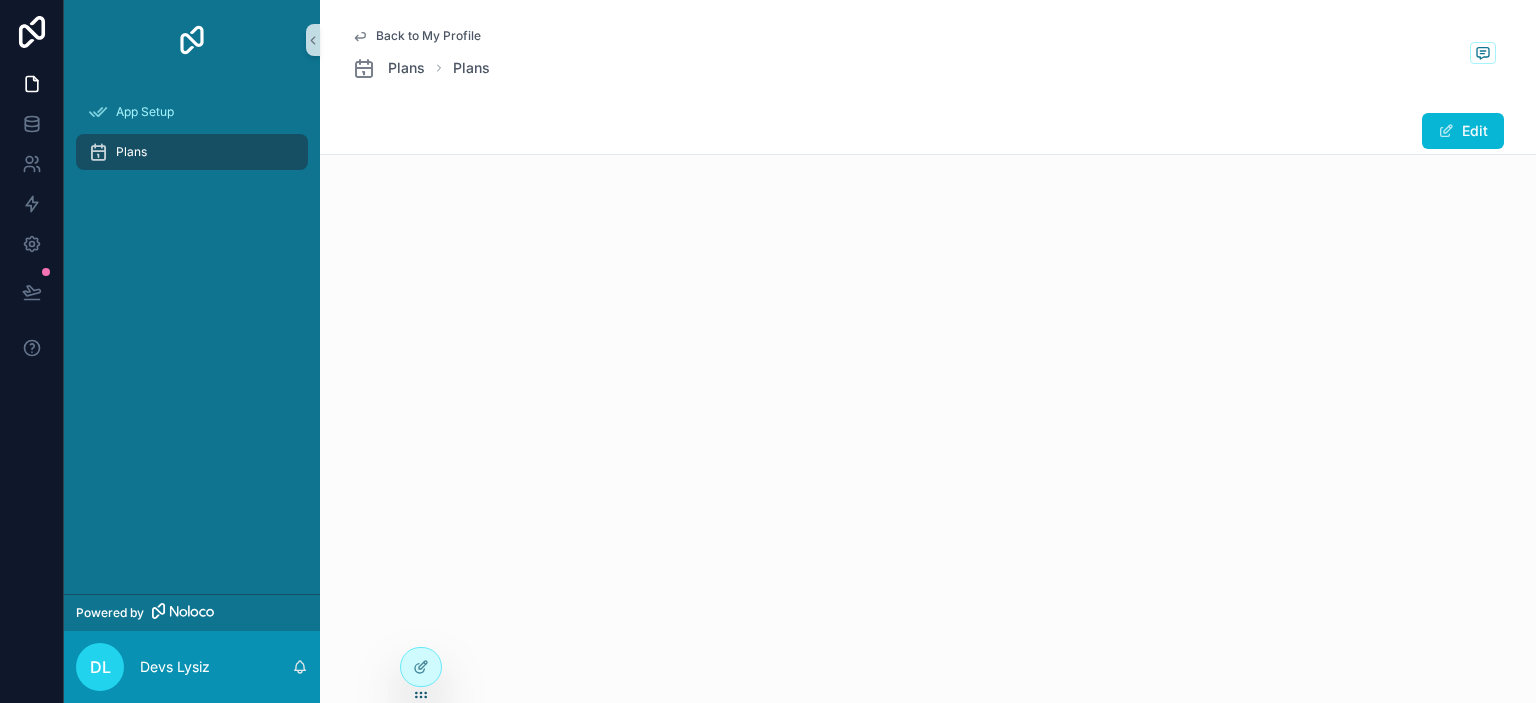 click on "Plans" at bounding box center [131, 152] 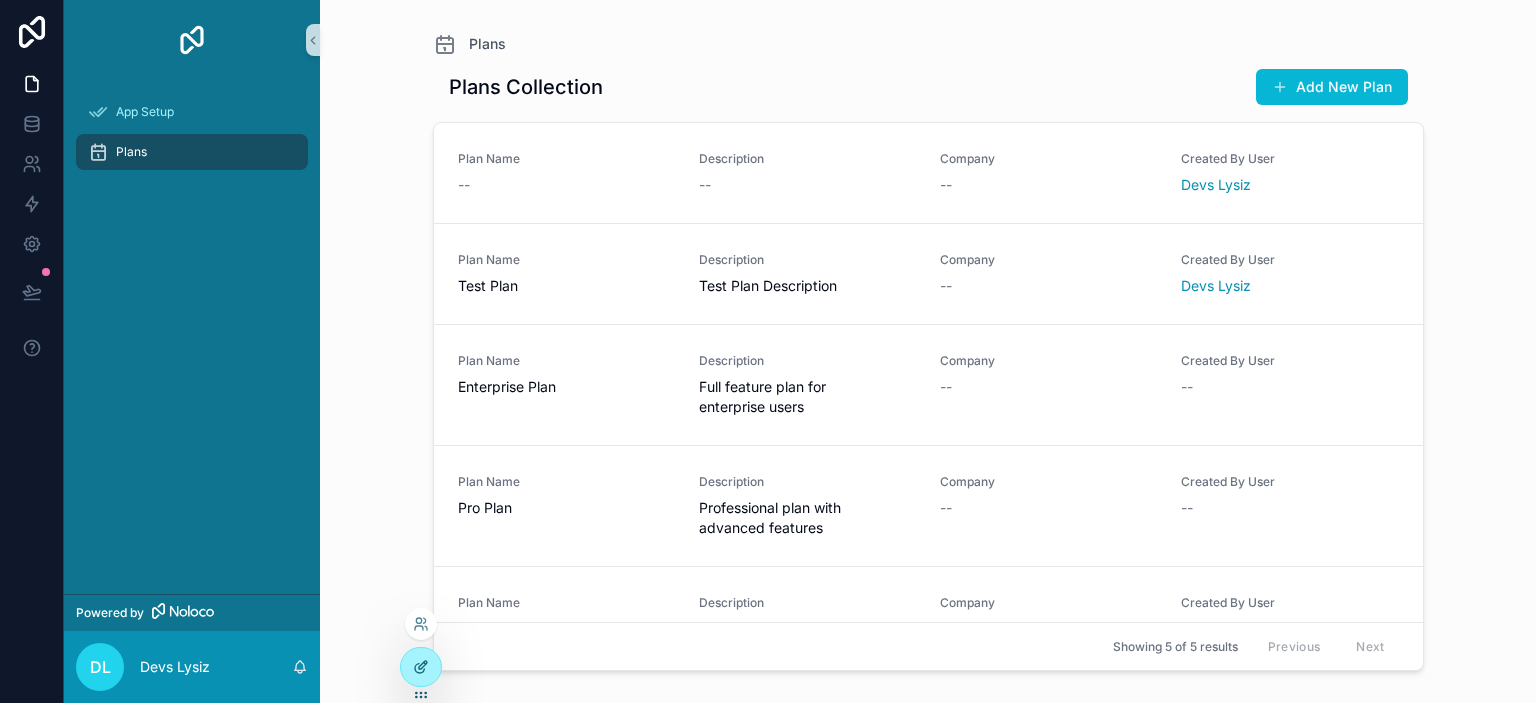click at bounding box center [421, 667] 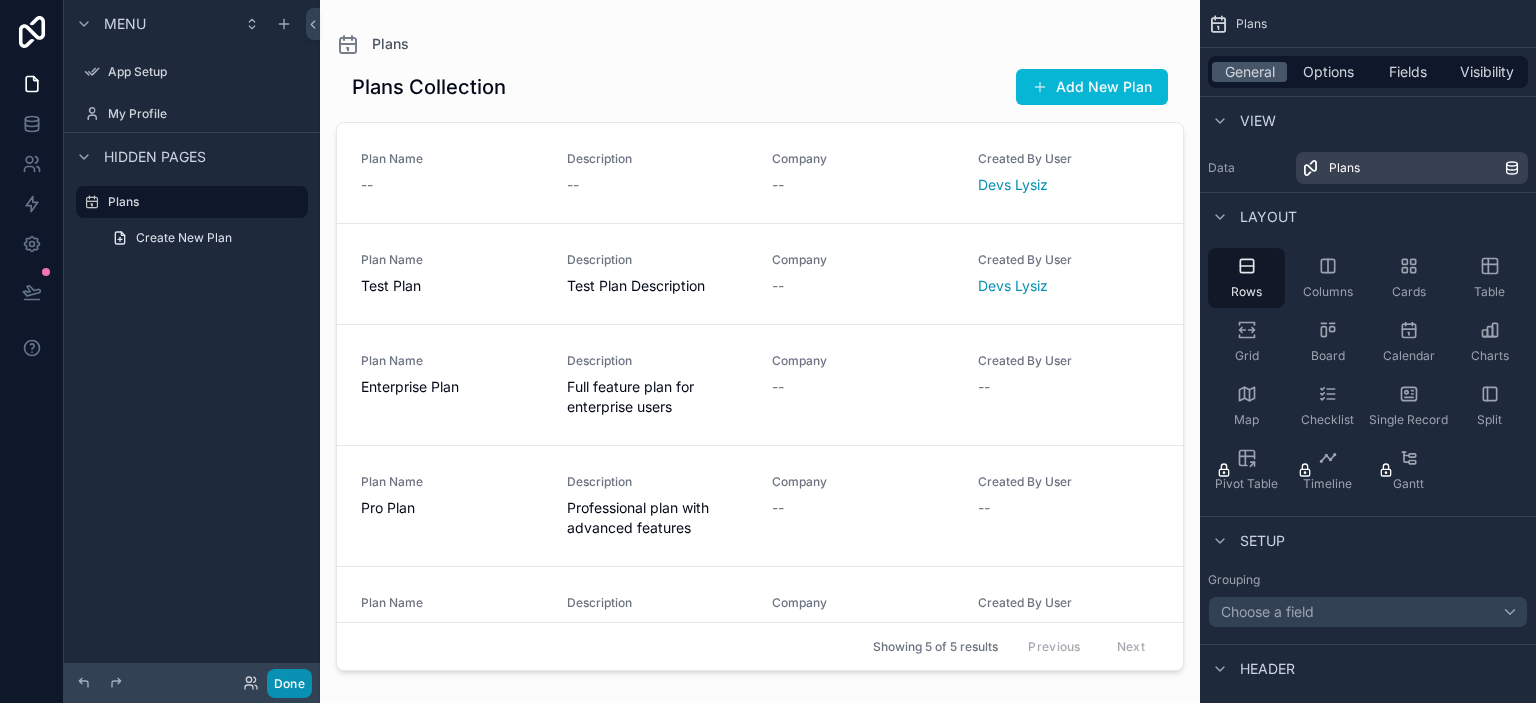 click on "Done" at bounding box center (289, 683) 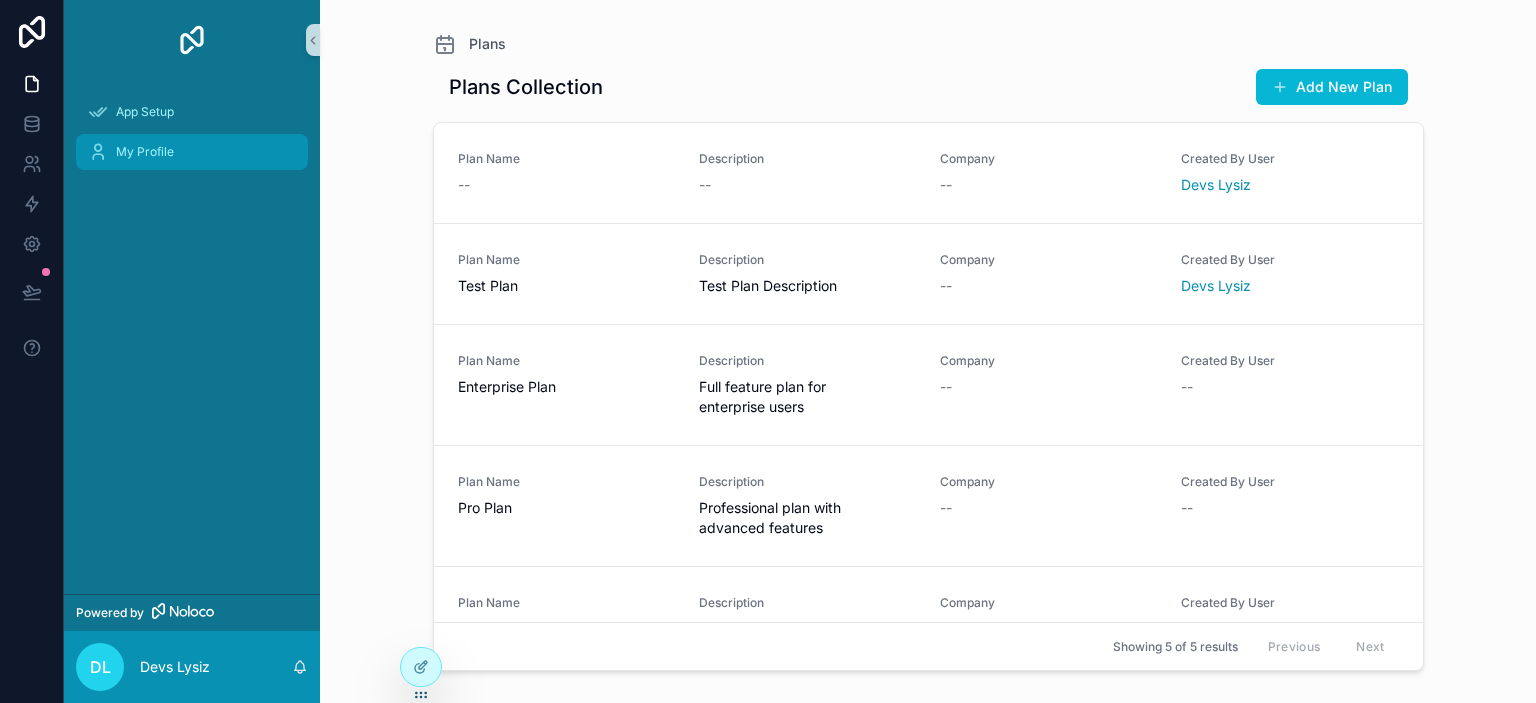 click on "My Profile" at bounding box center (192, 152) 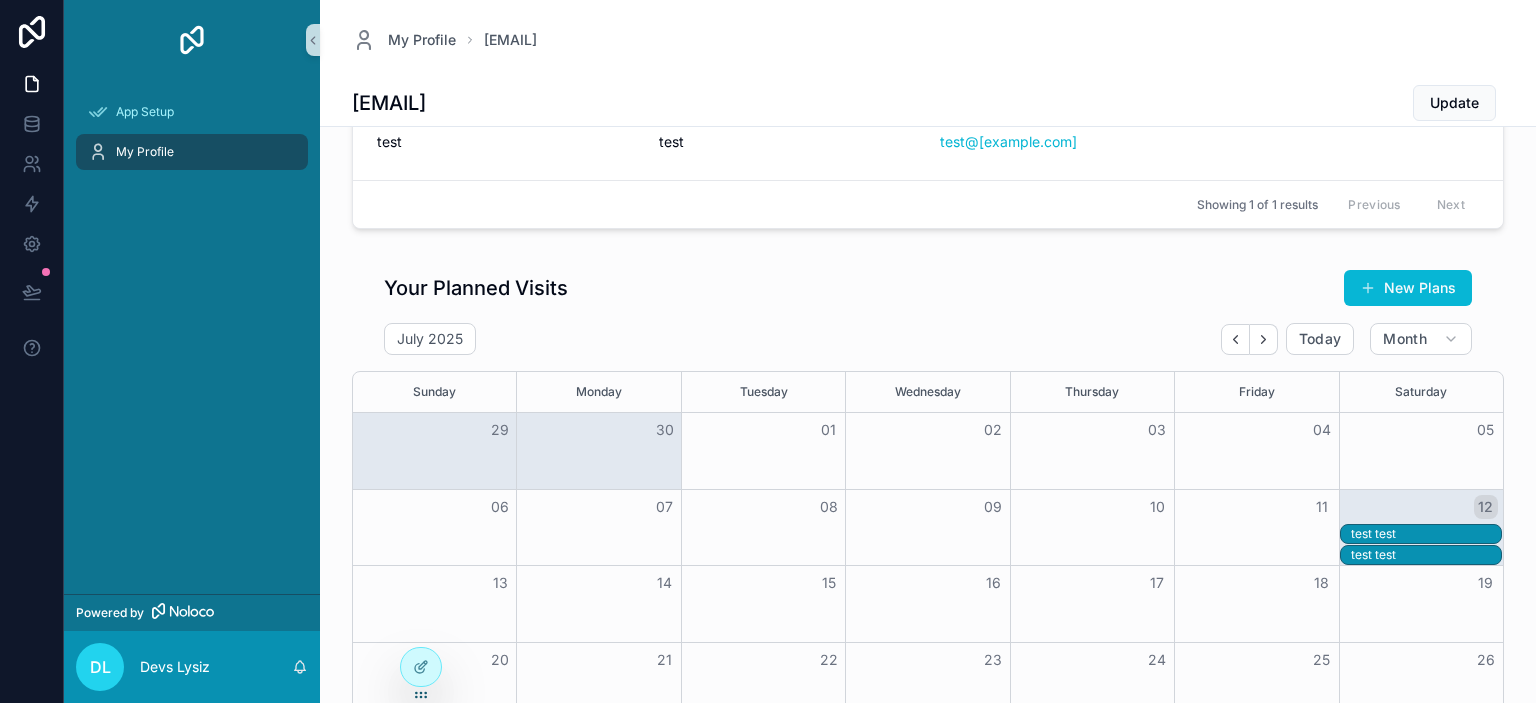 scroll, scrollTop: 461, scrollLeft: 0, axis: vertical 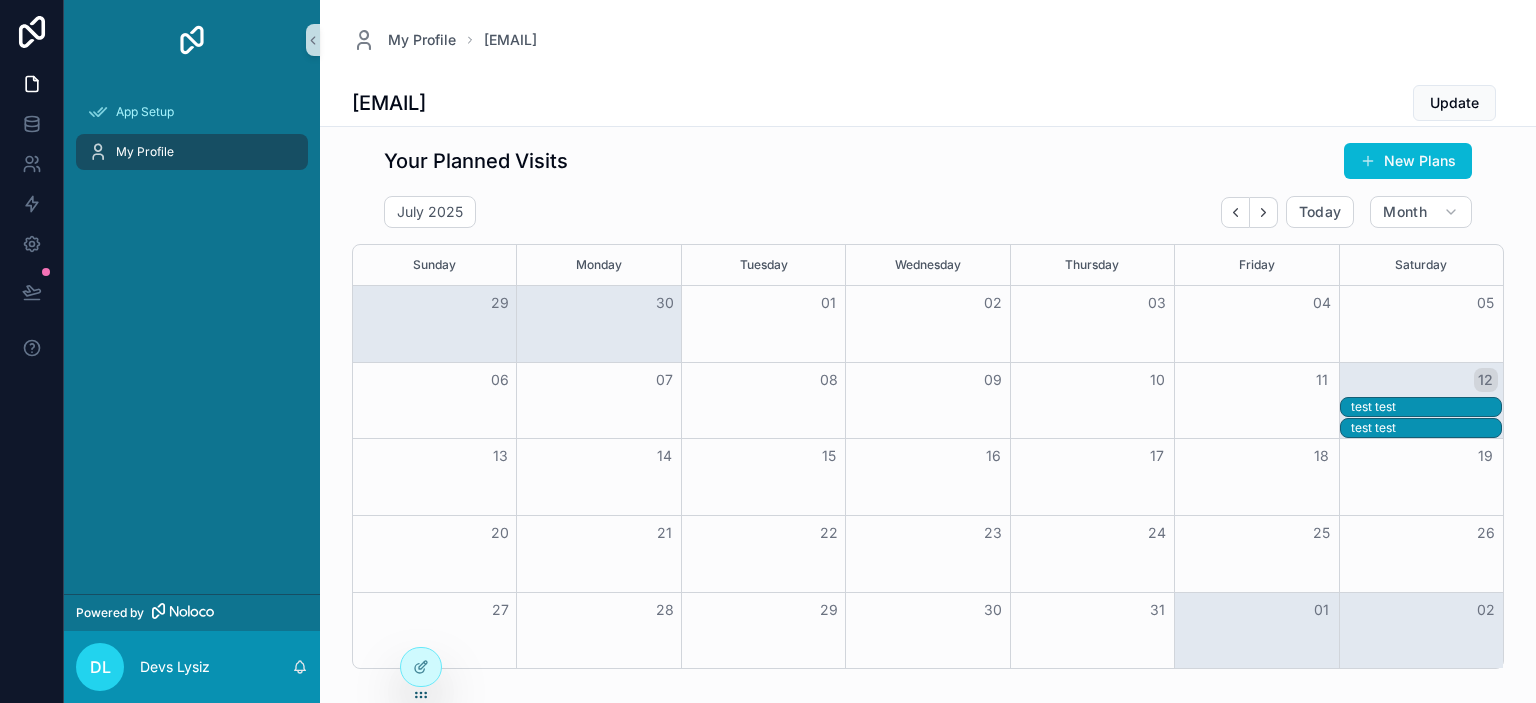 click on "test test" at bounding box center [1426, 407] 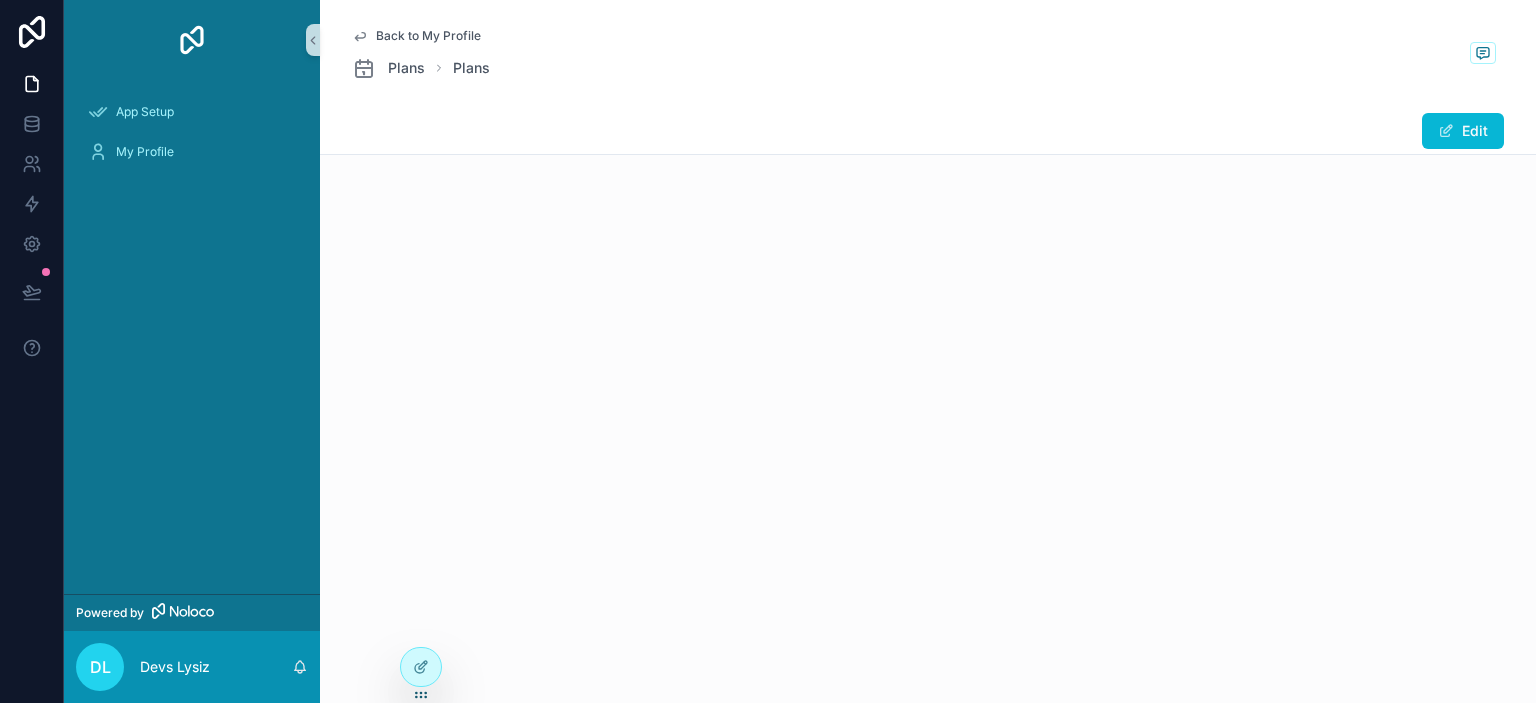 scroll, scrollTop: 0, scrollLeft: 0, axis: both 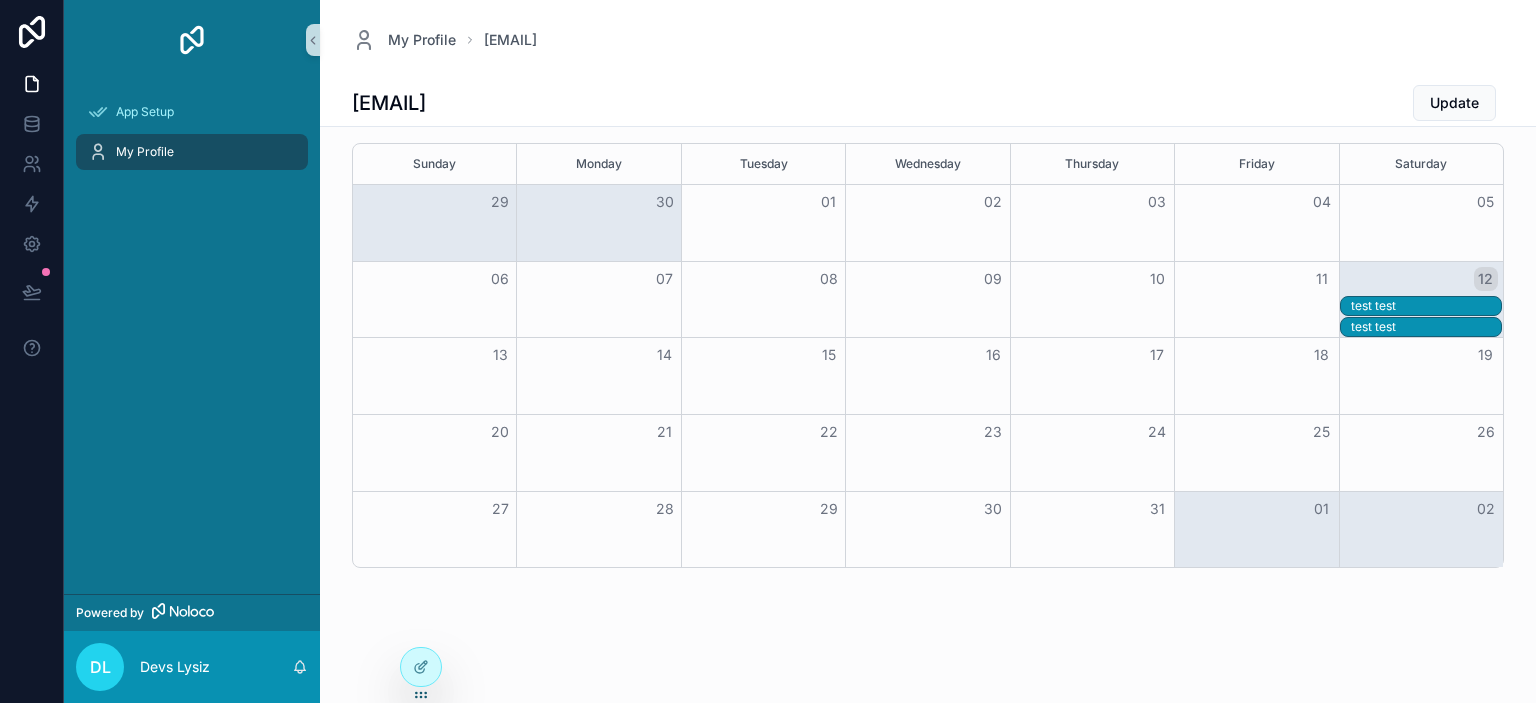 click at bounding box center [1256, 376] 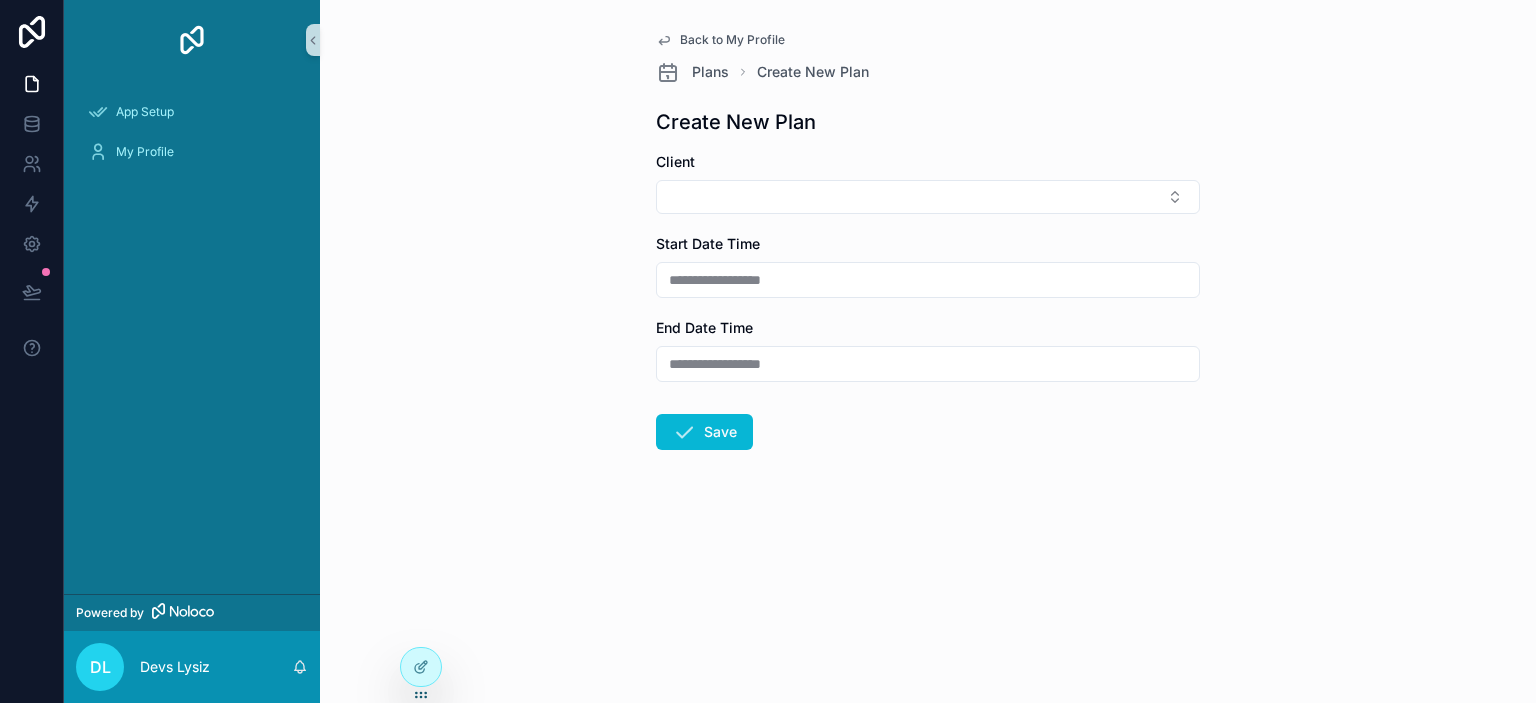 scroll, scrollTop: 0, scrollLeft: 0, axis: both 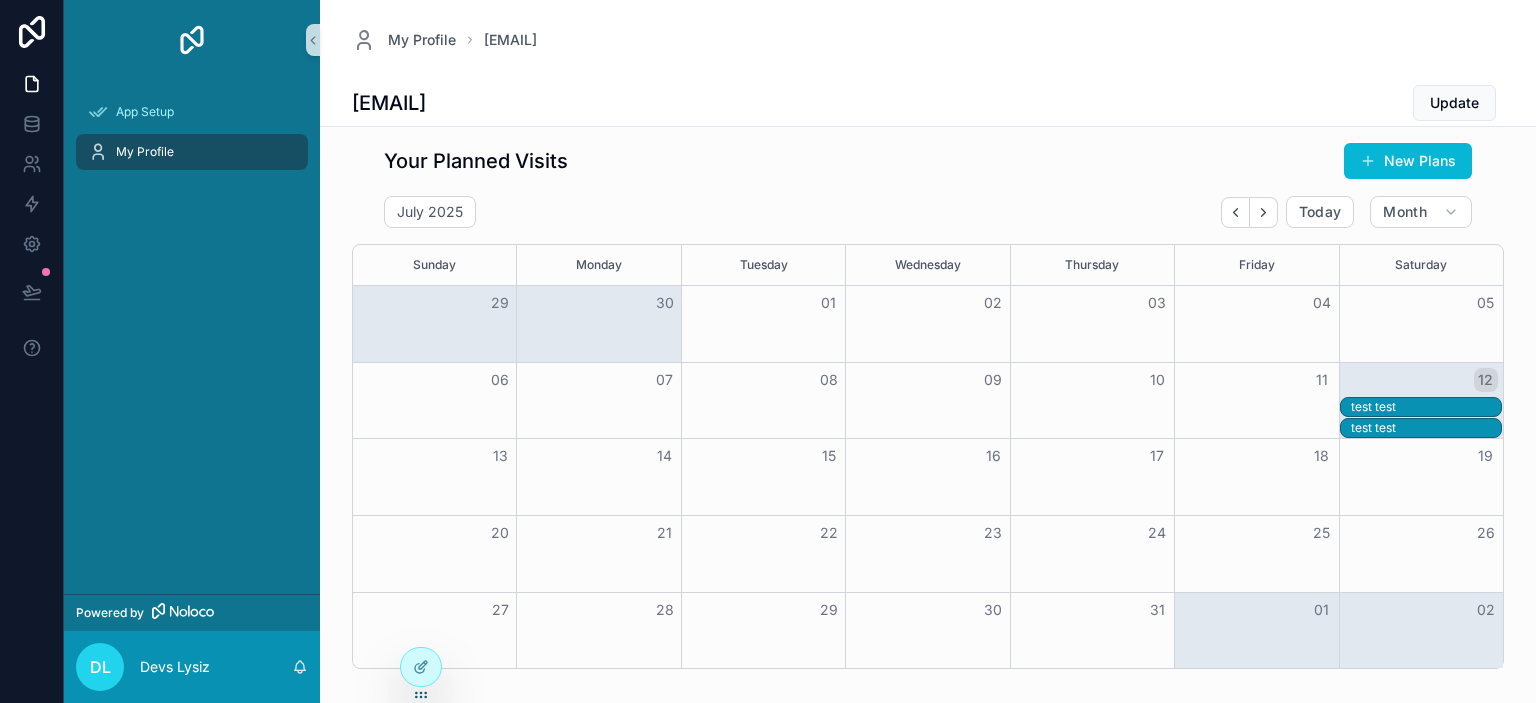 click on "12" at bounding box center (1421, 380) 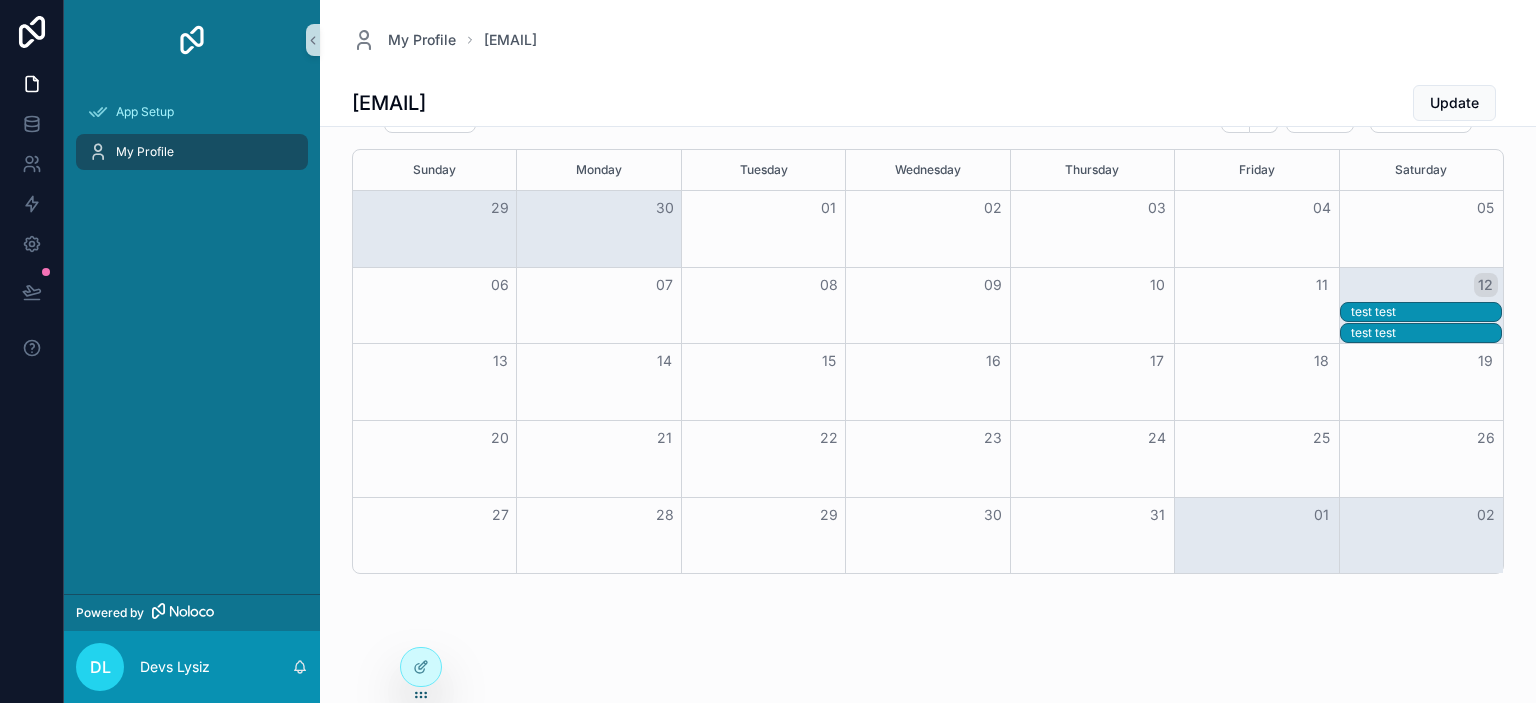 scroll, scrollTop: 562, scrollLeft: 0, axis: vertical 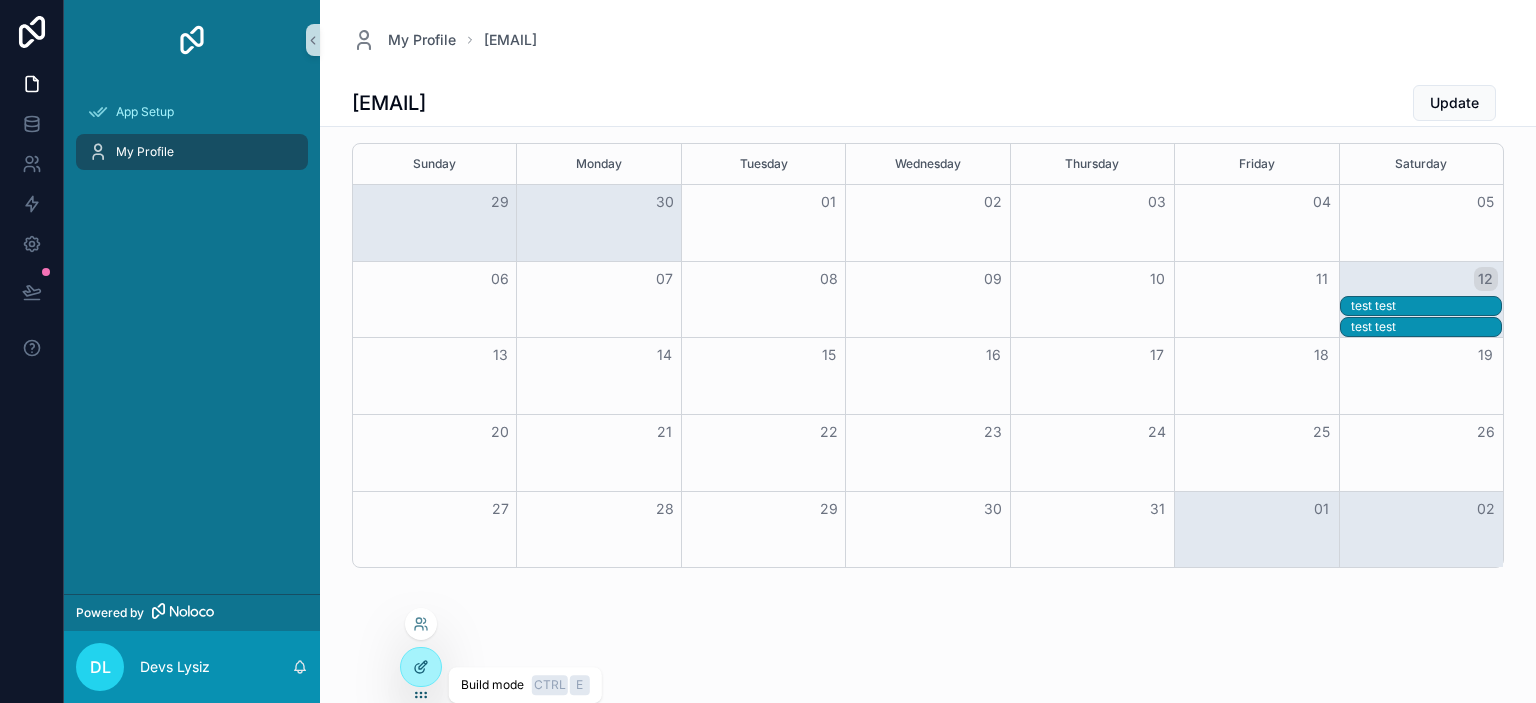 click at bounding box center [421, 667] 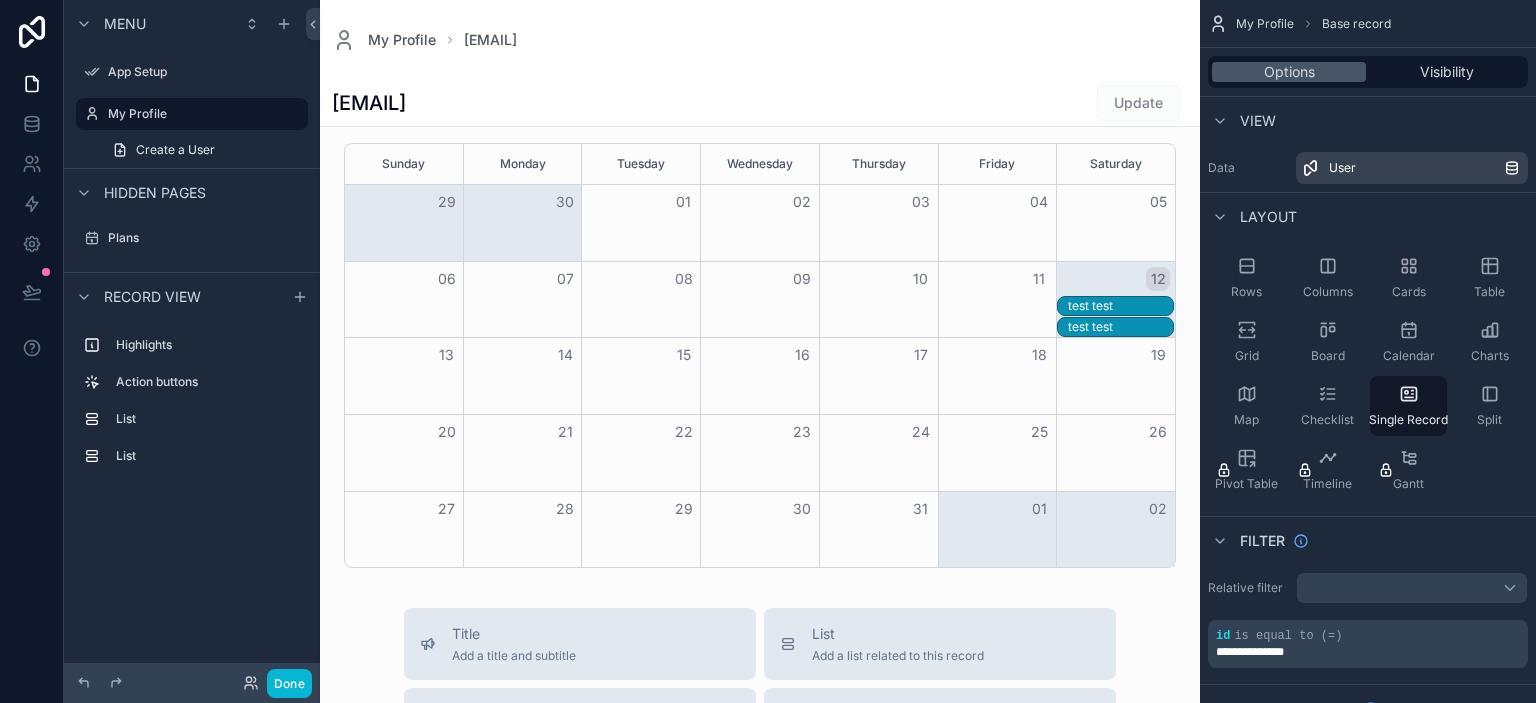 click at bounding box center (760, 459) 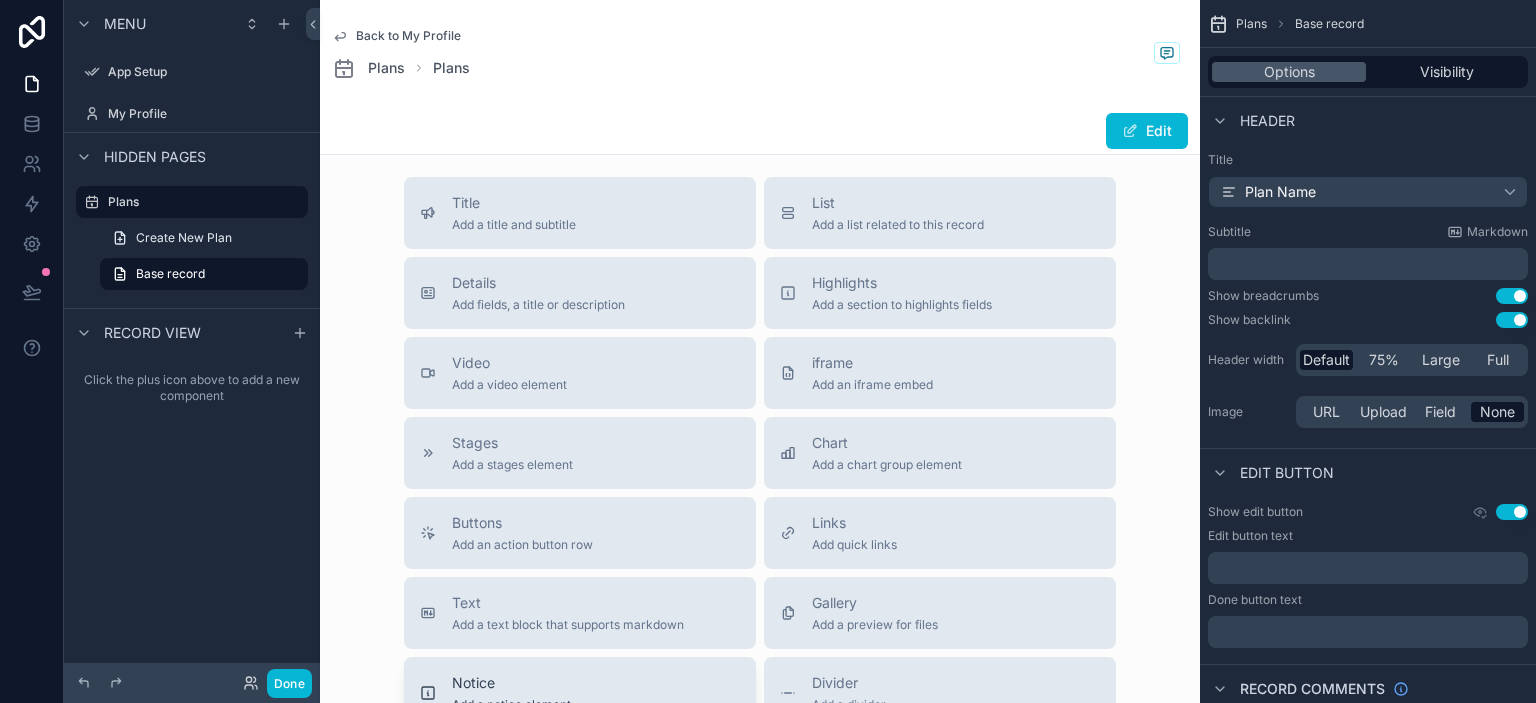 scroll, scrollTop: 0, scrollLeft: 0, axis: both 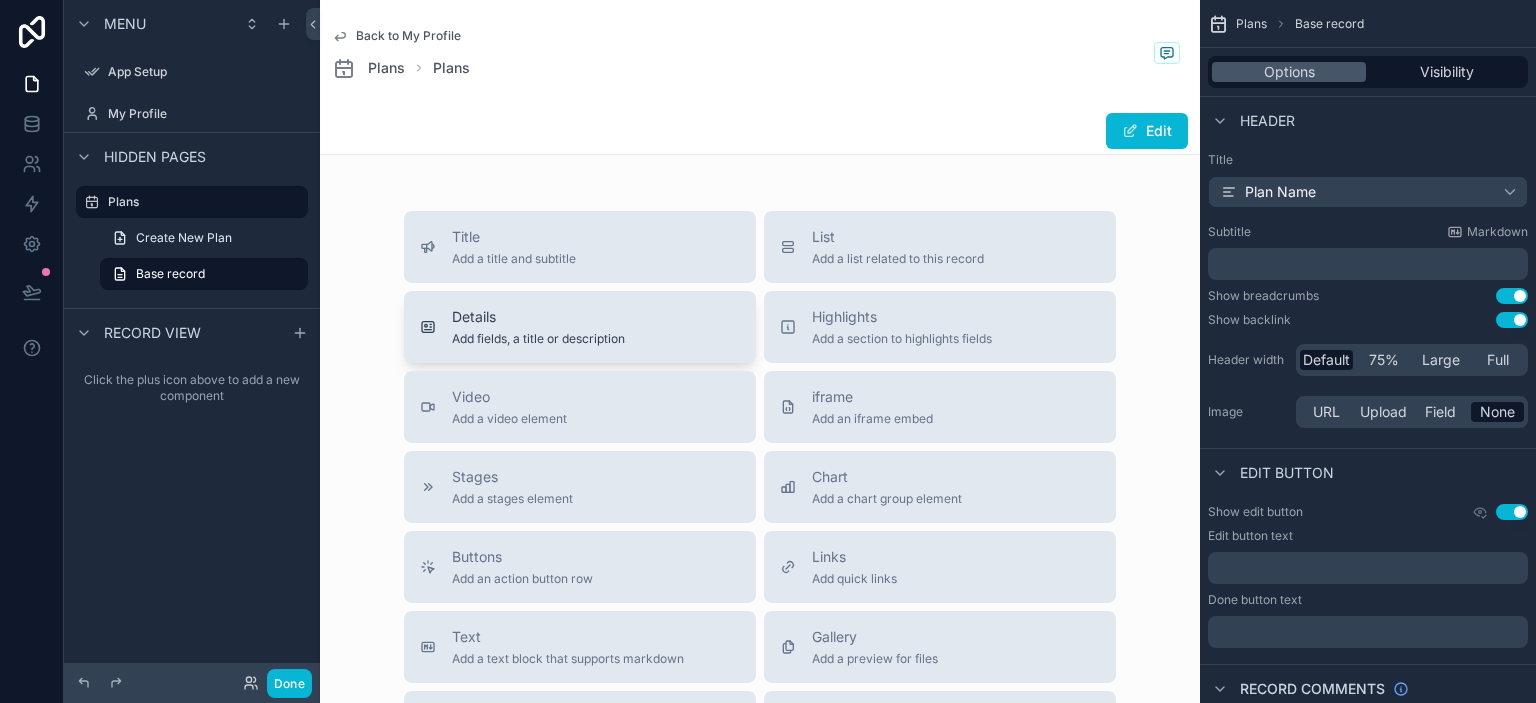 click on "Details" at bounding box center (538, 317) 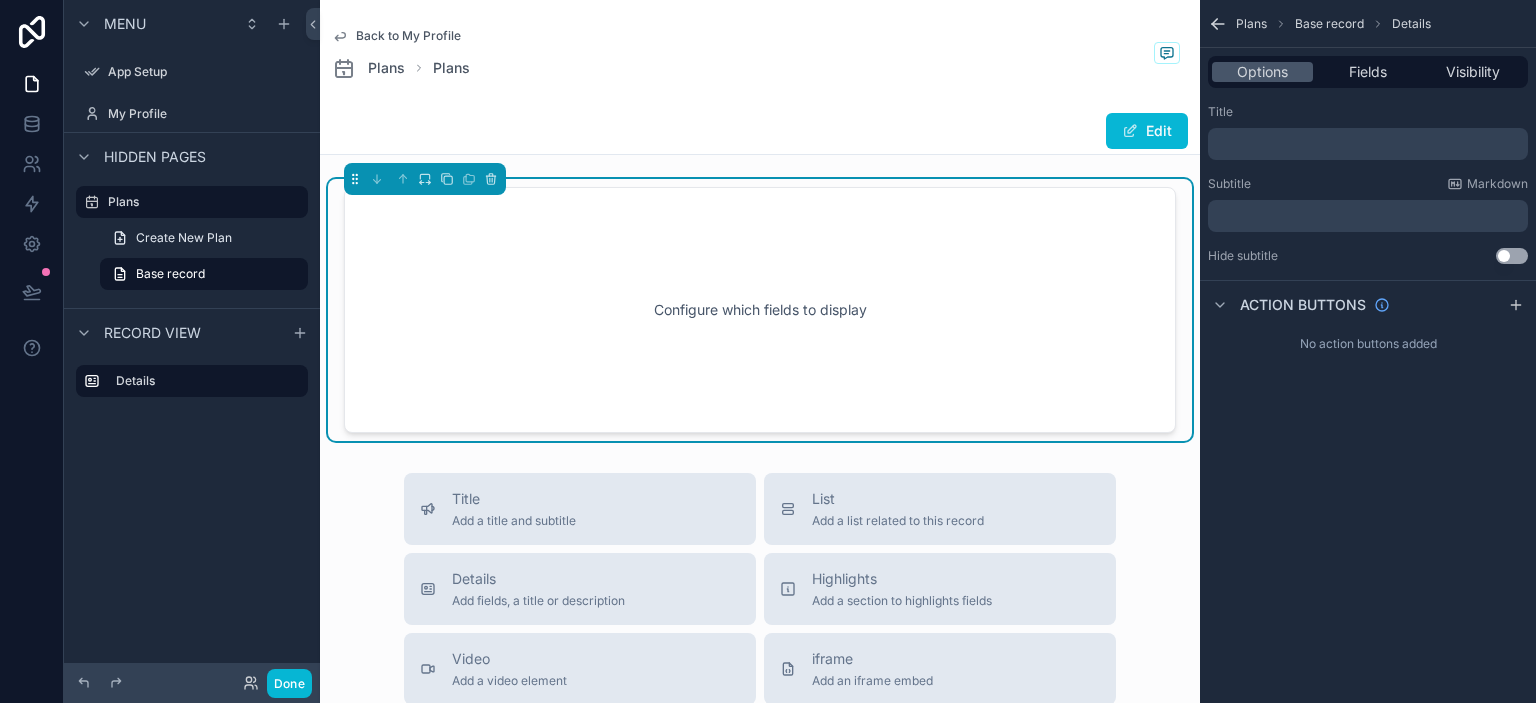 click on "﻿" at bounding box center (1370, 144) 